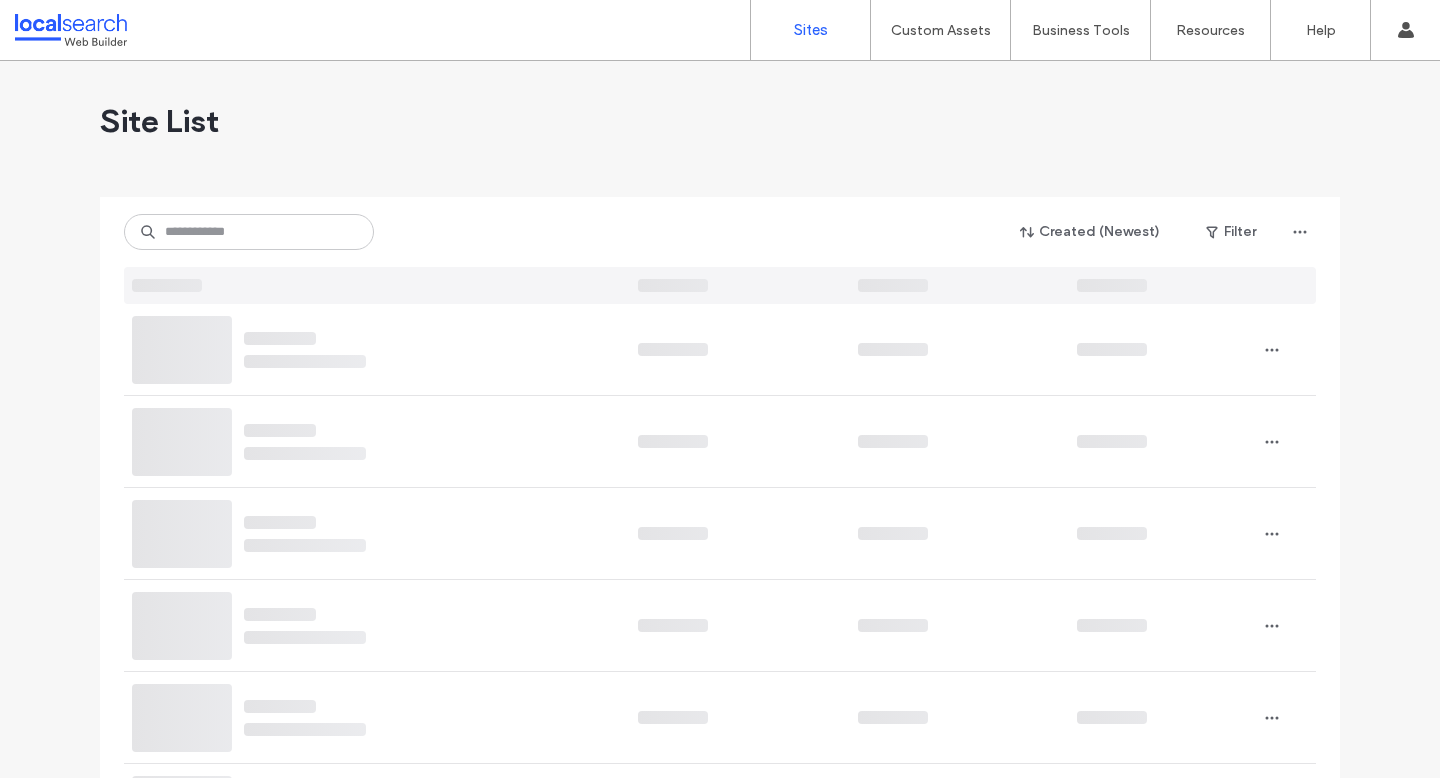 scroll, scrollTop: 0, scrollLeft: 0, axis: both 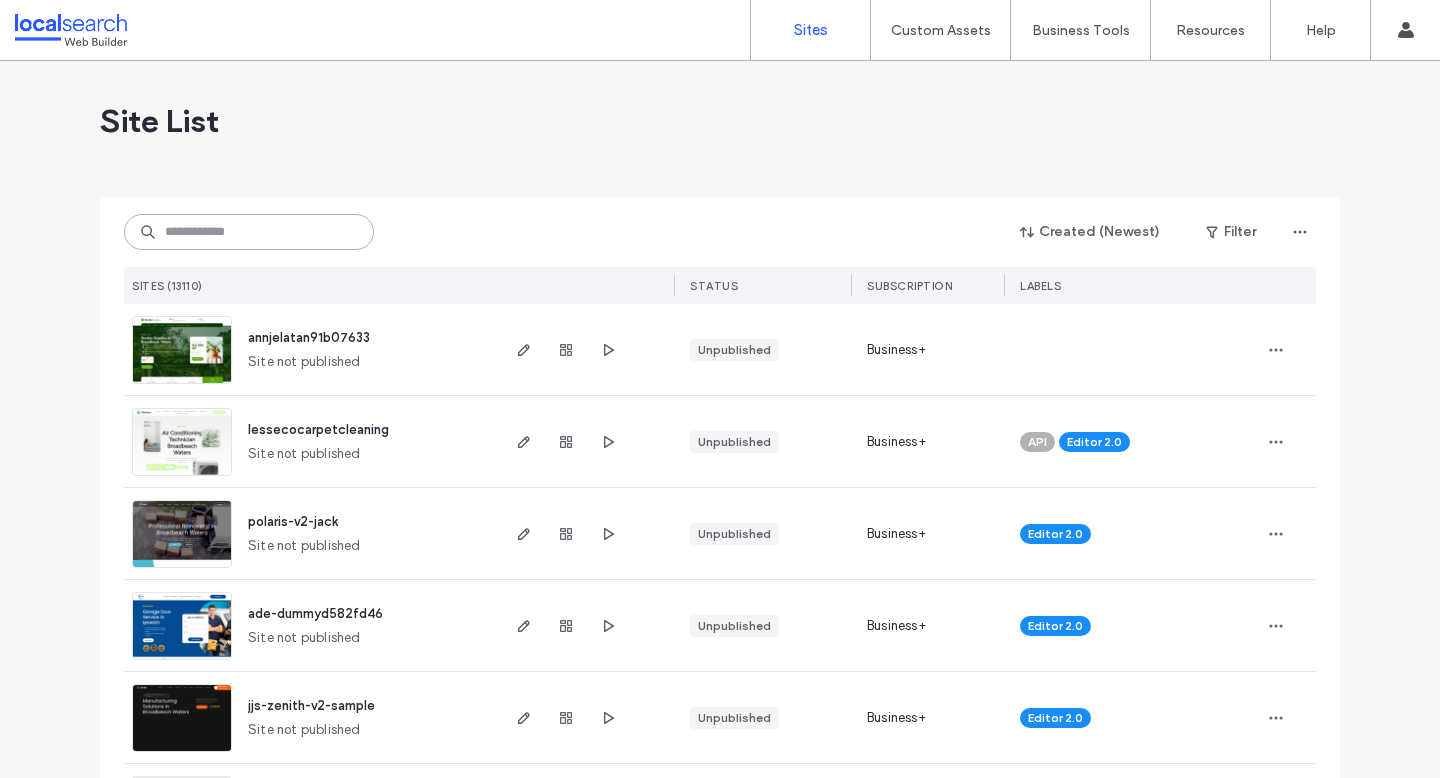 click at bounding box center [249, 232] 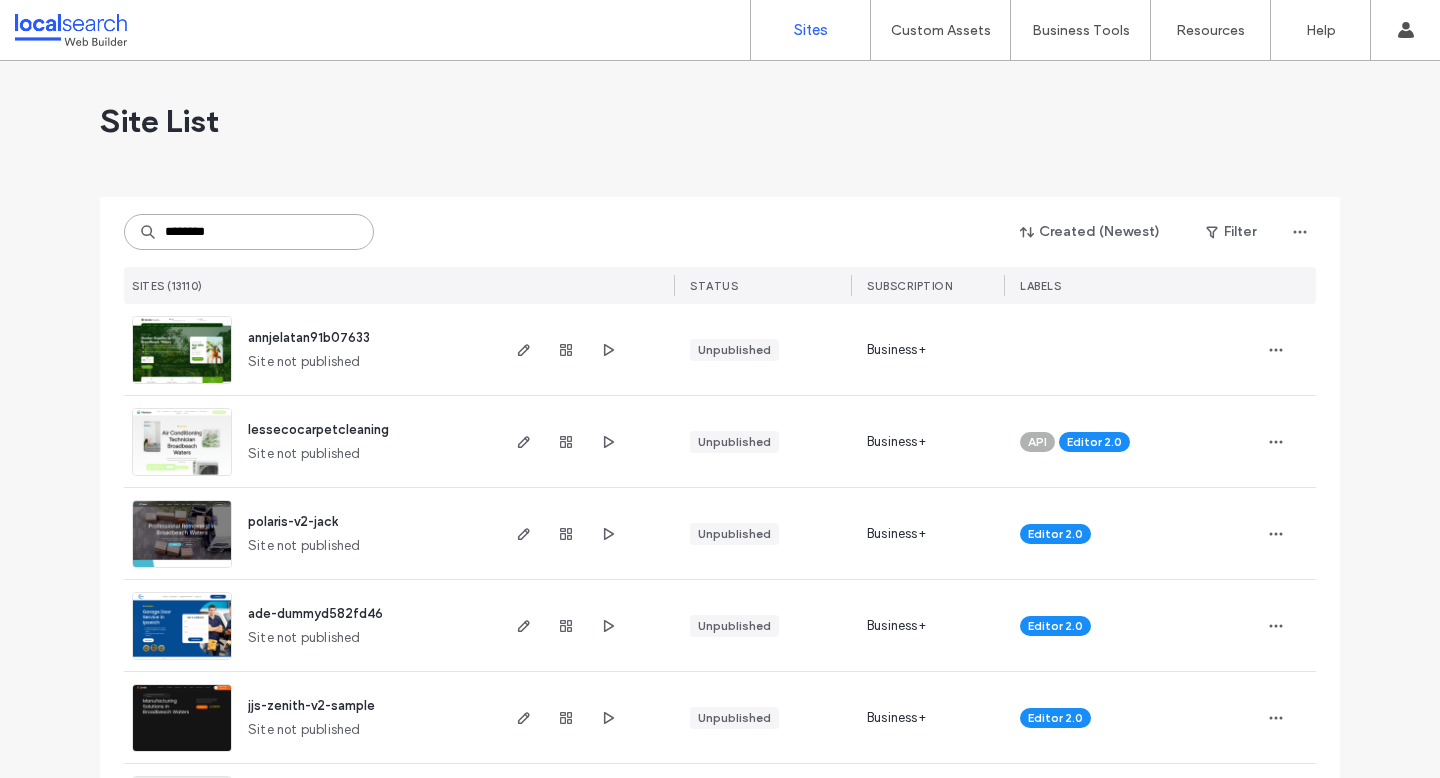 type on "********" 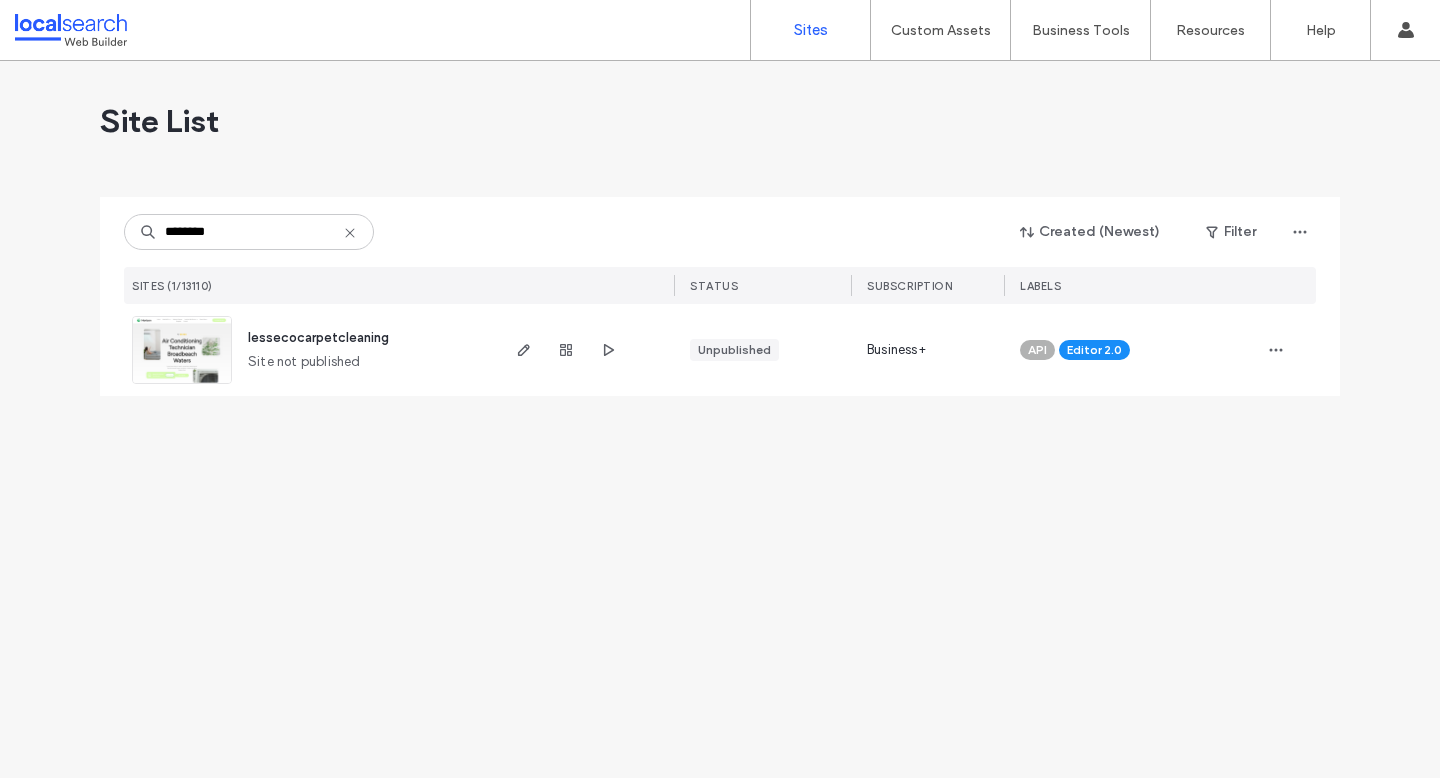 click at bounding box center [182, 385] 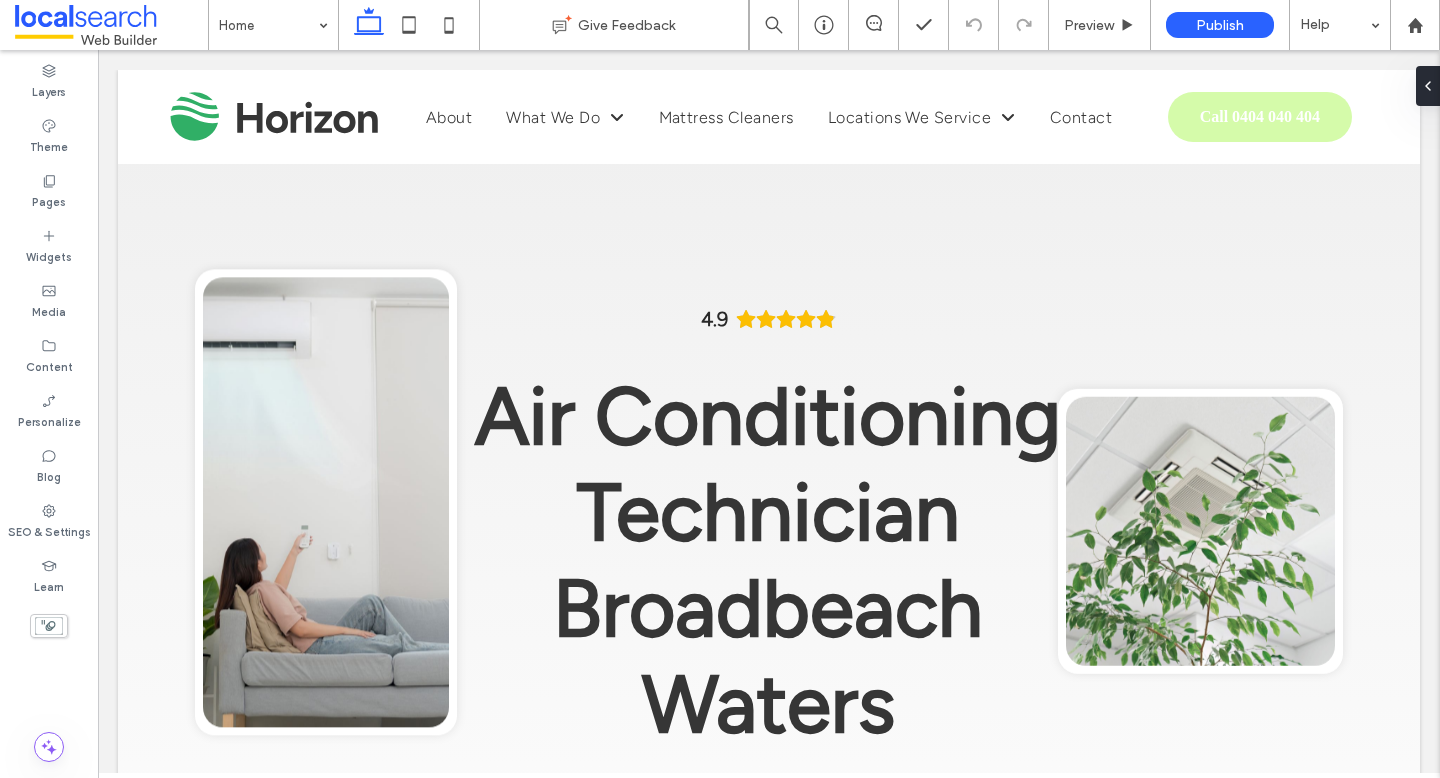 scroll, scrollTop: 0, scrollLeft: 0, axis: both 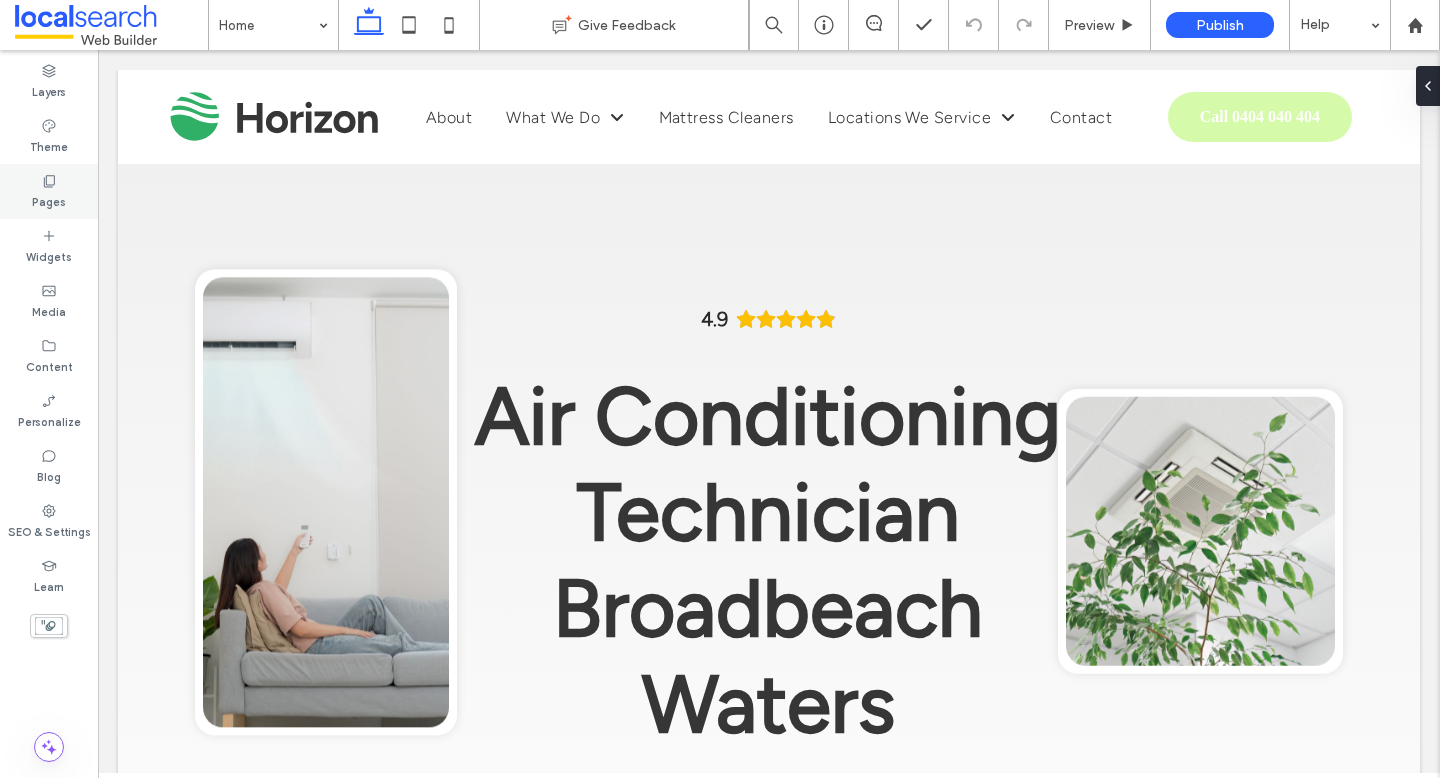 click 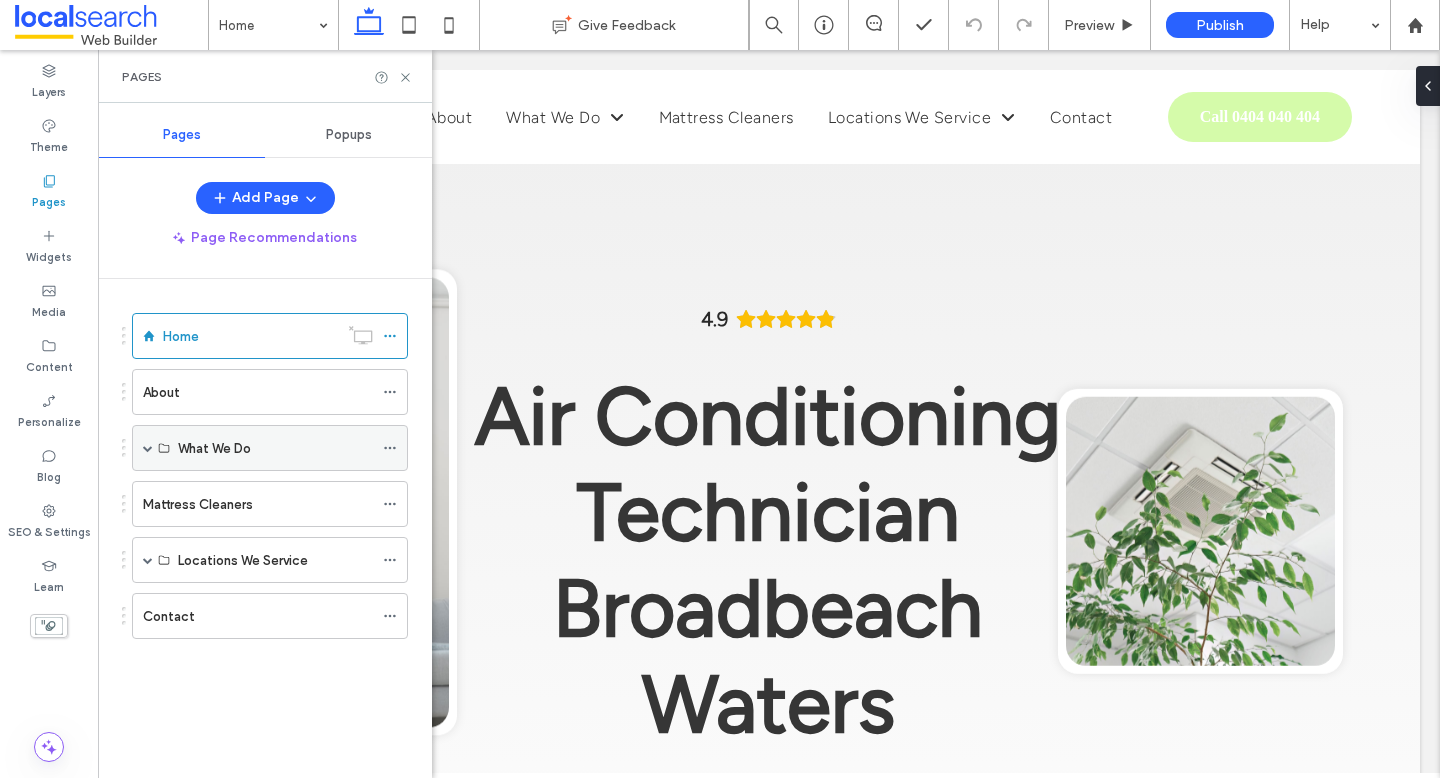click at bounding box center (148, 448) 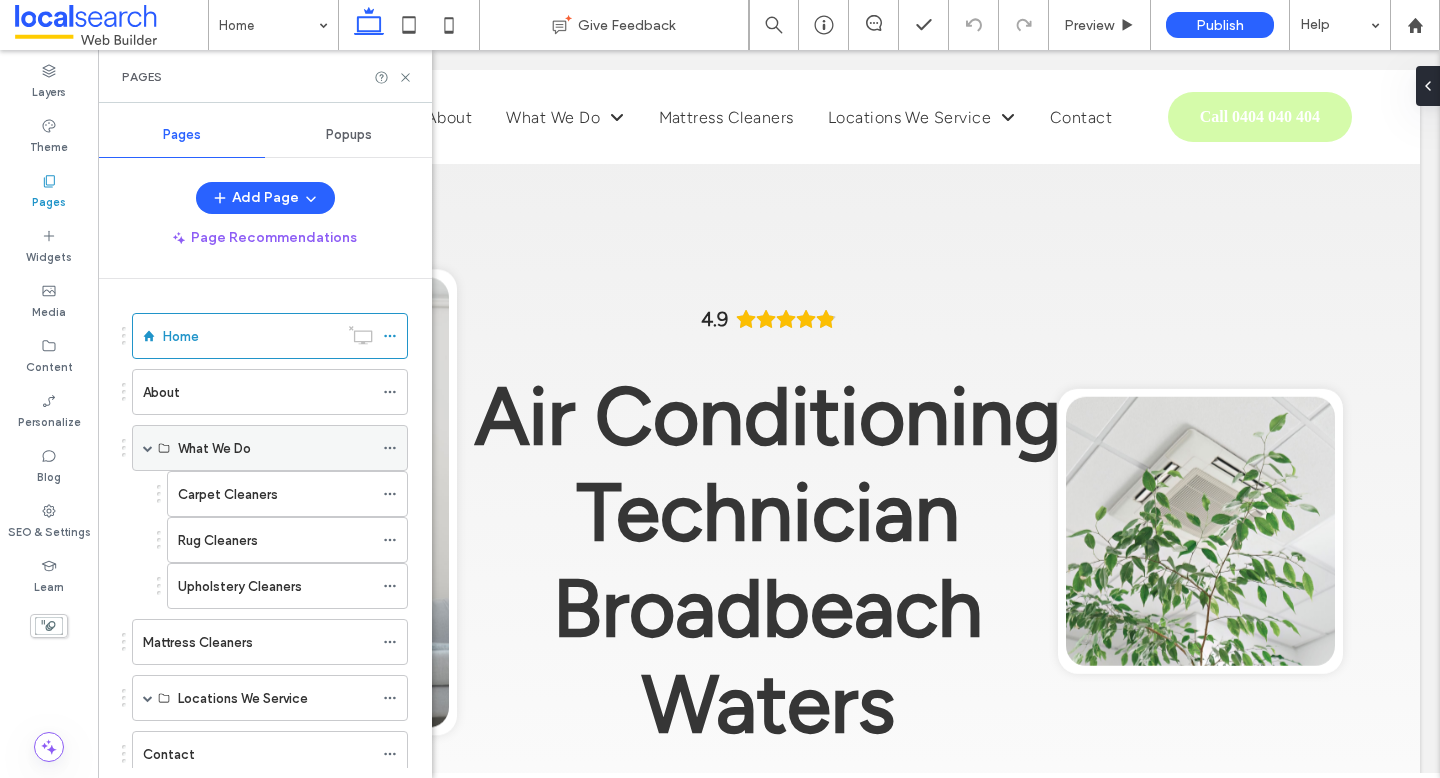 click at bounding box center (148, 448) 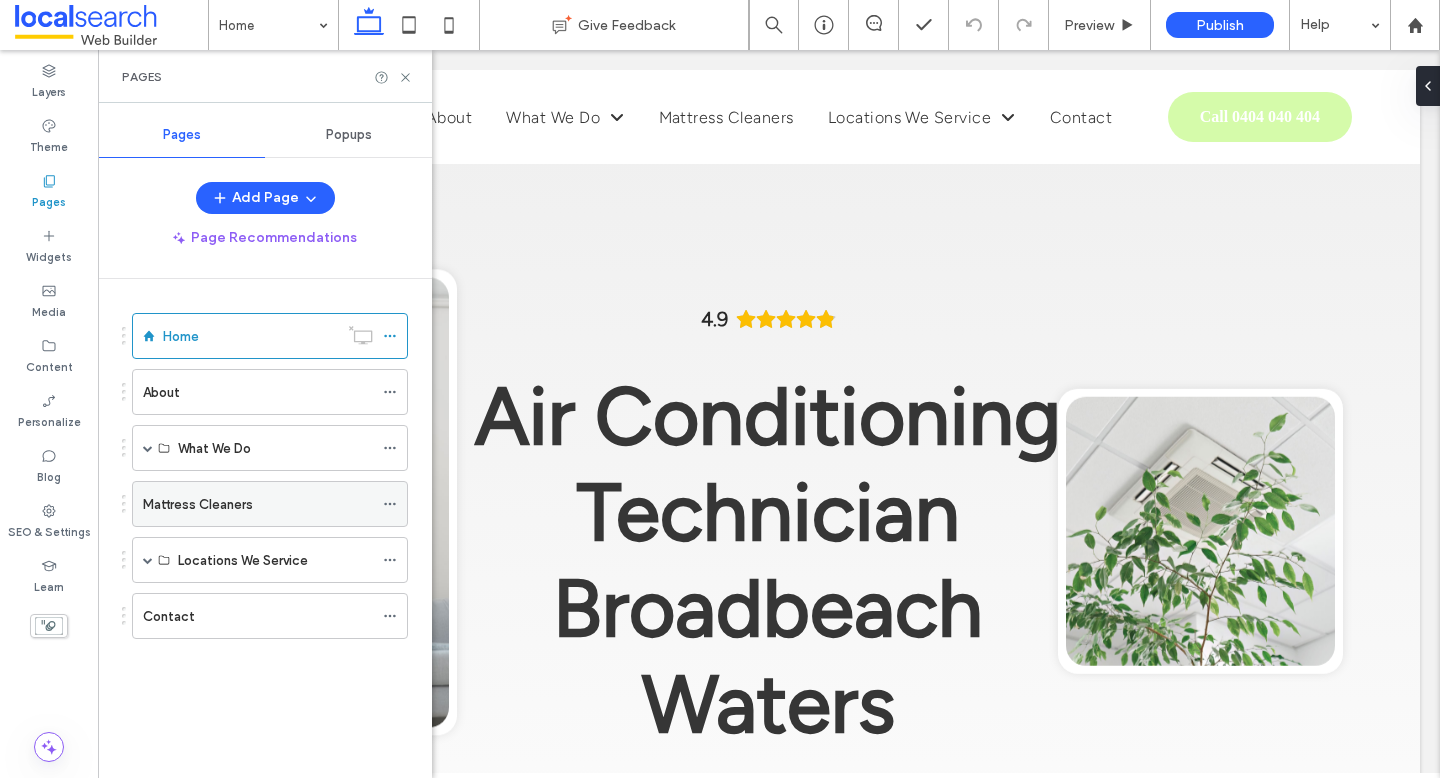 click on "Mattress Cleaners" at bounding box center [198, 504] 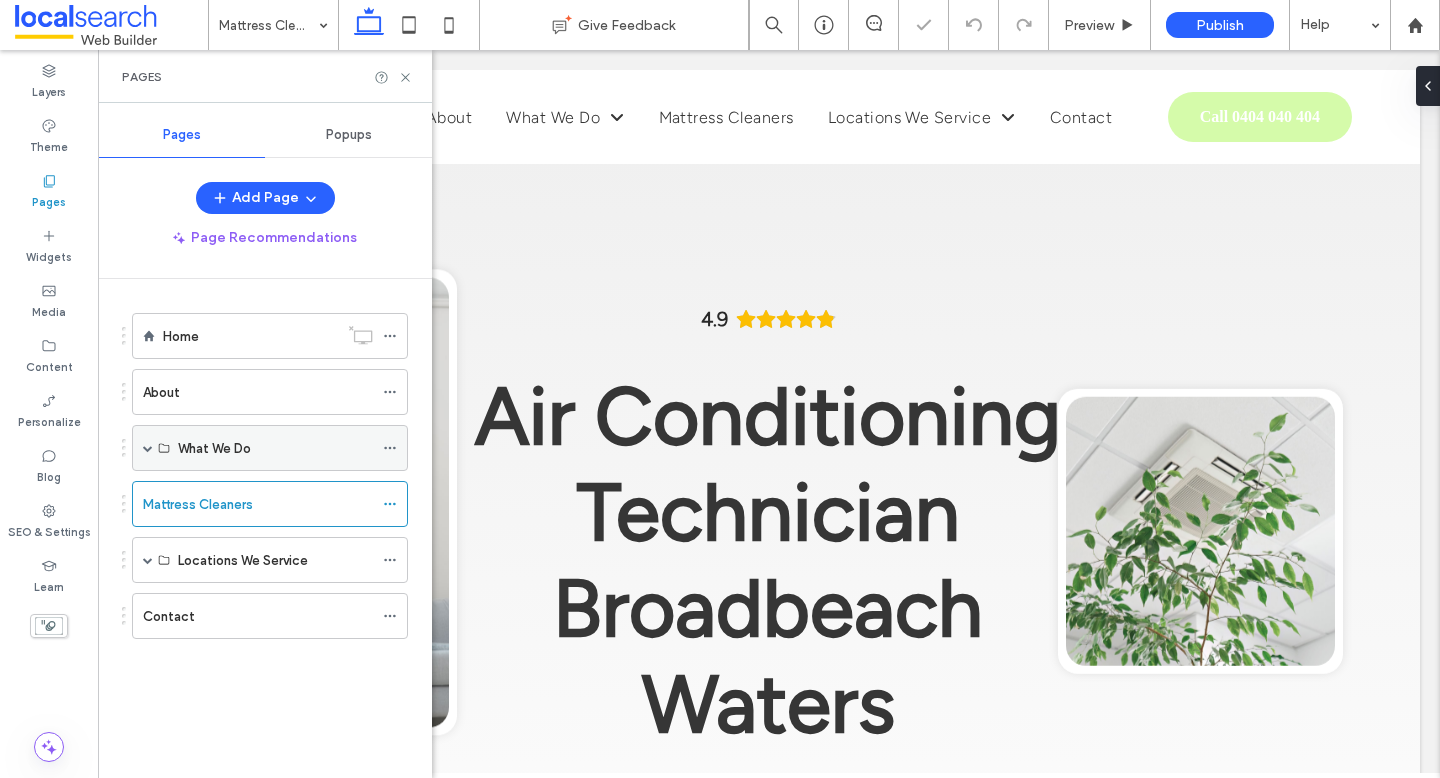 click at bounding box center (148, 448) 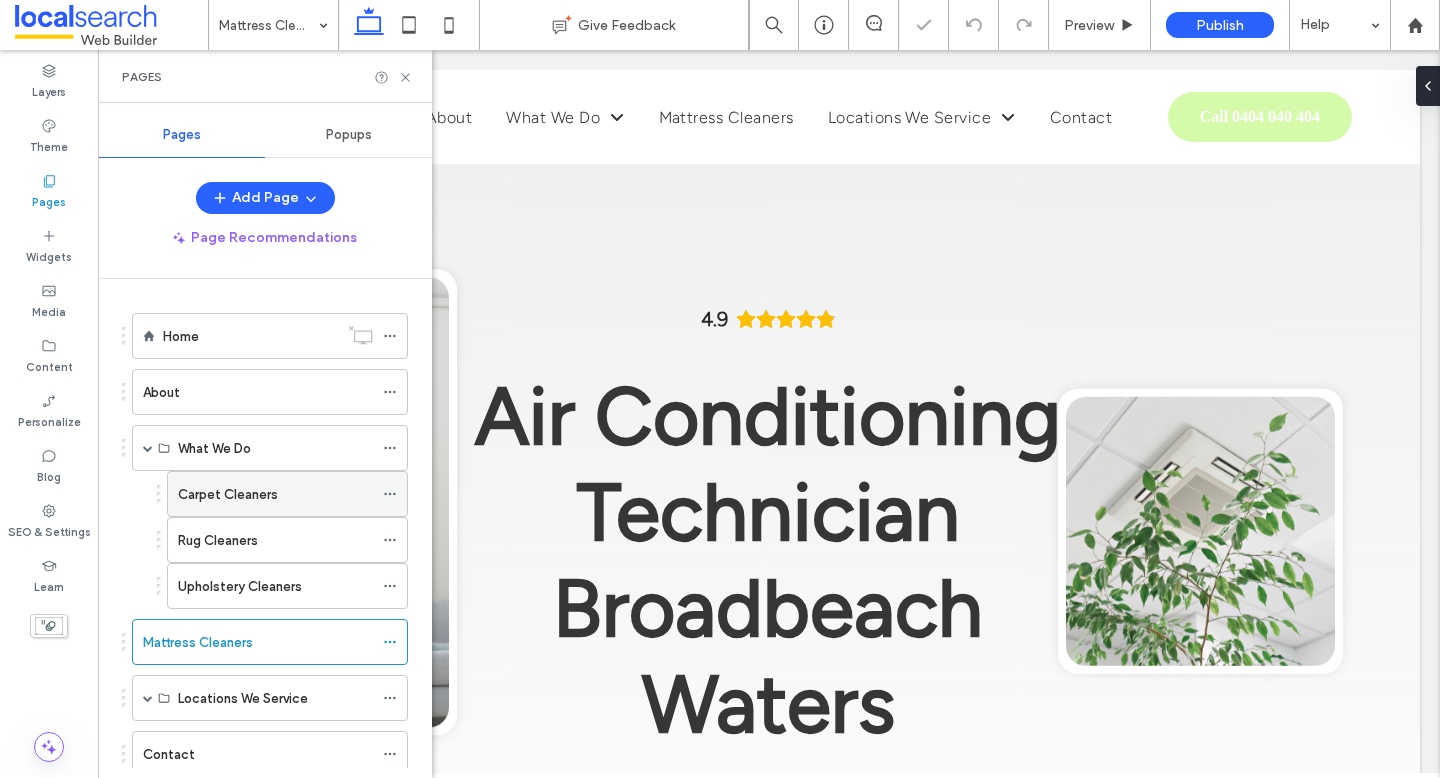 click on "Carpet Cleaners" at bounding box center (228, 494) 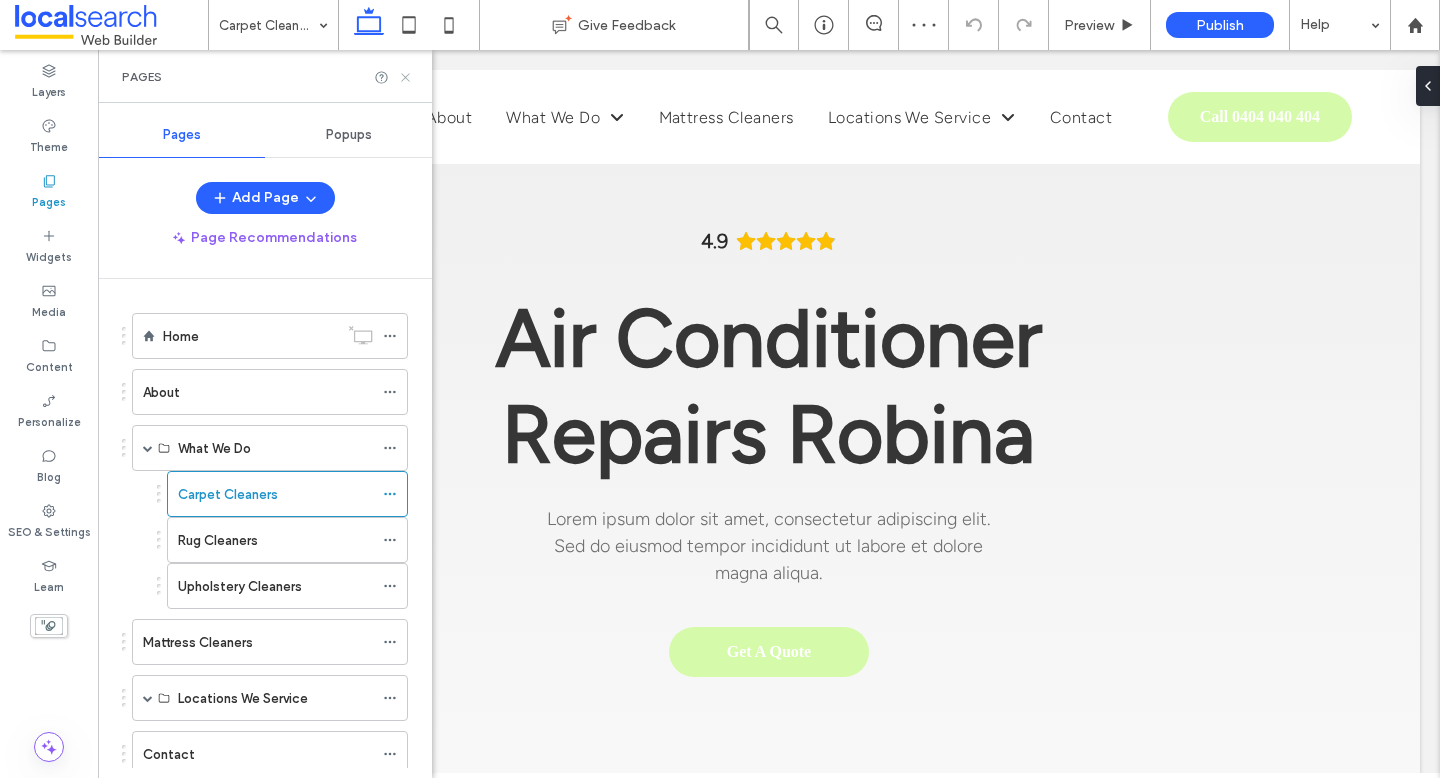 scroll, scrollTop: 0, scrollLeft: 0, axis: both 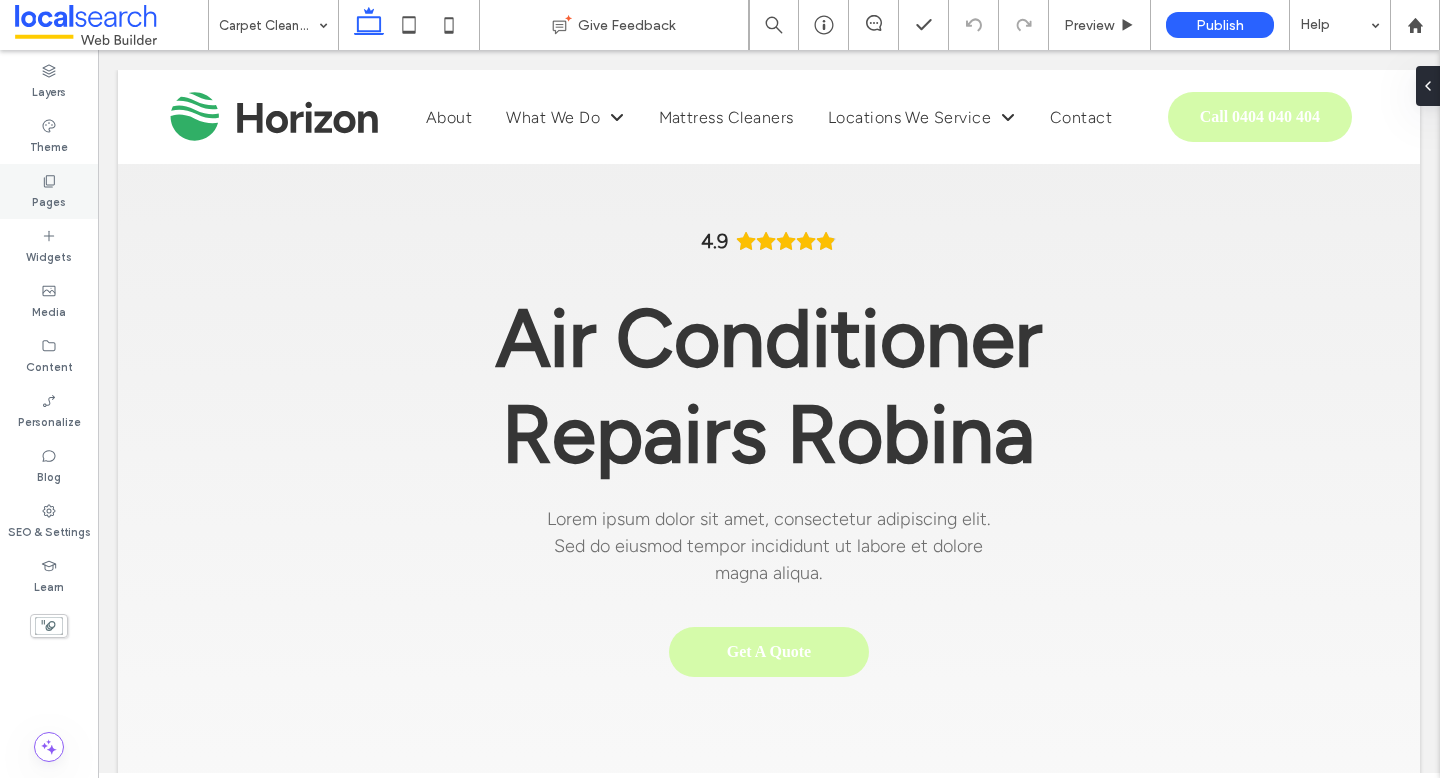 click on "Pages" at bounding box center (49, 200) 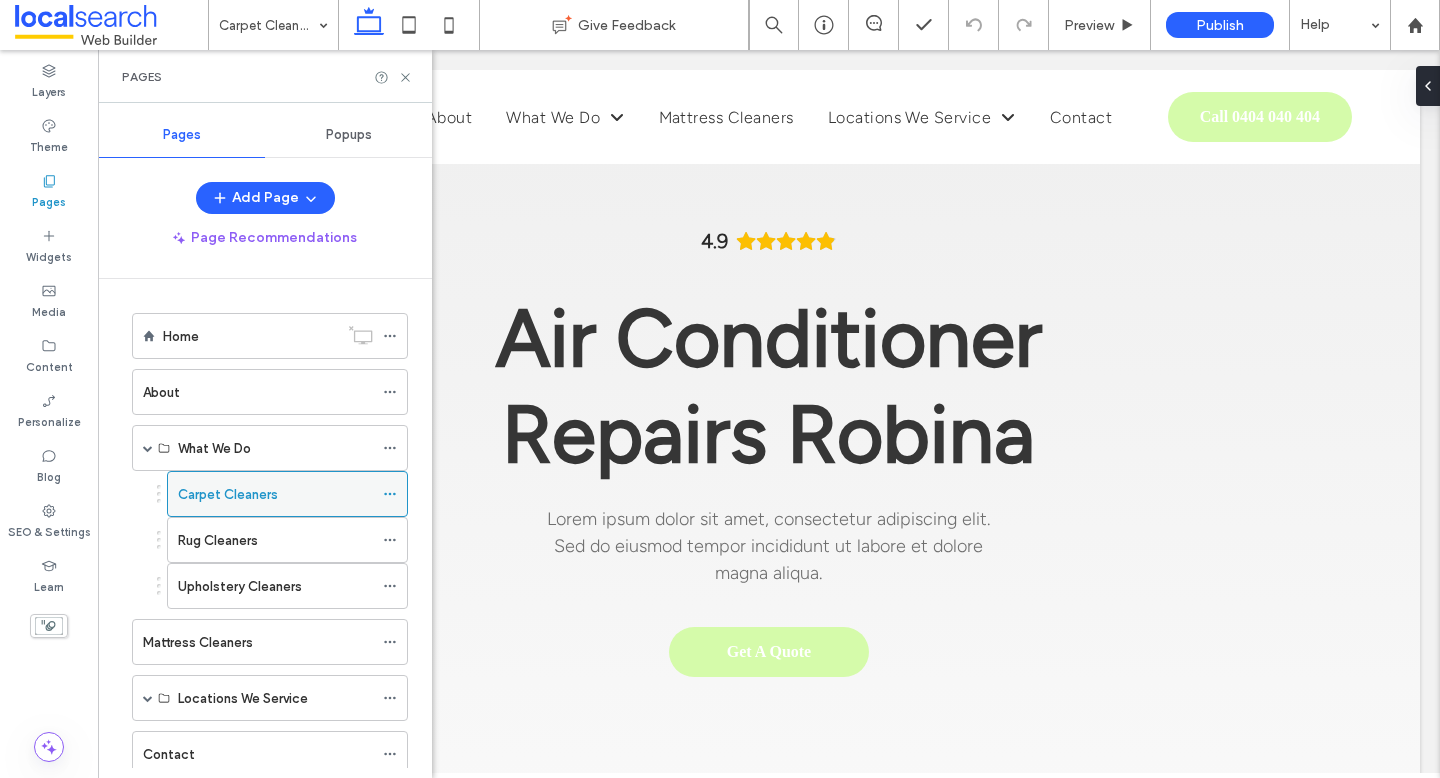 click 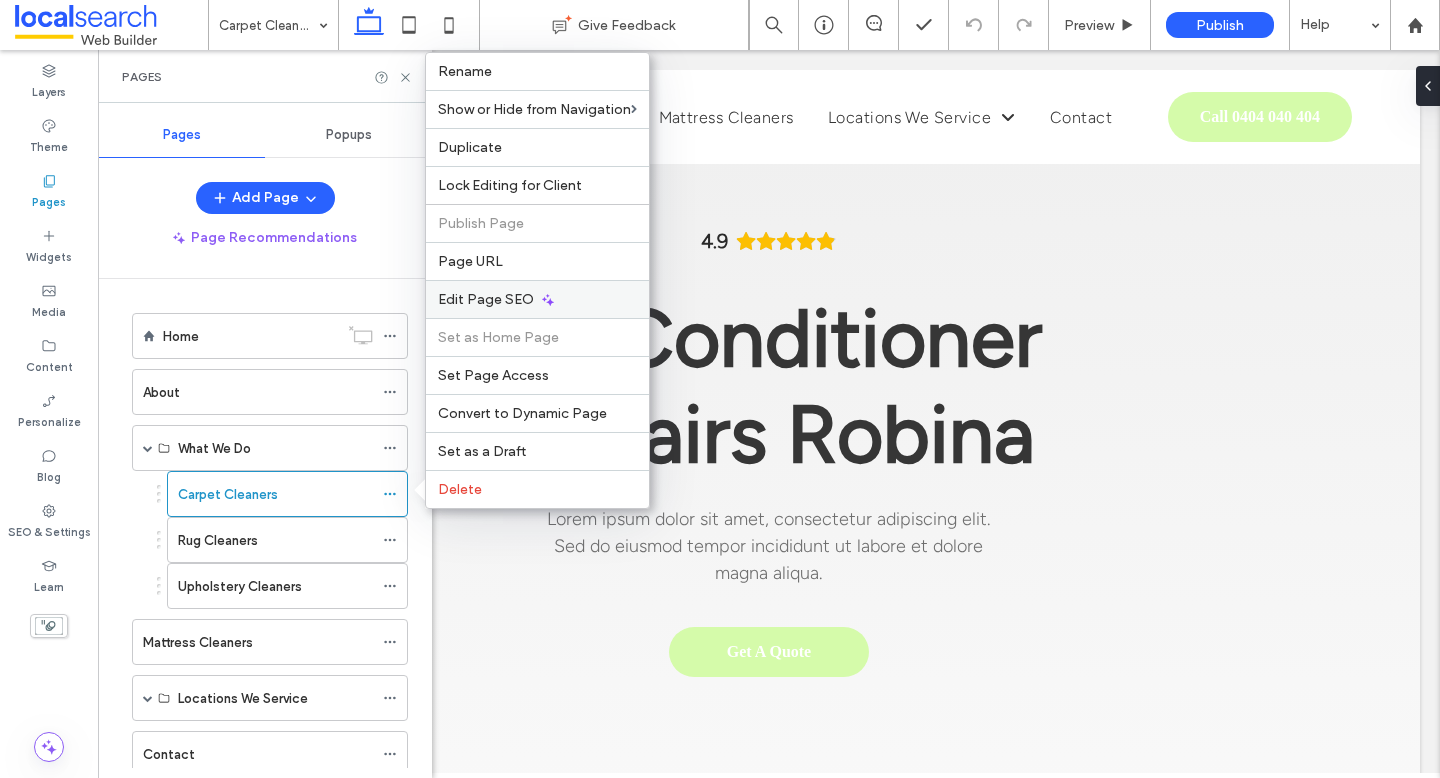 click on "Edit Page SEO" at bounding box center [486, 299] 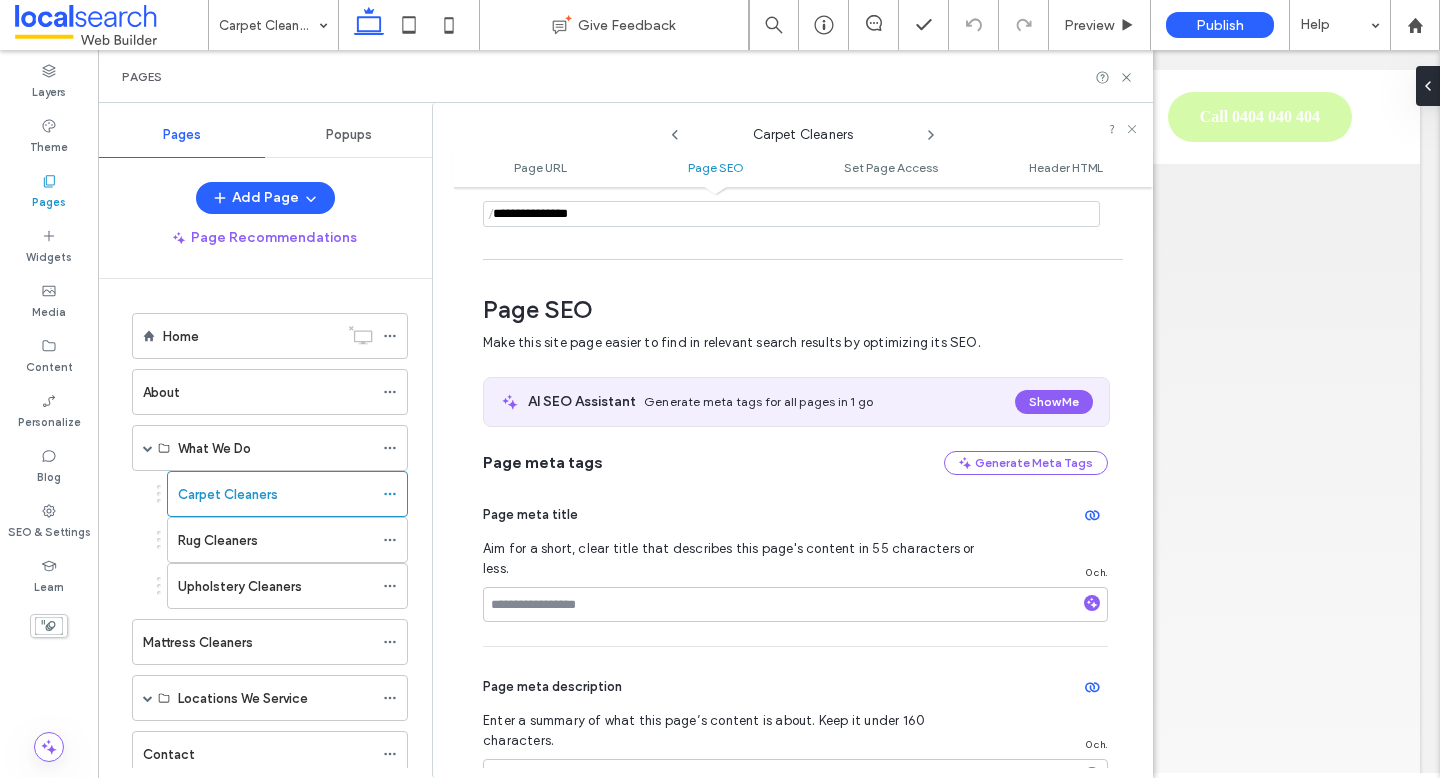 scroll, scrollTop: 275, scrollLeft: 0, axis: vertical 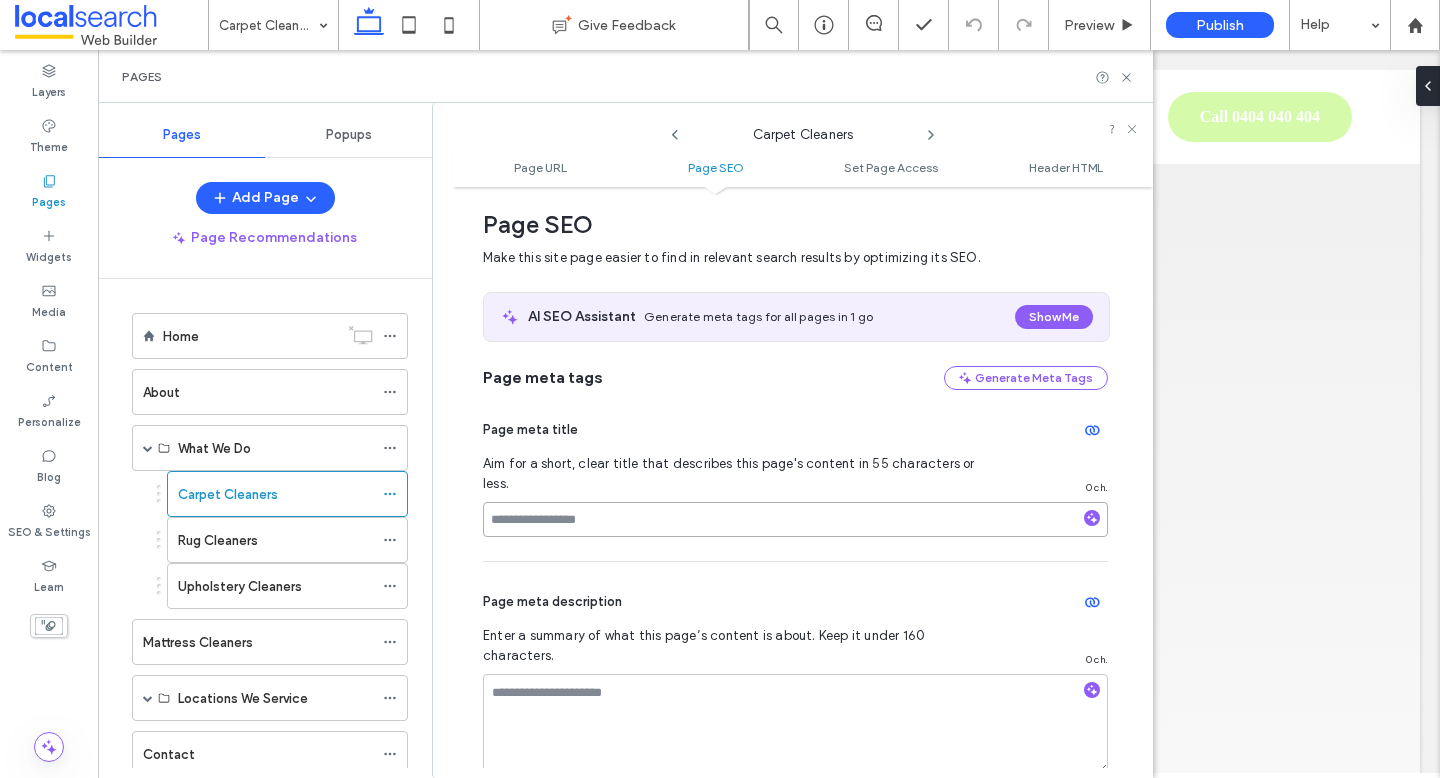 click at bounding box center (795, 519) 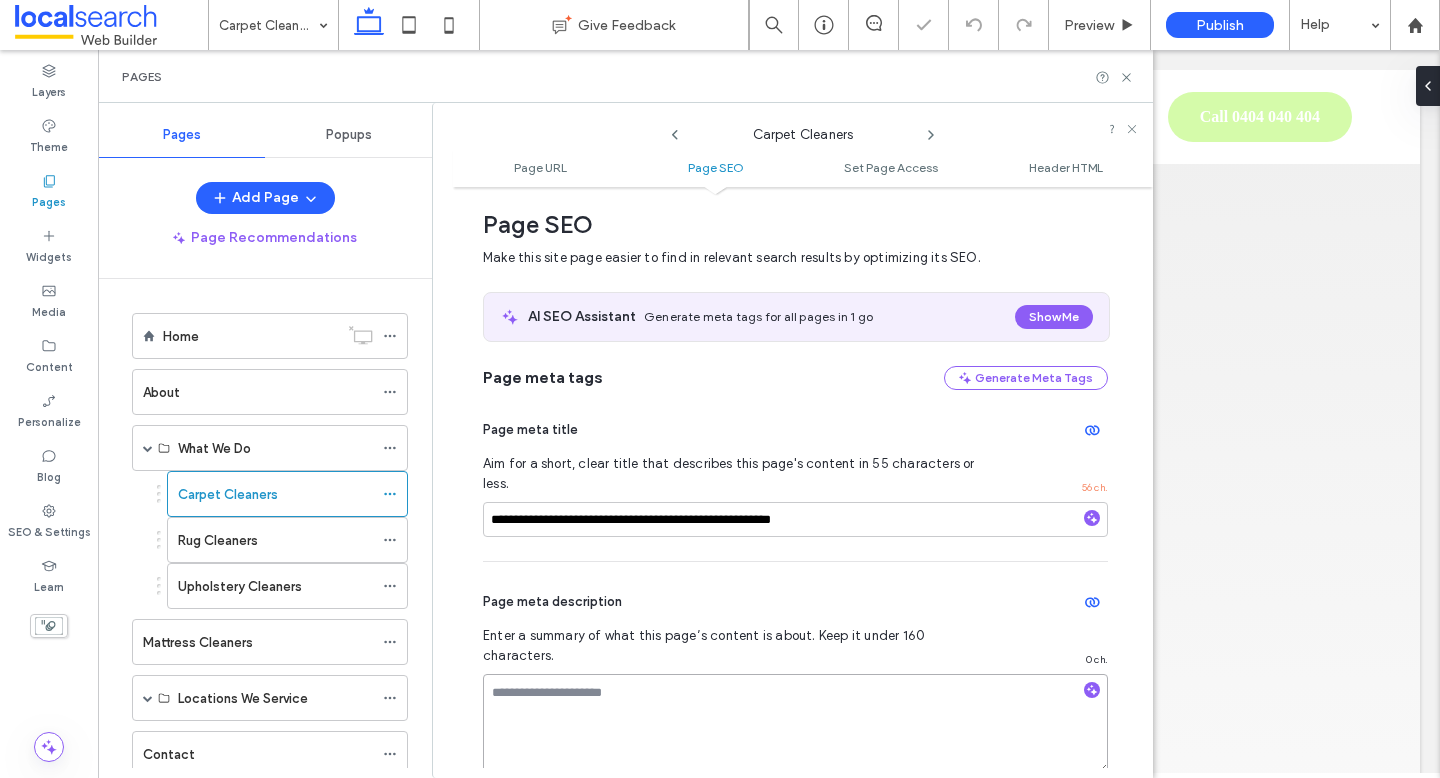click at bounding box center [795, 724] 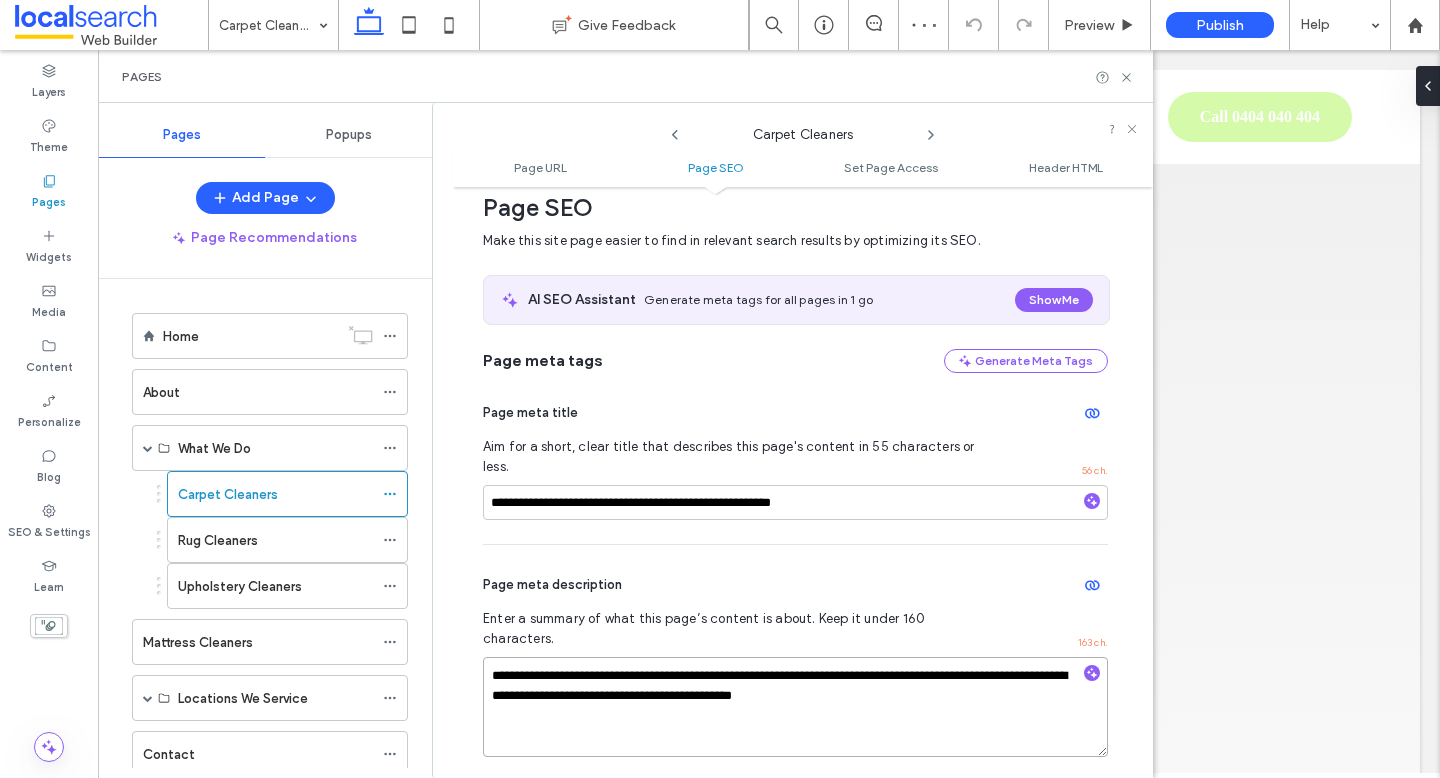scroll, scrollTop: 296, scrollLeft: 0, axis: vertical 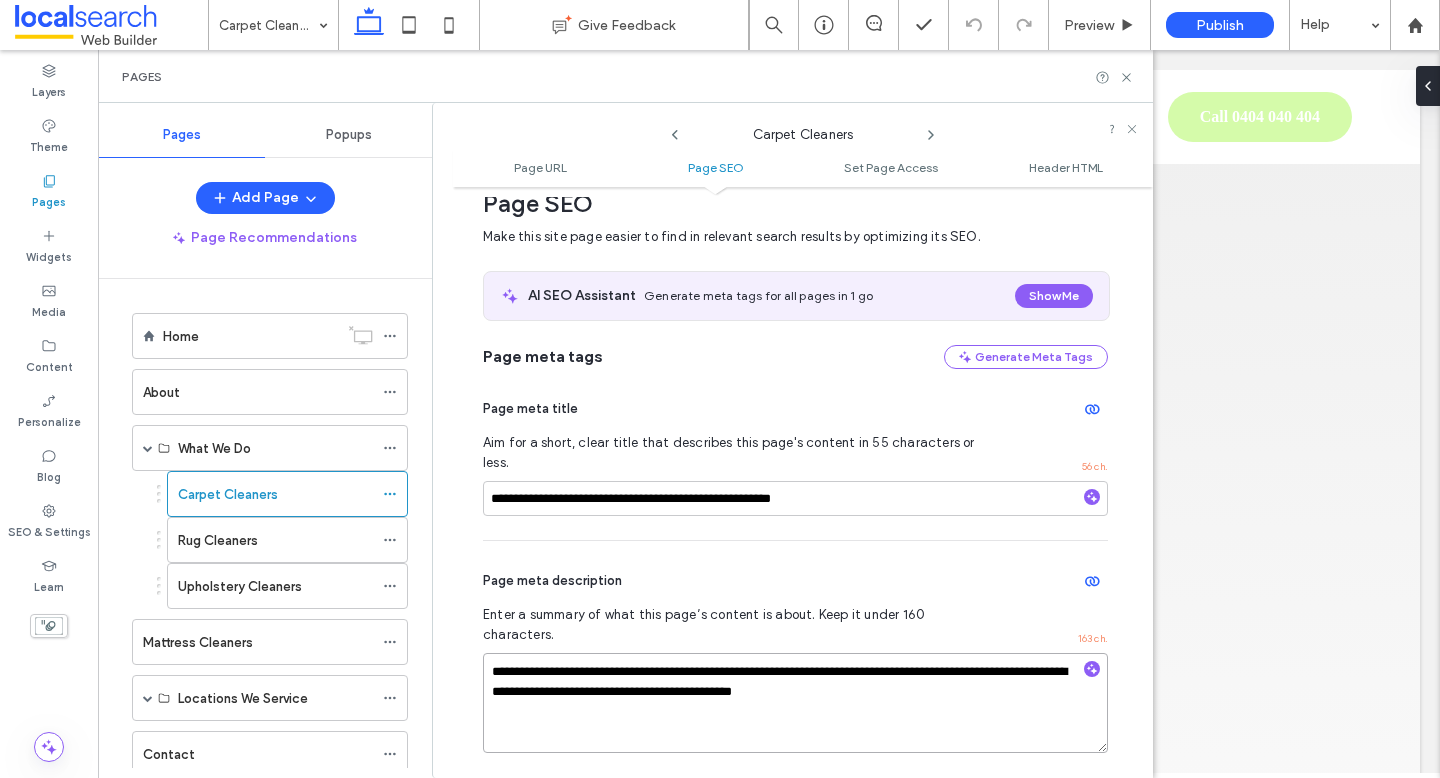click on "**********" at bounding box center [795, 703] 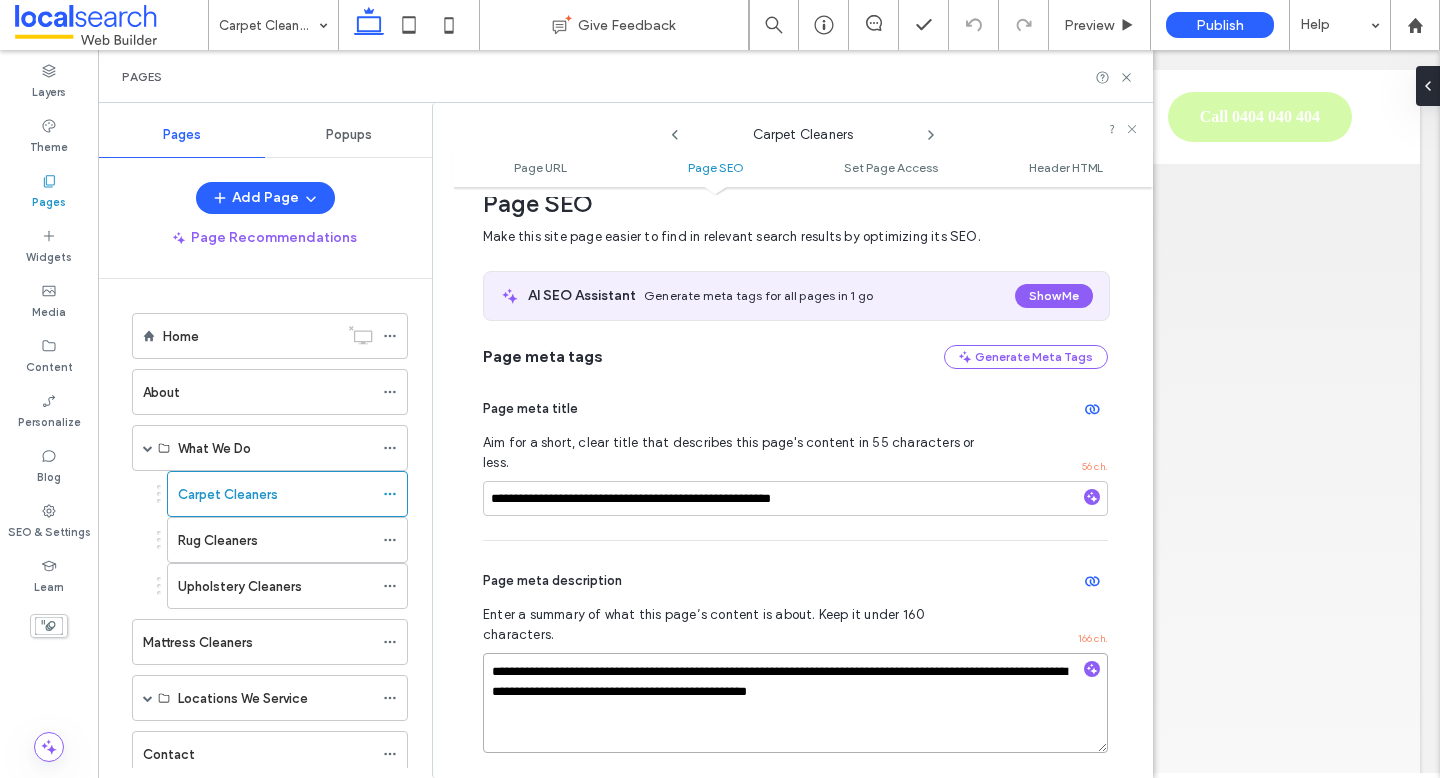 drag, startPoint x: 822, startPoint y: 632, endPoint x: 693, endPoint y: 635, distance: 129.03488 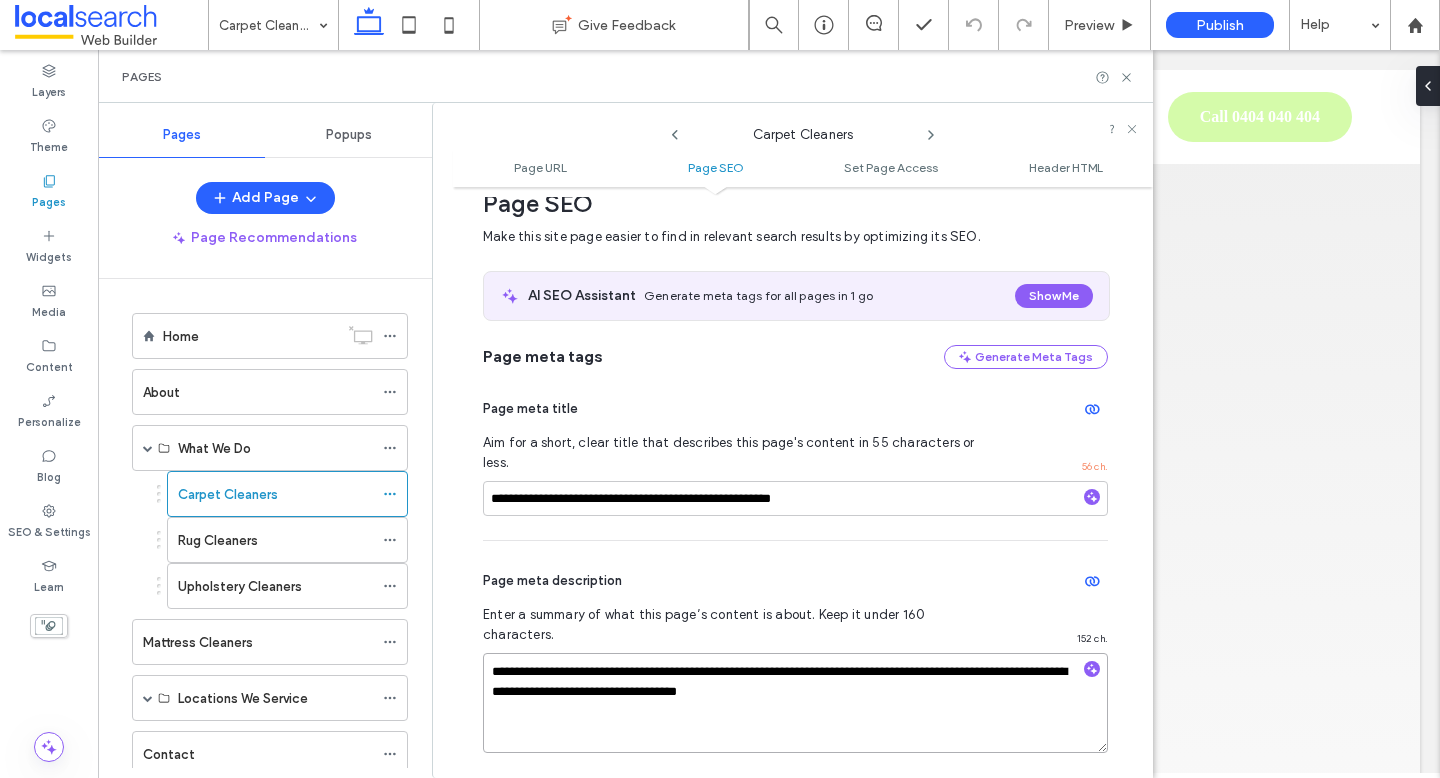 click on "**********" at bounding box center [795, 703] 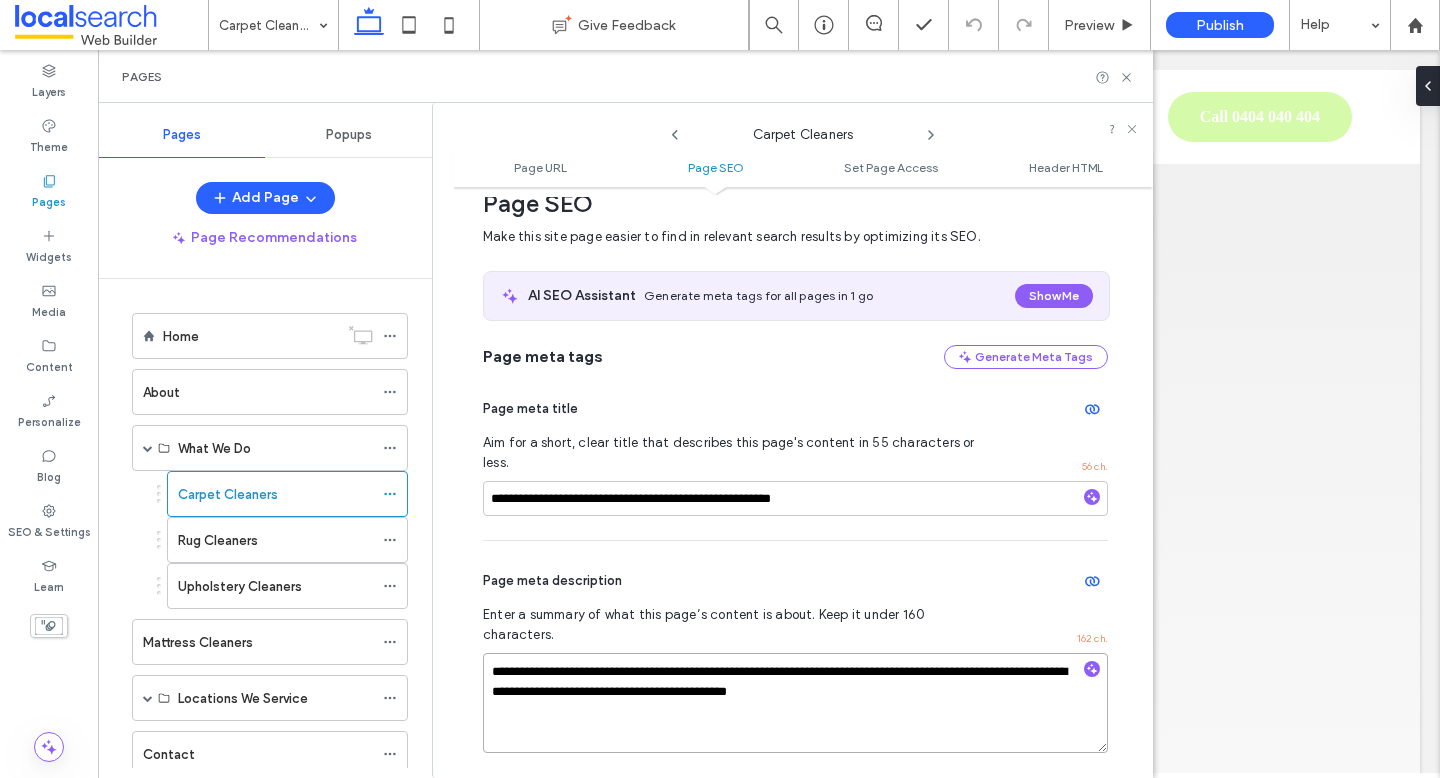 click on "**********" at bounding box center [795, 703] 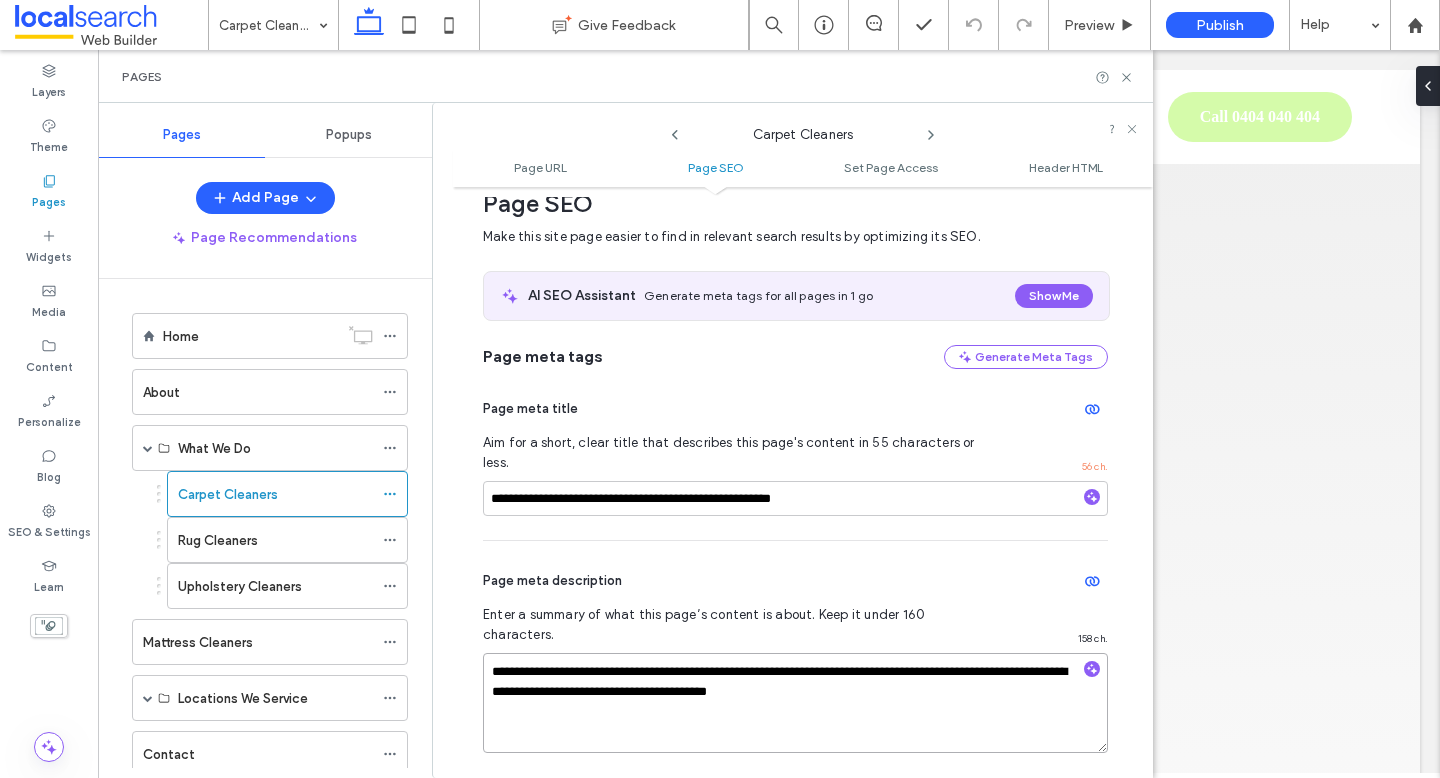 click on "**********" at bounding box center (795, 703) 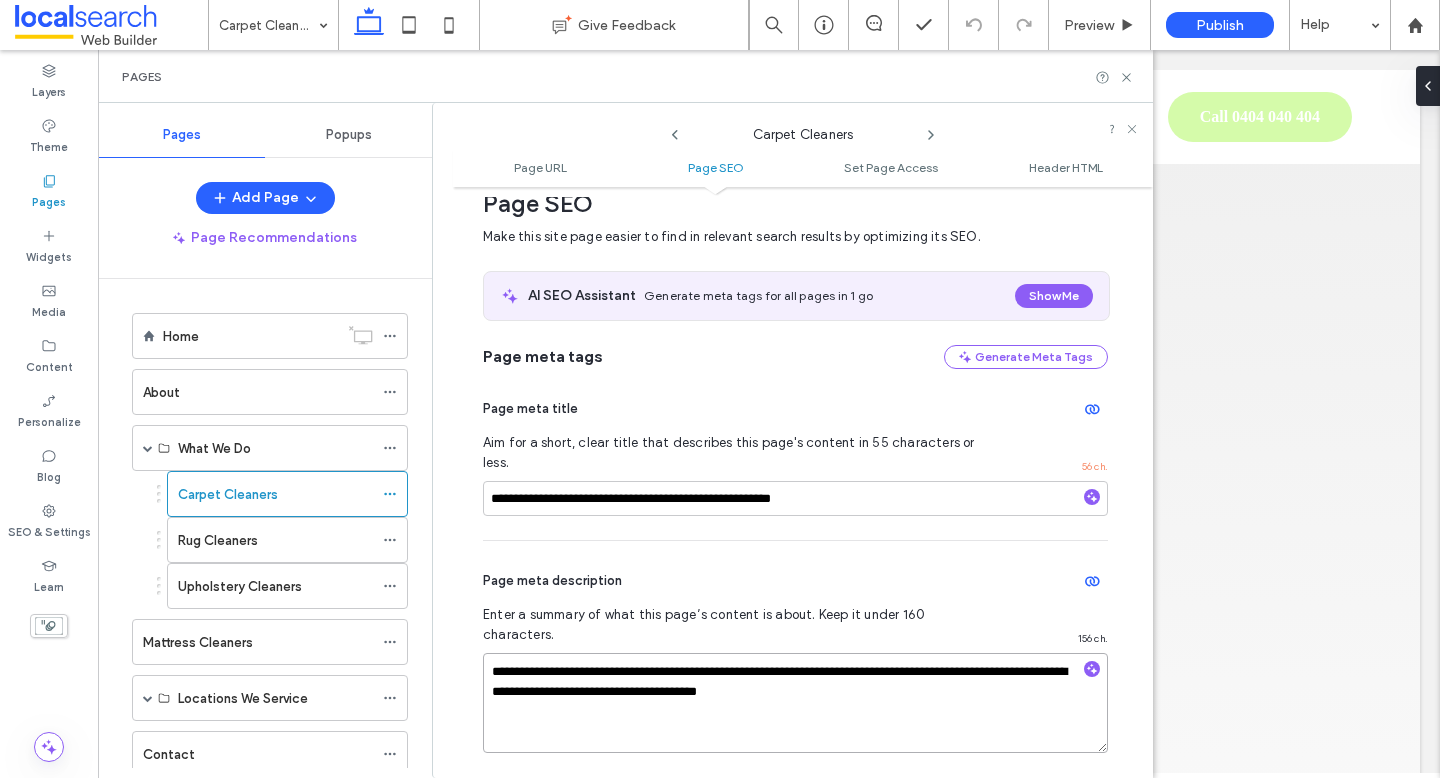 click on "**********" at bounding box center (795, 703) 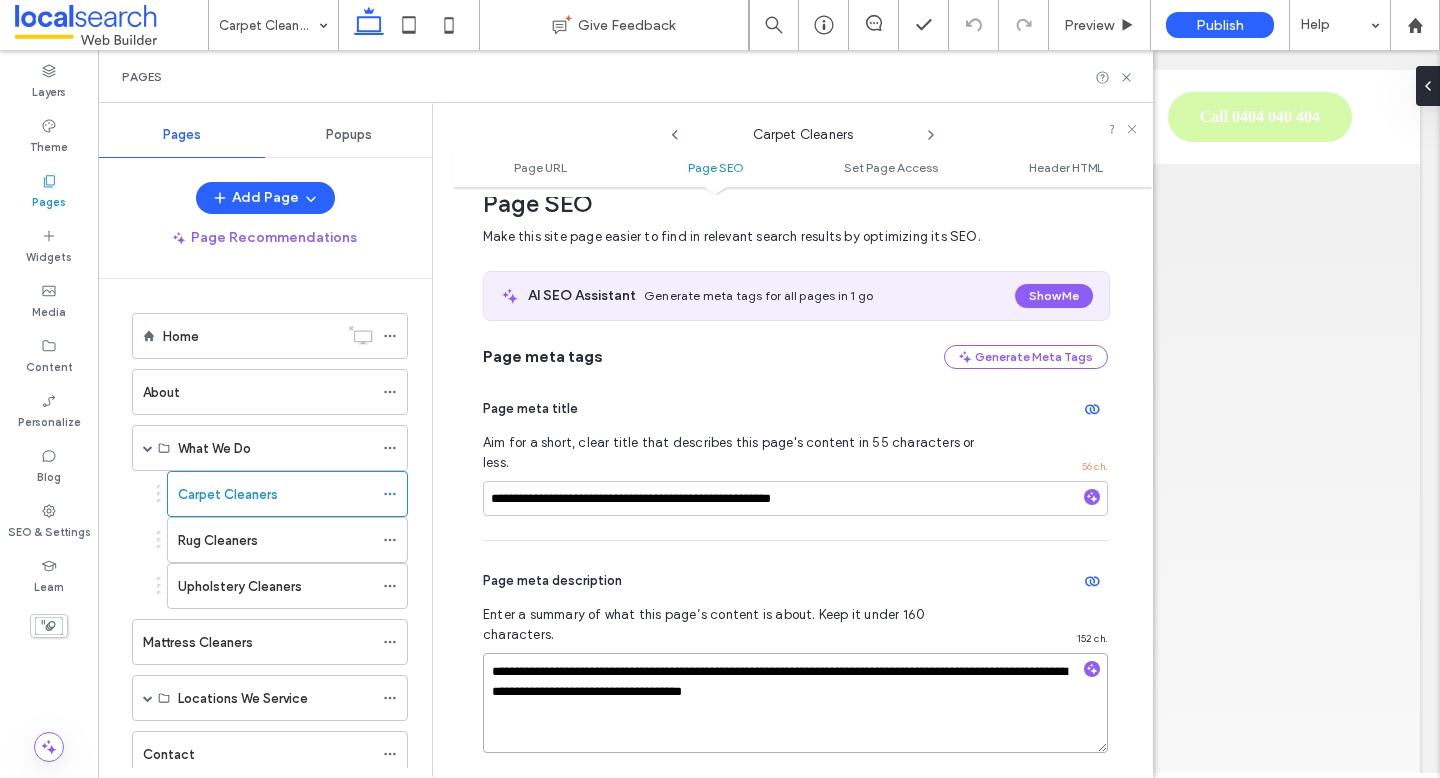 type on "**********" 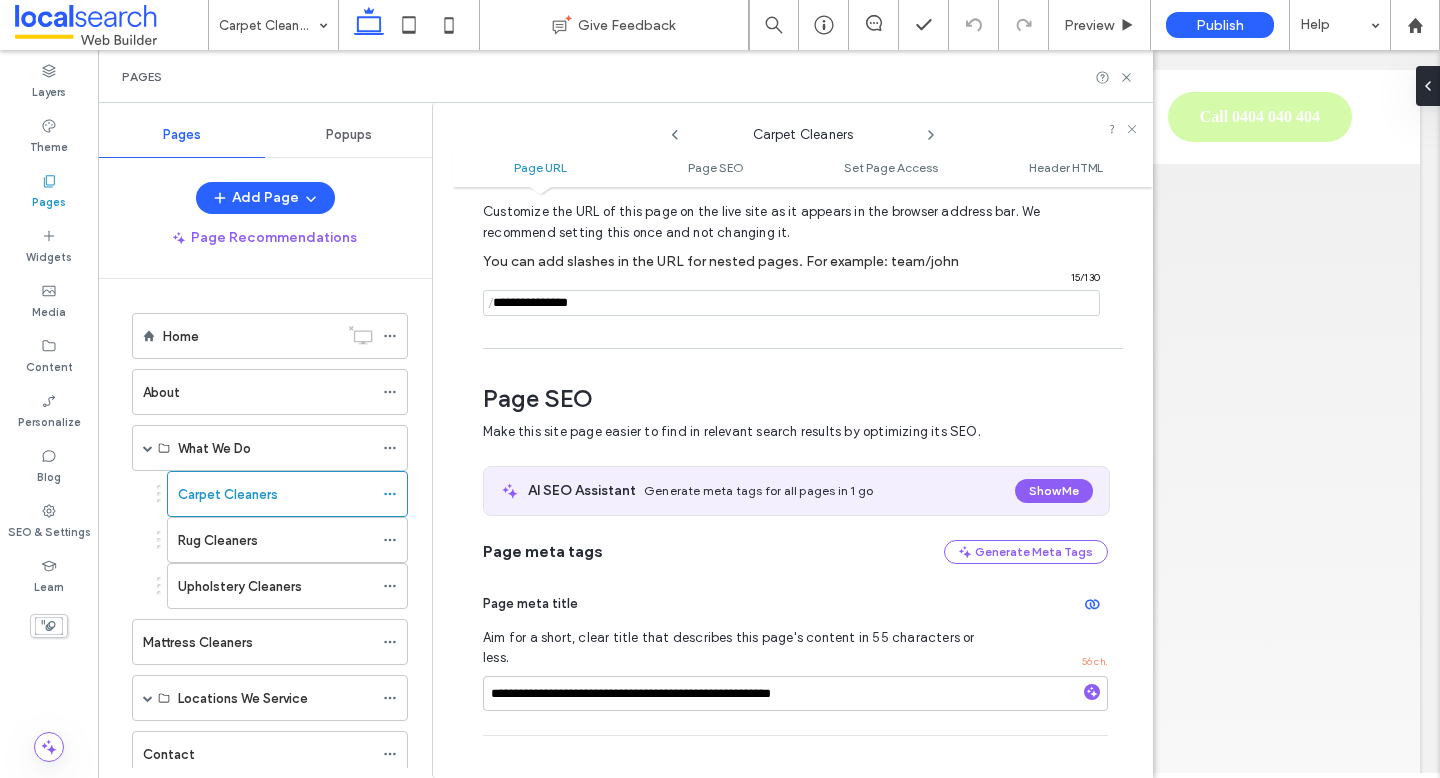 scroll, scrollTop: 0, scrollLeft: 0, axis: both 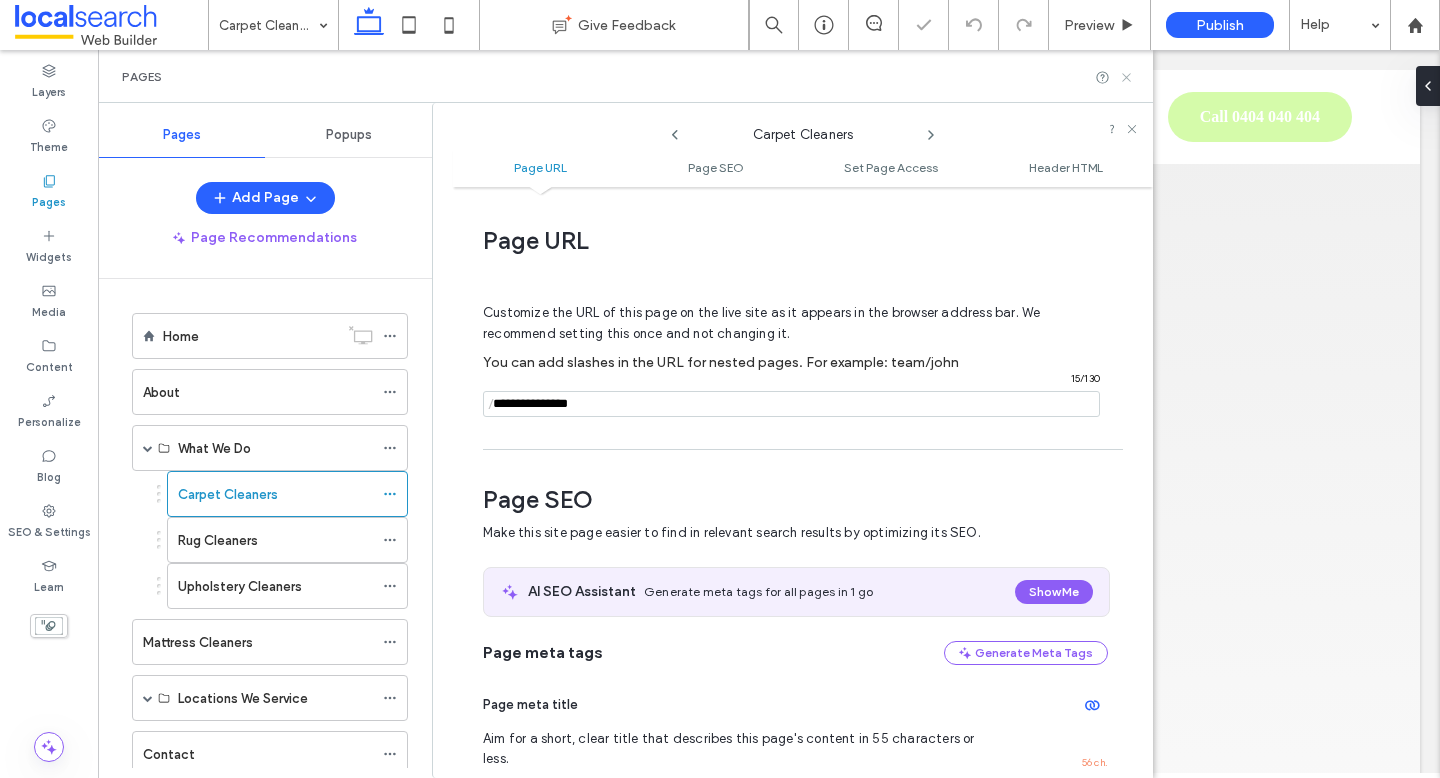 click 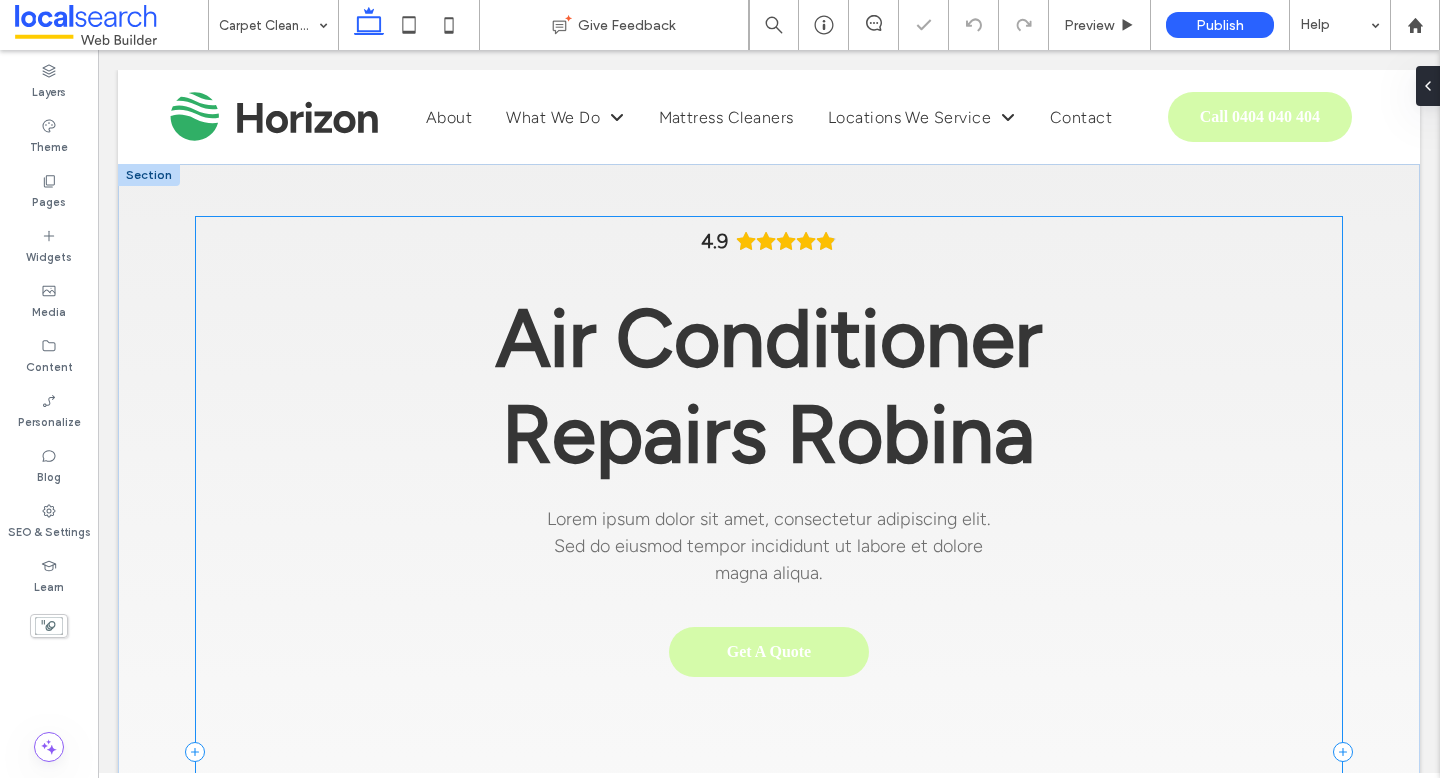 scroll, scrollTop: 8, scrollLeft: 0, axis: vertical 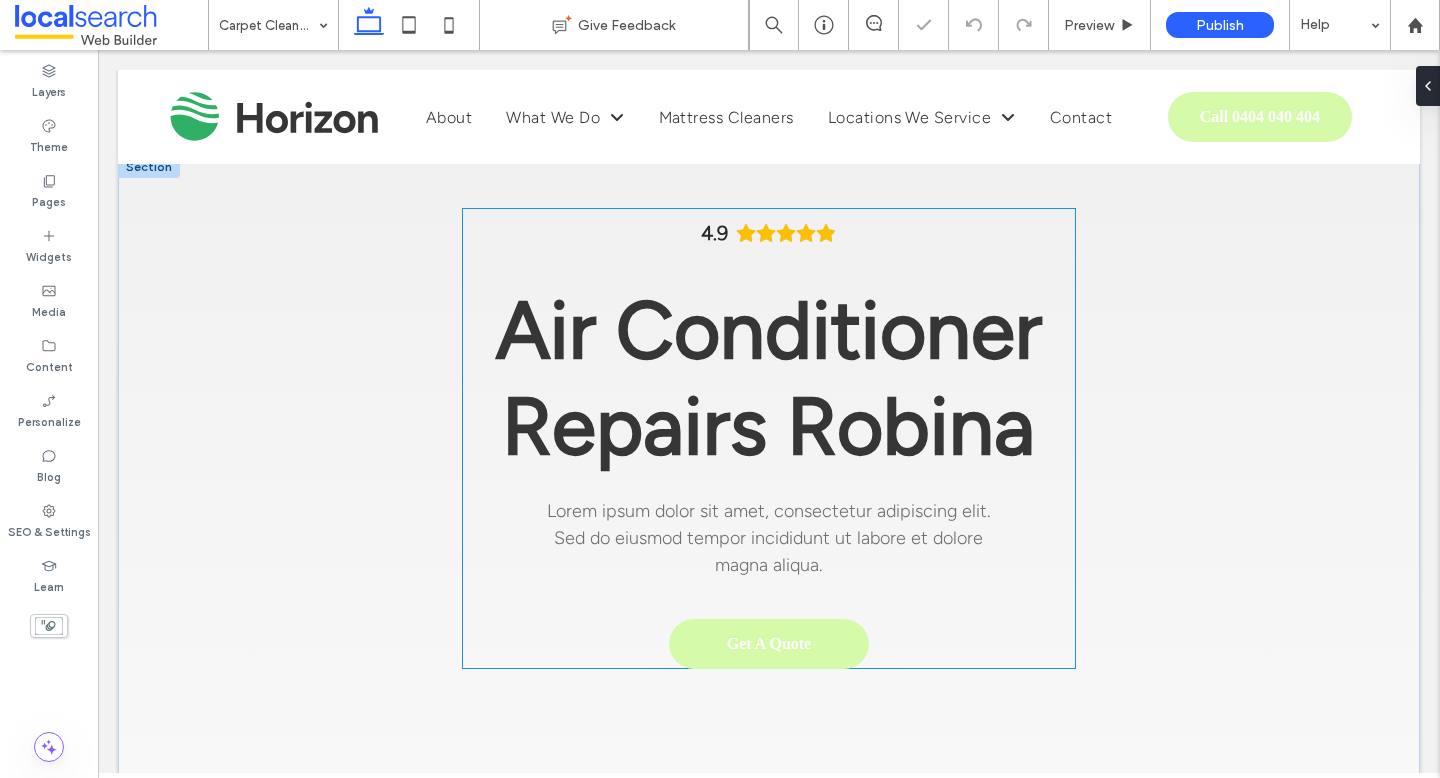 click on "Air Conditioner Repairs Robina" at bounding box center [769, 378] 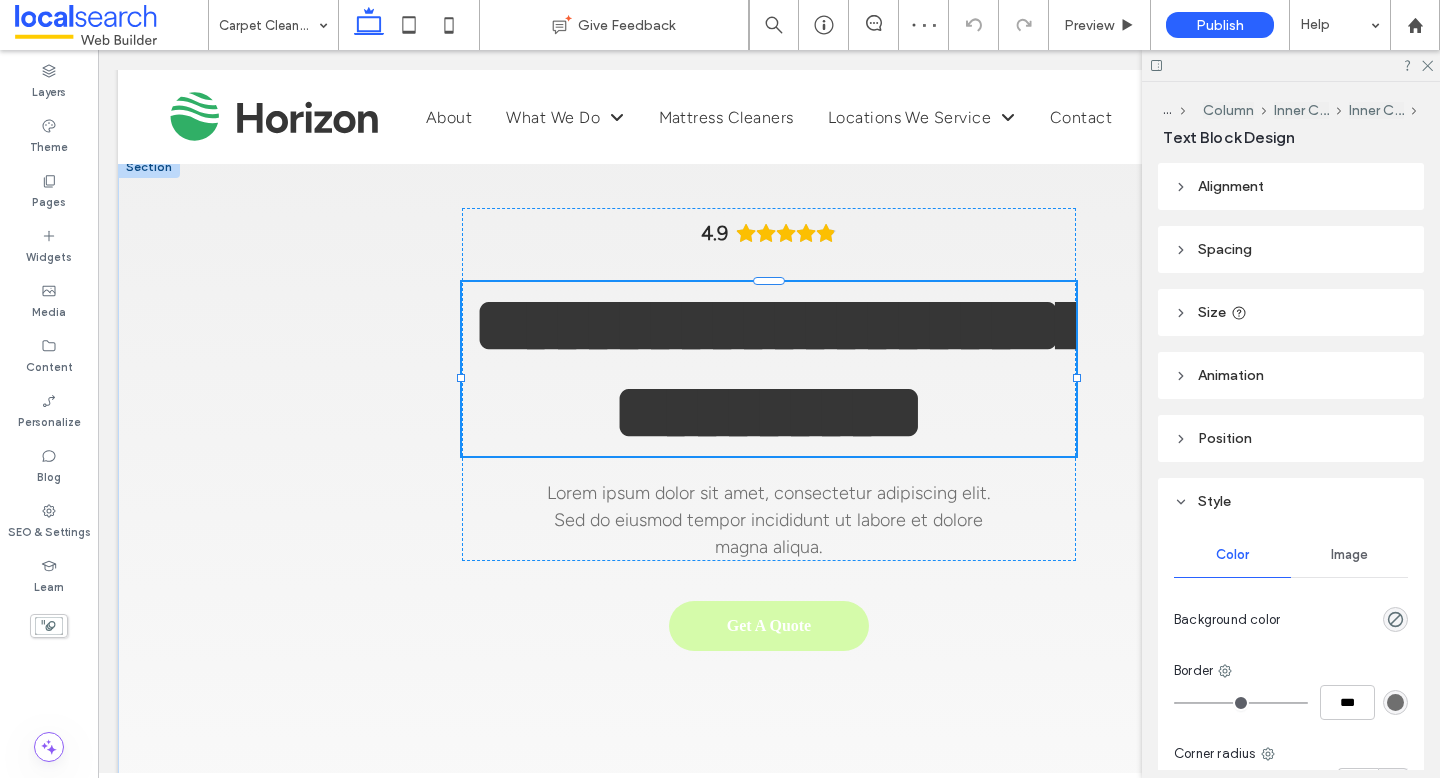type on "**********" 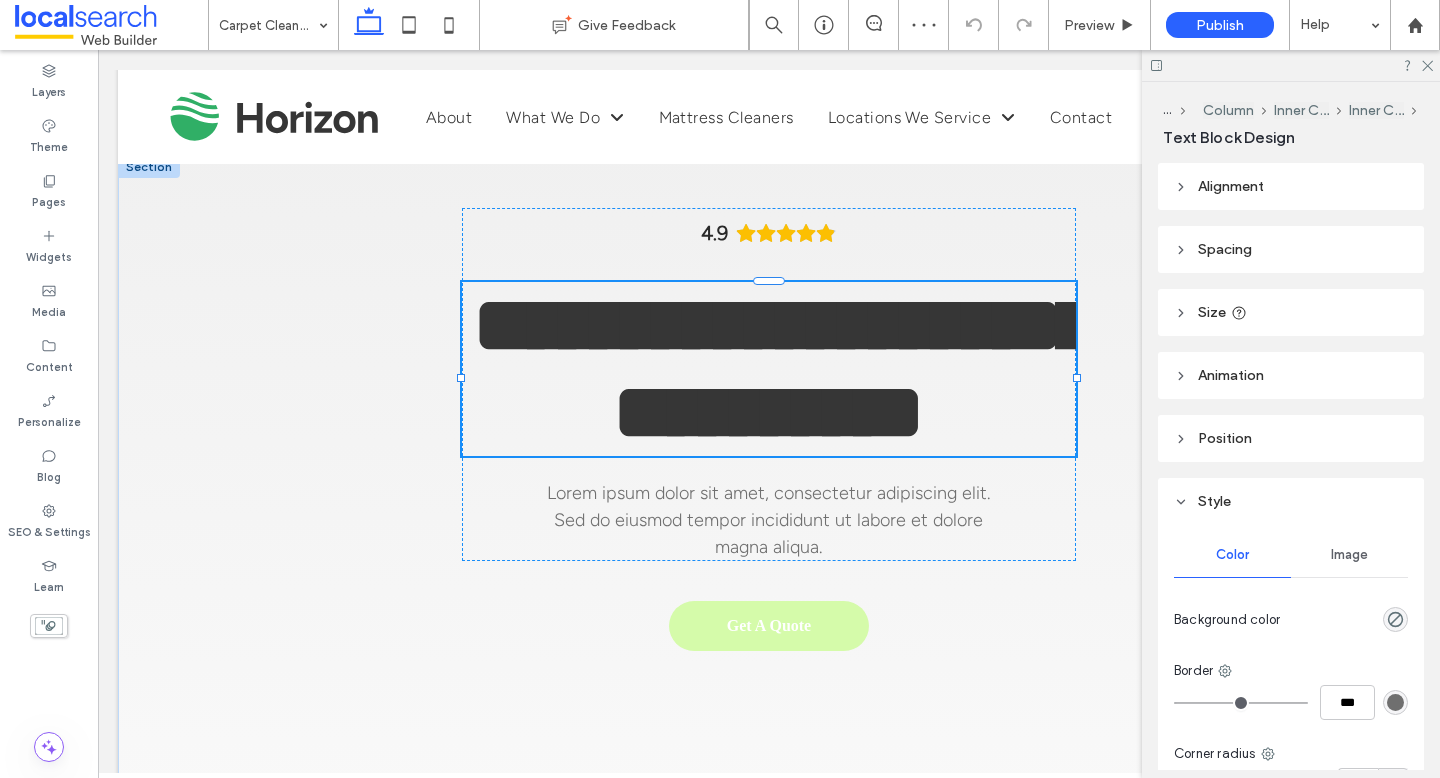 type on "**" 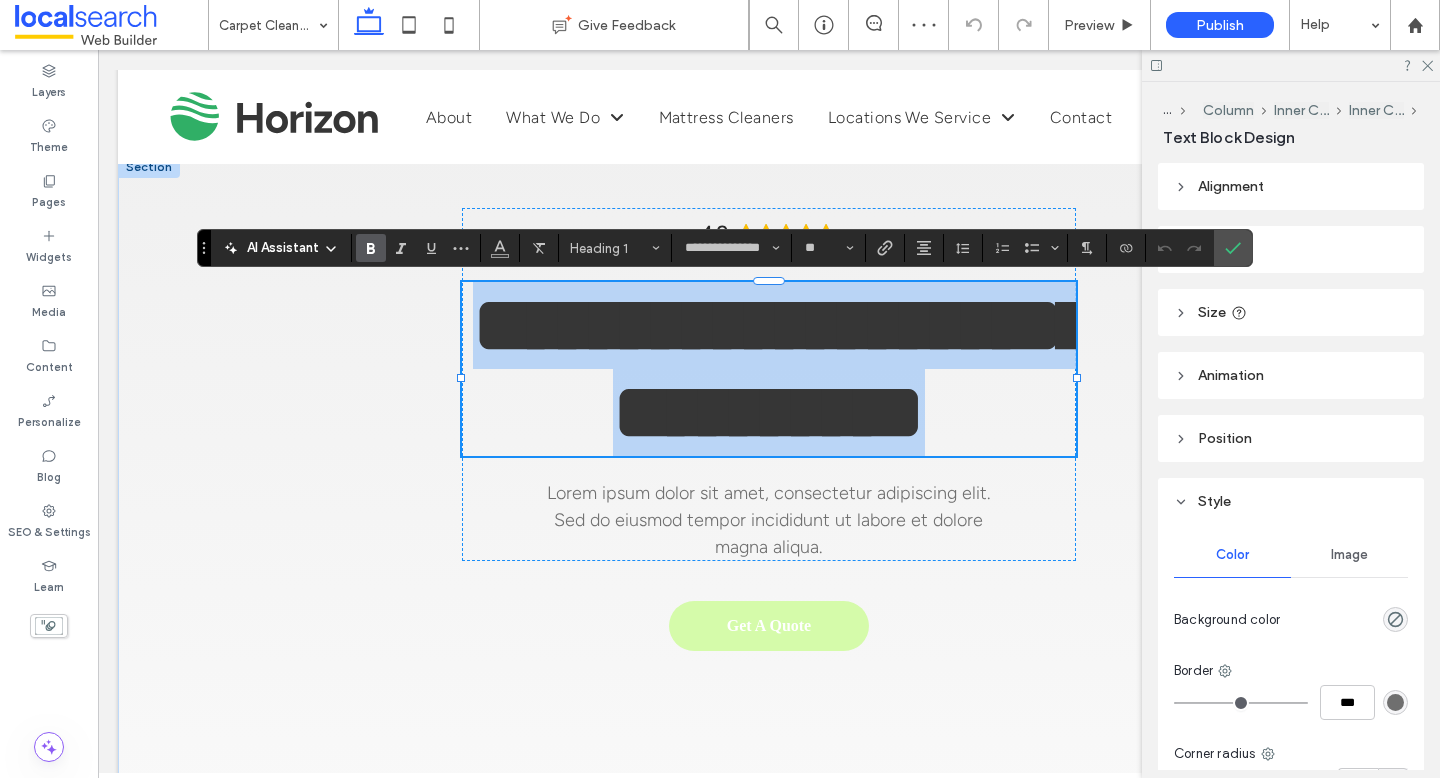 scroll, scrollTop: 0, scrollLeft: 0, axis: both 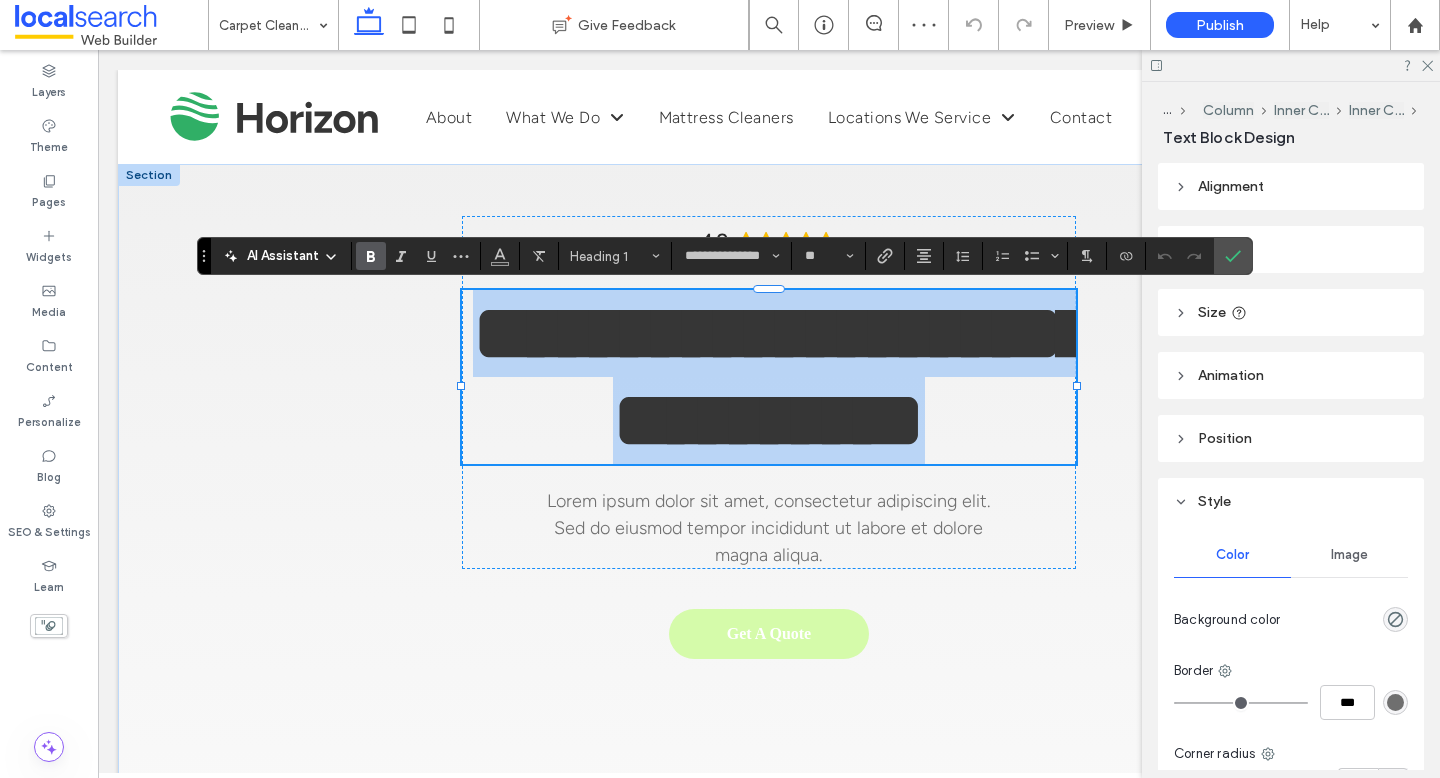 click on "**********" at bounding box center [784, 377] 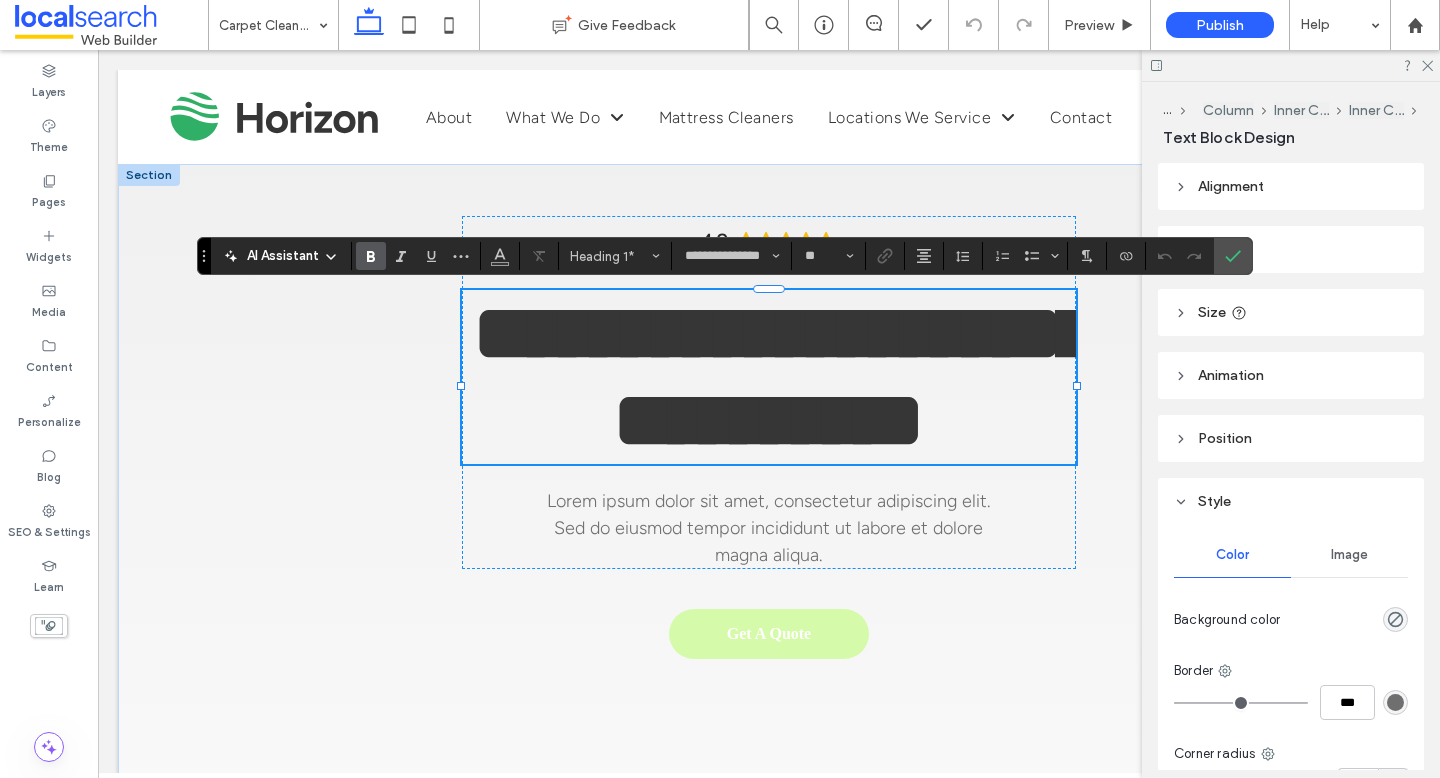click on "**********" at bounding box center (784, 377) 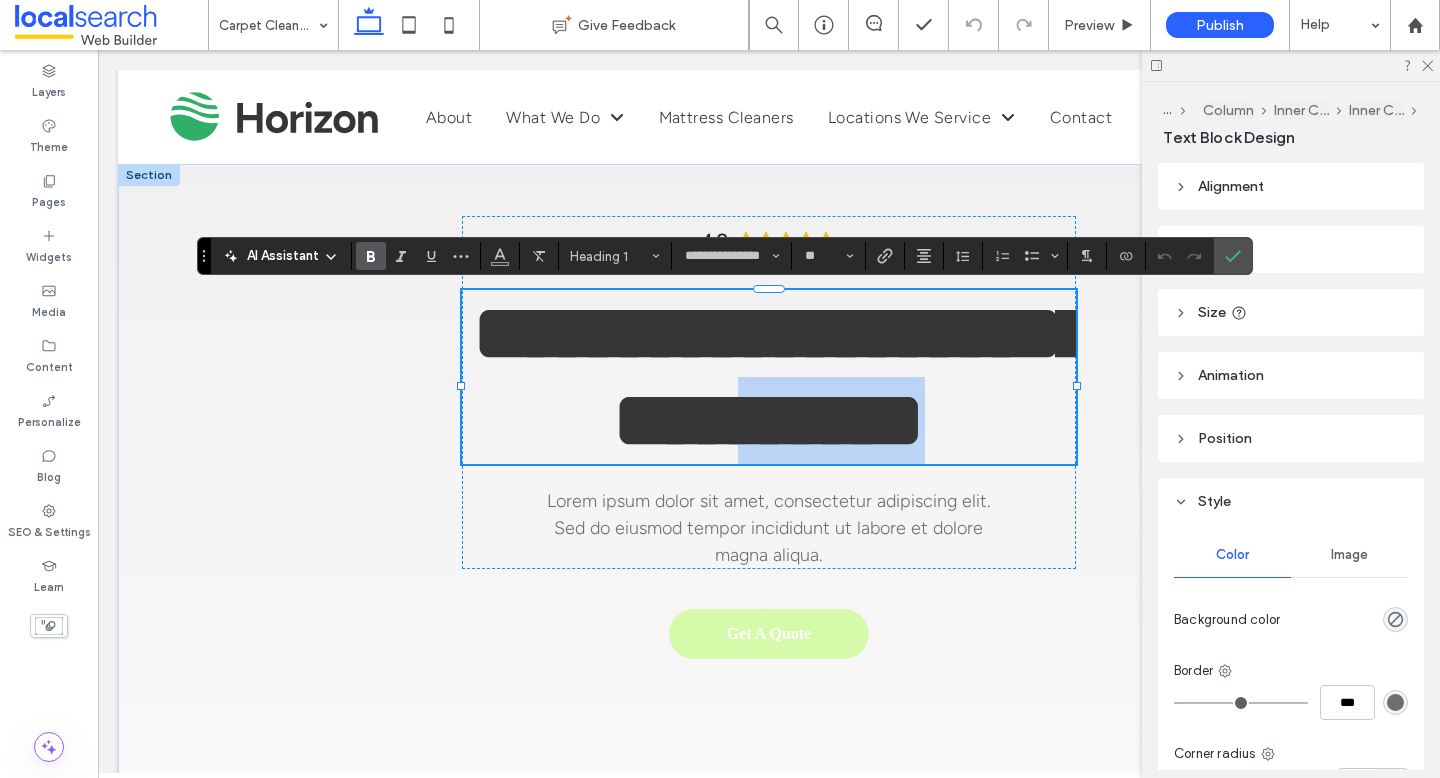 click on "**********" at bounding box center [784, 377] 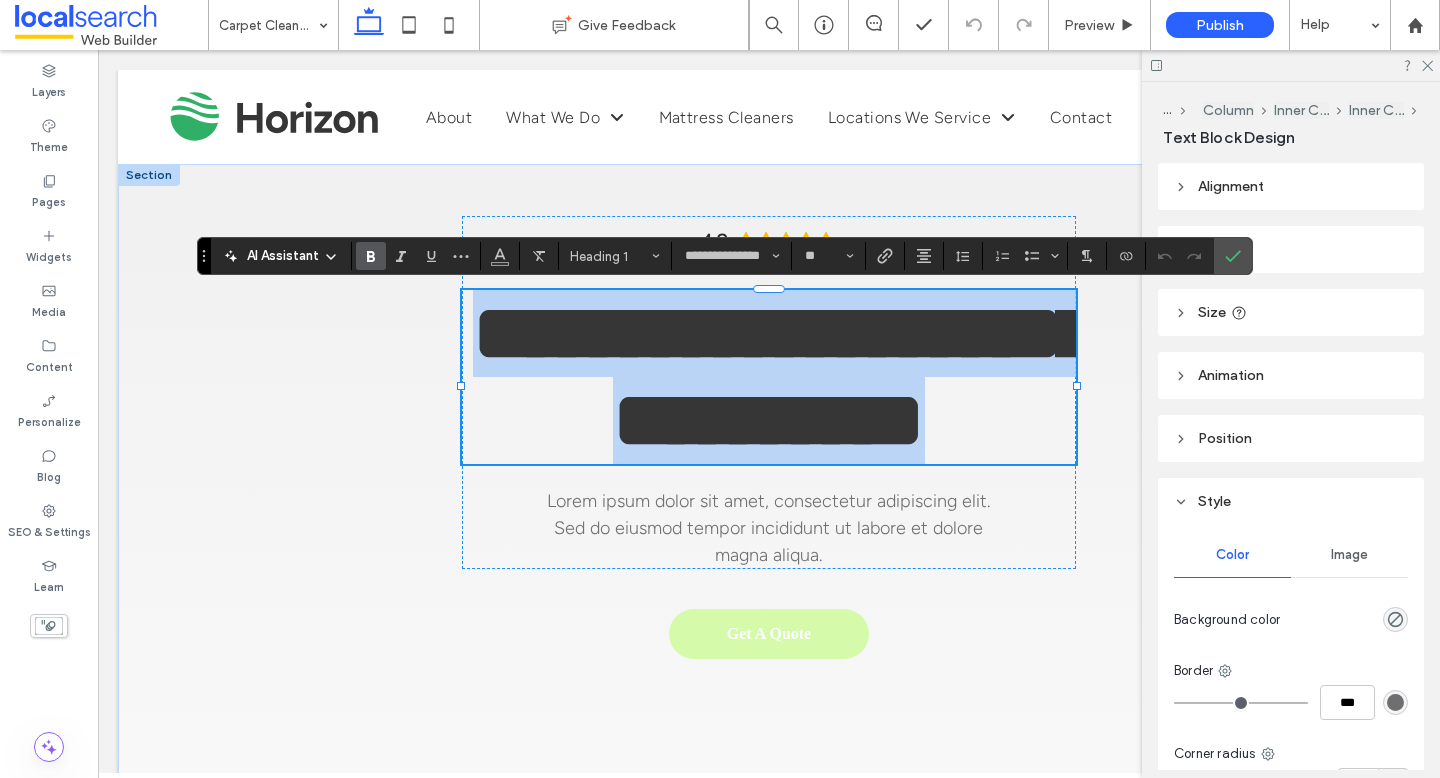 click on "**********" at bounding box center (784, 377) 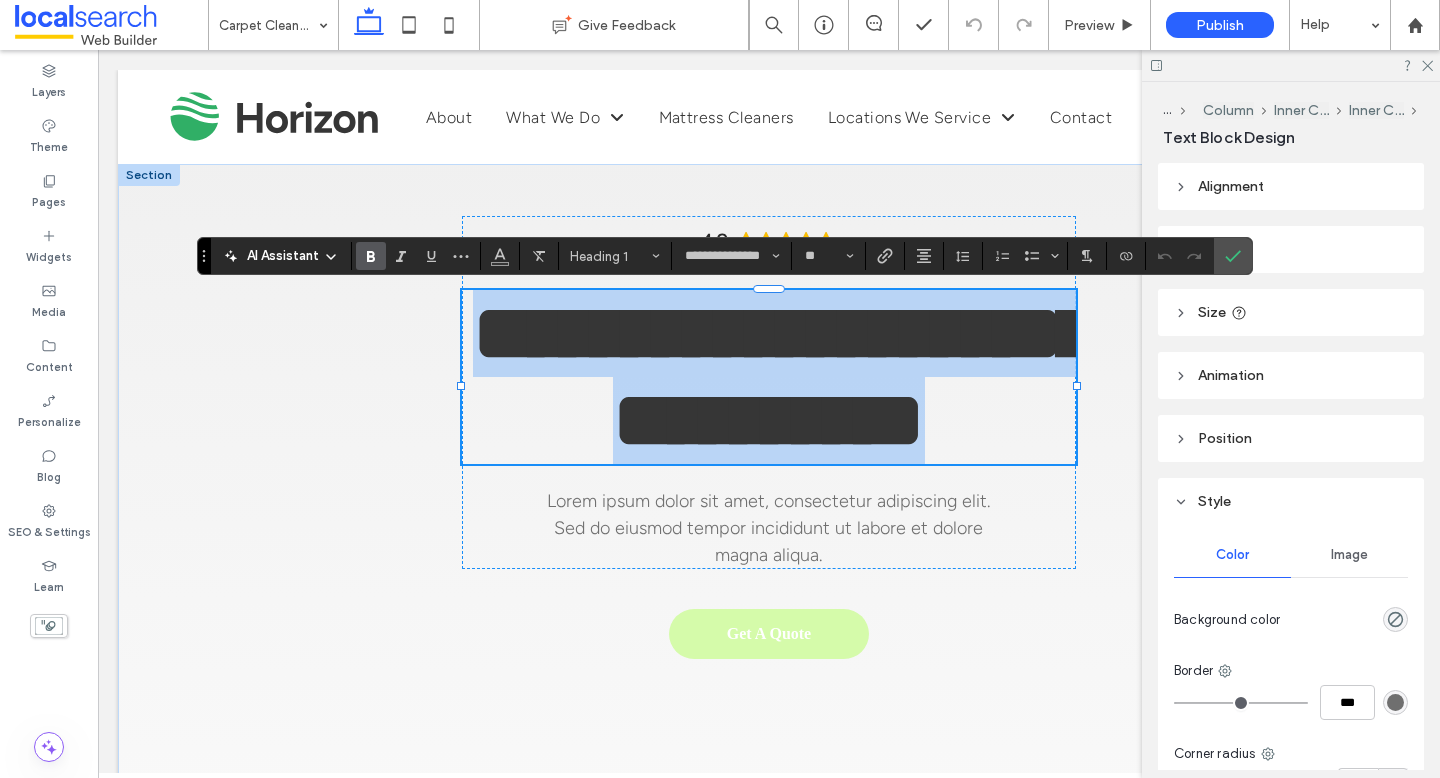 type 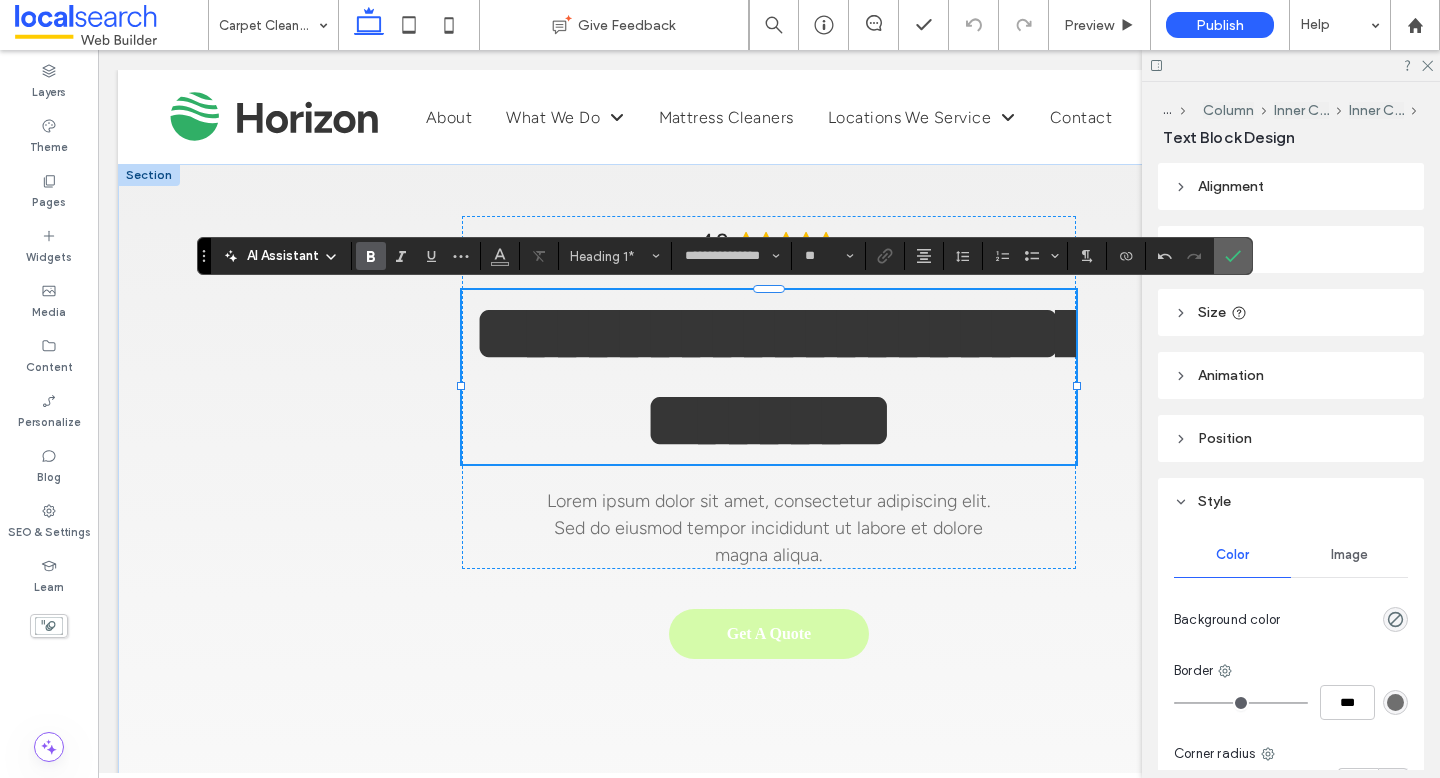 click 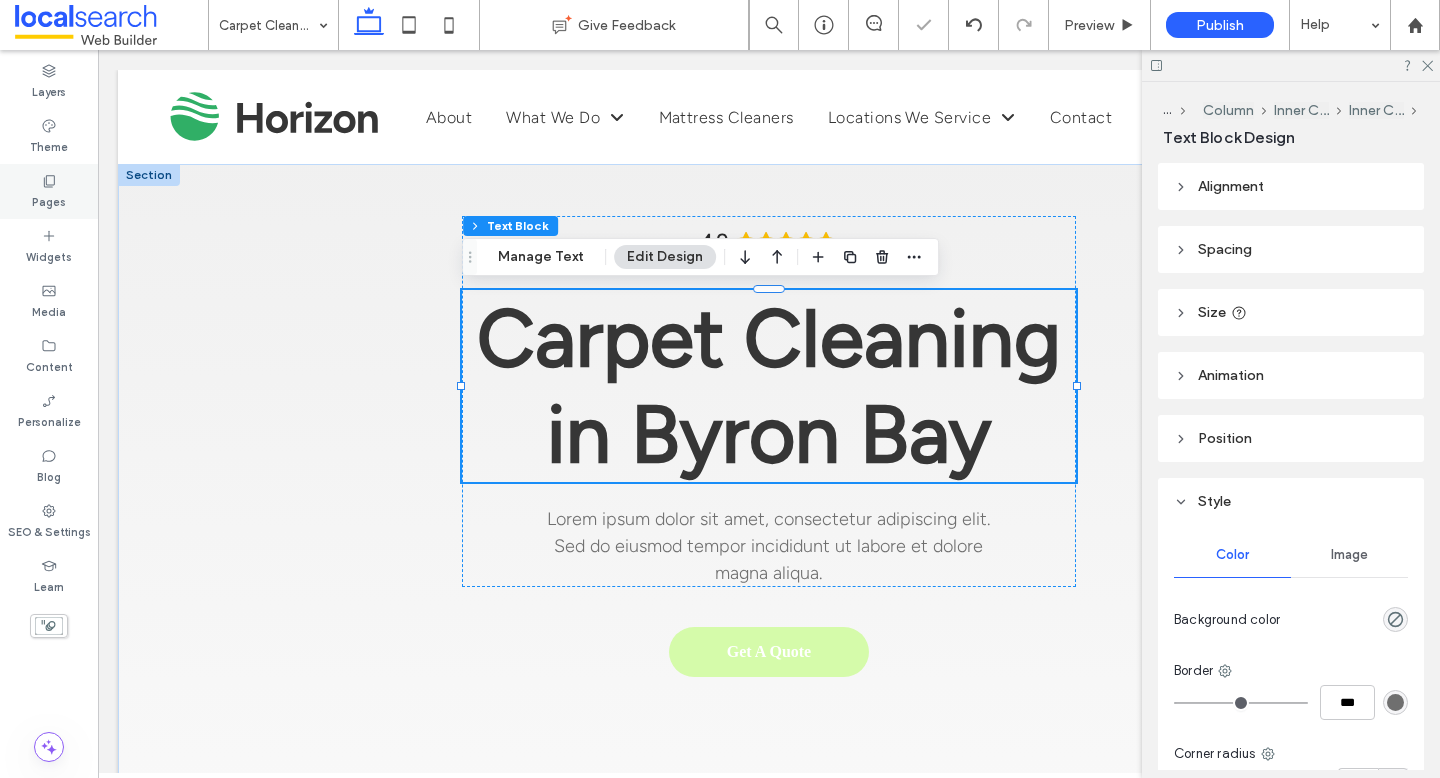 click on "Pages" at bounding box center (49, 191) 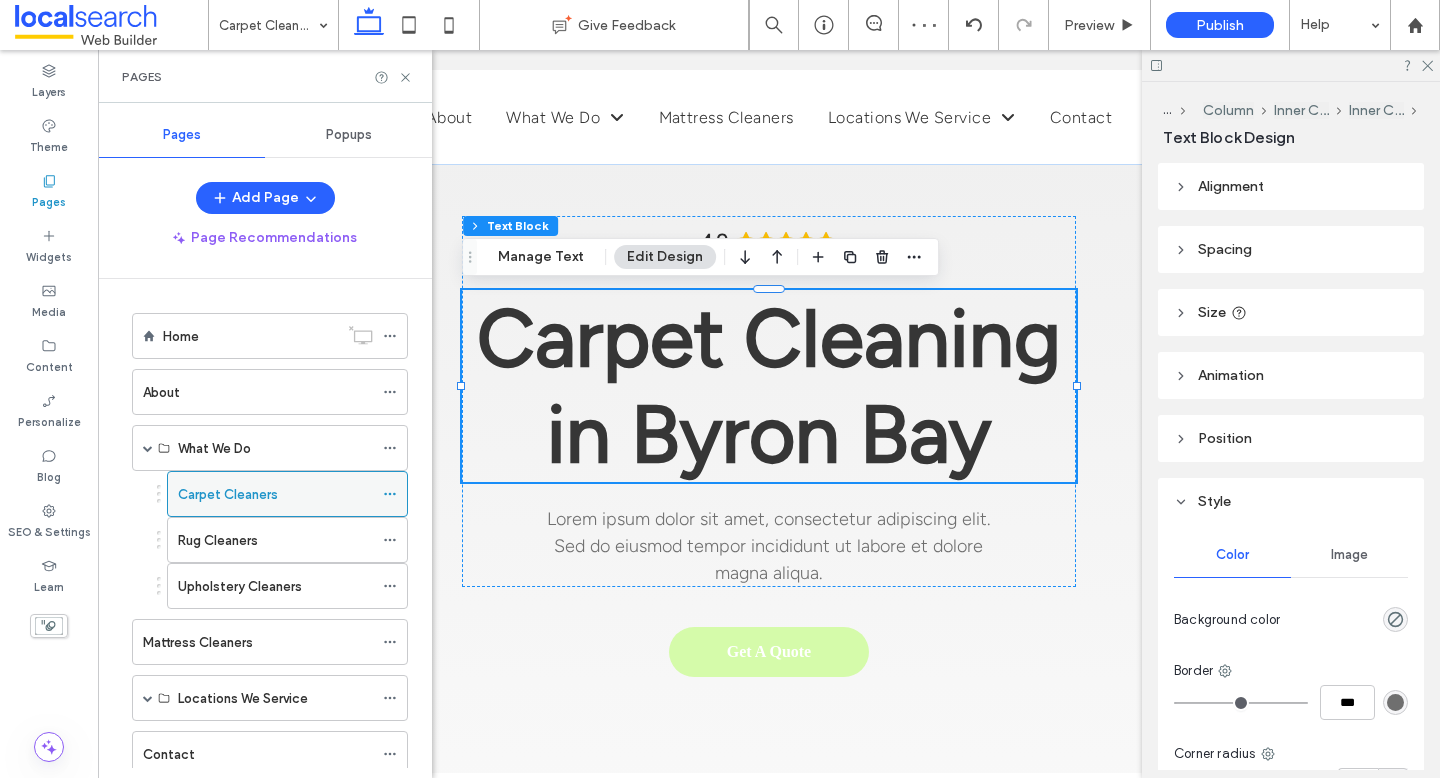 click at bounding box center [390, 494] 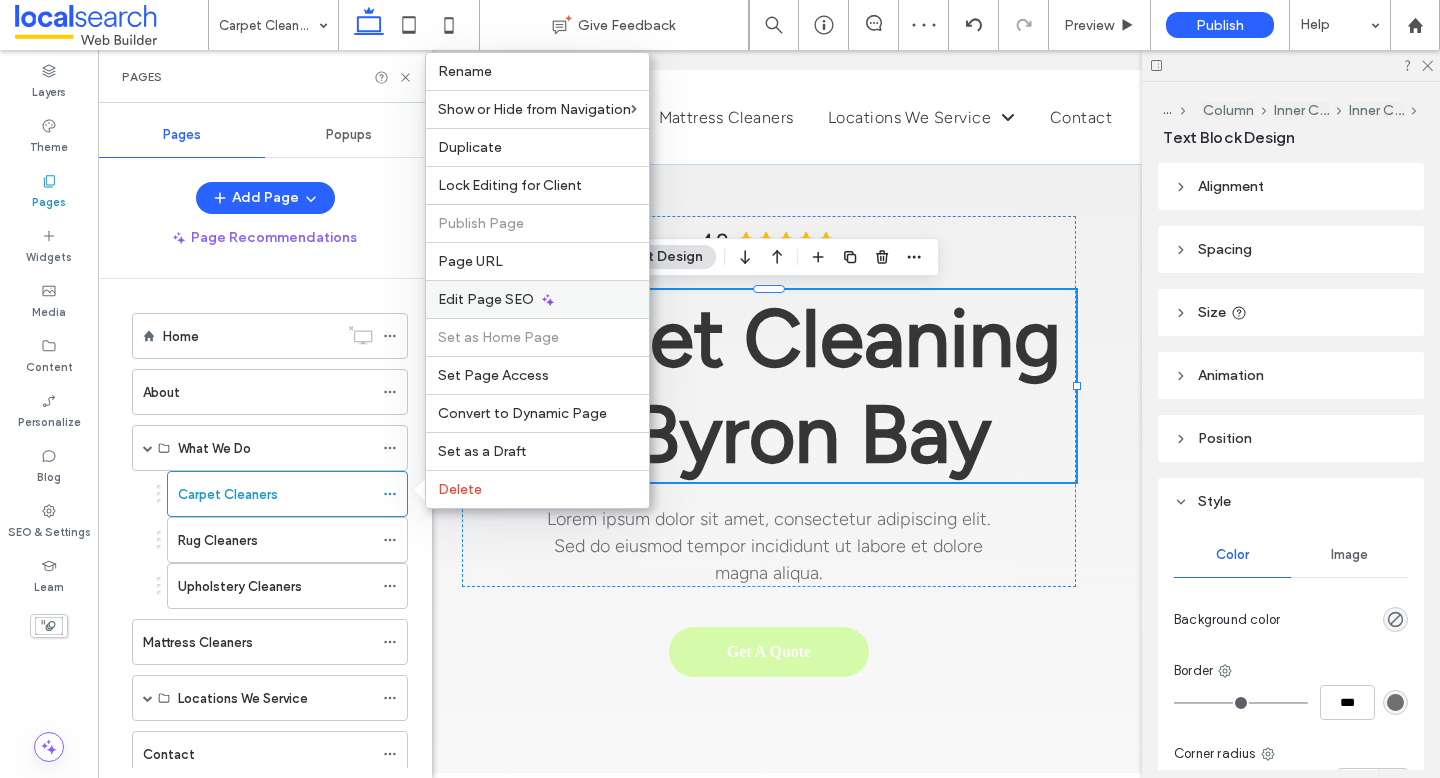 click on "Edit Page SEO" at bounding box center [486, 299] 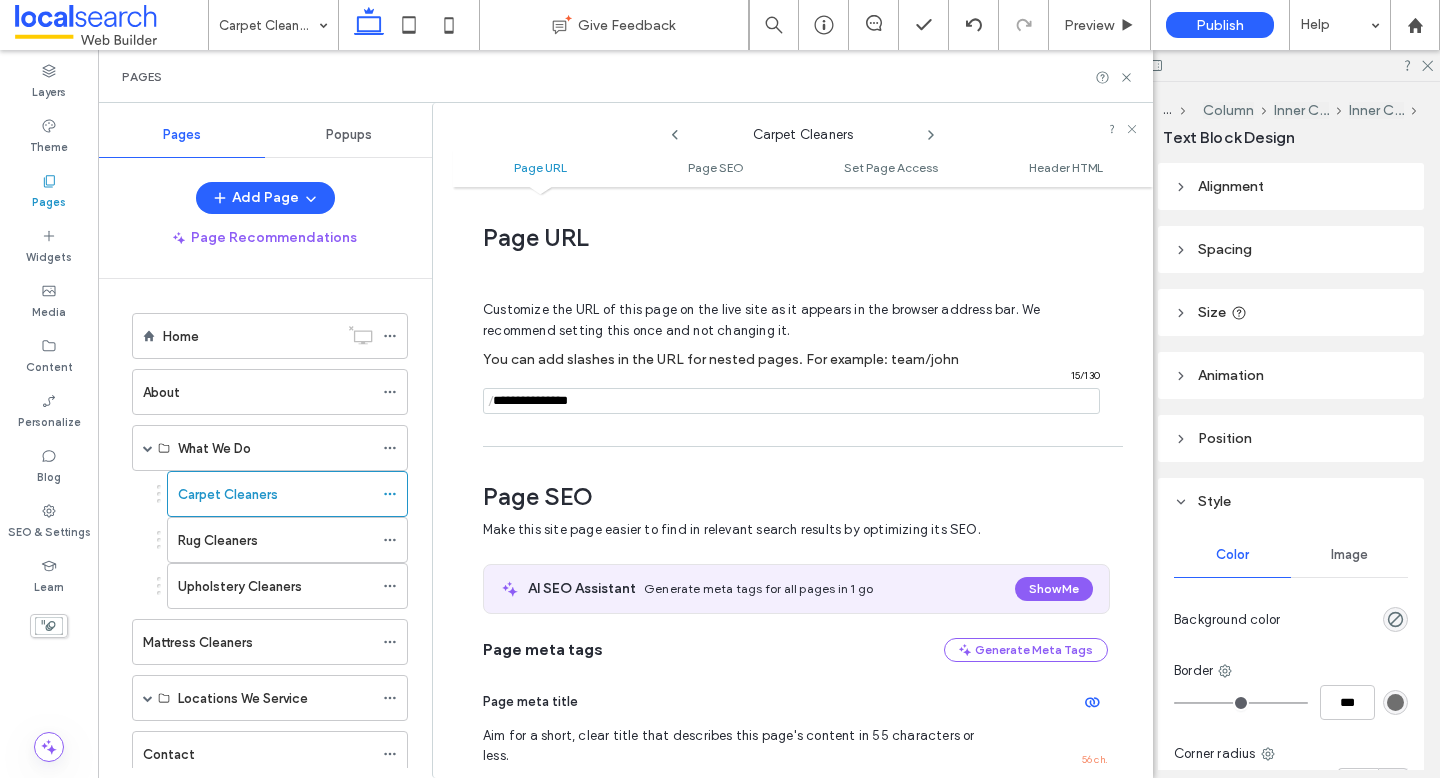 scroll, scrollTop: 0, scrollLeft: 0, axis: both 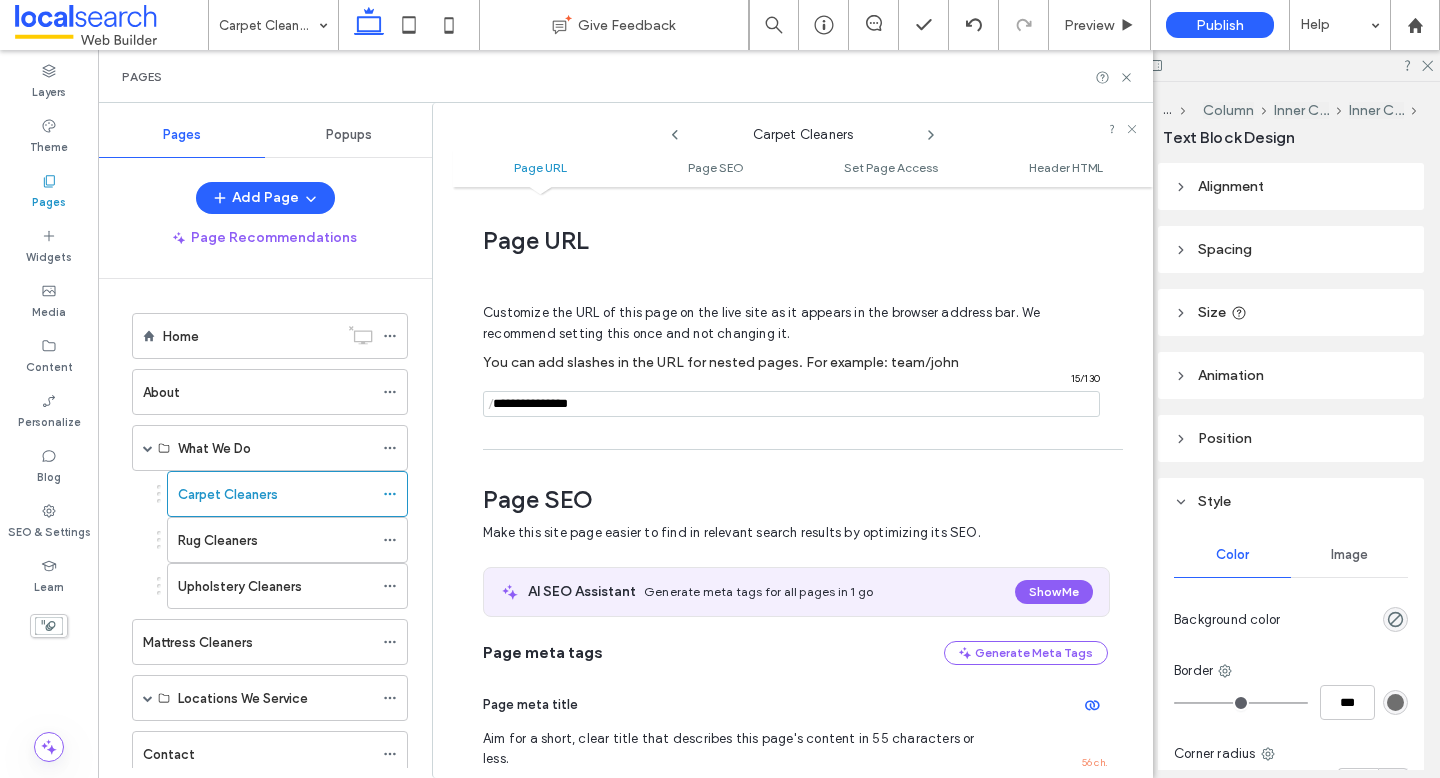 click at bounding box center [791, 404] 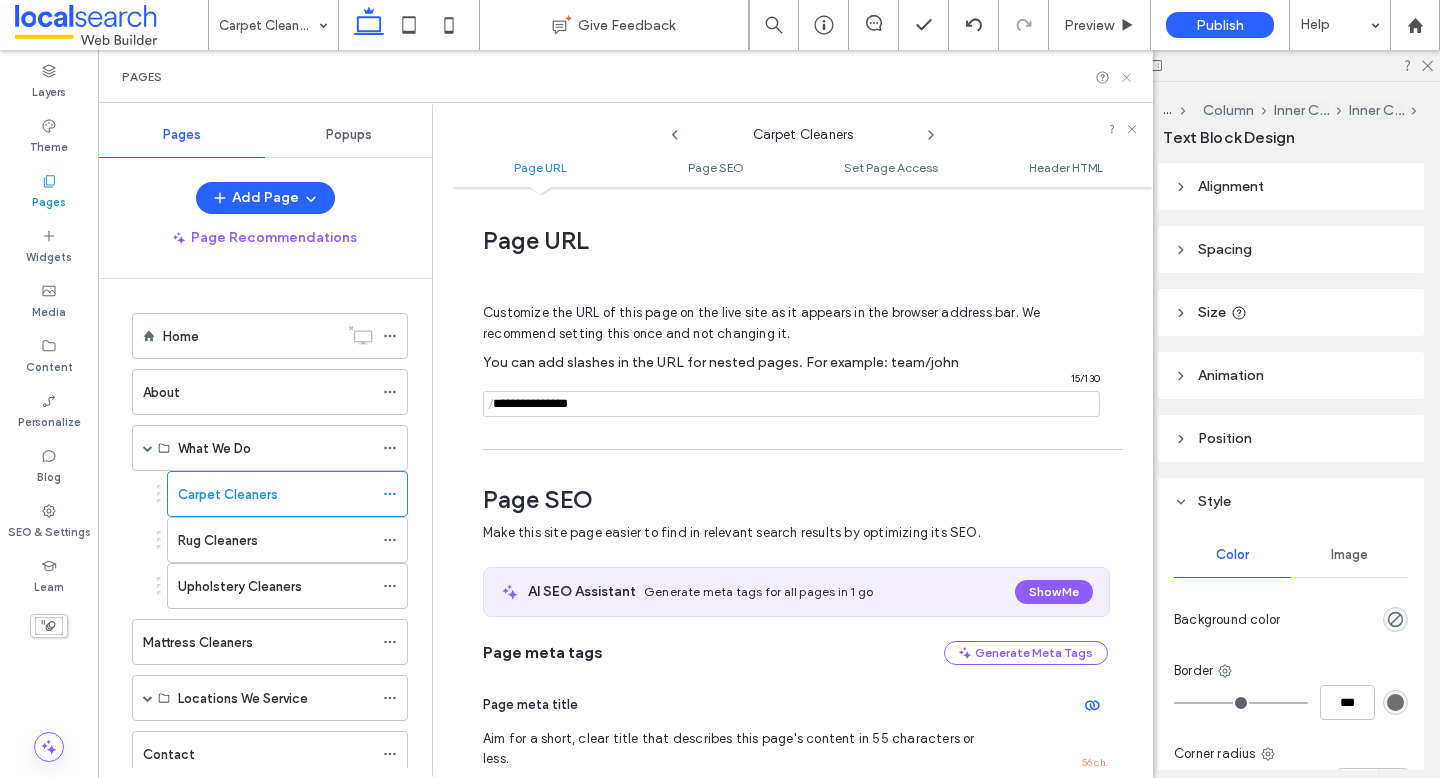 type on "**********" 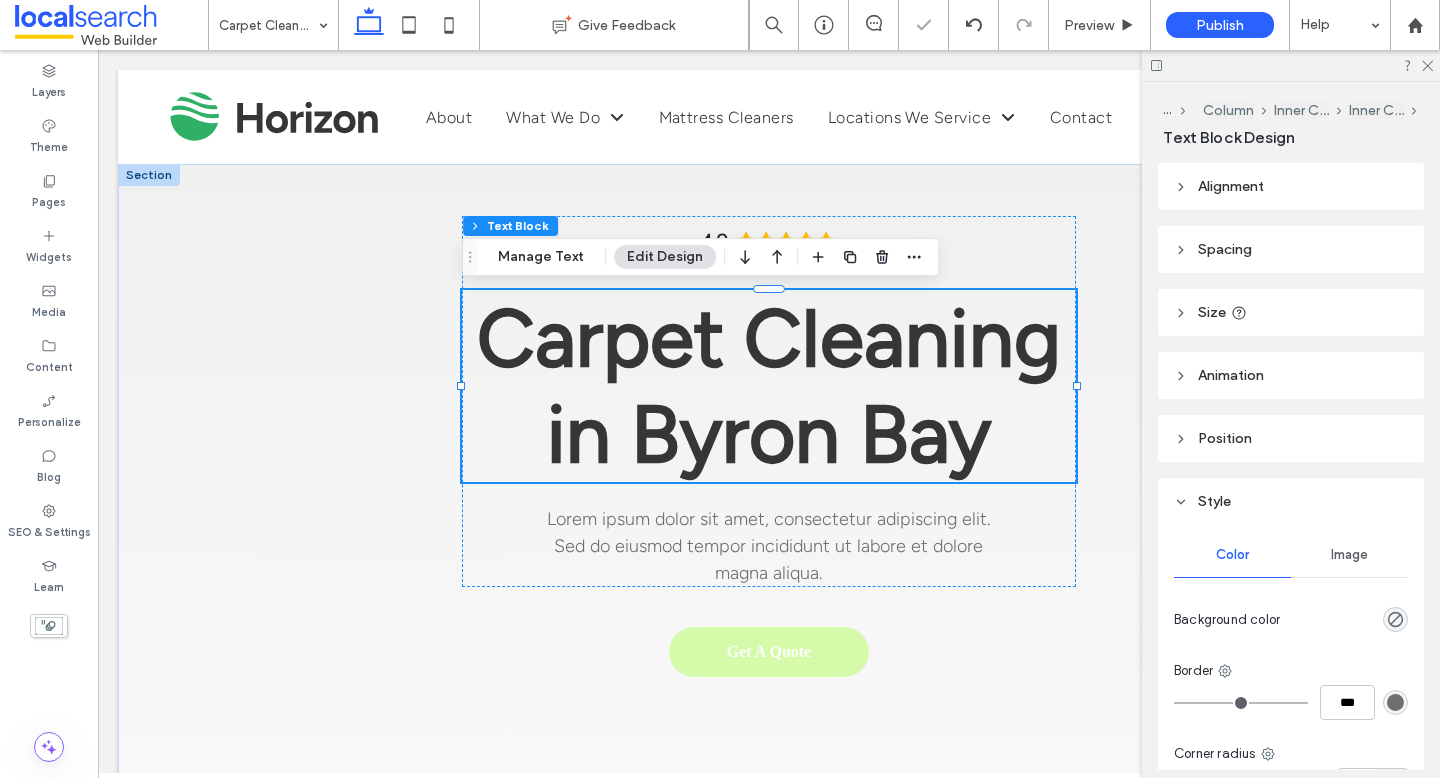 scroll, scrollTop: 0, scrollLeft: 0, axis: both 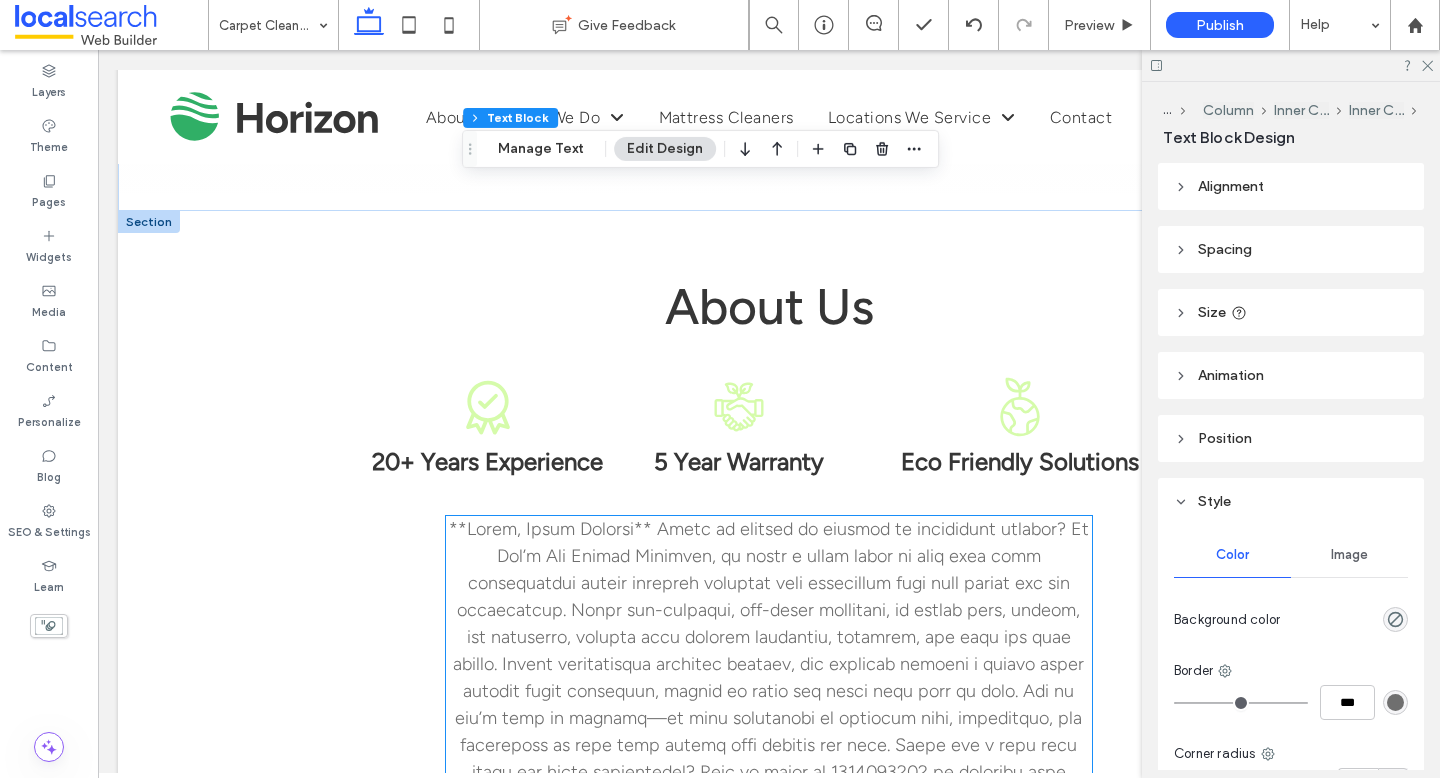 click at bounding box center (768, 839) 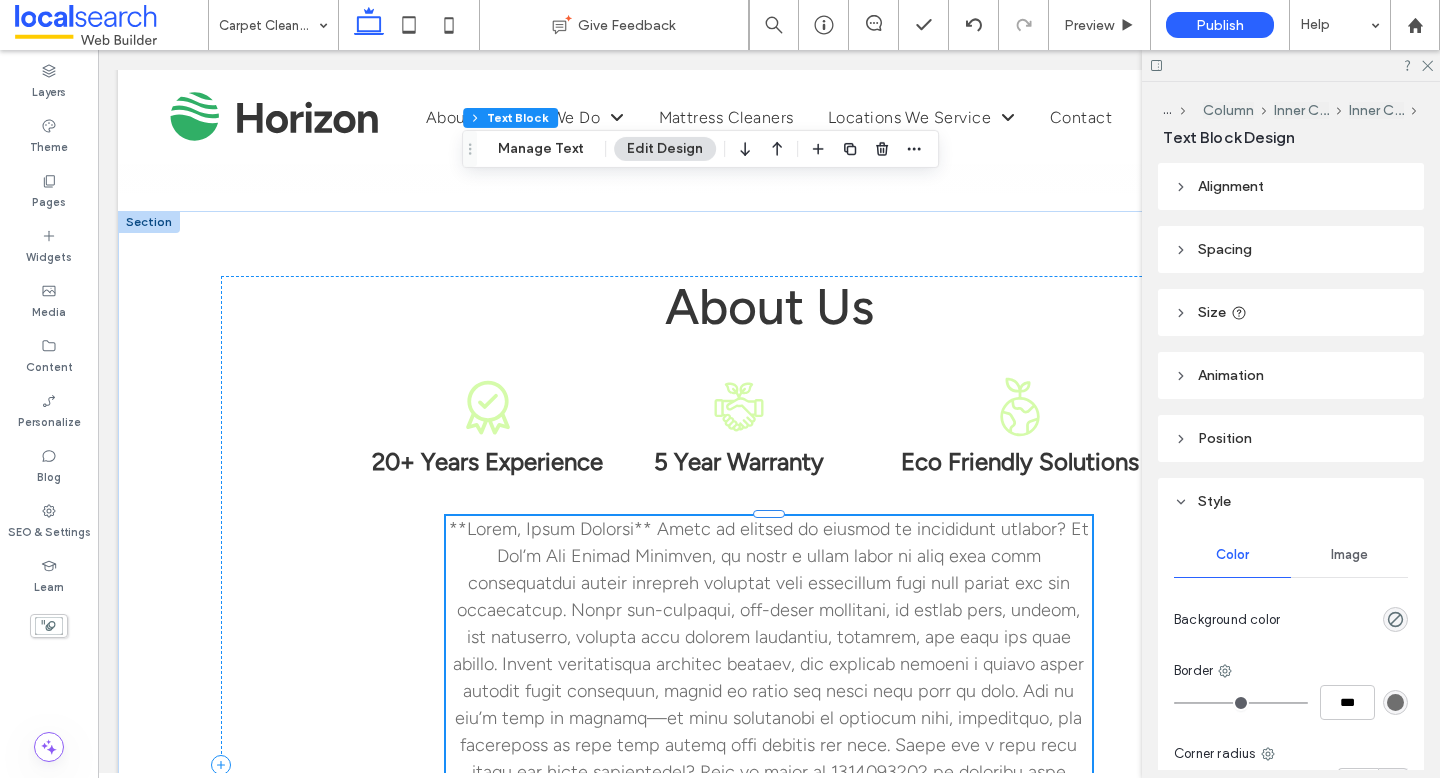 click at bounding box center [768, 839] 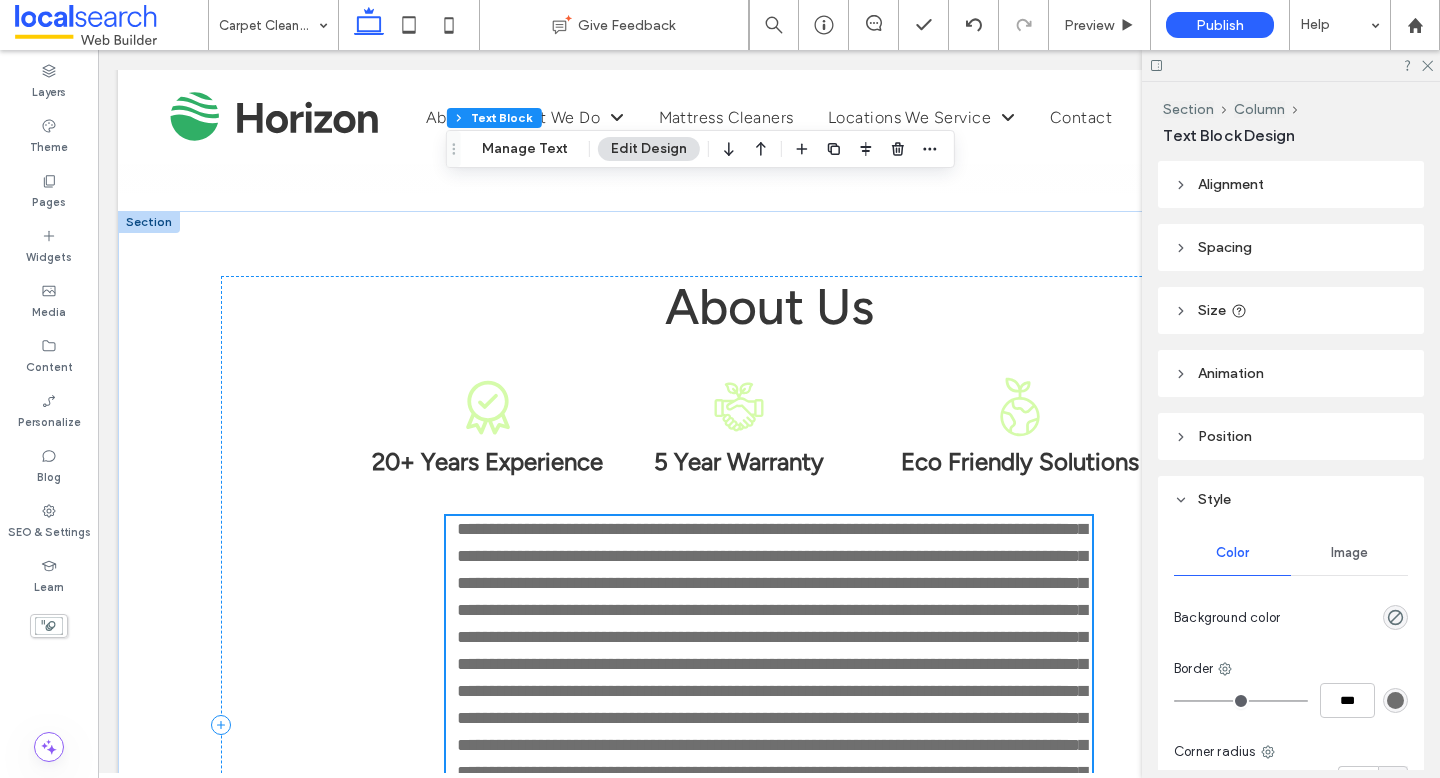 type on "**********" 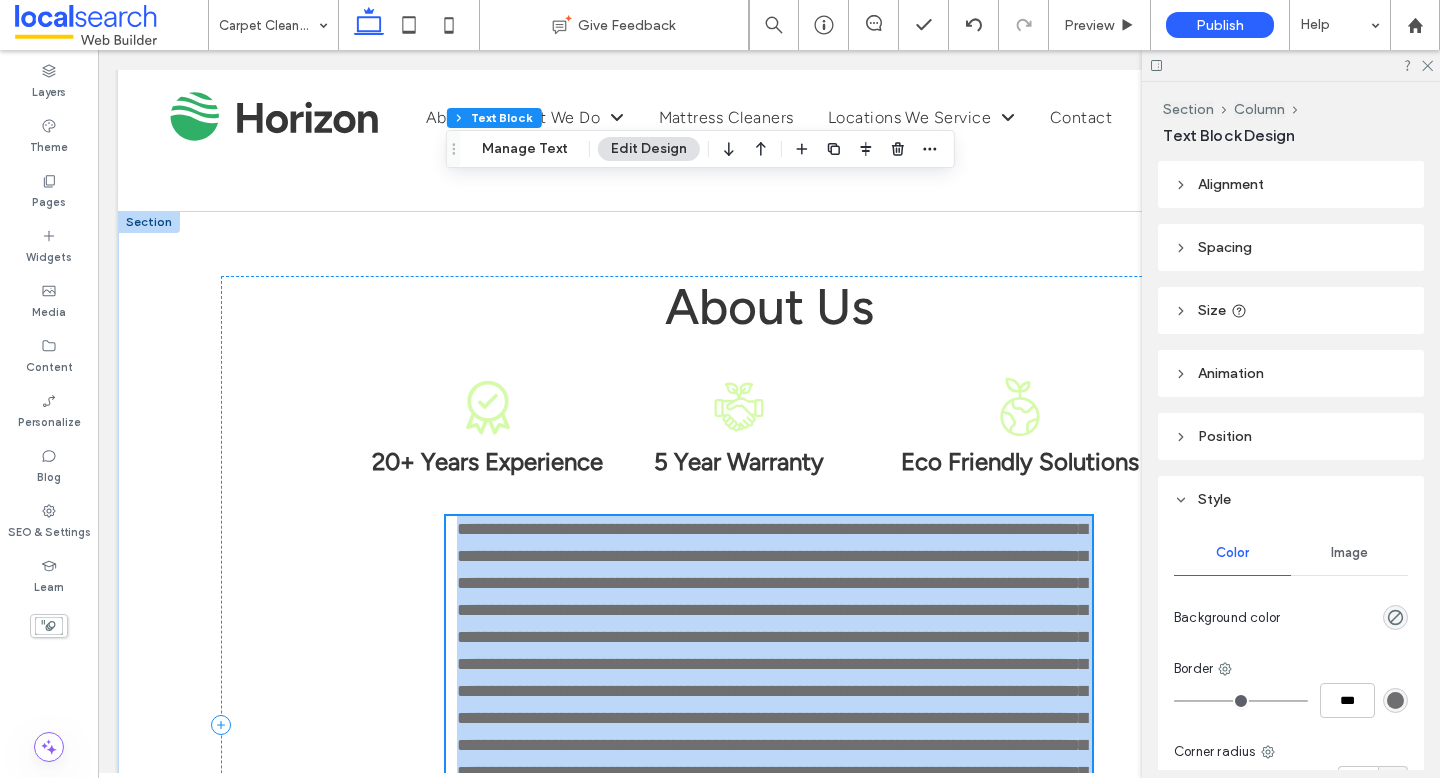 scroll, scrollTop: 1504, scrollLeft: 0, axis: vertical 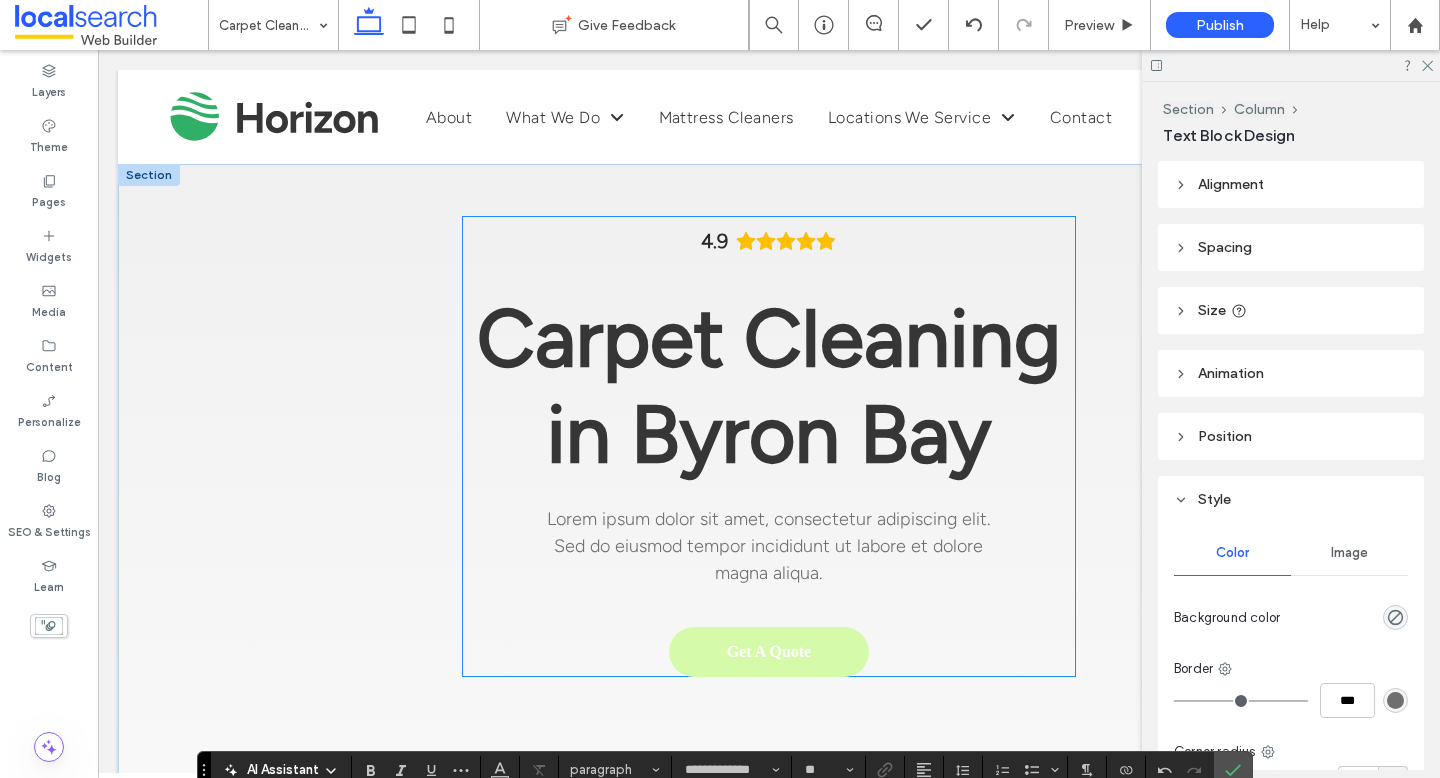 click on "Lorem ipsum dolor sit amet, consectetur adipiscing elit. Sed do eiusmod tempor incididunt ut labore et dolore magna aliqua." at bounding box center [768, 546] 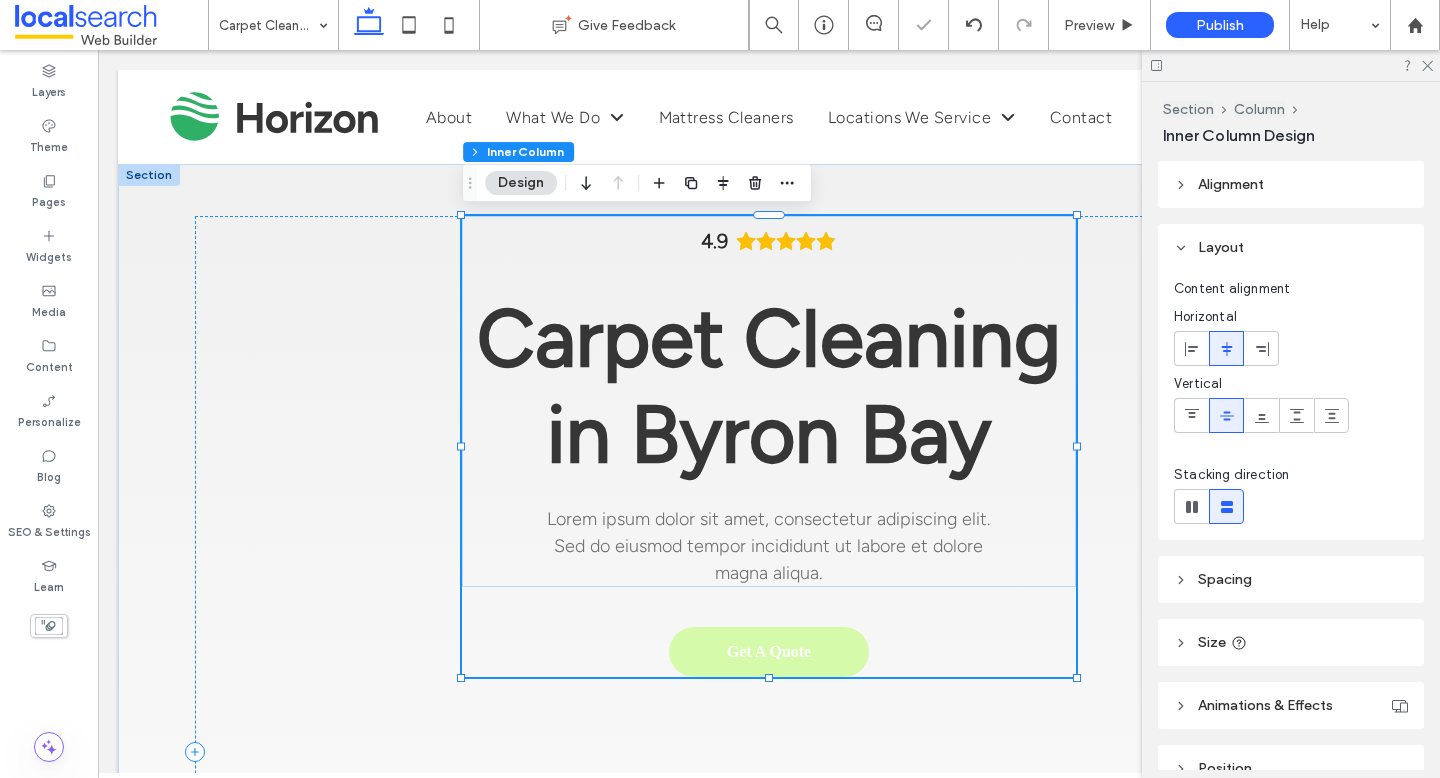 click on "Lorem ipsum dolor sit amet, consectetur adipiscing elit. Sed do eiusmod tempor incididunt ut labore et dolore magna aliqua." at bounding box center [768, 546] 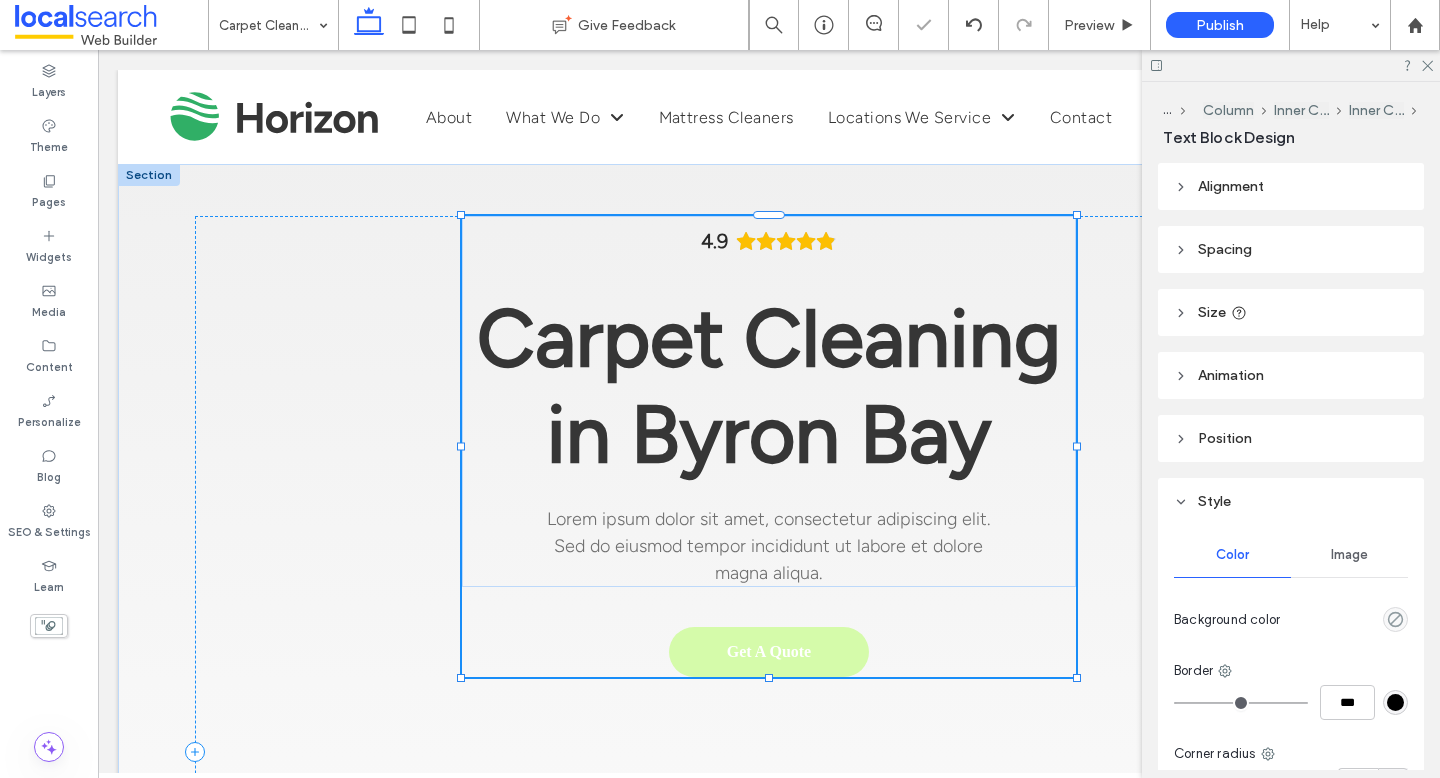 type on "**********" 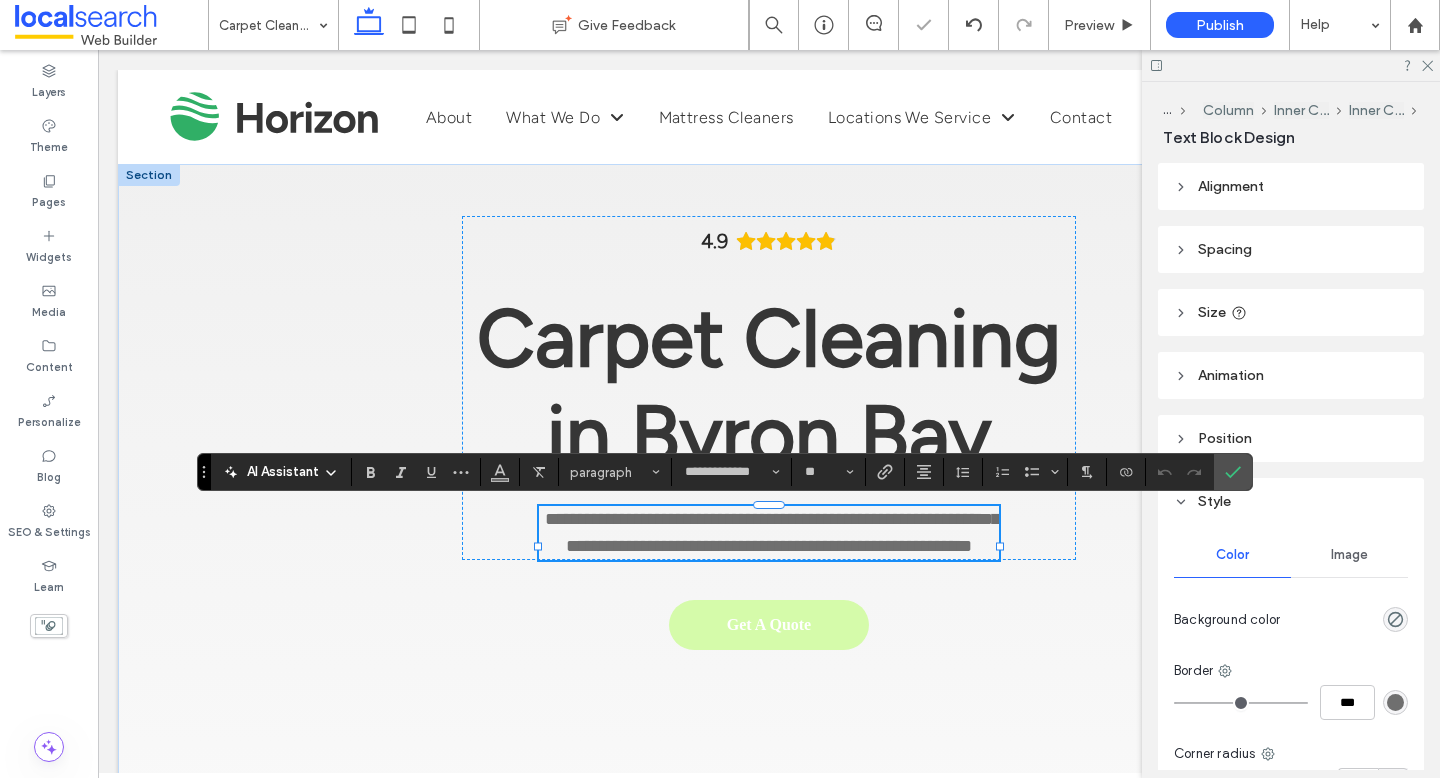 scroll, scrollTop: 0, scrollLeft: 0, axis: both 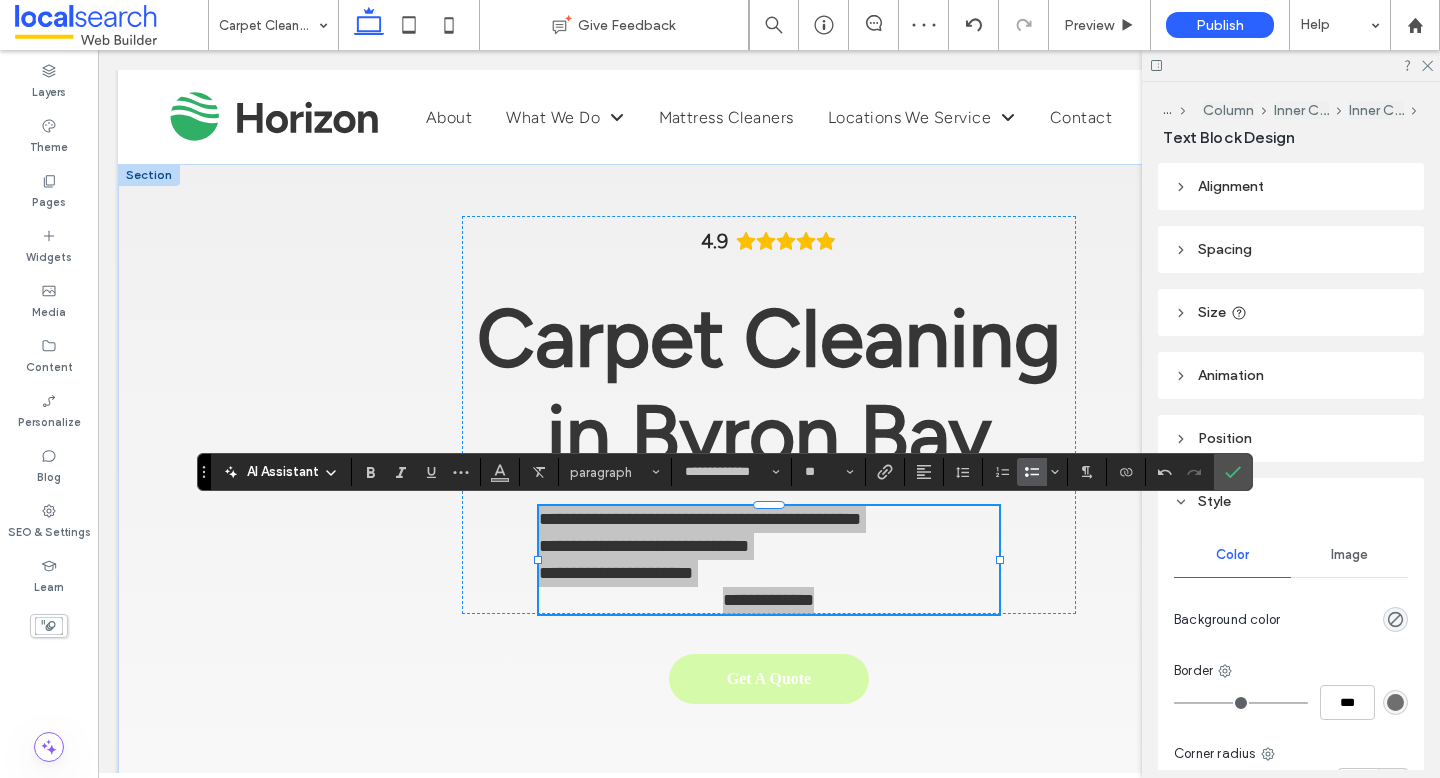 click 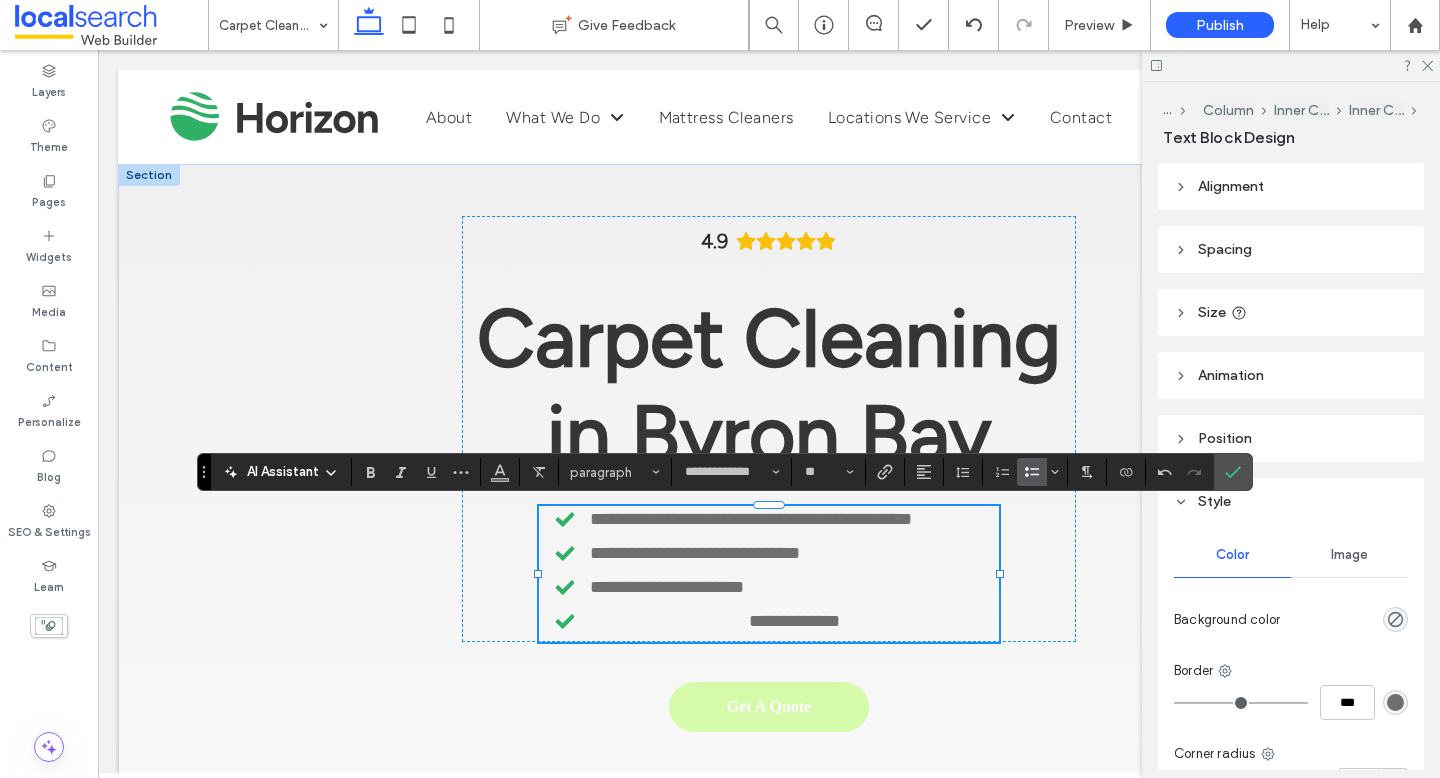click on "**********" at bounding box center (777, 587) 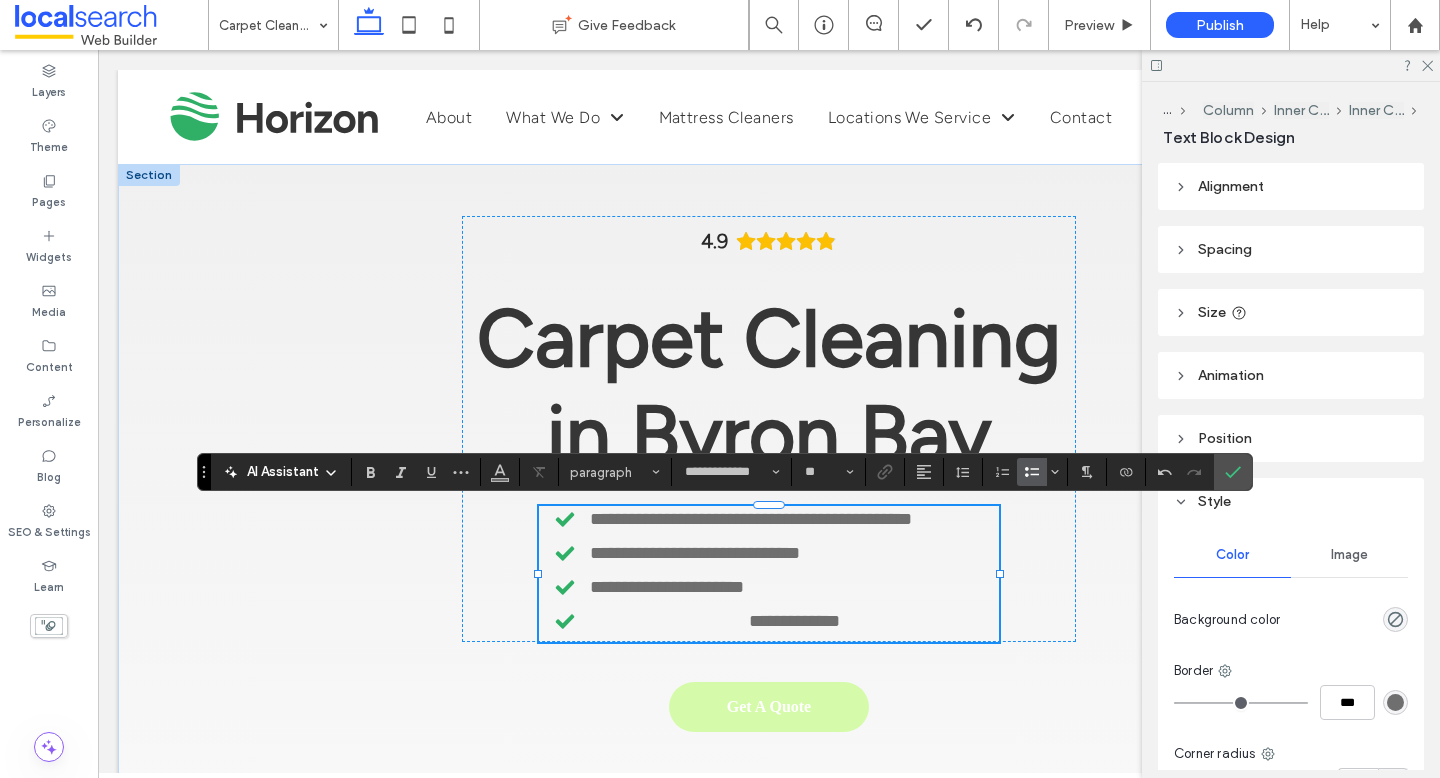 click on "**********" at bounding box center [751, 519] 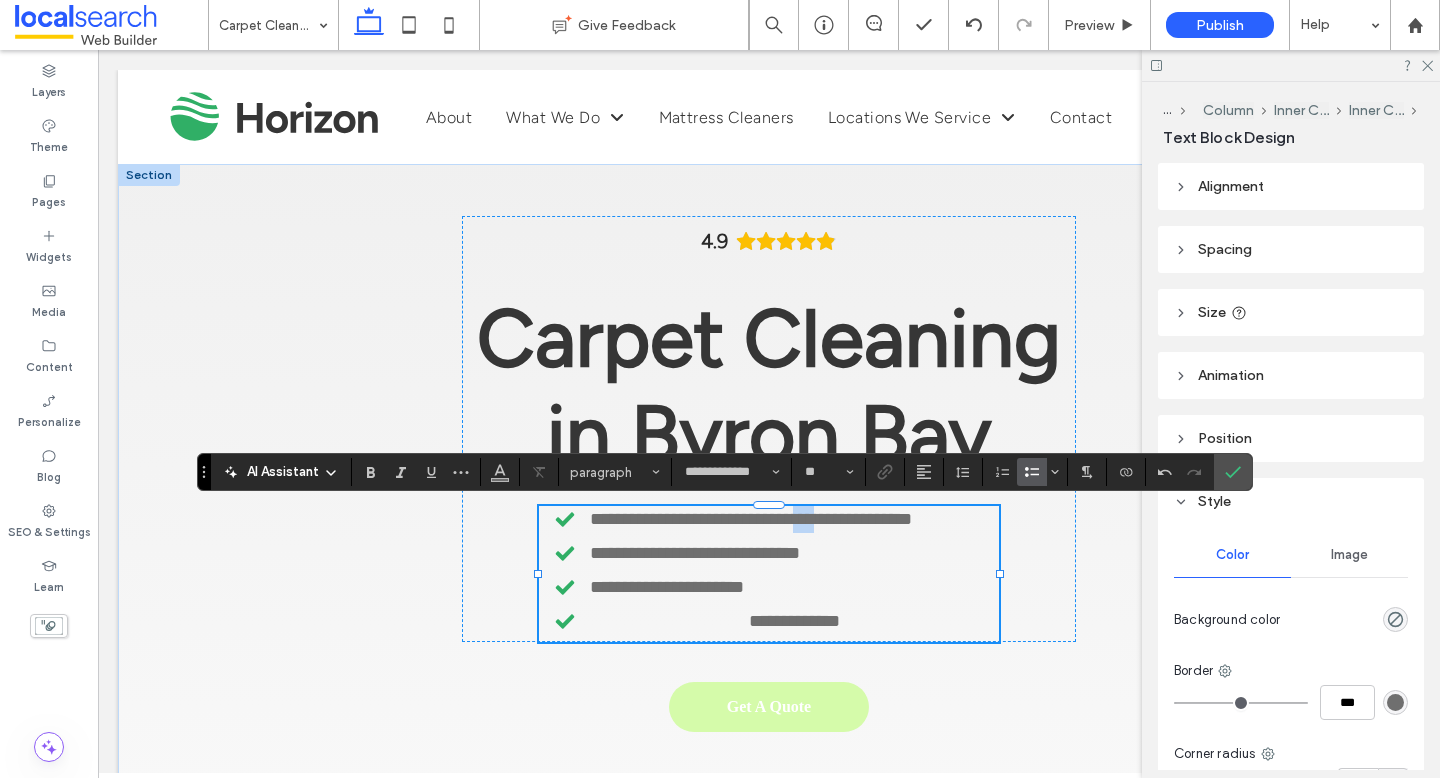 click on "**********" at bounding box center (751, 519) 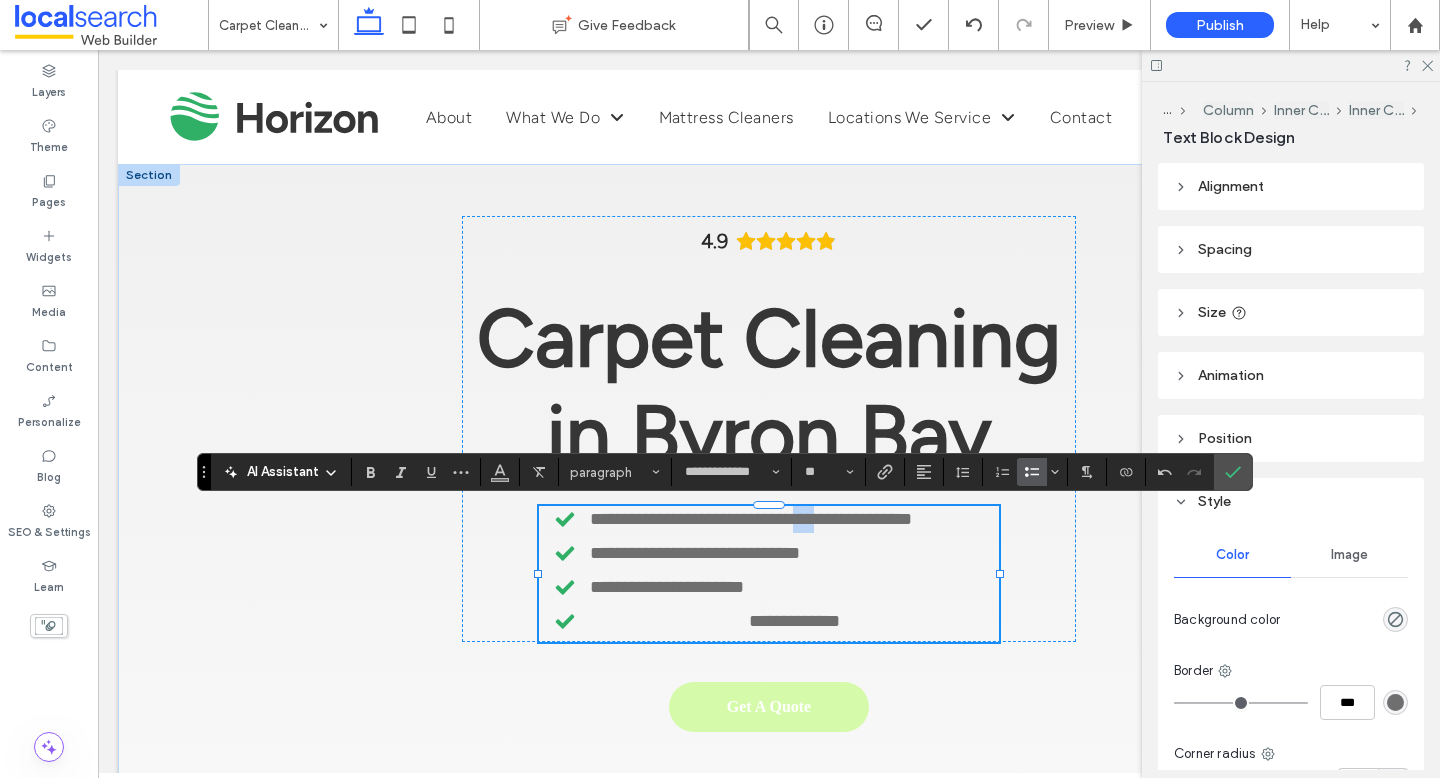 type 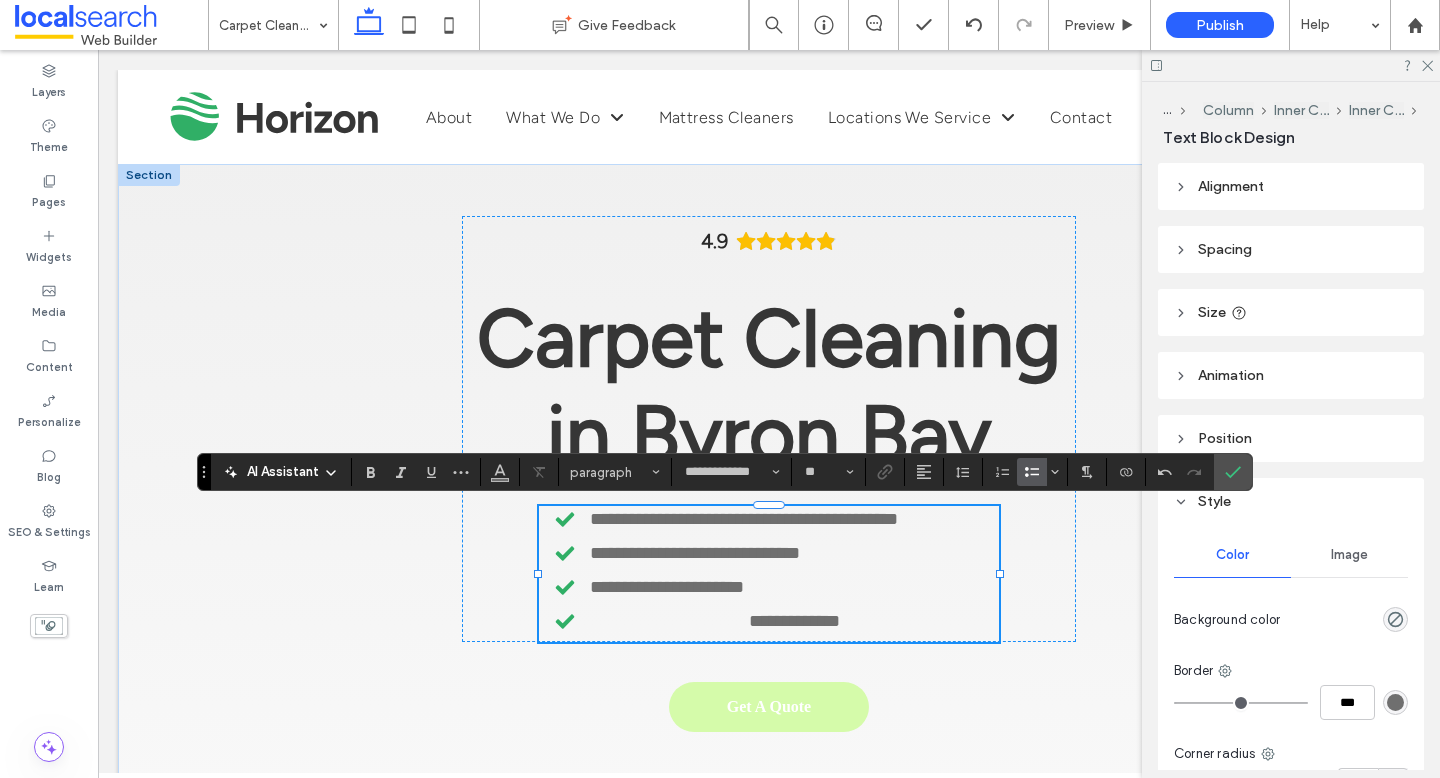 click on "**********" at bounding box center (695, 553) 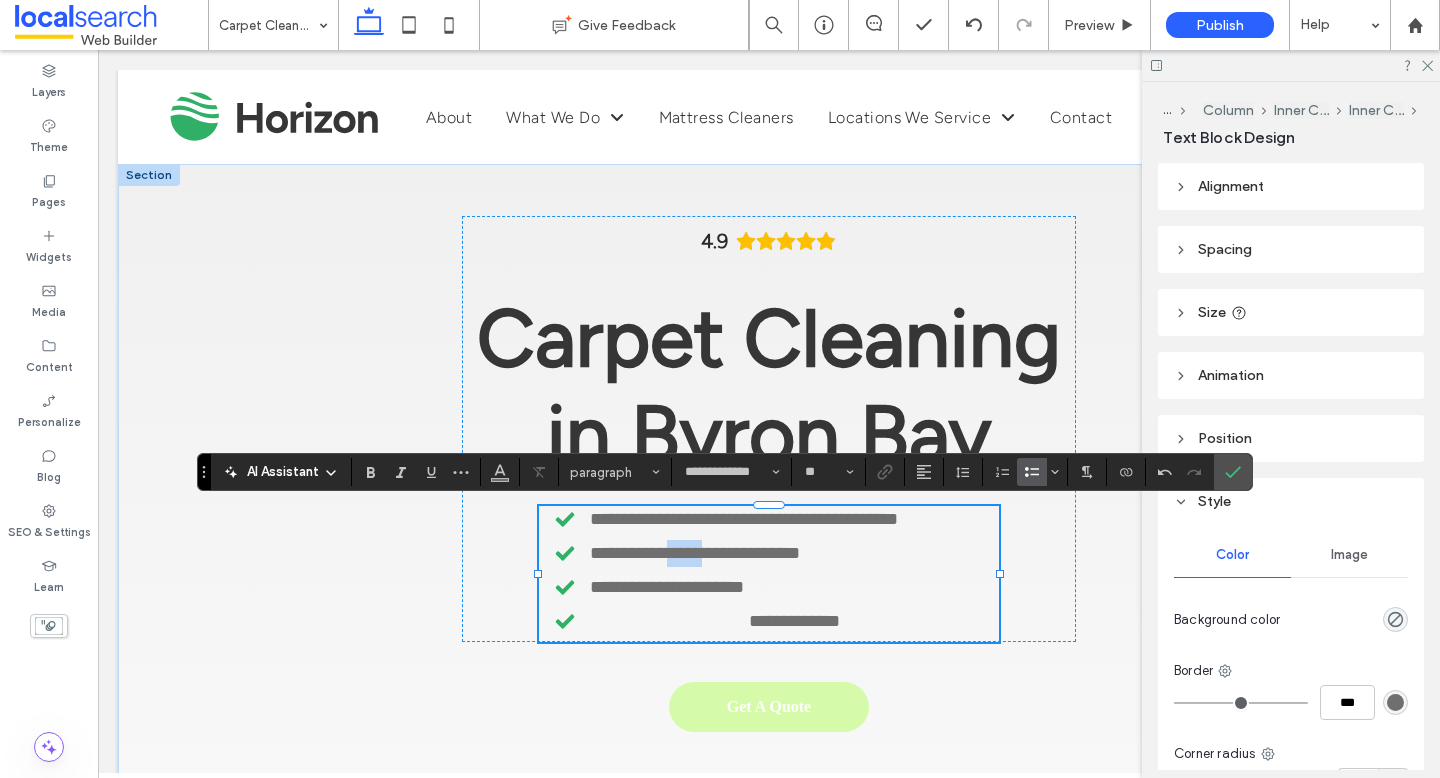 click on "**********" at bounding box center (695, 553) 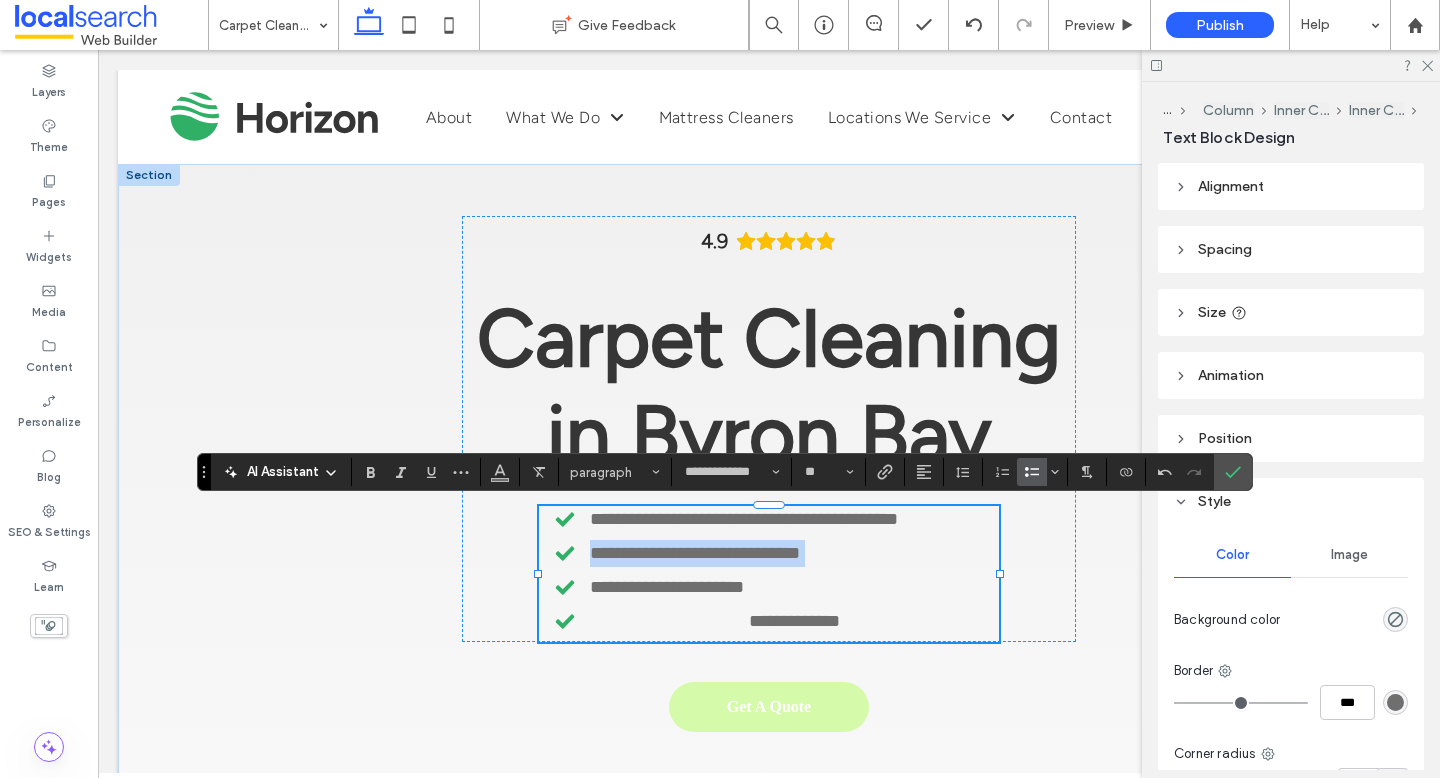click on "**********" at bounding box center (695, 553) 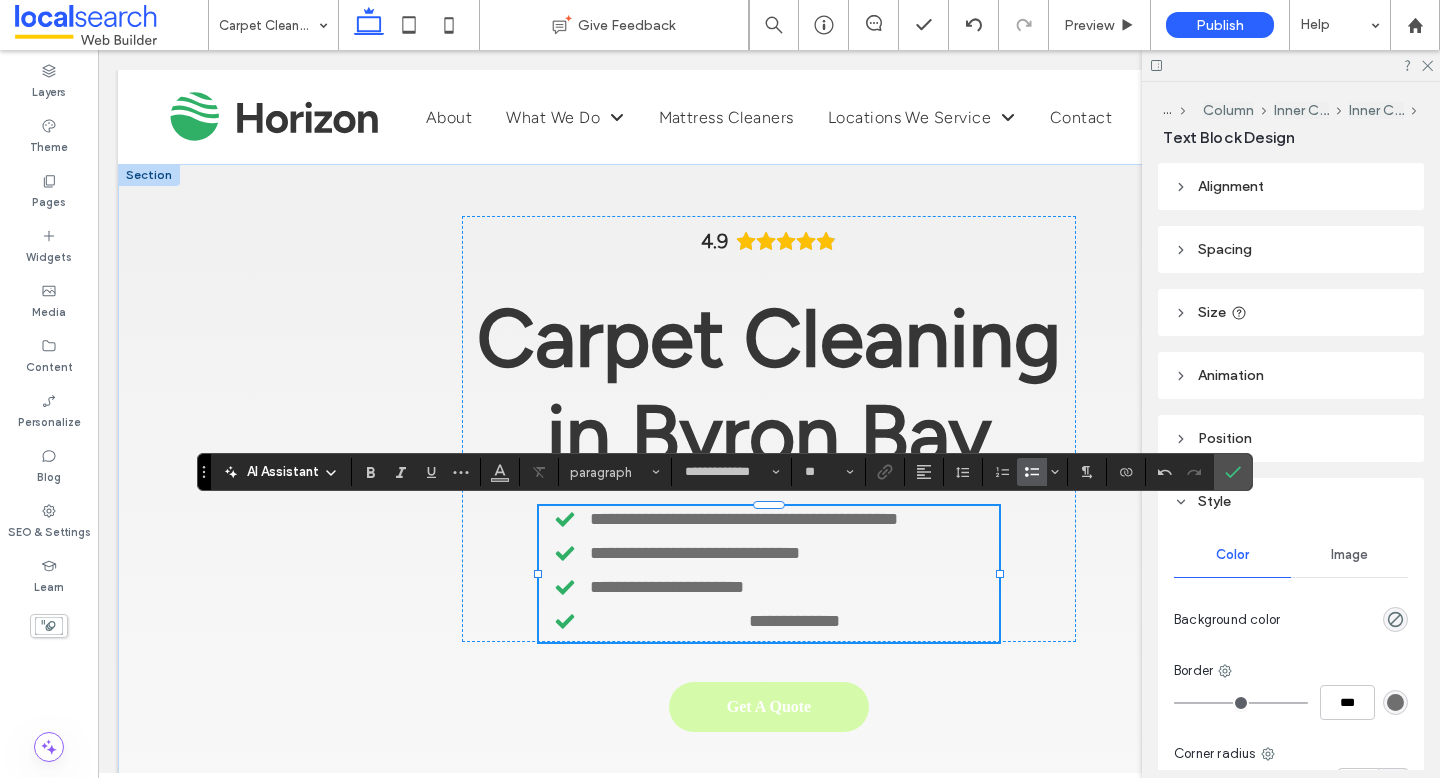 click on "**********" at bounding box center [744, 519] 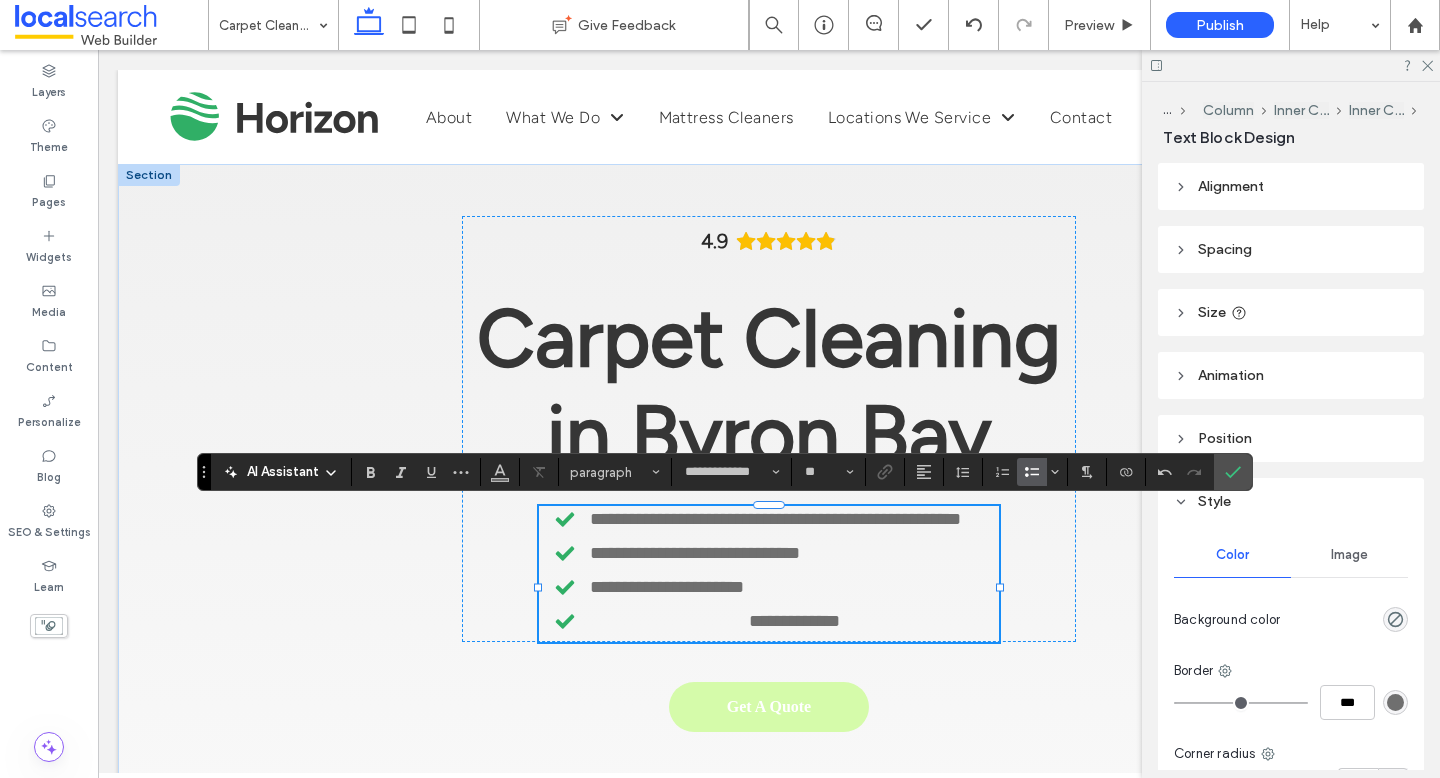 click on "**********" at bounding box center [777, 553] 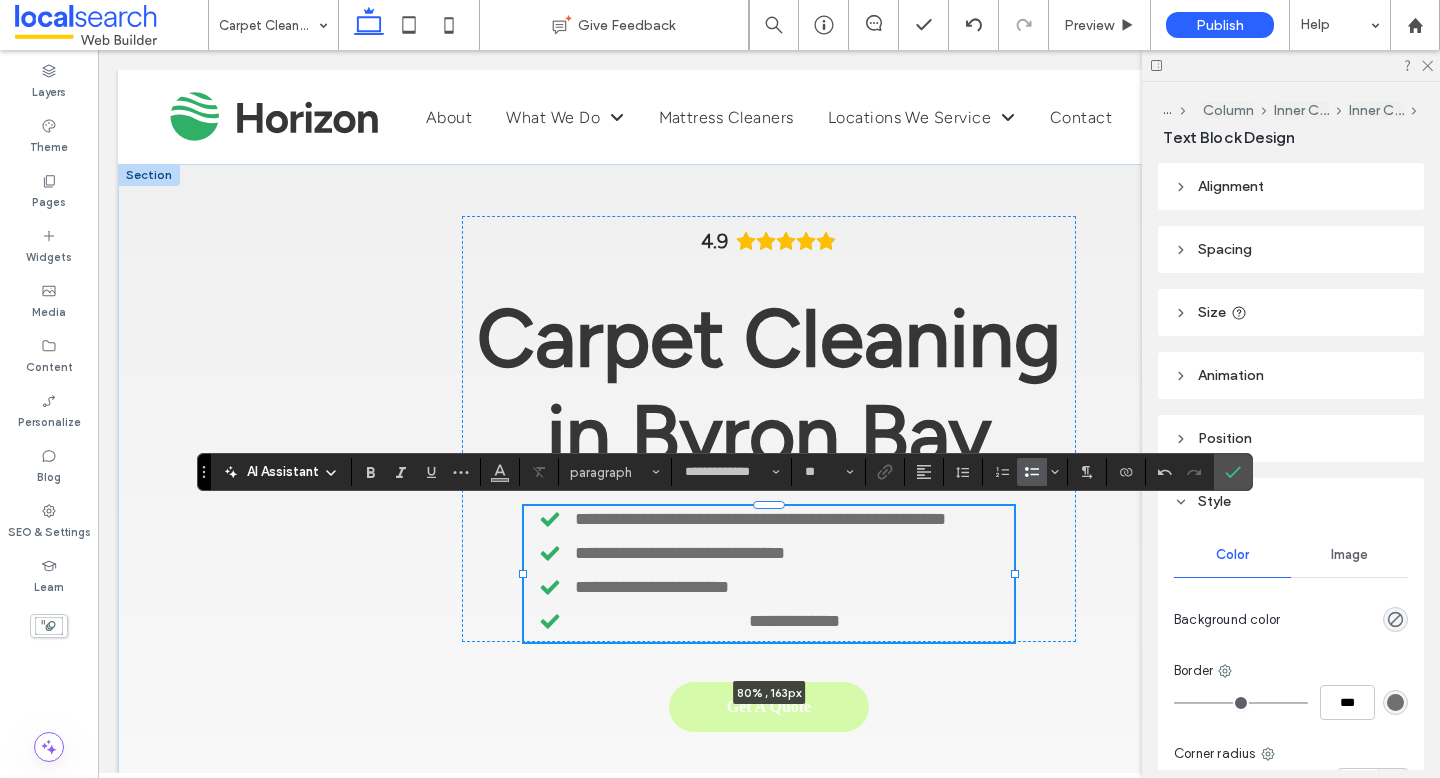 drag, startPoint x: 1002, startPoint y: 586, endPoint x: 1017, endPoint y: 586, distance: 15 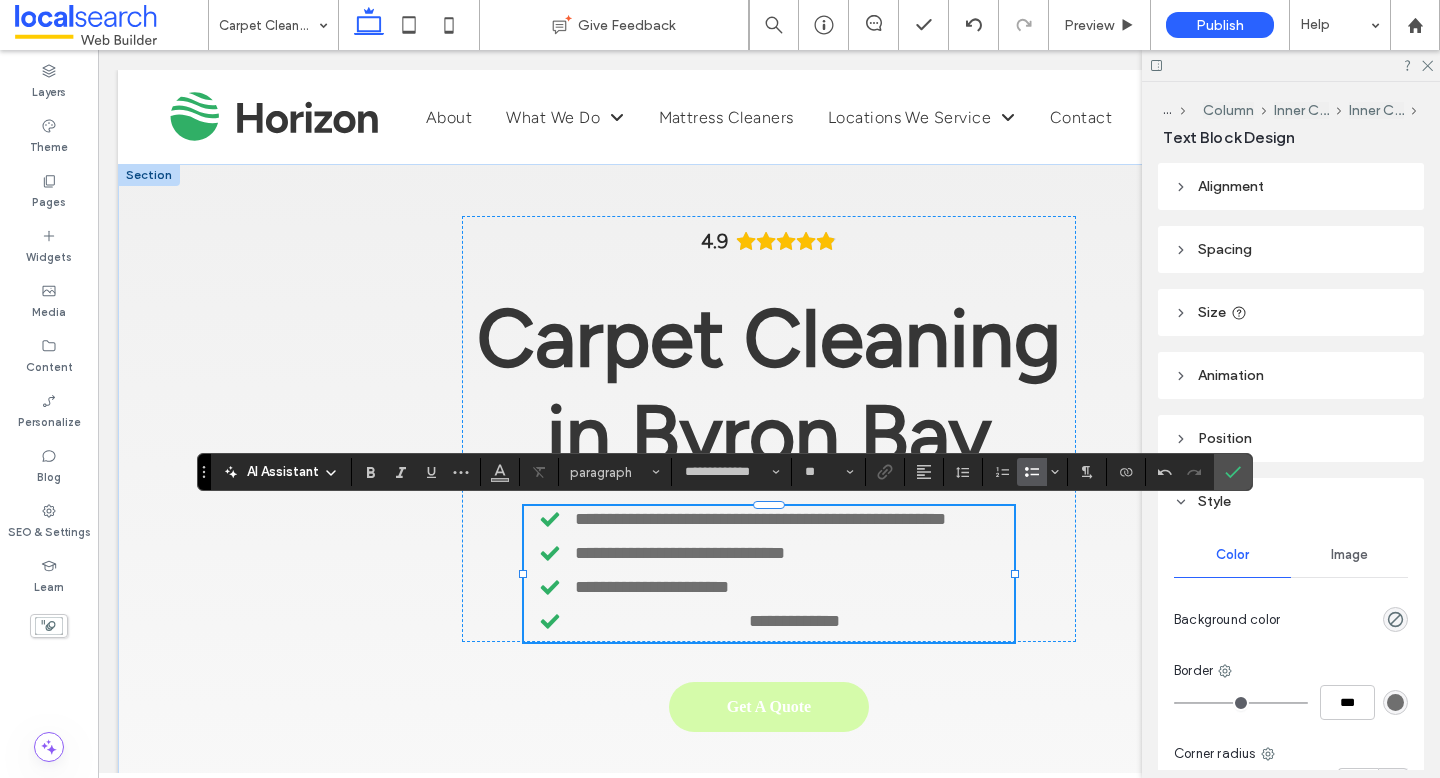 type on "**" 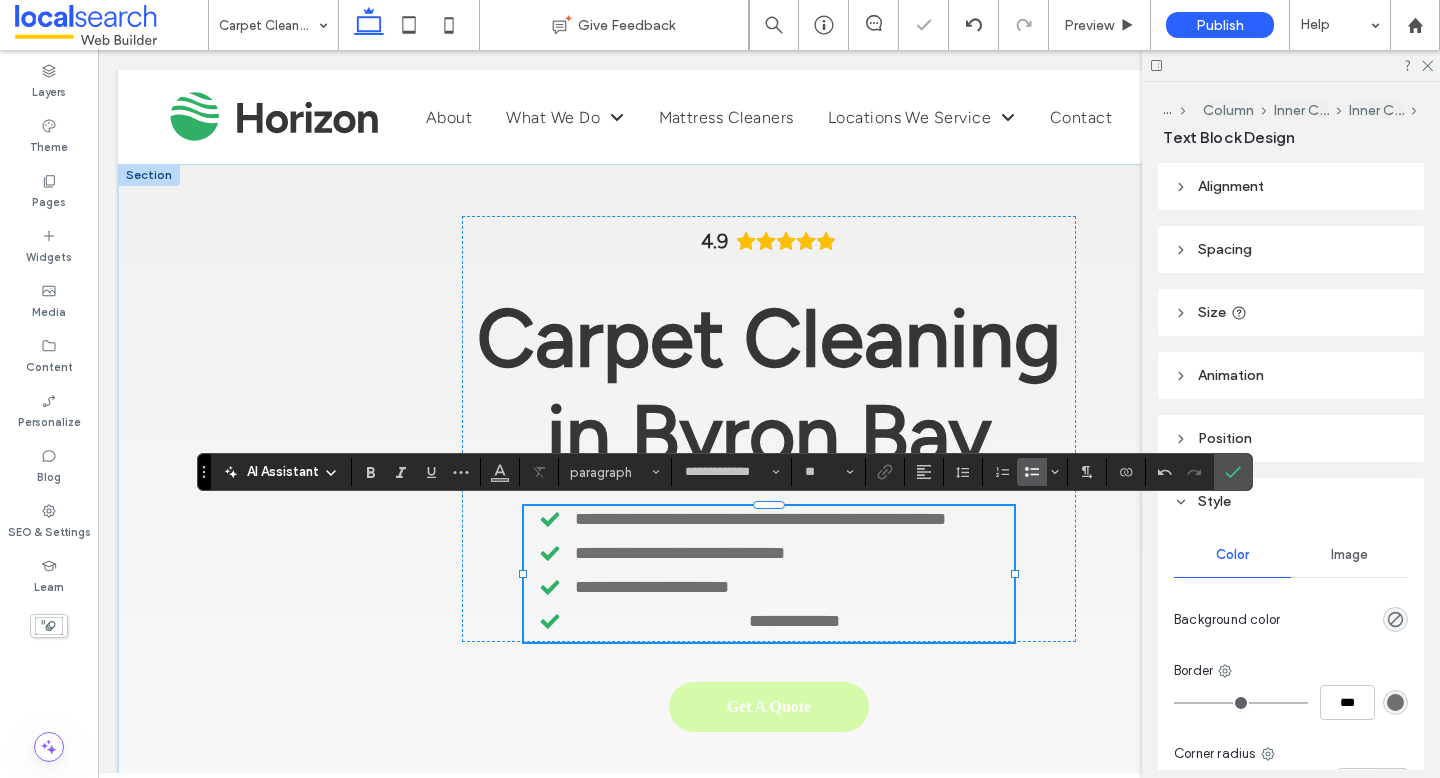 click on "**********" at bounding box center (680, 553) 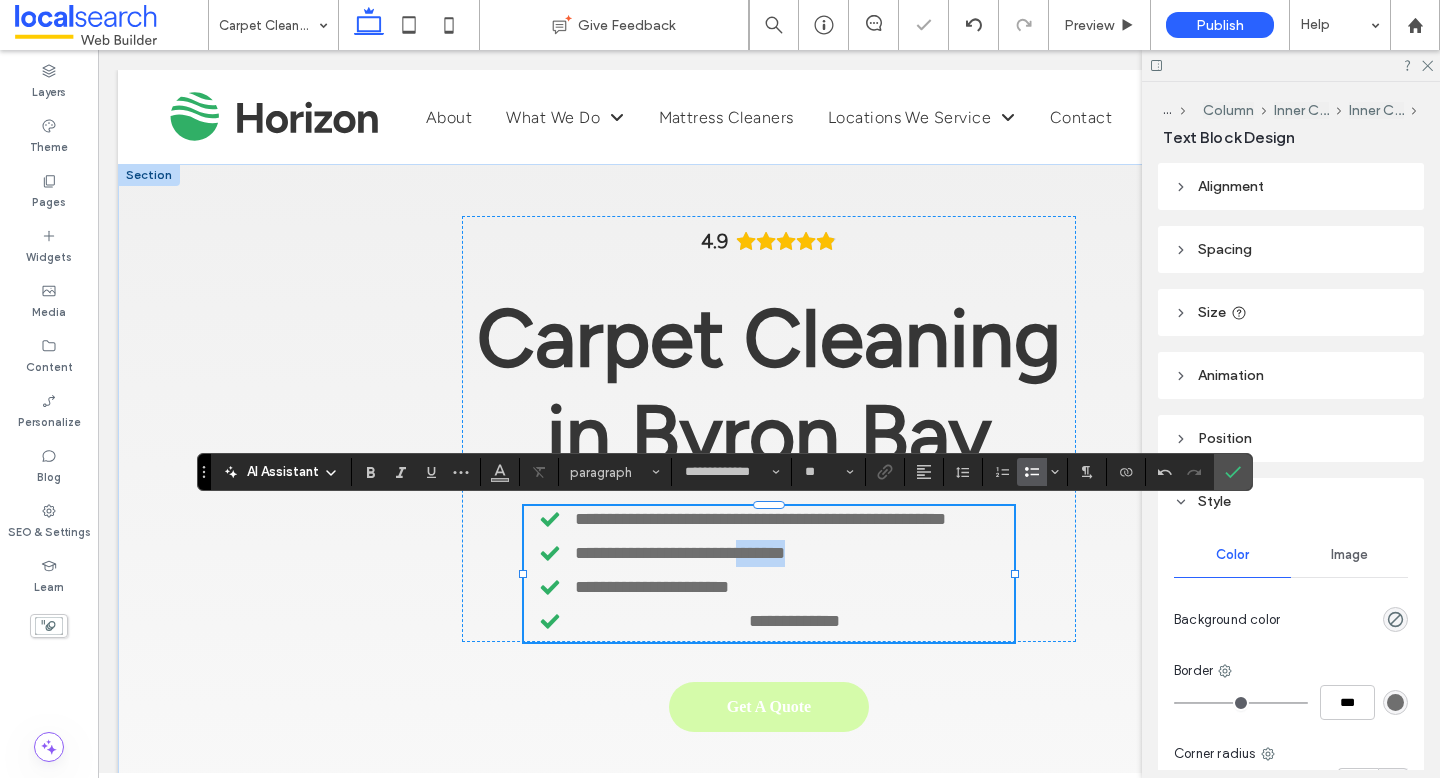 click on "**********" at bounding box center [680, 553] 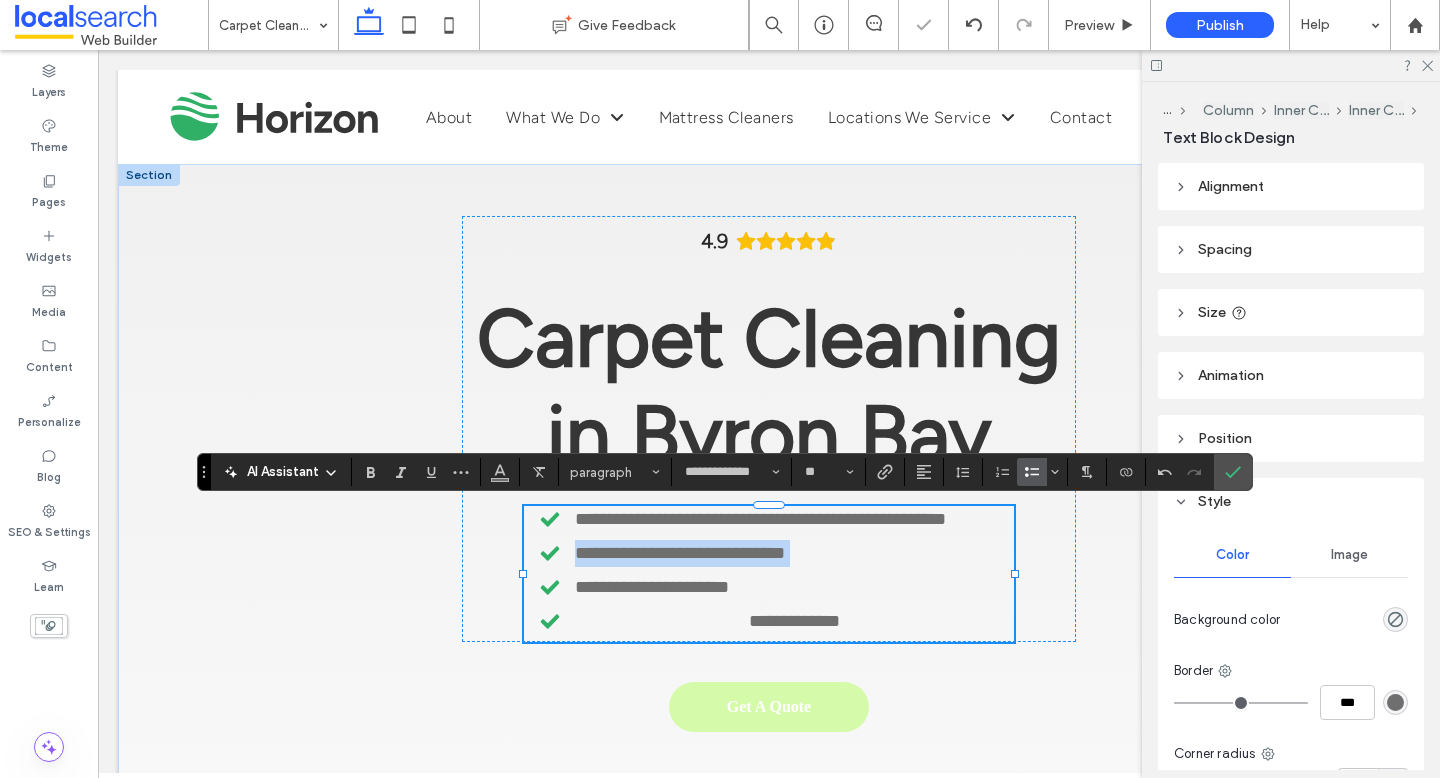 click on "**********" at bounding box center (680, 553) 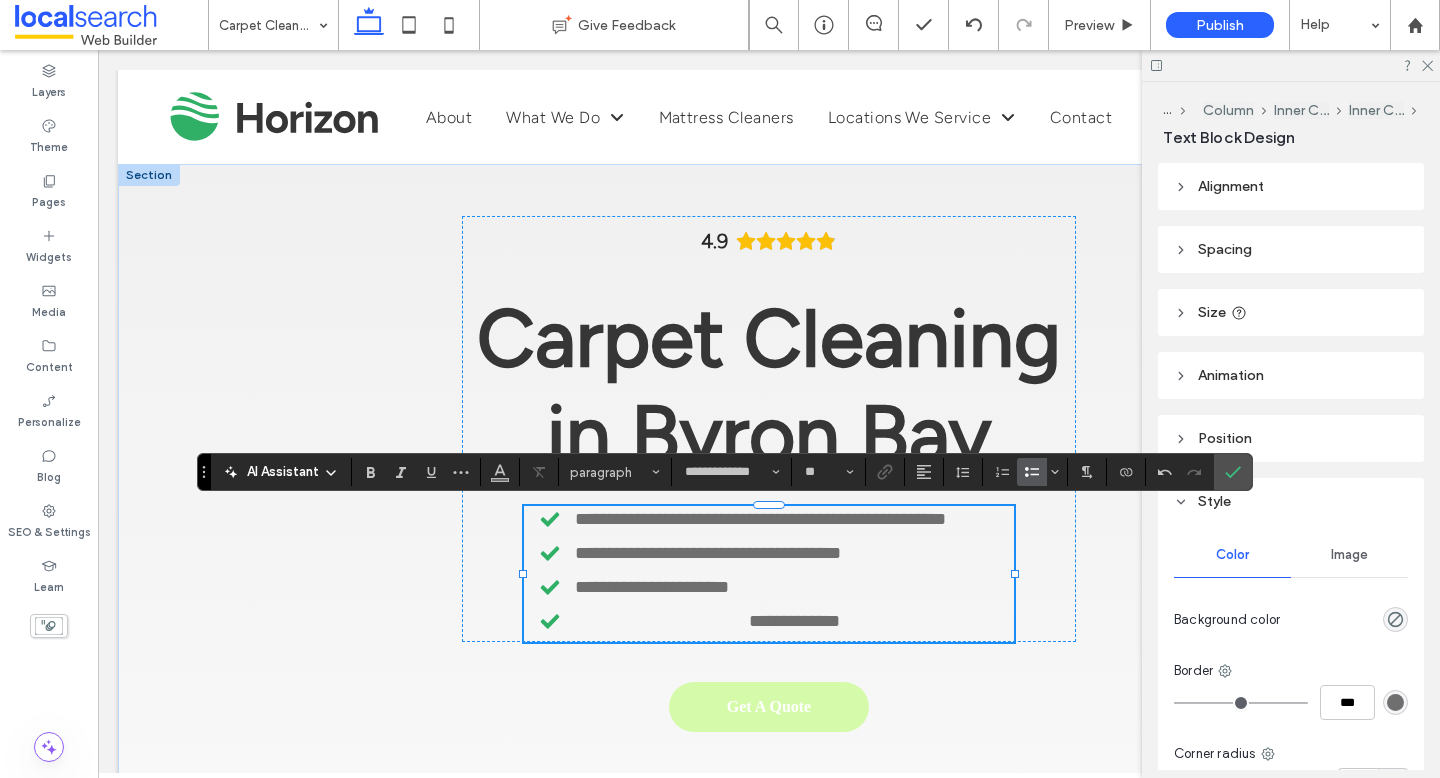 drag, startPoint x: 783, startPoint y: 597, endPoint x: 565, endPoint y: 592, distance: 218.05733 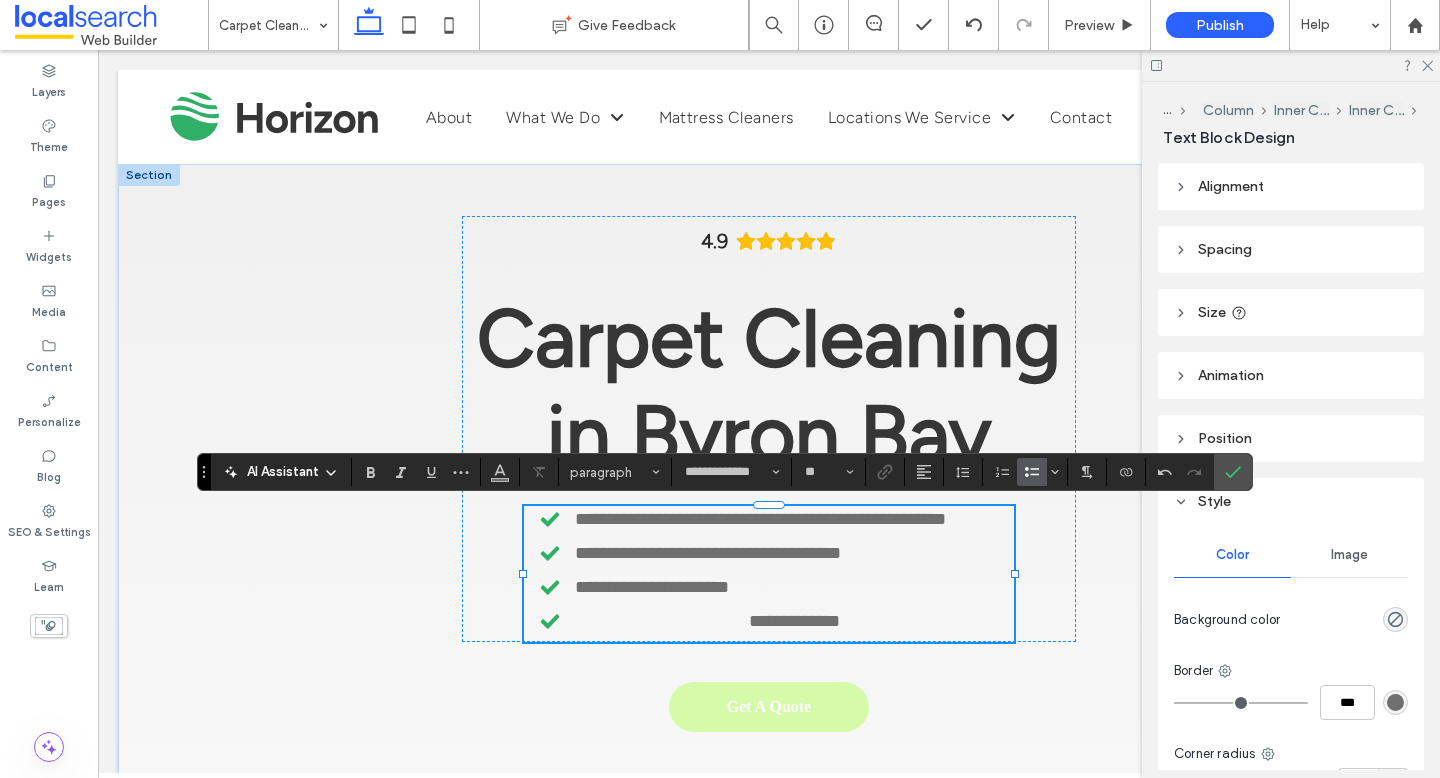 click on "**********" at bounding box center [777, 587] 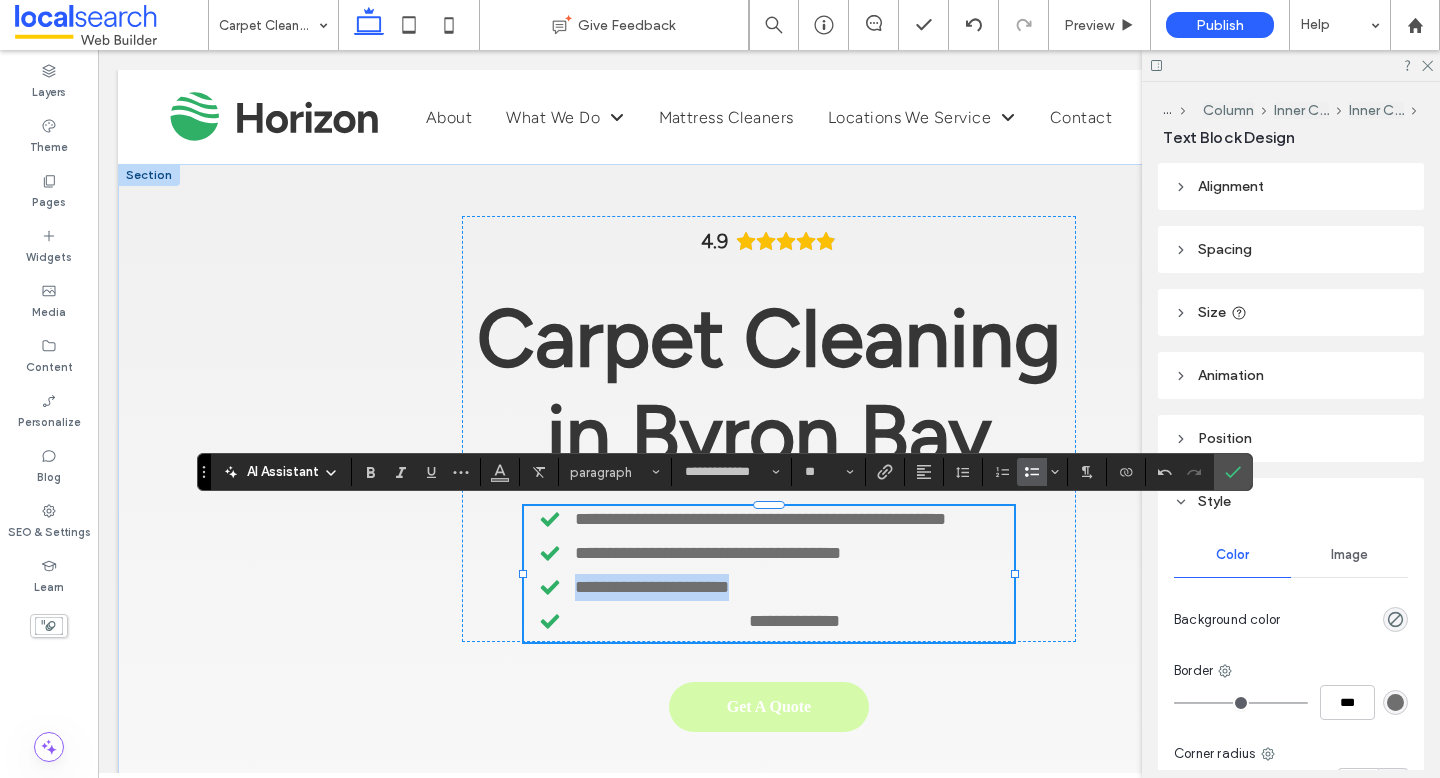 drag, startPoint x: 565, startPoint y: 592, endPoint x: 910, endPoint y: 592, distance: 345 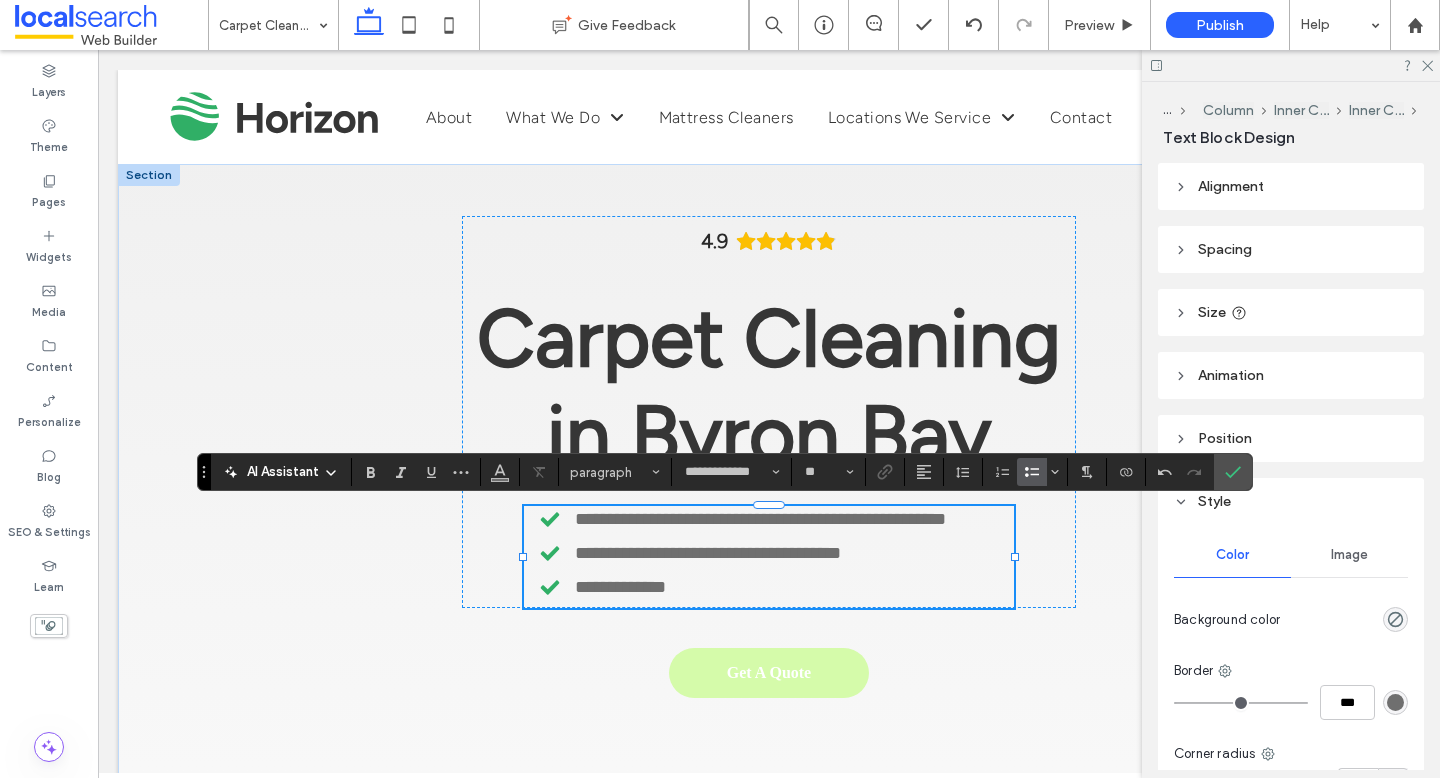 click on "**********" at bounding box center (760, 519) 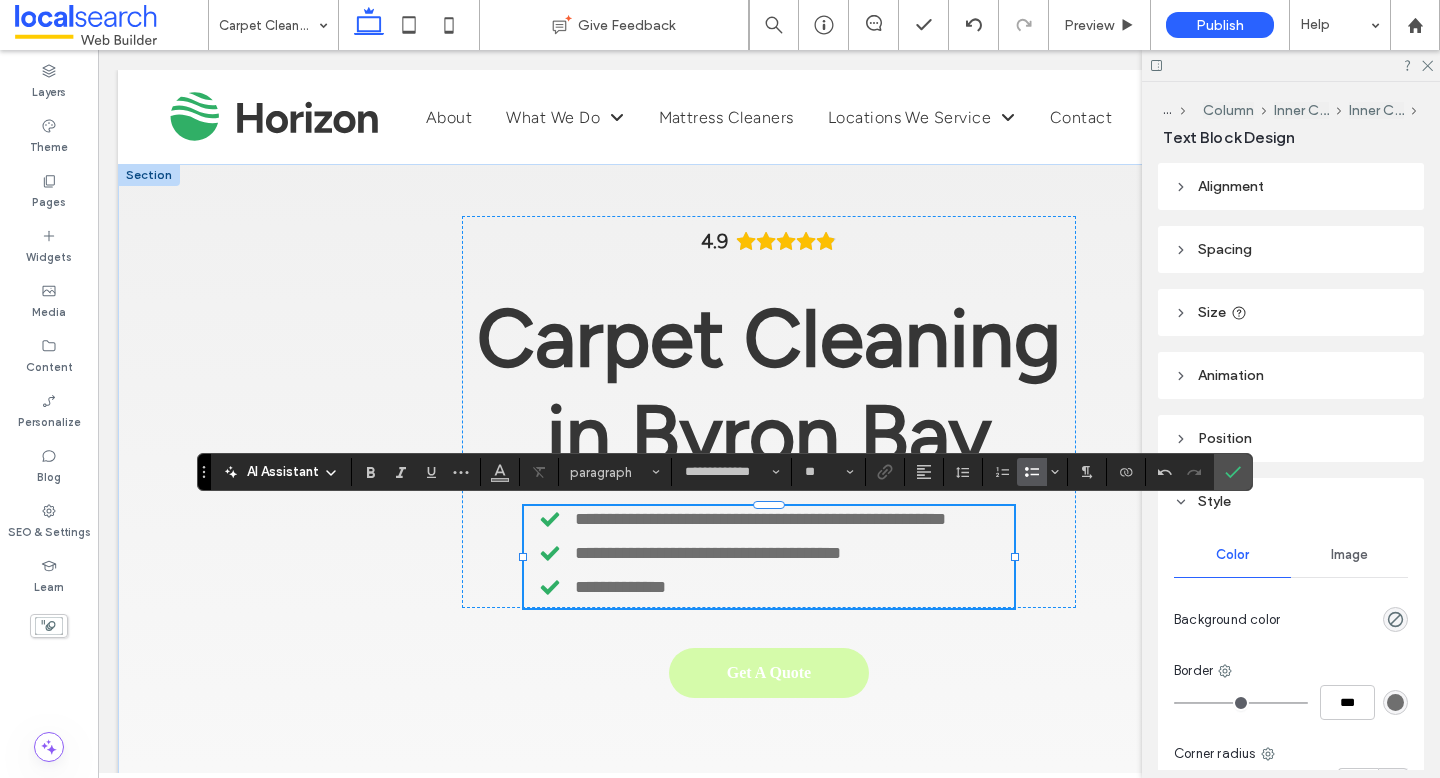 click on "**********" at bounding box center [760, 519] 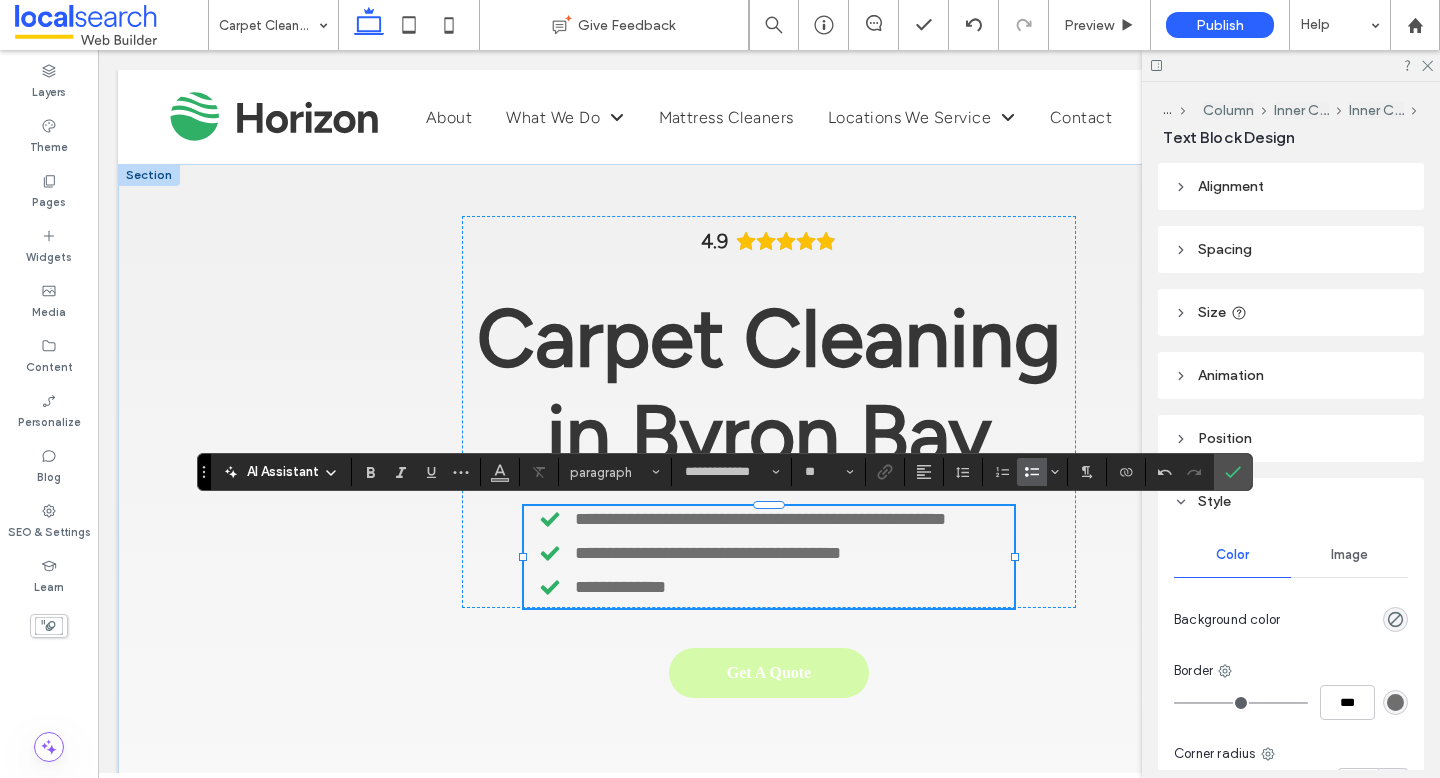 click on "**********" at bounding box center (760, 519) 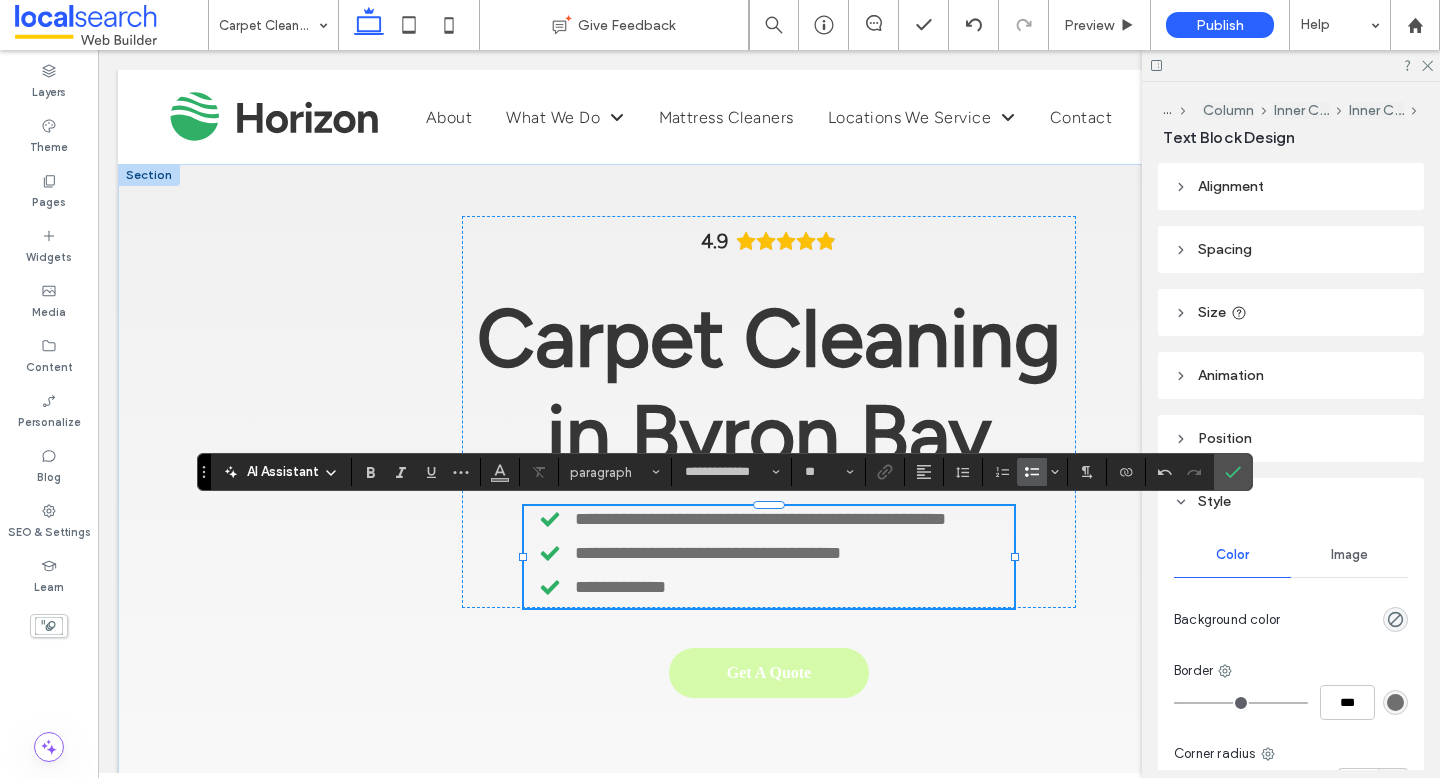 click on "**********" at bounding box center (760, 519) 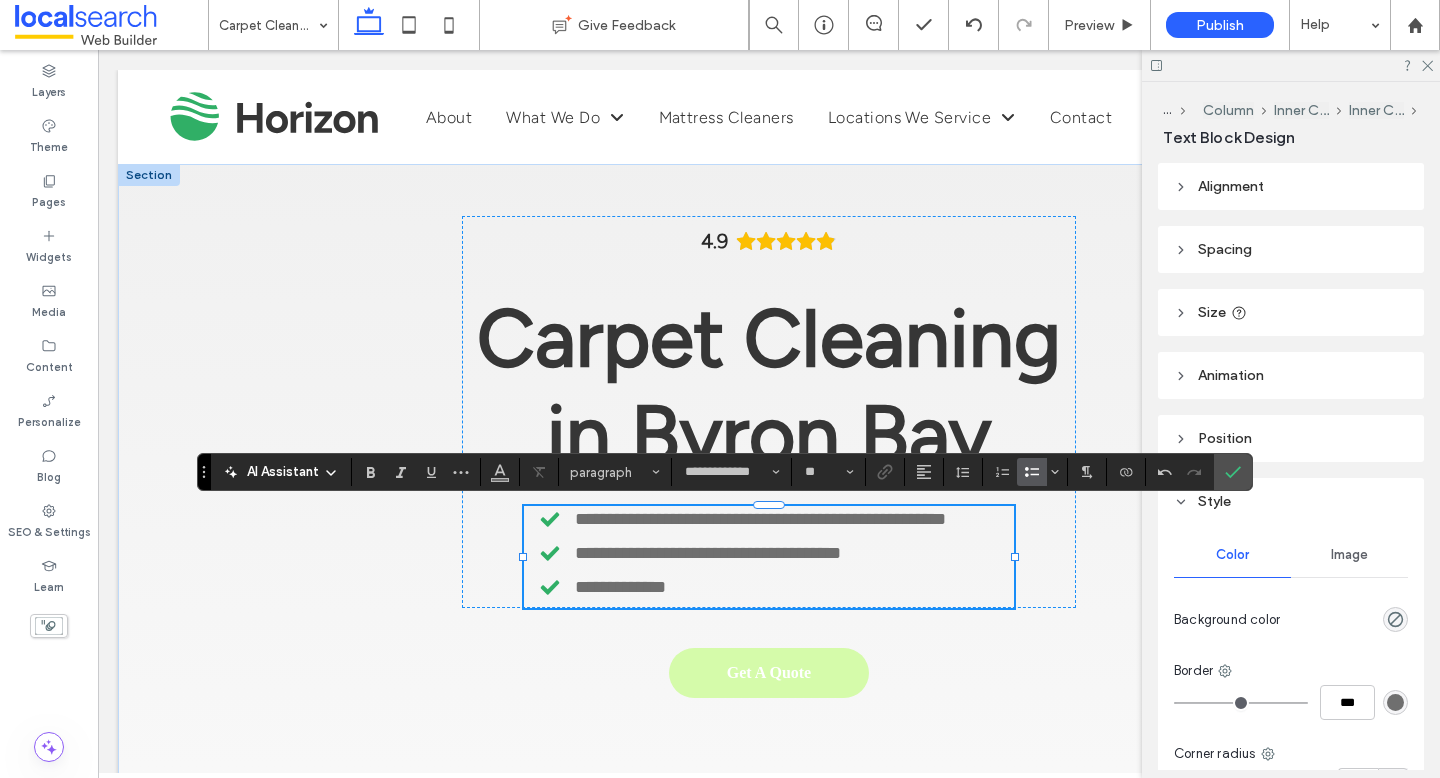 click on "**********" at bounding box center (760, 519) 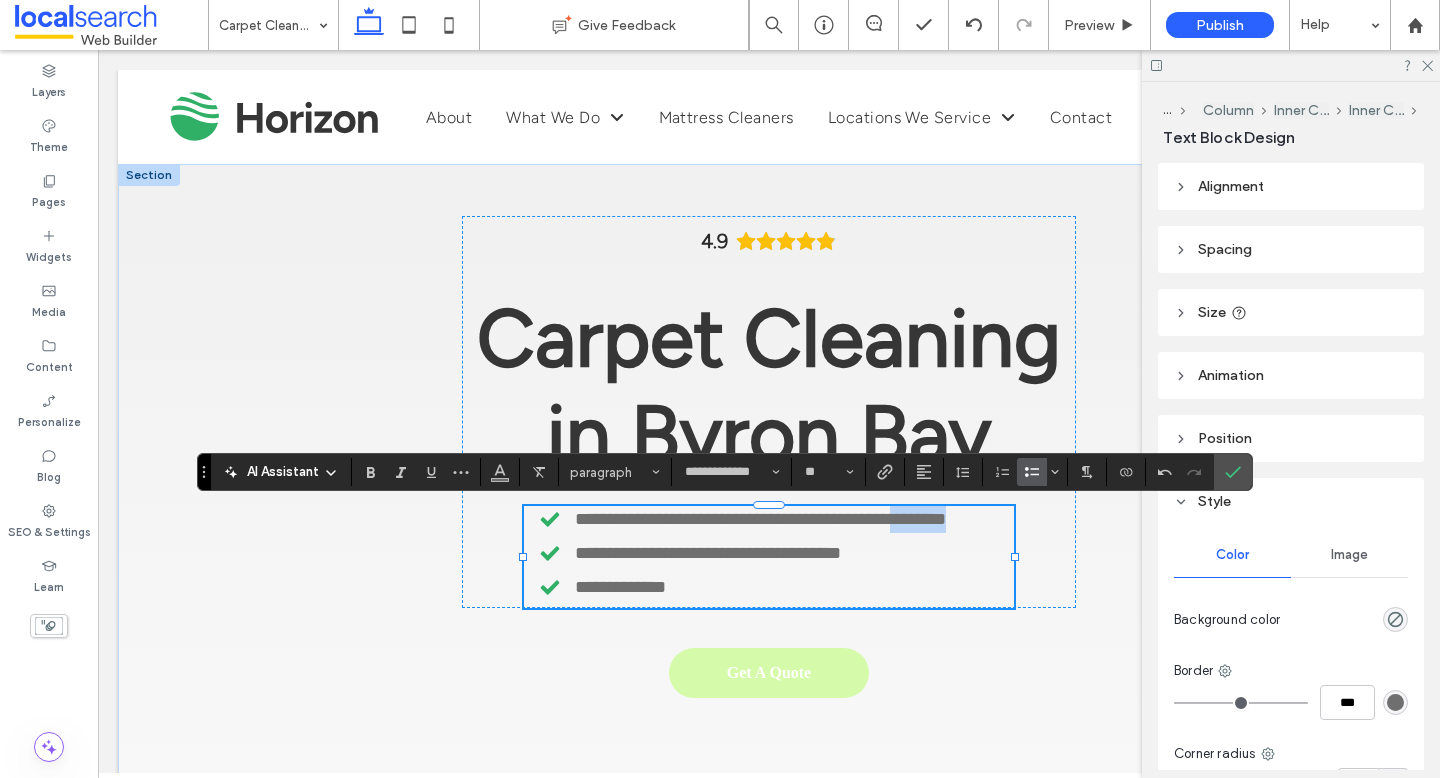 click on "**********" at bounding box center (760, 519) 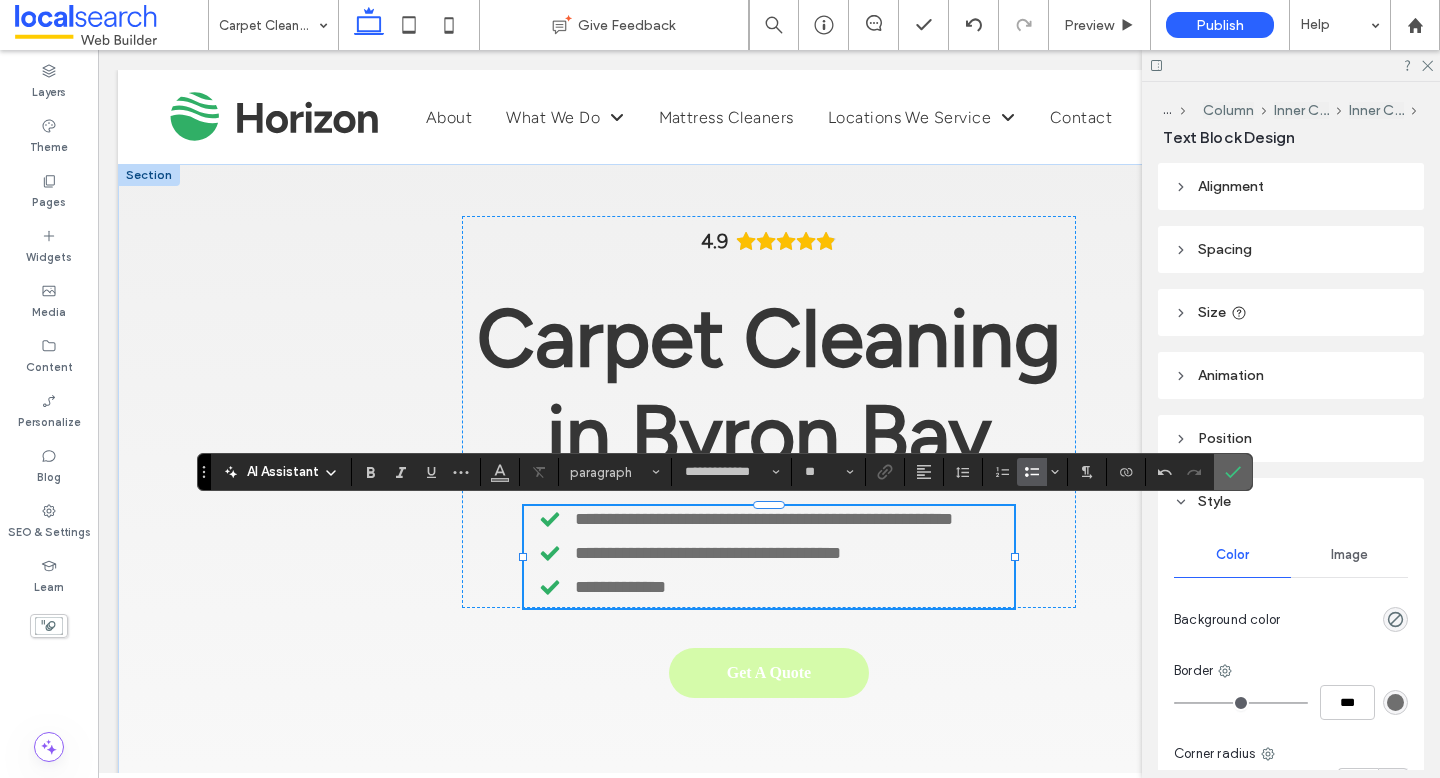 click 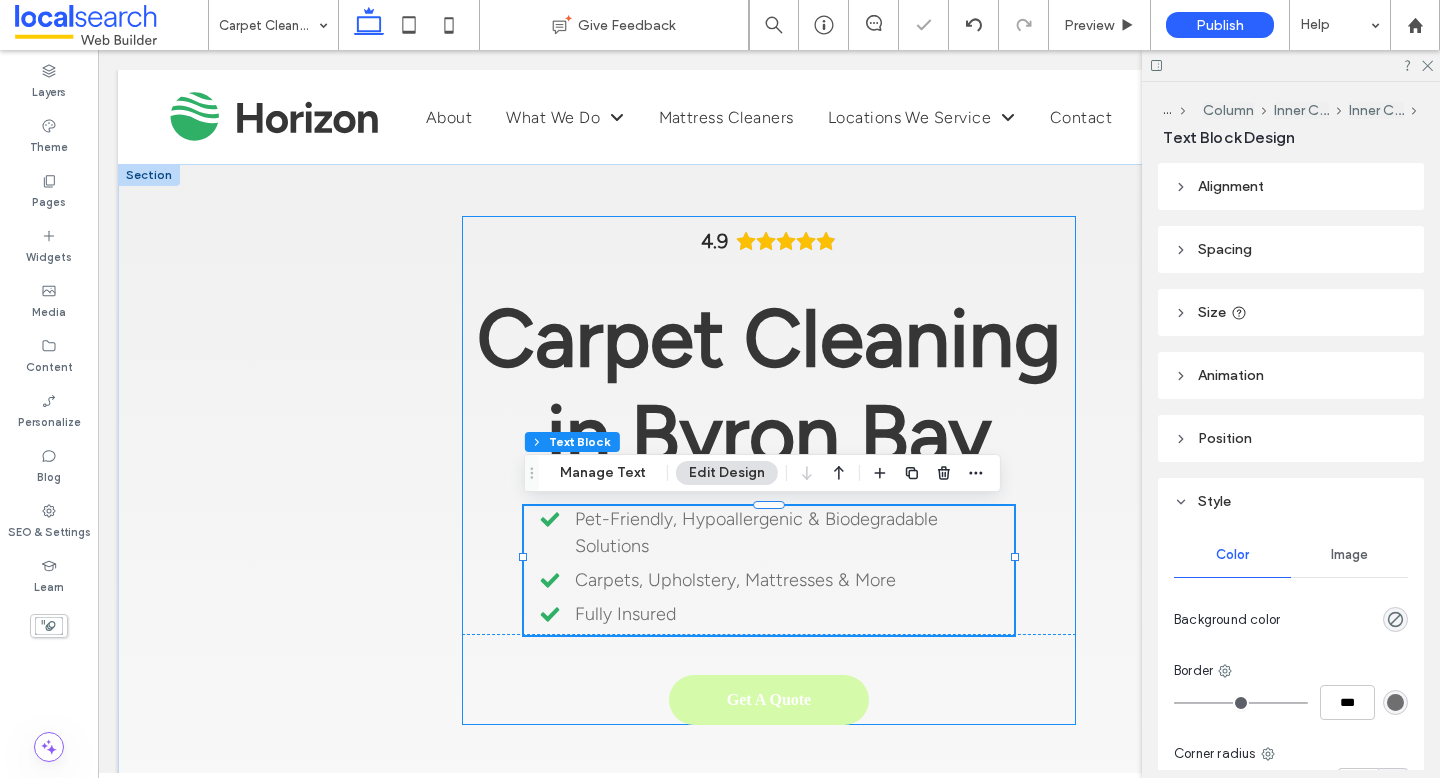 click on "4.9
Carpet Cleaning in Byron Bay
Pet-Friendly, Hypoallergenic & Biodegradable Solutions Carpets, Uph olstery, Mattresses & More Fully Insured
Get A Quote" at bounding box center [769, 470] 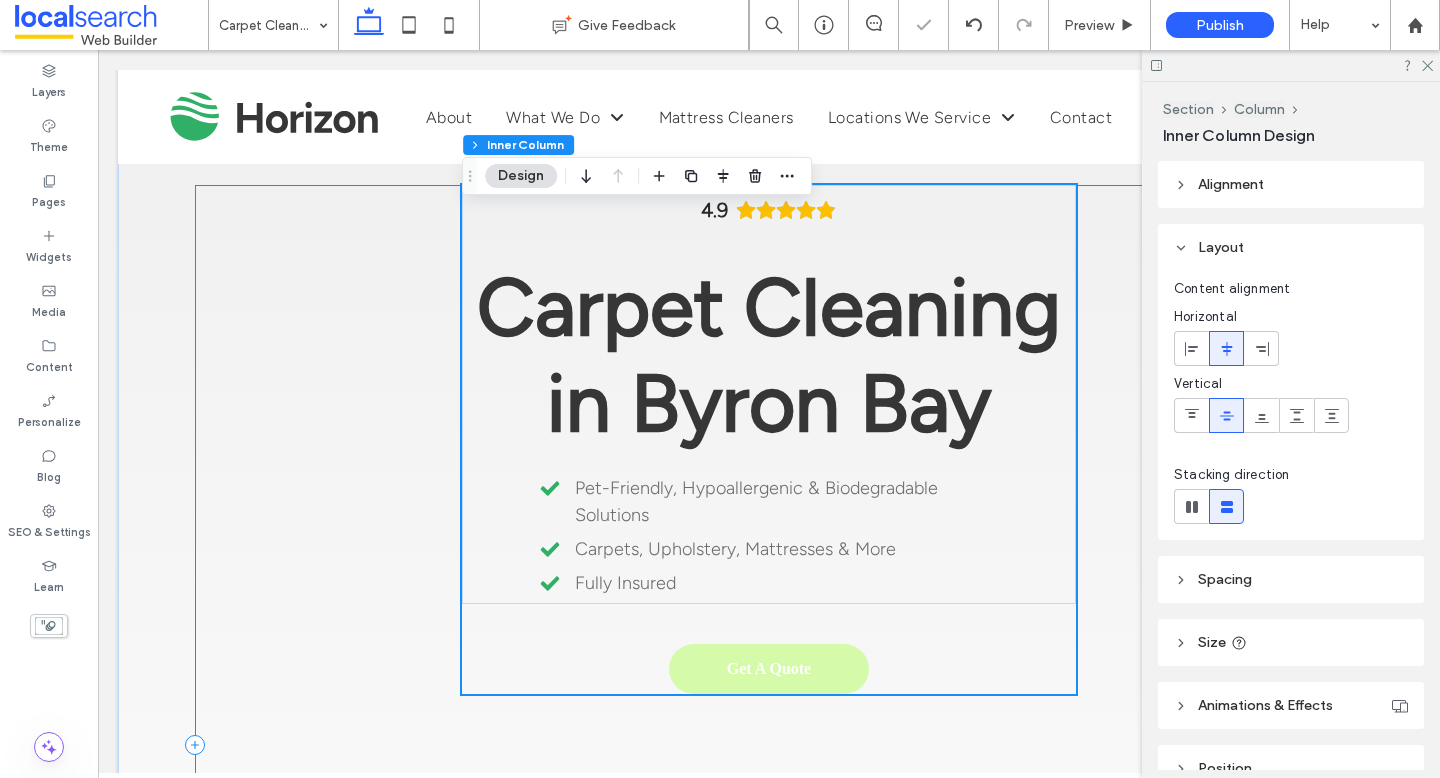 scroll, scrollTop: 41, scrollLeft: 0, axis: vertical 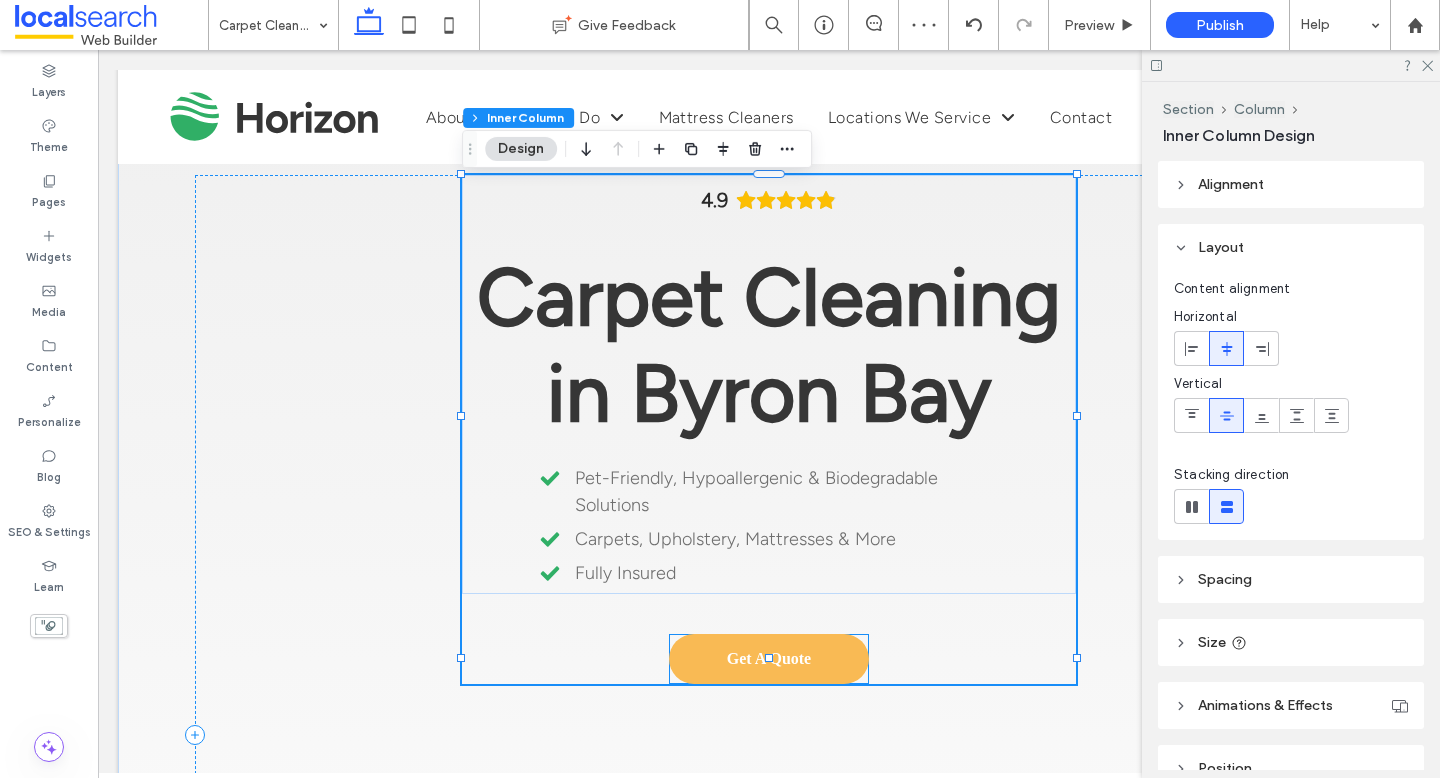 click on "Get A Quote" at bounding box center (769, 659) 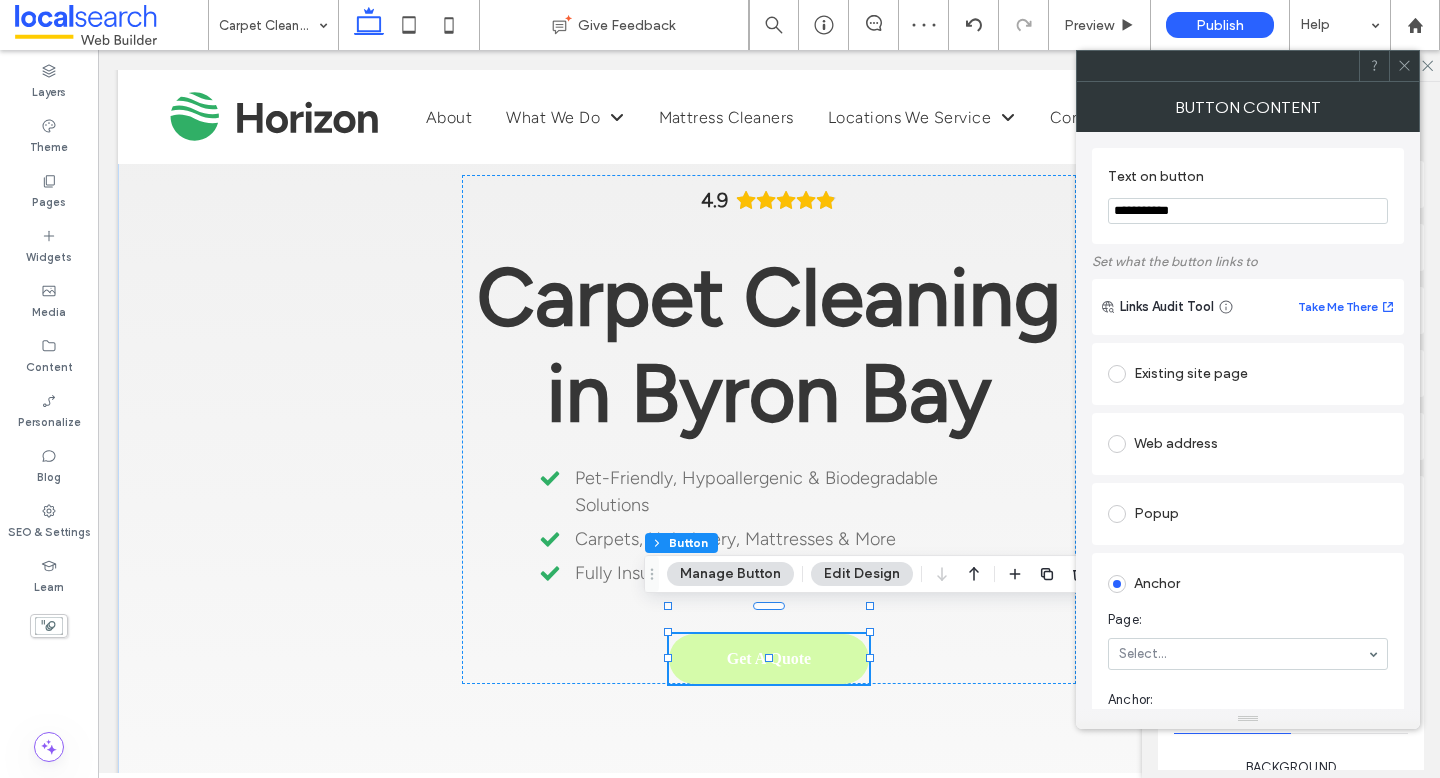 click on "Existing site page" at bounding box center [1248, 374] 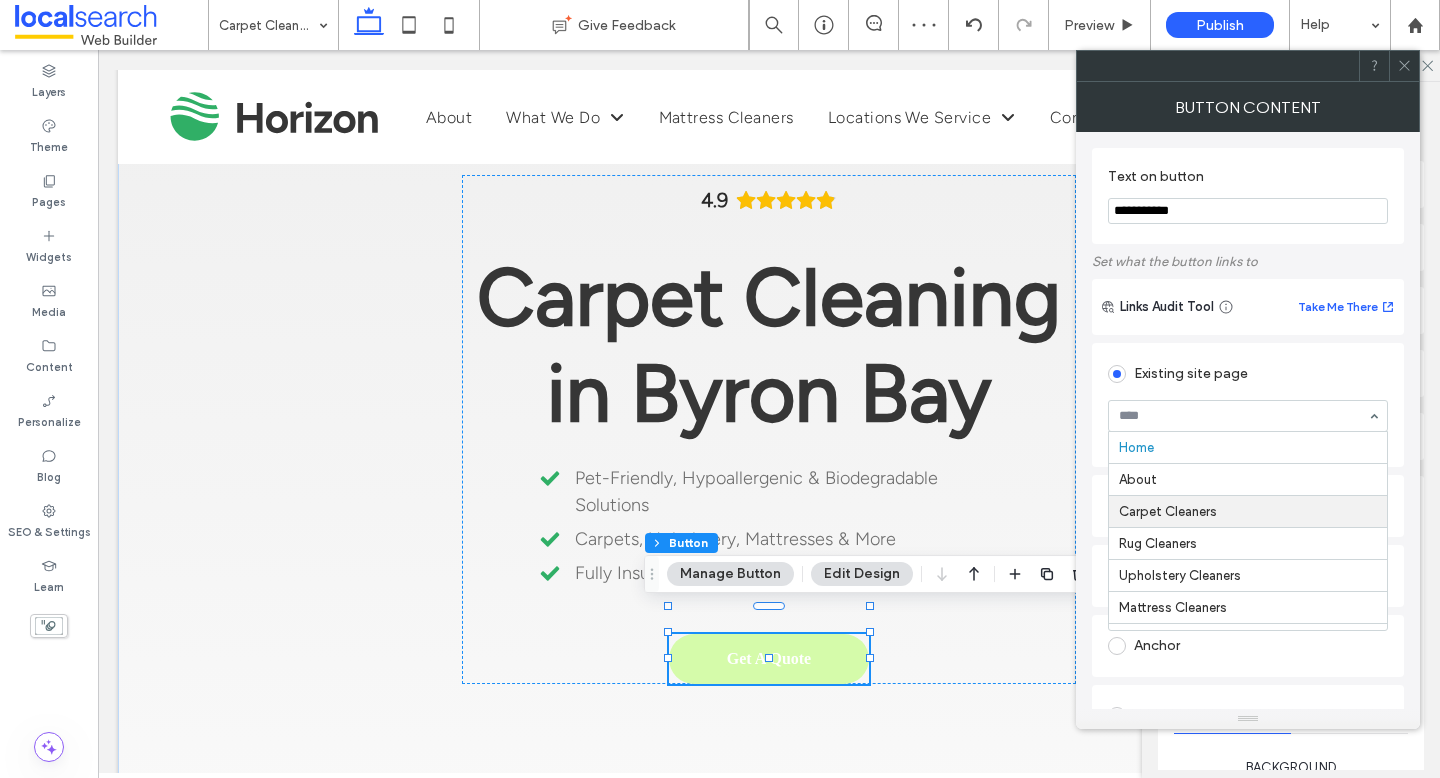 scroll, scrollTop: 131, scrollLeft: 0, axis: vertical 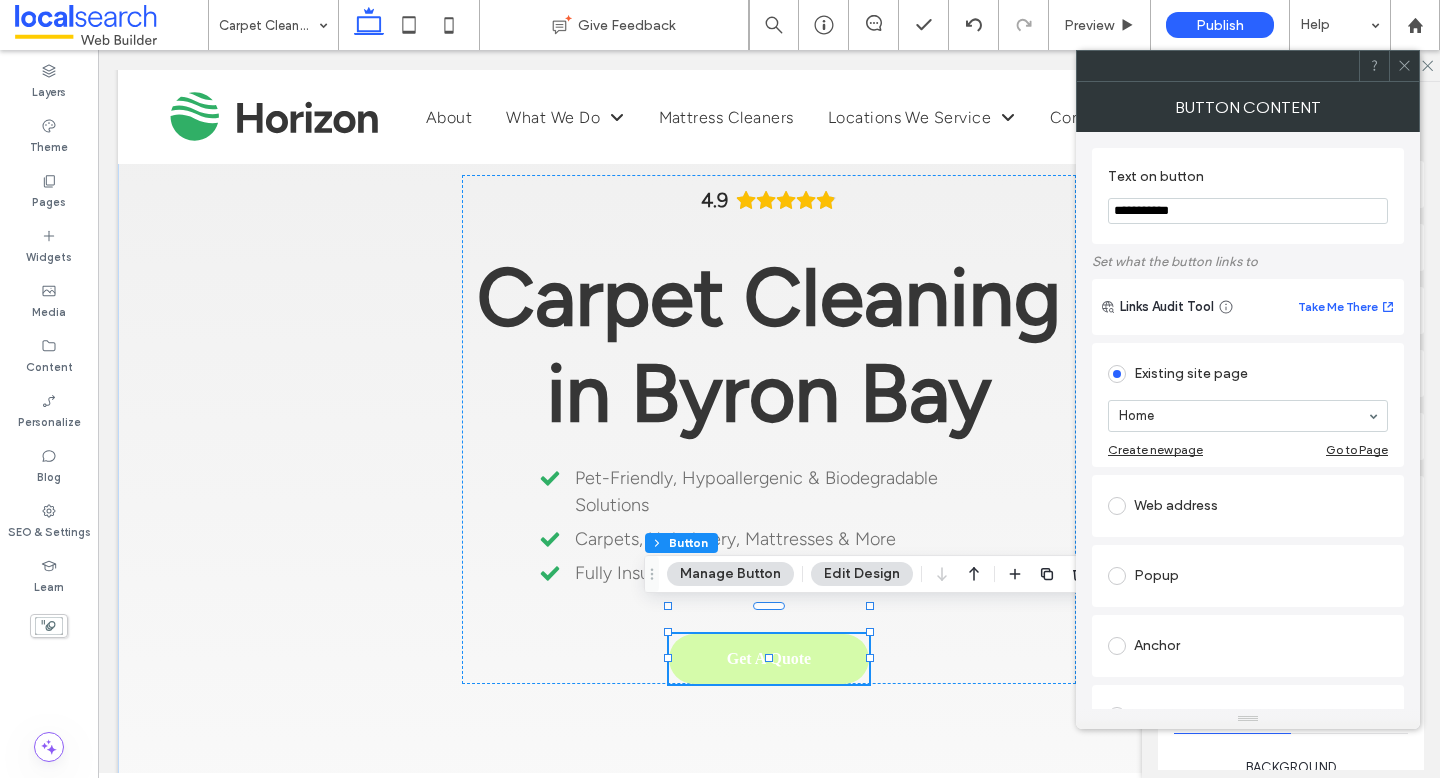click on "Anchor" at bounding box center [1248, 646] 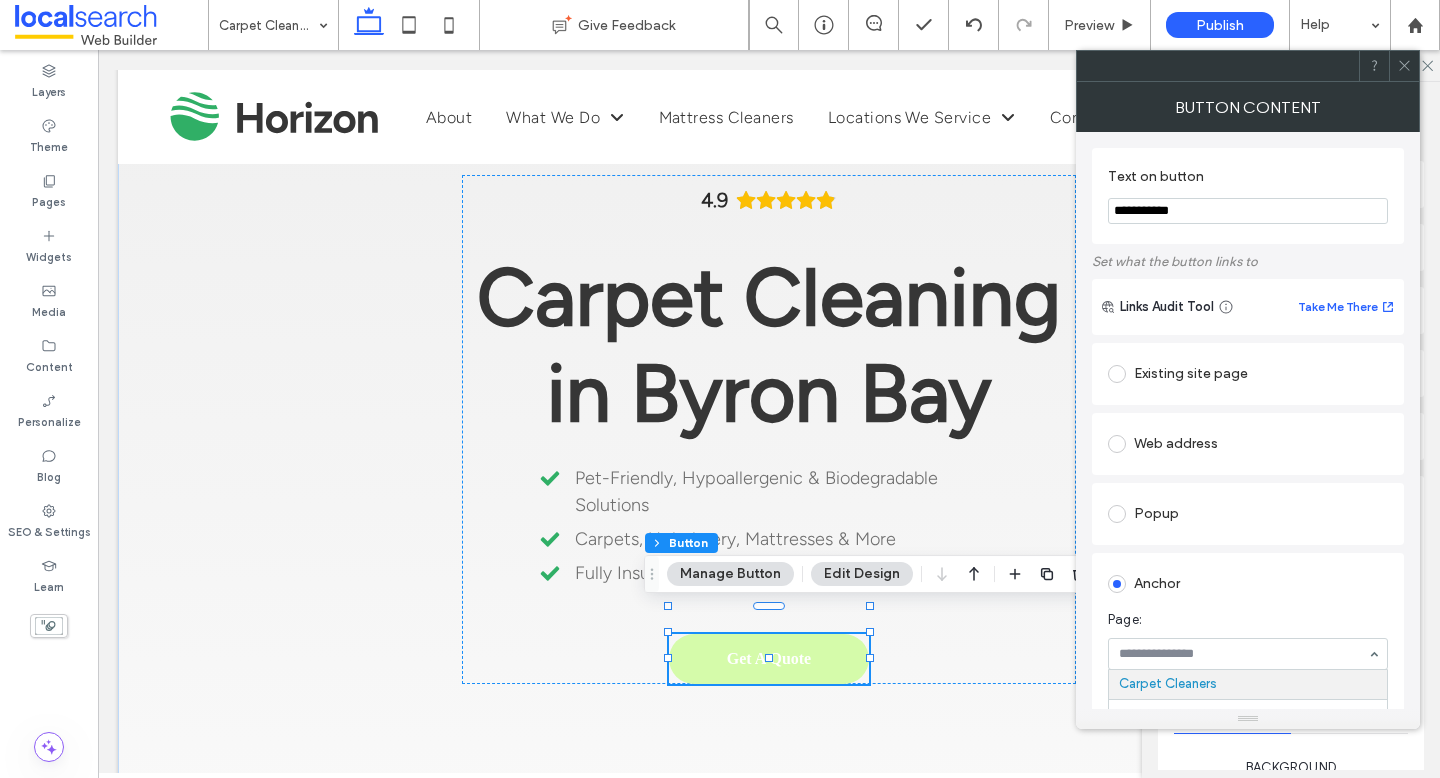 scroll, scrollTop: 164, scrollLeft: 0, axis: vertical 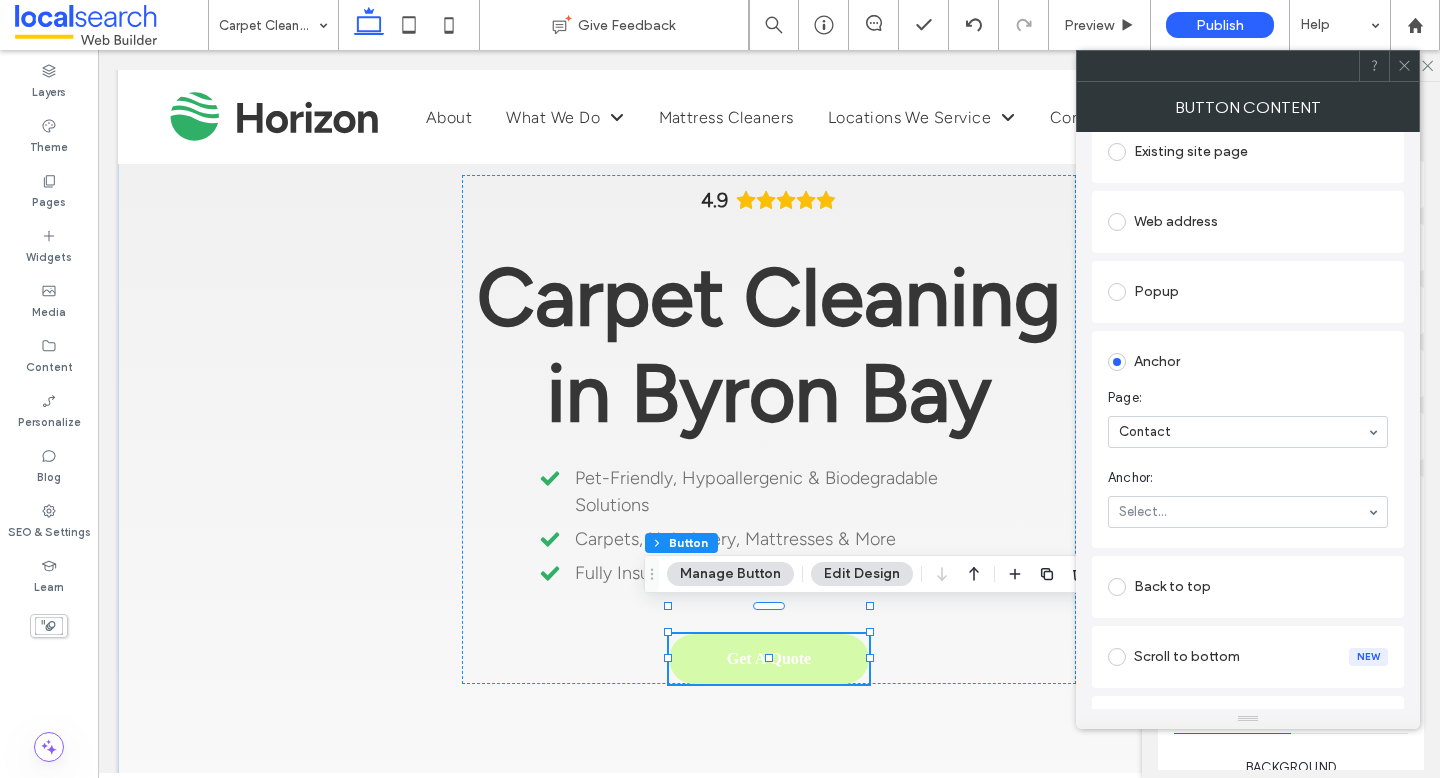 click 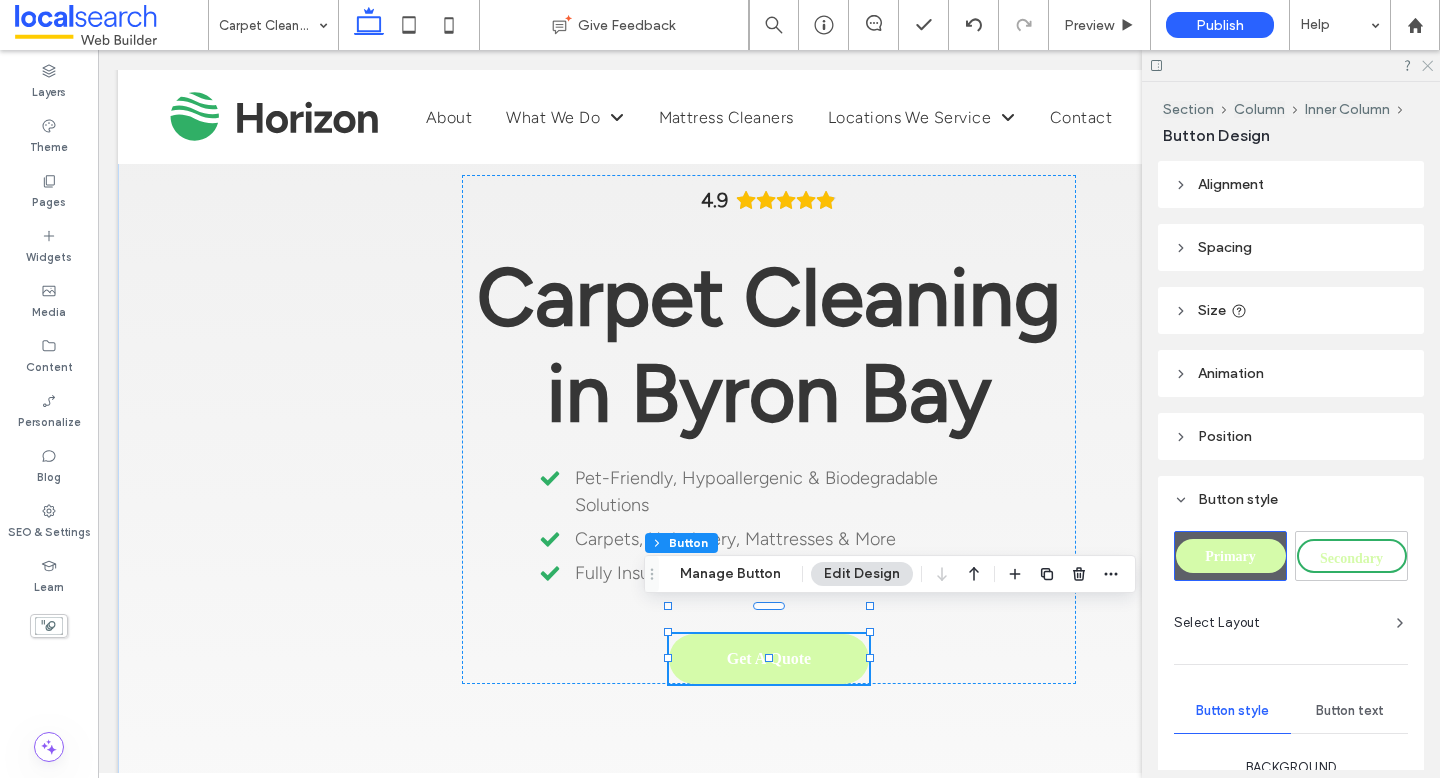 click 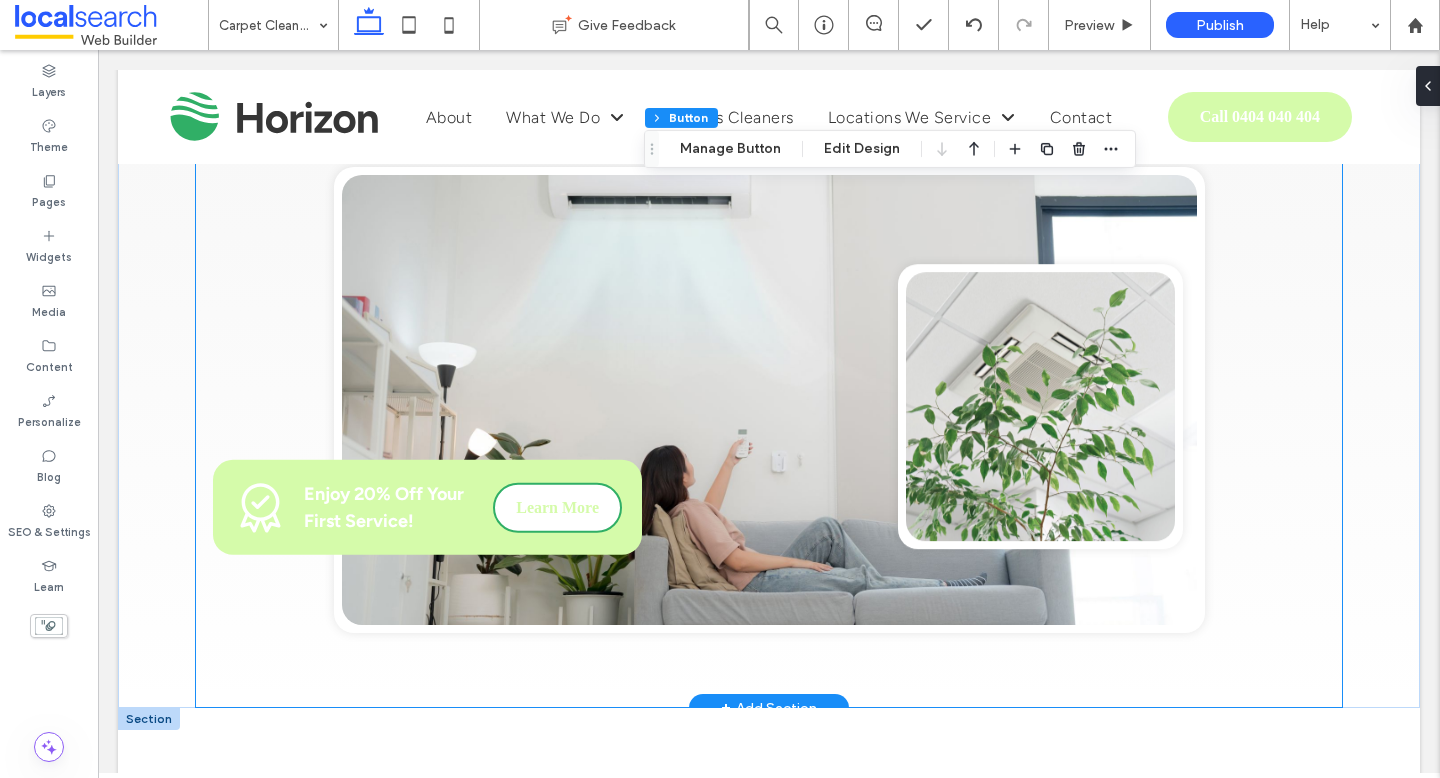 scroll, scrollTop: 674, scrollLeft: 0, axis: vertical 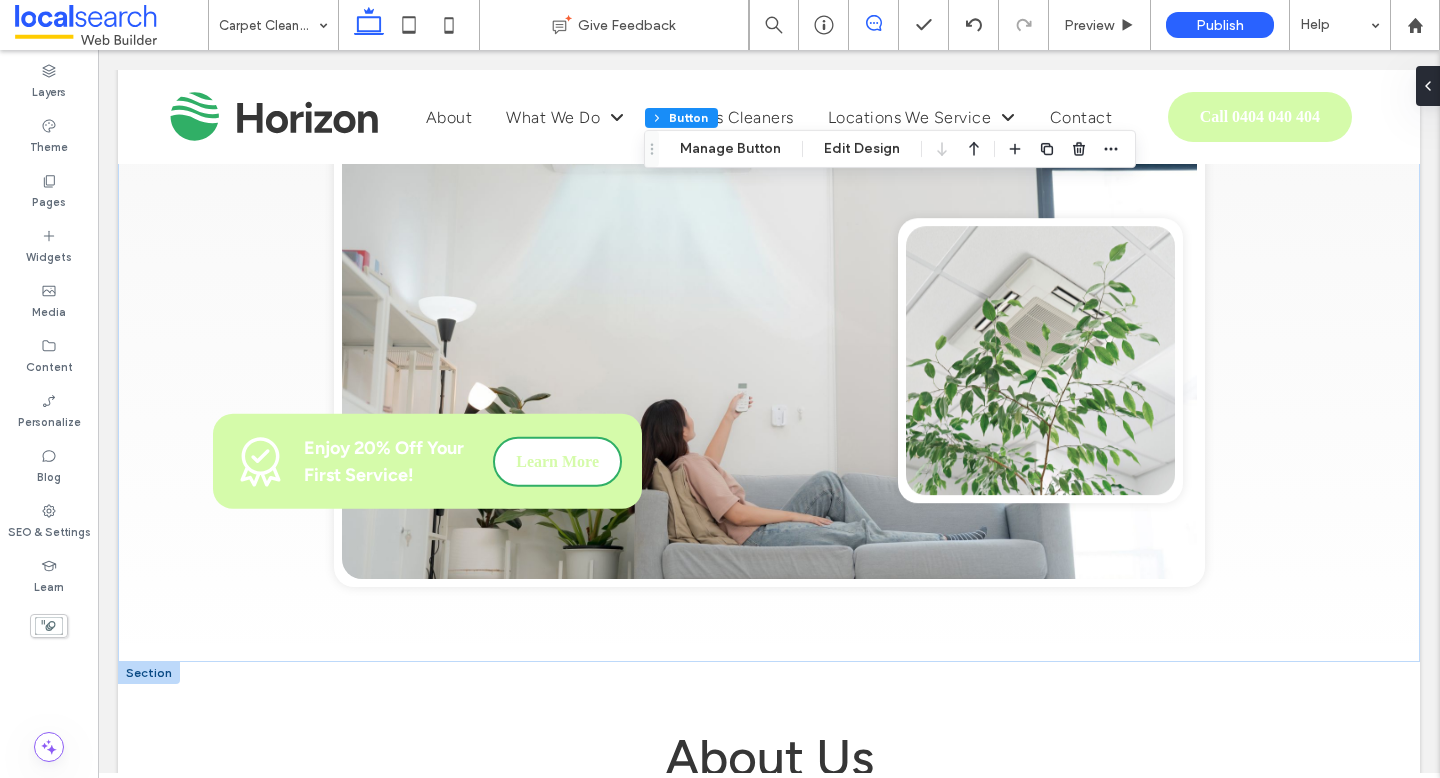 click 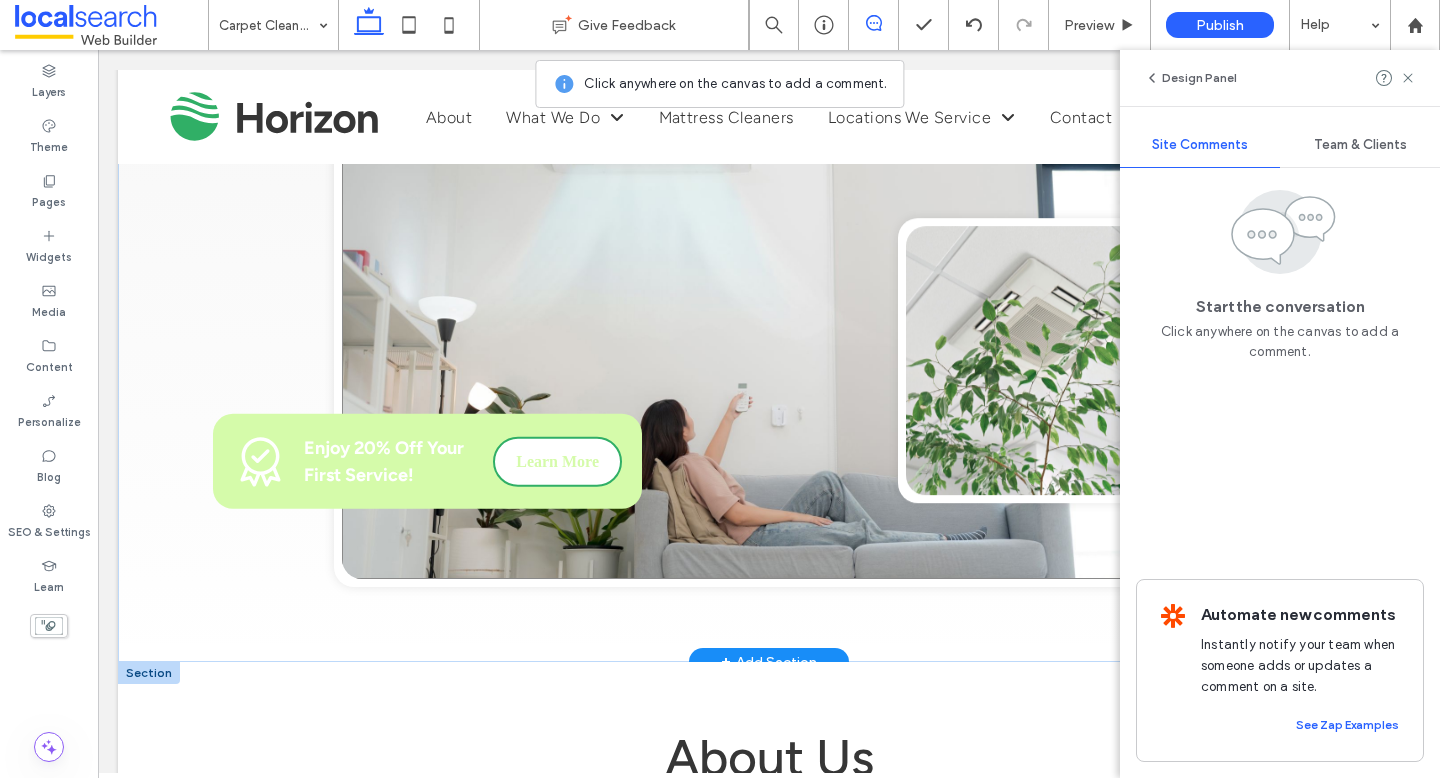 click at bounding box center [769, 354] 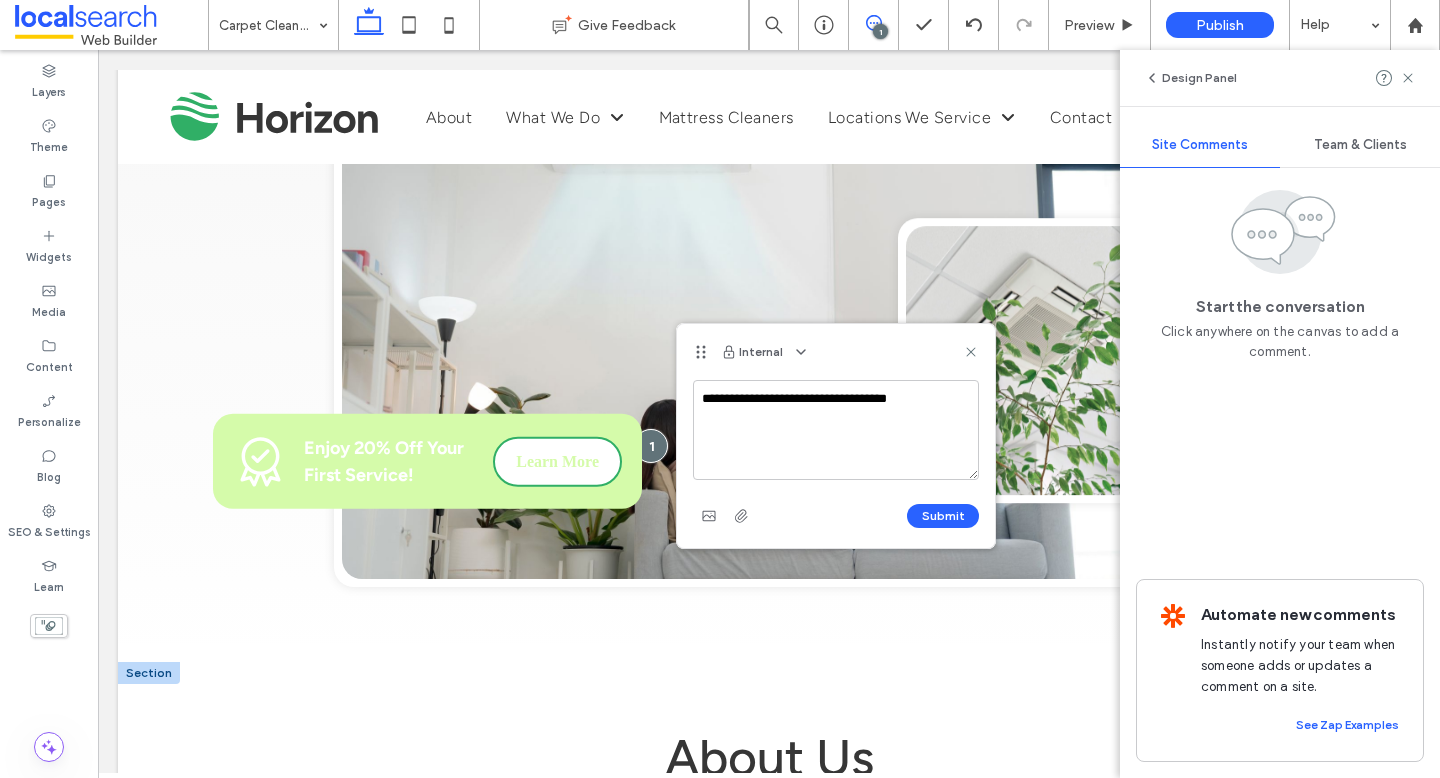 type on "**********" 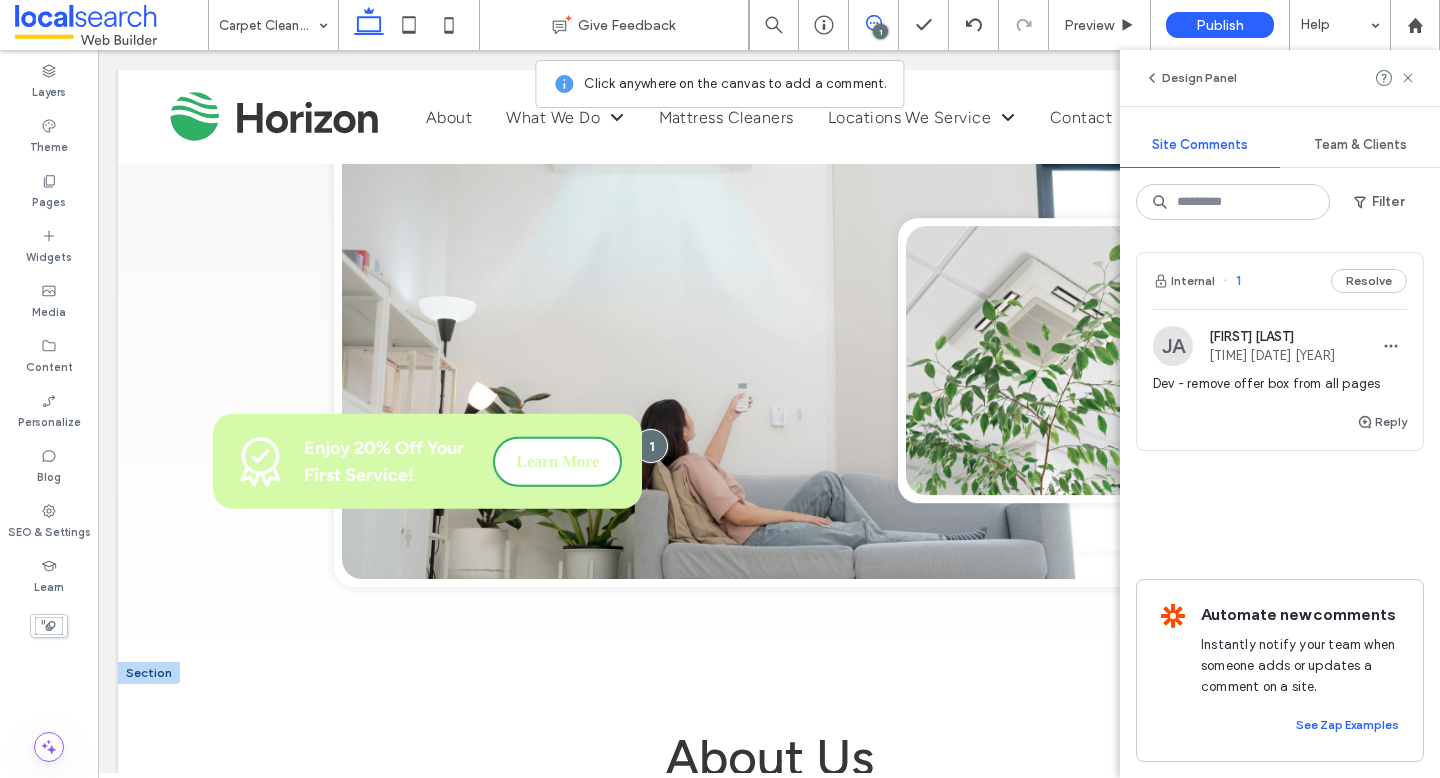 click on "Design Panel" at bounding box center (1280, 78) 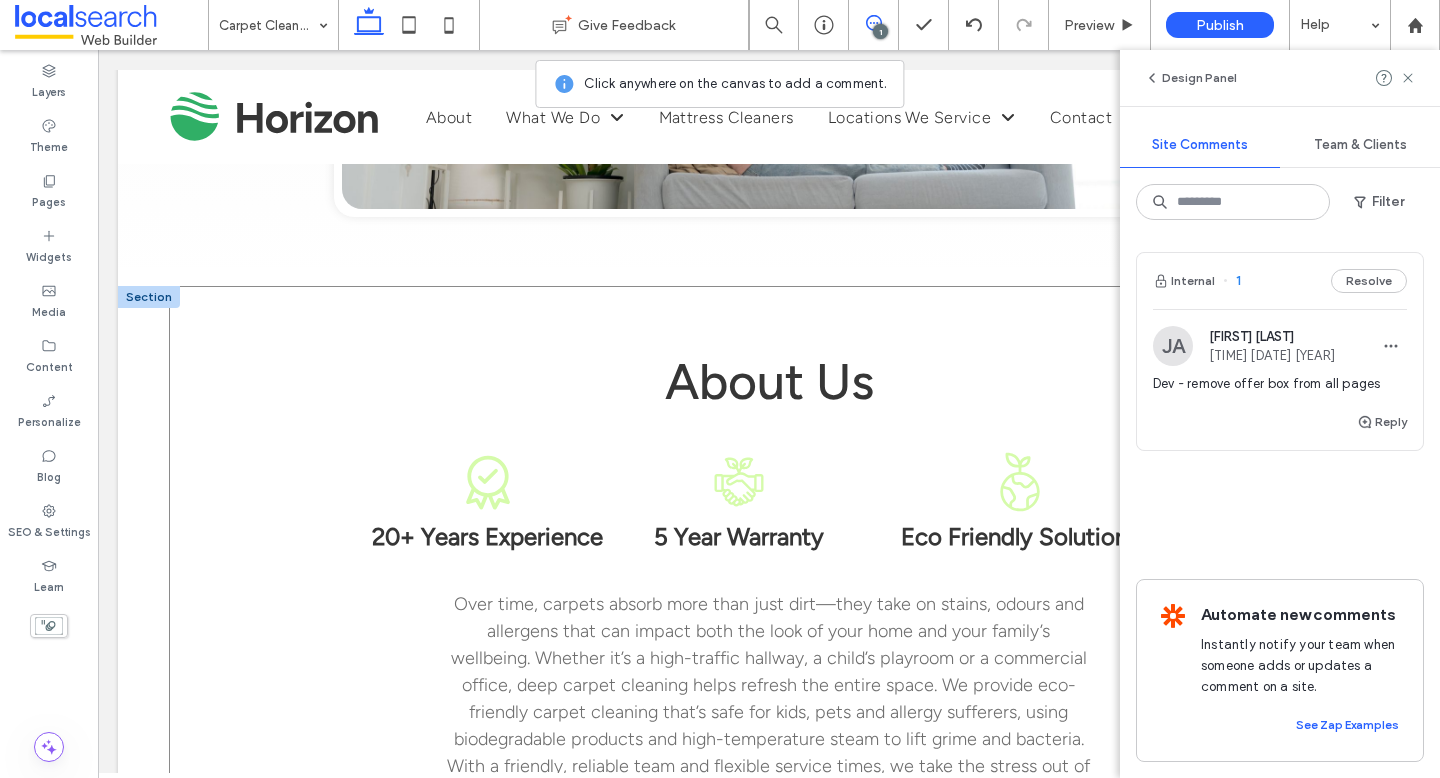 scroll, scrollTop: 1209, scrollLeft: 0, axis: vertical 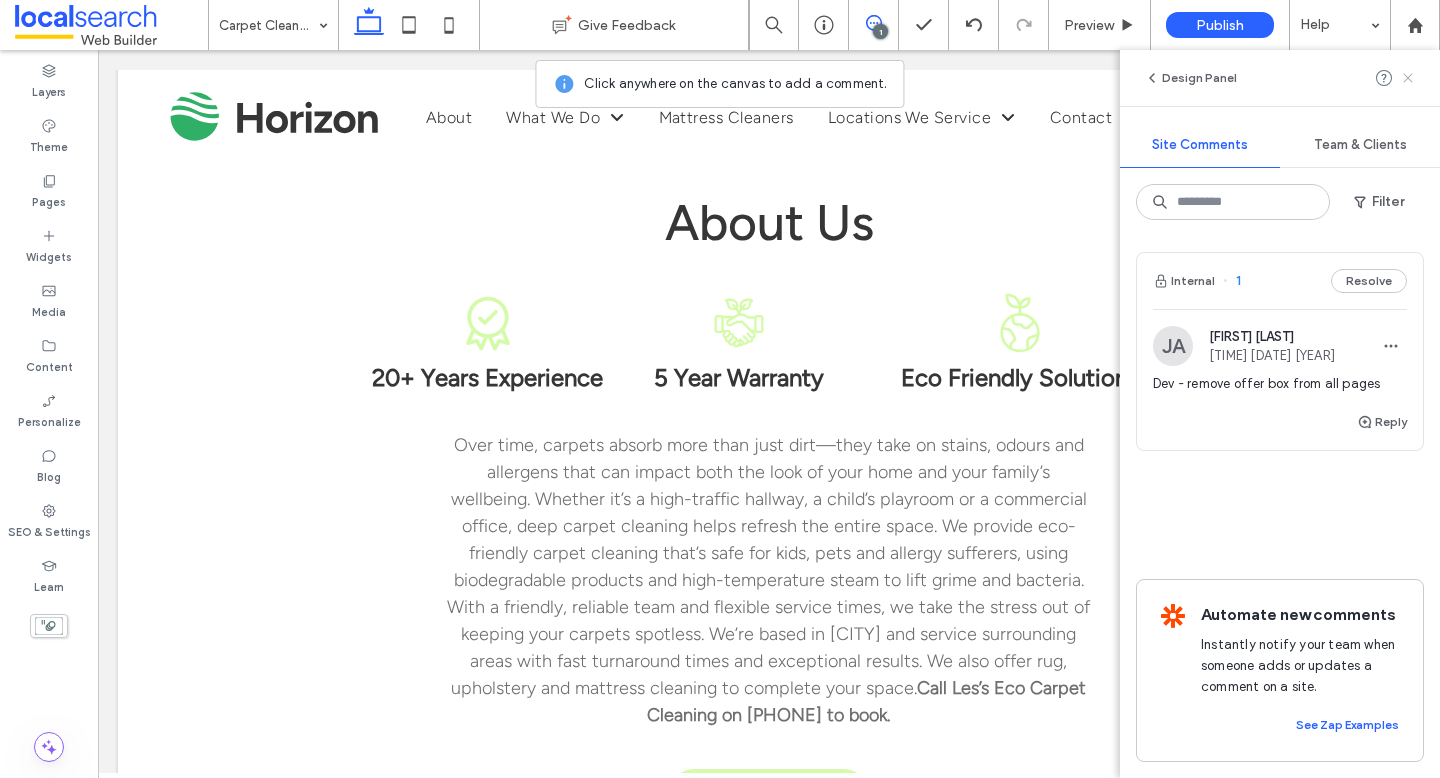 click 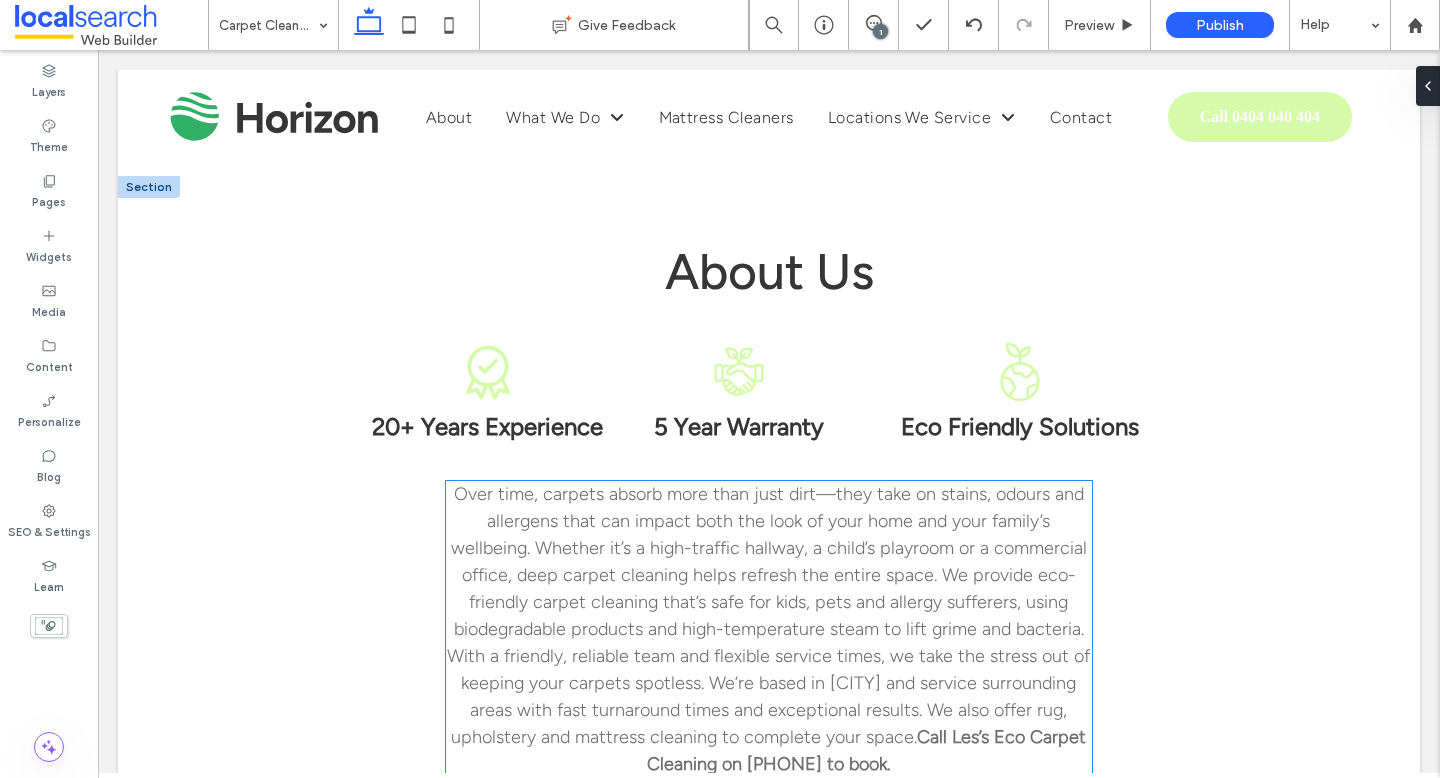 scroll, scrollTop: 1172, scrollLeft: 0, axis: vertical 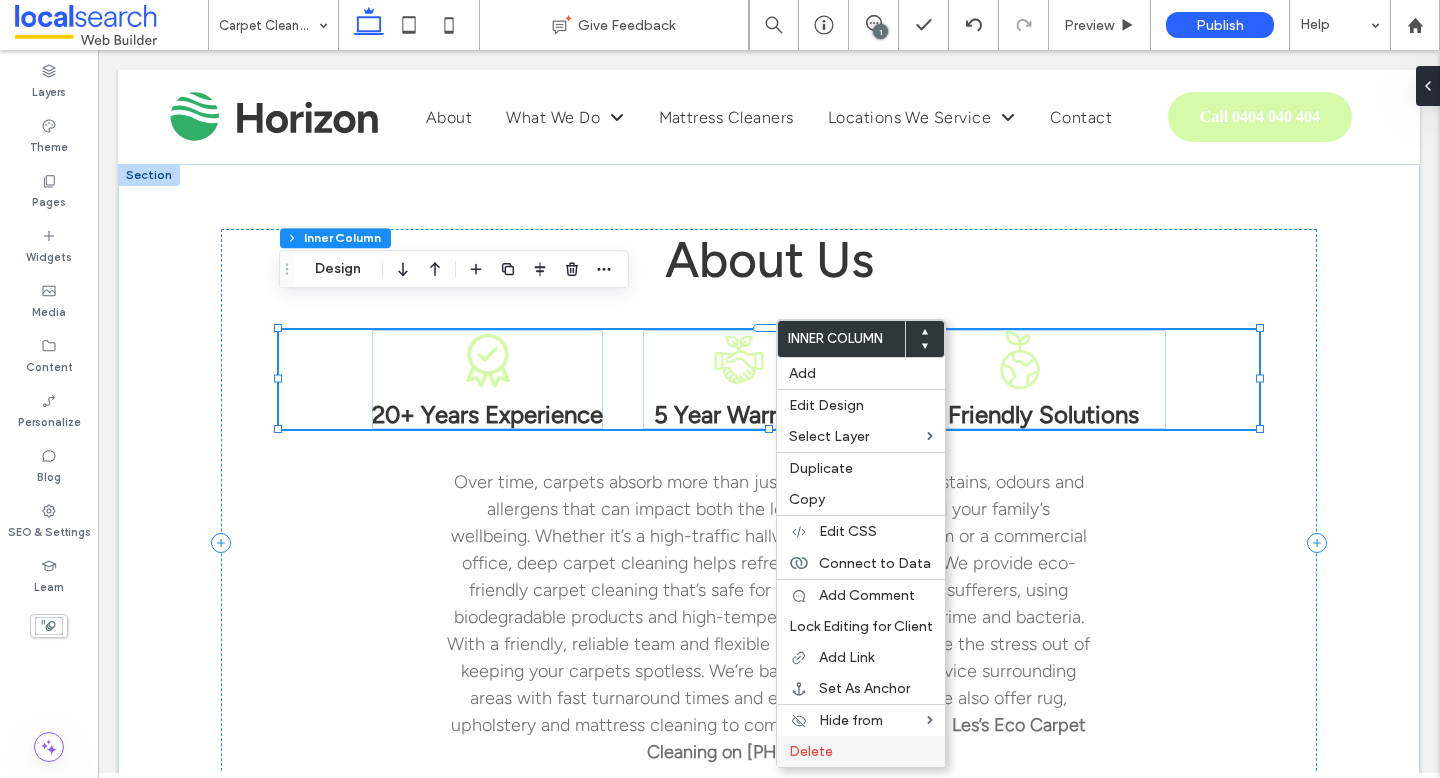 click on "Delete" at bounding box center [861, 751] 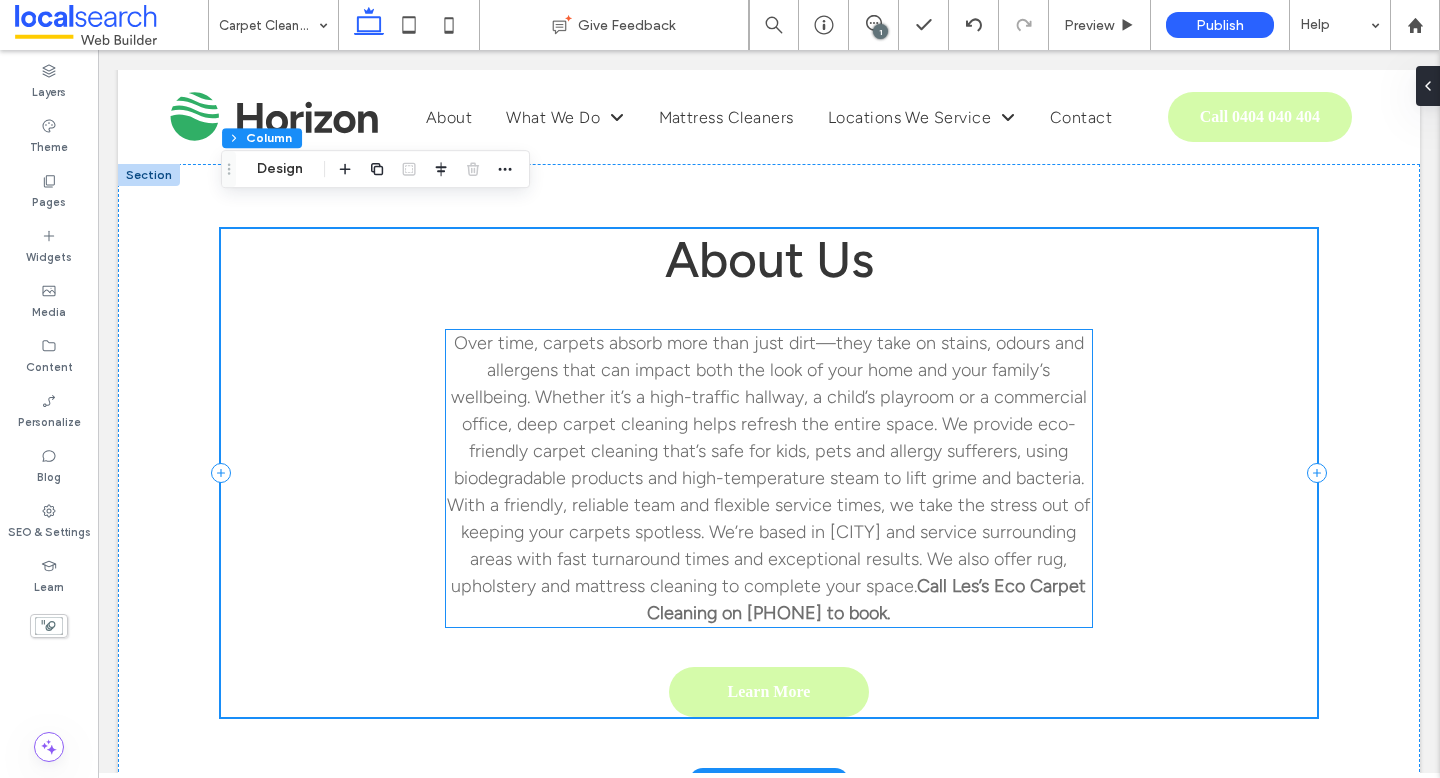 click on "Over time, carpets absorb more than just dirt—they take on stains, odours and allergens that can impact both the look of your home and your family’s wellbeing. Whether it’s a high-traffic hallway, a child’s playroom or a commercial office, deep carpet cleaning helps refresh the entire space. We provide eco-friendly carpet cleaning that’s safe for kids, pets and allergy sufferers, using biodegradable products and high-temperature steam to lift grime and bacteria. With a friendly, reliable team and flexible service times, we take the stress out of keeping your carpets spotless. We’re based in Byron Bay and service surrounding areas with fast turnaround times and exceptional results. We also offer rug, upholstery and mattress cleaning to complete your space." at bounding box center (768, 464) 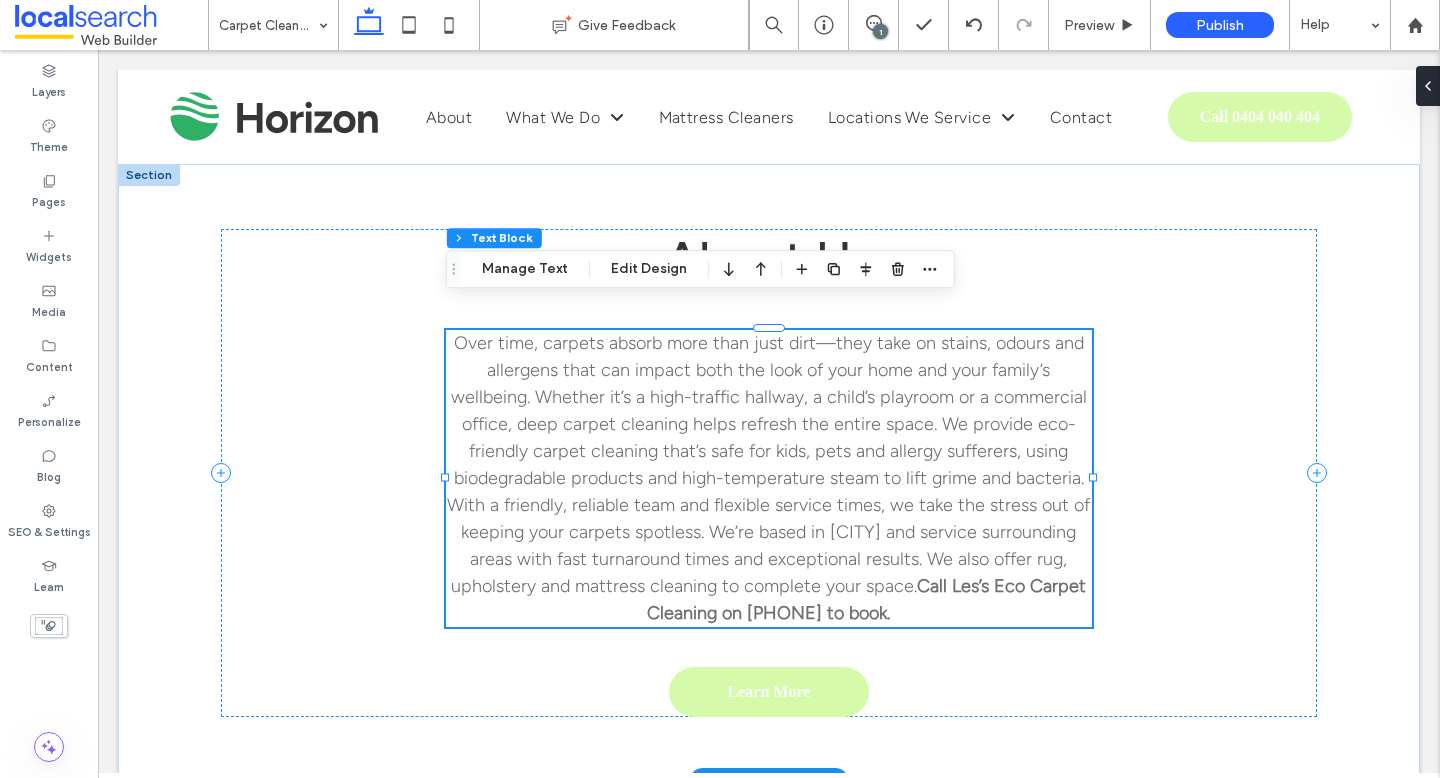 click on "Over time, carpets absorb more than just dirt—they take on stains, odours and allergens that can impact both the look of your home and your family’s wellbeing. Whether it’s a high-traffic hallway, a child’s playroom or a commercial office, deep carpet cleaning helps refresh the entire space. We provide eco-friendly carpet cleaning that’s safe for kids, pets and allergy sufferers, using biodegradable products and high-temperature steam to lift grime and bacteria. With a friendly, reliable team and flexible service times, we take the stress out of keeping your carpets spotless. We’re based in Byron Bay and service surrounding areas with fast turnaround times and exceptional results. We also offer rug, upholstery and mattress cleaning to complete your space.  Call Les’s Eco Carpet Cleaning on 0429 802 966 to book." at bounding box center (769, 478) 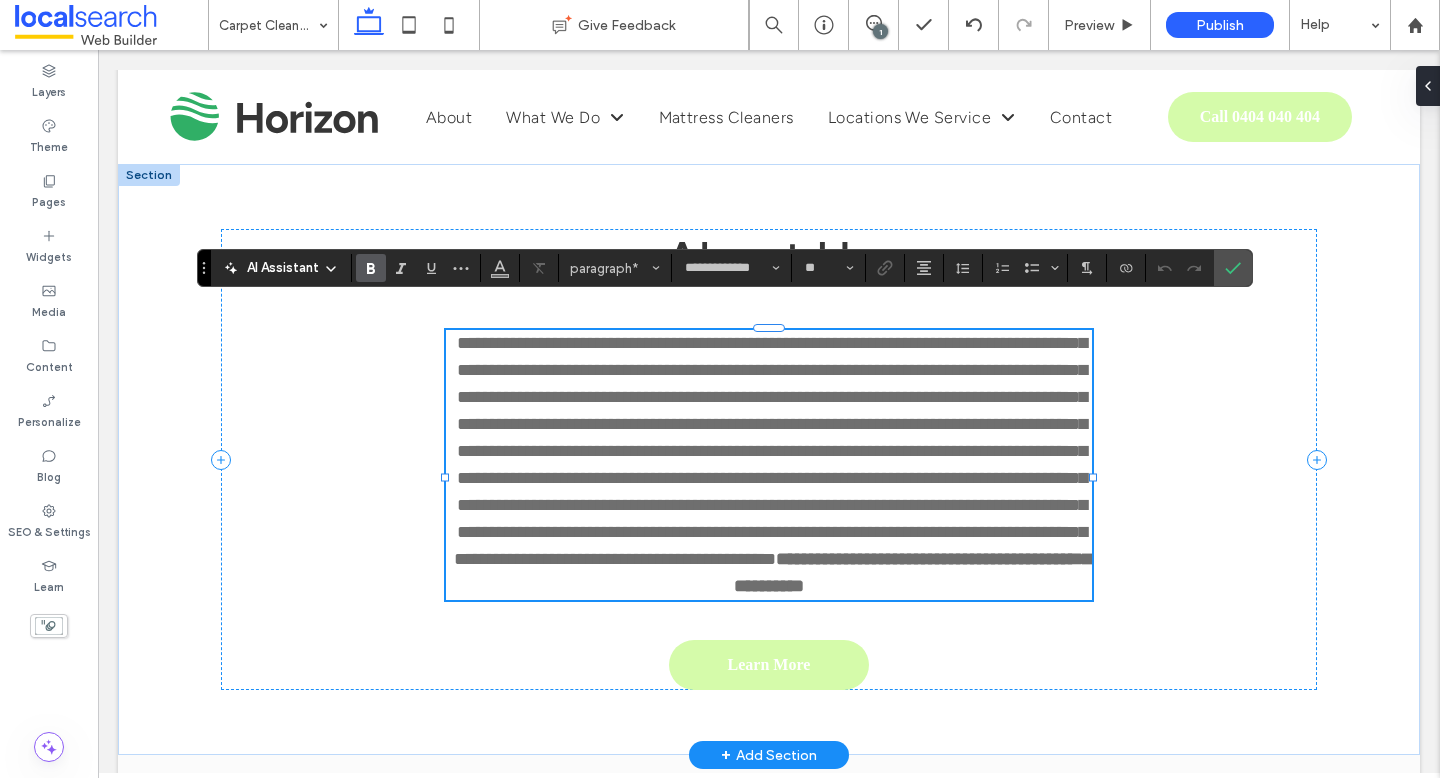 click on "**********" at bounding box center [771, 451] 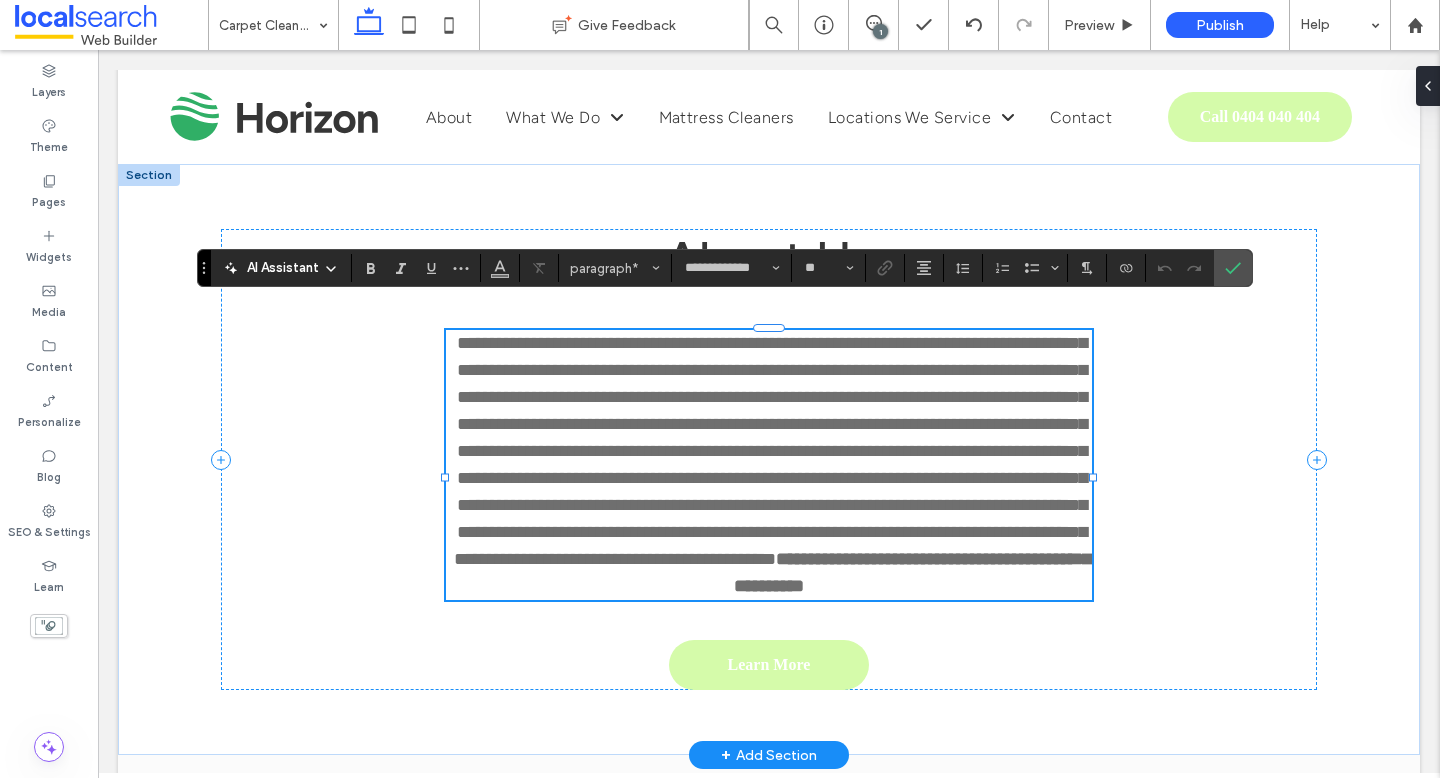 type 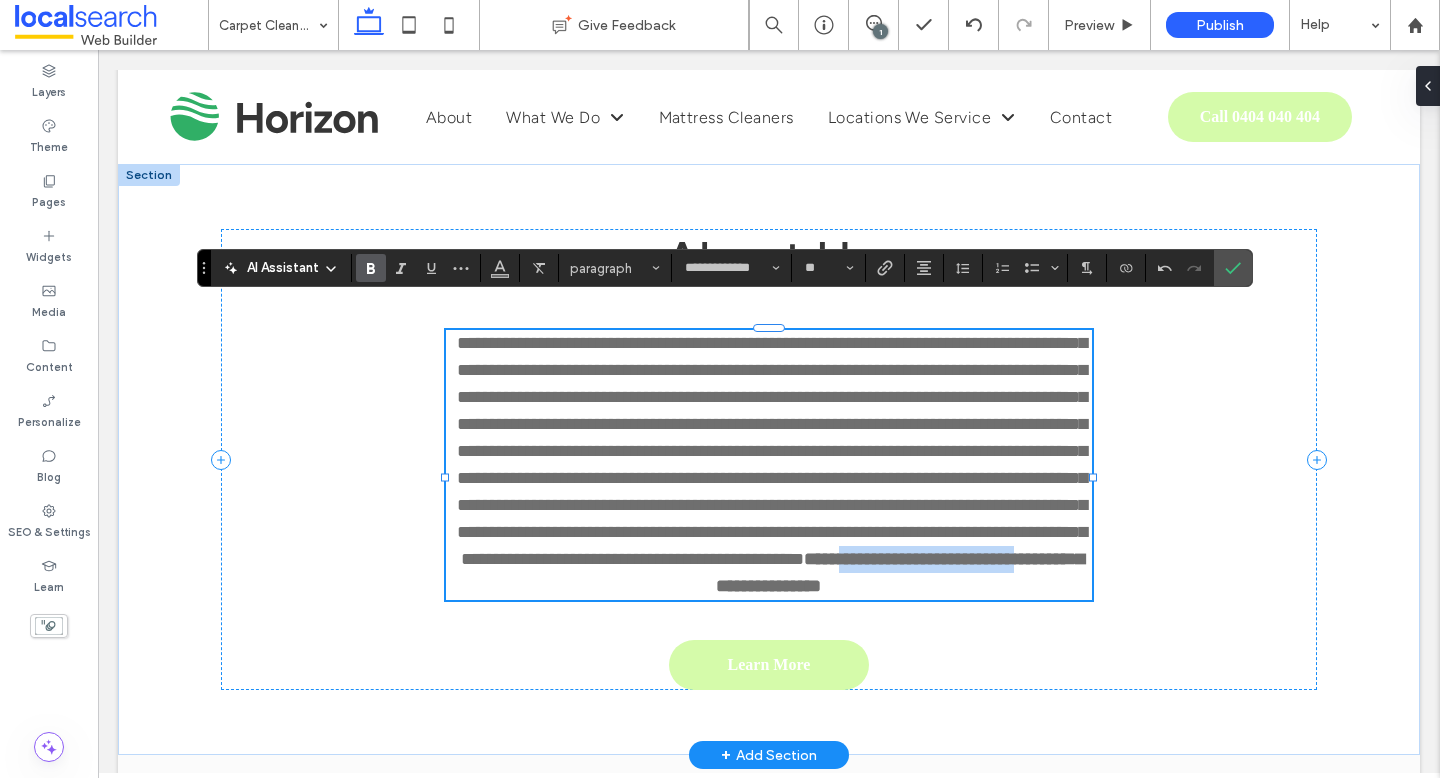 drag, startPoint x: 842, startPoint y: 557, endPoint x: 1046, endPoint y: 560, distance: 204.02206 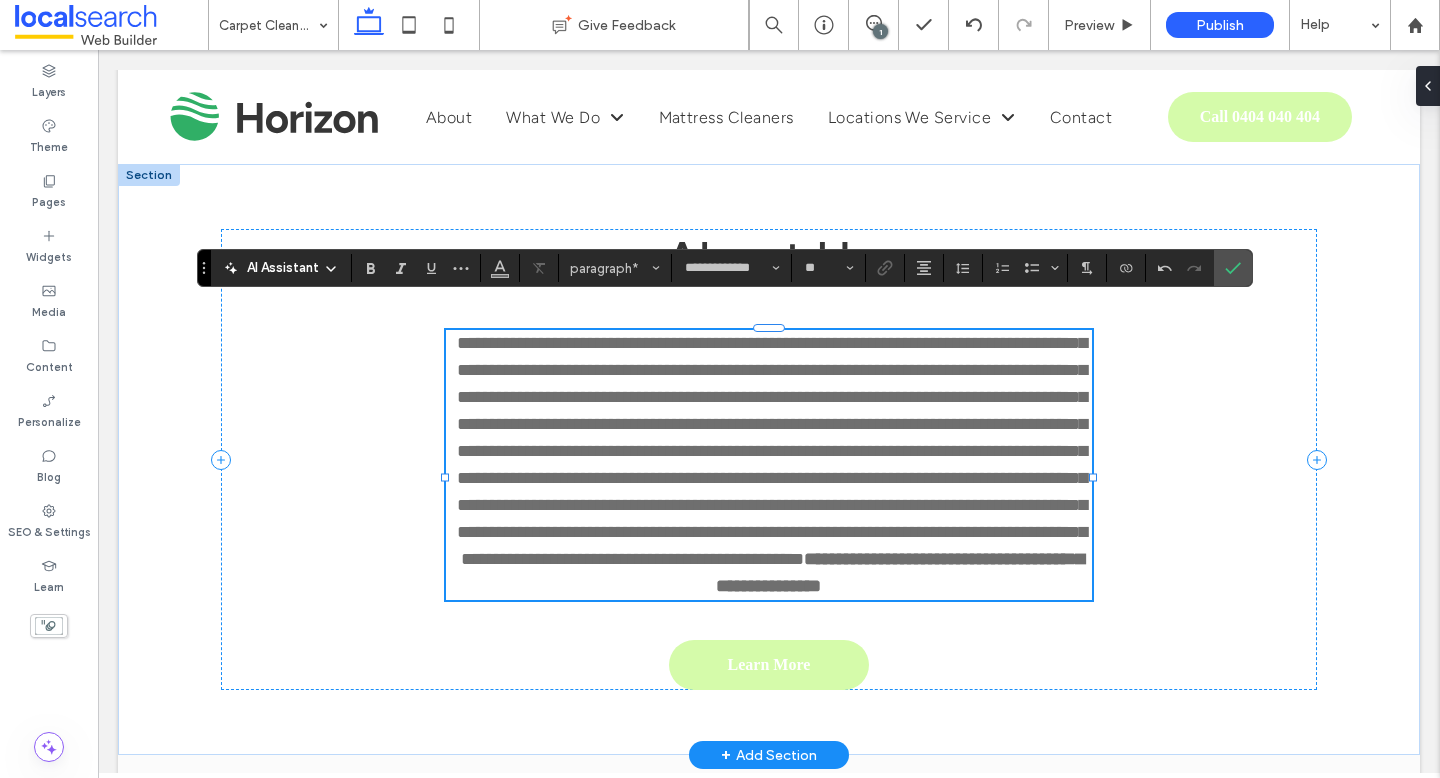 click on "**********" at bounding box center (772, 451) 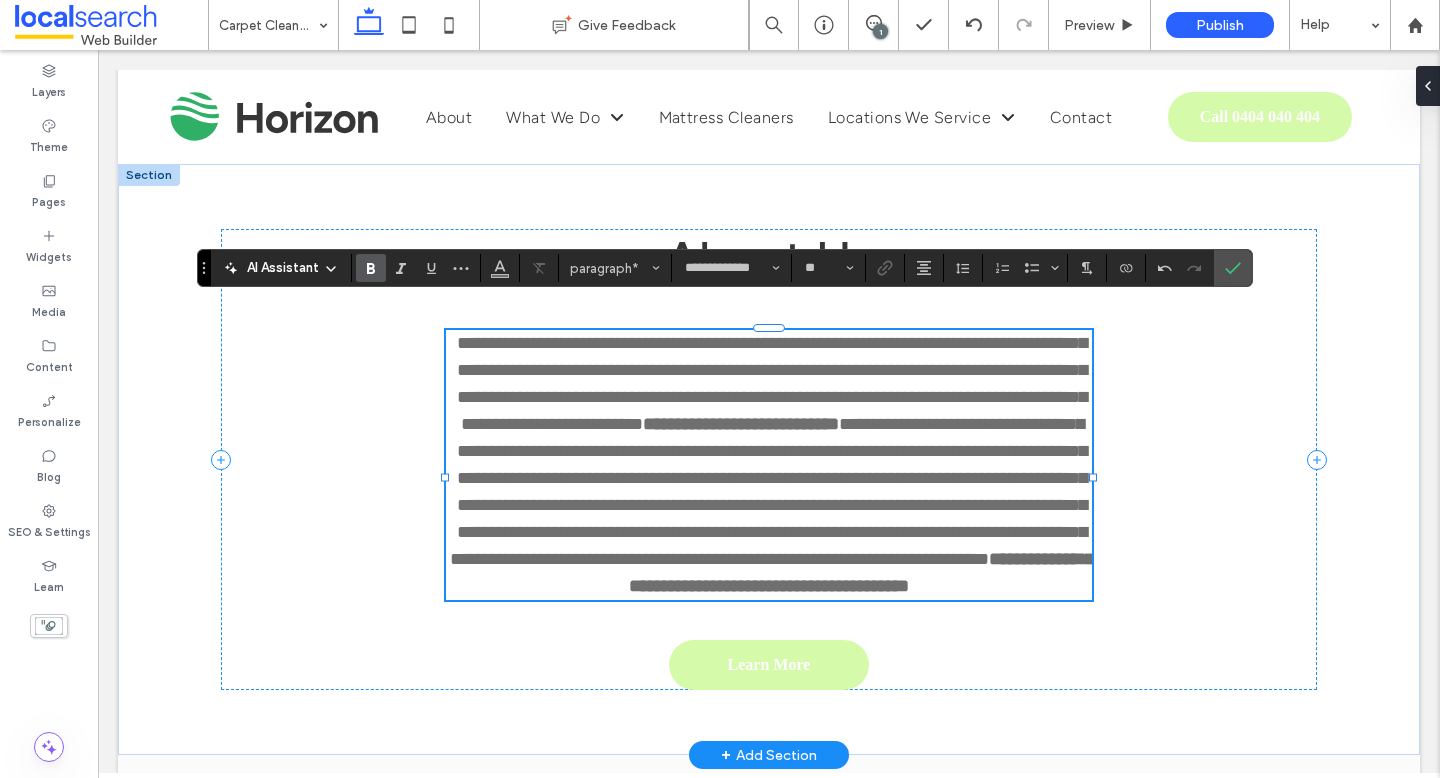 click on "**********" at bounding box center [772, 383] 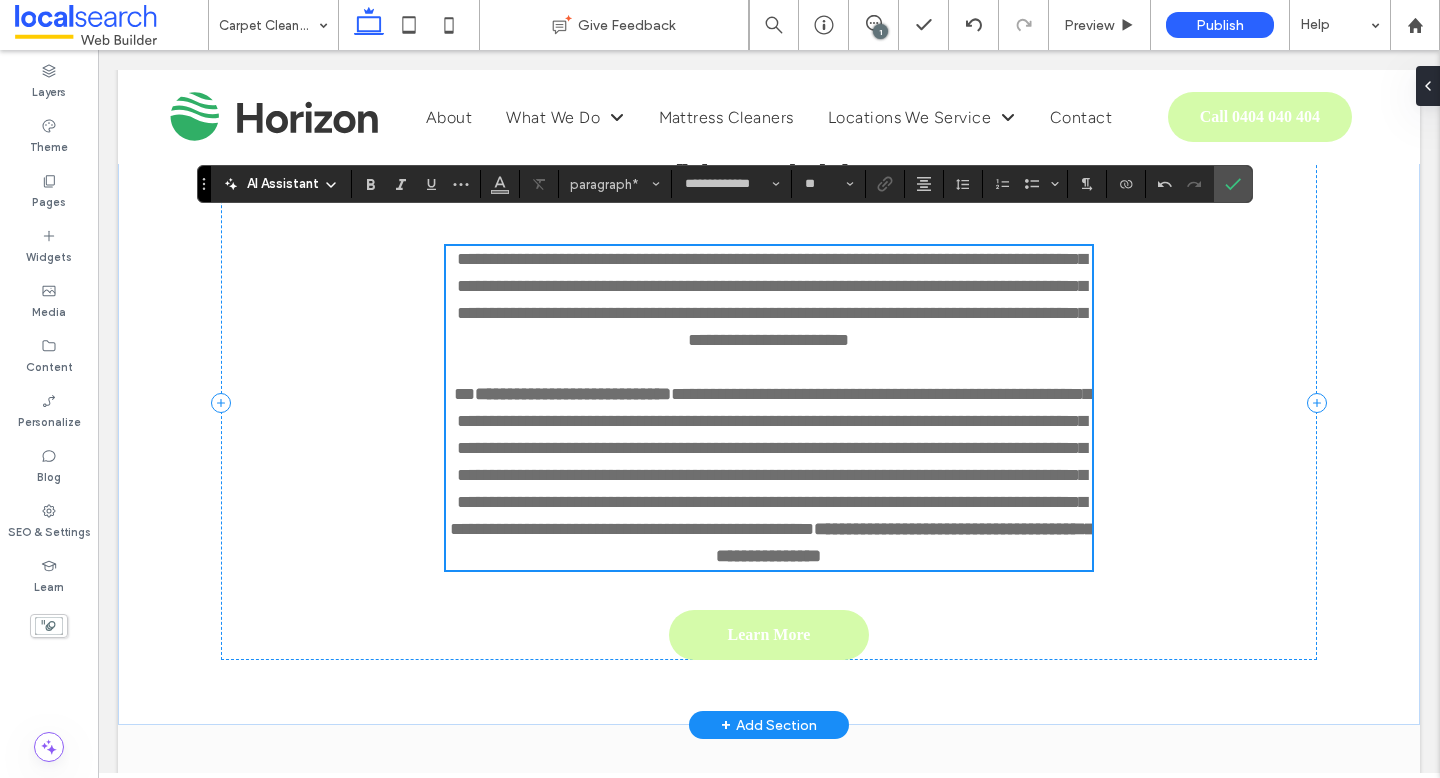 scroll, scrollTop: 1258, scrollLeft: 0, axis: vertical 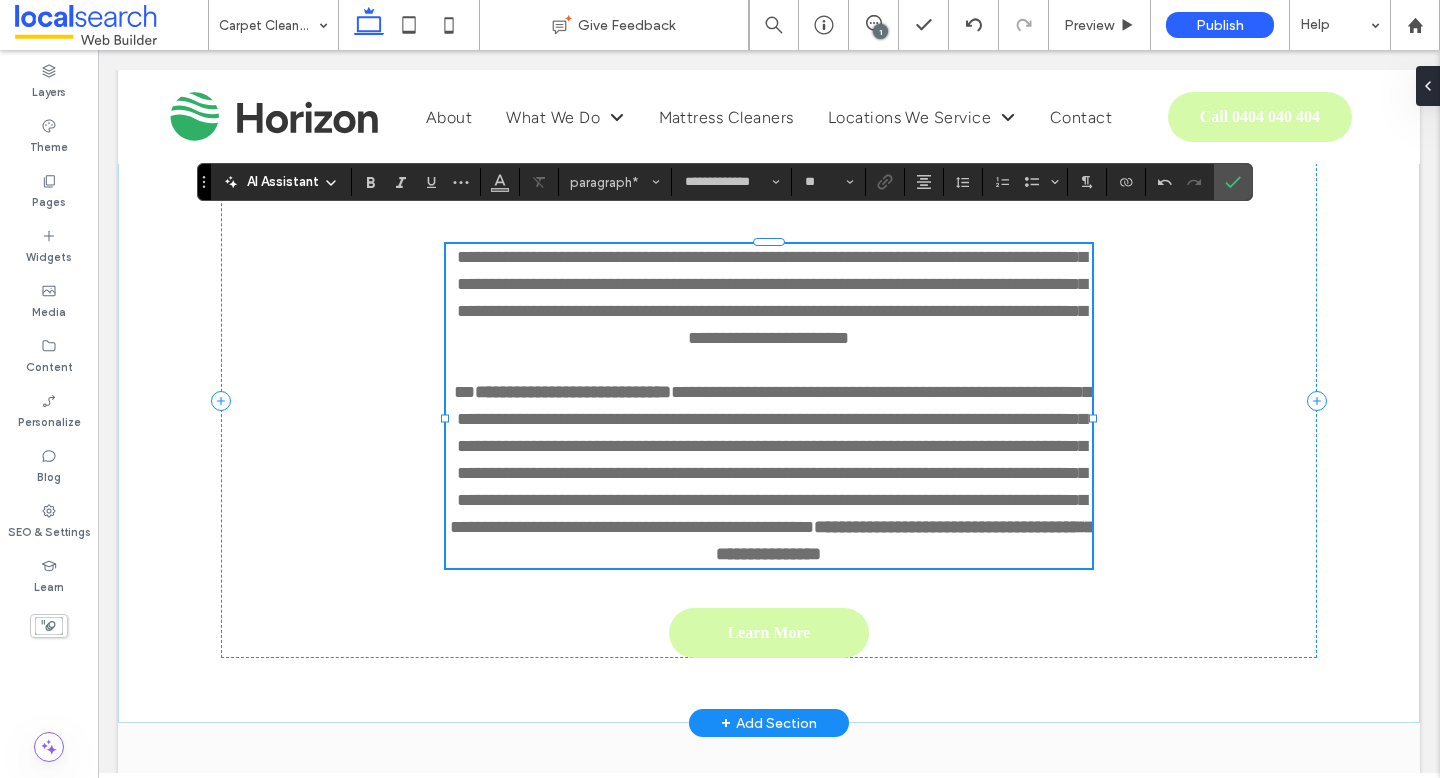 click on "**********" at bounding box center [905, 540] 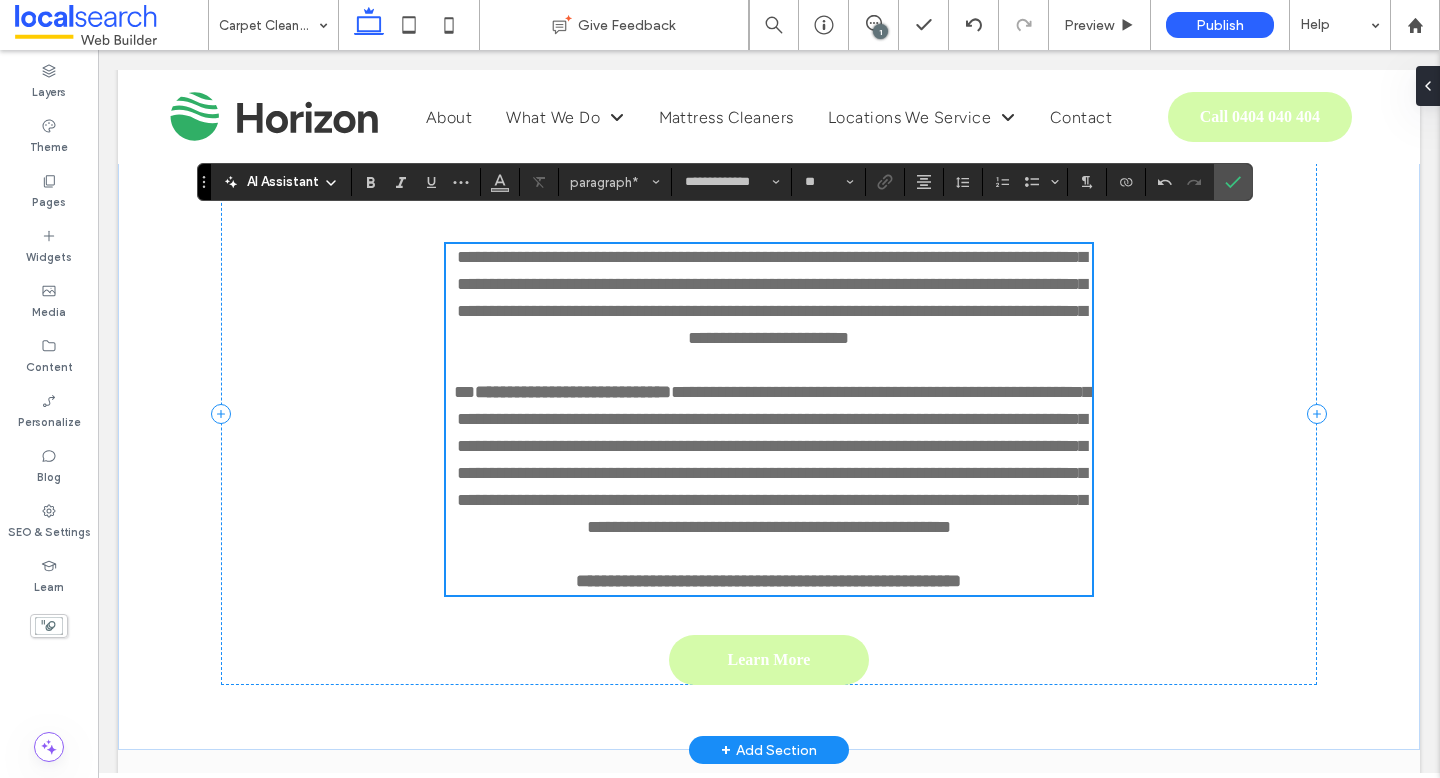scroll, scrollTop: 1297, scrollLeft: 0, axis: vertical 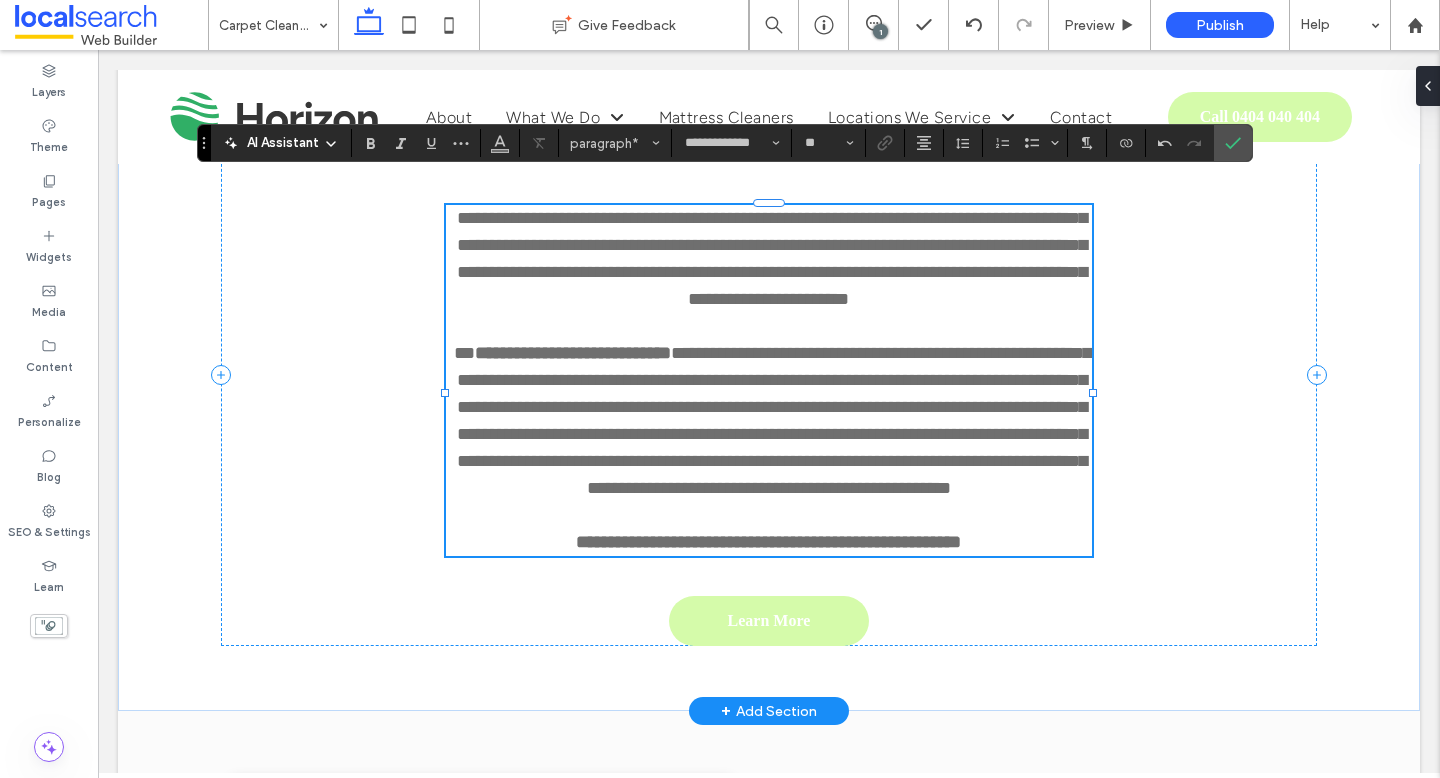 click on "**********" at bounding box center [774, 420] 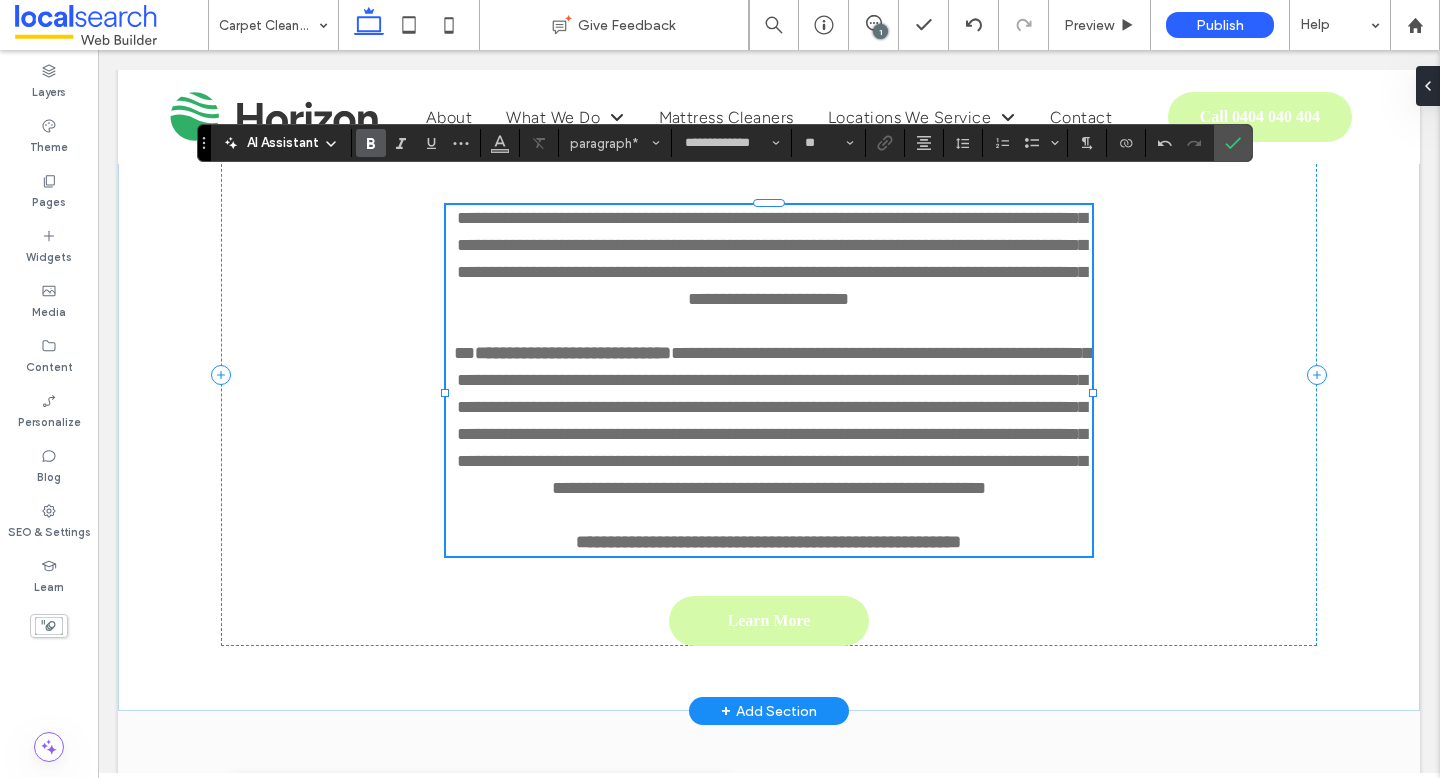 click on "**********" at bounding box center (768, 542) 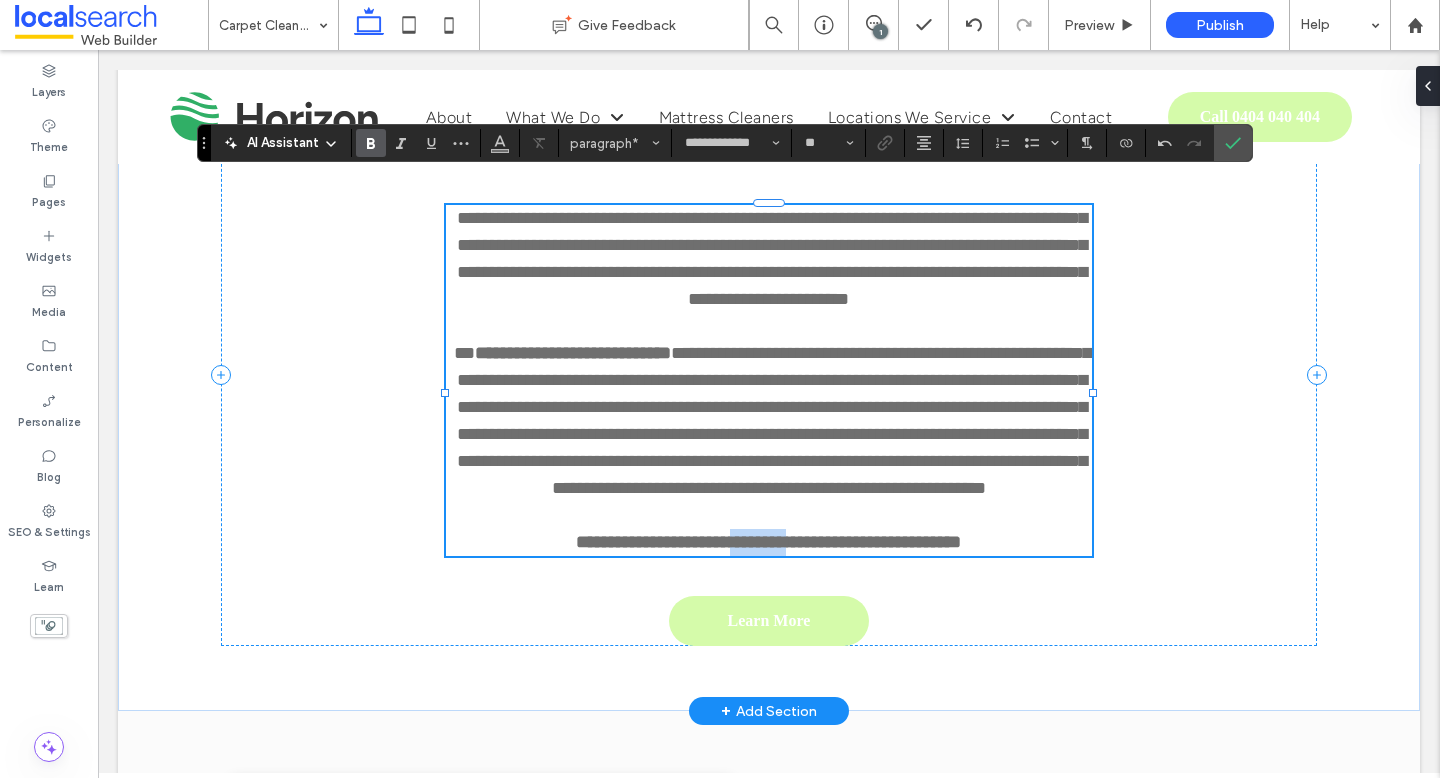 click on "**********" at bounding box center [768, 542] 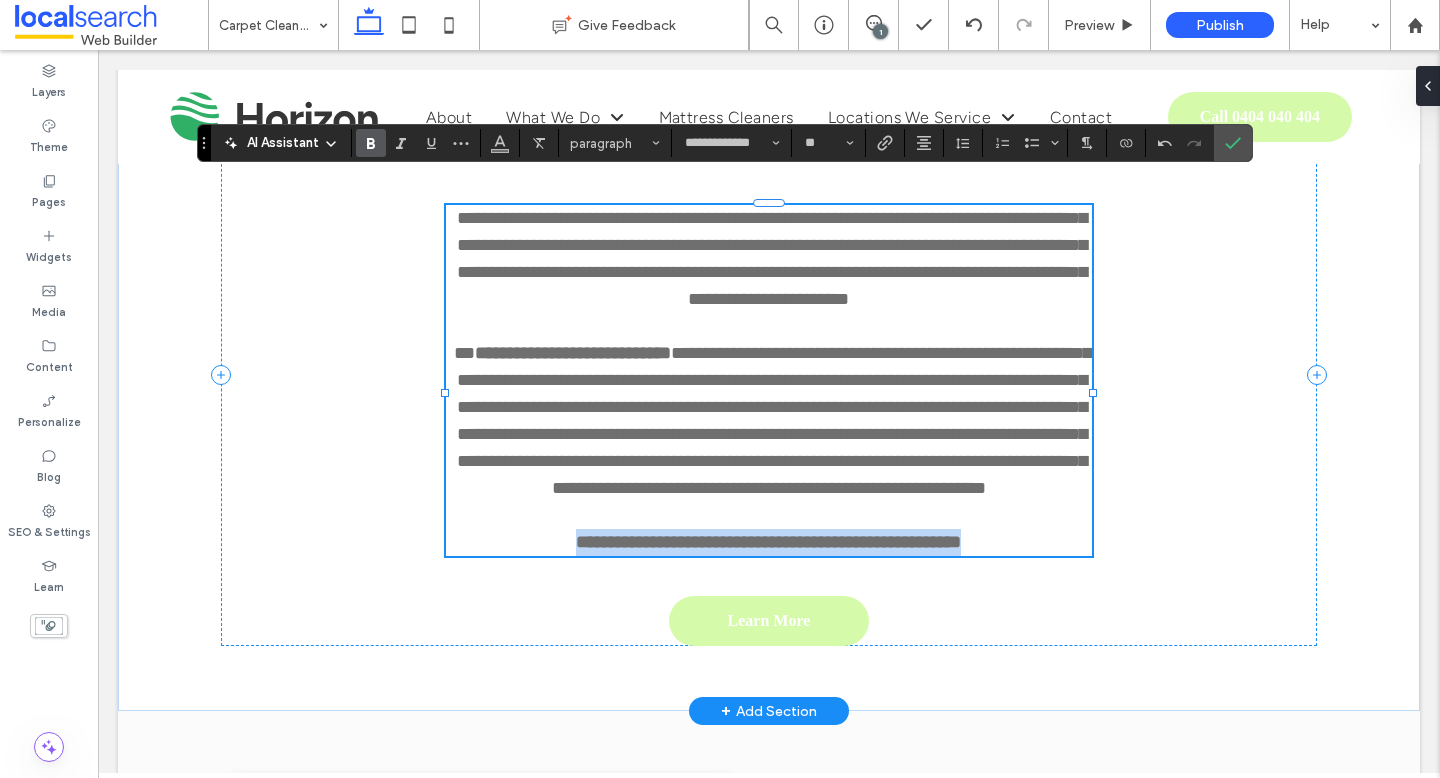 click on "**********" at bounding box center (768, 542) 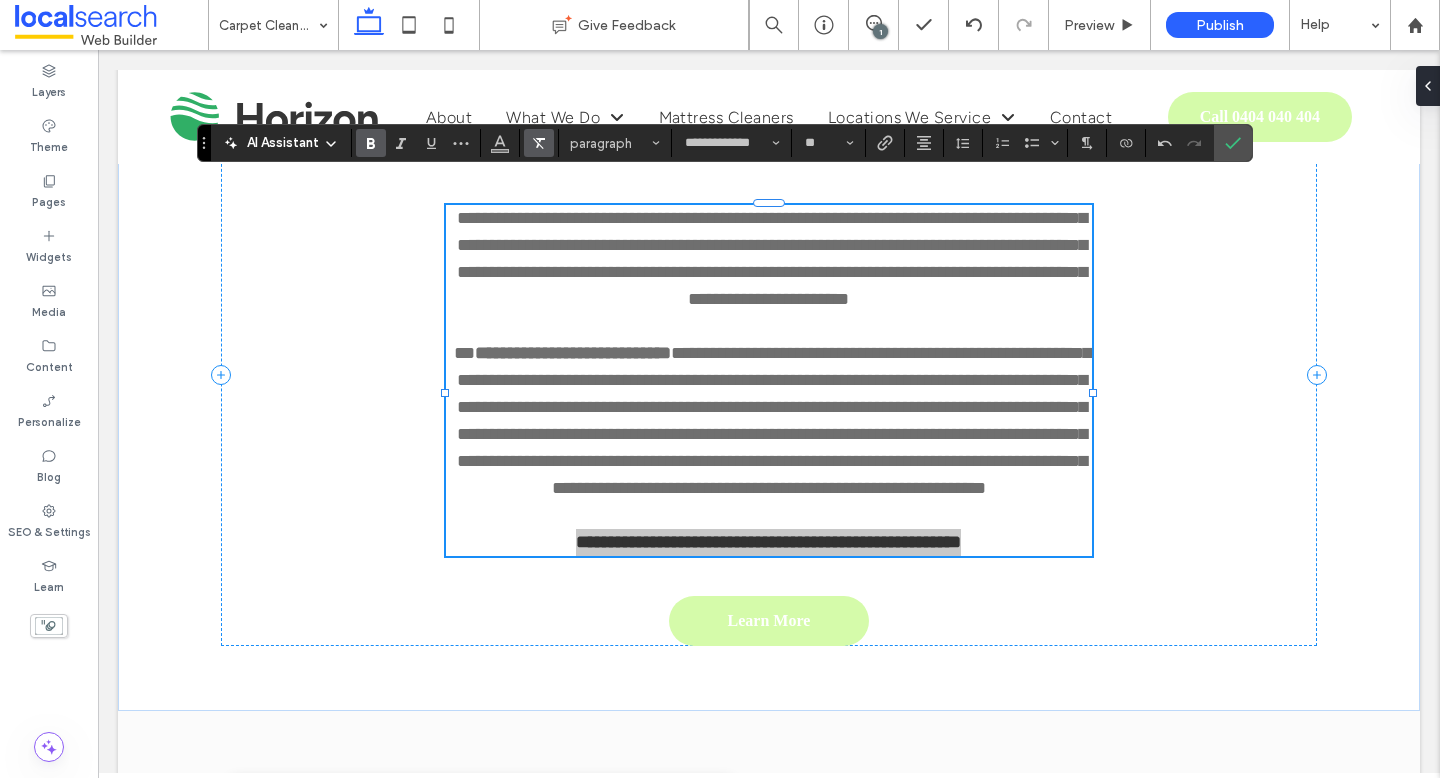 click 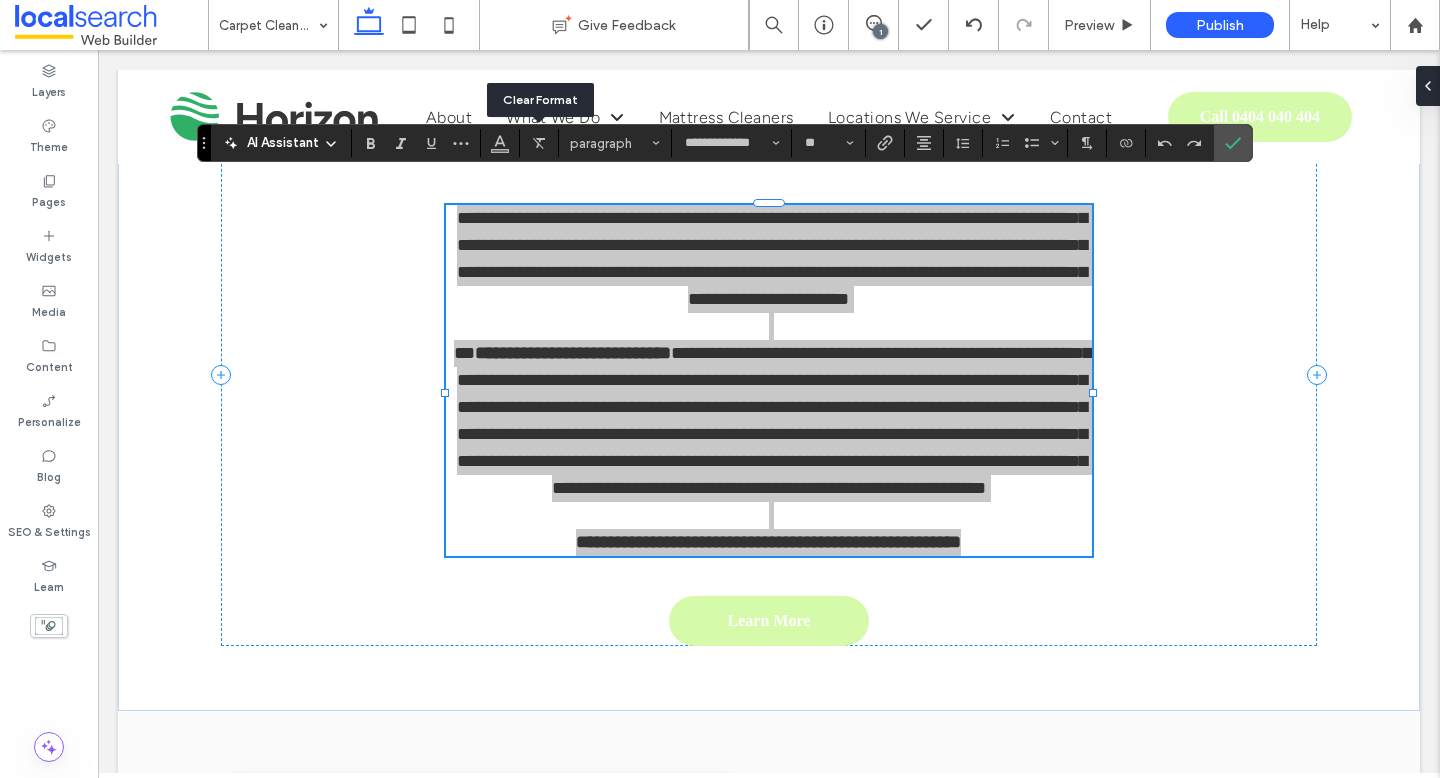 click 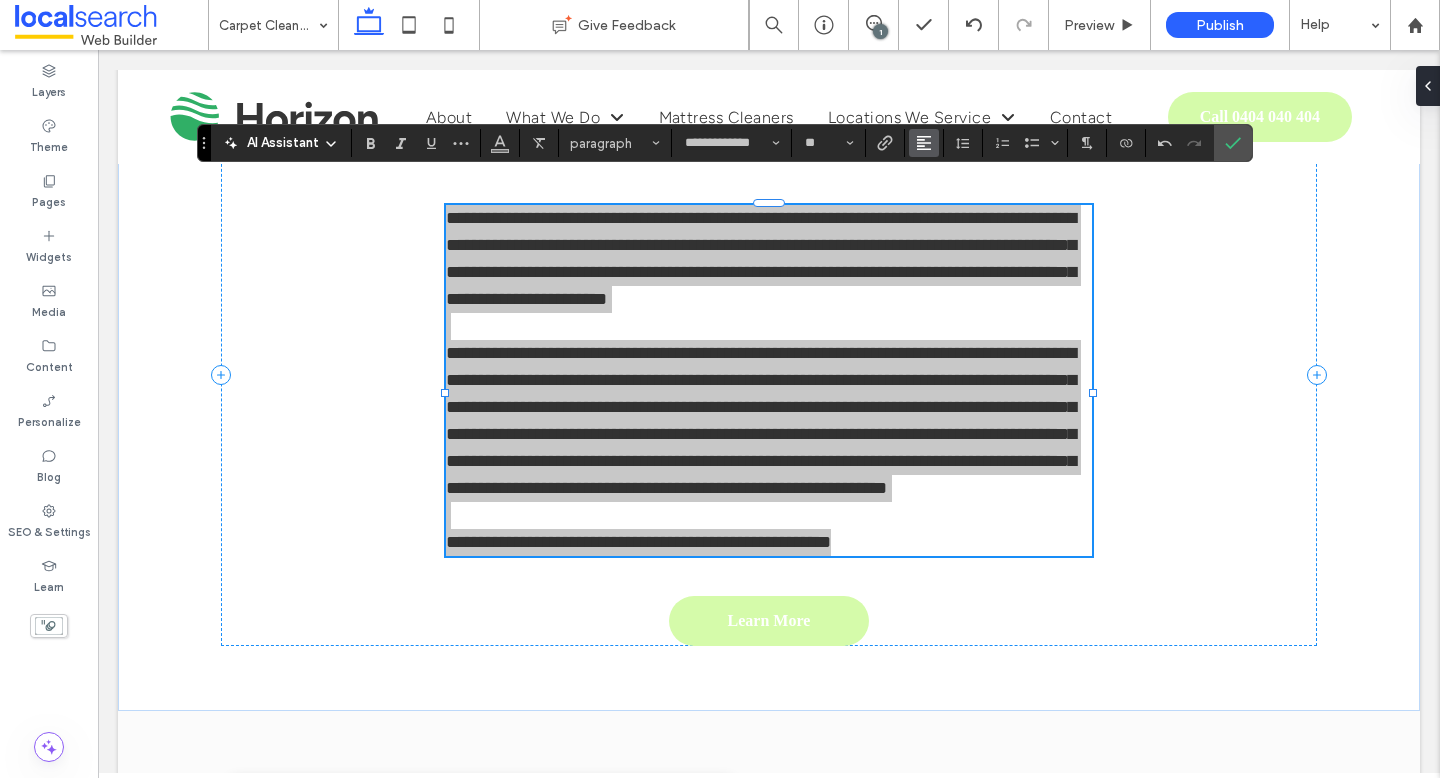 click 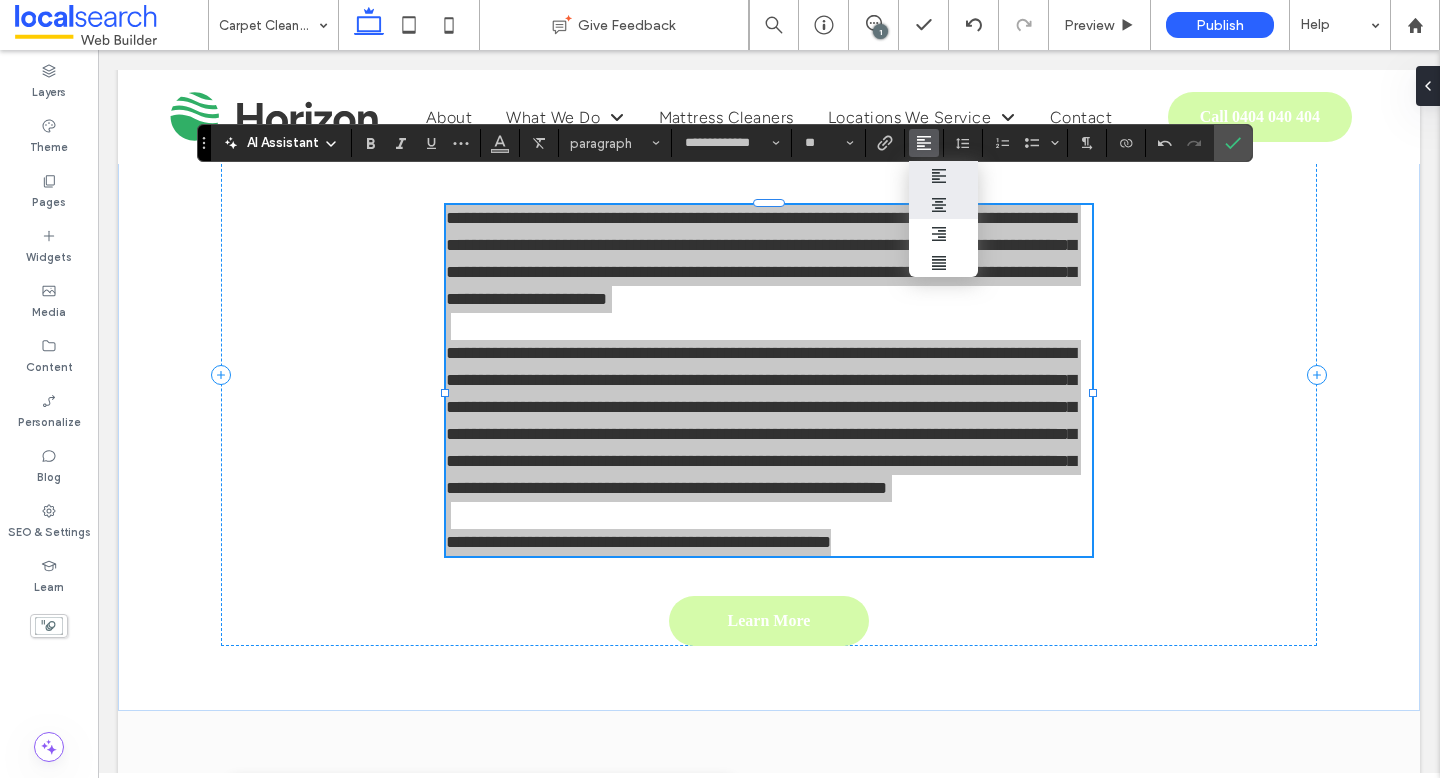 click 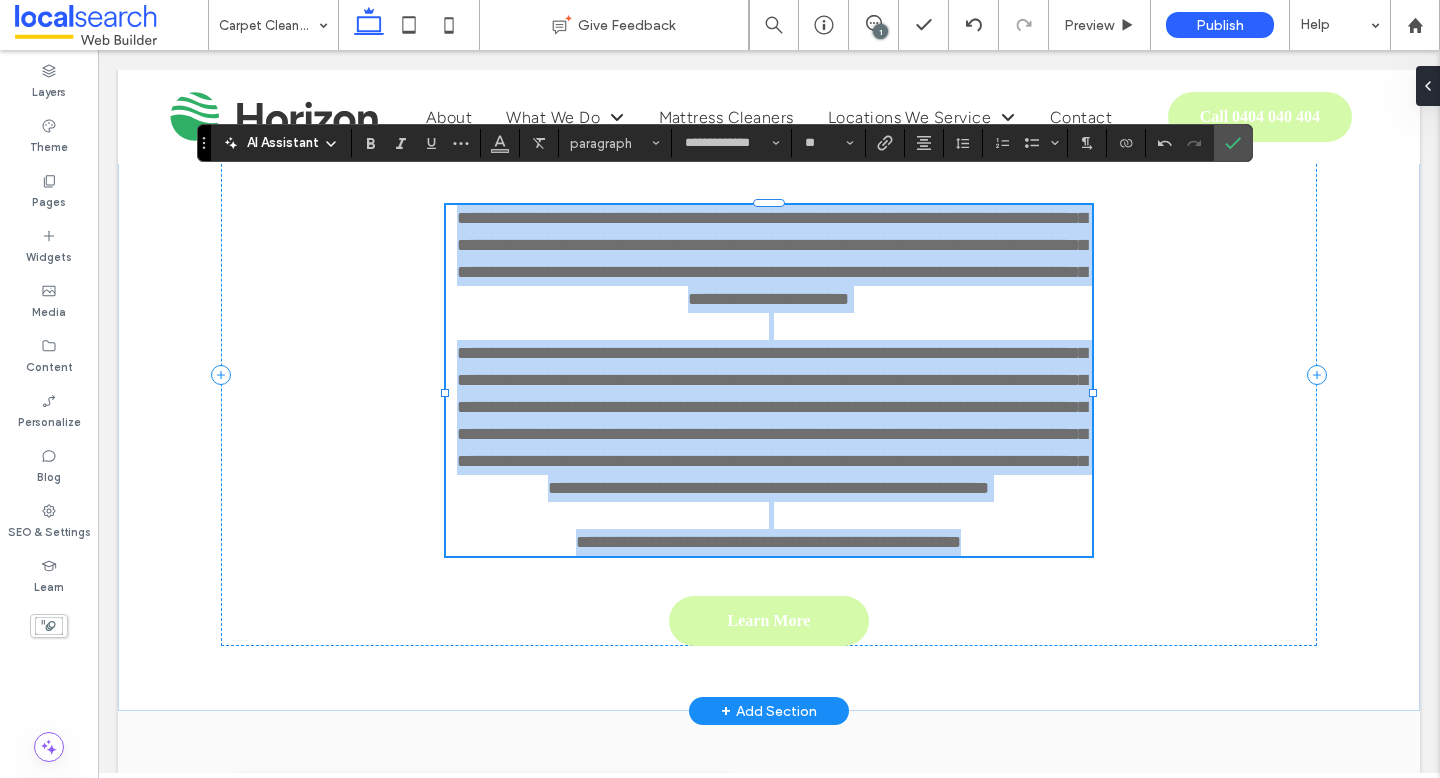 click on "**********" at bounding box center (772, 420) 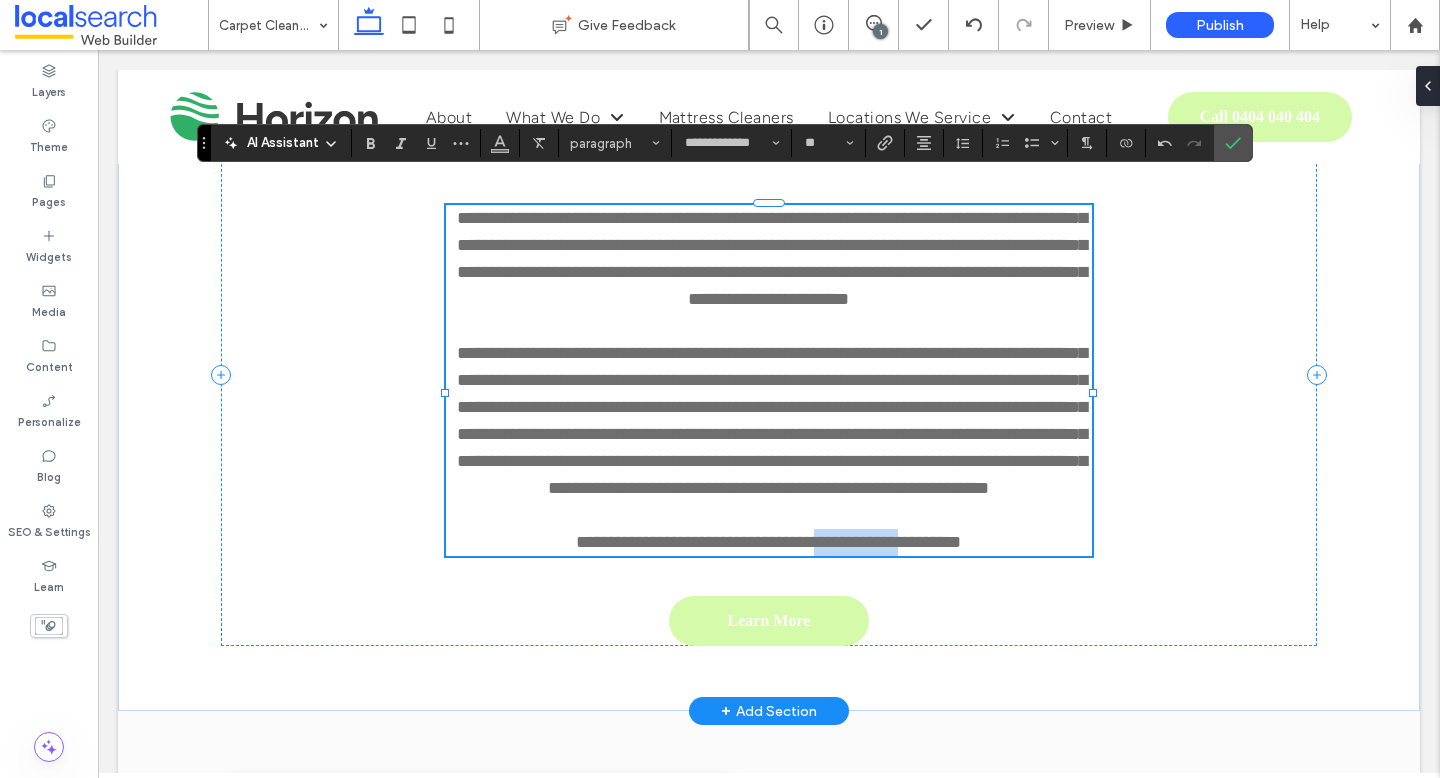 drag, startPoint x: 814, startPoint y: 540, endPoint x: 923, endPoint y: 541, distance: 109.004585 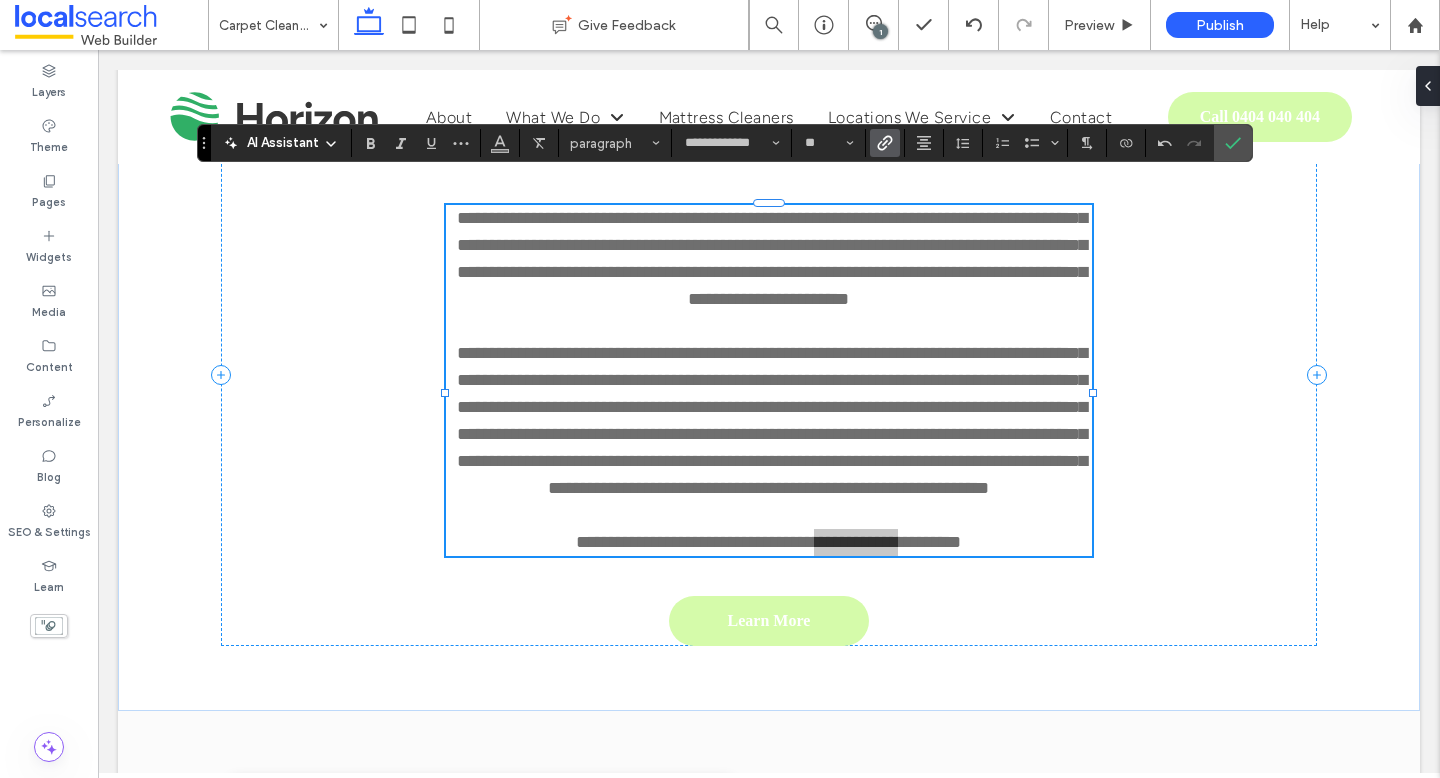 click 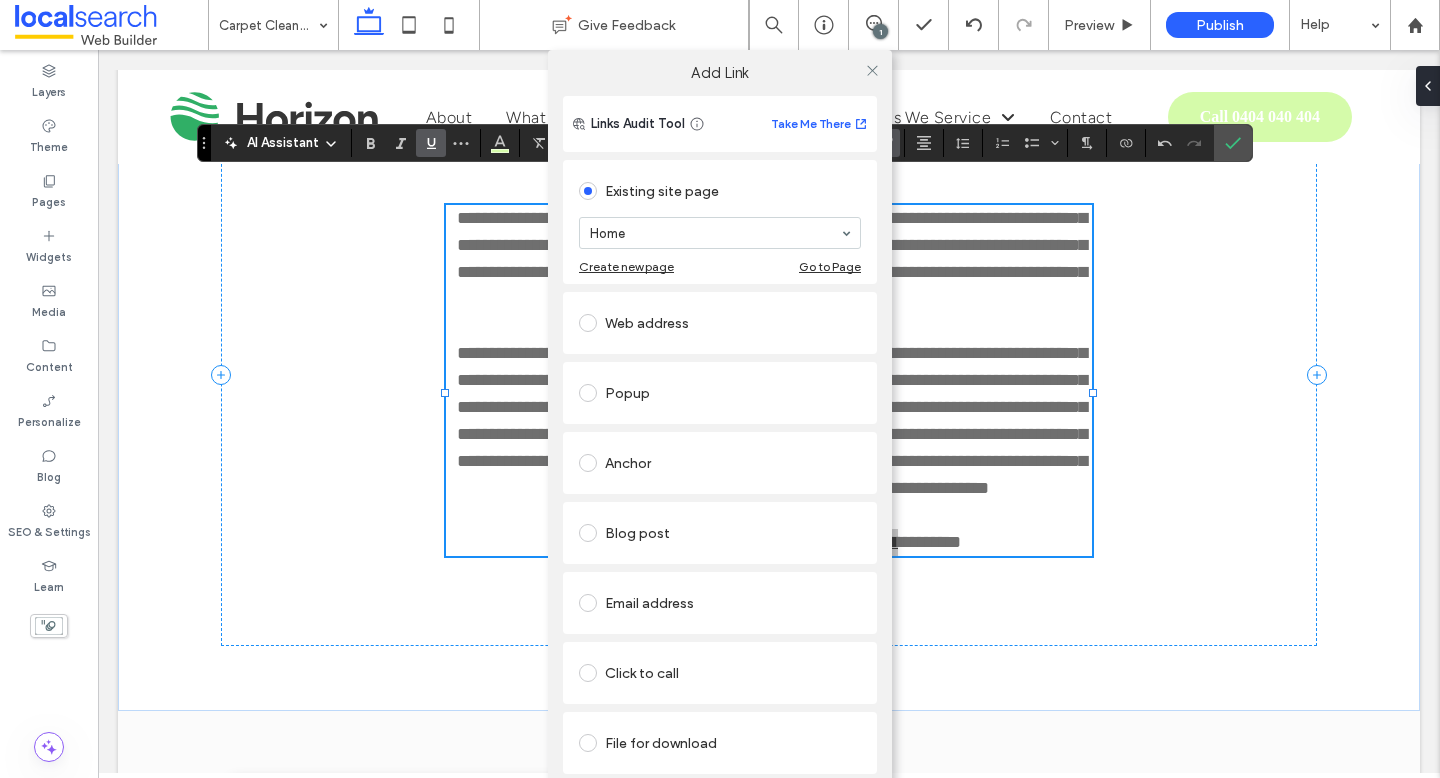 click on "Click to call" at bounding box center [720, 673] 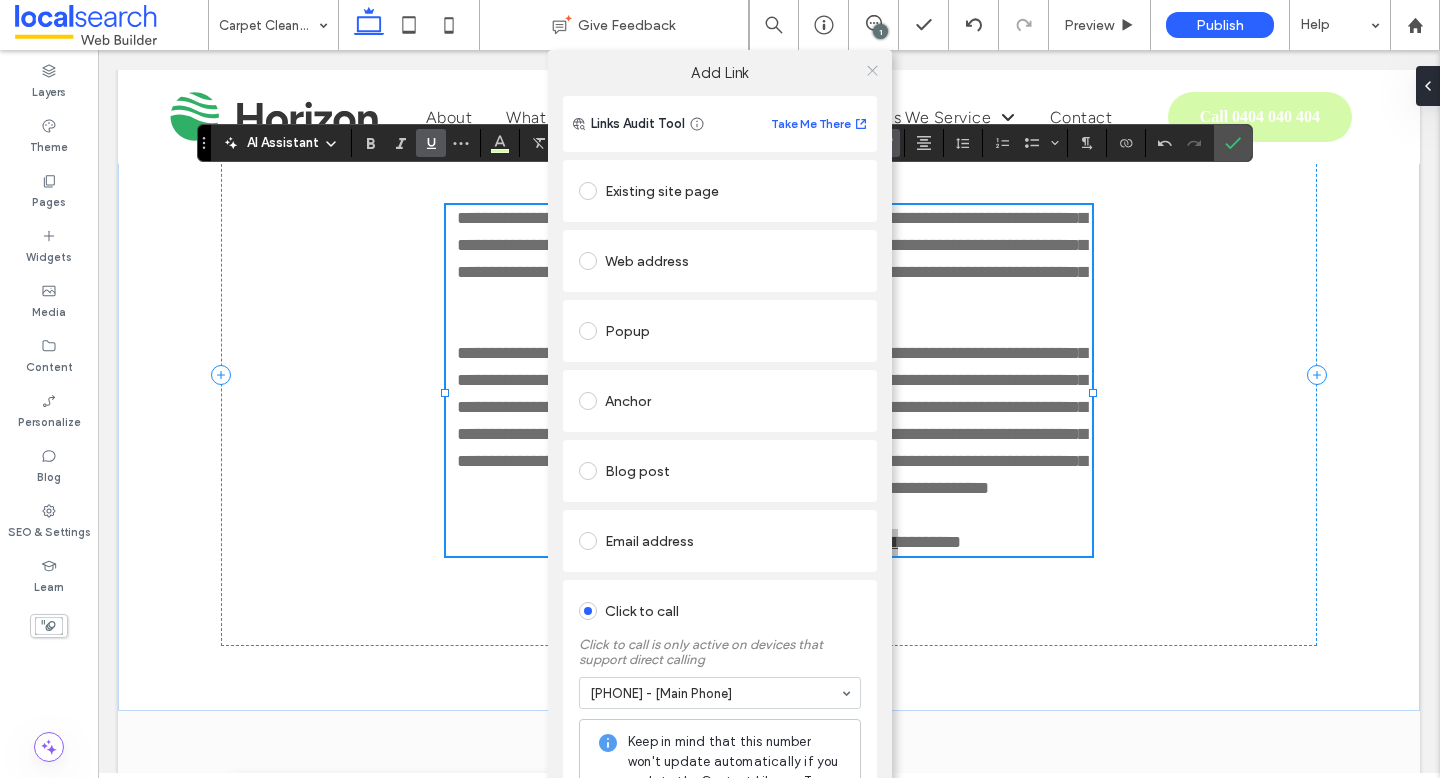 click at bounding box center (872, 70) 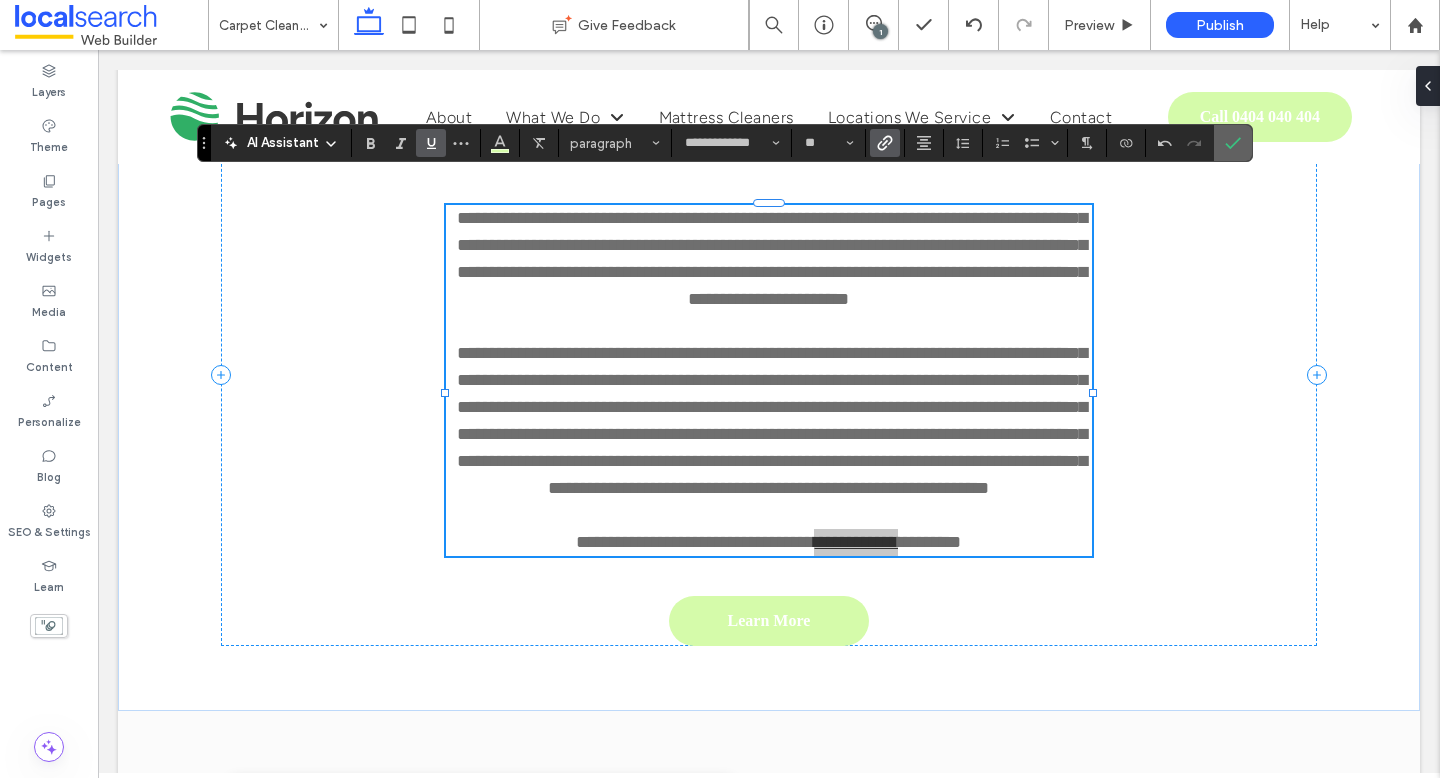 click at bounding box center [1233, 143] 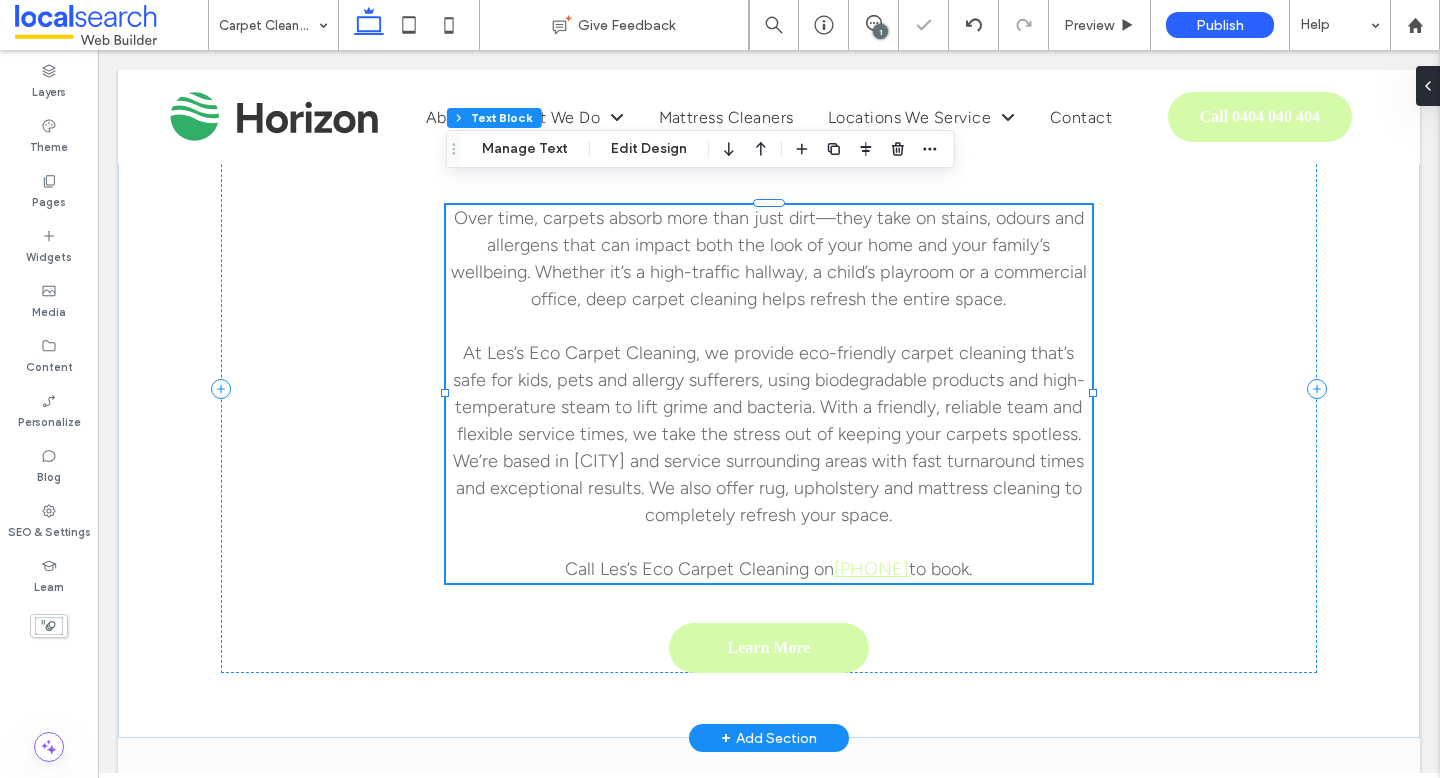 click on "At Les’s Eco Carpet Cleaning, we provide eco-friendly carpet cleaning that’s safe for kids, pets and allergy sufferers, using biodegradable products and high-temperature steam to lift grime and bacteria. With a friendly, reliable team and flexible service times, we take the stress out of keeping your carpets spotless. We’re based in Byron Bay and service surrounding areas with fast turnaround times and exceptional results. We also offer rug, upholstery and mattress cleaning to completely refresh your space." at bounding box center (769, 434) 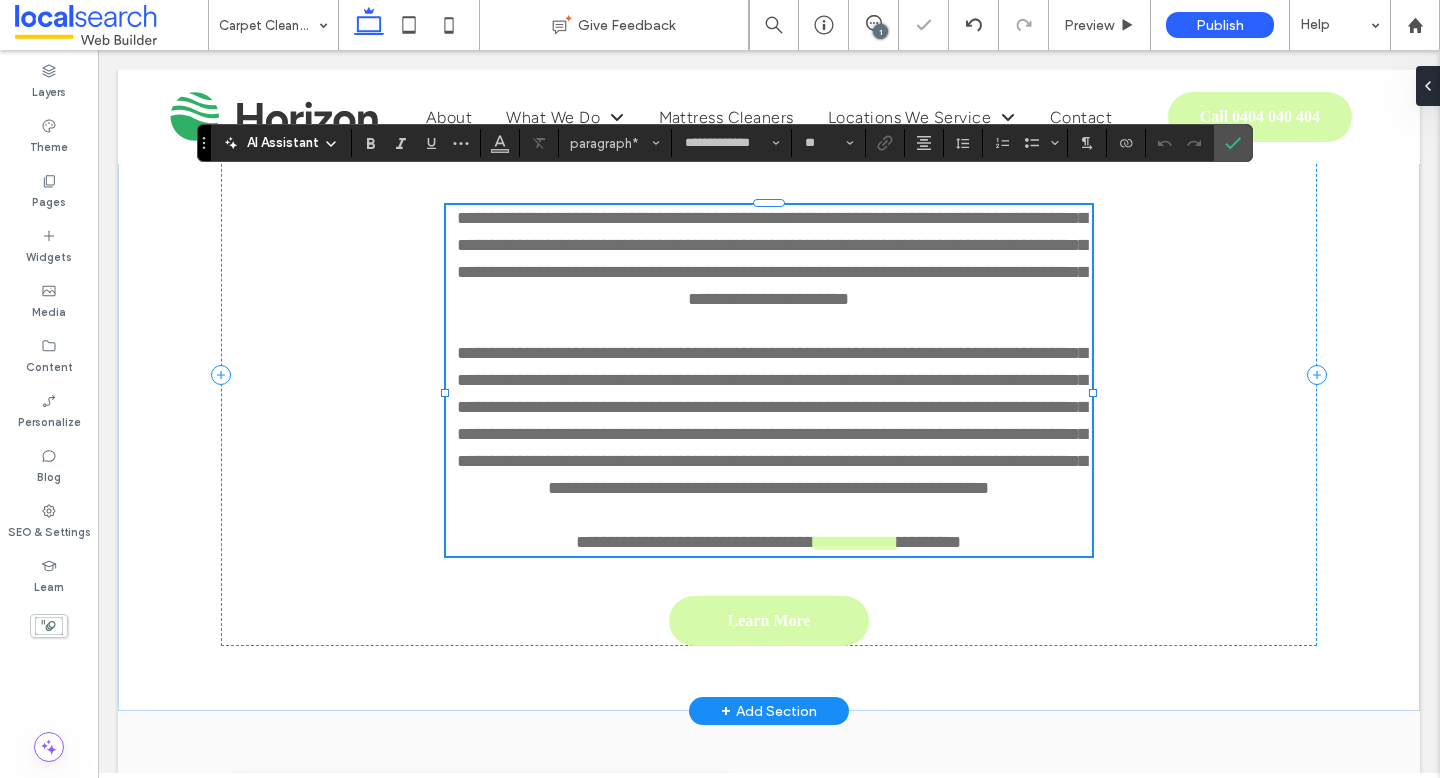 click on "**********" at bounding box center [772, 420] 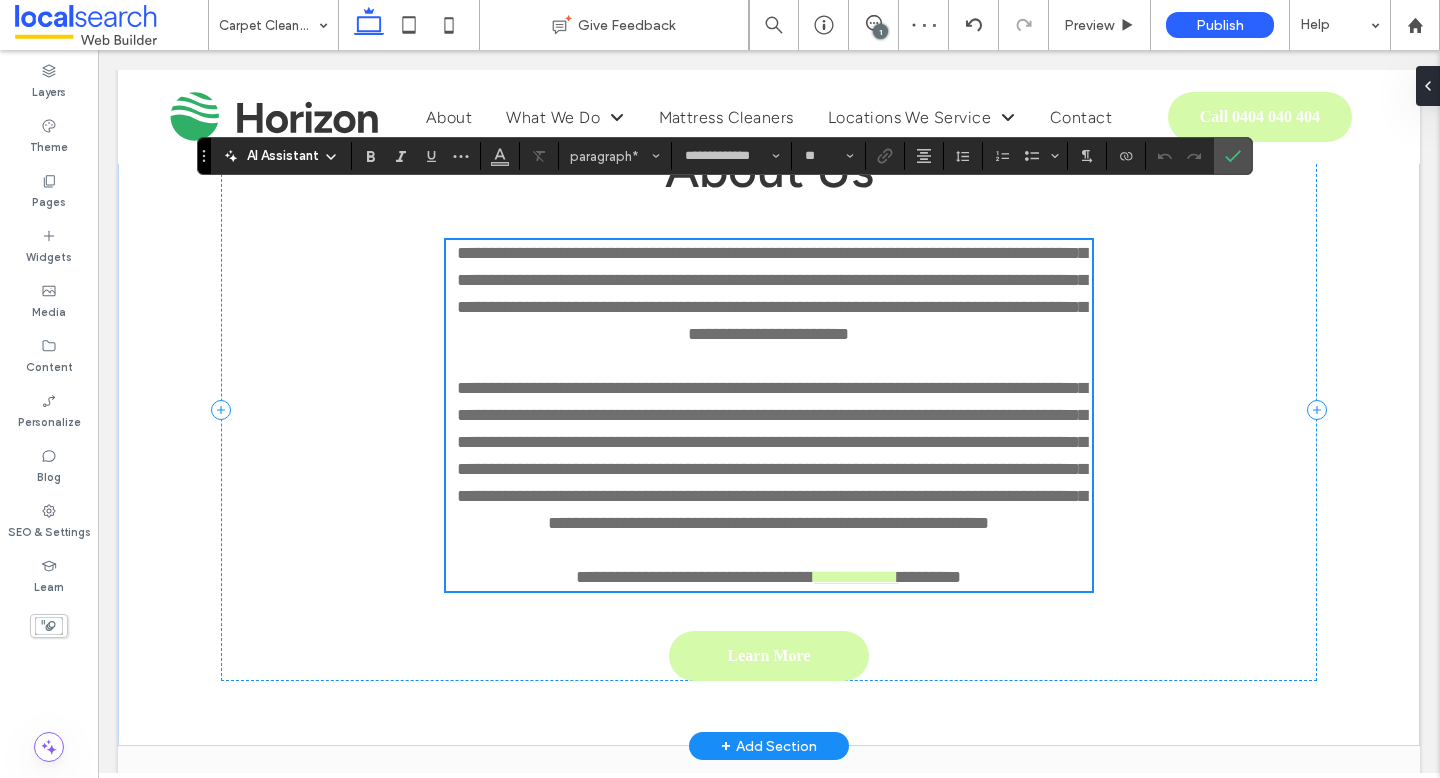 scroll, scrollTop: 1258, scrollLeft: 0, axis: vertical 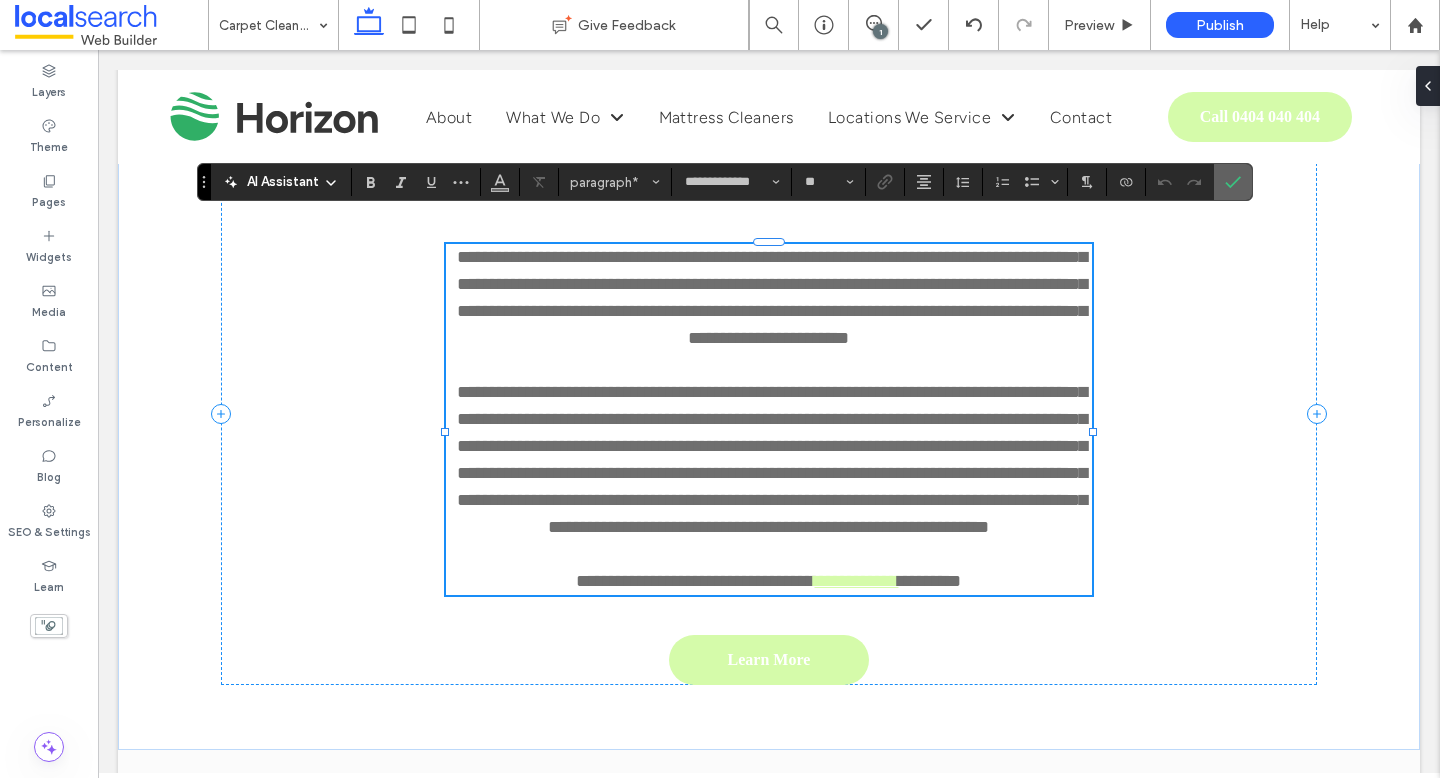 click at bounding box center (1233, 182) 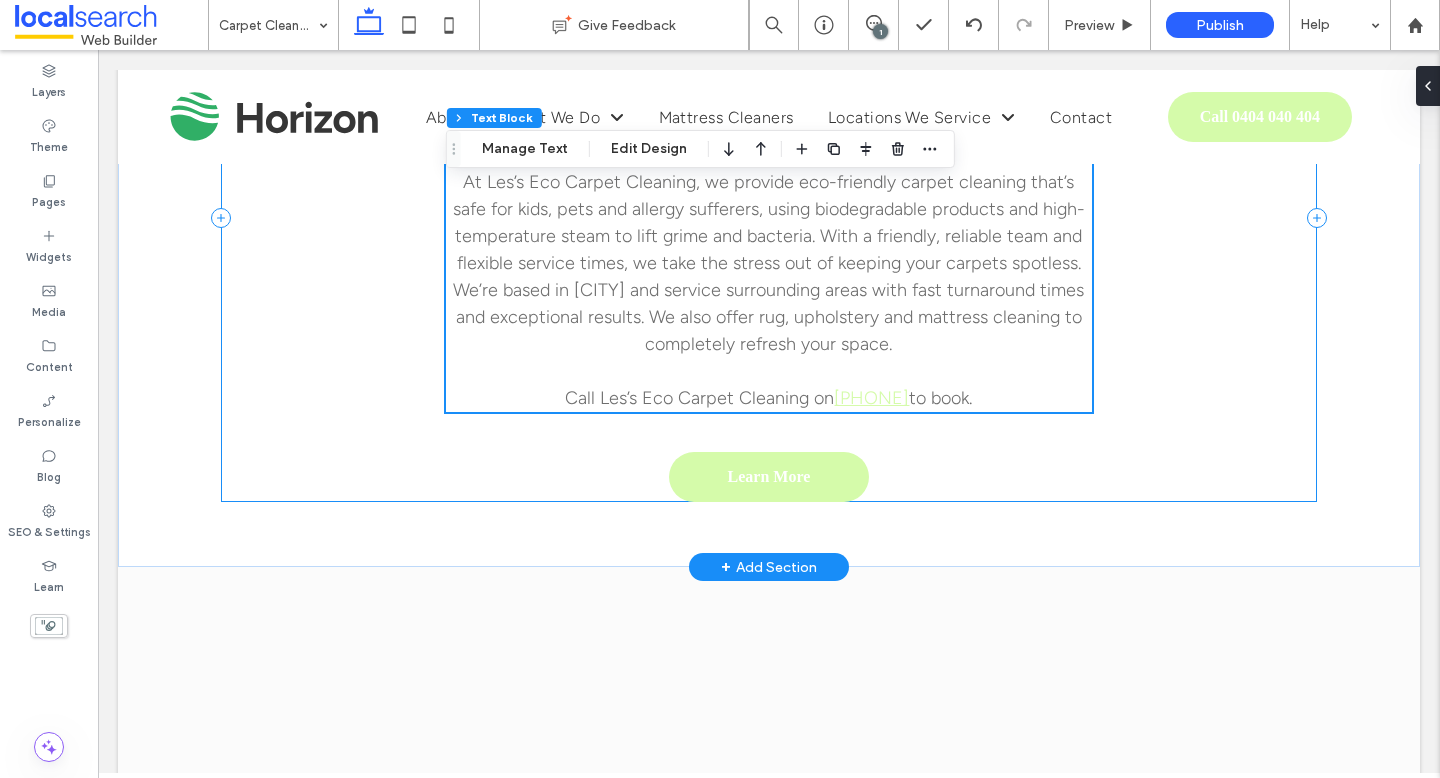 scroll, scrollTop: 1514, scrollLeft: 0, axis: vertical 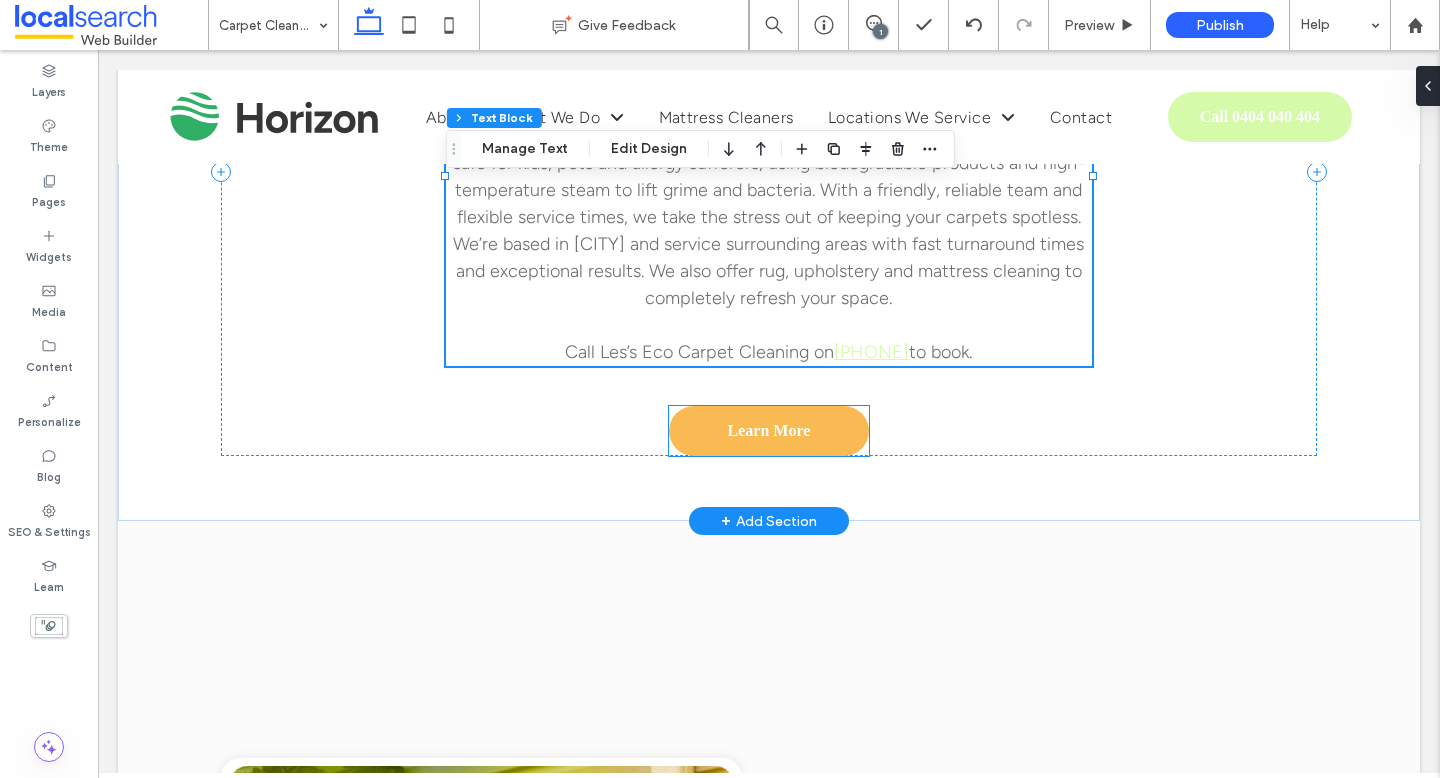 click on "Learn More" at bounding box center (769, 431) 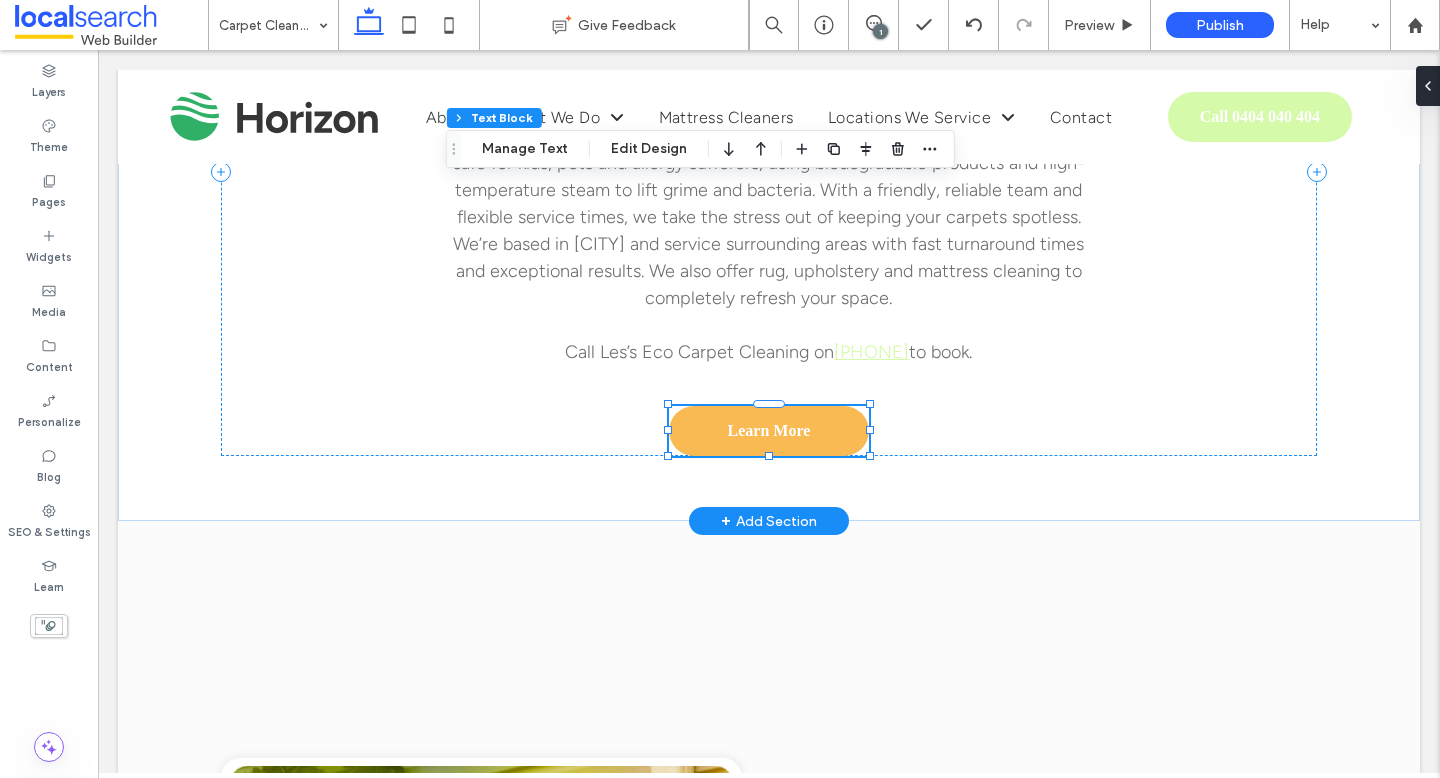 click on "Learn More" at bounding box center (769, 431) 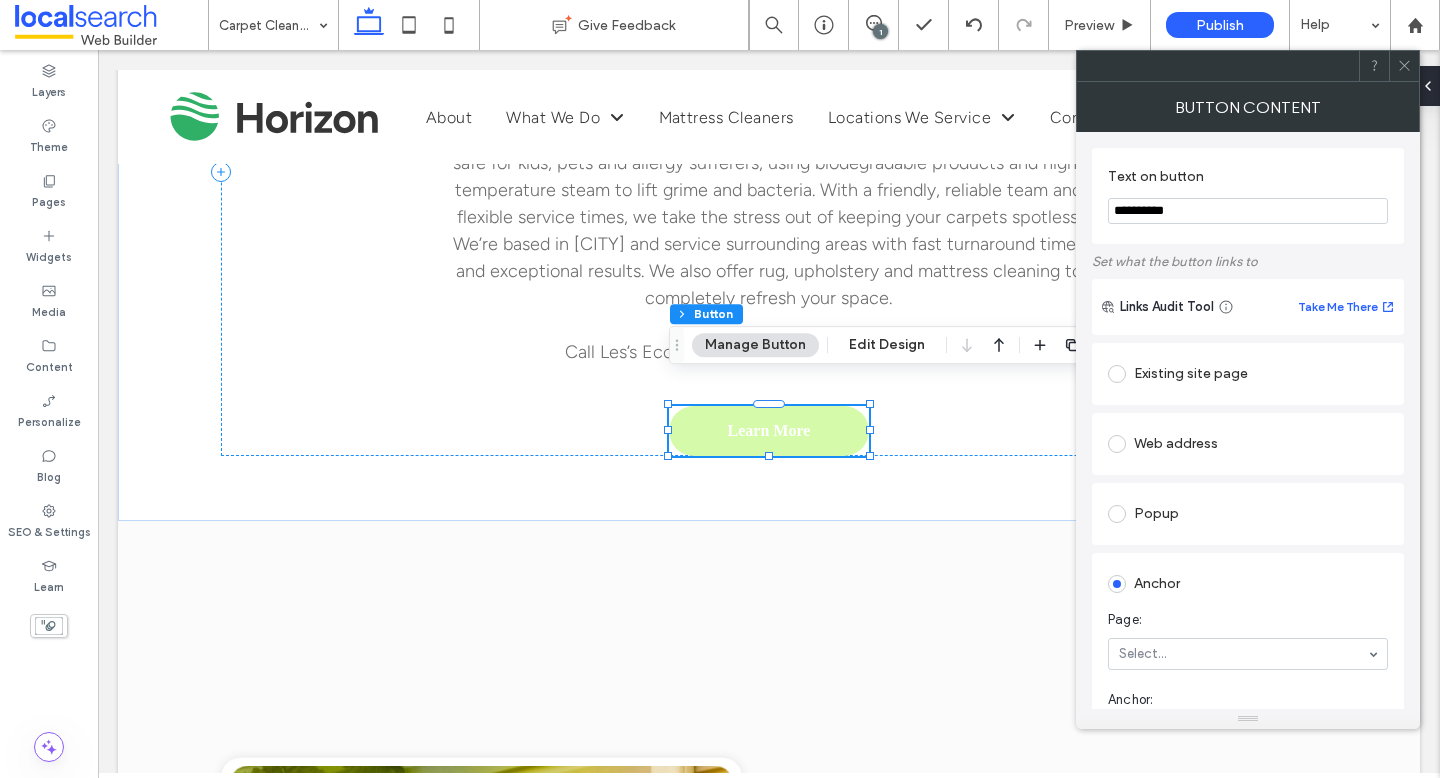 click on "**********" at bounding box center [1248, 211] 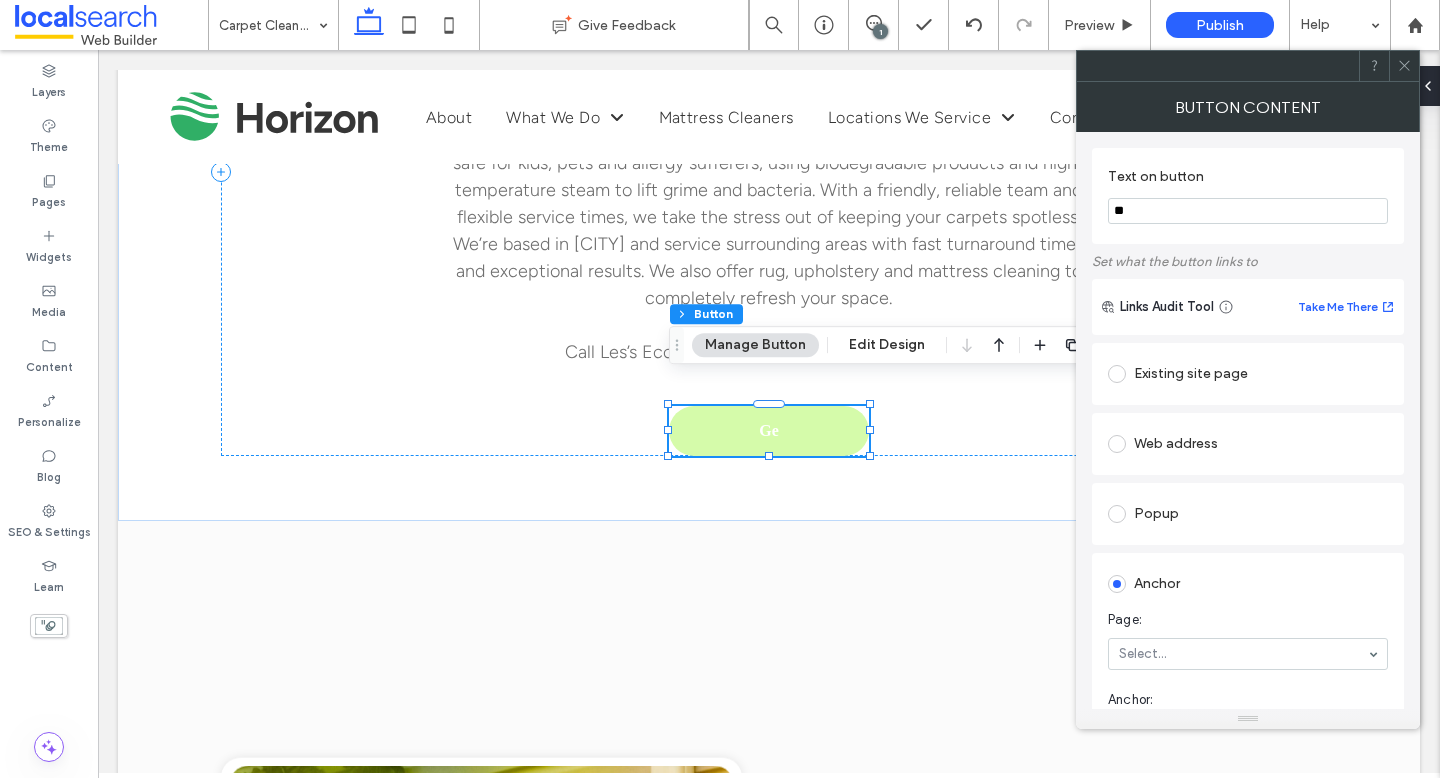 type on "*" 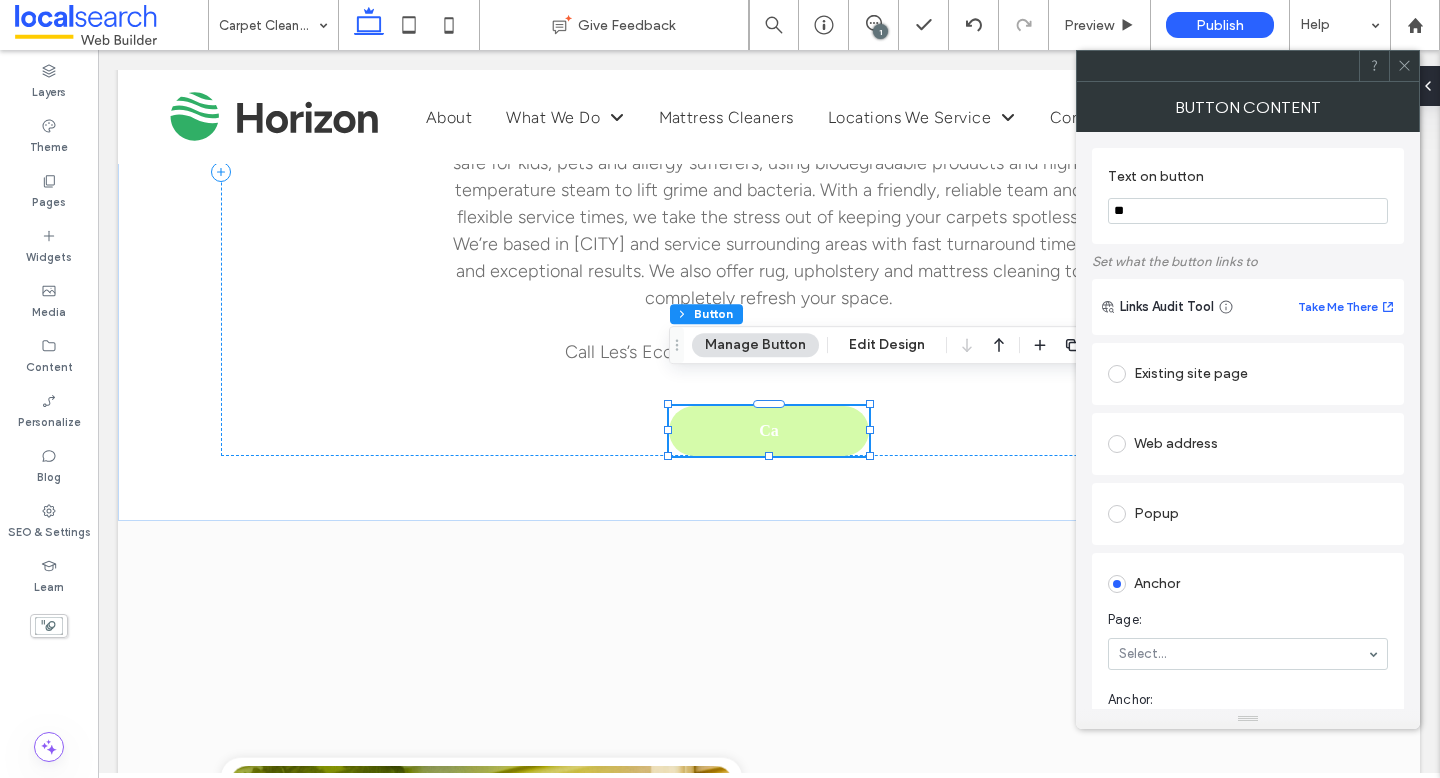 type on "*" 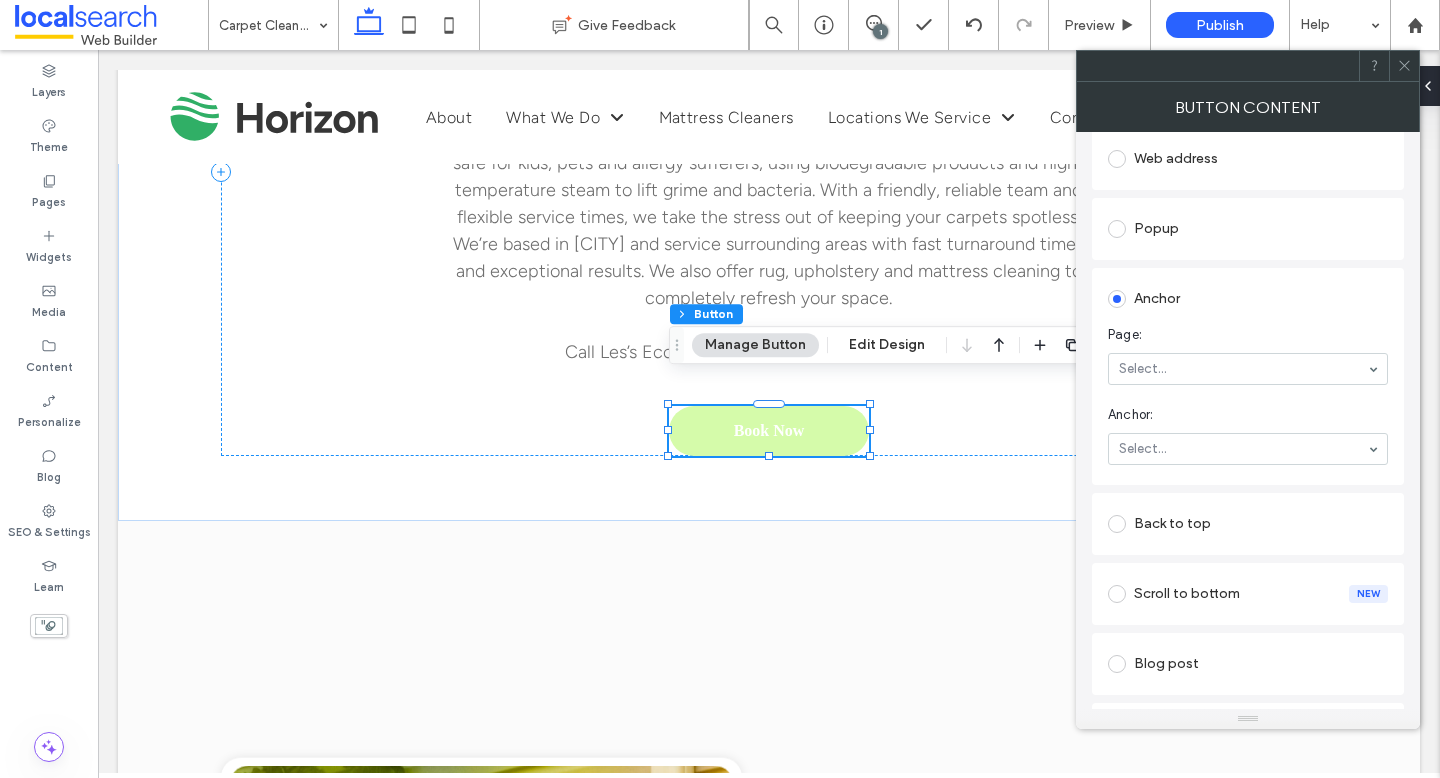 scroll, scrollTop: 0, scrollLeft: 0, axis: both 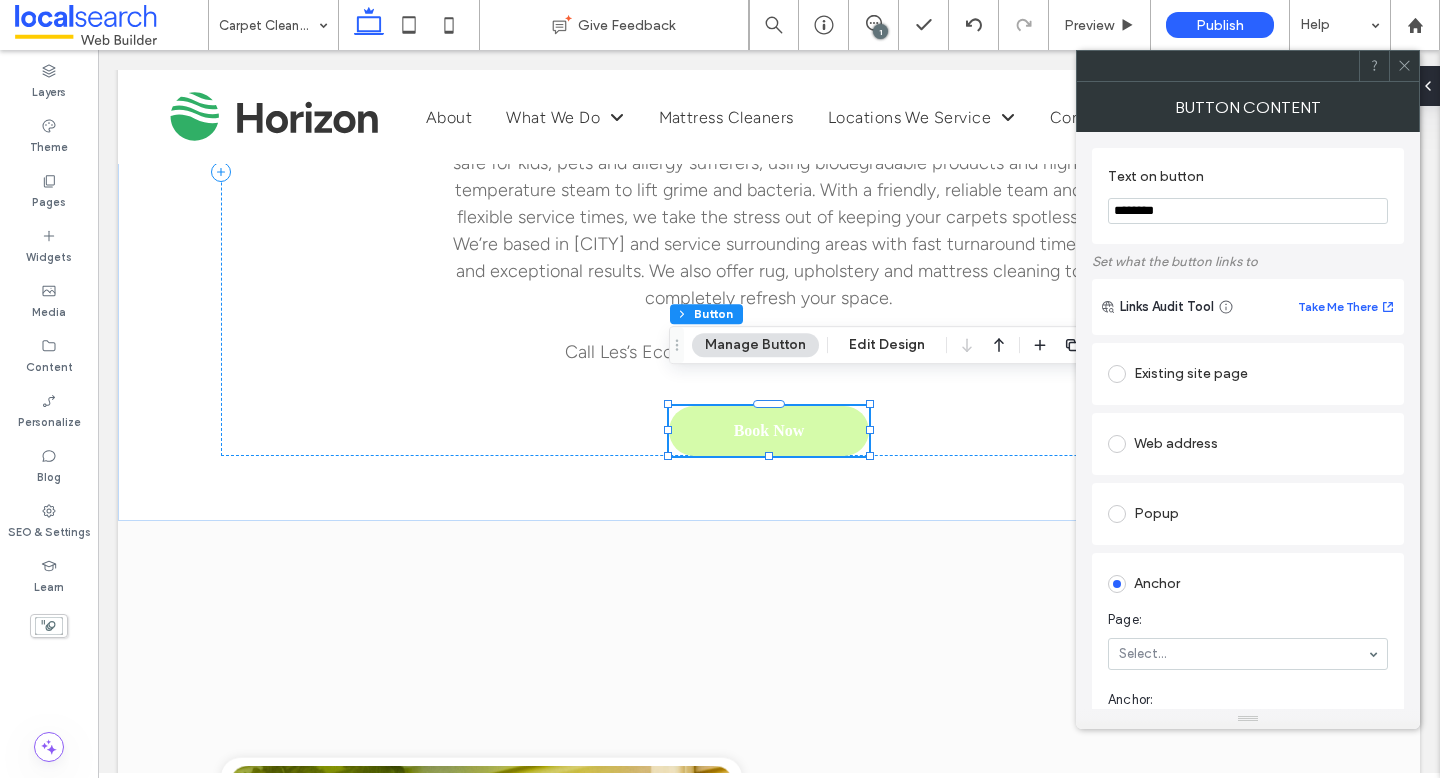 type on "********" 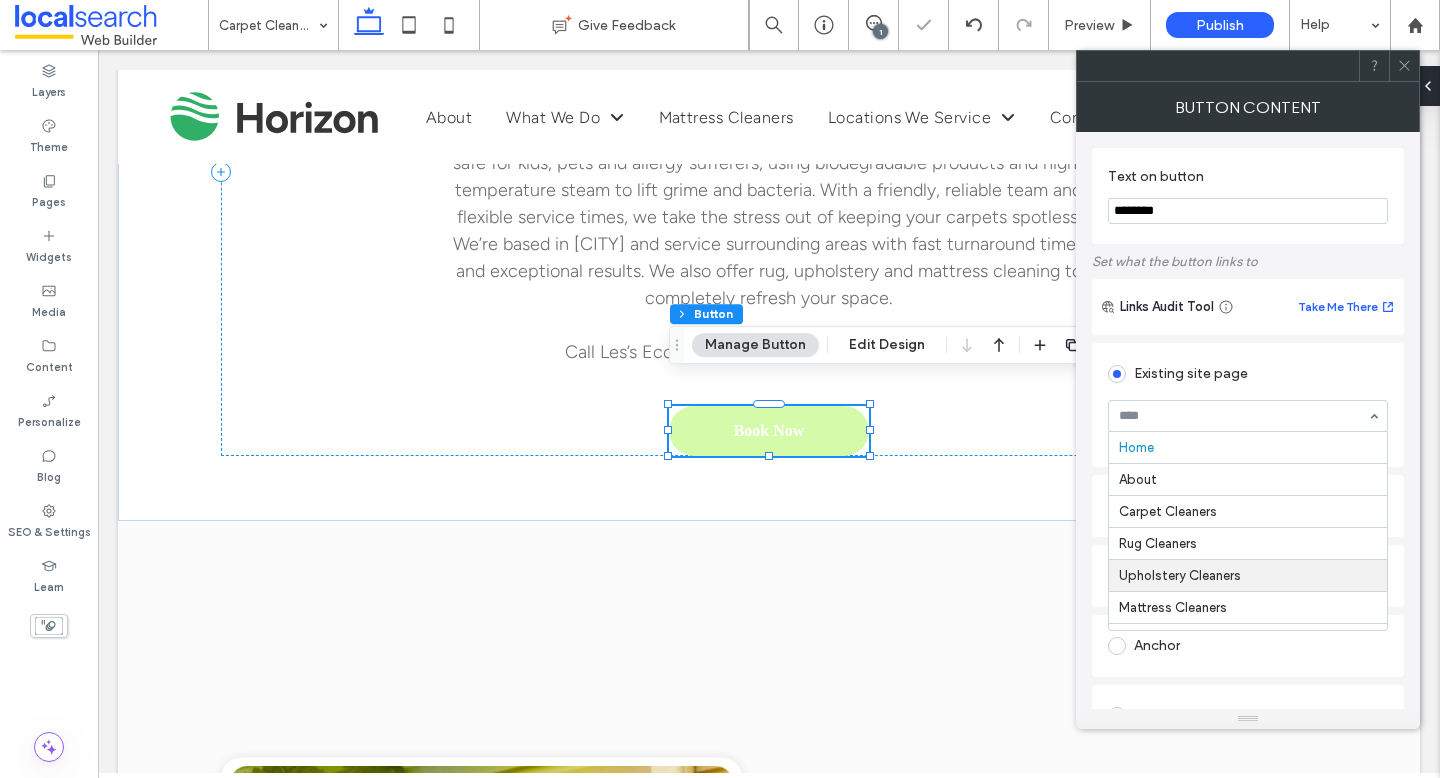 scroll, scrollTop: 131, scrollLeft: 0, axis: vertical 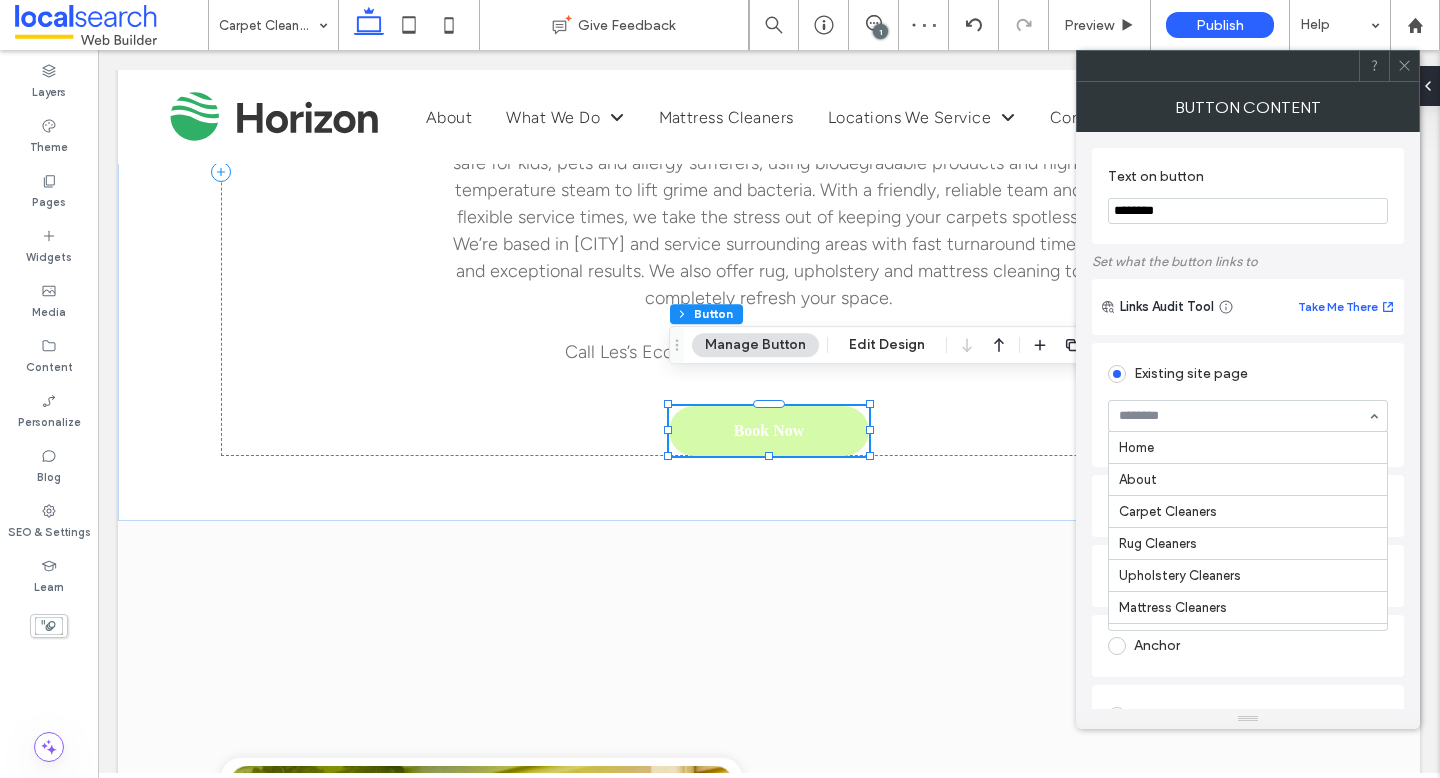 click at bounding box center (1243, 416) 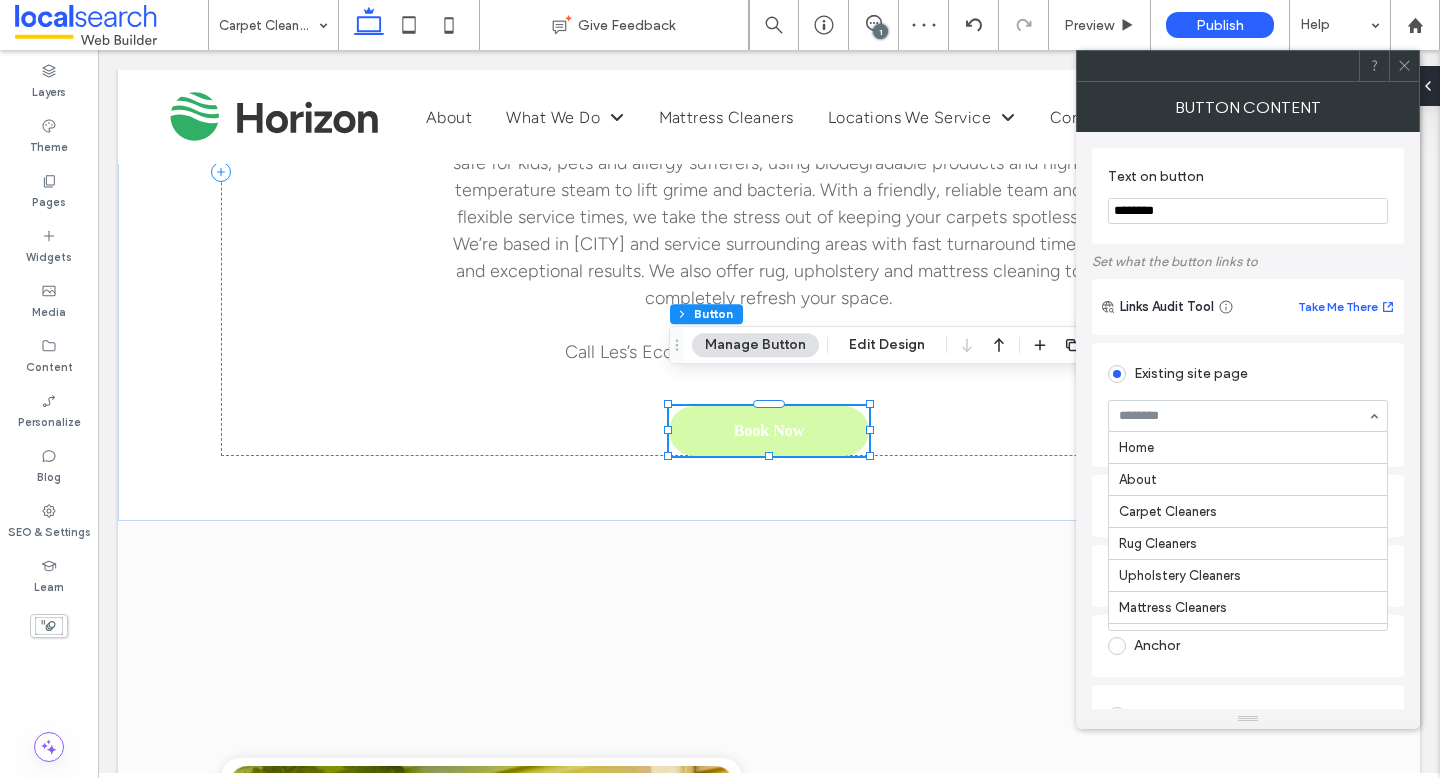 scroll, scrollTop: 131, scrollLeft: 0, axis: vertical 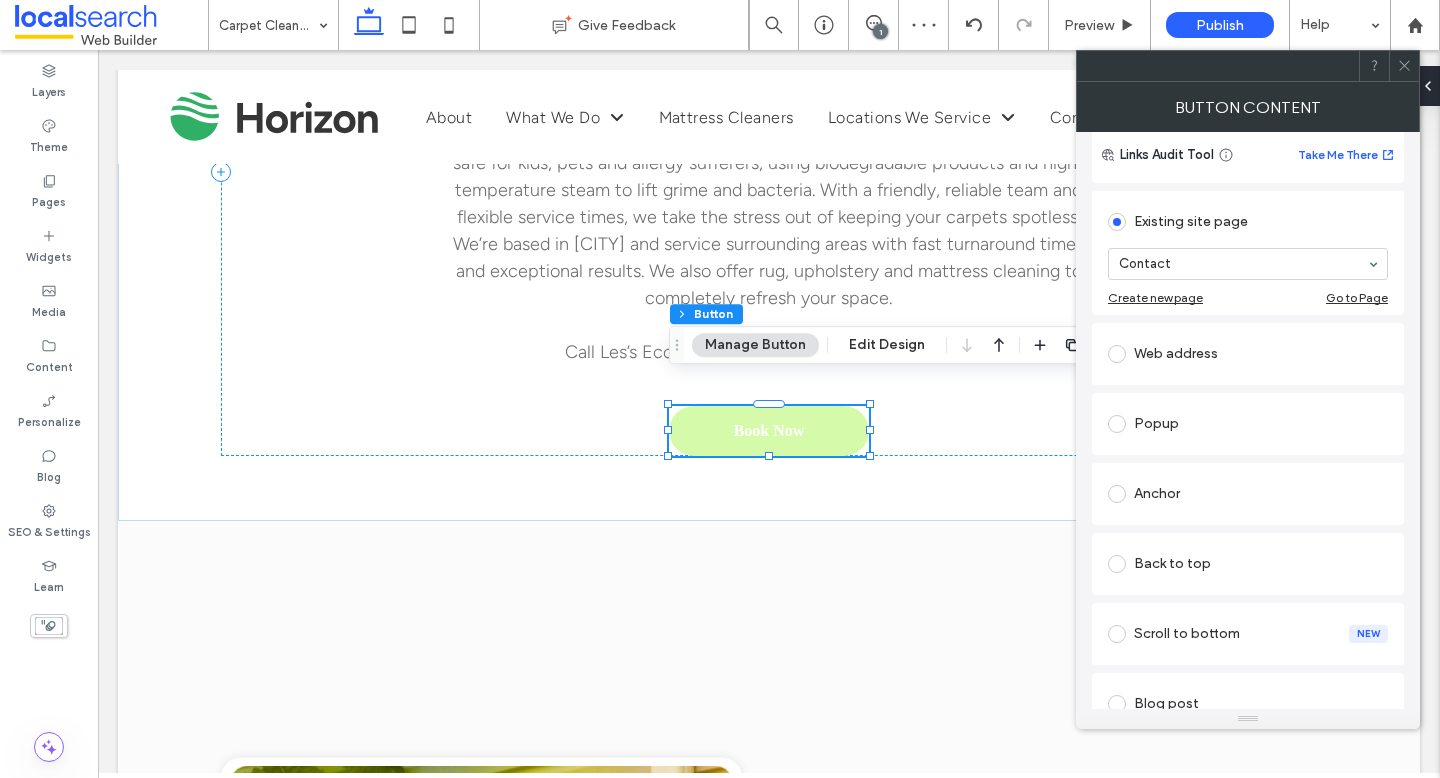 click 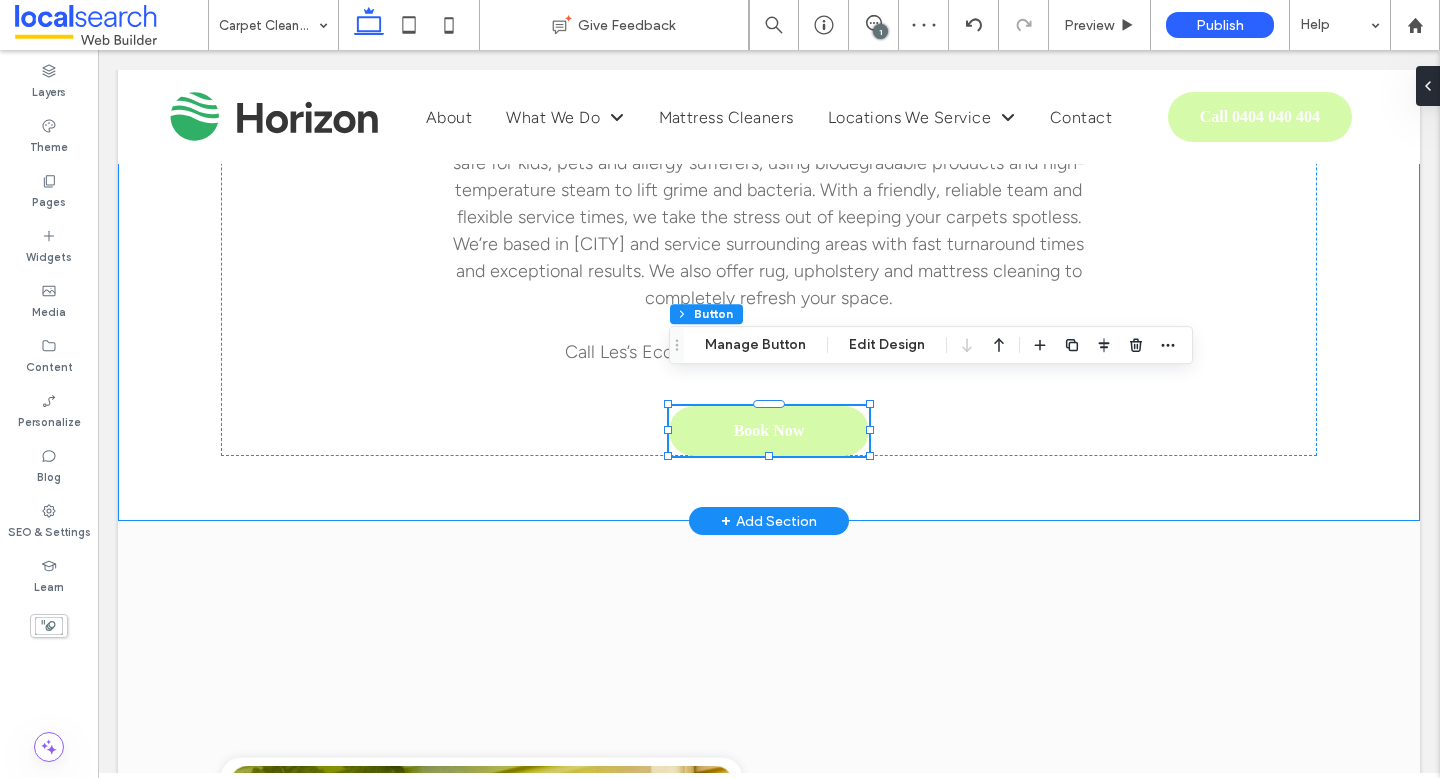 click on "About Us
Over time, carpets absorb more than just dirt—they take on stains, odours and allergens that can impact both the look of your home and your family’s wellbeing. Whether it’s a high-traffic hallway, a child’s playroom or a commercial office, deep carpet cleaning helps refresh the entire space.  At Les’s Eco Carpet Cleaning, we provide eco-friendly carpet cleaning that’s safe for kids, pets and allergy sufferers, using biodegradable products and high-temperature steam to lift grime and bacteria. With a friendly, reliable team and flexible service times, we take the stress out of keeping your carpets spotless. We’re based in Byron Bay and service surrounding areas with fast turnaround times and exceptional results. We also offer rug, upholstery and mattress cleaning to completely refresh your space.  Call Les’s Eco Carpet Cleaning on  0429 802 966  to book.
Book Now" at bounding box center [769, 171] 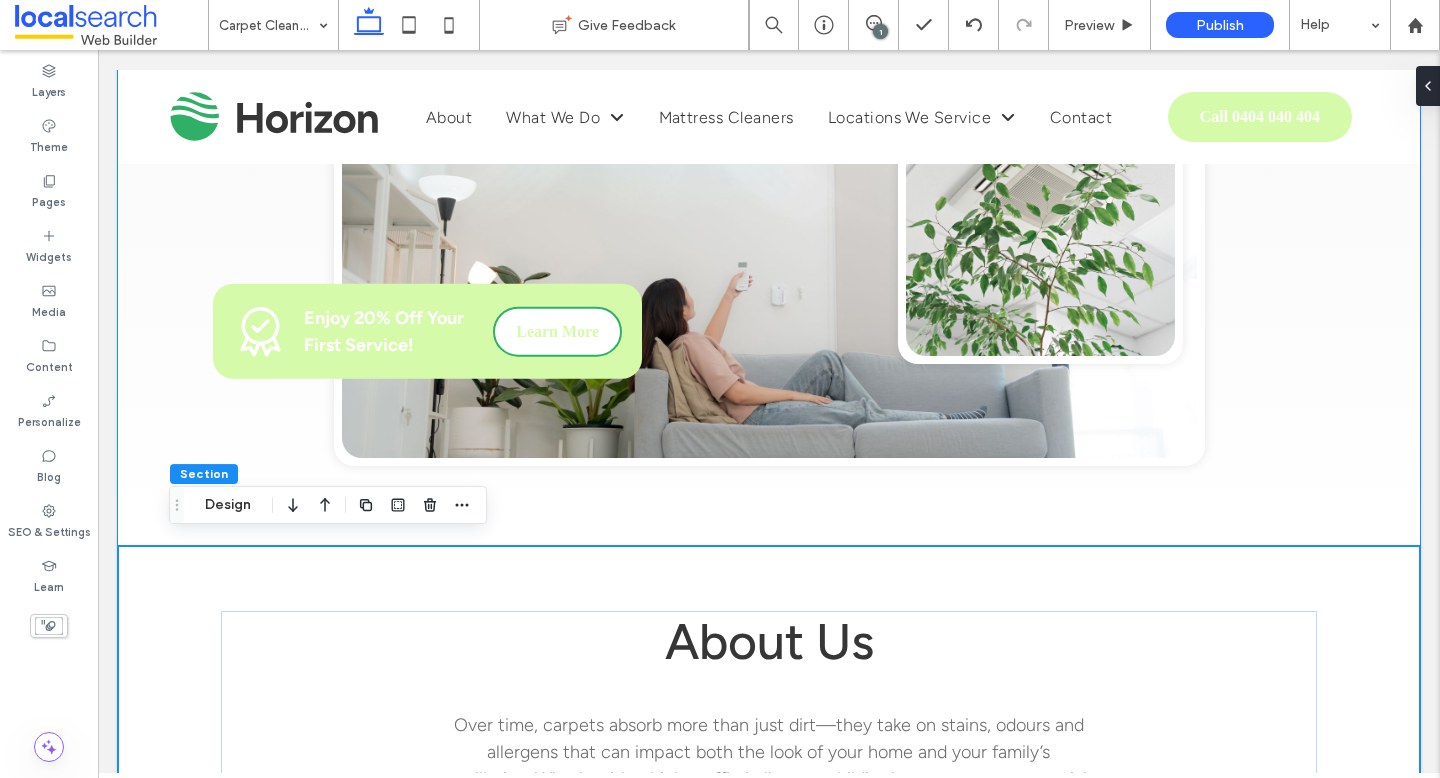 scroll, scrollTop: 1129, scrollLeft: 0, axis: vertical 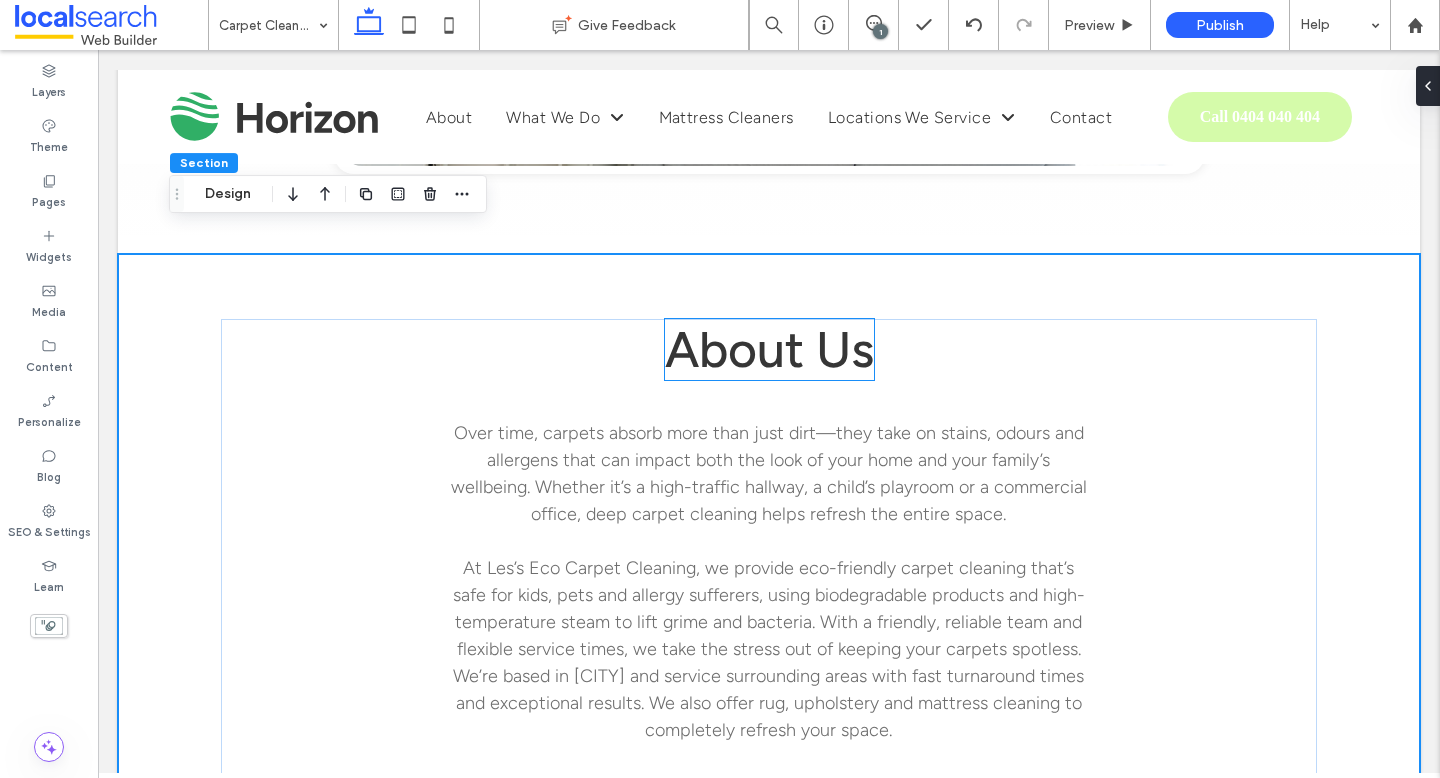 click on "About Us" at bounding box center (769, 349) 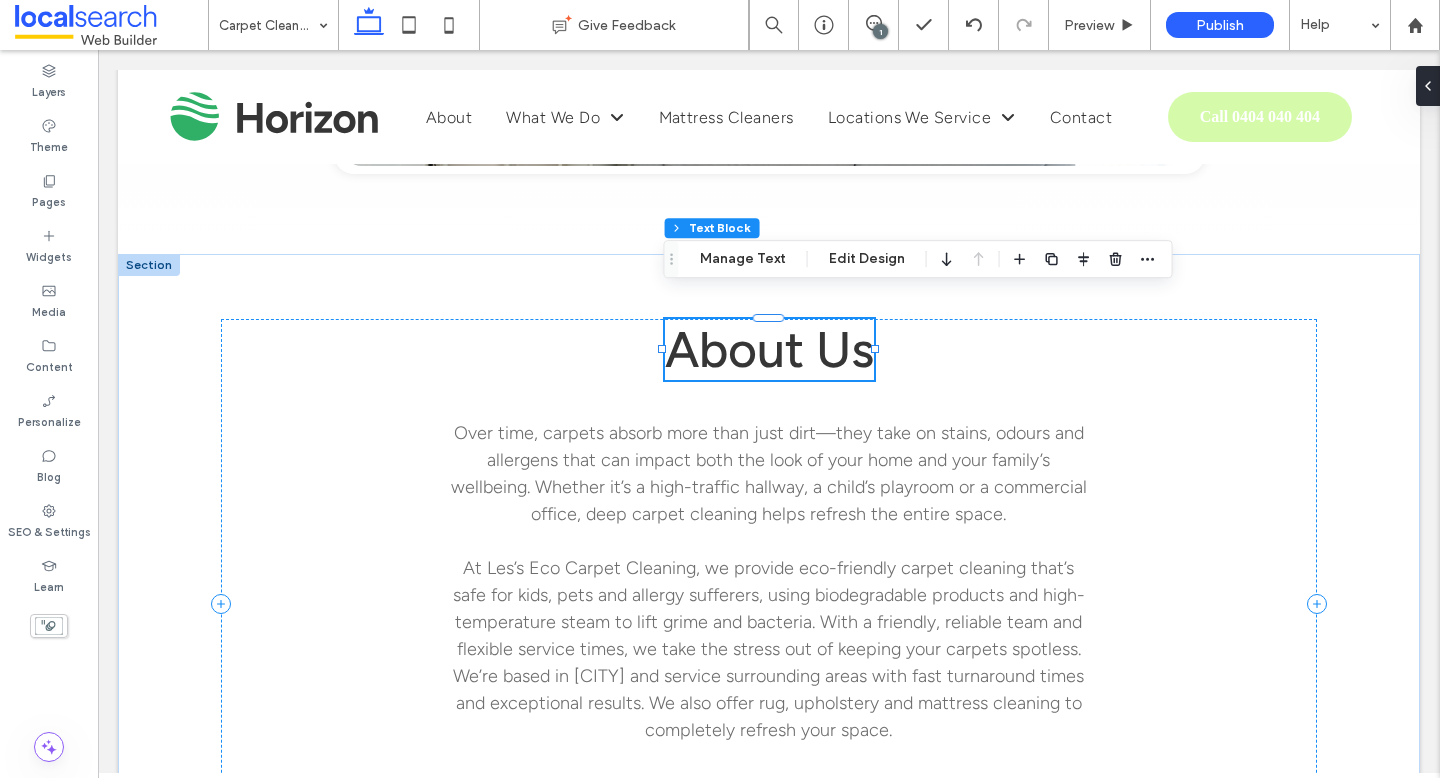 click on "About Us" at bounding box center [769, 349] 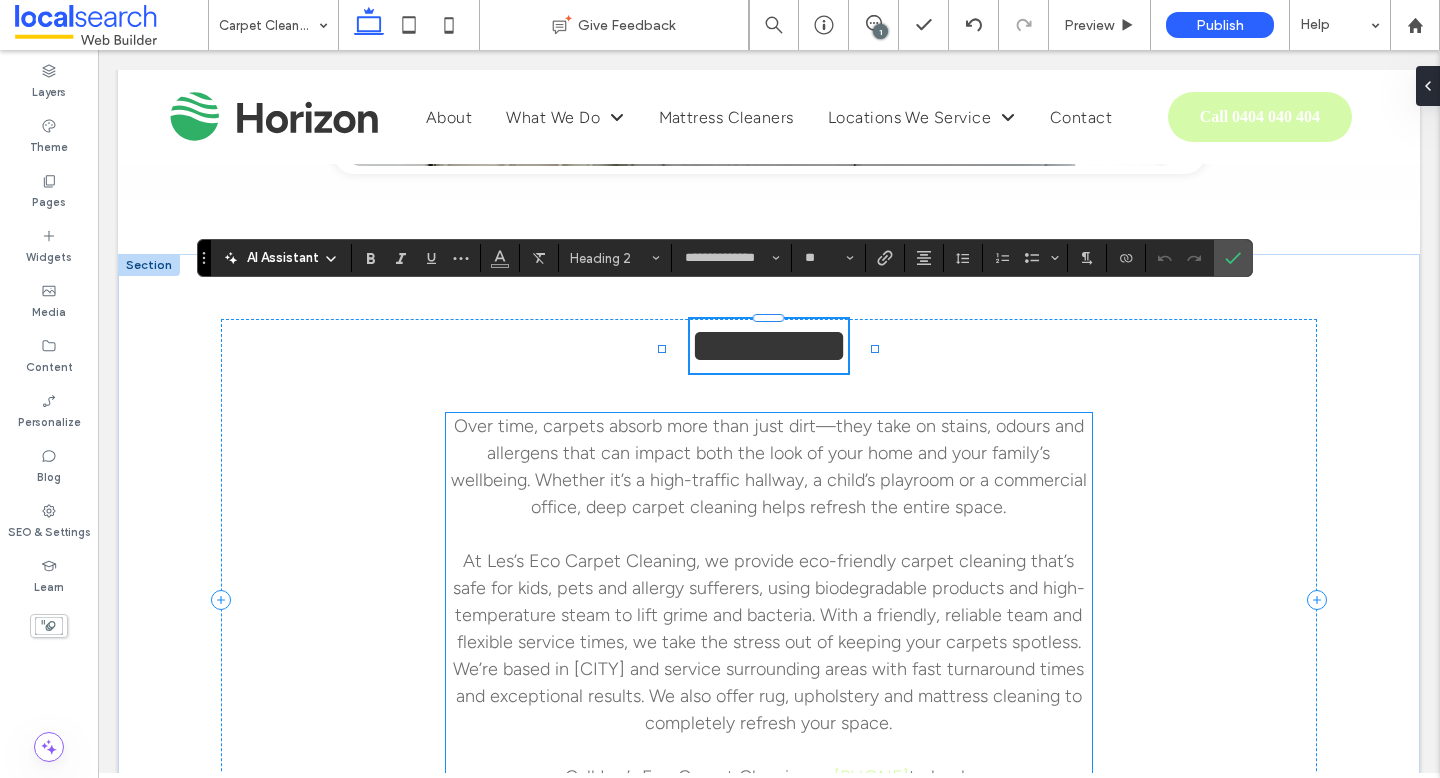 type 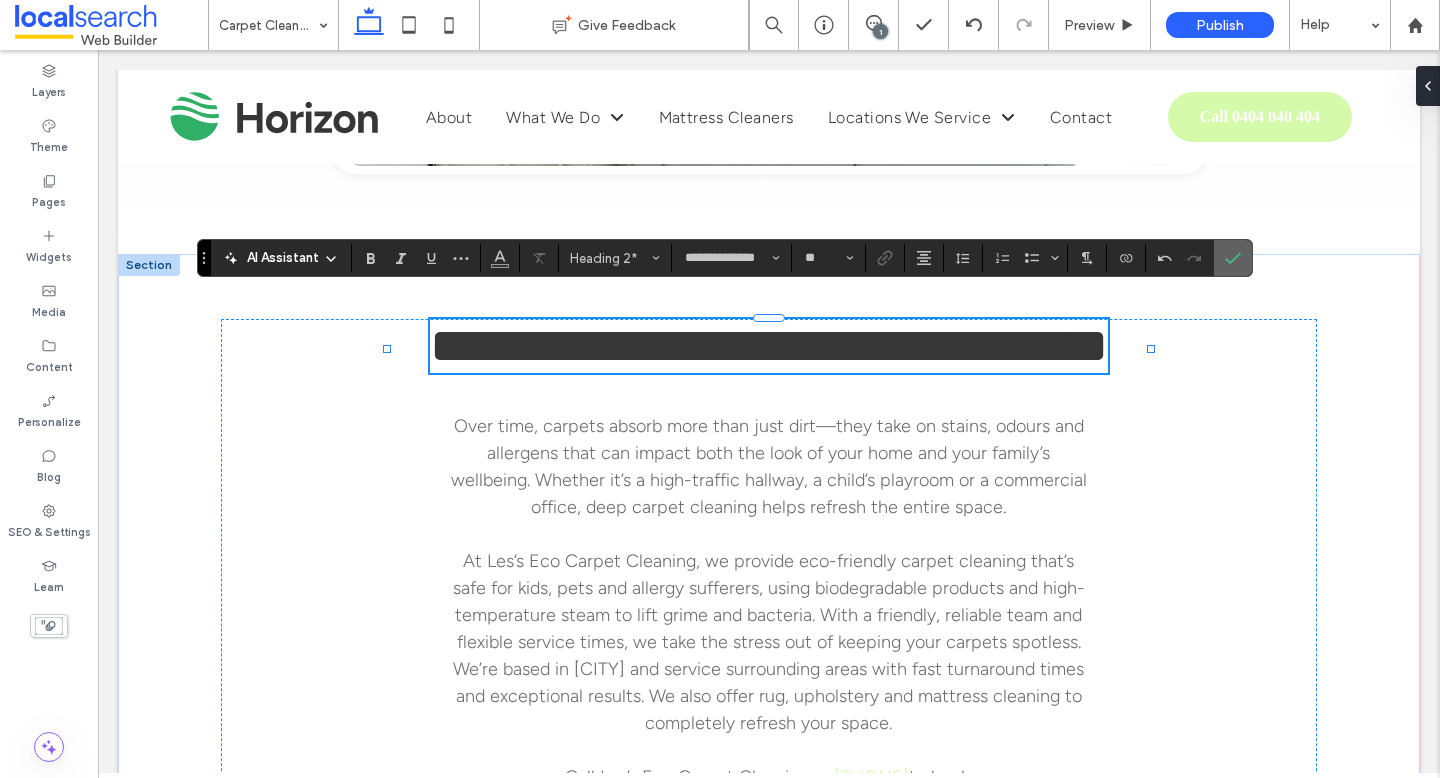 click at bounding box center [1233, 258] 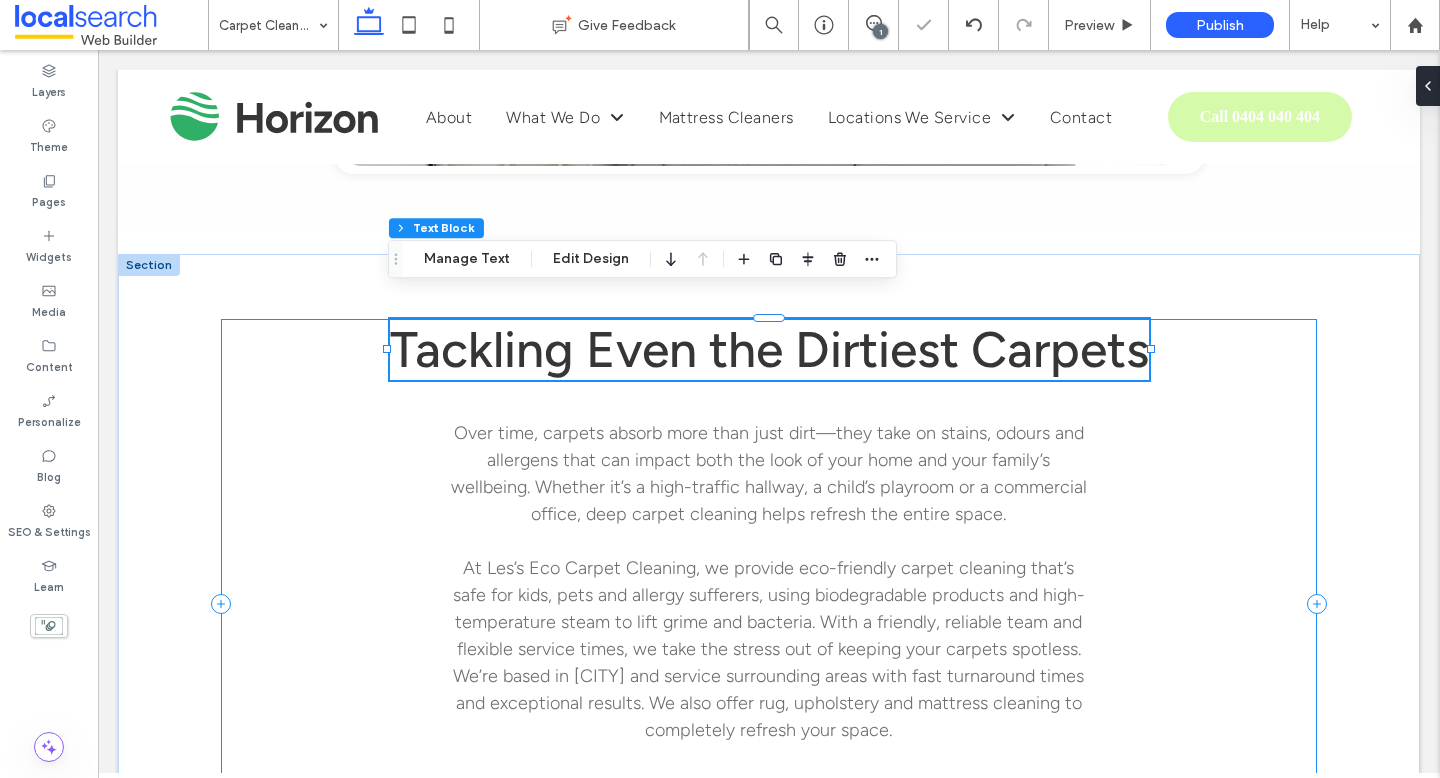click on "Tackling Even the Dirtiest Carpets
Over time, carpets absorb more than just dirt—they take on stains, odours and allergens that can impact both the look of your home and your family’s wellbeing. Whether it’s a high-traffic hallway, a child’s playroom or a commercial office, deep carpet cleaning helps refresh the entire space.  At Les’s Eco Carpet Cleaning, we provide eco-friendly carpet cleaning that’s safe for kids, pets and allergy sufferers, using biodegradable products and high-temperature steam to lift grime and bacteria. With a friendly, reliable team and flexible service times, we take the stress out of keeping your carpets spotless. We’re based in Byron Bay and service surrounding areas with fast turnaround times and exceptional results. We also offer rug, upholstery and mattress cleaning to completely refresh your space.  Call Les’s Eco Carpet Cleaning on  0429 802 966  to book.
Book Now" at bounding box center (769, 603) 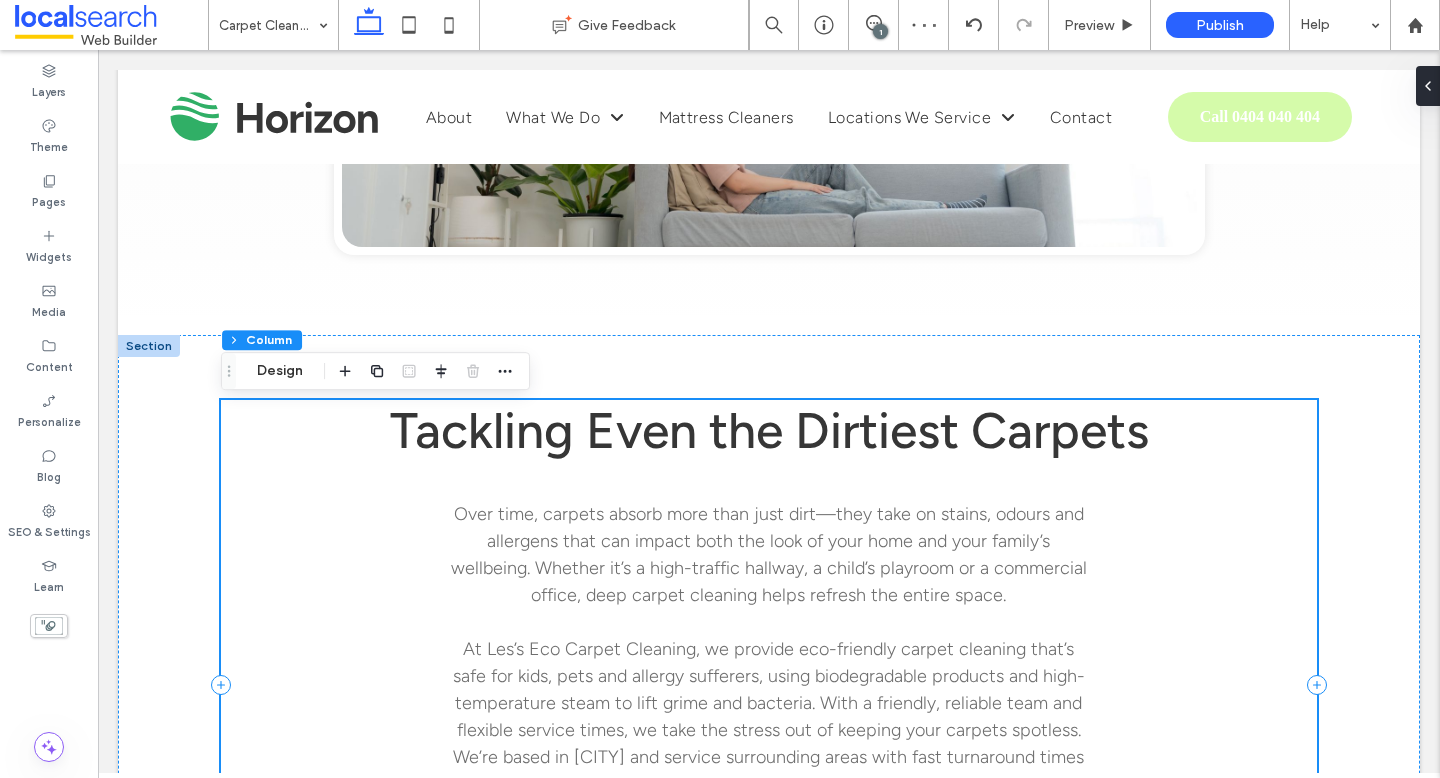 scroll, scrollTop: 1139, scrollLeft: 0, axis: vertical 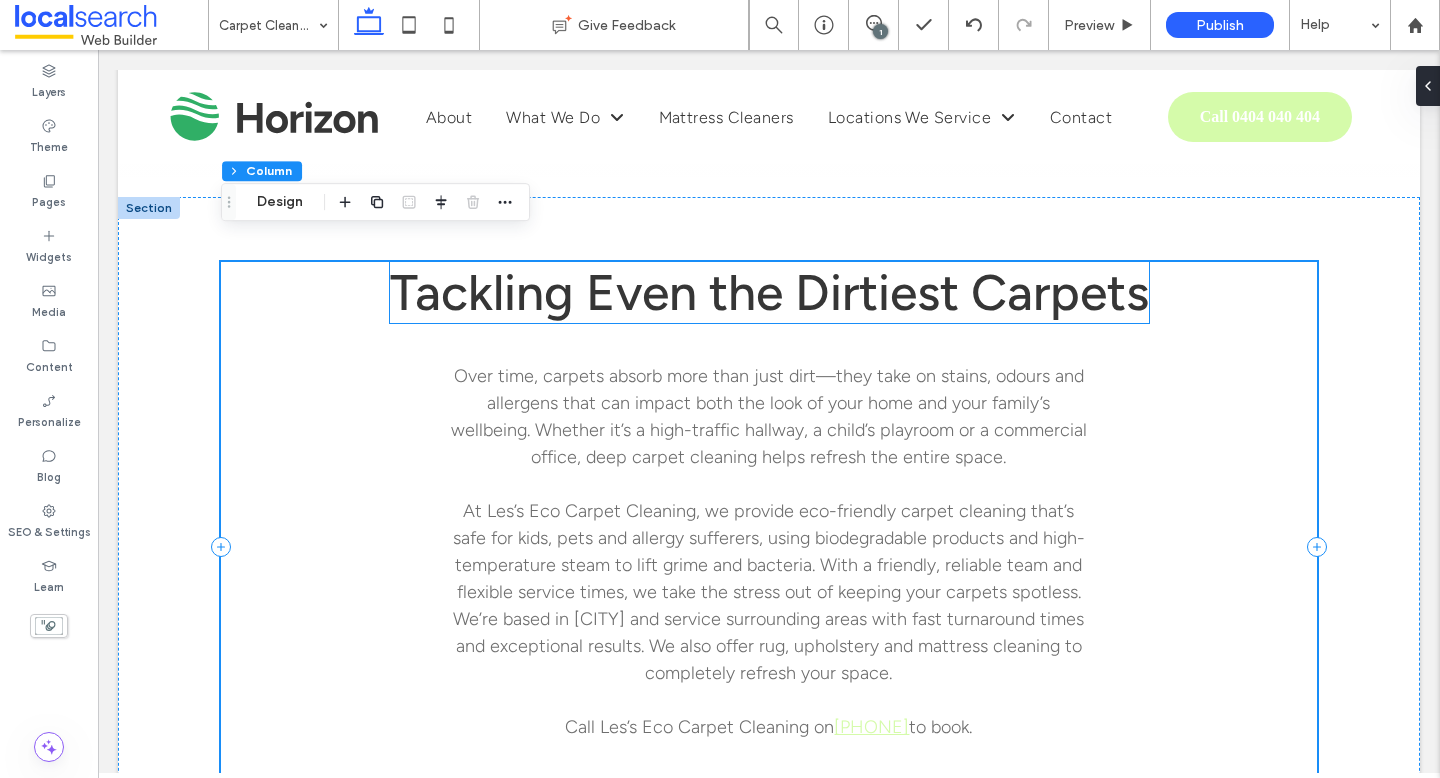 click on "Tackling Even the Dirtiest Carpets" at bounding box center (769, 292) 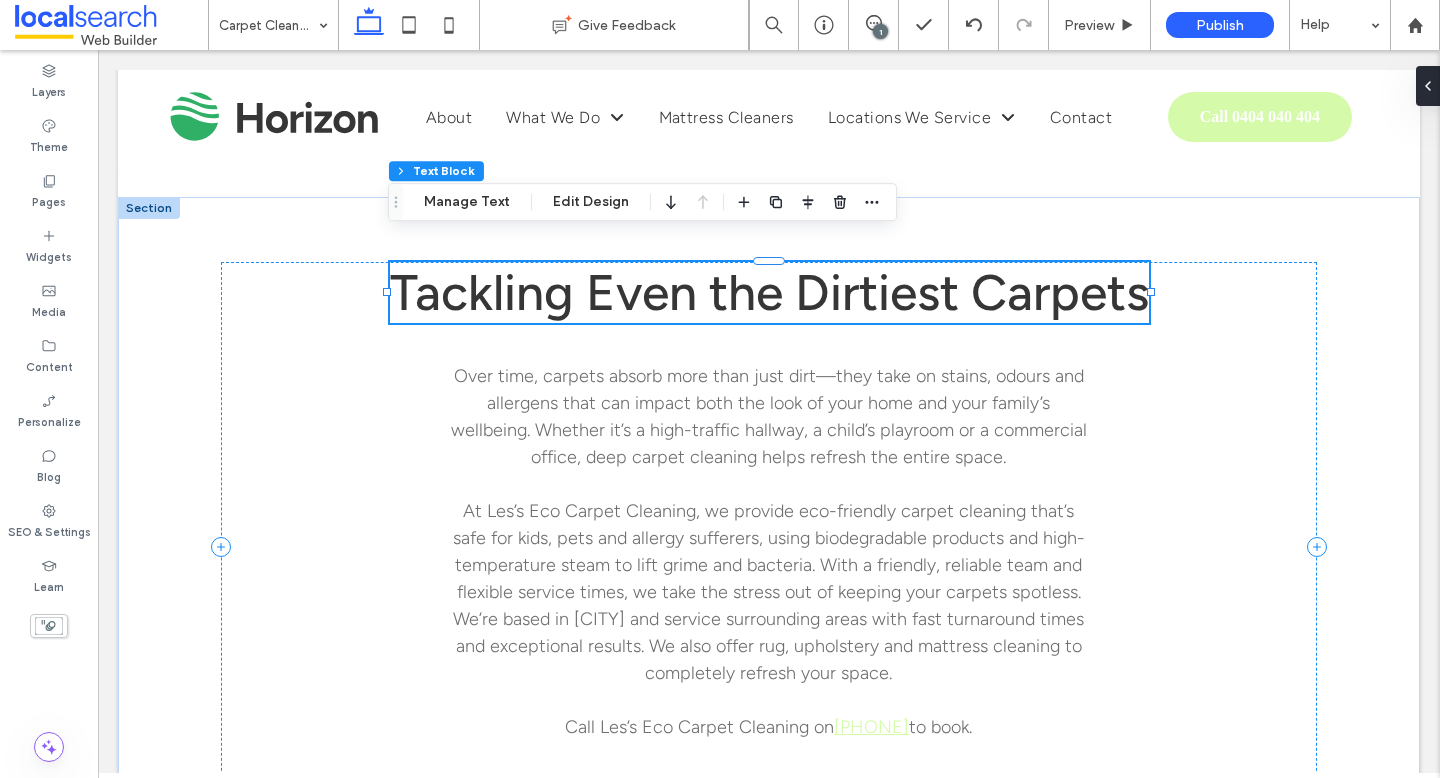 click on "Tackling Even the Dirtiest Carpets" at bounding box center (769, 292) 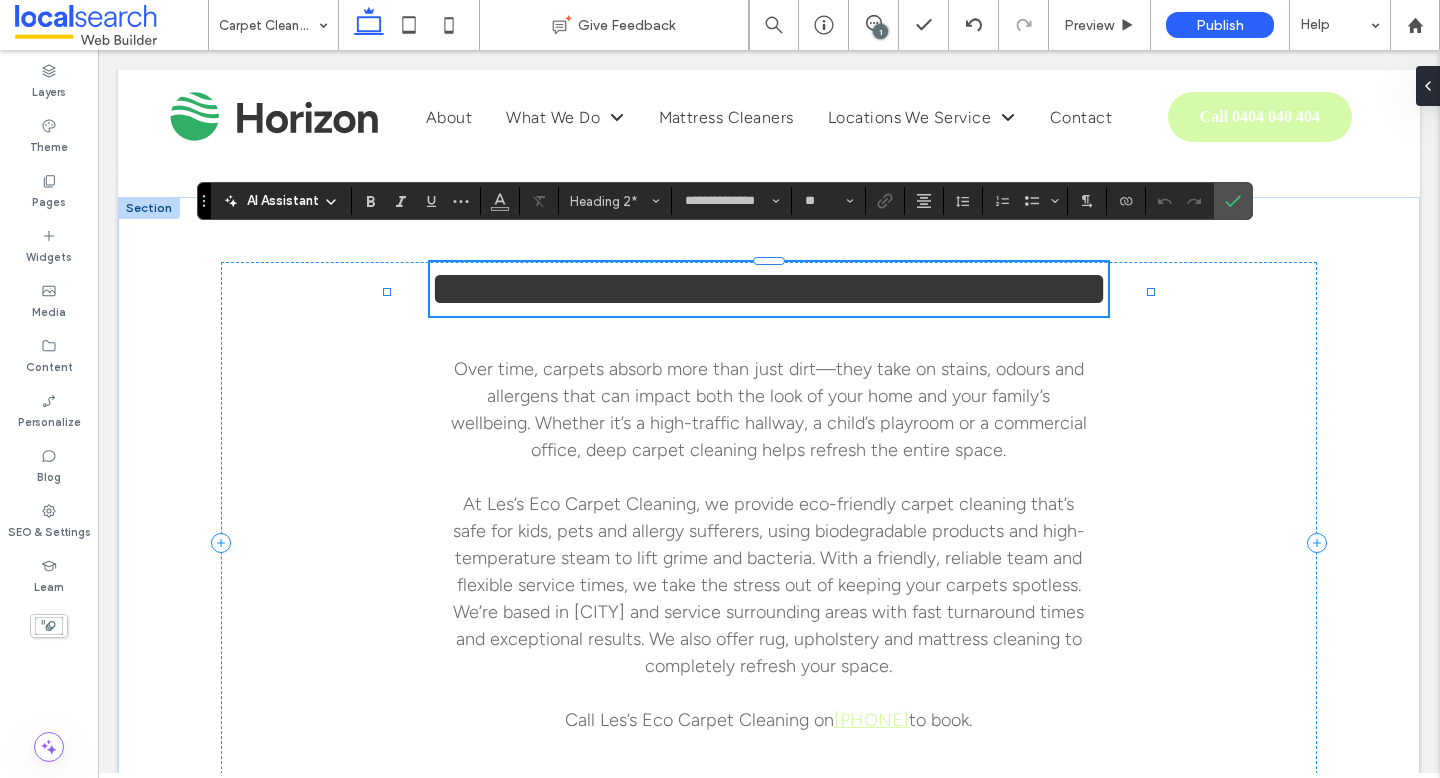 click on "**********" at bounding box center [769, 288] 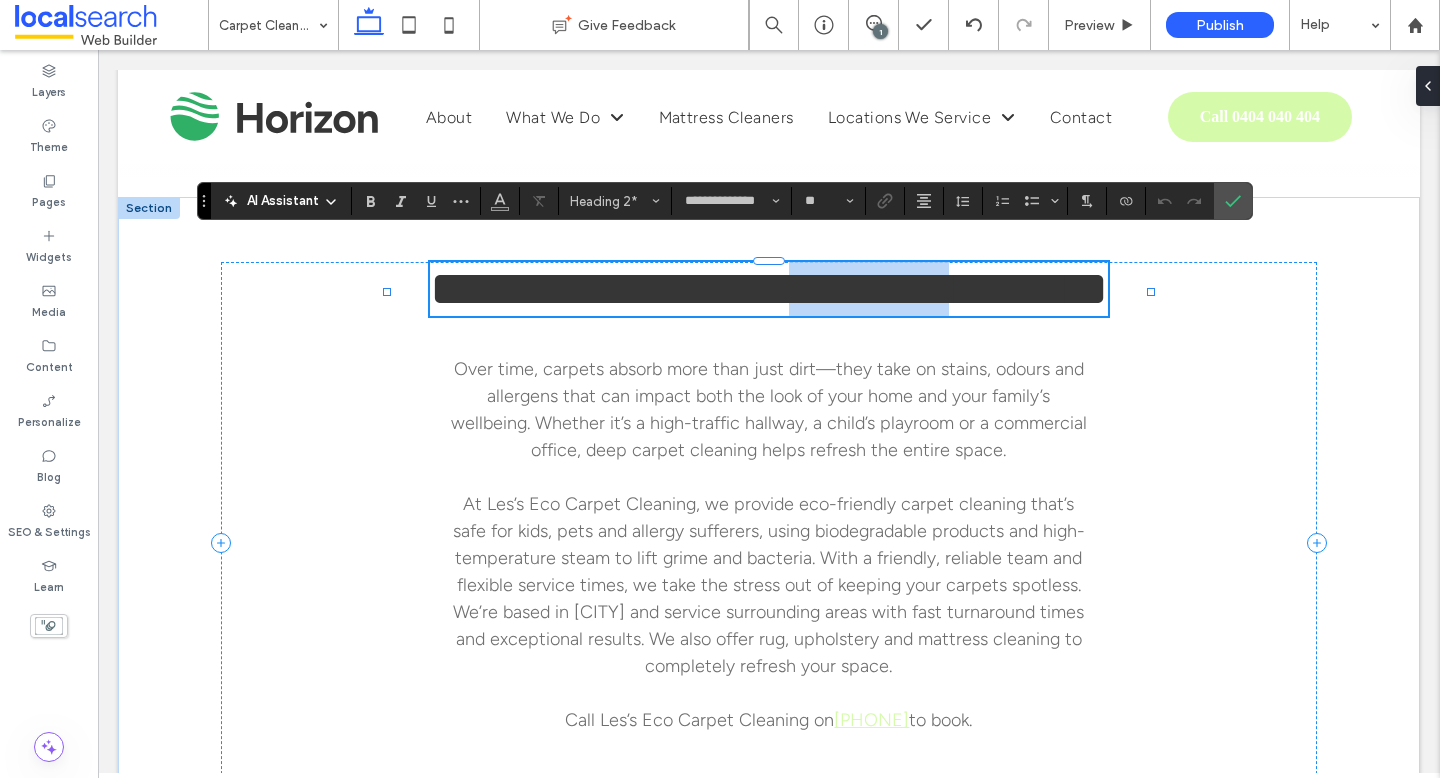 click on "**********" at bounding box center (769, 288) 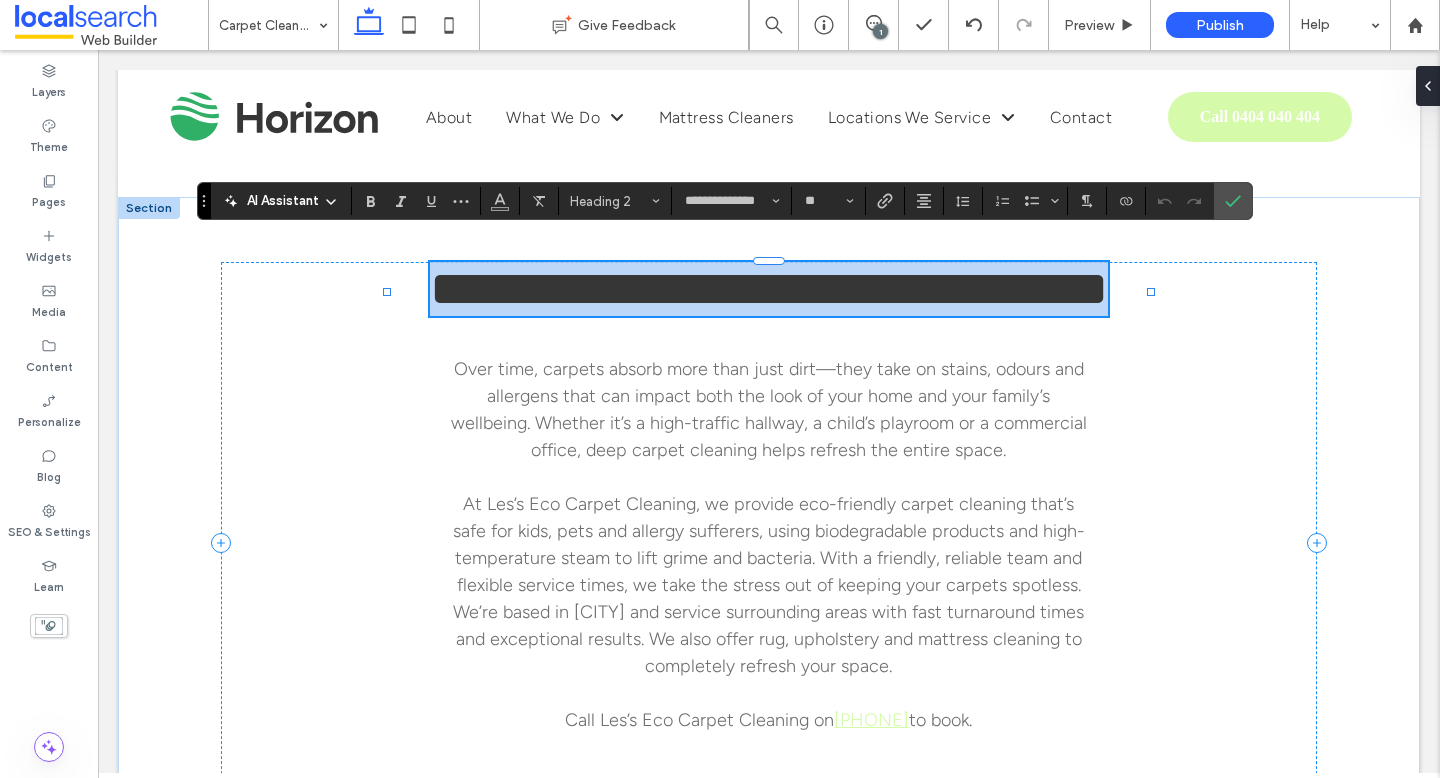 click on "**********" at bounding box center [769, 288] 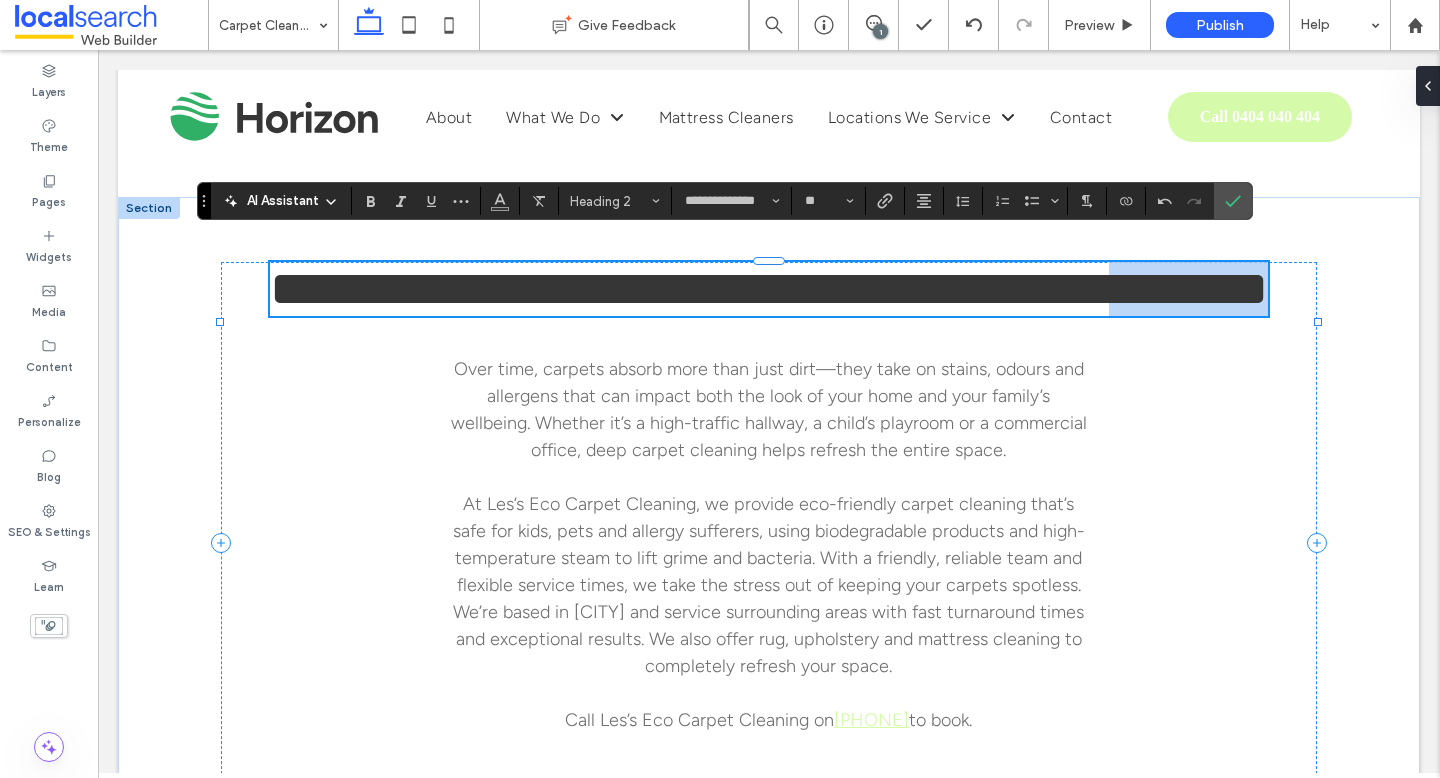 drag, startPoint x: 1234, startPoint y: 276, endPoint x: 1234, endPoint y: 348, distance: 72 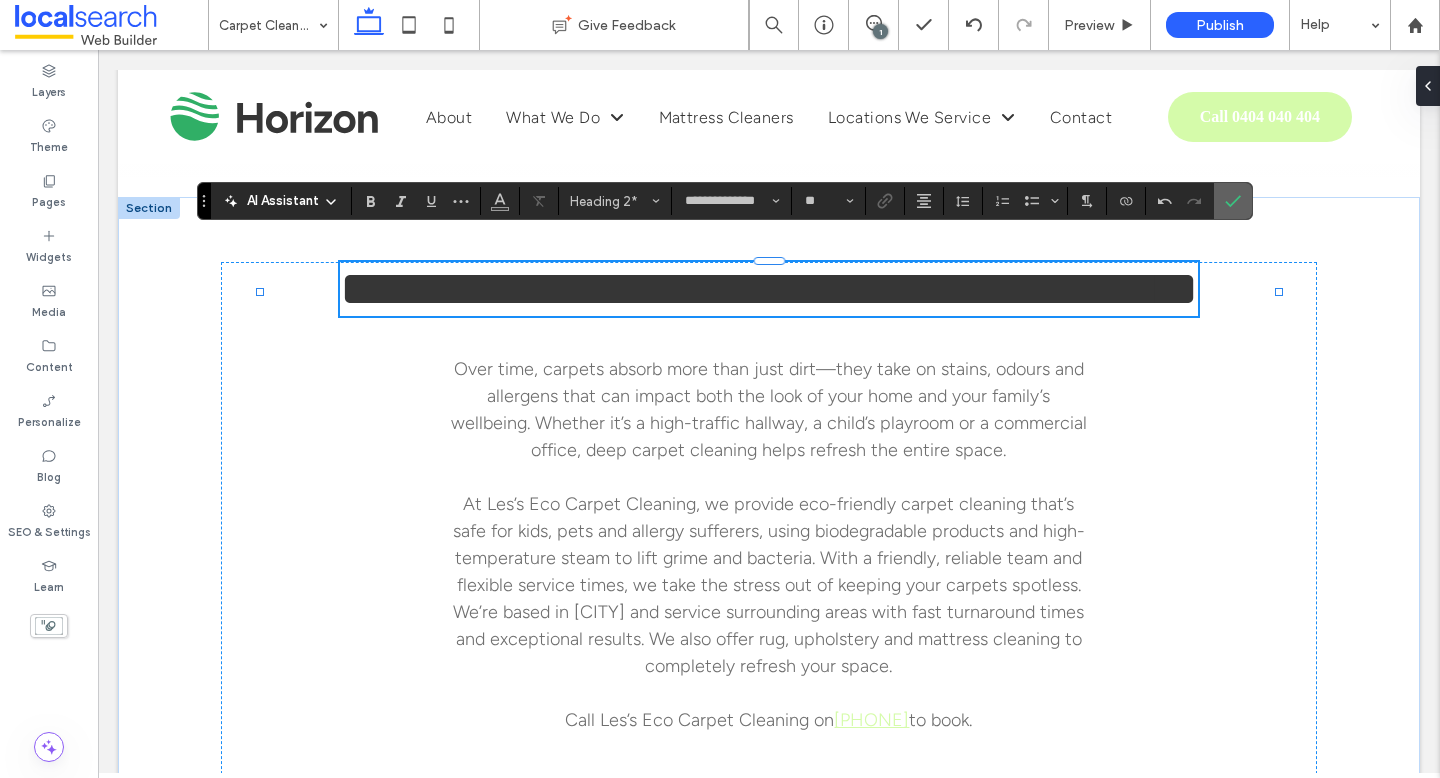 click 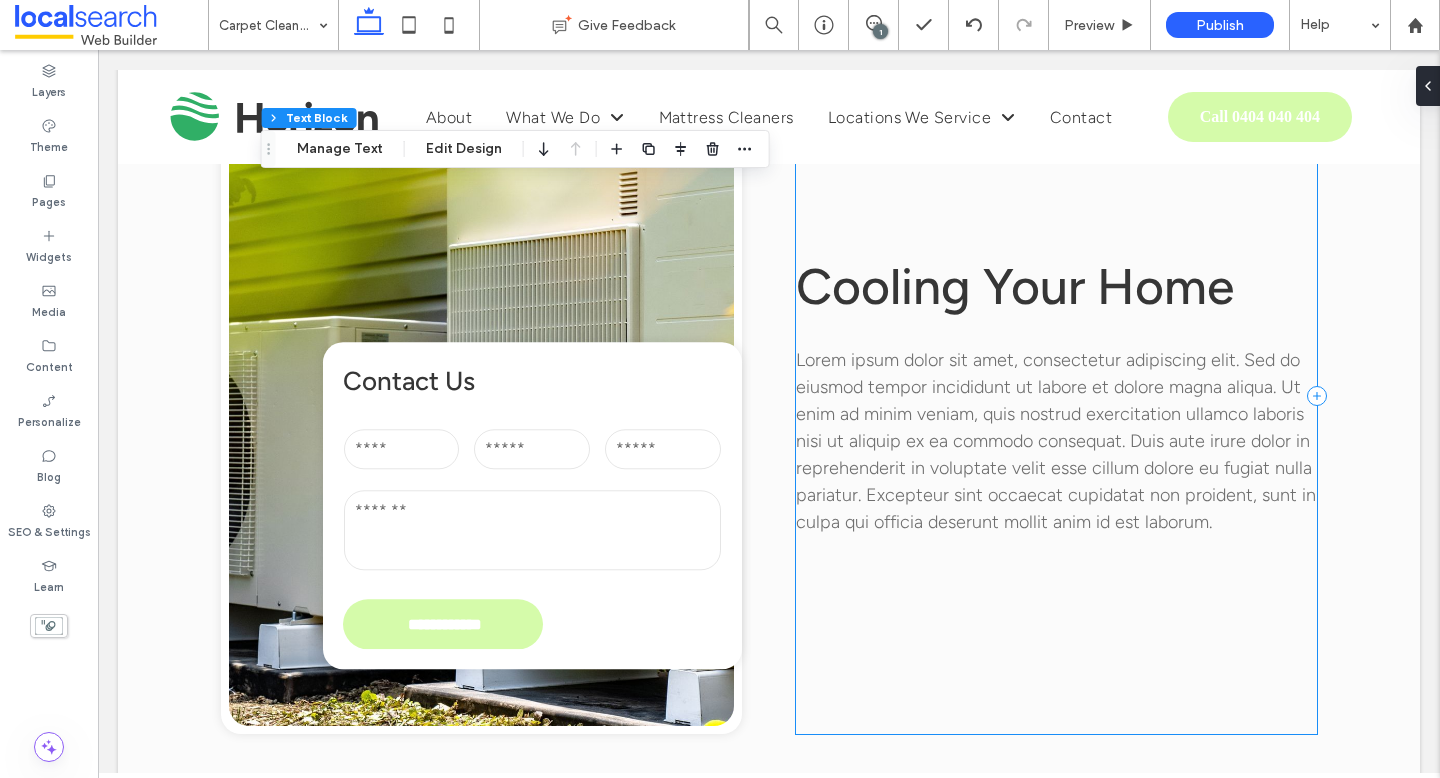 scroll, scrollTop: 2062, scrollLeft: 0, axis: vertical 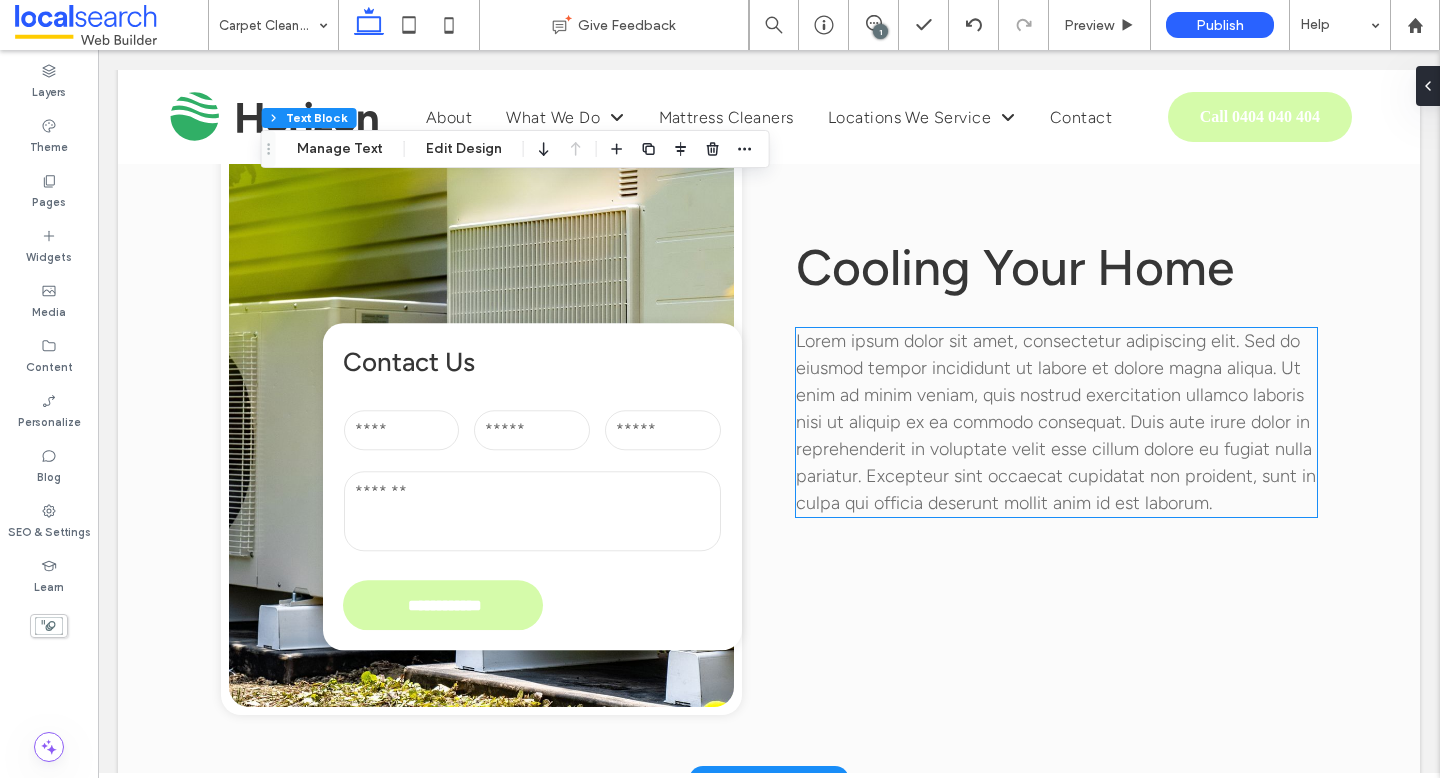 click on "Lorem ipsum dolor sit amet, consectetur adipiscing elit. Sed do eiusmod tempor incididunt ut labore et dolore magna aliqua. Ut enim ad minim veniam, quis nostrud exercitation ullamco laboris nisi ut aliquip ex ea commodo consequat. Duis aute irure dolor in reprehenderit in voluptate velit esse cillum dolore eu fugiat nulla pariatur. Excepteur sint occaecat cupidatat non proident, sunt in culpa qui officia deserunt mollit anim id est laborum." at bounding box center (1056, 422) 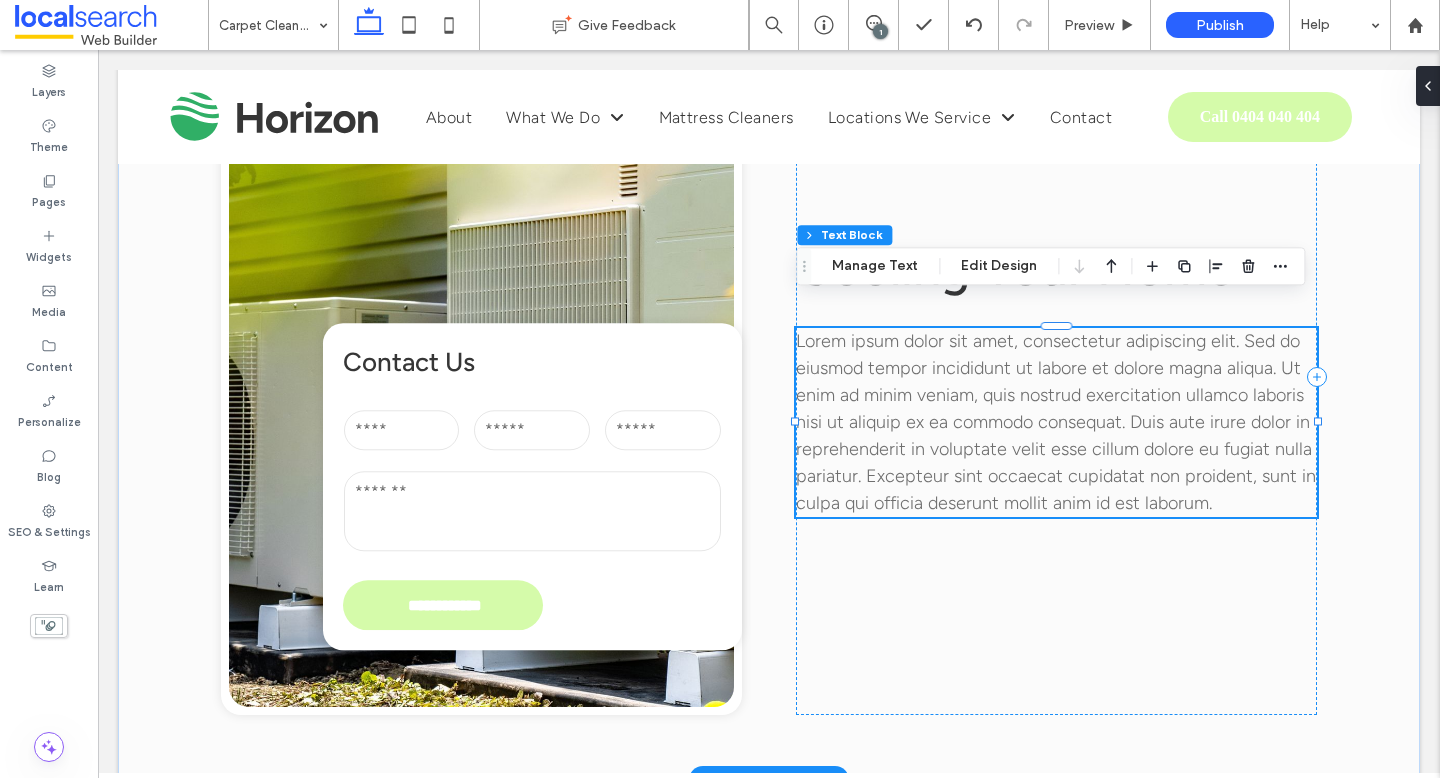 click on "Lorem ipsum dolor sit amet, consectetur adipiscing elit. Sed do eiusmod tempor incididunt ut labore et dolore magna aliqua. Ut enim ad minim veniam, quis nostrud exercitation ullamco laboris nisi ut aliquip ex ea commodo consequat. Duis aute irure dolor in reprehenderit in voluptate velit esse cillum dolore eu fugiat nulla pariatur. Excepteur sint occaecat cupidatat non proident, sunt in culpa qui officia deserunt mollit anim id est laborum." at bounding box center [1056, 422] 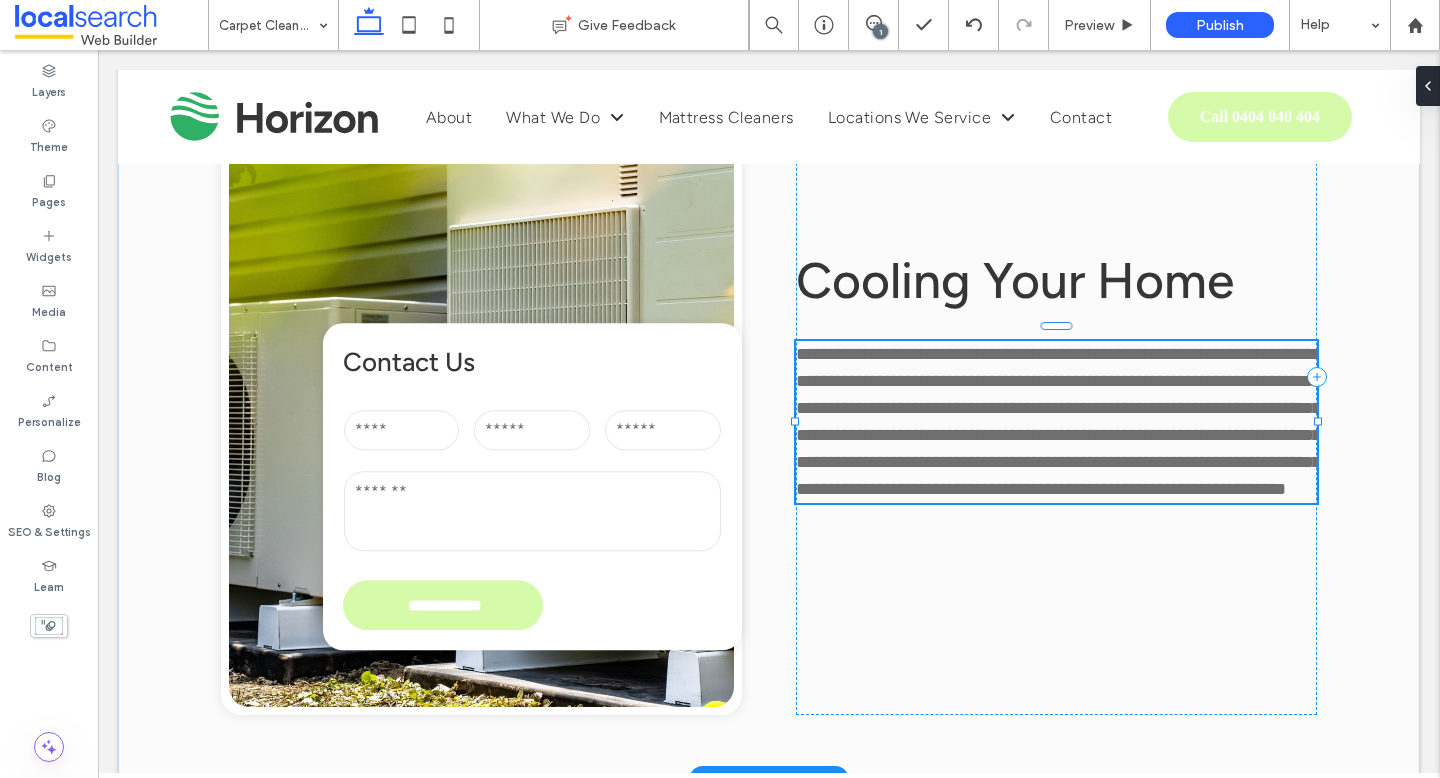 type on "**********" 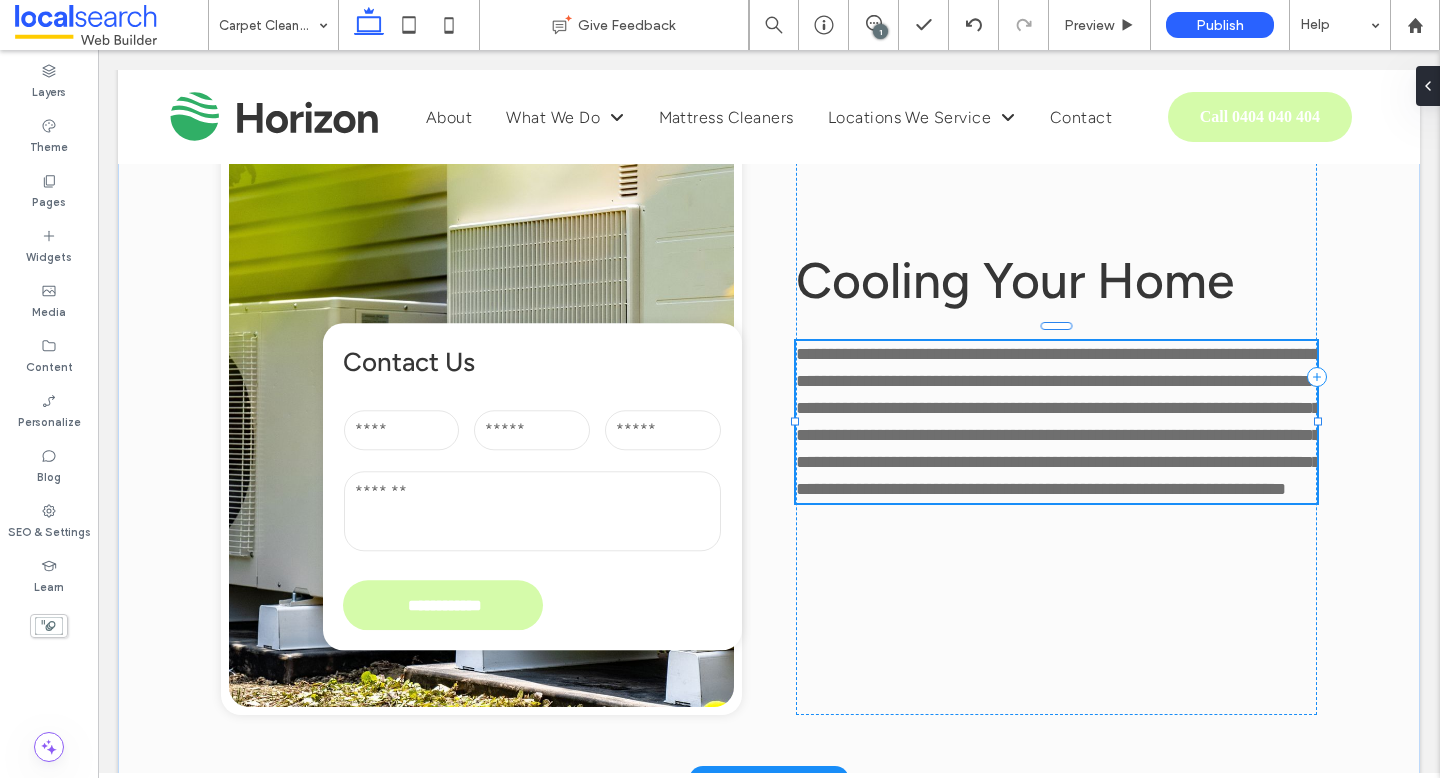 type on "**" 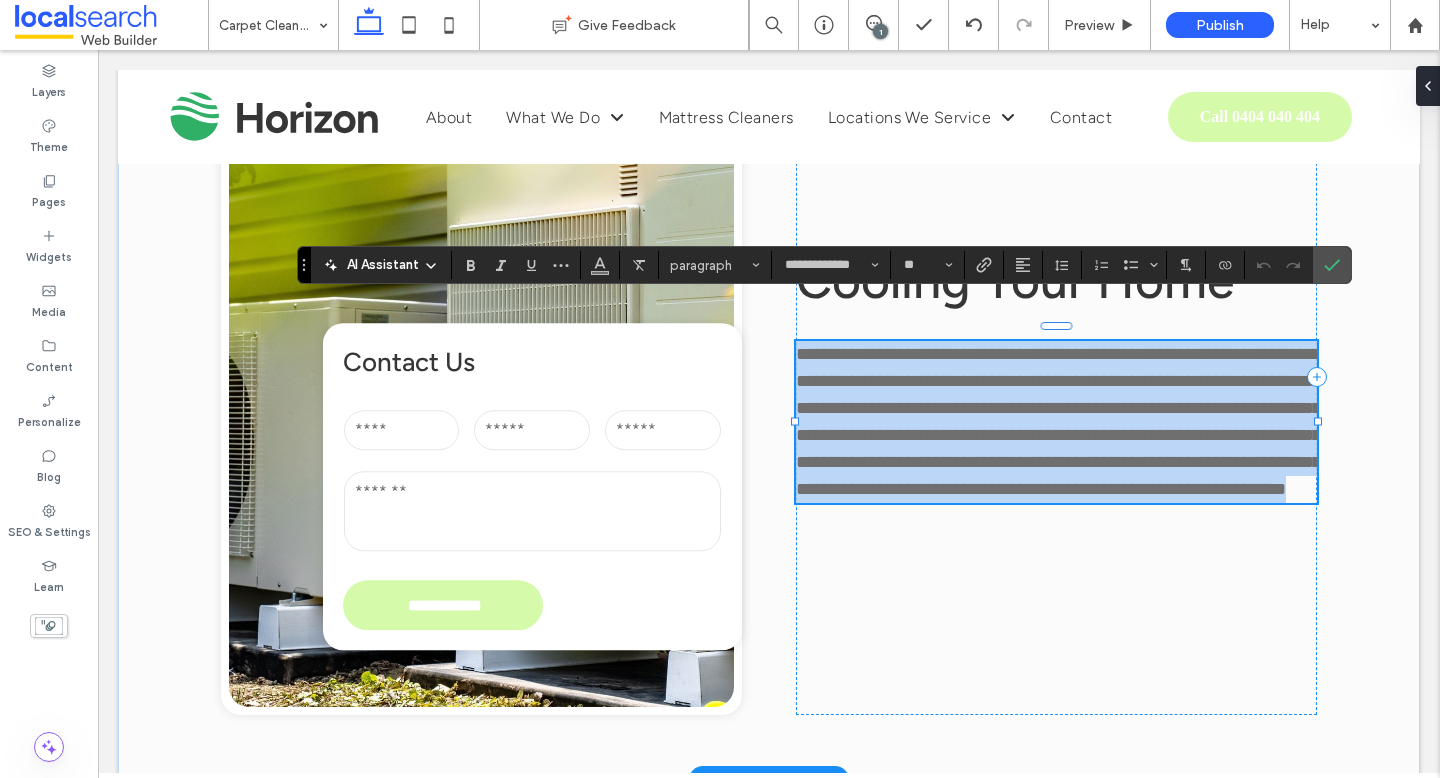 paste 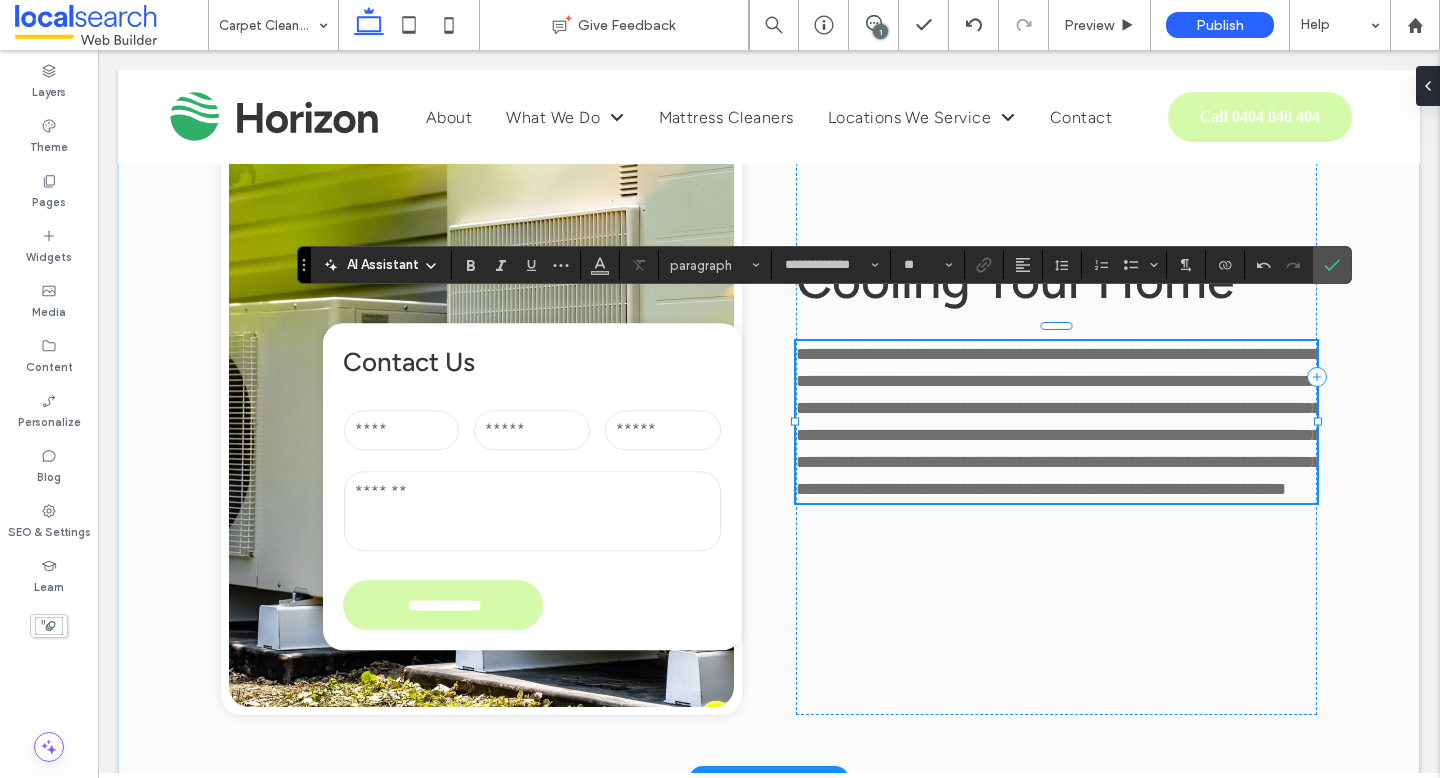 scroll, scrollTop: 0, scrollLeft: 0, axis: both 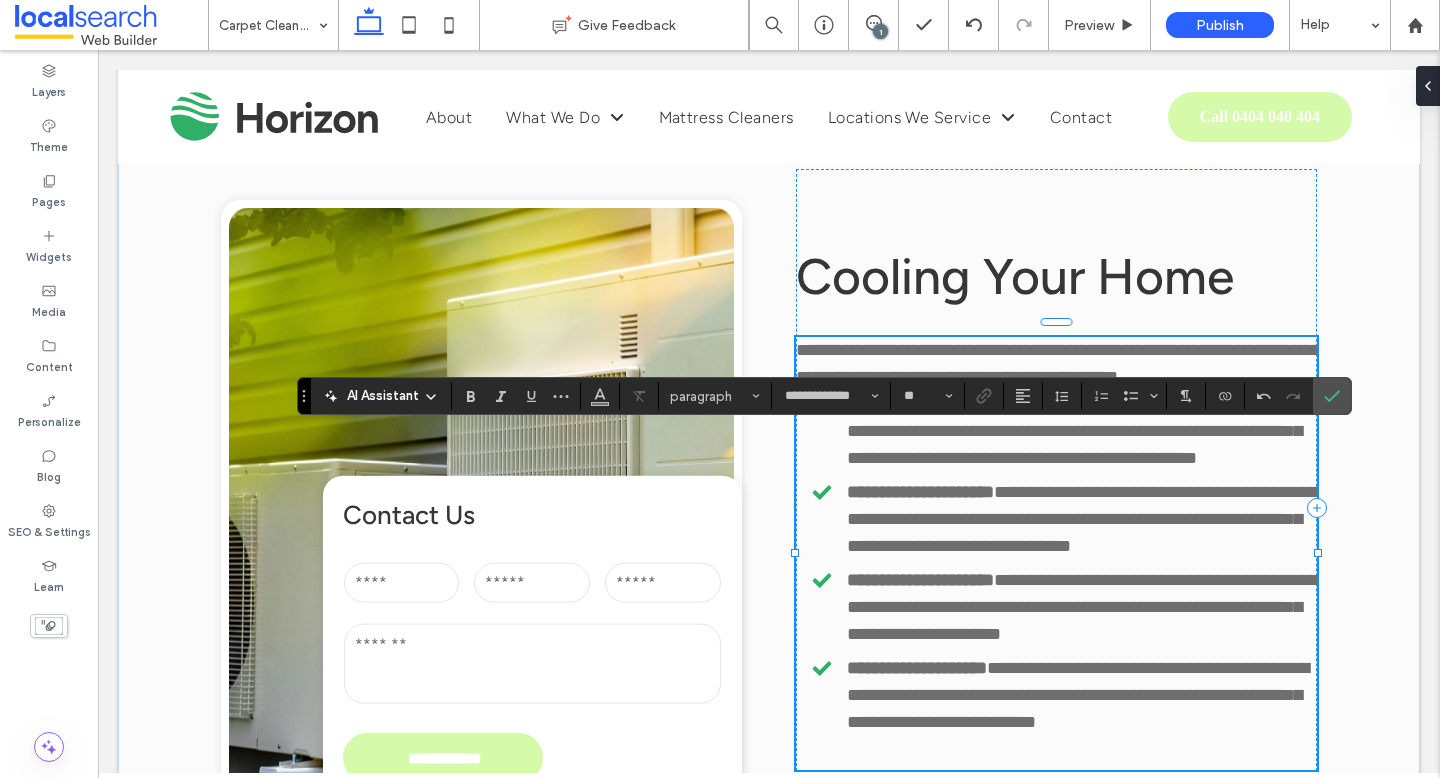 click on "**********" at bounding box center [1056, 364] 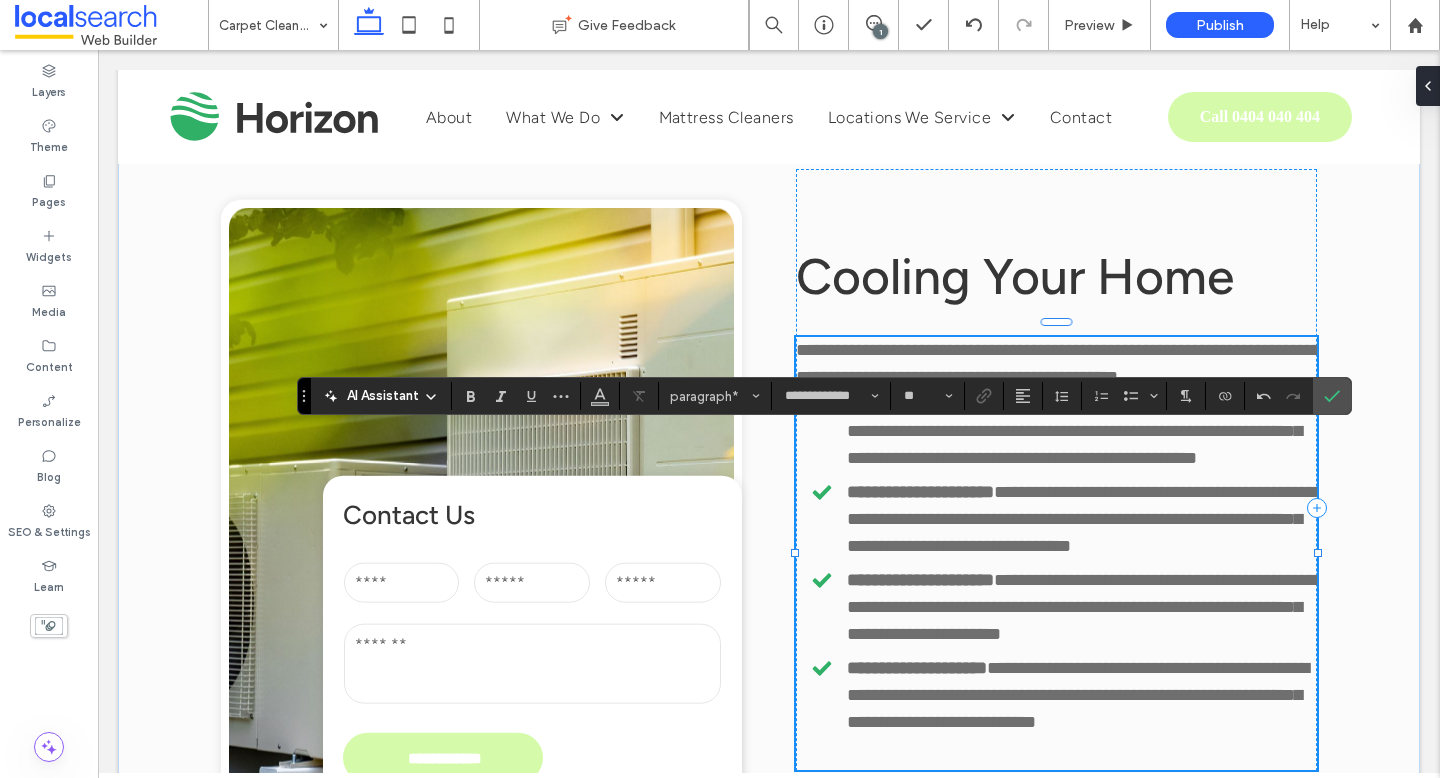 scroll, scrollTop: 1917, scrollLeft: 0, axis: vertical 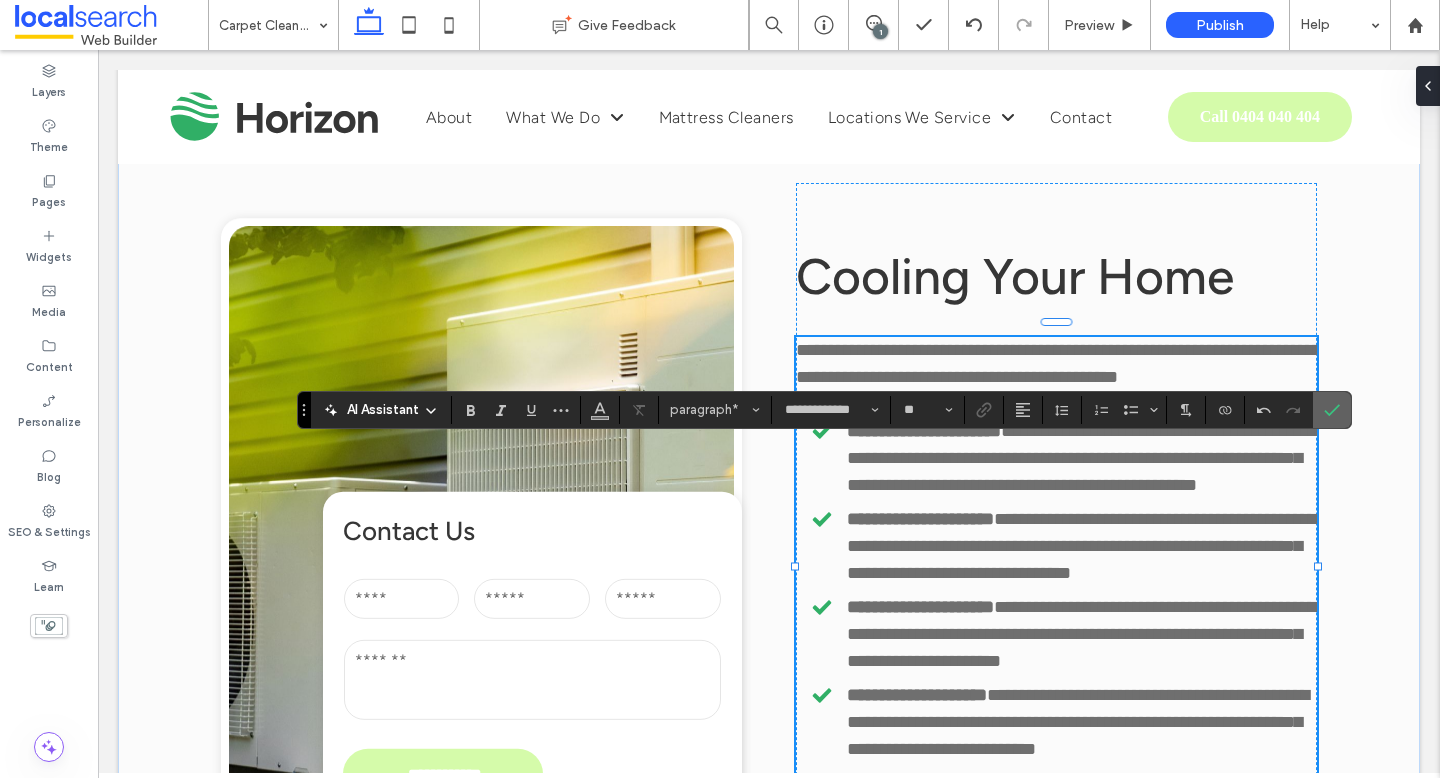 click 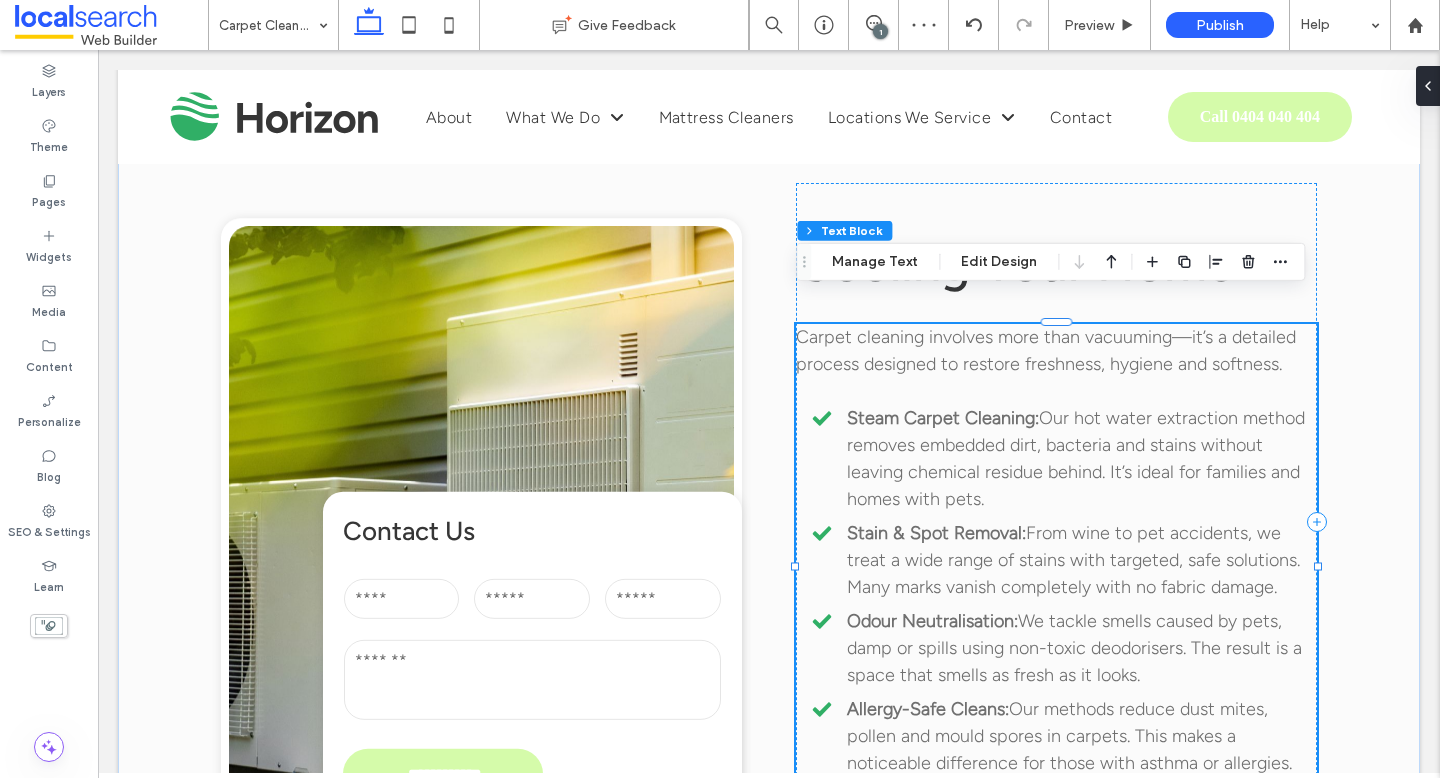 click on "Carpet cleaning involves more than vacuuming—it’s a detailed process designed to restore freshness, hygiene and softness." at bounding box center (1046, 350) 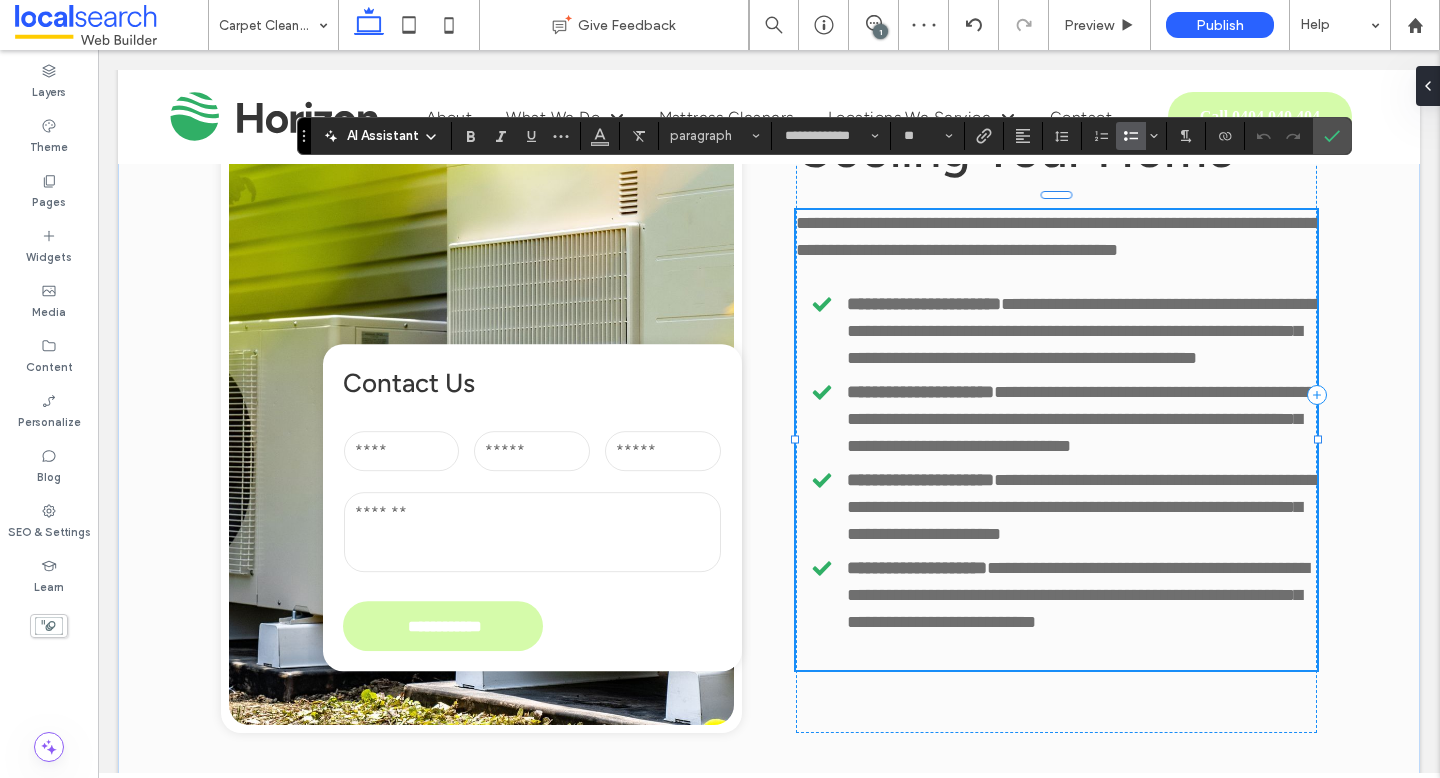 scroll, scrollTop: 2042, scrollLeft: 0, axis: vertical 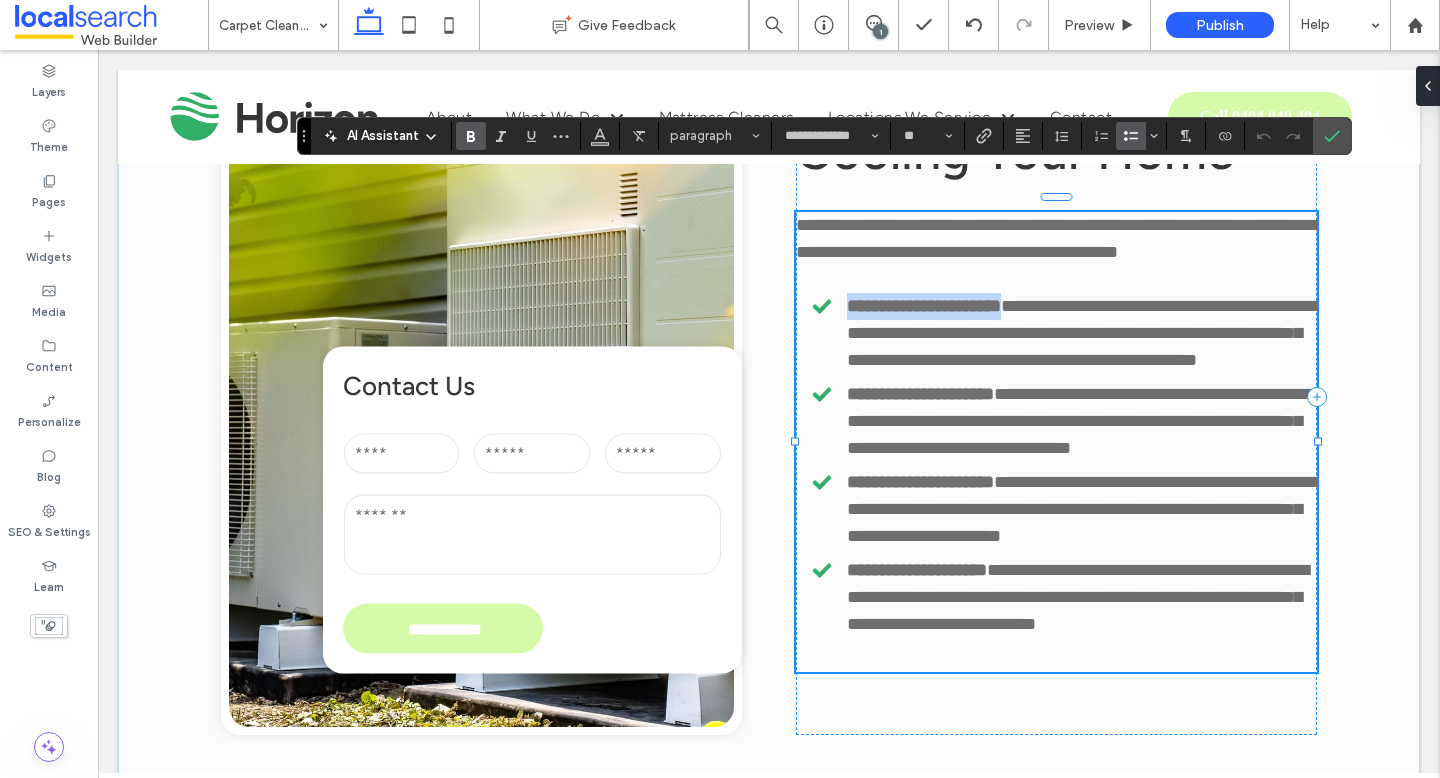drag, startPoint x: 848, startPoint y: 261, endPoint x: 1038, endPoint y: 267, distance: 190.09471 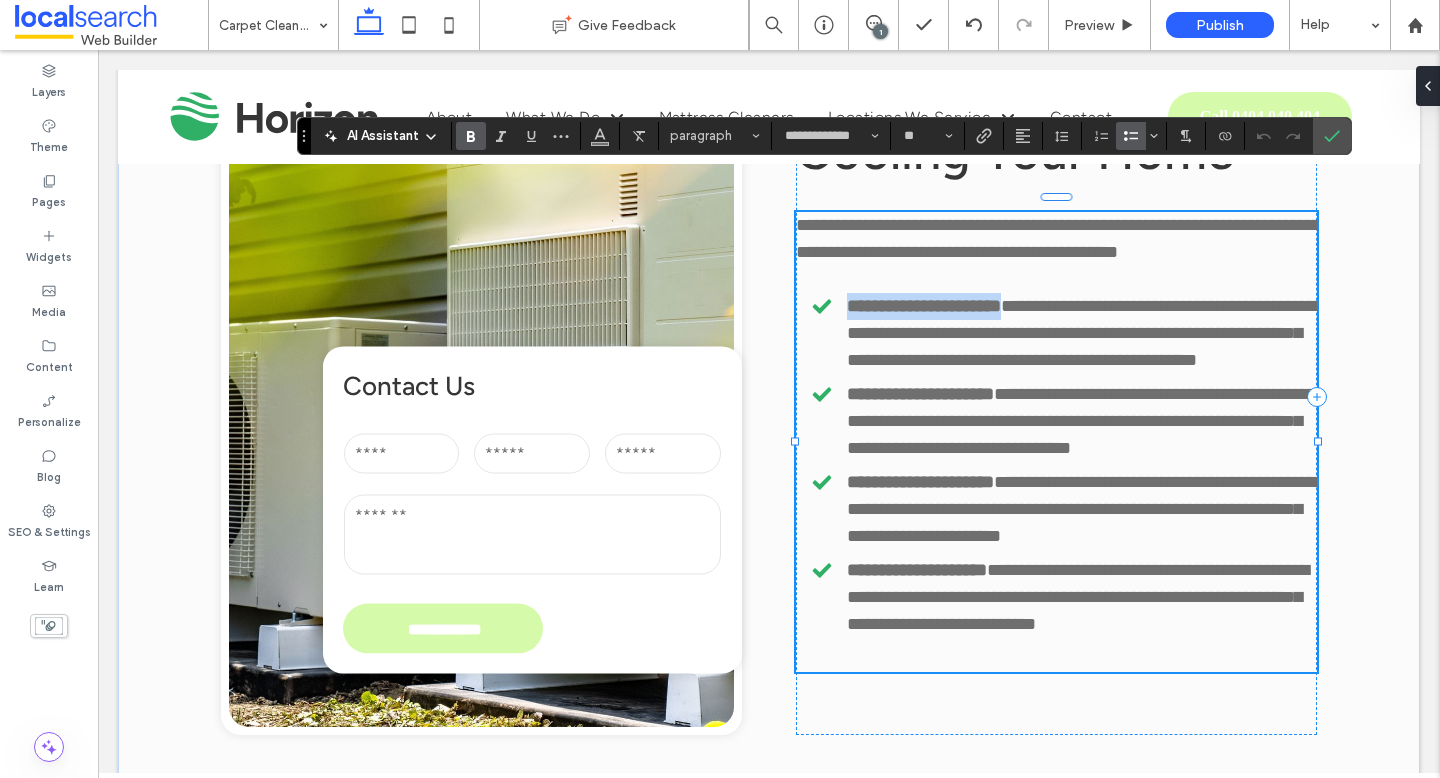 click on "**********" at bounding box center [1064, 333] 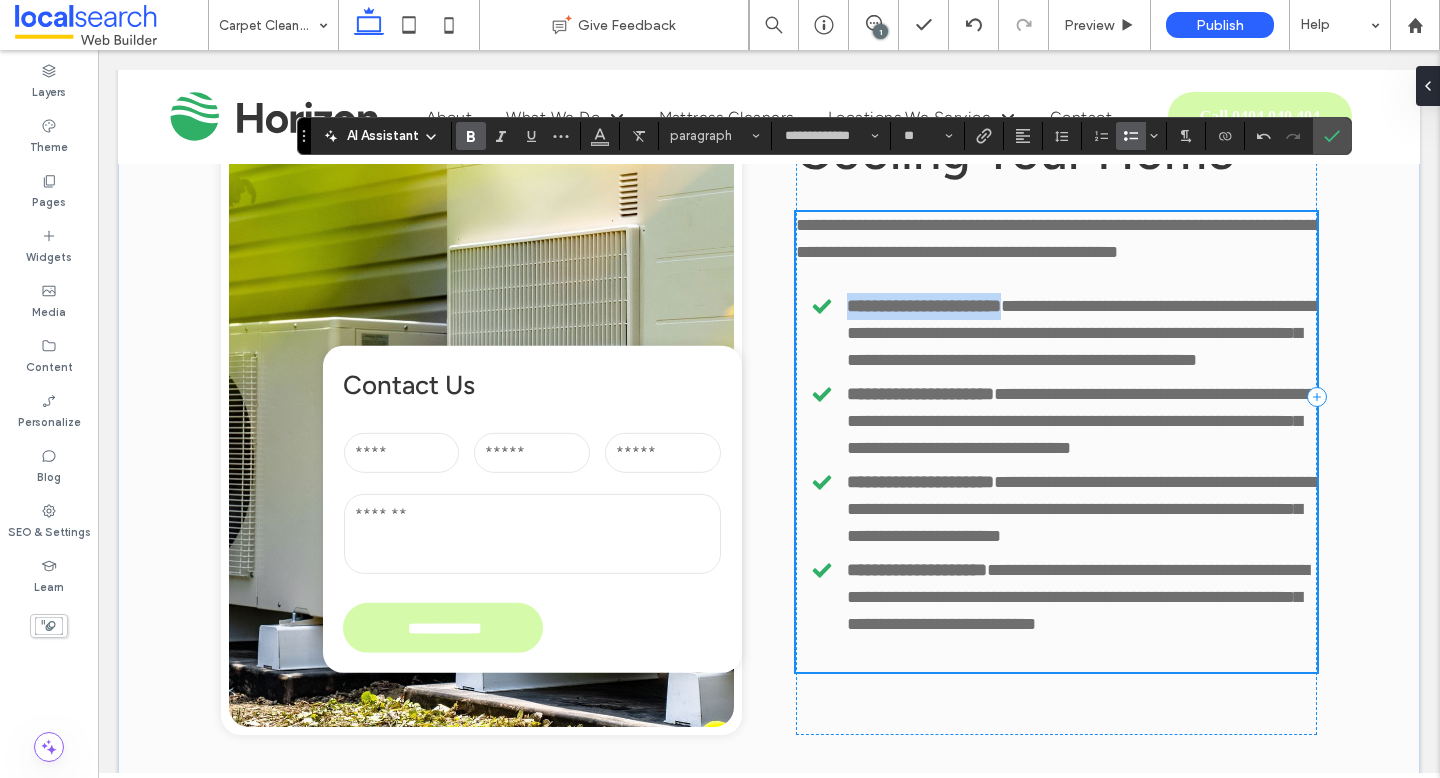 scroll, scrollTop: 2049, scrollLeft: 0, axis: vertical 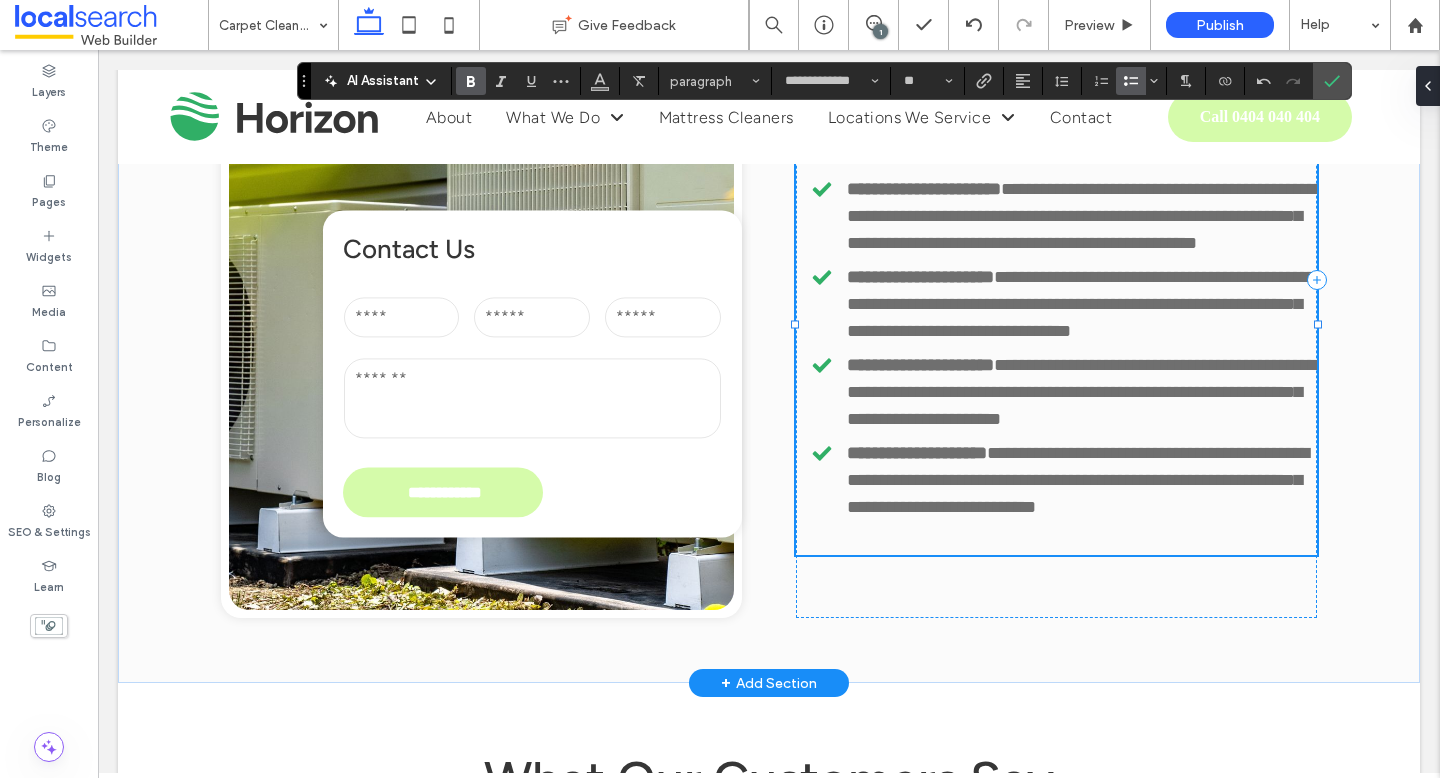 click at bounding box center [1056, 541] 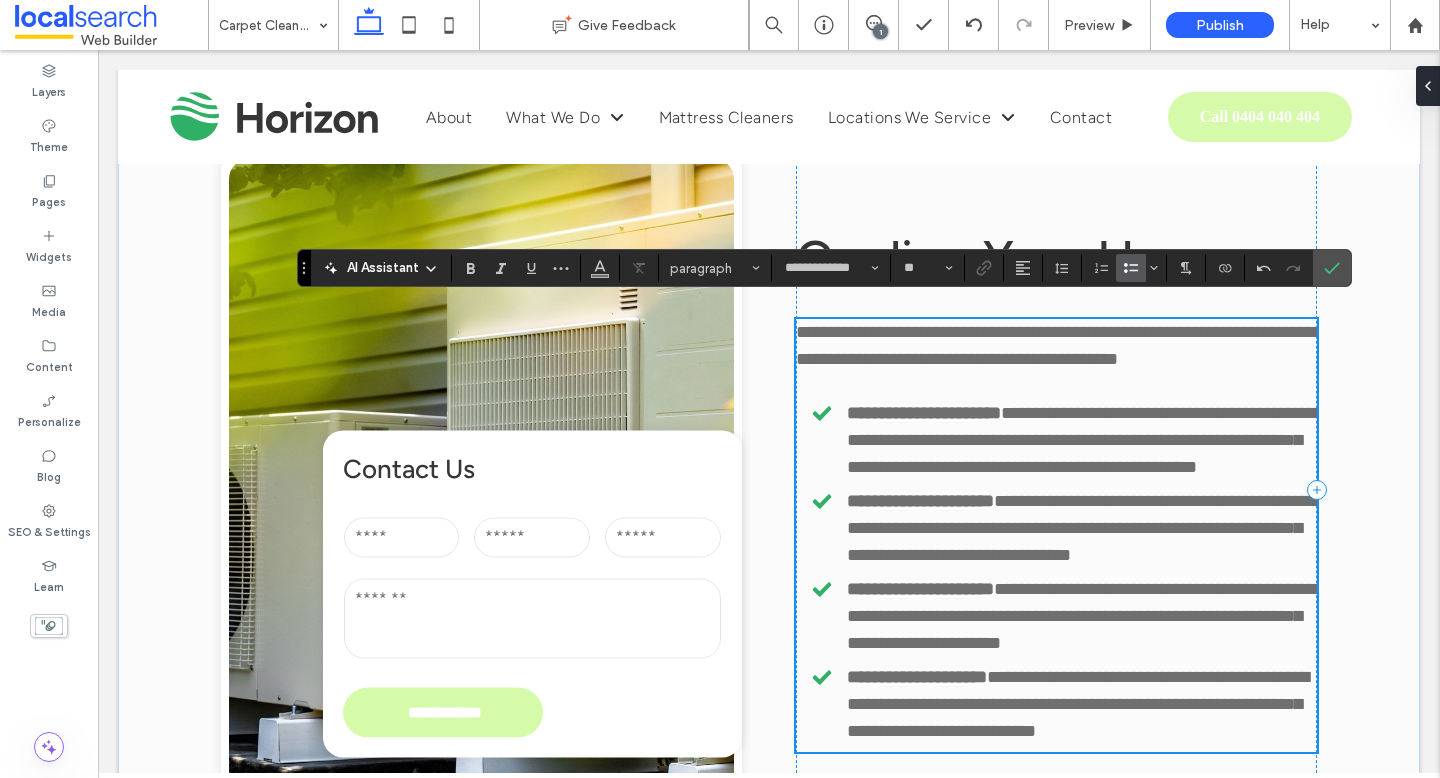 scroll, scrollTop: 1910, scrollLeft: 0, axis: vertical 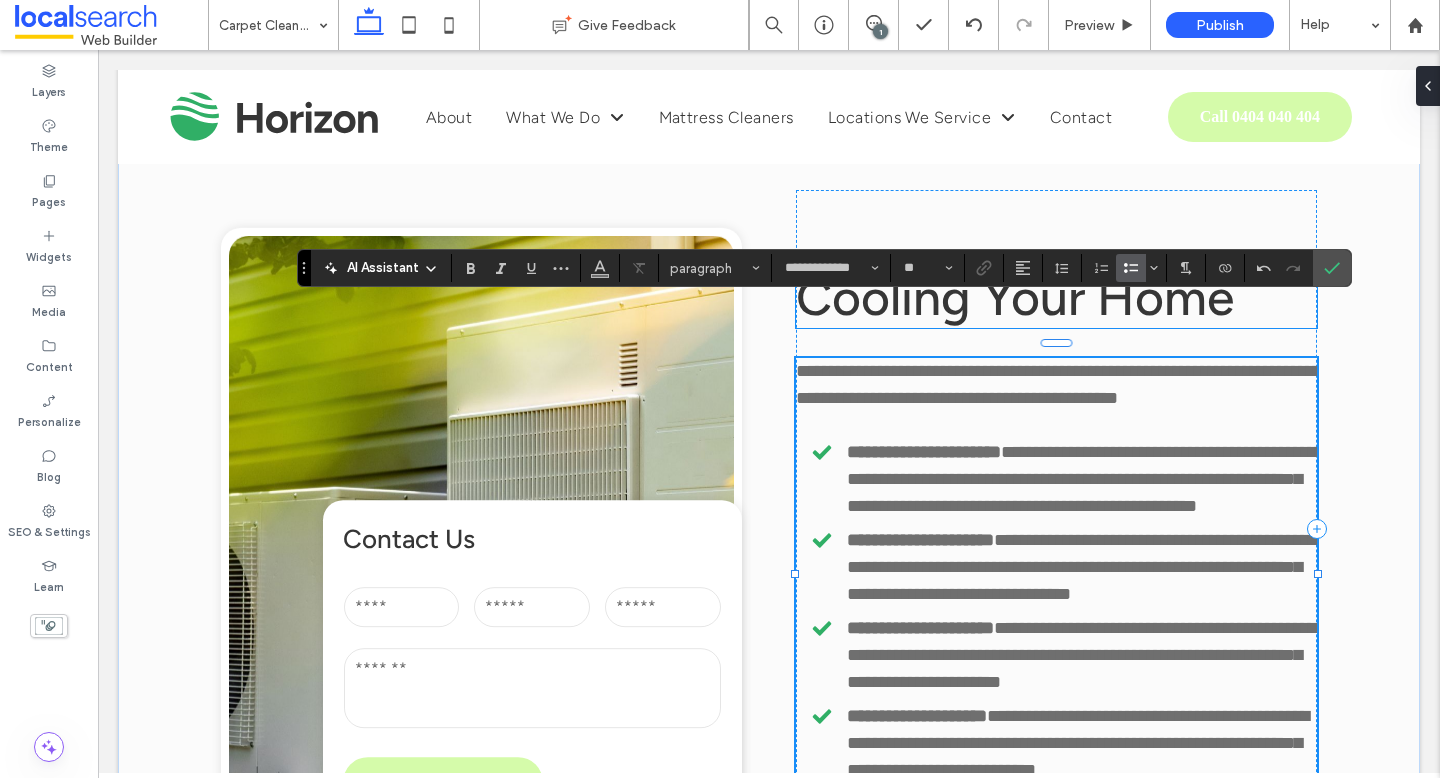 click on "Cooling Your Home" at bounding box center (1015, 297) 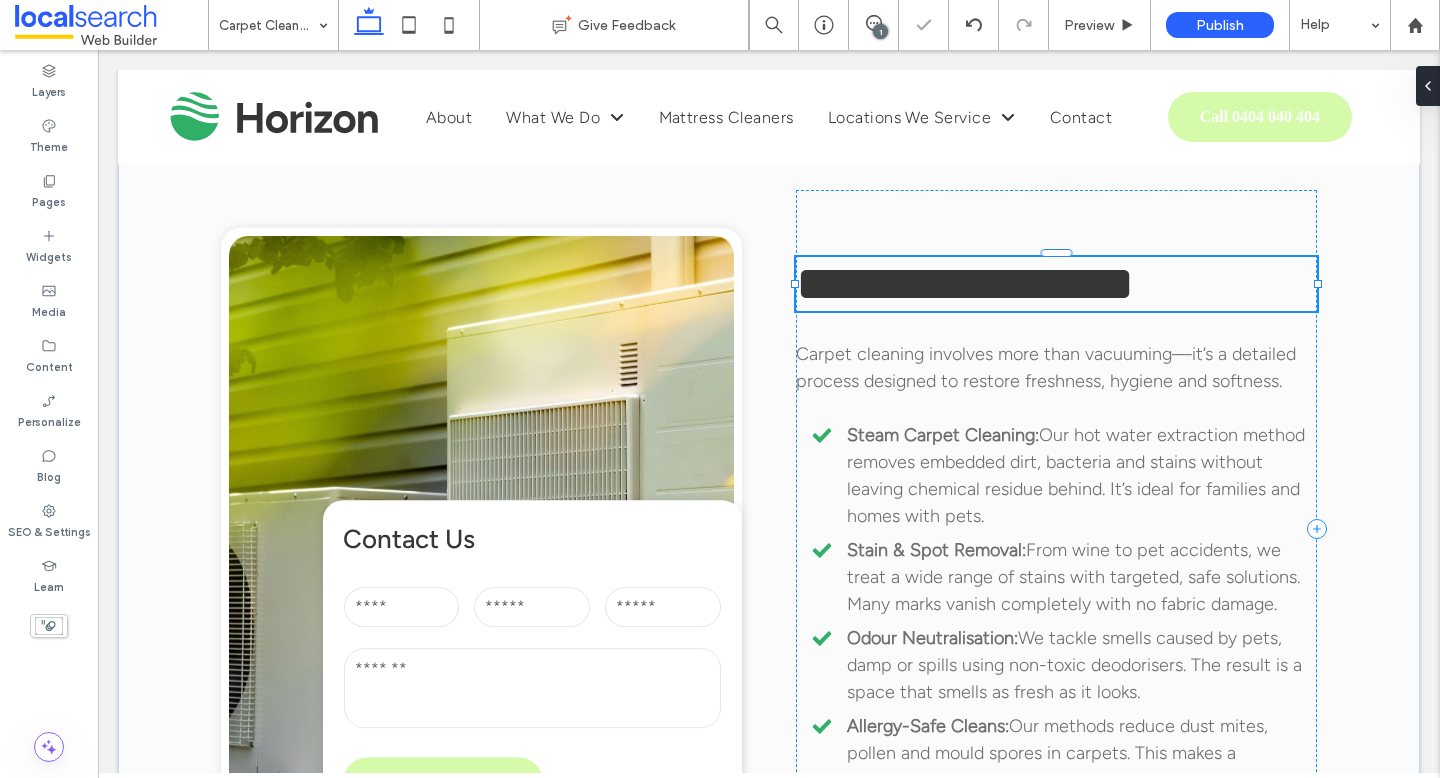 type on "**********" 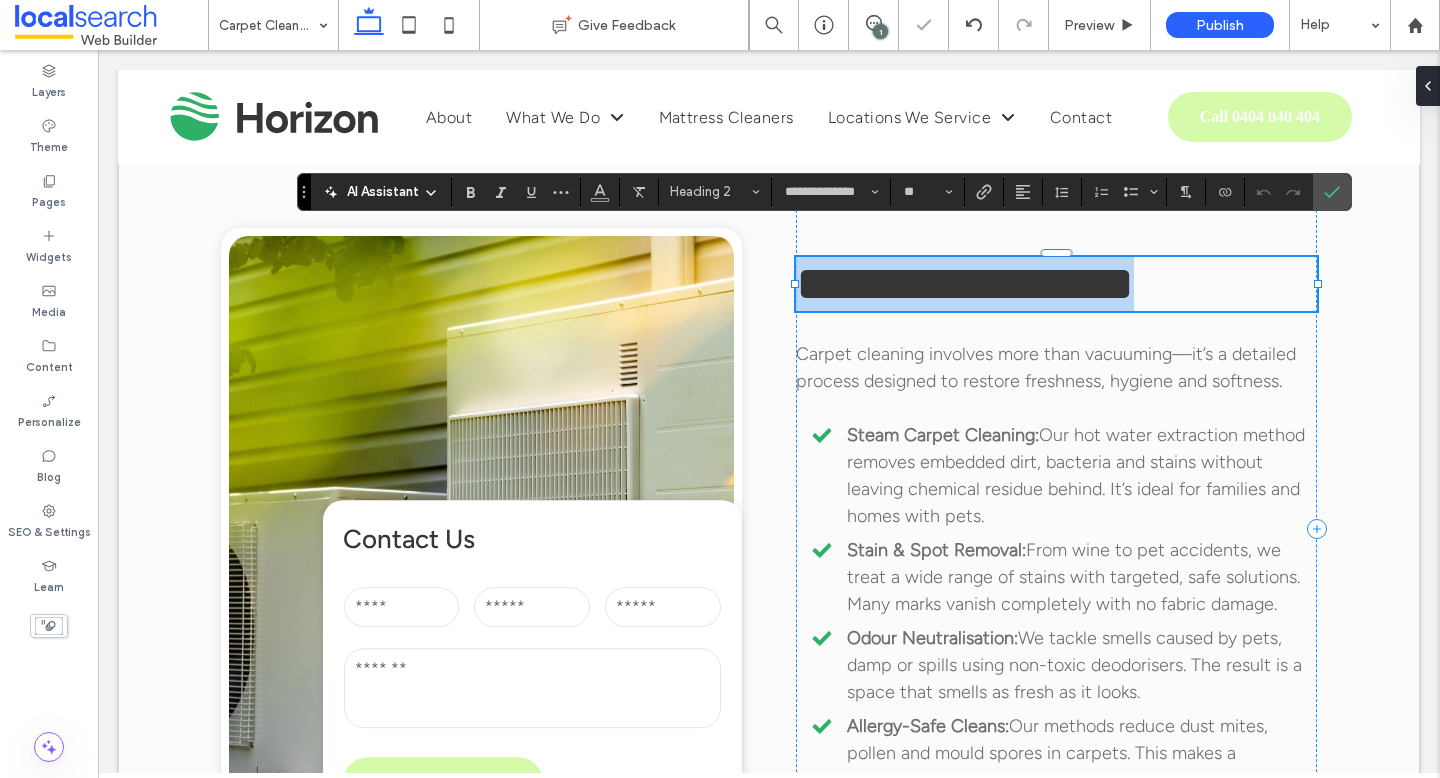 type 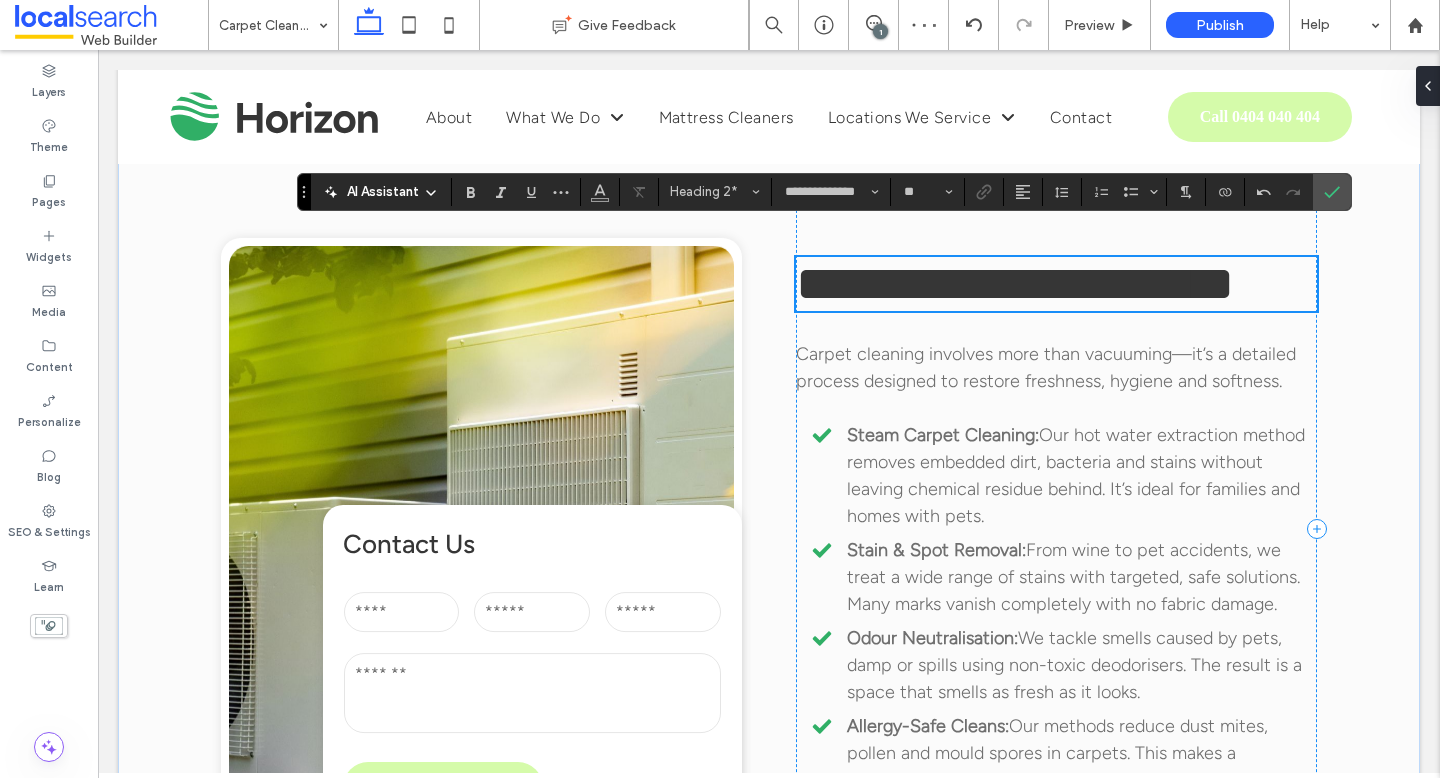 scroll, scrollTop: 1880, scrollLeft: 0, axis: vertical 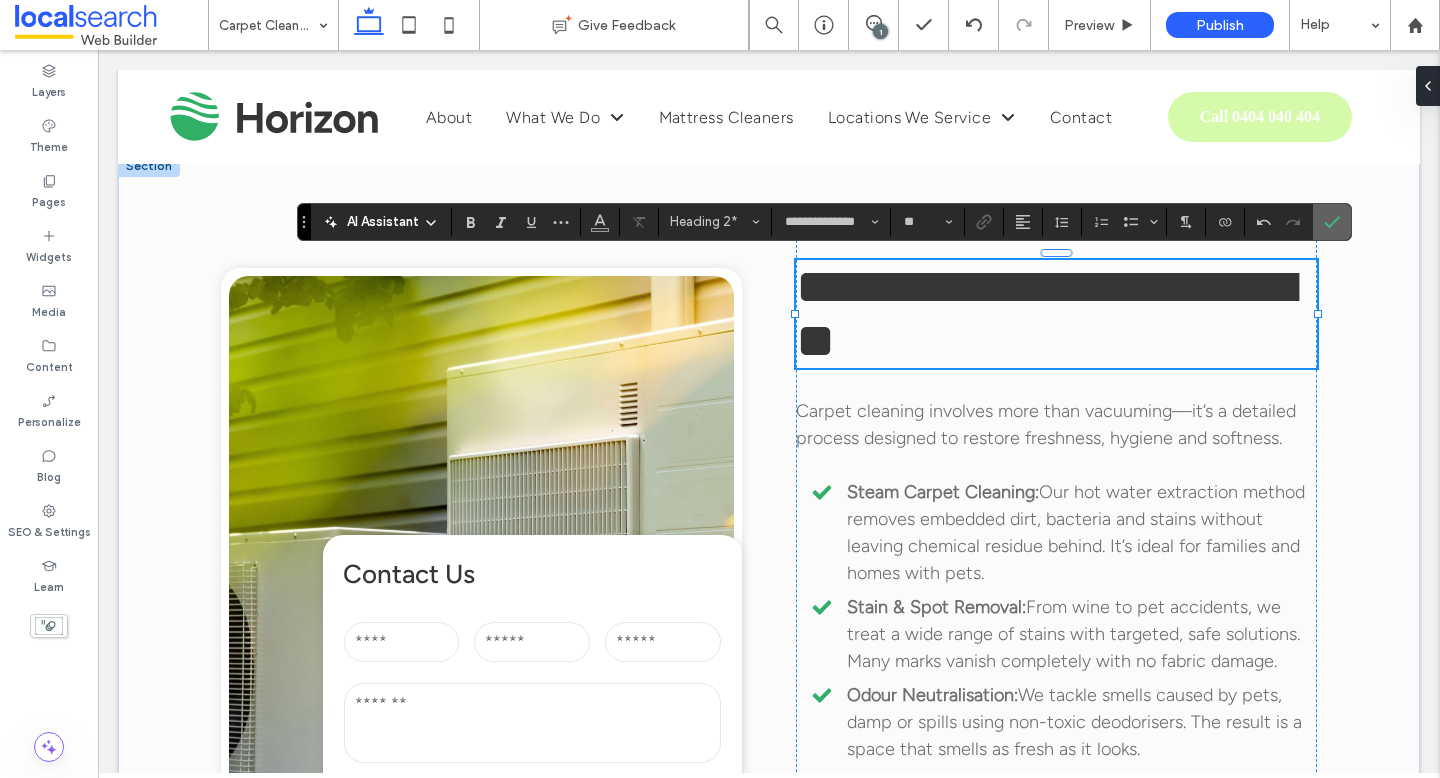 click 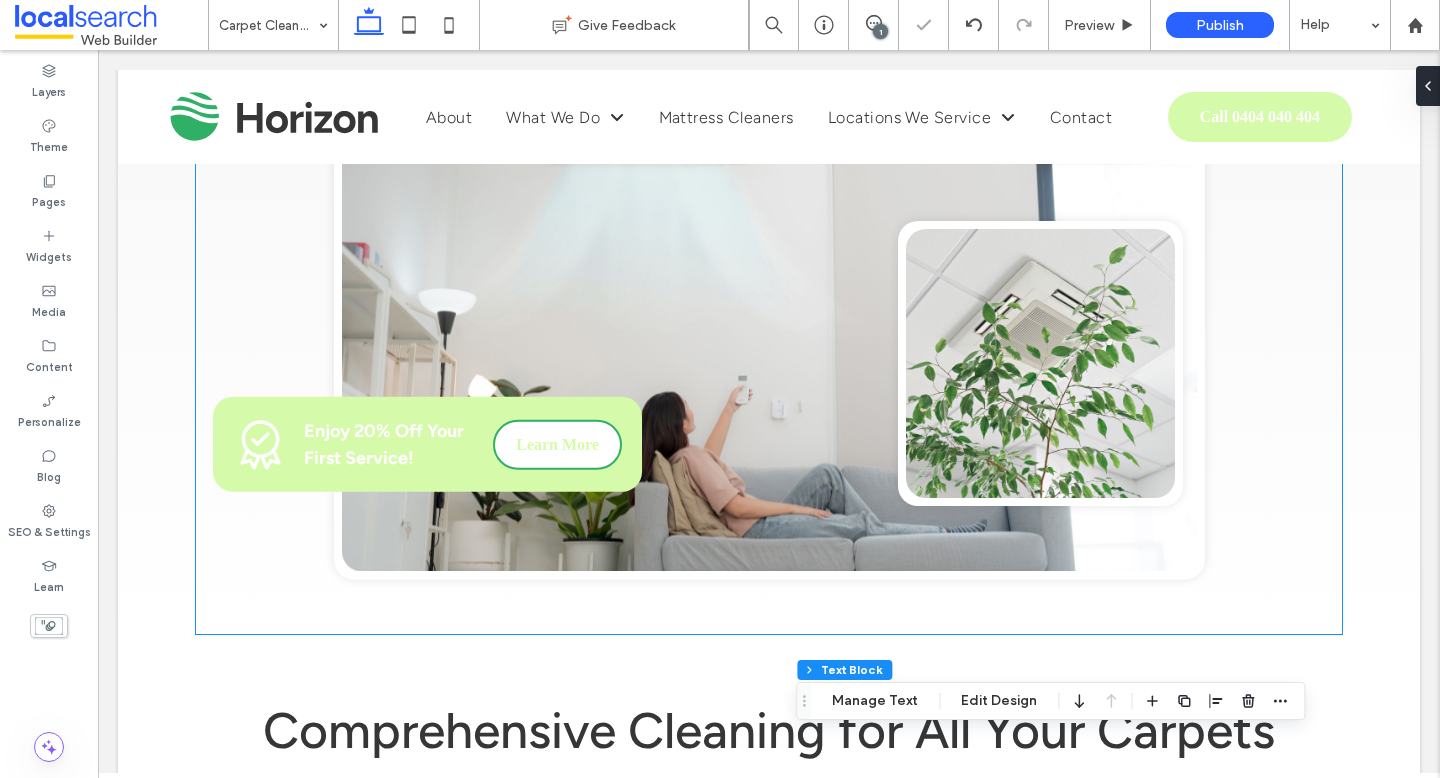 scroll, scrollTop: 1008, scrollLeft: 0, axis: vertical 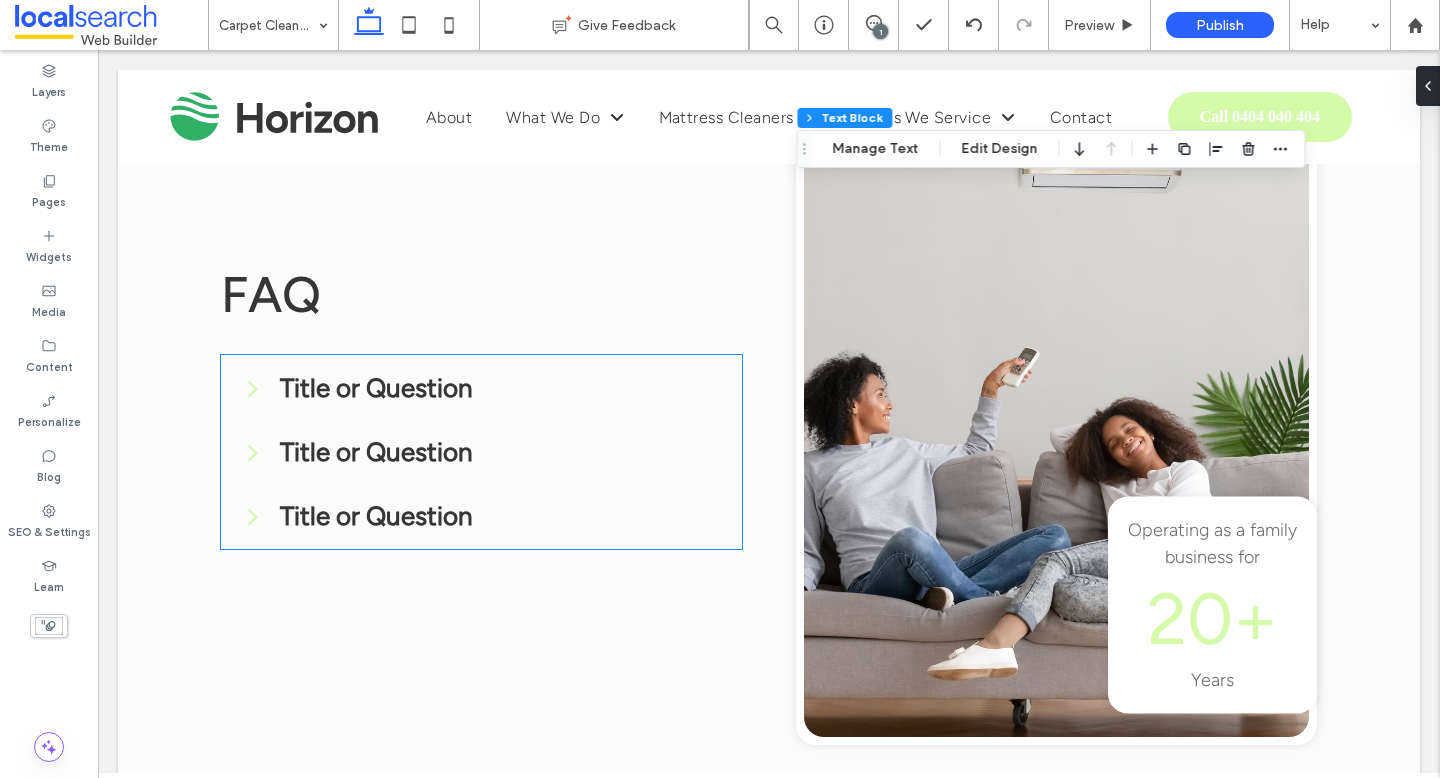 click on "Title or Question" at bounding box center [502, 388] 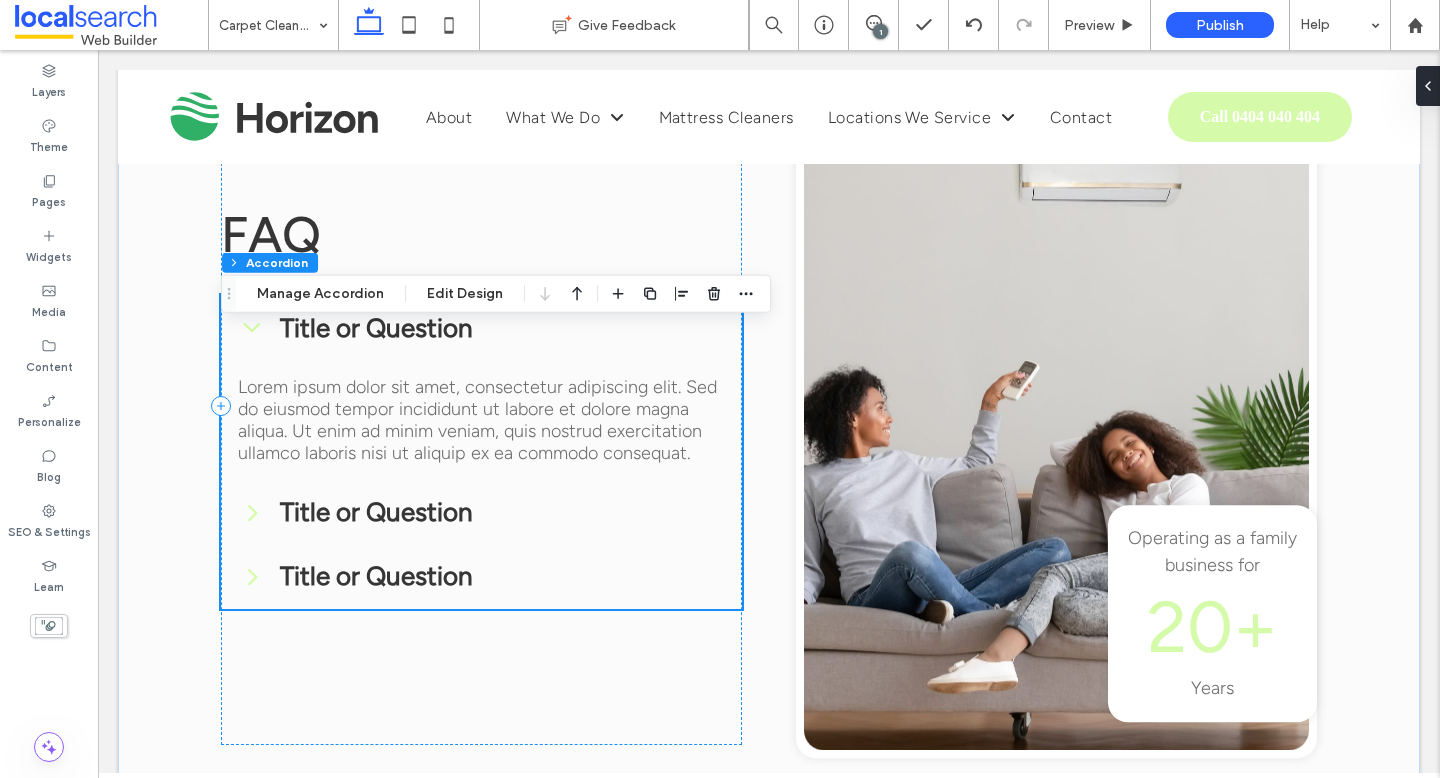 scroll, scrollTop: 3452, scrollLeft: 0, axis: vertical 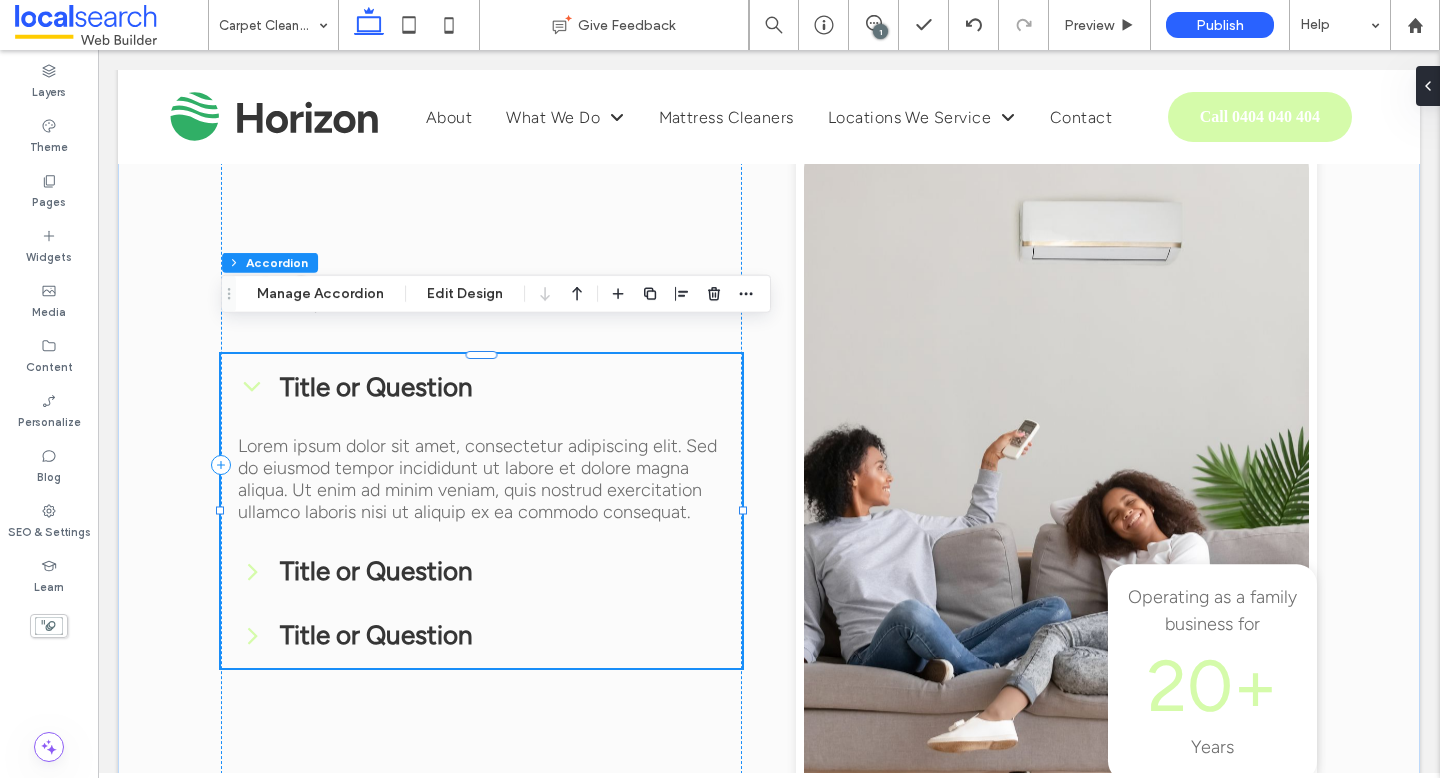 click on "Title or Question" at bounding box center [481, 387] 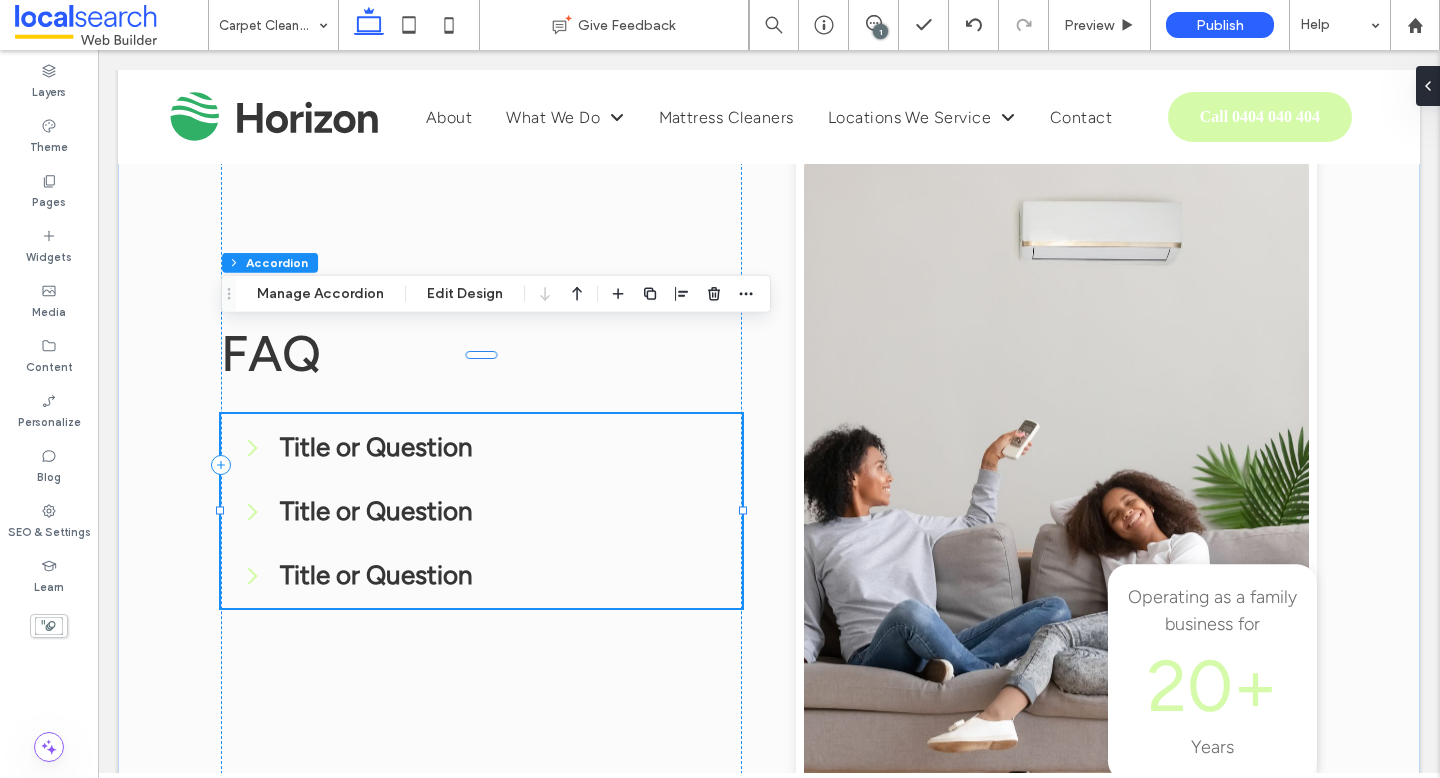 click on "Title or Question" at bounding box center [481, 447] 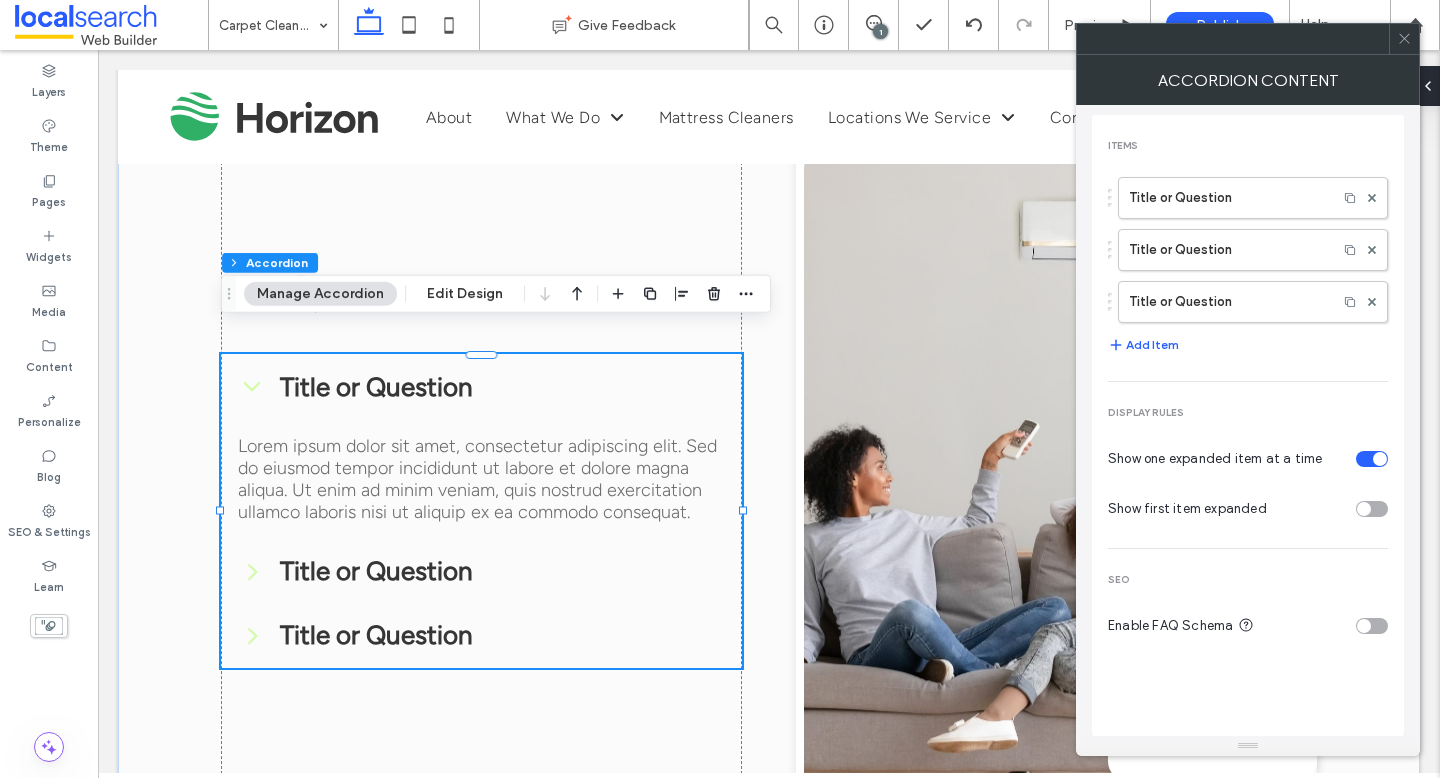 click on "Title or Question Title or Question Title or Question" at bounding box center (1248, 245) 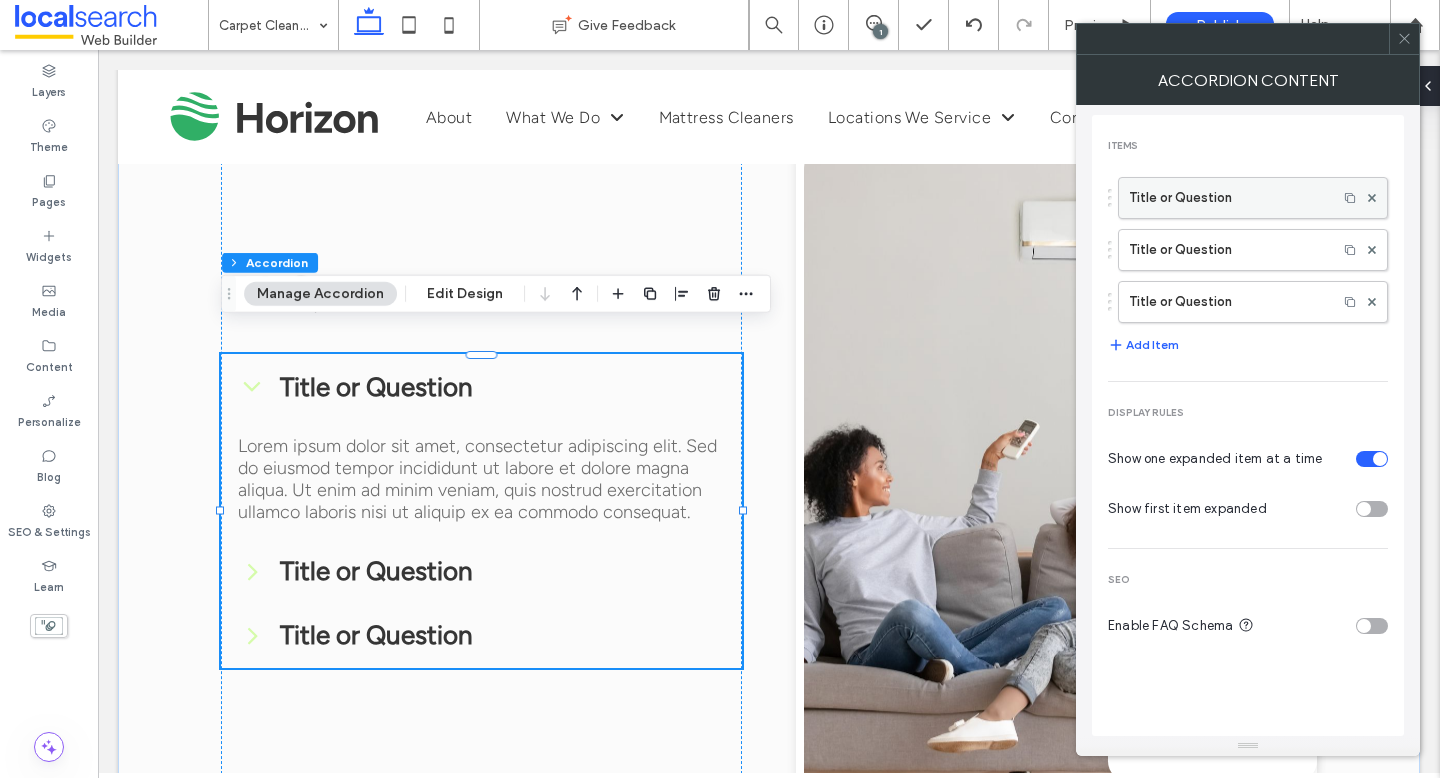 click on "Title or Question" at bounding box center [1228, 198] 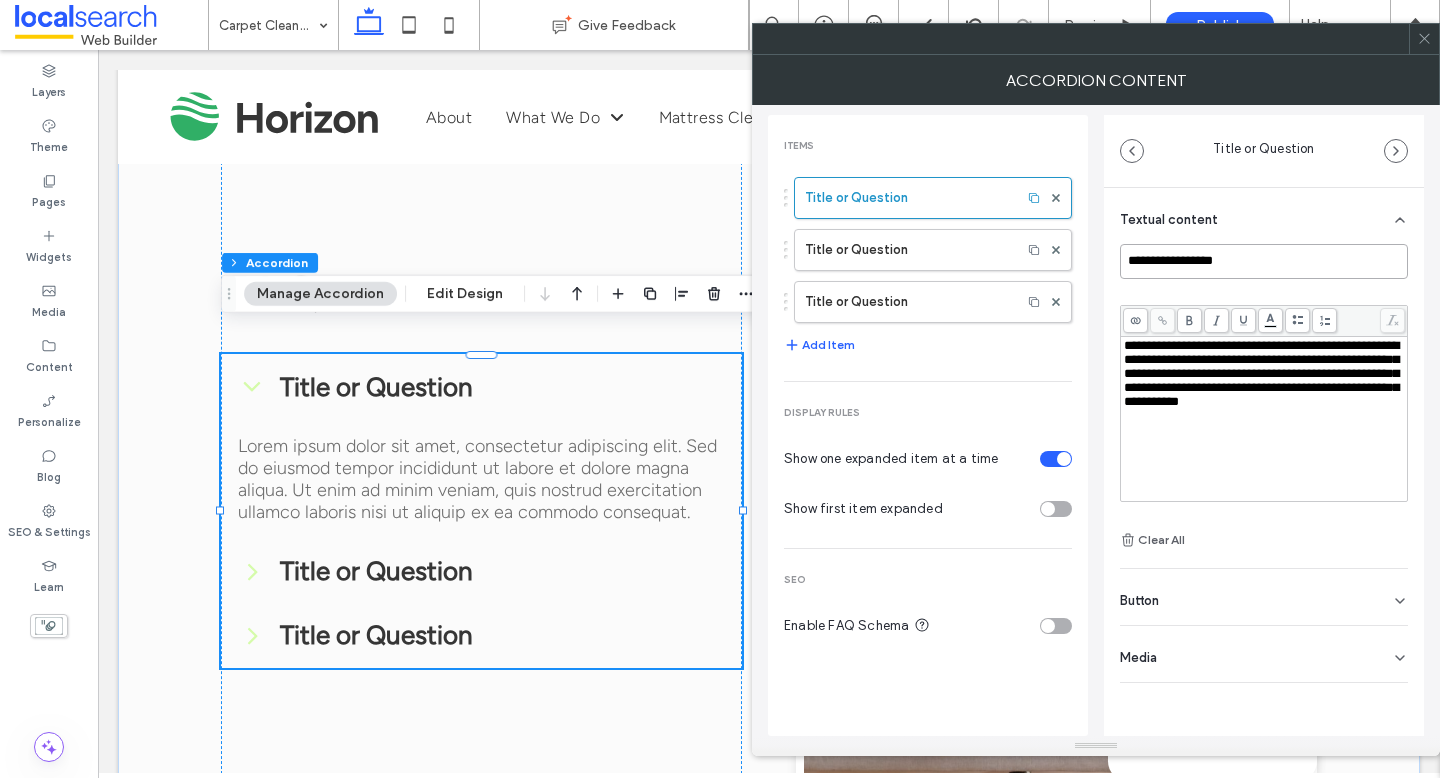 click on "**********" at bounding box center (1264, 261) 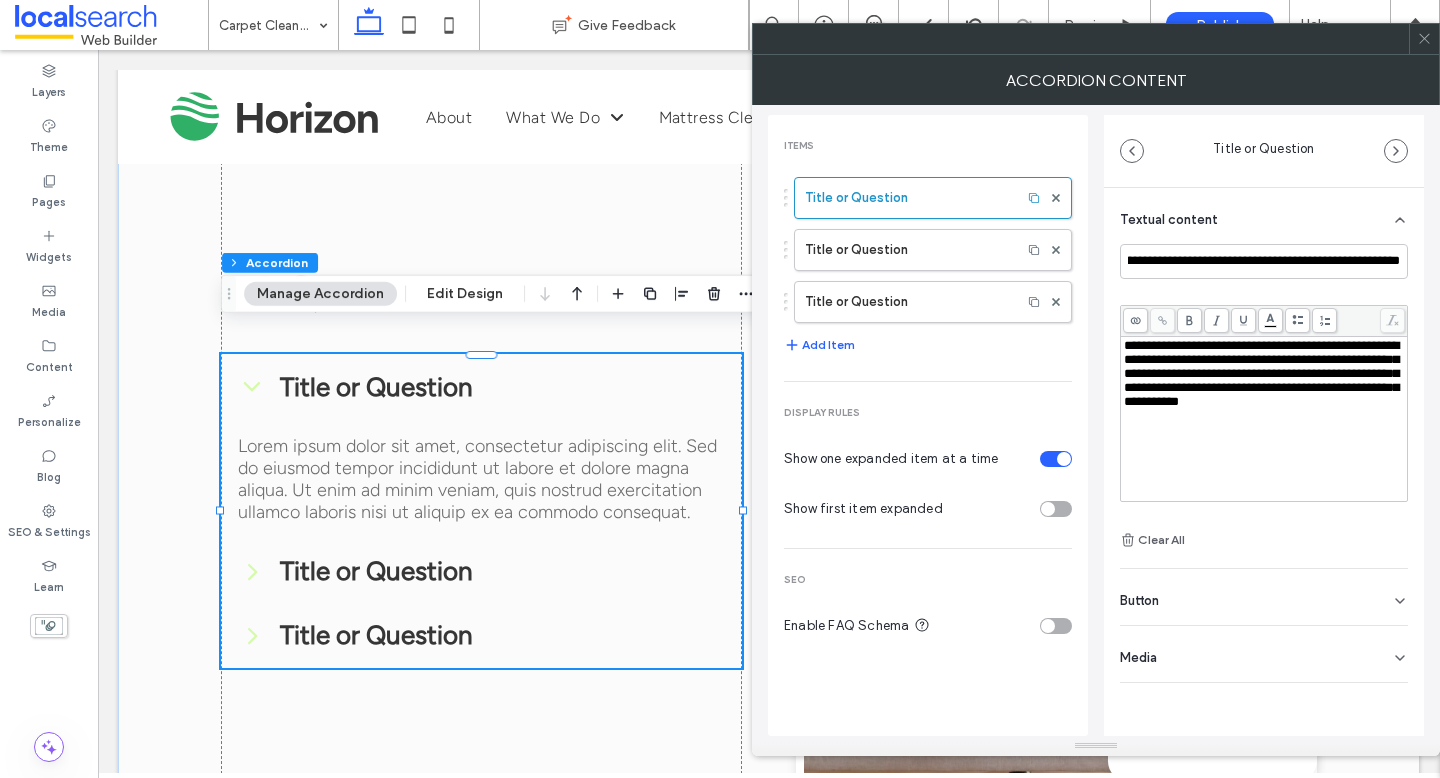 scroll, scrollTop: 0, scrollLeft: 0, axis: both 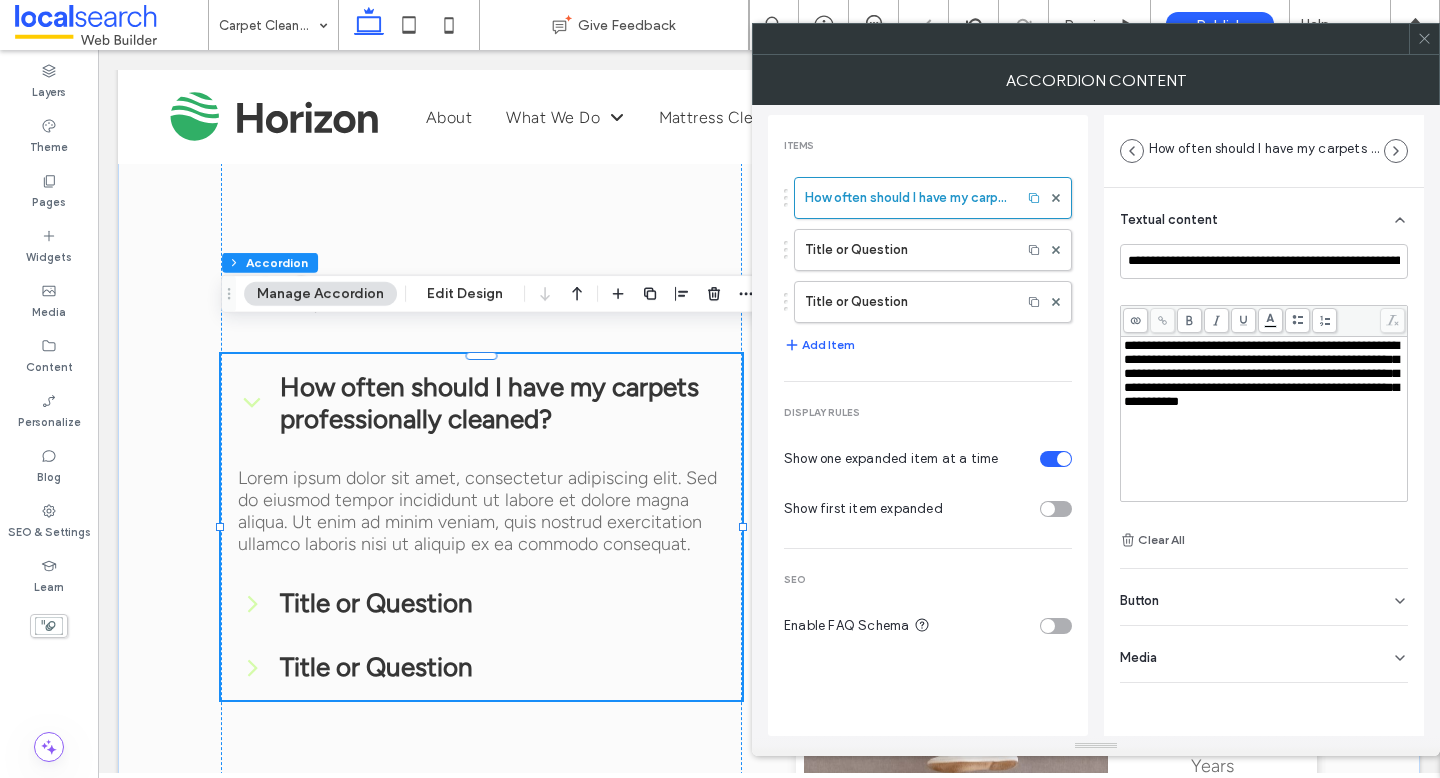 click on "**********" at bounding box center [1261, 373] 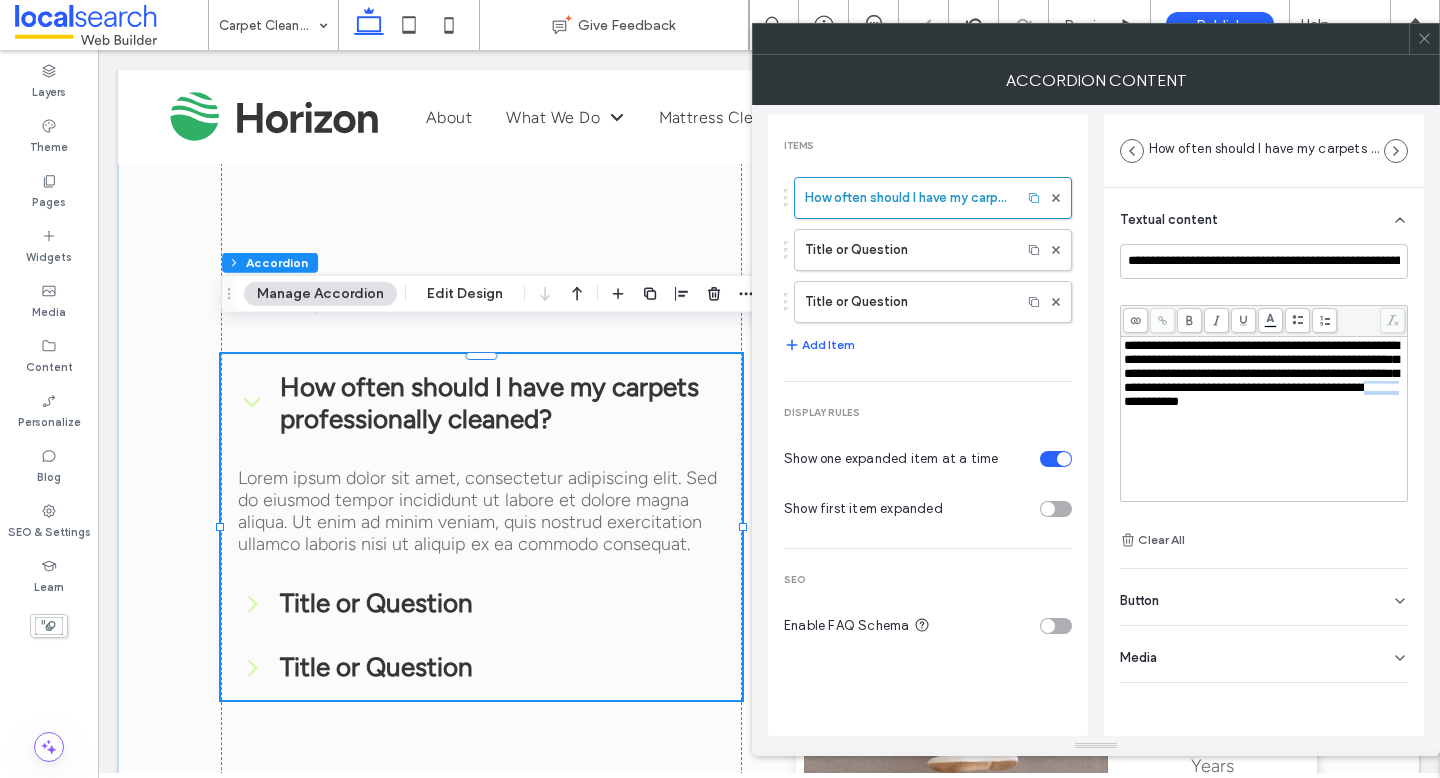 click on "**********" at bounding box center [1261, 373] 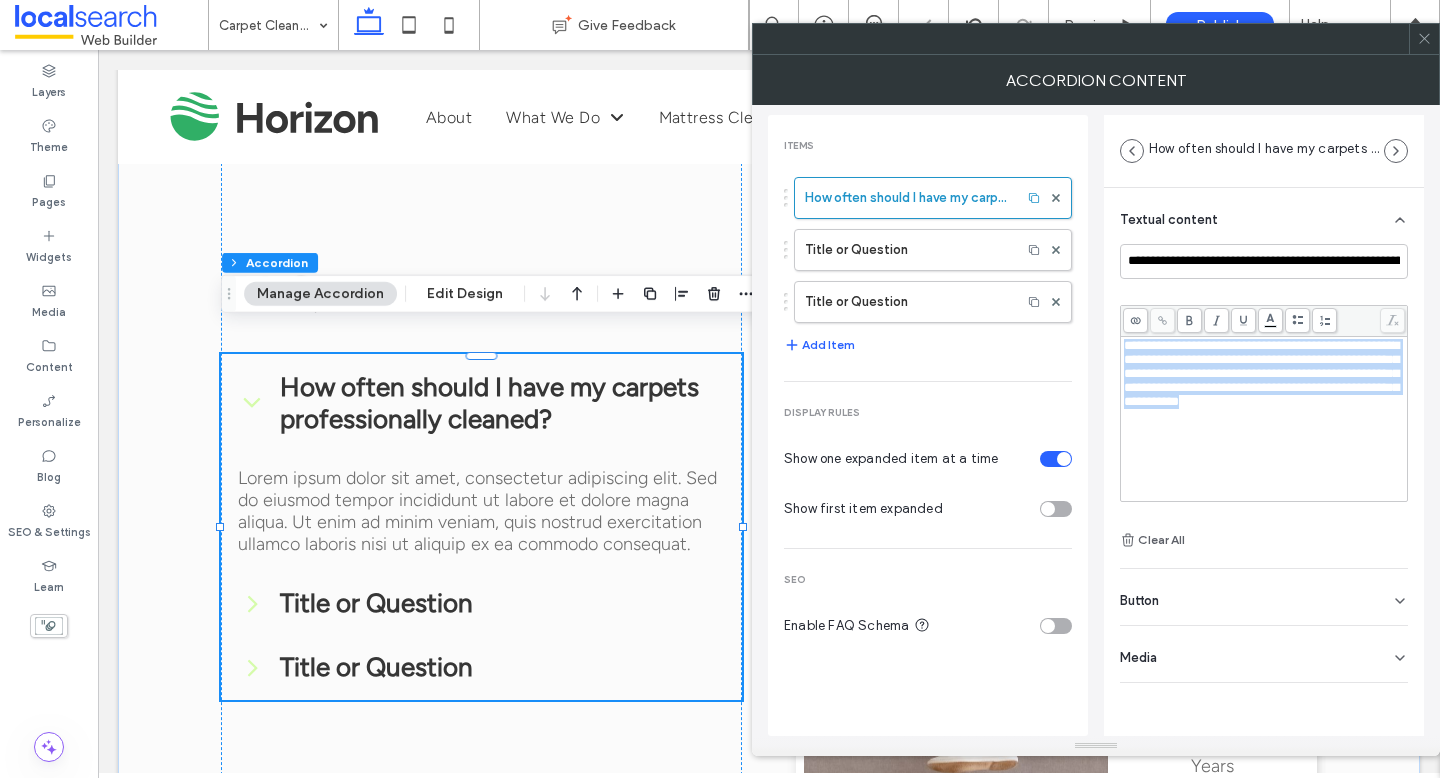 click on "**********" at bounding box center [1261, 373] 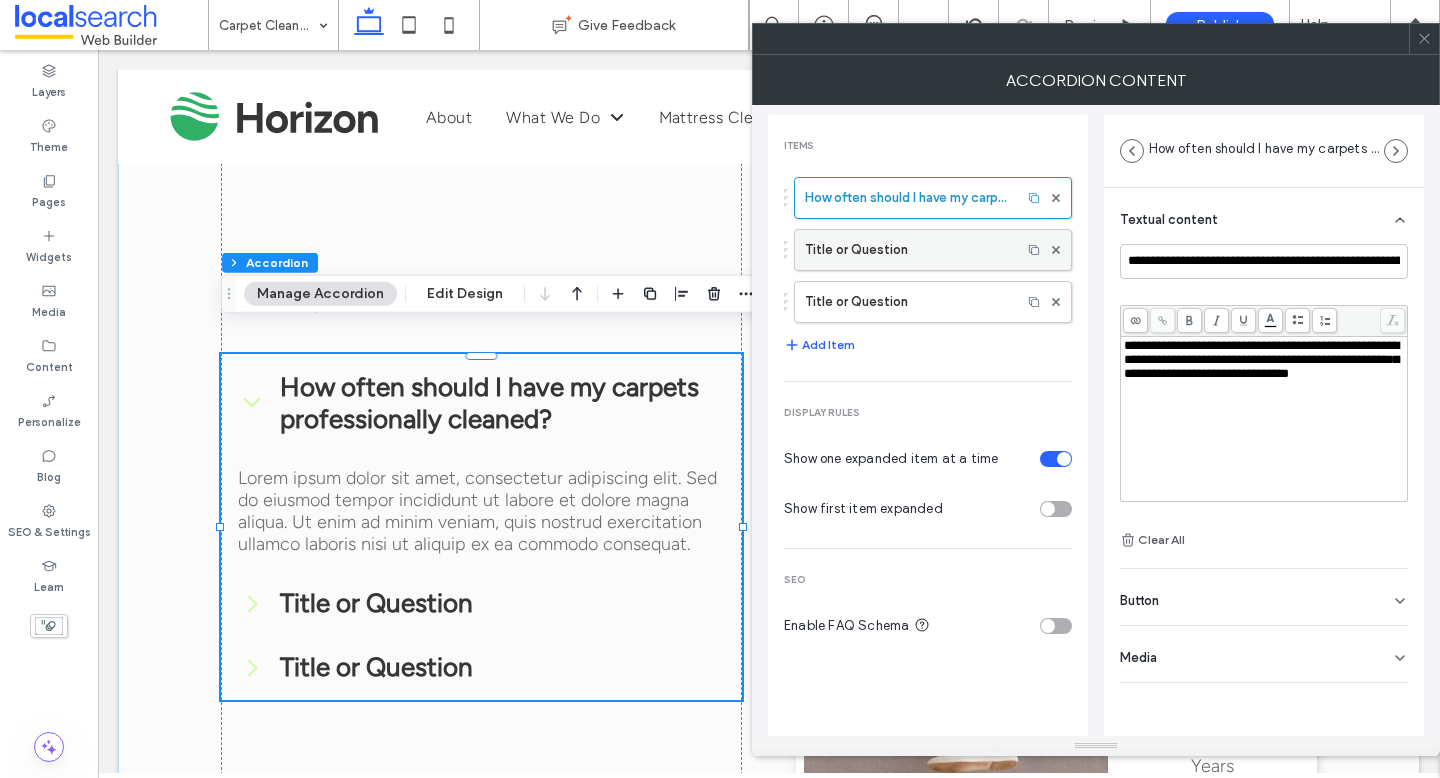 click on "Title or Question" at bounding box center [908, 250] 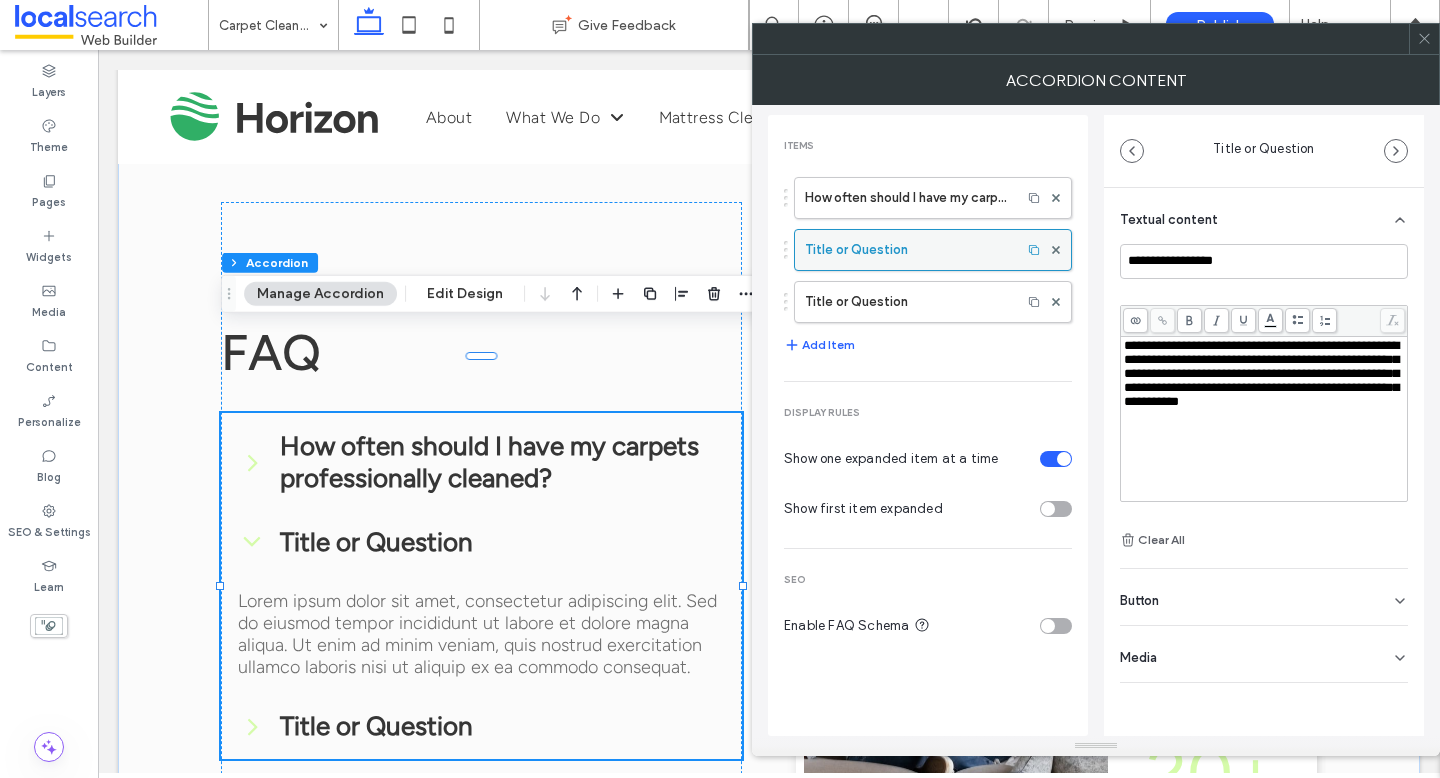 scroll, scrollTop: 3436, scrollLeft: 0, axis: vertical 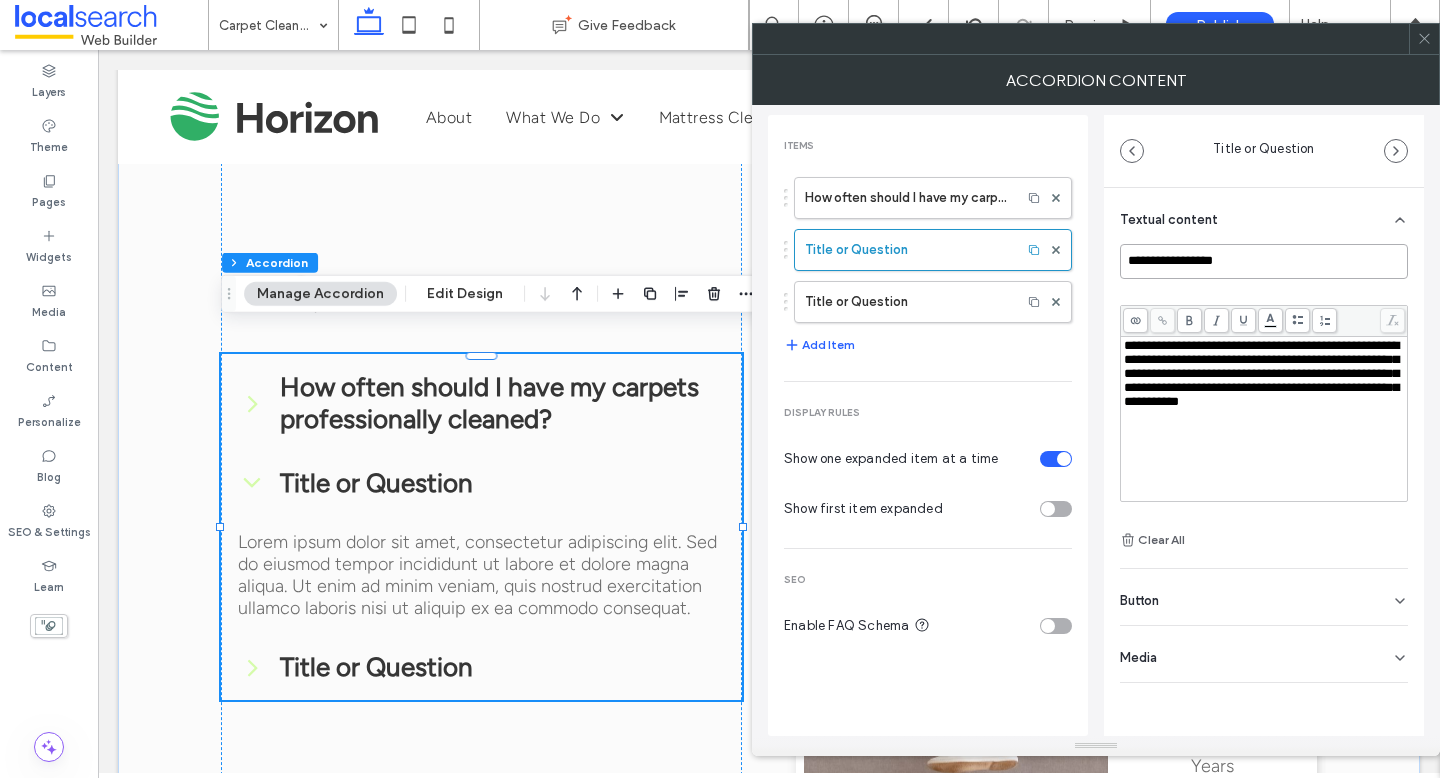 click on "**********" at bounding box center (1264, 261) 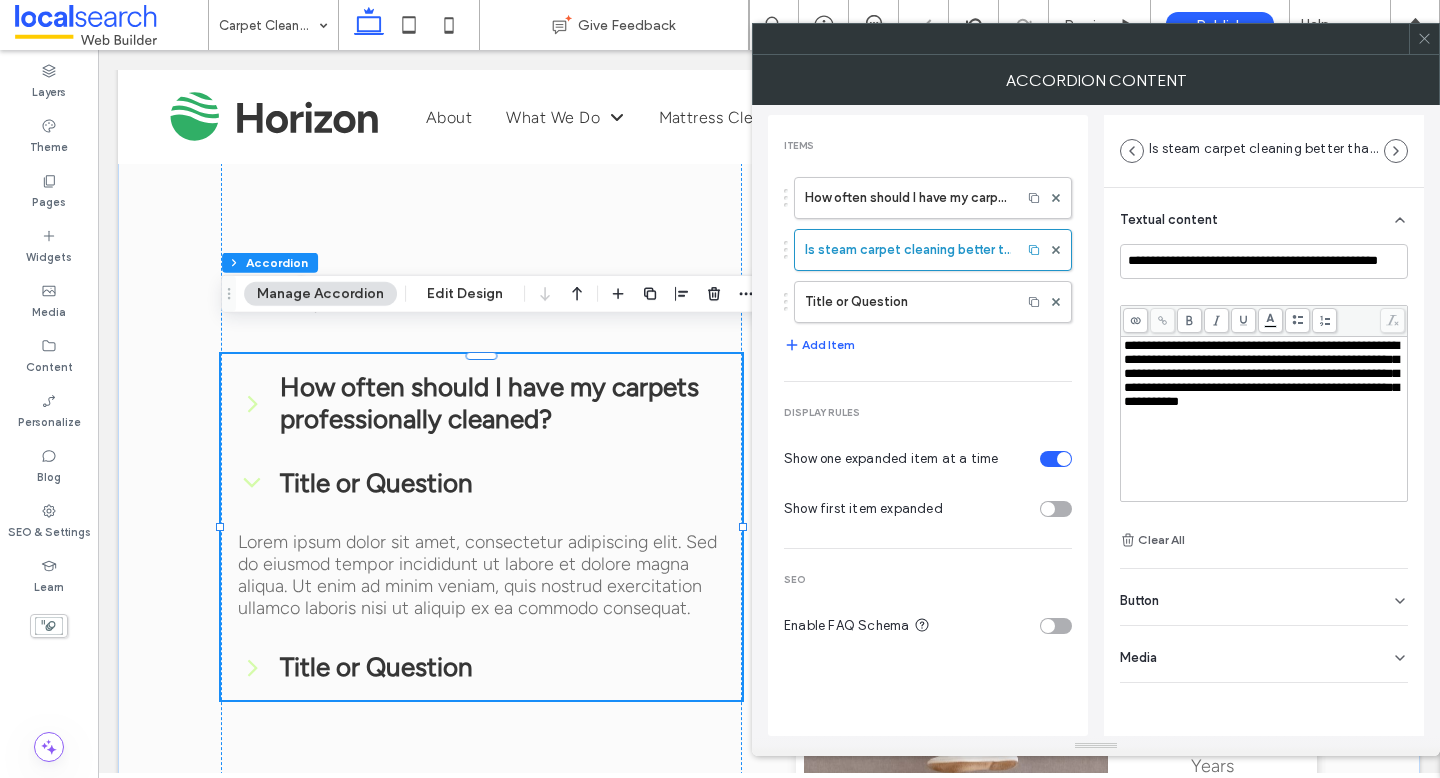 scroll, scrollTop: 0, scrollLeft: 0, axis: both 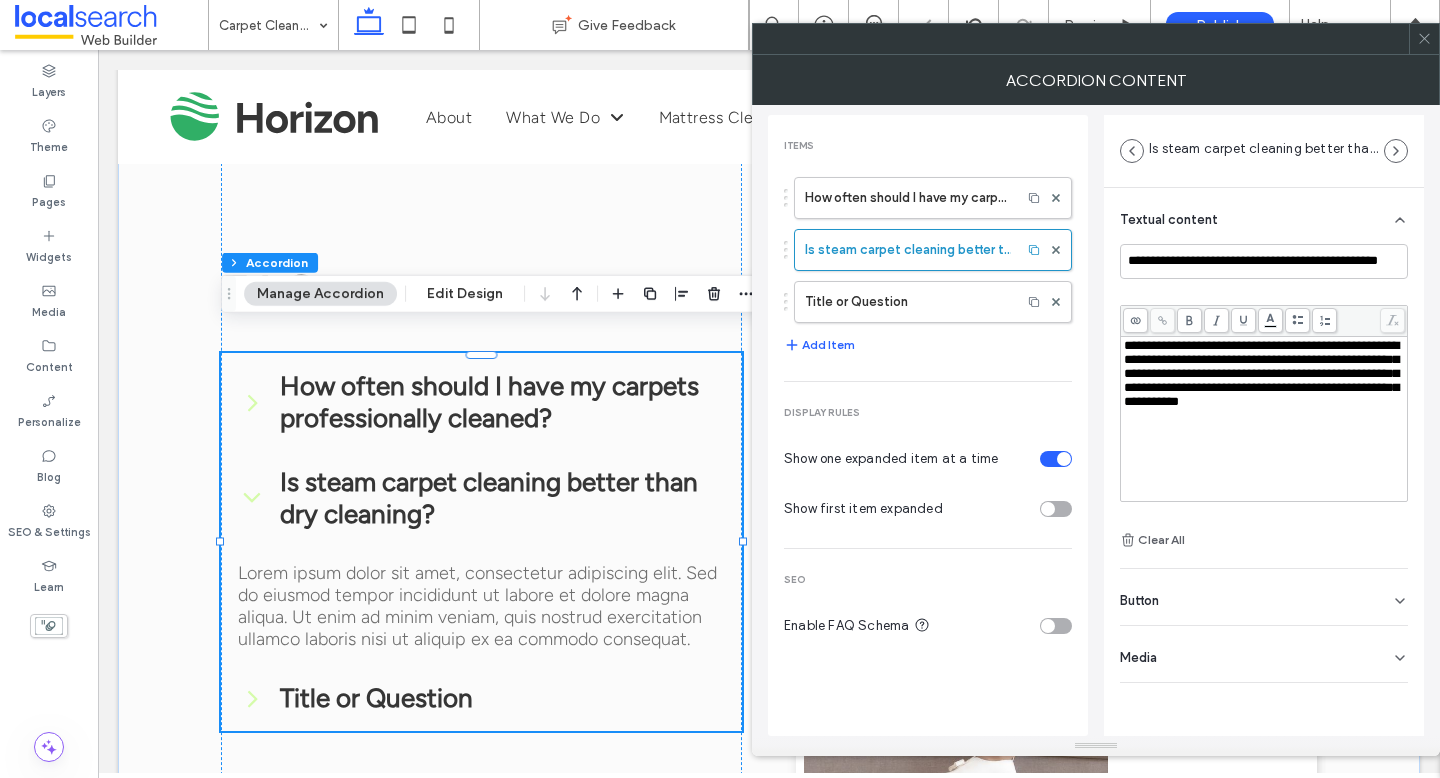 click on "**********" at bounding box center [1261, 373] 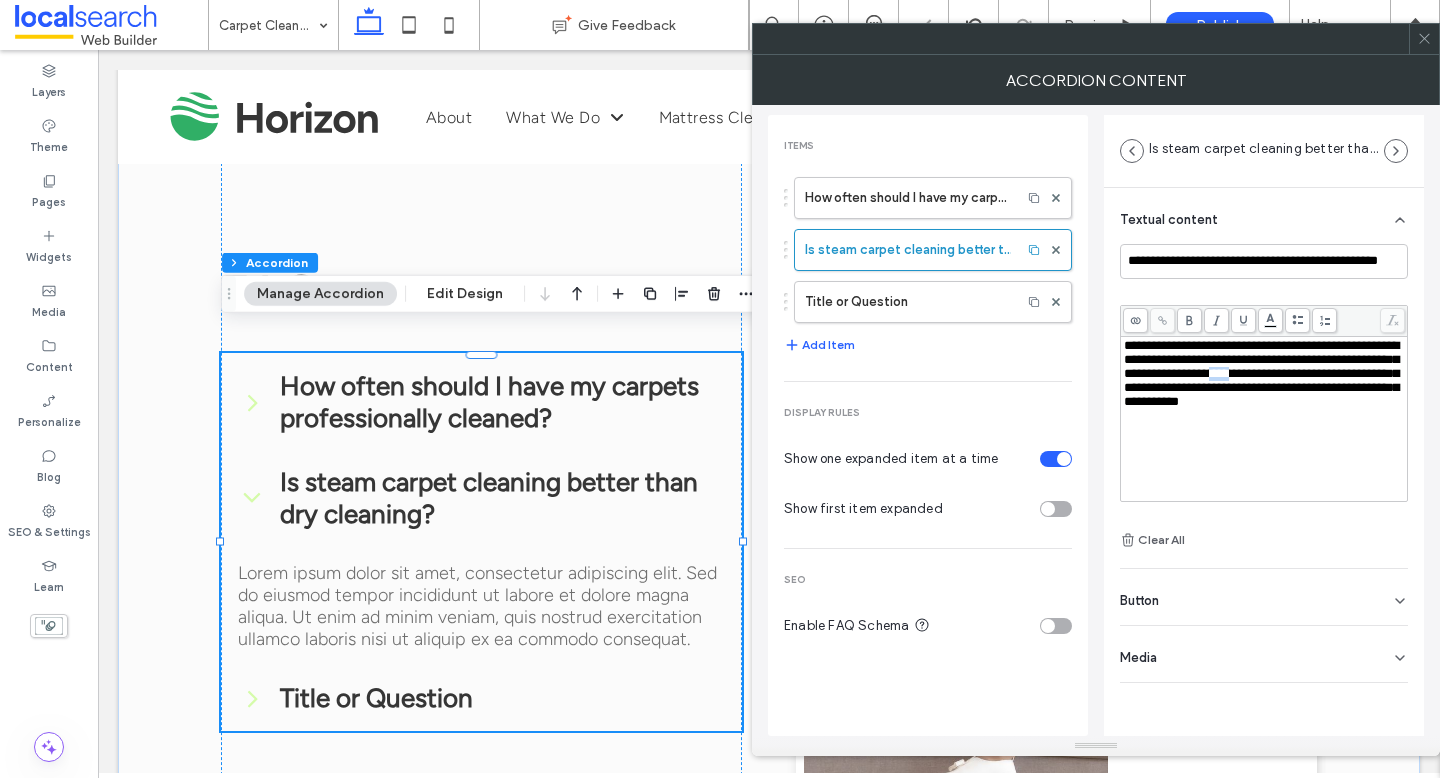 click on "**********" at bounding box center (1261, 373) 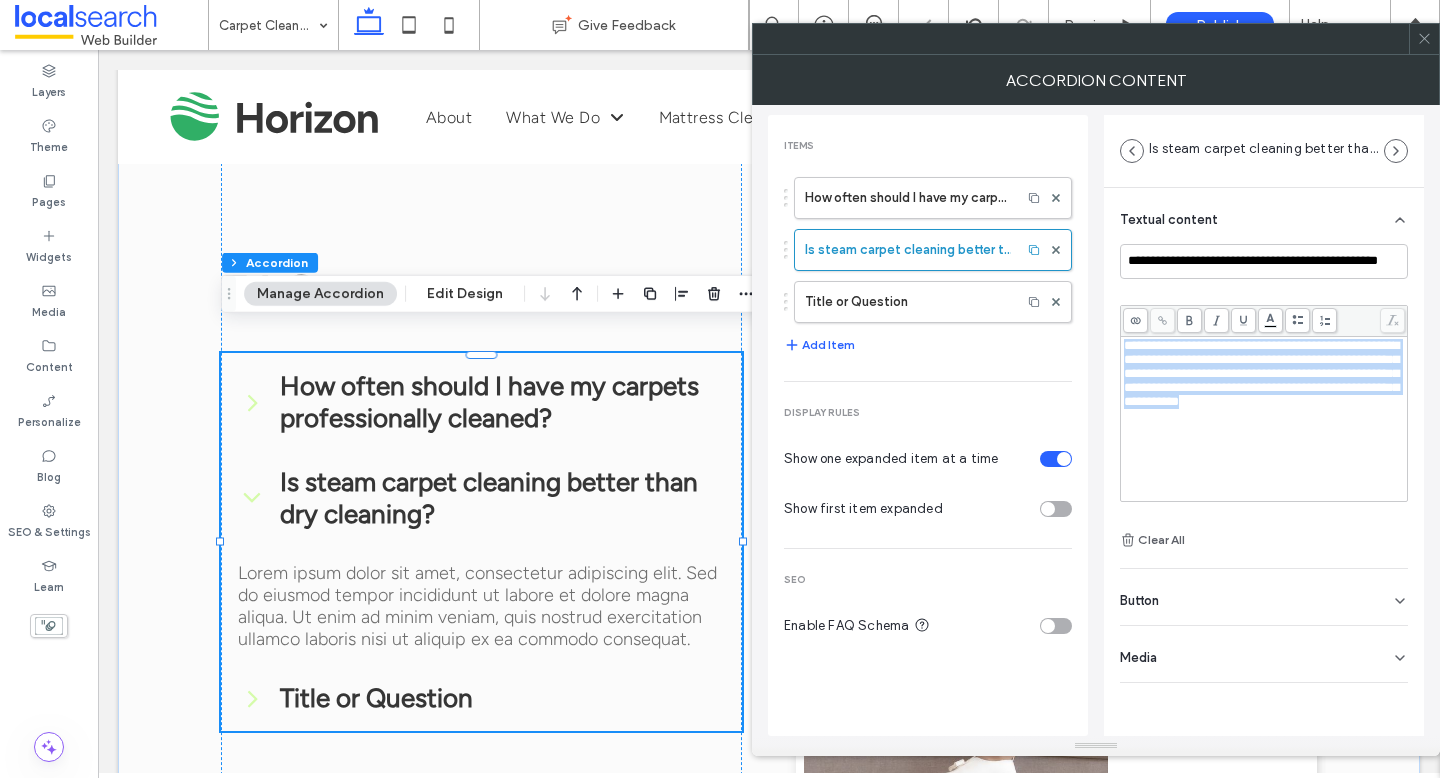 click on "**********" at bounding box center [1261, 373] 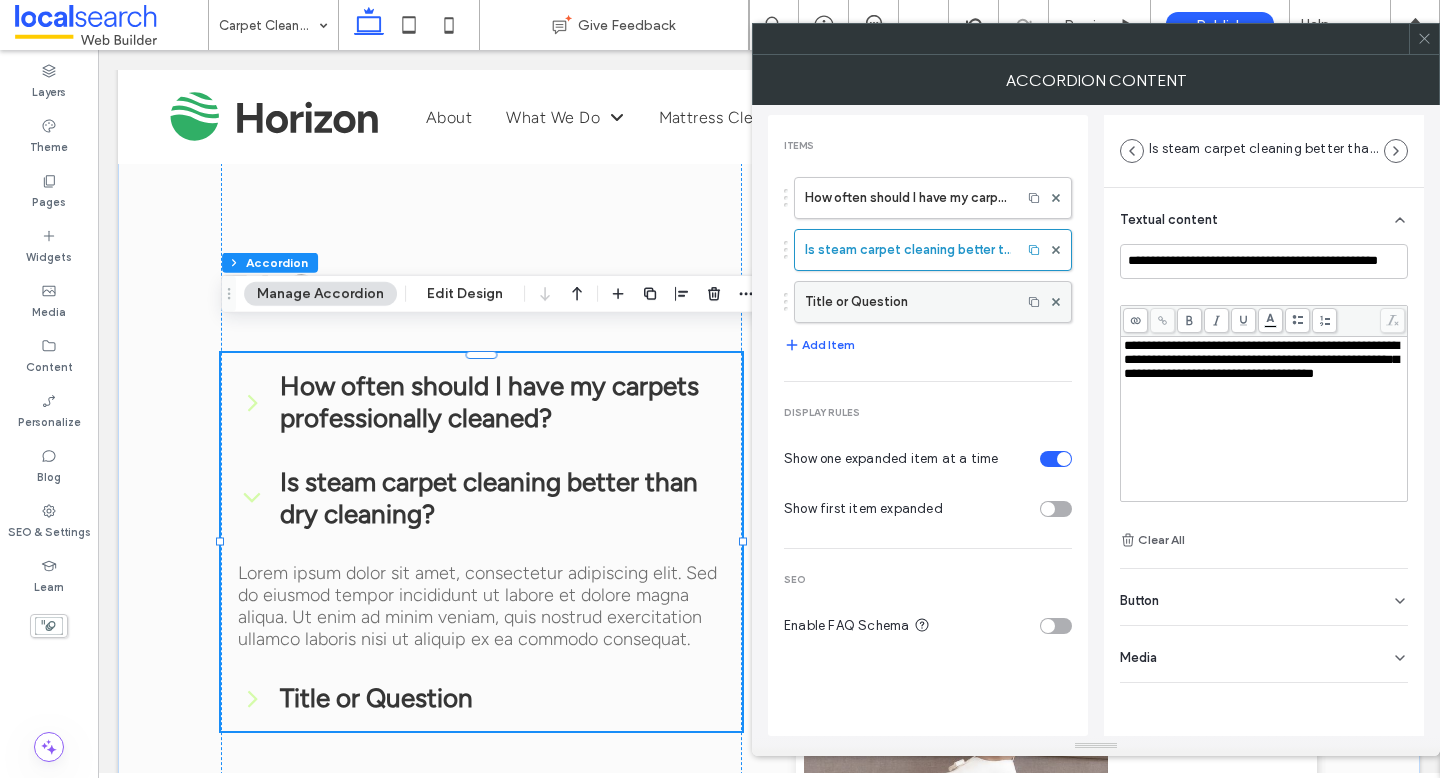 click on "Title or Question" at bounding box center [908, 302] 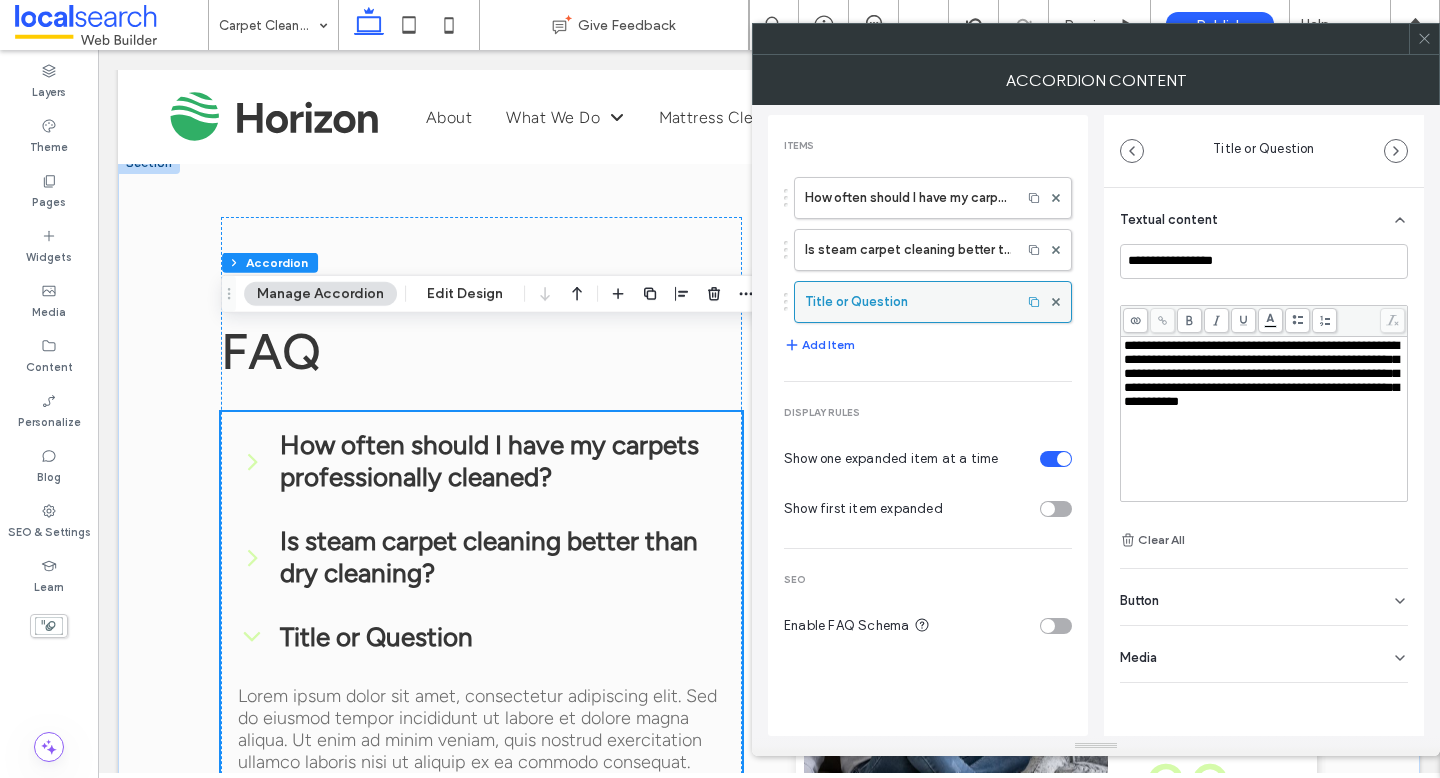 scroll, scrollTop: 3421, scrollLeft: 0, axis: vertical 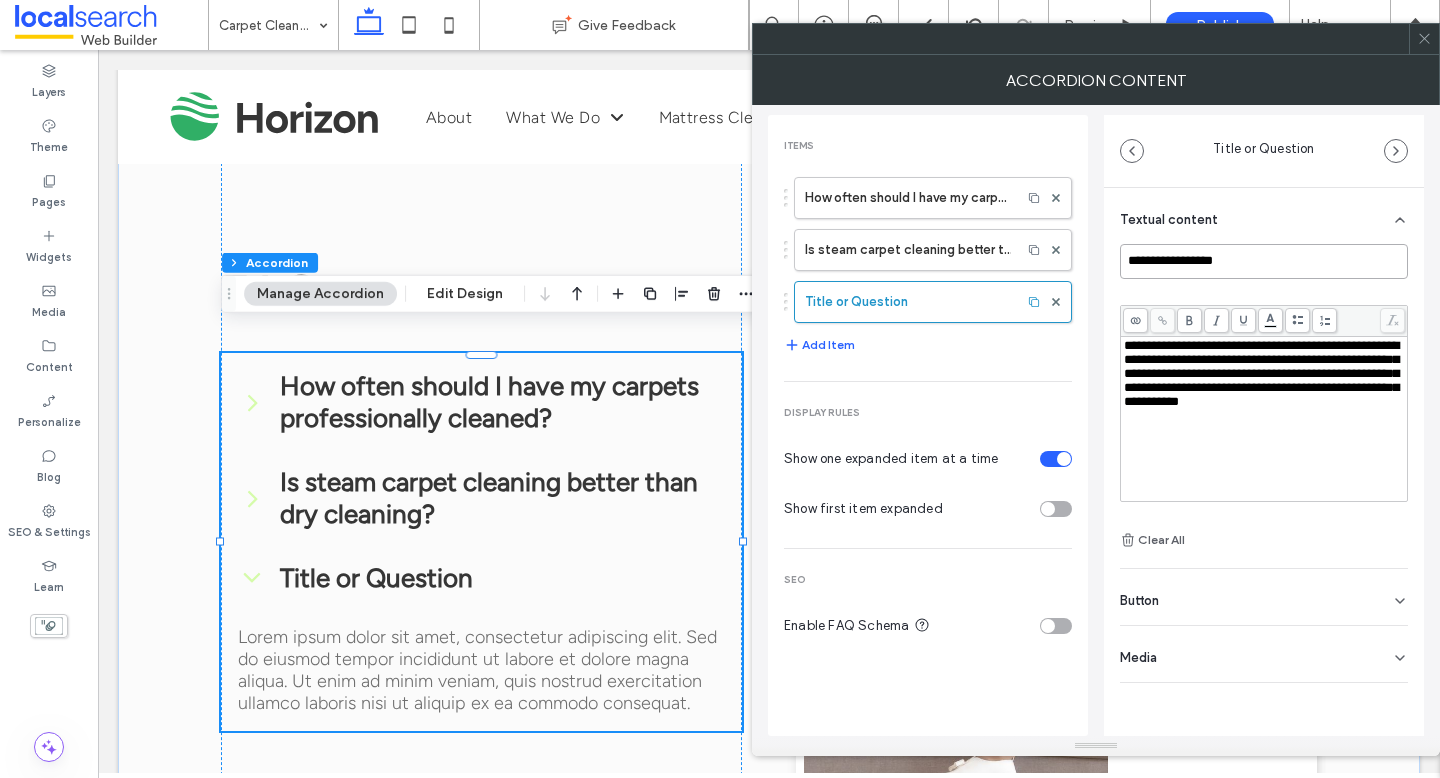click on "**********" at bounding box center (1264, 261) 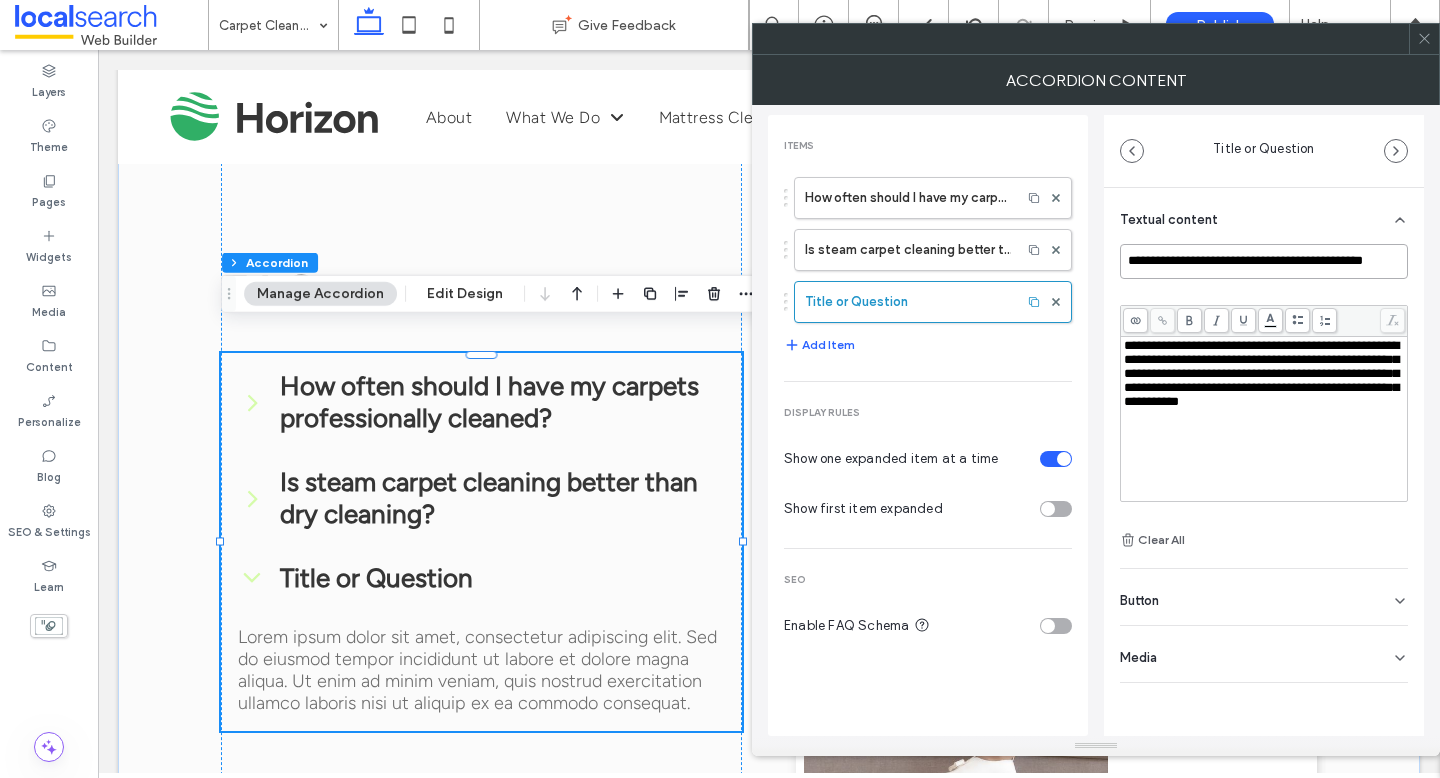scroll, scrollTop: 0, scrollLeft: 9, axis: horizontal 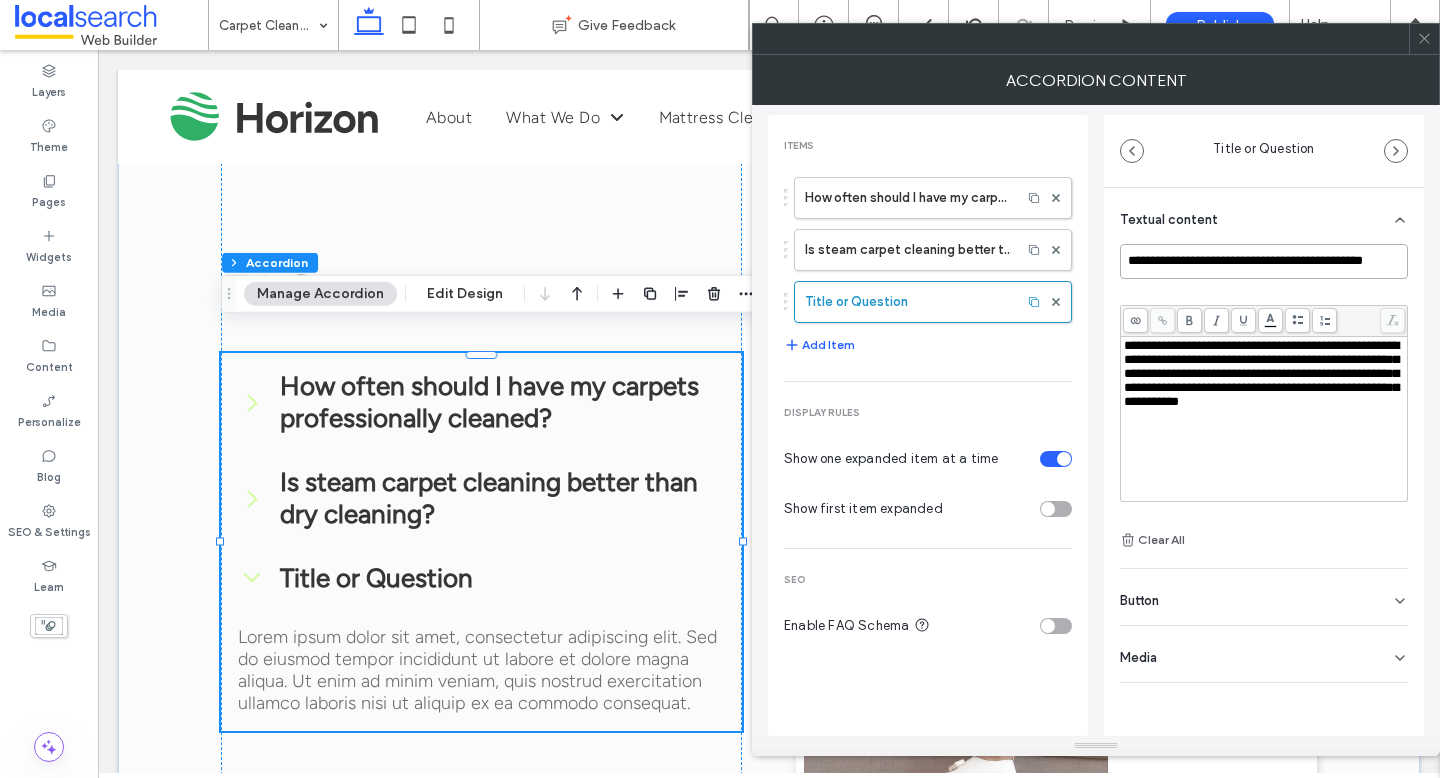 type on "**********" 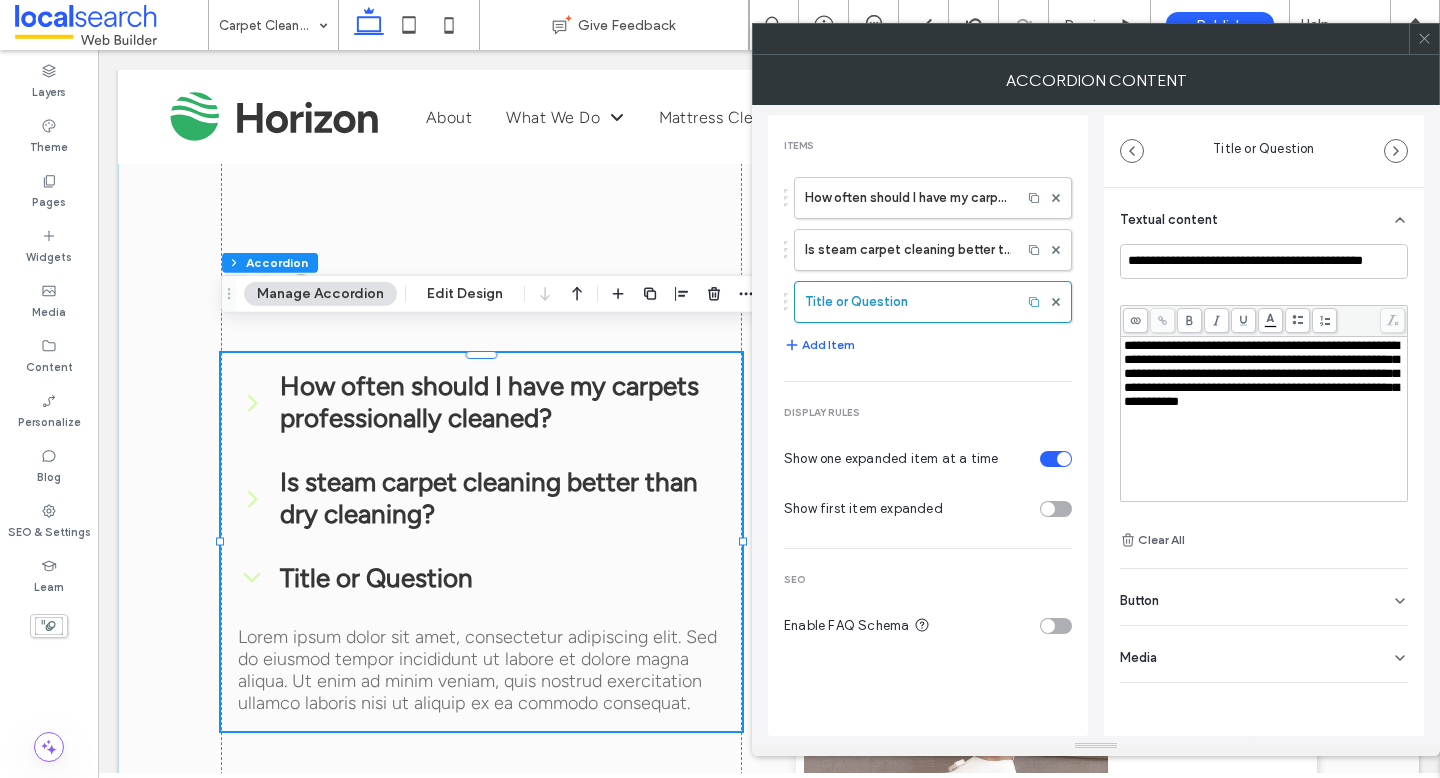 scroll, scrollTop: 0, scrollLeft: 0, axis: both 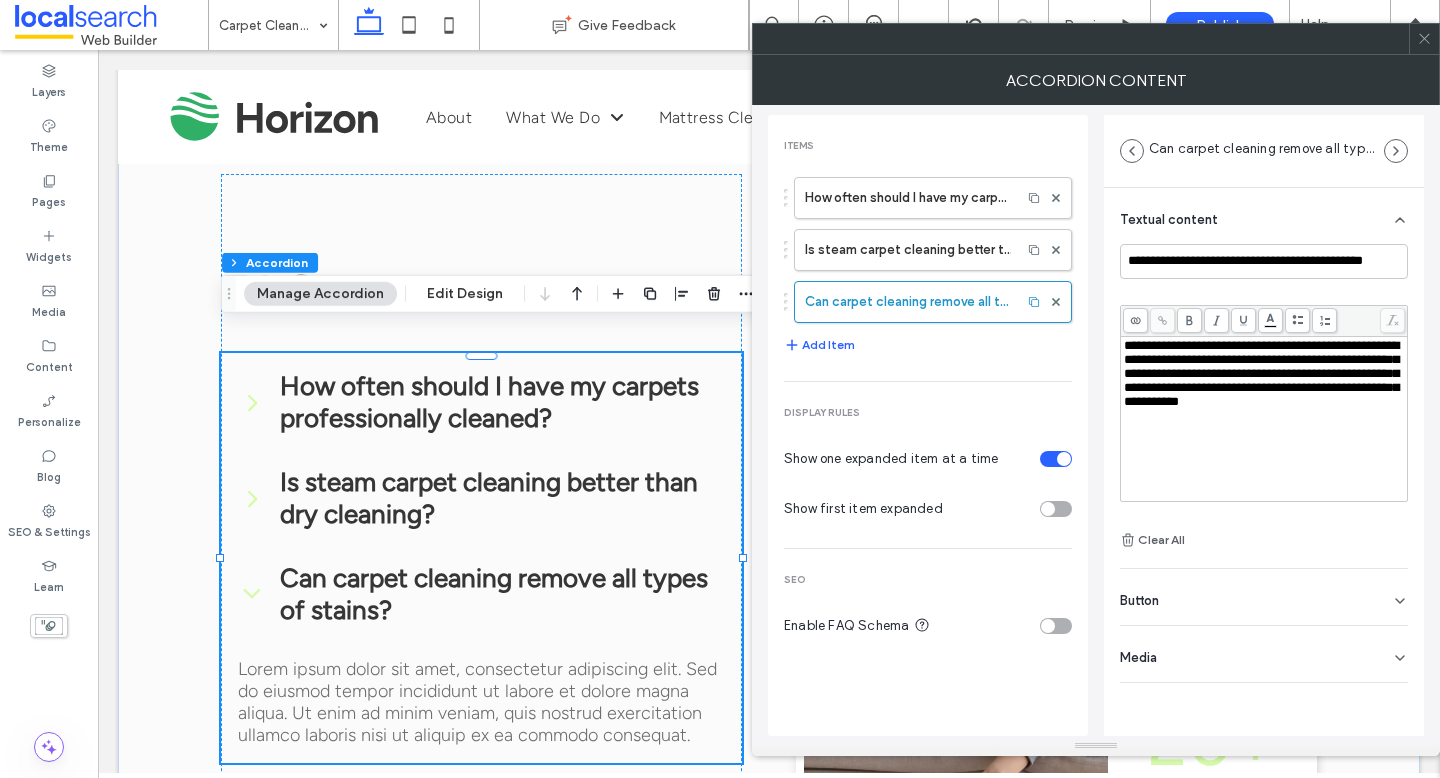 click on "**********" at bounding box center [1261, 373] 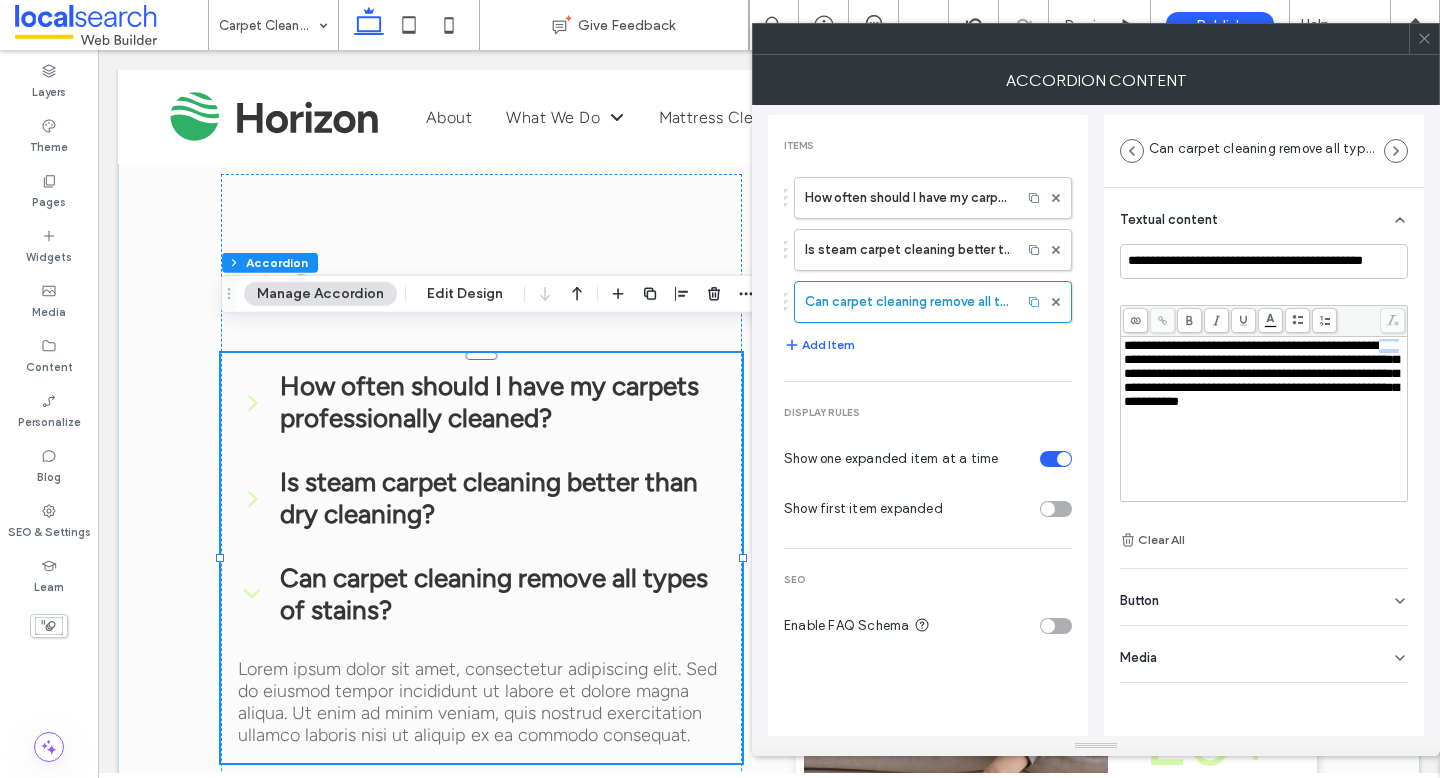 click on "**********" at bounding box center [1261, 373] 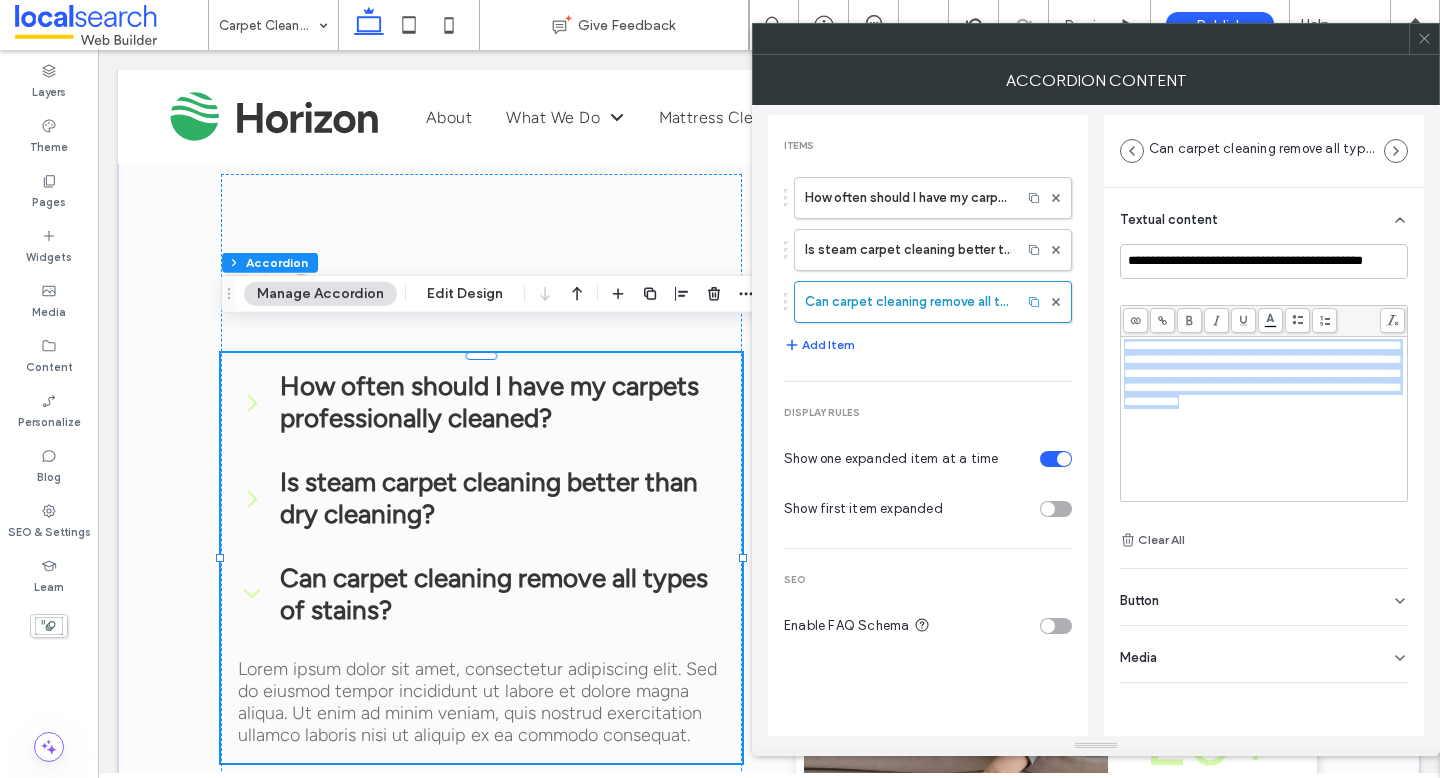 click on "**********" at bounding box center (1261, 373) 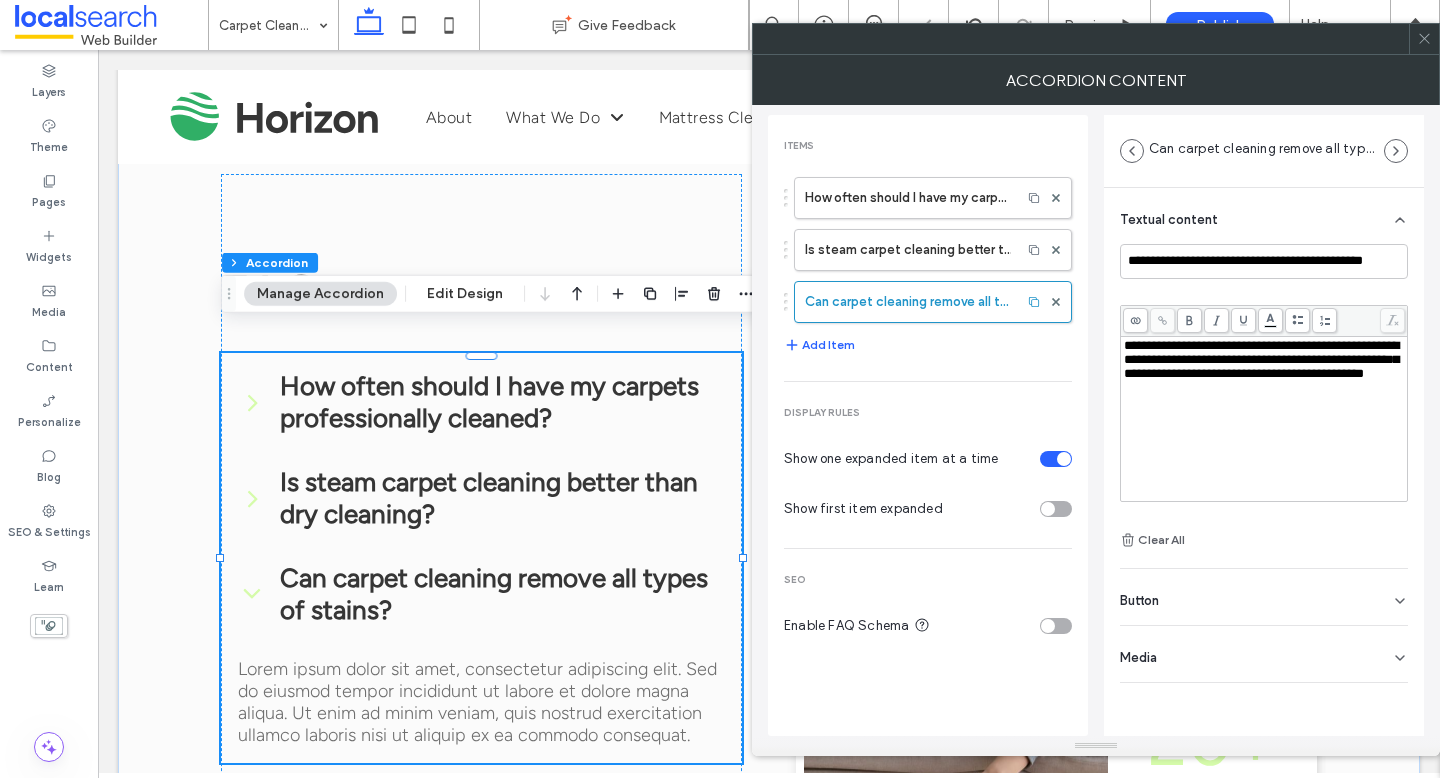 click 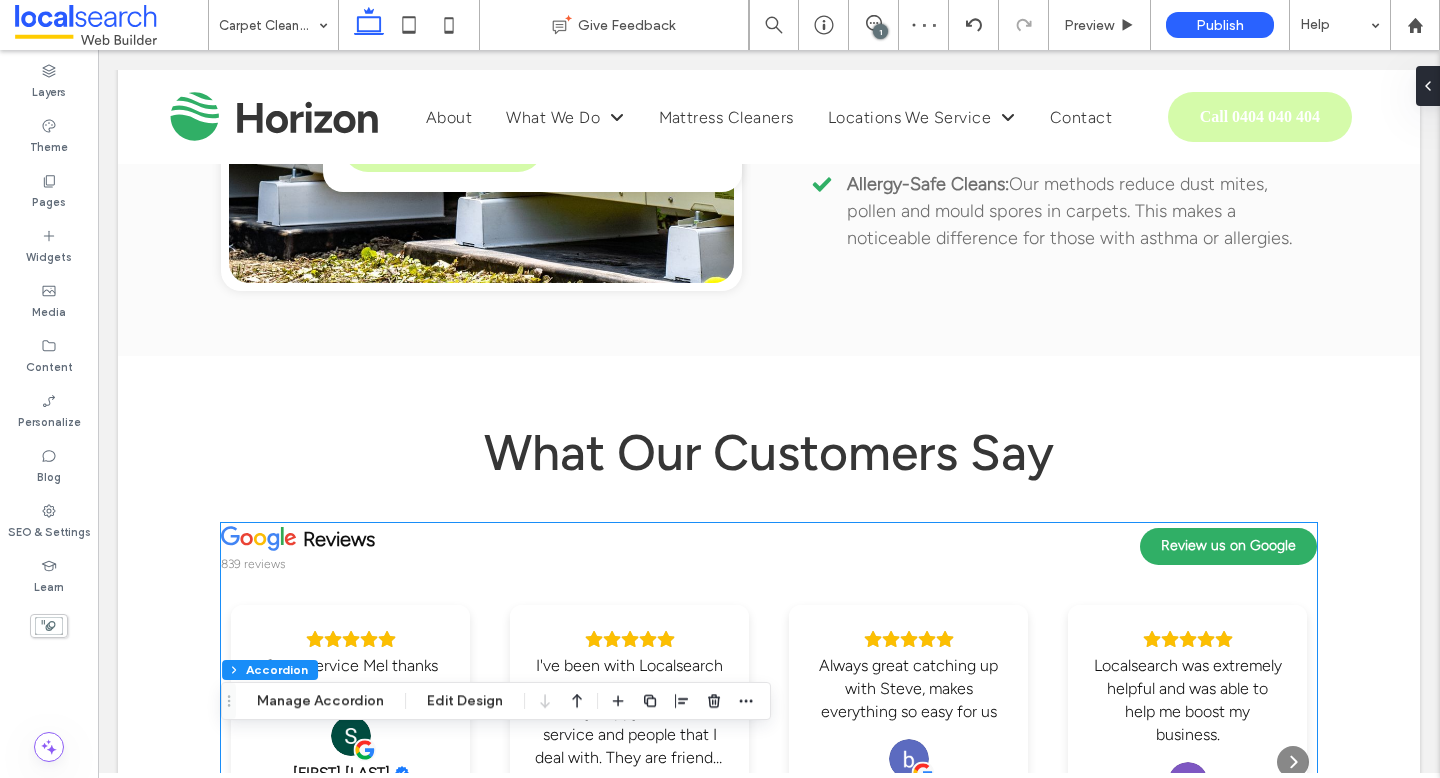 scroll, scrollTop: 3344, scrollLeft: 0, axis: vertical 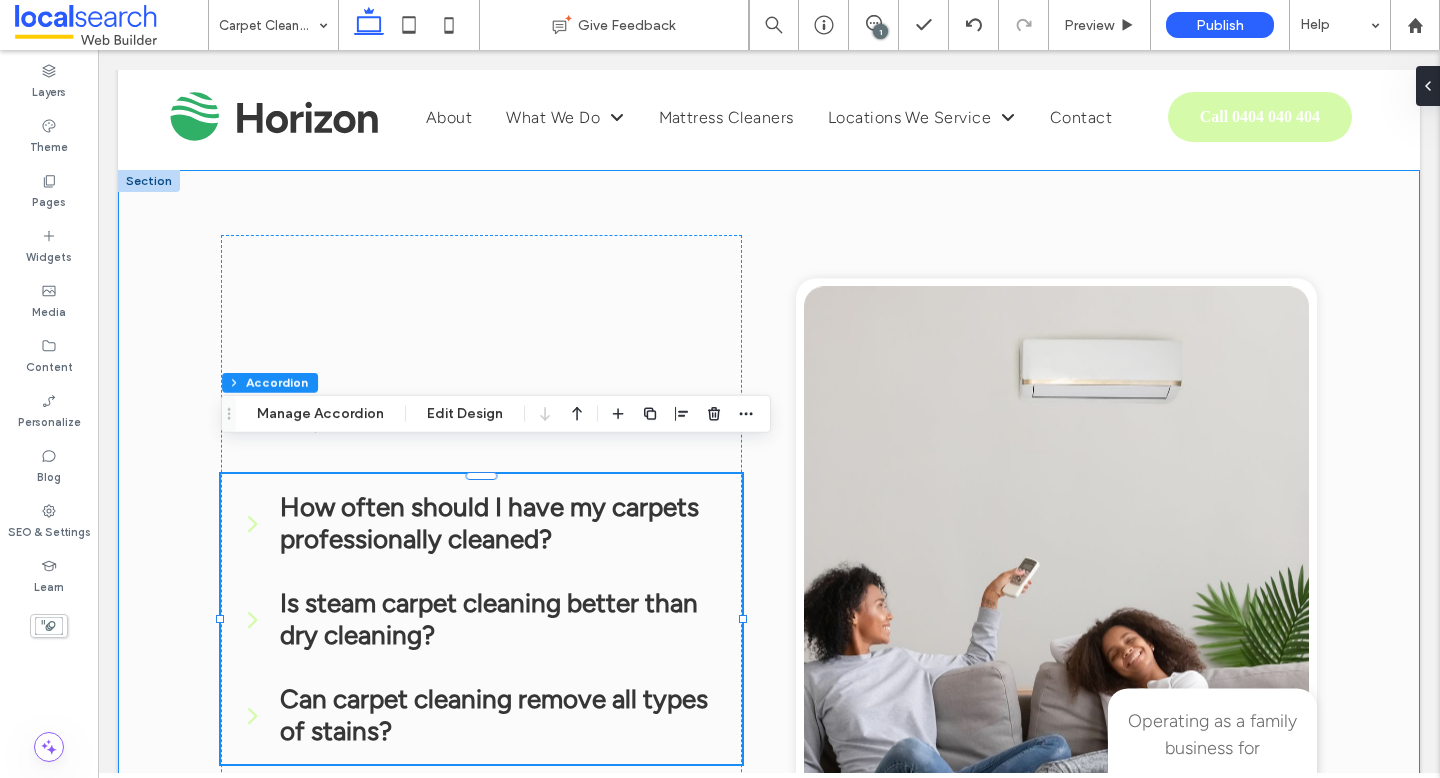 click on "FAQ
How often should I have my carpets professionally cleaned? Most households benefit from professional carpet cleaning every 6–12 months. High-traffic or pet-heavy homes may require more frequent service. Is steam carpet cleaning better than dry cleaning? Steam cleaning penetrates deeper and removes more allergens and bacteria. Dry cleaning may be faster to dry but isn’t as effective for deep hygiene. Can carpet cleaning remove all types of stains? Many common stains can be removed entirely with the right techniques. However, some older or chemically altered stains may only lighten rather than disappear. Title or Question Describe the item or answer the question so that site visitors who are interested get more information. You can emphasize this text with bullets, italics or bold, and add links. Button Button
Button
Operating as a family business for
20+
Years" at bounding box center (769, 573) 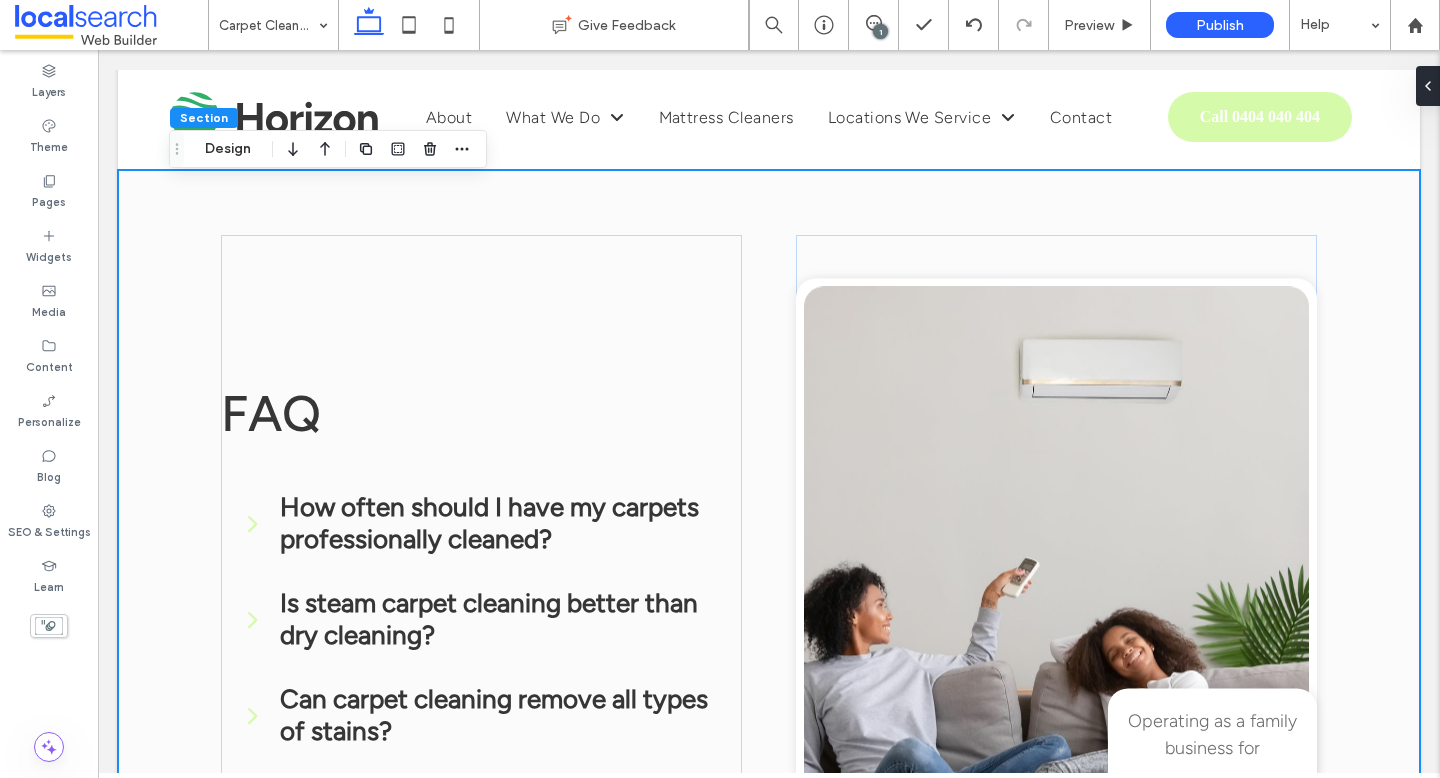 click on "FAQ
How often should I have my carpets professionally cleaned? Most households benefit from professional carpet cleaning every 6–12 months. High-traffic or pet-heavy homes may require more frequent service. Is steam carpet cleaning better than dry cleaning? Steam cleaning penetrates deeper and removes more allergens and bacteria. Dry cleaning may be faster to dry but isn’t as effective for deep hygiene. Can carpet cleaning remove all types of stains? Many common stains can be removed entirely with the right techniques. However, some older or chemically altered stains may only lighten rather than disappear. Title or Question Describe the item or answer the question so that site visitors who are interested get more information. You can emphasize this text with bullets, italics or bold, and add links. Button Button
Button
Operating as a family business for
20+
Years" at bounding box center (769, 573) 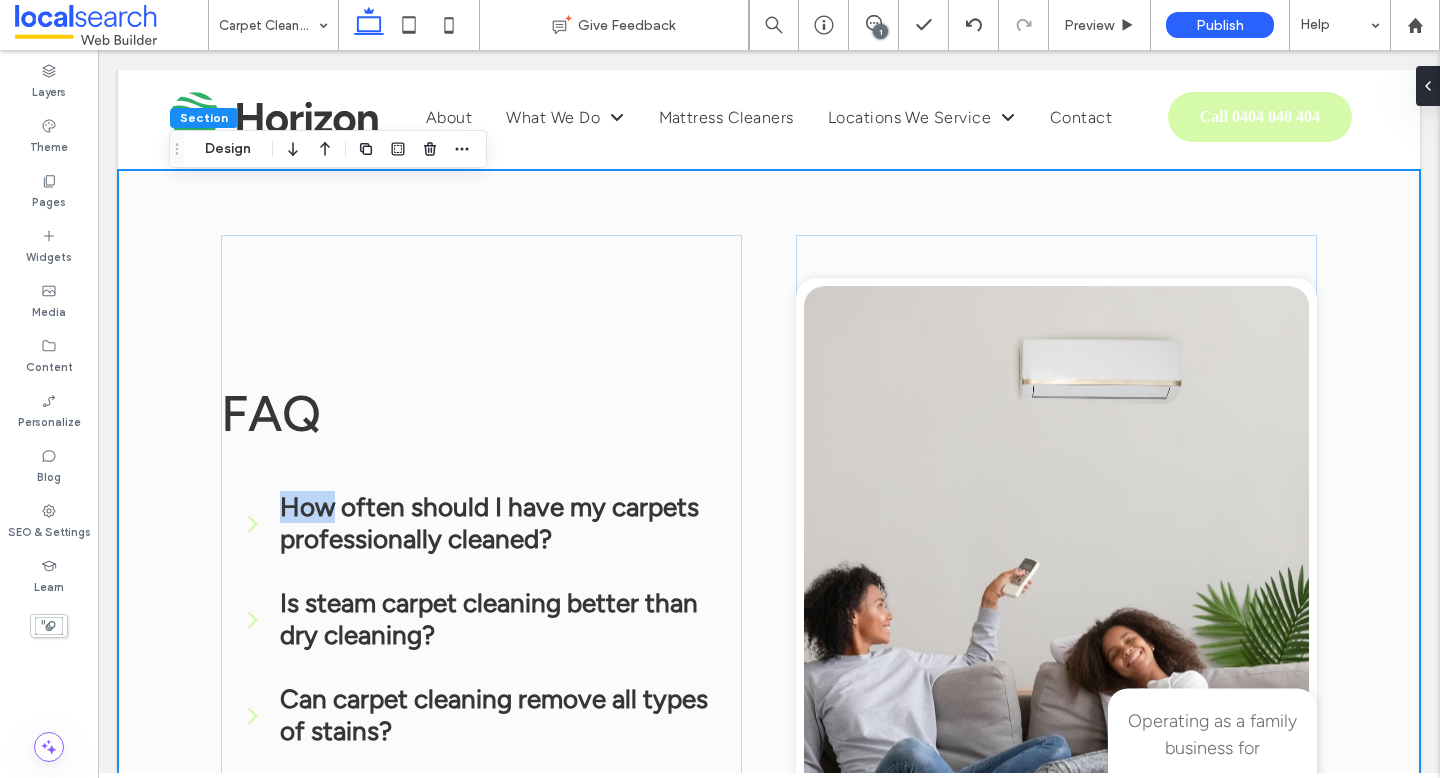 click on "FAQ
How often should I have my carpets professionally cleaned? Most households benefit from professional carpet cleaning every 6–12 months. High-traffic or pet-heavy homes may require more frequent service. Is steam carpet cleaning better than dry cleaning? Steam cleaning penetrates deeper and removes more allergens and bacteria. Dry cleaning may be faster to dry but isn’t as effective for deep hygiene. Can carpet cleaning remove all types of stains? Many common stains can be removed entirely with the right techniques. However, some older or chemically altered stains may only lighten rather than disappear. Title or Question Describe the item or answer the question so that site visitors who are interested get more information. You can emphasize this text with bullets, italics or bold, and add links. Button Button
Button
Operating as a family business for
20+
Years" at bounding box center [769, 573] 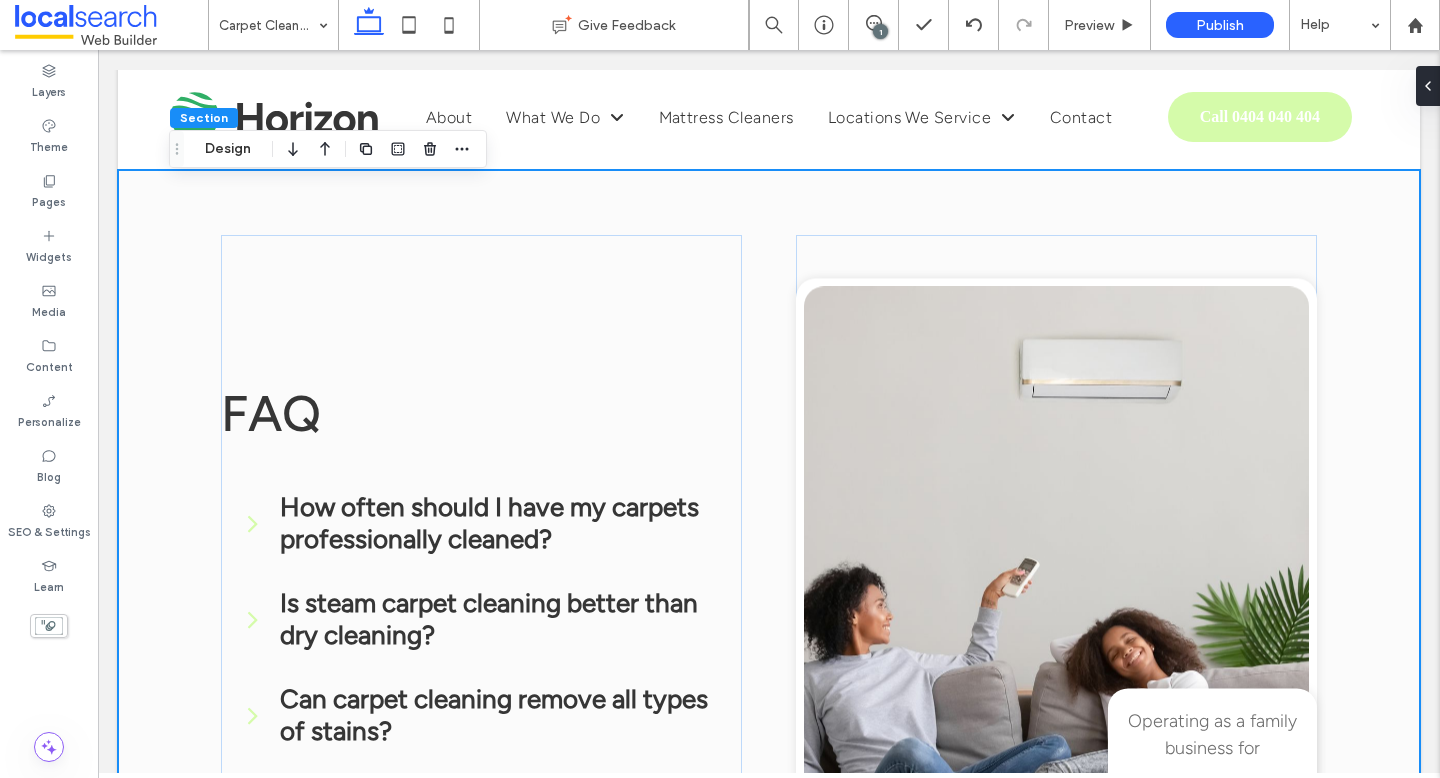 click on "FAQ
How often should I have my carpets professionally cleaned? Most households benefit from professional carpet cleaning every 6–12 months. High-traffic or pet-heavy homes may require more frequent service. Is steam carpet cleaning better than dry cleaning? Steam cleaning penetrates deeper and removes more allergens and bacteria. Dry cleaning may be faster to dry but isn’t as effective for deep hygiene. Can carpet cleaning remove all types of stains? Many common stains can be removed entirely with the right techniques. However, some older or chemically altered stains may only lighten rather than disappear. Title or Question Describe the item or answer the question so that site visitors who are interested get more information. You can emphasize this text with bullets, italics or bold, and add links. Button Button
Button
Operating as a family business for
20+
Years" at bounding box center [769, 573] 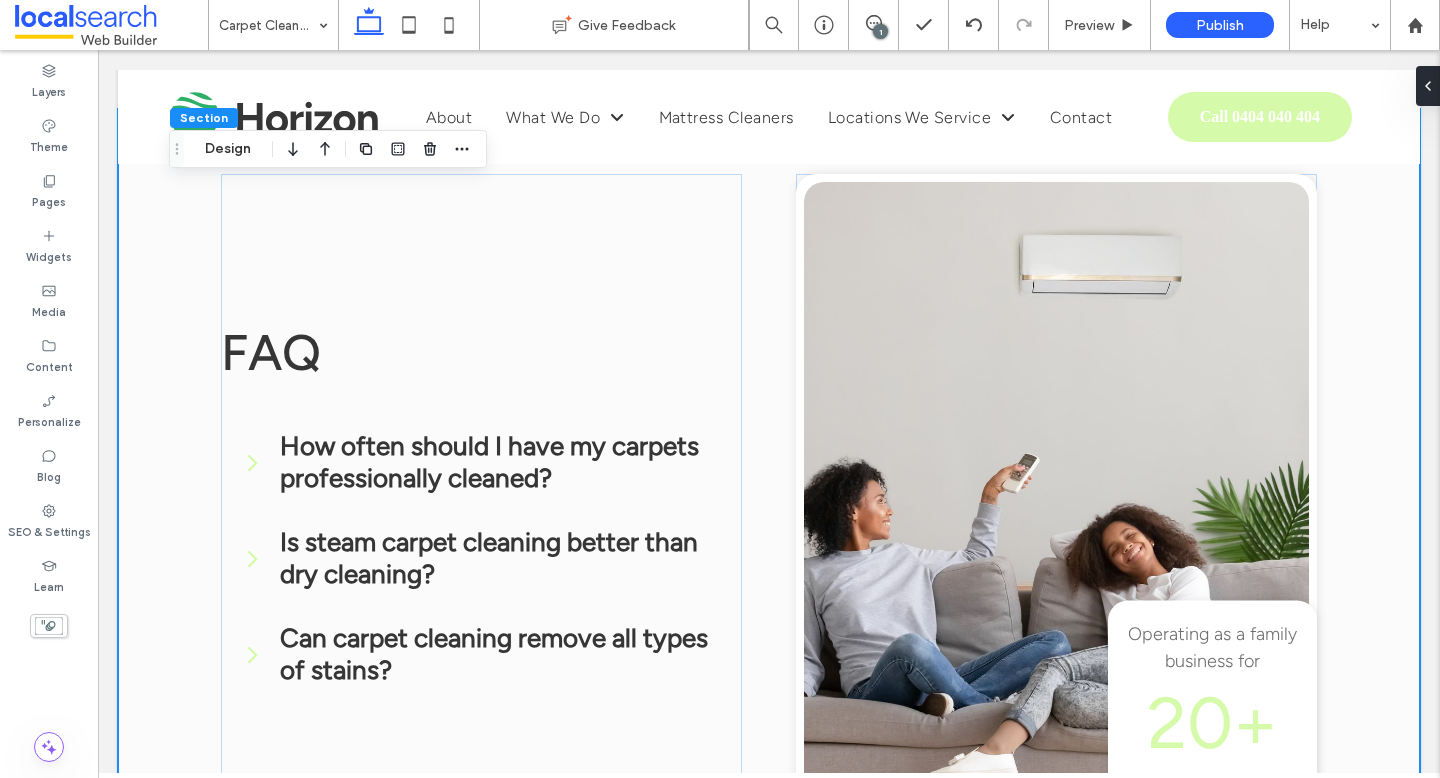 scroll, scrollTop: 3523, scrollLeft: 0, axis: vertical 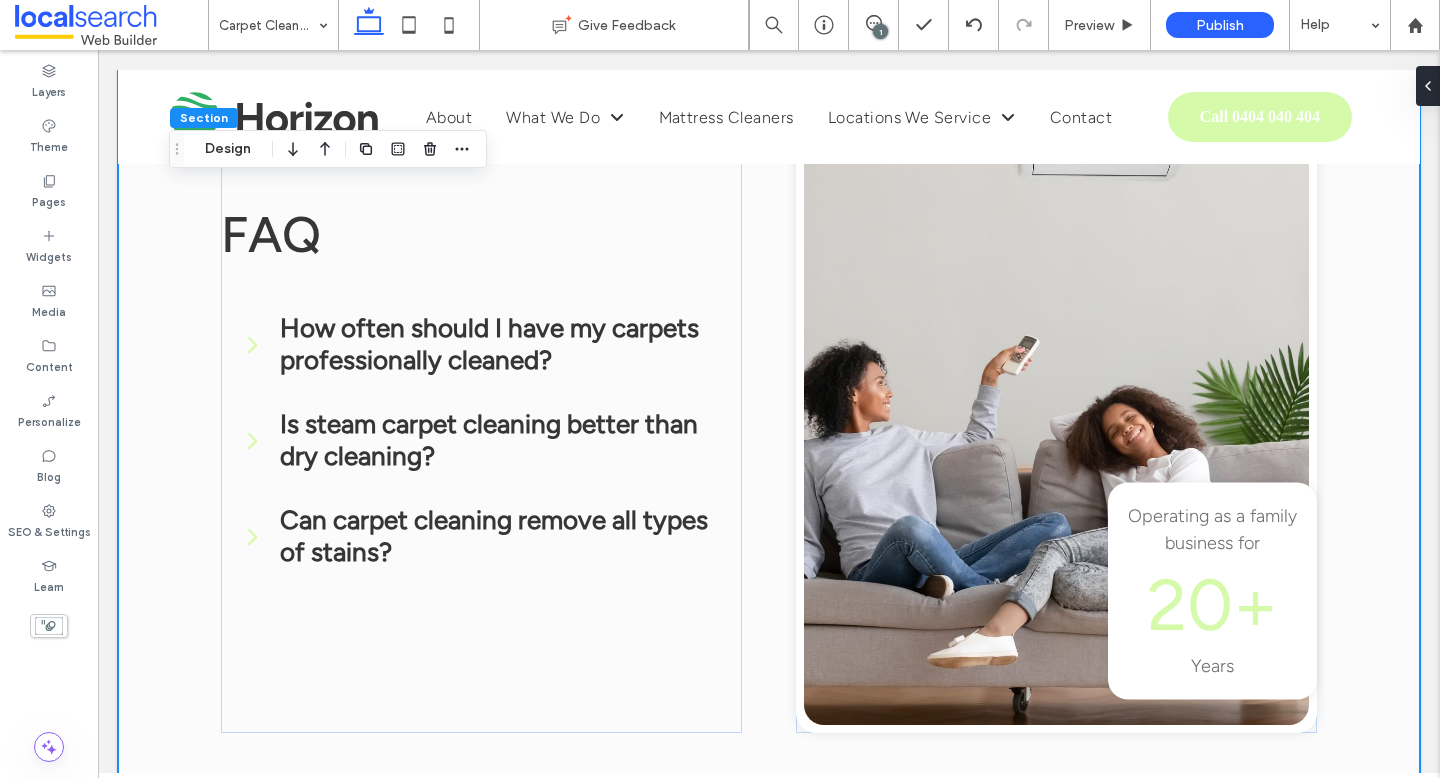 click on "1" at bounding box center (880, 31) 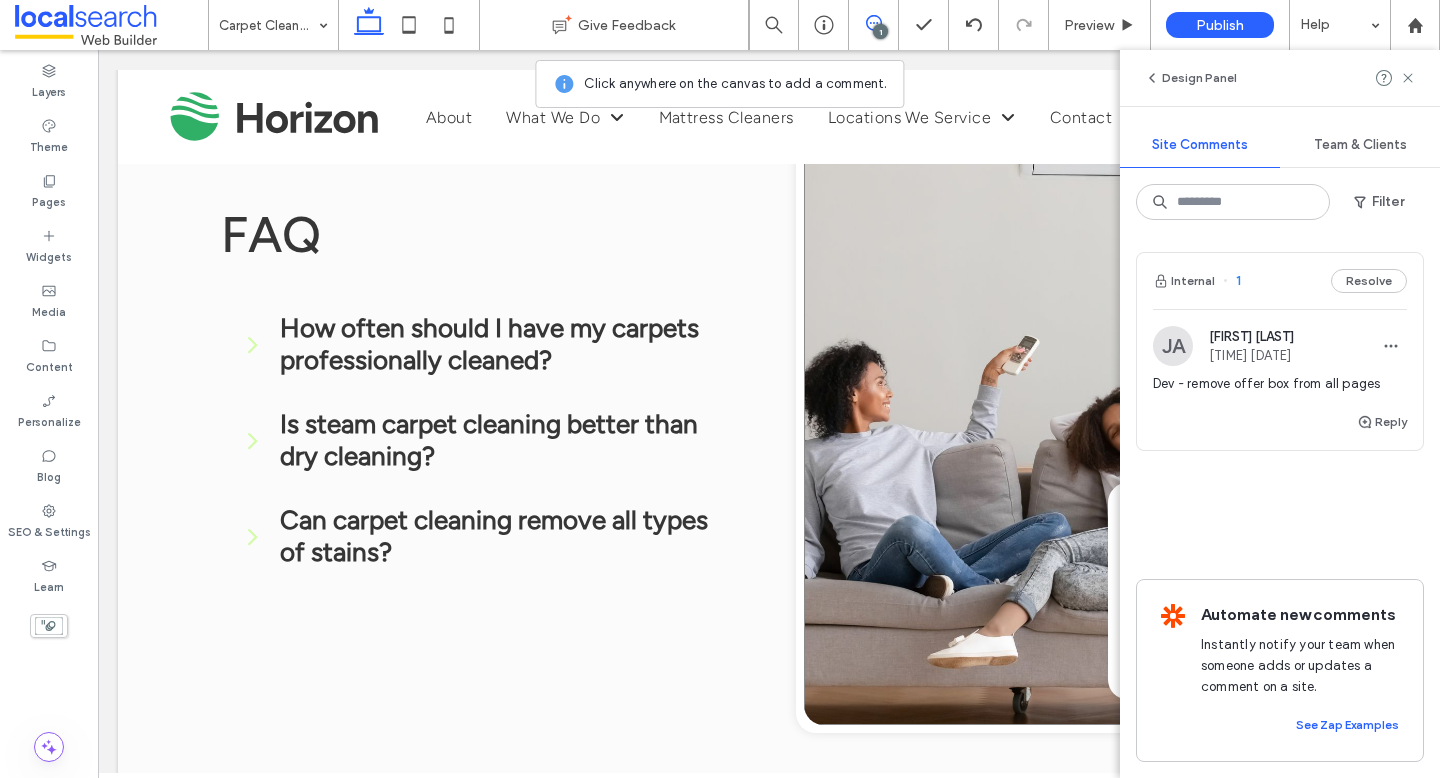 click at bounding box center [1056, 394] 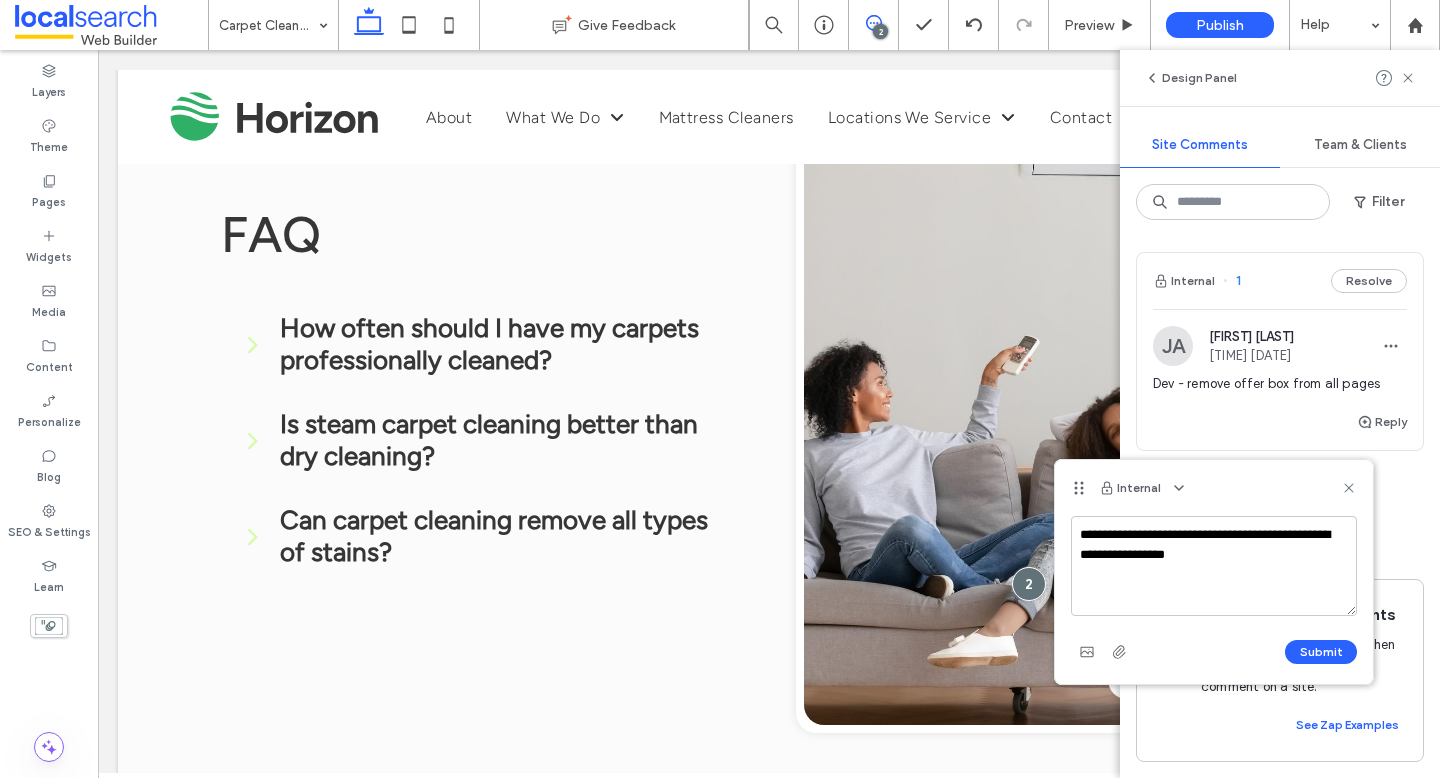 click on "**********" at bounding box center (1214, 566) 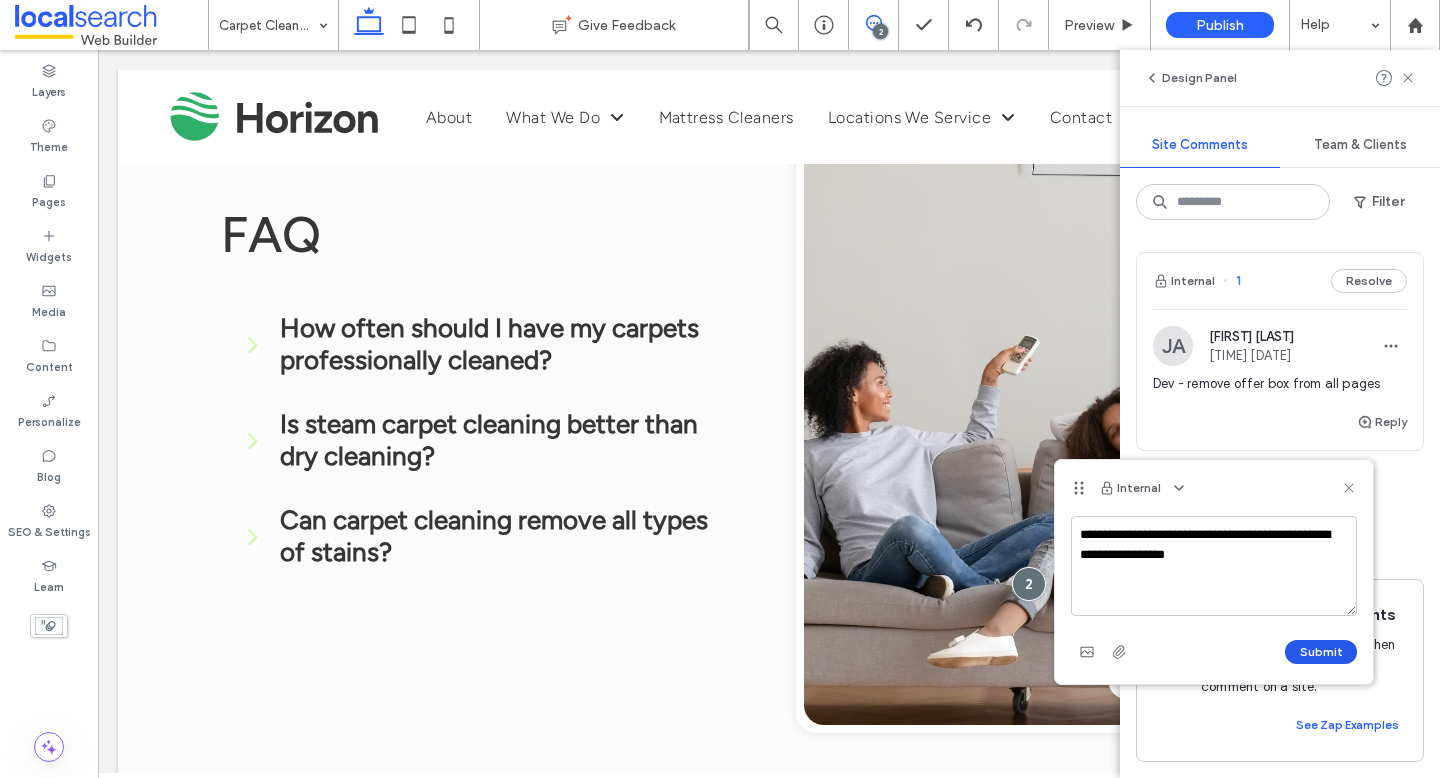 type on "**********" 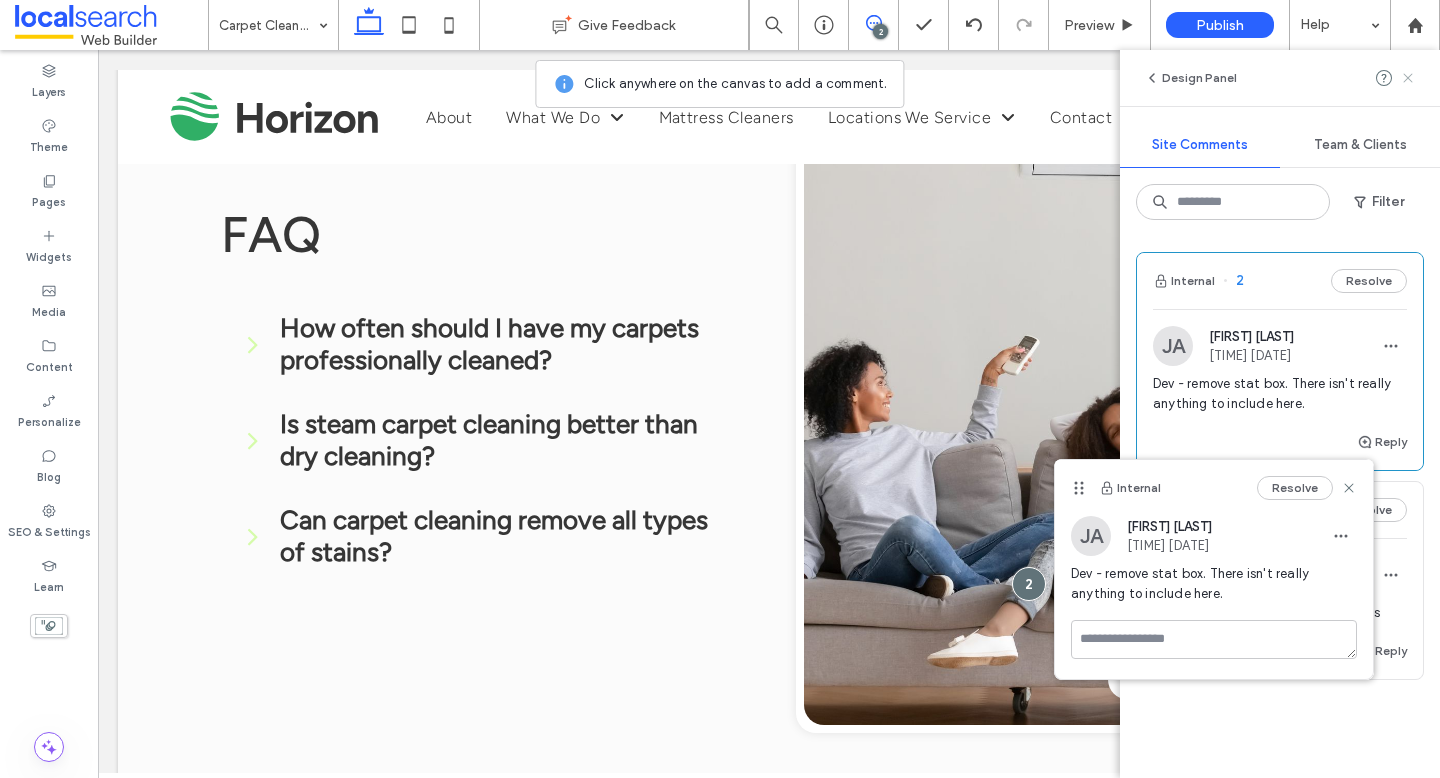 click 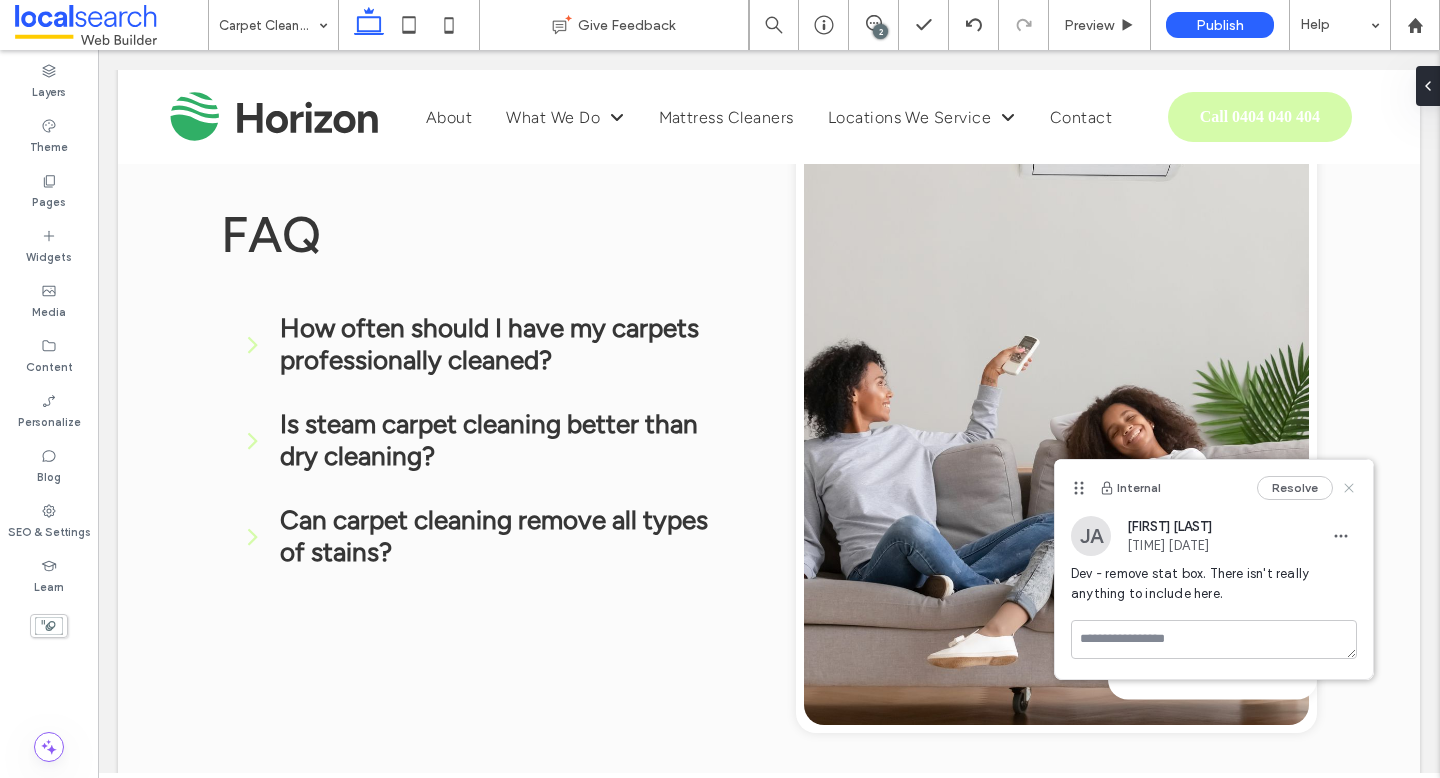 click 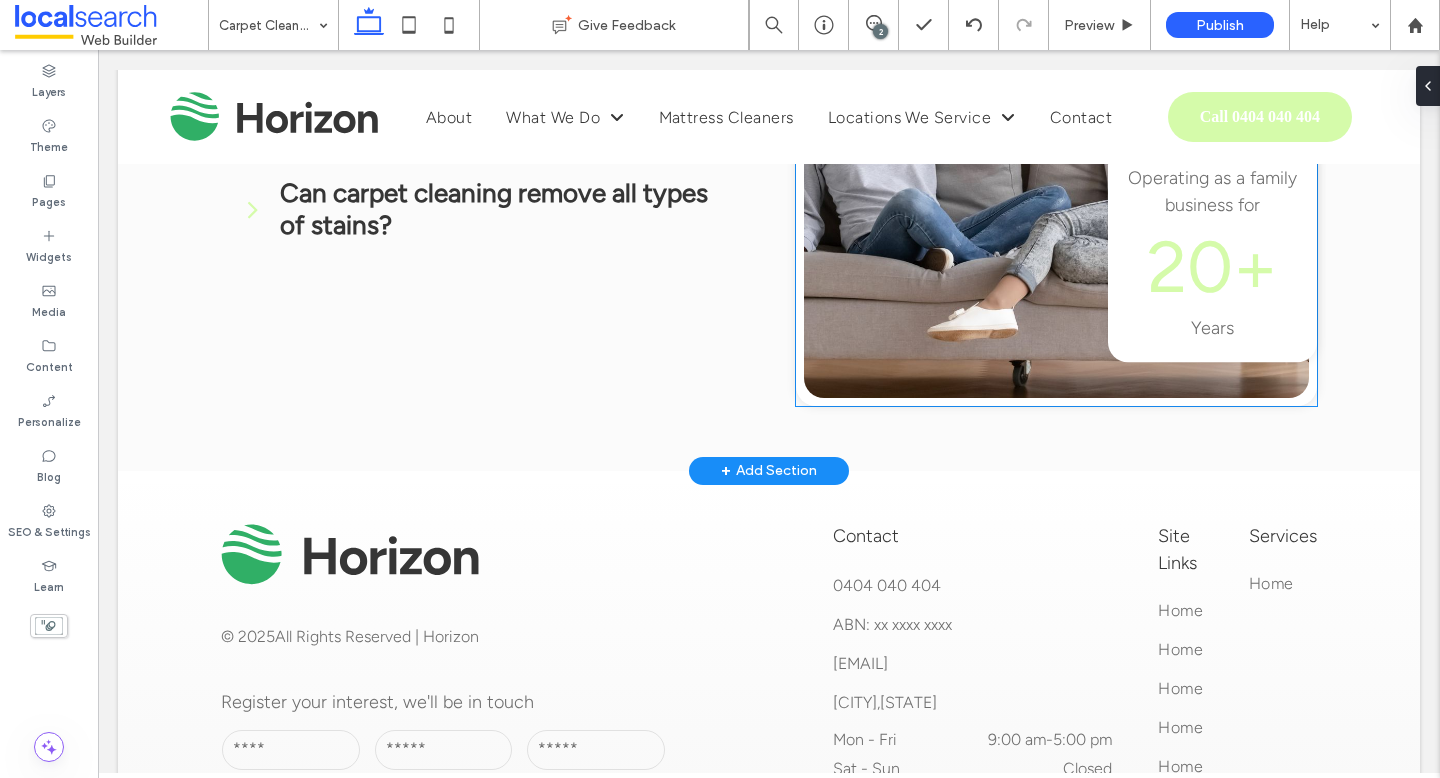 scroll, scrollTop: 3494, scrollLeft: 0, axis: vertical 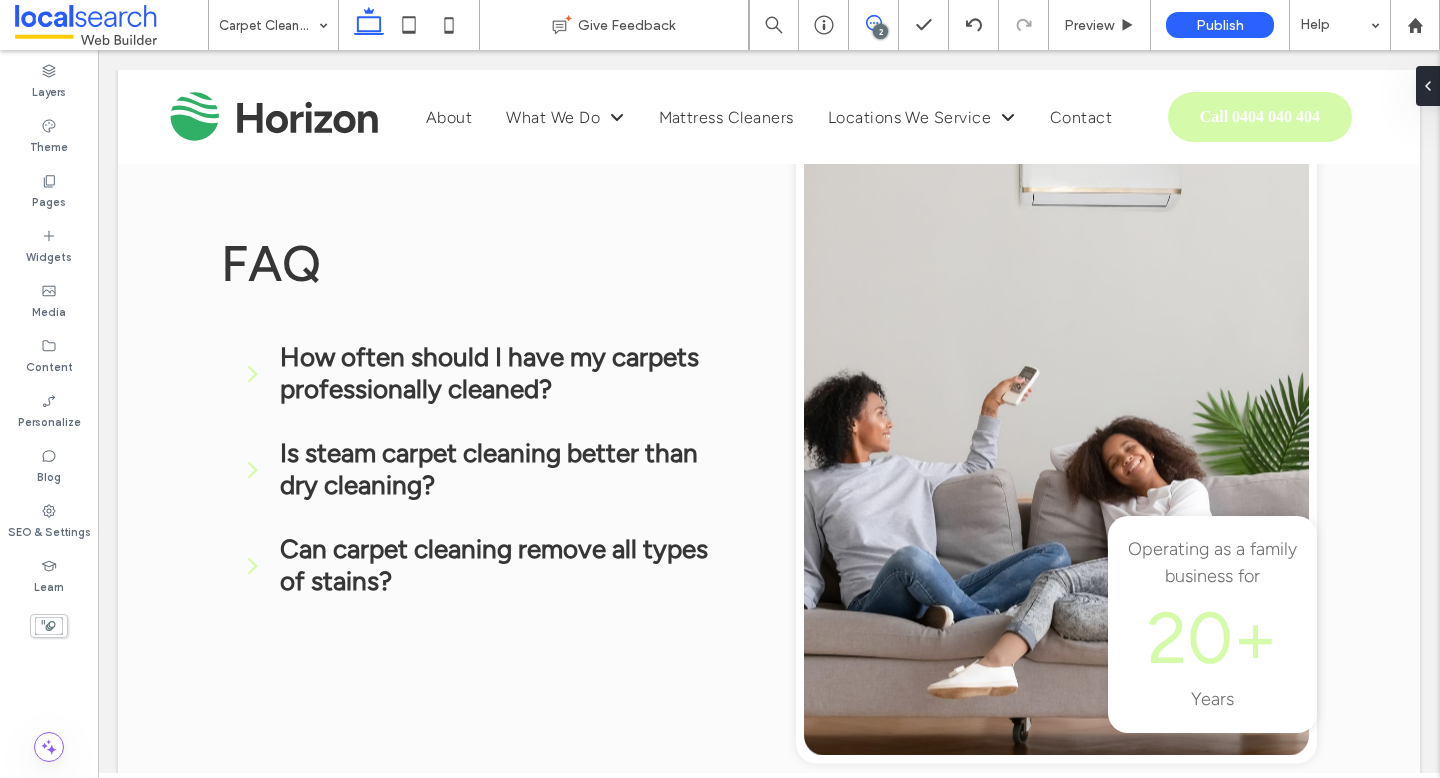 click at bounding box center [873, 23] 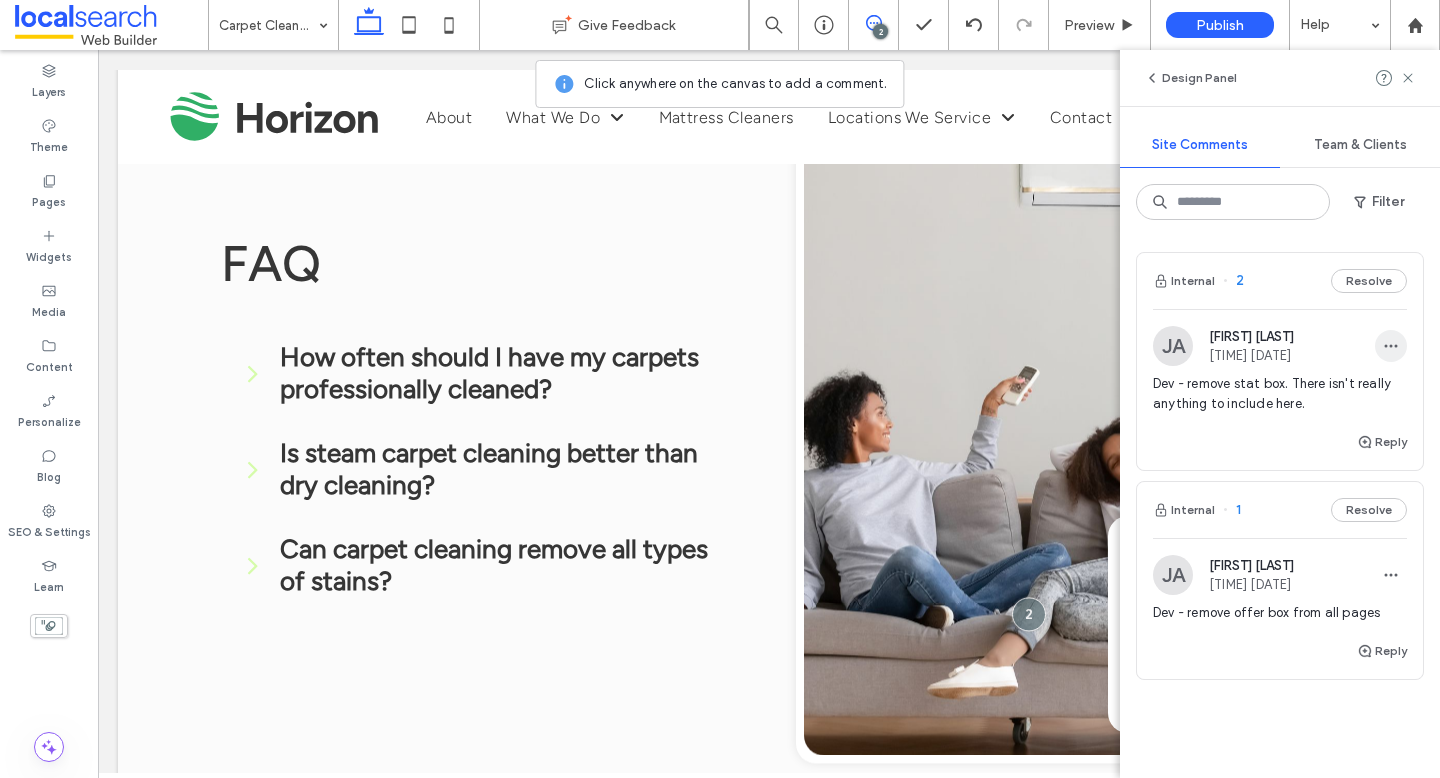 click 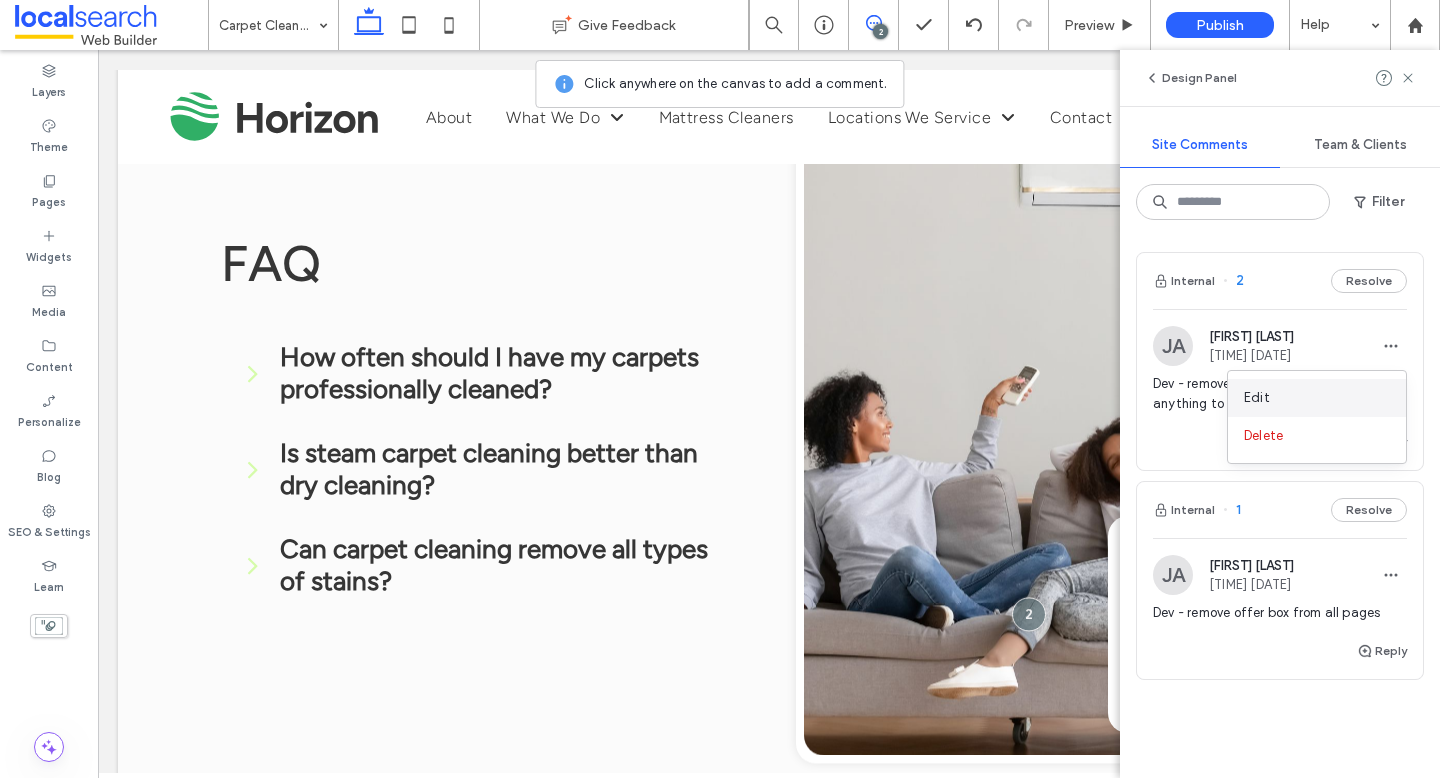click on "Edit" at bounding box center (1317, 398) 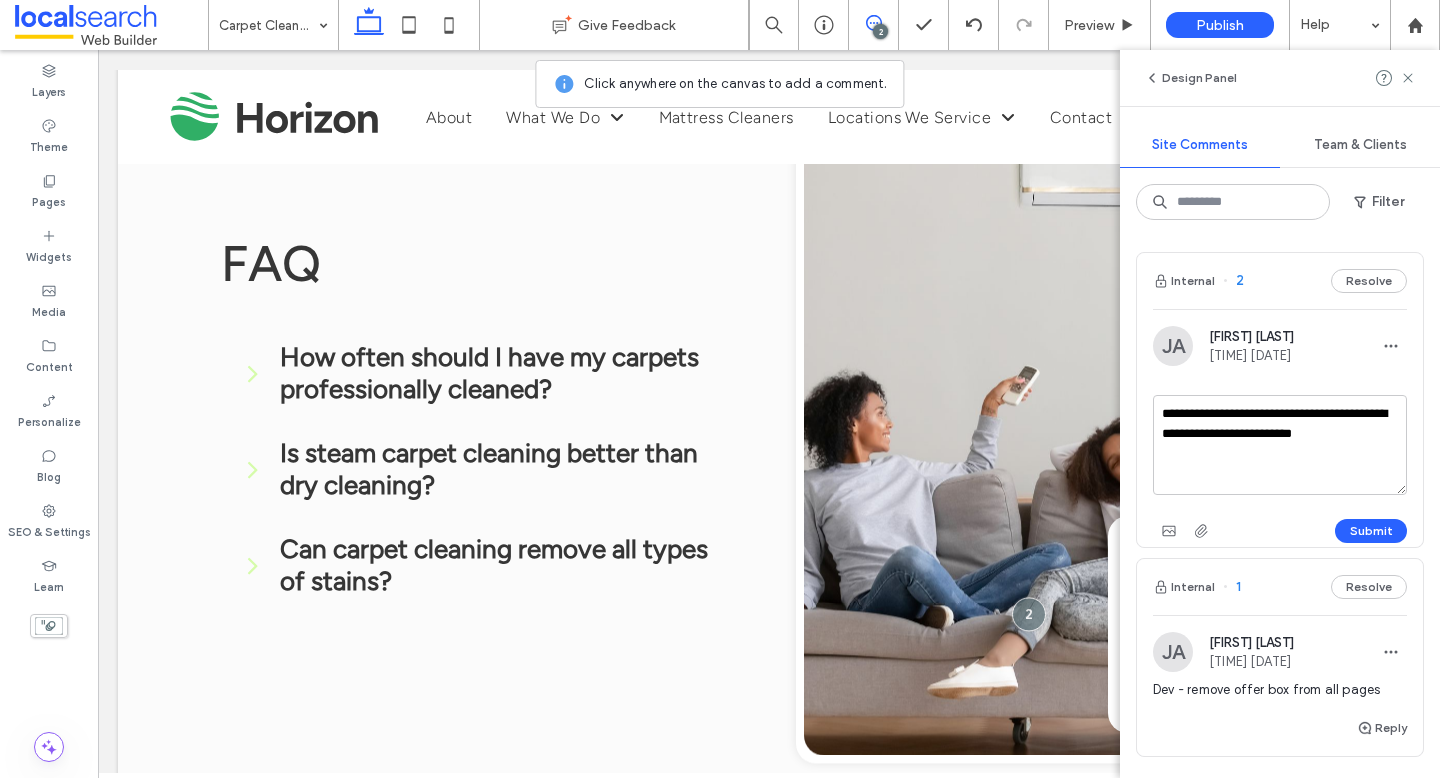 click on "**********" at bounding box center (1280, 445) 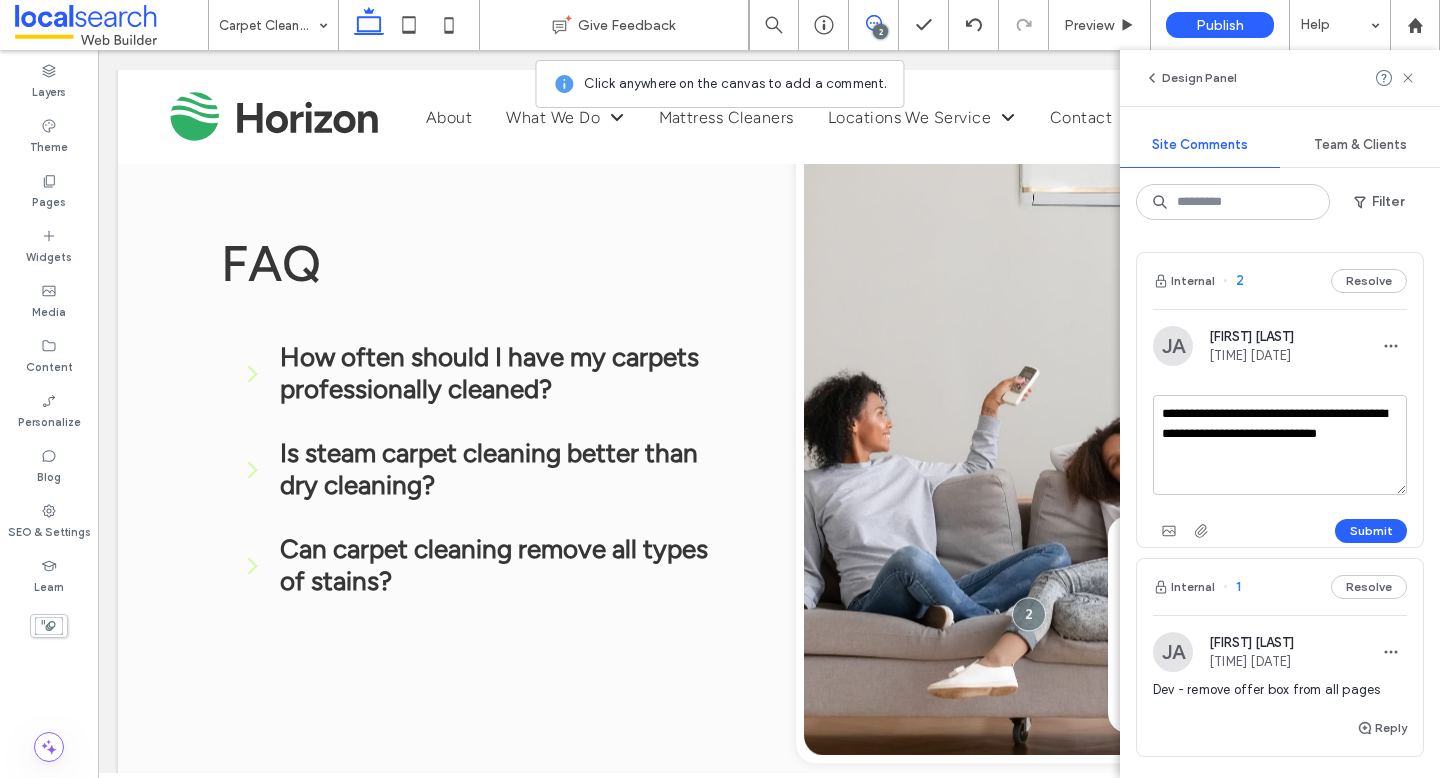 click on "**********" at bounding box center (1280, 445) 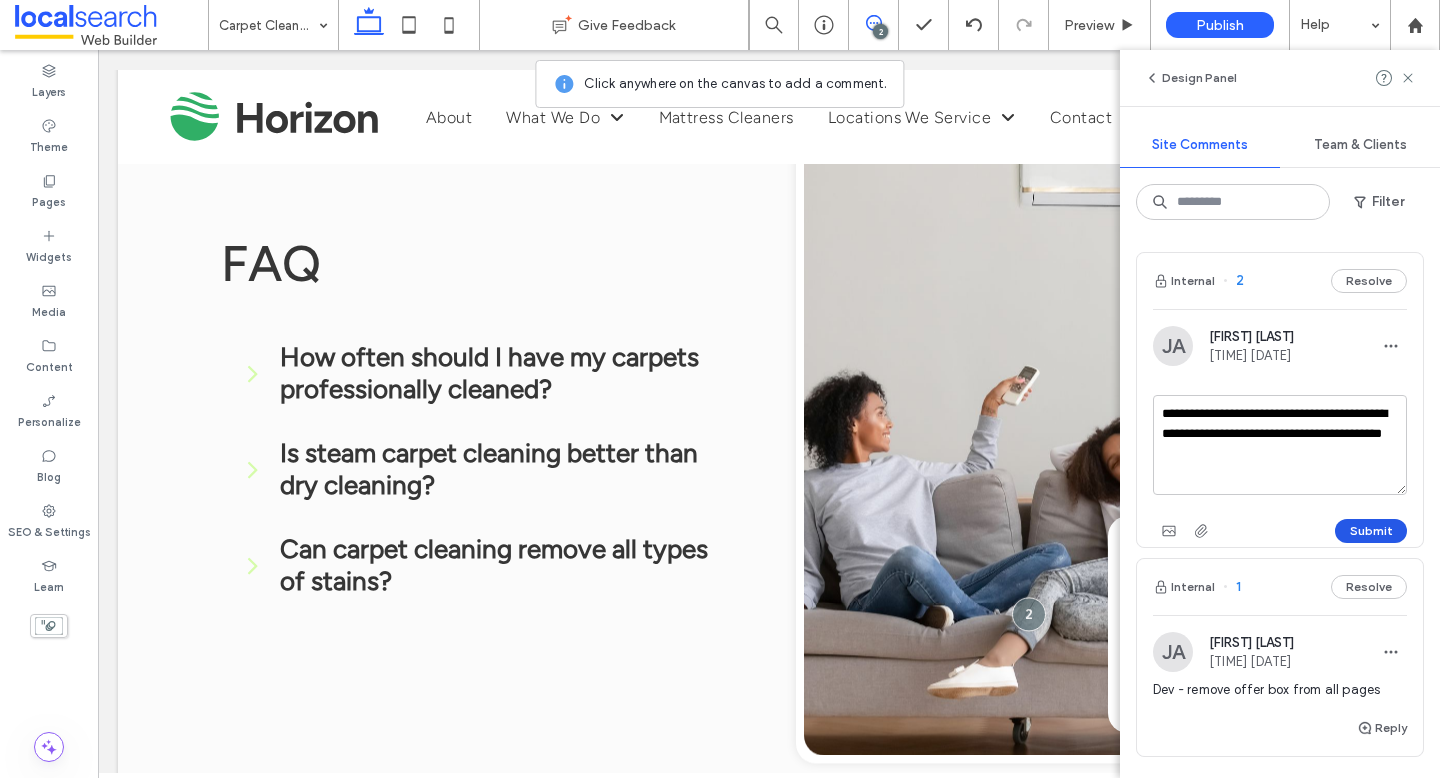 type on "**********" 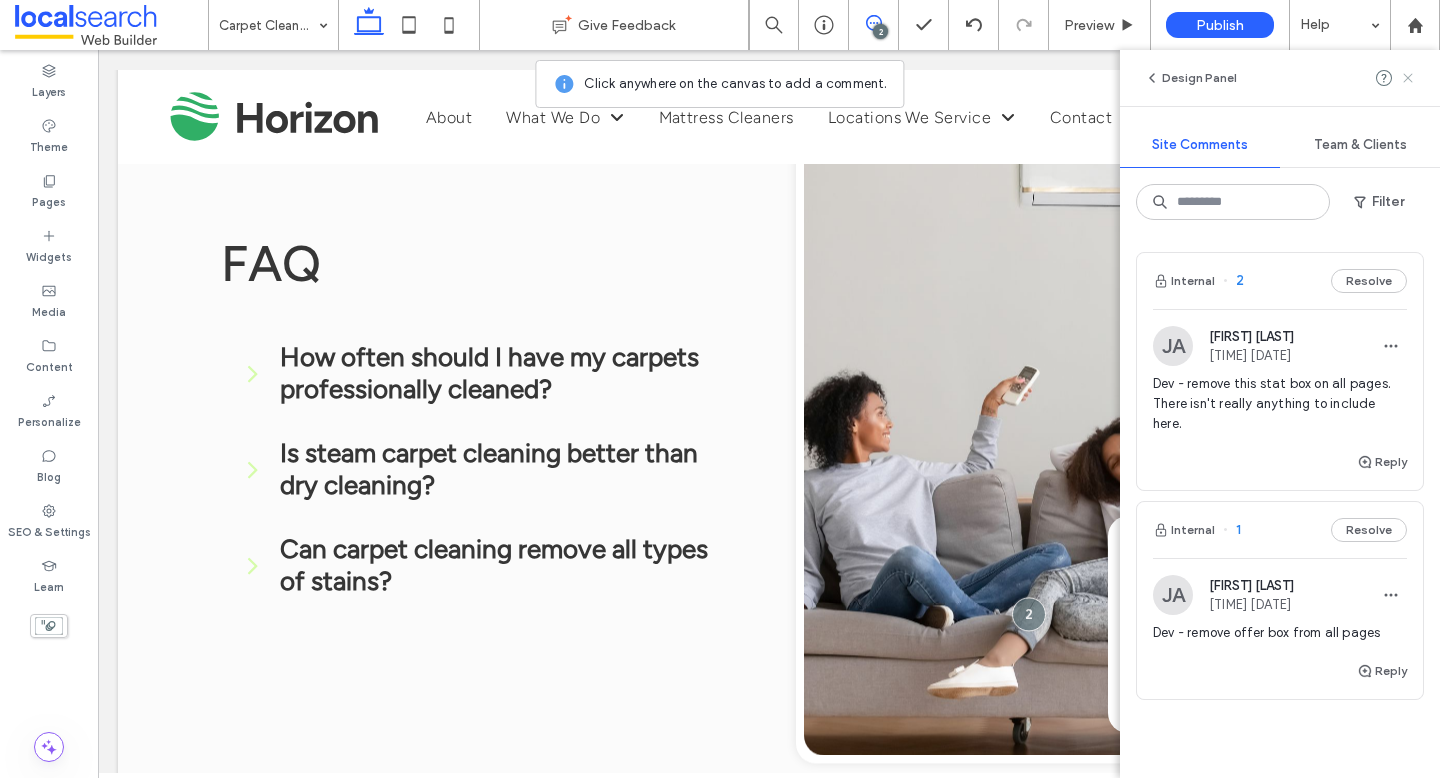click 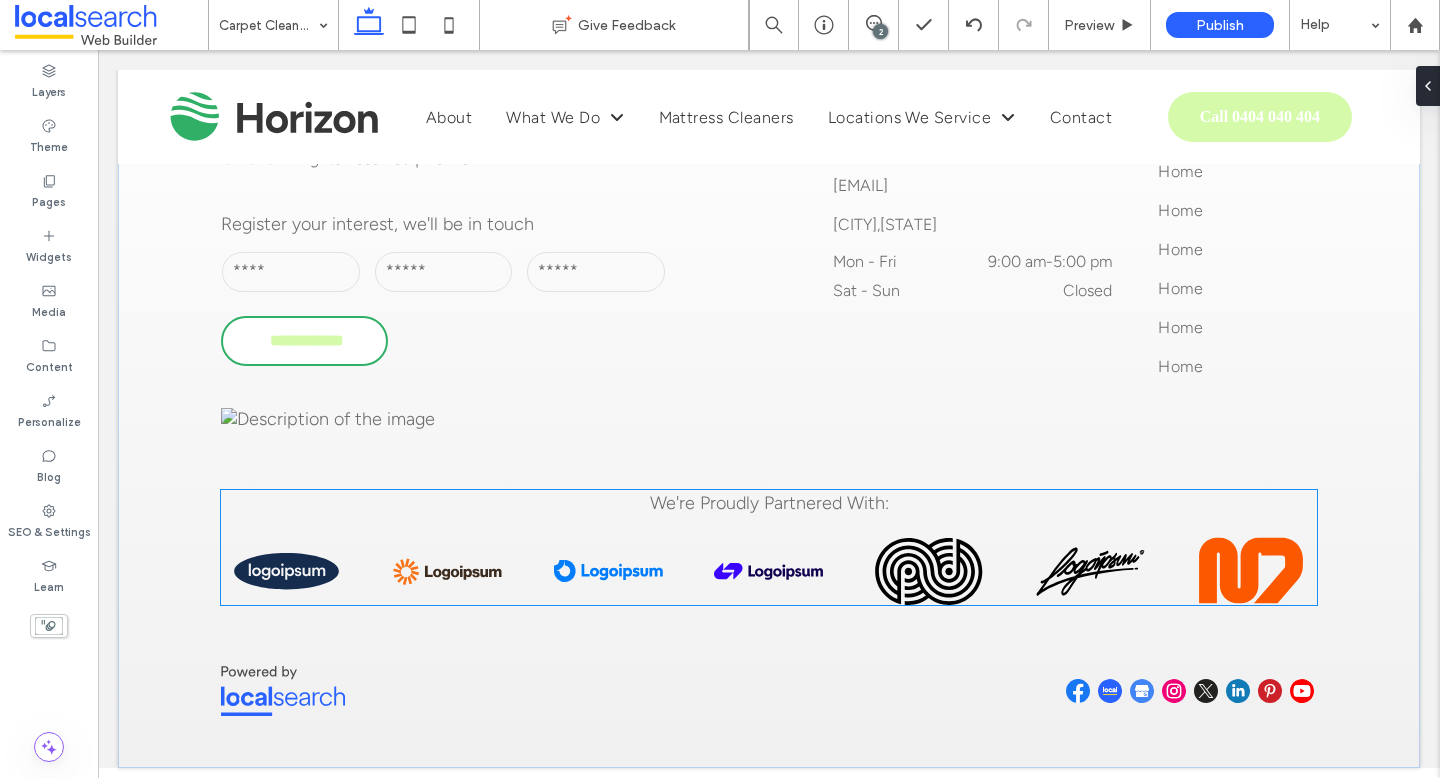 scroll, scrollTop: 4140, scrollLeft: 0, axis: vertical 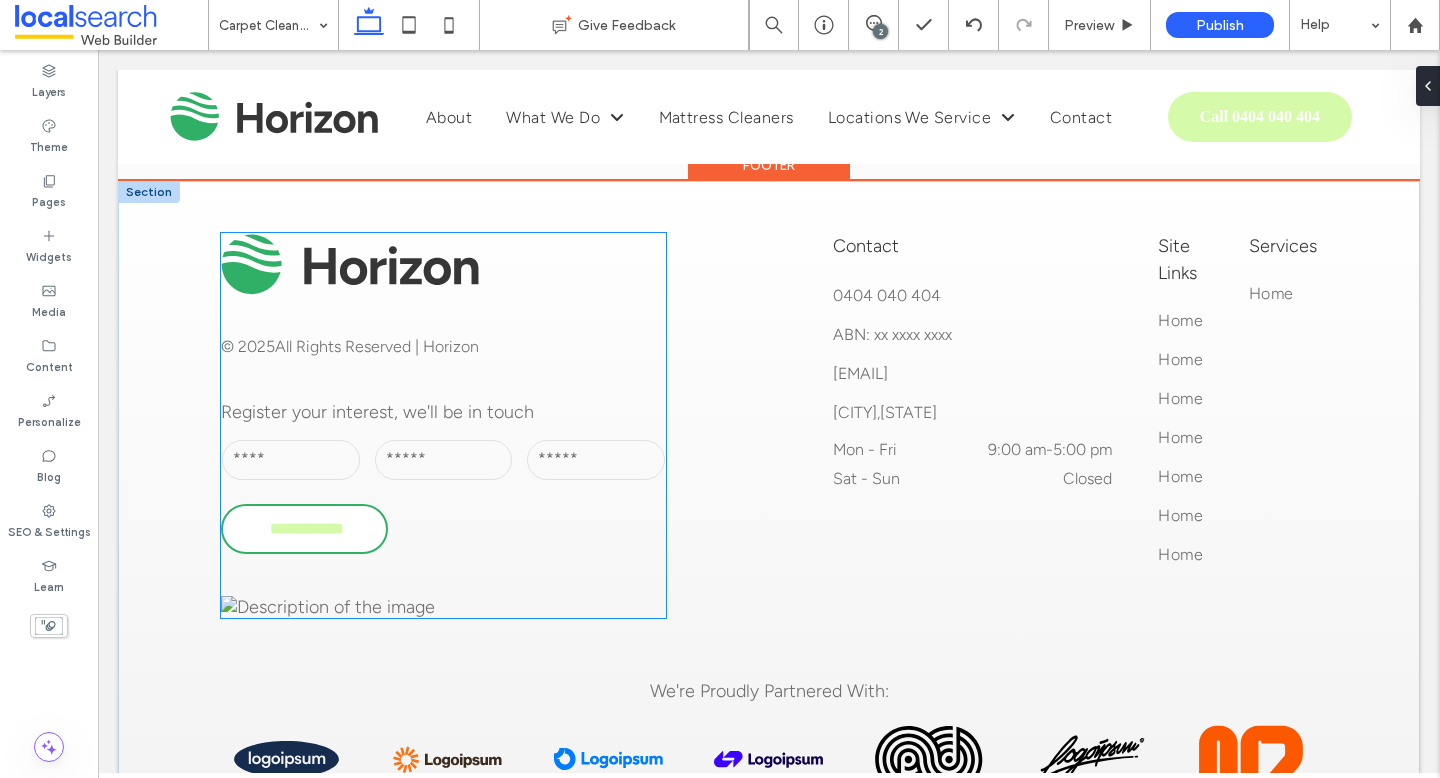 click on "All Rights Reserved | Horizon" at bounding box center (377, 346) 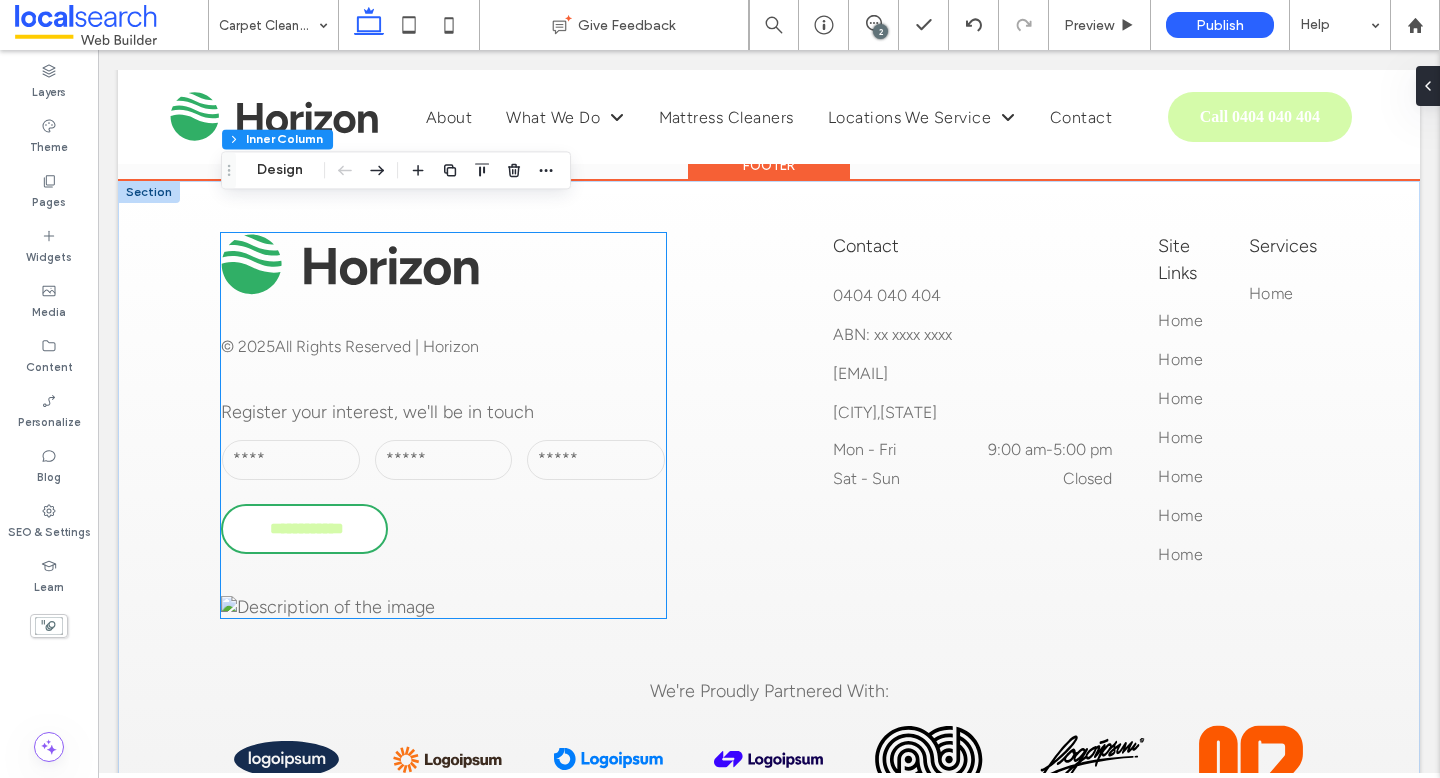 click on "All Rights Reserved | Horizon" at bounding box center (377, 346) 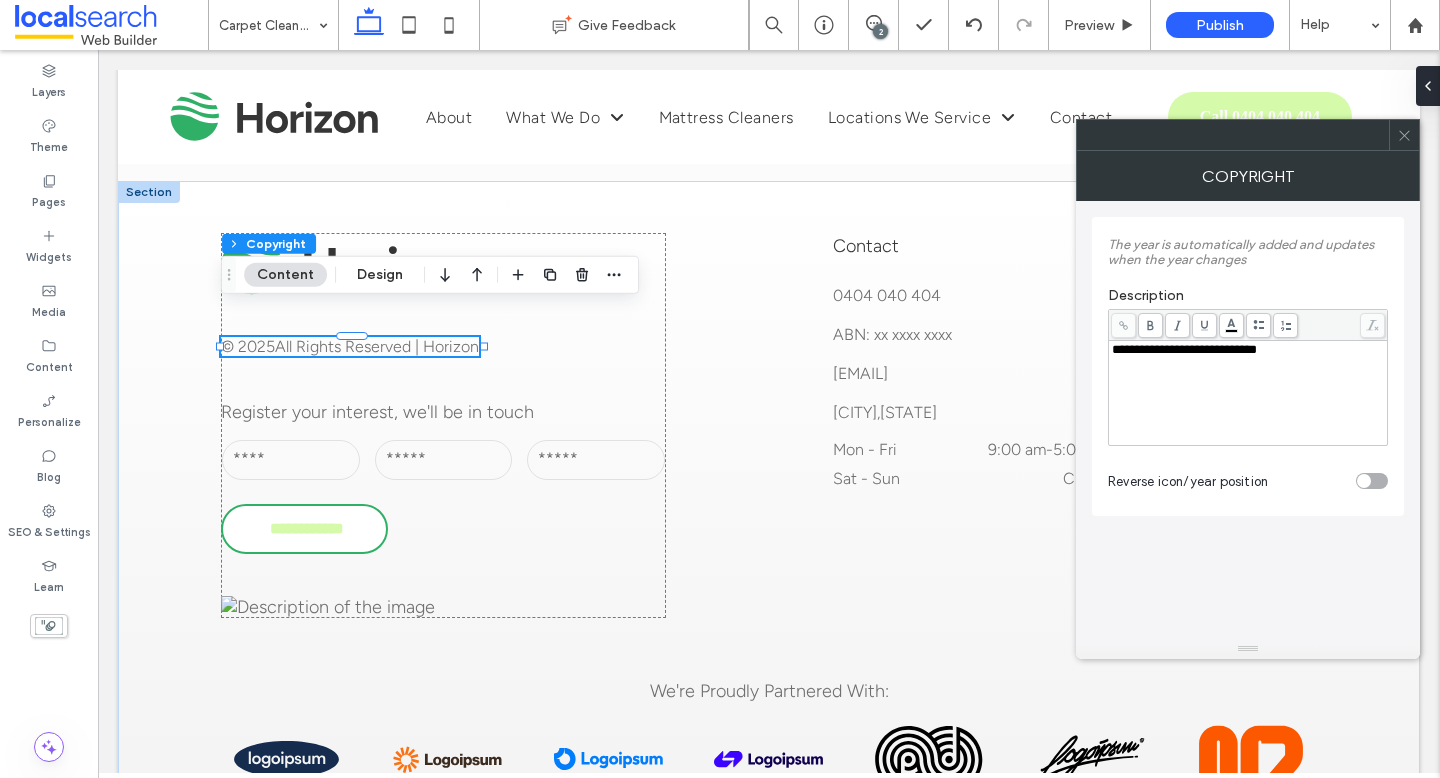 click on "**********" at bounding box center (1184, 349) 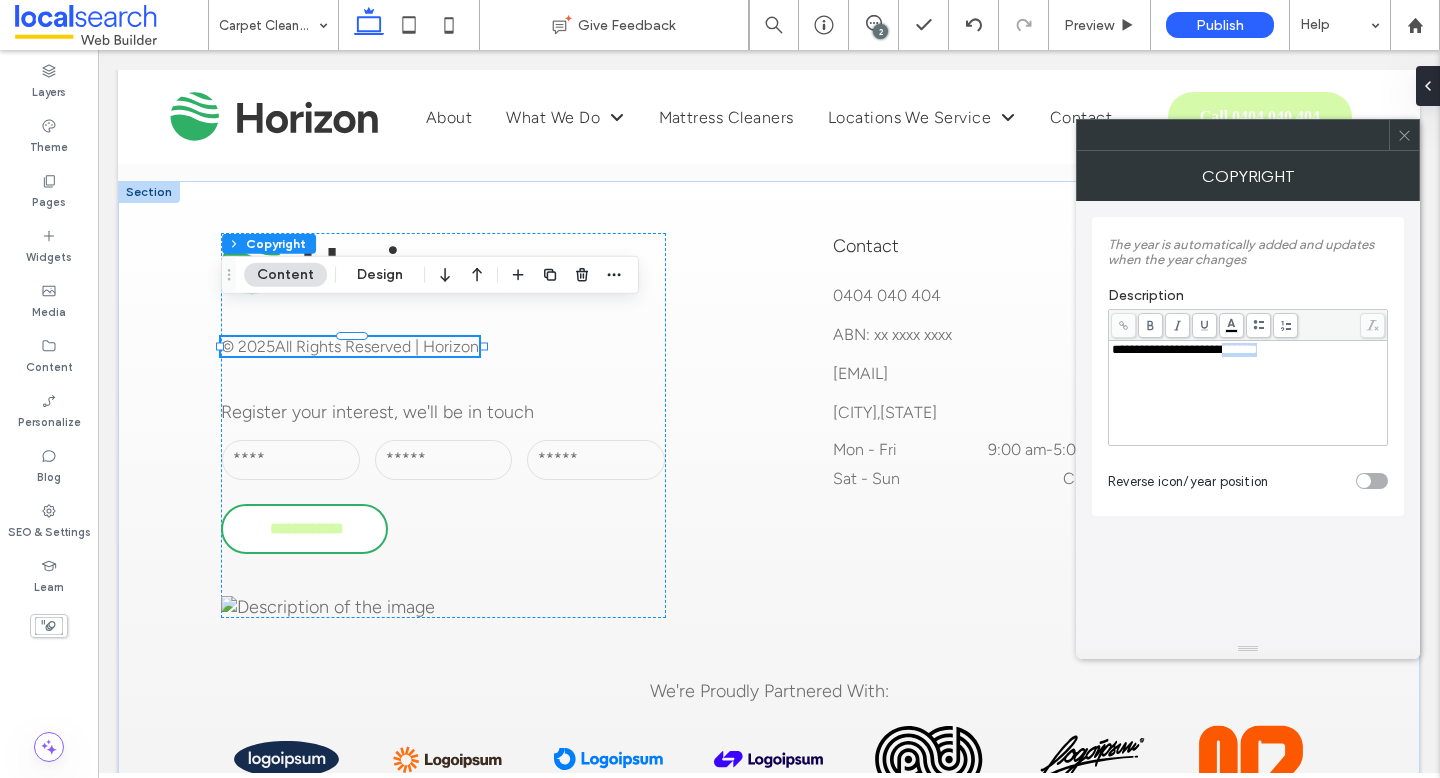 click on "**********" at bounding box center [1184, 349] 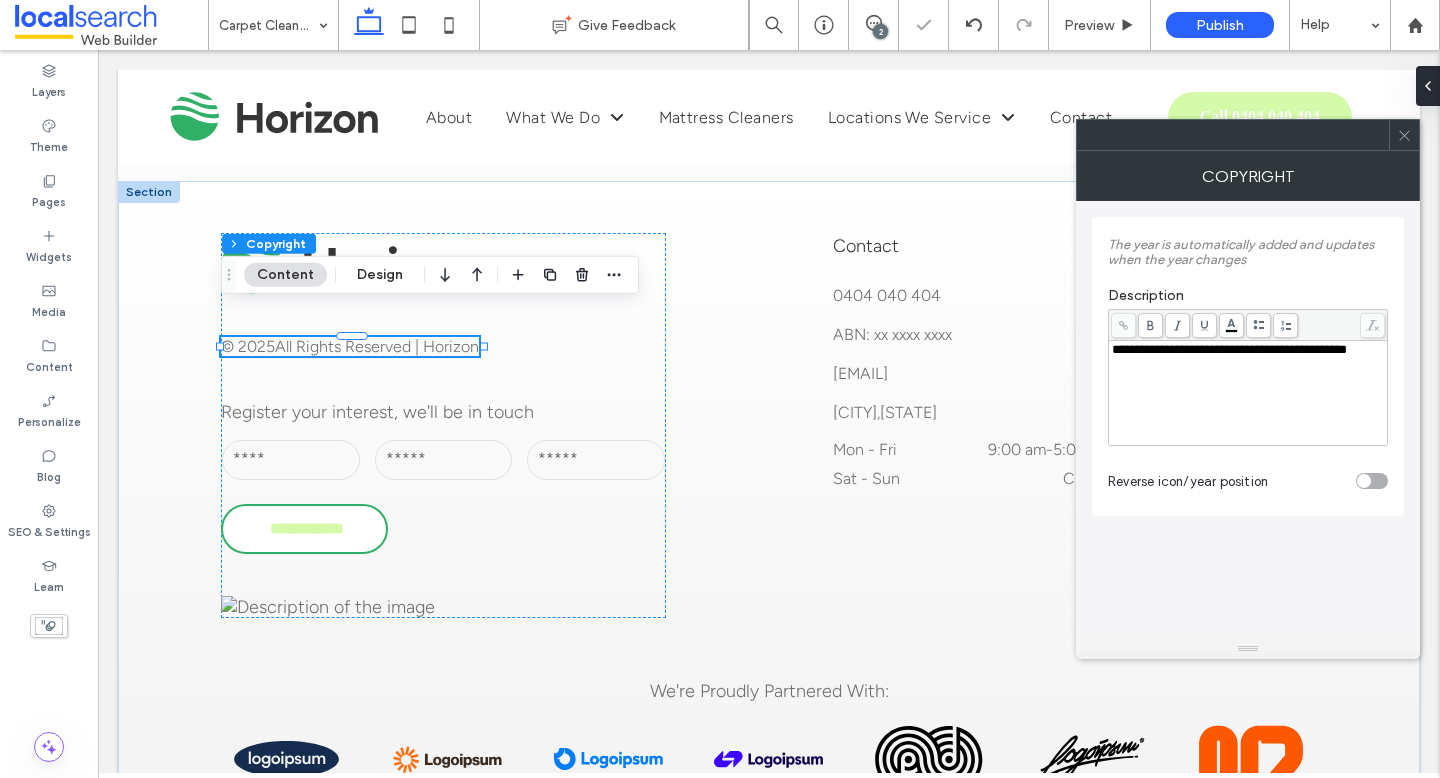 click at bounding box center [1404, 135] 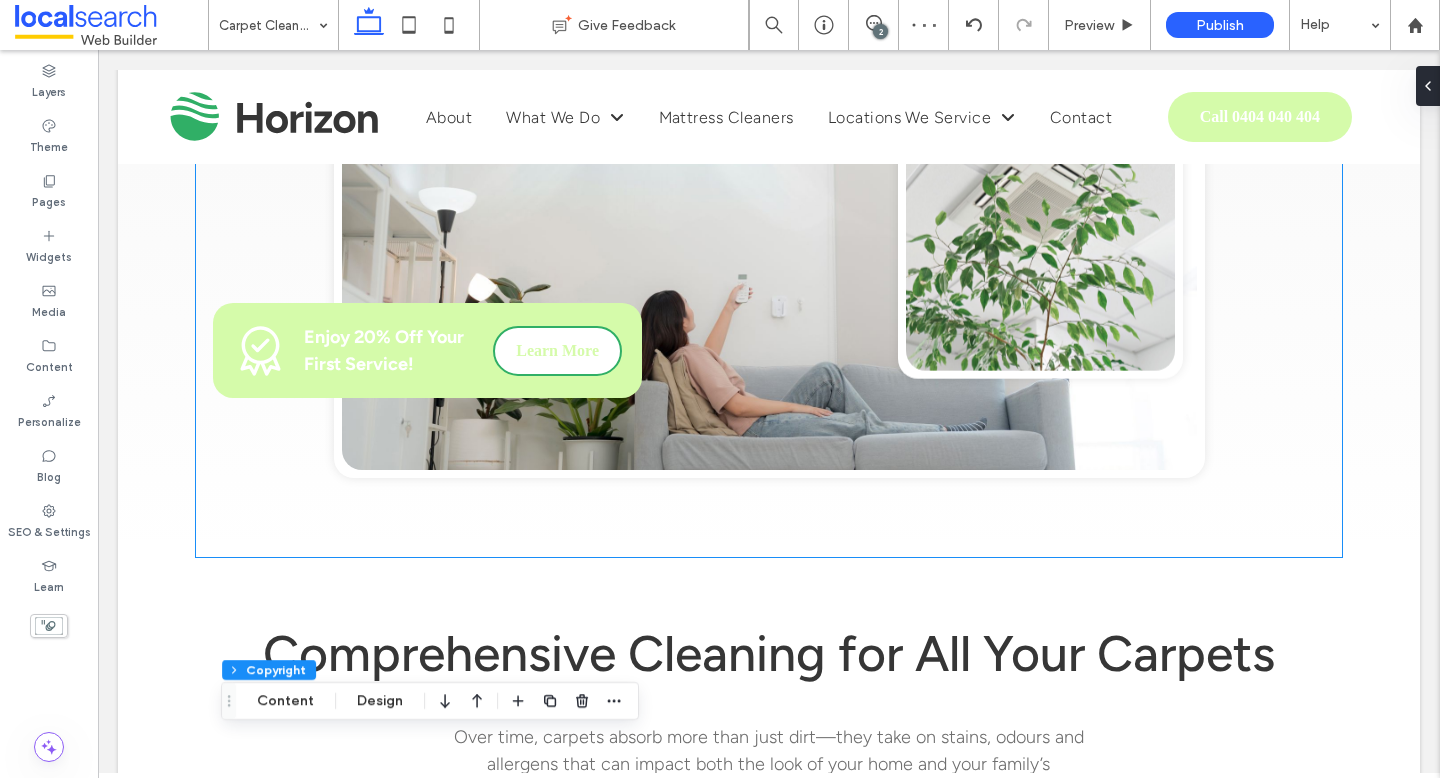 scroll, scrollTop: 777, scrollLeft: 0, axis: vertical 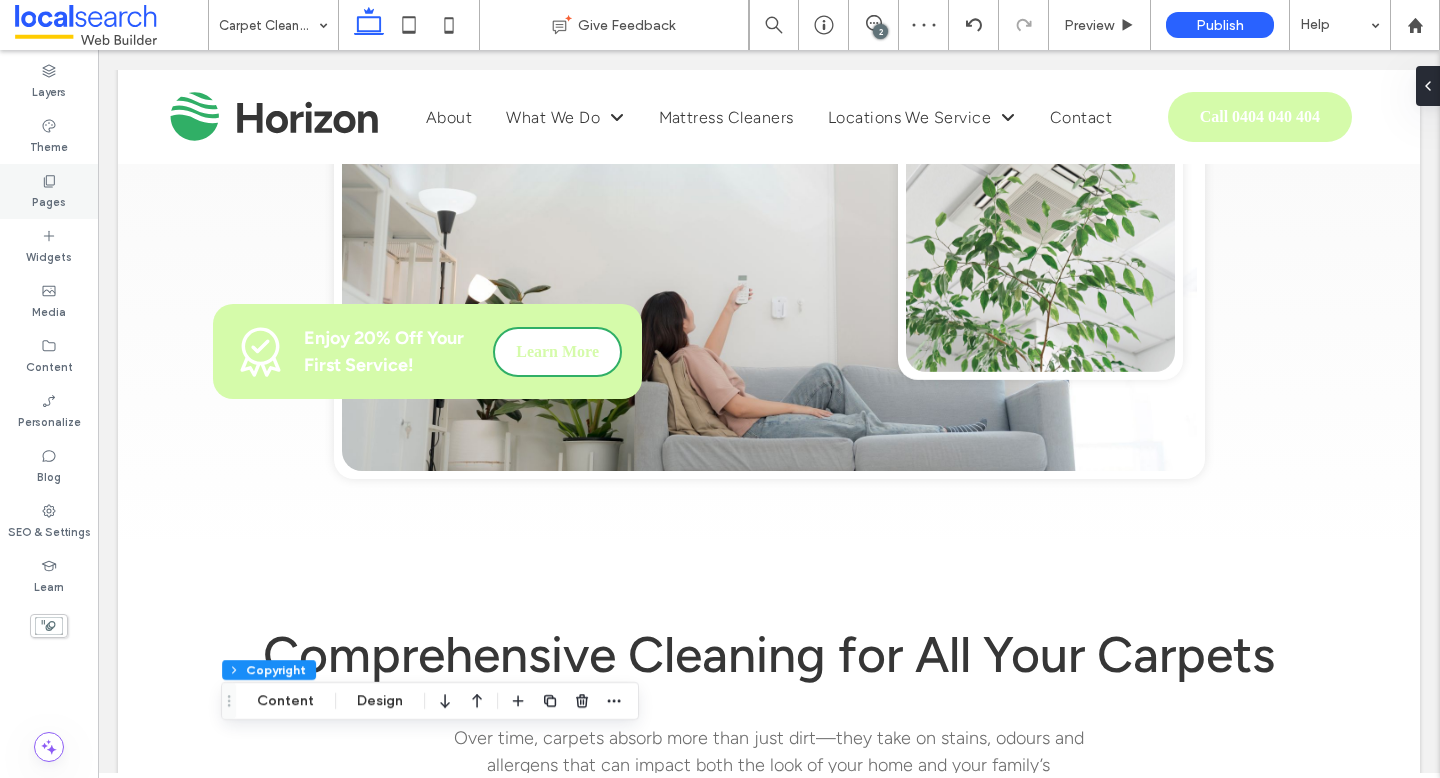 click 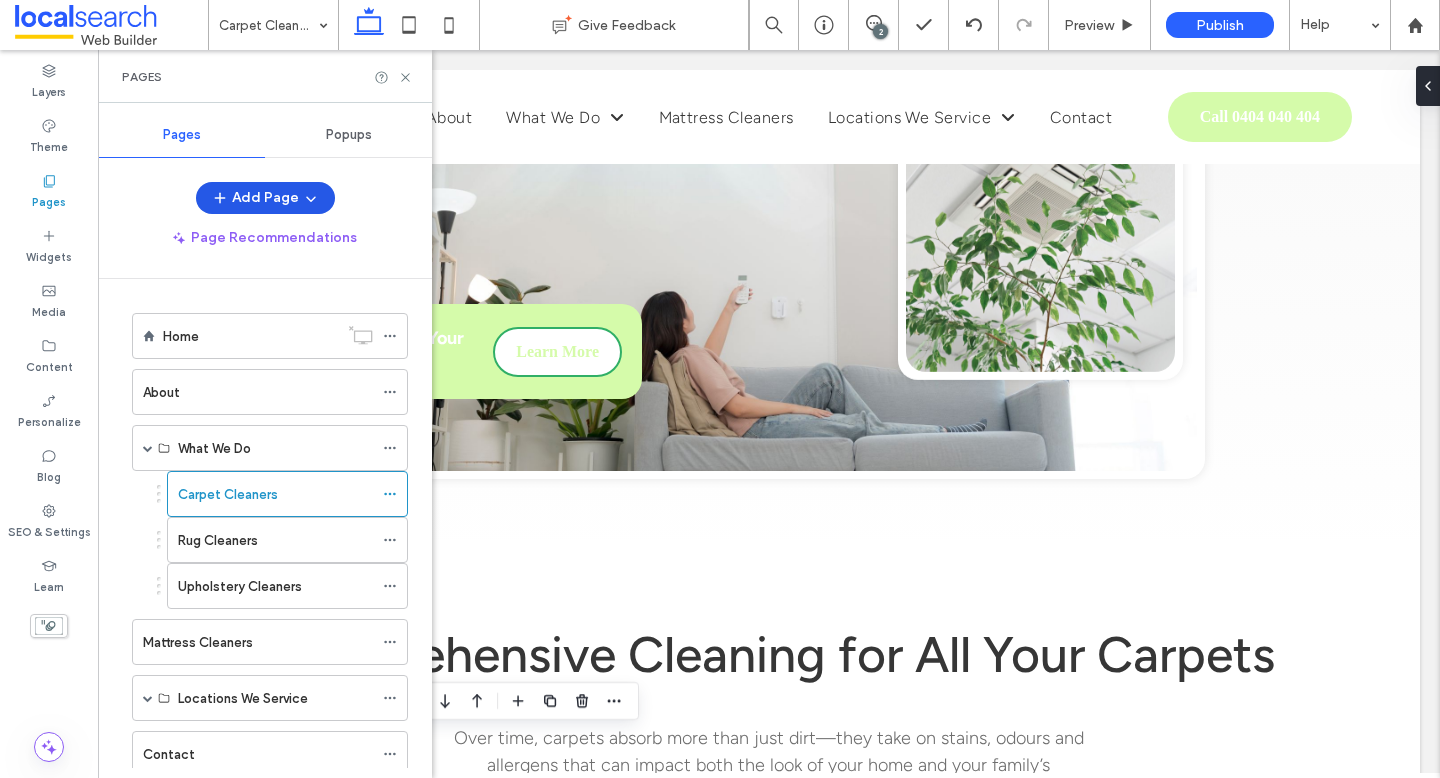 click on "Add Page" at bounding box center [265, 198] 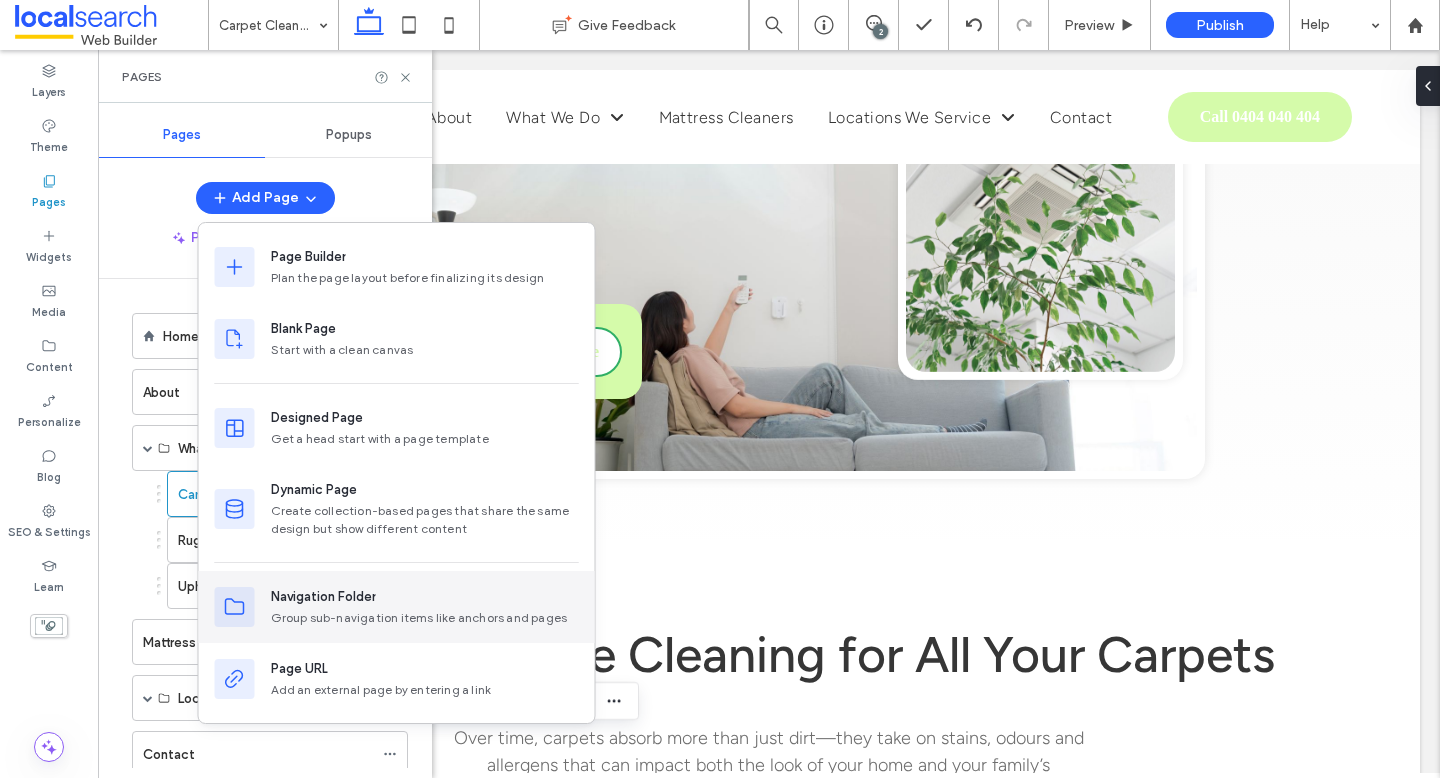 click on "Navigation Folder" at bounding box center (323, 597) 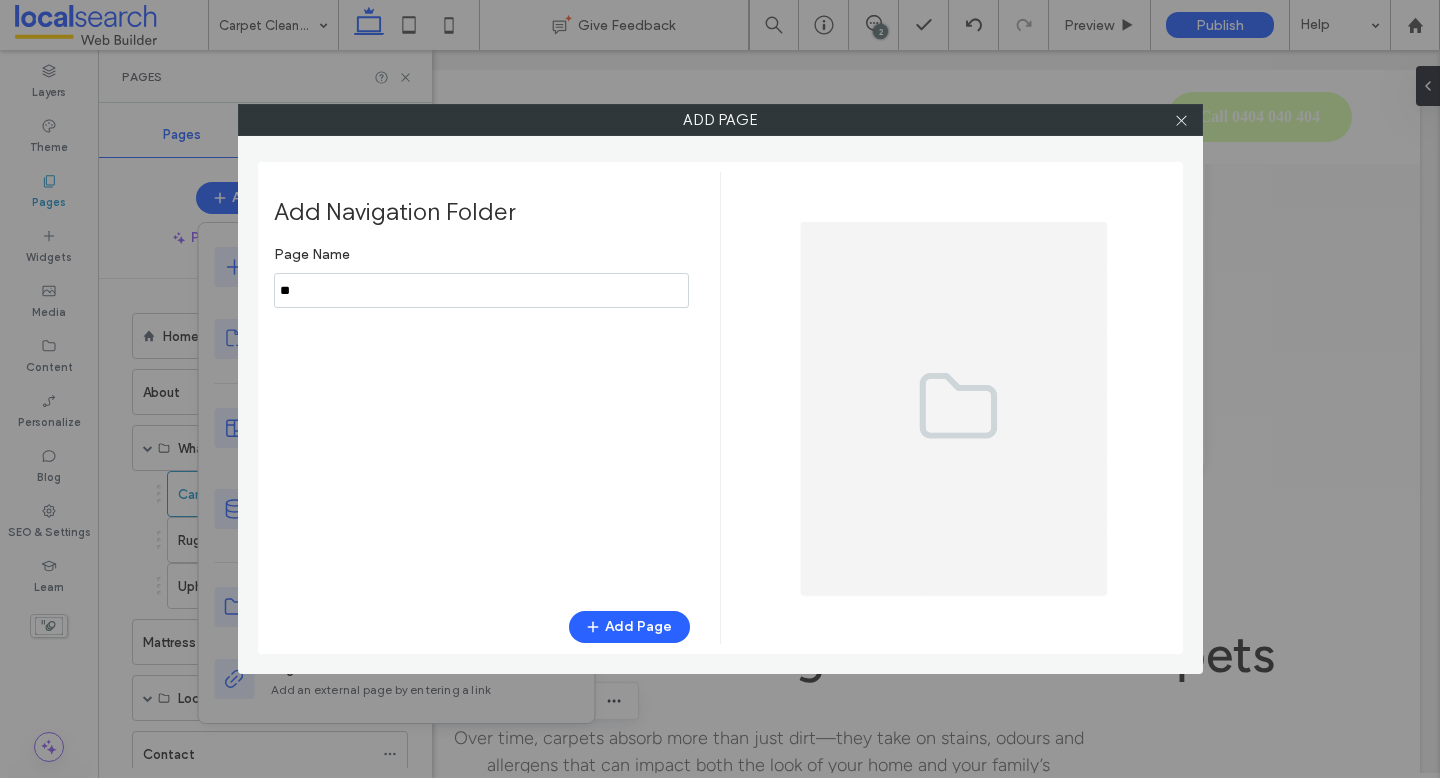type on "**" 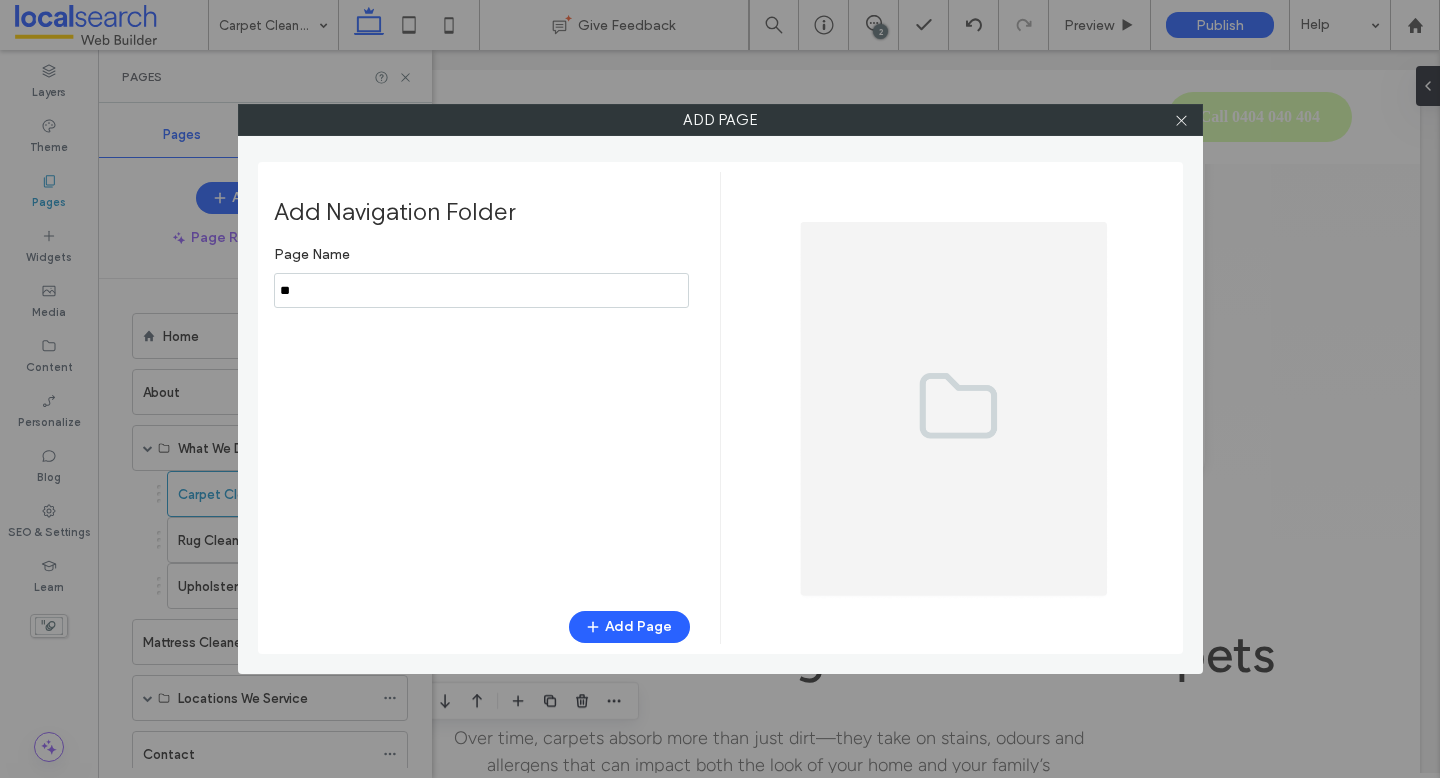 click on "Add Navigation Folder Page Name Add Page" at bounding box center [497, 408] 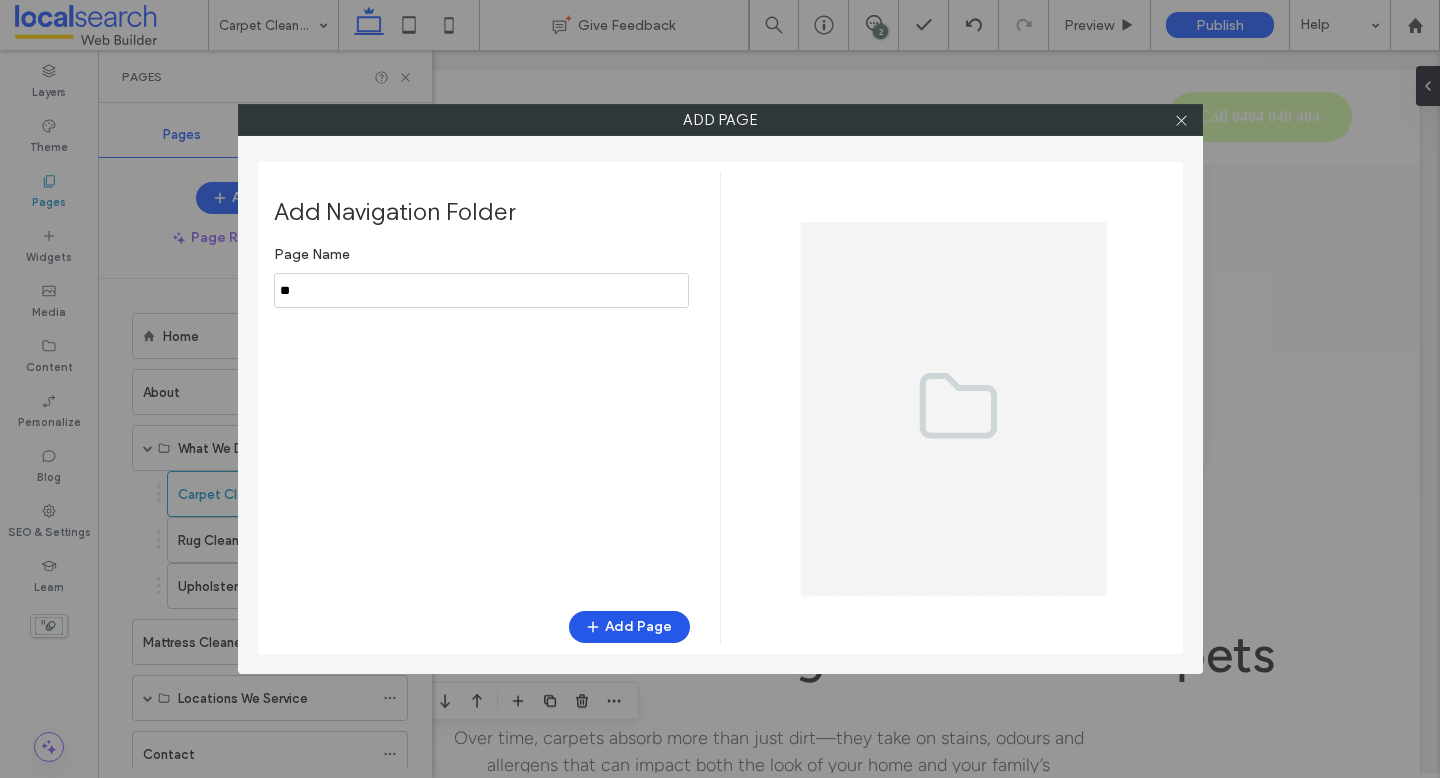 click on "Add Page" at bounding box center (629, 627) 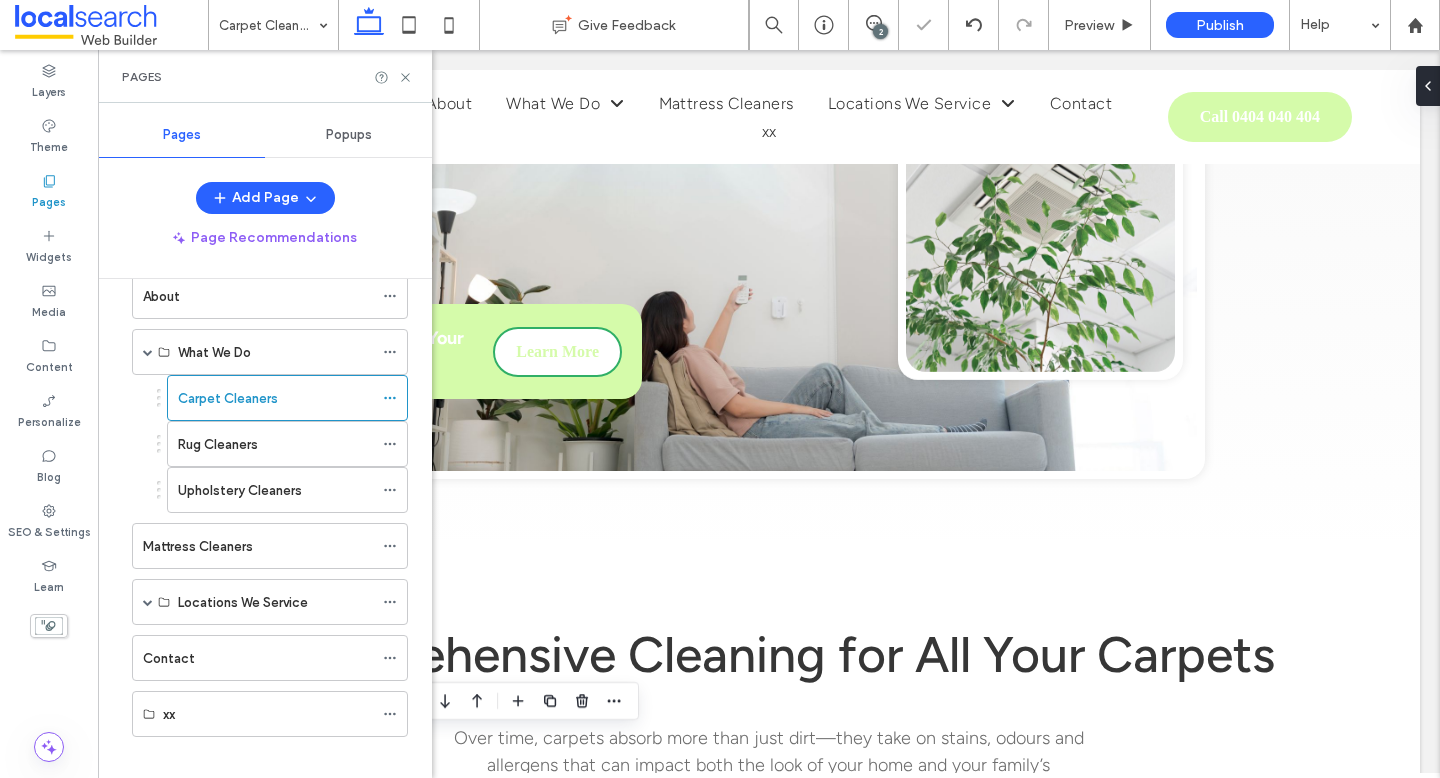 scroll, scrollTop: 115, scrollLeft: 0, axis: vertical 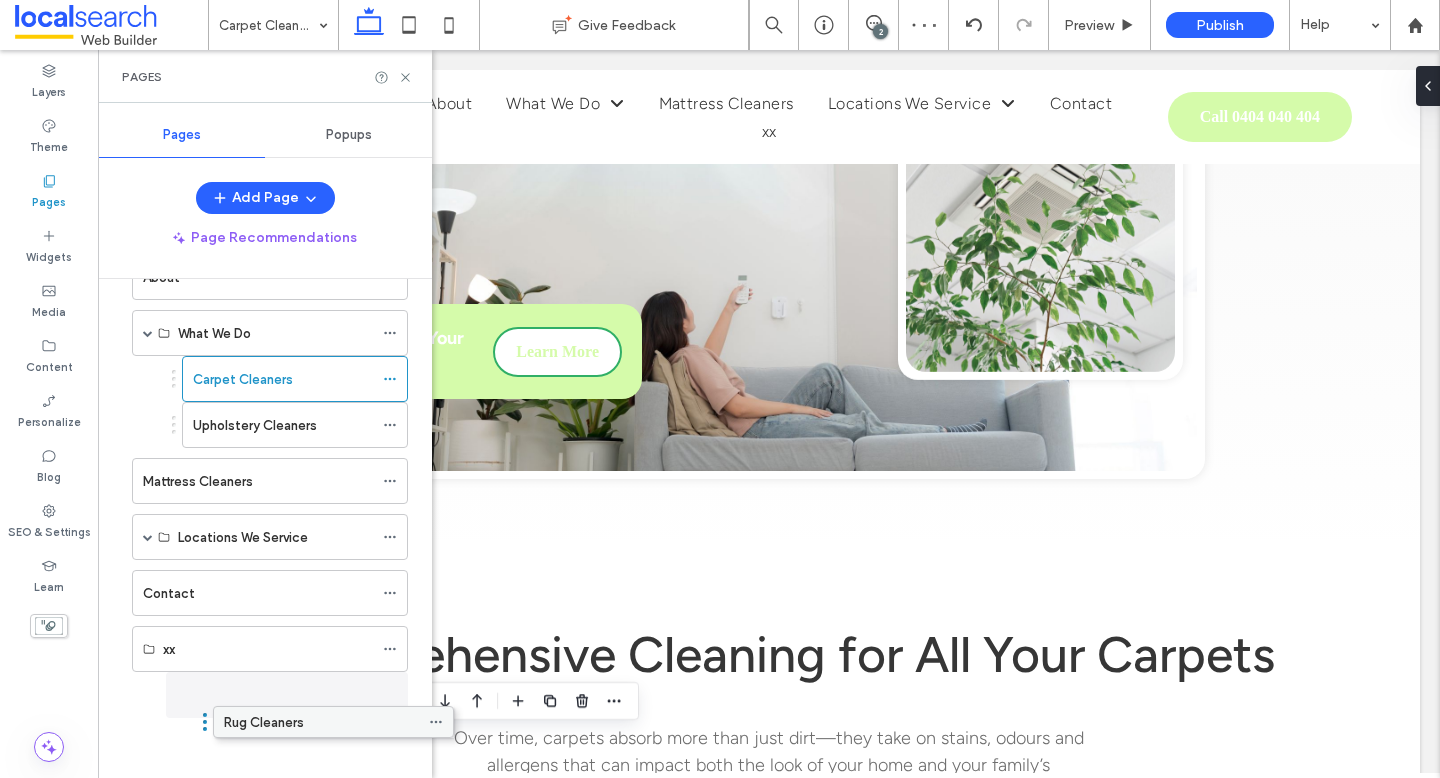 drag, startPoint x: 236, startPoint y: 431, endPoint x: 283, endPoint y: 726, distance: 298.7206 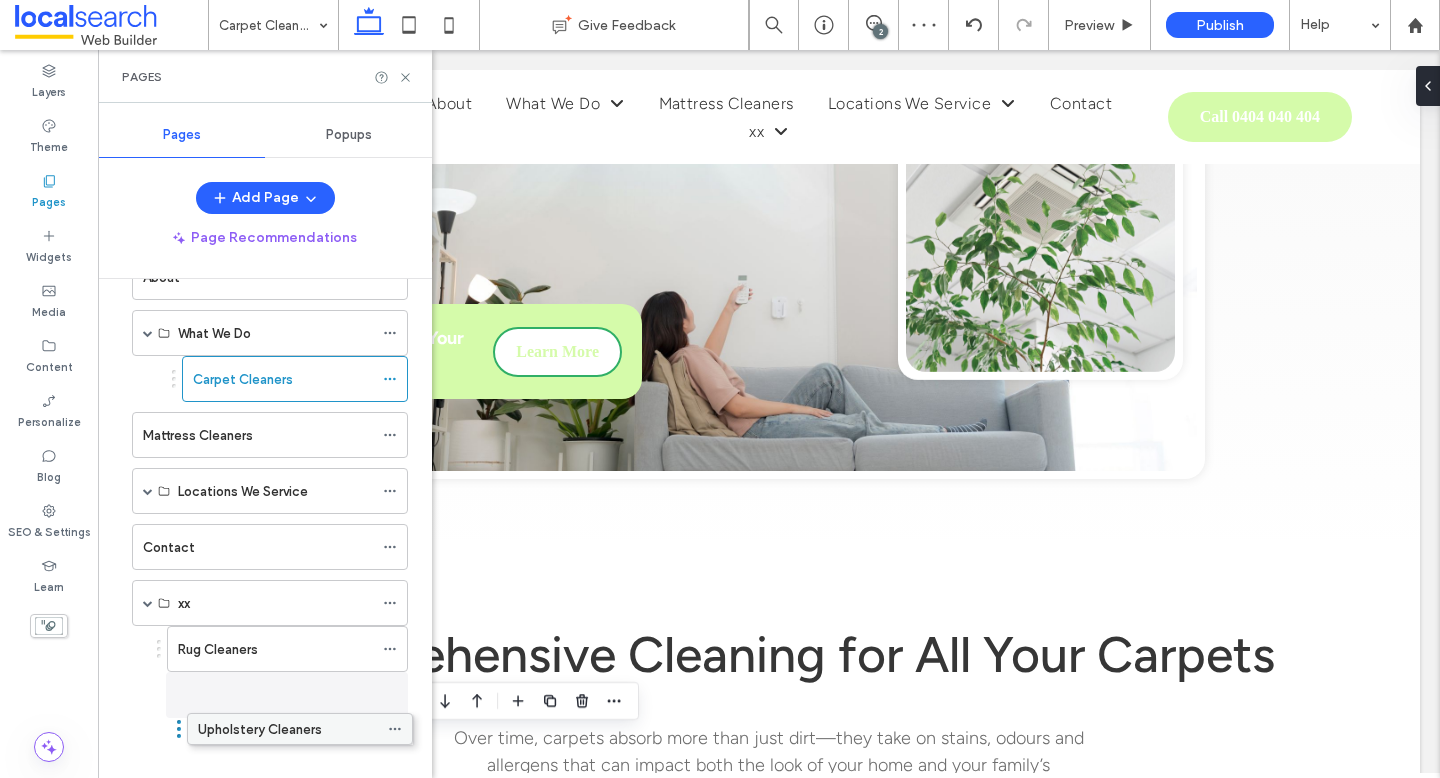 drag, startPoint x: 284, startPoint y: 429, endPoint x: 289, endPoint y: 730, distance: 301.04153 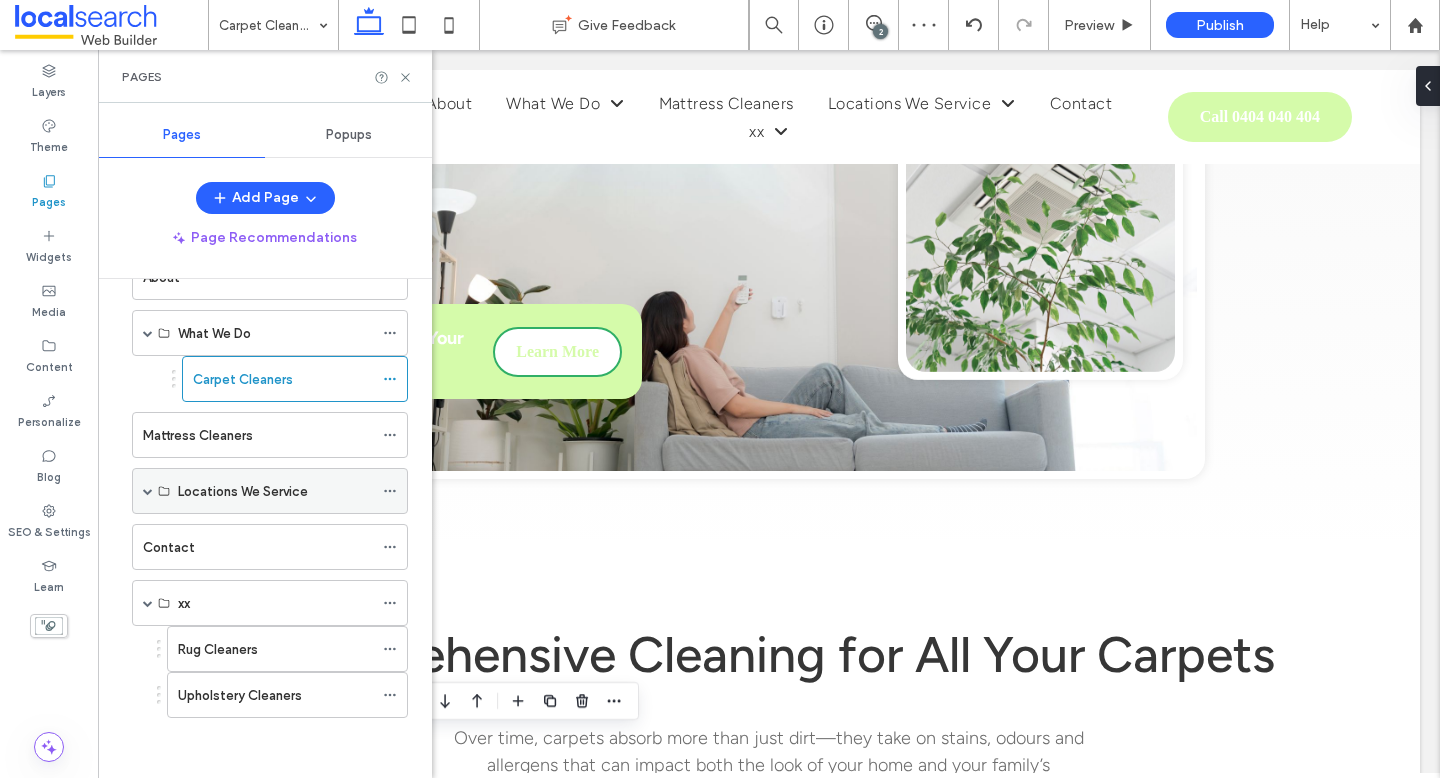 click at bounding box center [148, 491] 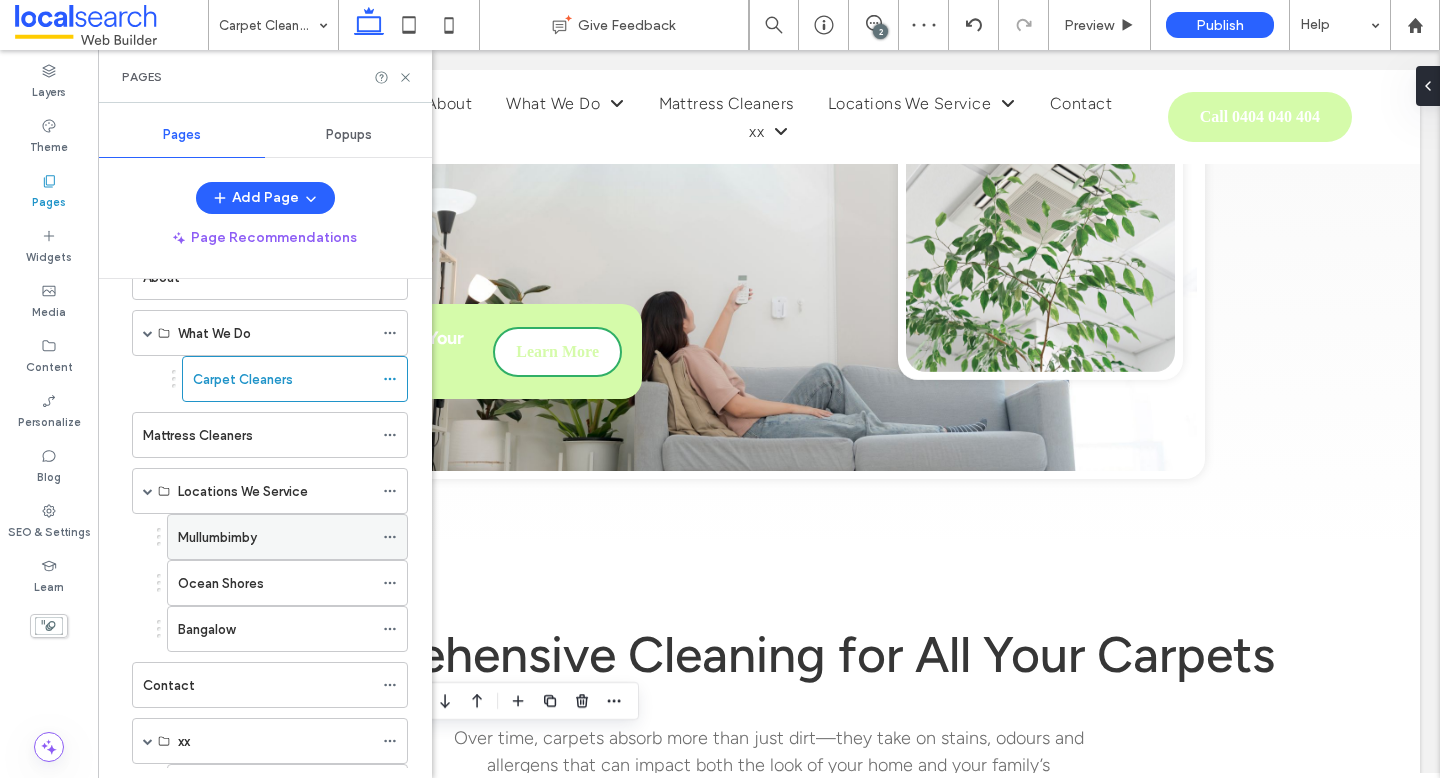 scroll, scrollTop: 253, scrollLeft: 0, axis: vertical 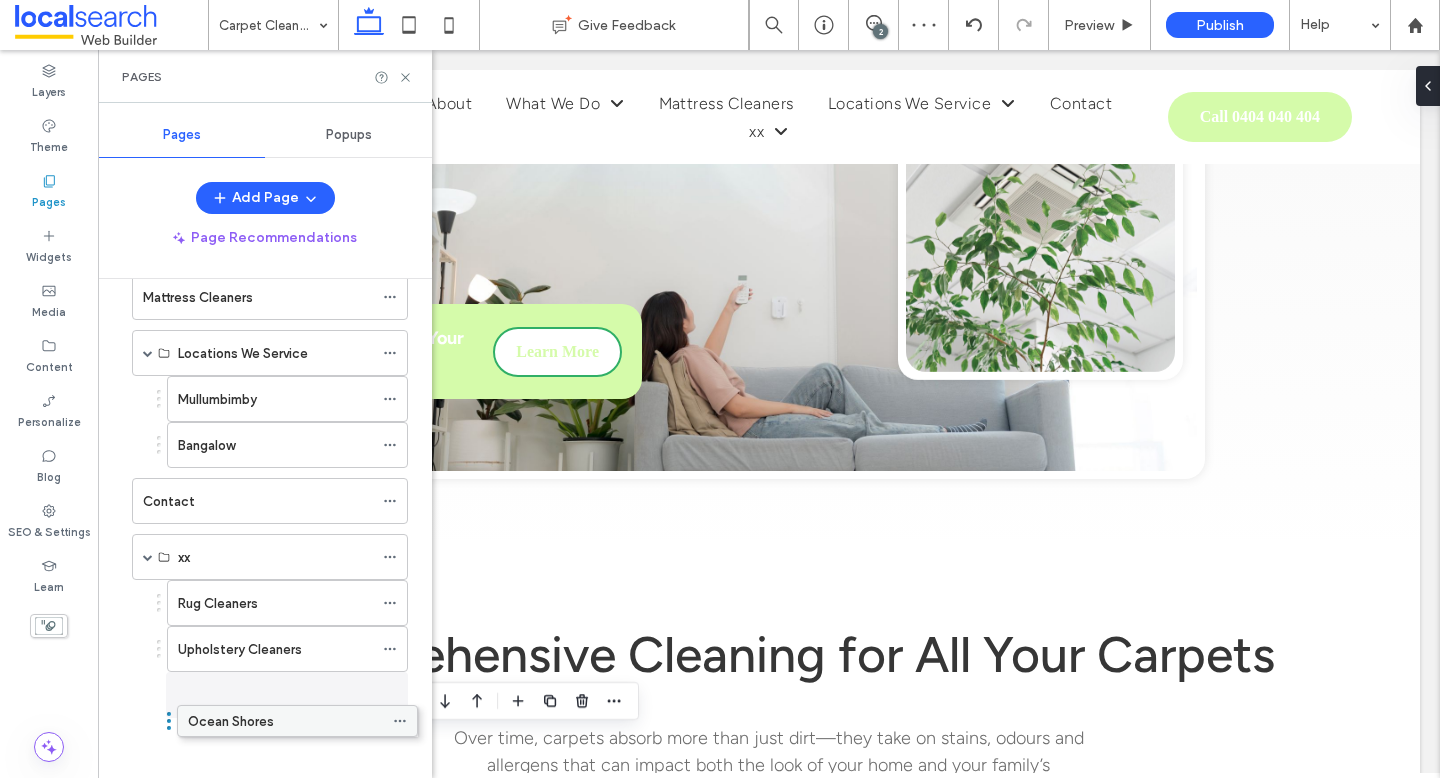 drag, startPoint x: 246, startPoint y: 446, endPoint x: 257, endPoint y: 722, distance: 276.21912 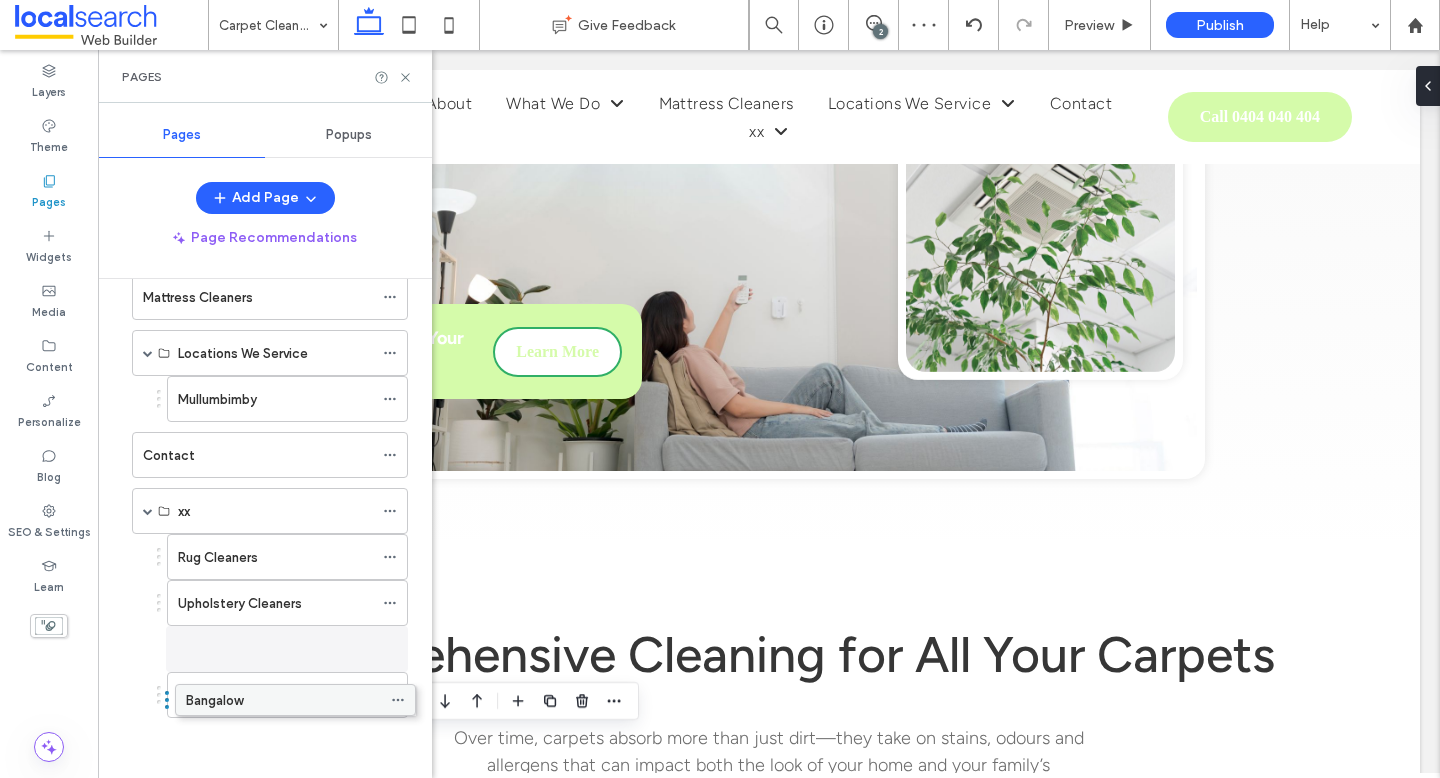 drag, startPoint x: 254, startPoint y: 453, endPoint x: 263, endPoint y: 711, distance: 258.15692 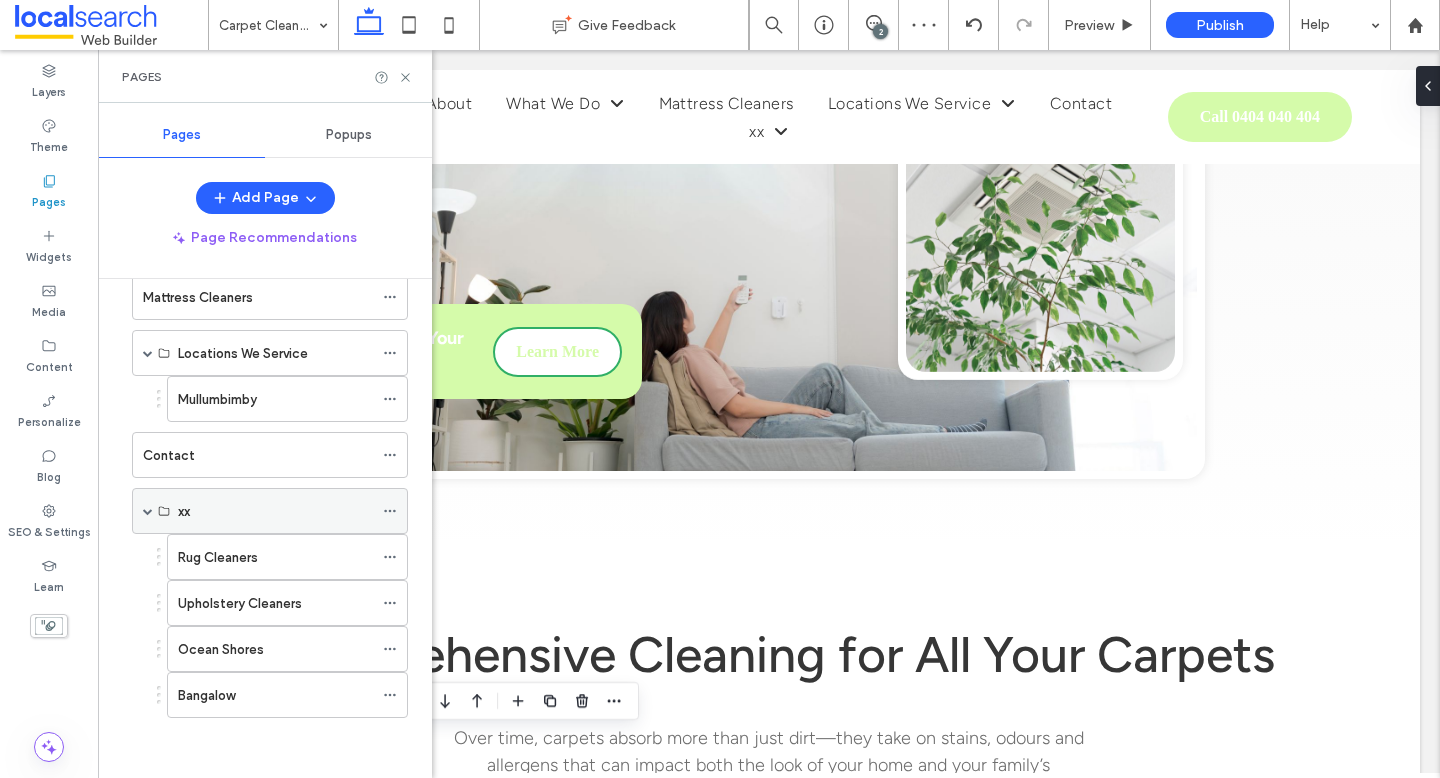 click 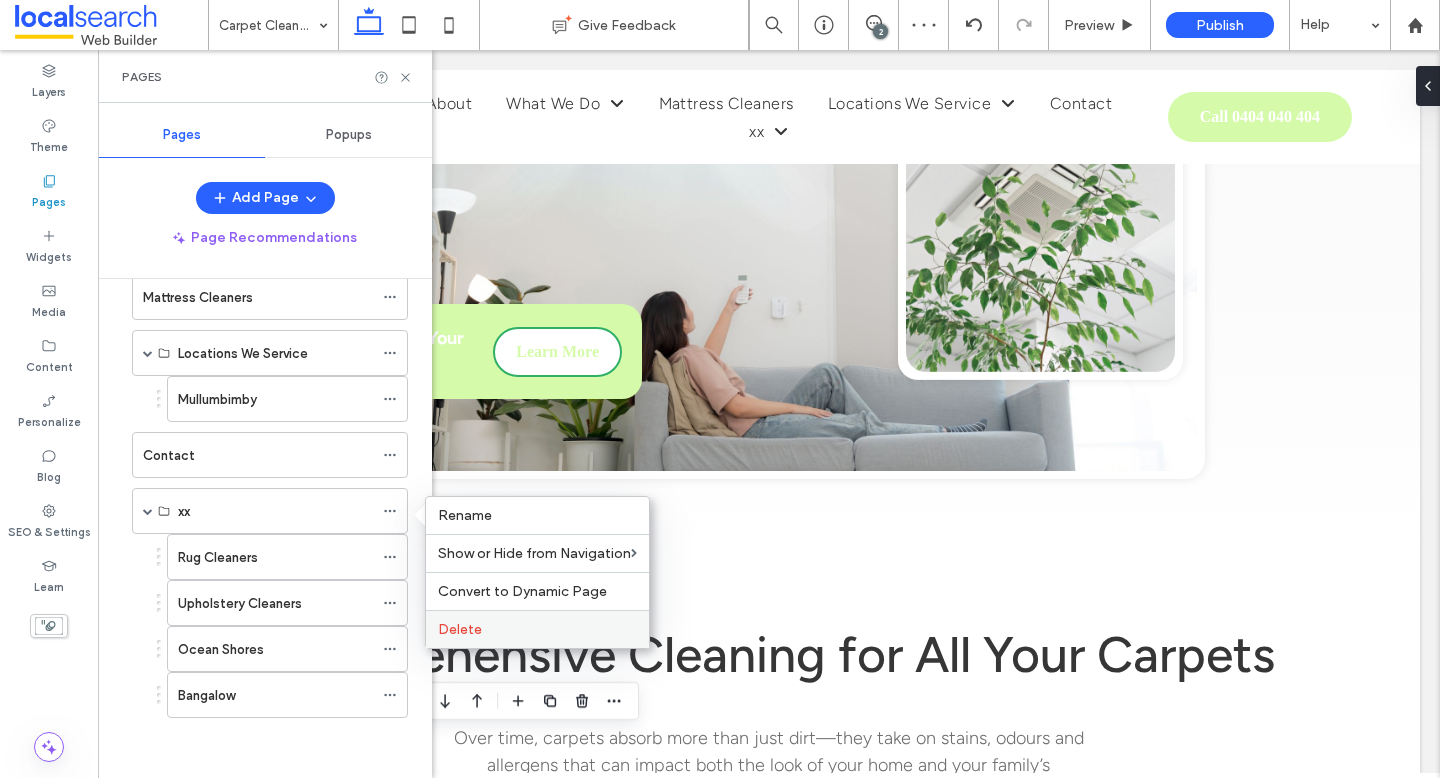 click on "Delete" at bounding box center (460, 629) 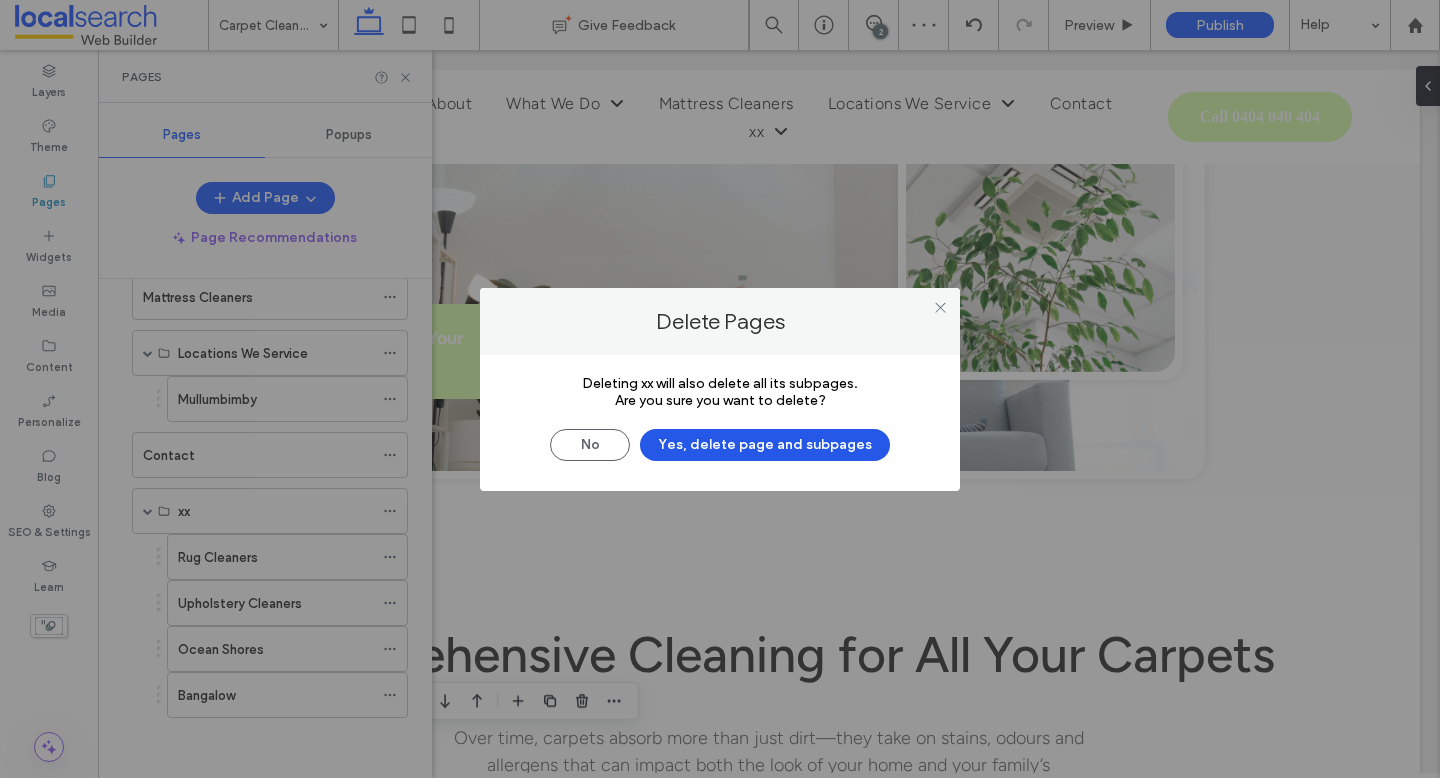 click on "Yes, delete page and subpages" at bounding box center [765, 445] 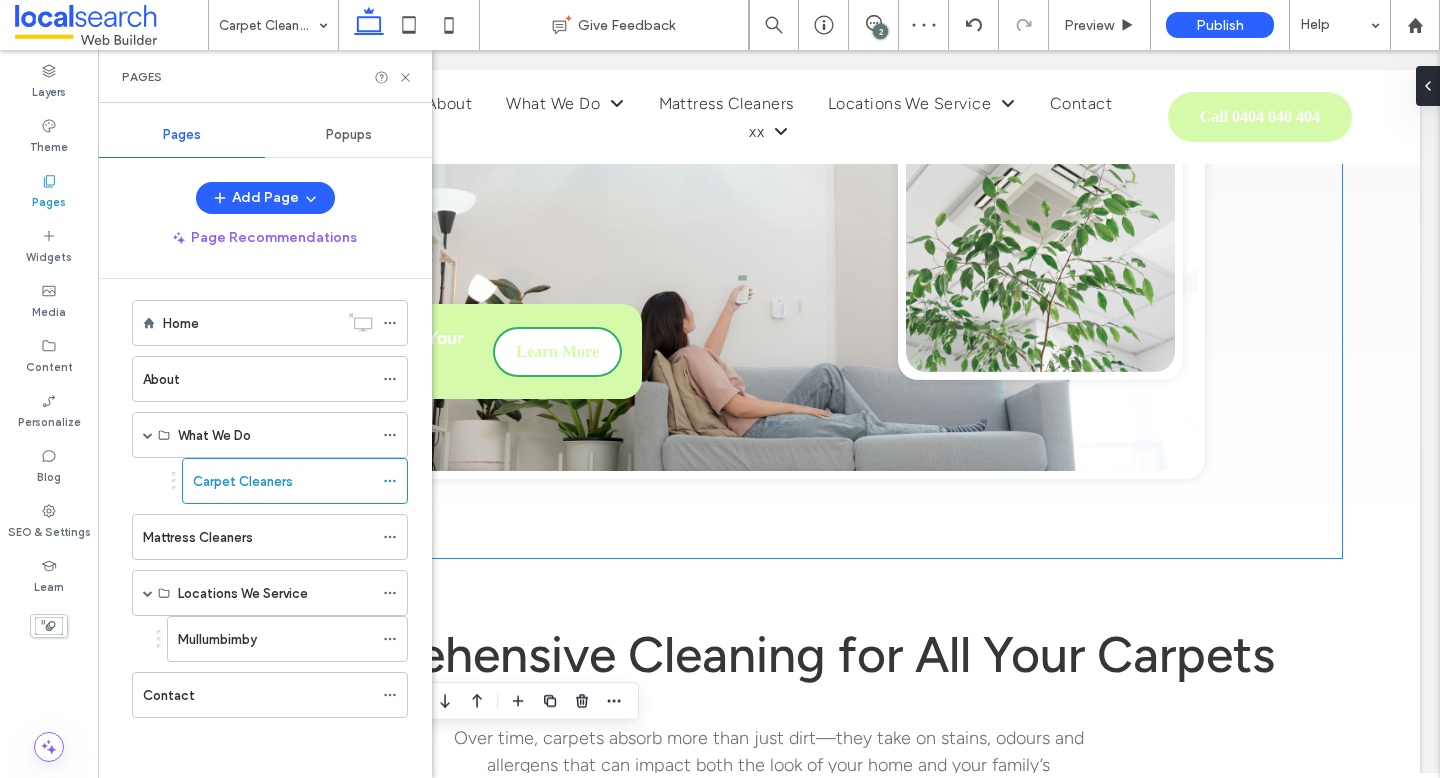 scroll, scrollTop: 13, scrollLeft: 0, axis: vertical 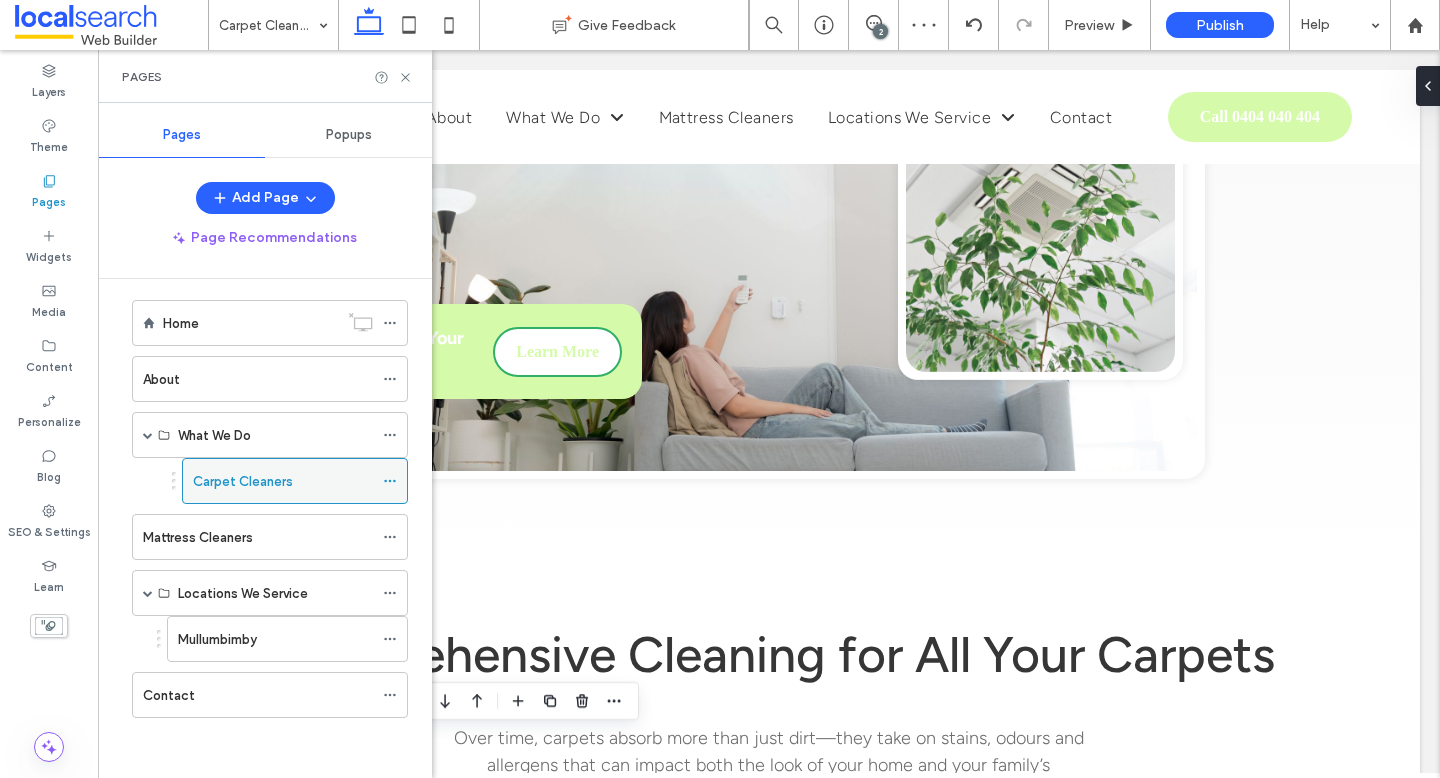 click 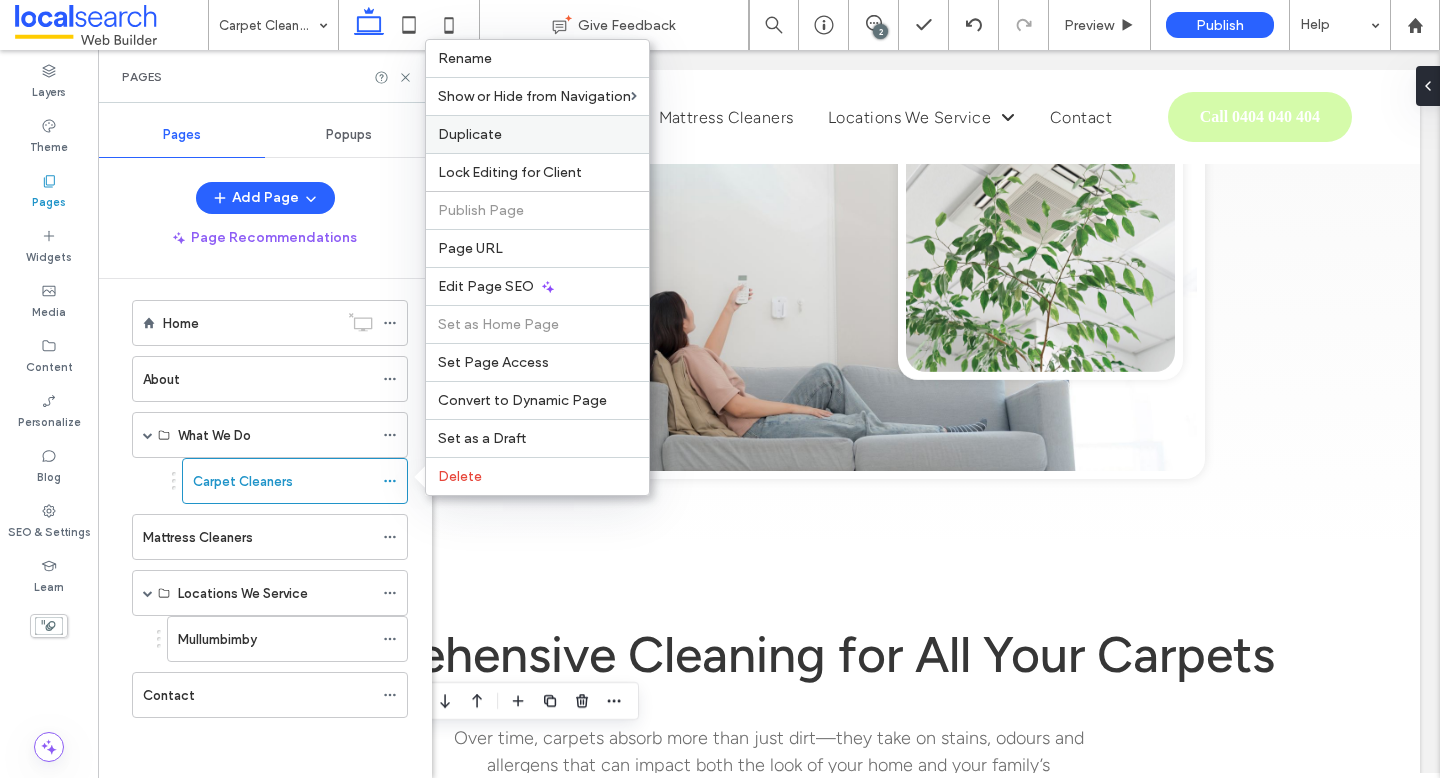 click on "Duplicate" at bounding box center [470, 134] 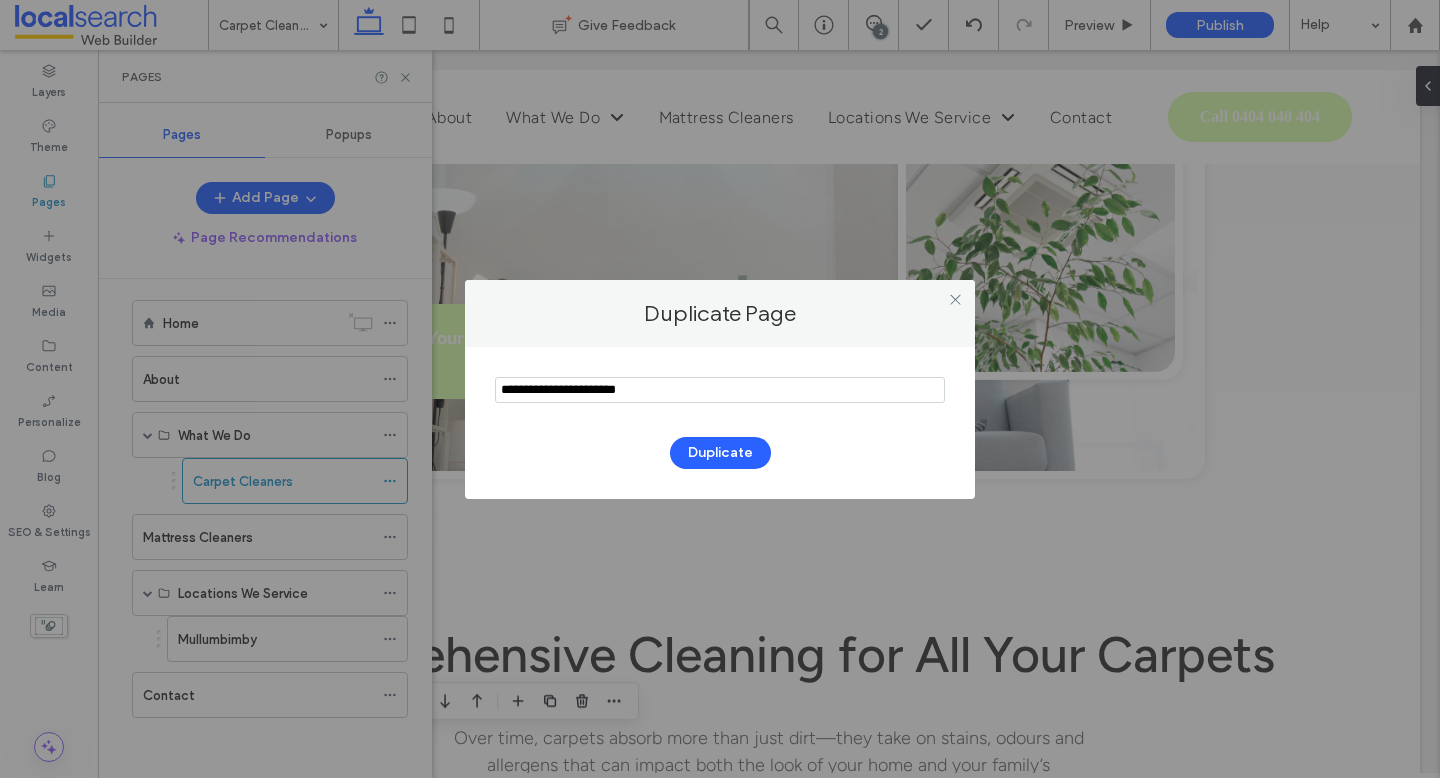 click at bounding box center (720, 390) 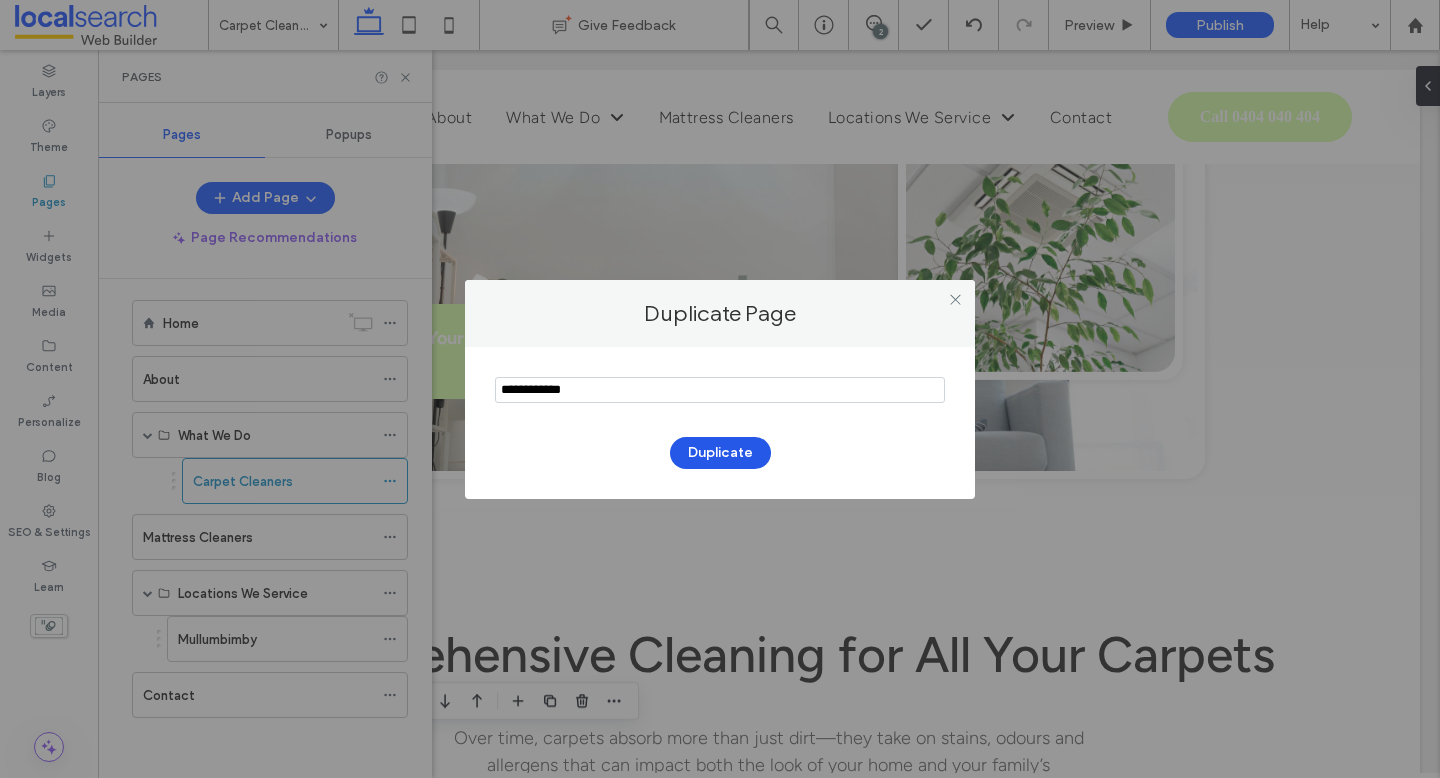 type on "**********" 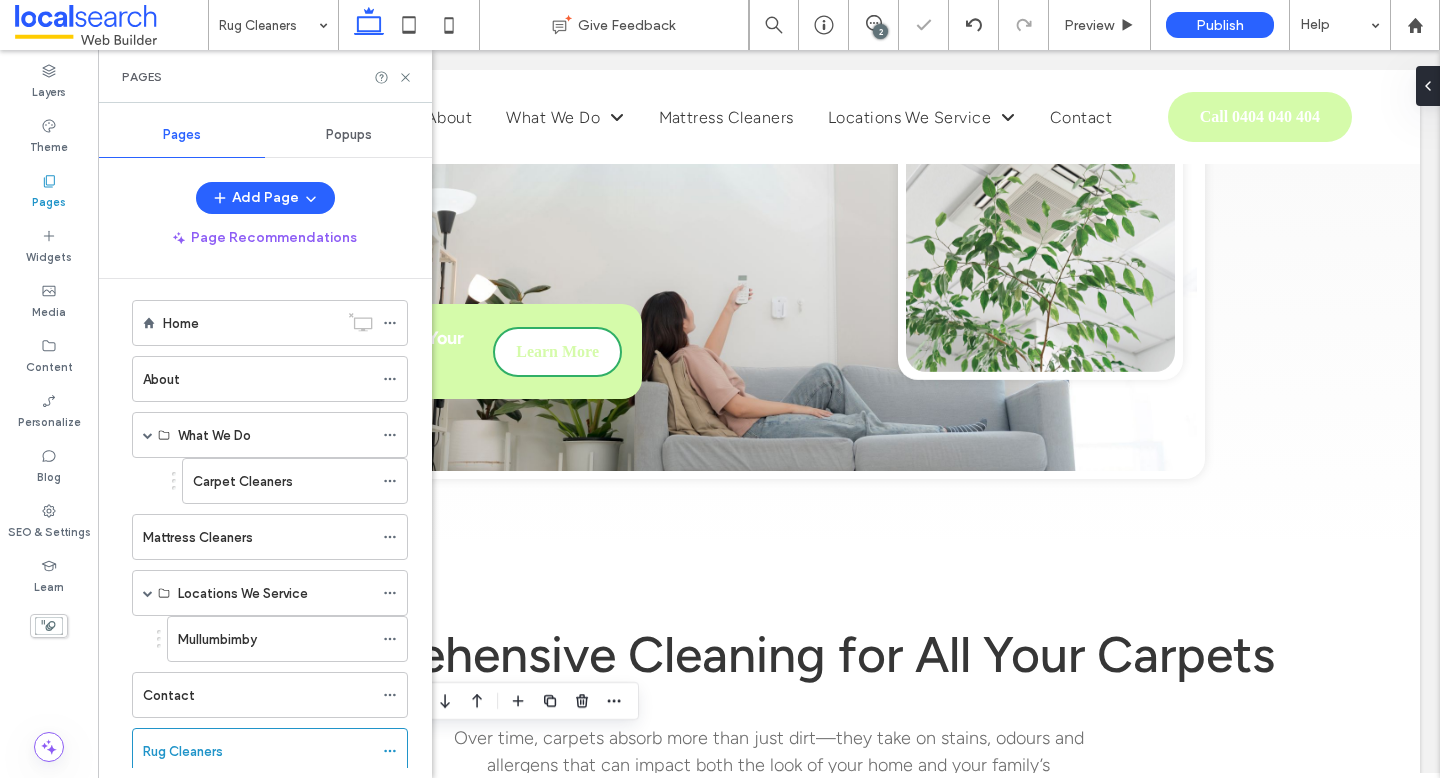 scroll, scrollTop: 69, scrollLeft: 0, axis: vertical 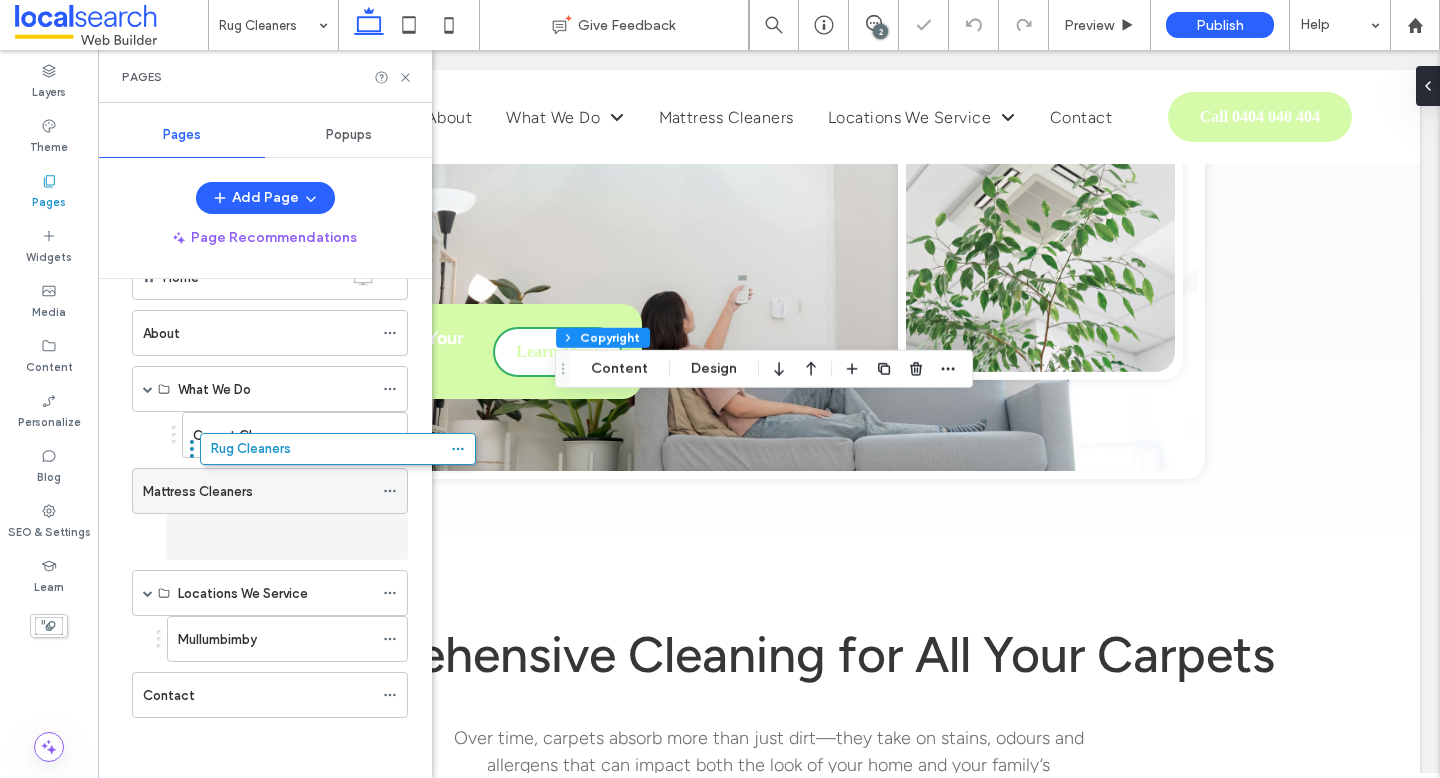 drag, startPoint x: 183, startPoint y: 702, endPoint x: 251, endPoint y: 512, distance: 201.80188 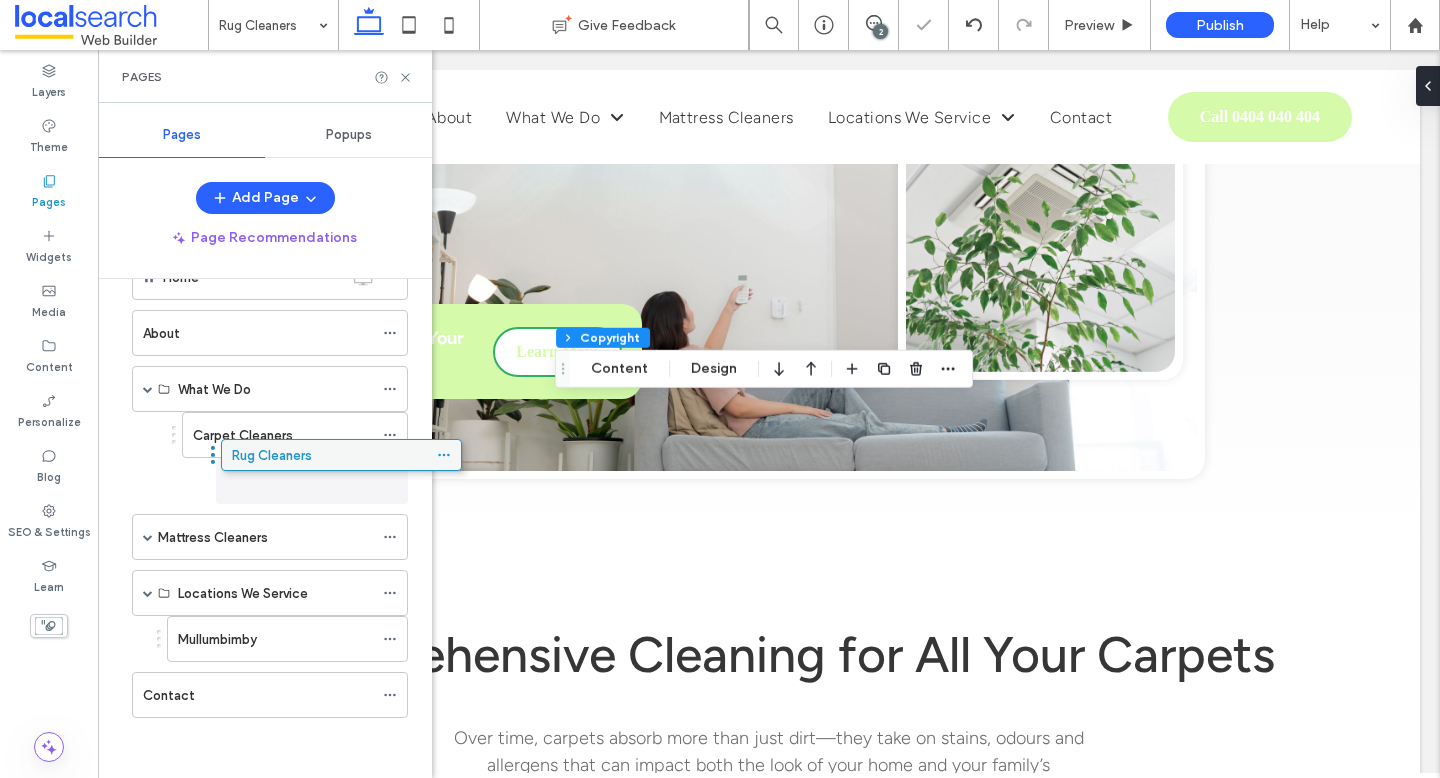 drag, startPoint x: 225, startPoint y: 545, endPoint x: 279, endPoint y: 470, distance: 92.417534 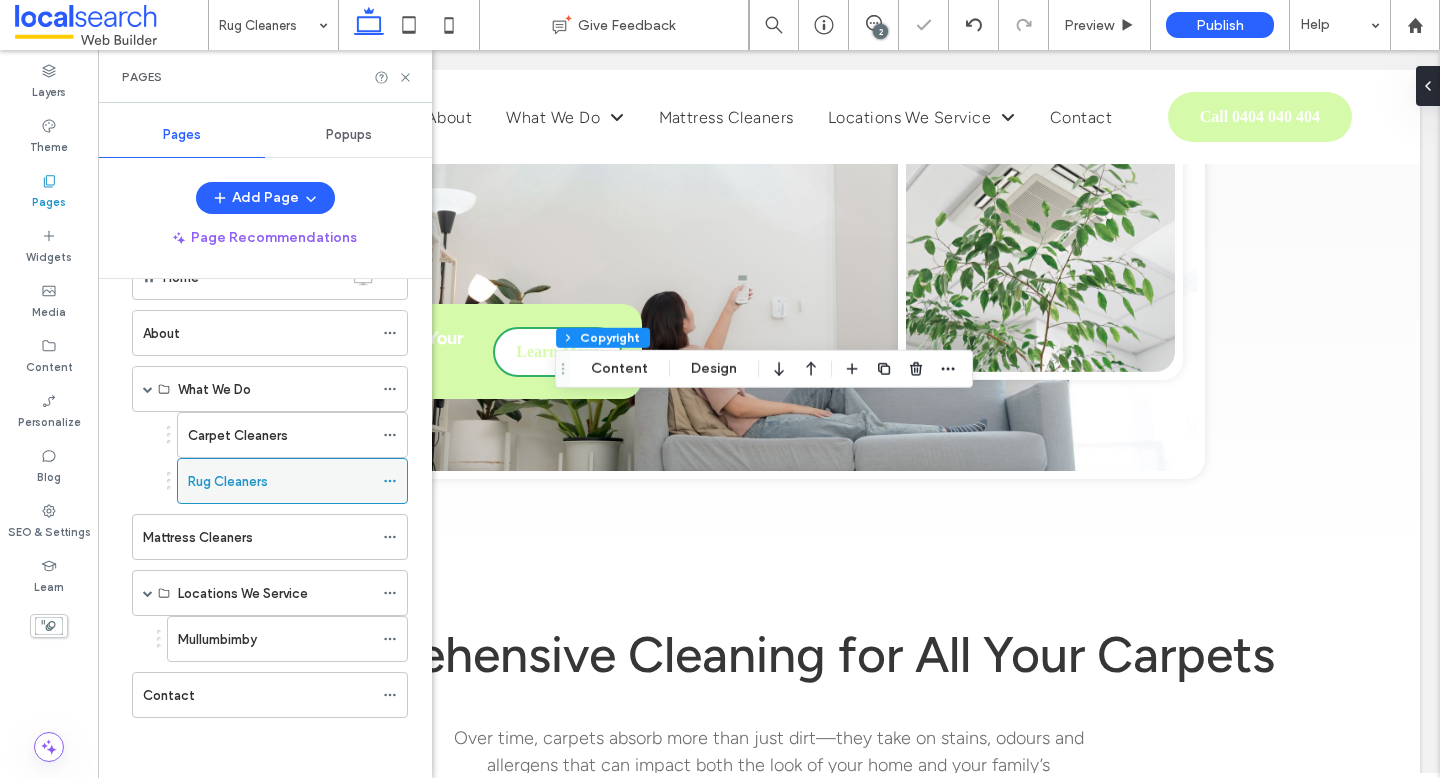 click 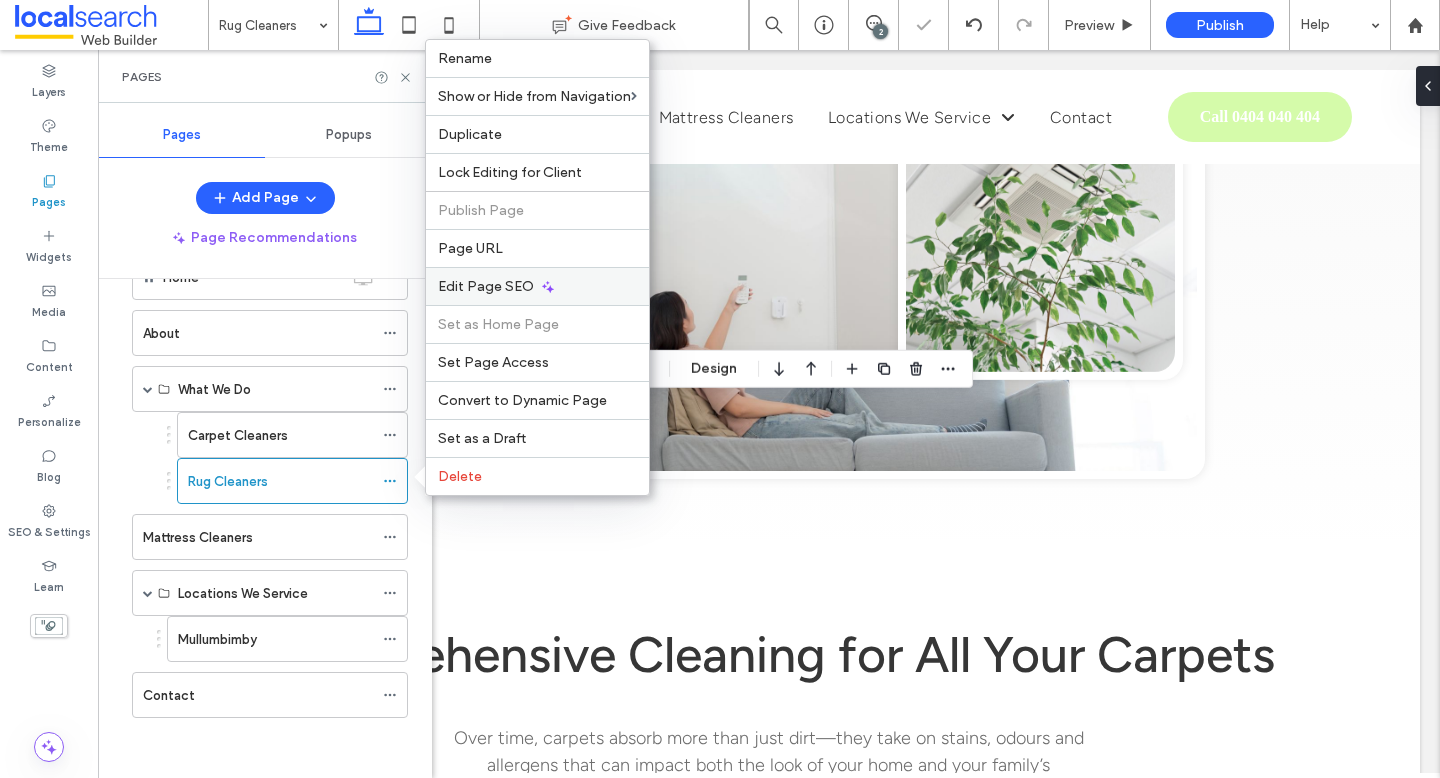 click 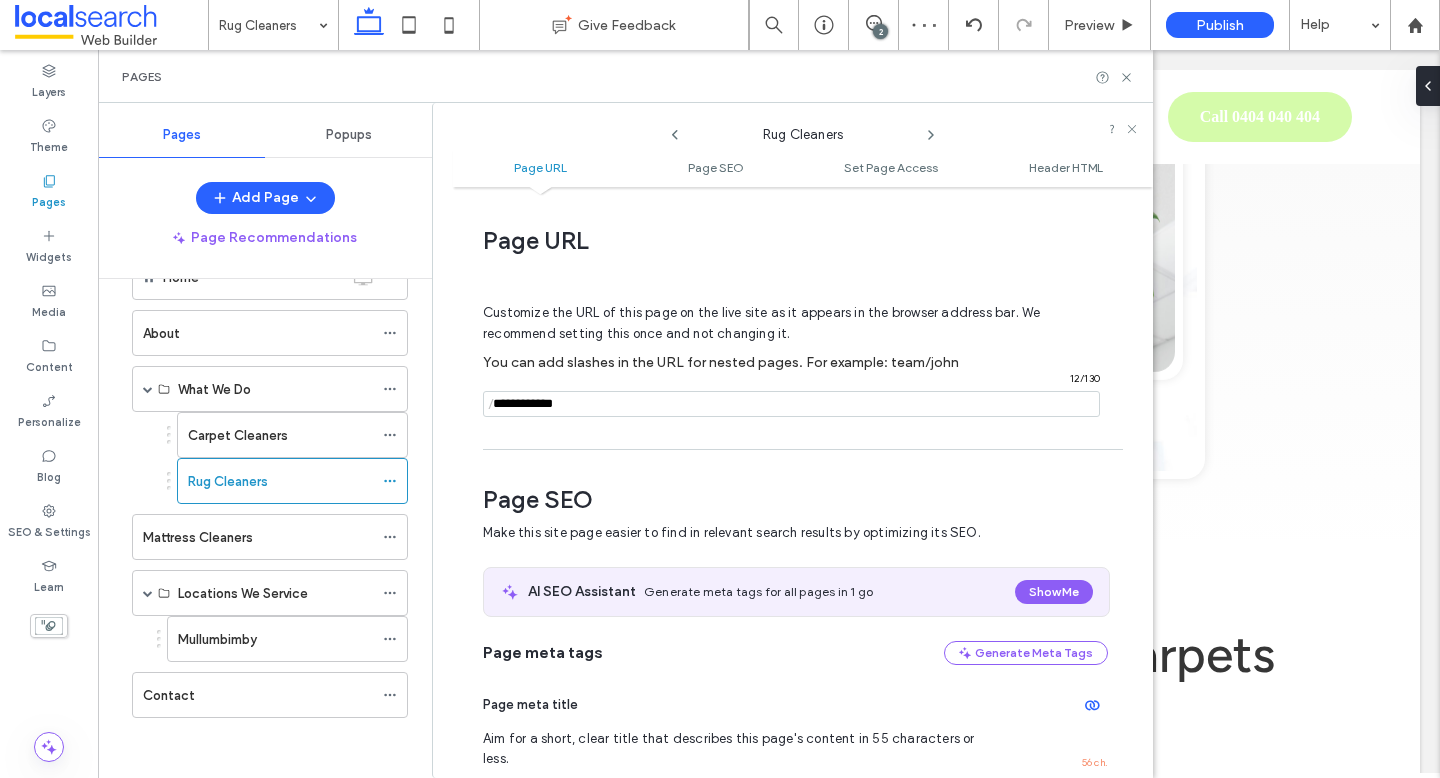 scroll, scrollTop: 275, scrollLeft: 0, axis: vertical 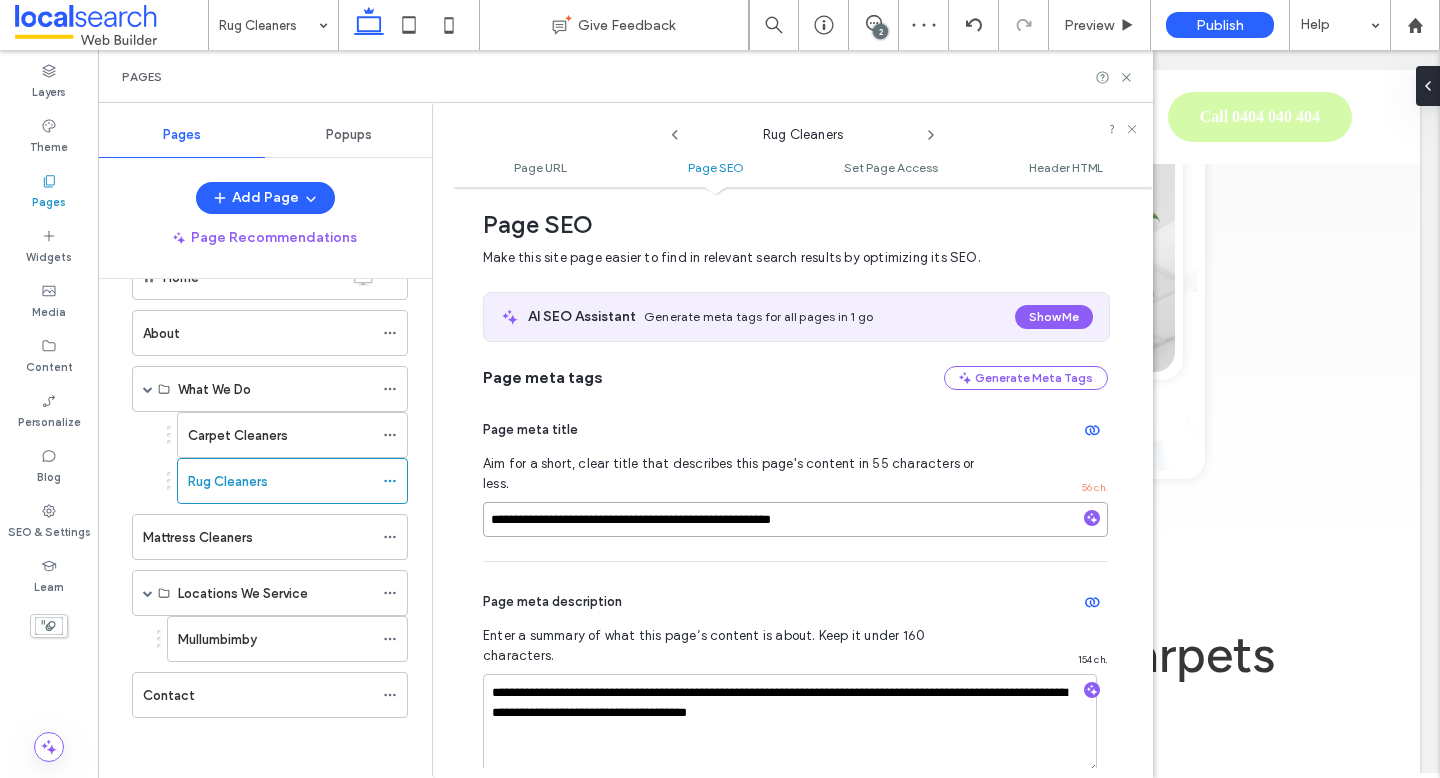 click on "**********" at bounding box center [795, 519] 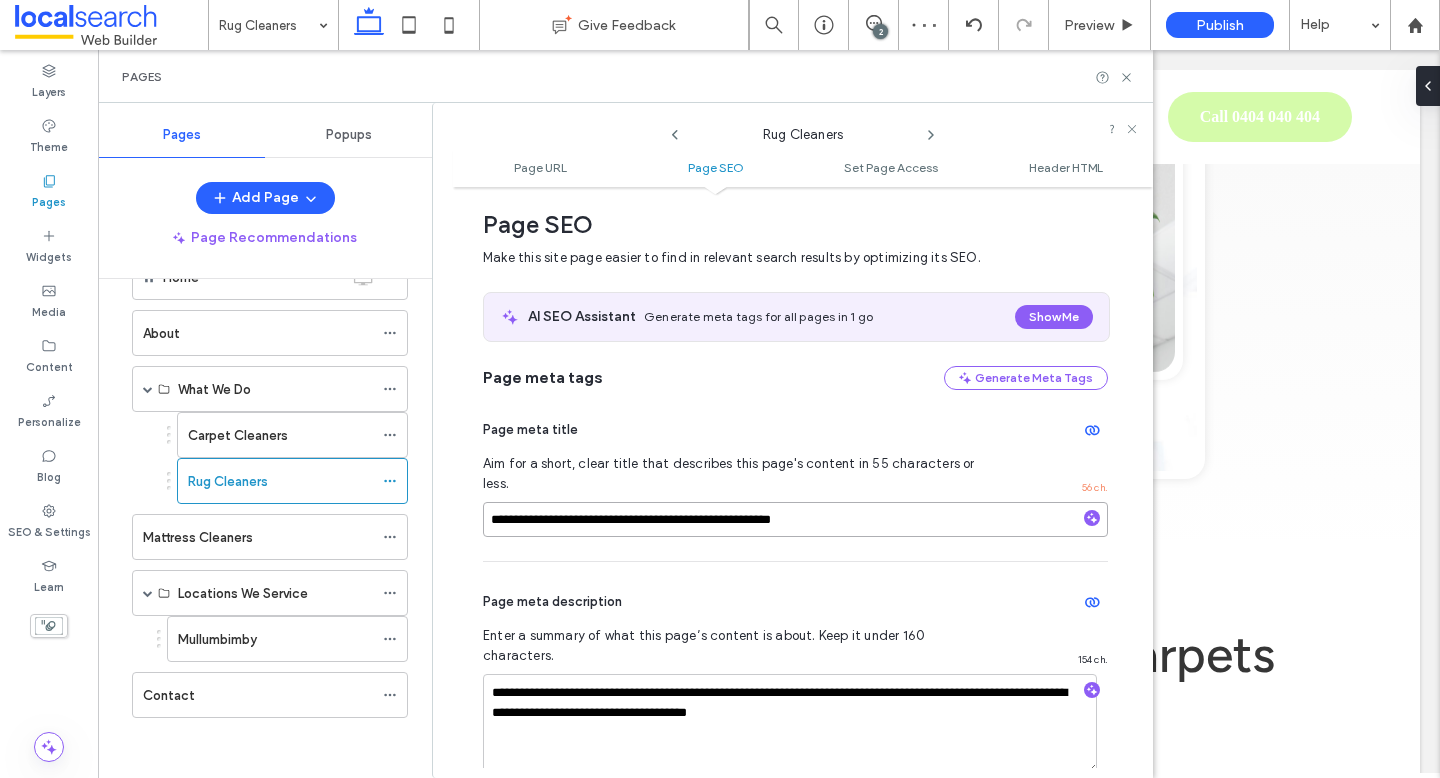 paste 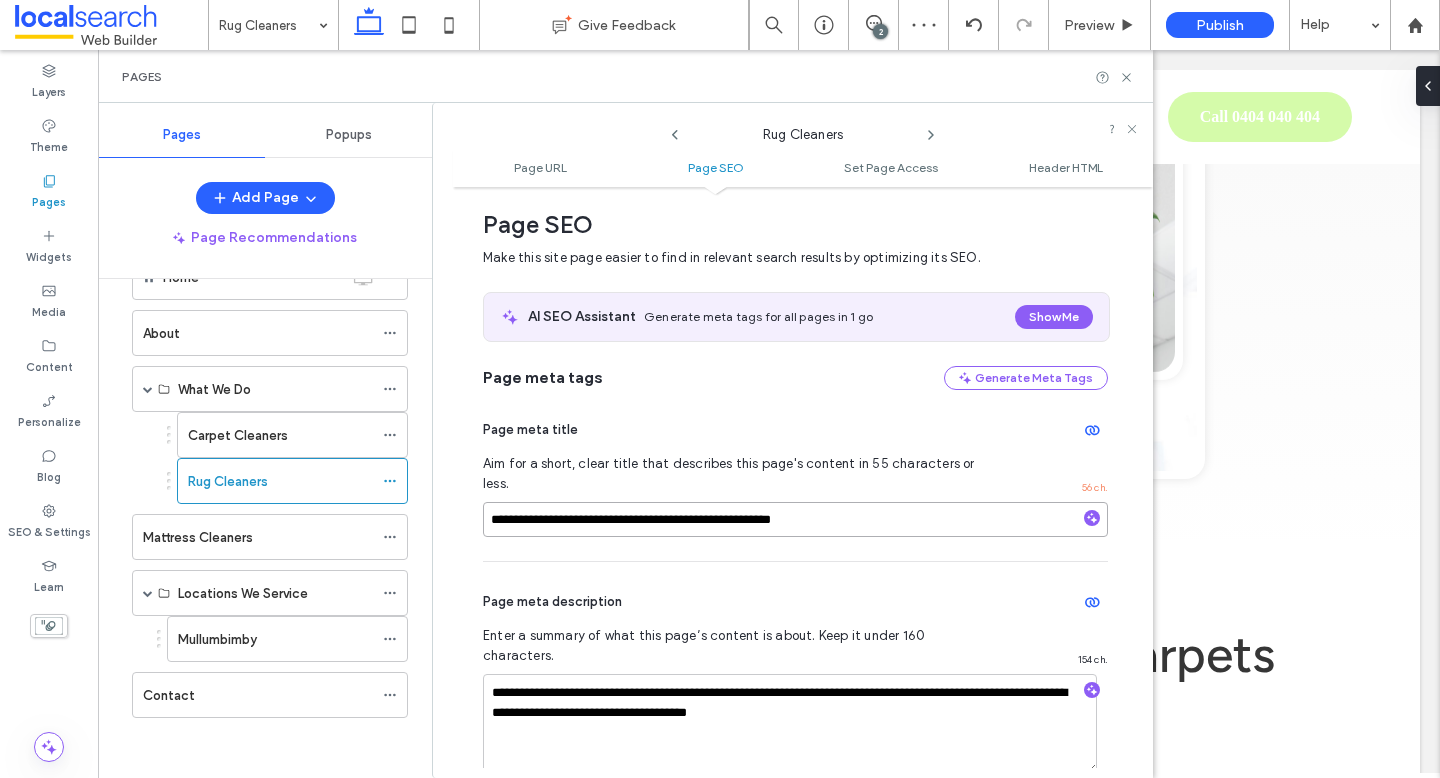 type on "**********" 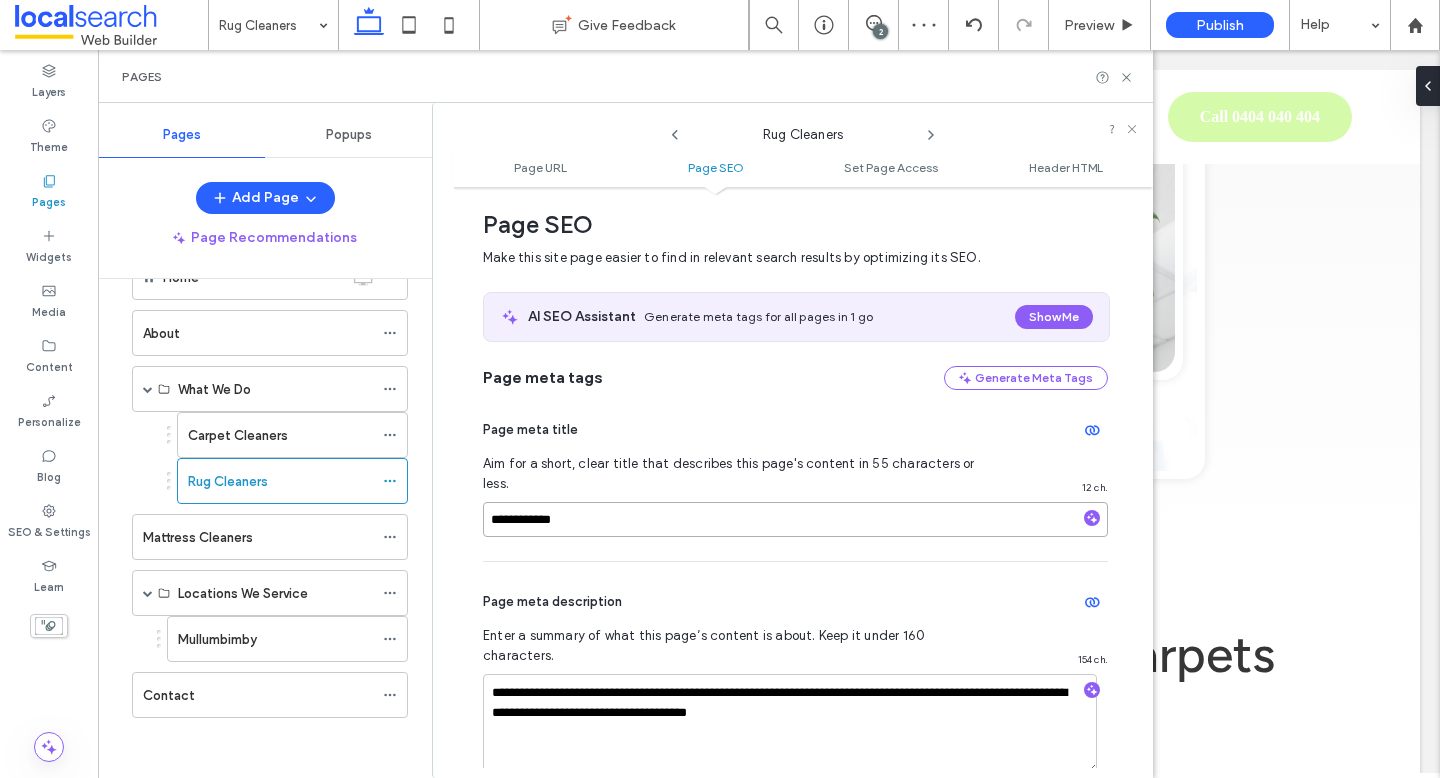 click on "**********" at bounding box center (795, 519) 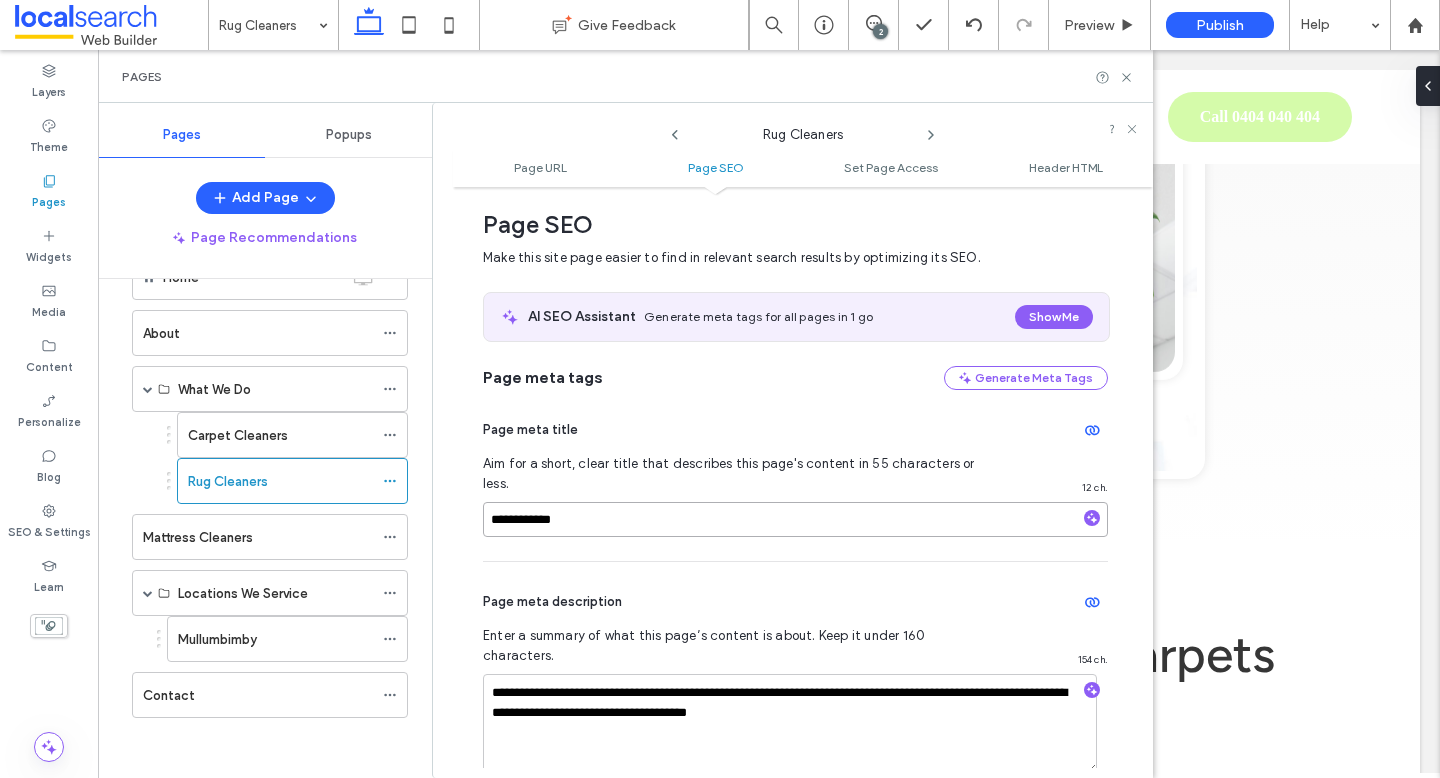 click on "**********" at bounding box center [795, 519] 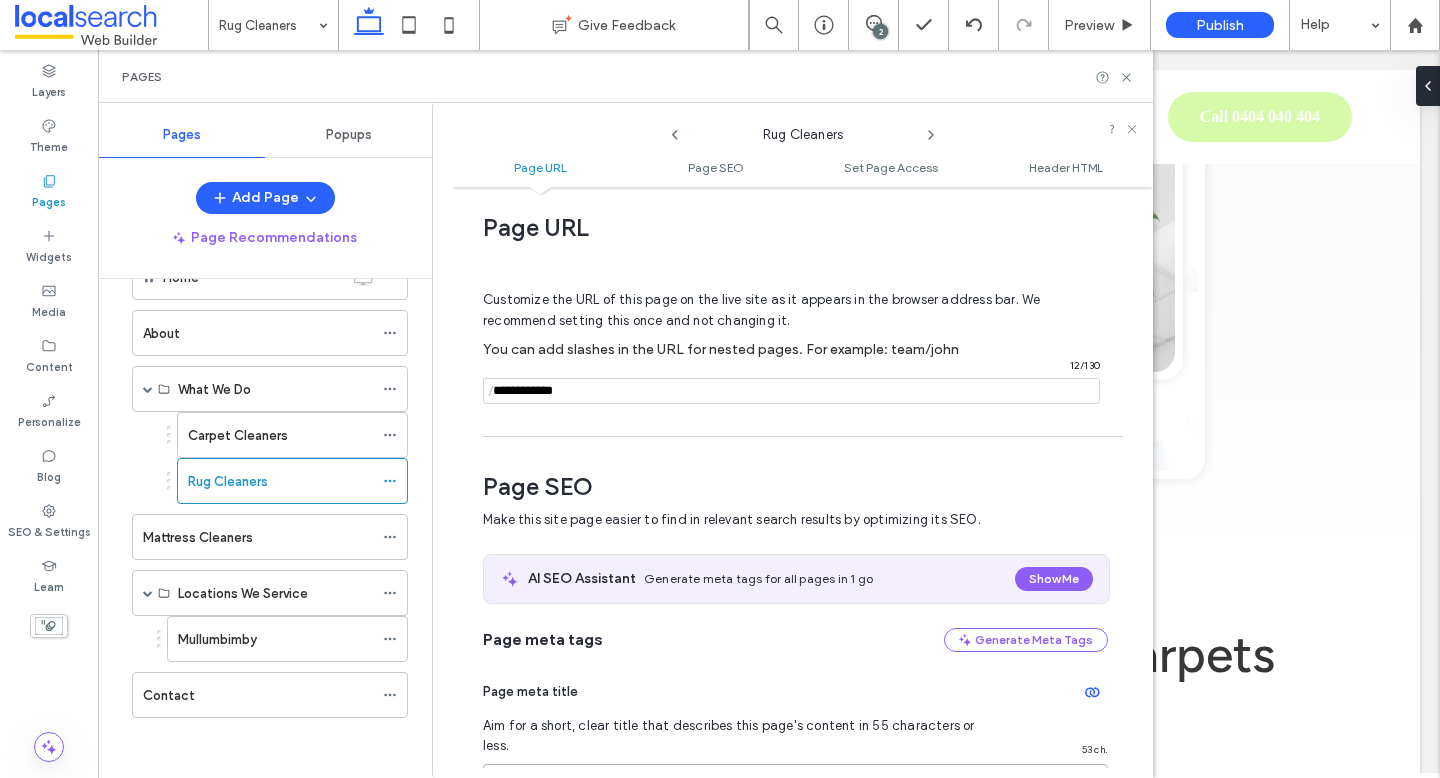 scroll, scrollTop: 28, scrollLeft: 0, axis: vertical 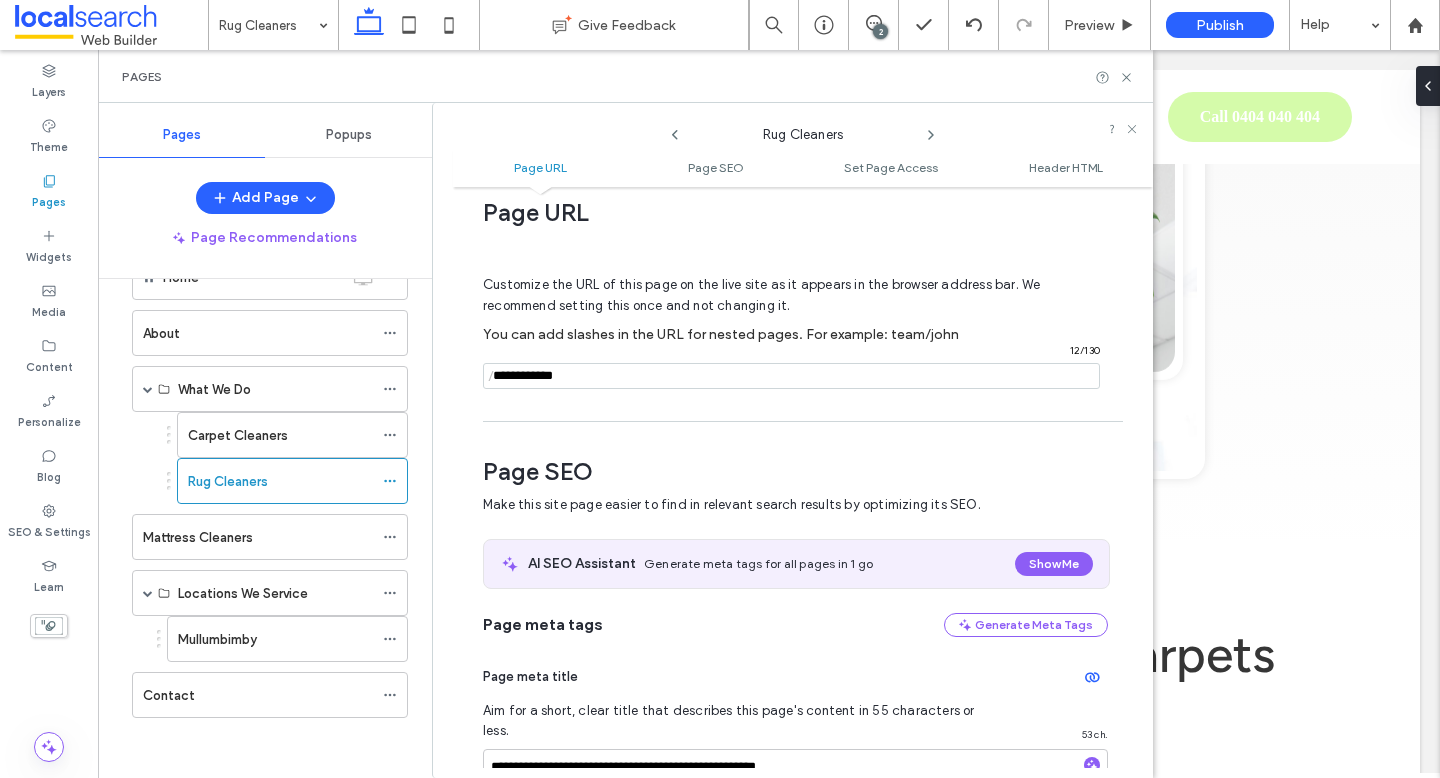 click at bounding box center [791, 376] 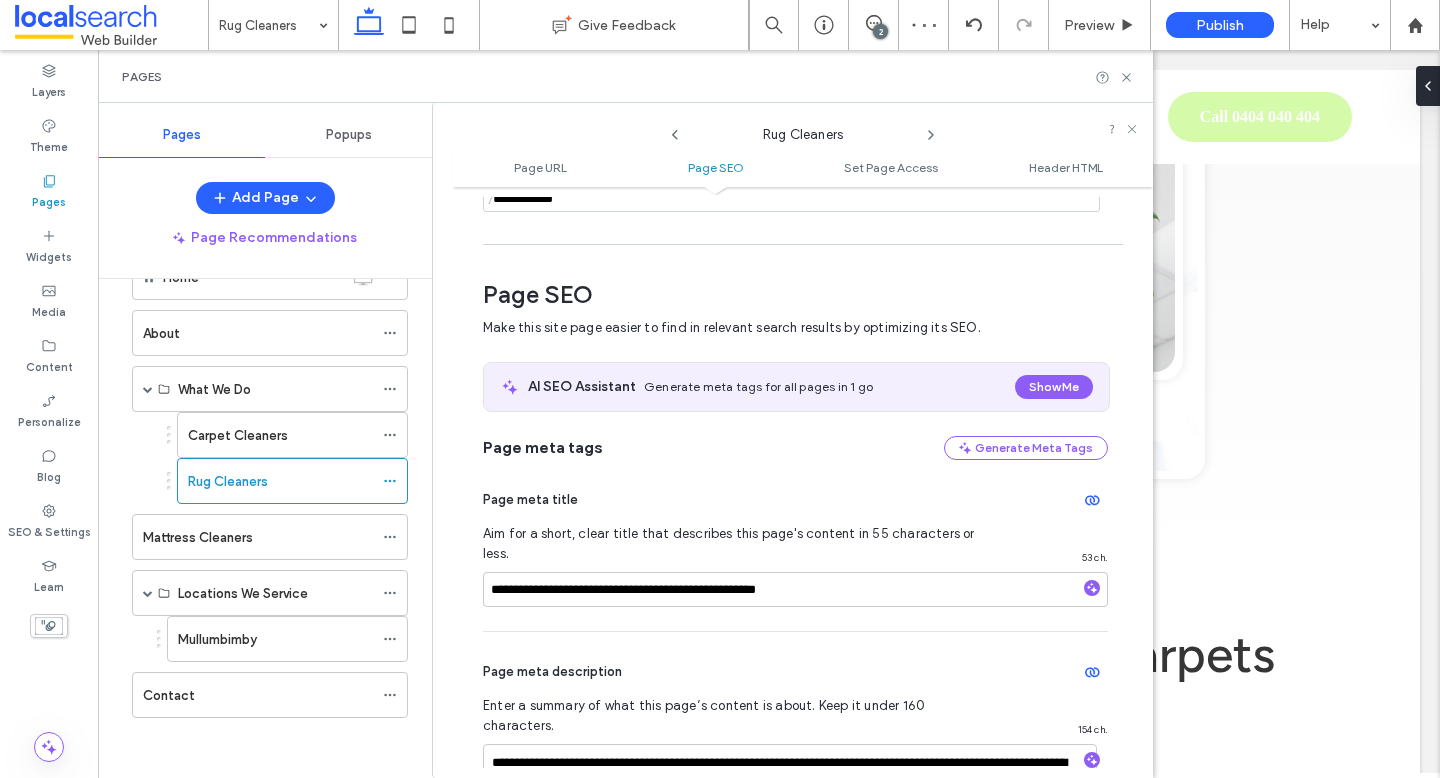 scroll, scrollTop: 316, scrollLeft: 0, axis: vertical 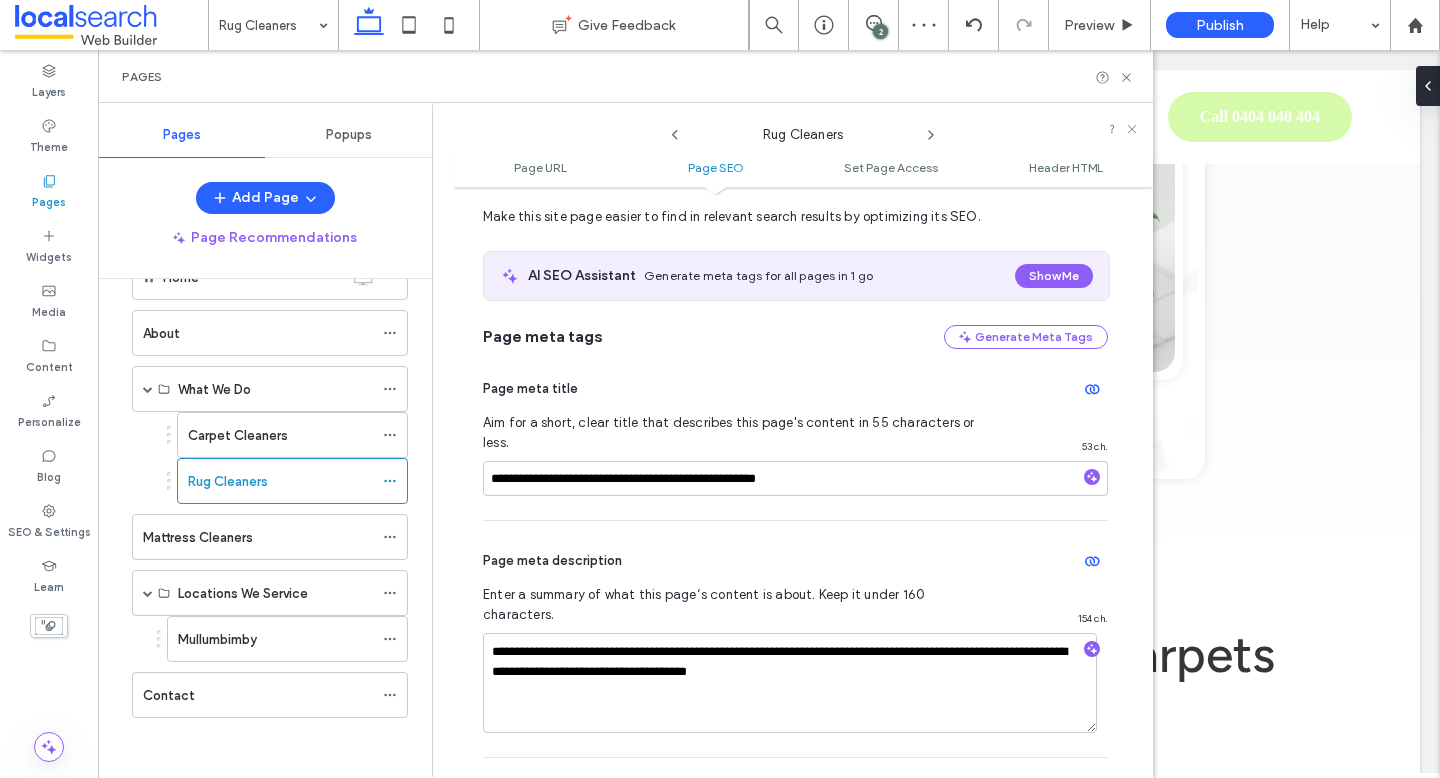 type on "**********" 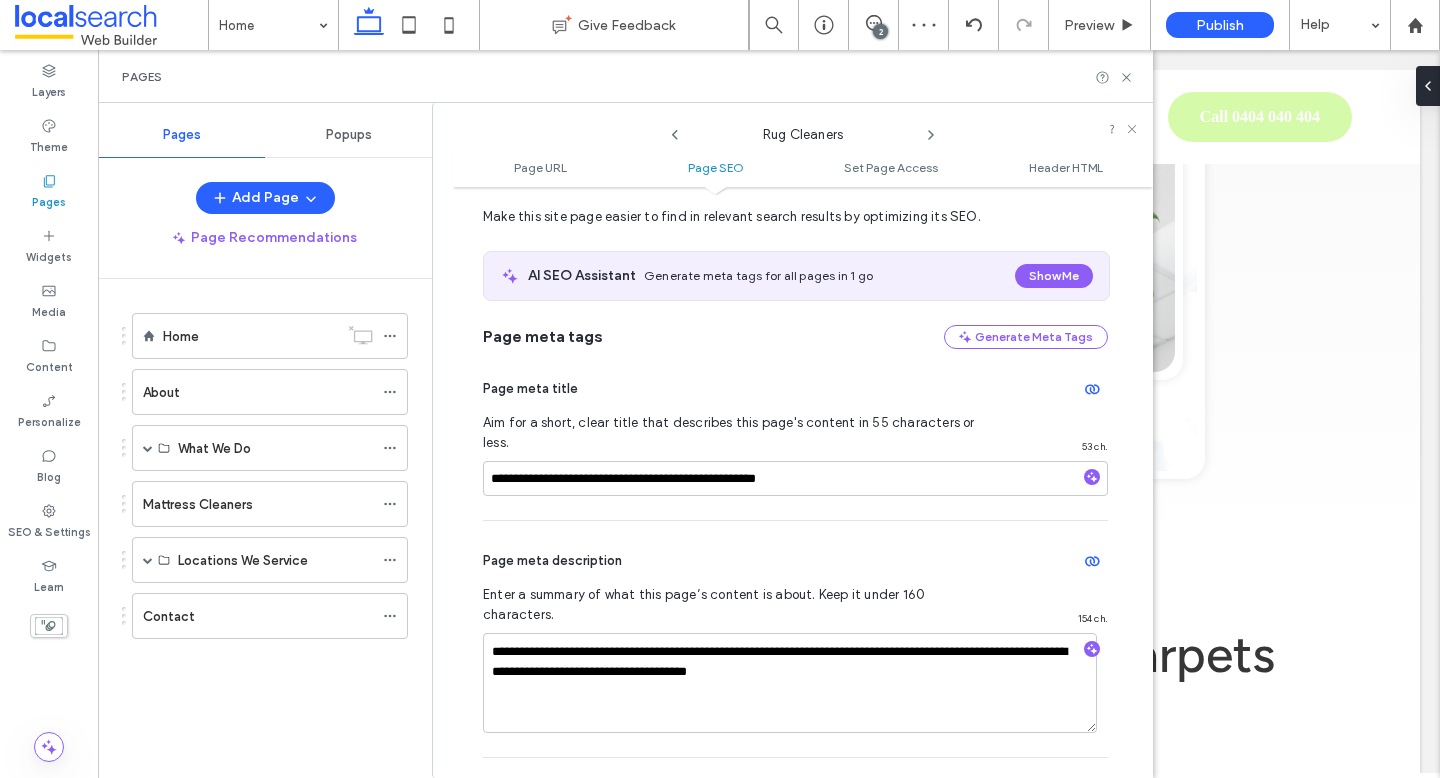 click at bounding box center [720, 389] 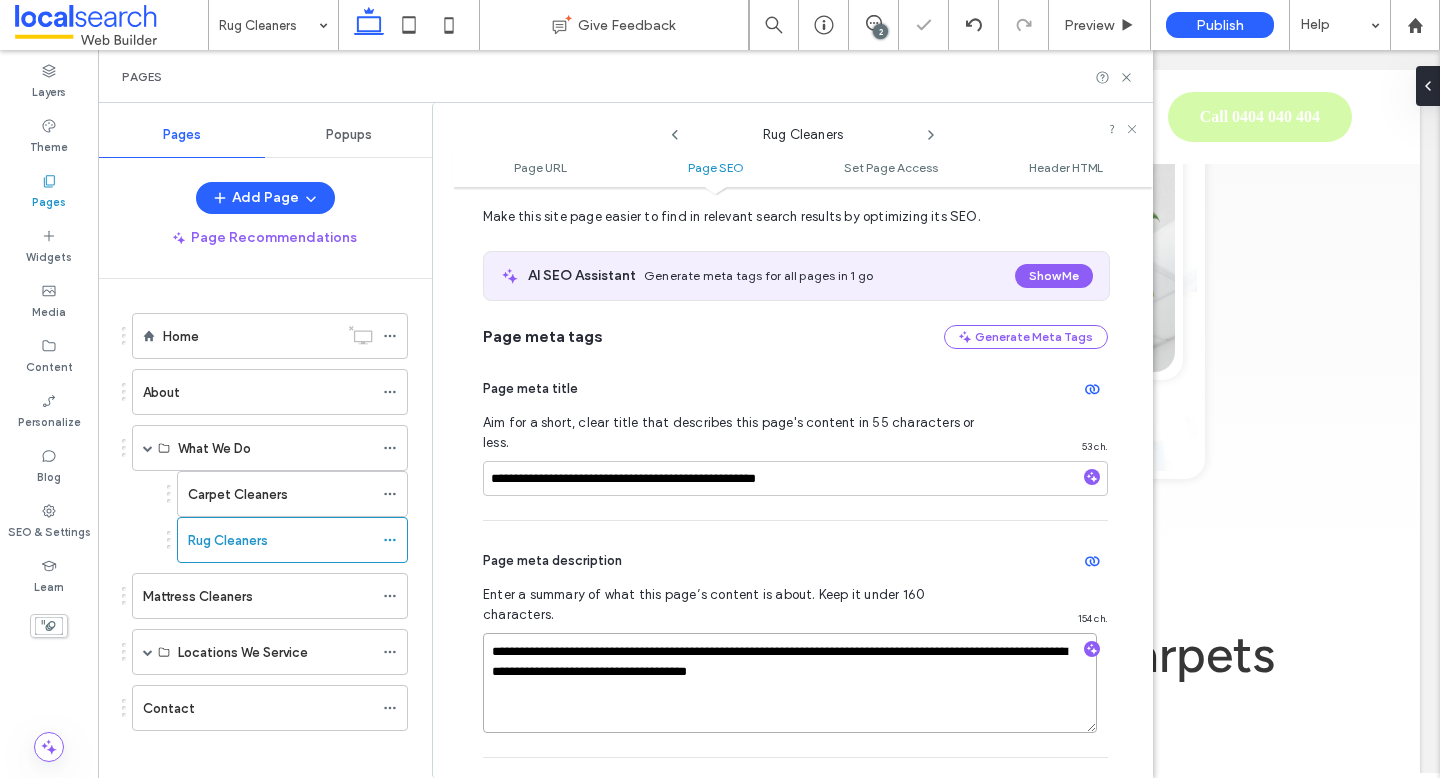 click on "**********" at bounding box center [790, 683] 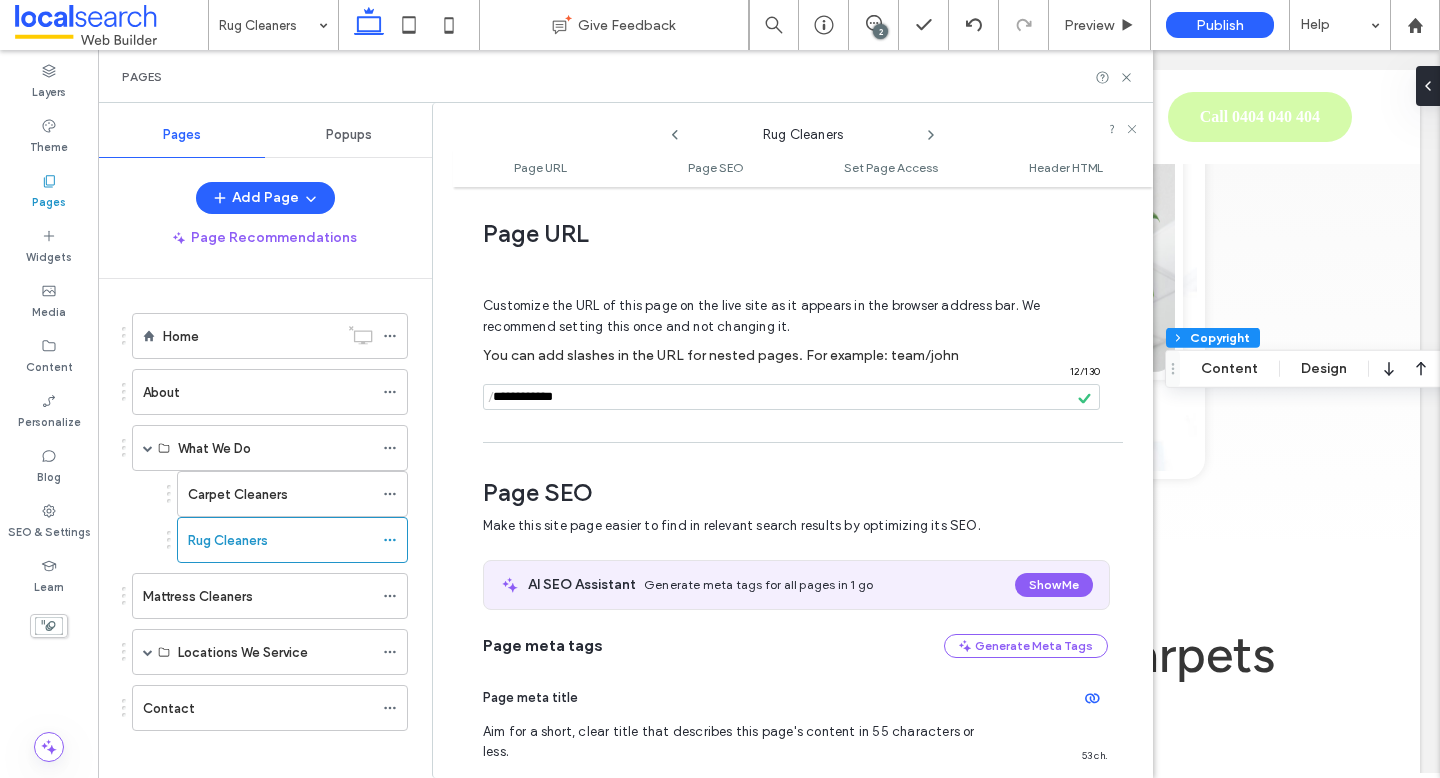 scroll, scrollTop: 0, scrollLeft: 0, axis: both 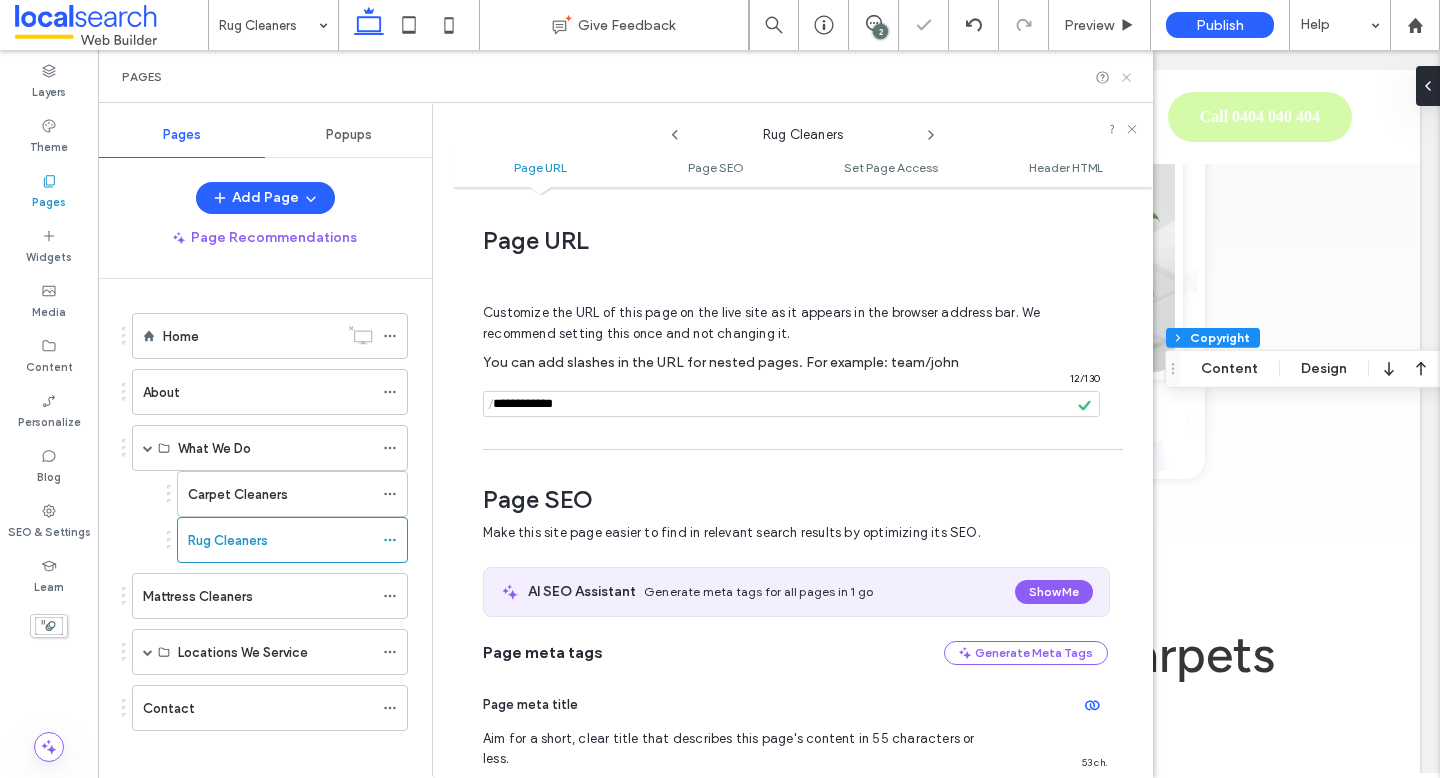 click 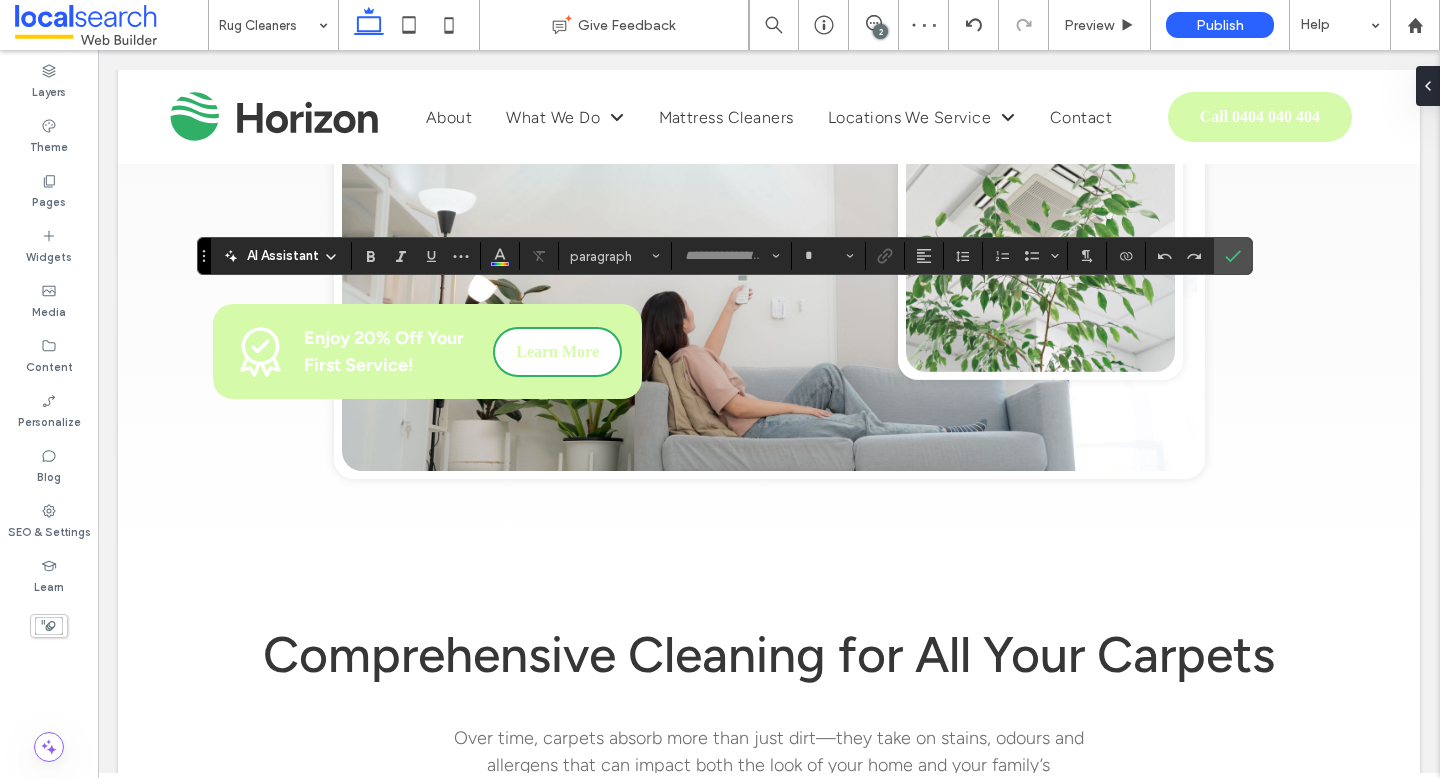 type on "**********" 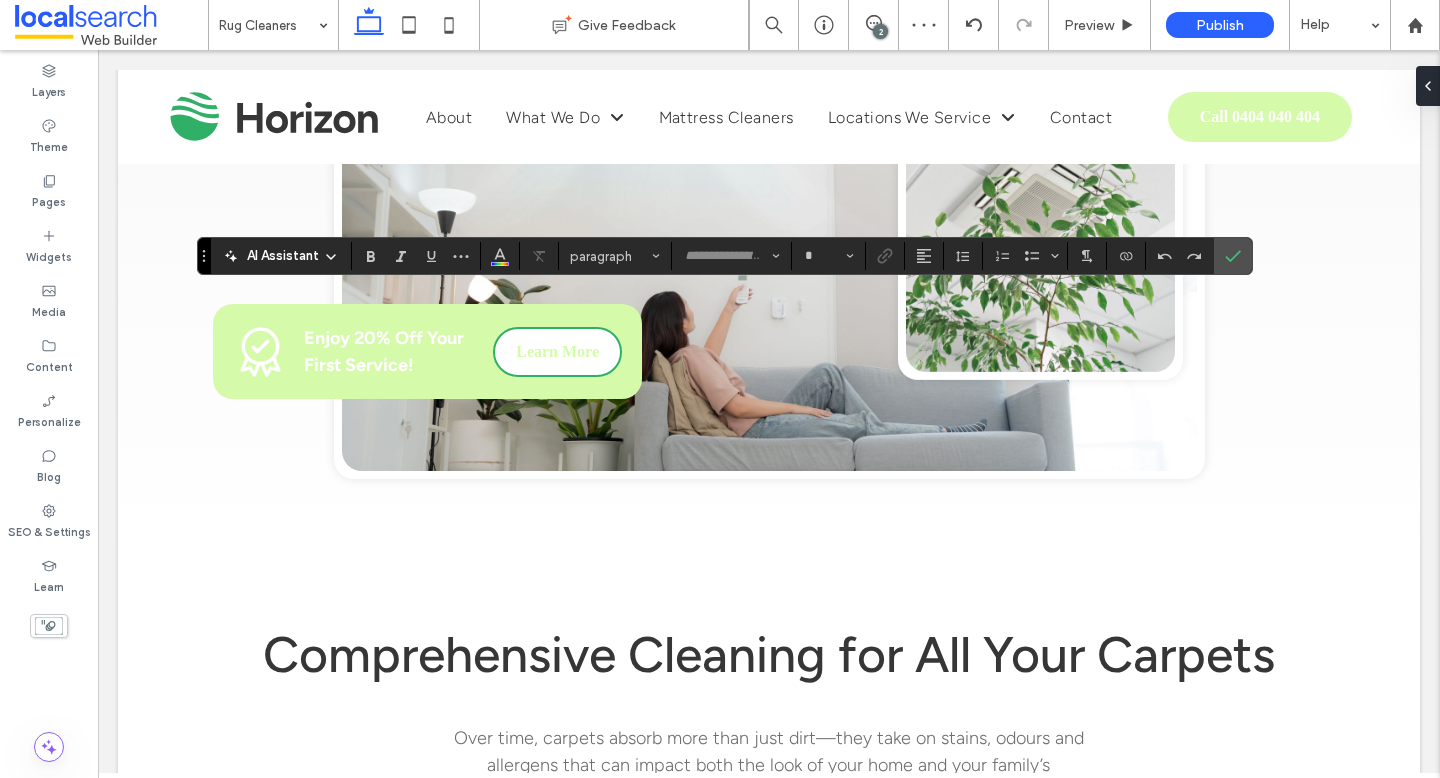 type on "**" 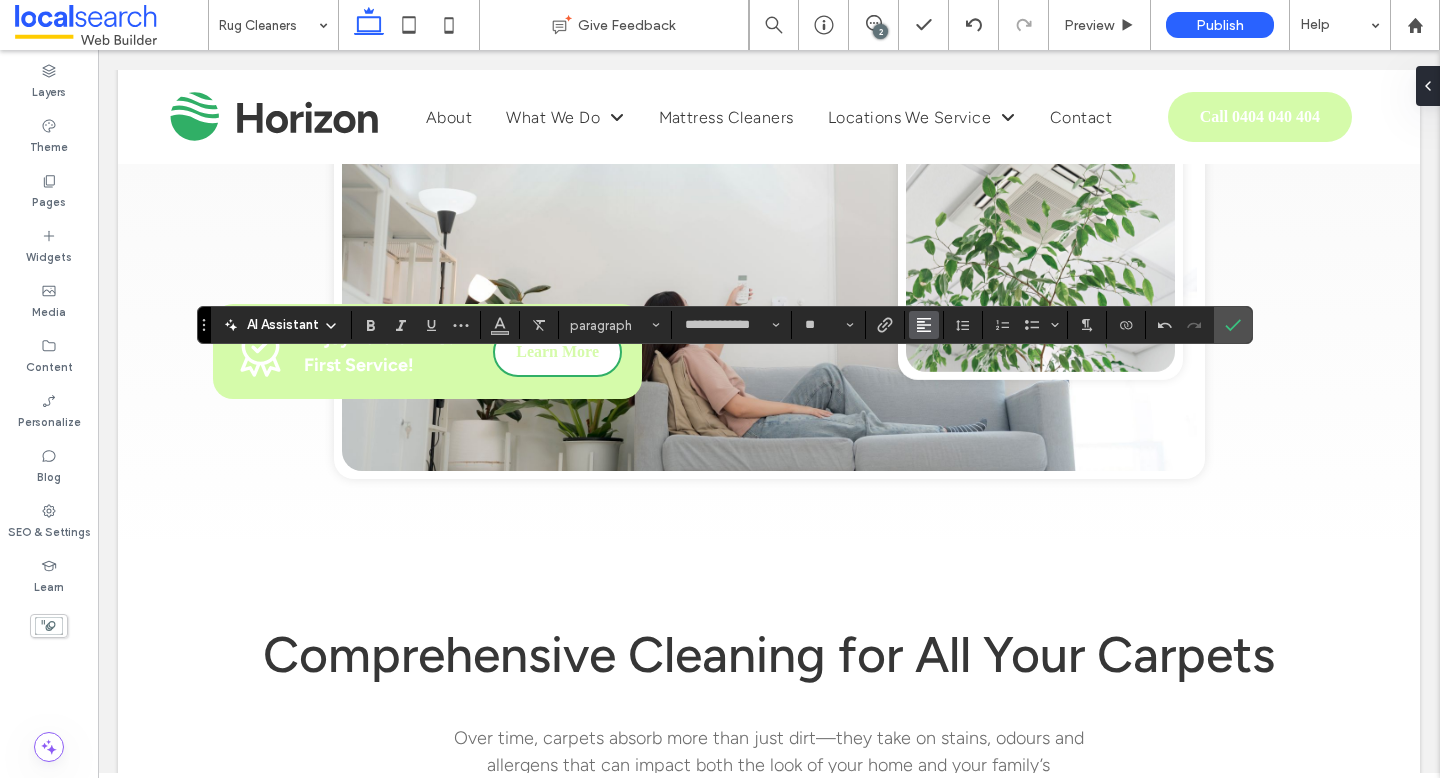 click 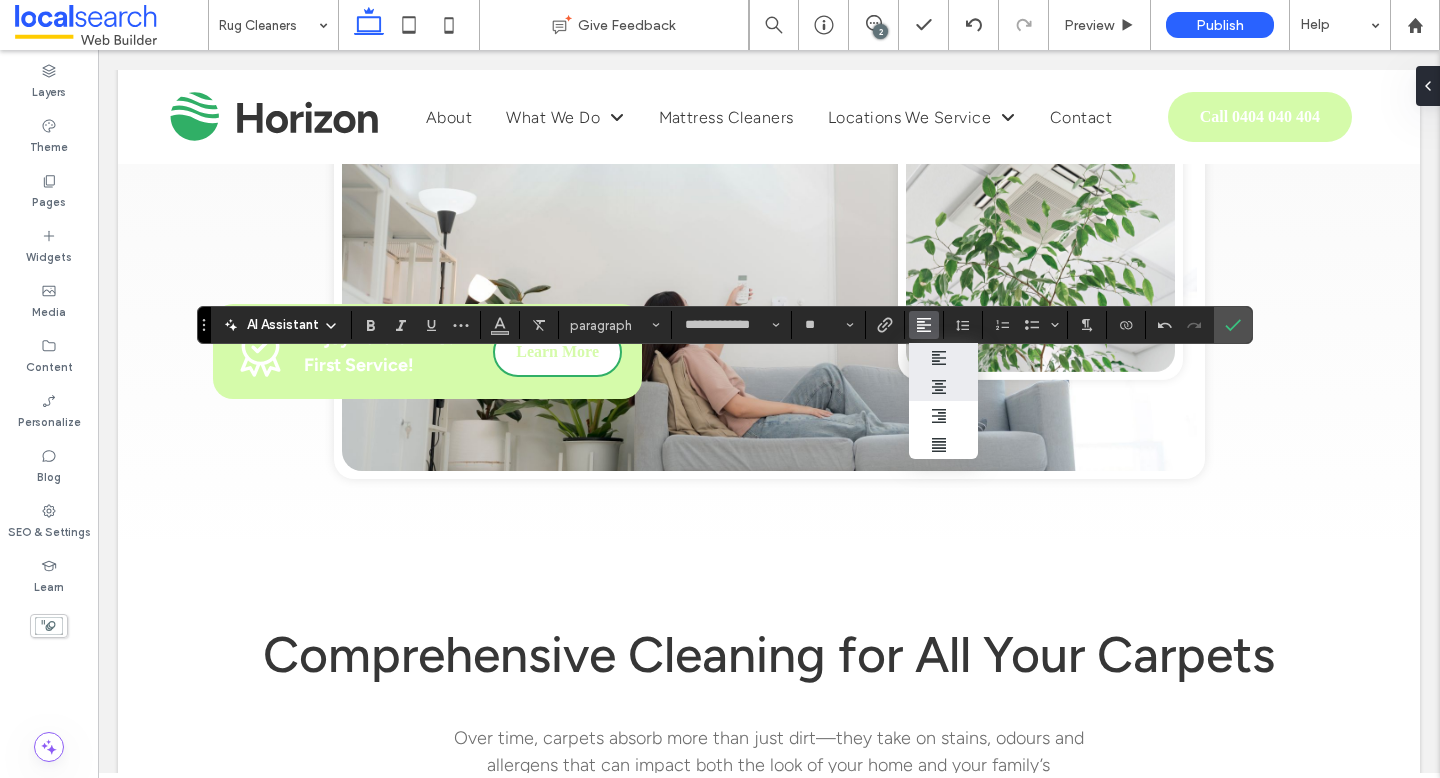 click 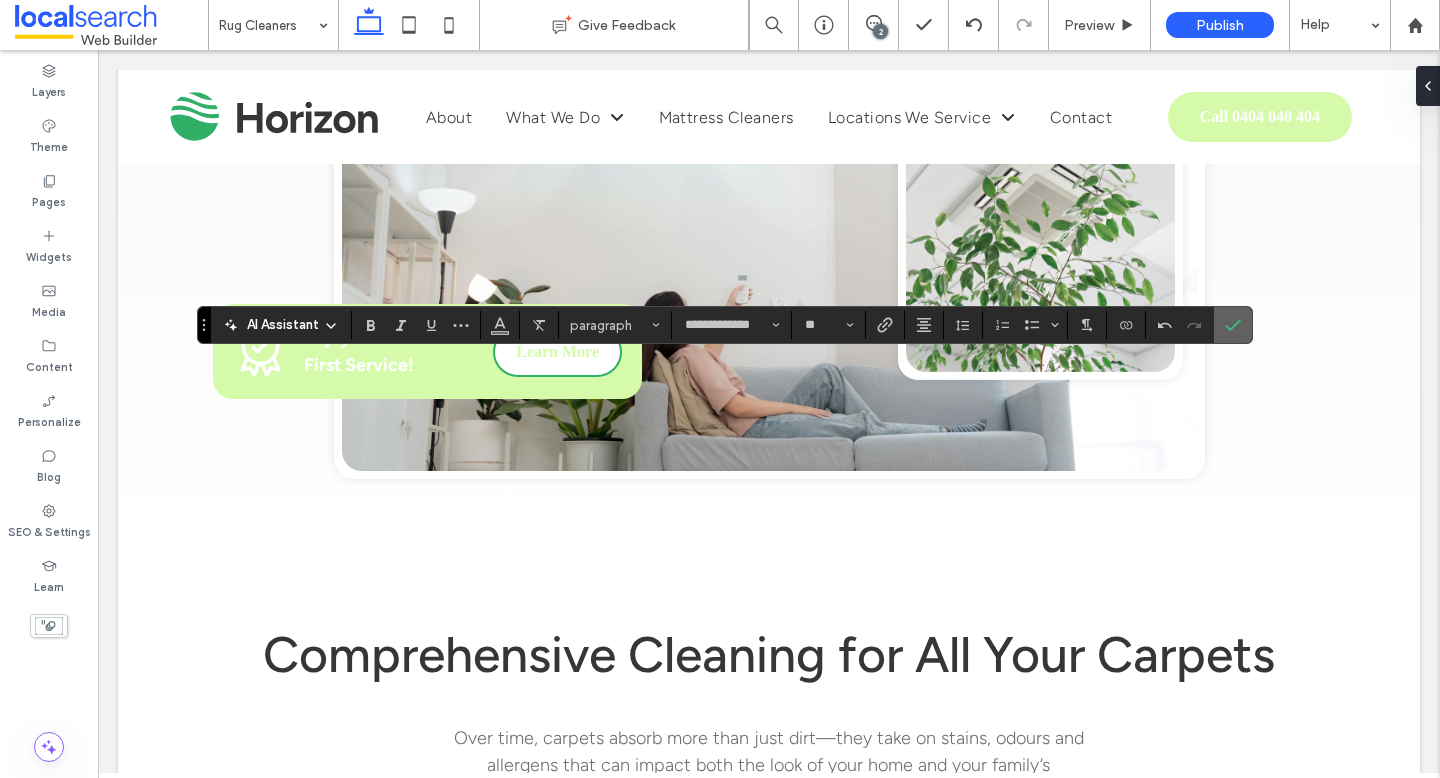 click at bounding box center (1229, 325) 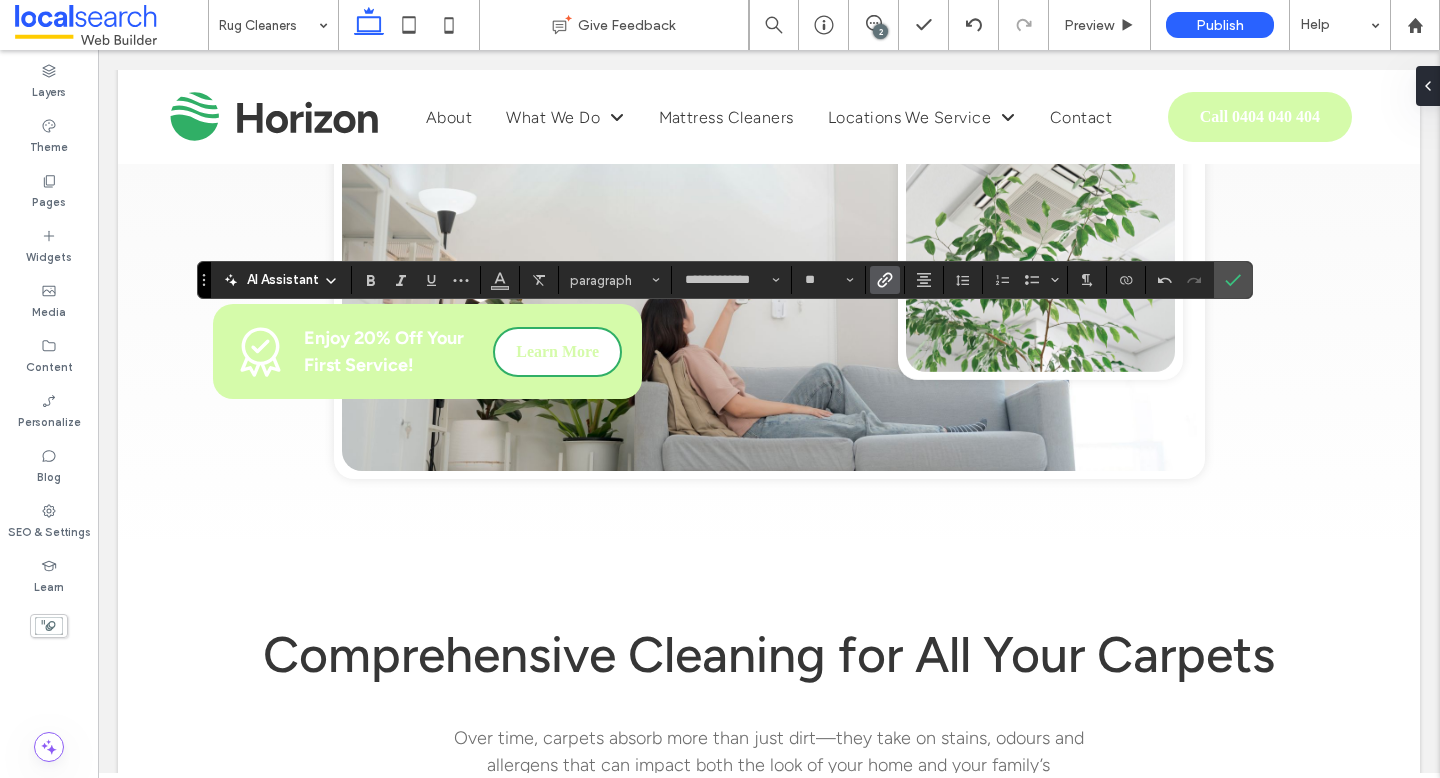 click 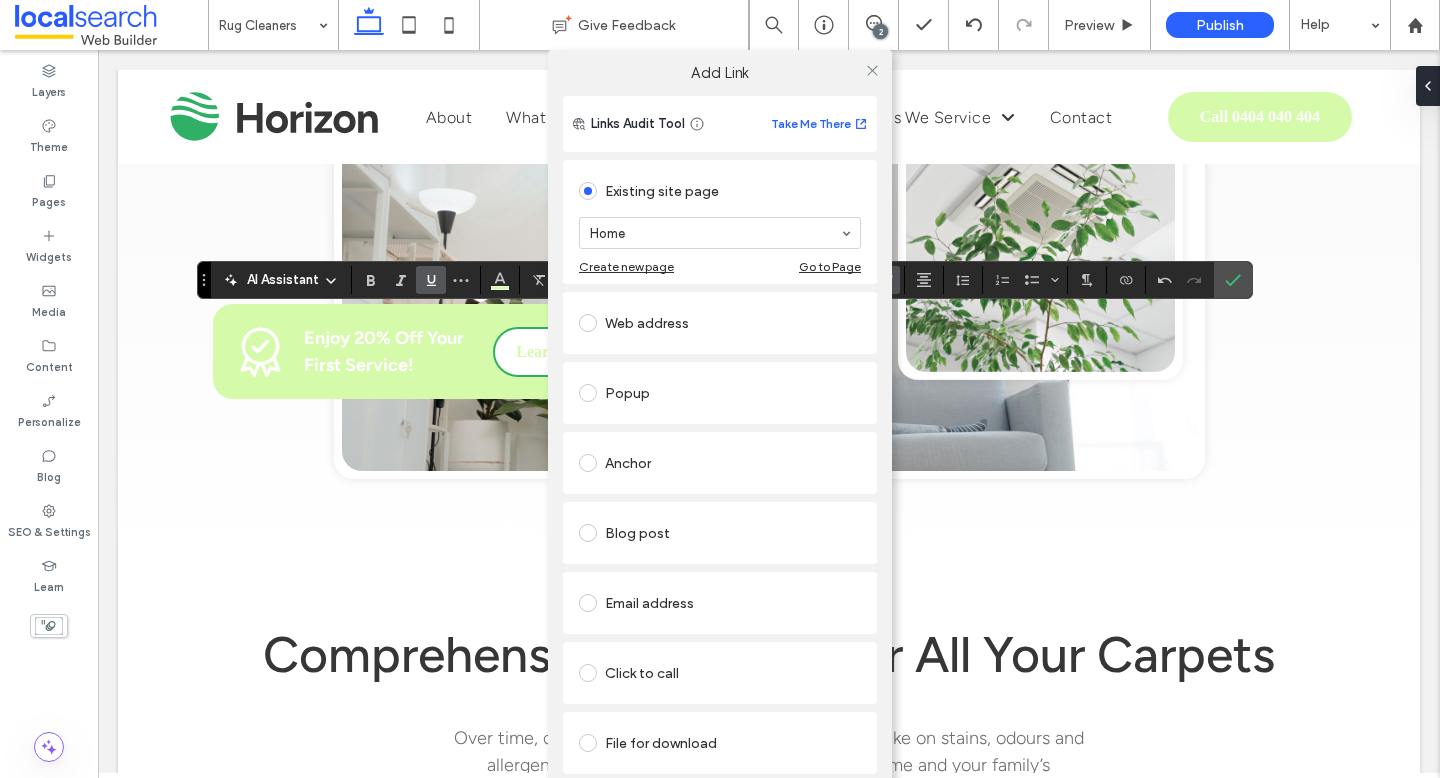 click on "Click to call" at bounding box center (720, 673) 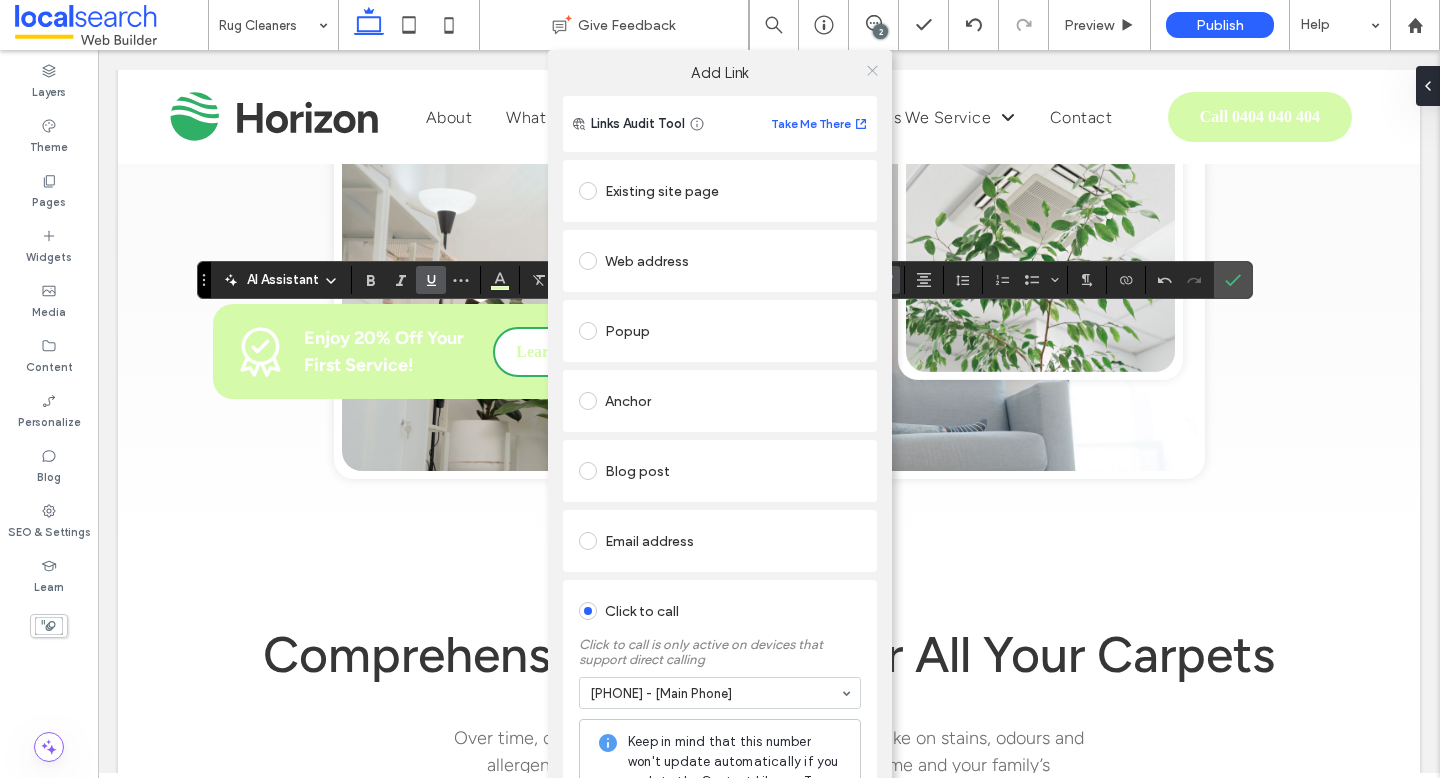 click at bounding box center [872, 70] 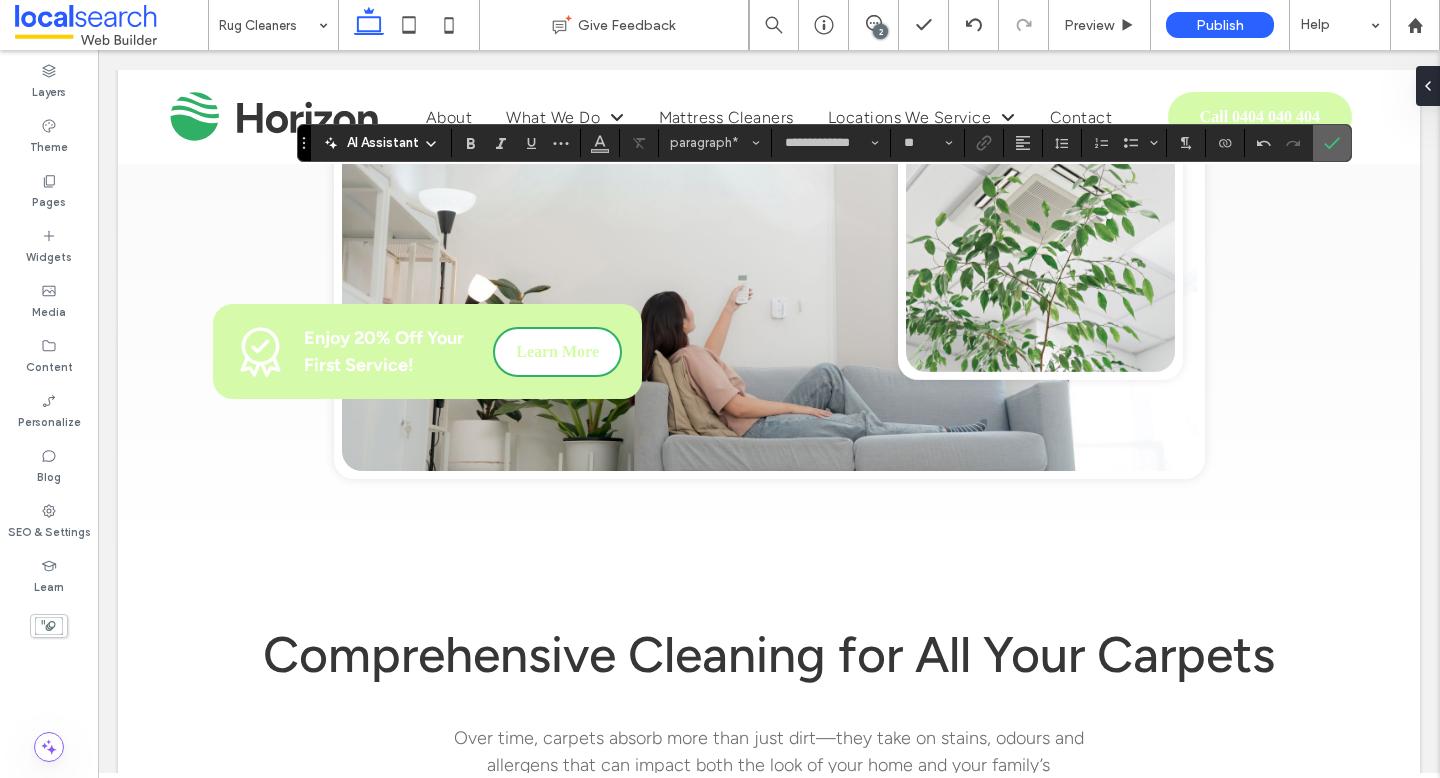 click 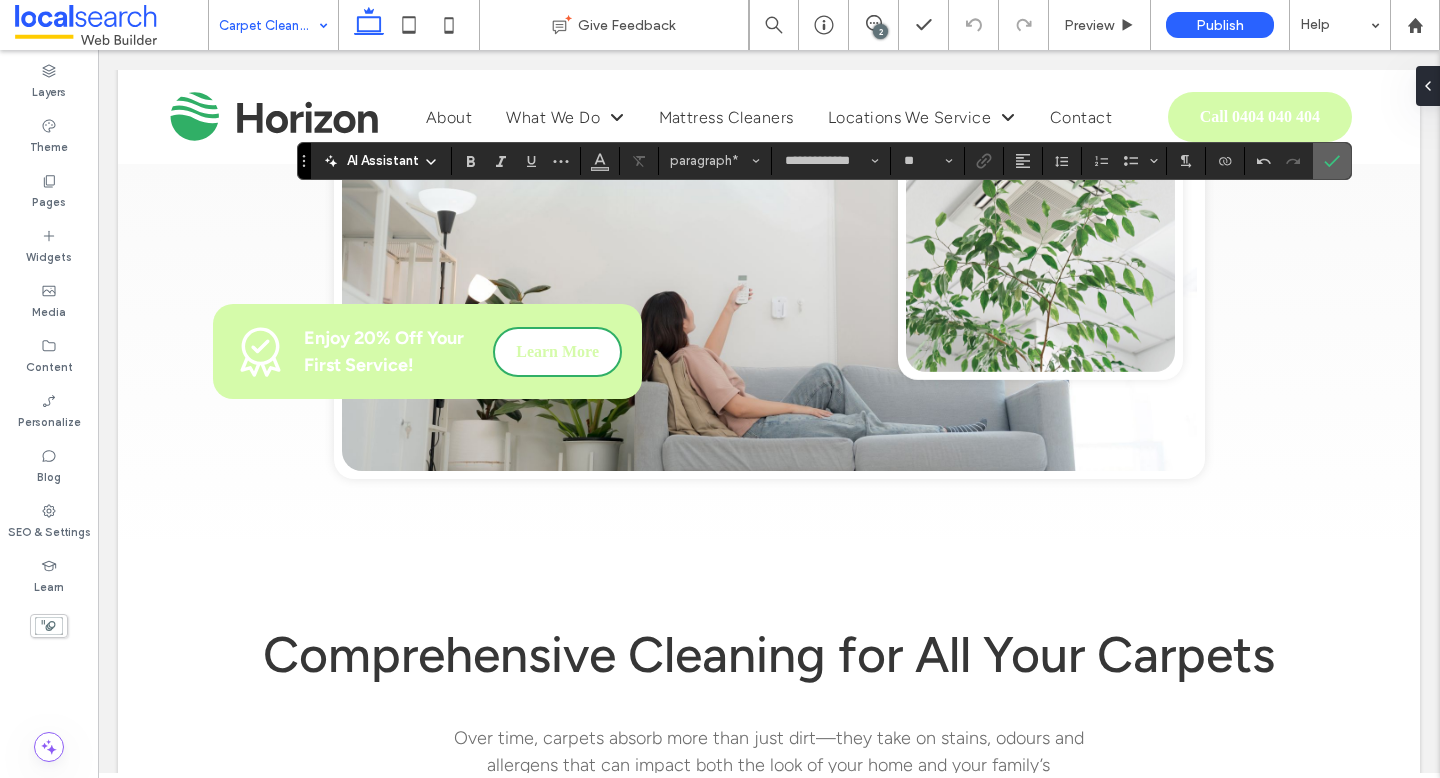 click at bounding box center [1332, 161] 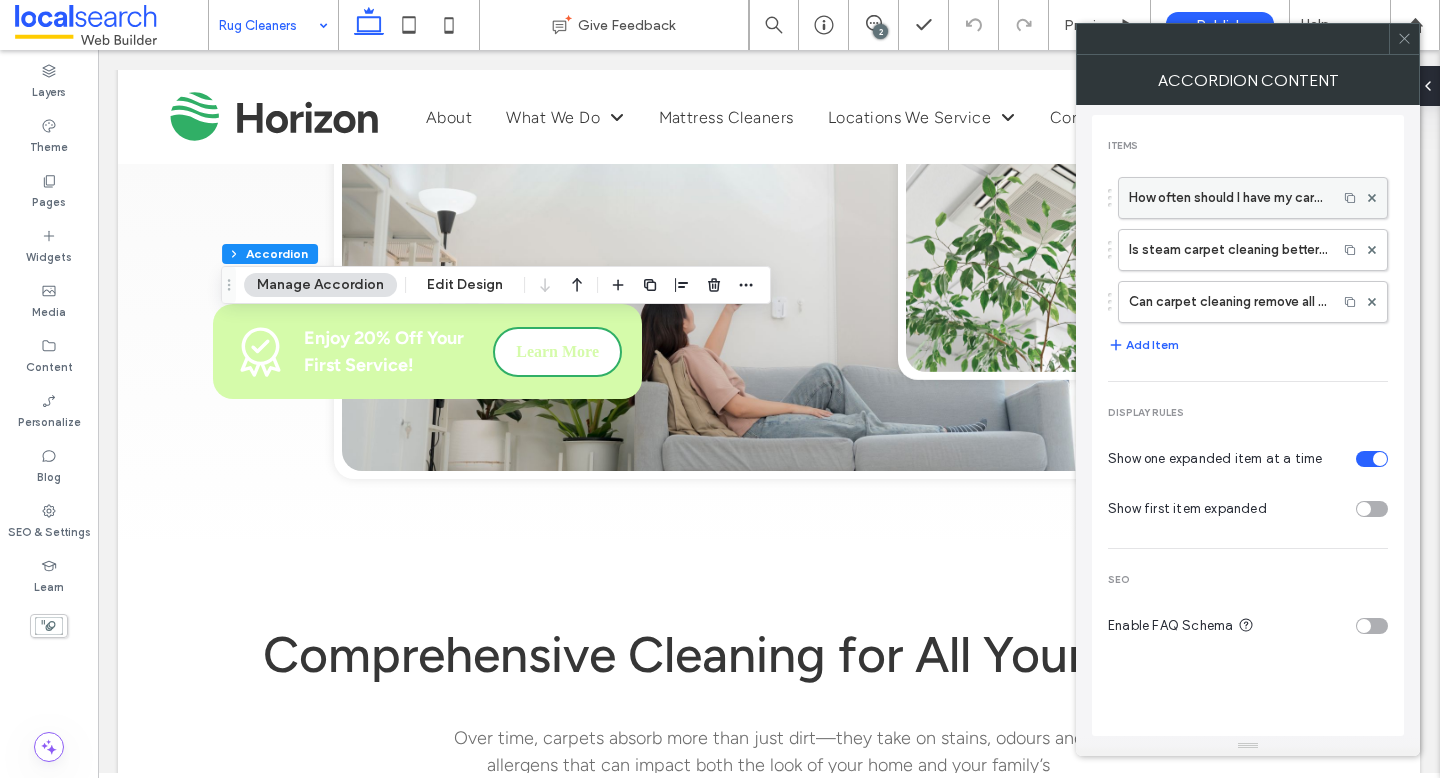 click on "How often should I have my carpets professionally cleaned?" at bounding box center (1228, 198) 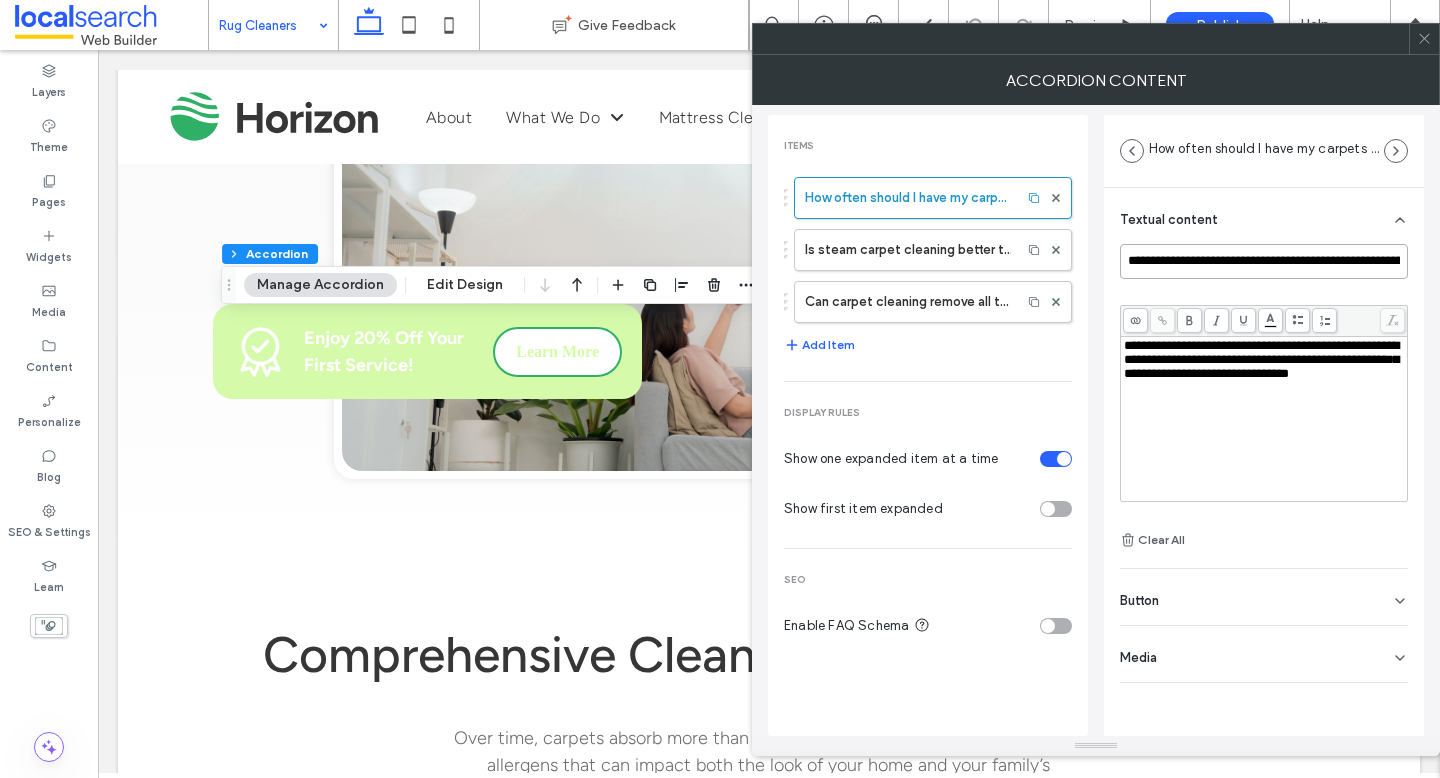 click on "**********" at bounding box center (1264, 261) 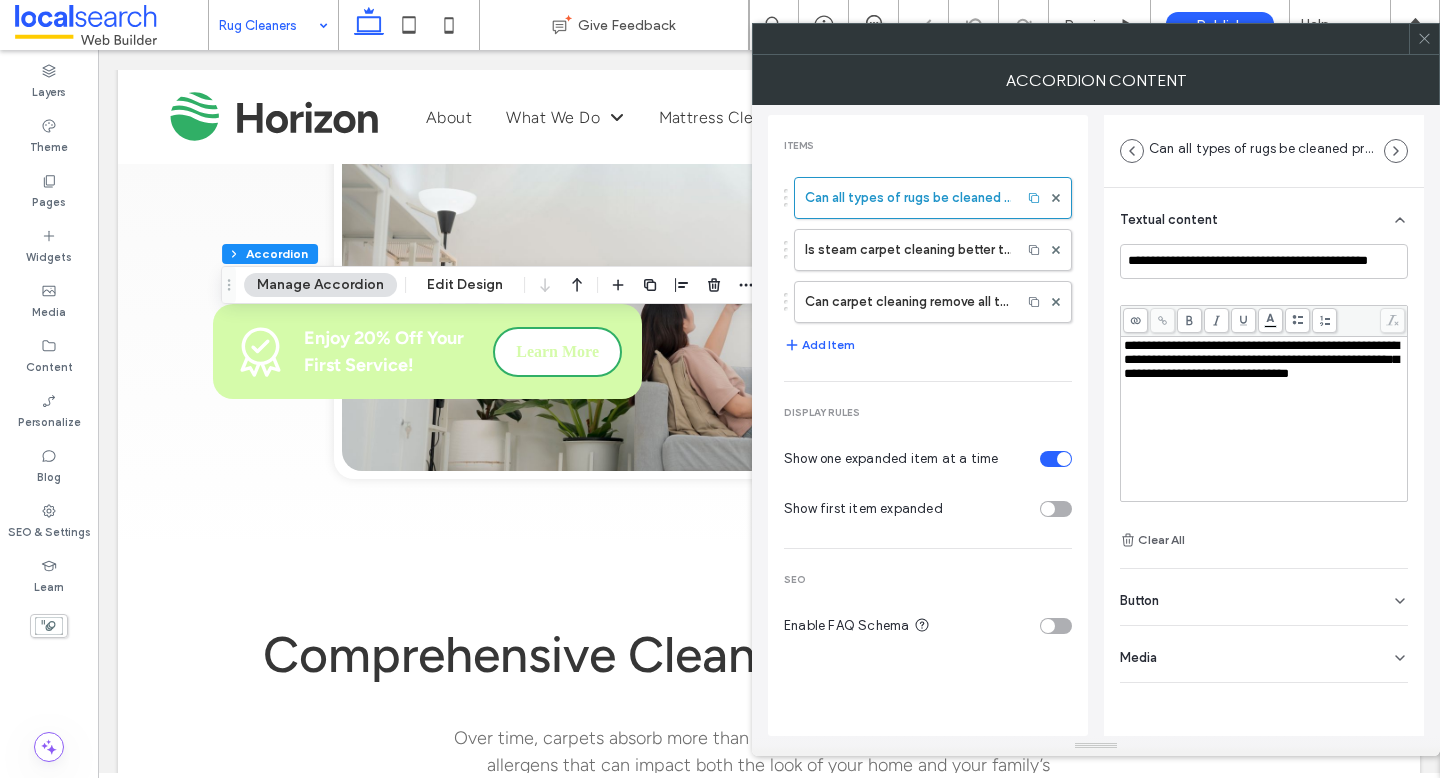 scroll, scrollTop: 0, scrollLeft: 0, axis: both 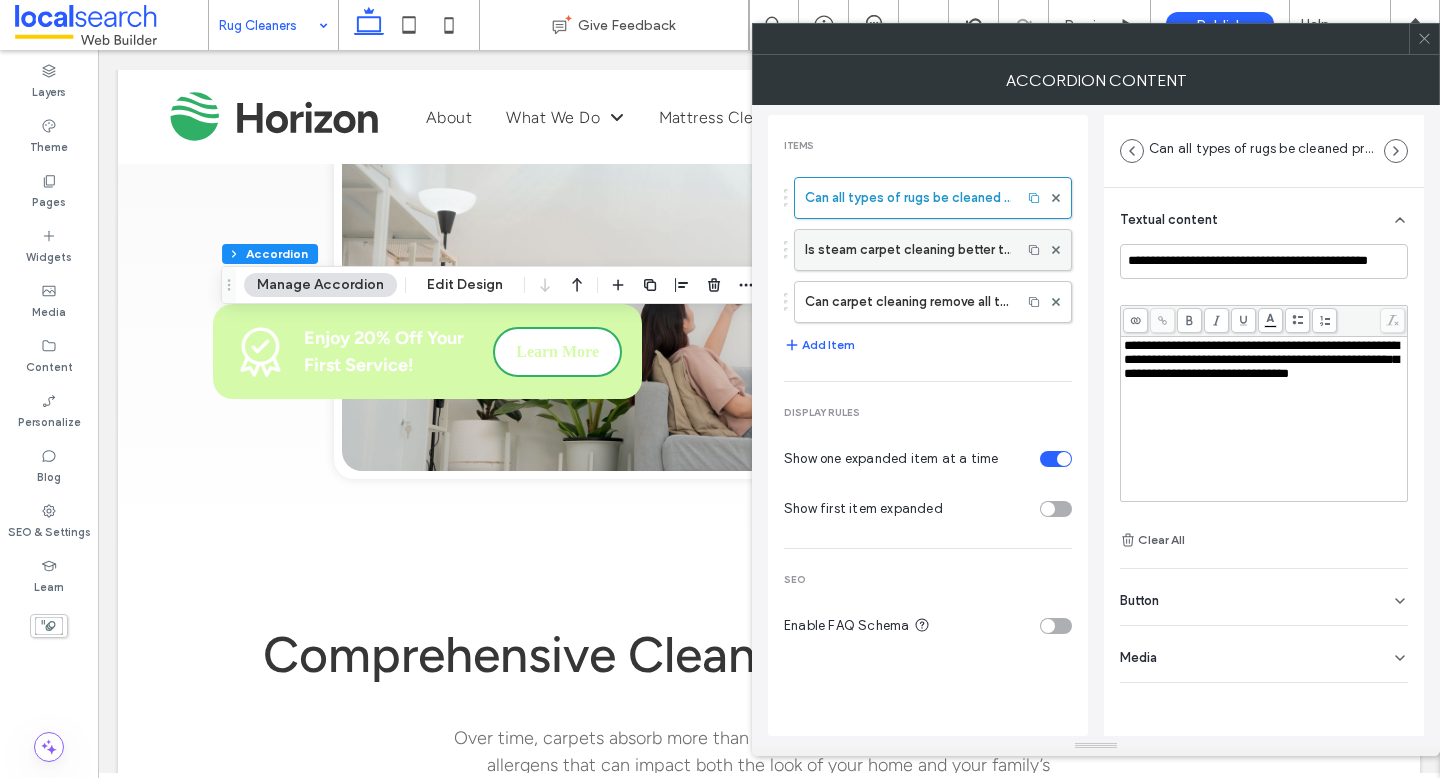 click on "Is steam carpet cleaning better than dry cleaning?" at bounding box center (908, 250) 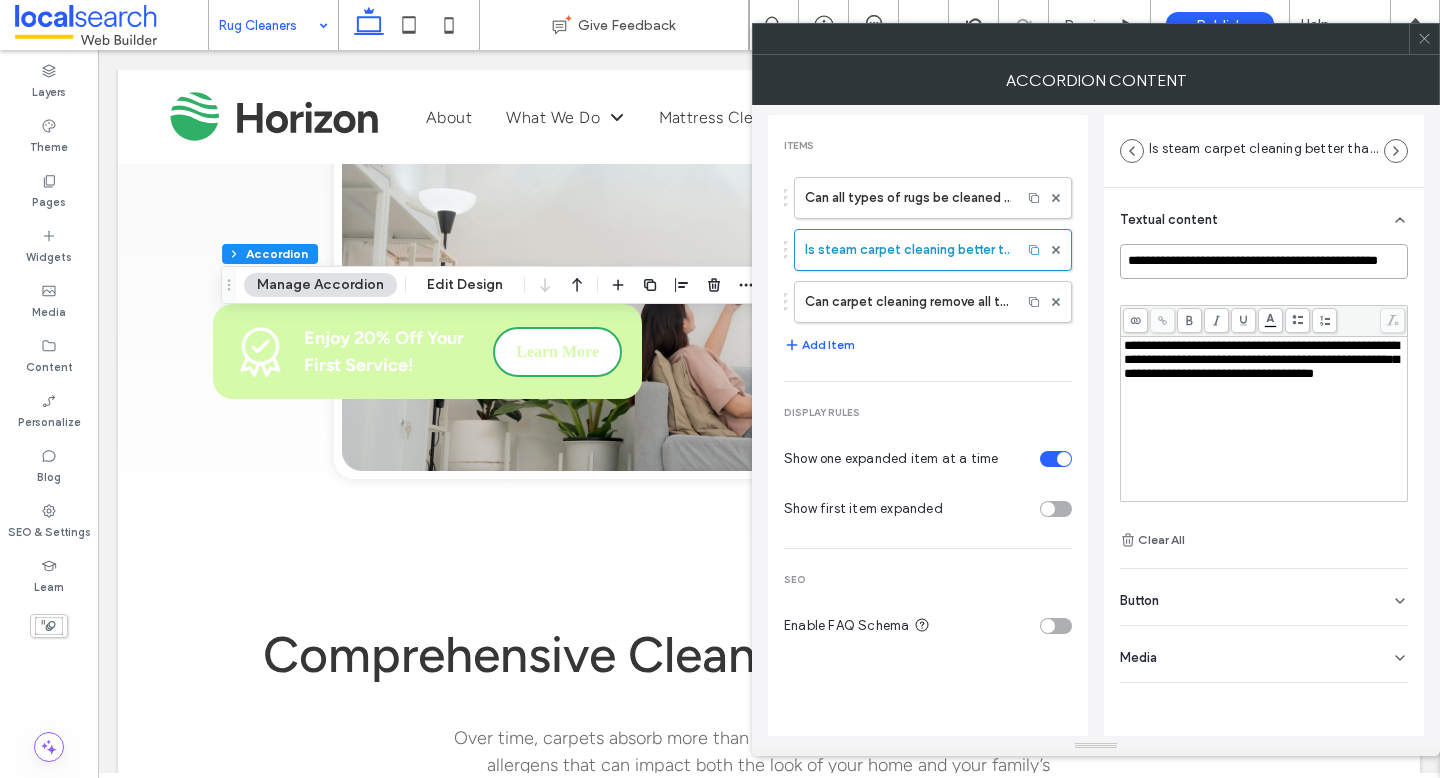 click on "**********" at bounding box center (1264, 261) 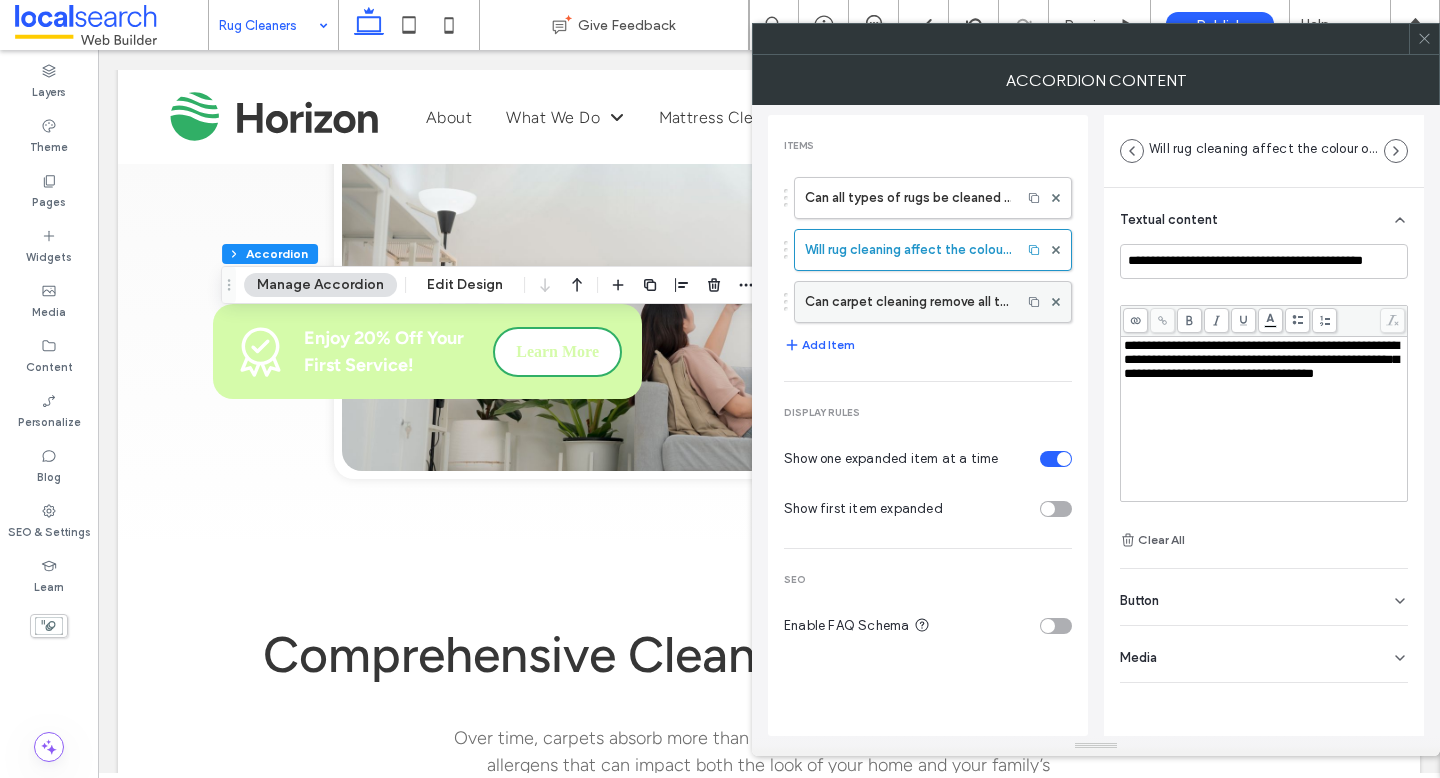 click on "Can carpet cleaning remove all types of stains?" at bounding box center [908, 302] 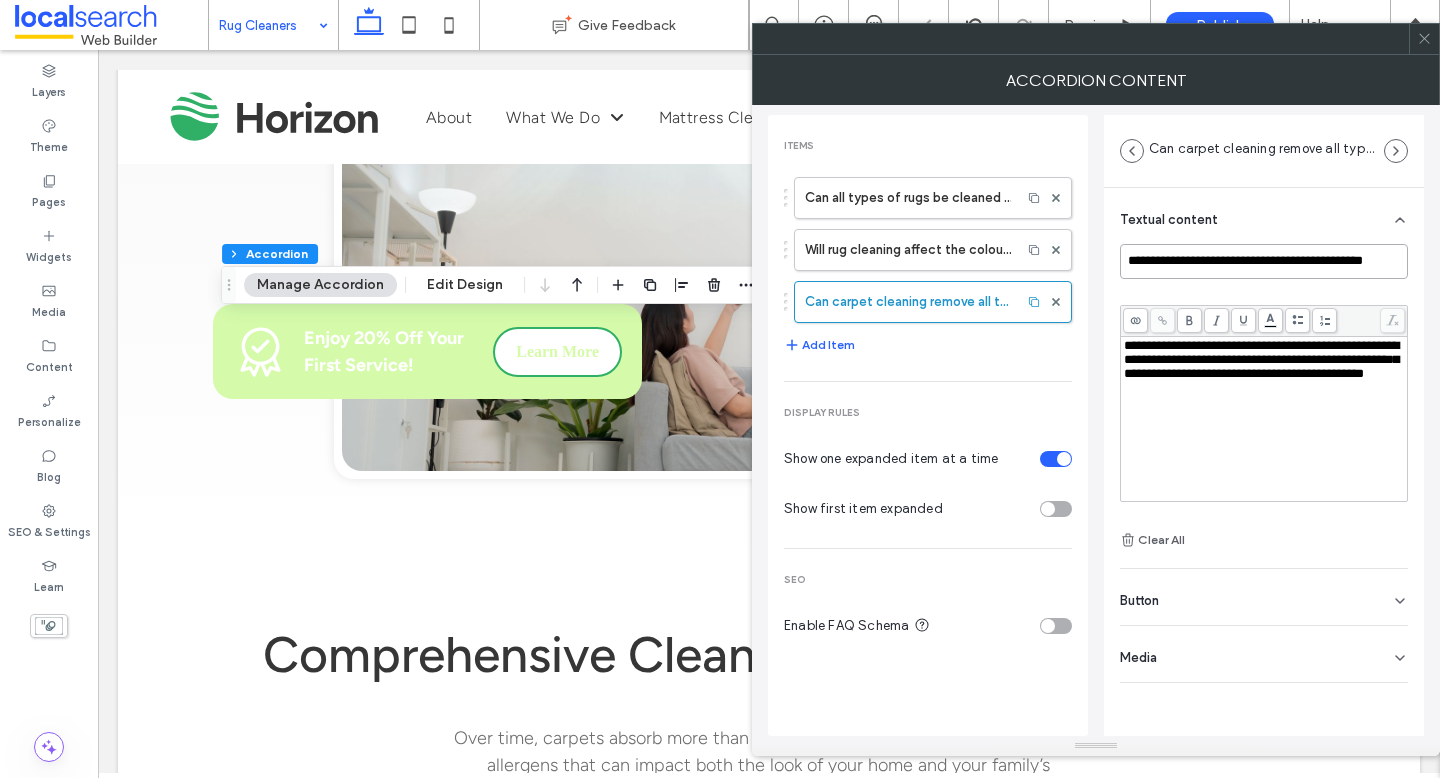 click on "**********" at bounding box center [1264, 261] 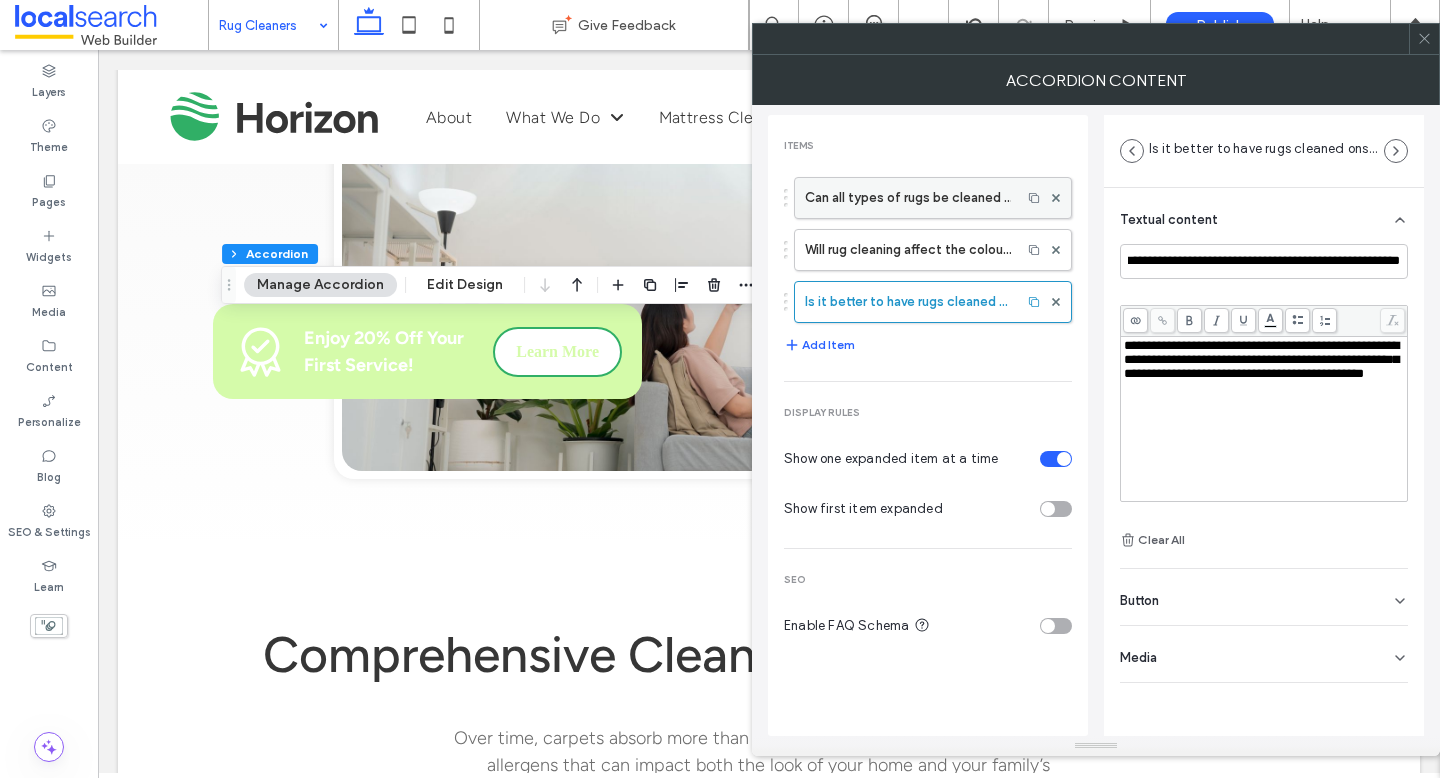 scroll, scrollTop: 0, scrollLeft: 0, axis: both 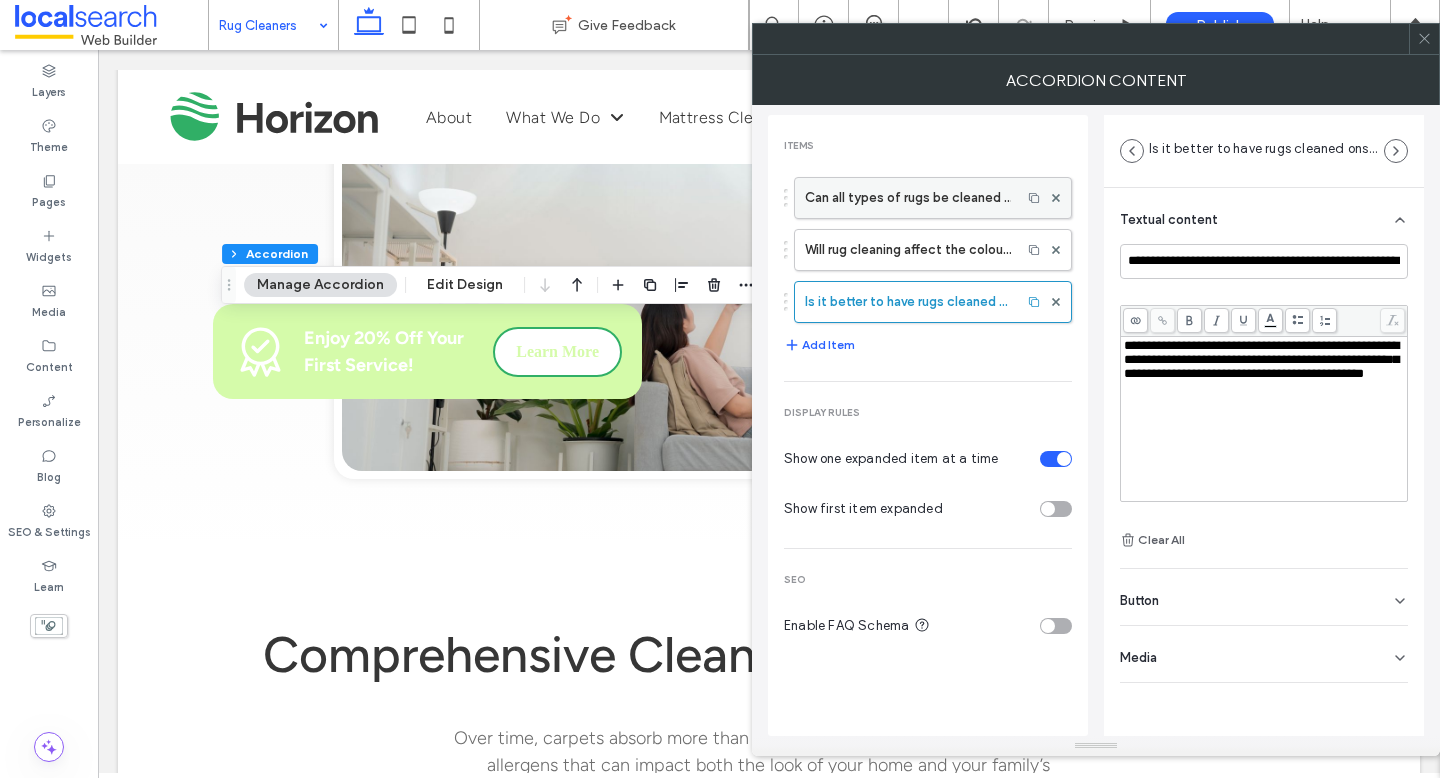 click on "Can all types of rugs be cleaned professionally?" at bounding box center (908, 198) 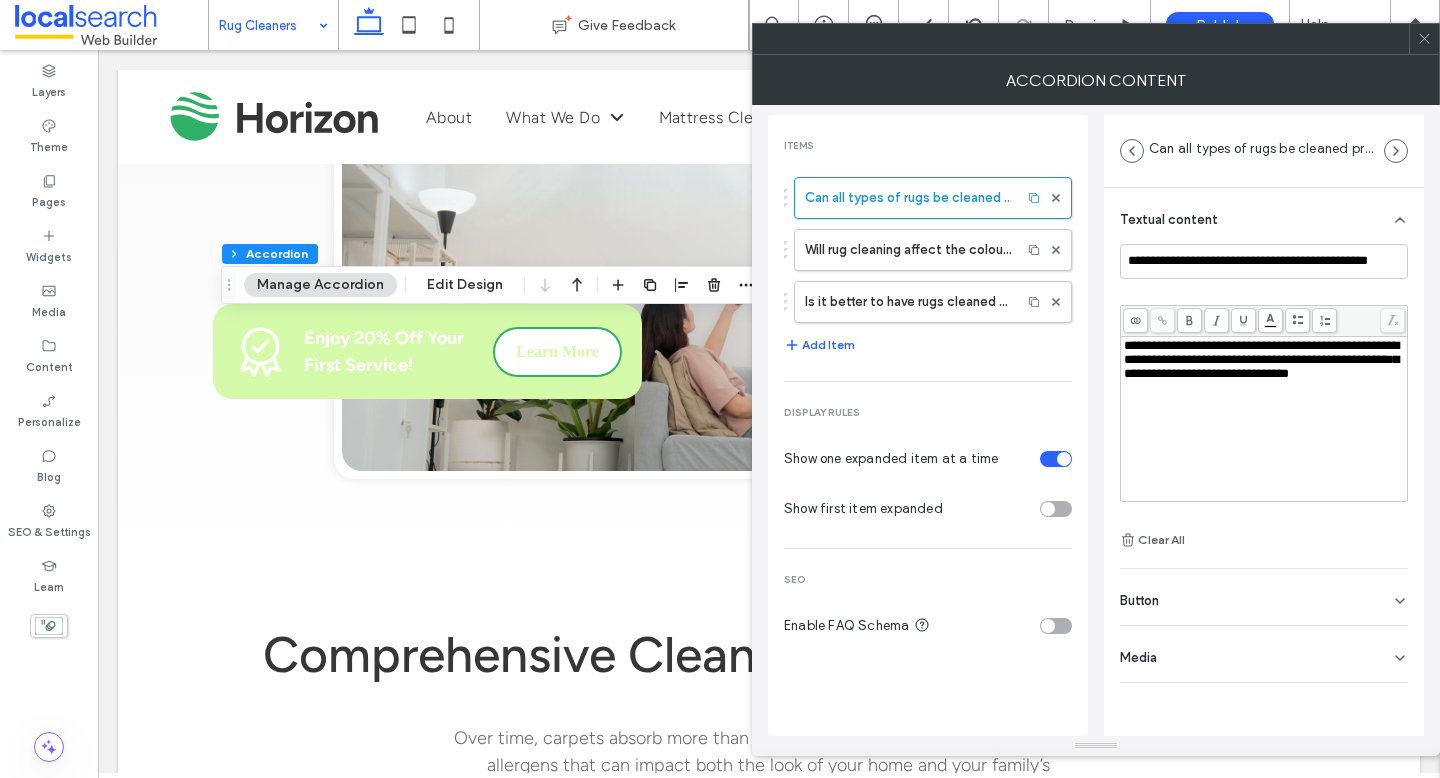 click on "**********" at bounding box center (1261, 359) 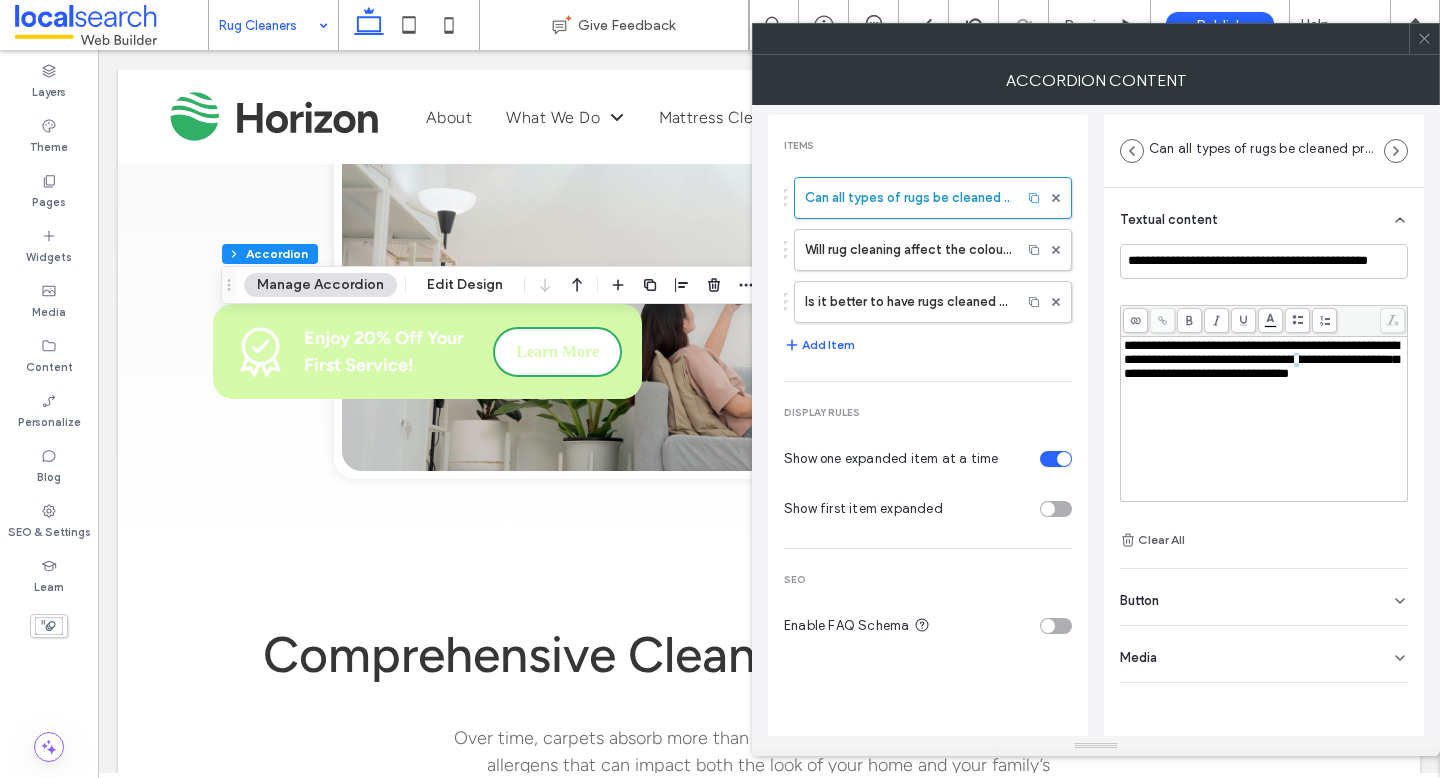 click on "**********" at bounding box center [1261, 359] 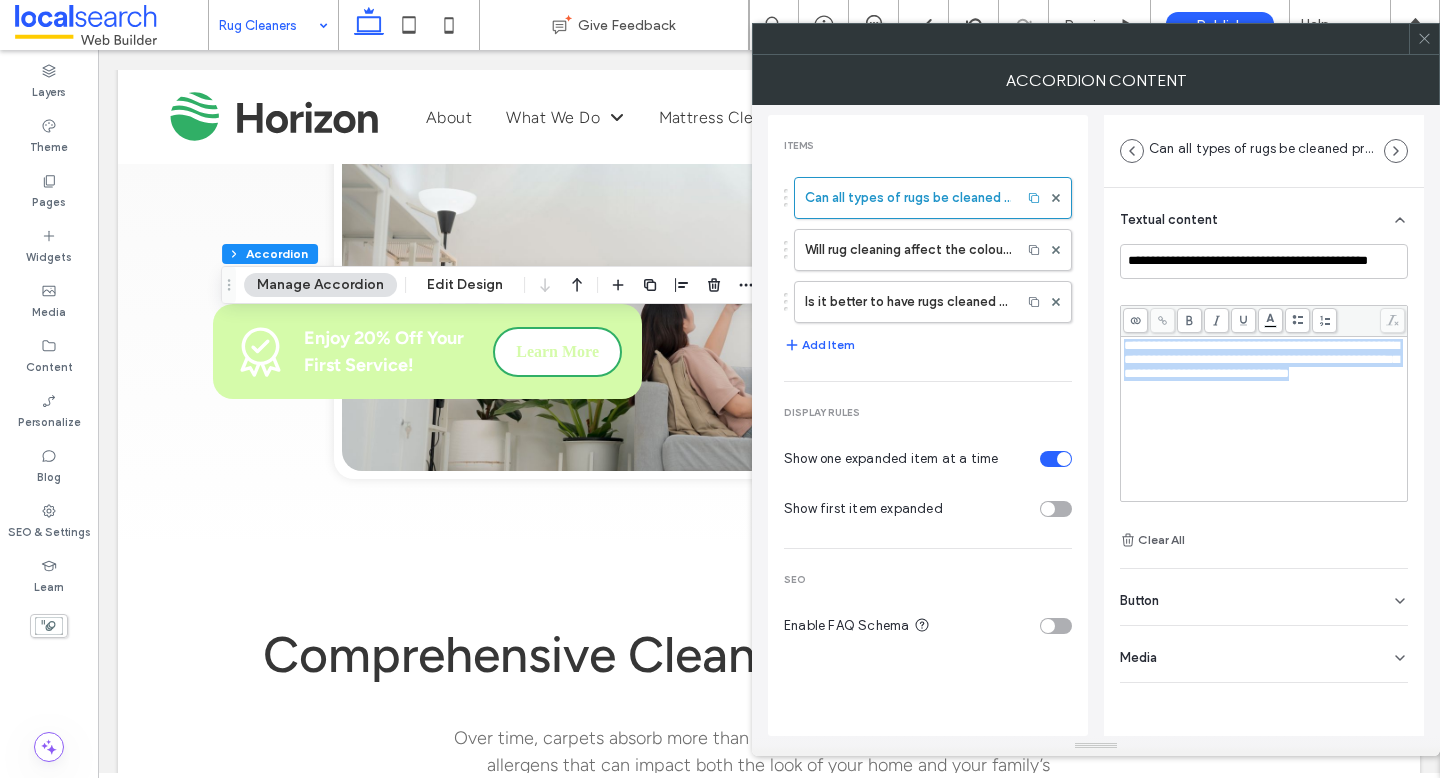 click on "**********" at bounding box center [1261, 359] 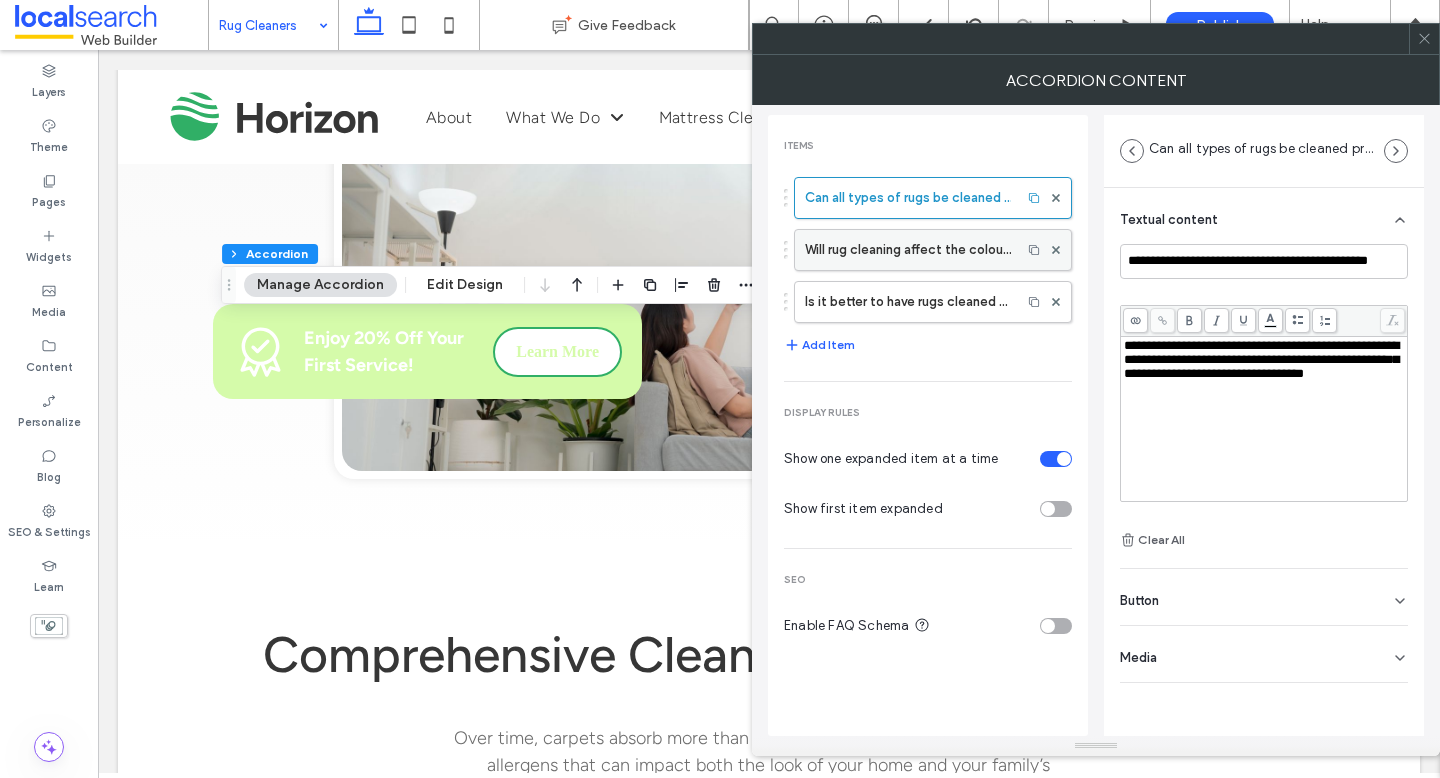 click on "Will rug cleaning affect the colour or texture?" at bounding box center [908, 250] 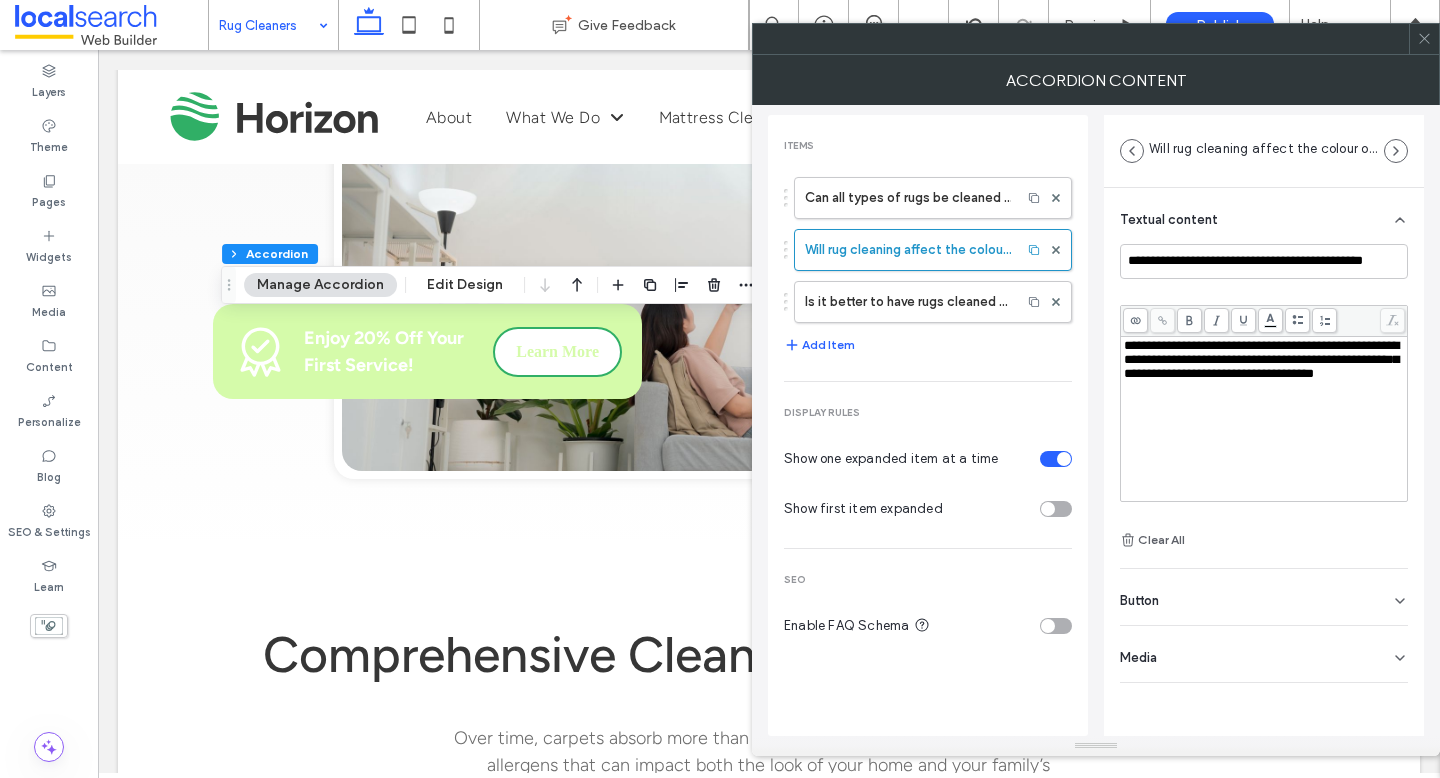 click on "**********" at bounding box center [1261, 359] 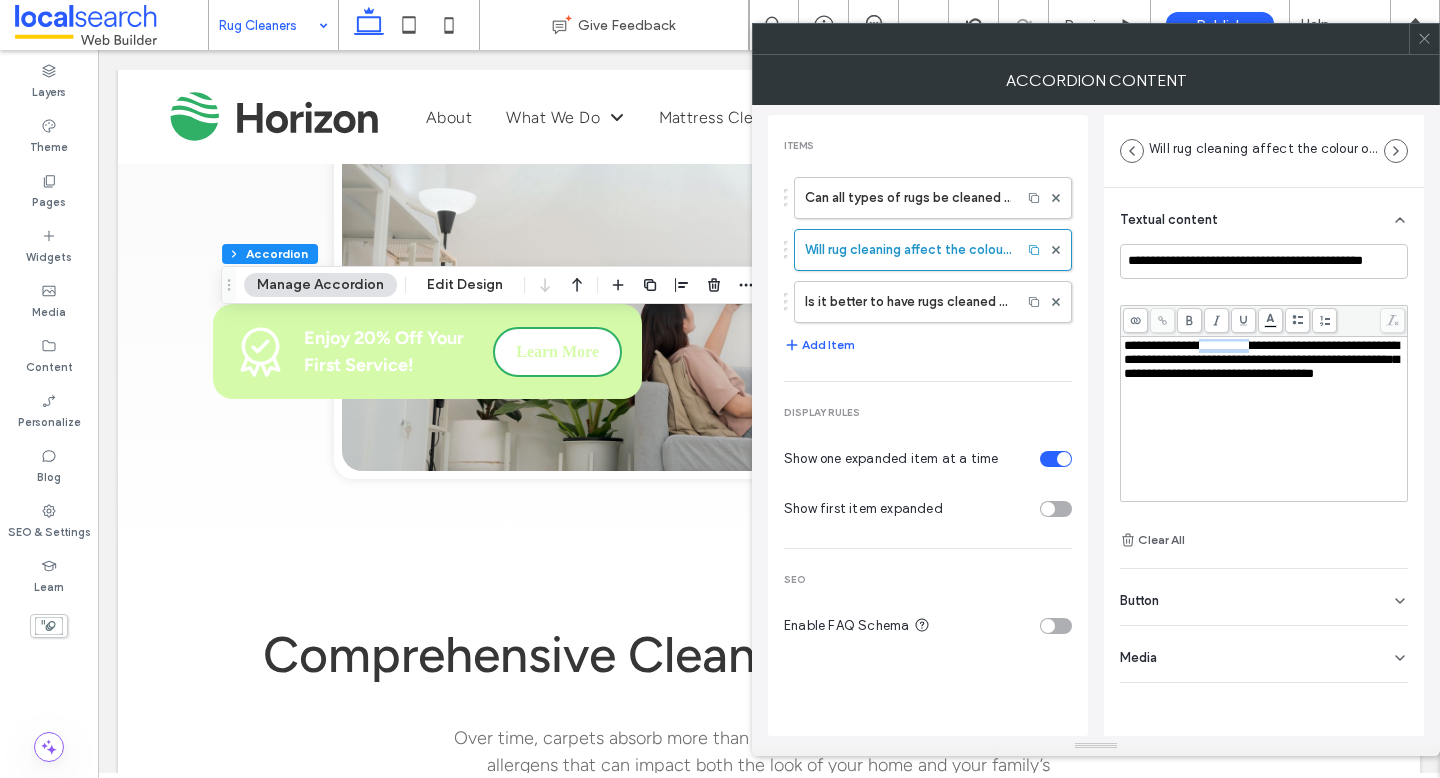 click on "**********" at bounding box center (1261, 359) 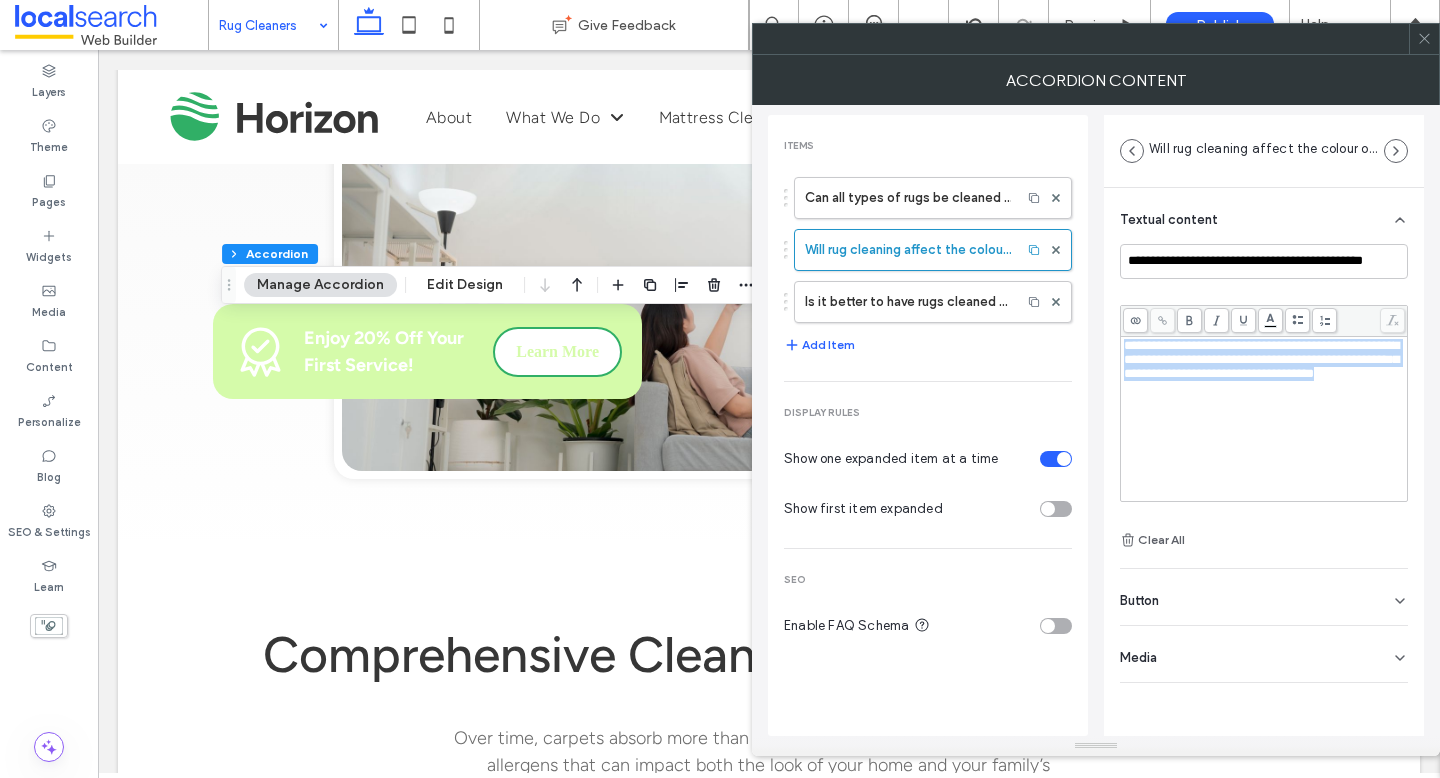 click on "**********" at bounding box center (1261, 359) 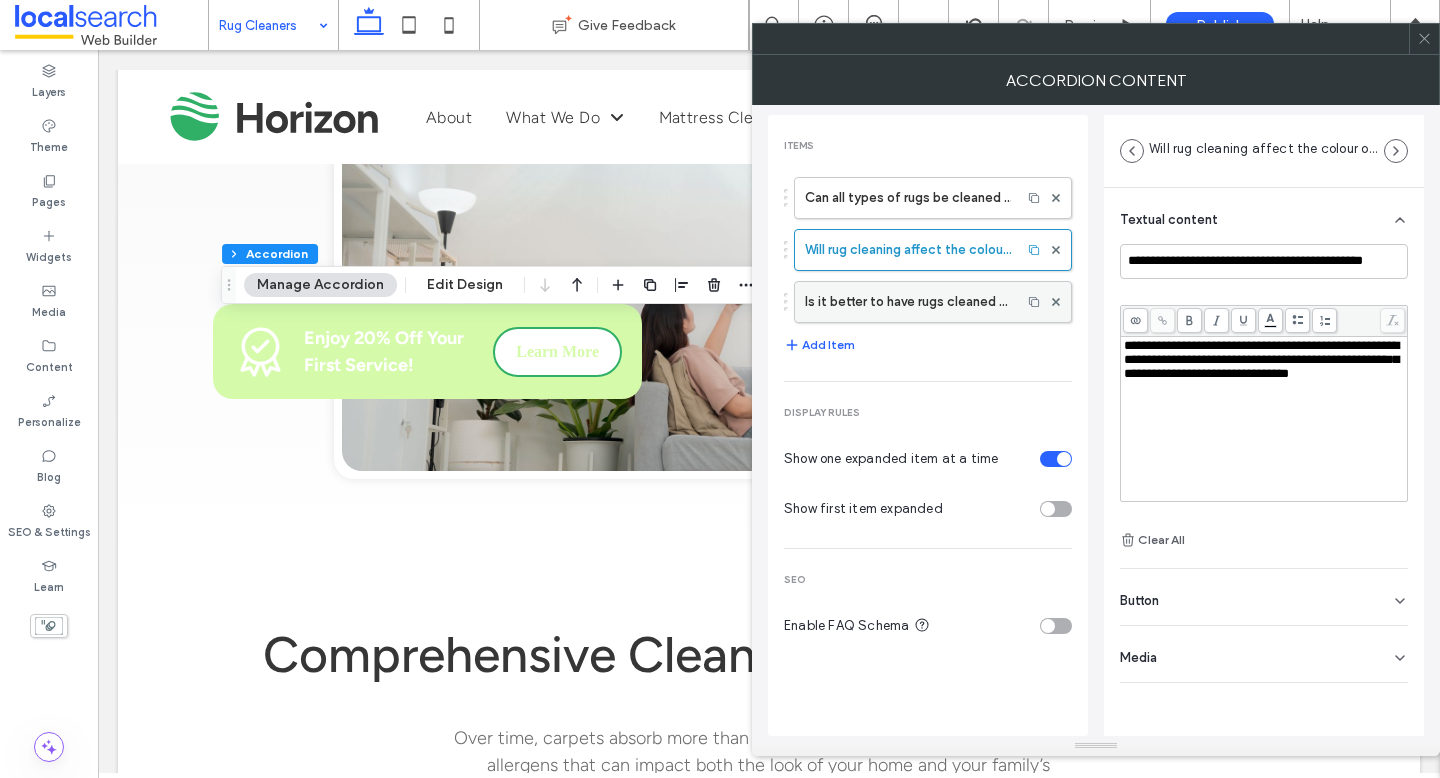 click on "Is it better to have rugs cleaned onsite or taken away?" at bounding box center (908, 302) 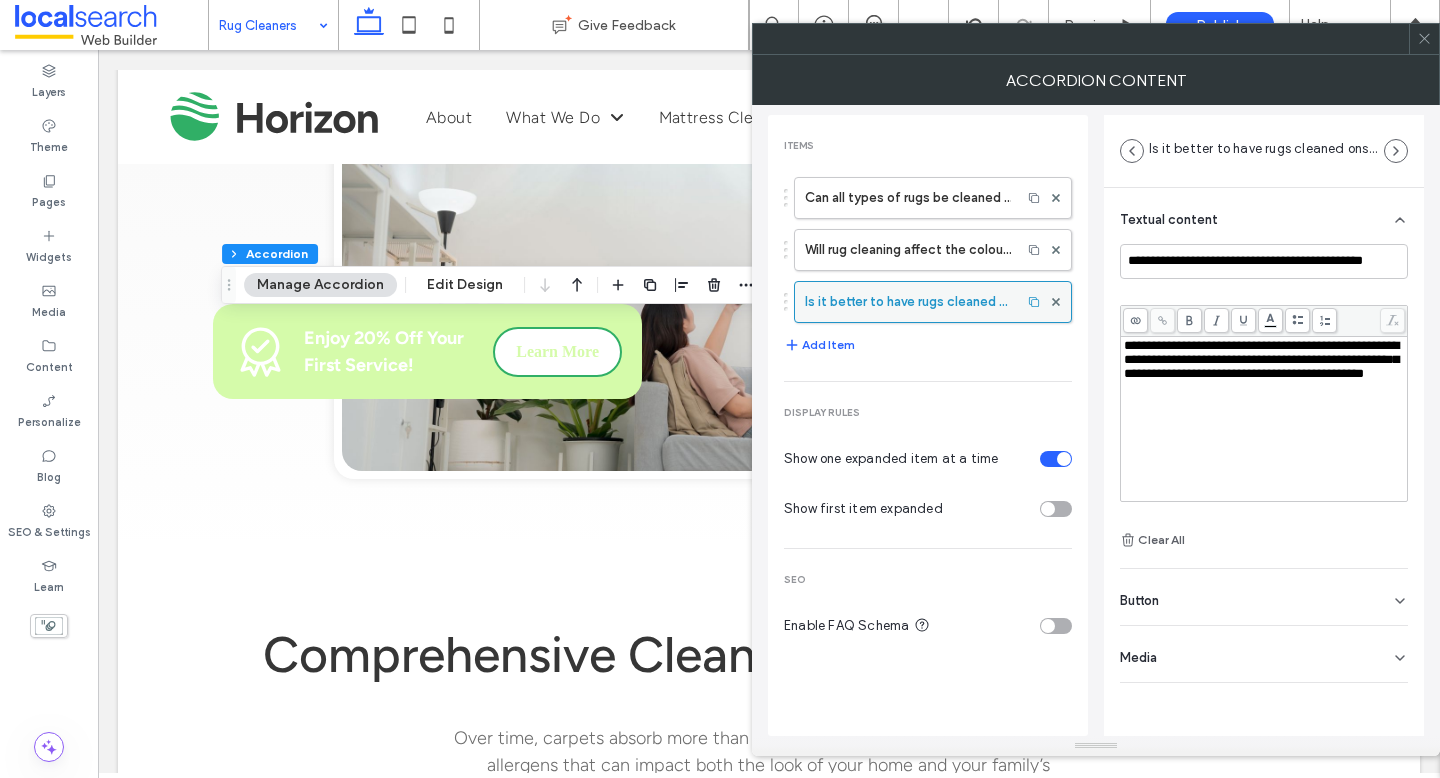 type on "**********" 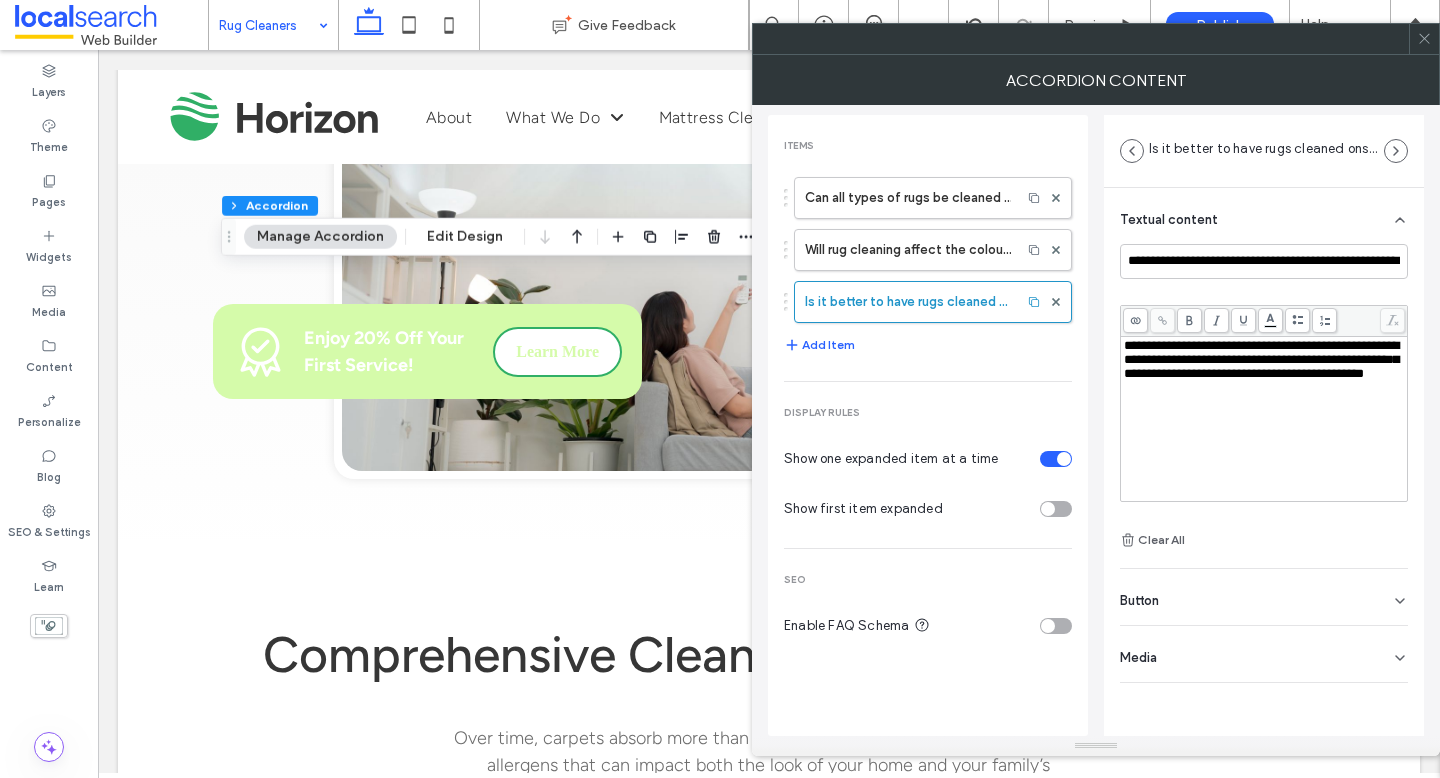 click on "**********" at bounding box center [1261, 359] 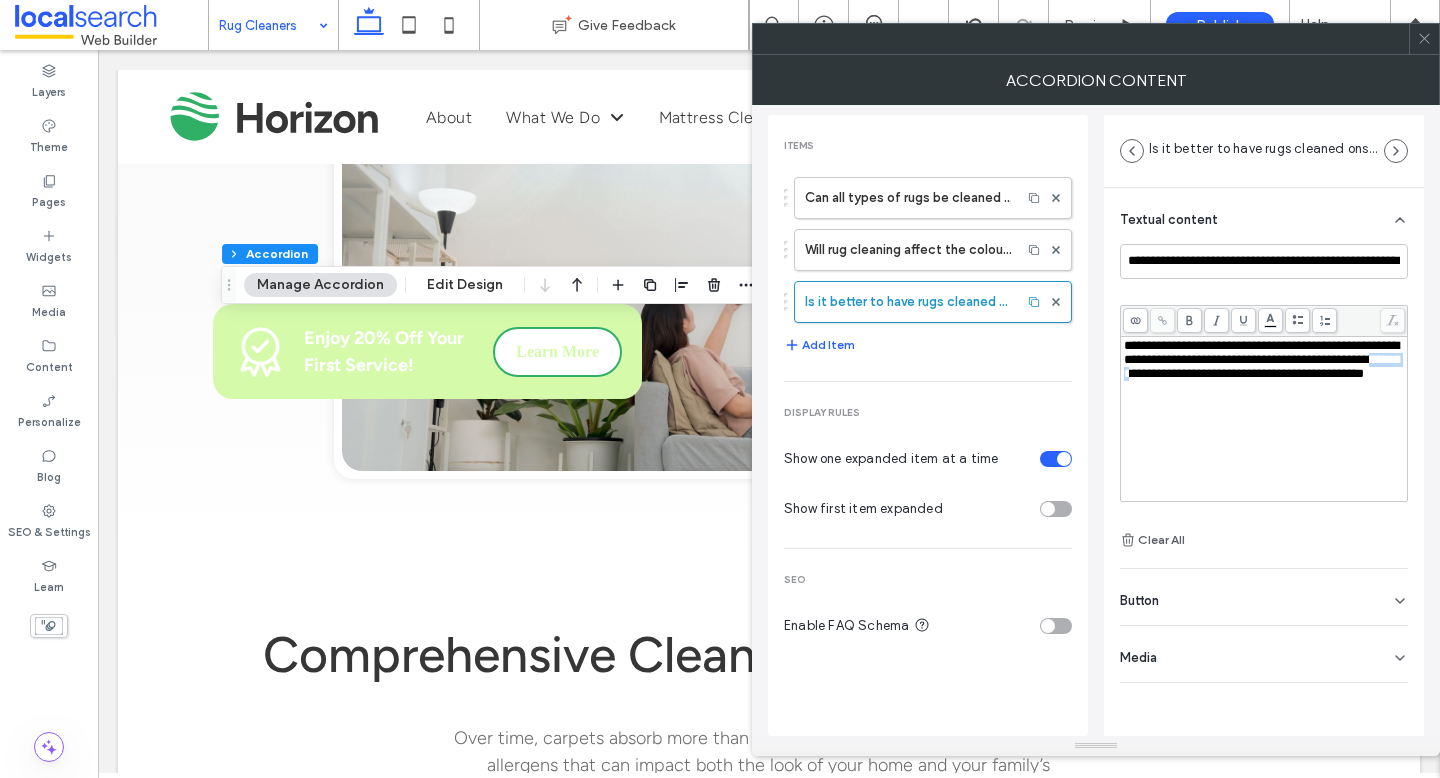 click on "**********" at bounding box center [1261, 359] 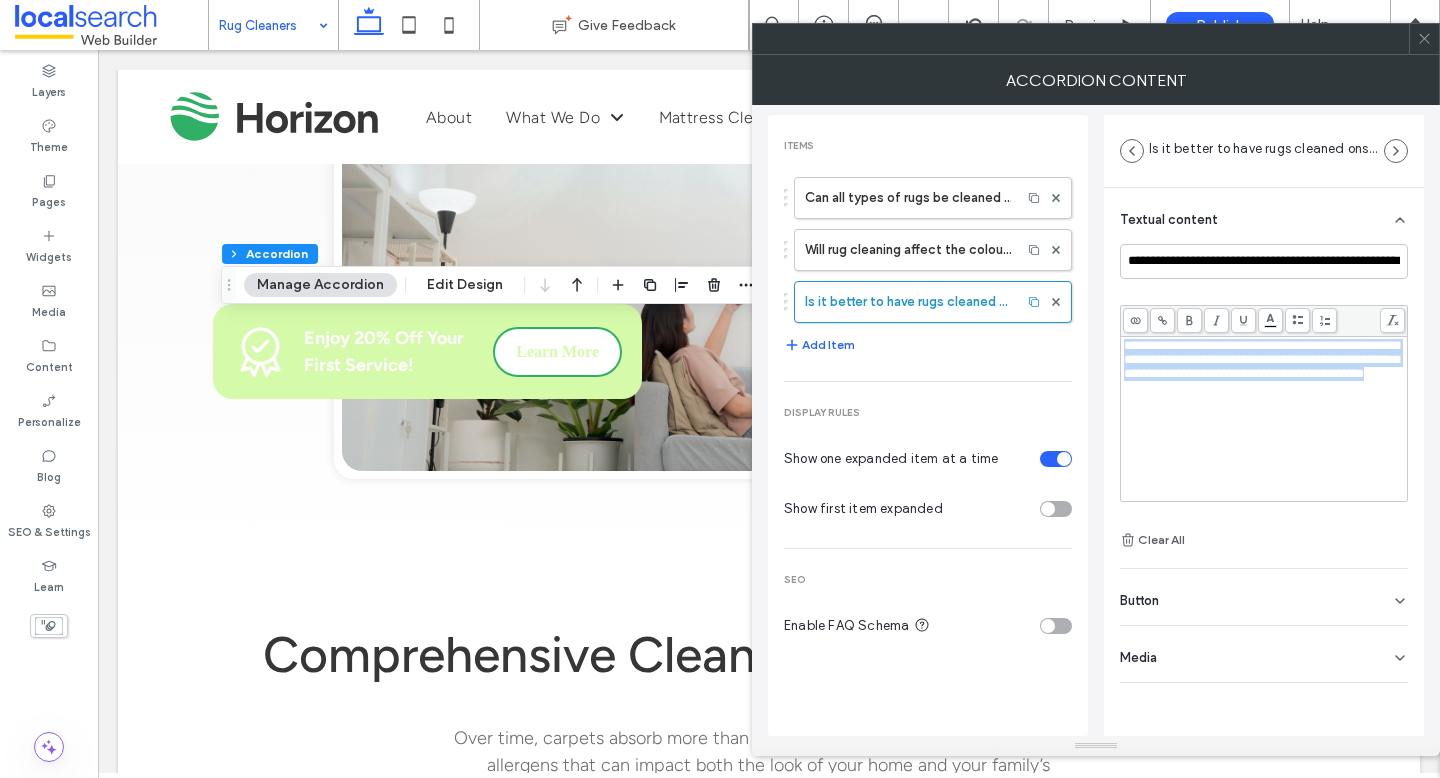 click on "**********" at bounding box center (1261, 359) 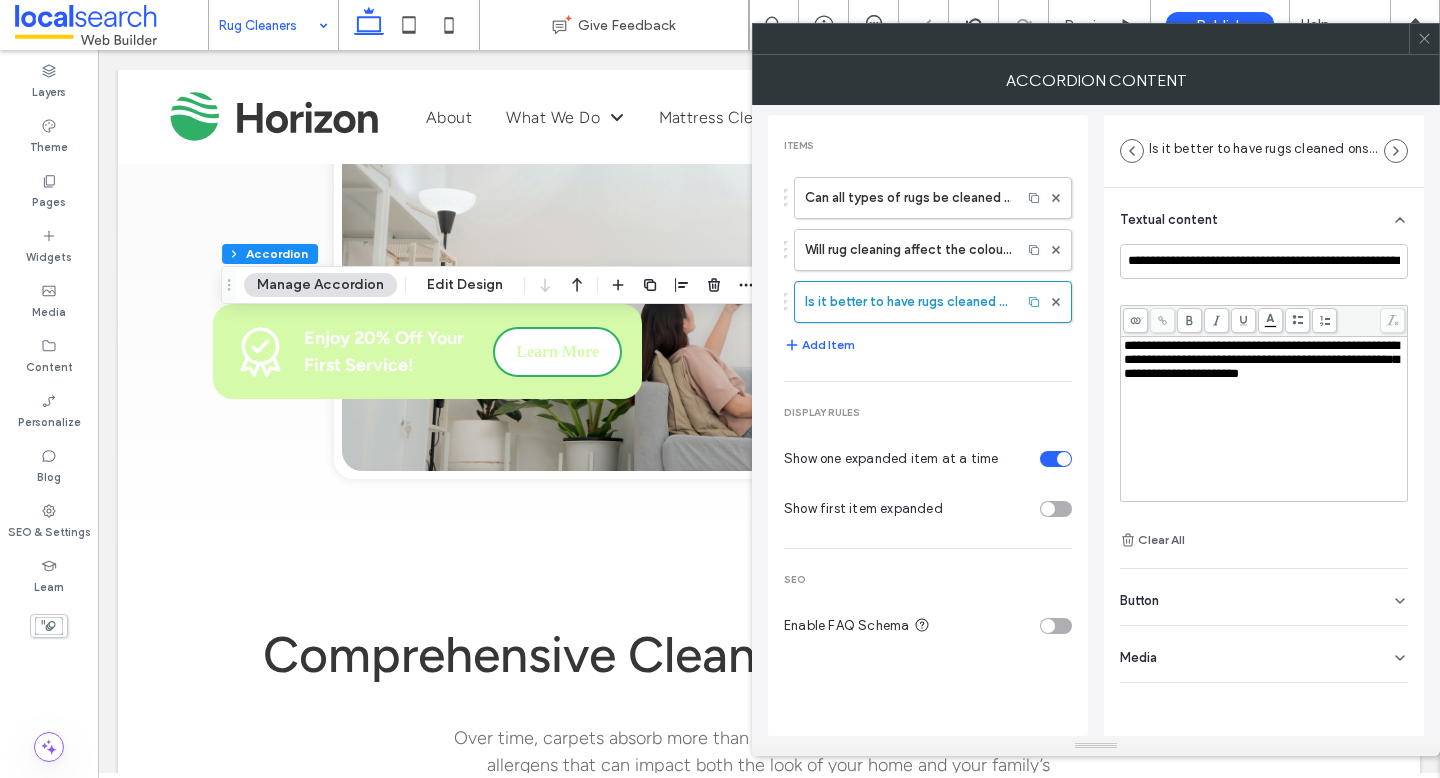click 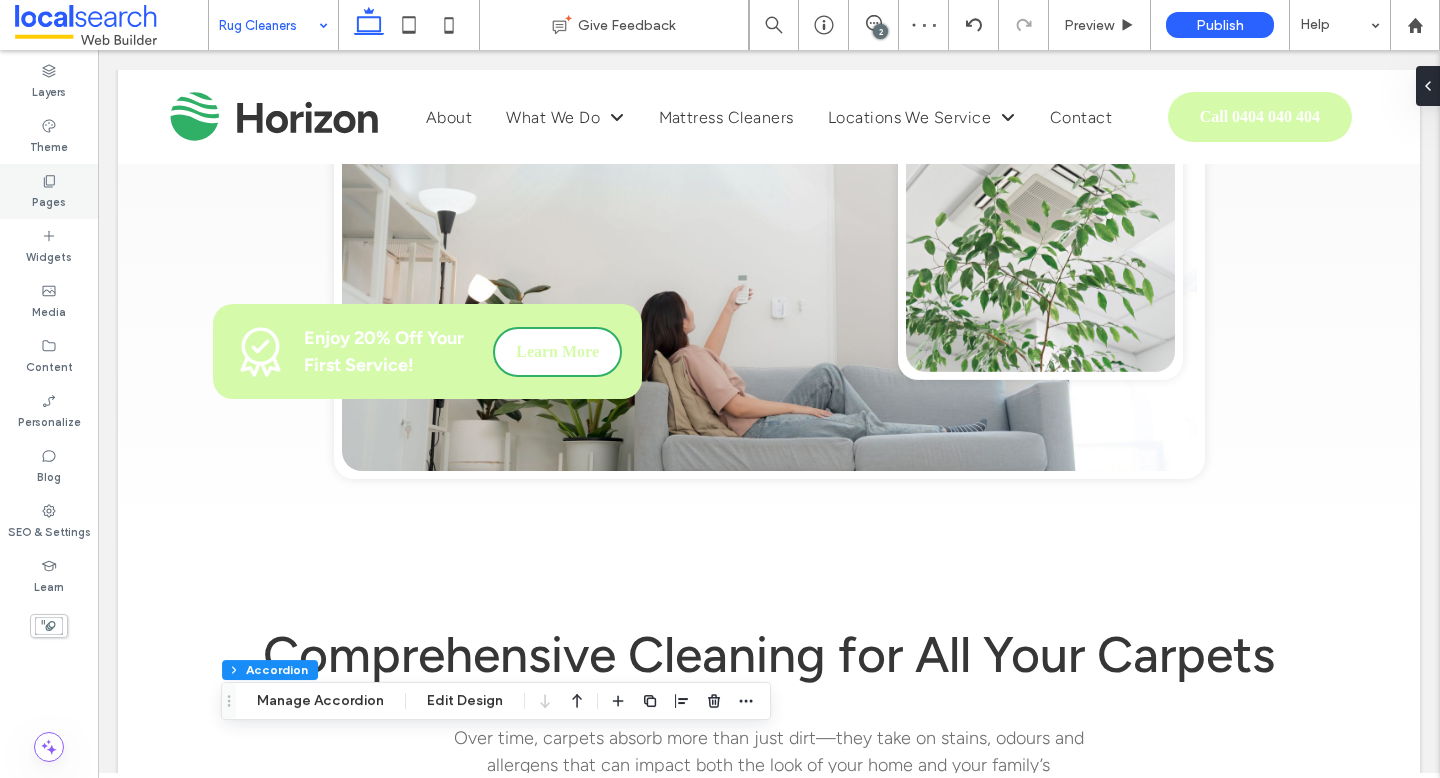 click on "Pages" at bounding box center [49, 191] 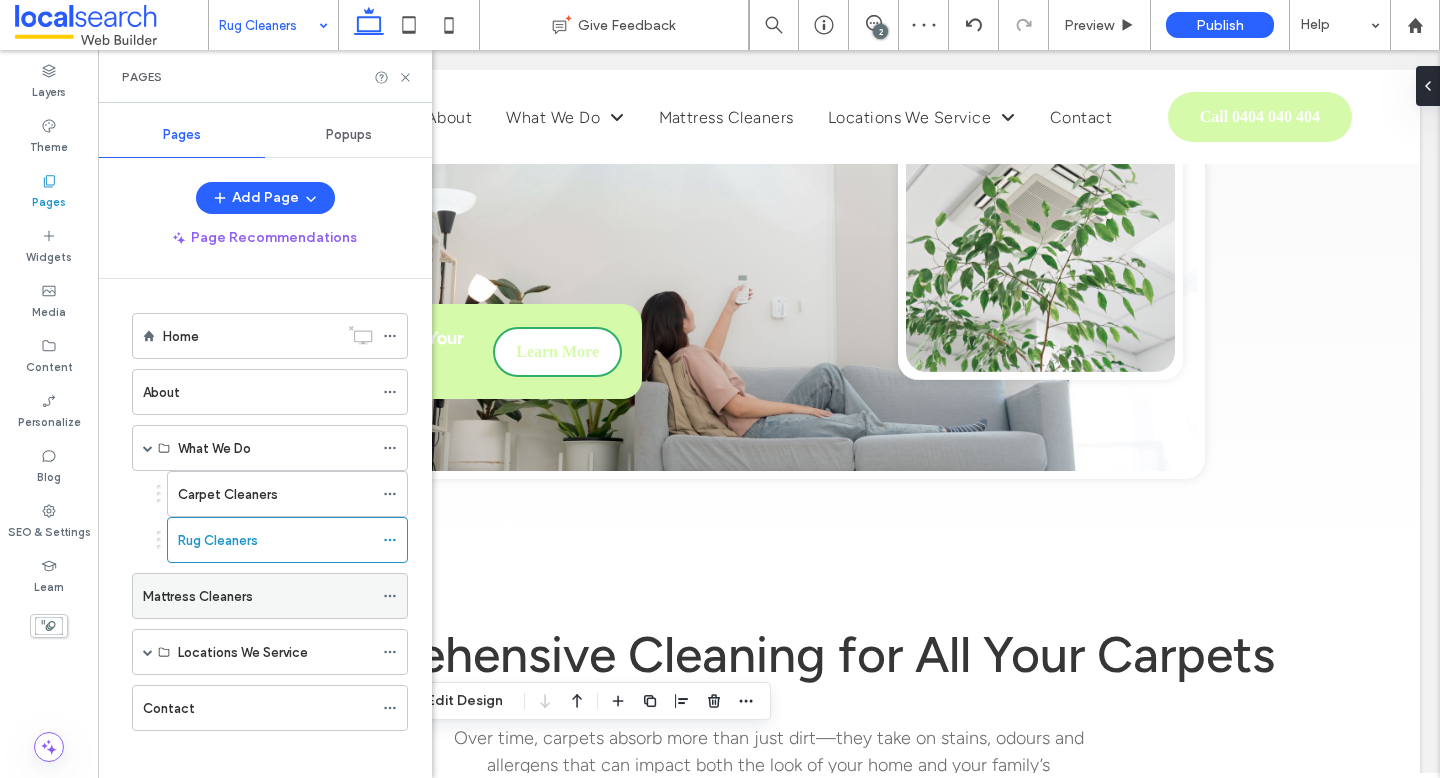 scroll, scrollTop: 13, scrollLeft: 0, axis: vertical 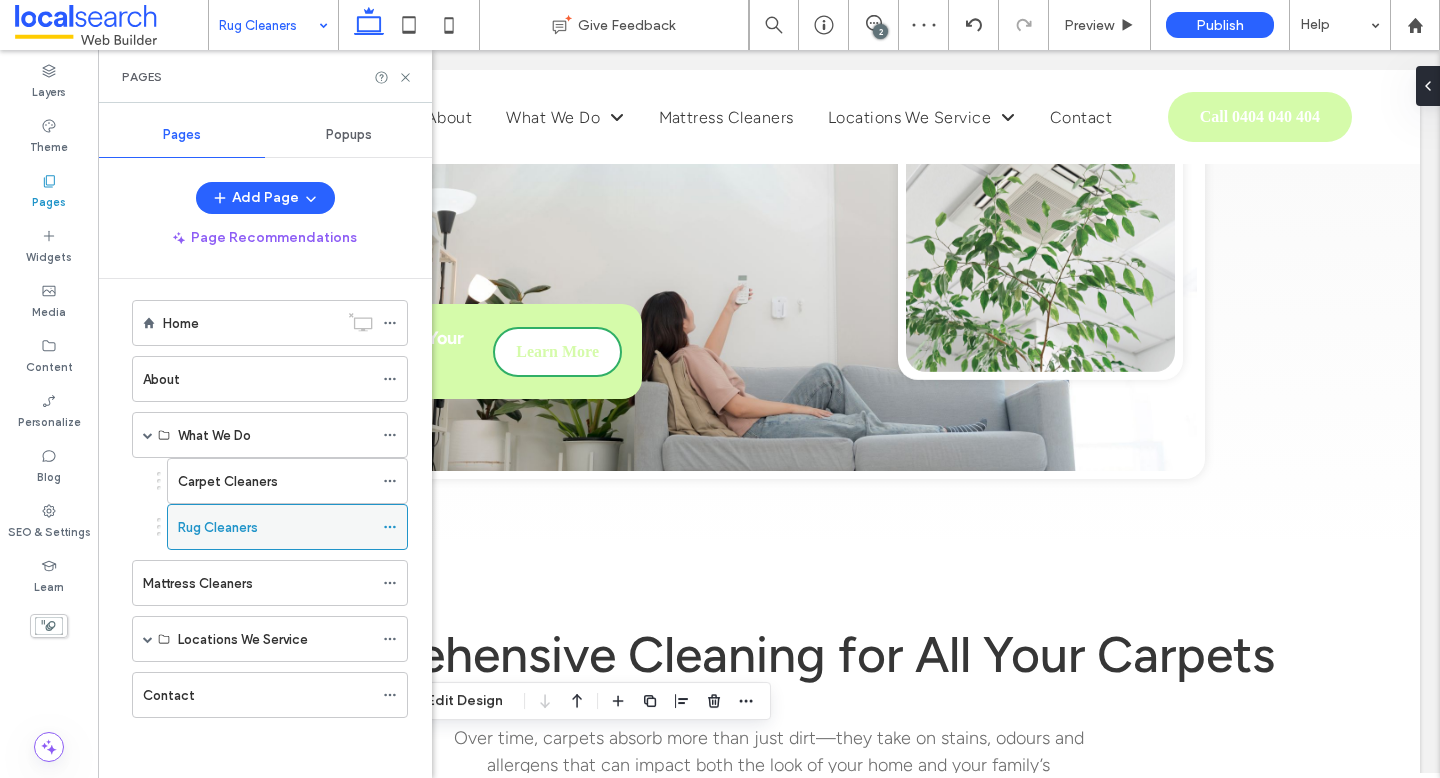 click 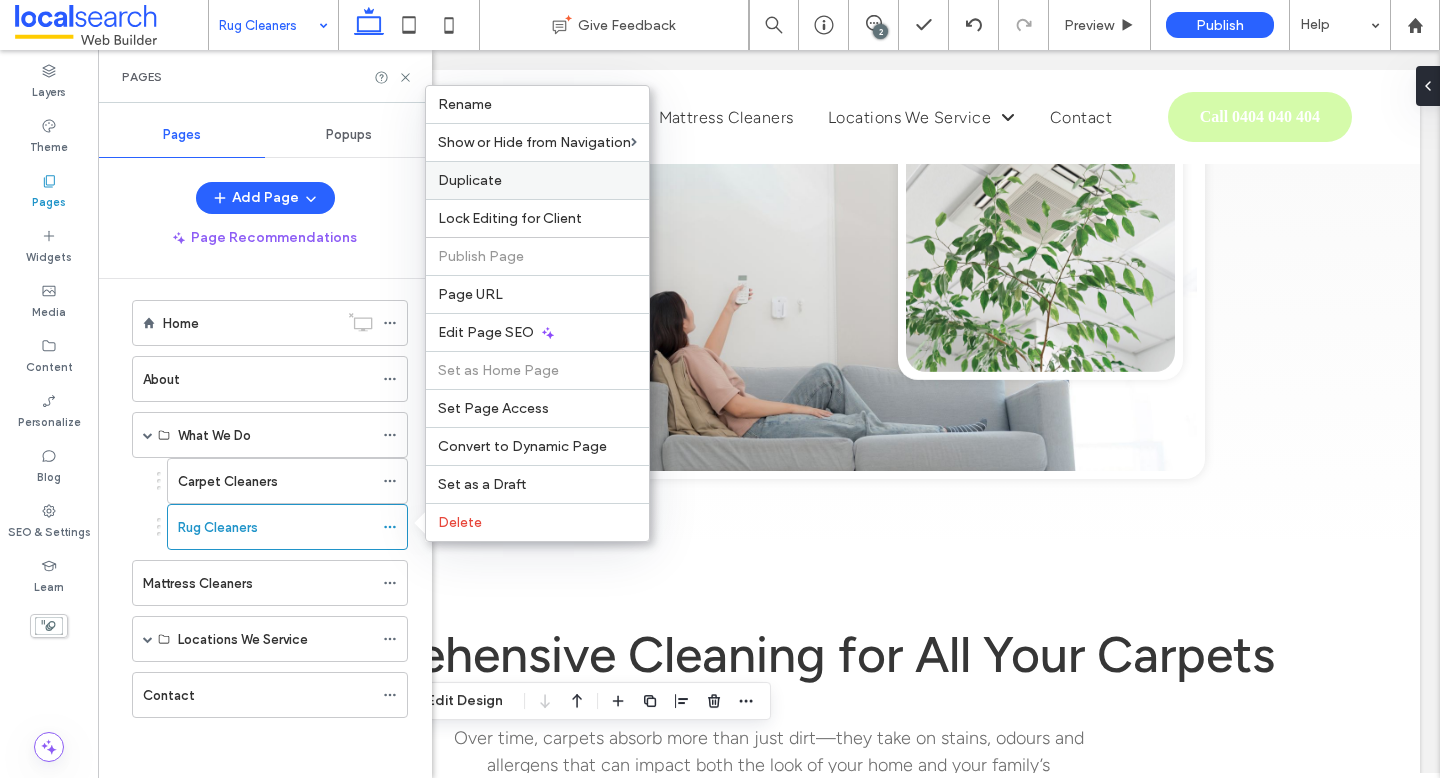 click on "Duplicate" at bounding box center [537, 180] 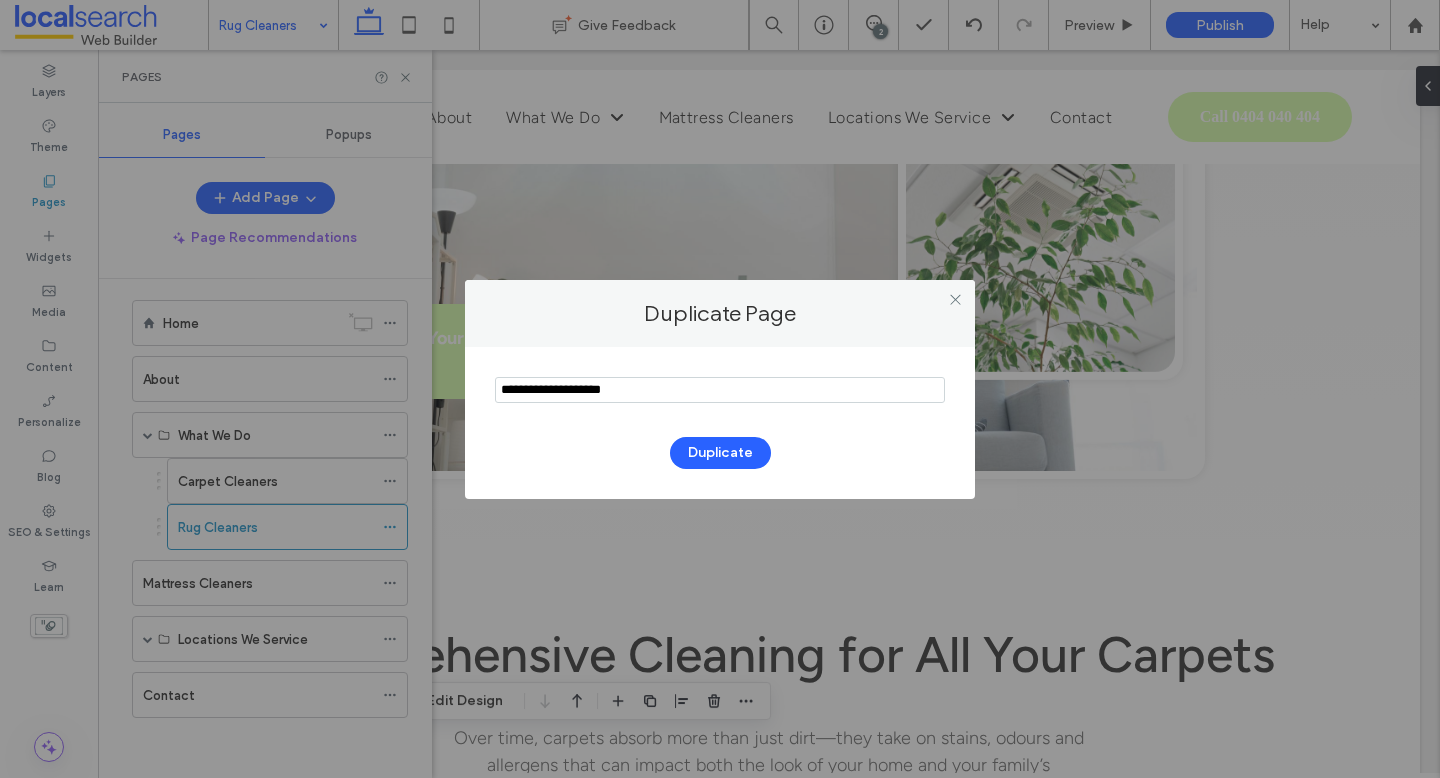 click at bounding box center [720, 390] 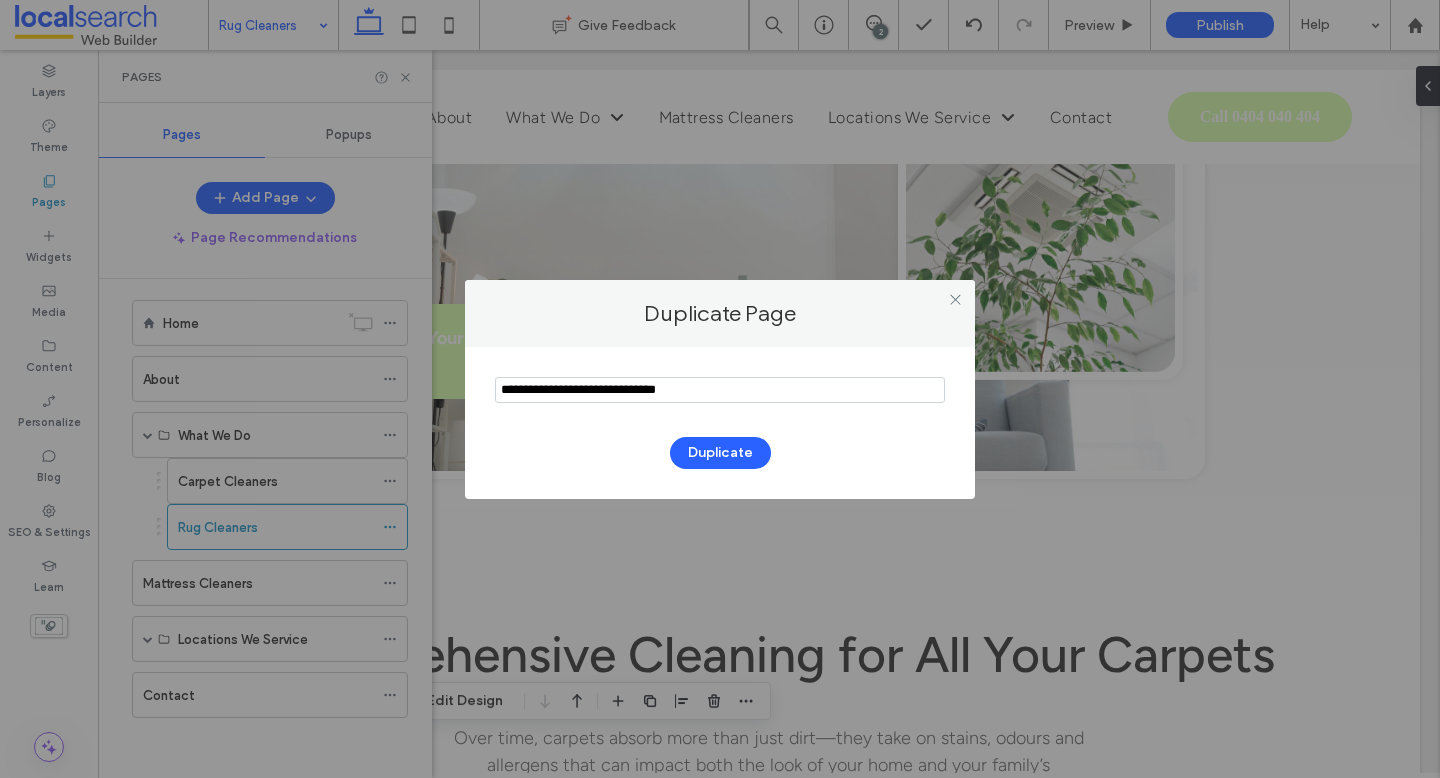 click at bounding box center (720, 390) 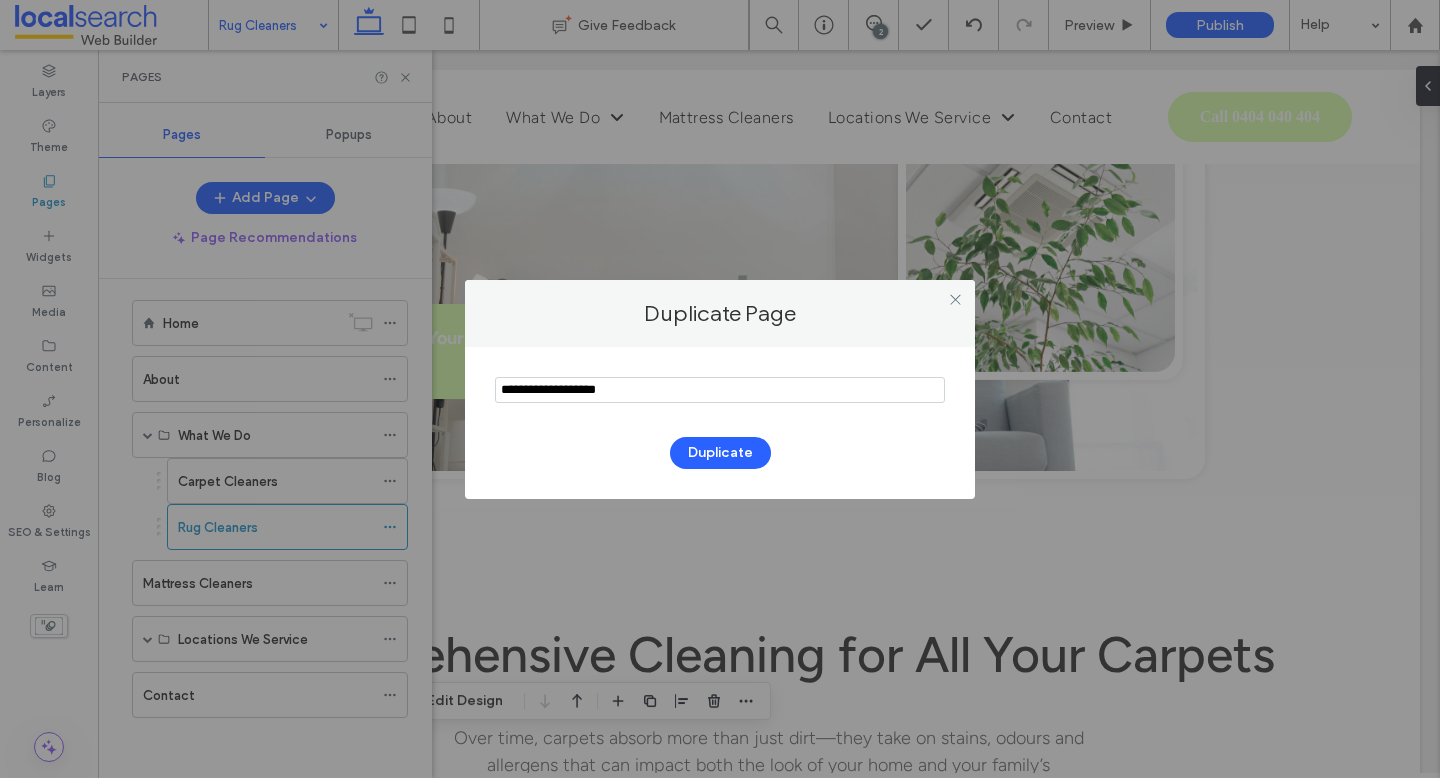 type on "**********" 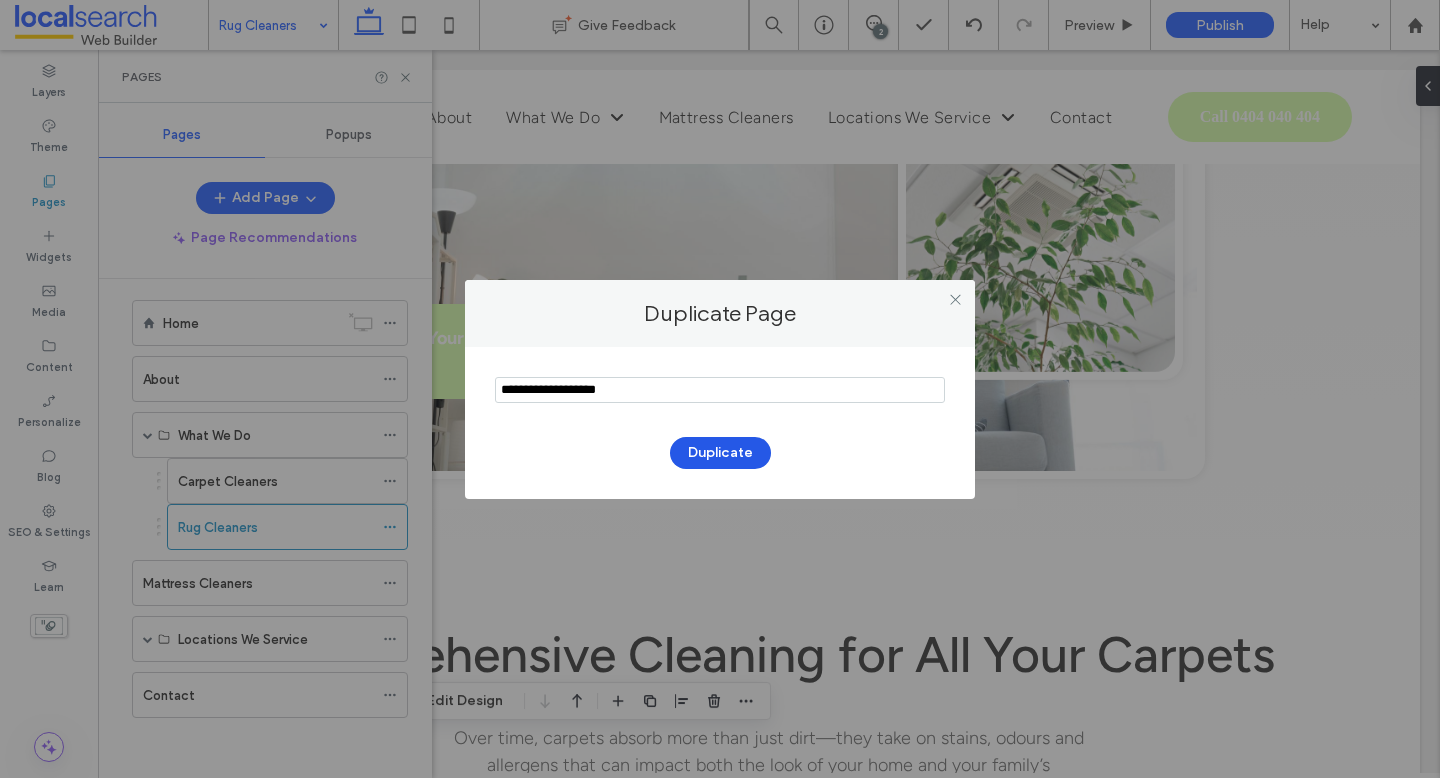 click on "Duplicate" at bounding box center [720, 453] 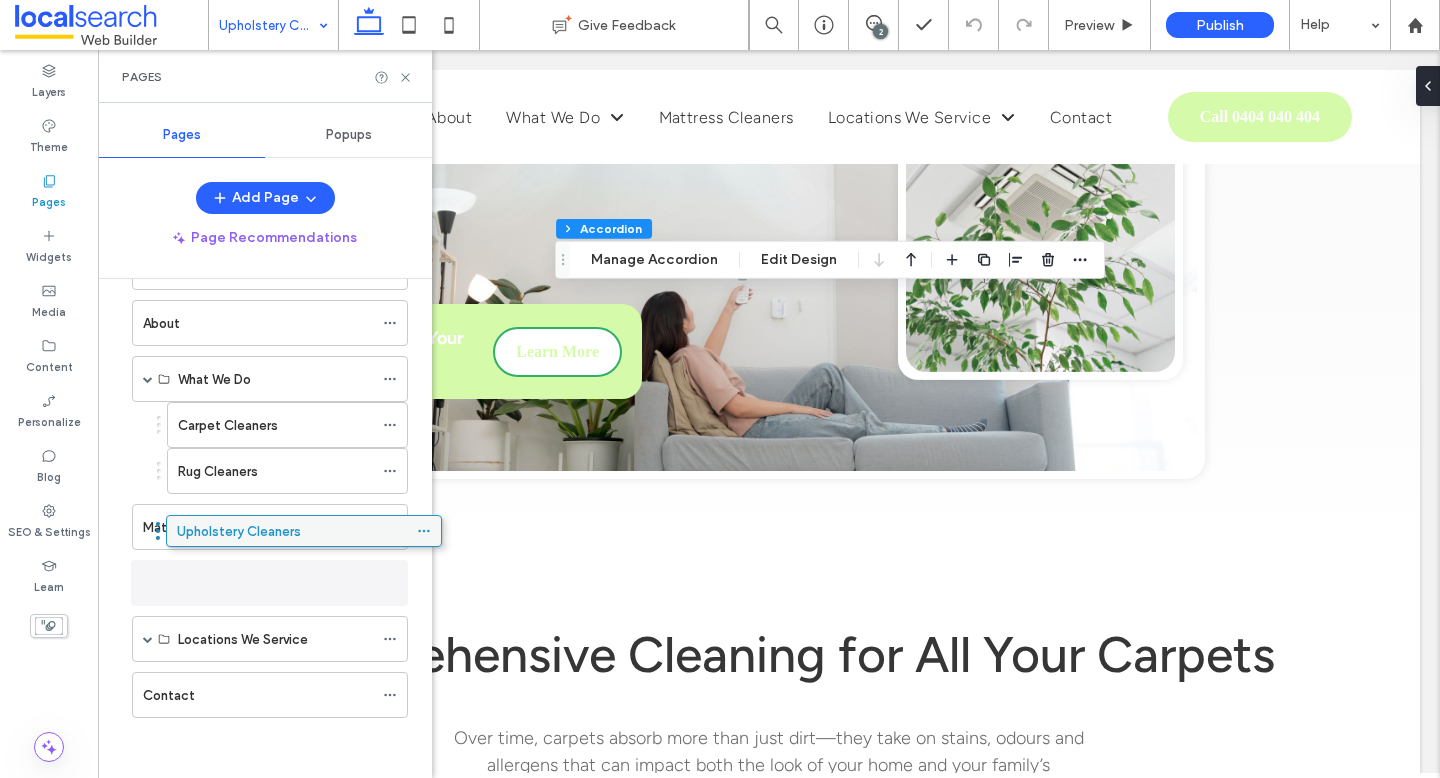 scroll, scrollTop: 59, scrollLeft: 0, axis: vertical 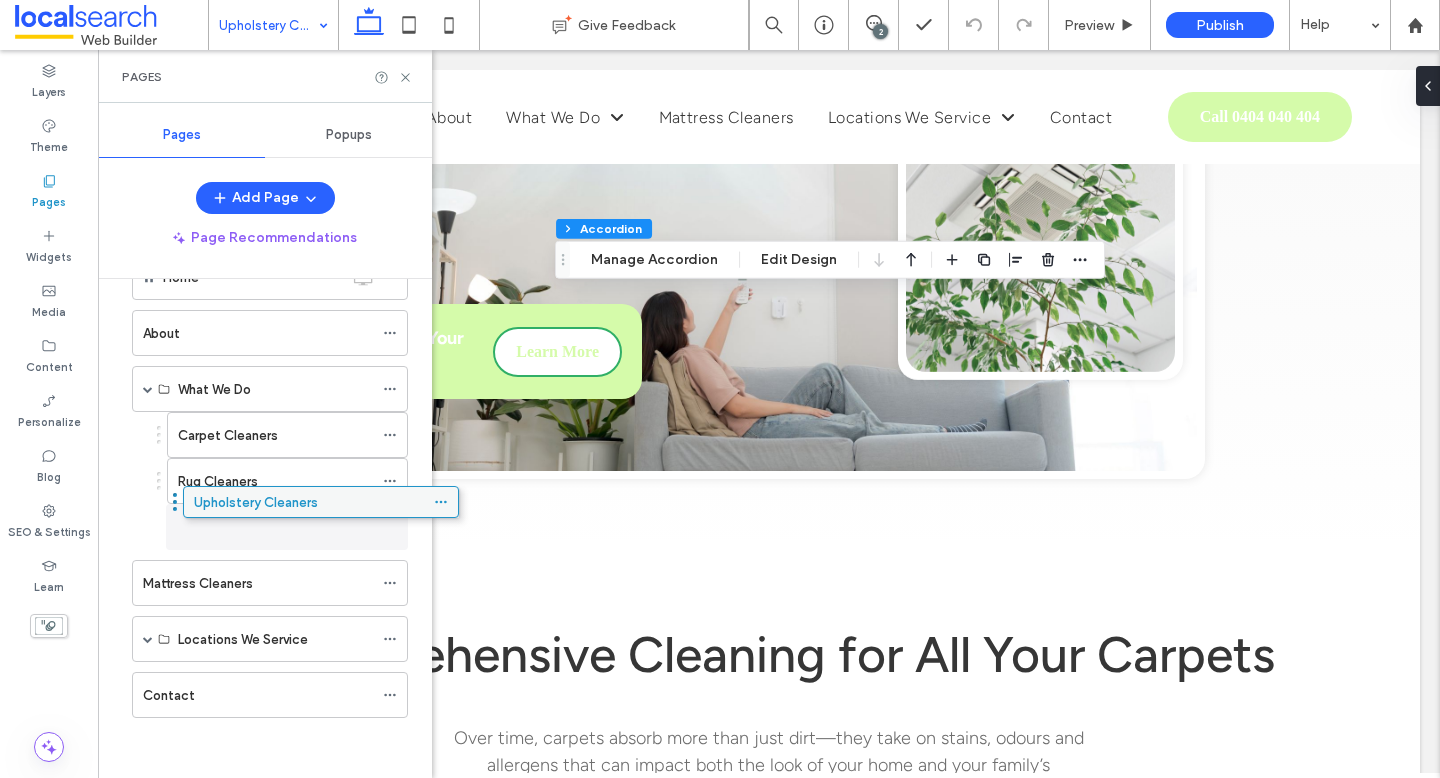 drag, startPoint x: 245, startPoint y: 693, endPoint x: 296, endPoint y: 507, distance: 192.86523 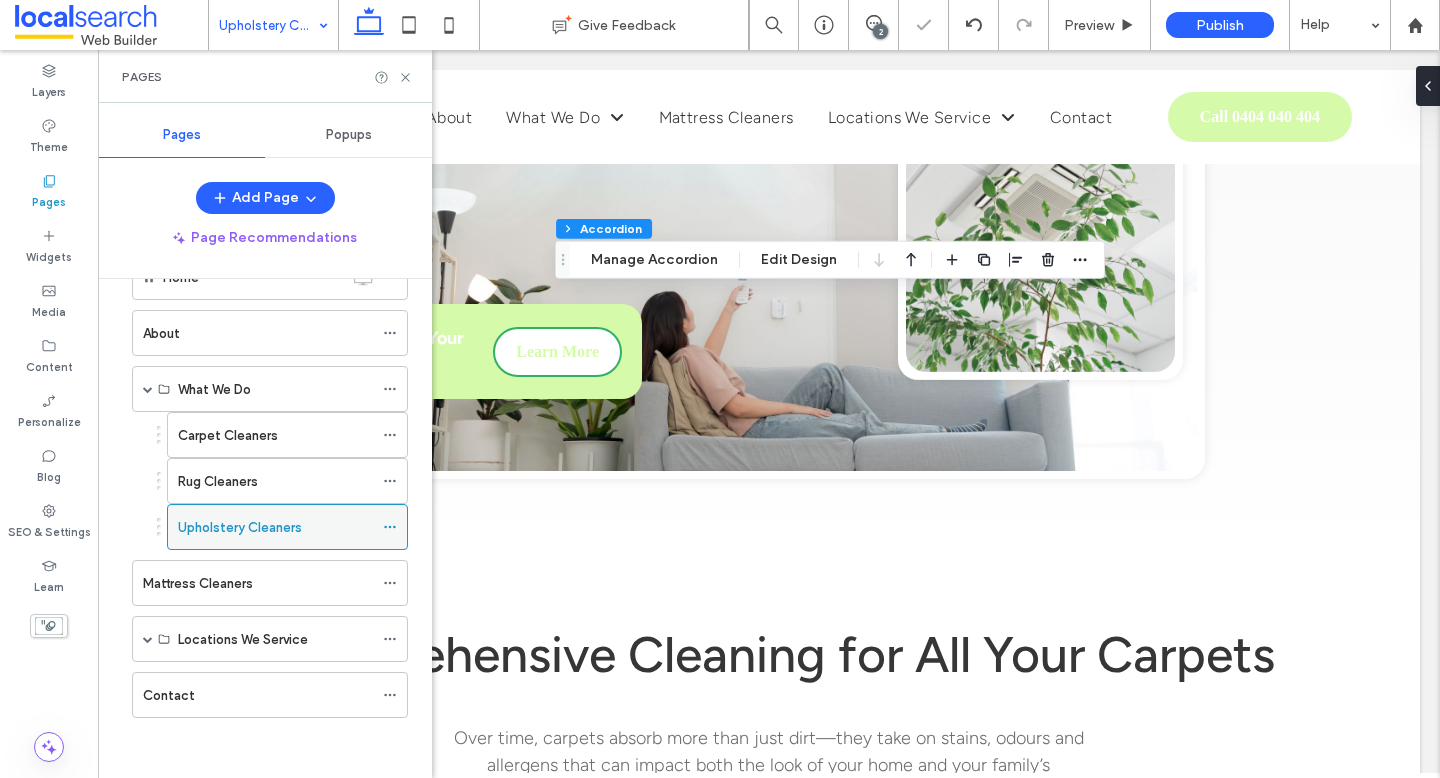 click 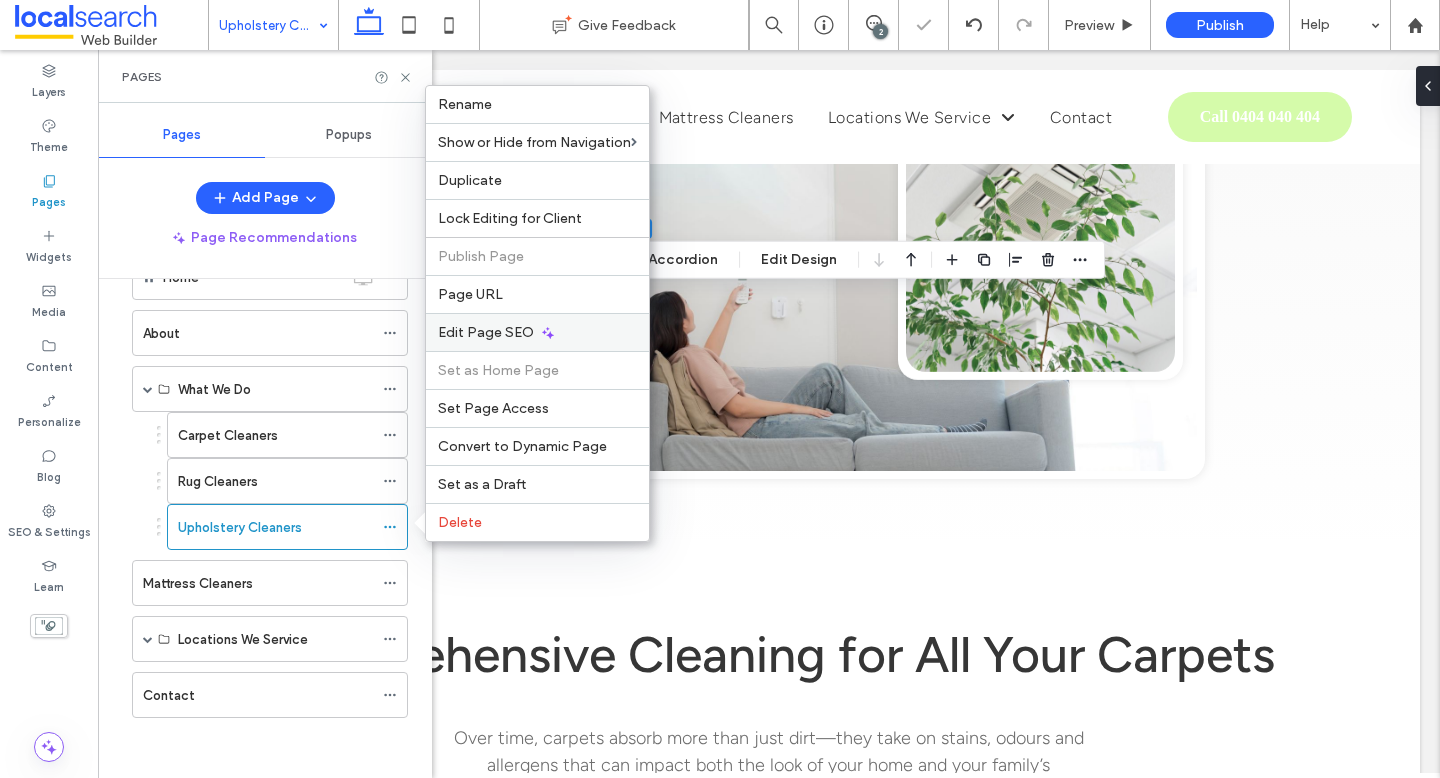 click on "Edit Page SEO" at bounding box center (486, 332) 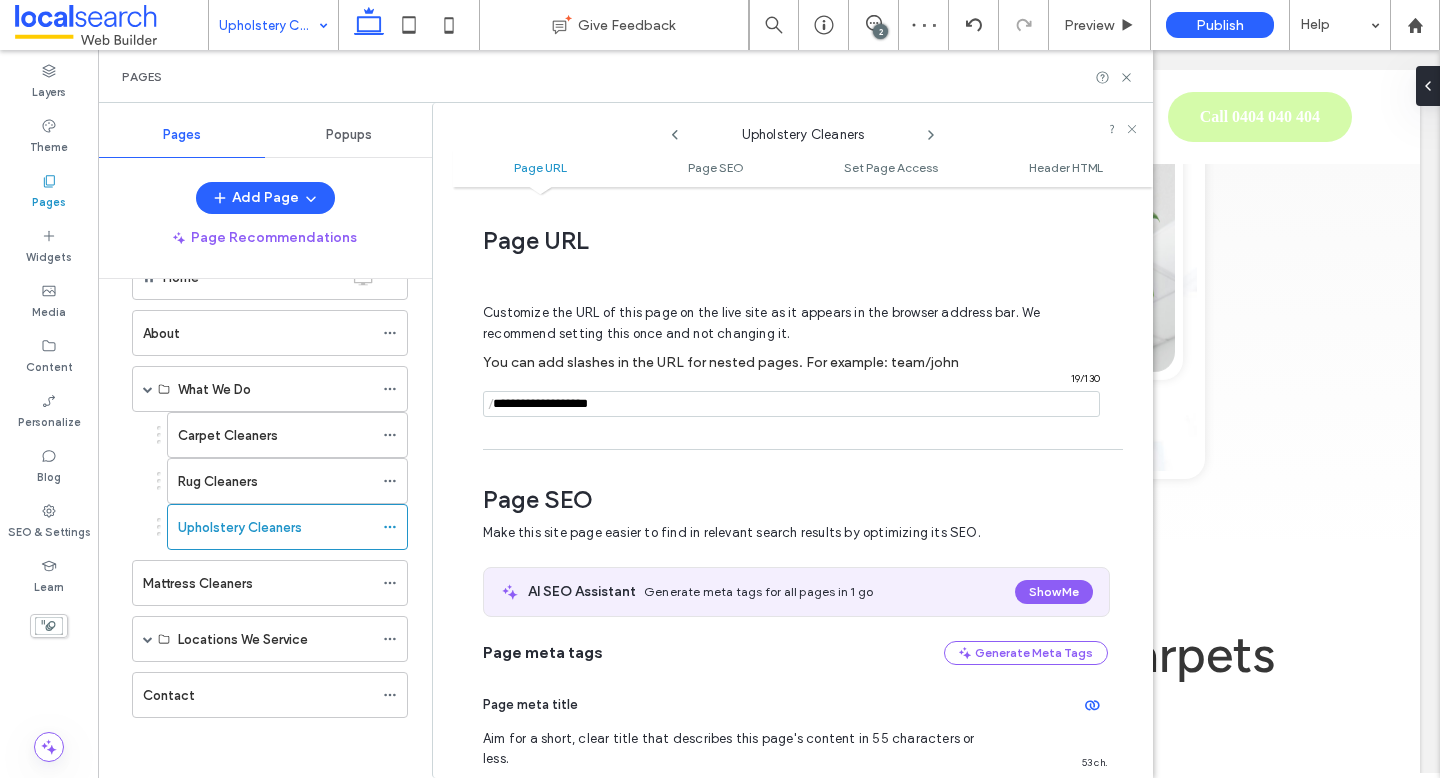 scroll, scrollTop: 275, scrollLeft: 0, axis: vertical 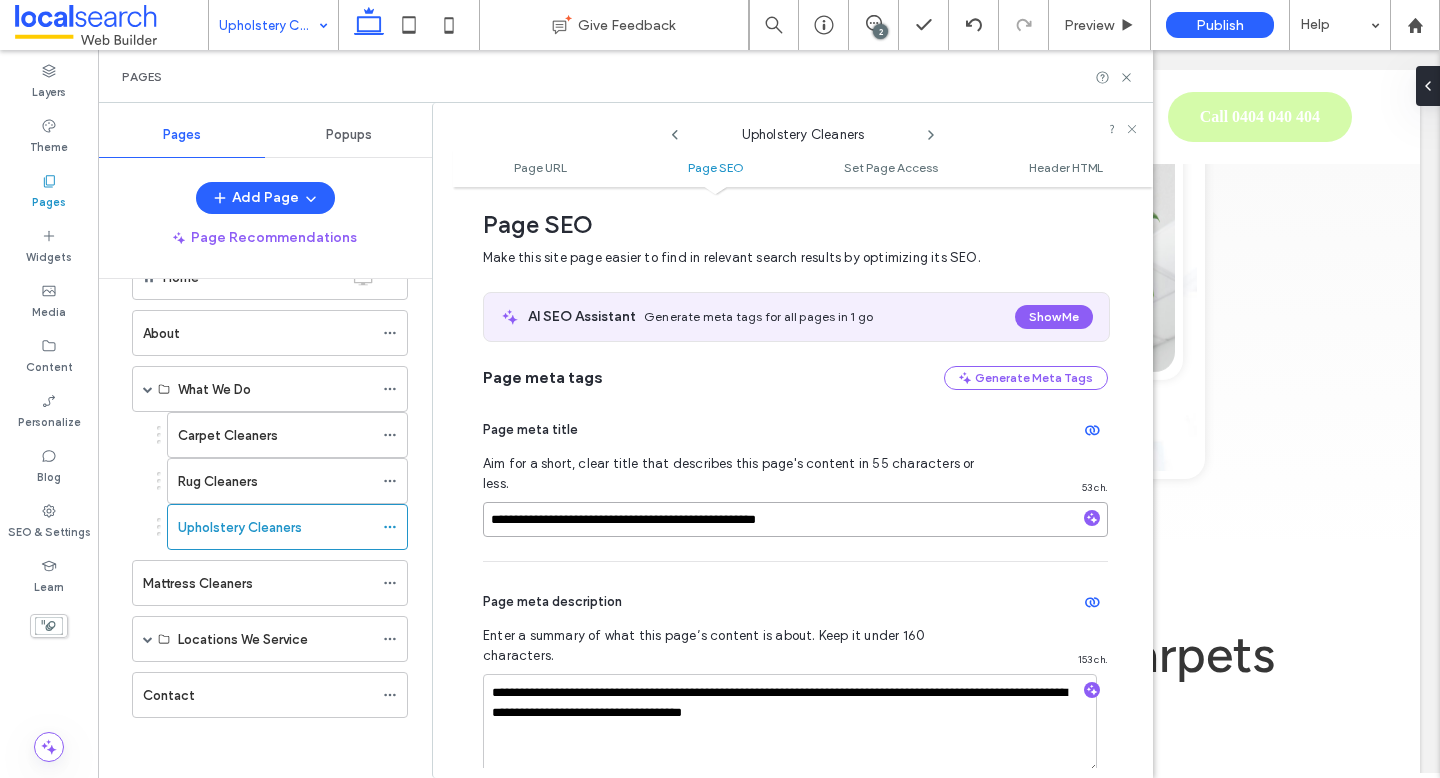 click on "**********" at bounding box center (795, 519) 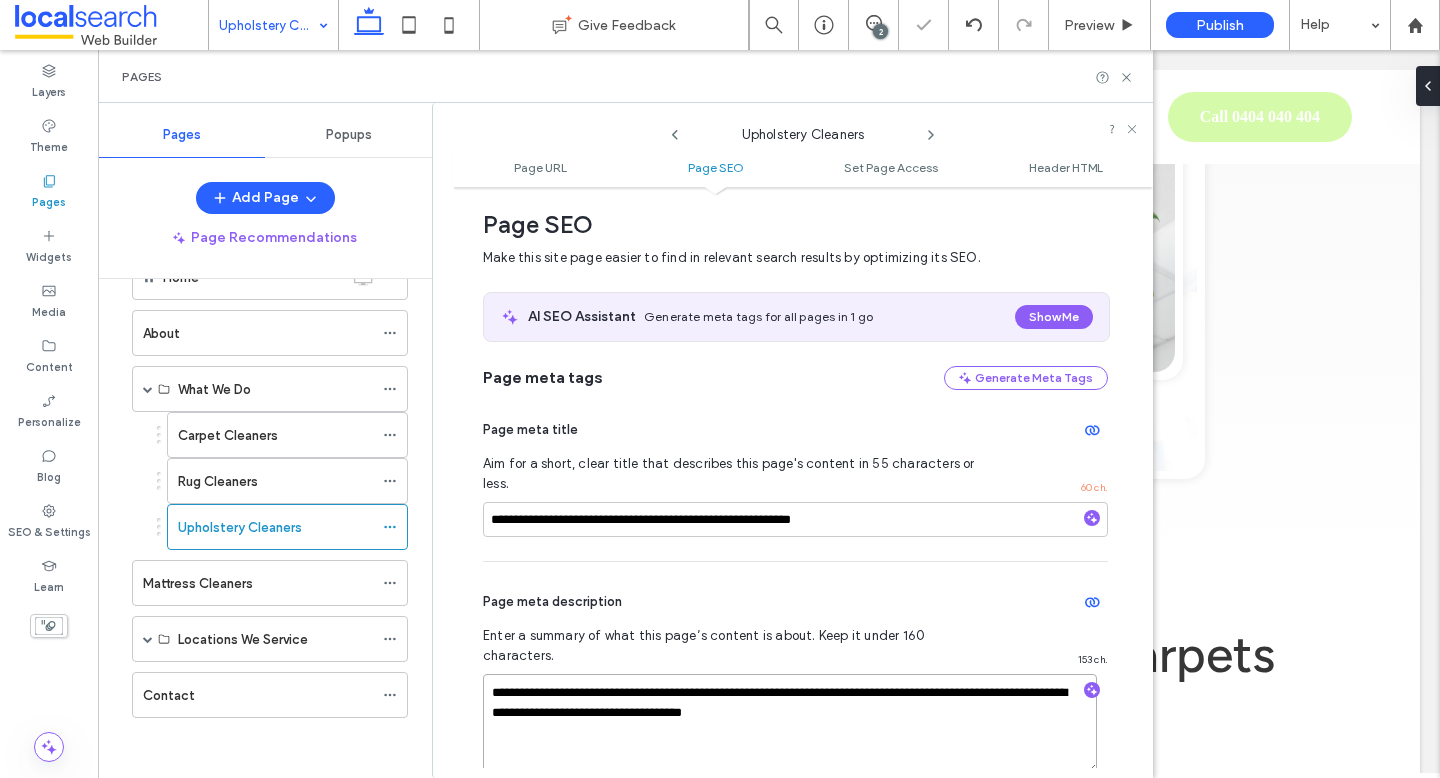 click on "**********" at bounding box center (790, 724) 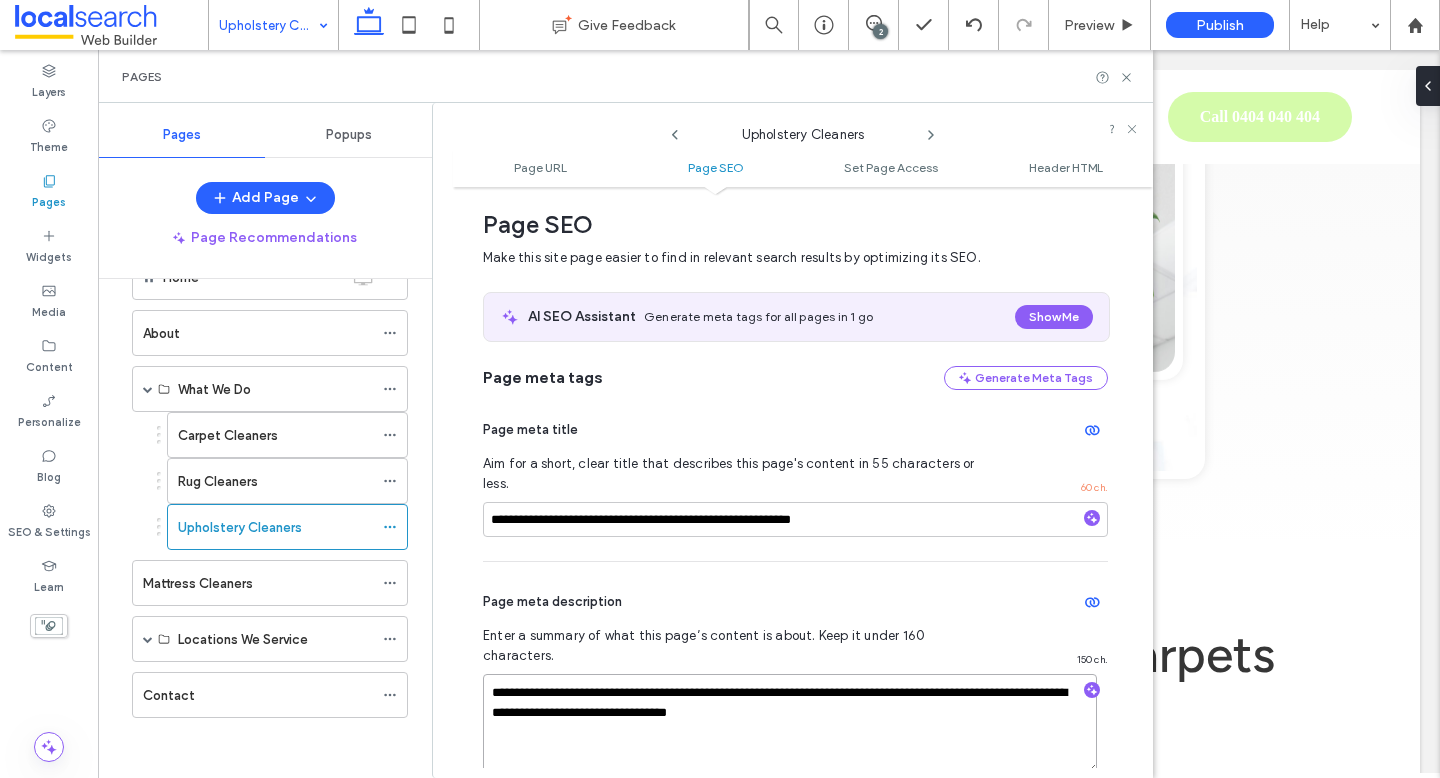 scroll, scrollTop: 0, scrollLeft: 0, axis: both 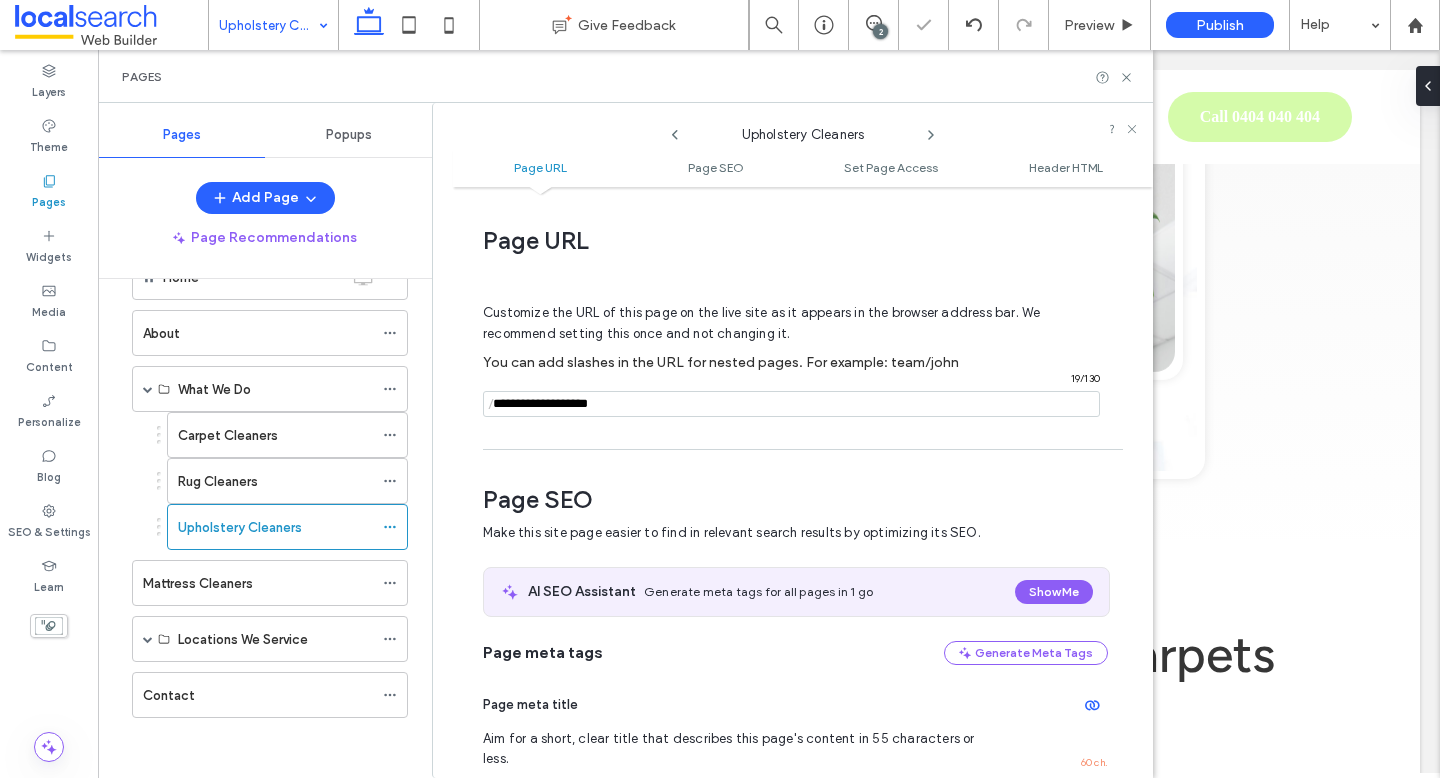 click at bounding box center [791, 404] 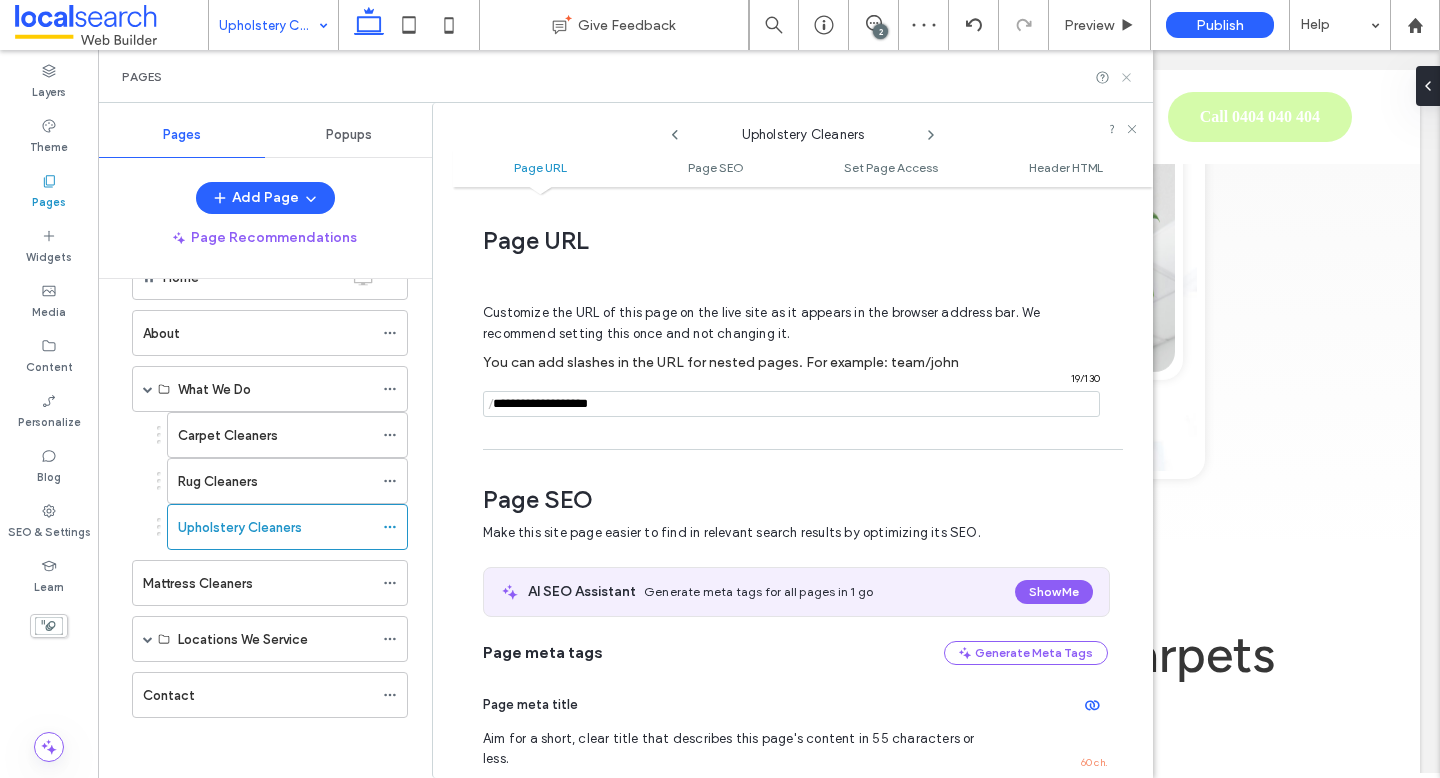 type on "**********" 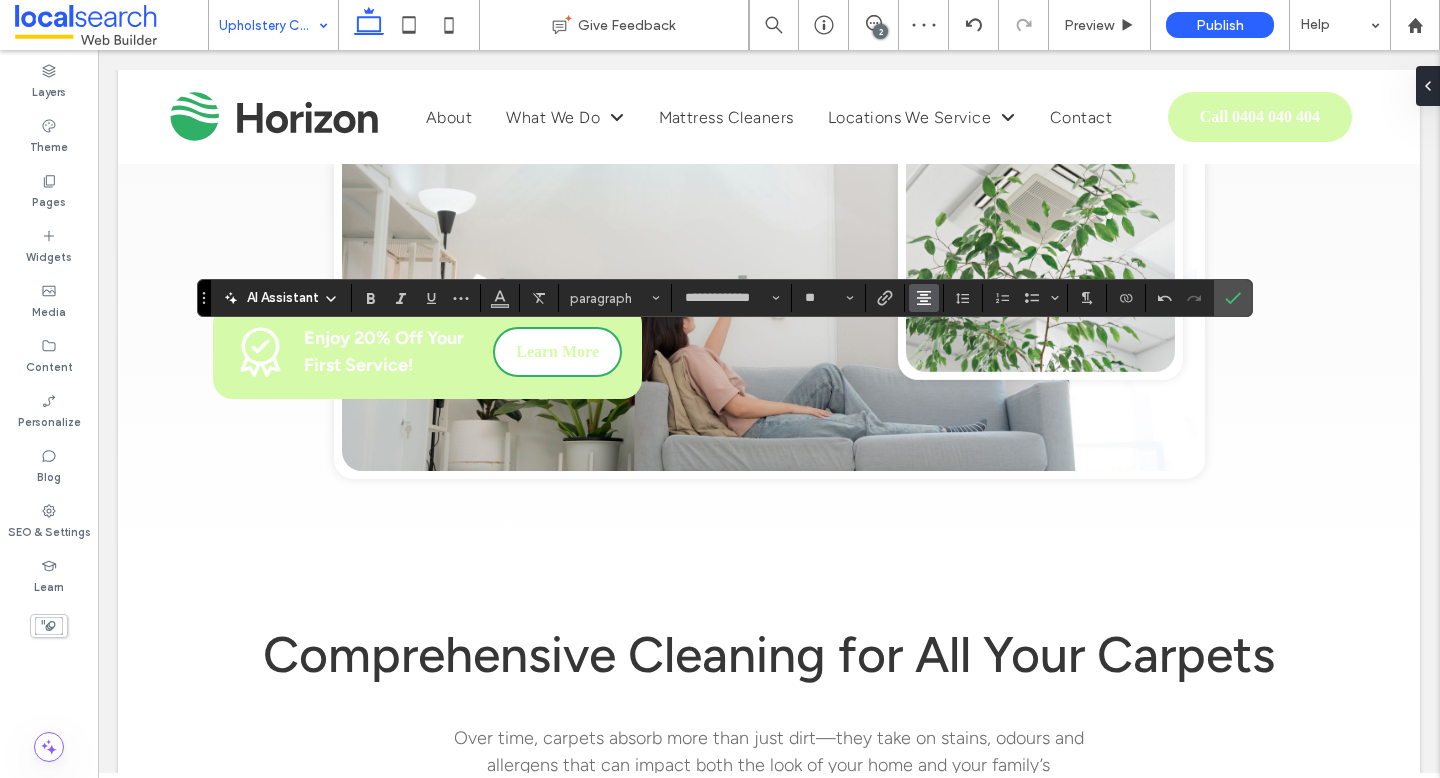 click 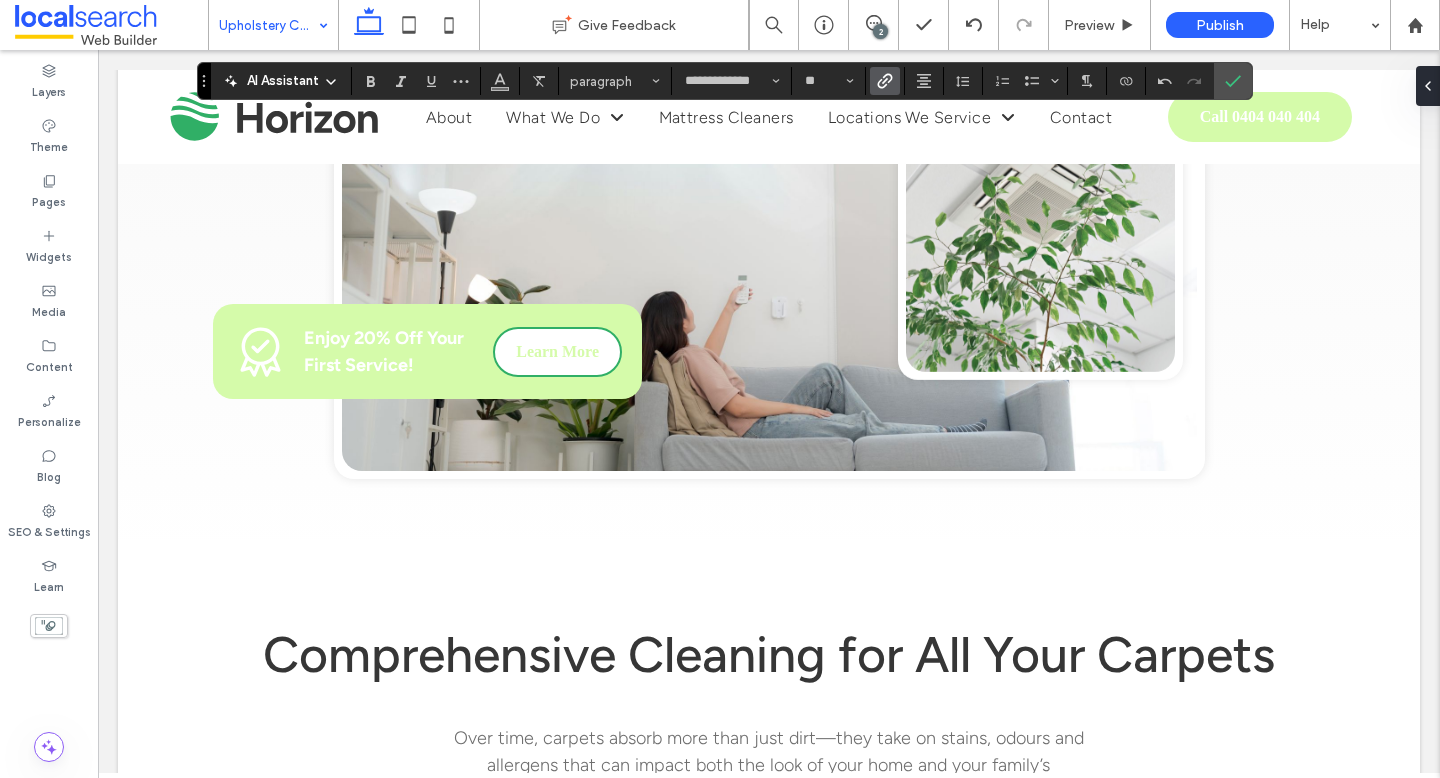 click 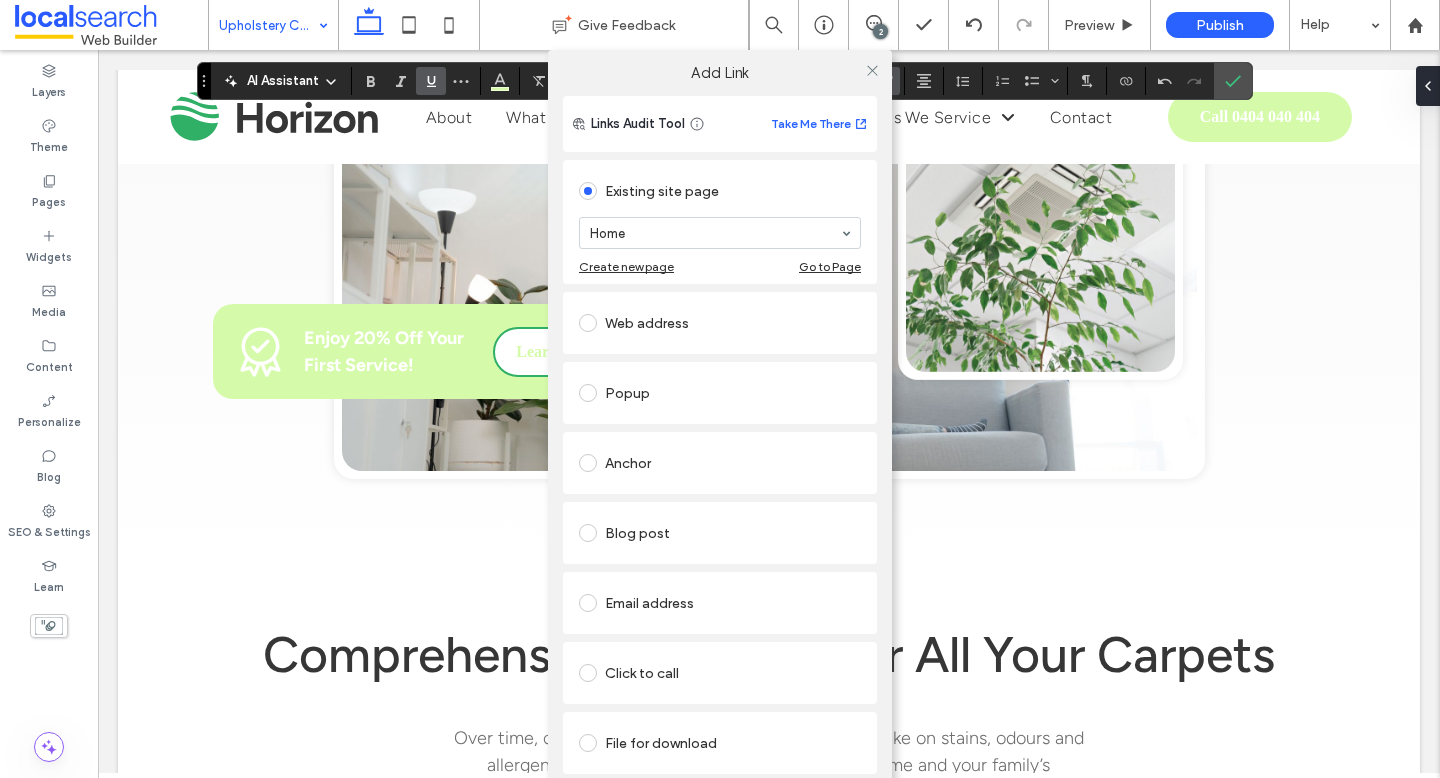click on "Click to call" at bounding box center (720, 673) 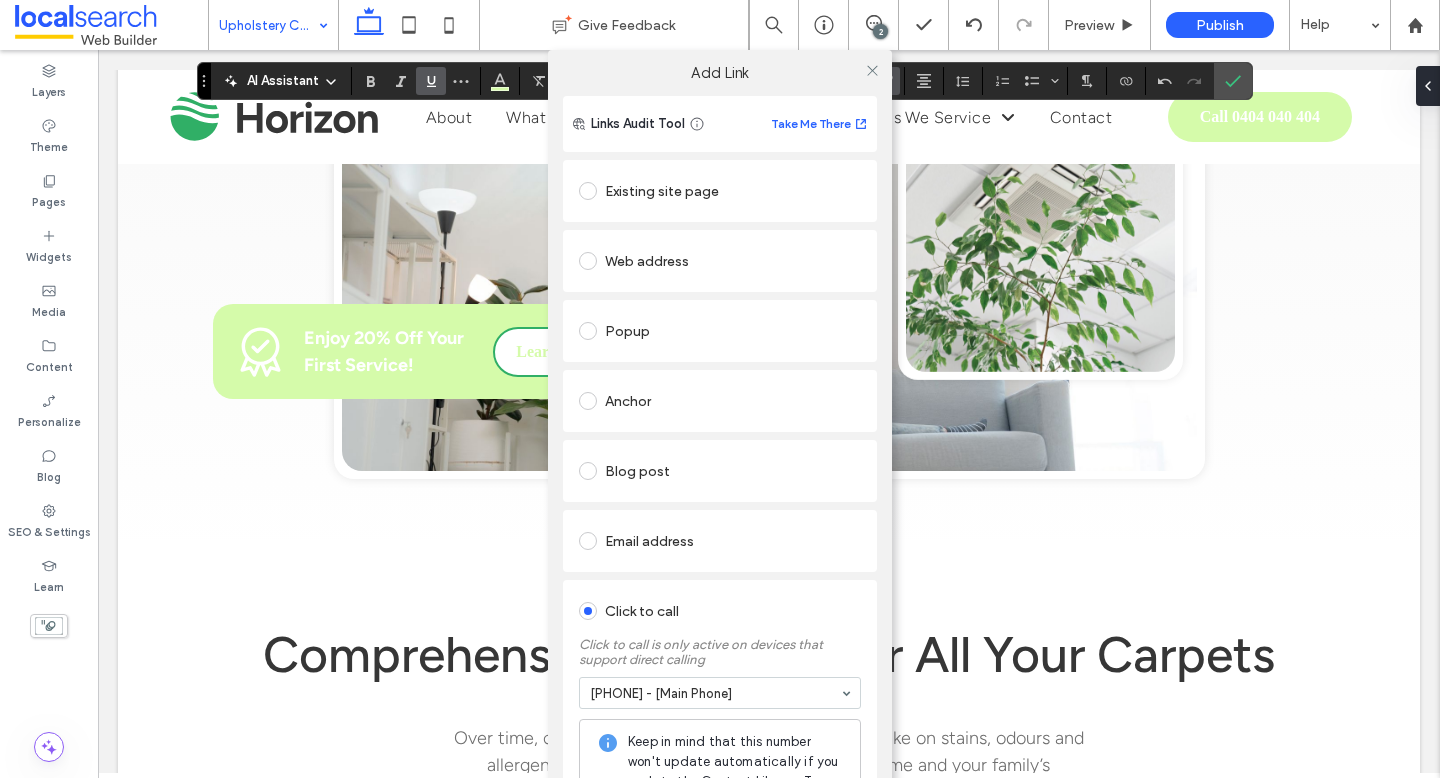 click at bounding box center [872, 70] 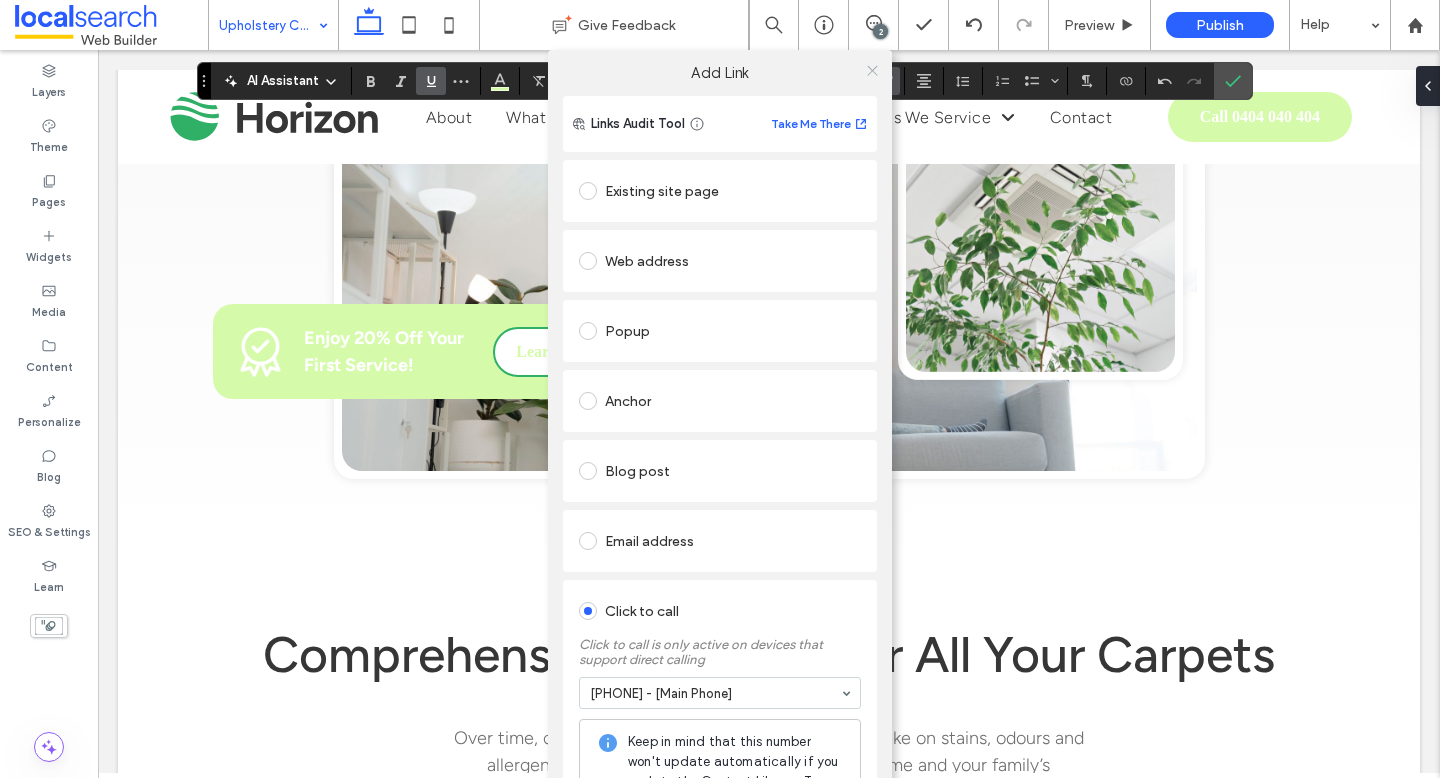 click 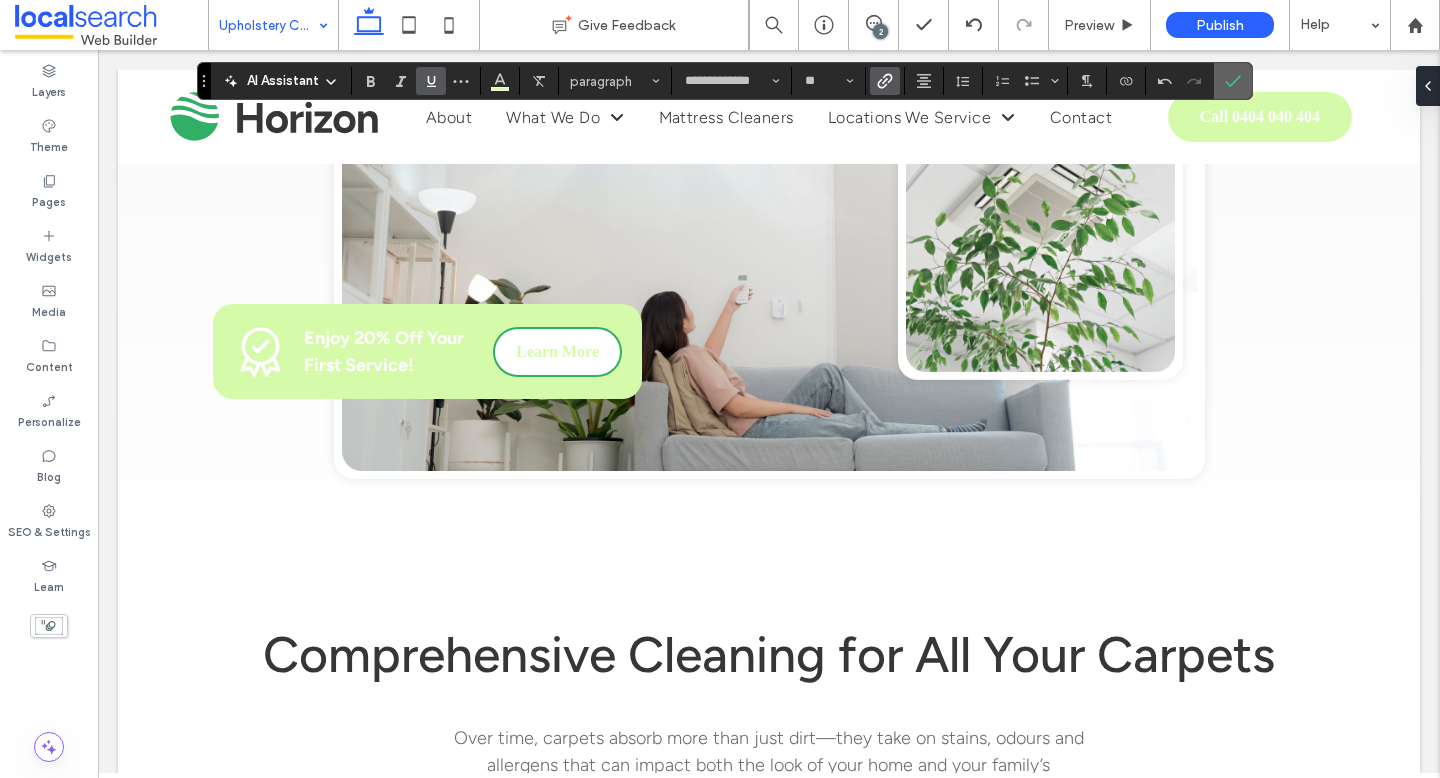 click 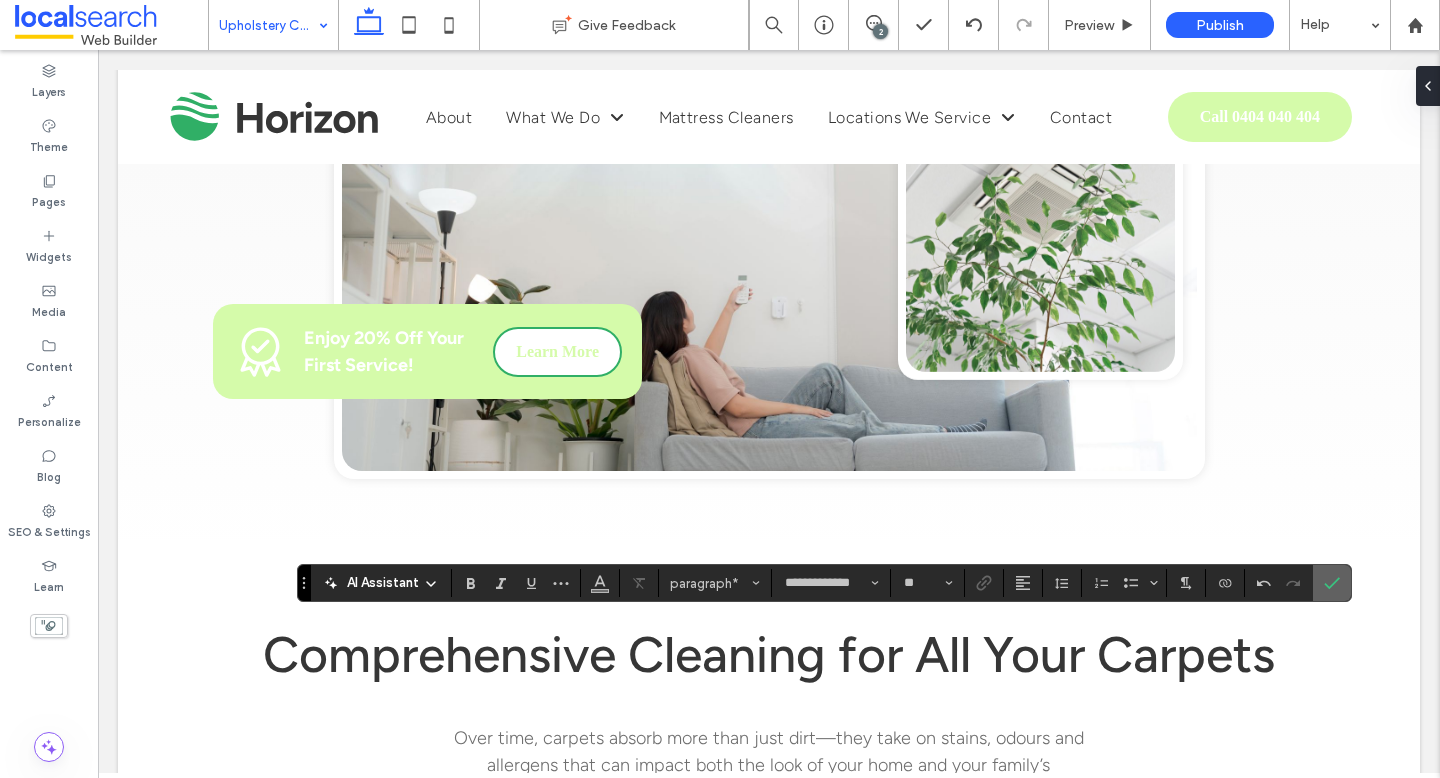 click at bounding box center [1332, 583] 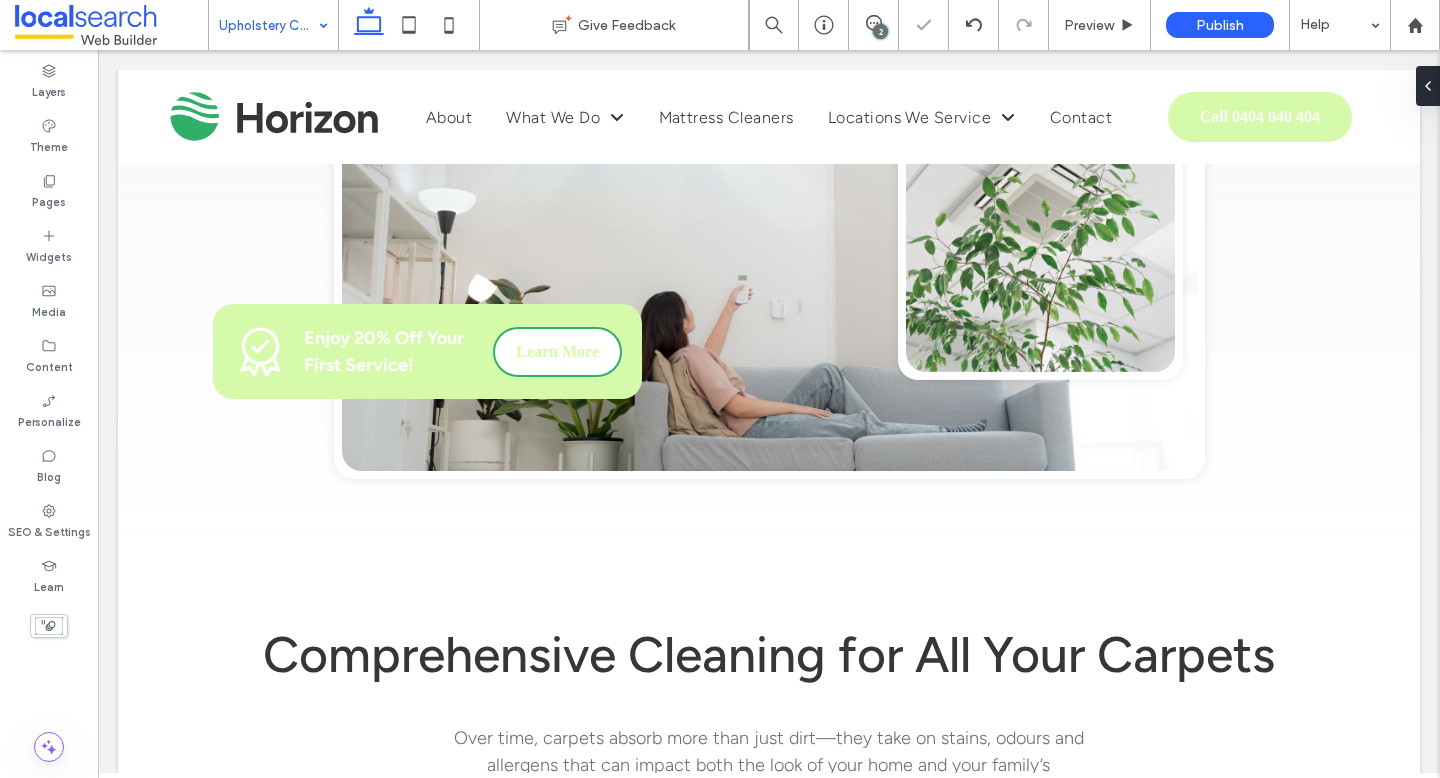 type on "**********" 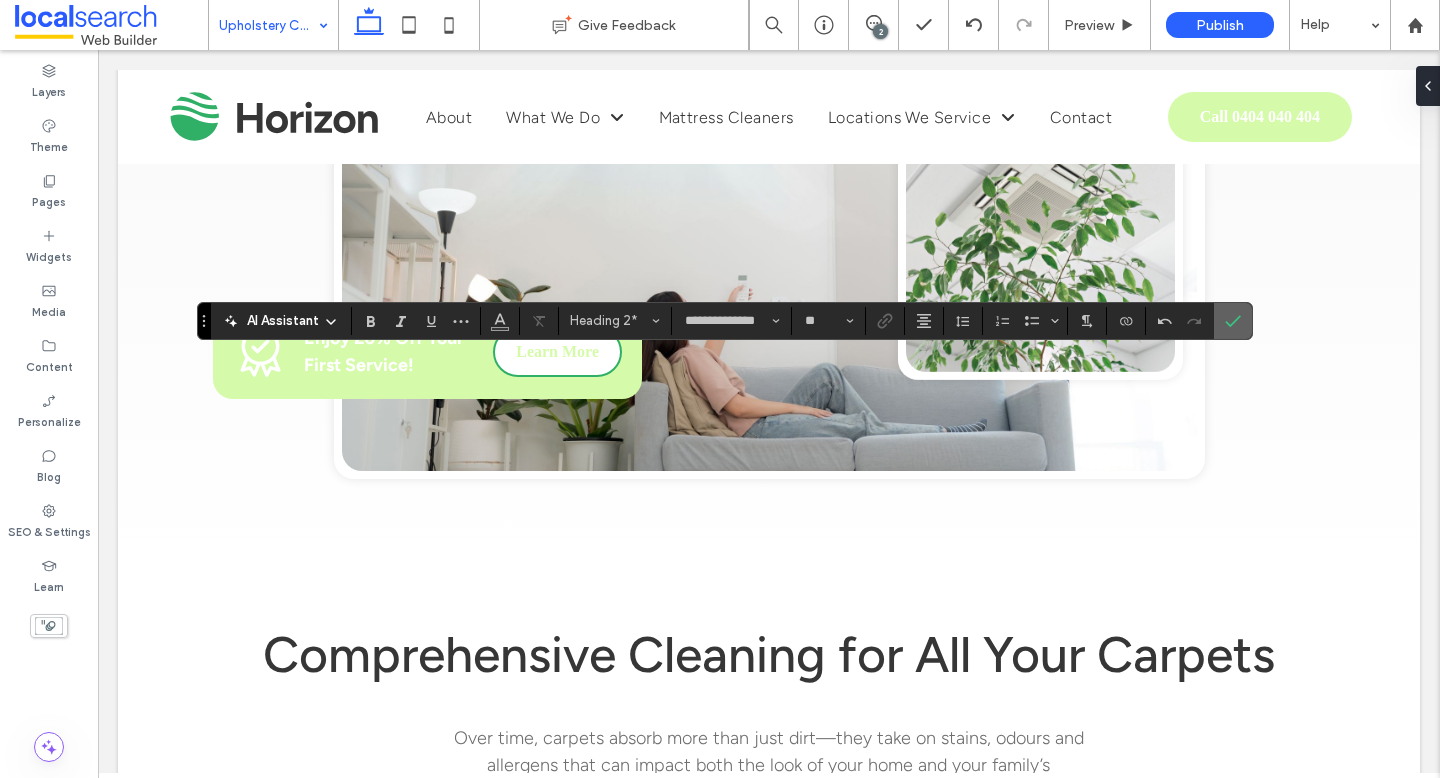 click 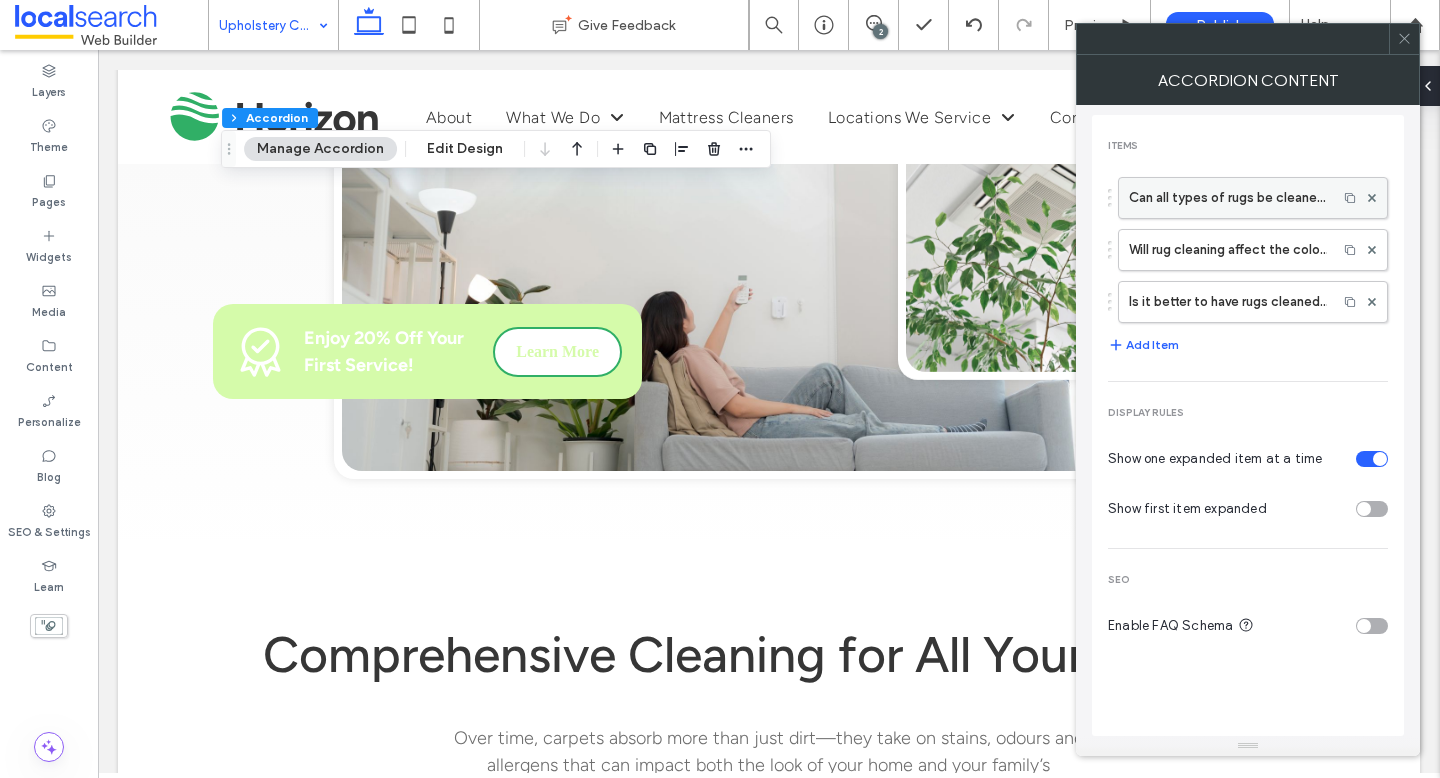click on "Can all types of rugs be cleaned professionally?" at bounding box center [1228, 198] 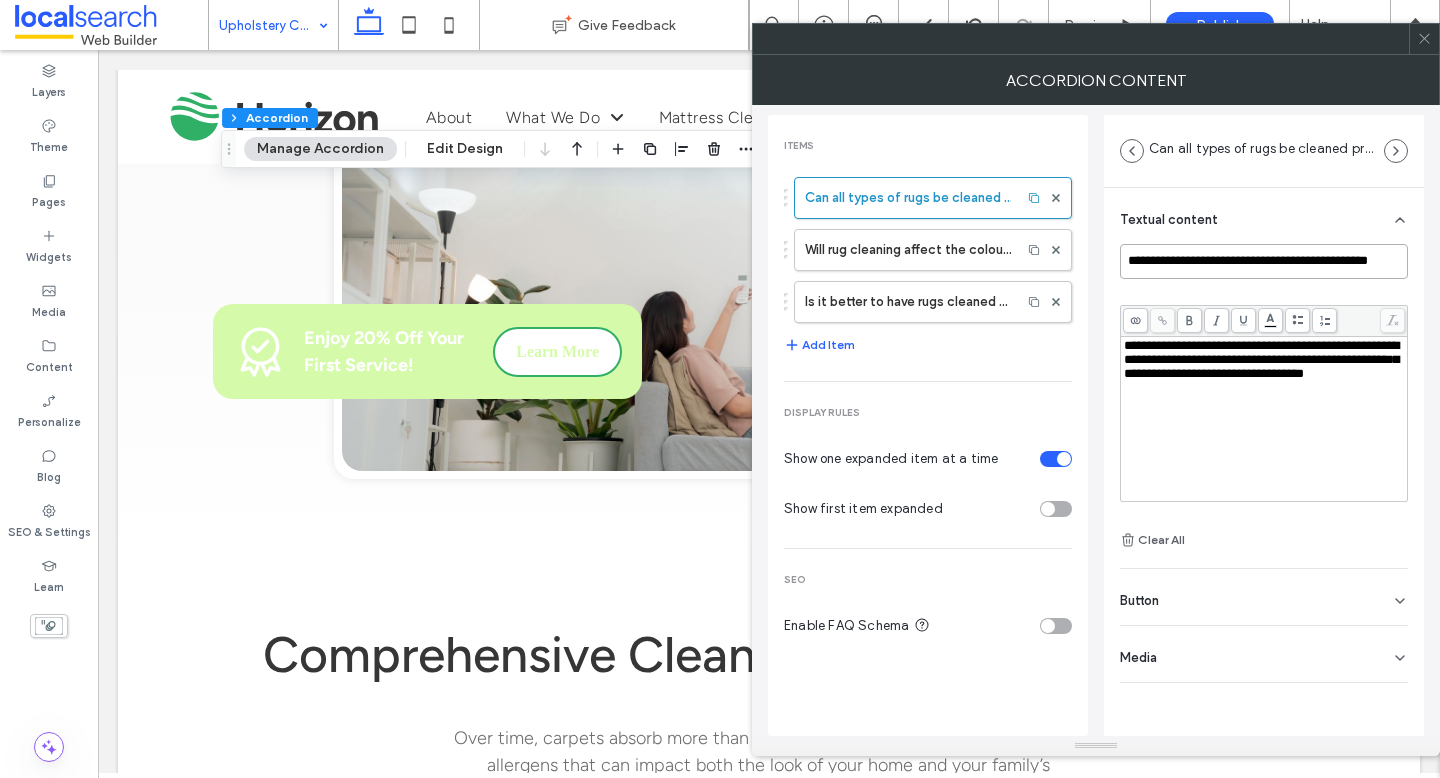 click on "**********" at bounding box center [1264, 261] 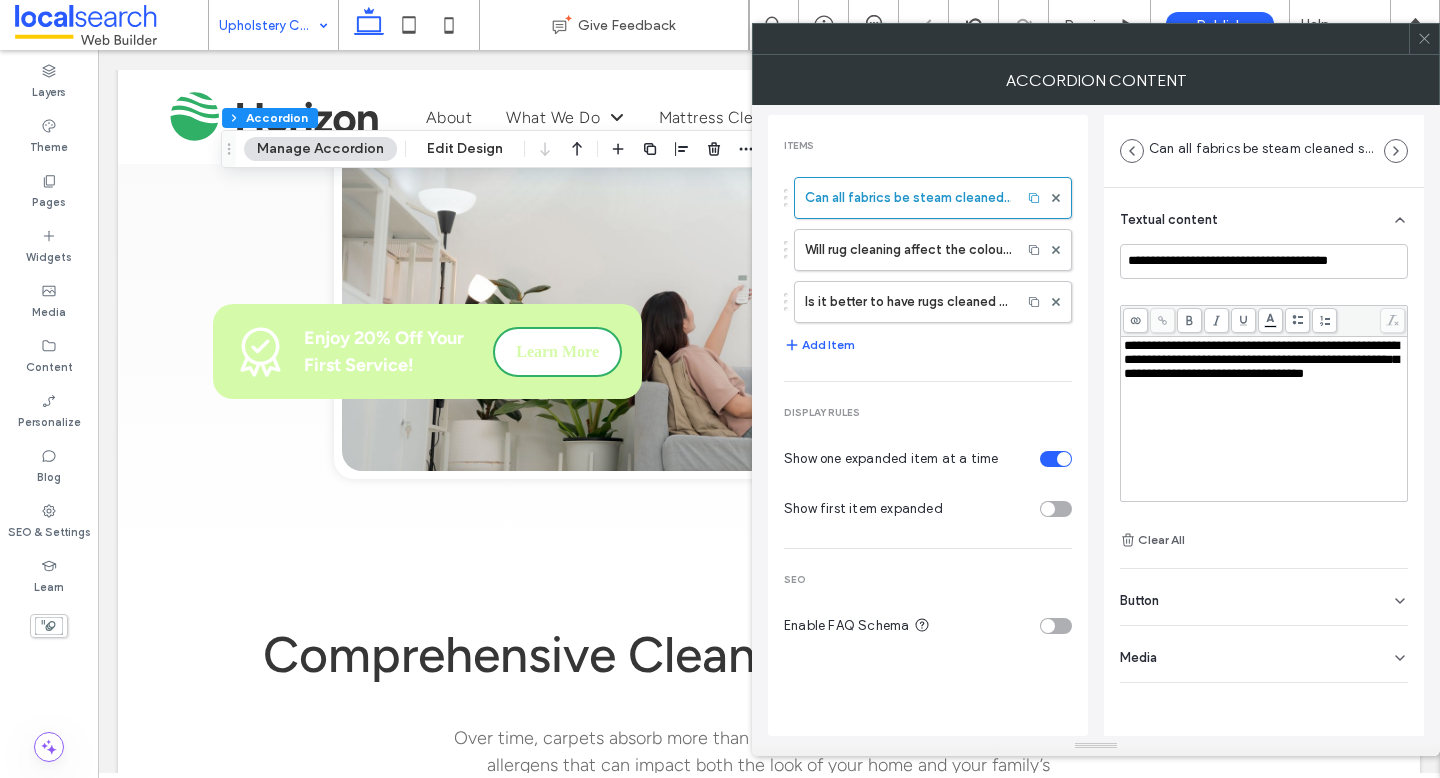 click on "**********" at bounding box center [1261, 359] 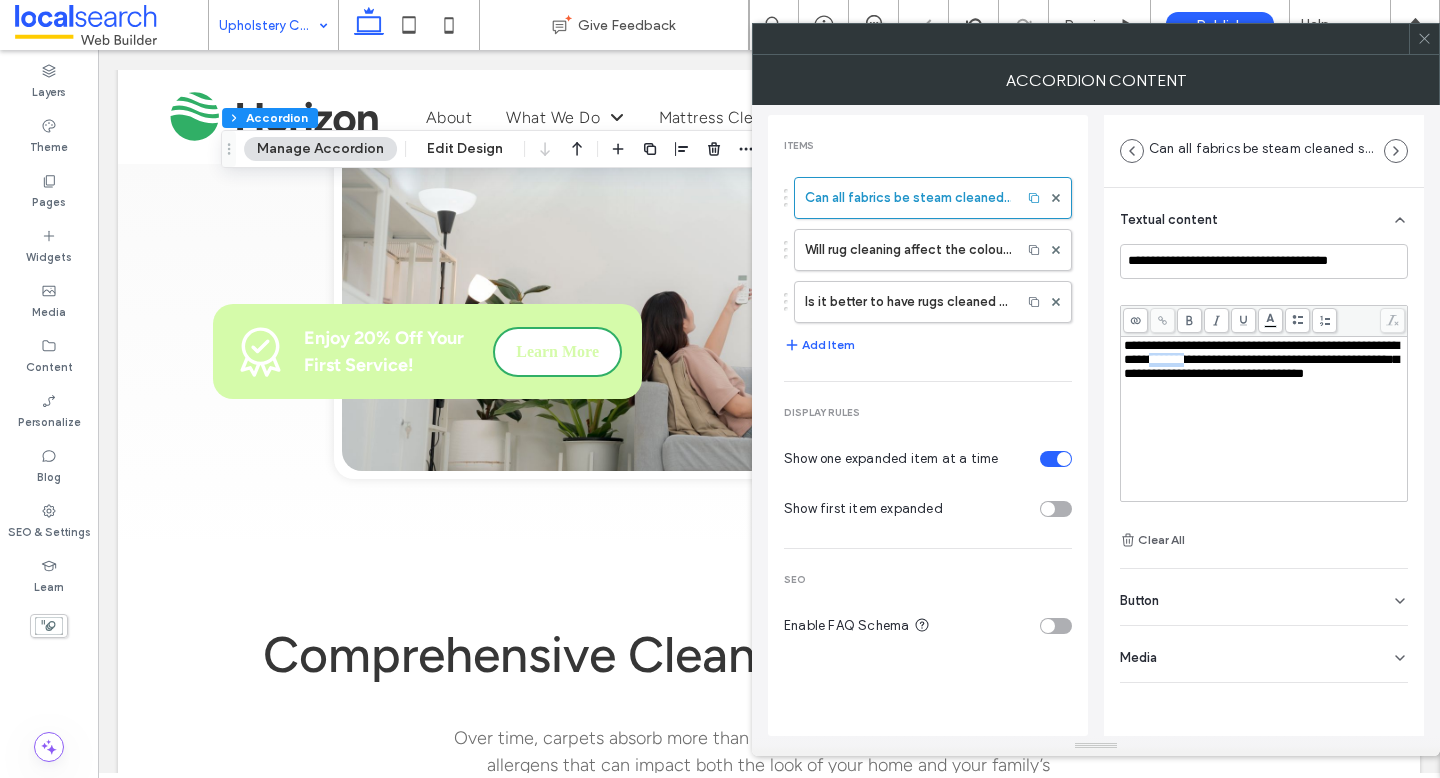 click on "**********" at bounding box center [1261, 359] 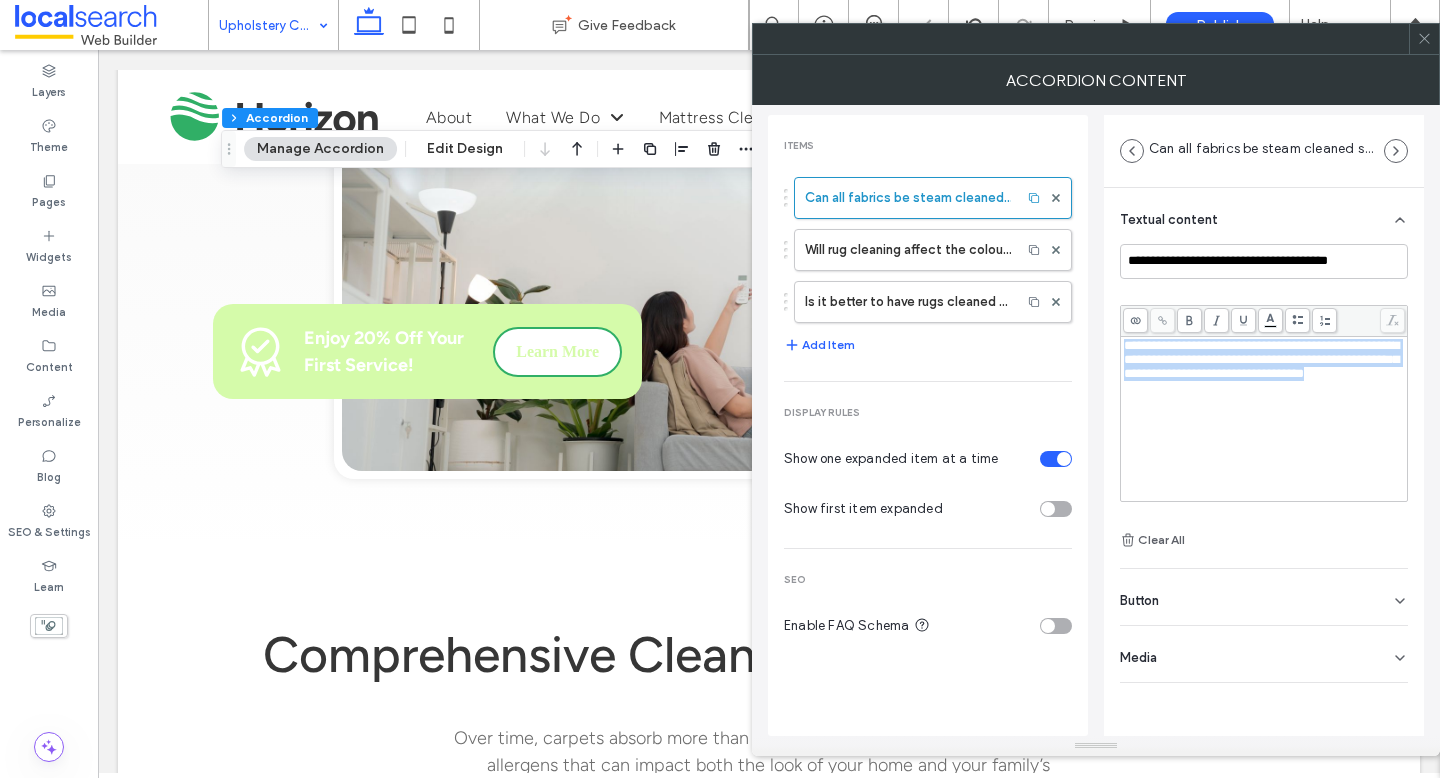 click on "**********" at bounding box center [1261, 359] 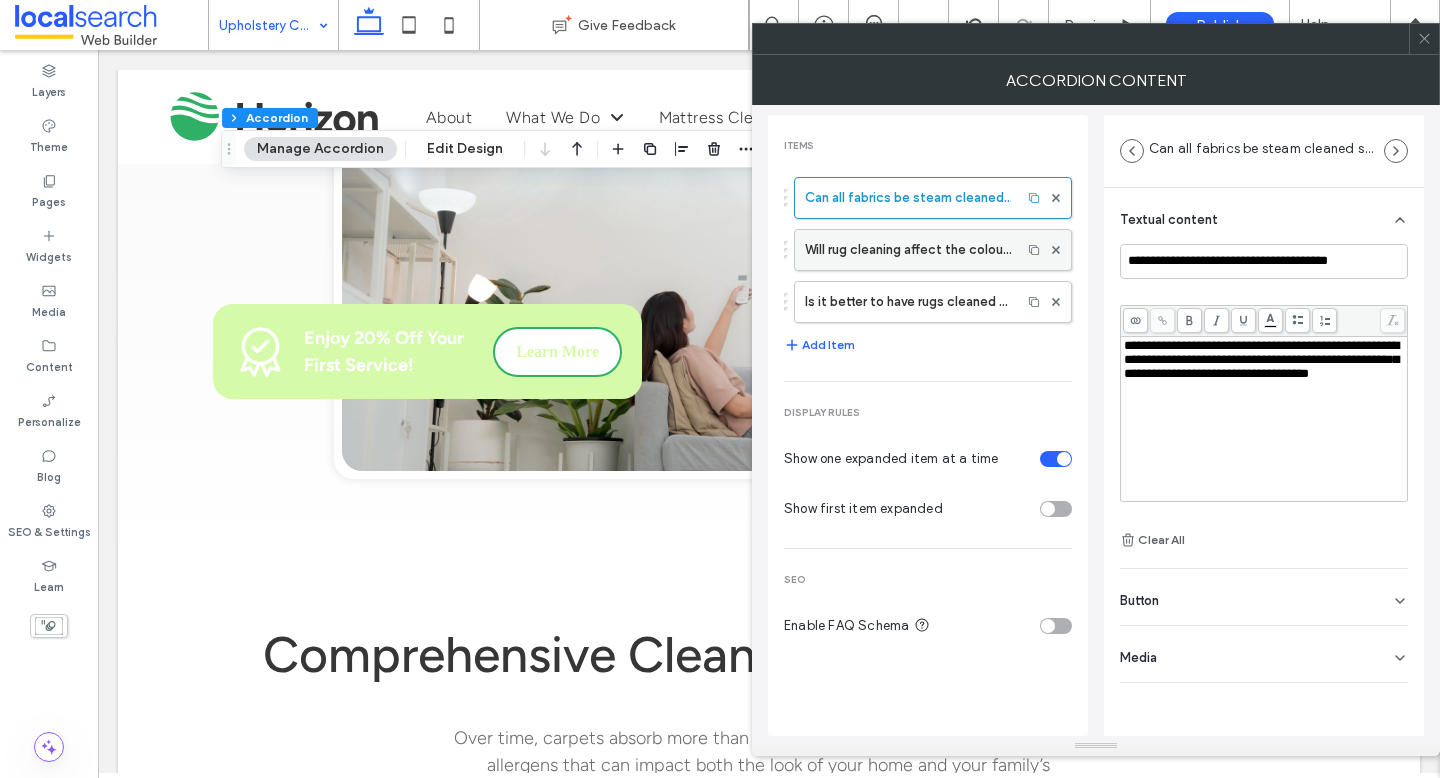 click on "Will rug cleaning affect the colour or texture?" at bounding box center [908, 250] 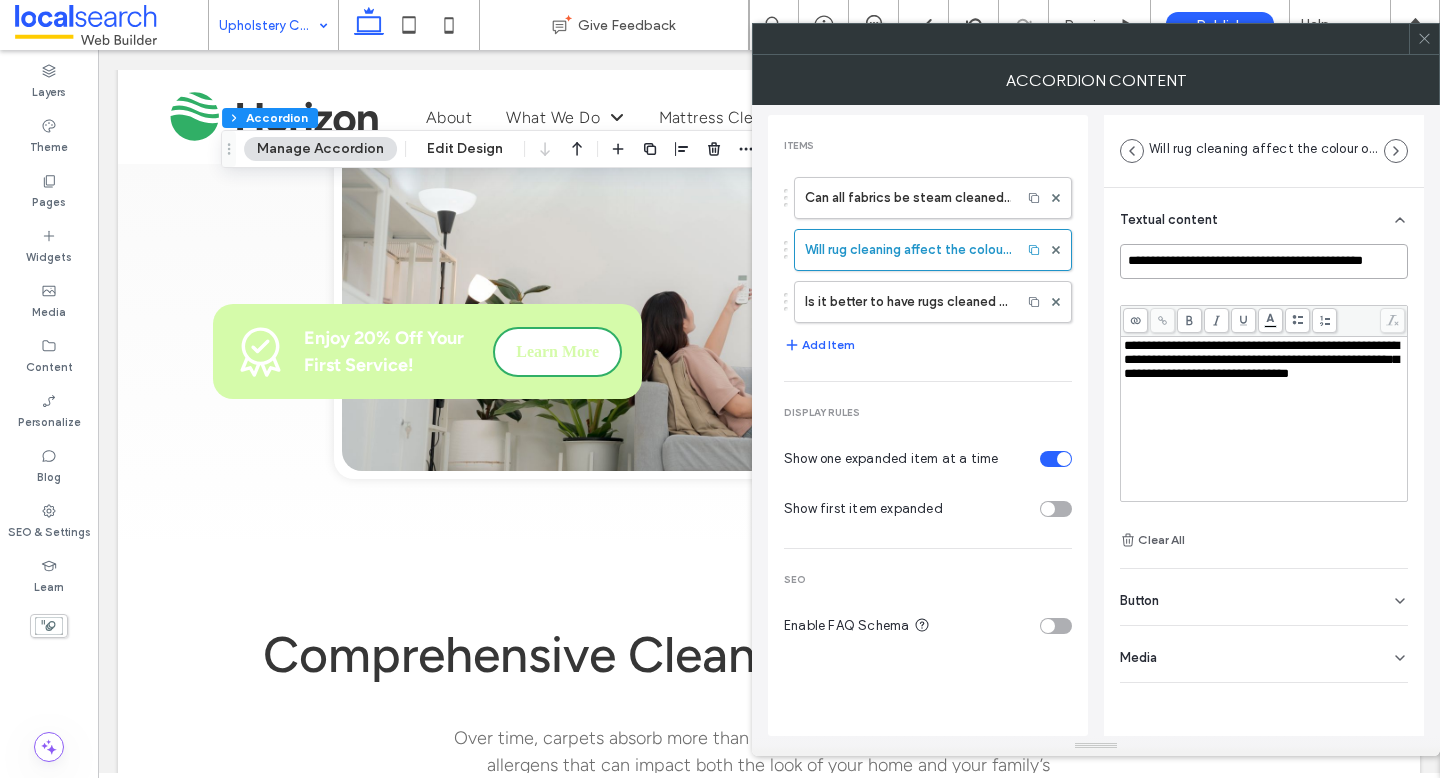 click on "**********" at bounding box center (1264, 261) 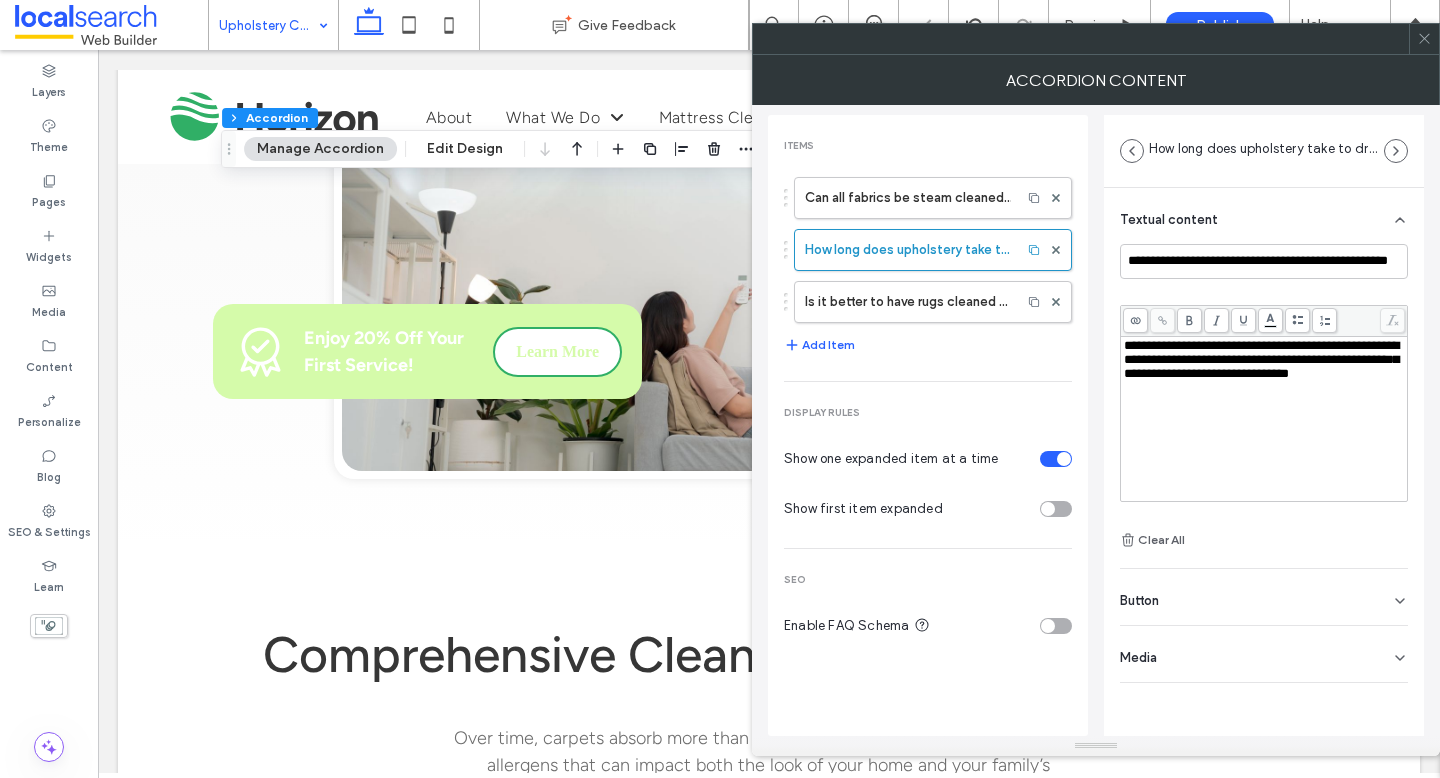 scroll, scrollTop: 0, scrollLeft: 0, axis: both 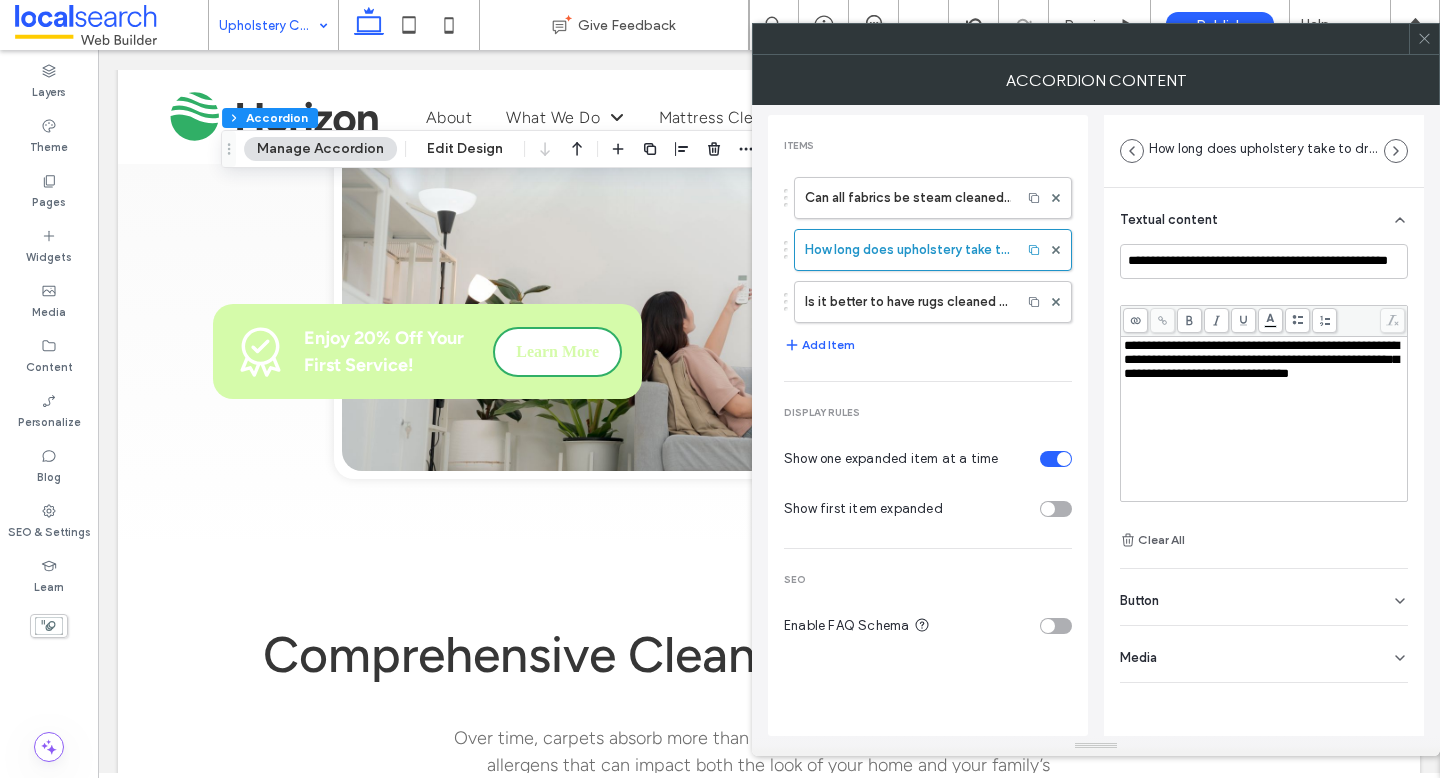 click on "**********" at bounding box center (1264, 360) 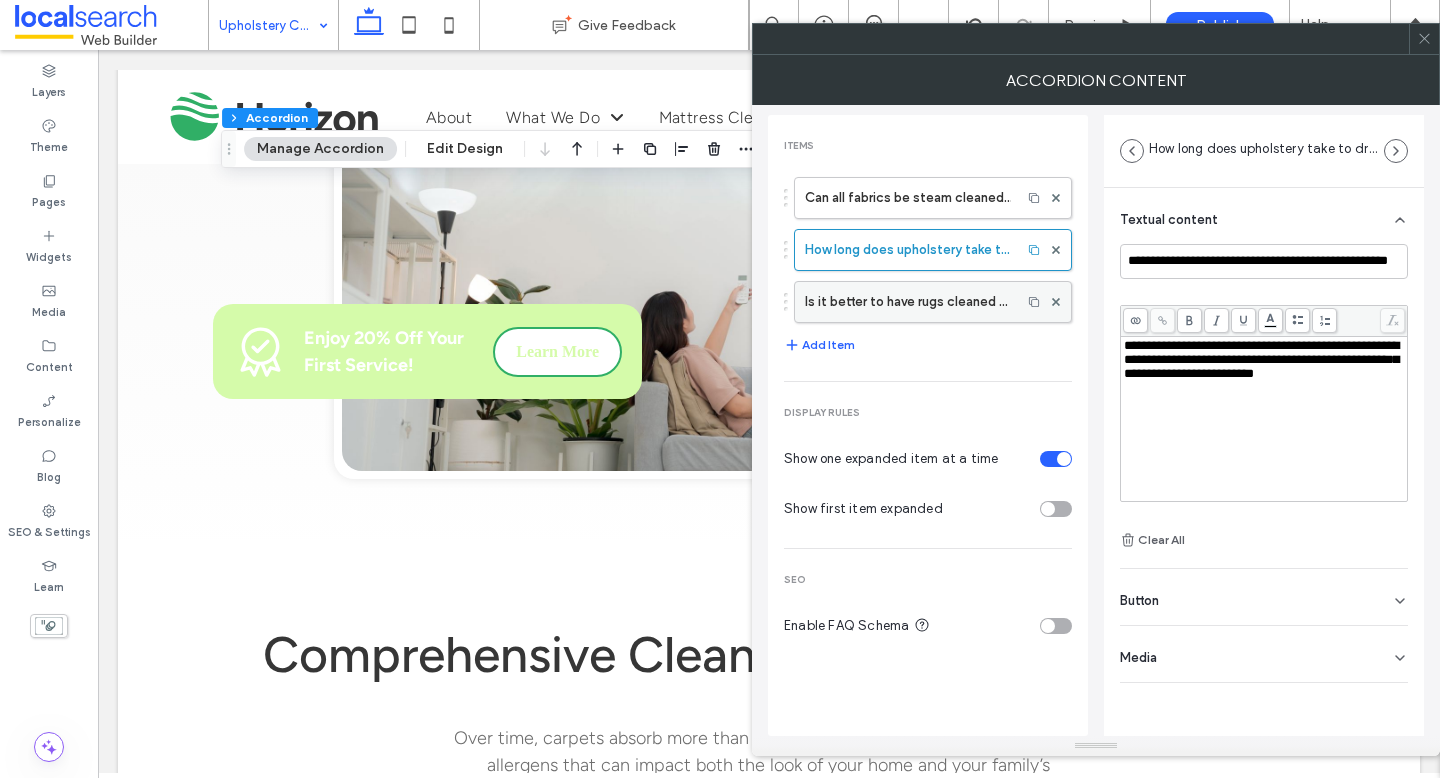 click on "Is it better to have rugs cleaned onsite or taken away?" at bounding box center (908, 302) 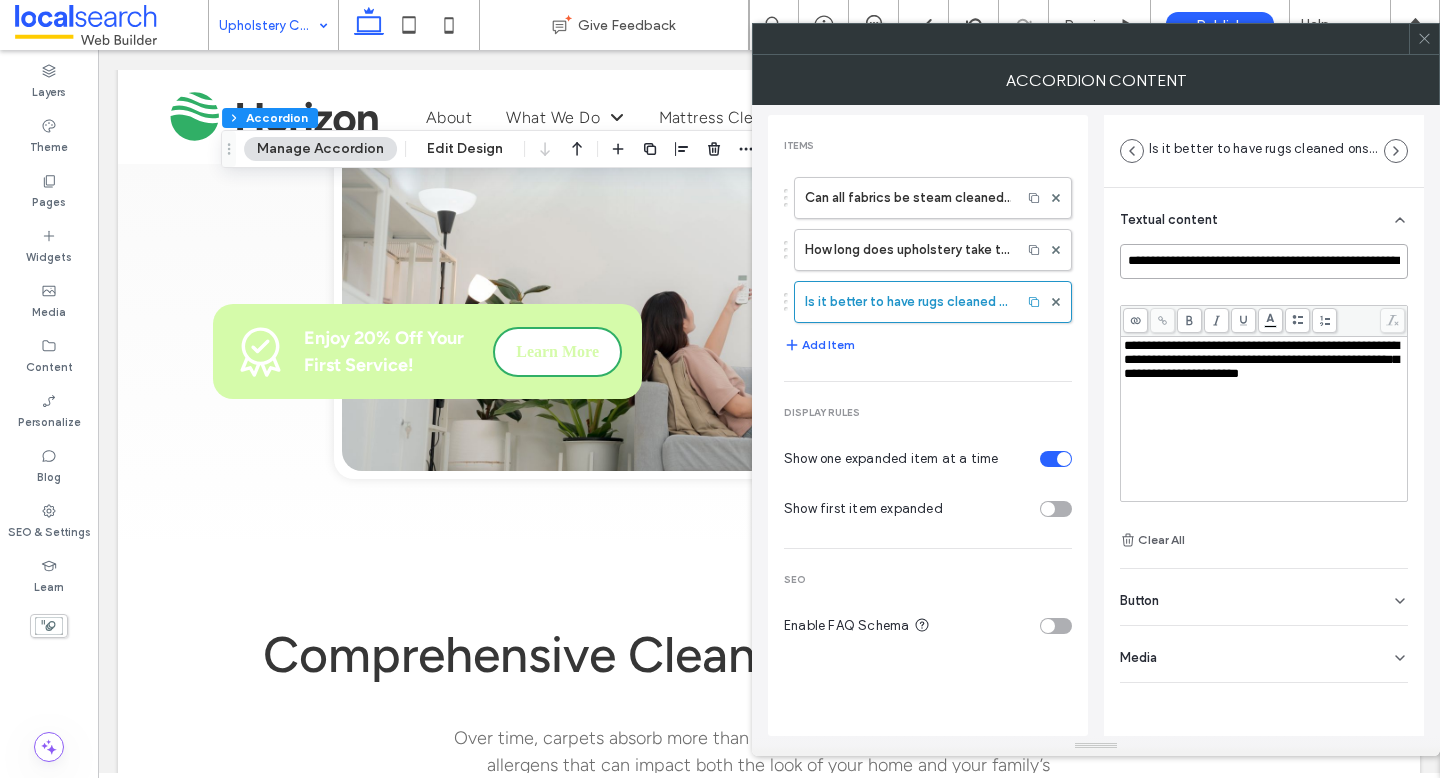 click on "**********" at bounding box center (1264, 261) 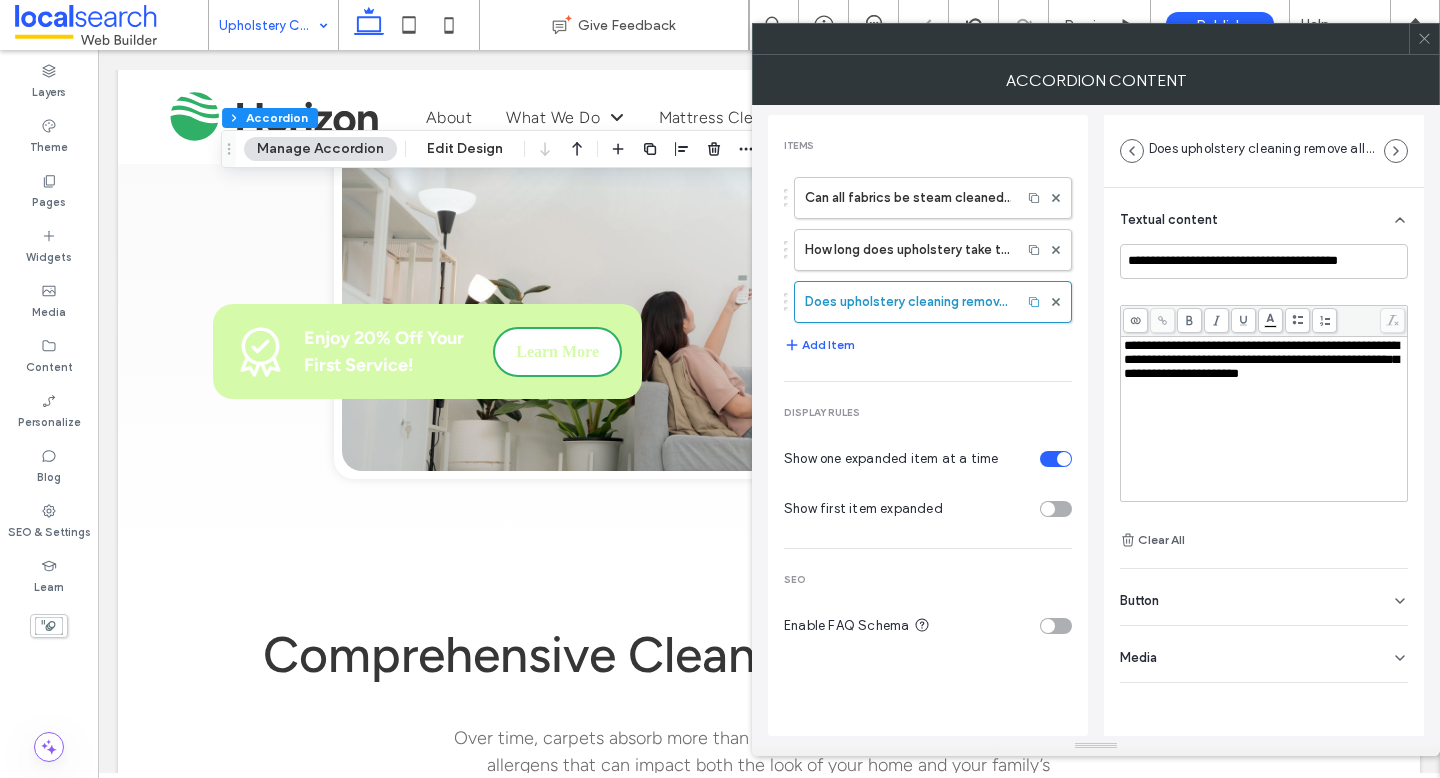 click on "**********" at bounding box center [1261, 359] 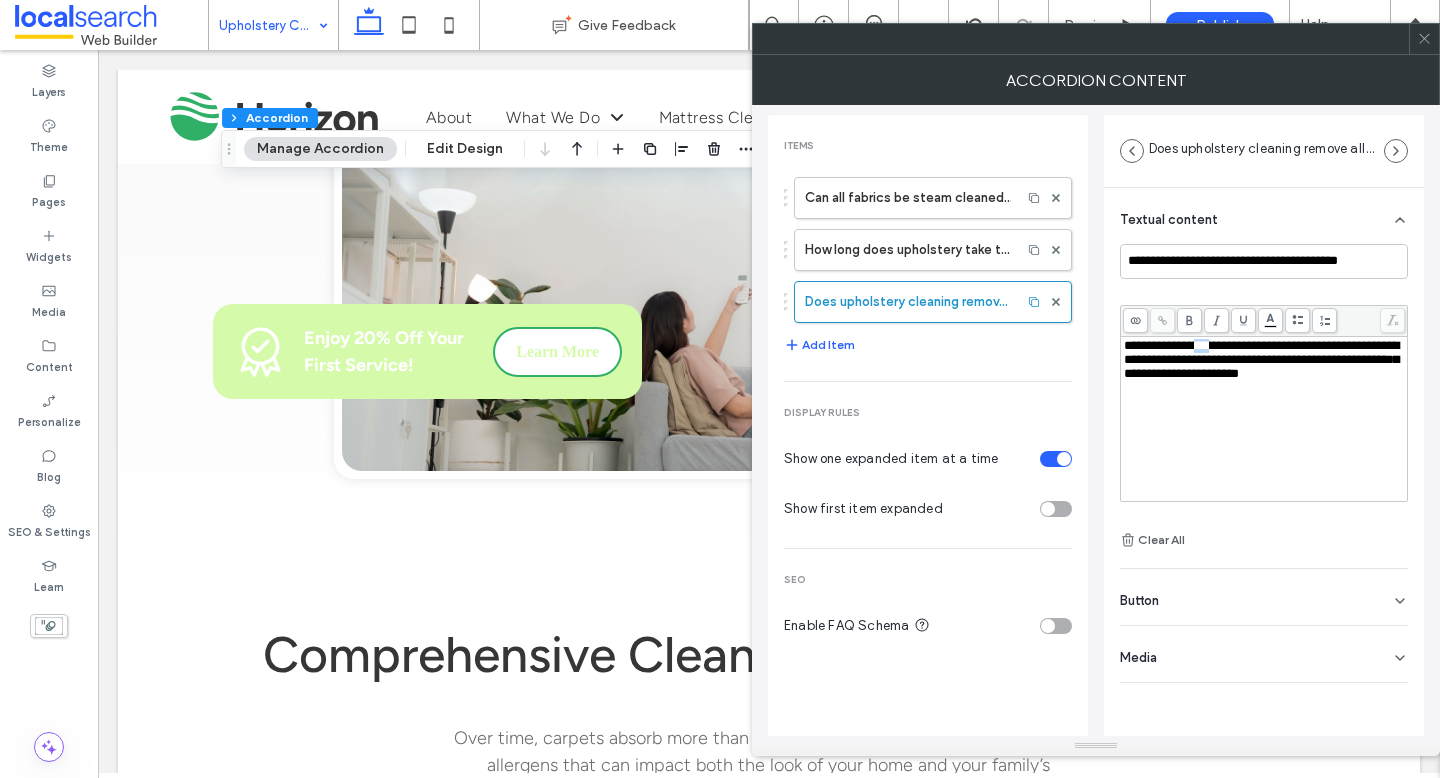 click on "**********" at bounding box center [1261, 359] 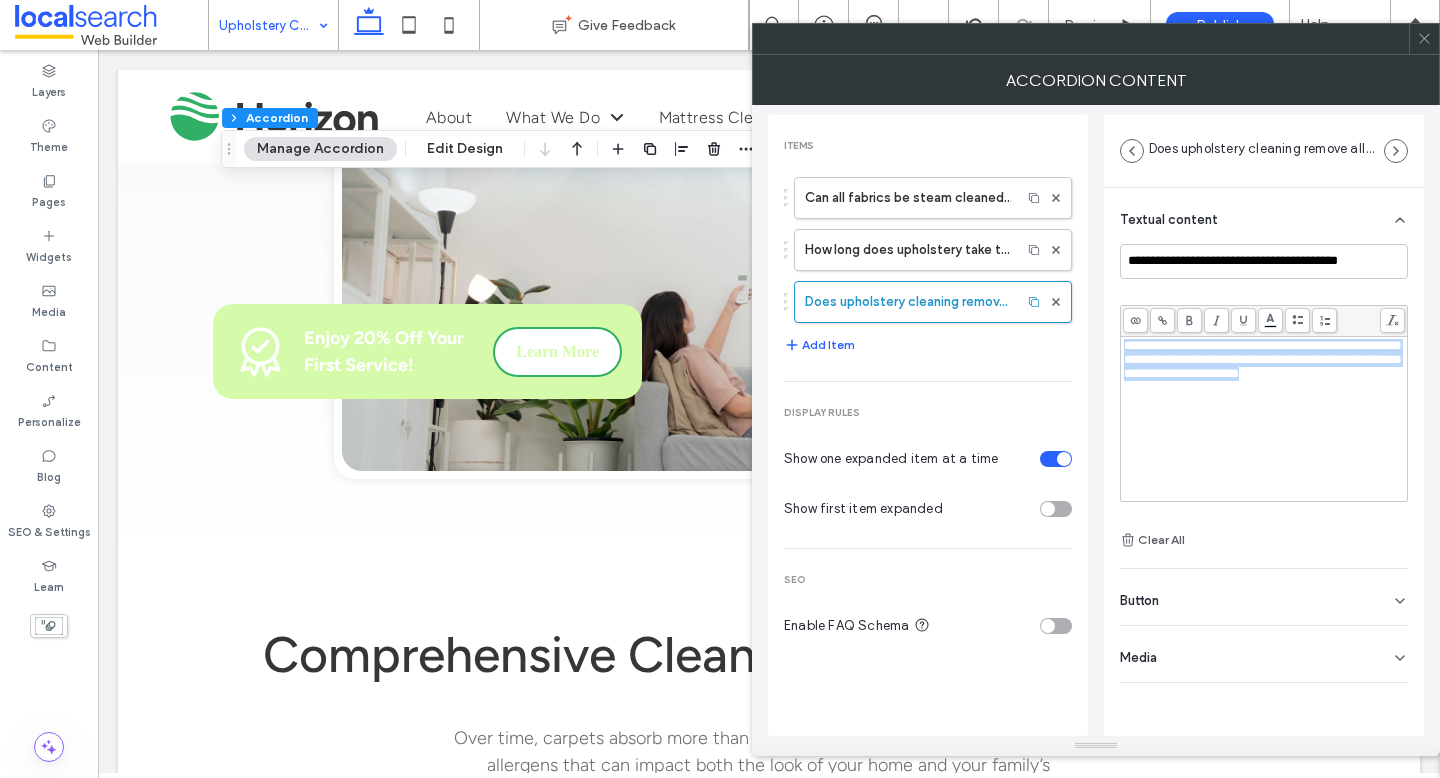 click on "**********" at bounding box center [1261, 359] 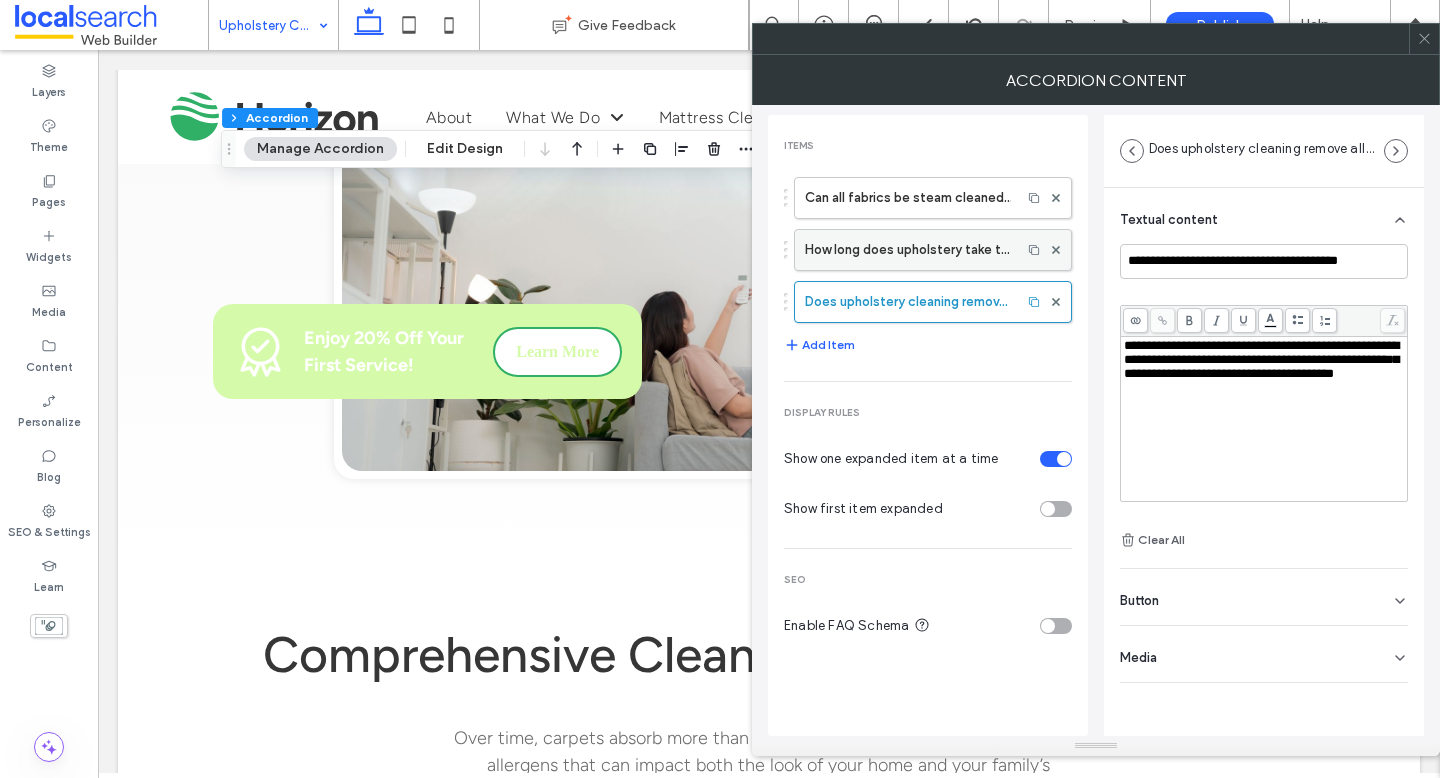 click on "How long does upholstery take to dry after cleaning?" at bounding box center [908, 250] 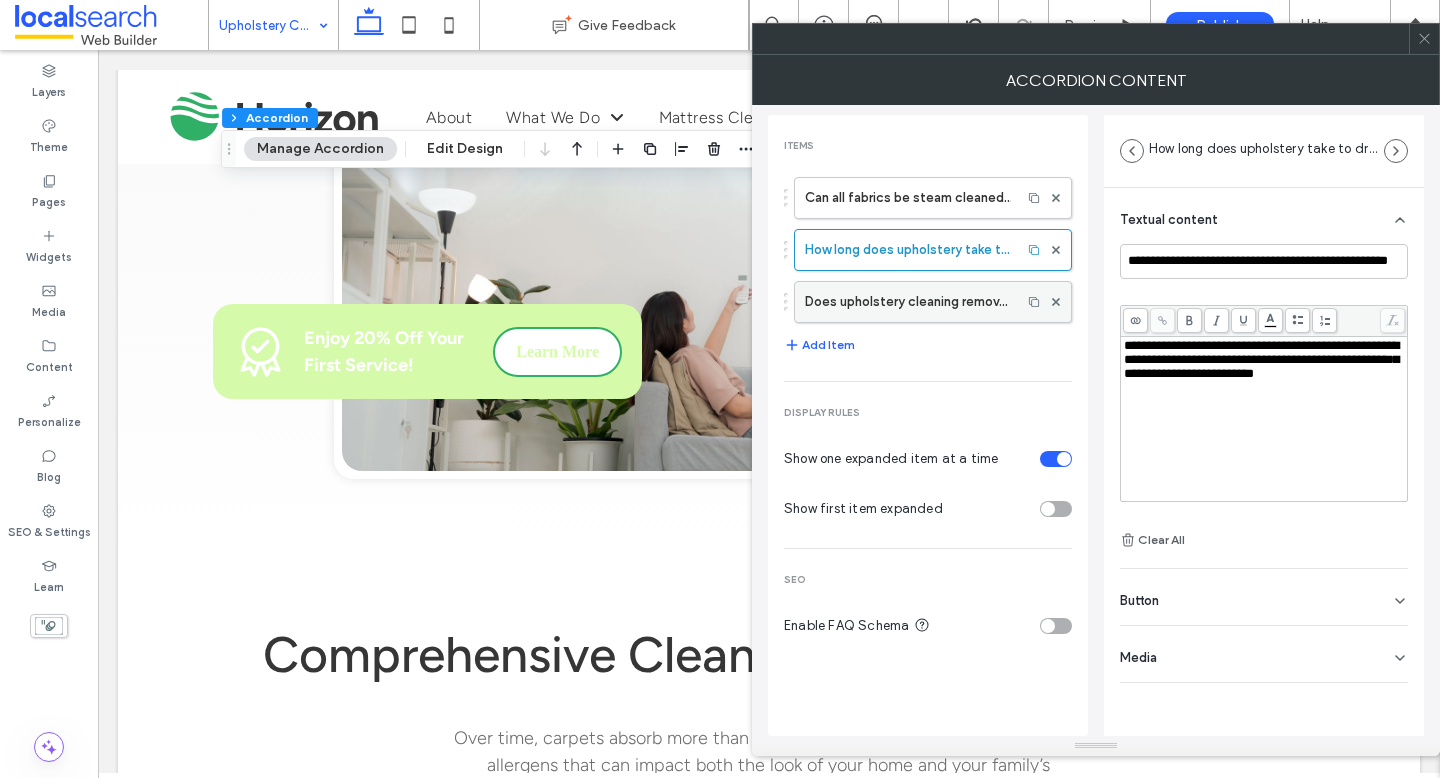 click on "Does upholstery cleaning remove allergens?" at bounding box center [908, 302] 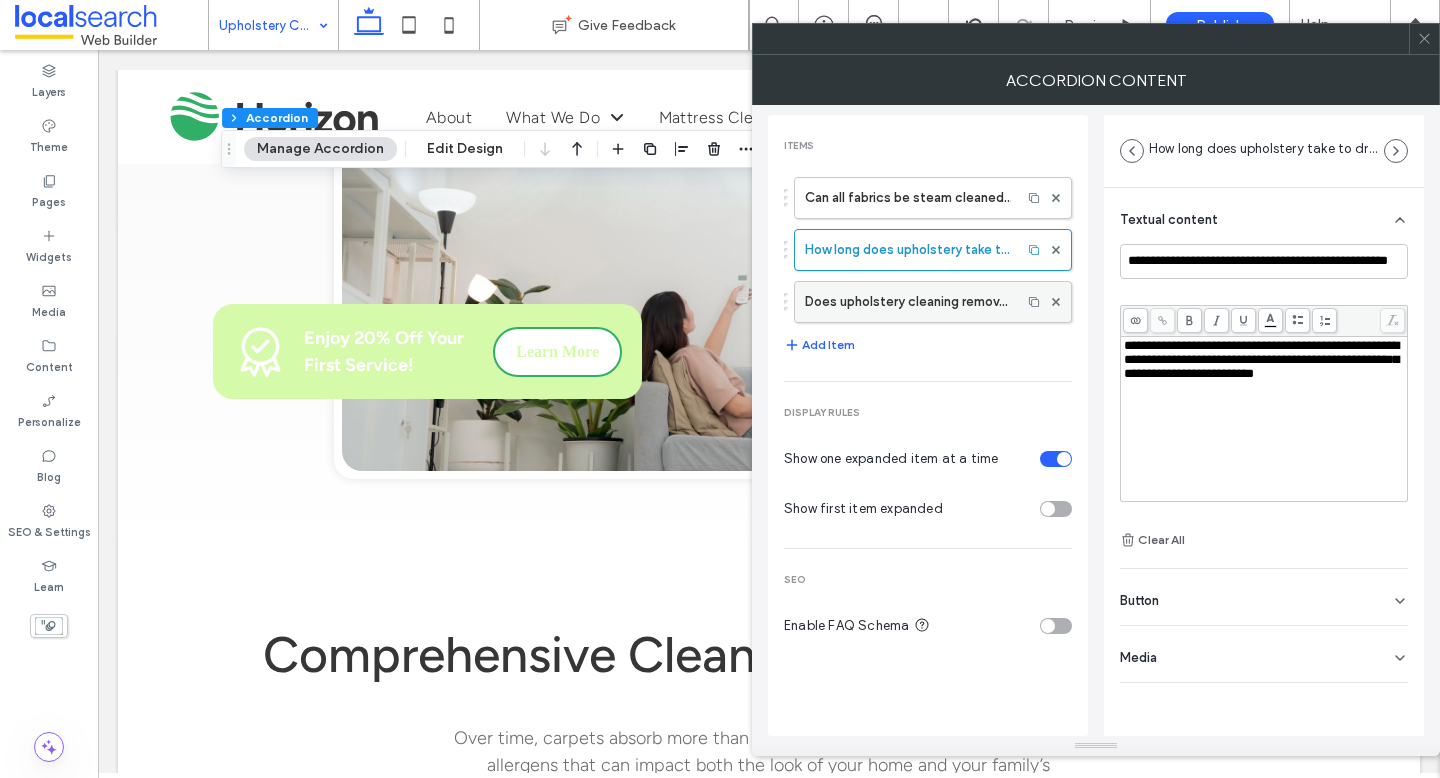 type on "**********" 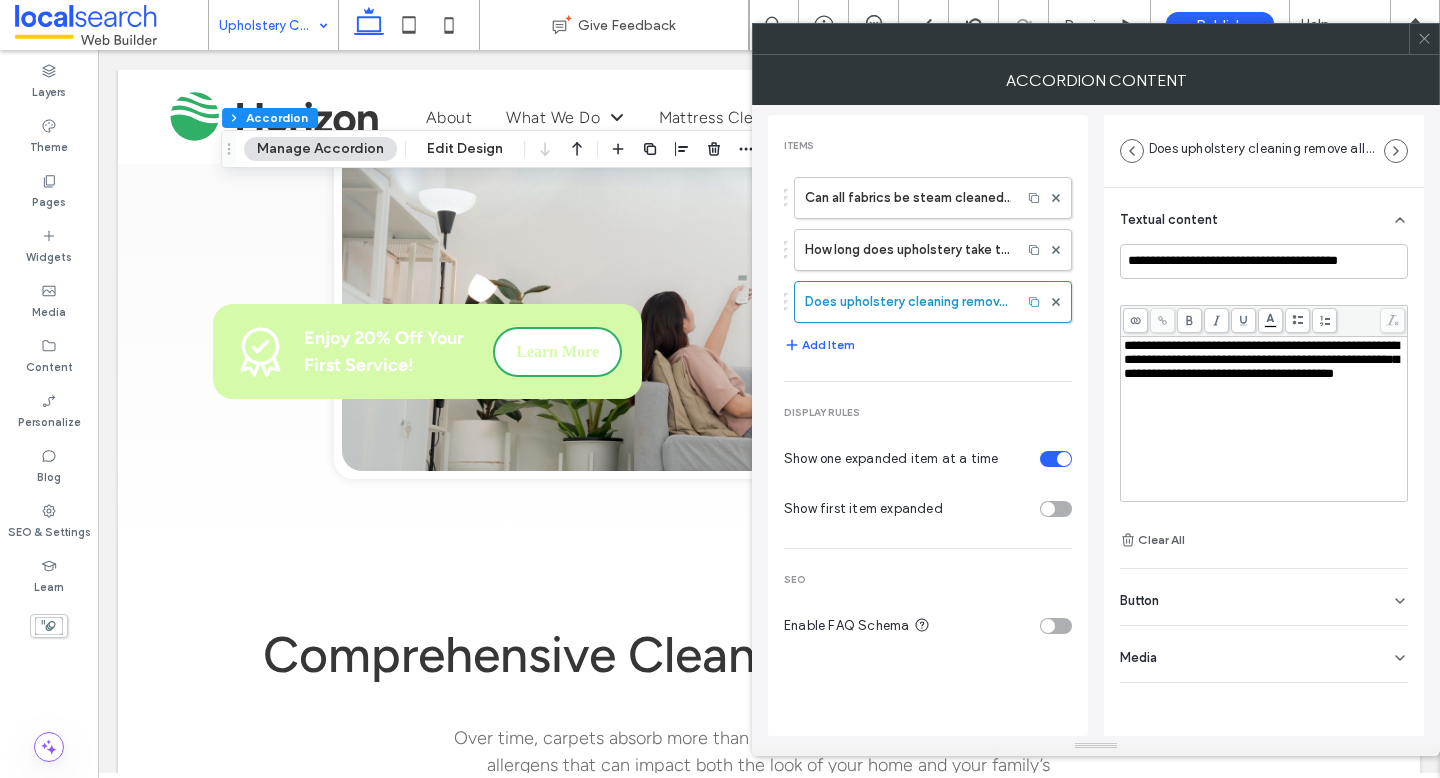 click at bounding box center [1424, 39] 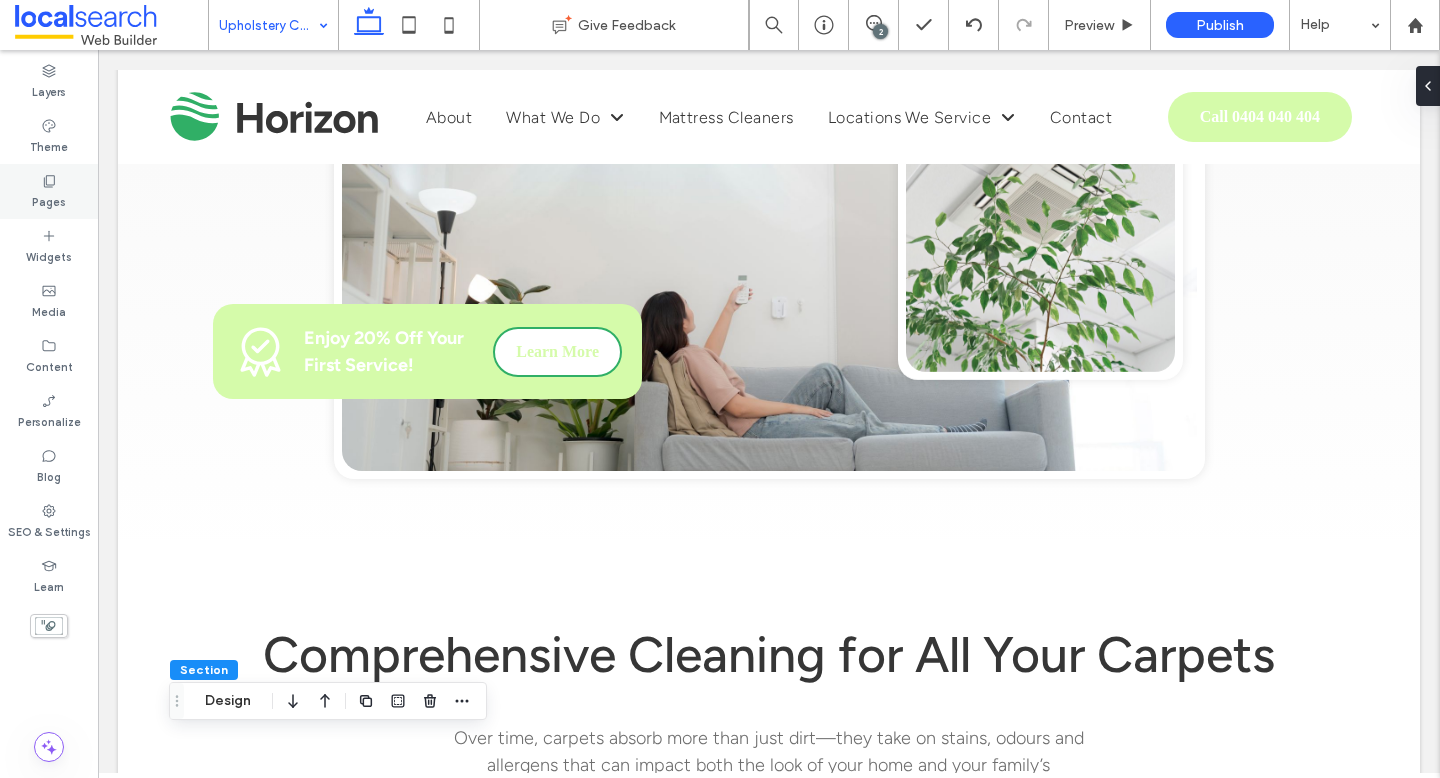 click 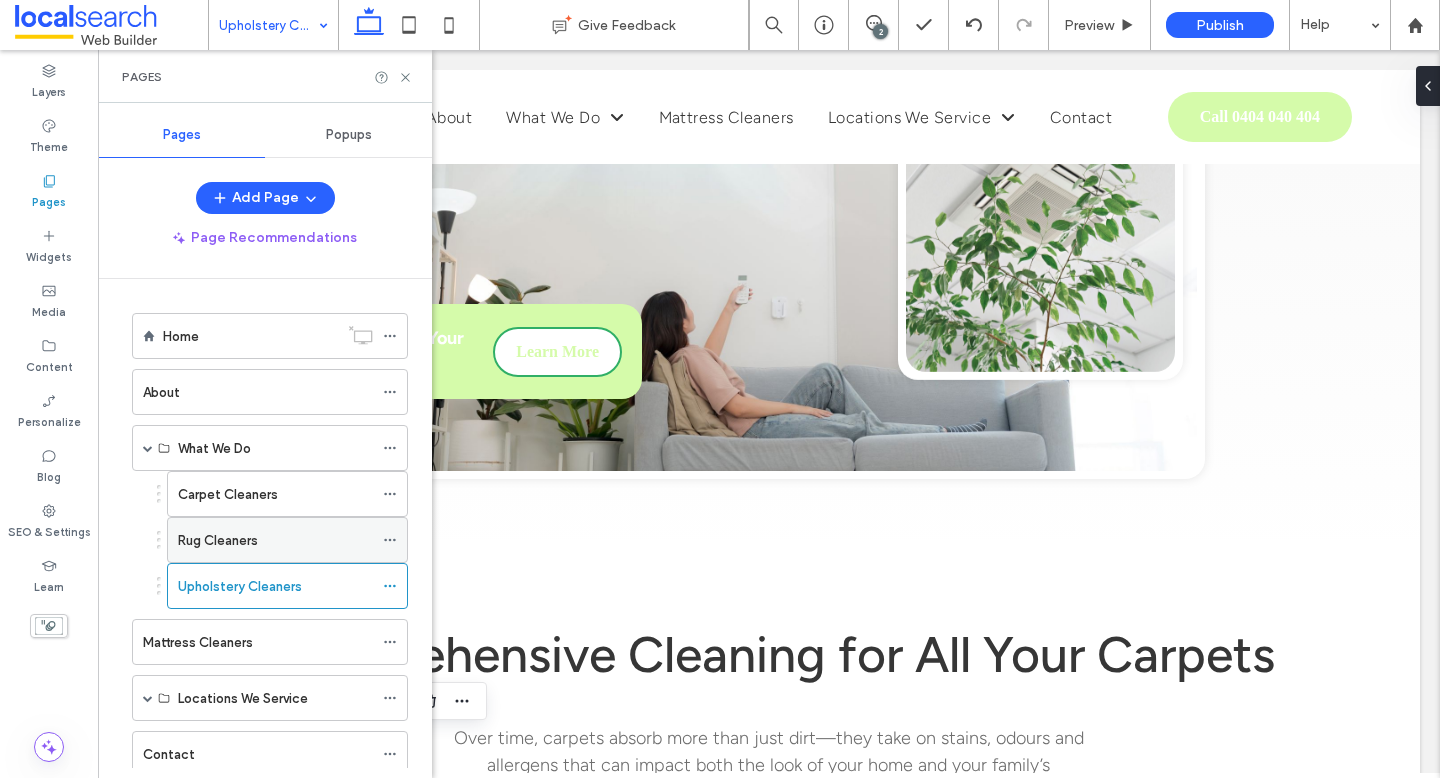 click on "Rug Cleaners" at bounding box center (275, 540) 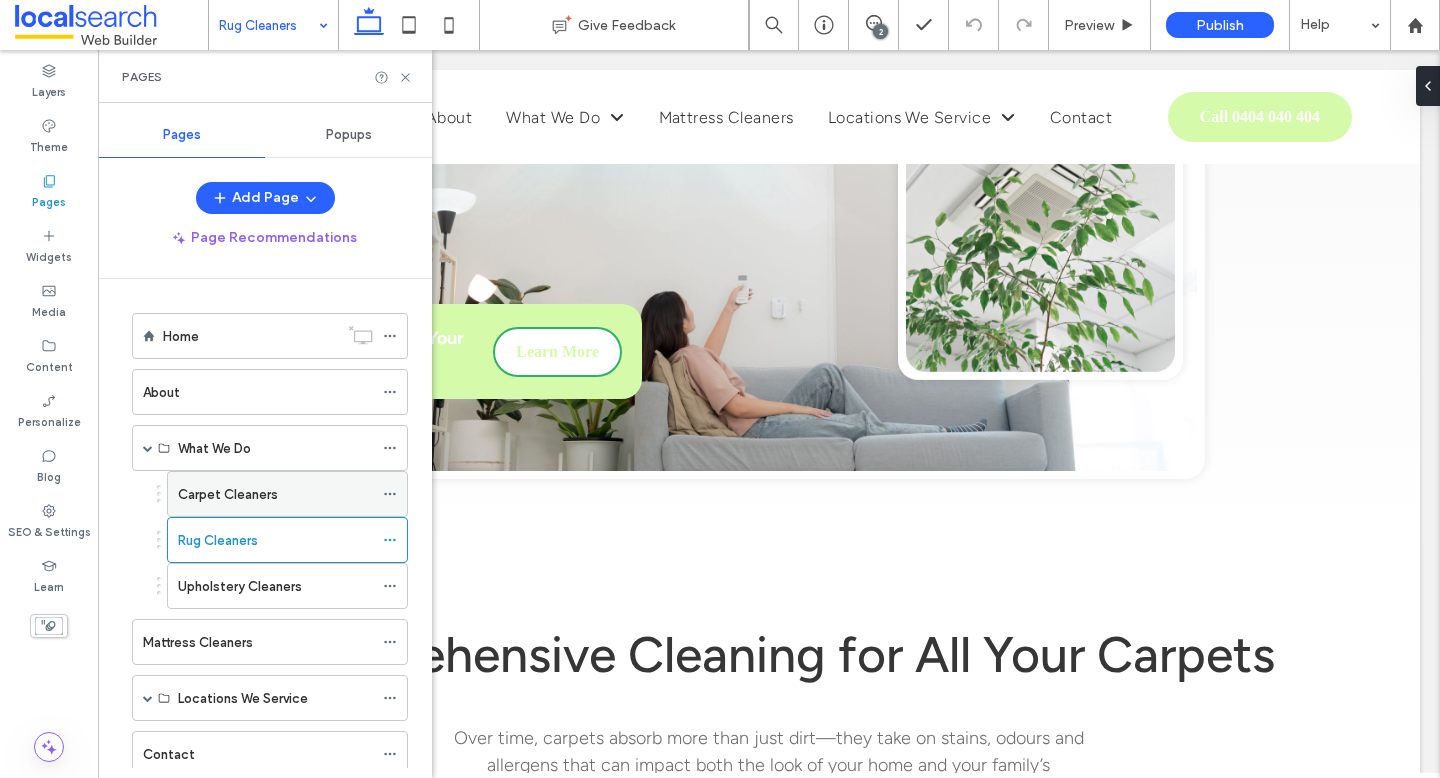click on "Carpet Cleaners" at bounding box center [228, 494] 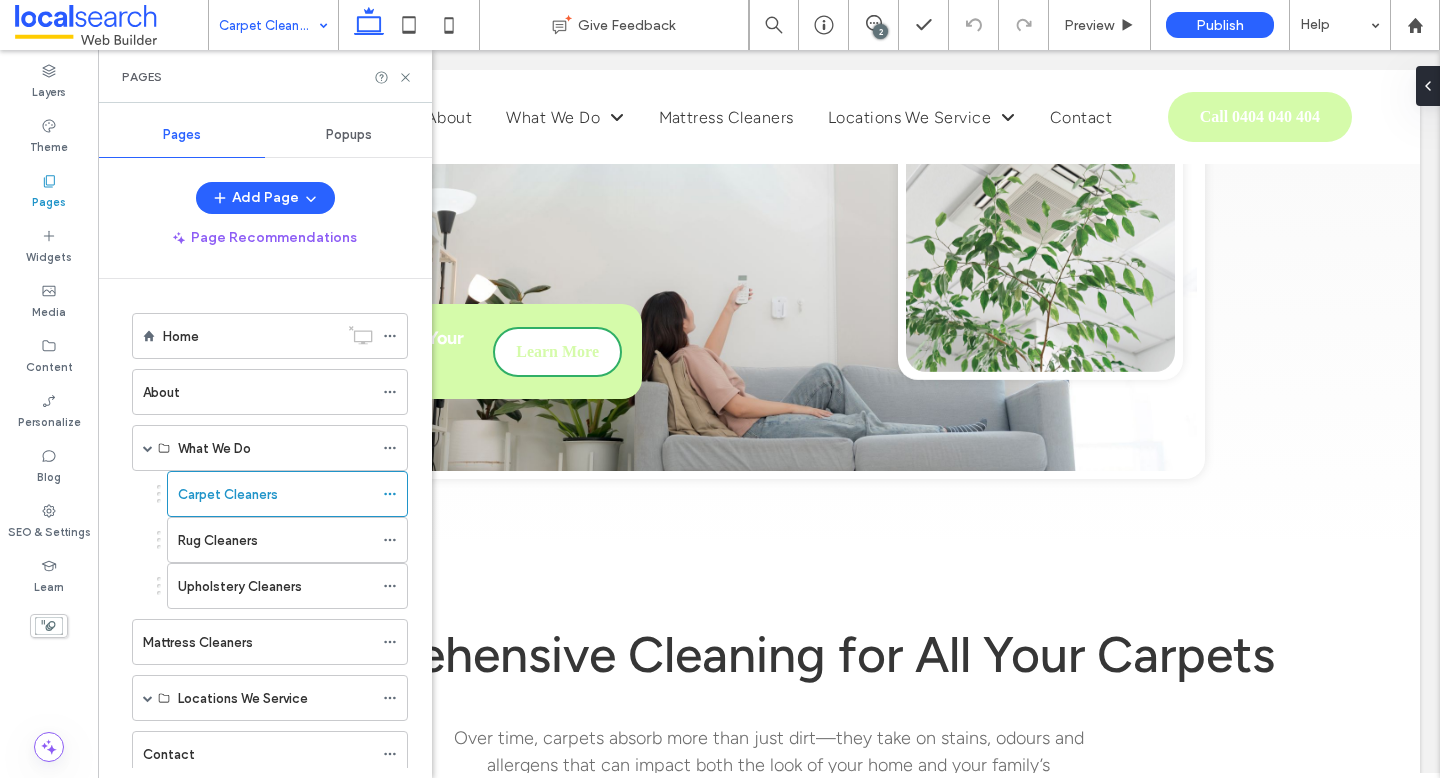 click on "Pages" at bounding box center (49, 200) 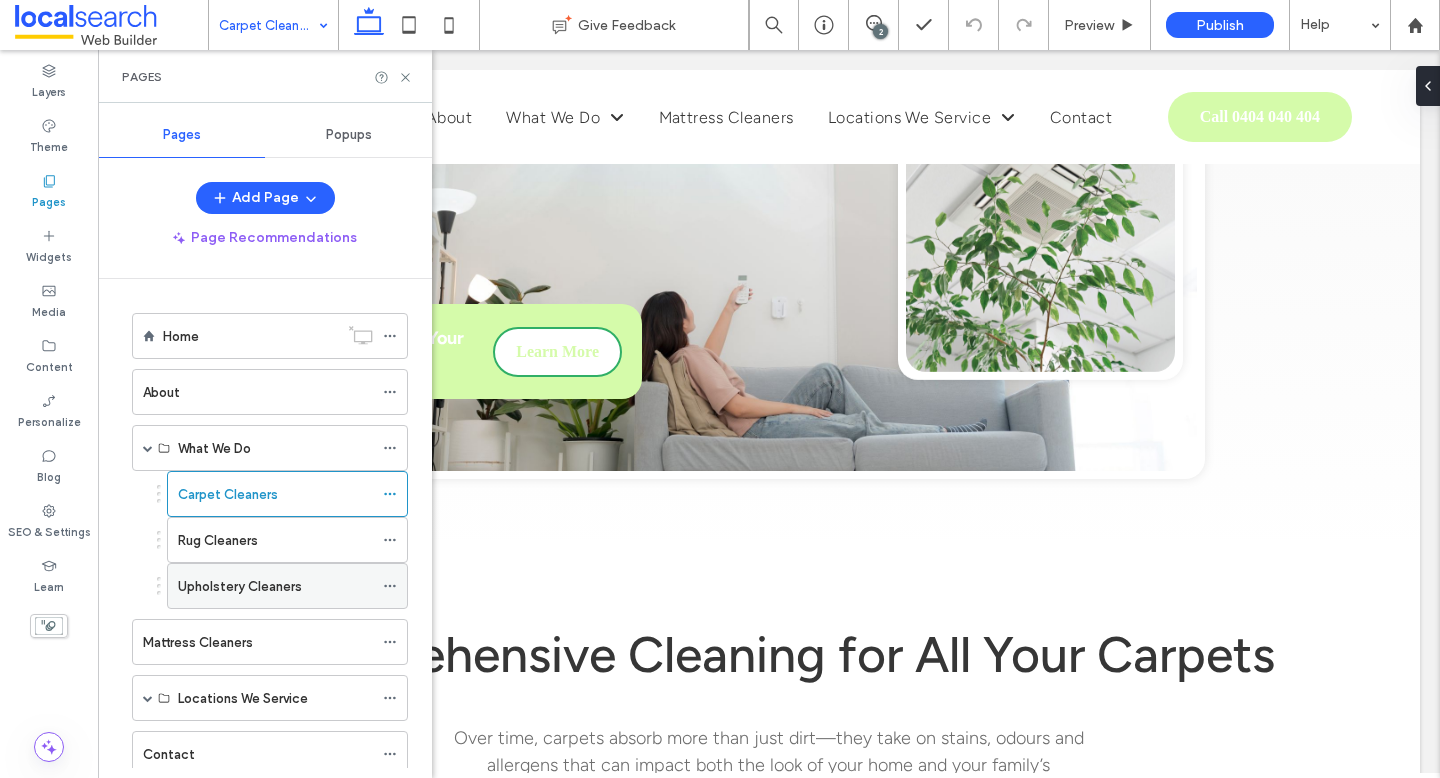 click on "Upholstery Cleaners" at bounding box center (240, 586) 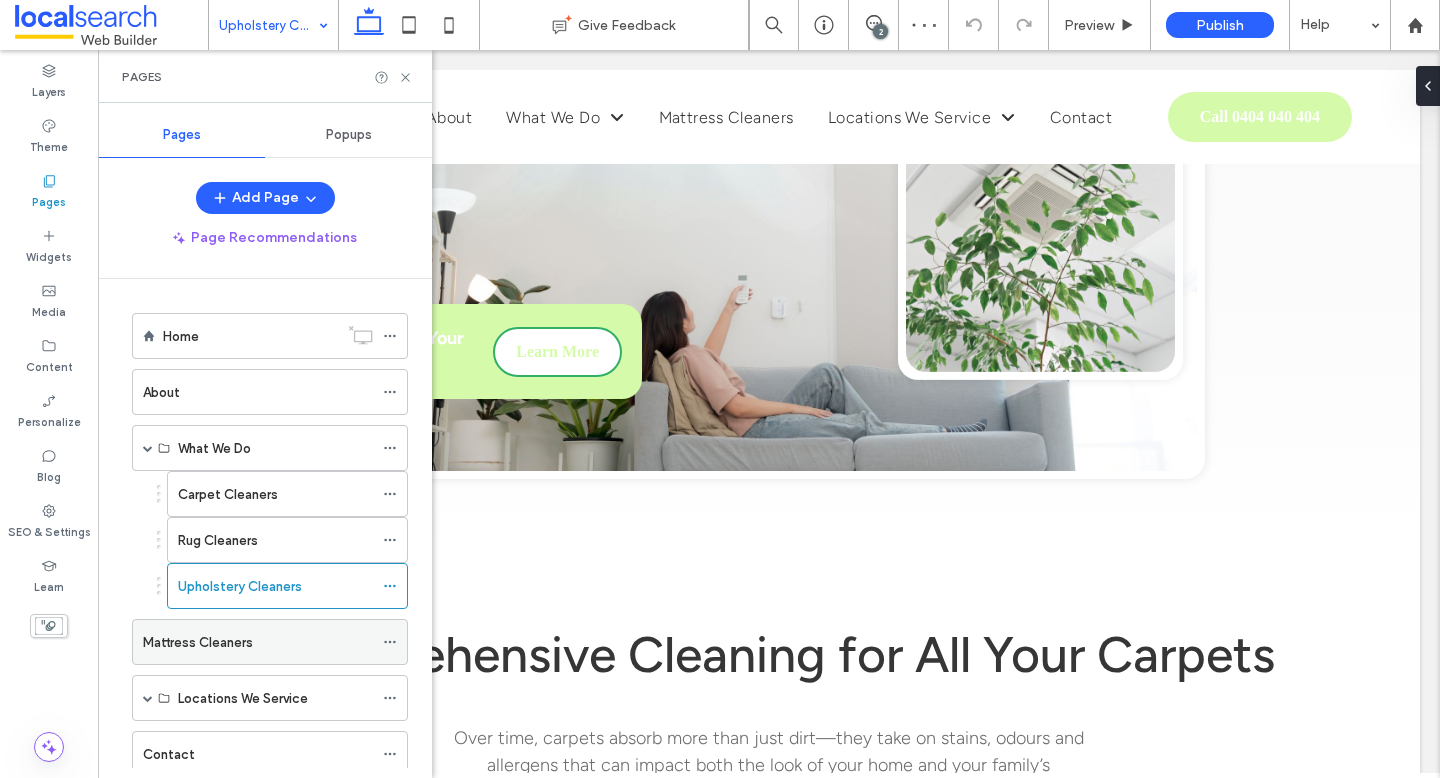 scroll, scrollTop: 59, scrollLeft: 0, axis: vertical 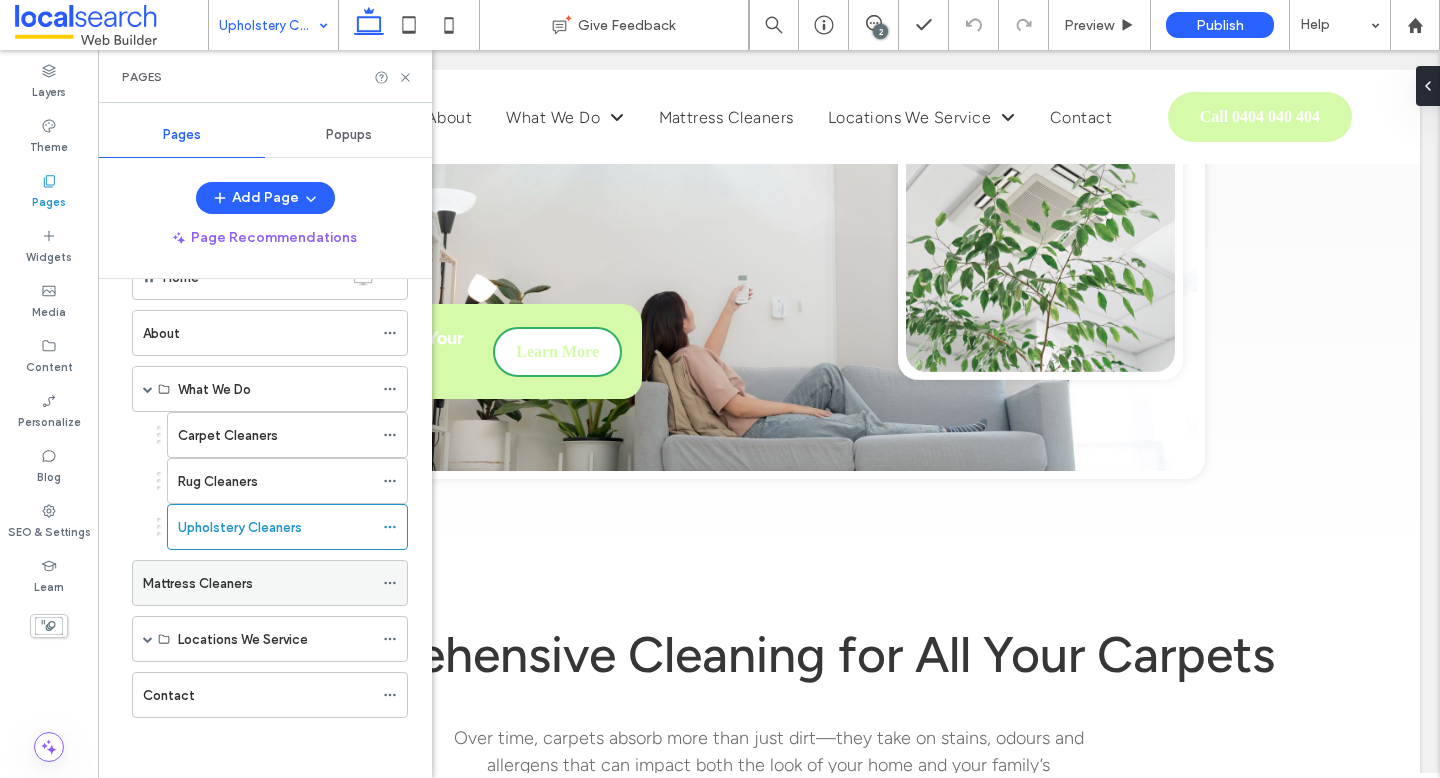 click 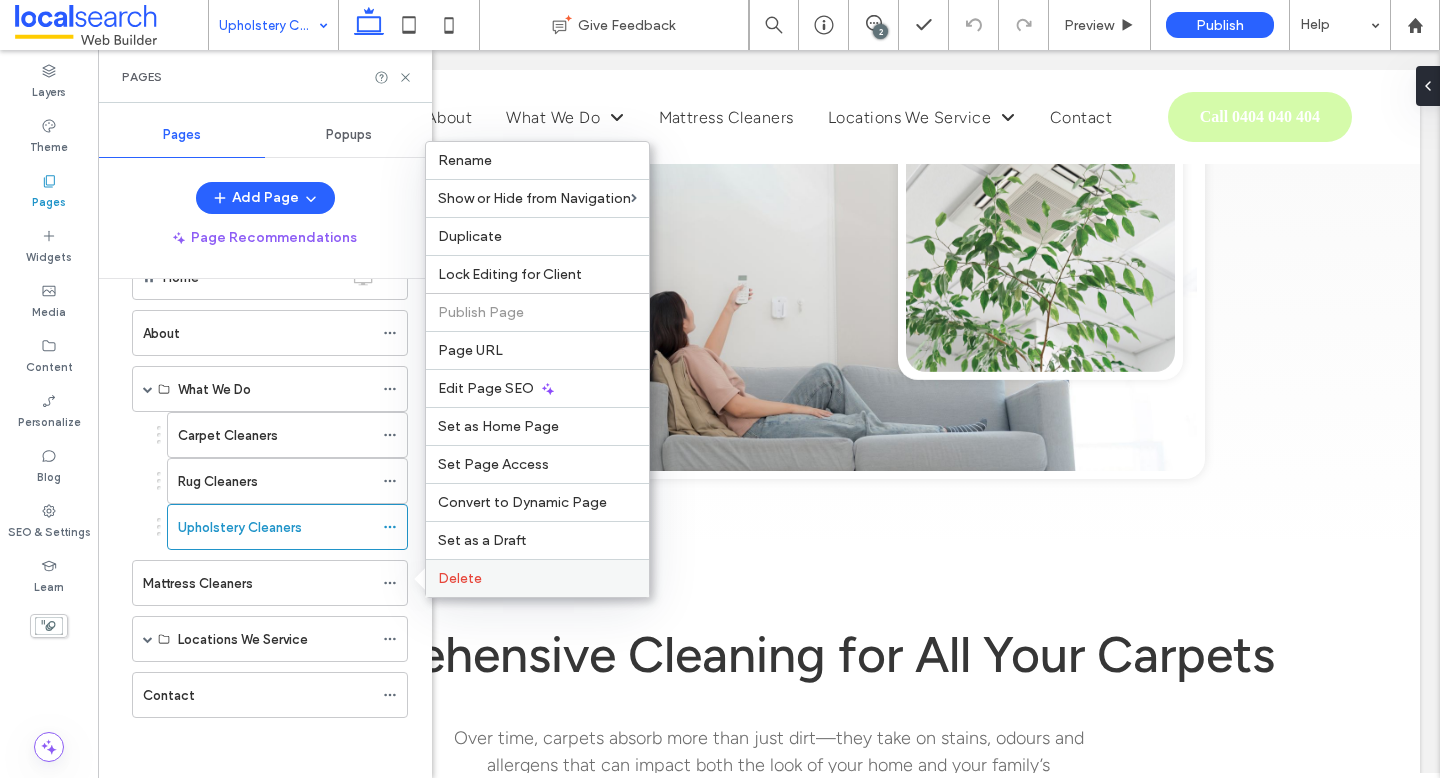 click on "Delete" at bounding box center (537, 578) 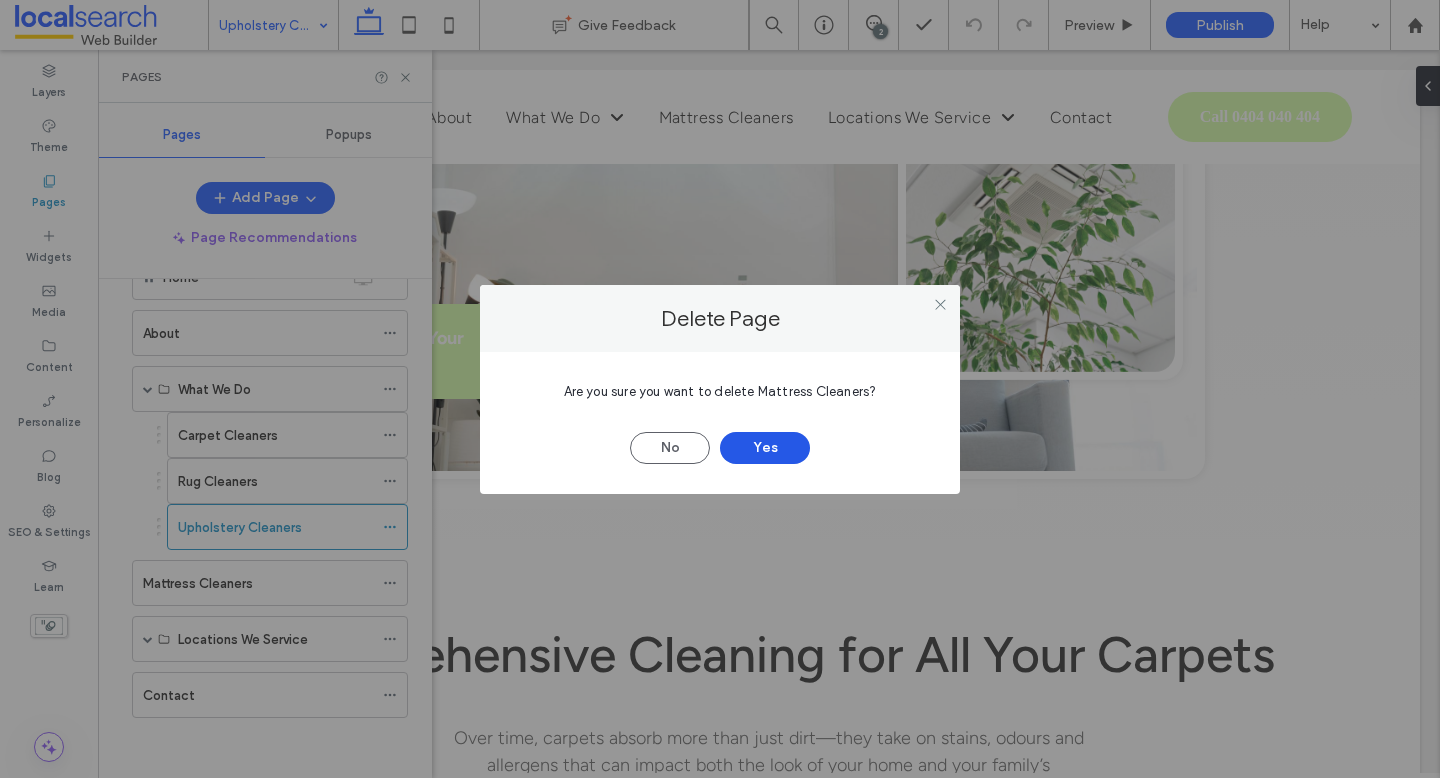 click on "Yes" at bounding box center [765, 448] 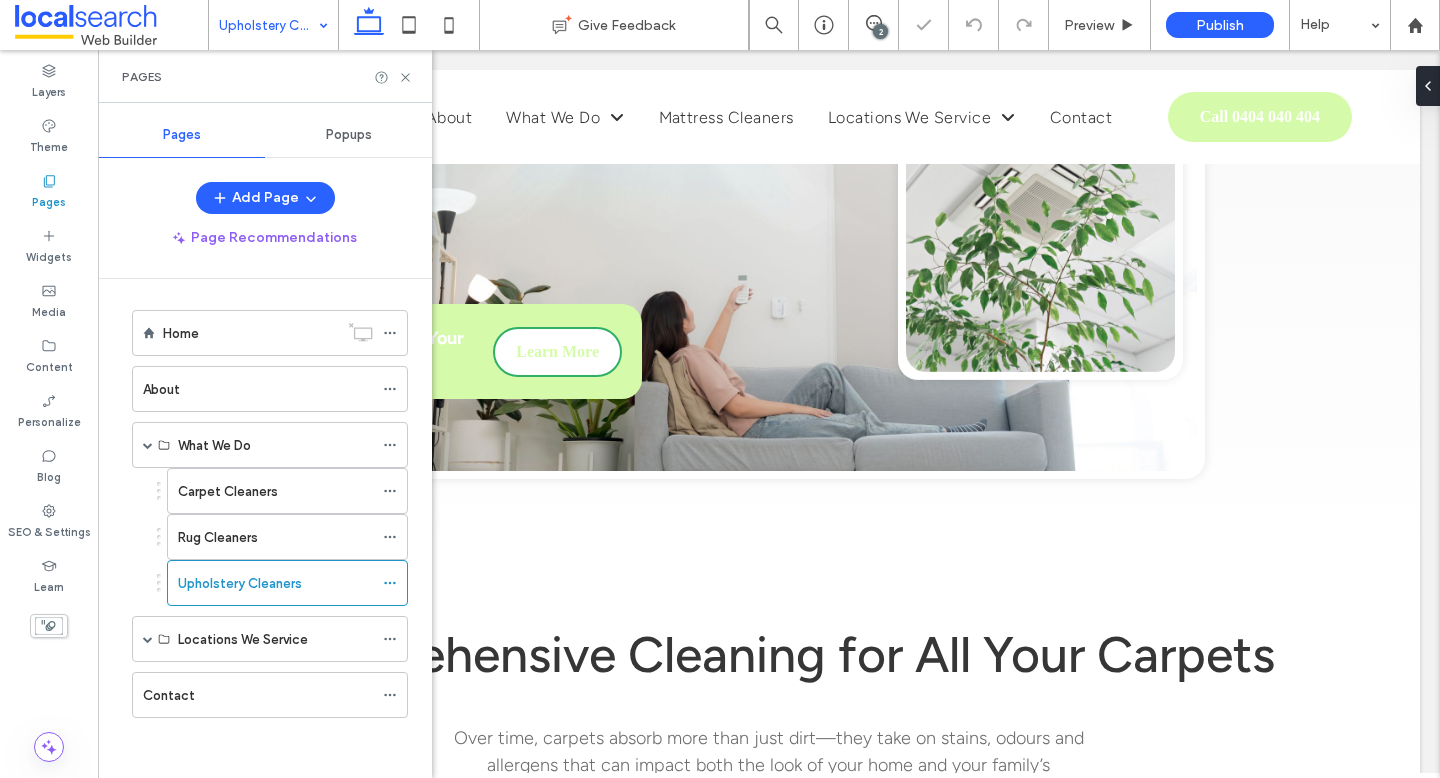 scroll, scrollTop: 3, scrollLeft: 0, axis: vertical 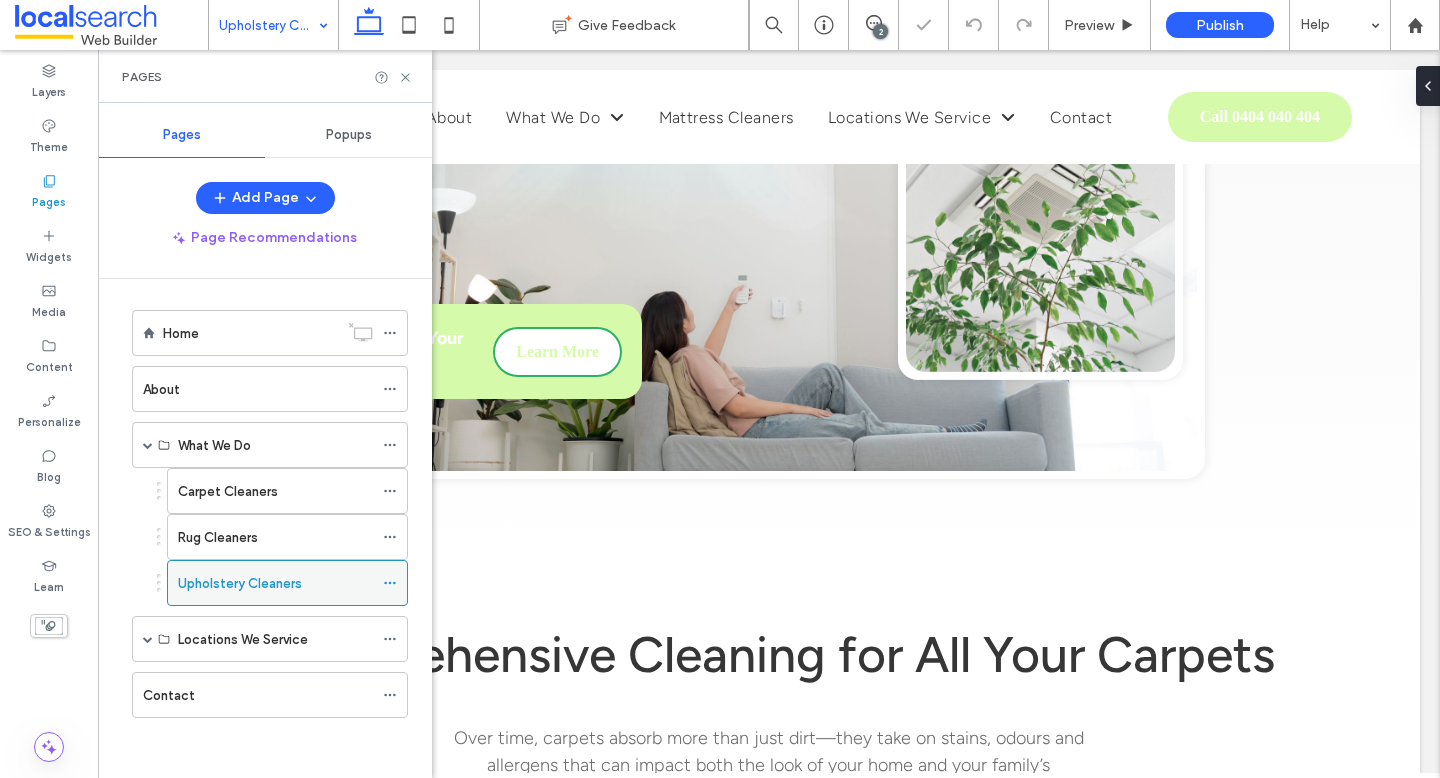 click 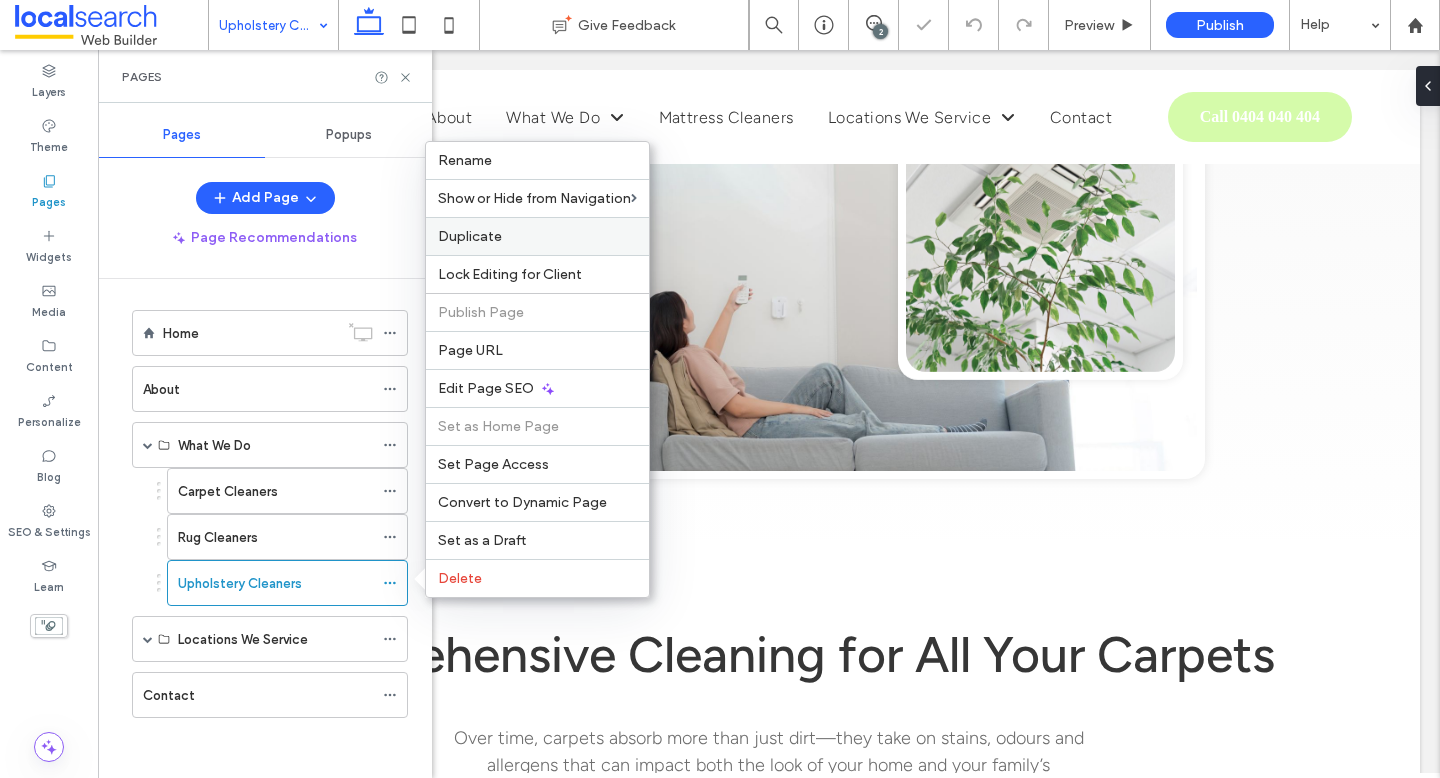 click on "Duplicate" at bounding box center (537, 236) 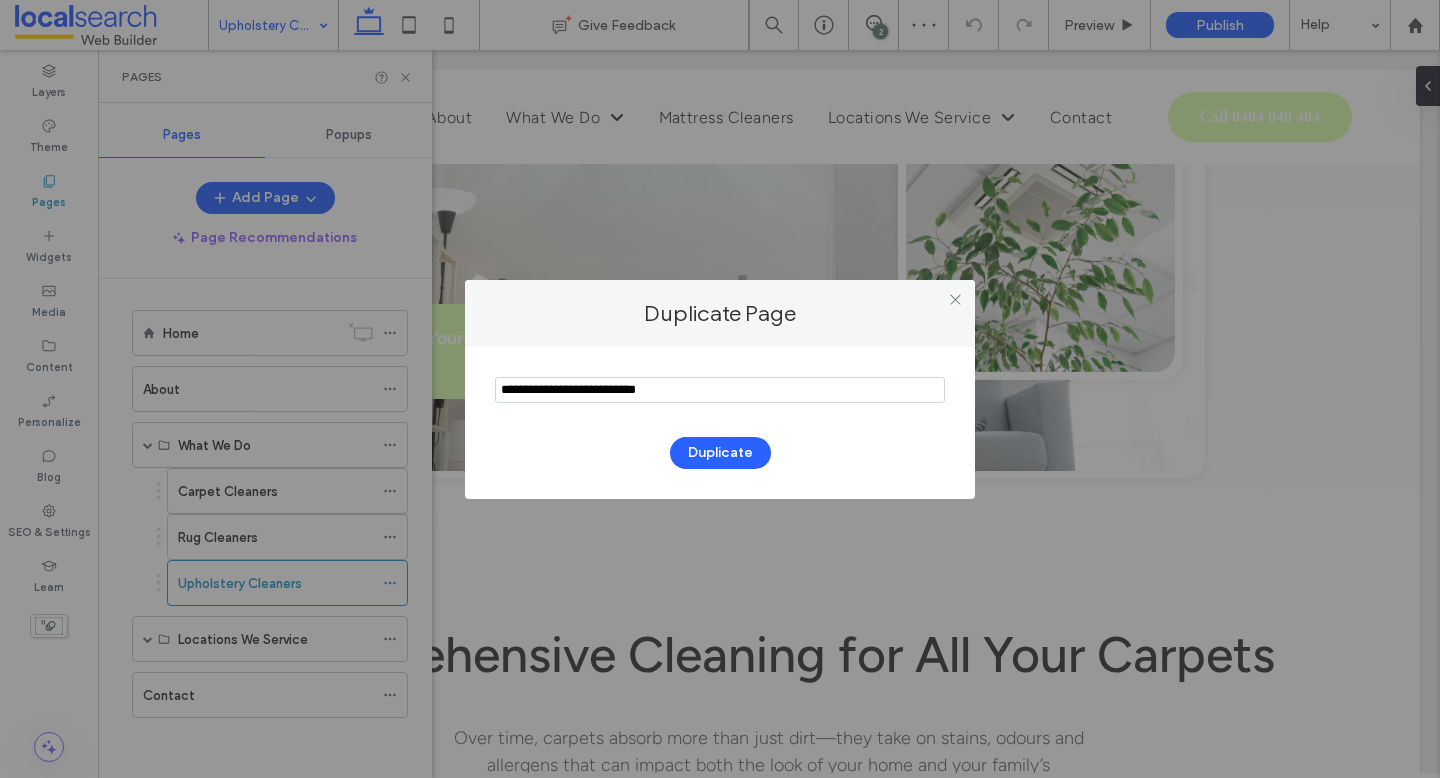 drag, startPoint x: 617, startPoint y: 391, endPoint x: 447, endPoint y: 394, distance: 170.02647 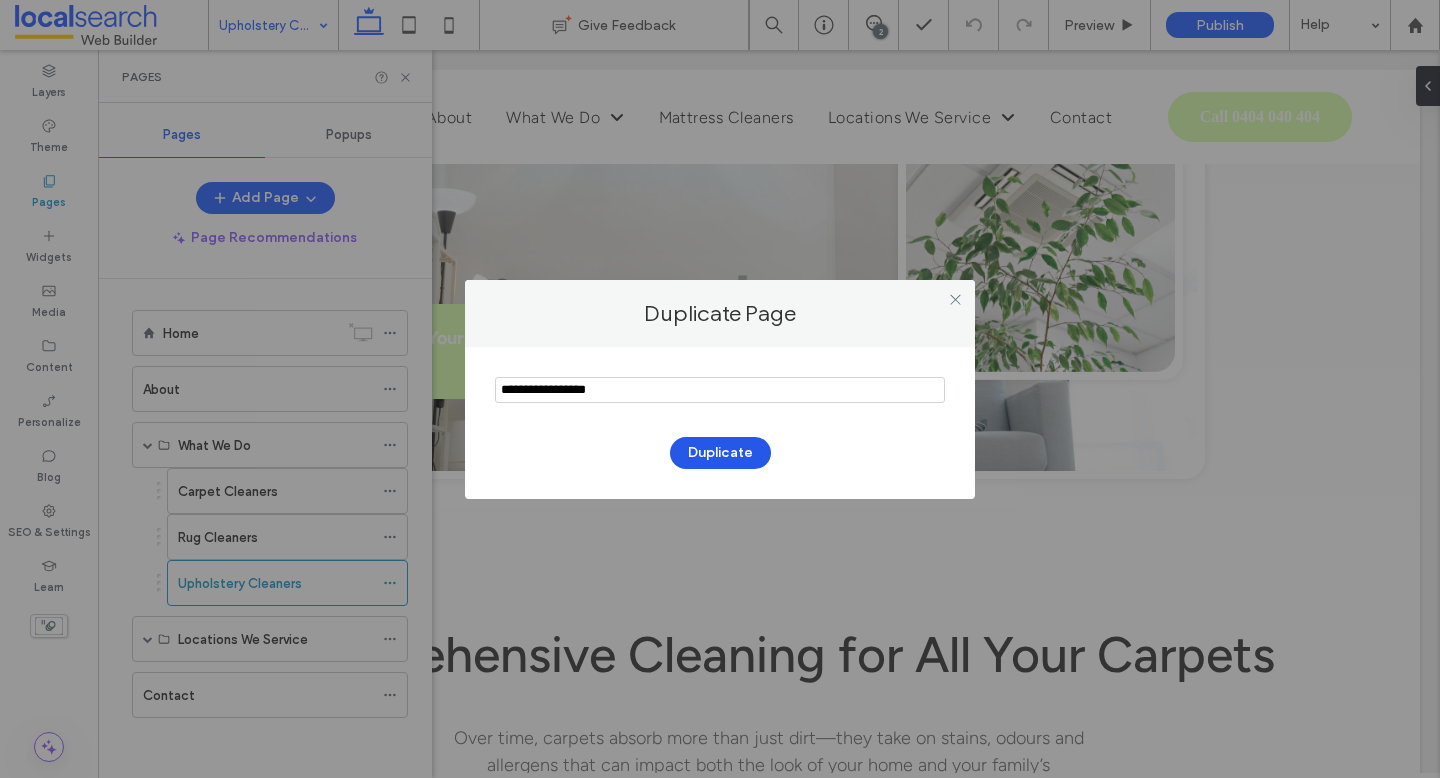 type on "**********" 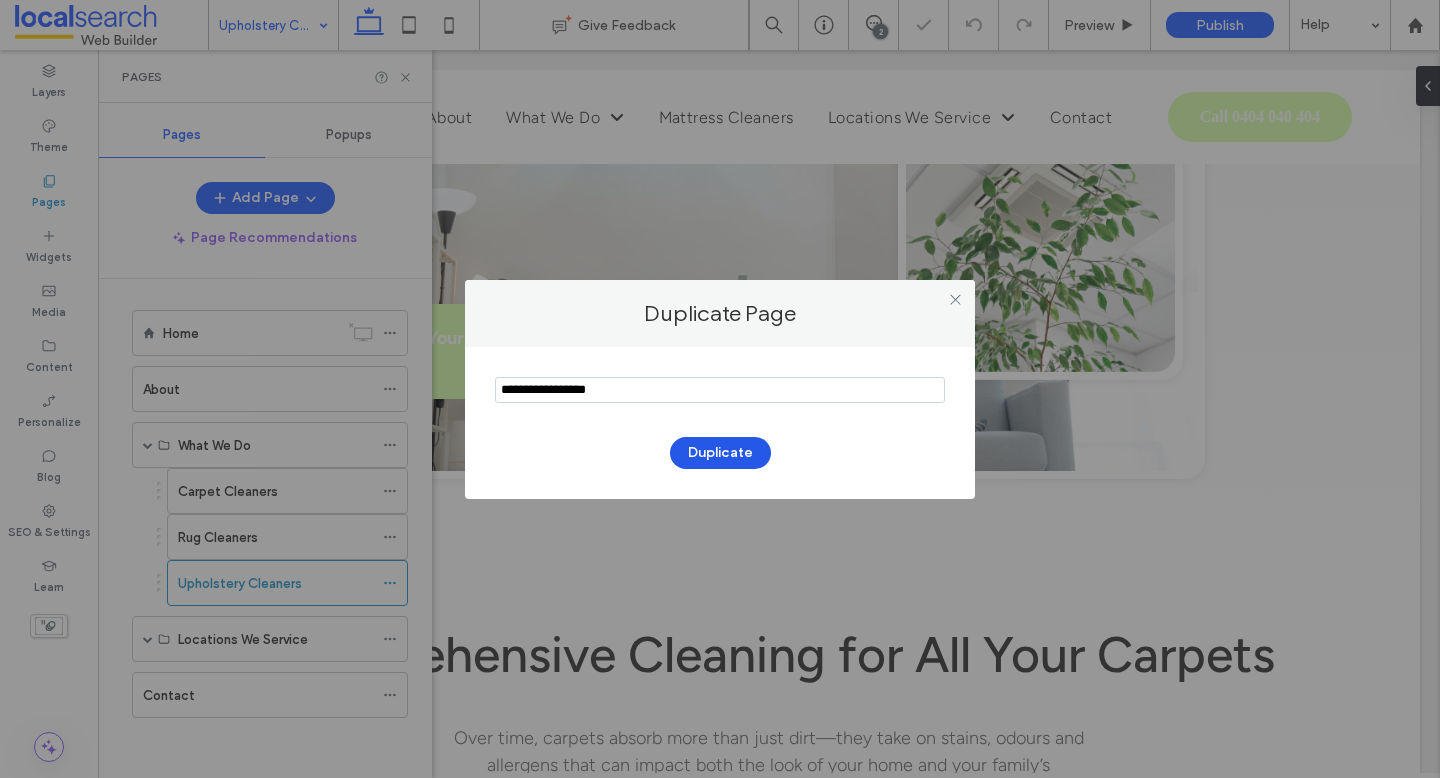 scroll, scrollTop: 59, scrollLeft: 0, axis: vertical 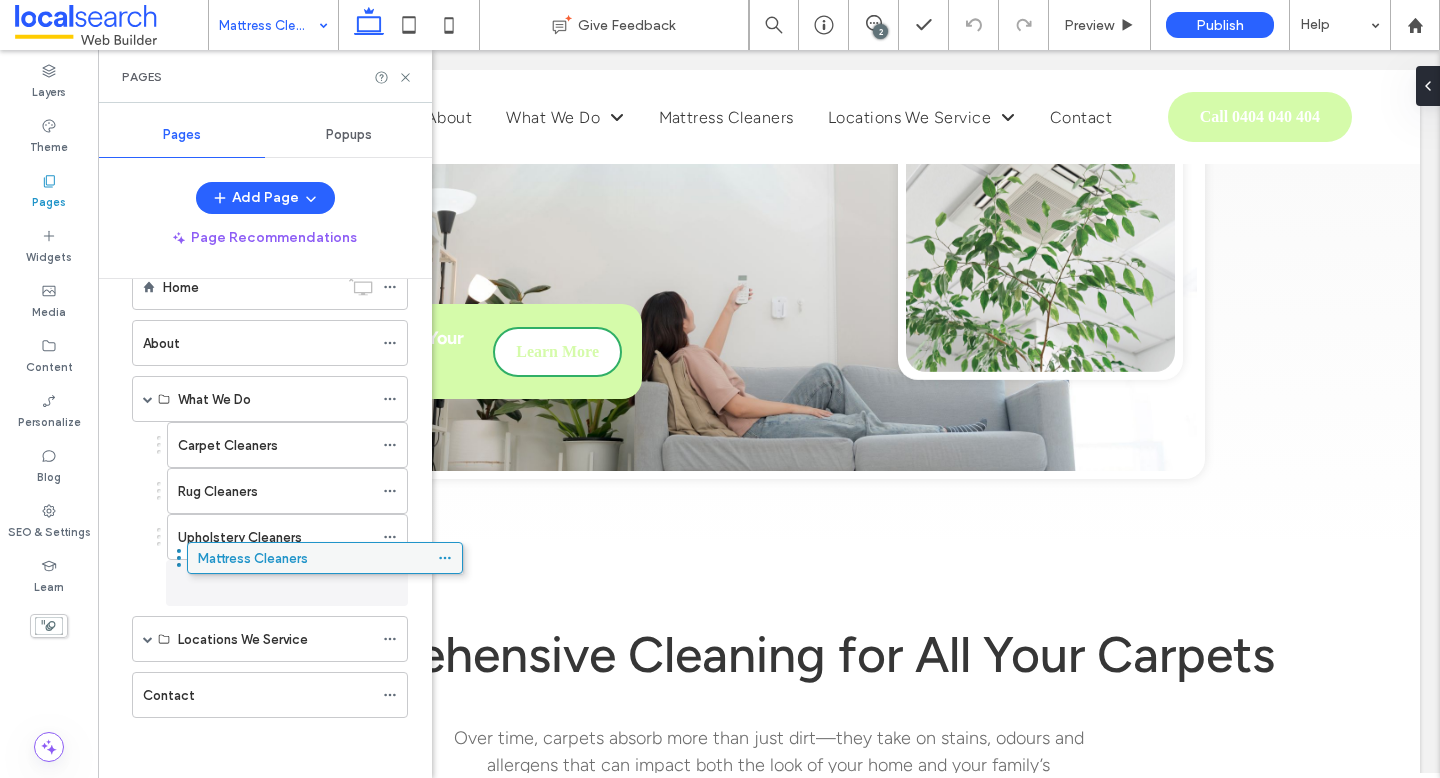 drag, startPoint x: 182, startPoint y: 690, endPoint x: 238, endPoint y: 561, distance: 140.63072 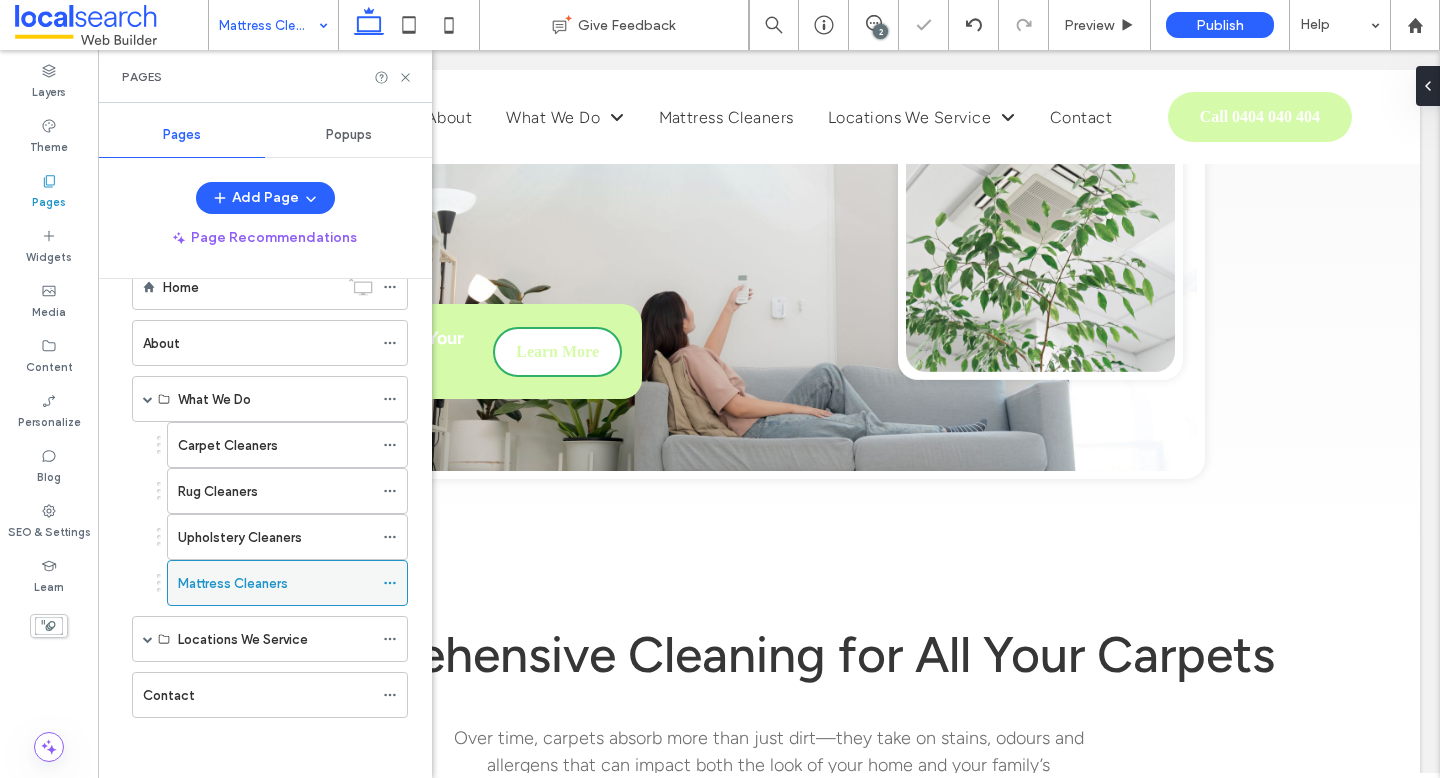 click 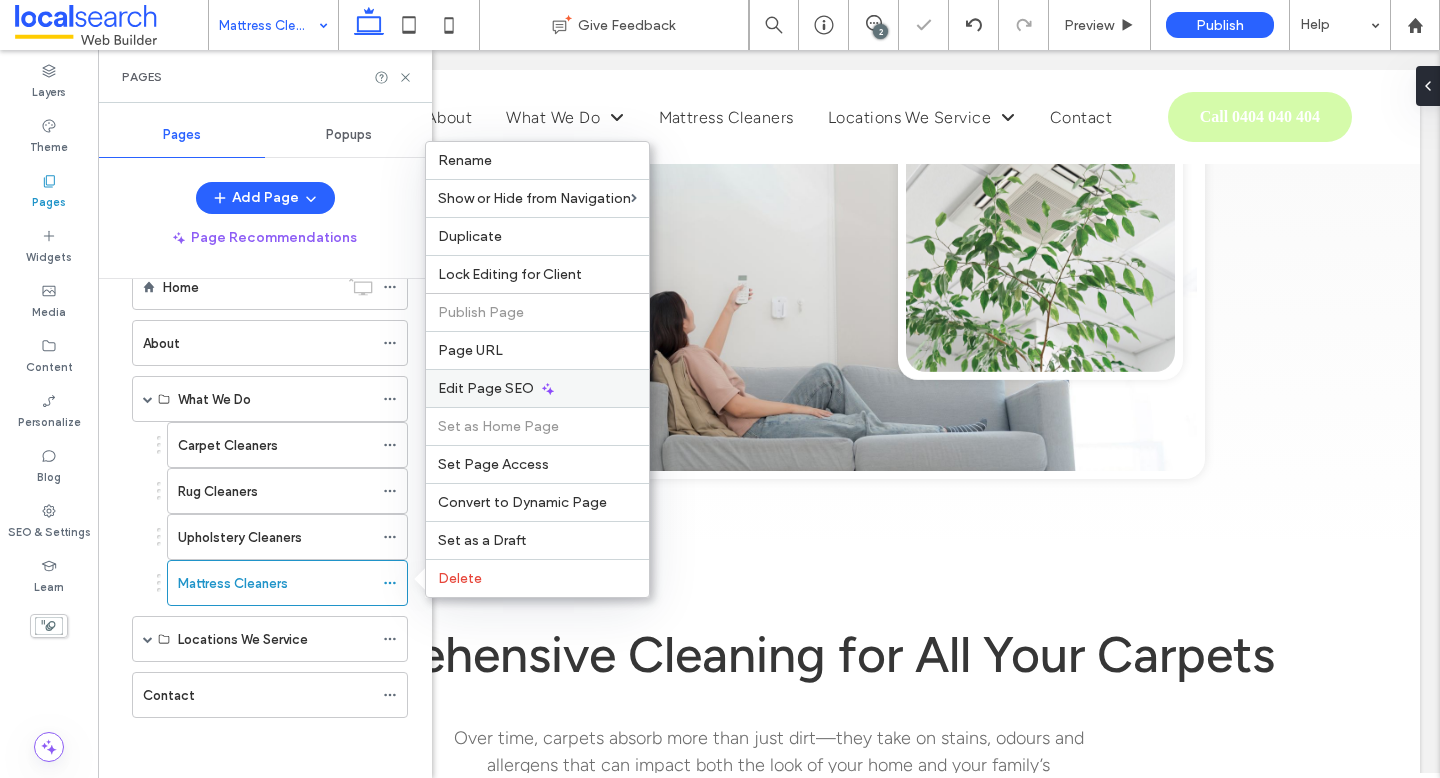 click on "Edit Page SEO" at bounding box center [486, 388] 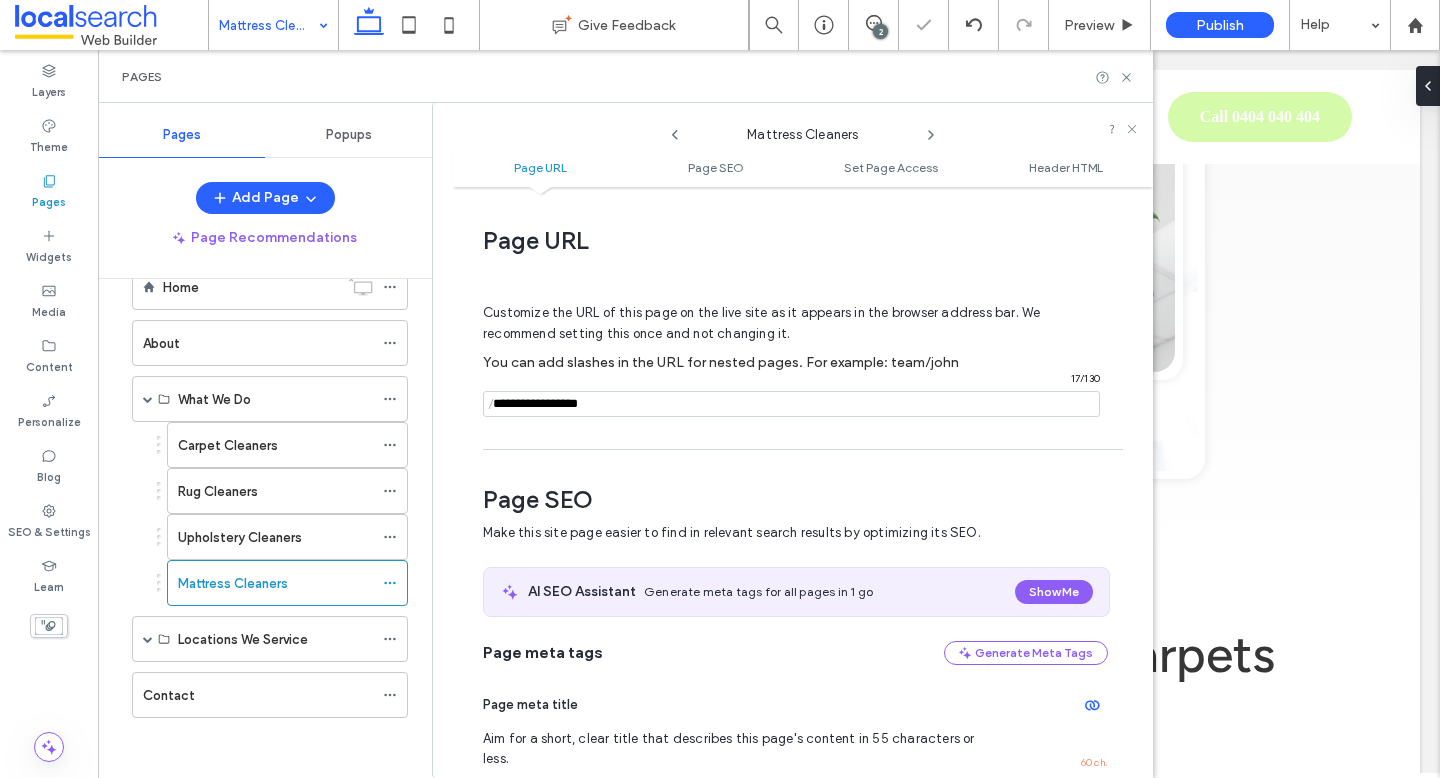 scroll, scrollTop: 275, scrollLeft: 0, axis: vertical 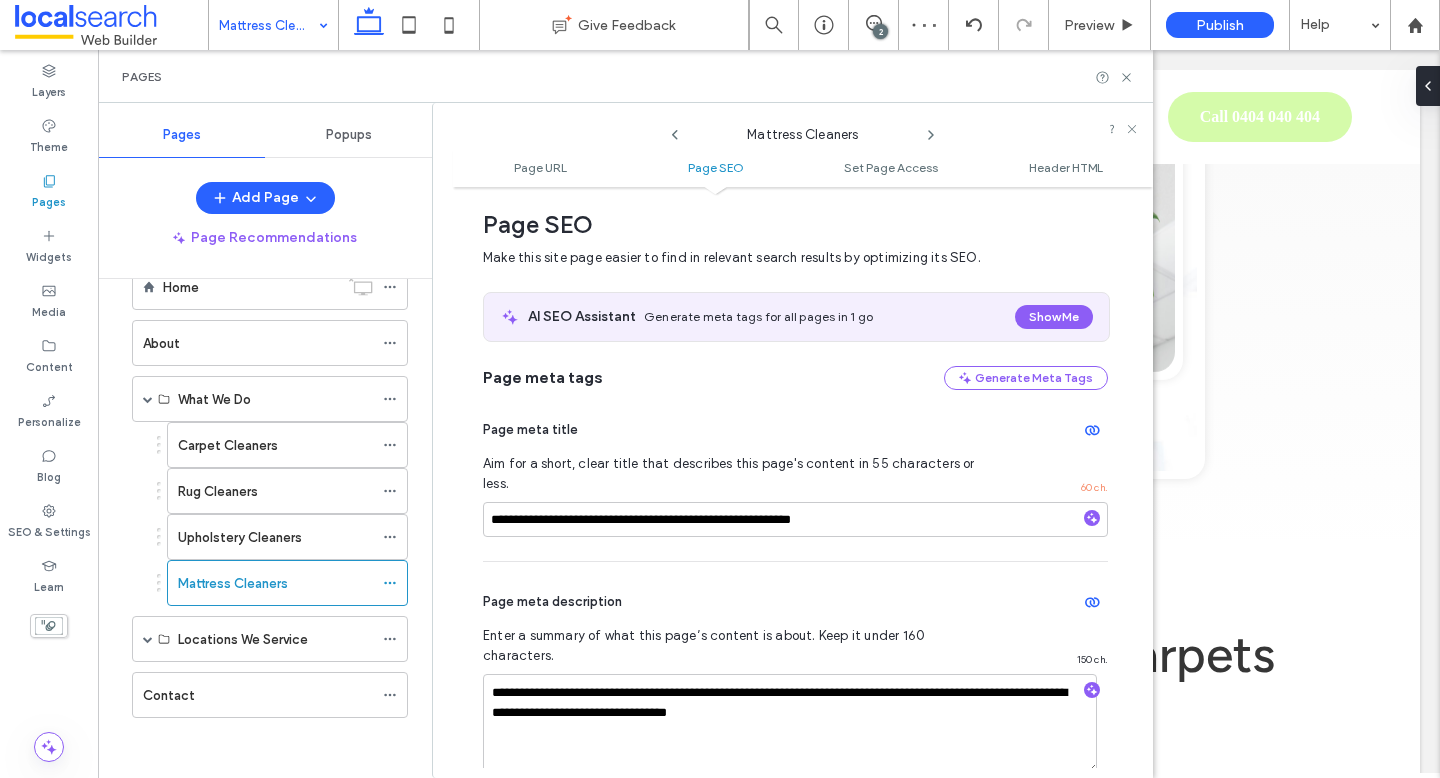 click on "**********" at bounding box center (795, 475) 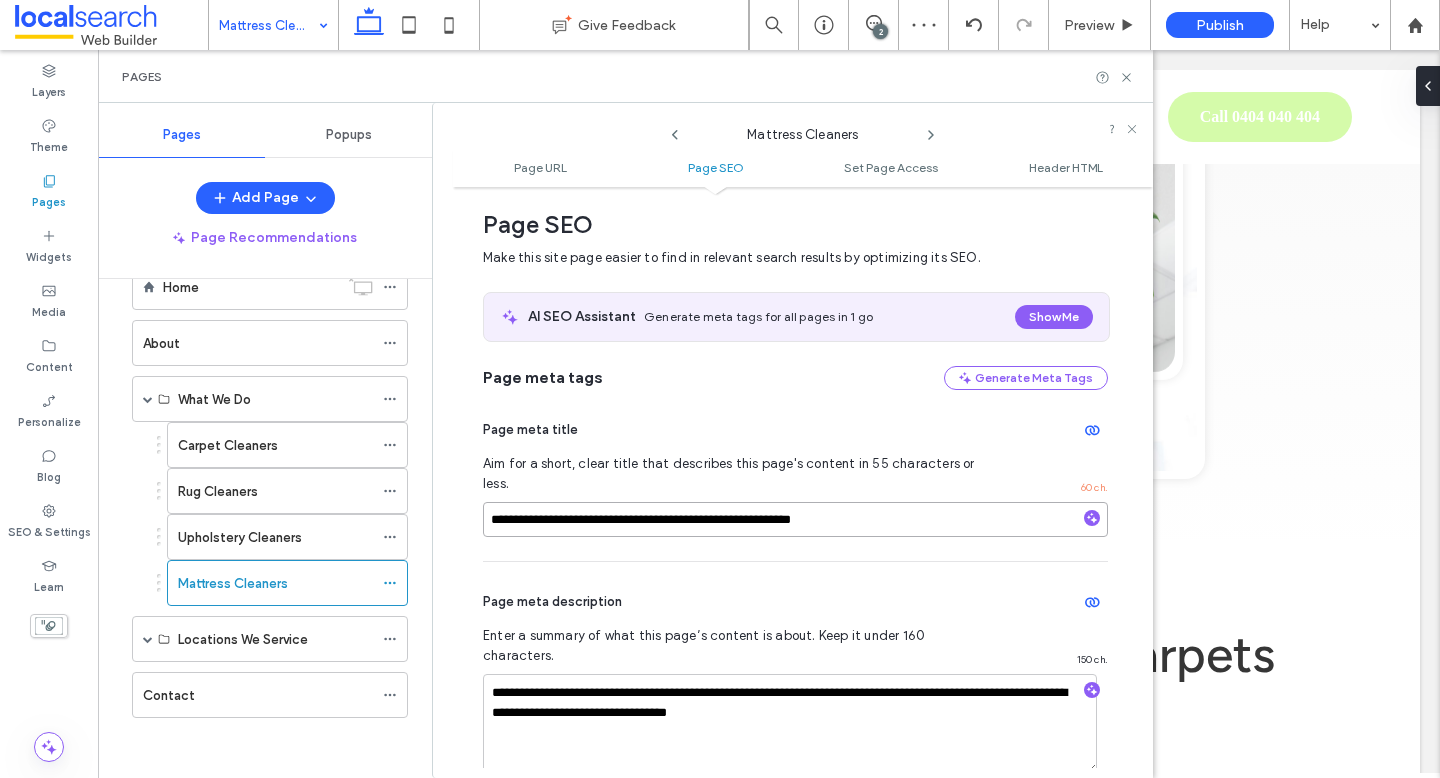 click on "**********" at bounding box center (795, 519) 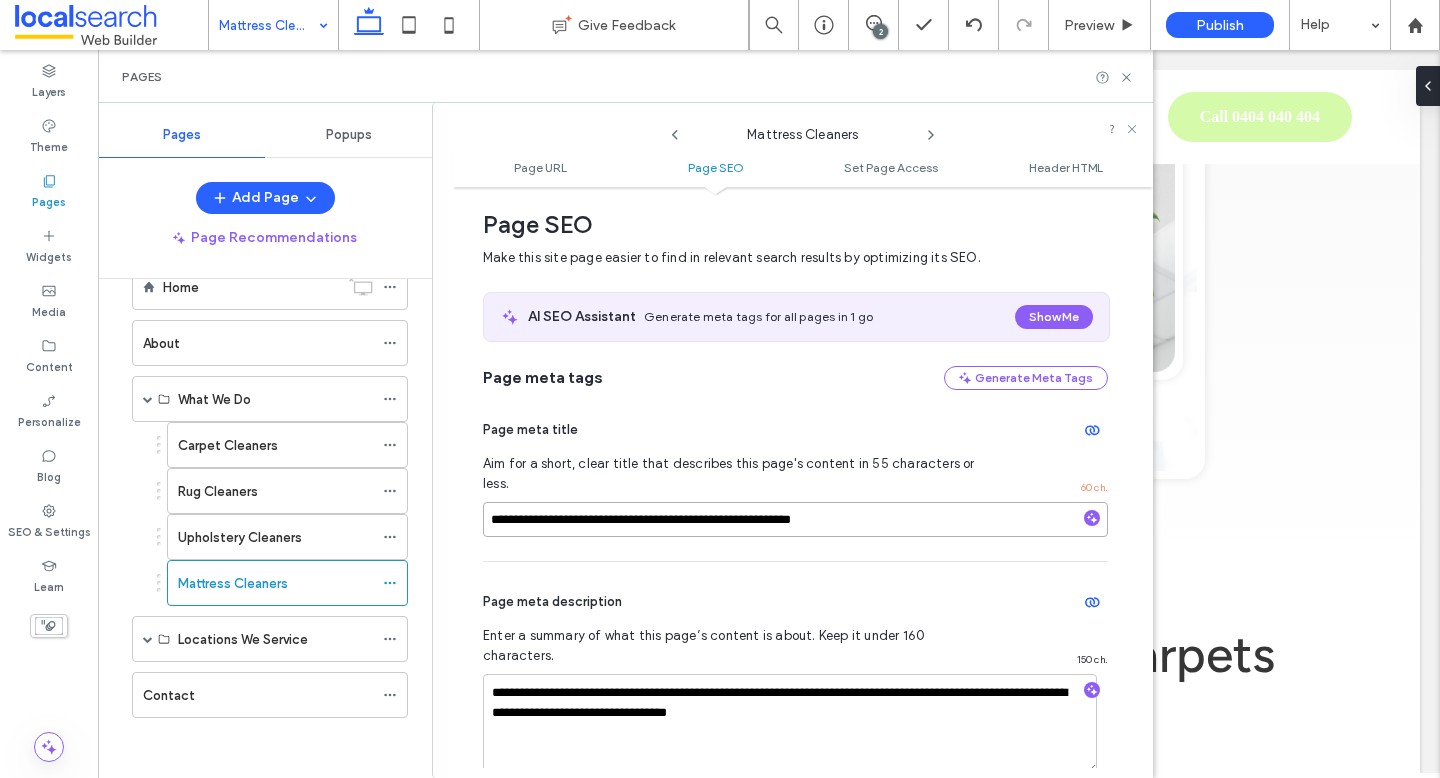 click on "**********" at bounding box center (795, 519) 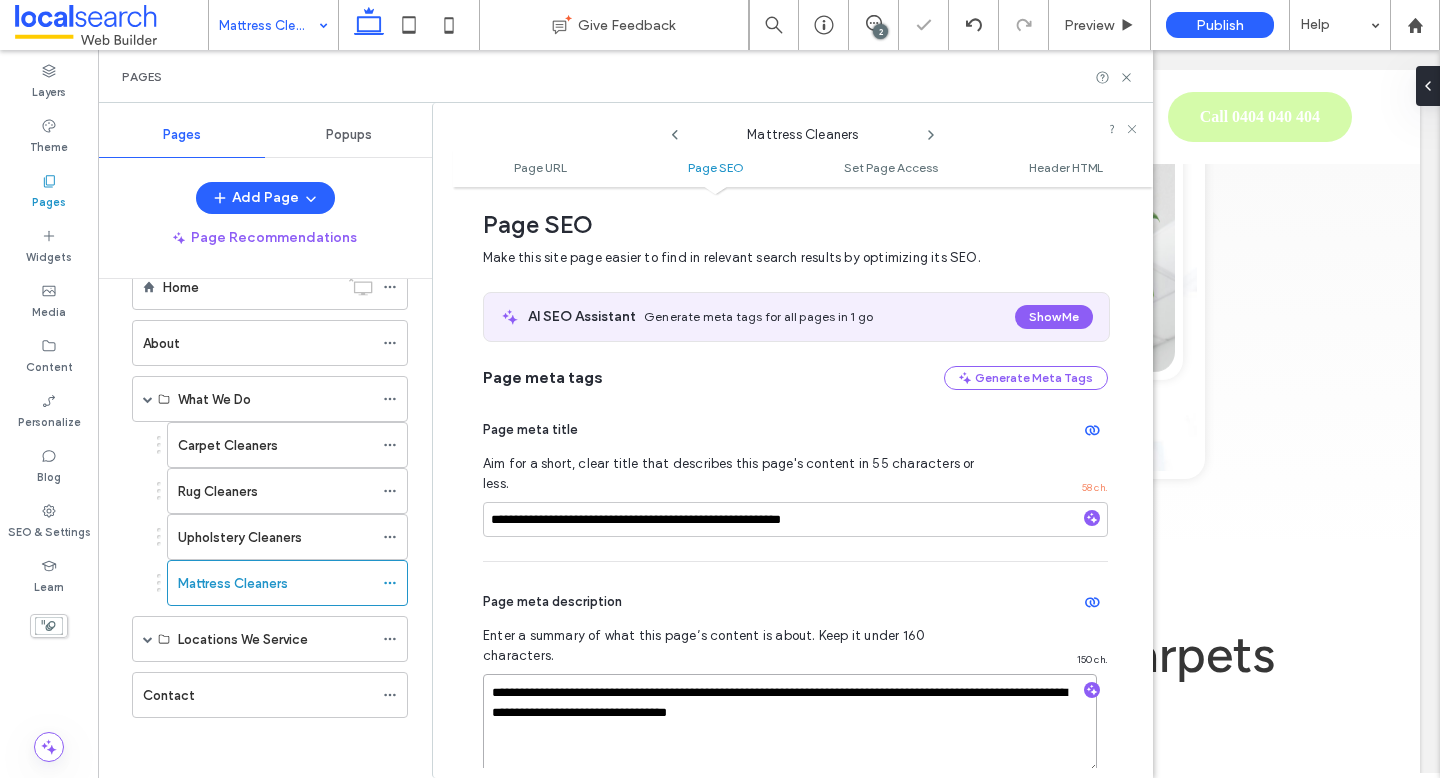 click on "**********" at bounding box center (790, 724) 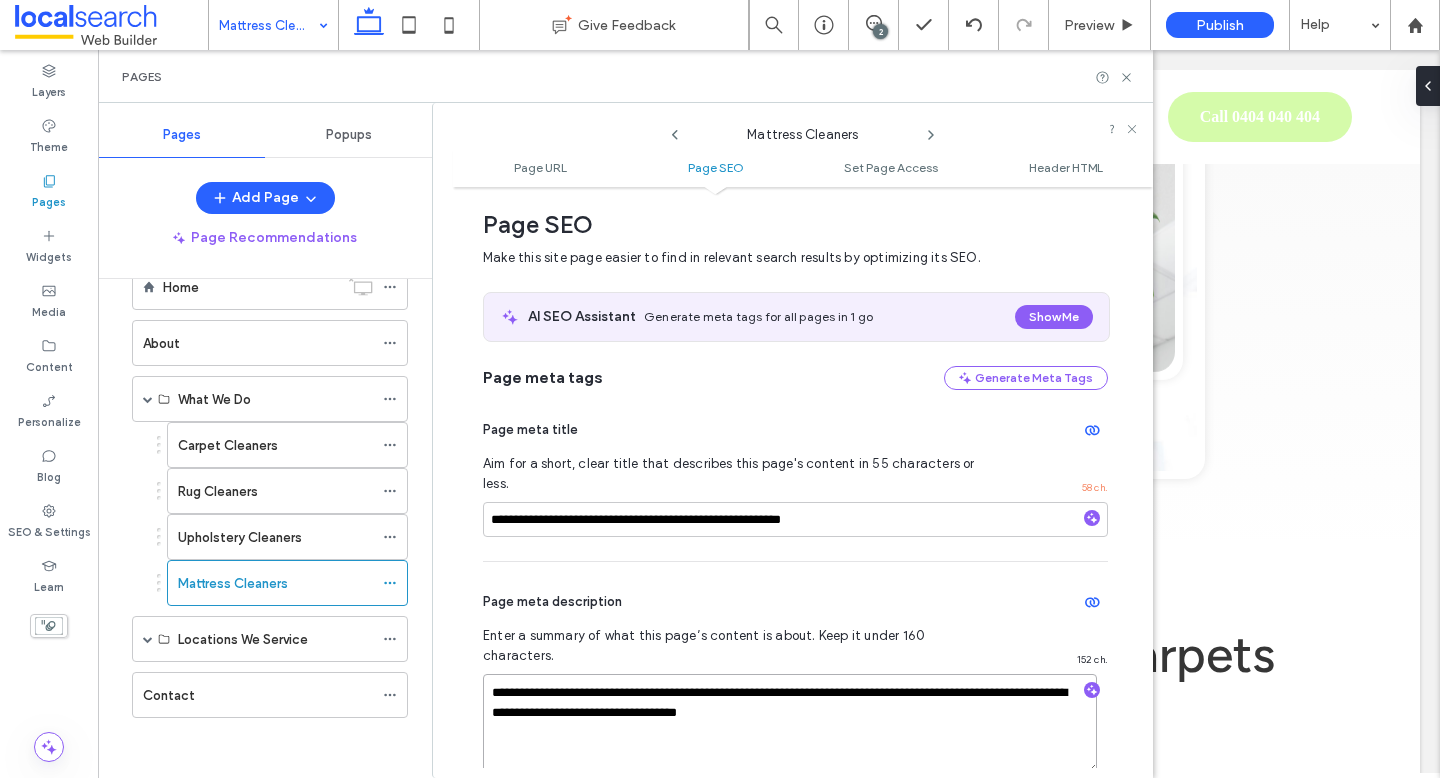 drag, startPoint x: 744, startPoint y: 674, endPoint x: 744, endPoint y: 717, distance: 43 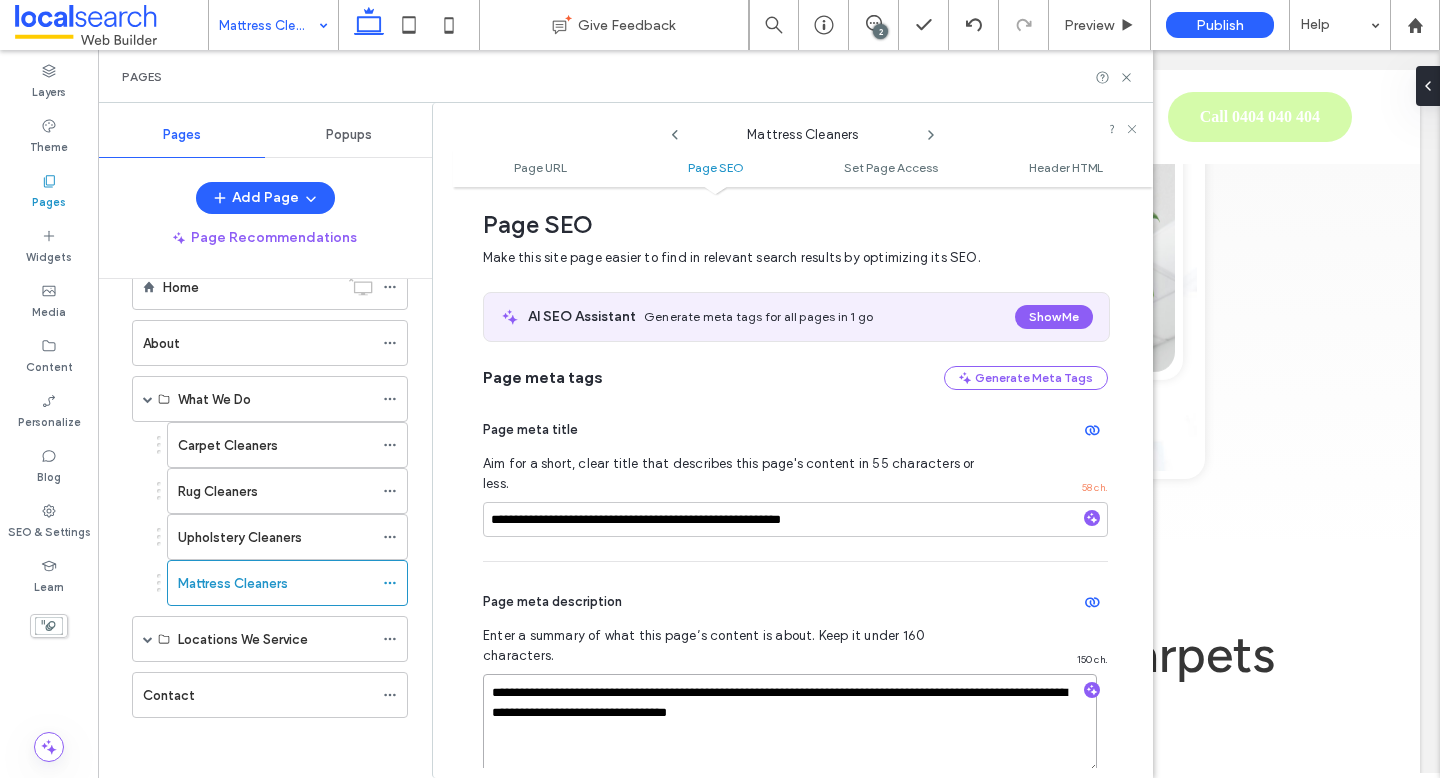 type on "**********" 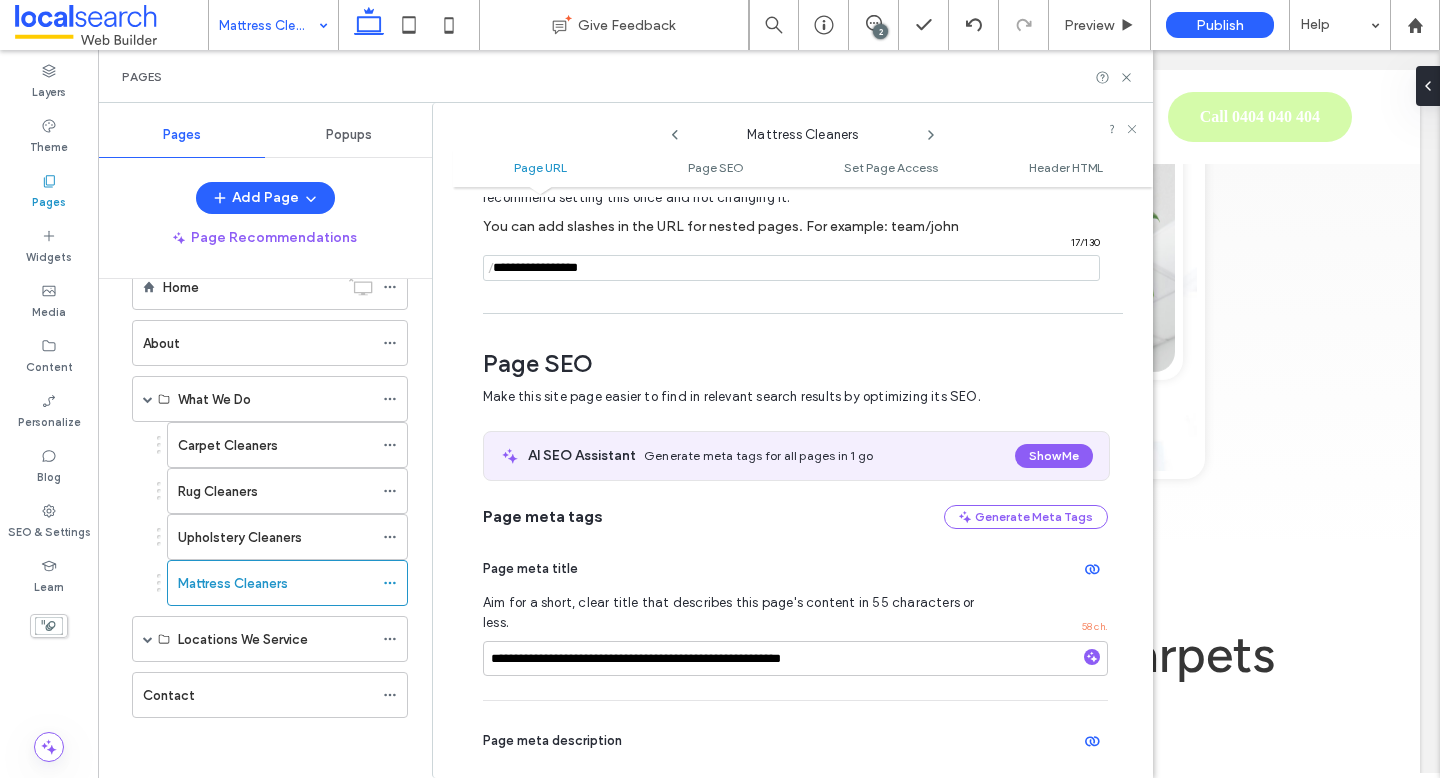 scroll, scrollTop: 0, scrollLeft: 0, axis: both 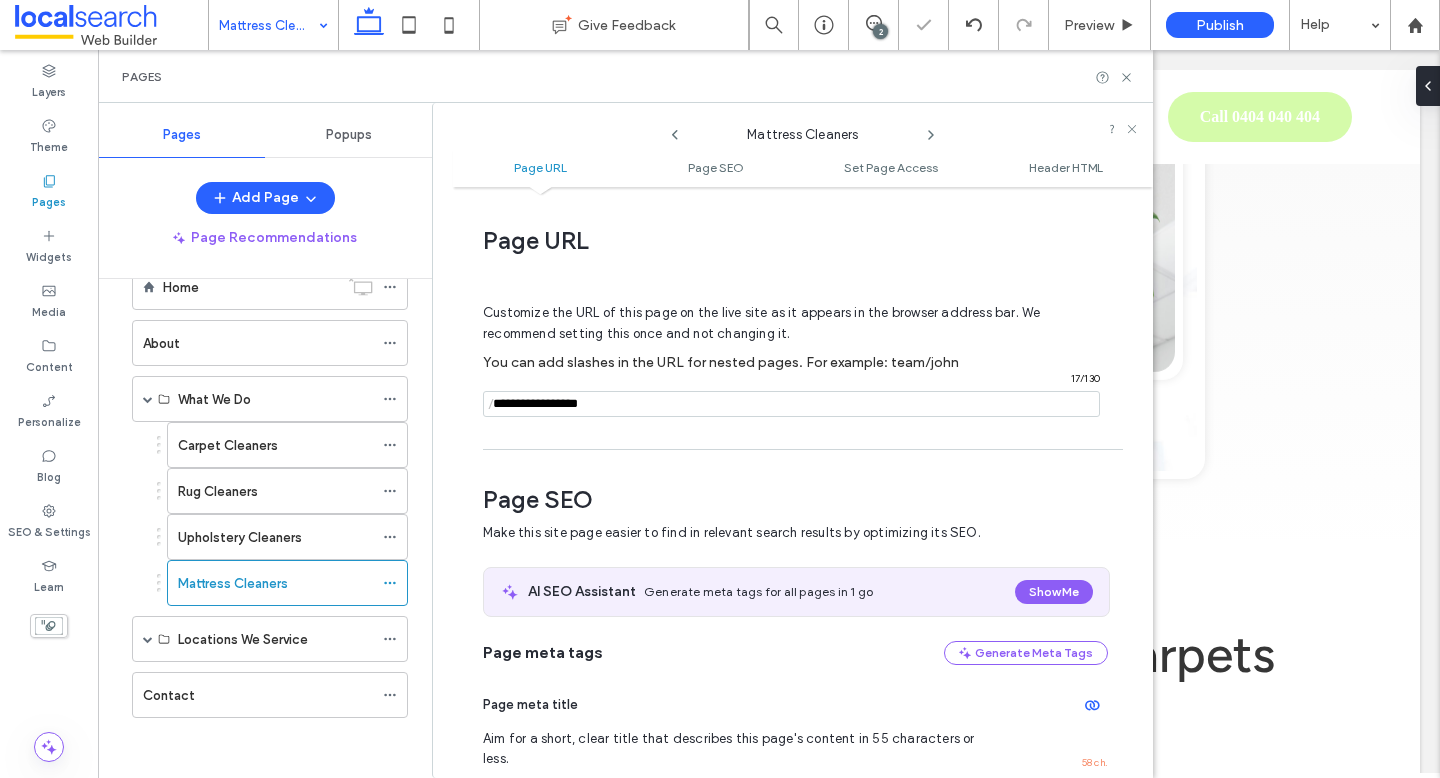 click at bounding box center (791, 404) 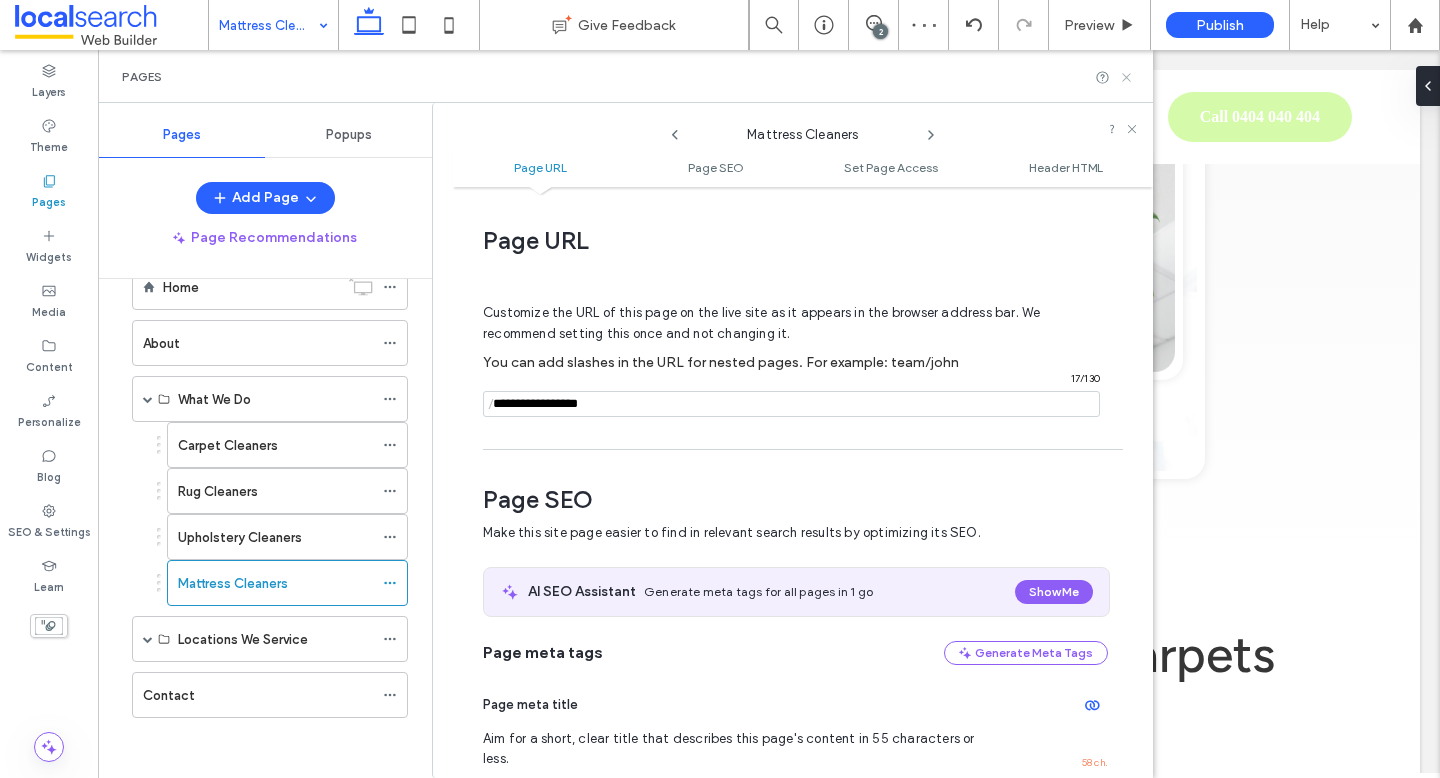 type on "**********" 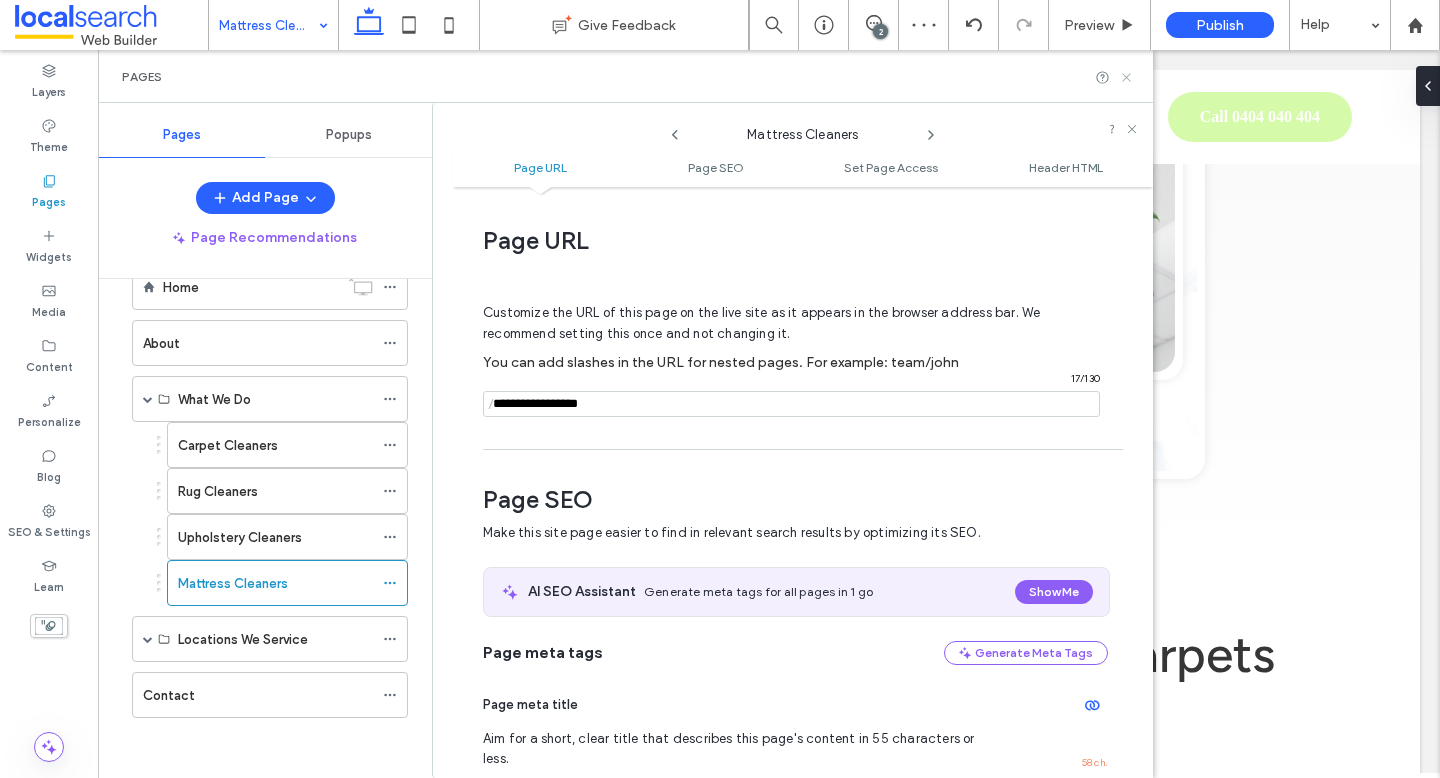 click 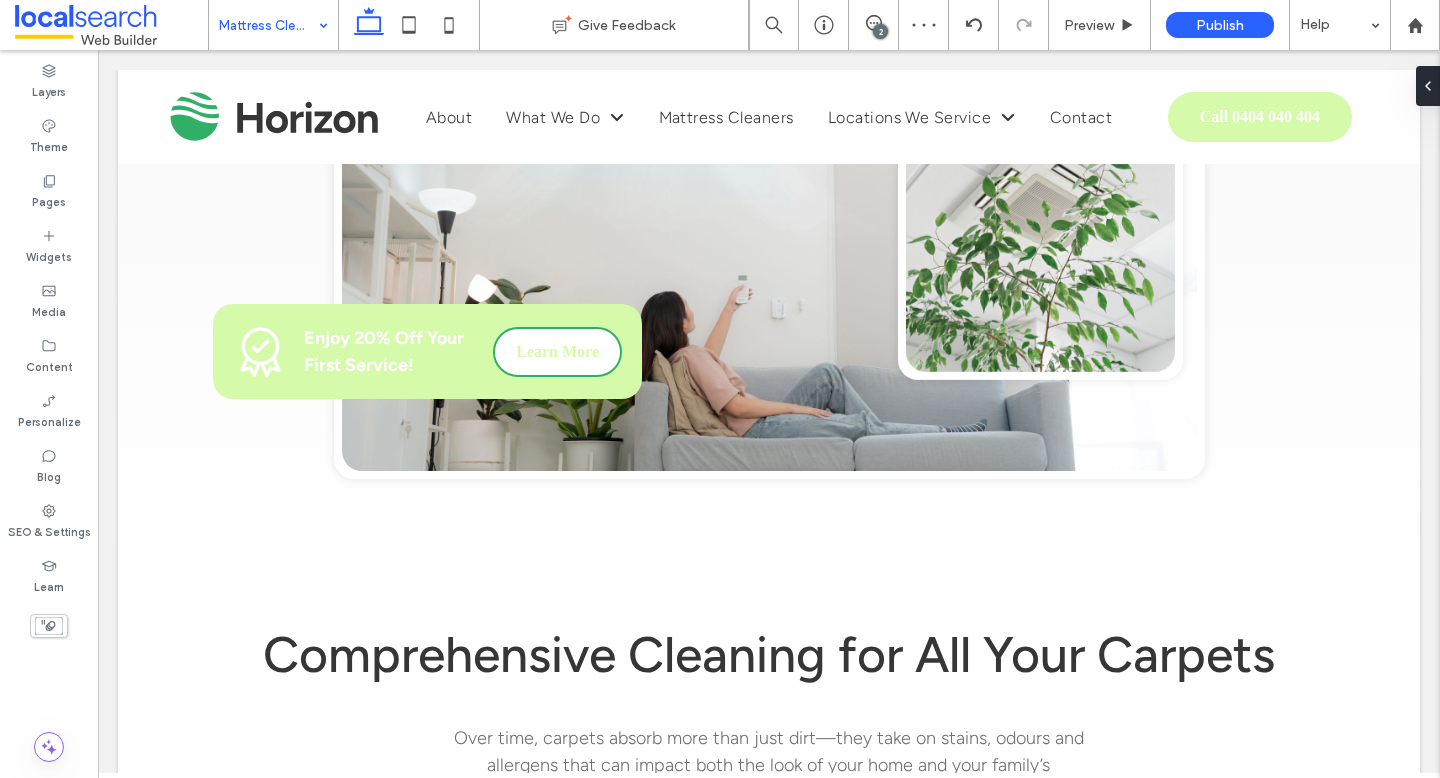 type on "**********" 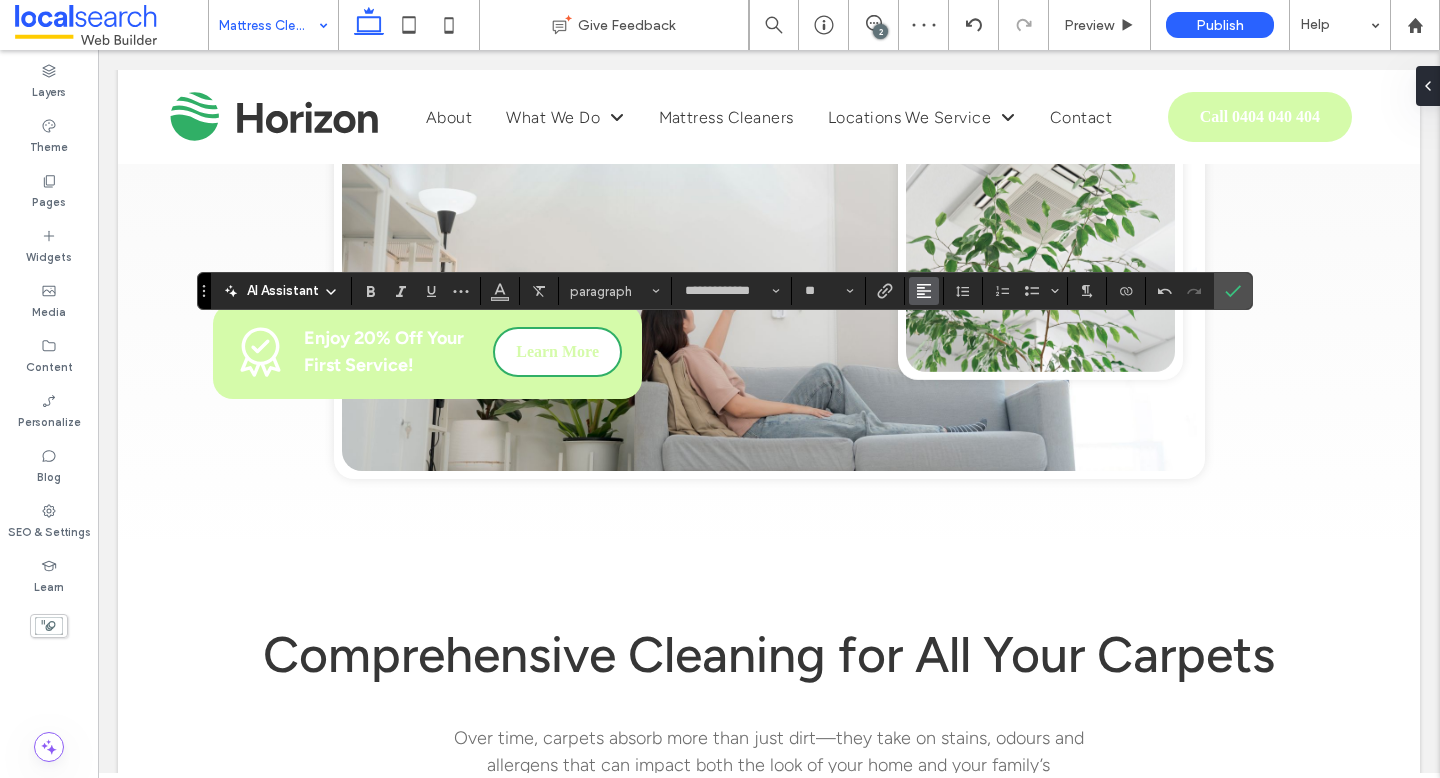 click at bounding box center (924, 291) 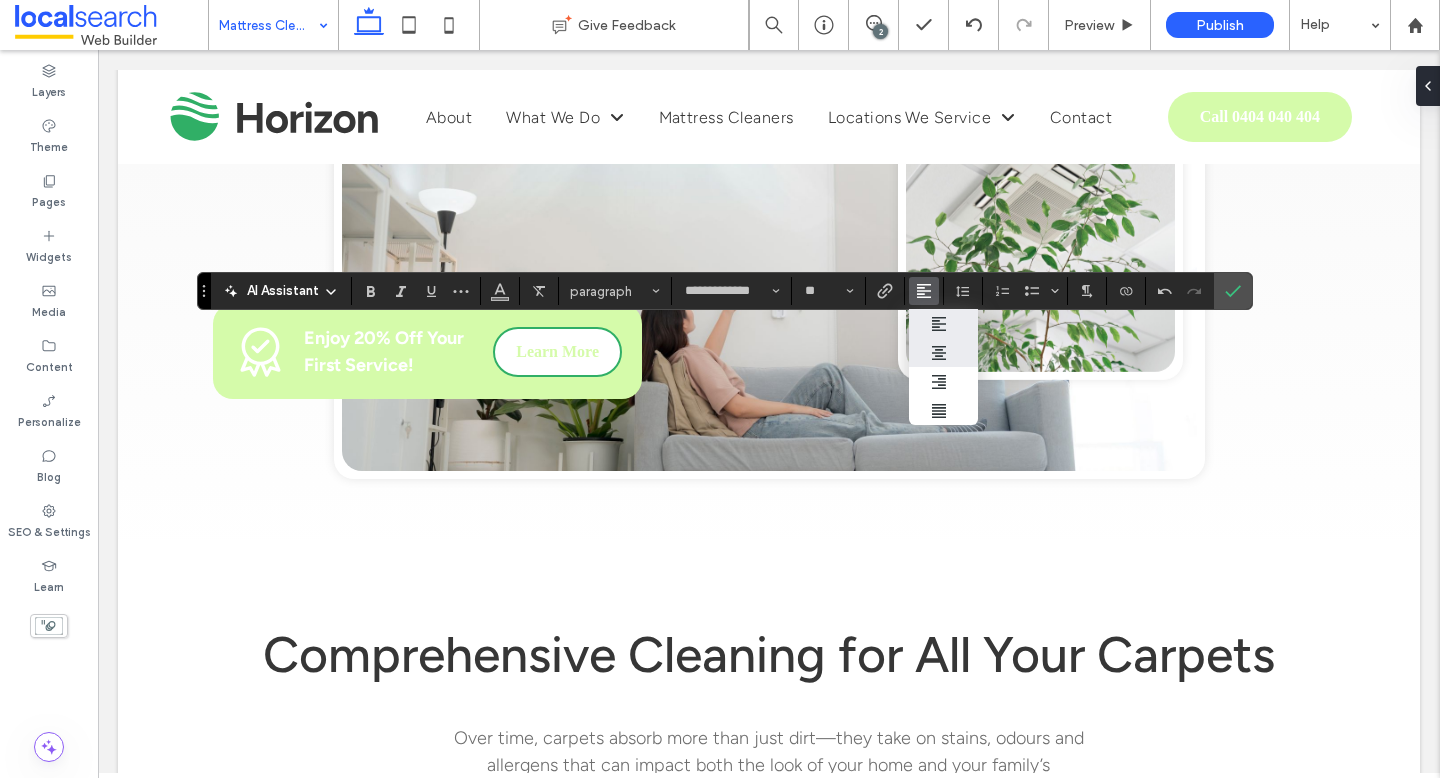 click 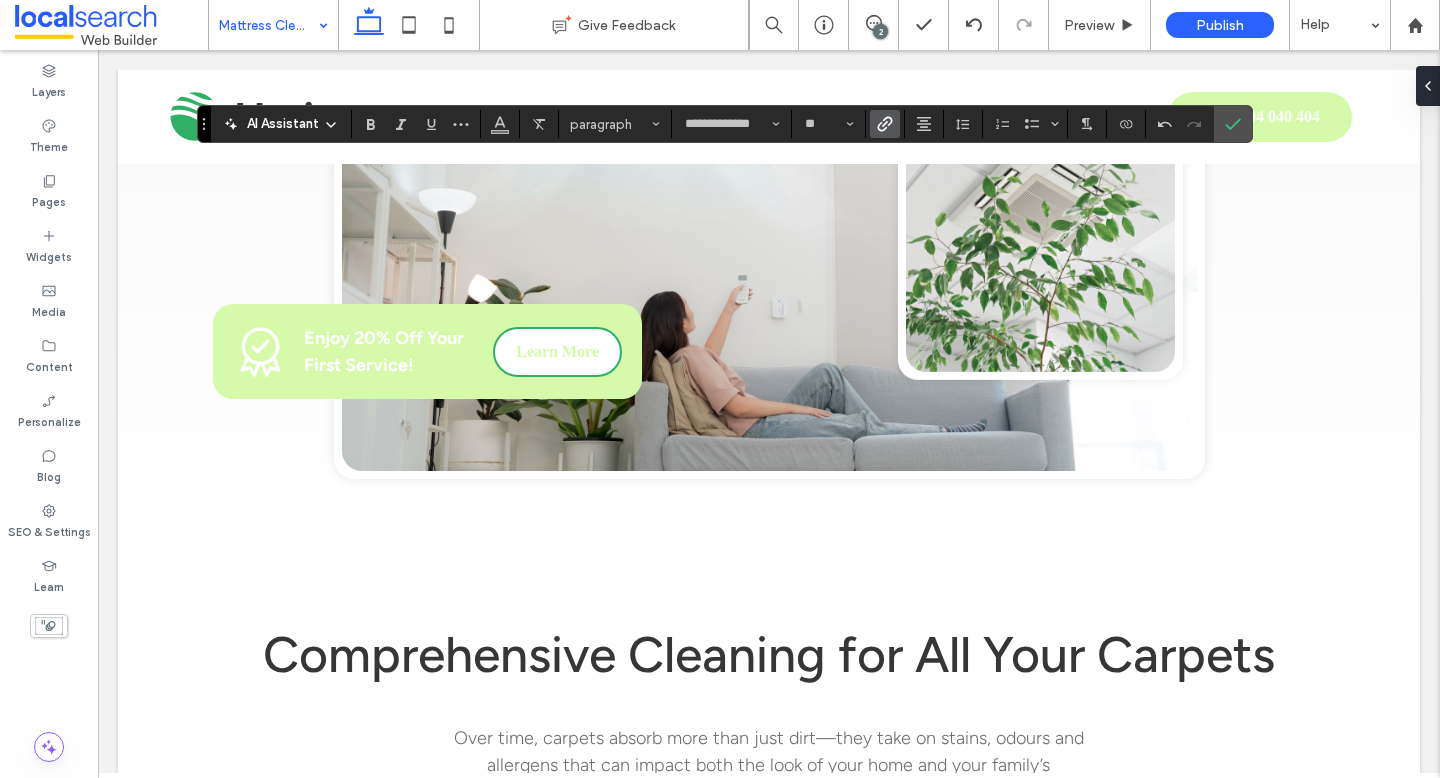 click 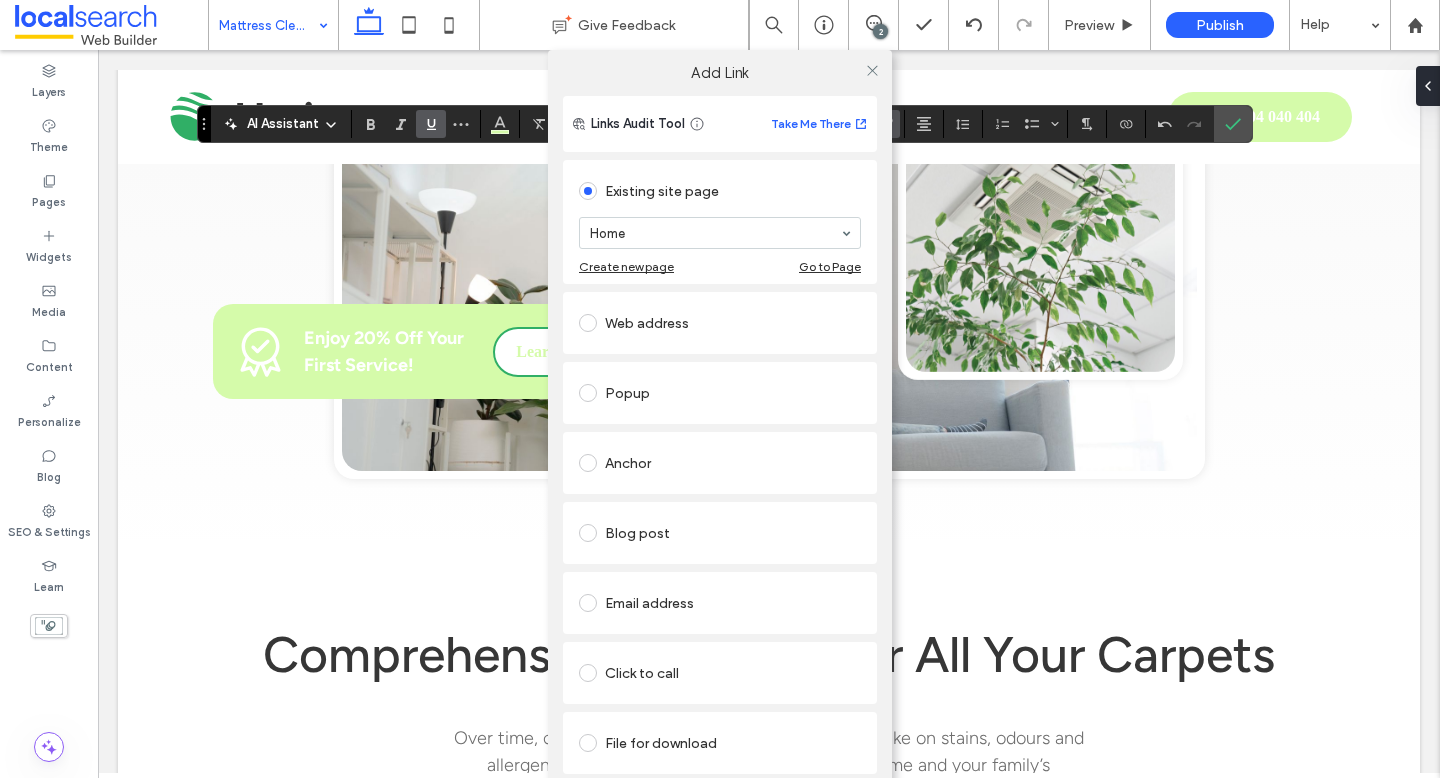 scroll, scrollTop: 18, scrollLeft: 0, axis: vertical 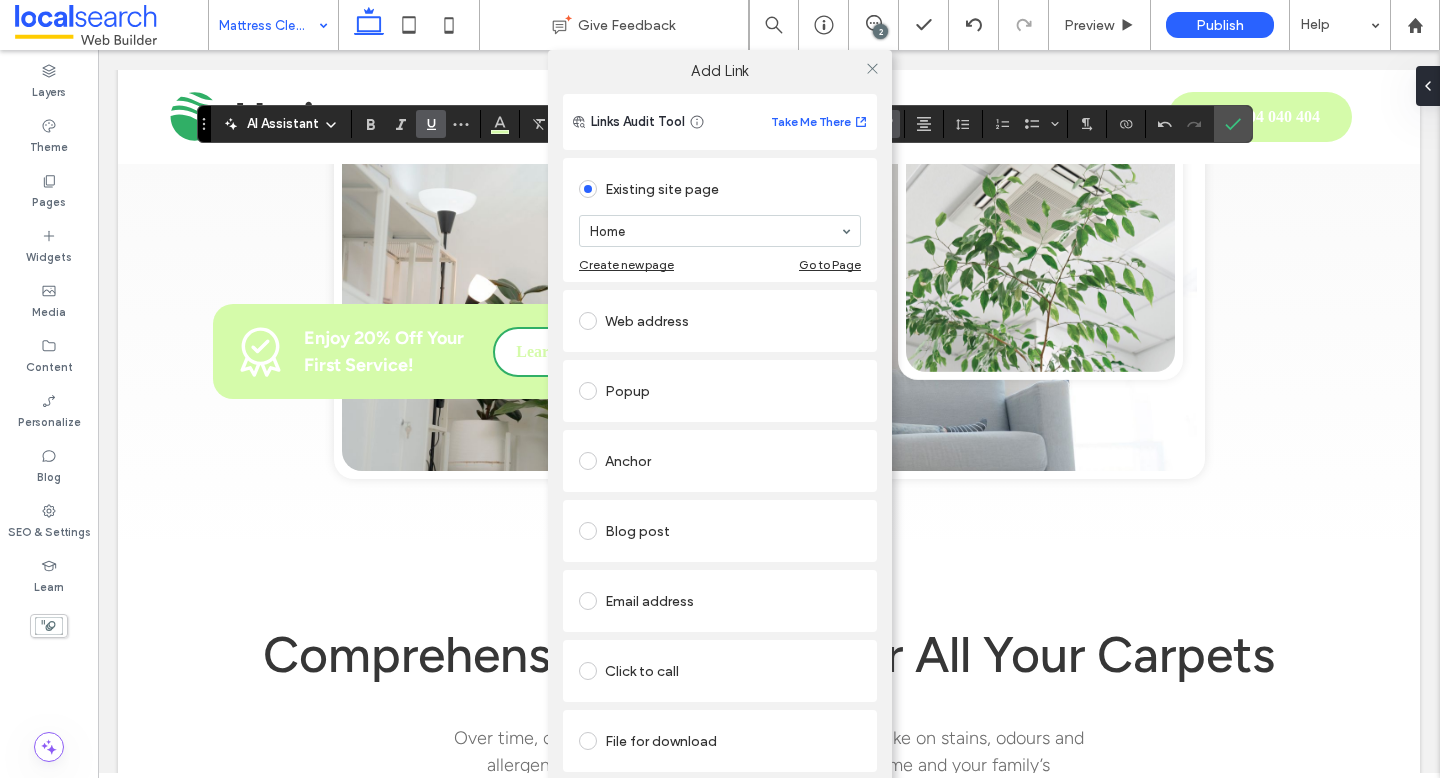 click on "Click to call" at bounding box center [720, 671] 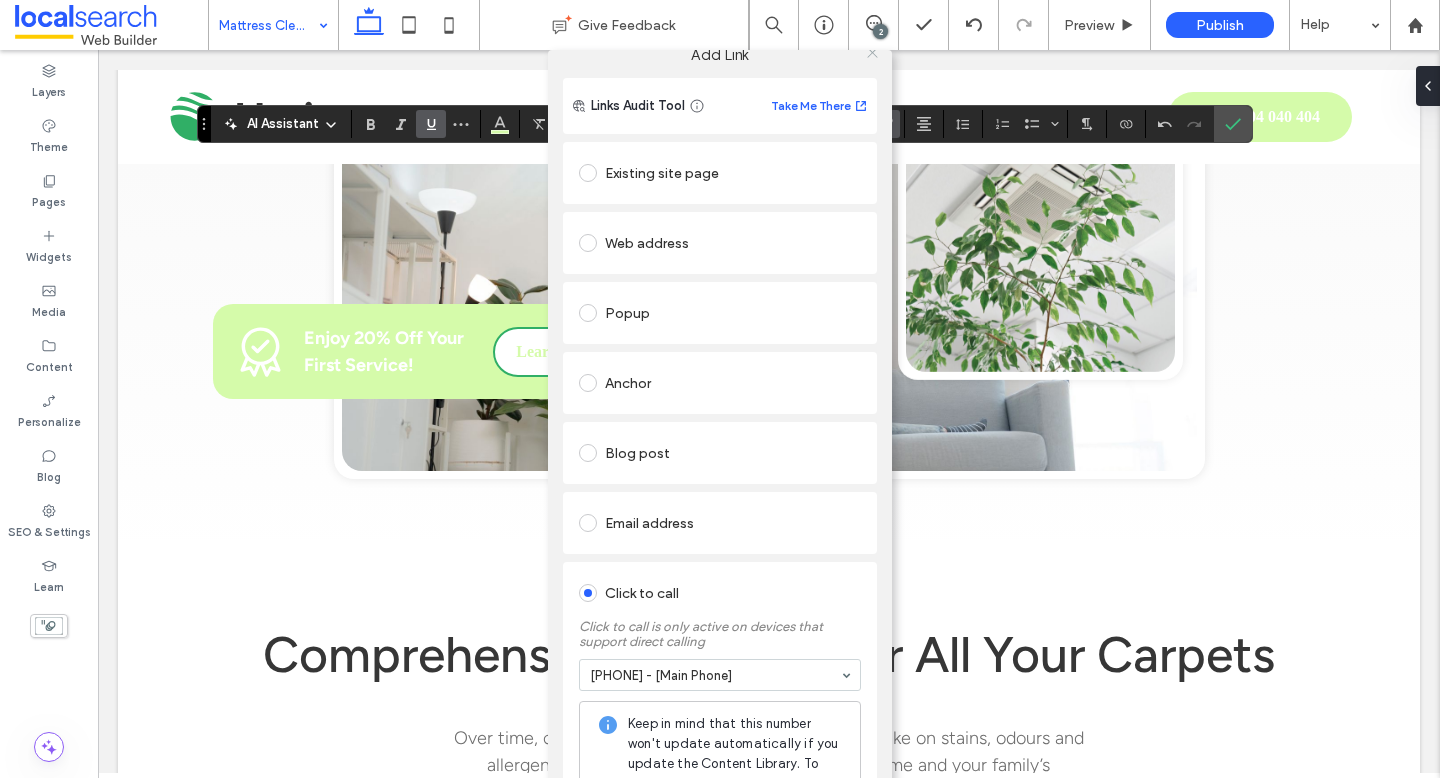 click 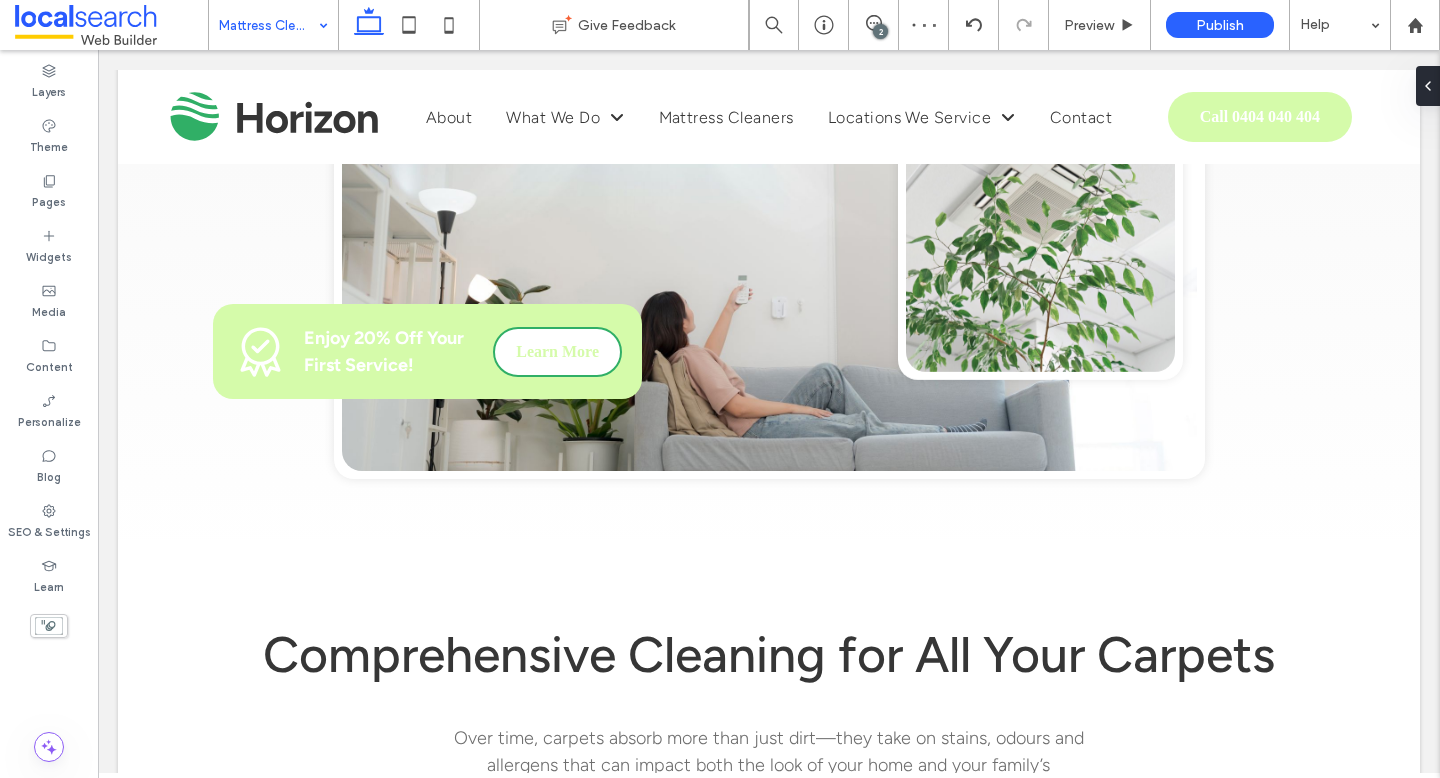 type on "**********" 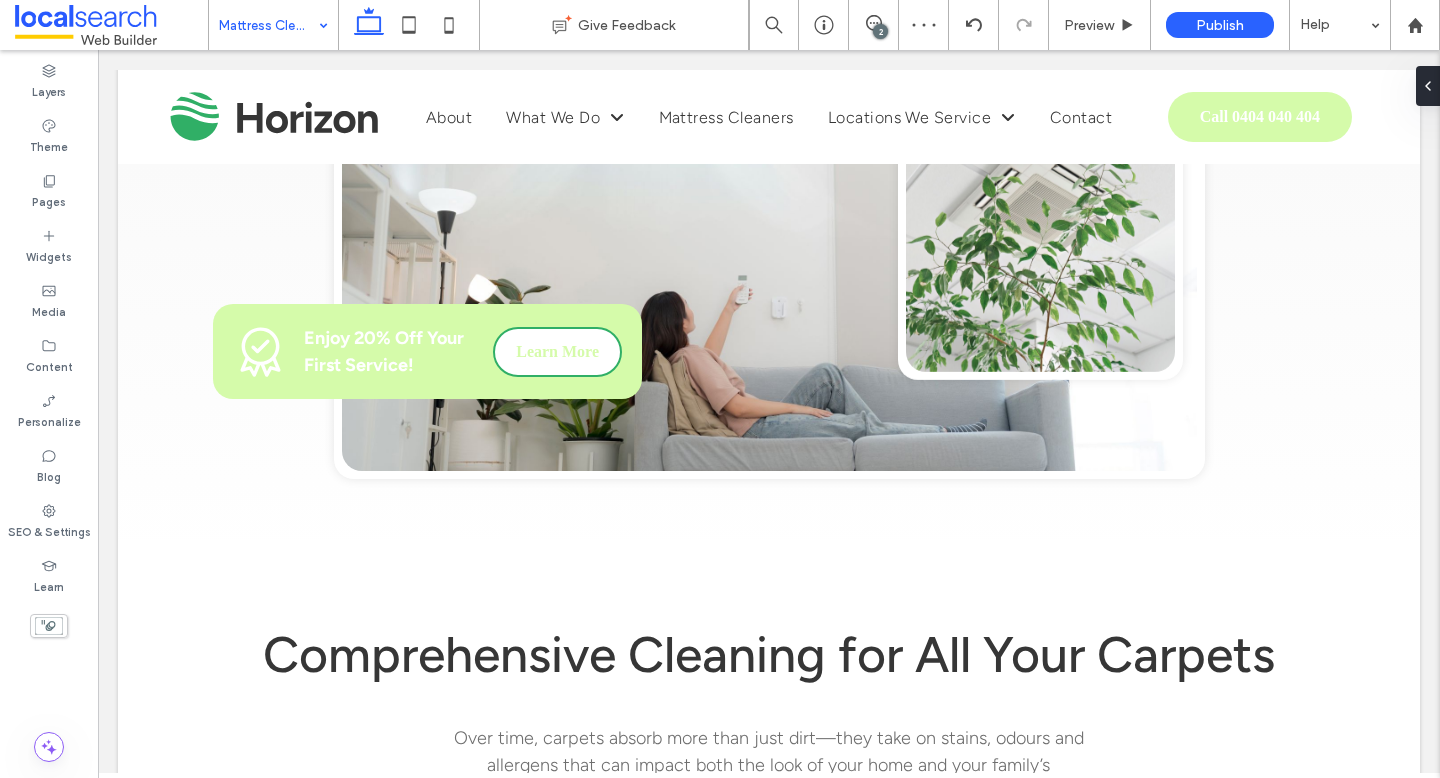 type on "**" 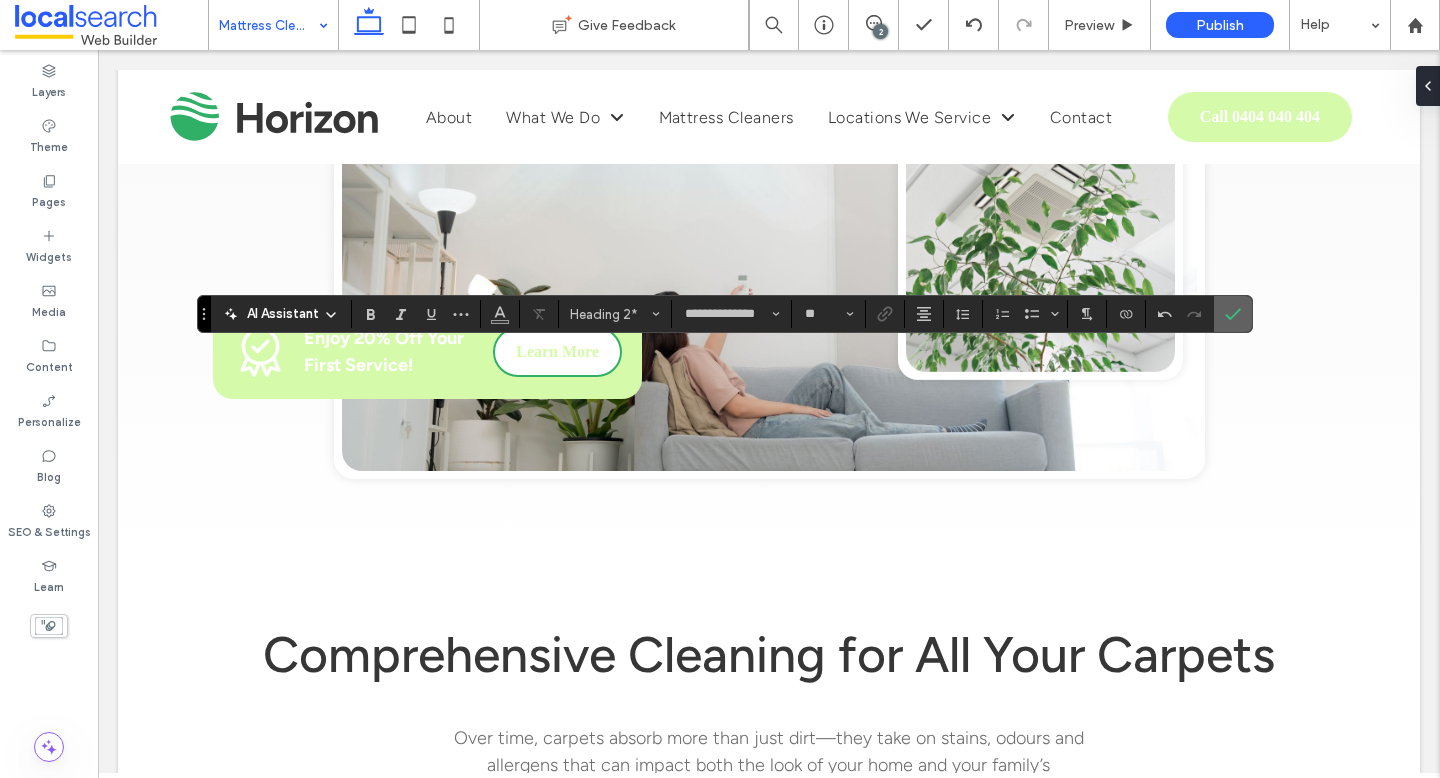 click at bounding box center [1233, 314] 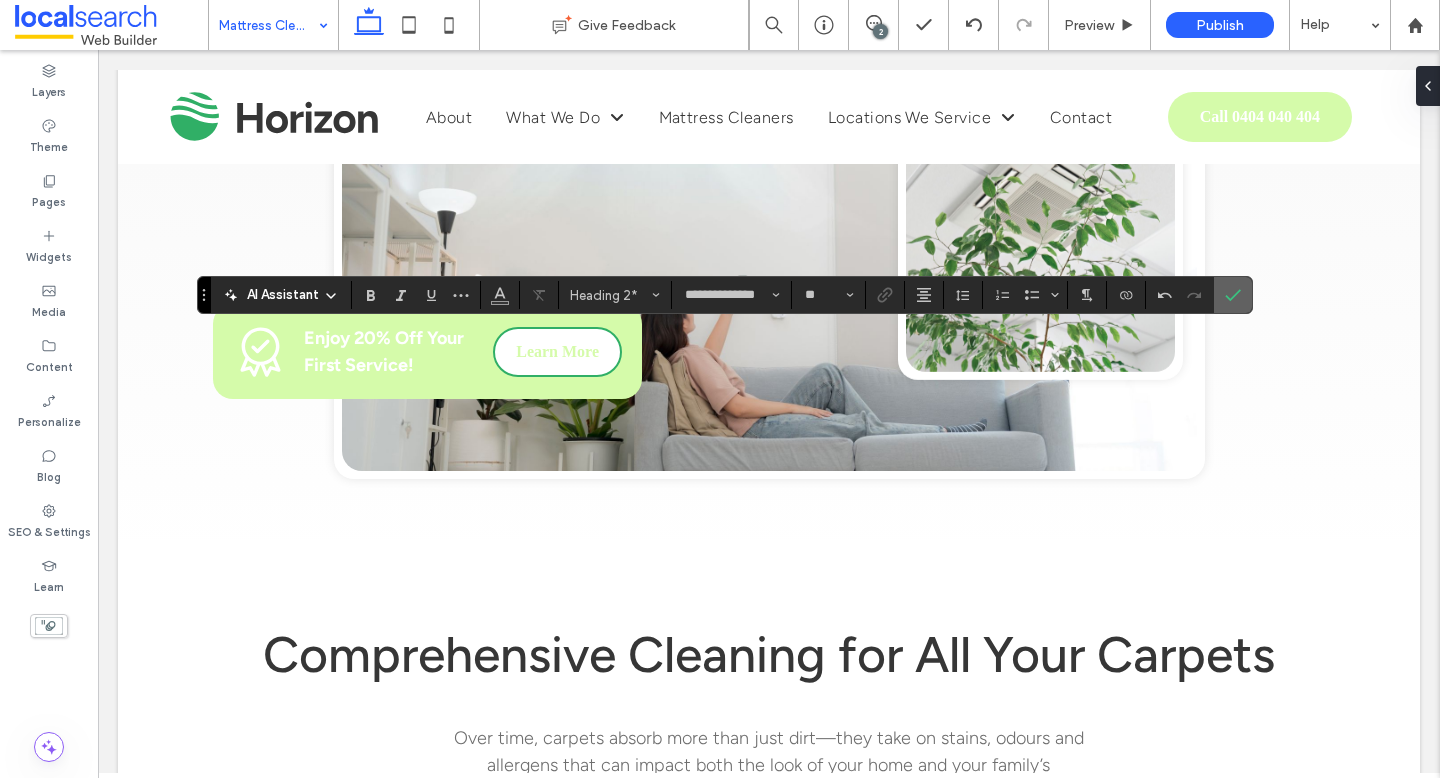 click at bounding box center (1233, 295) 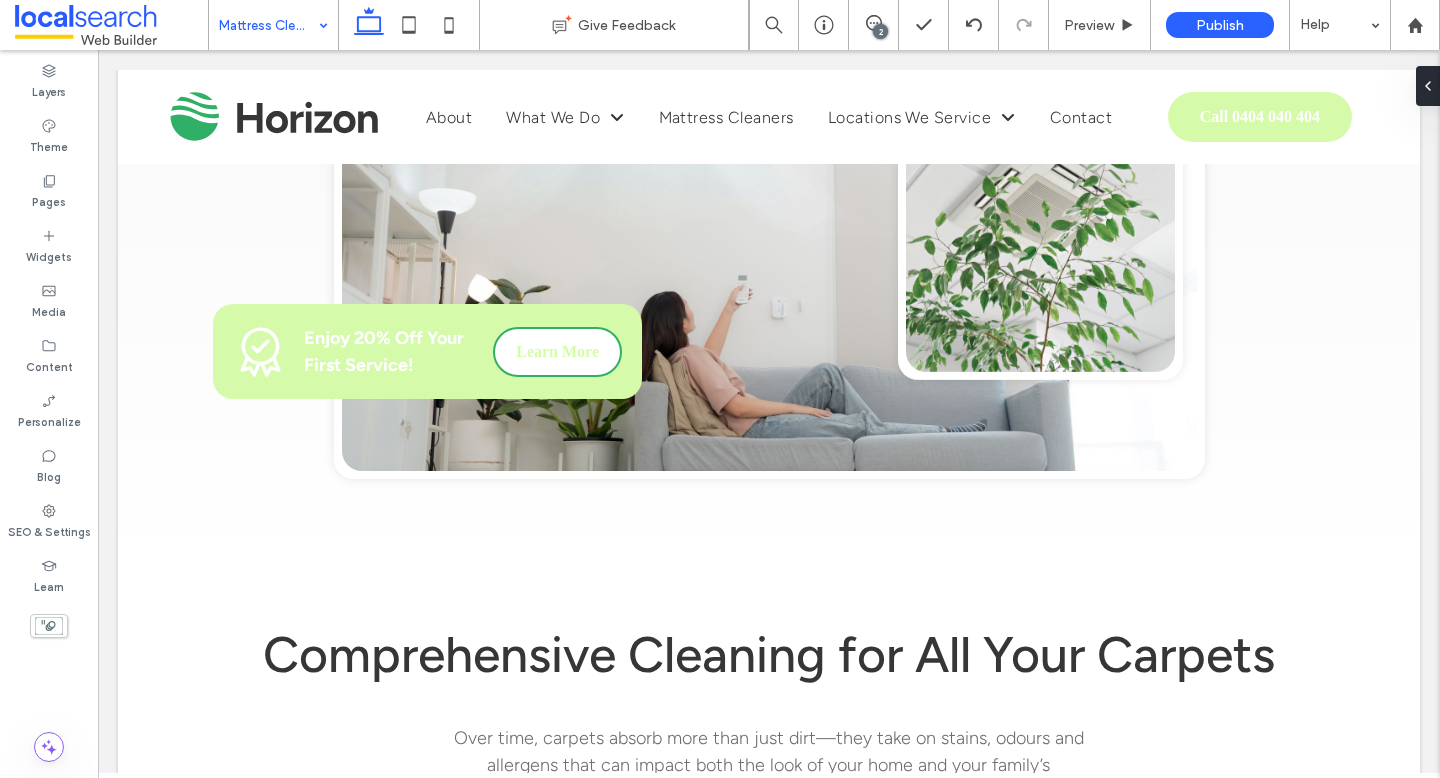 type on "**********" 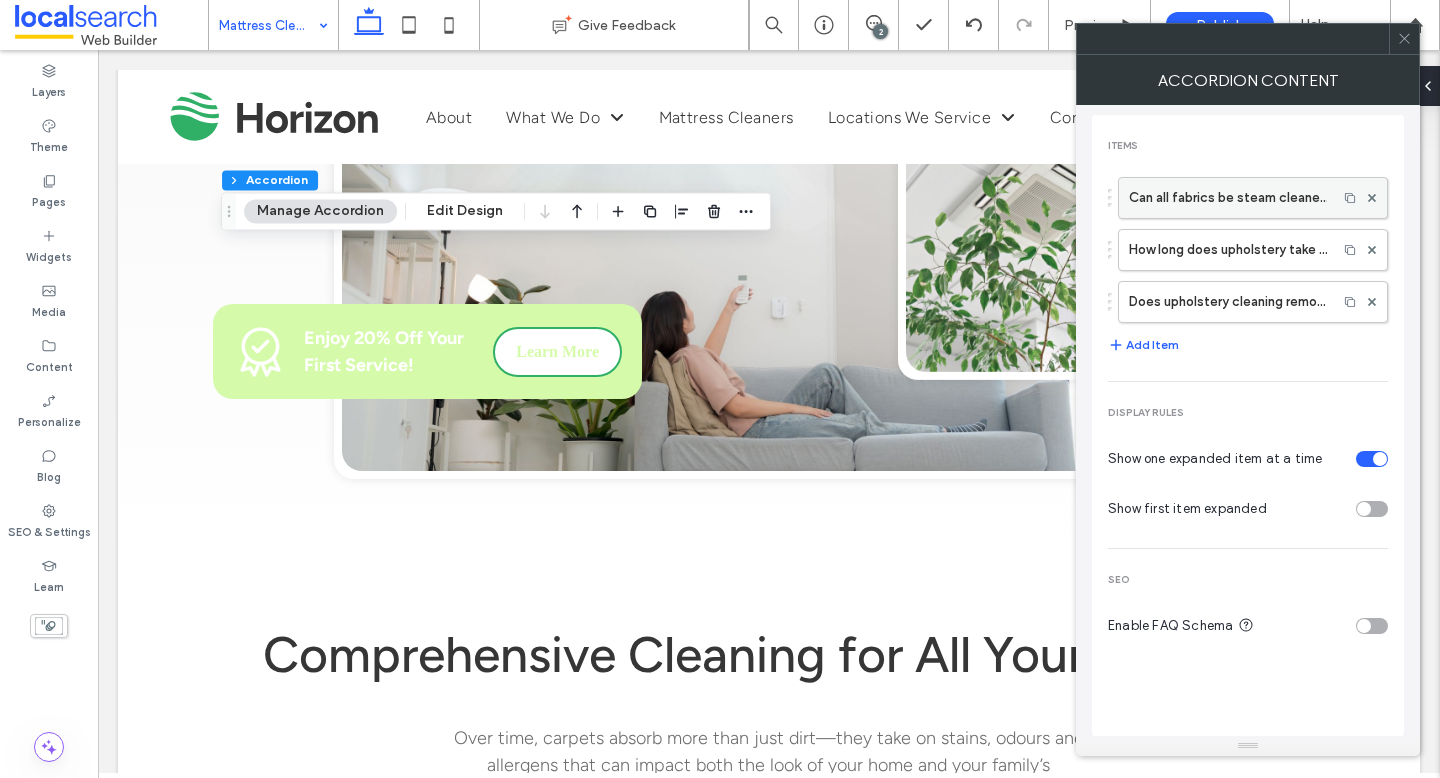click on "Can all fabrics be steam cleaned safely?" at bounding box center [1228, 198] 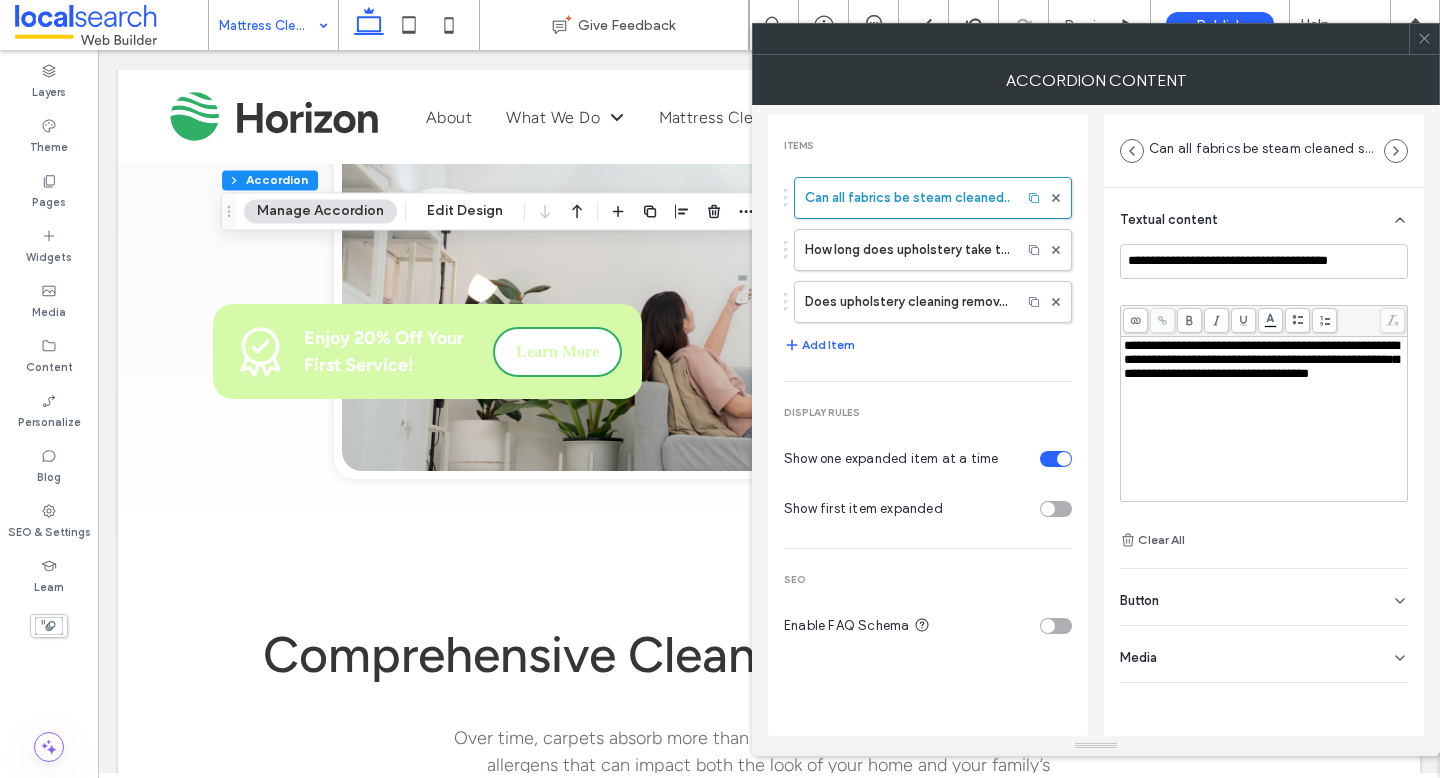 click on "**********" at bounding box center (1264, 398) 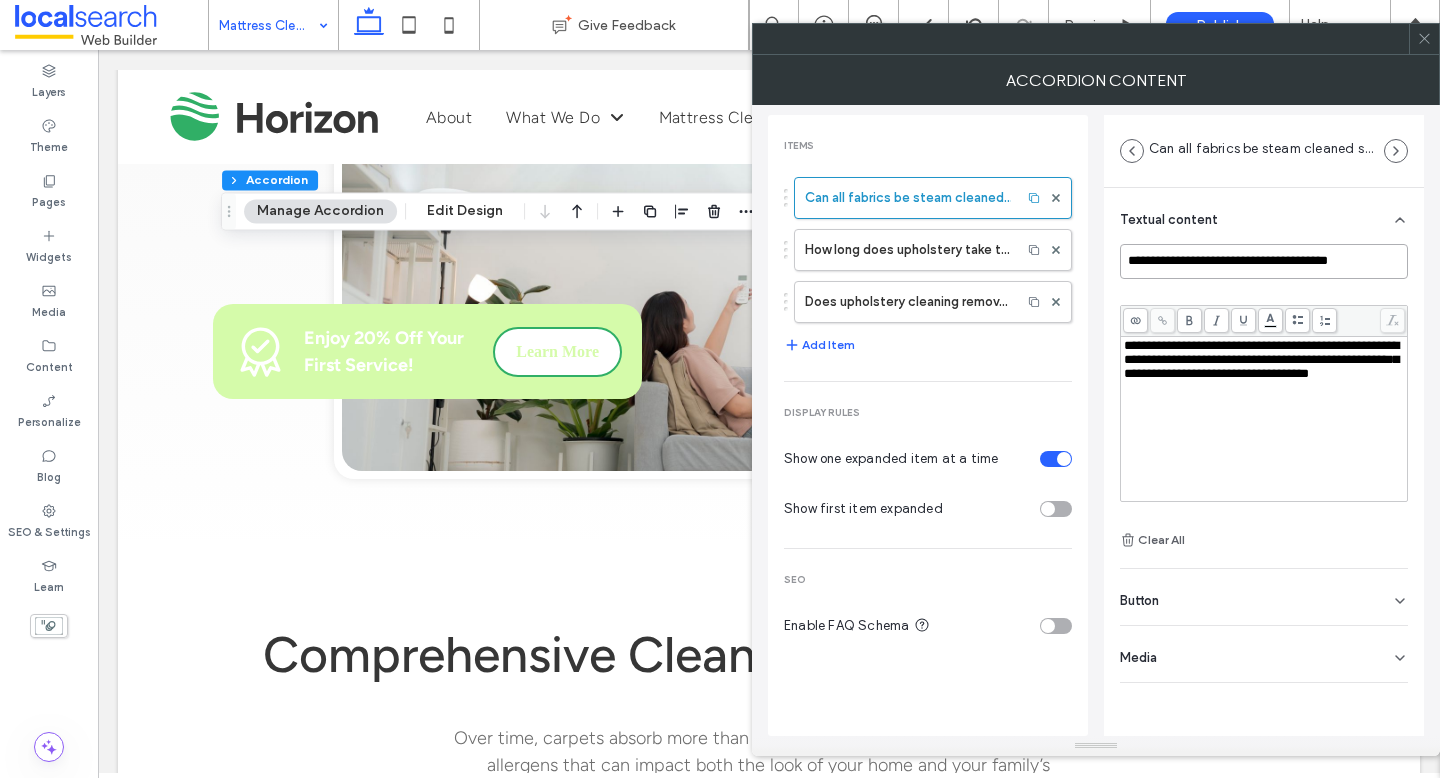 click on "**********" at bounding box center [1264, 261] 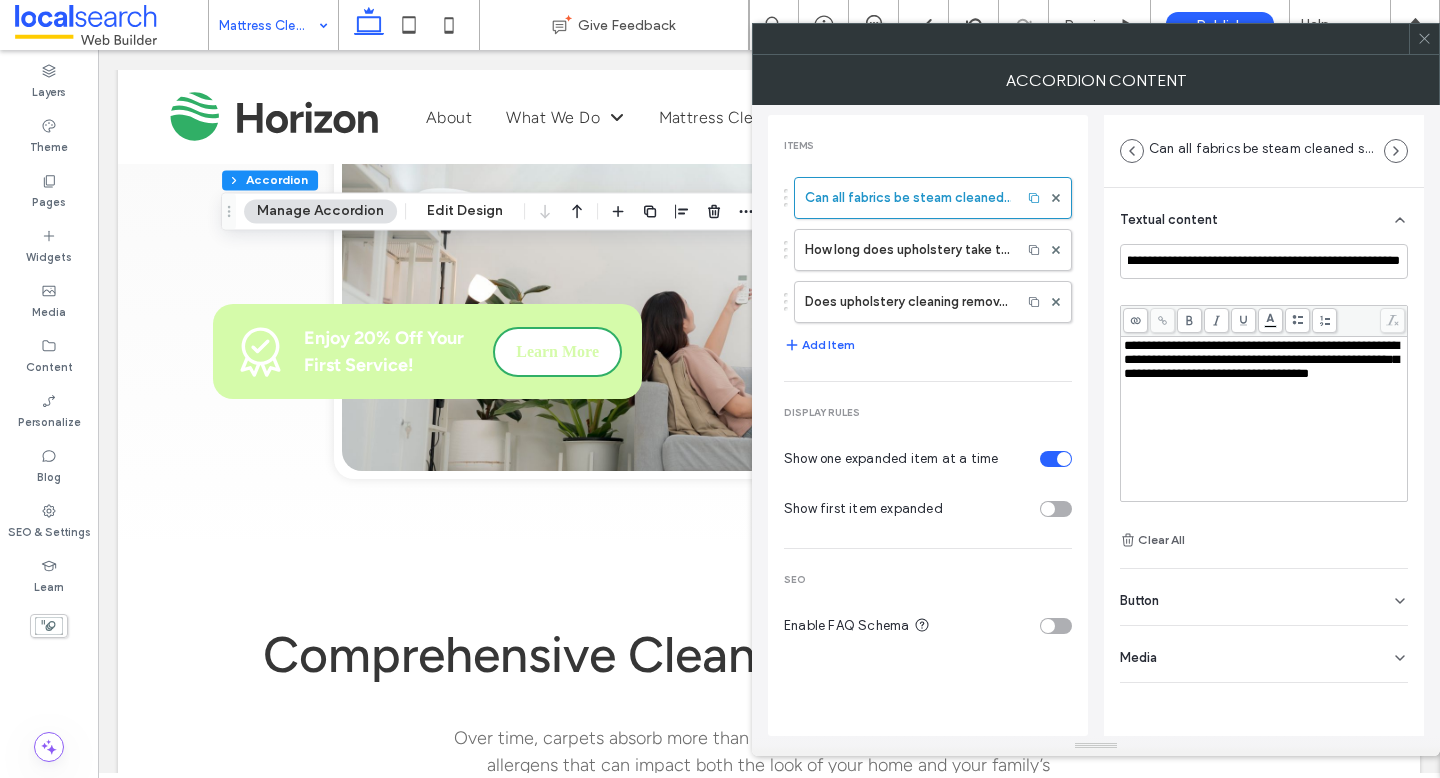 scroll, scrollTop: 0, scrollLeft: 0, axis: both 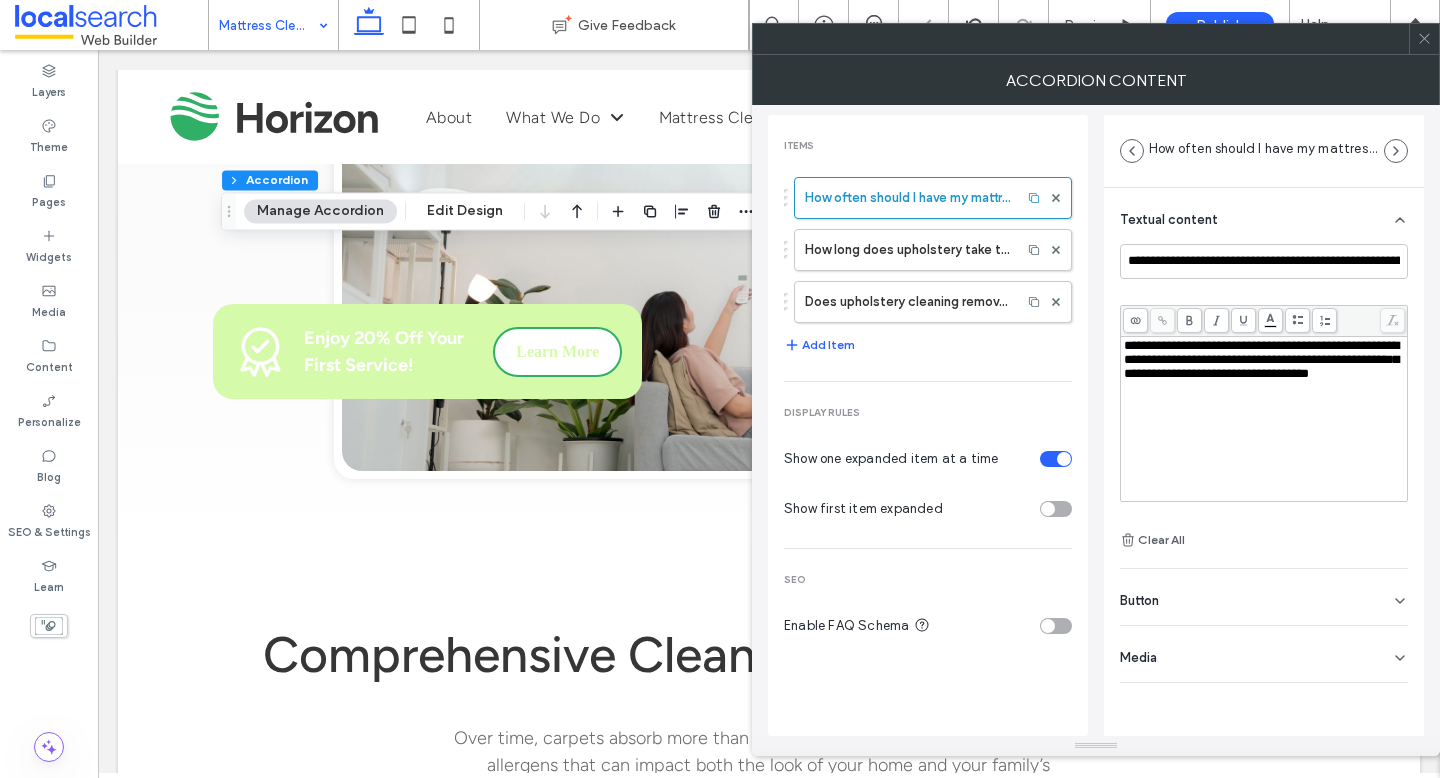 click on "**********" at bounding box center [1261, 359] 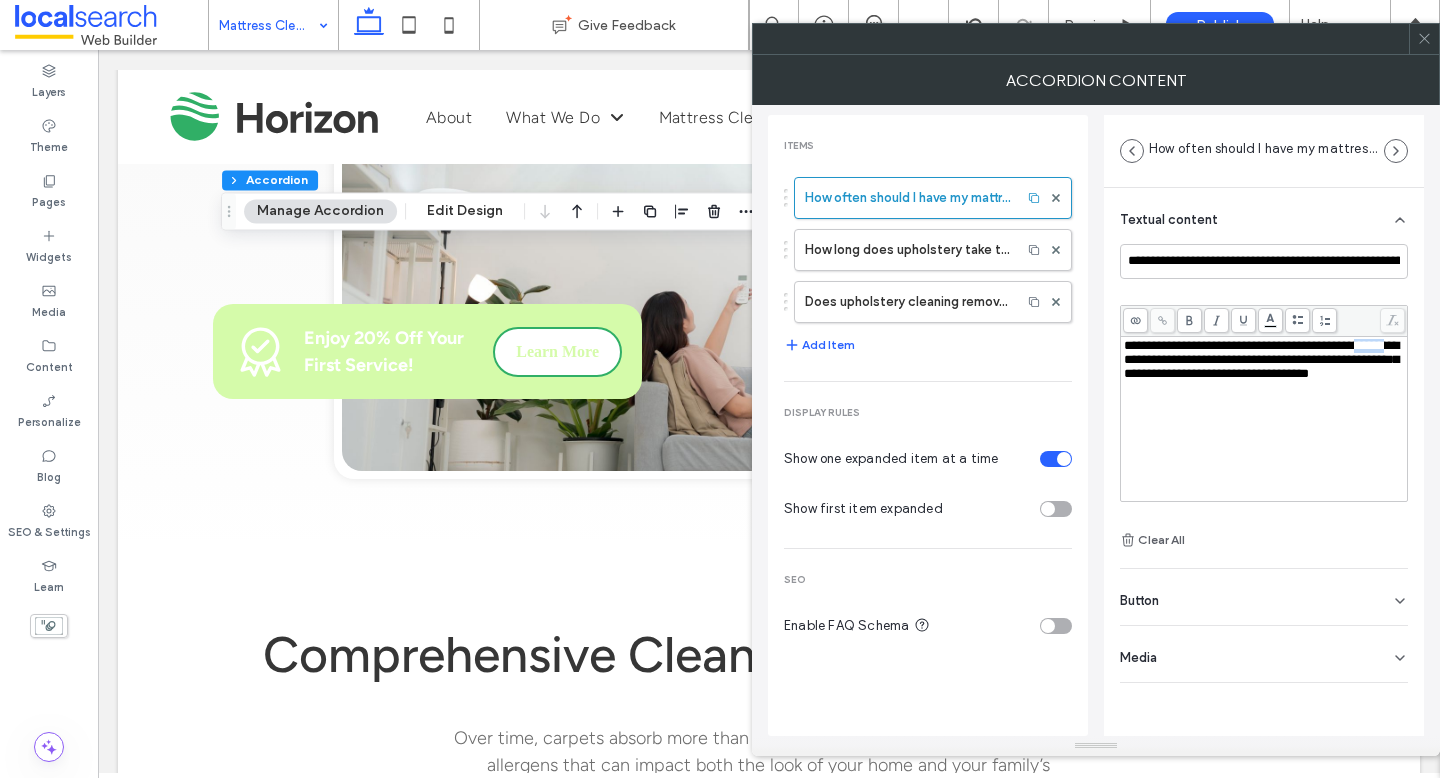 click on "**********" at bounding box center [1261, 359] 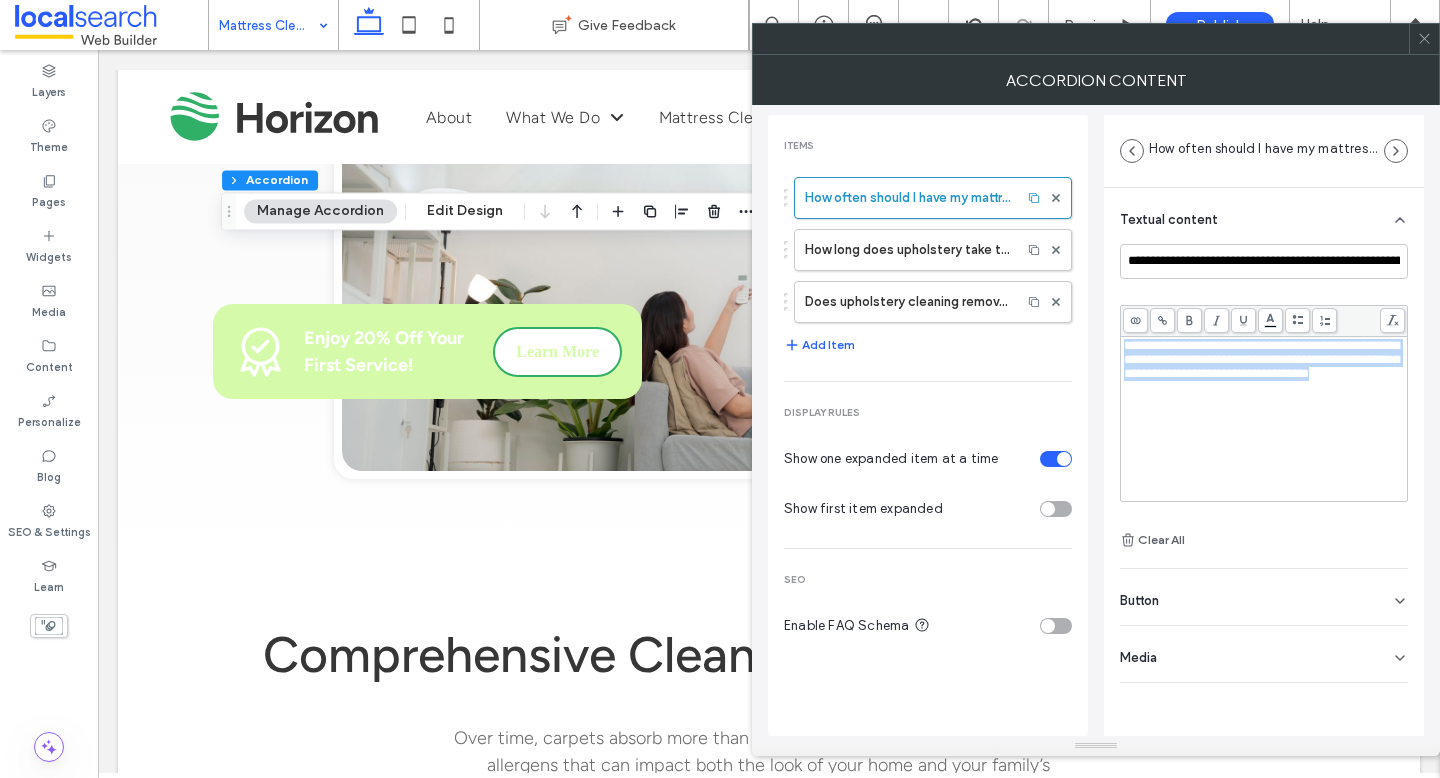 click on "**********" at bounding box center [1261, 359] 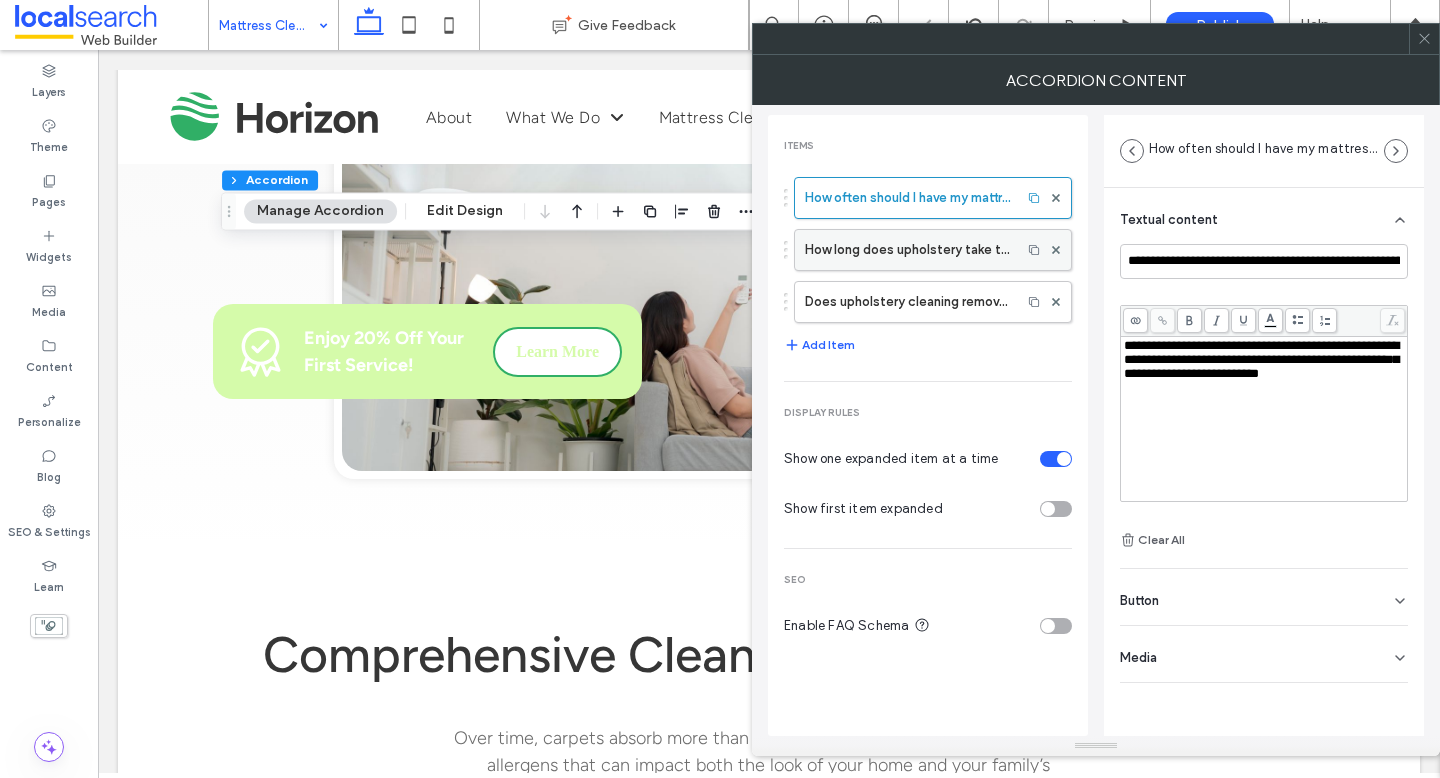 click on "How long does upholstery take to dry after cleaning?" at bounding box center (908, 250) 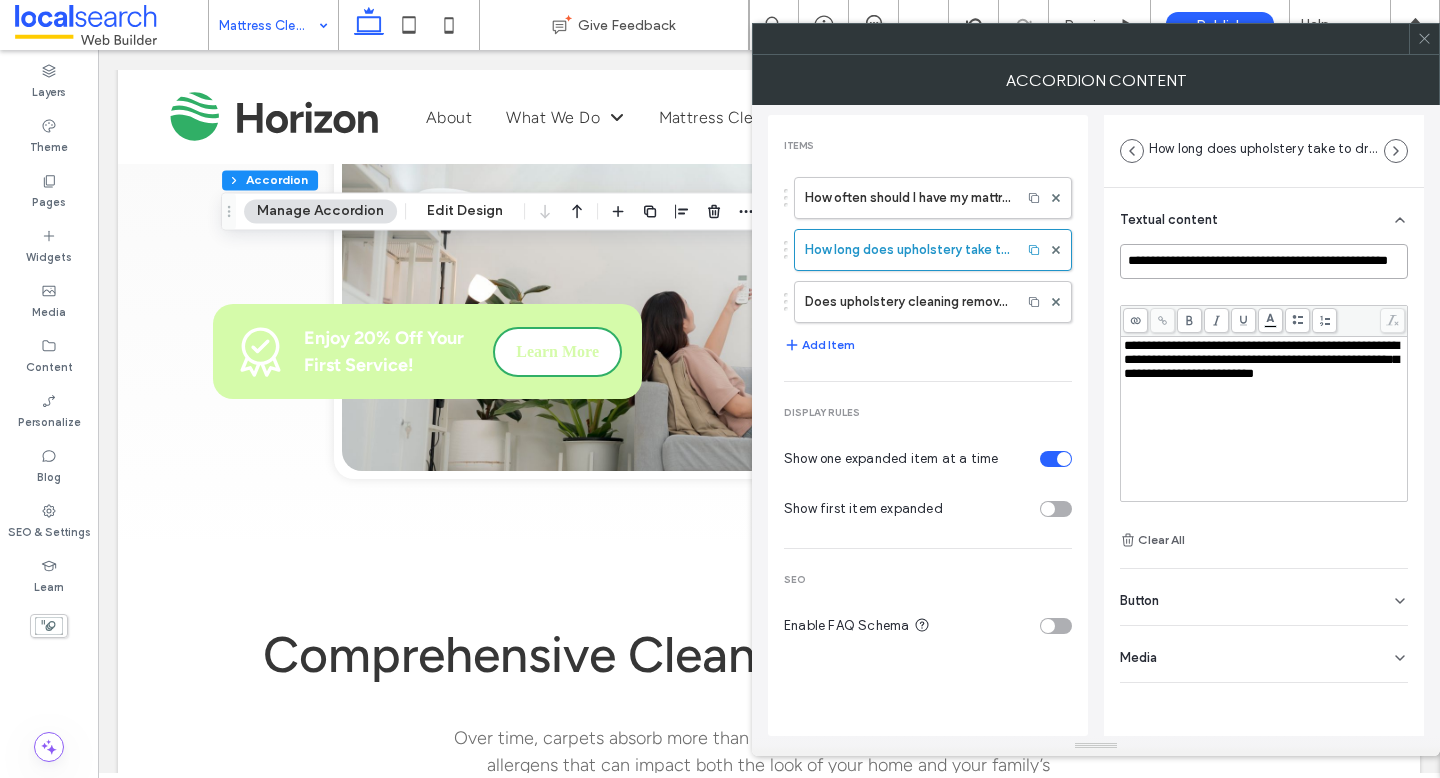 click on "**********" at bounding box center [1264, 261] 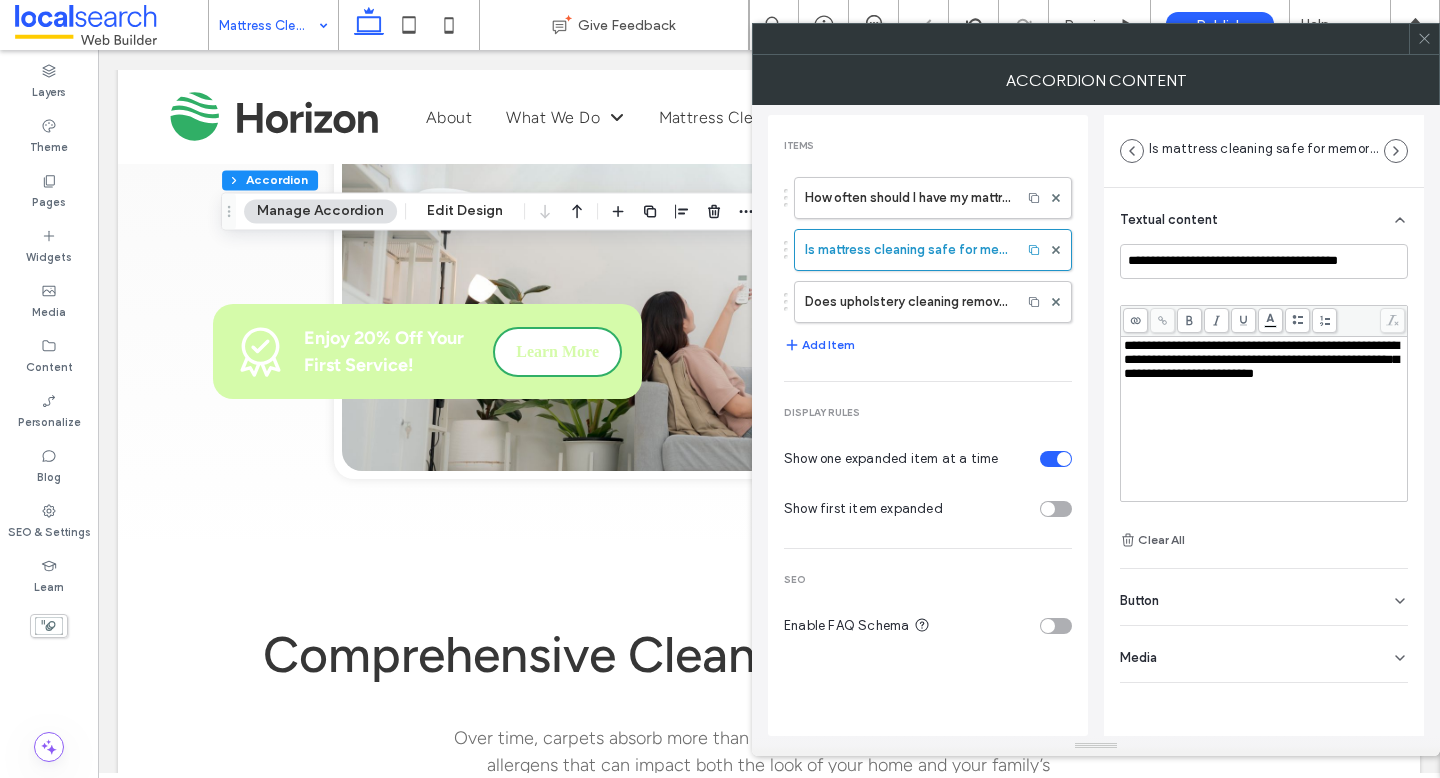 click on "**********" at bounding box center [1261, 359] 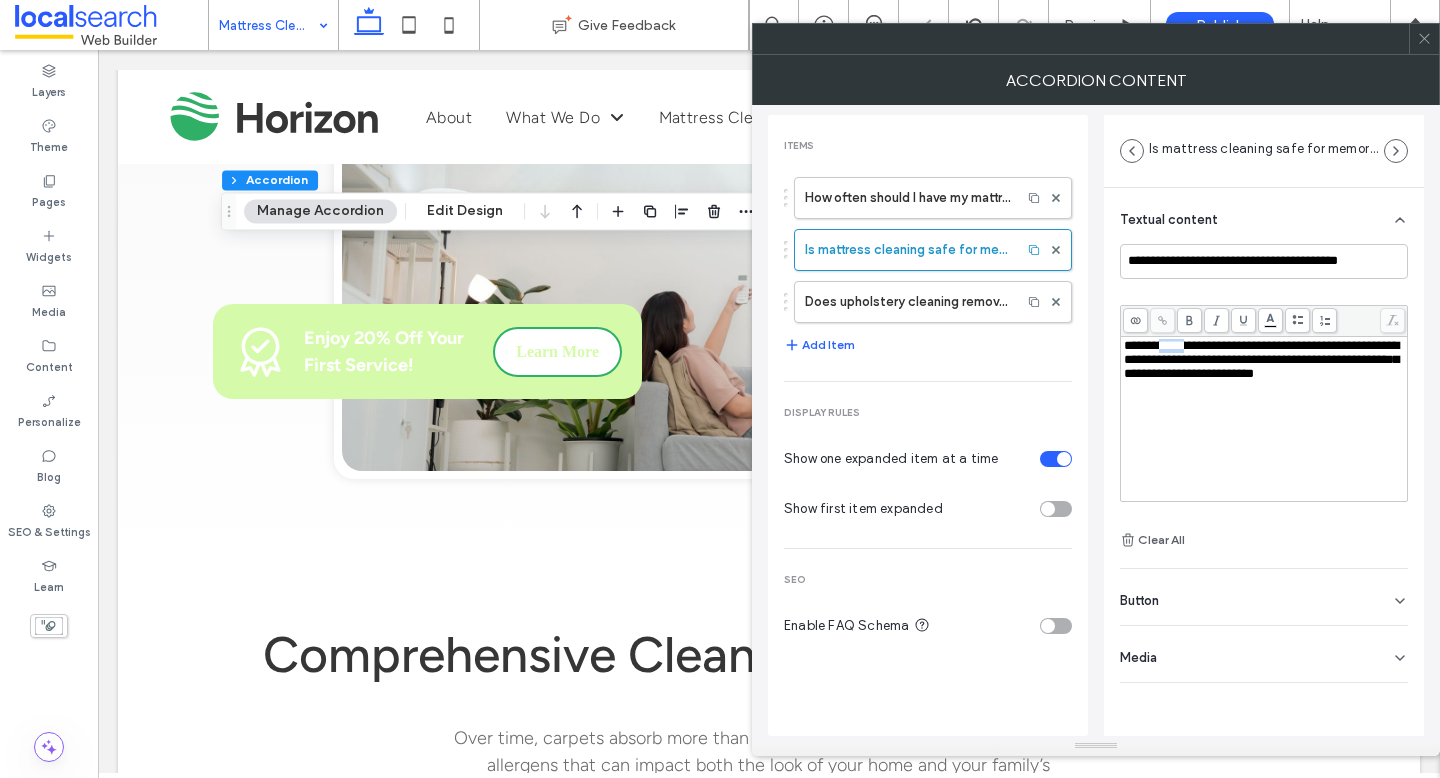 click on "**********" at bounding box center (1261, 359) 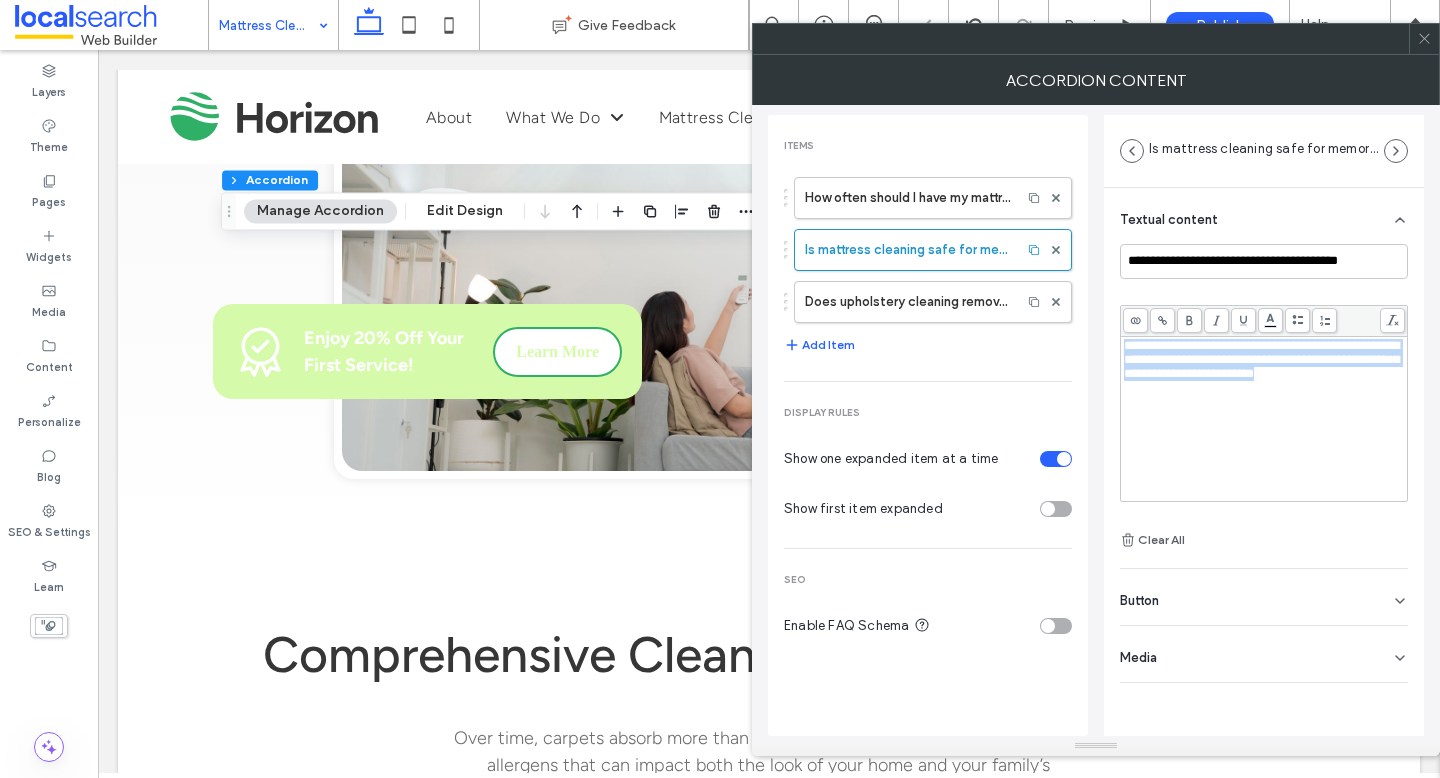 click on "**********" at bounding box center [1261, 359] 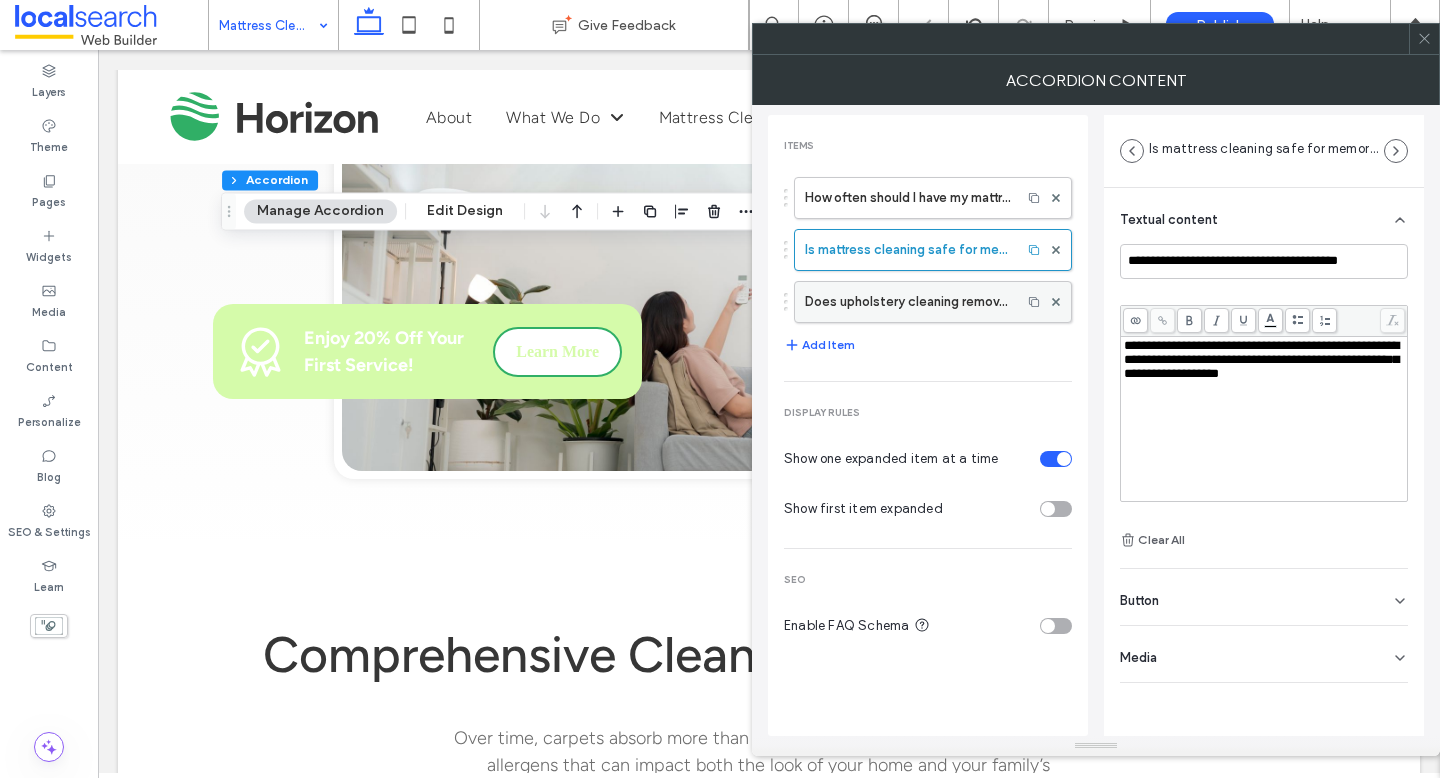 click on "Does upholstery cleaning remove allergens?" at bounding box center (908, 302) 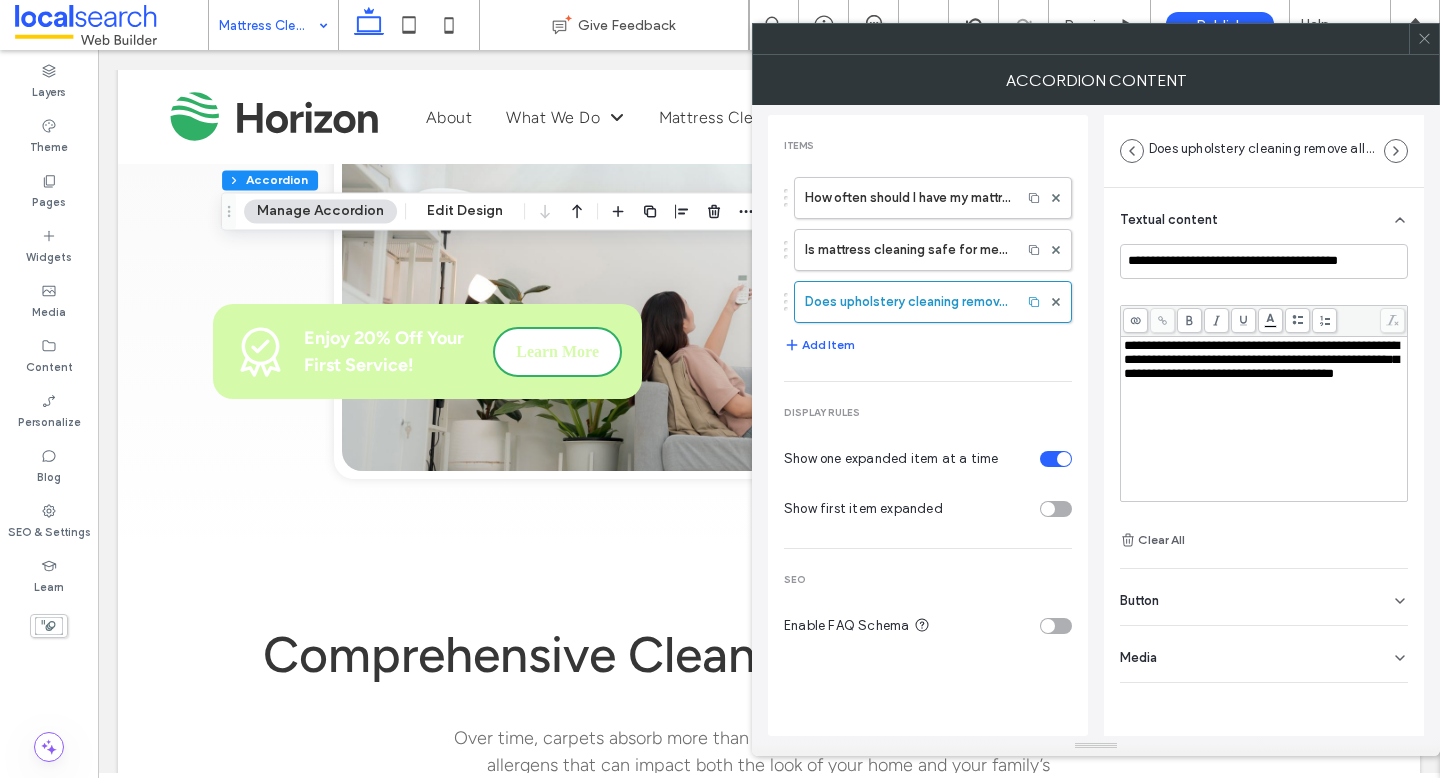 click on "Textual content" at bounding box center (1264, 216) 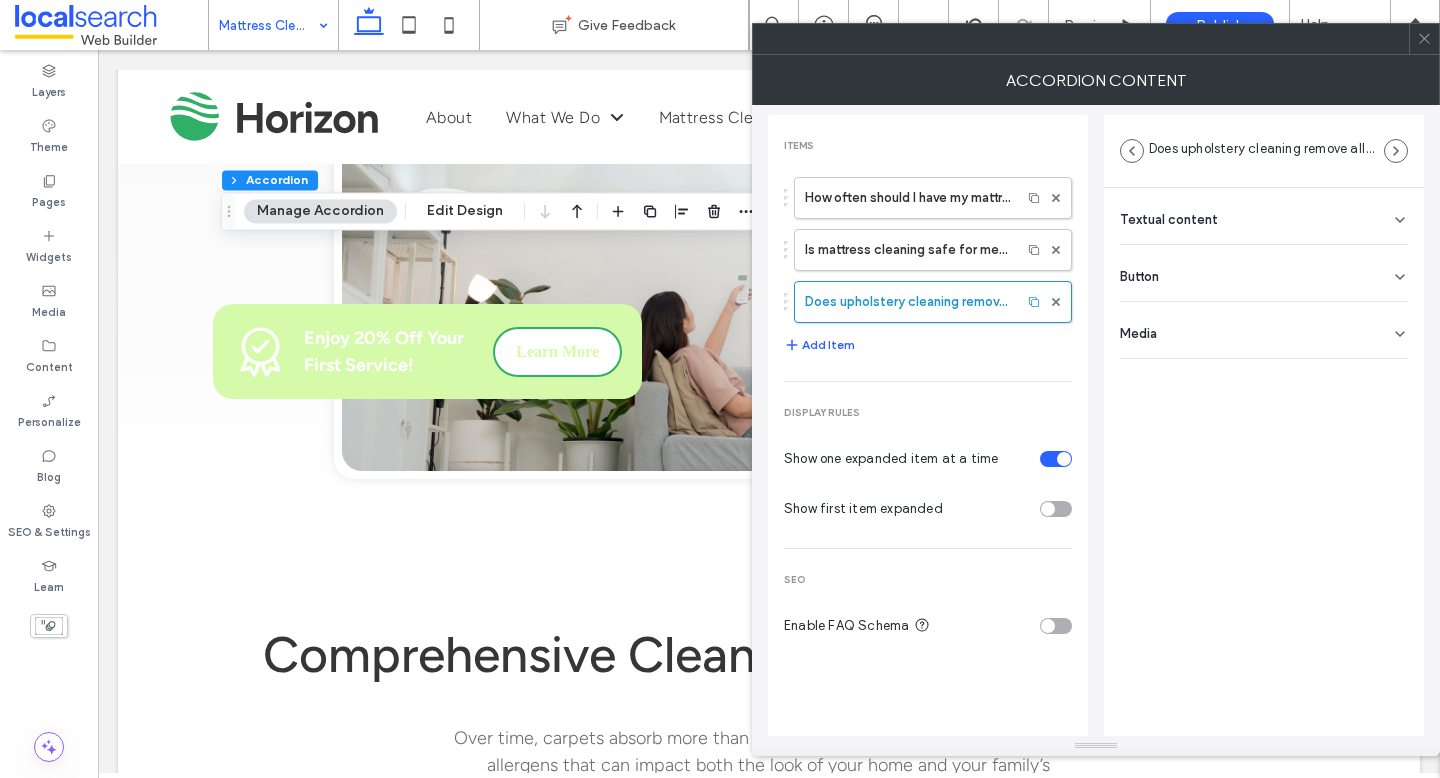 click on "Button" at bounding box center (1264, 273) 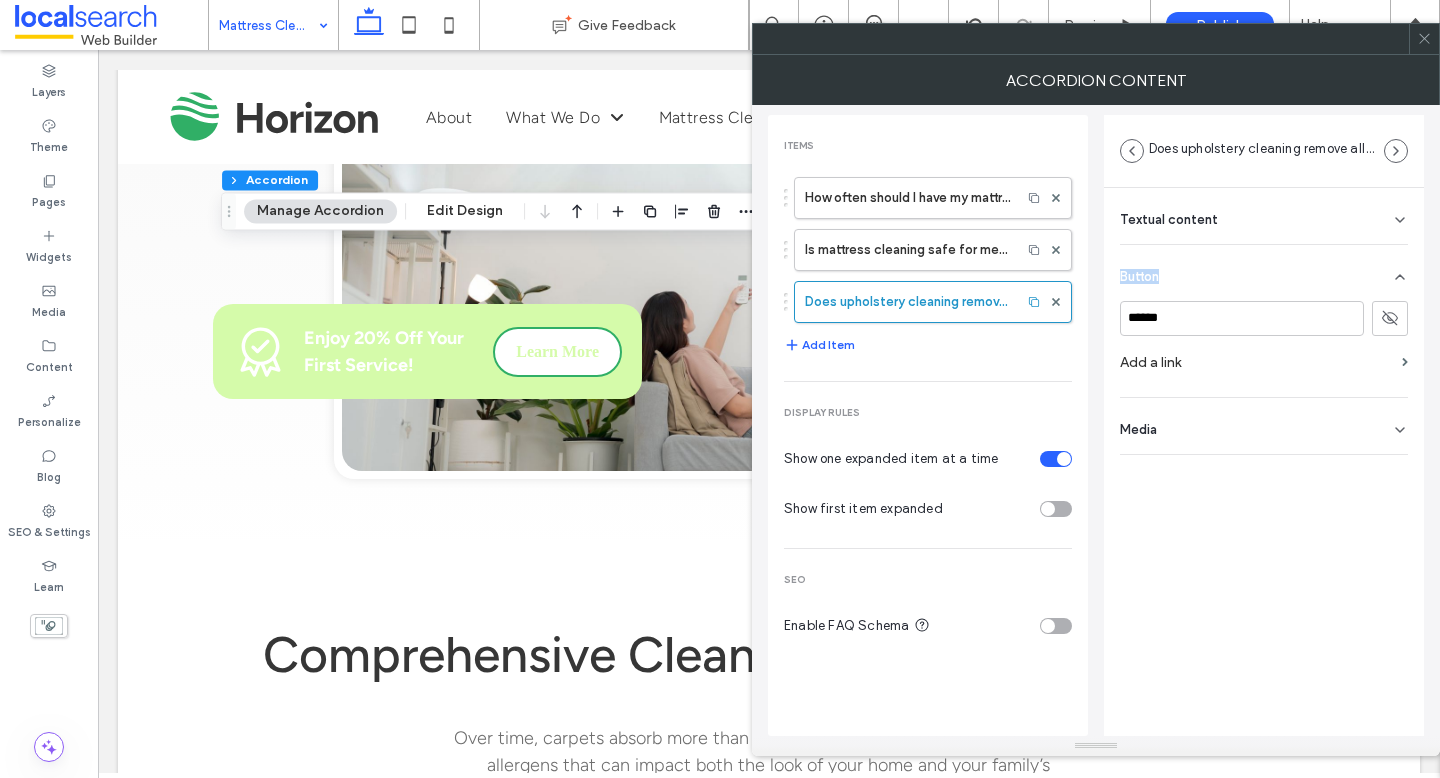 click on "Button" at bounding box center (1264, 273) 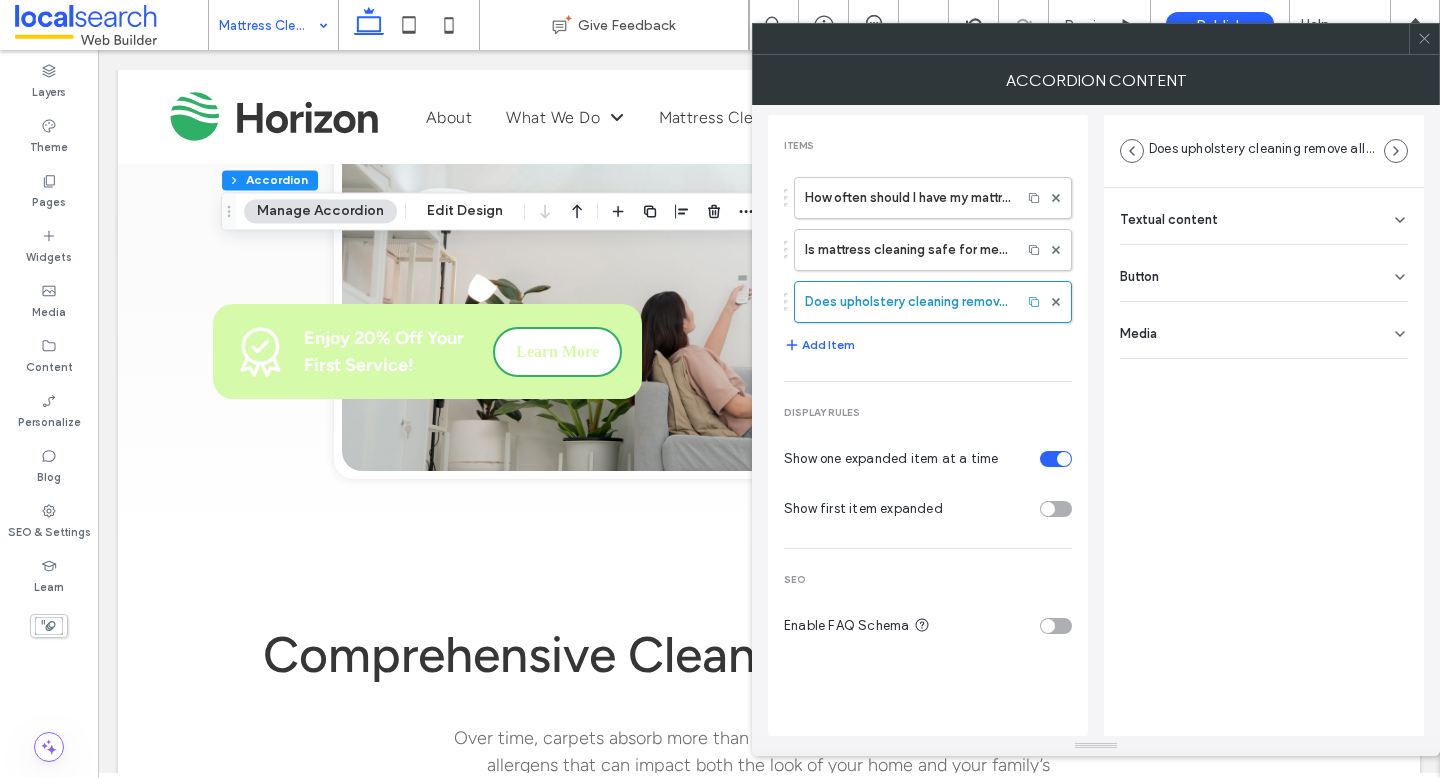 click on "Textual content" at bounding box center (1264, 216) 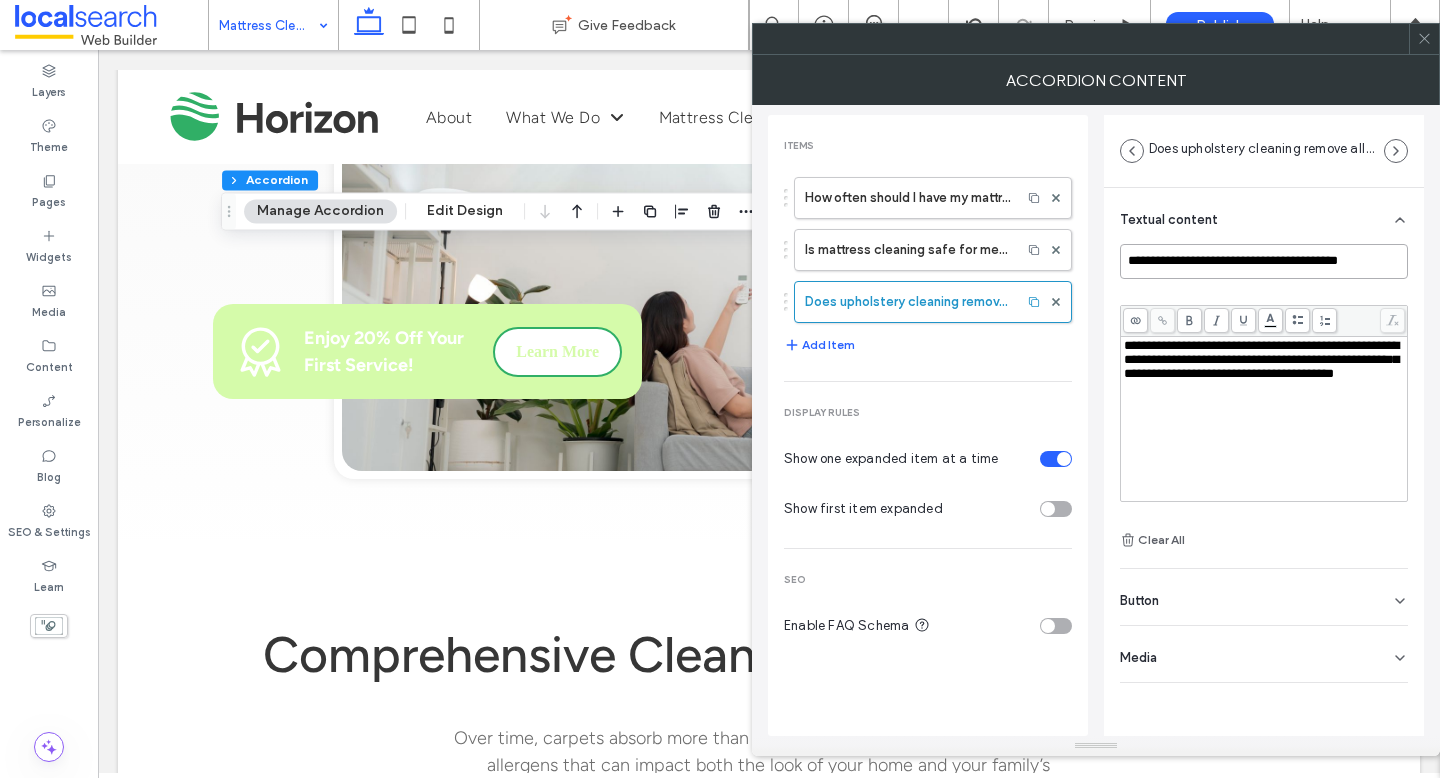 click on "**********" at bounding box center (1264, 261) 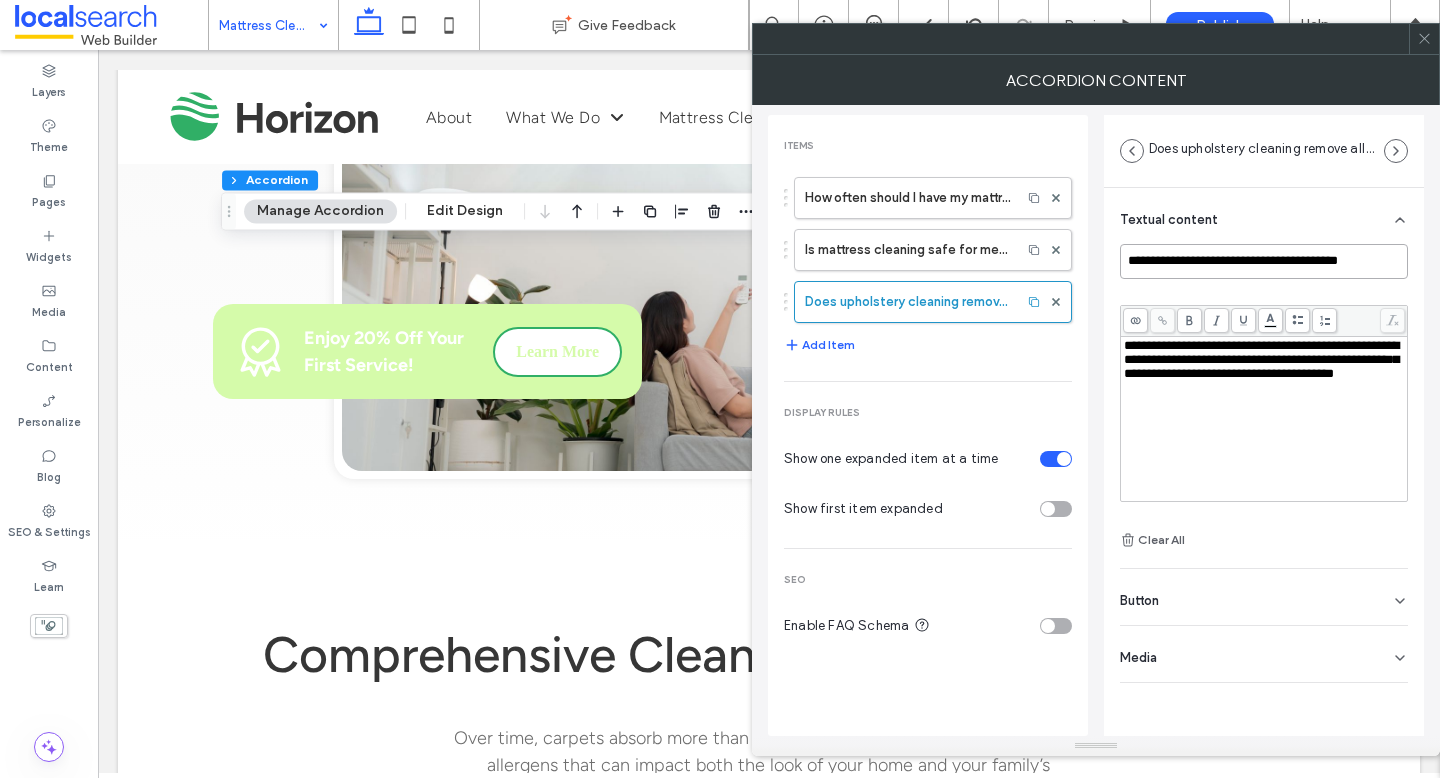 click on "**********" at bounding box center [1264, 261] 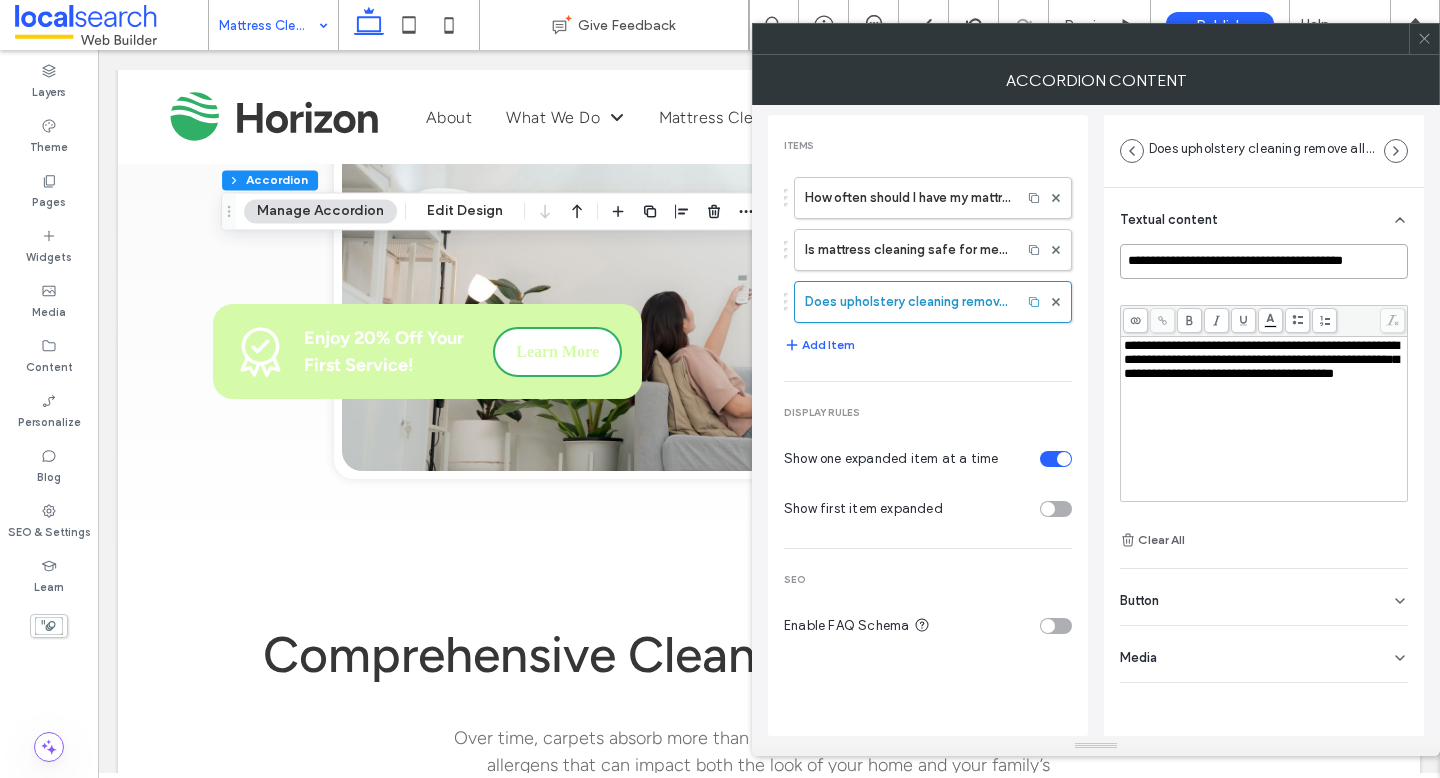 type on "**********" 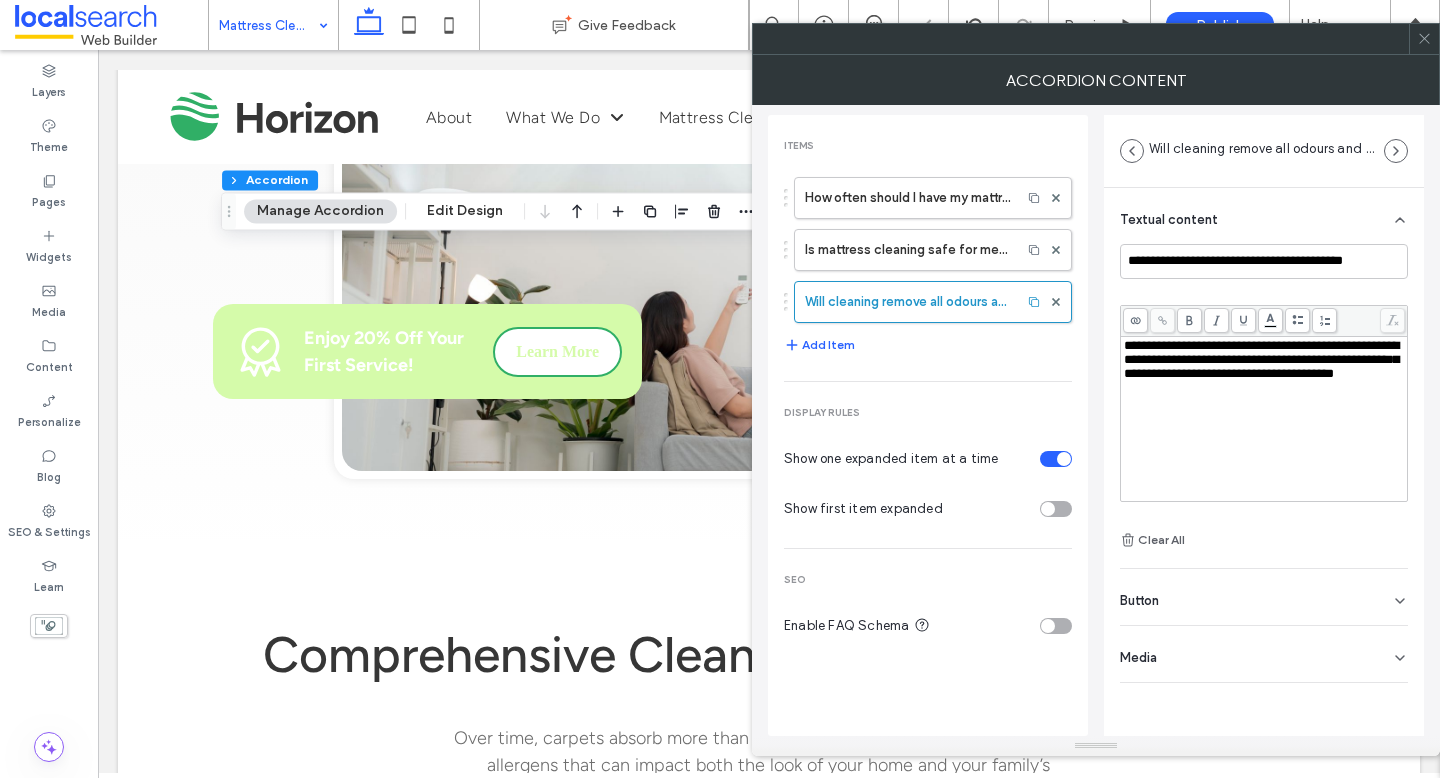 click on "**********" at bounding box center (1261, 359) 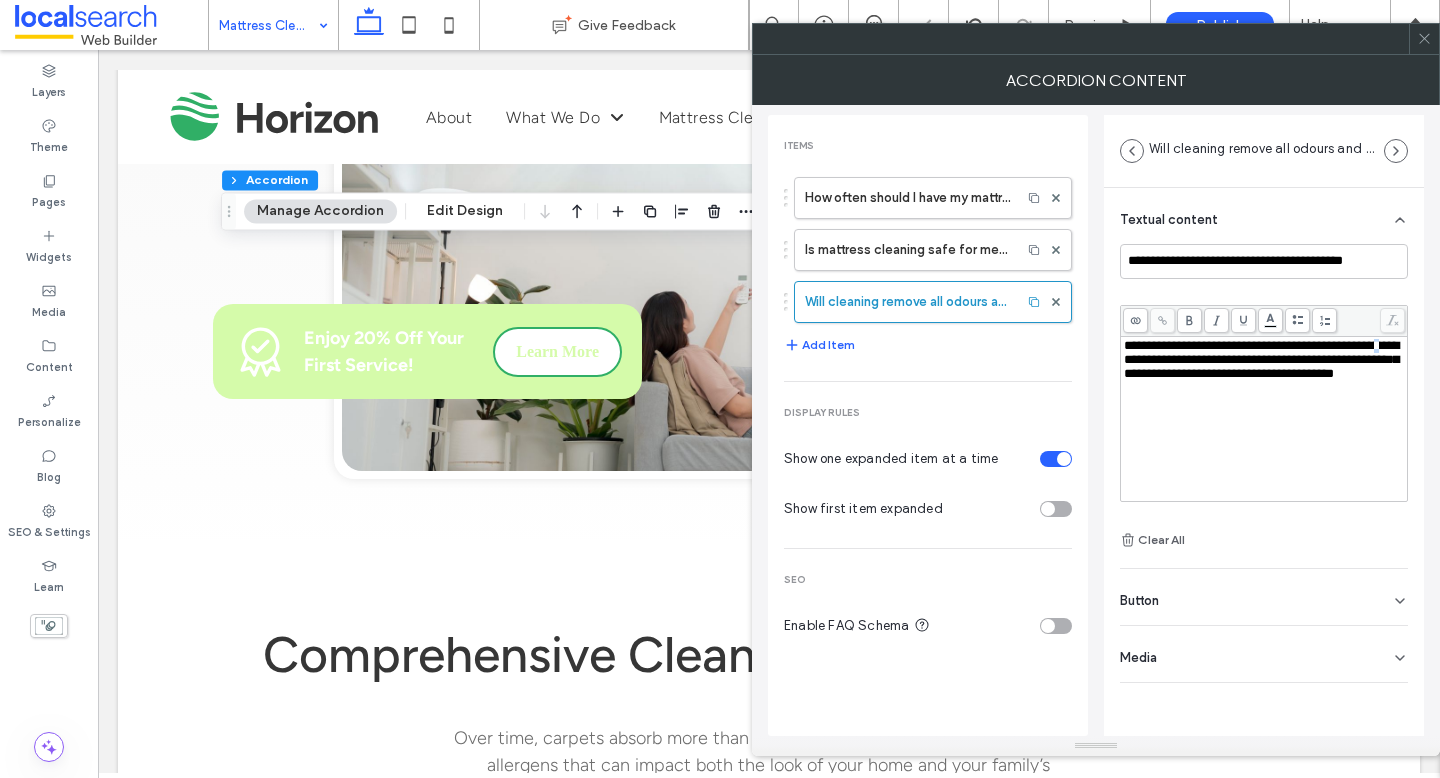 click on "**********" at bounding box center [1261, 359] 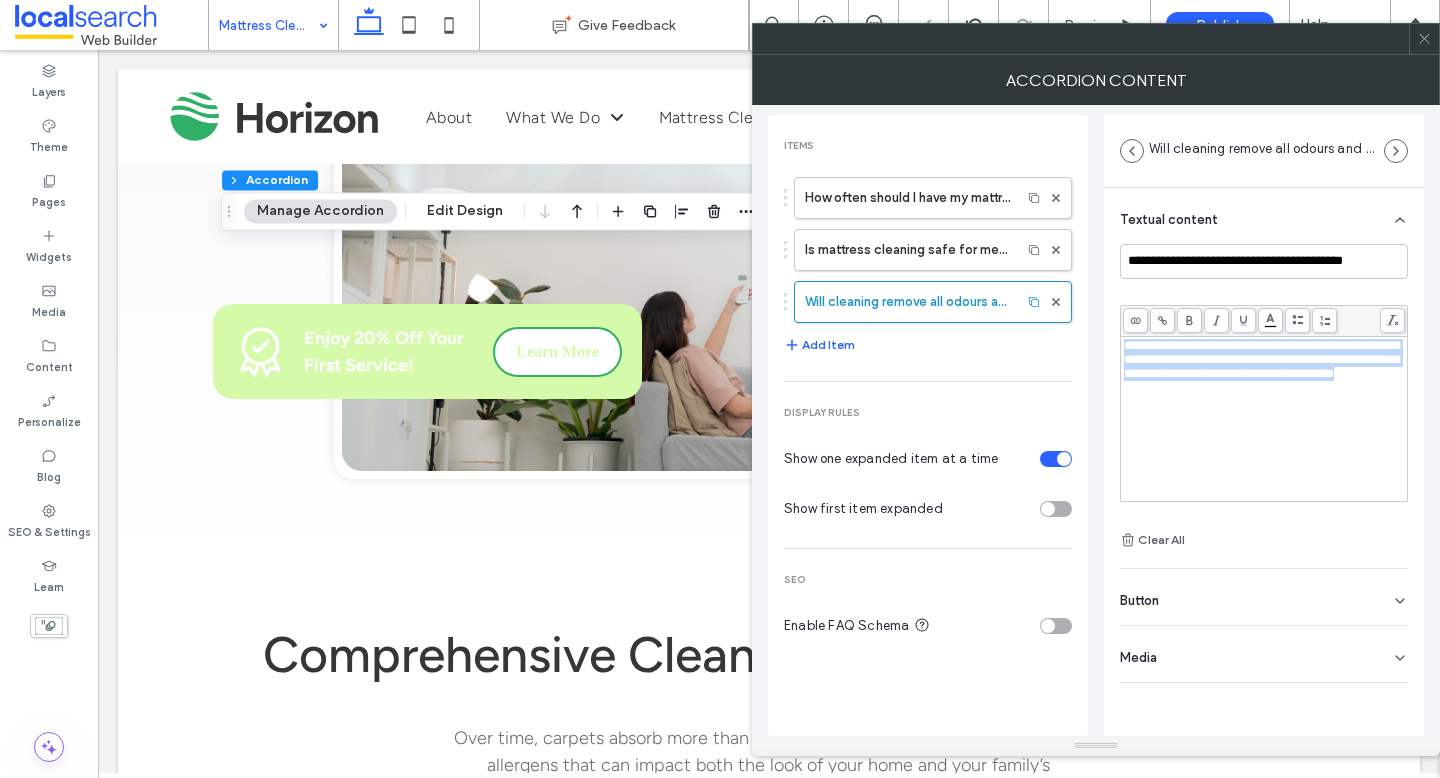 click on "**********" at bounding box center [1261, 359] 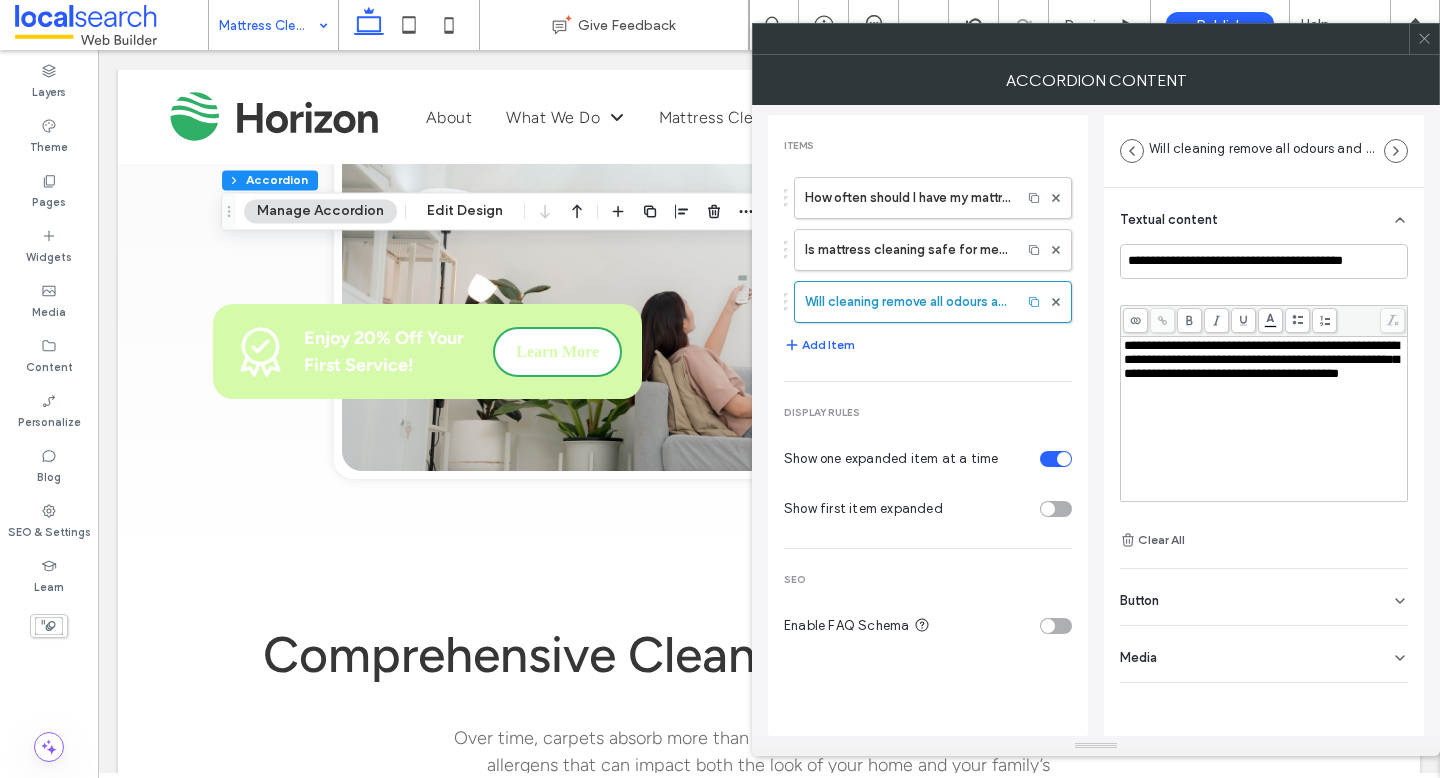 click 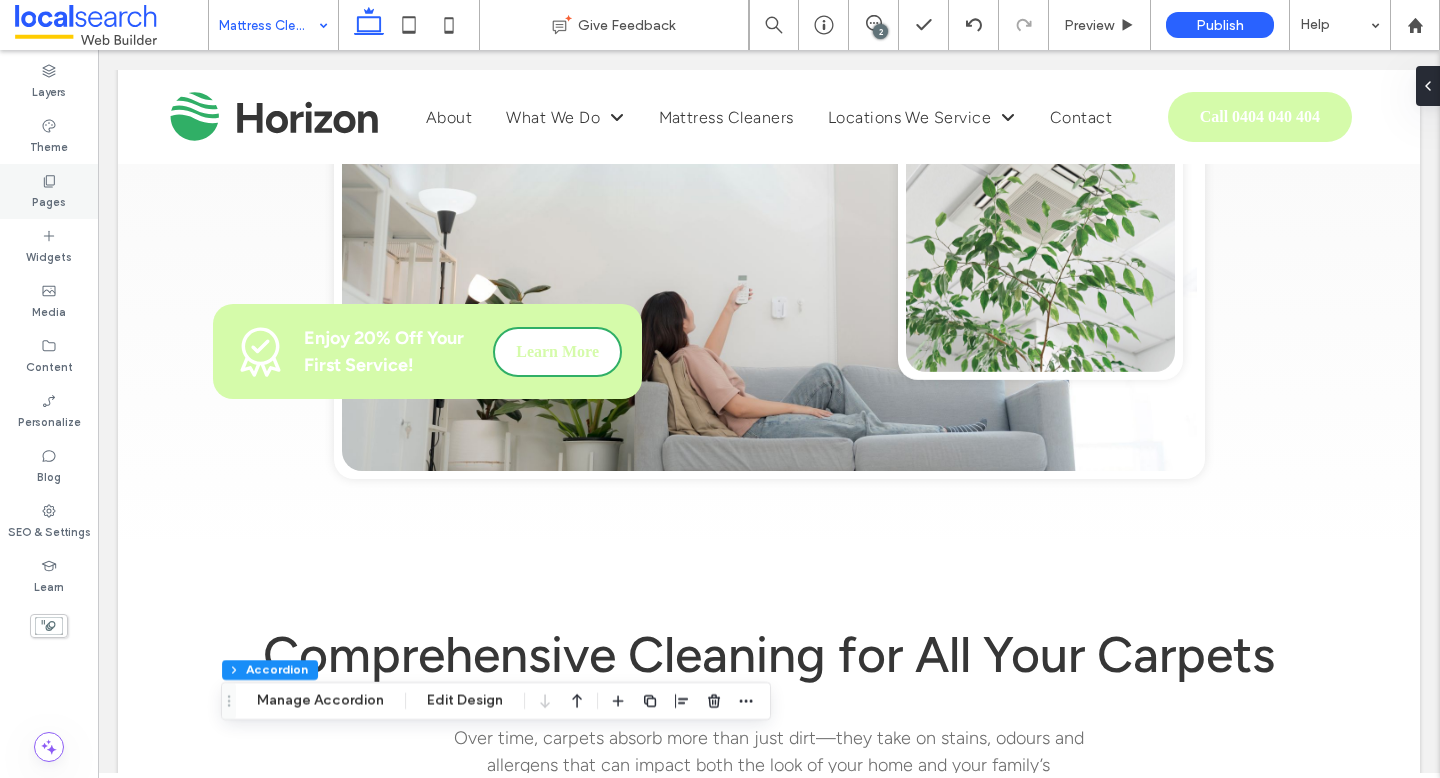 click on "Pages" at bounding box center [49, 191] 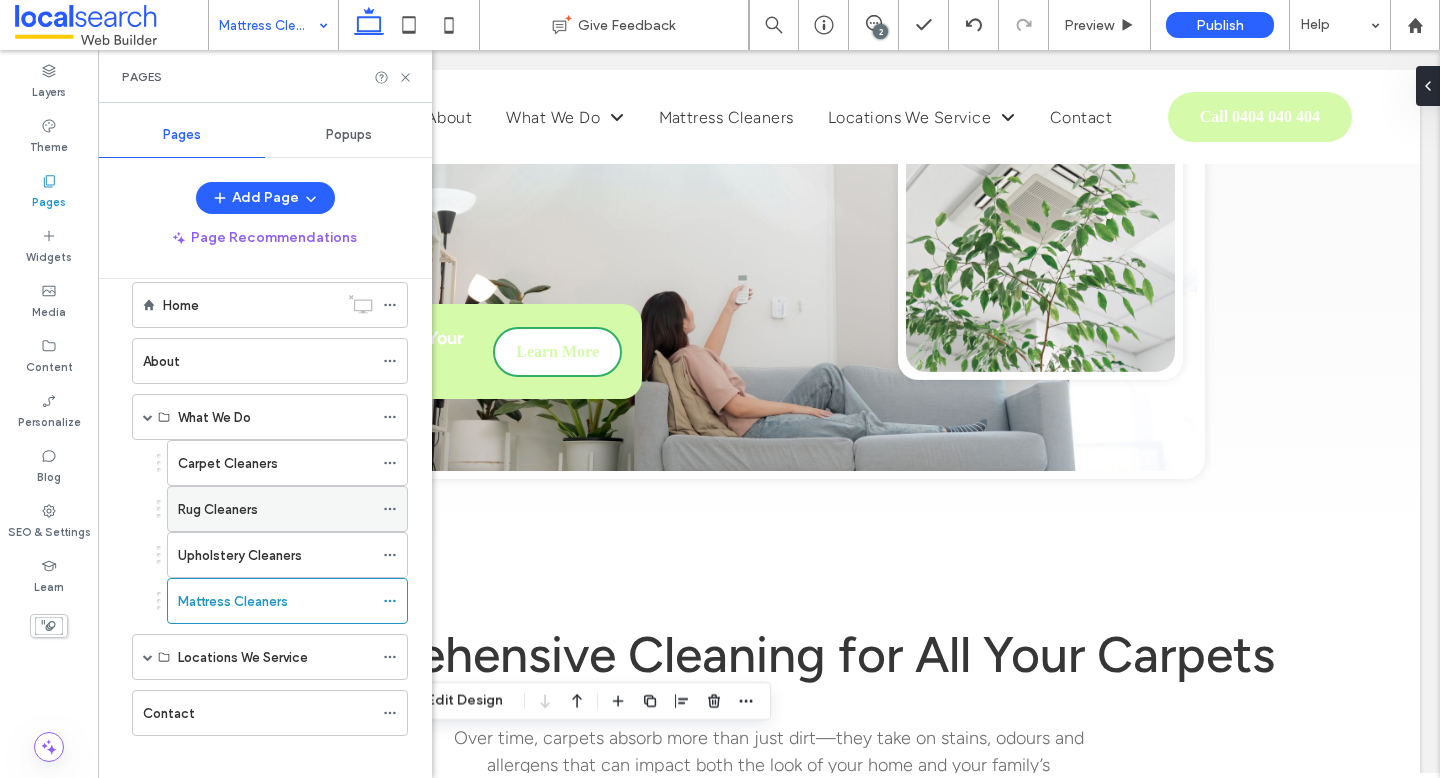 scroll, scrollTop: 49, scrollLeft: 0, axis: vertical 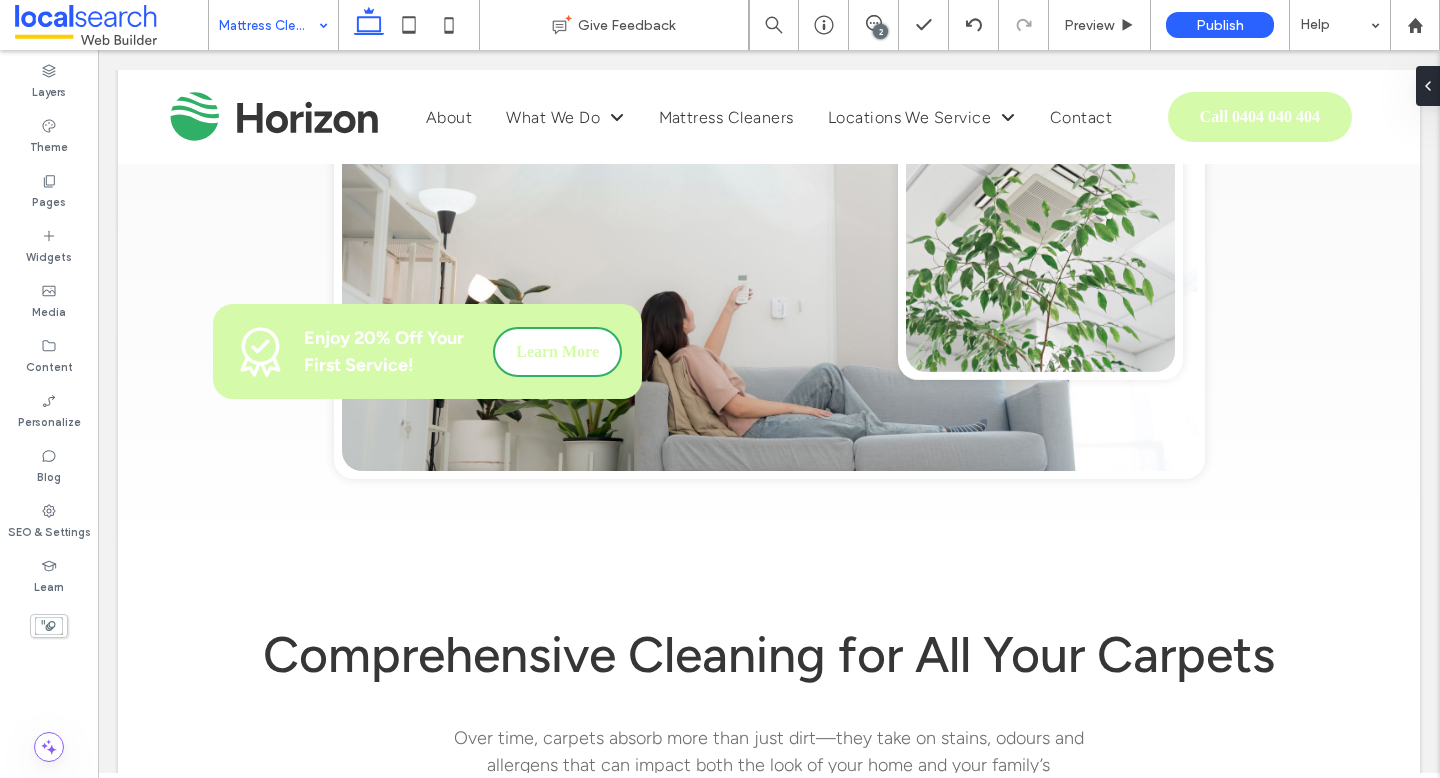 type on "**********" 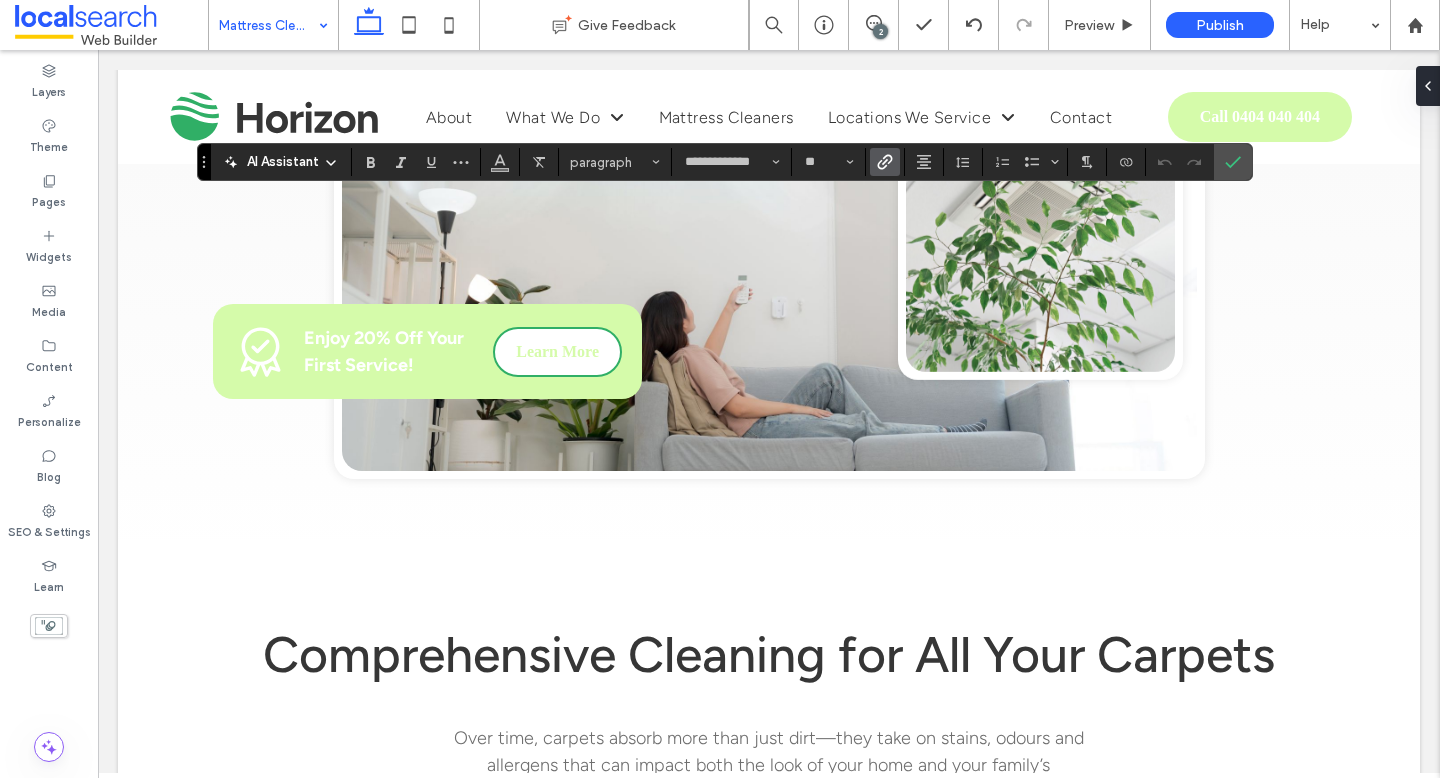 click at bounding box center (885, 162) 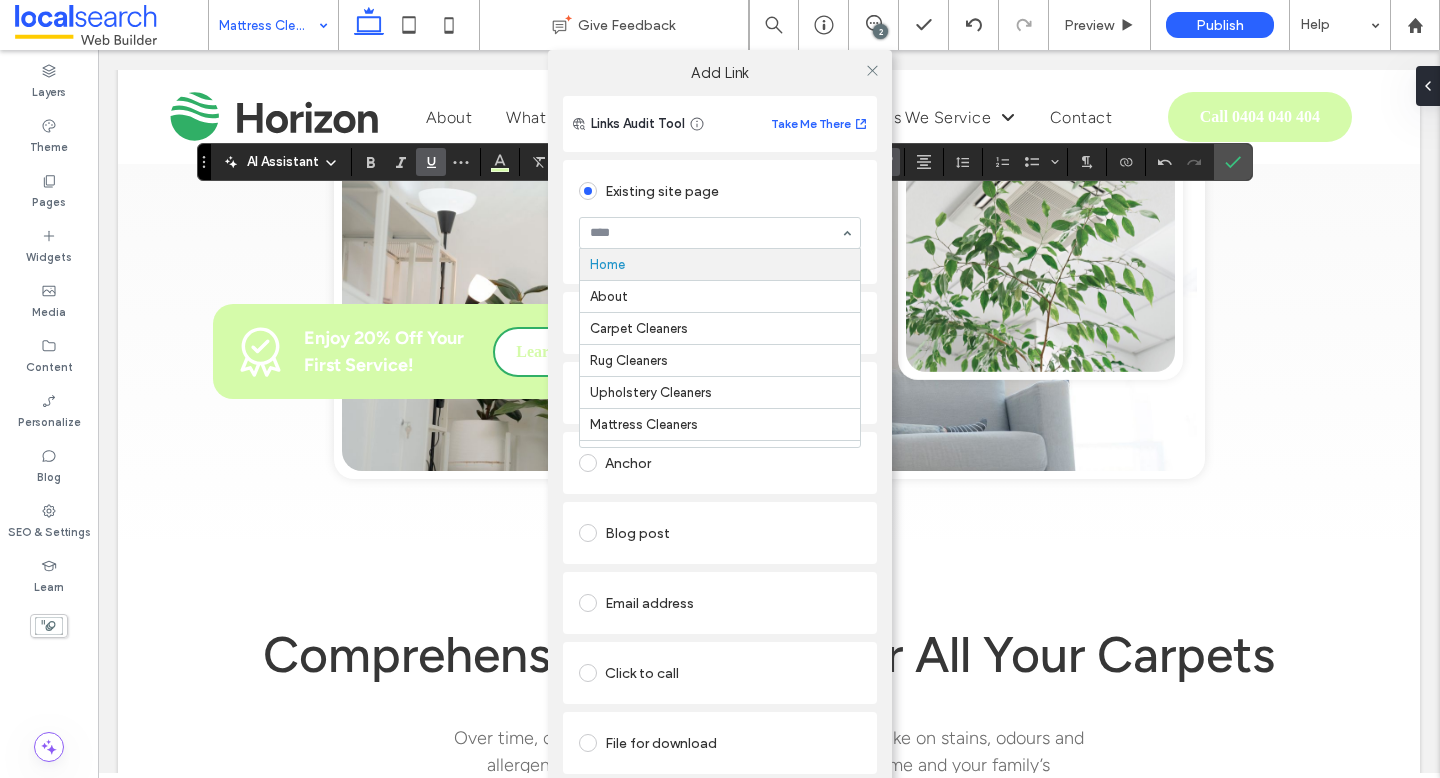paste on "******" 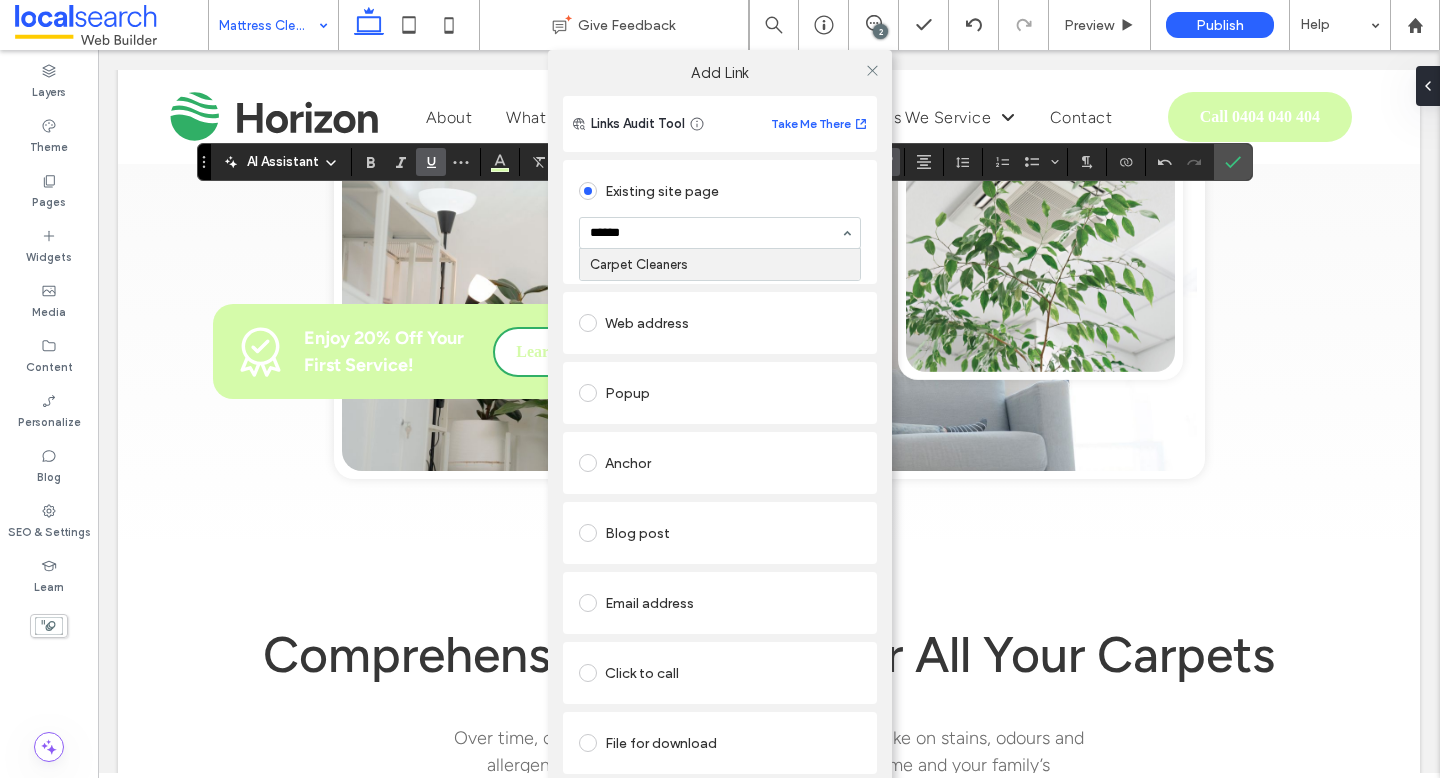 type 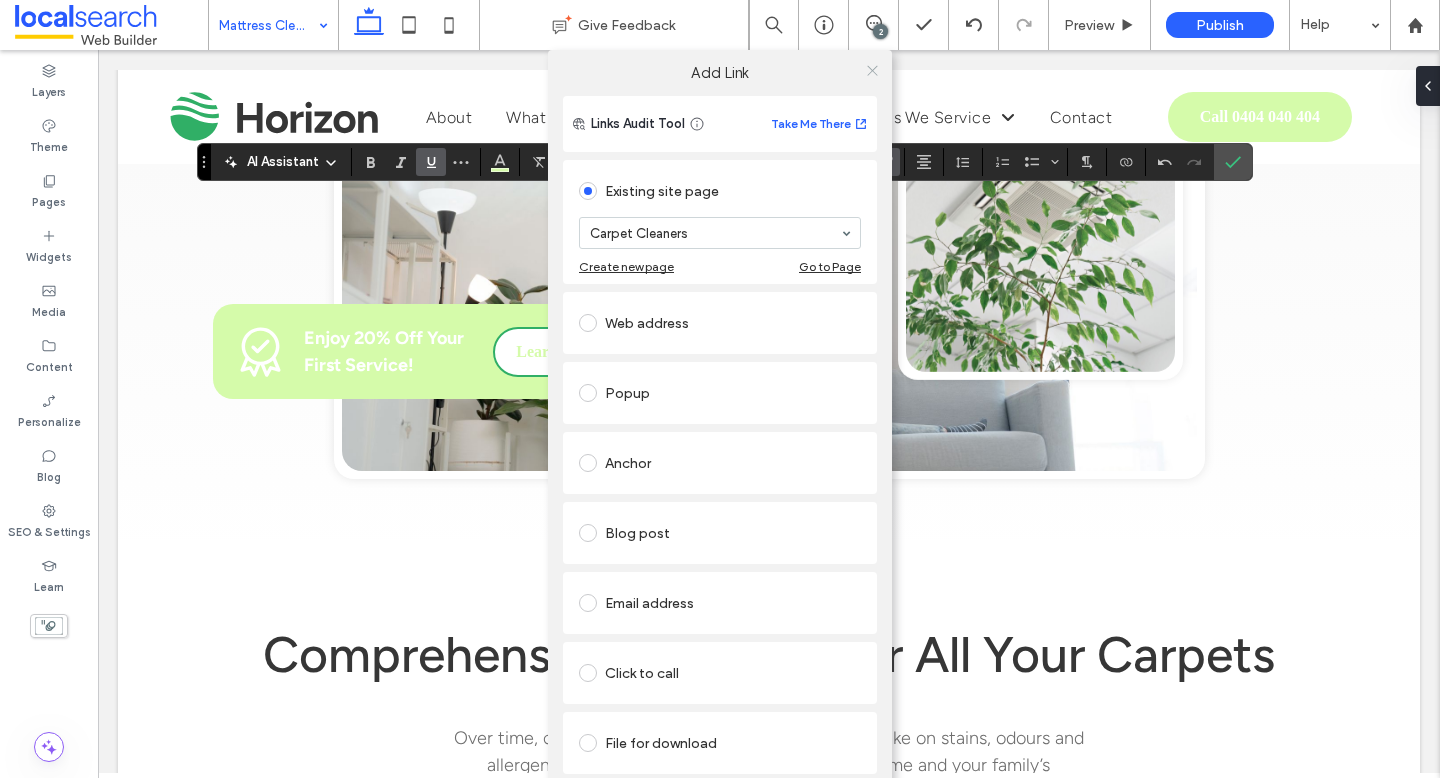 click 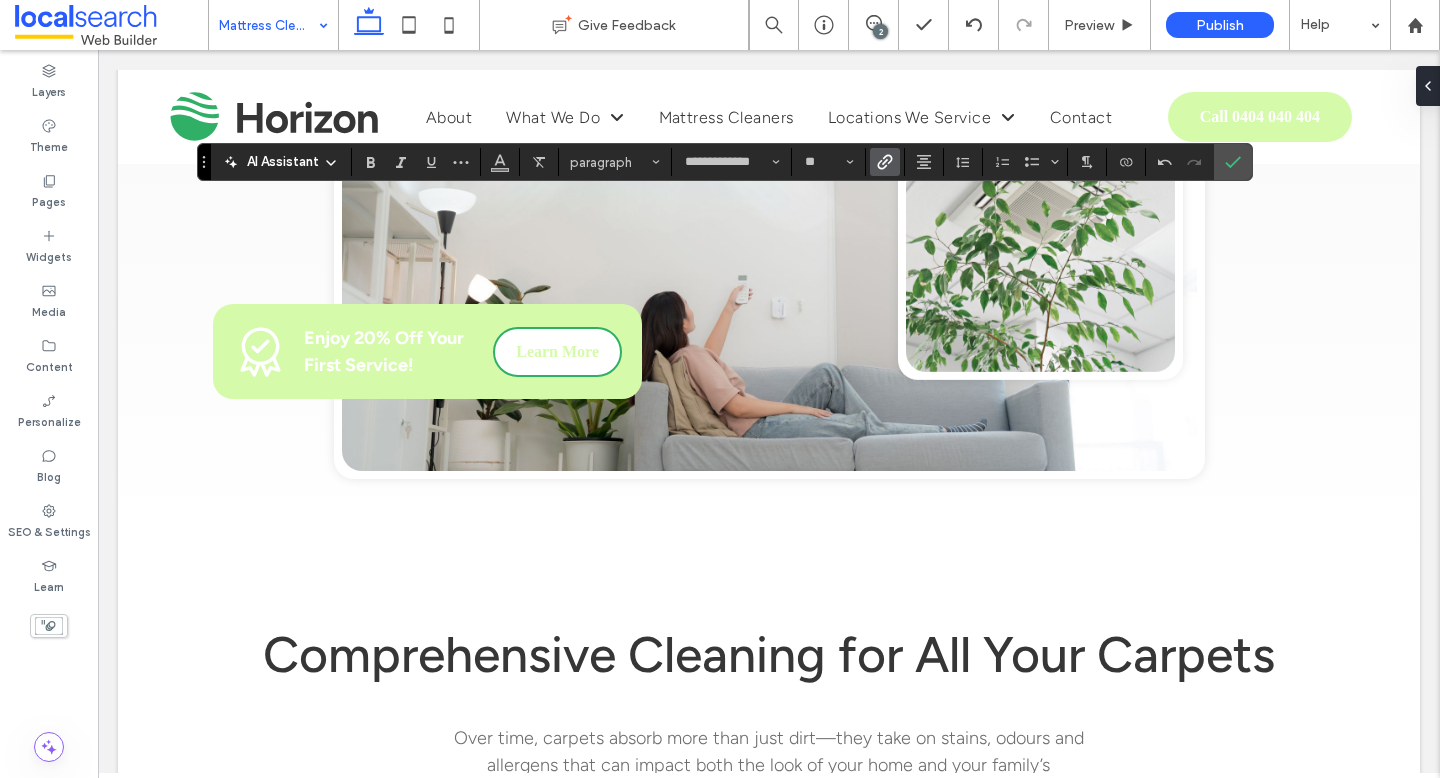 click at bounding box center [885, 162] 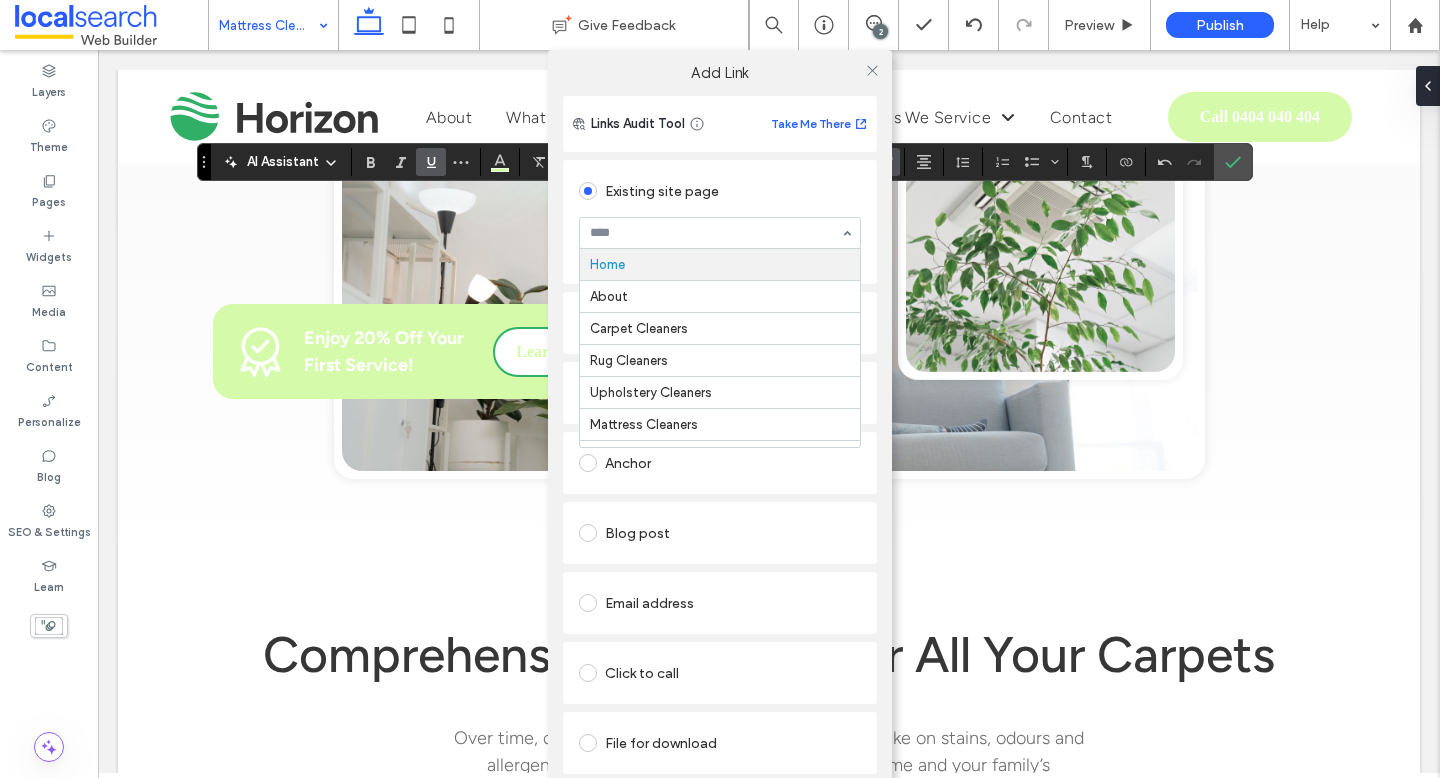 paste on "***" 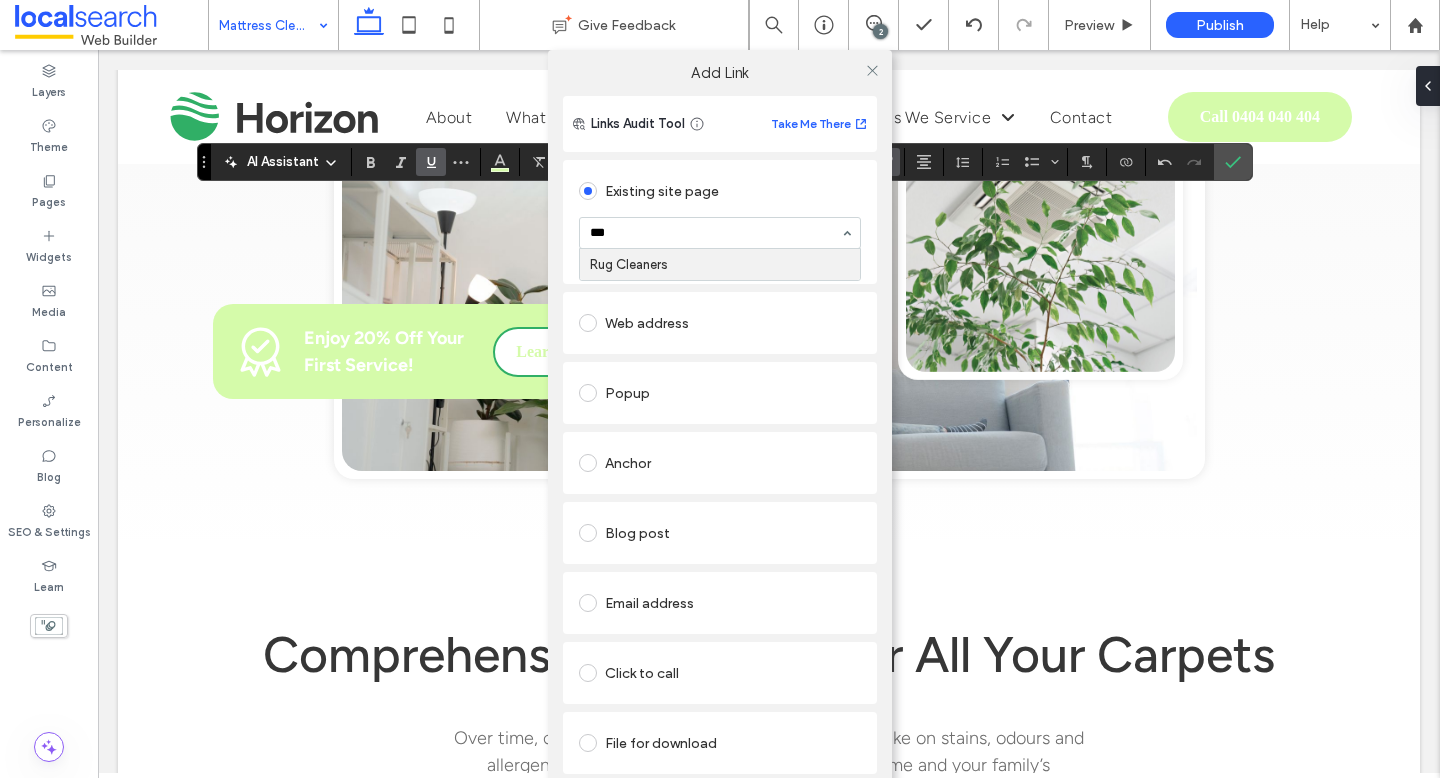 type 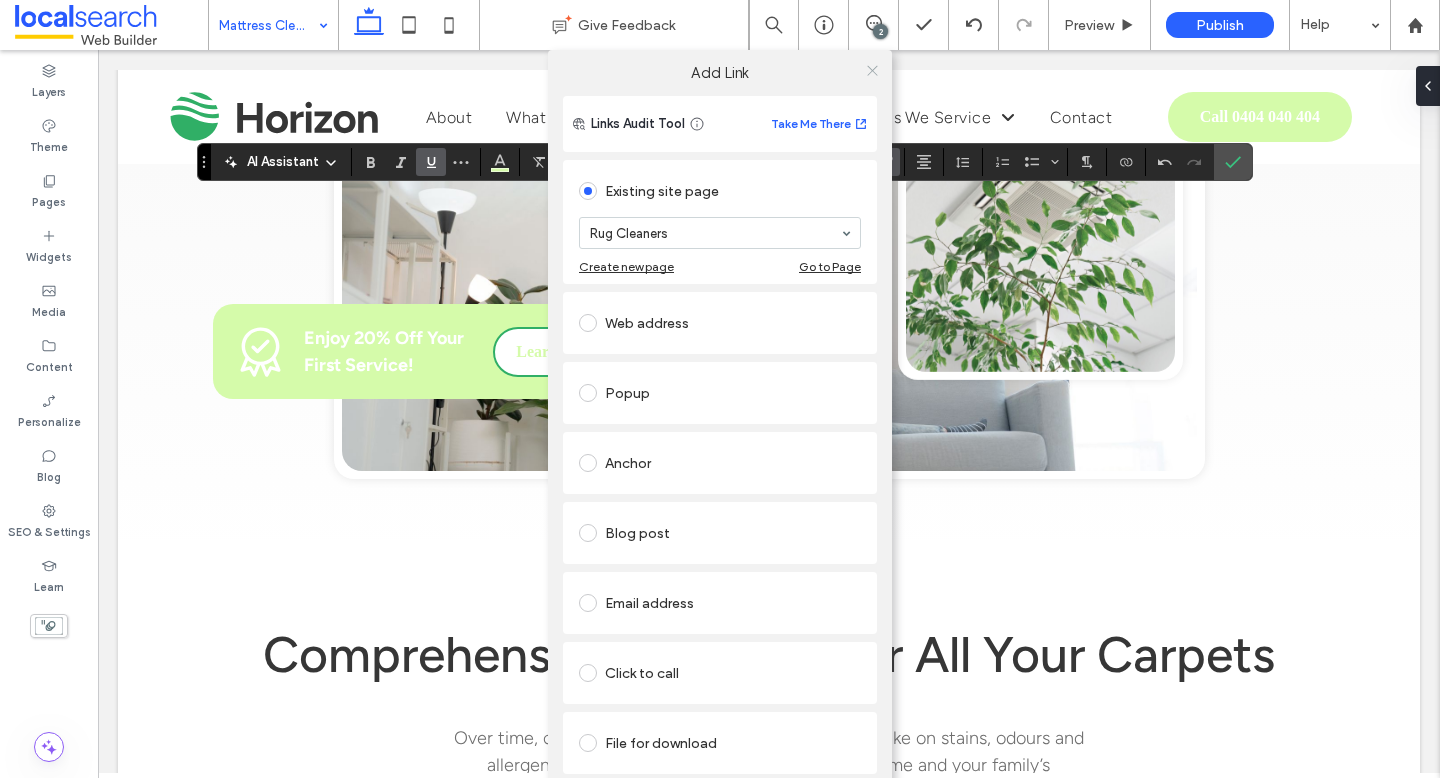 click 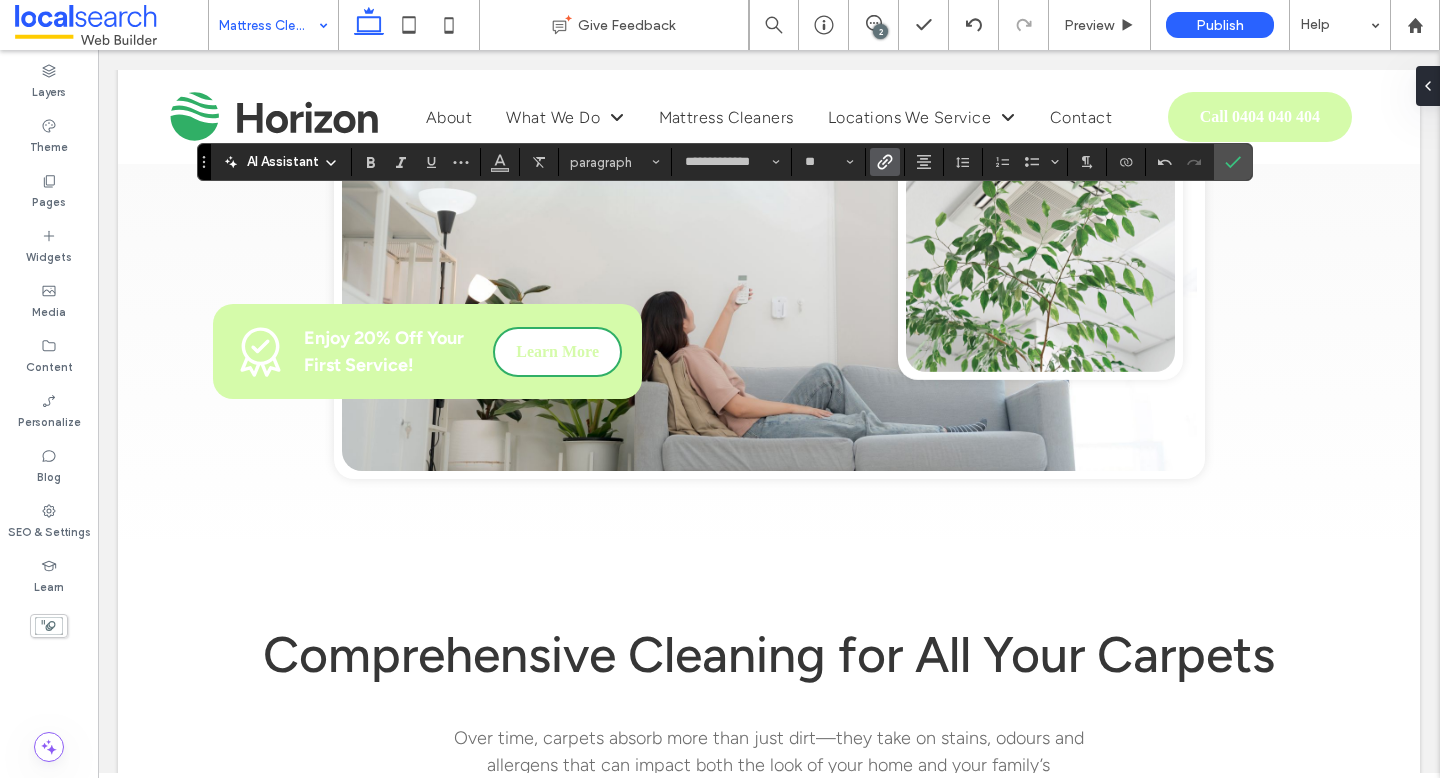 click 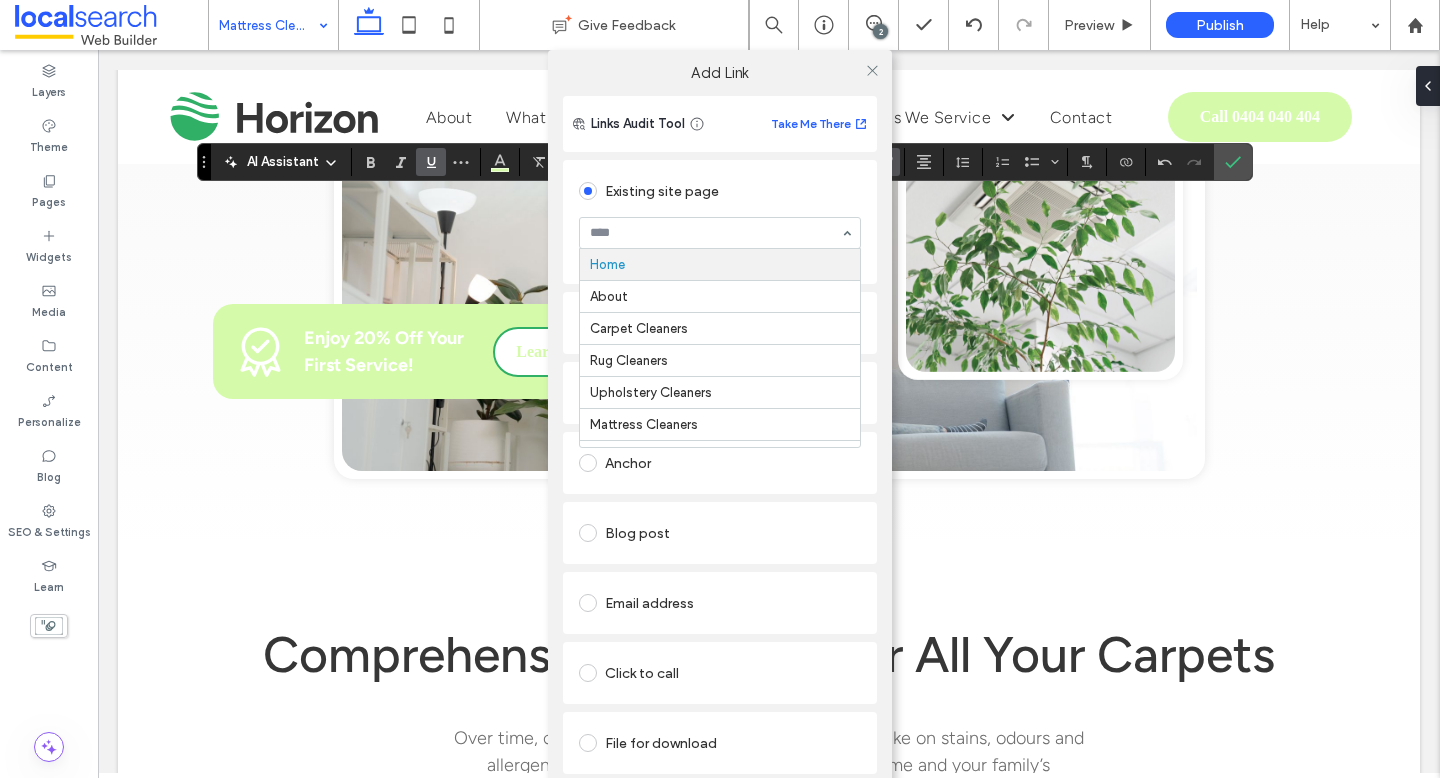paste on "**********" 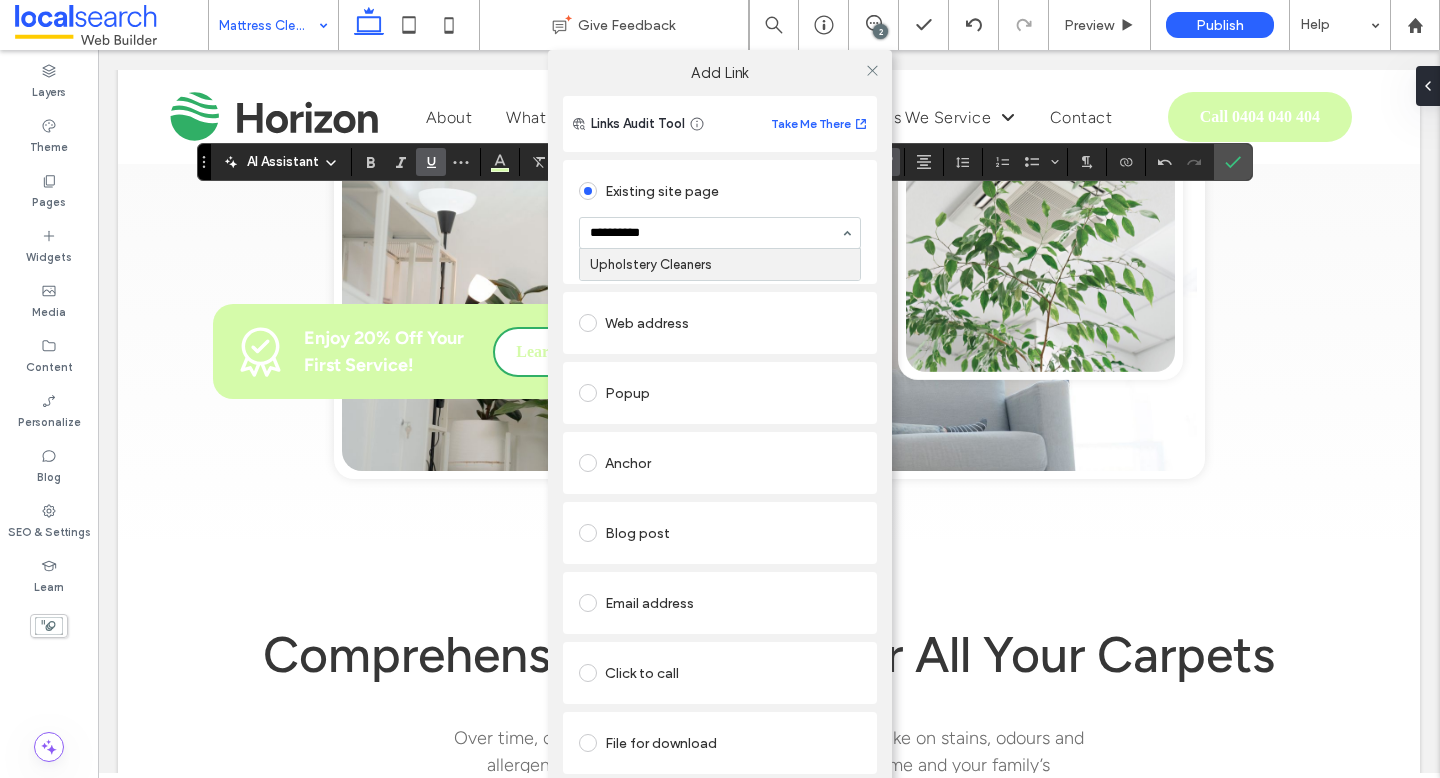 type 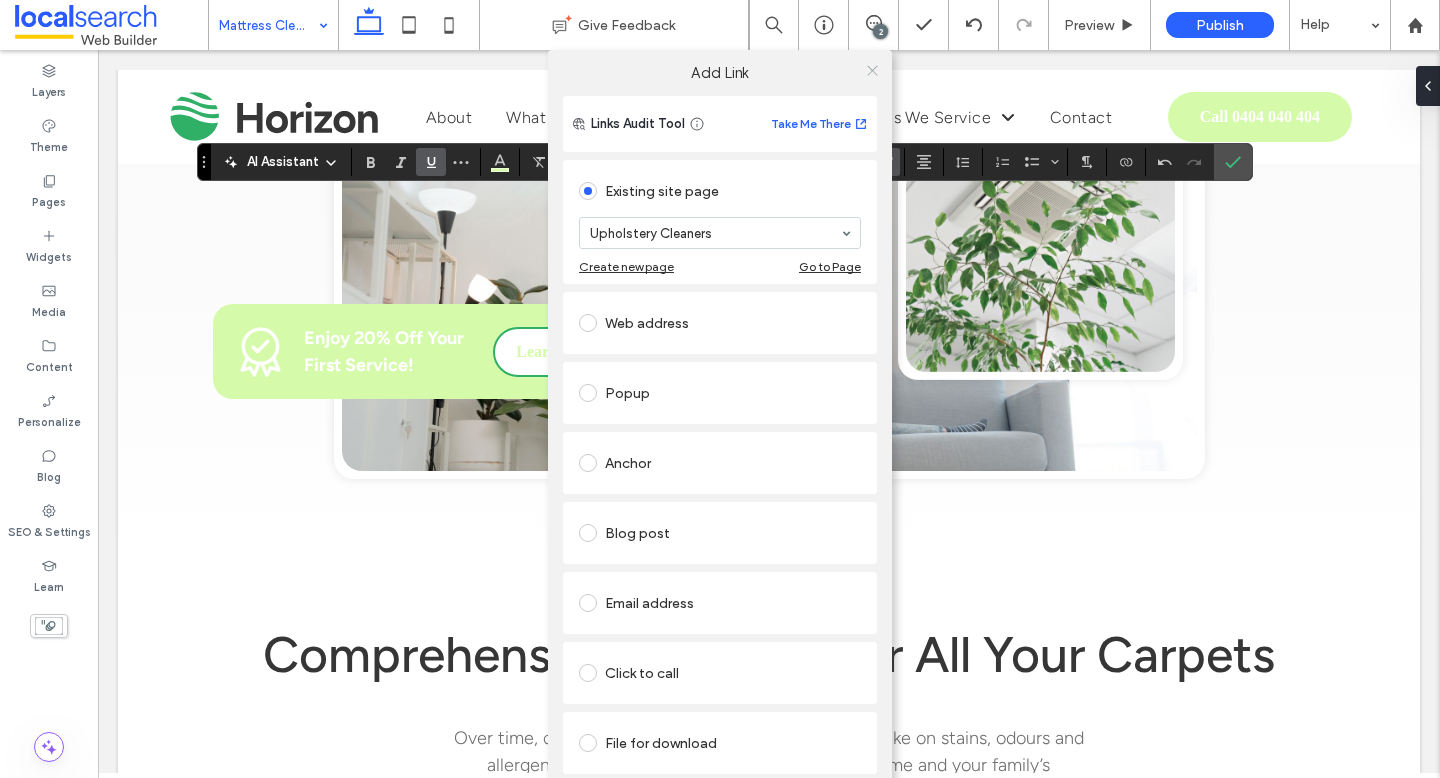 click 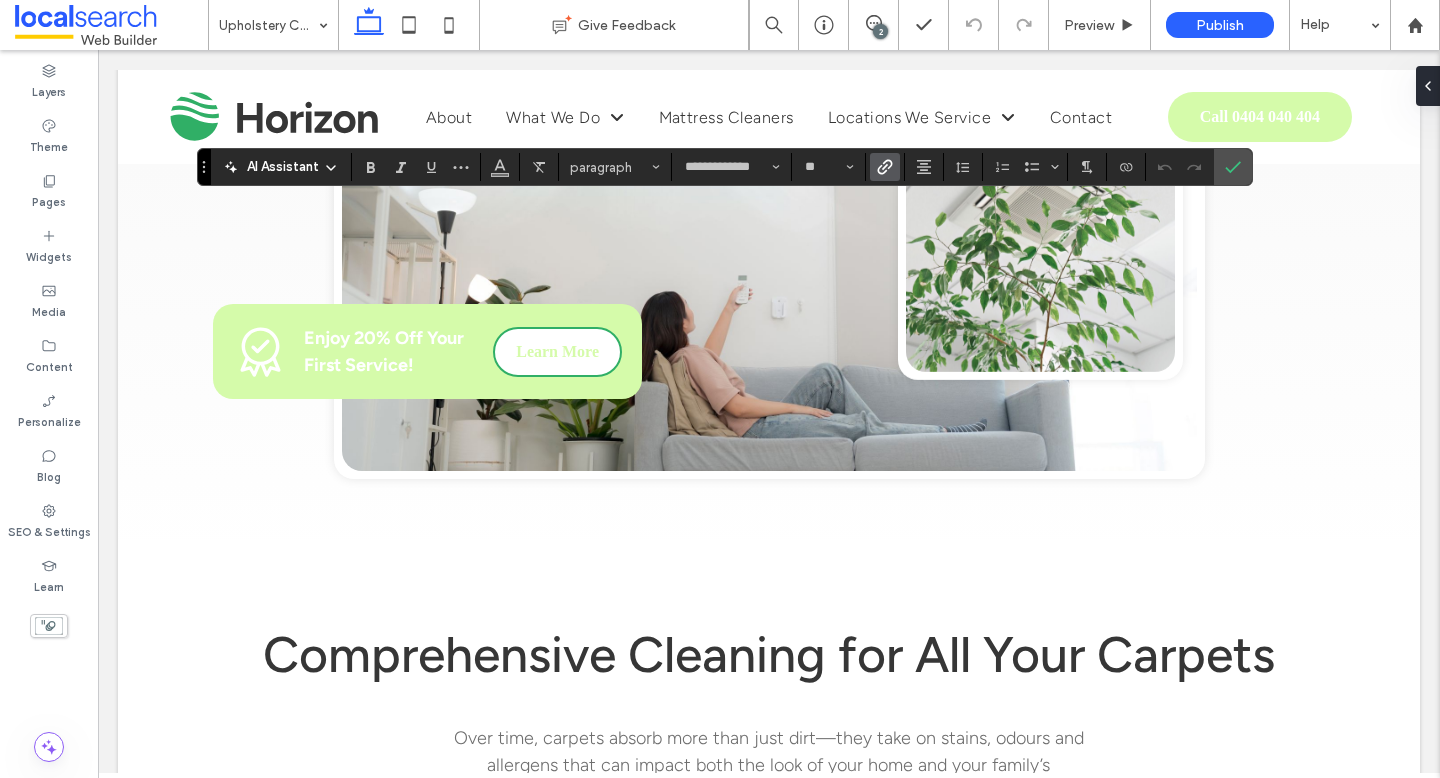click at bounding box center [885, 167] 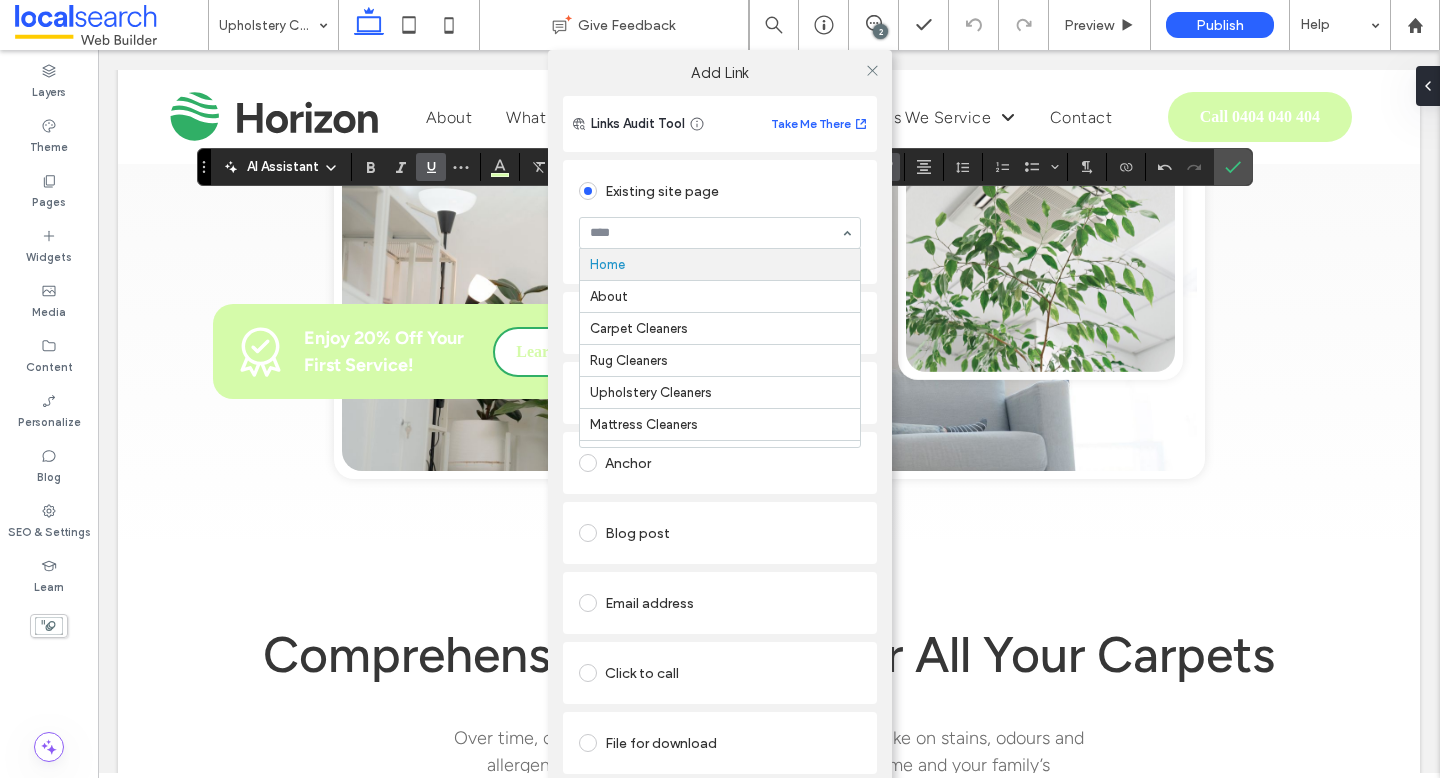paste on "******" 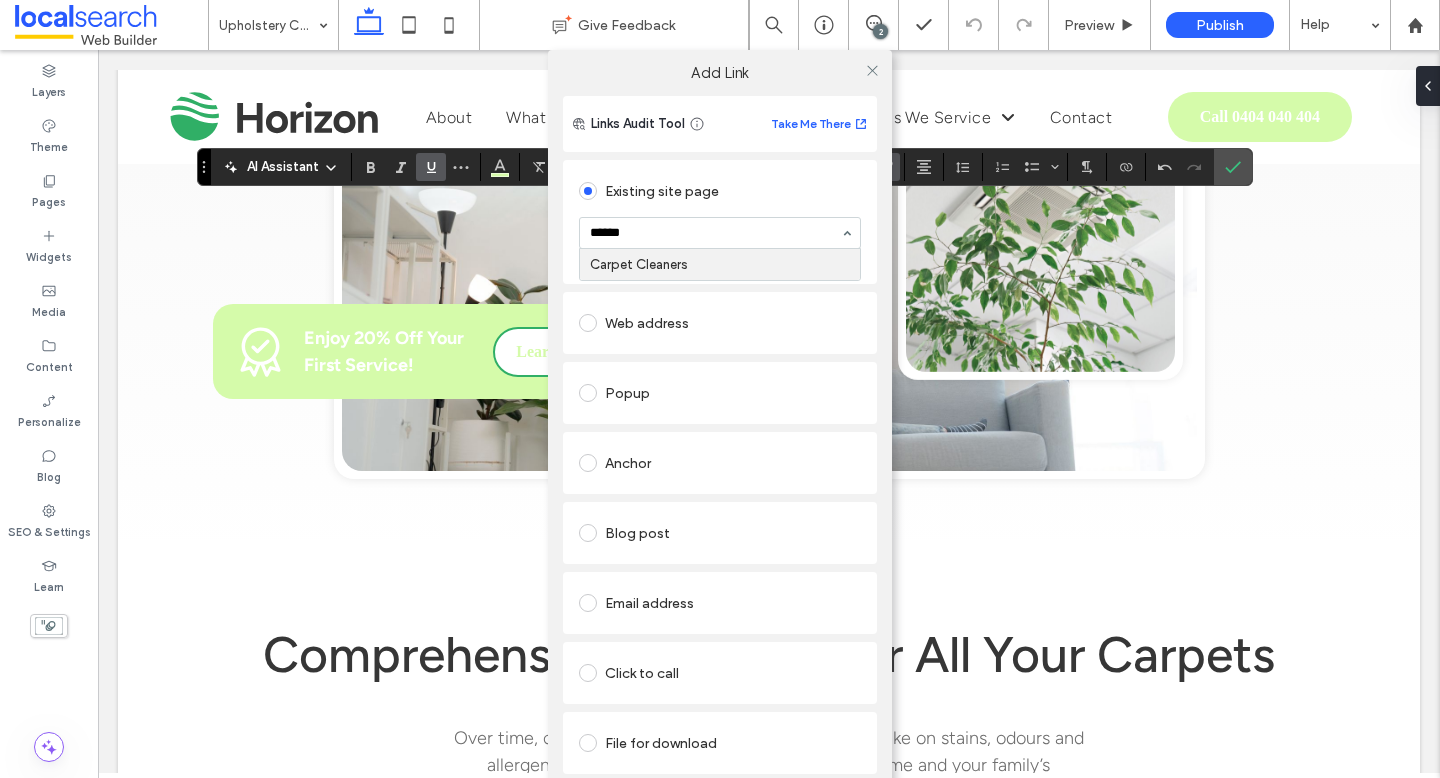 type 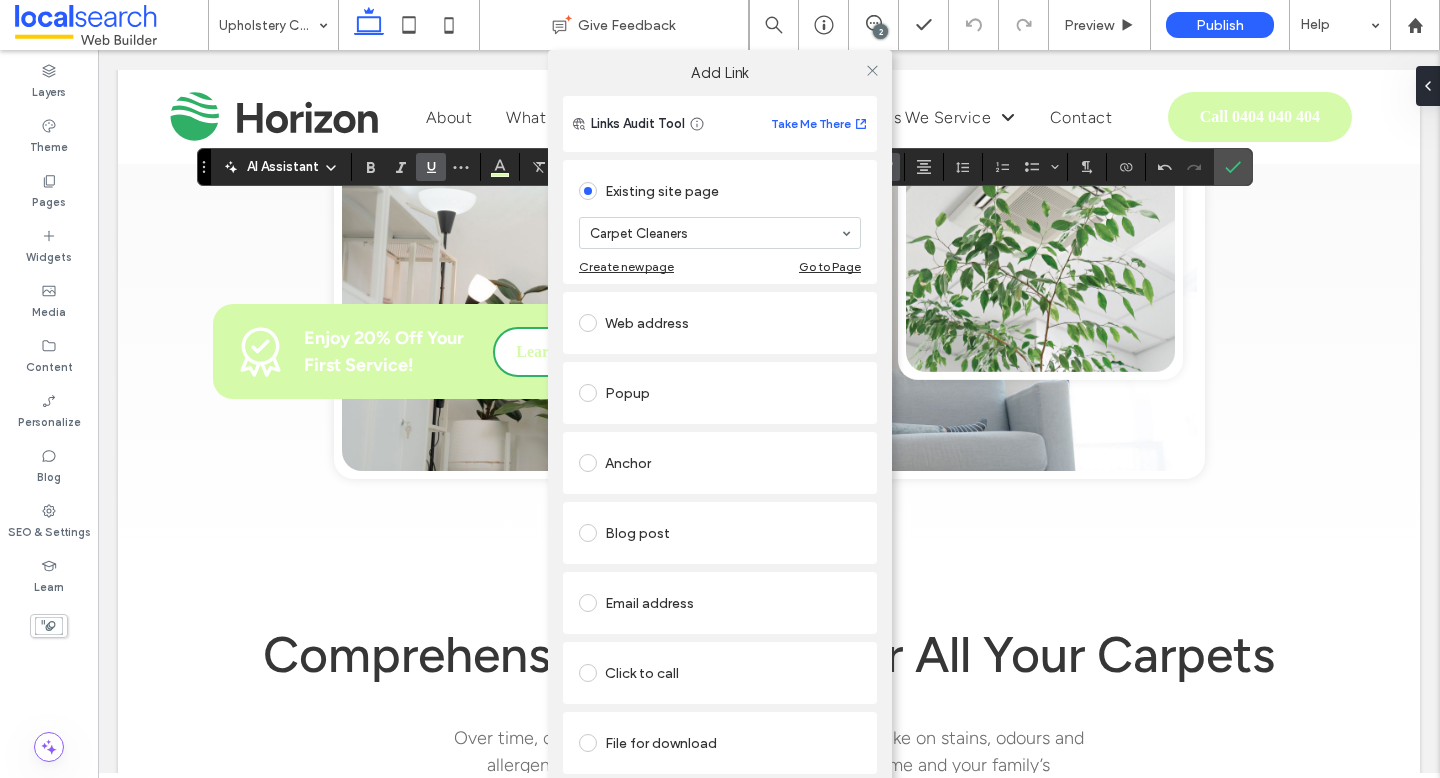 click at bounding box center (872, 70) 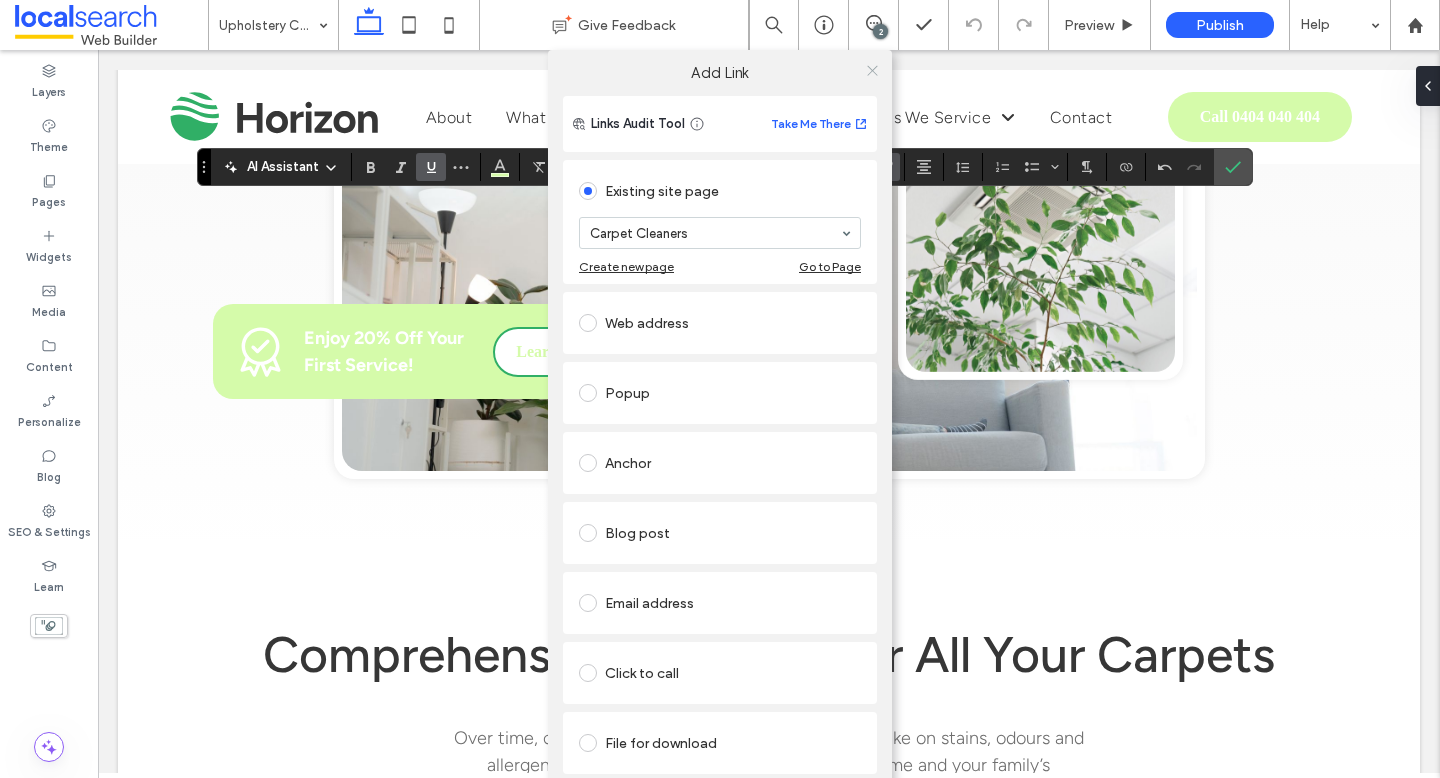click 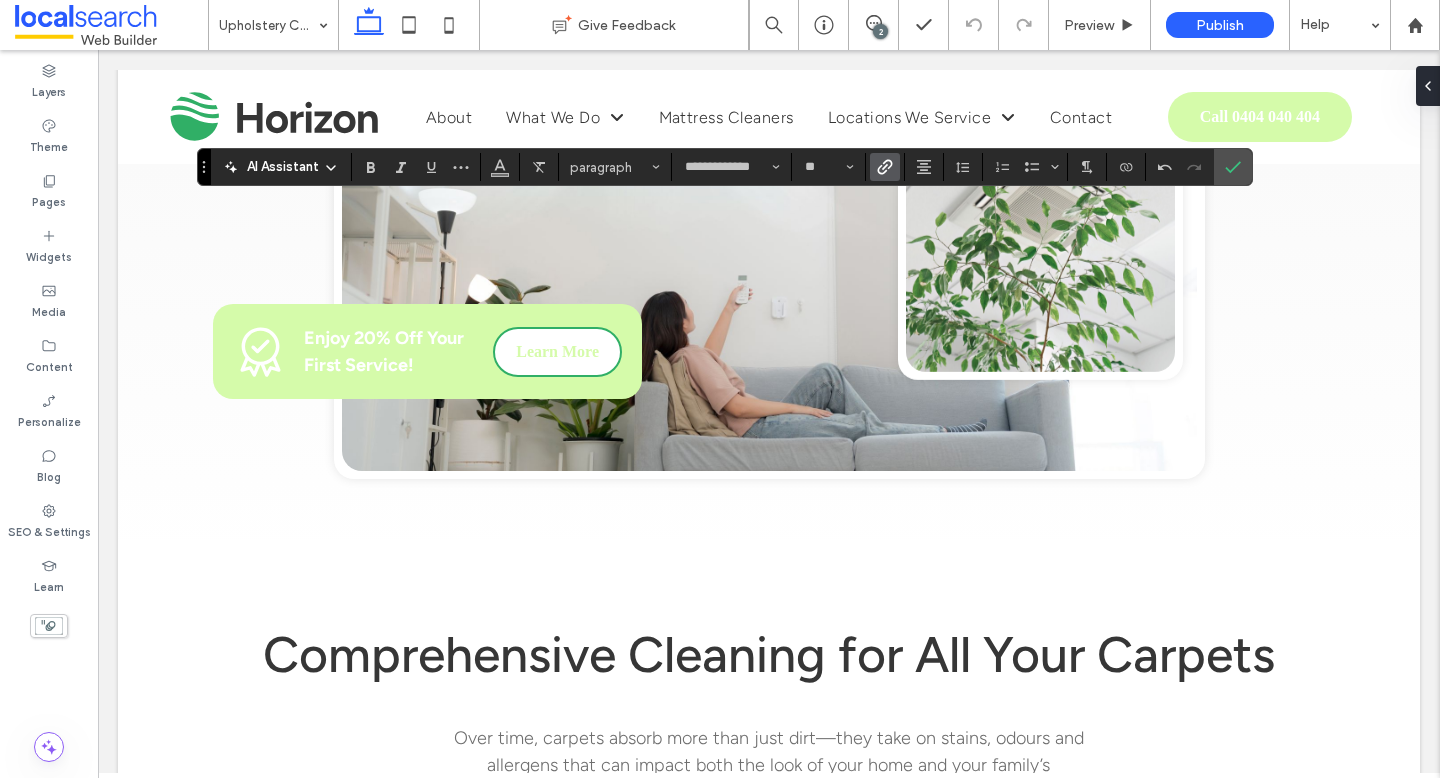 click 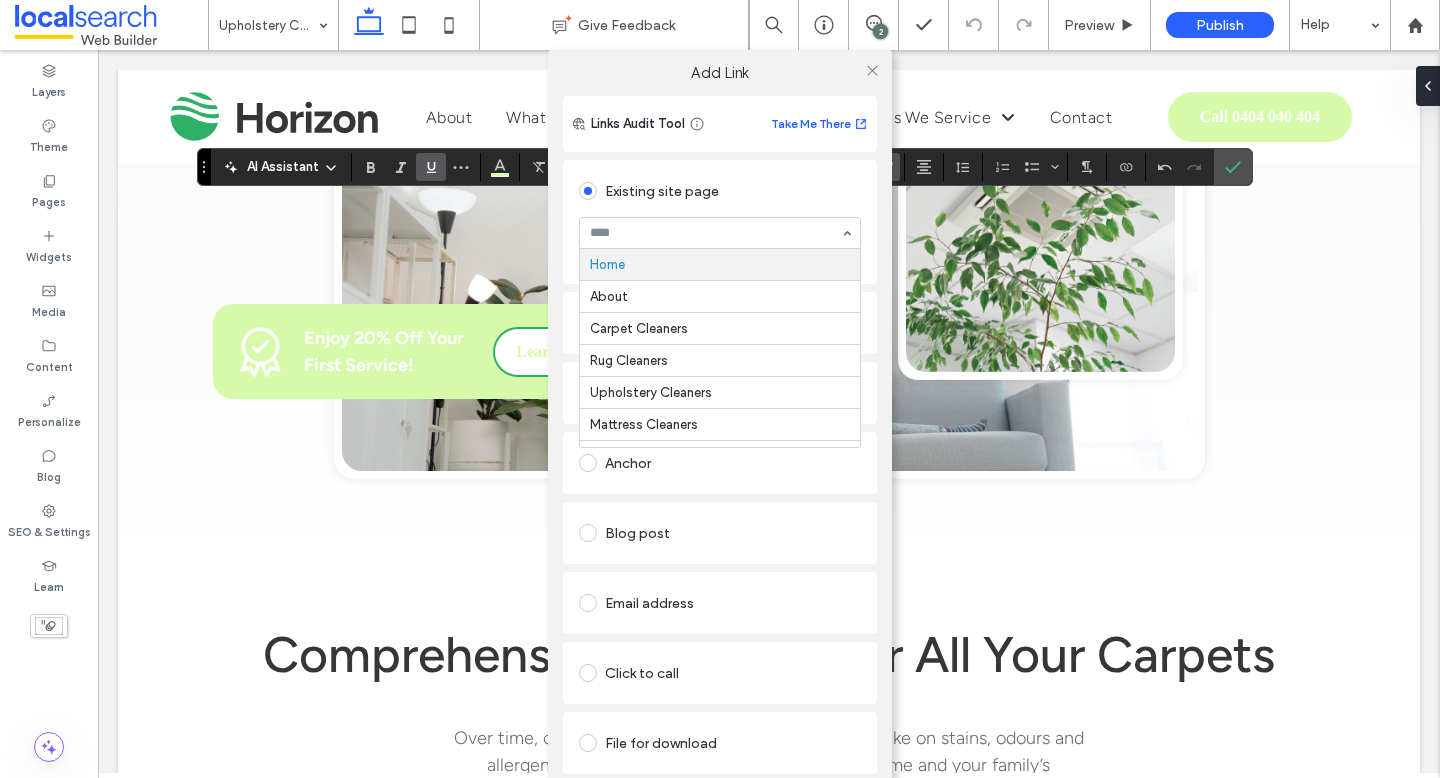 paste on "***" 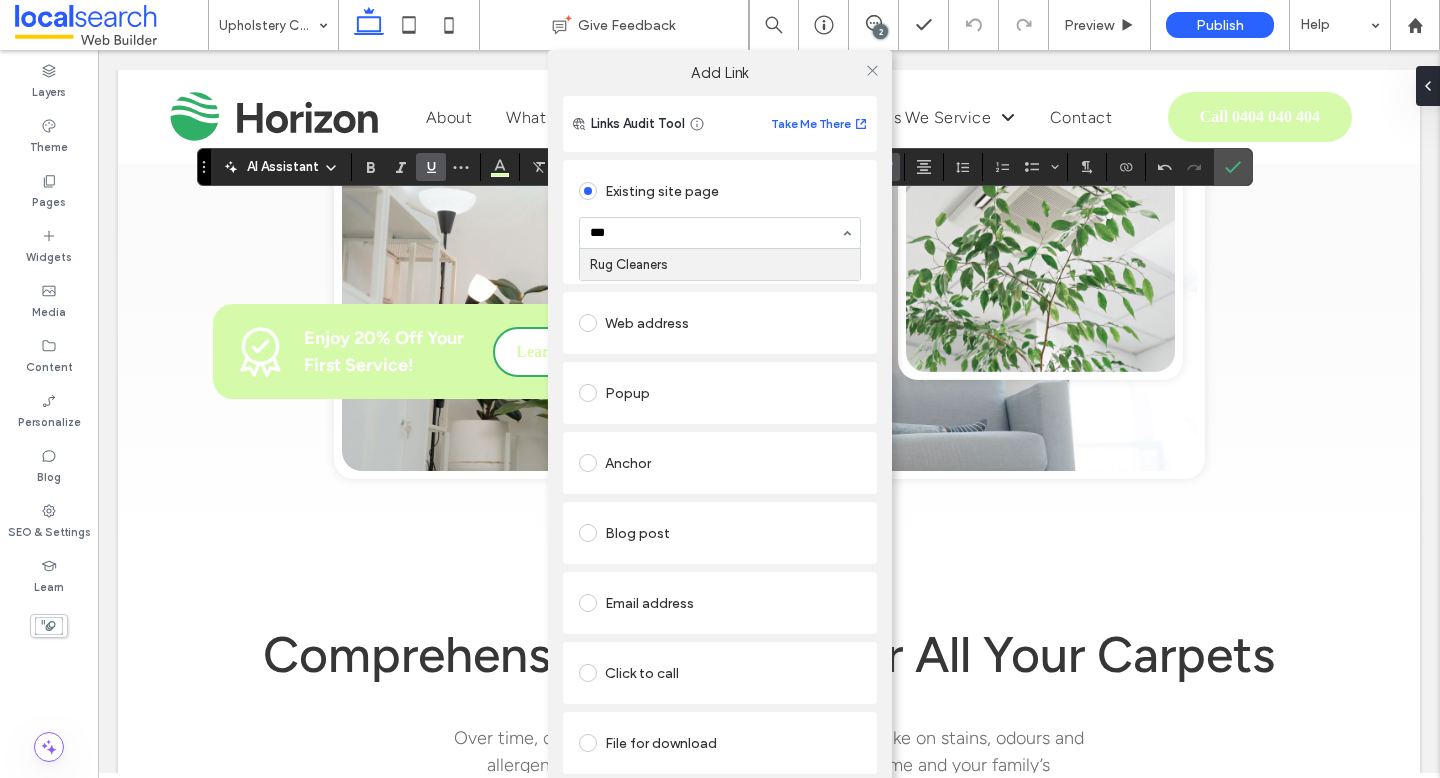 type 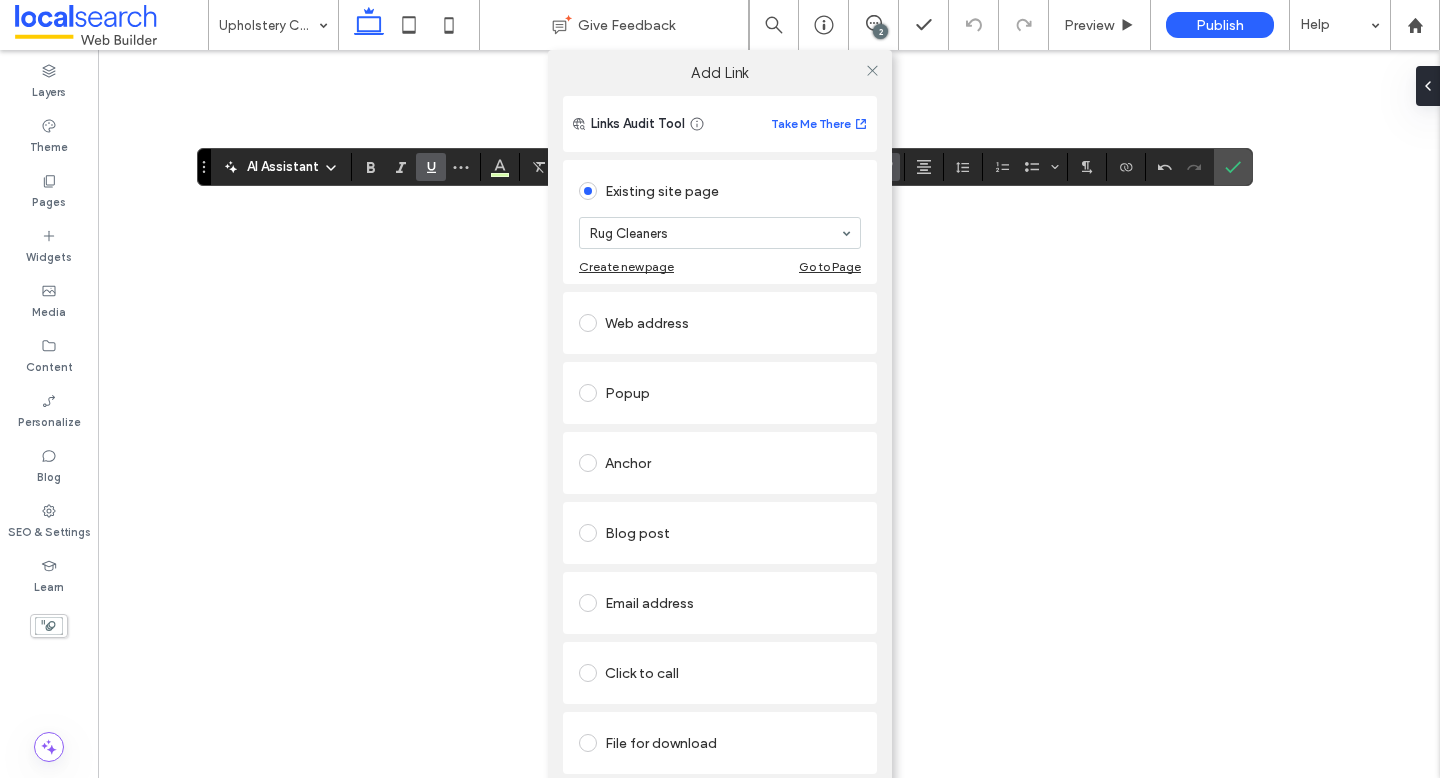 click 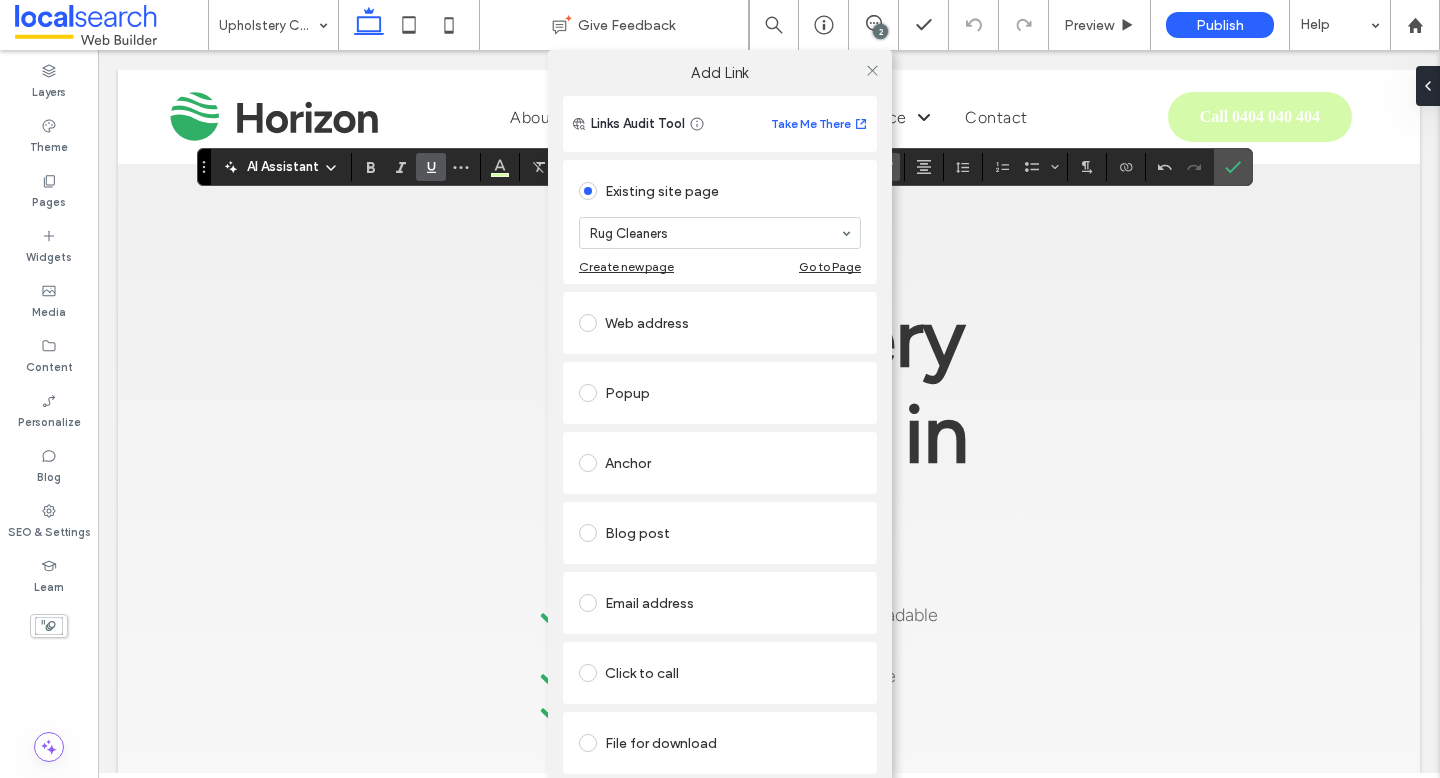 scroll, scrollTop: 1369, scrollLeft: 0, axis: vertical 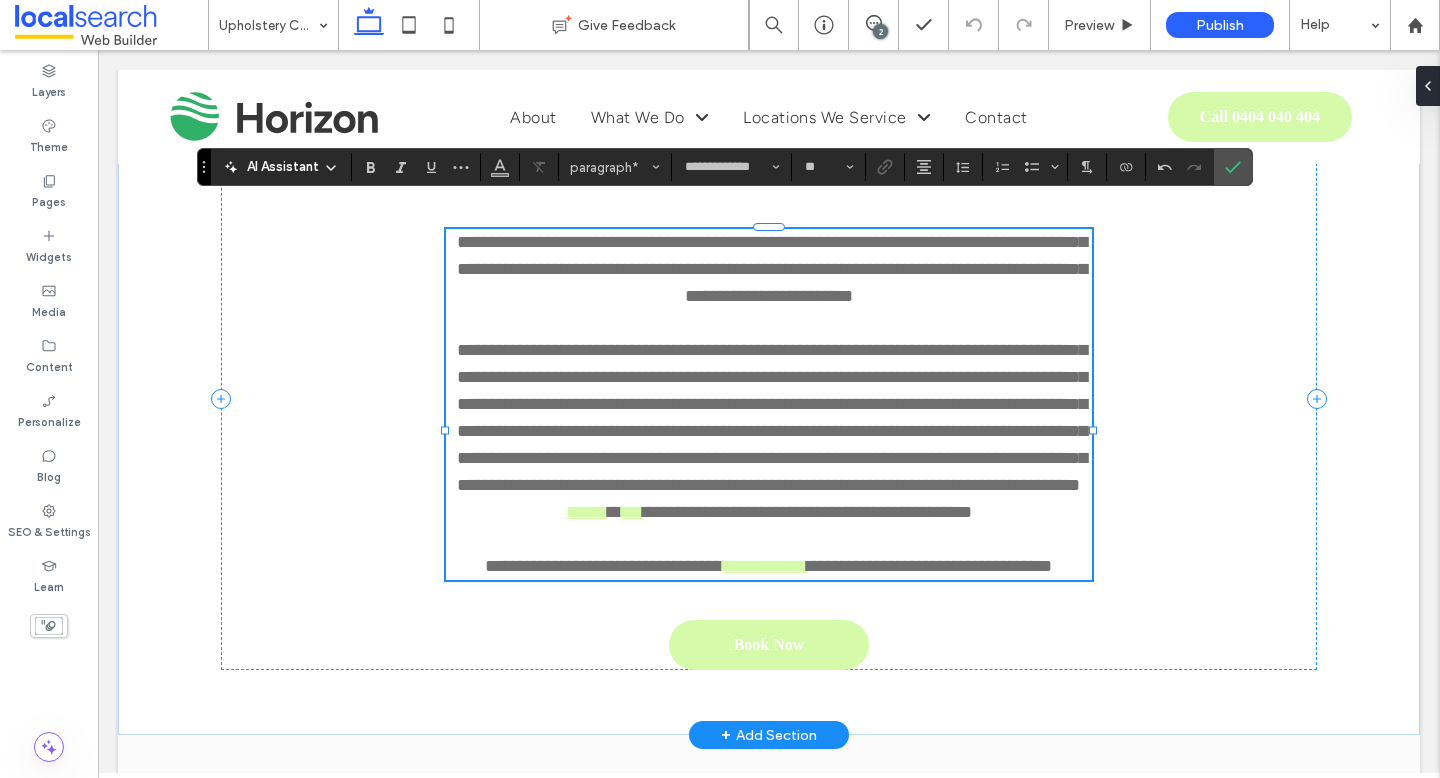 click on "**********" at bounding box center [807, 512] 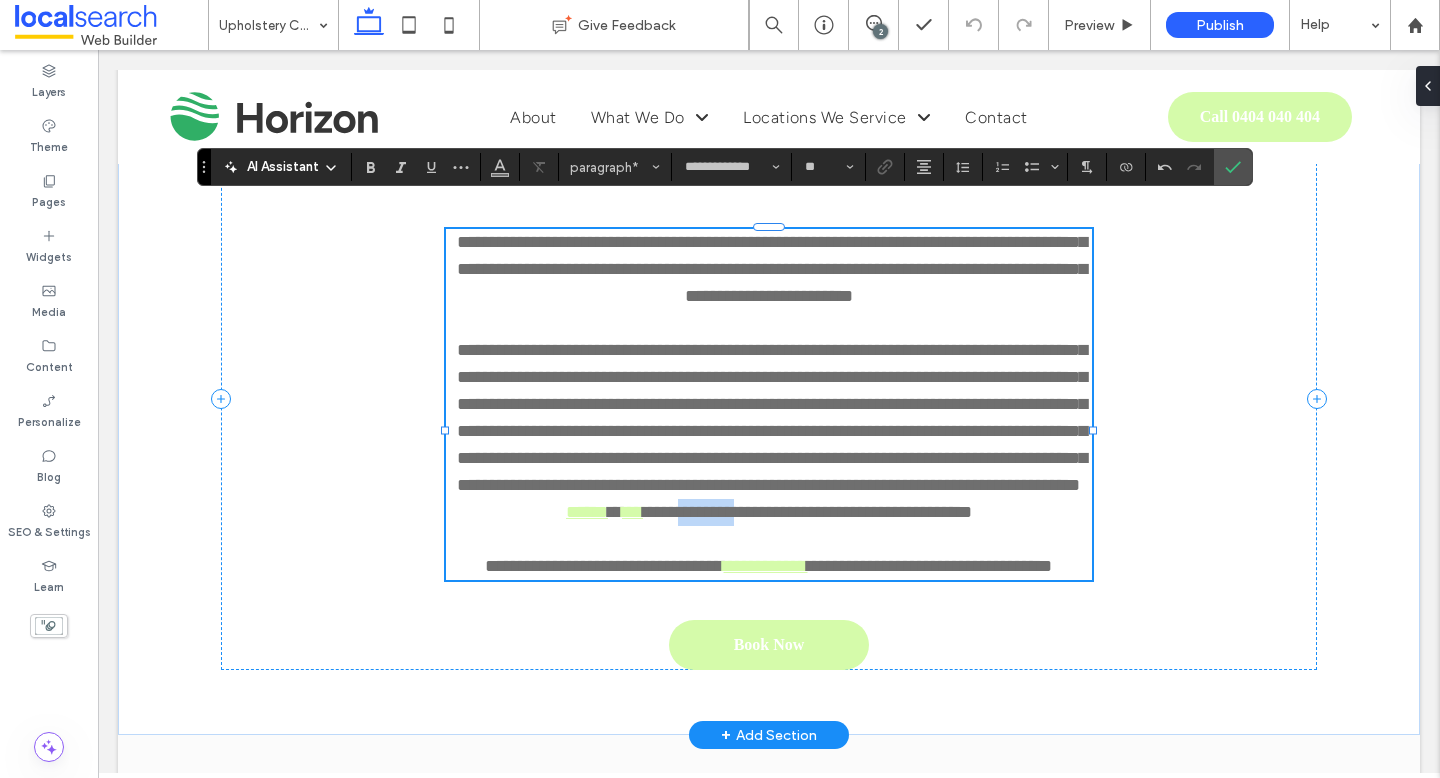 click on "**********" at bounding box center (807, 512) 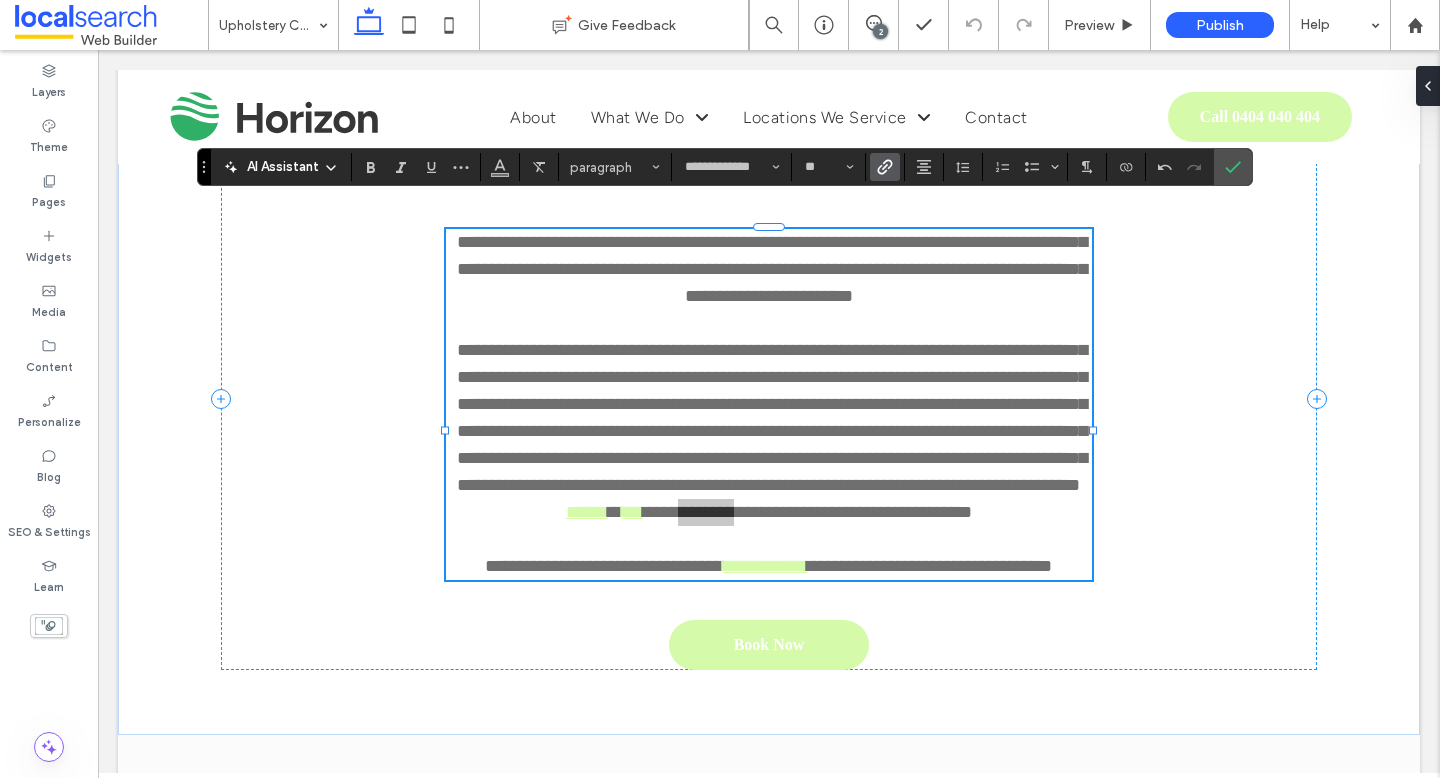 click 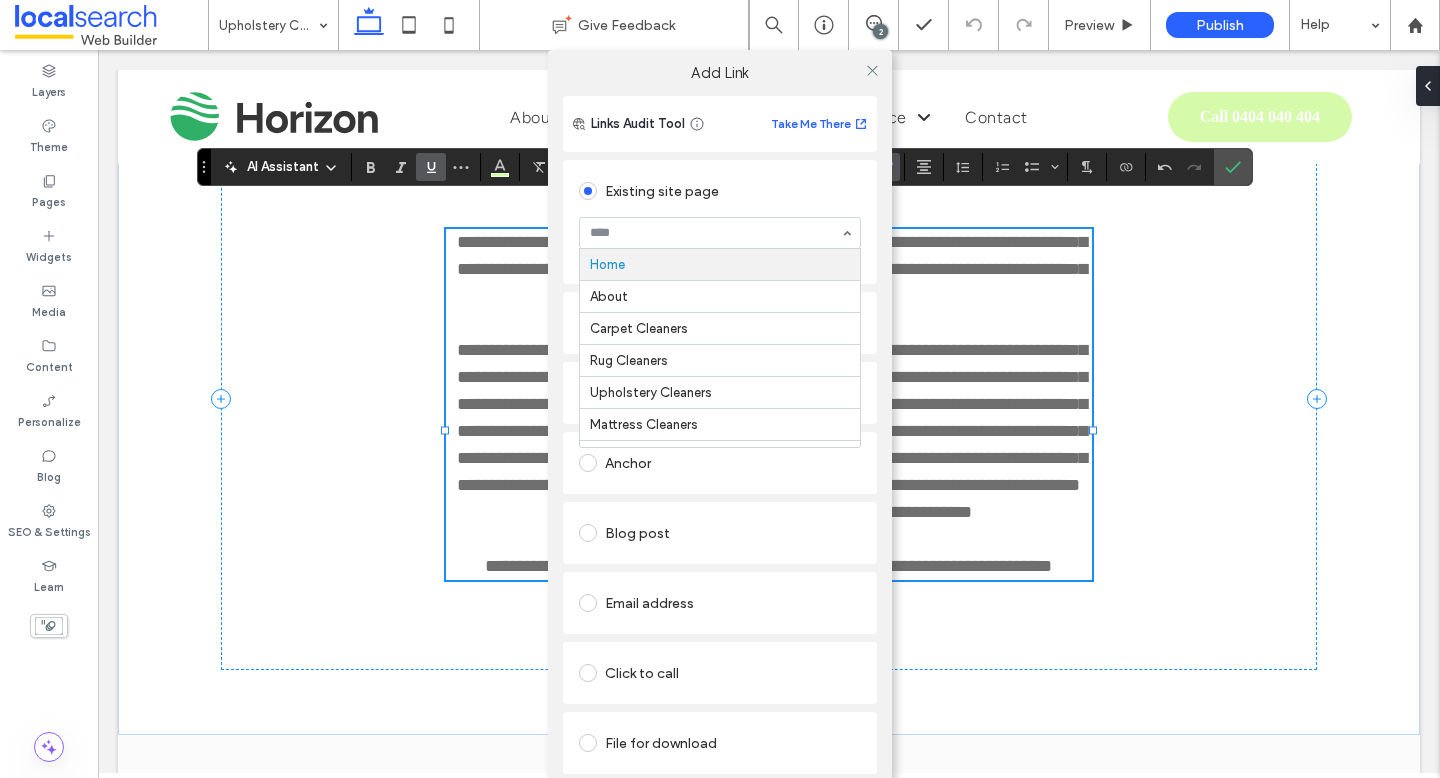 type on "********" 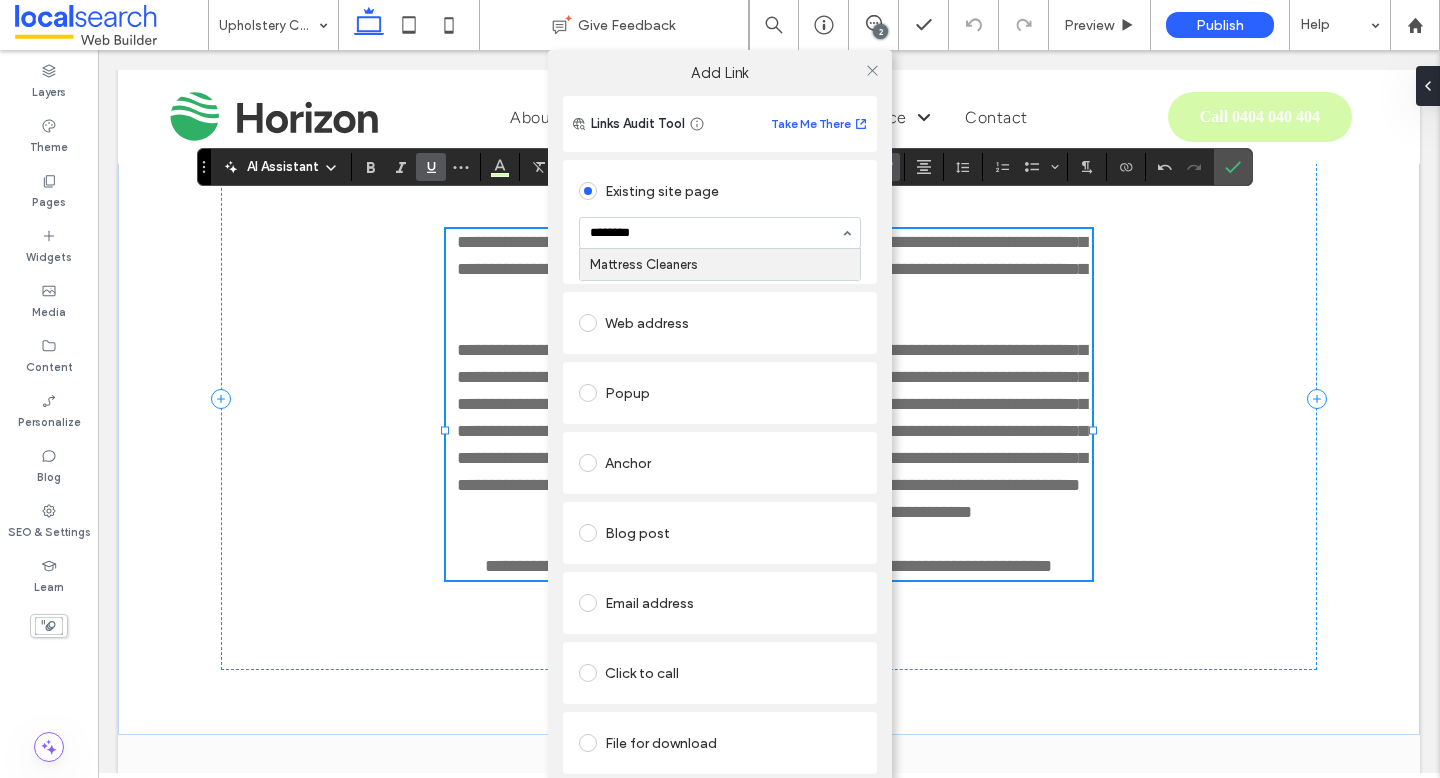 type 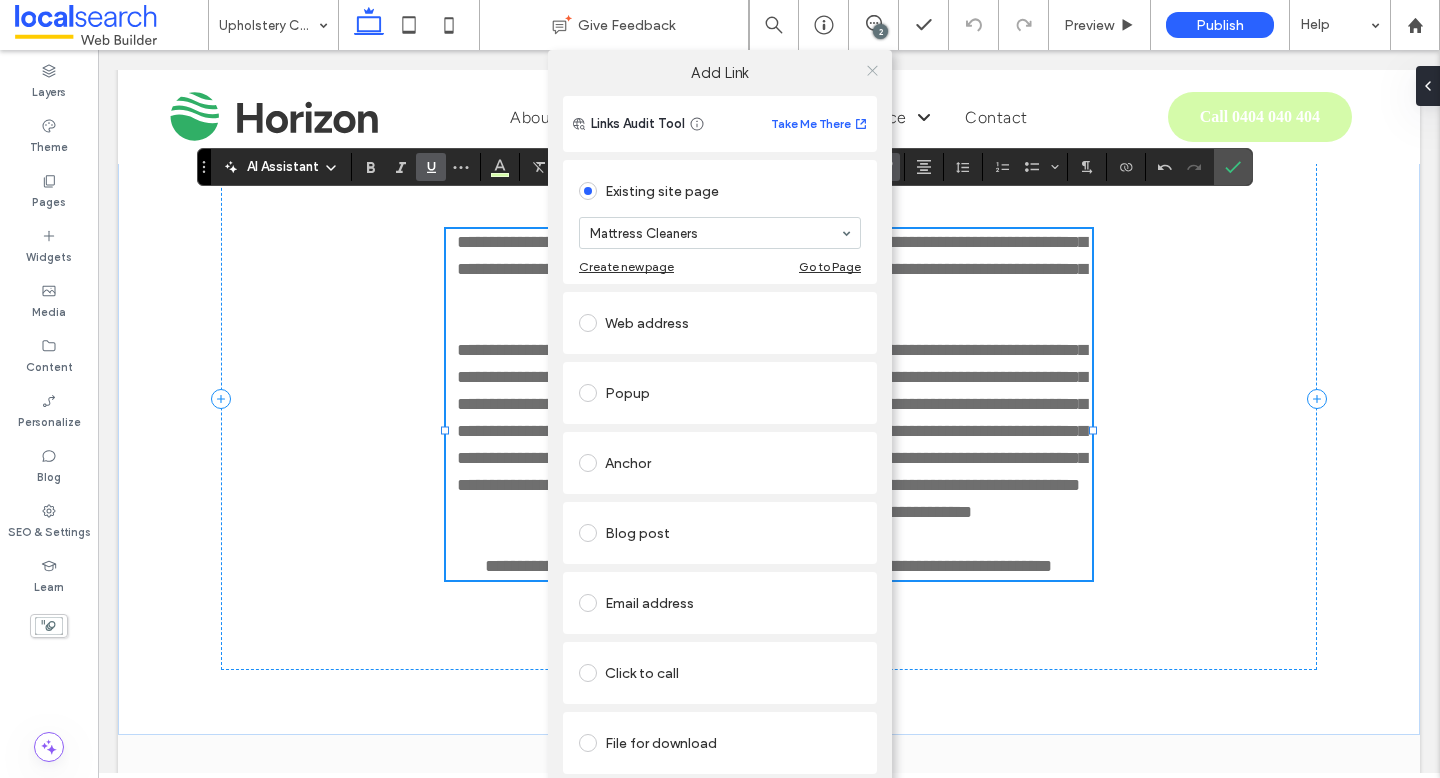 click 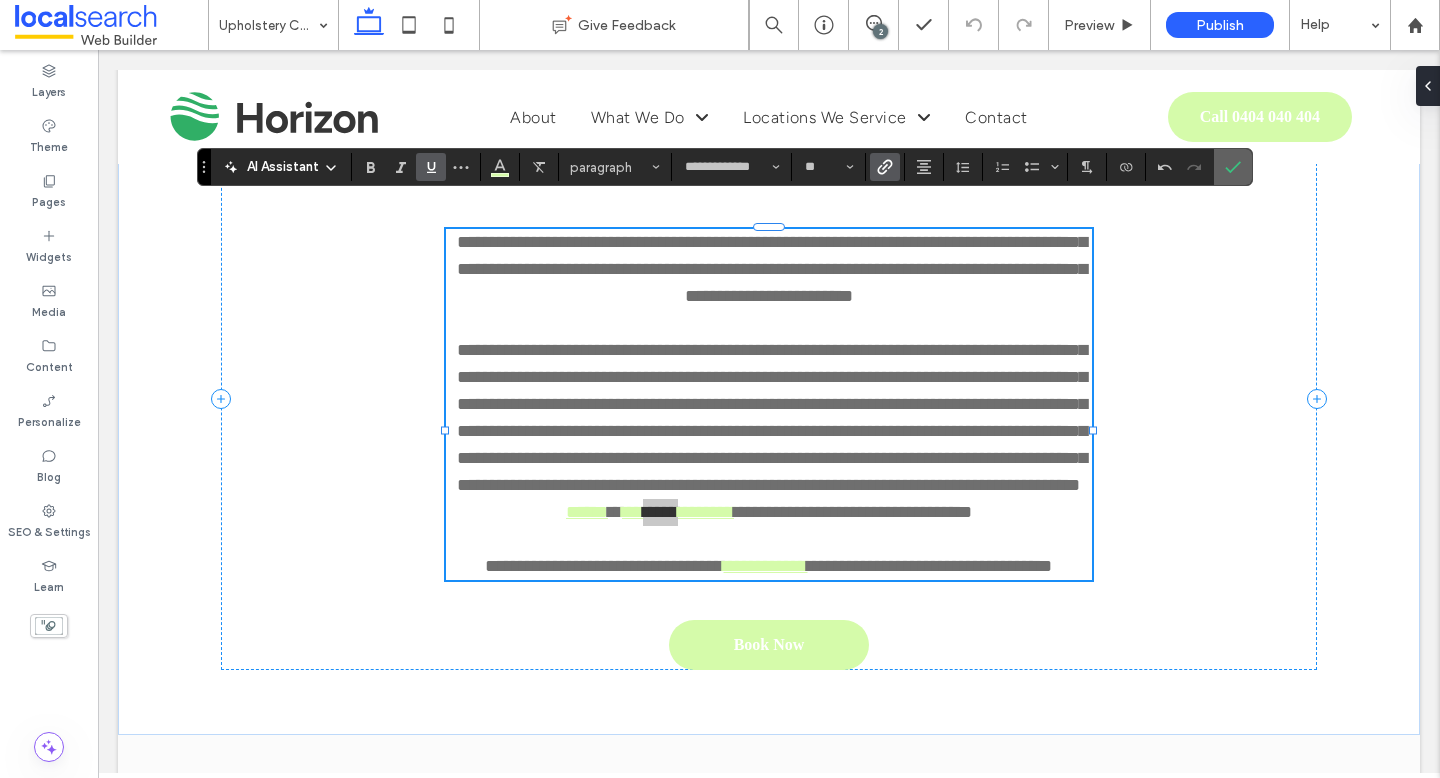 click at bounding box center [1233, 167] 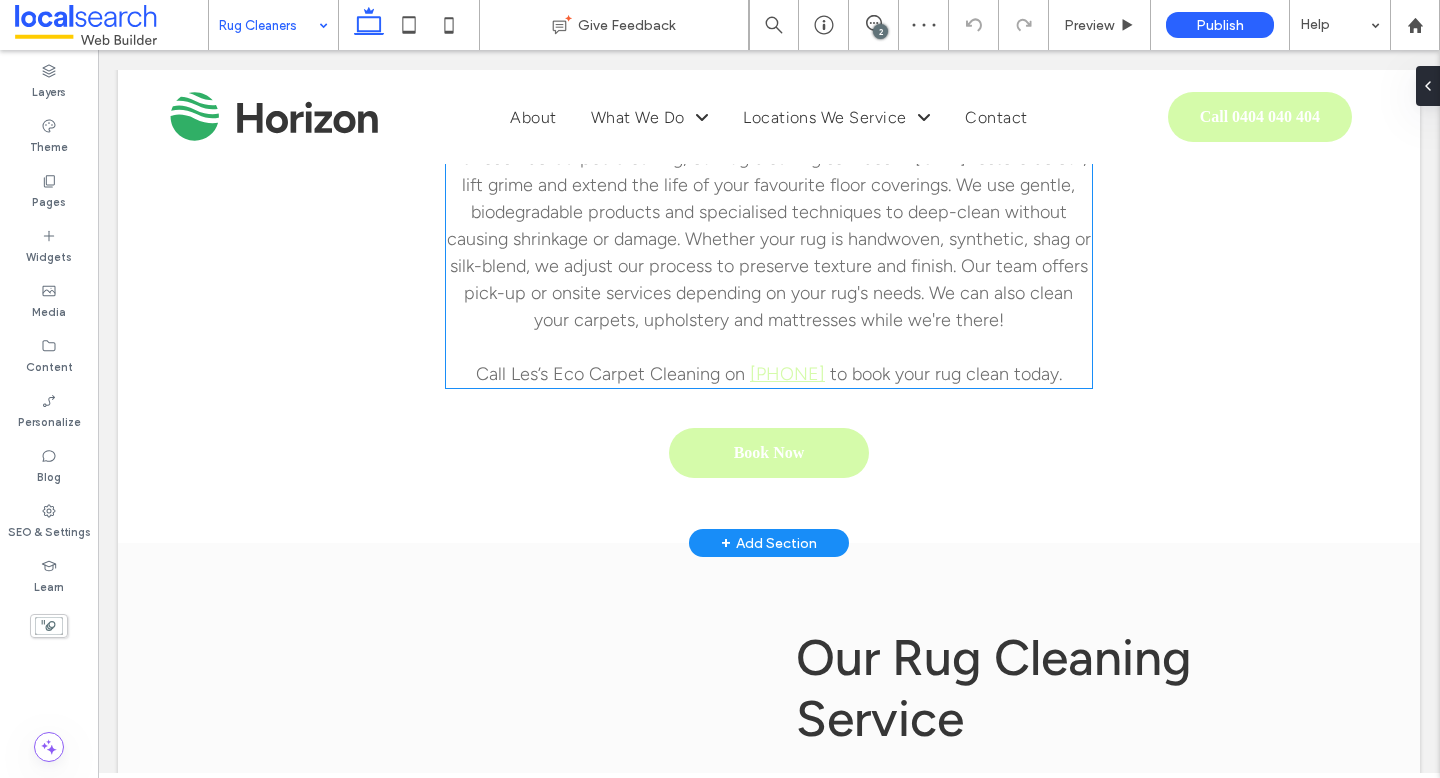click on "At Les’s Eco Carpet Cleaning, our rug cleaning services in Byron Bay restore colour, lift grime and extend the life of your favourite floor coverings. We use gentle, biodegradable products and specialised techniques to deep-clean without causing shrinkage or damage. Whether your rug is handwoven, synthetic, shag or silk-blend, we adjust our process to preserve texture and finish. Our team offers pick-up or onsite services depending on your rug's needs. We can also clean your carpets, upholstery and mattresses while we're there!" at bounding box center (769, 239) 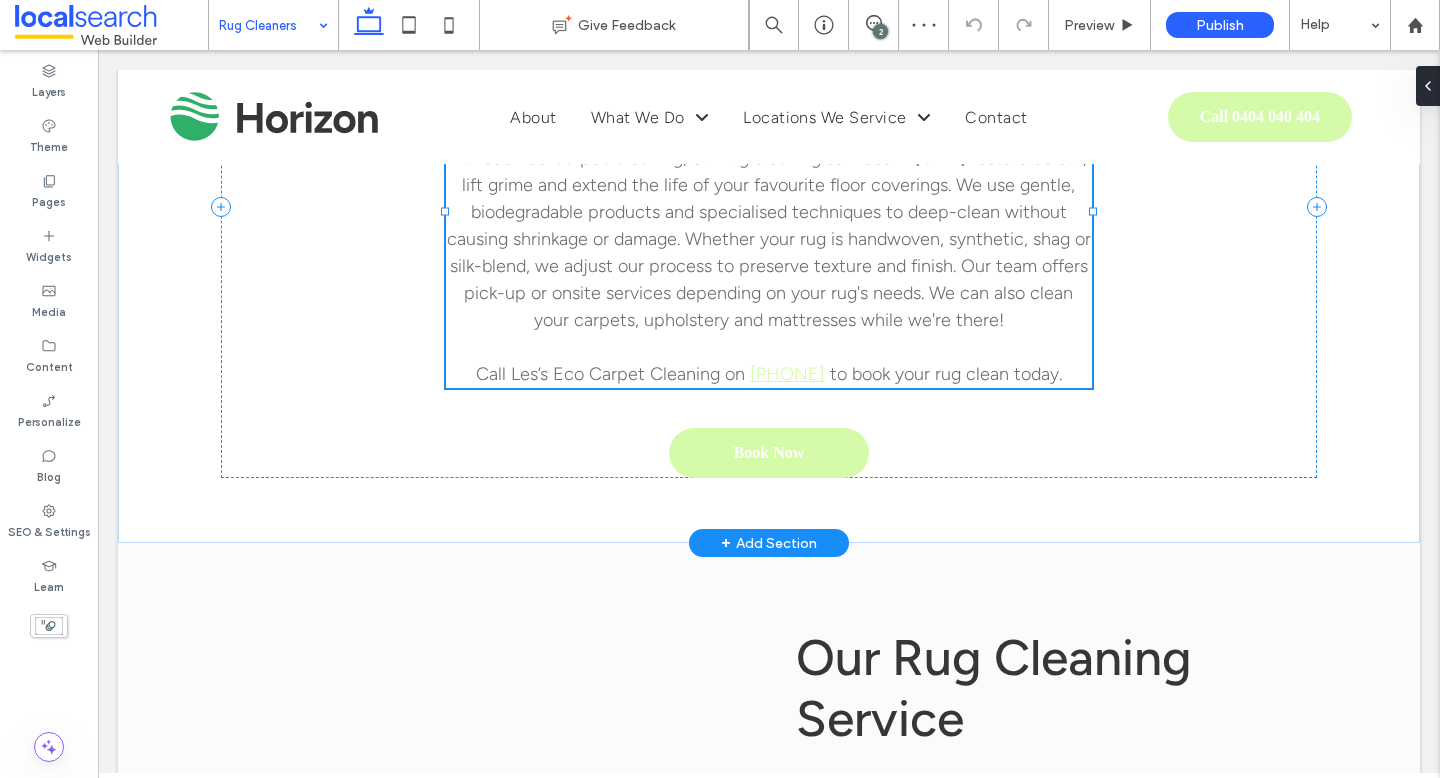 click on "Rugs are often the centrepiece of a room—but they also endure a lot of wear, spills and daily dirt. From hallway runners to delicate wool or Persian rugs, each piece needs care tailored to its fibres and dyes.
At Les’s Eco Carpet Cleaning, our rug cleaning services in Byron Bay restore colour, lift grime and extend the life of your favourite floor coverings. We use gentle, biodegradable products and specialised techniques to deep-clean without causing shrinkage or damage. Whether your rug is handwoven, synthetic, shag or silk-blend, we adjust our process to preserve texture and finish. Our team offers pick-up or onsite services depending on your rug's needs. We can also clean your carpets, upholstery and mattresses while we're there!
Call Les’s Eco Carpet Cleaning on
0429 802 966   to book your rug clean today." at bounding box center [769, 212] 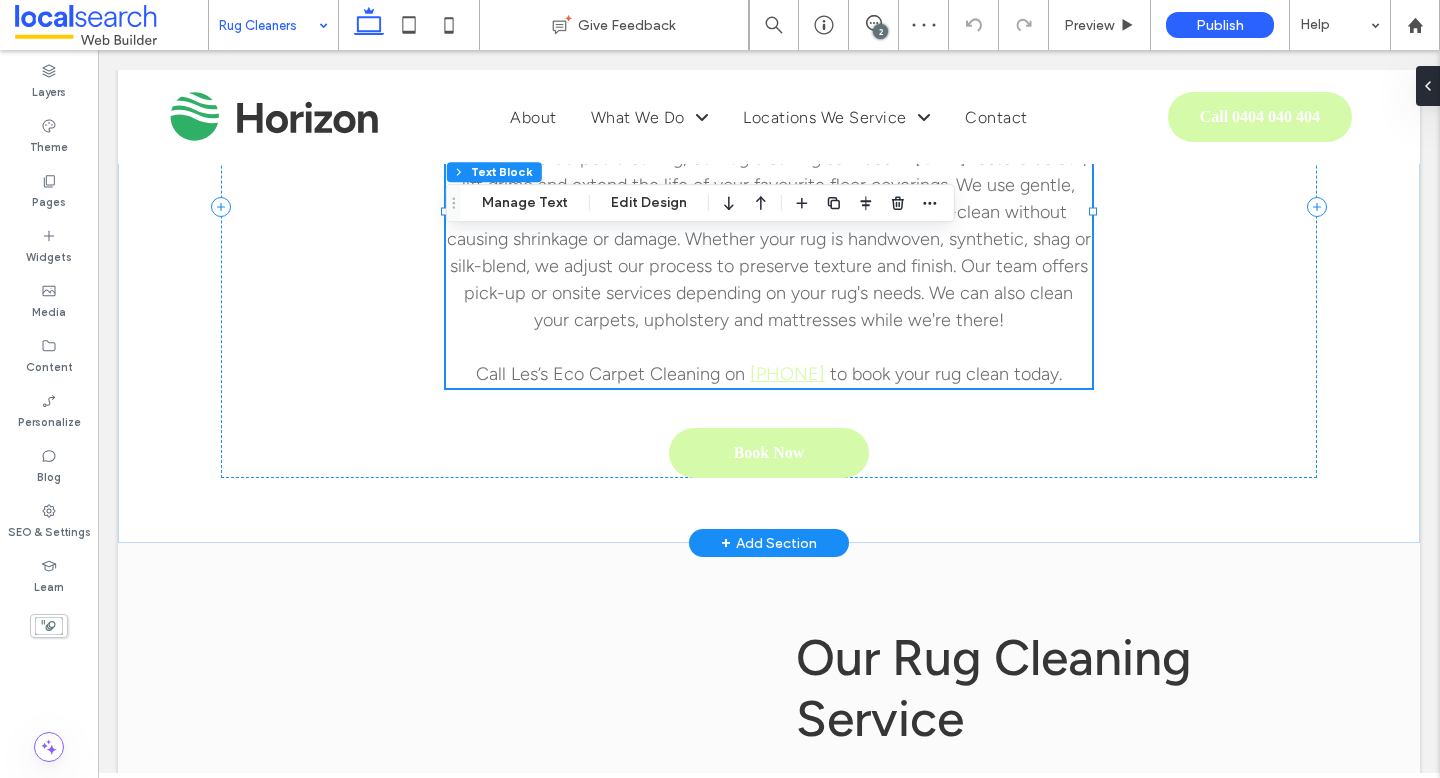 type on "**********" 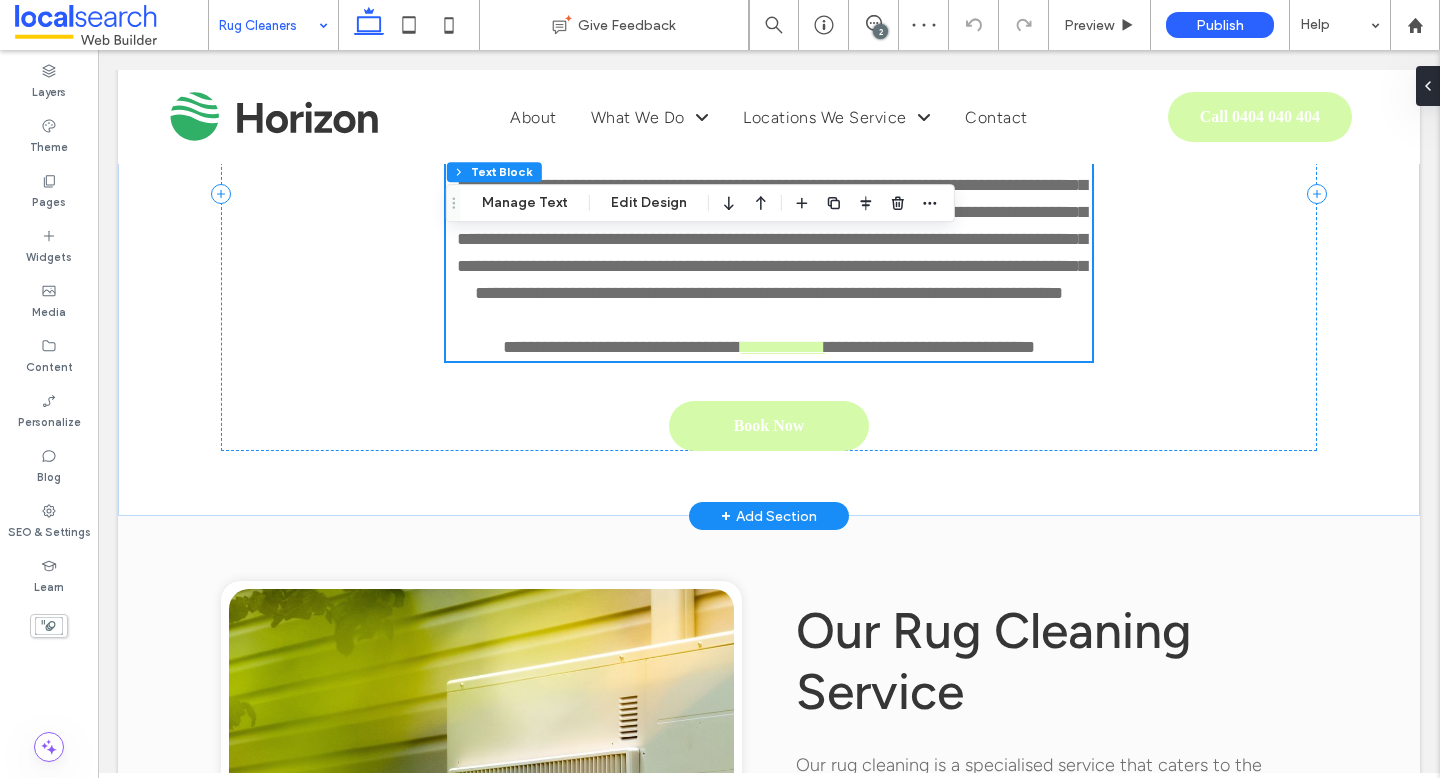 scroll, scrollTop: 1238, scrollLeft: 0, axis: vertical 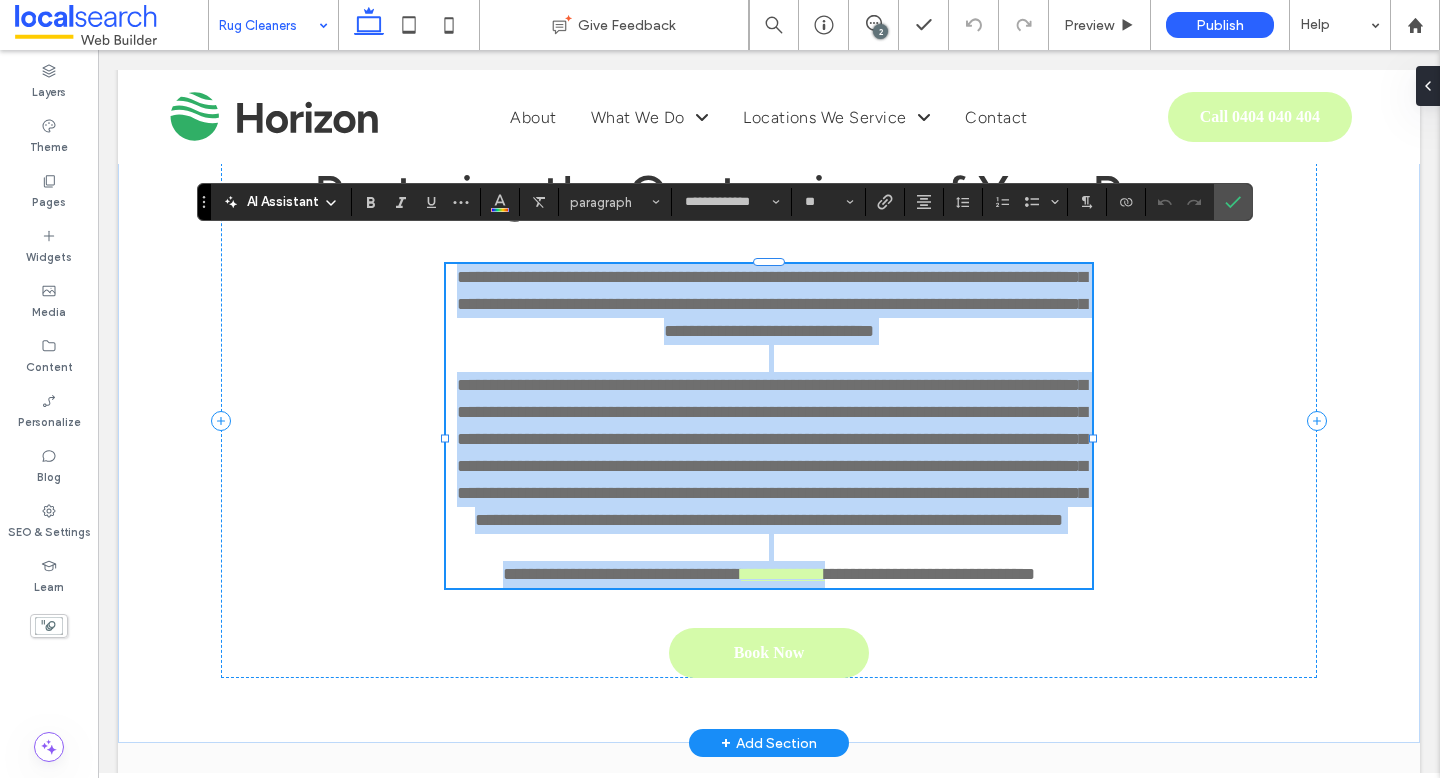 click on "**********" at bounding box center [772, 452] 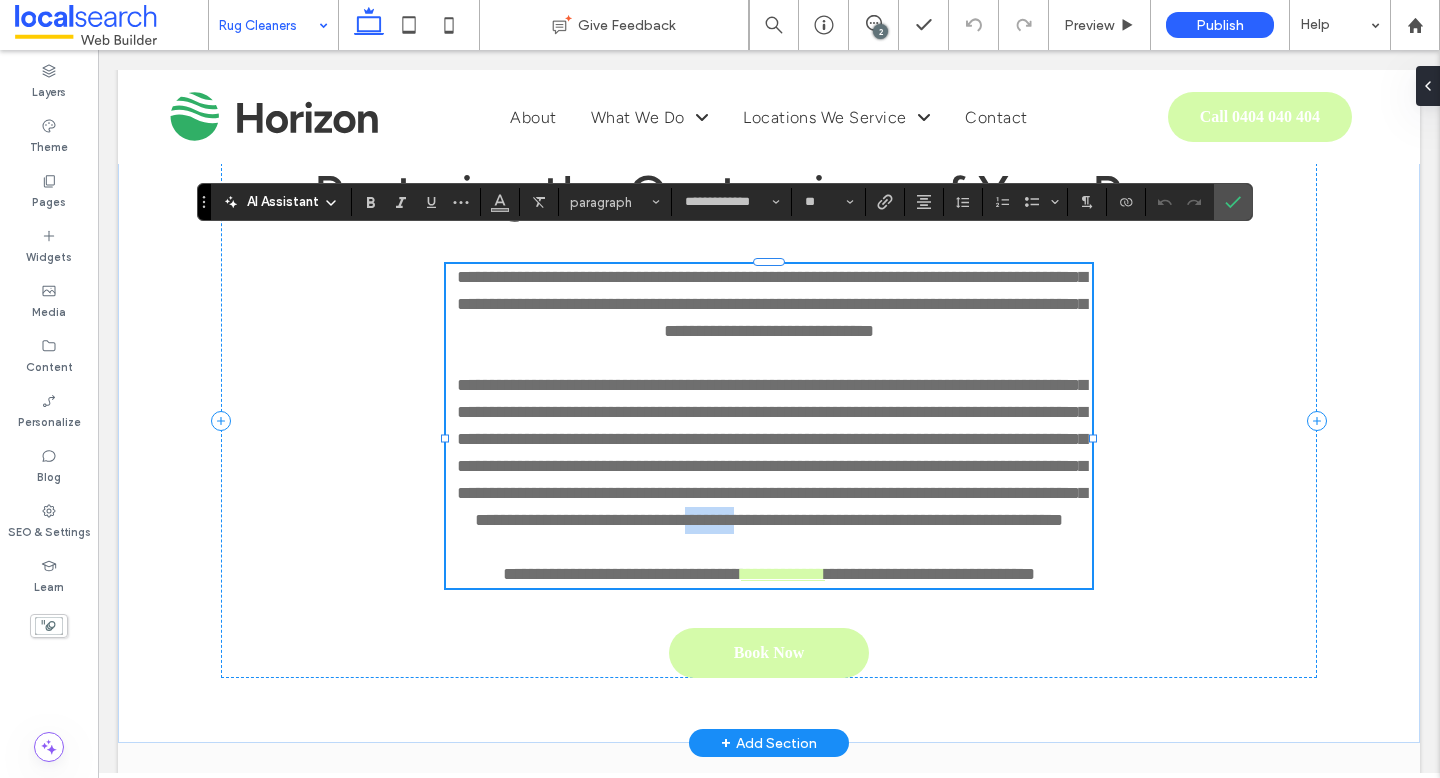 click on "**********" at bounding box center [772, 452] 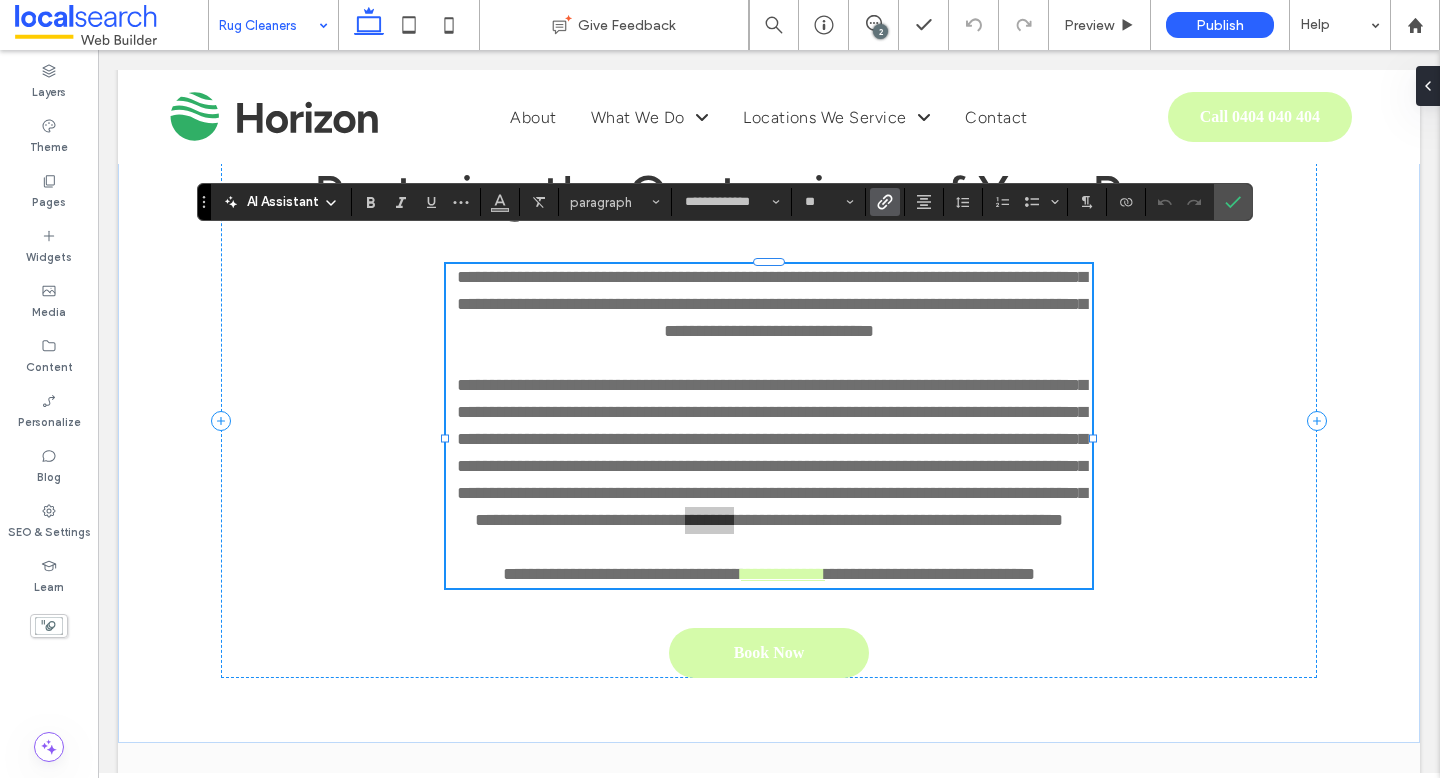 click 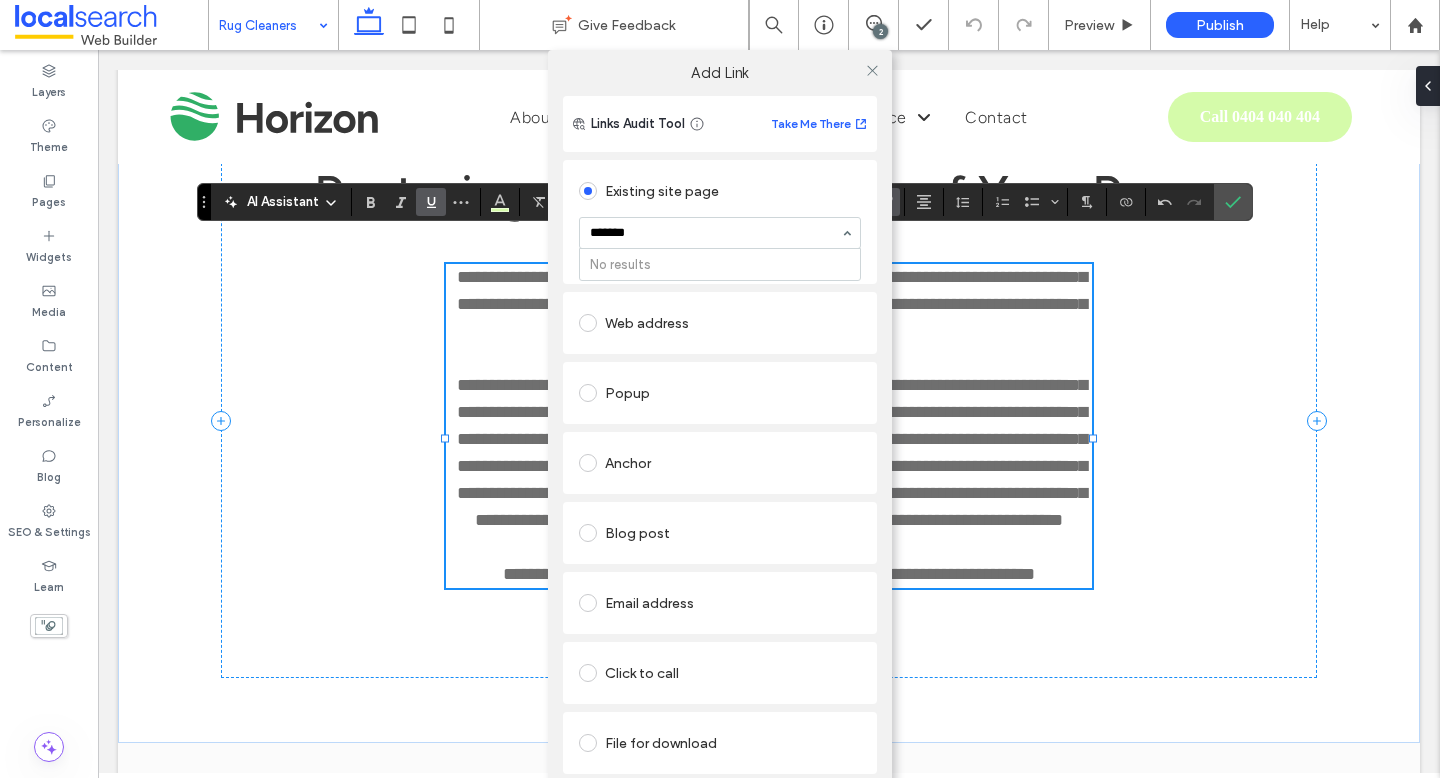 type on "******" 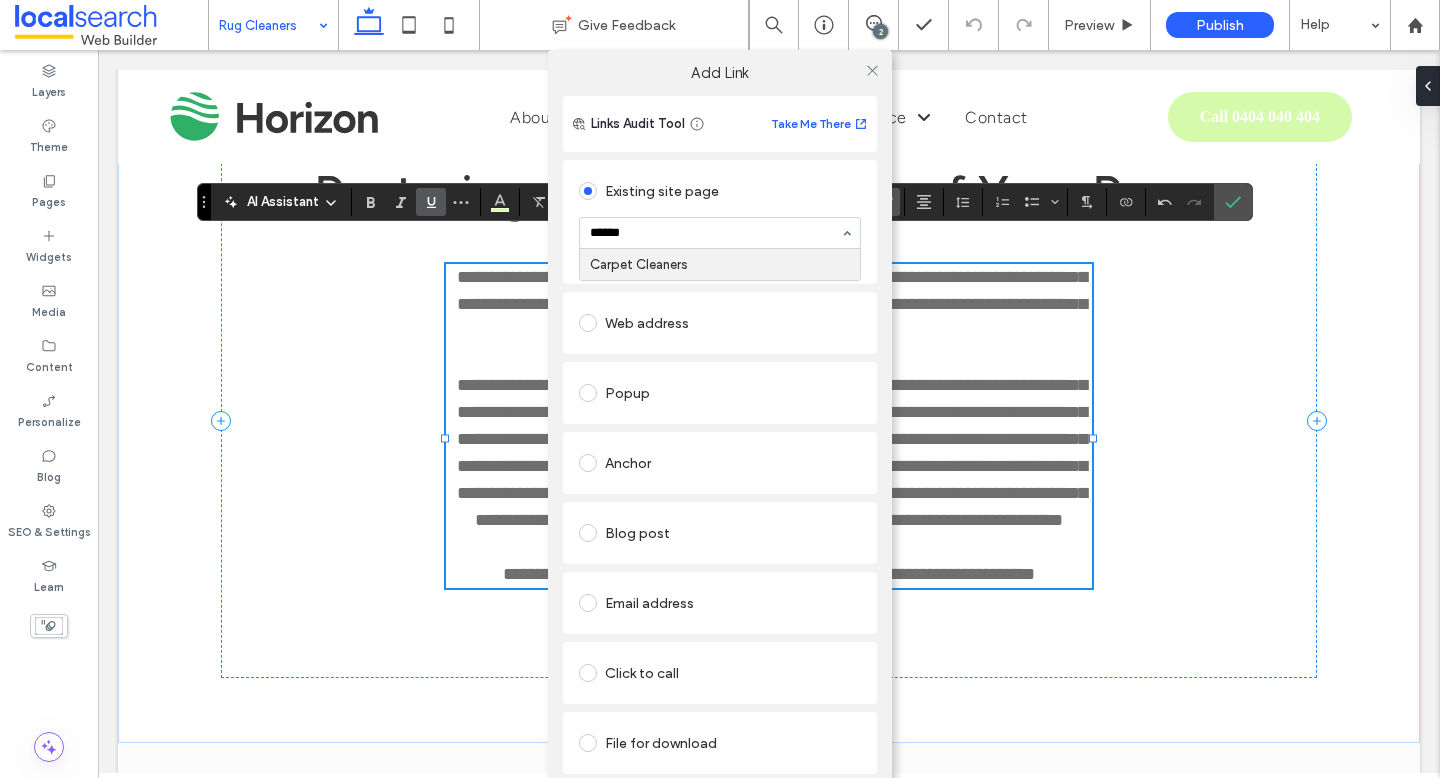 type 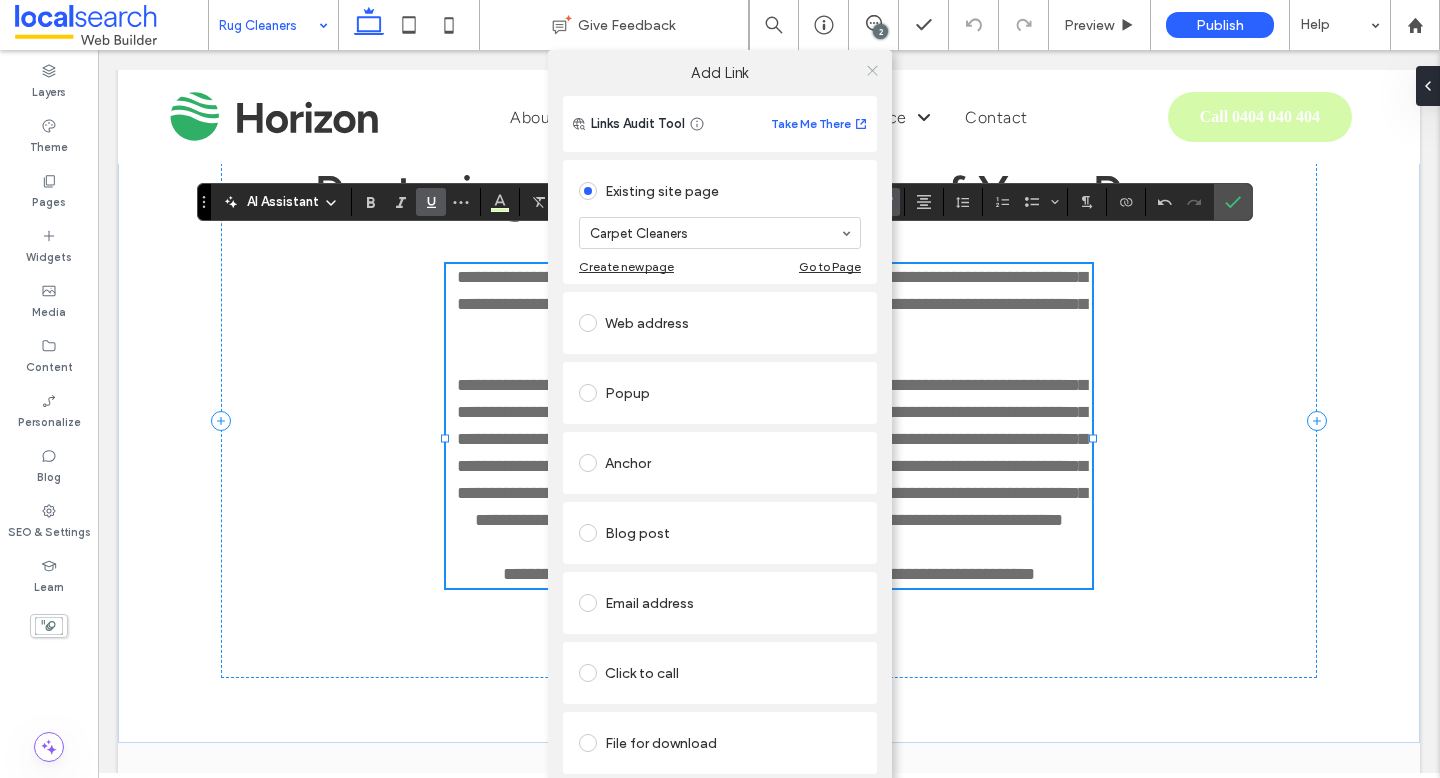 click 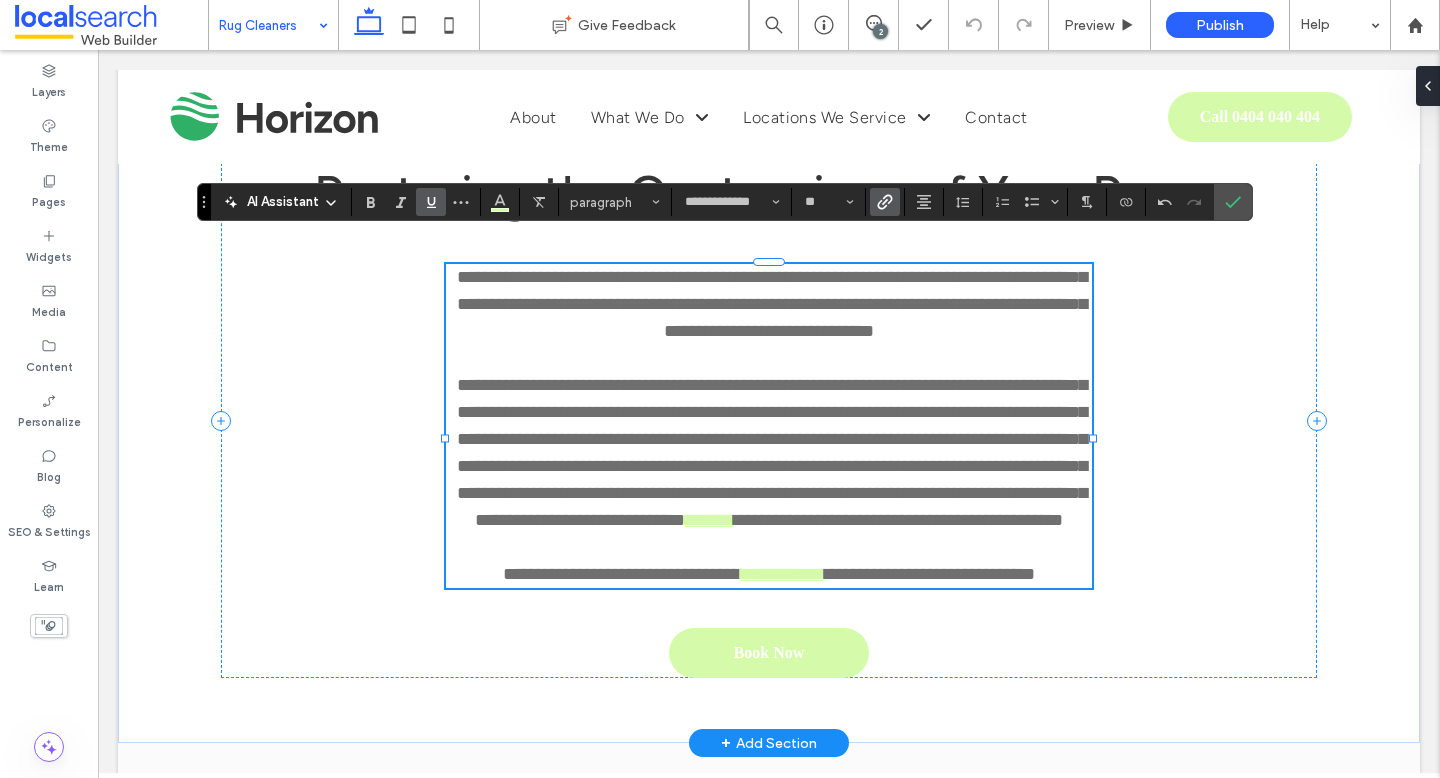 click on "**********" at bounding box center [898, 520] 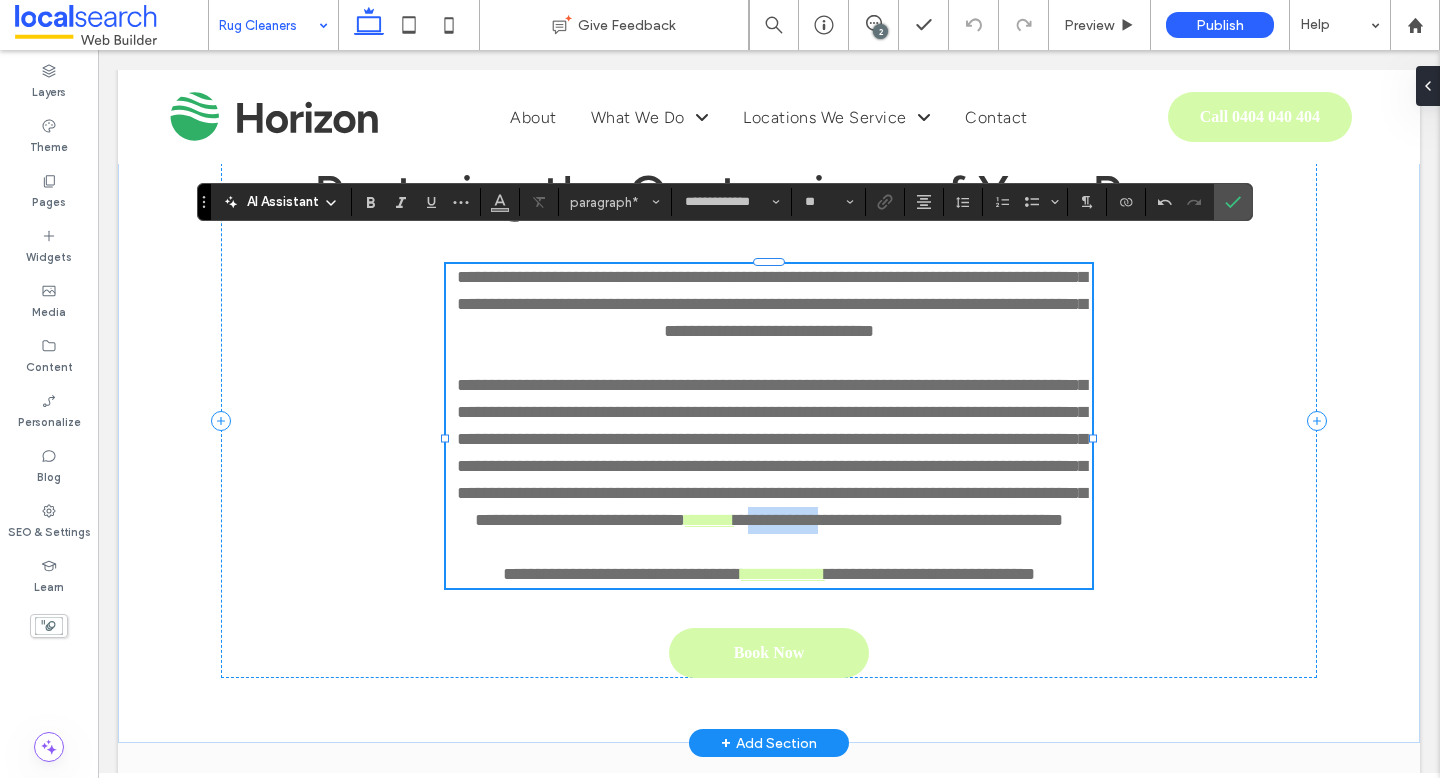 click on "**********" at bounding box center [898, 520] 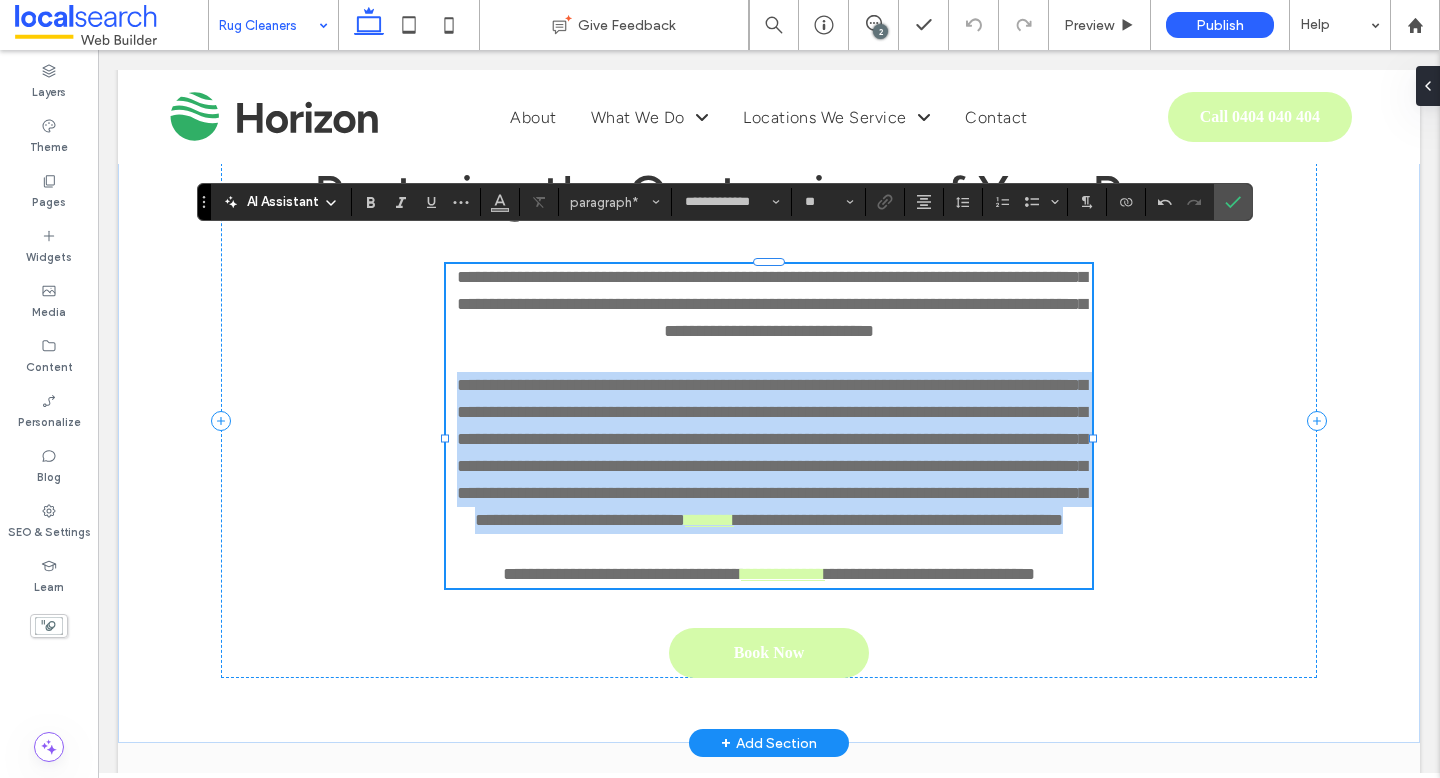click on "**********" at bounding box center [898, 520] 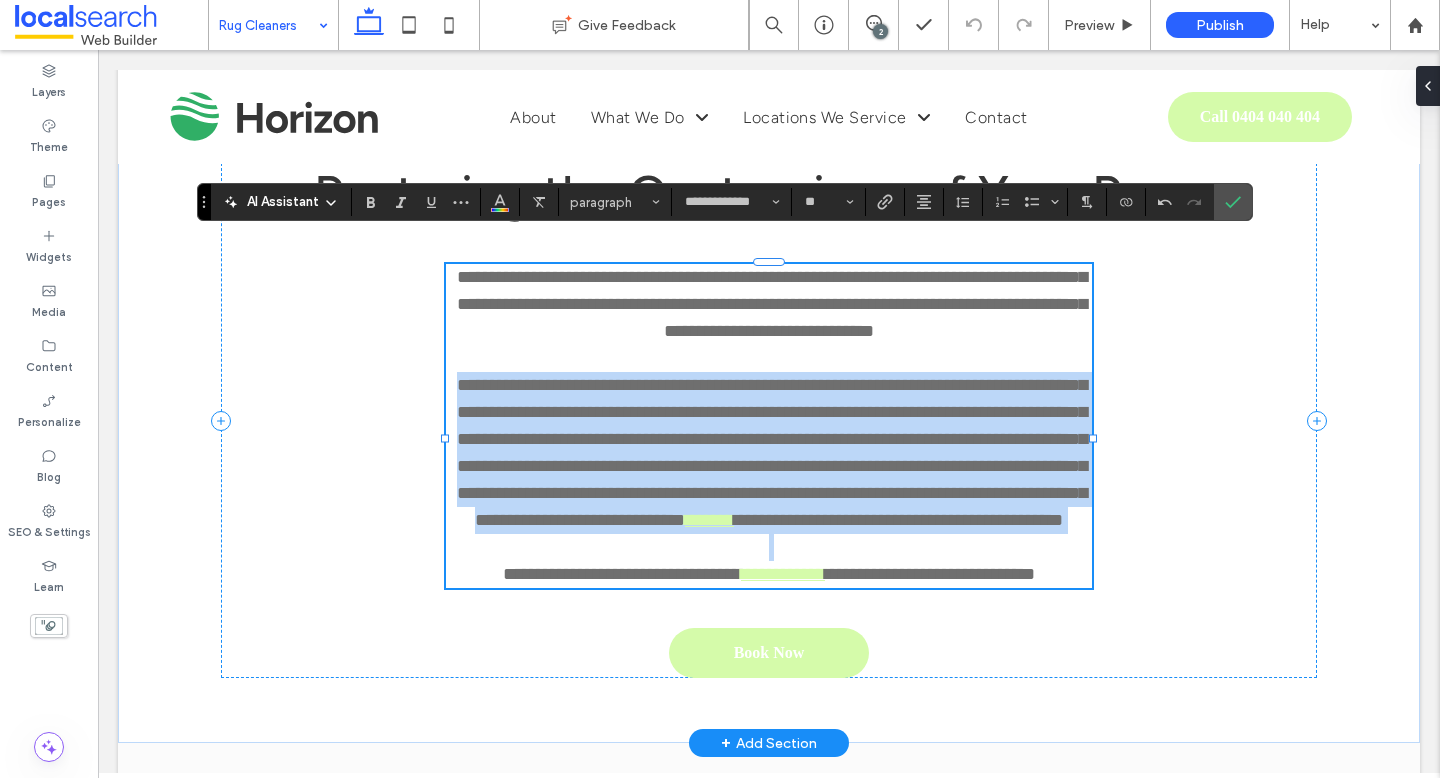 copy on "**********" 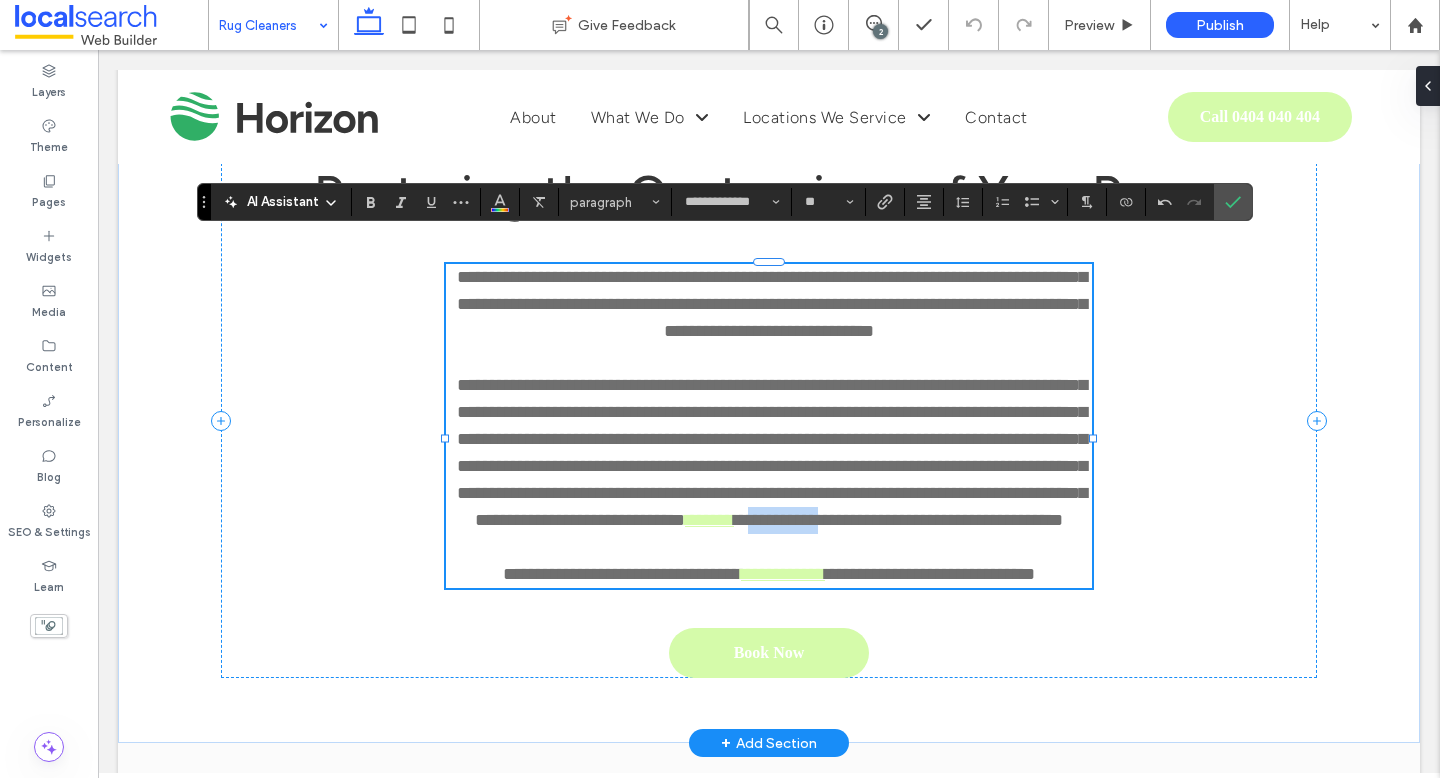 click on "**********" at bounding box center [898, 520] 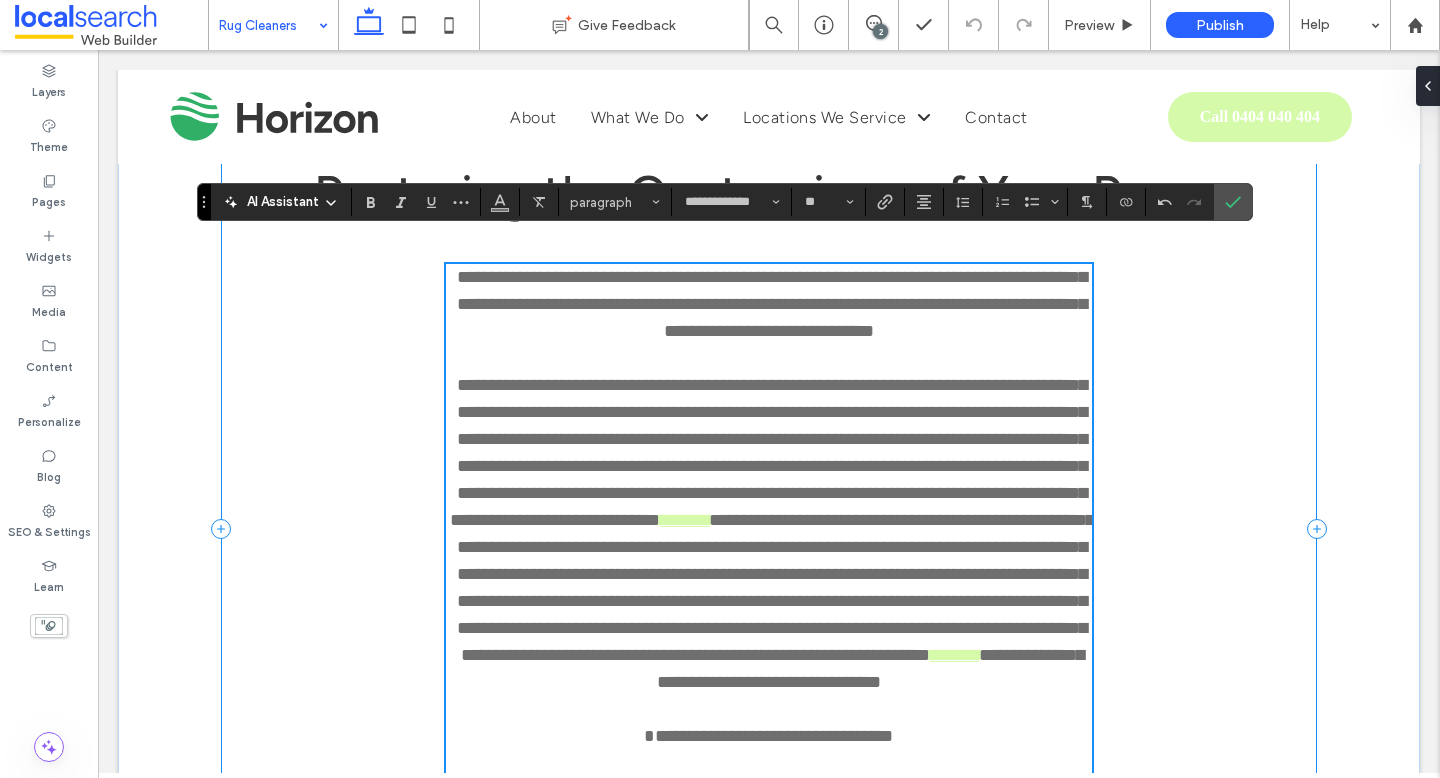 scroll, scrollTop: 0, scrollLeft: 0, axis: both 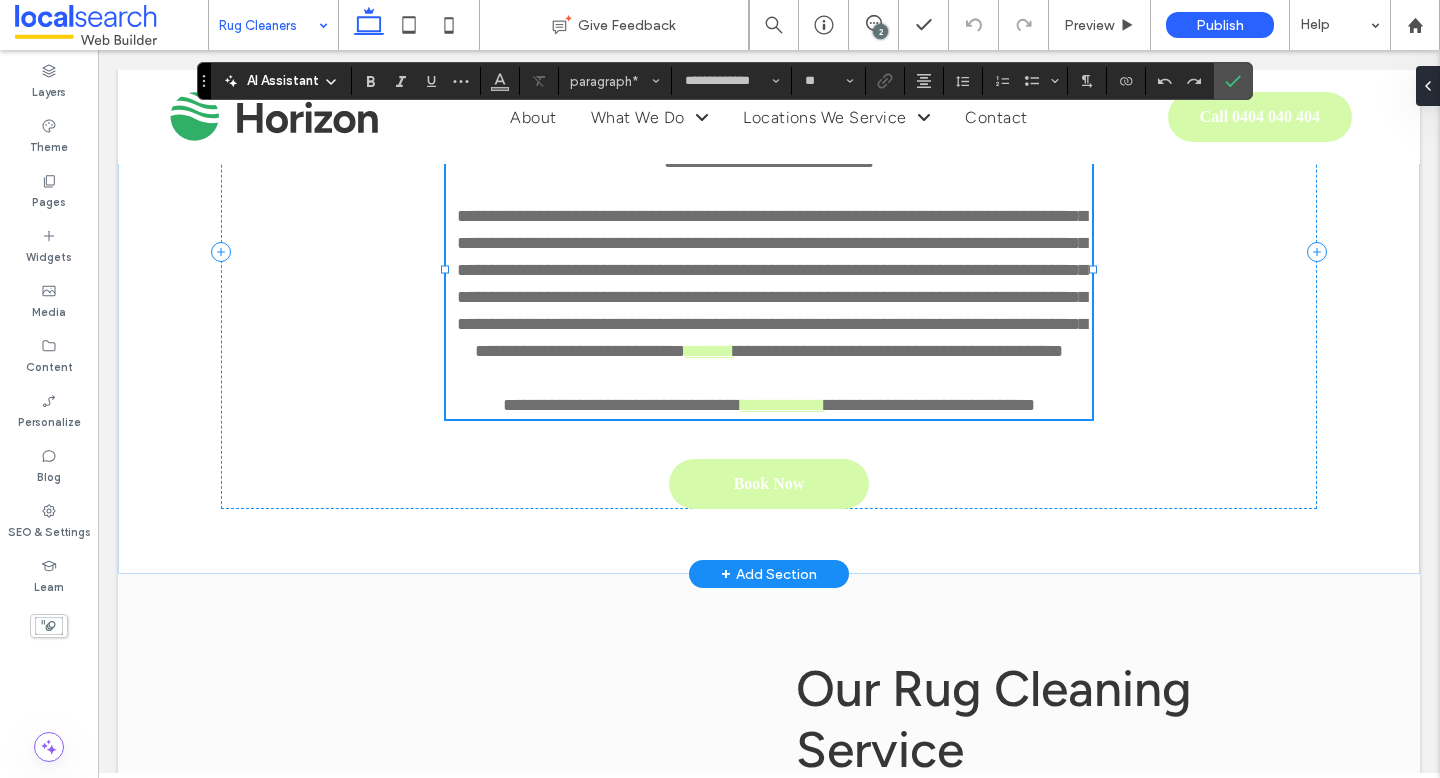 click on "**********" at bounding box center [898, 351] 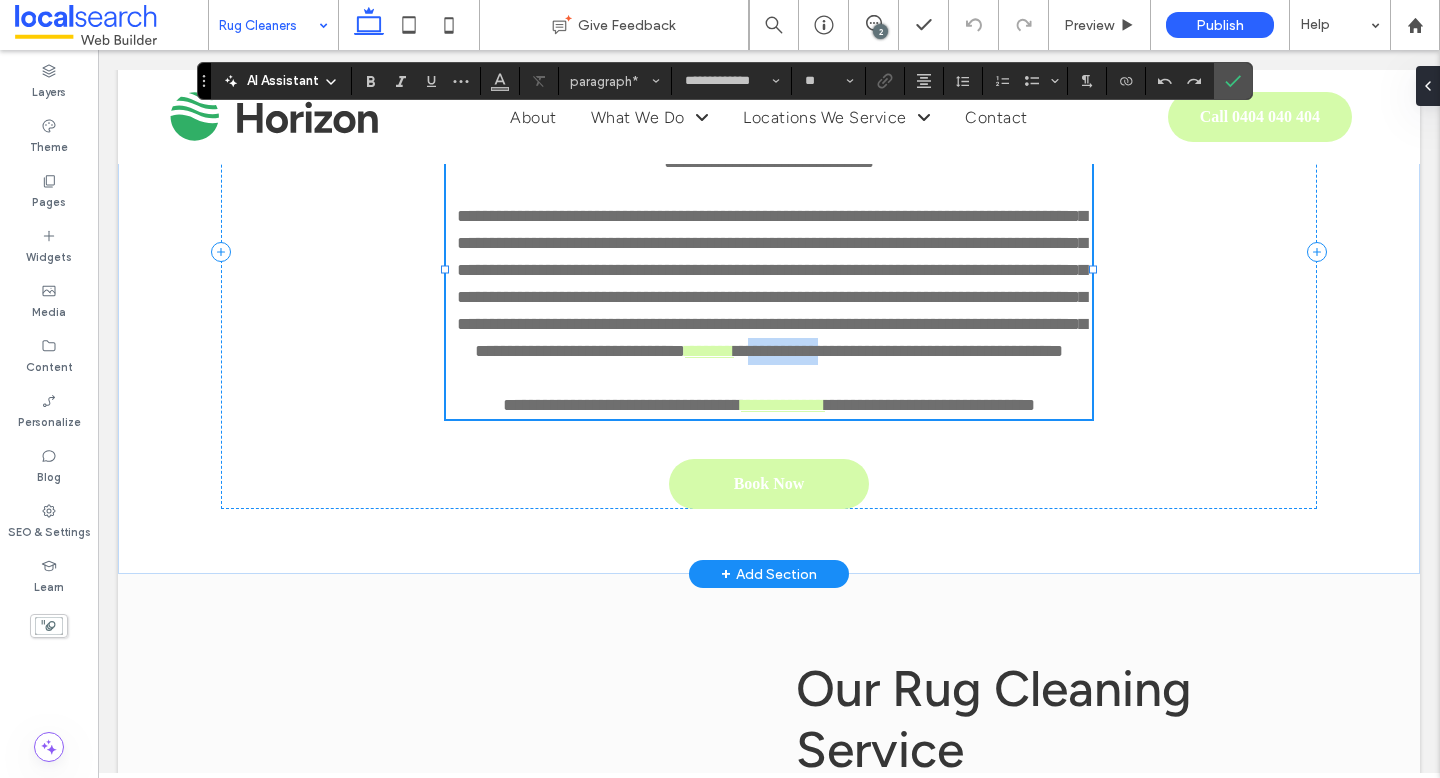 click on "**********" at bounding box center [898, 351] 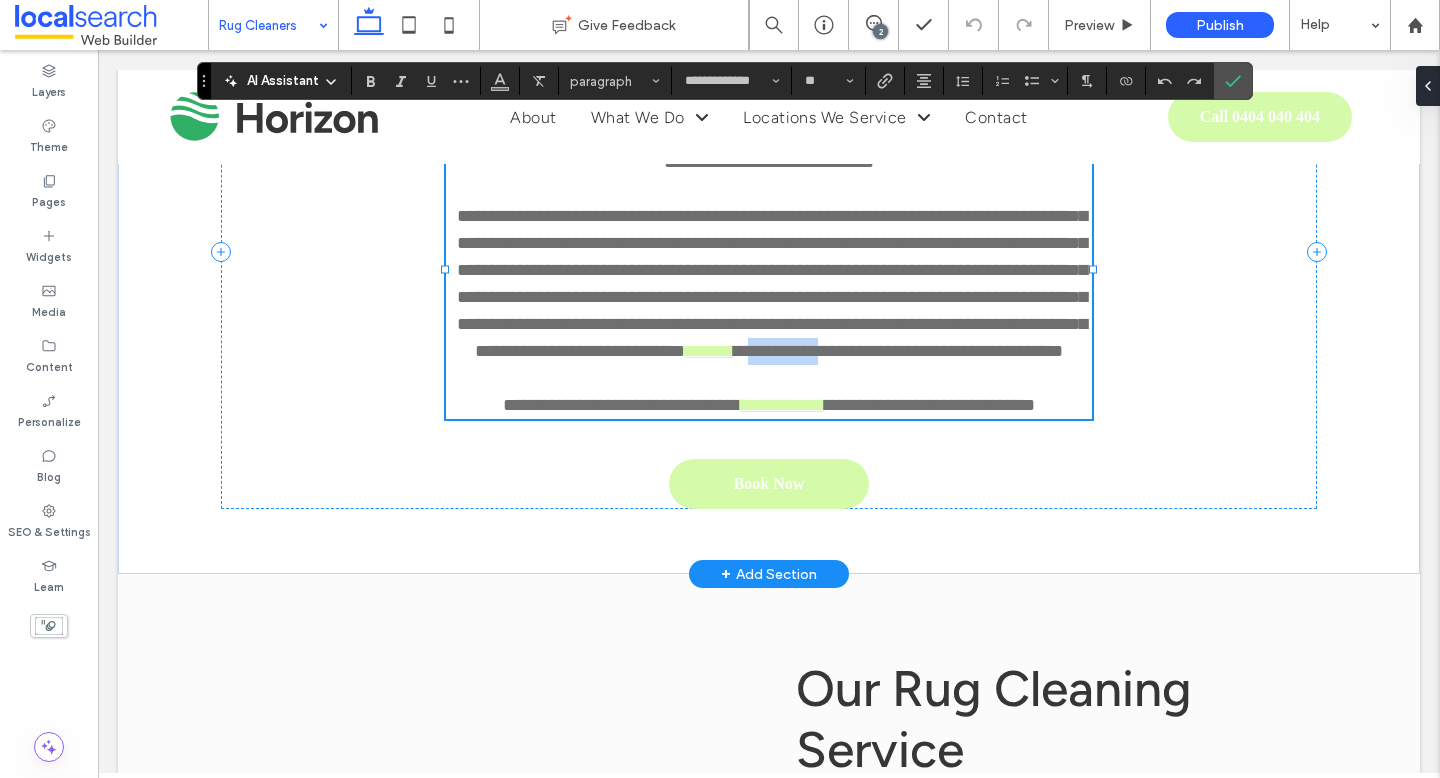 copy on "**********" 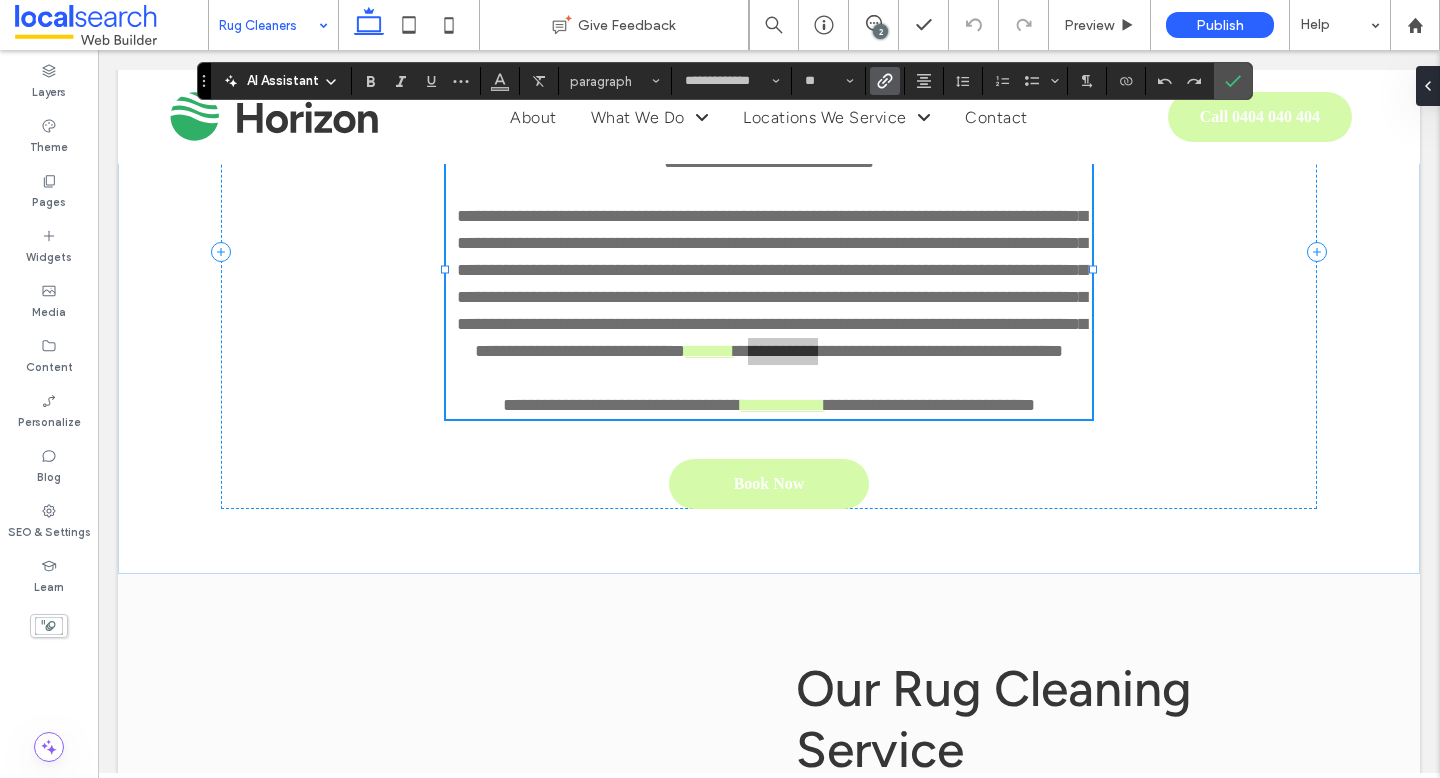 click 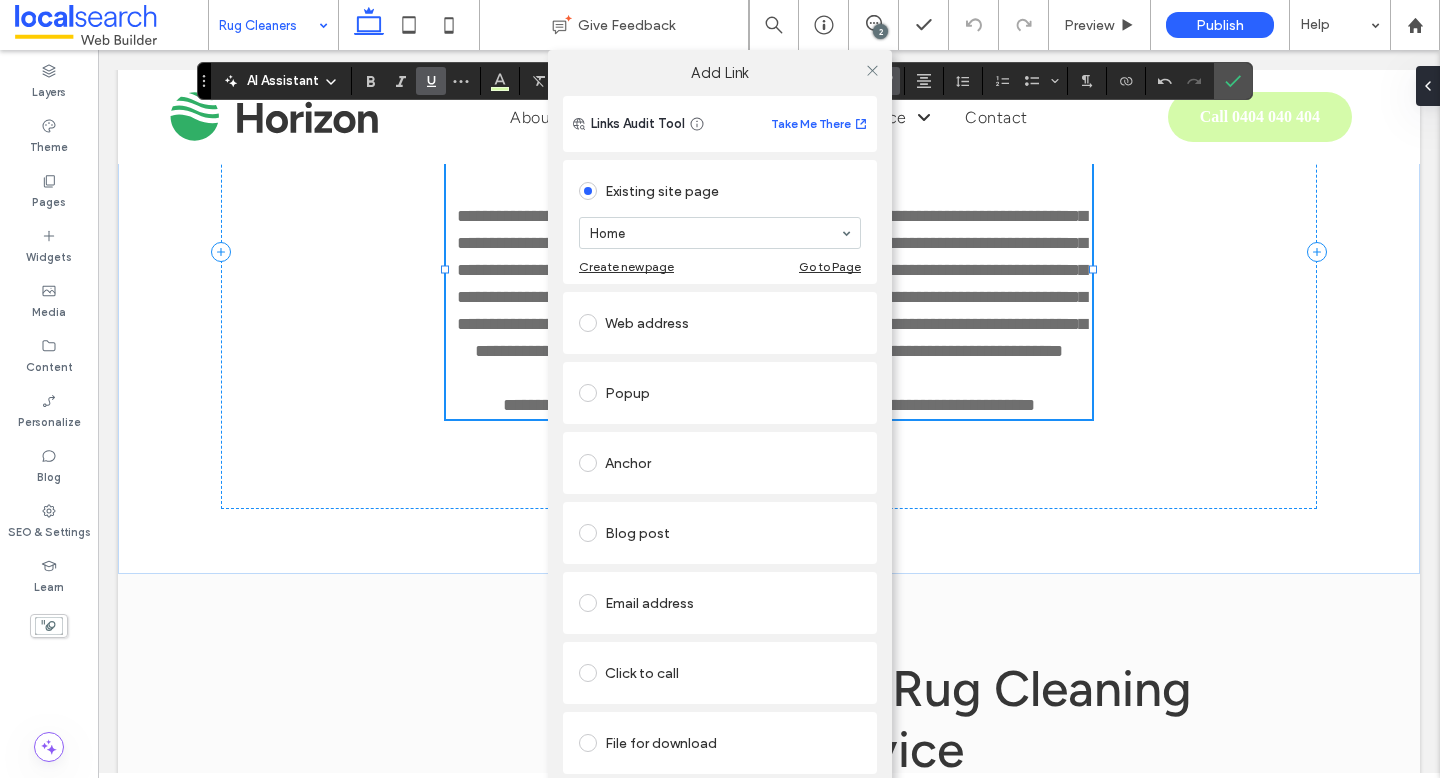 click on "Home" at bounding box center [720, 233] 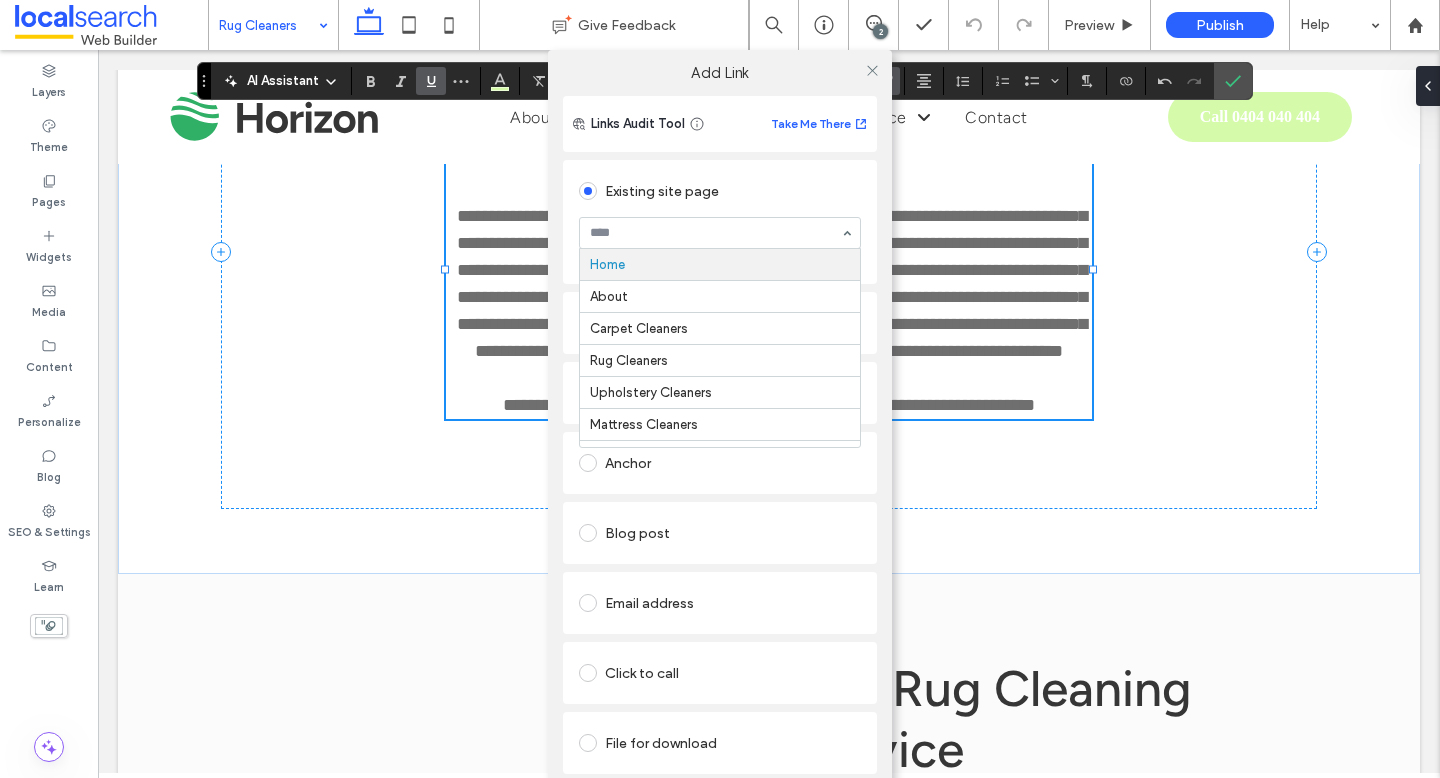 paste on "**********" 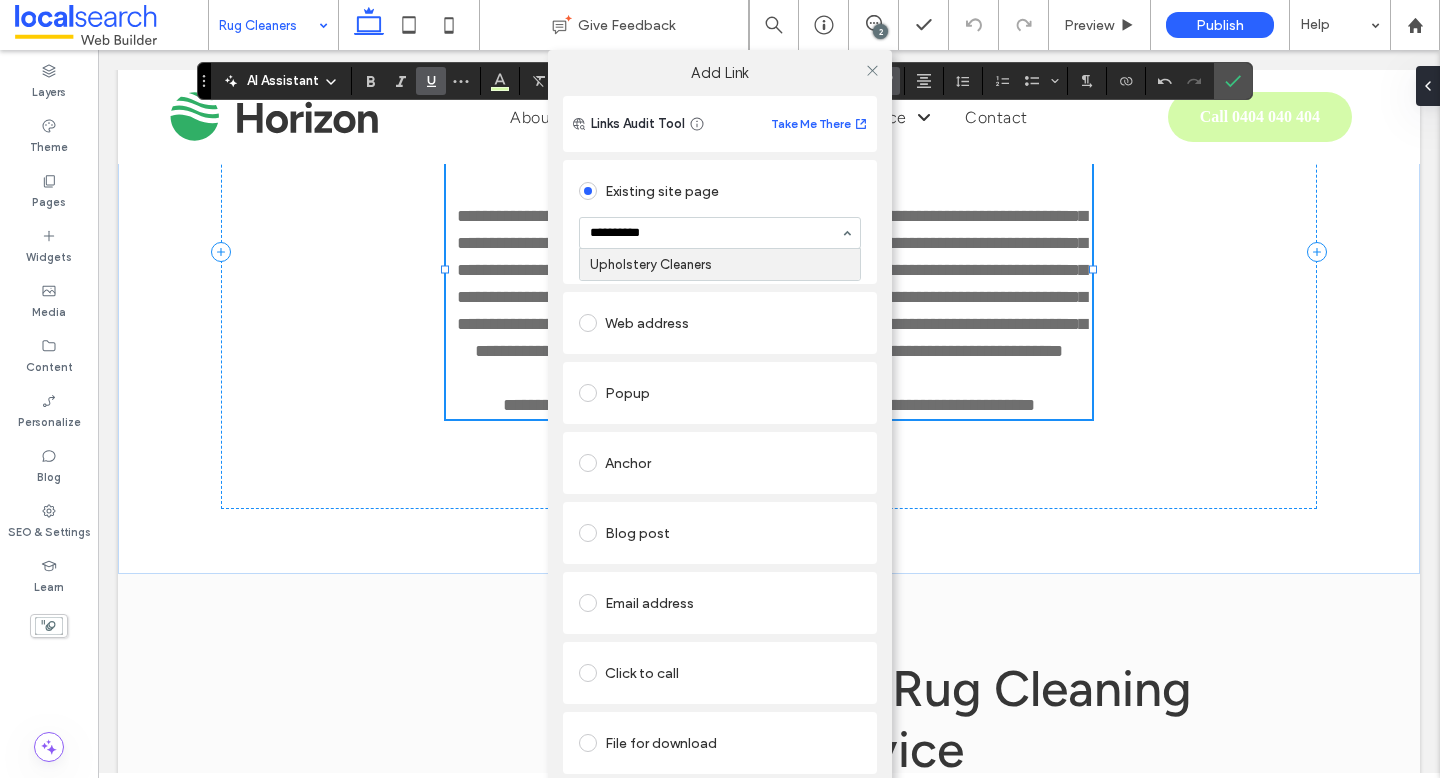 type 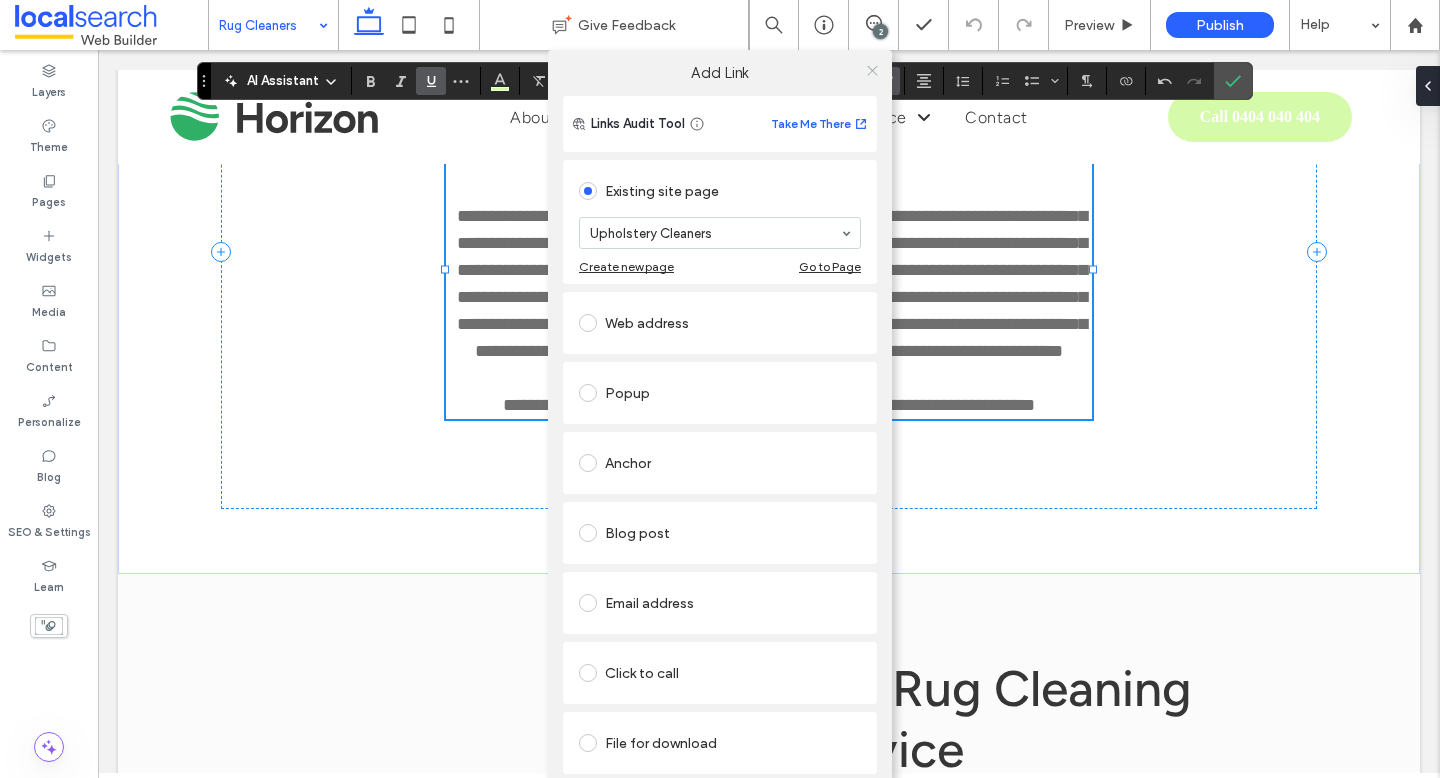click 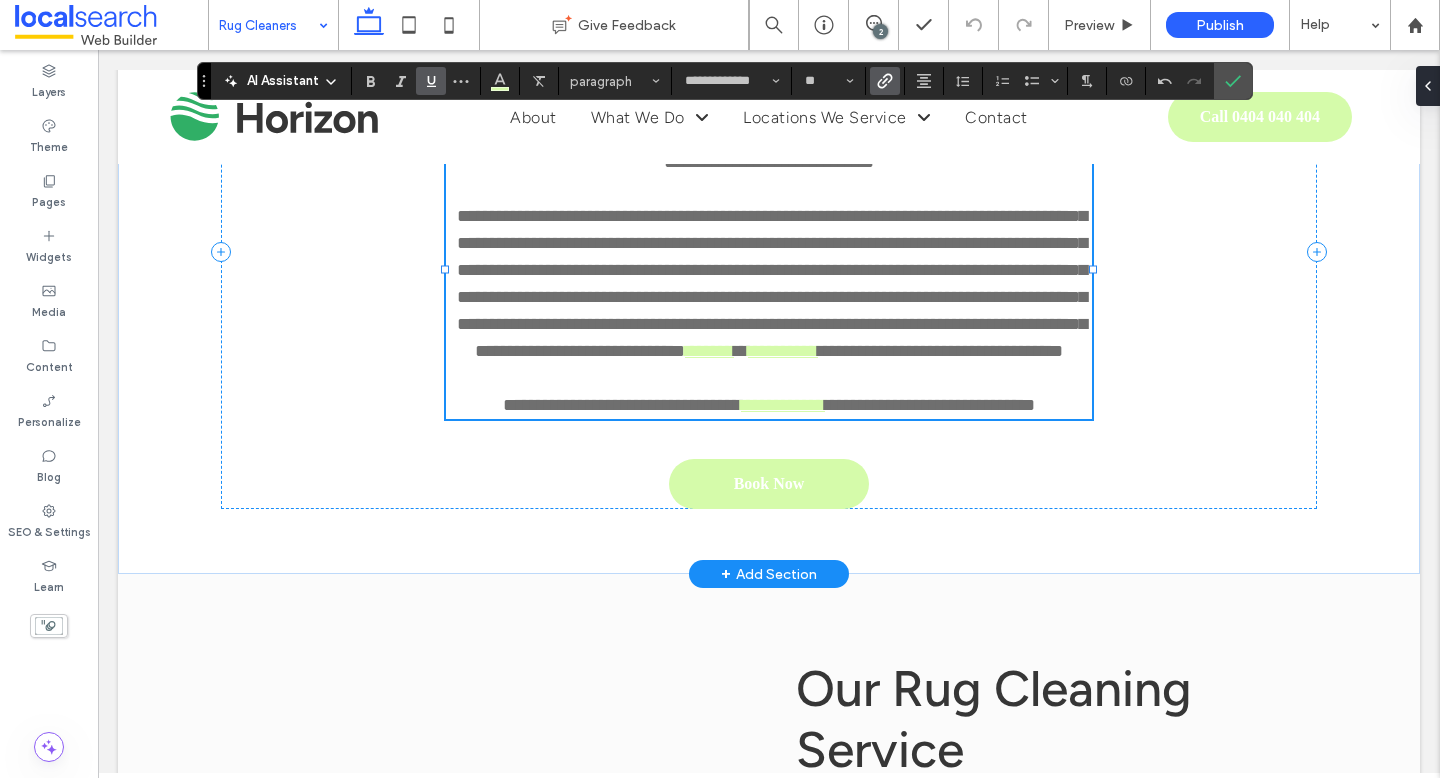 click on "**********" at bounding box center (940, 351) 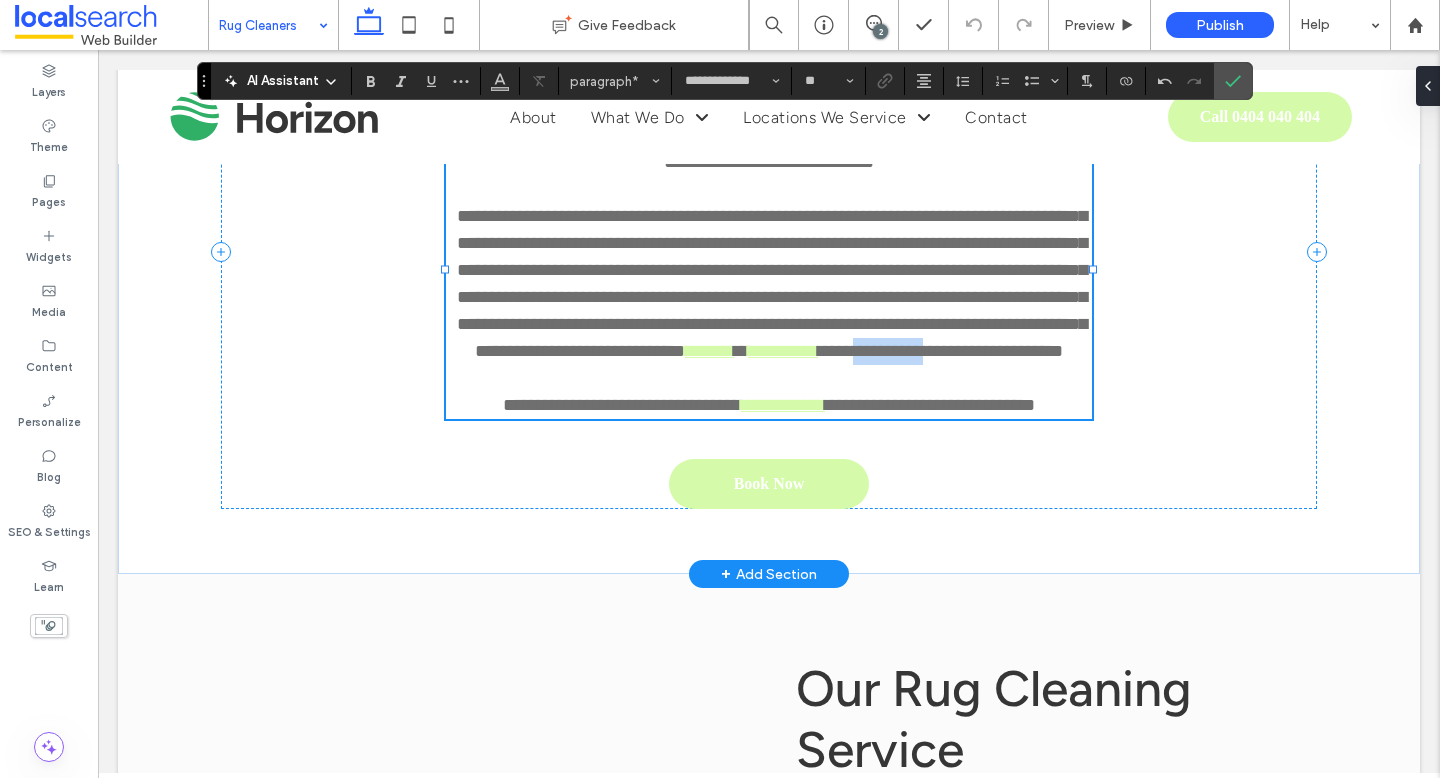 click on "**********" at bounding box center (940, 351) 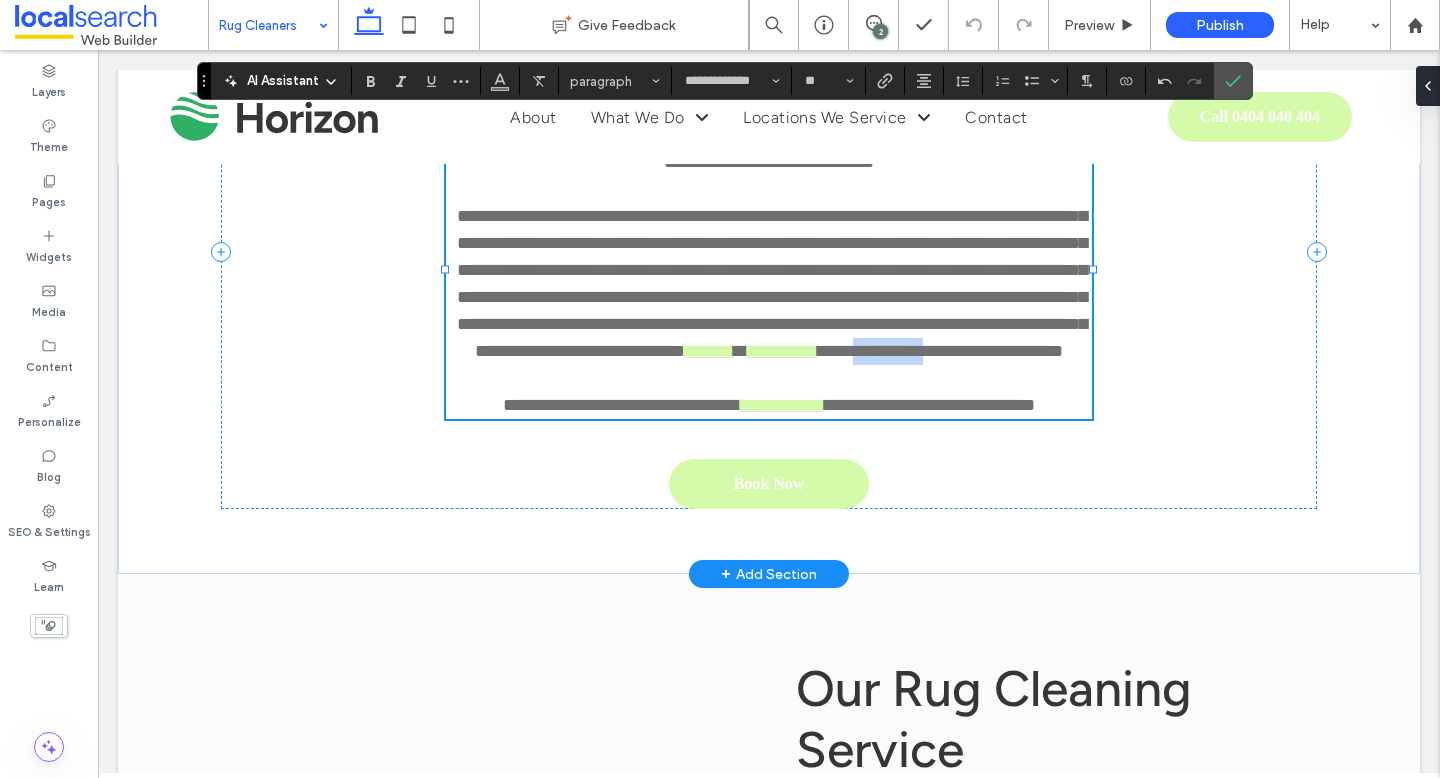 copy on "**********" 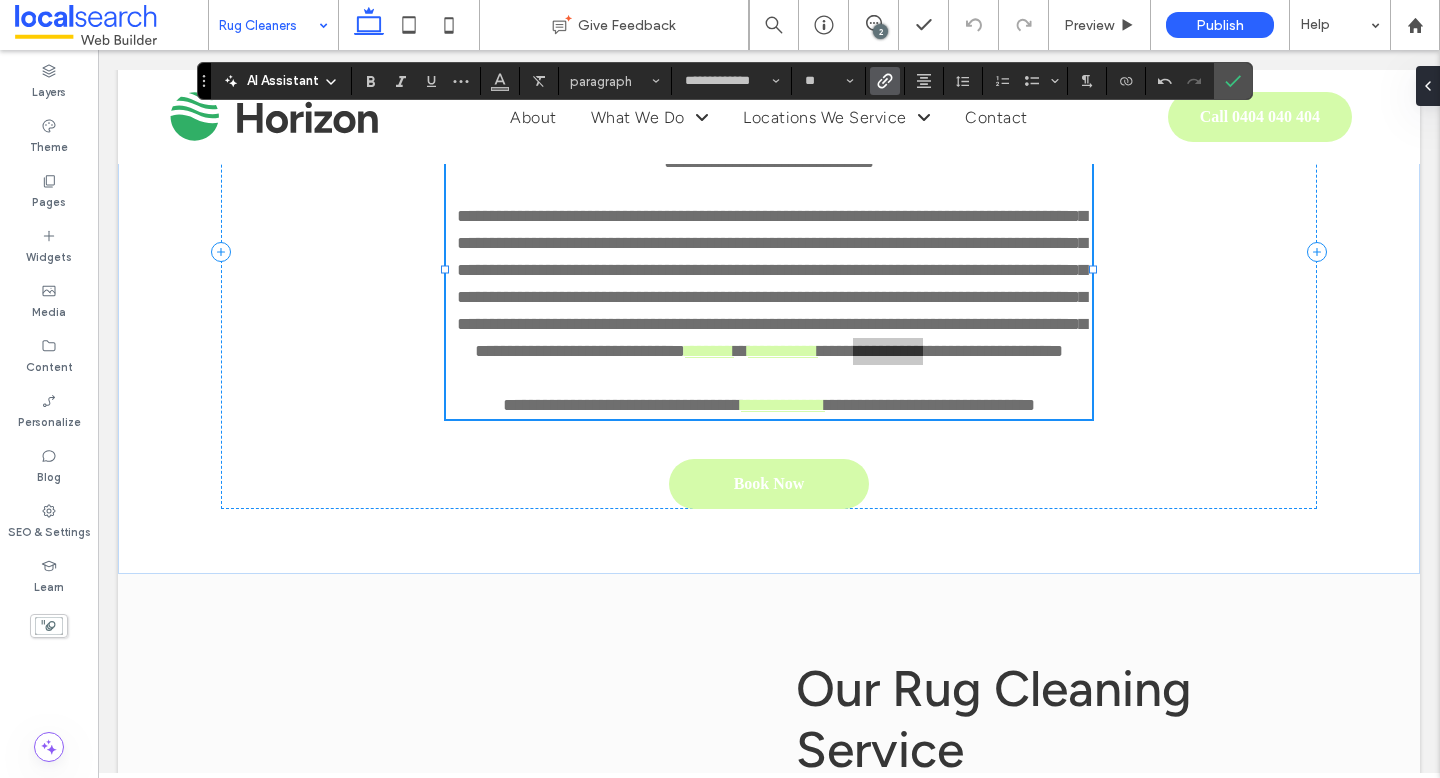 click 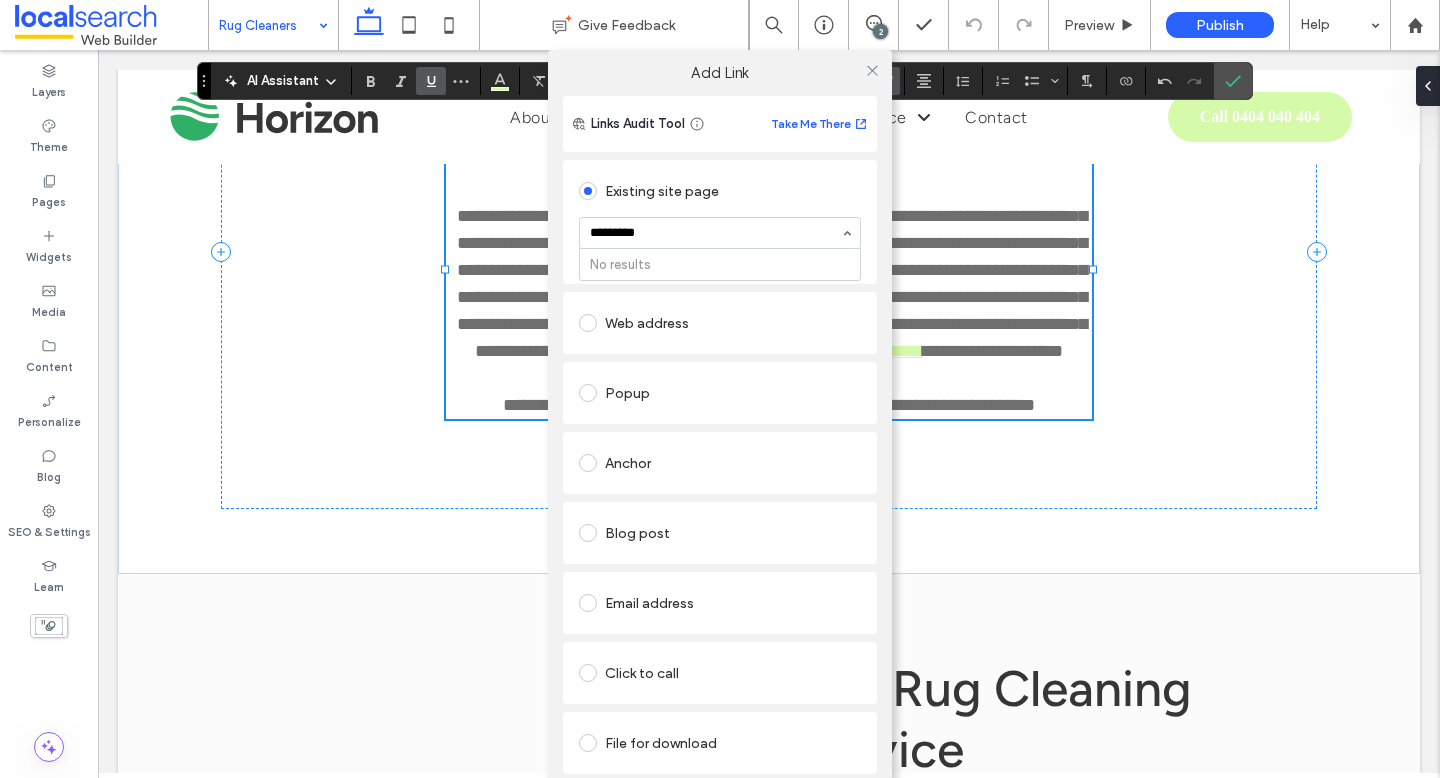 type on "********" 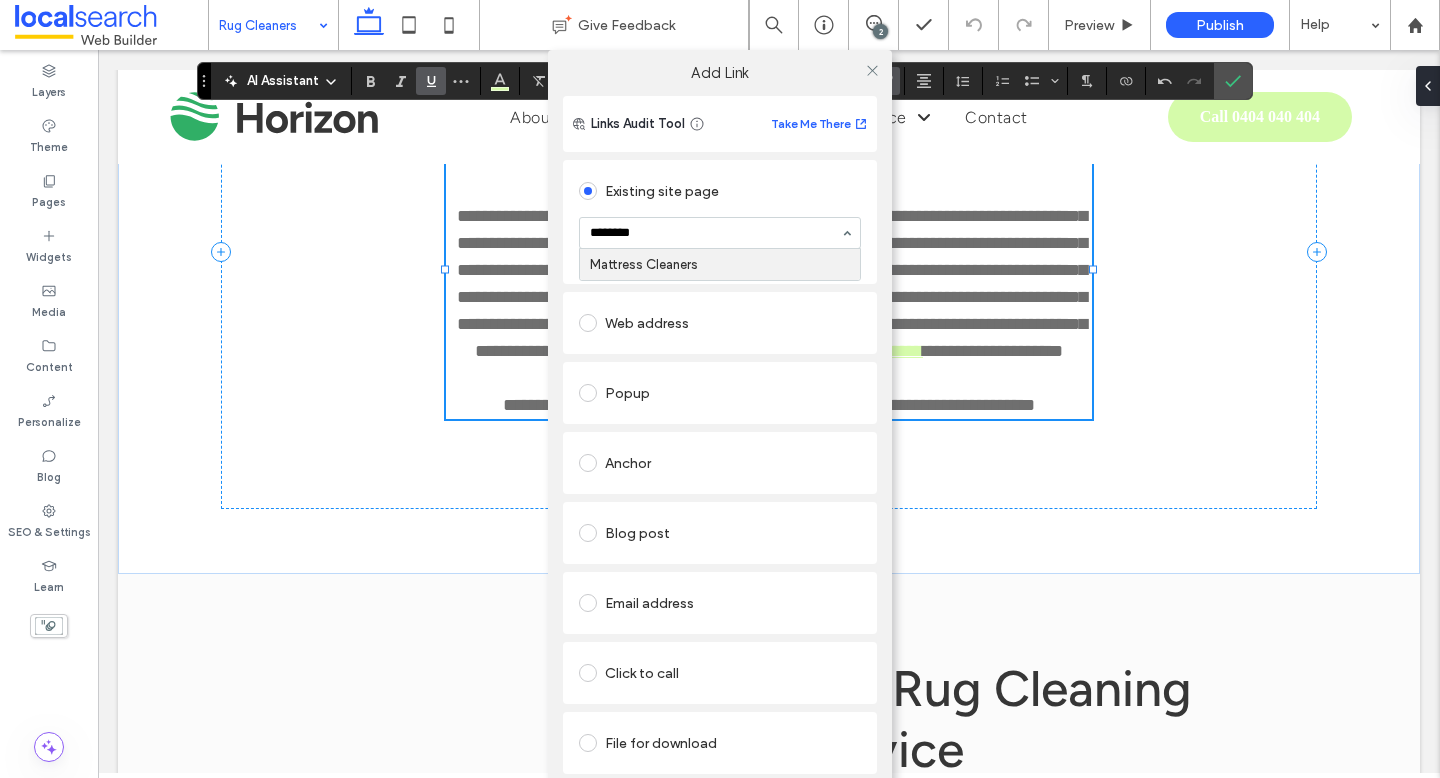 type 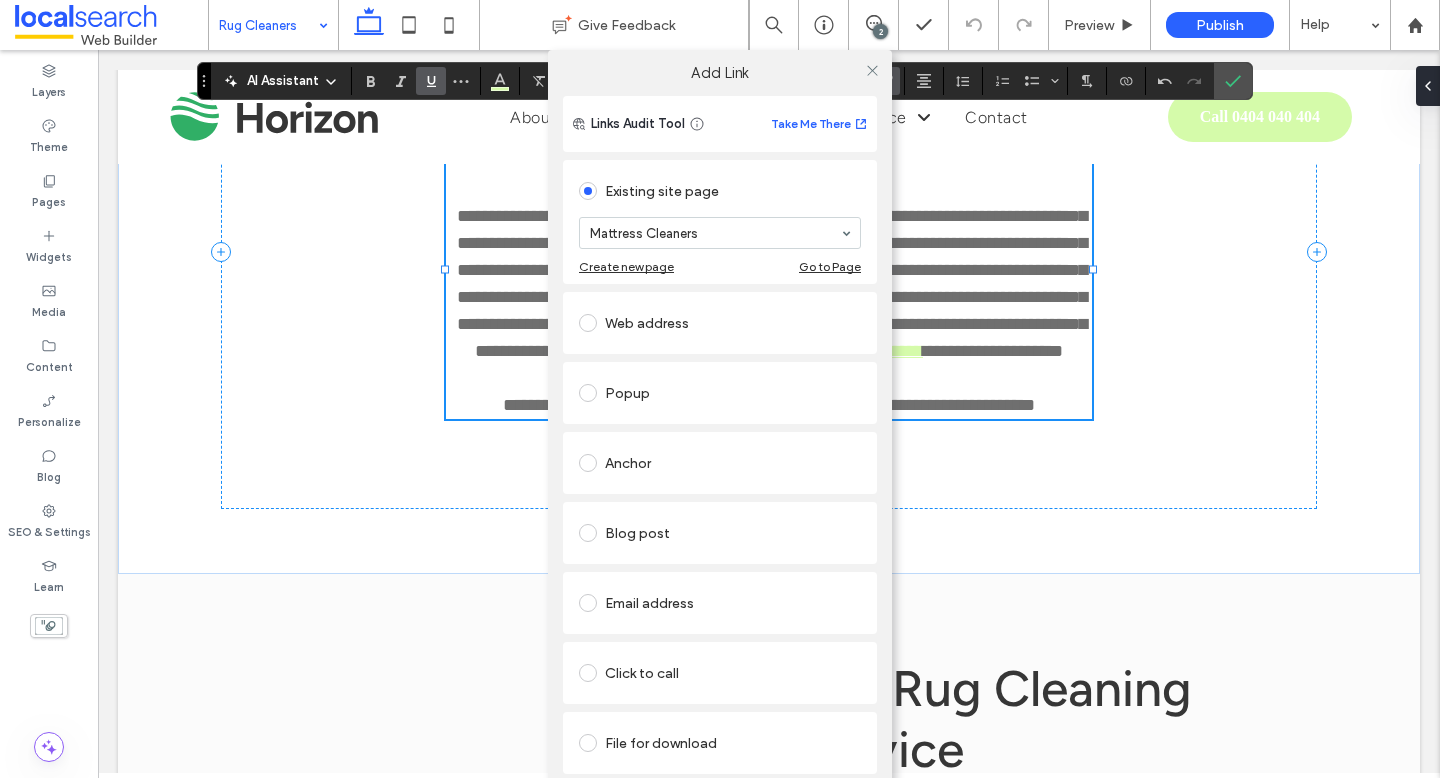 click at bounding box center [872, 70] 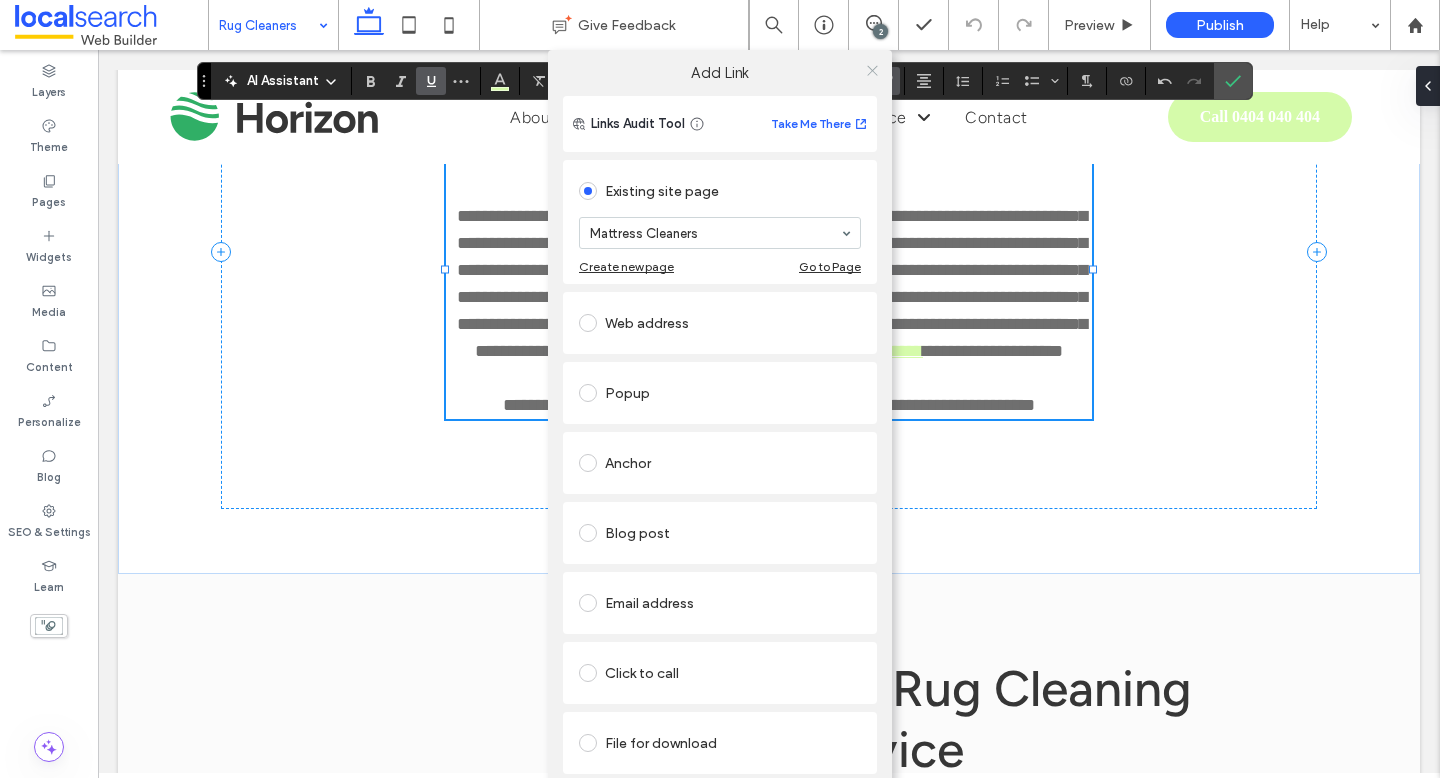 click 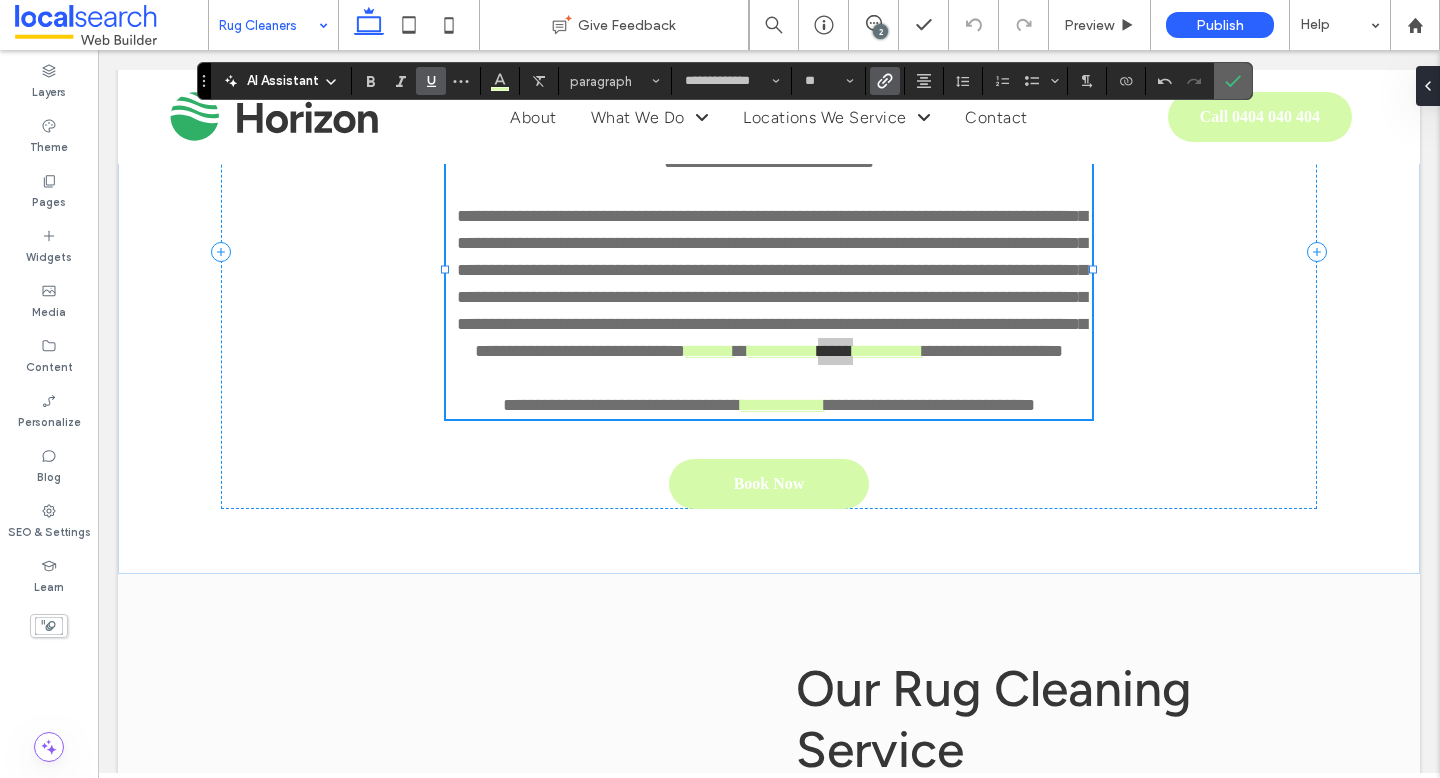 click 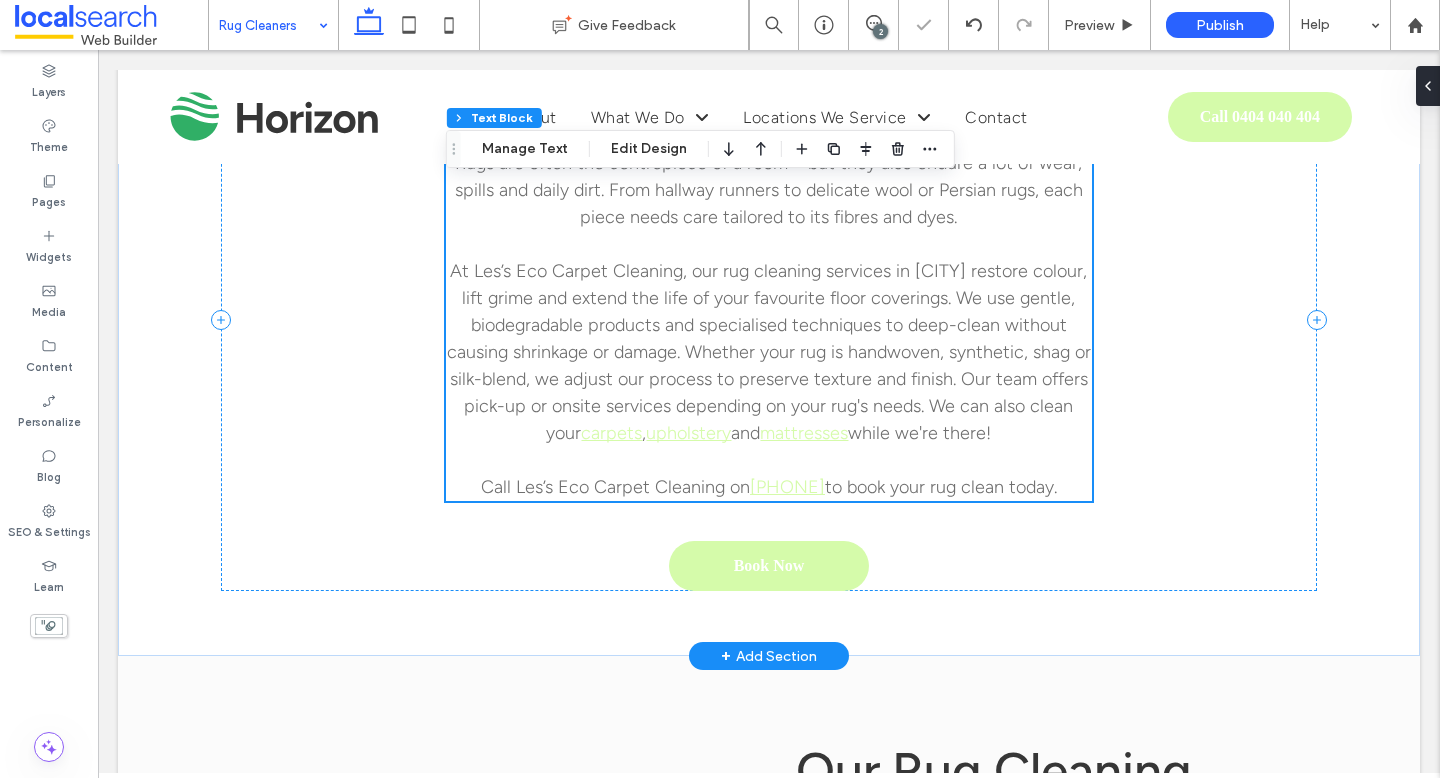 scroll, scrollTop: 1344, scrollLeft: 0, axis: vertical 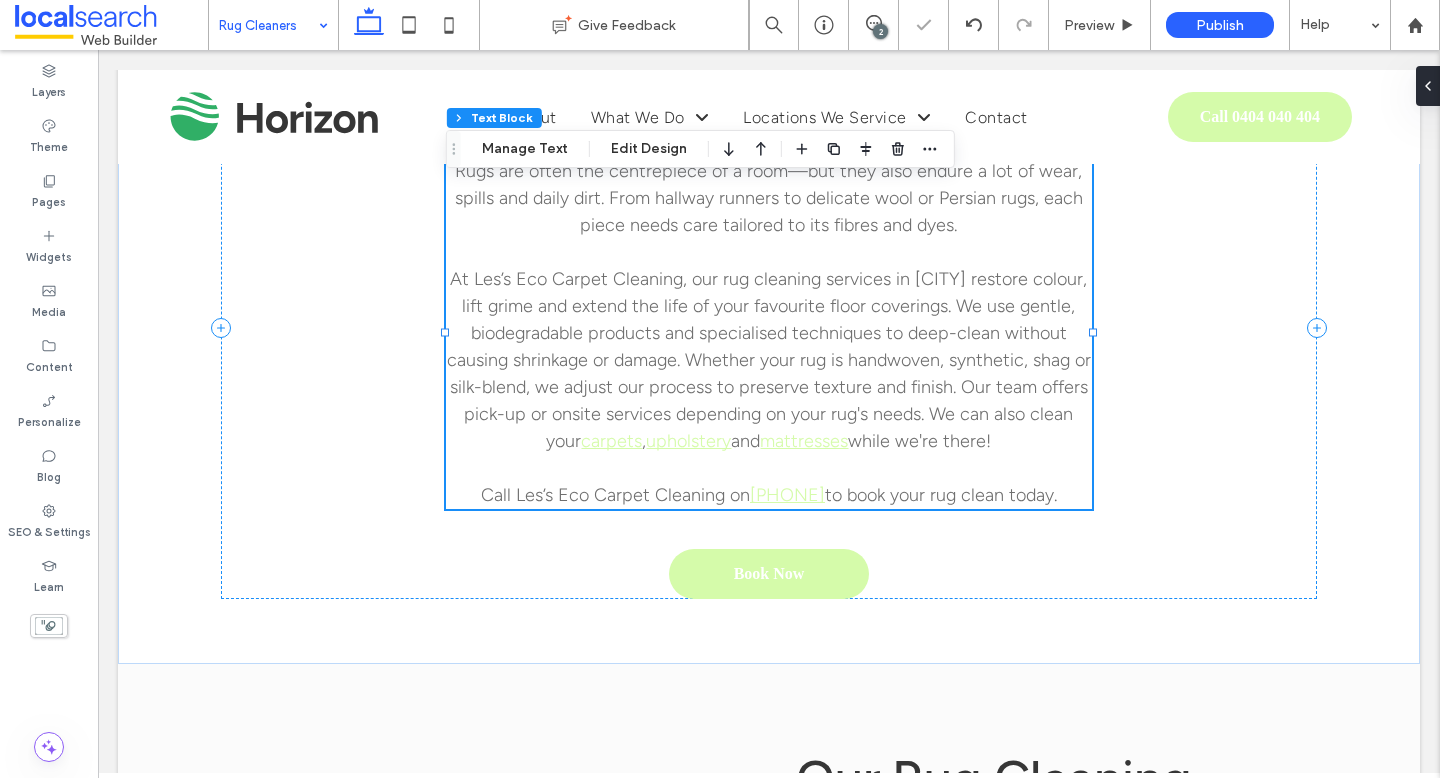 click at bounding box center [409, 25] 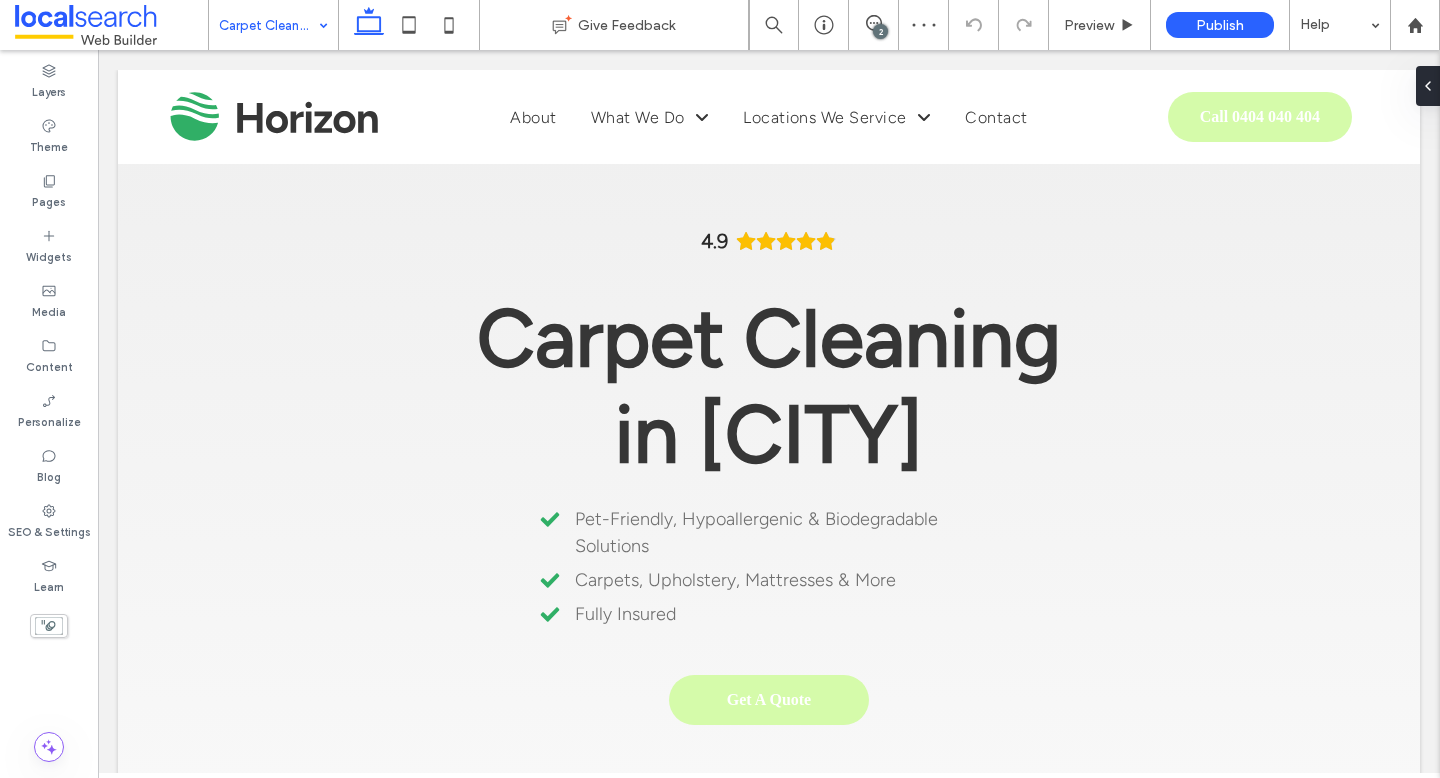 click on "Over time, carpets absorb more than just dirt—they take on stains, odours and allergens that can impact both the look of your home and your family’s wellbeing. Whether it’s a high-traffic hallway, a child’s playroom or a commercial office, deep carpet cleaning helps refresh the entire space.
At Les’s Eco Carpet Cleaning, we provide eco-friendly carpet cleaning that’s safe for kids, pets and allergy sufferers, using biodegradable products and high-temperature steam to lift grime and bacteria. With a friendly, reliable team and flexible service times, we take the stress out of keeping your carpets spotless. We’re based in Byron Bay and service surrounding areas with fast turnaround times and exceptional results. We also offer rug, upholstery and mattress cleaning to completely refresh your space.
Call Les’s Eco Carpet Cleaning on
0429 802 966   to book." at bounding box center (769, 1691) 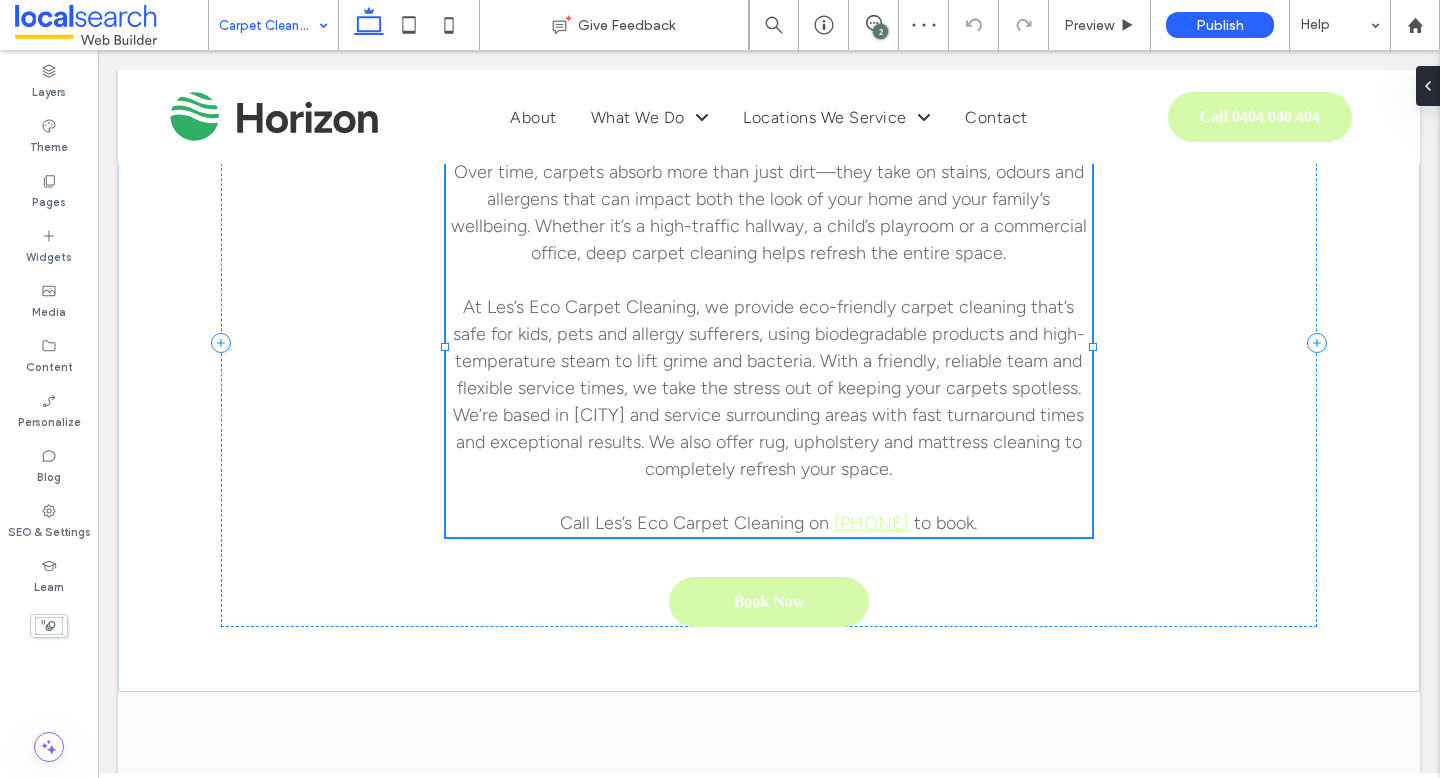 type on "**********" 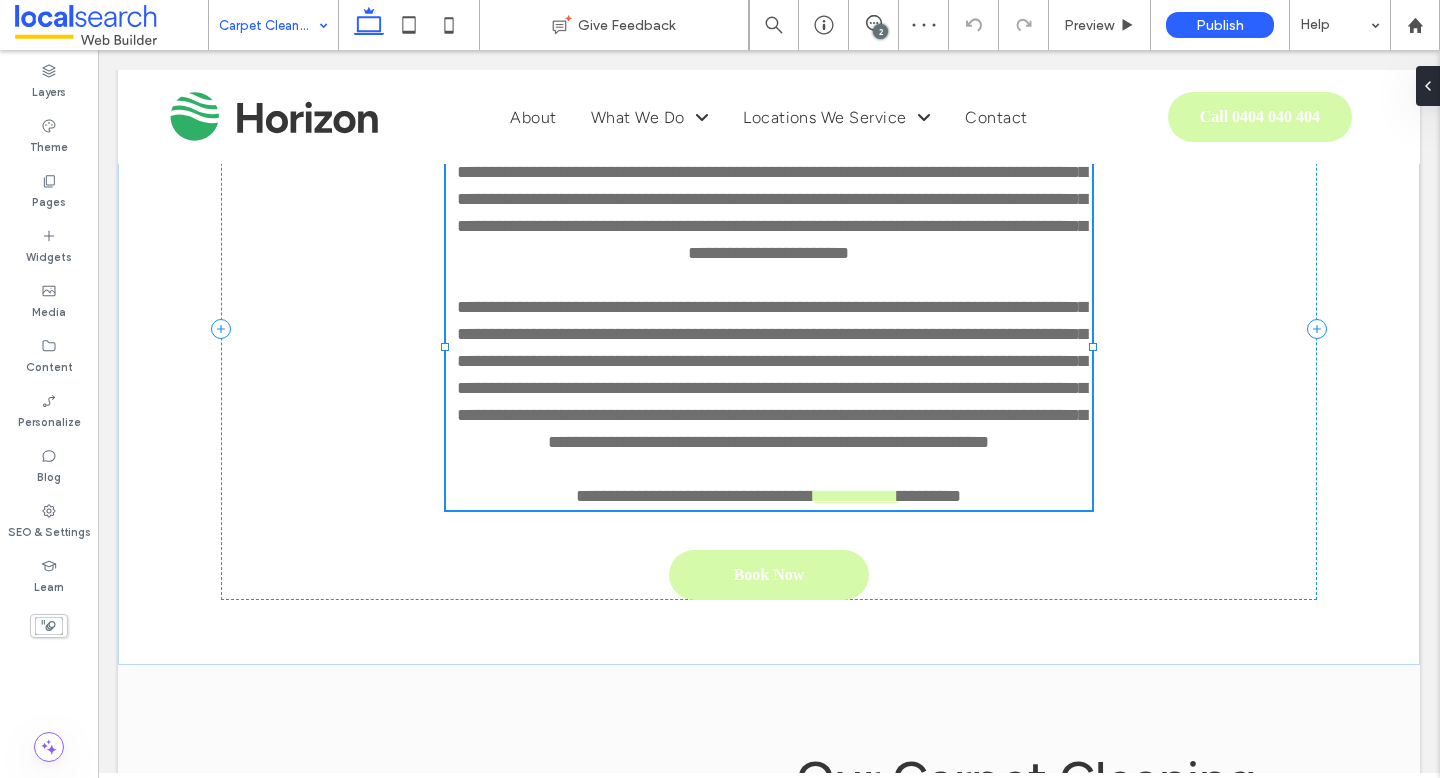 scroll, scrollTop: 1343, scrollLeft: 0, axis: vertical 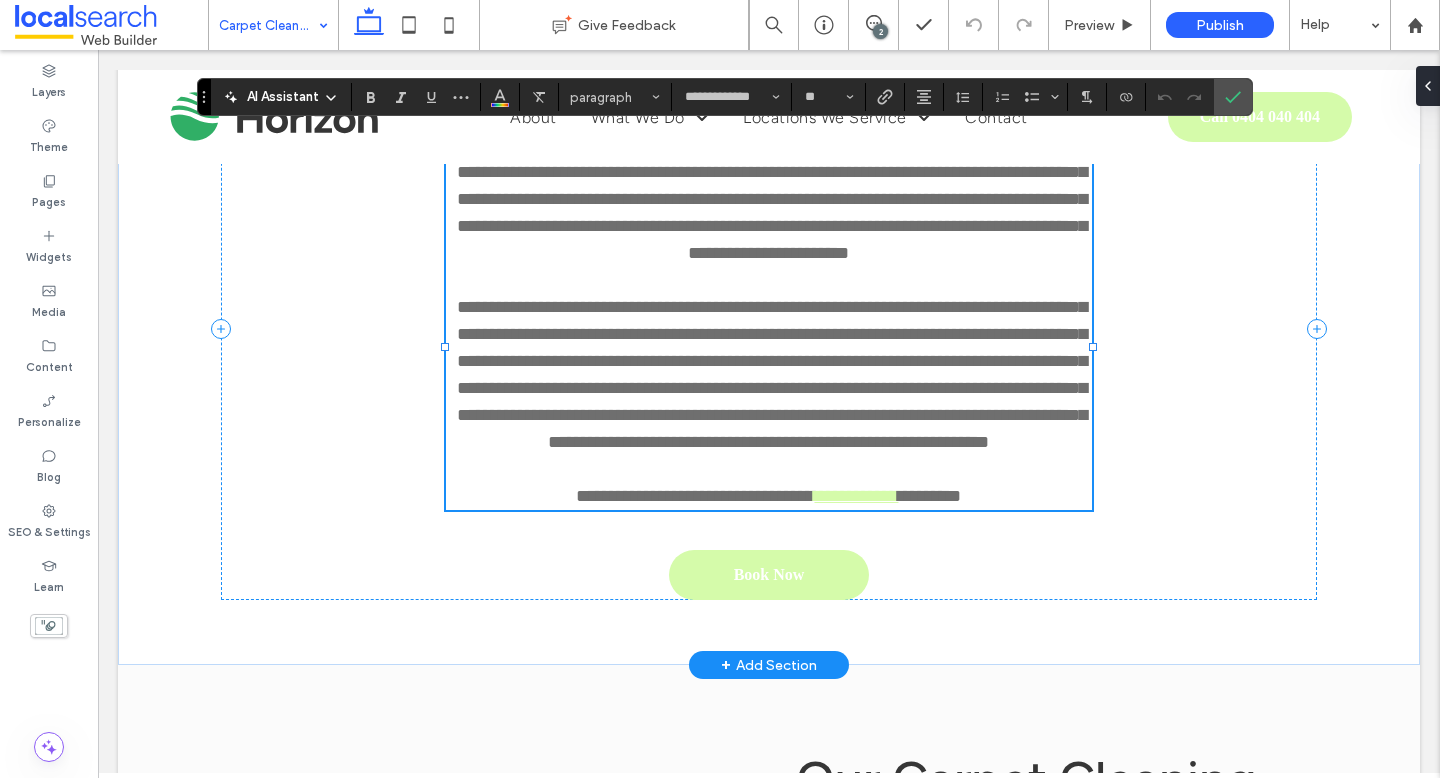 click on "**********" at bounding box center [772, 374] 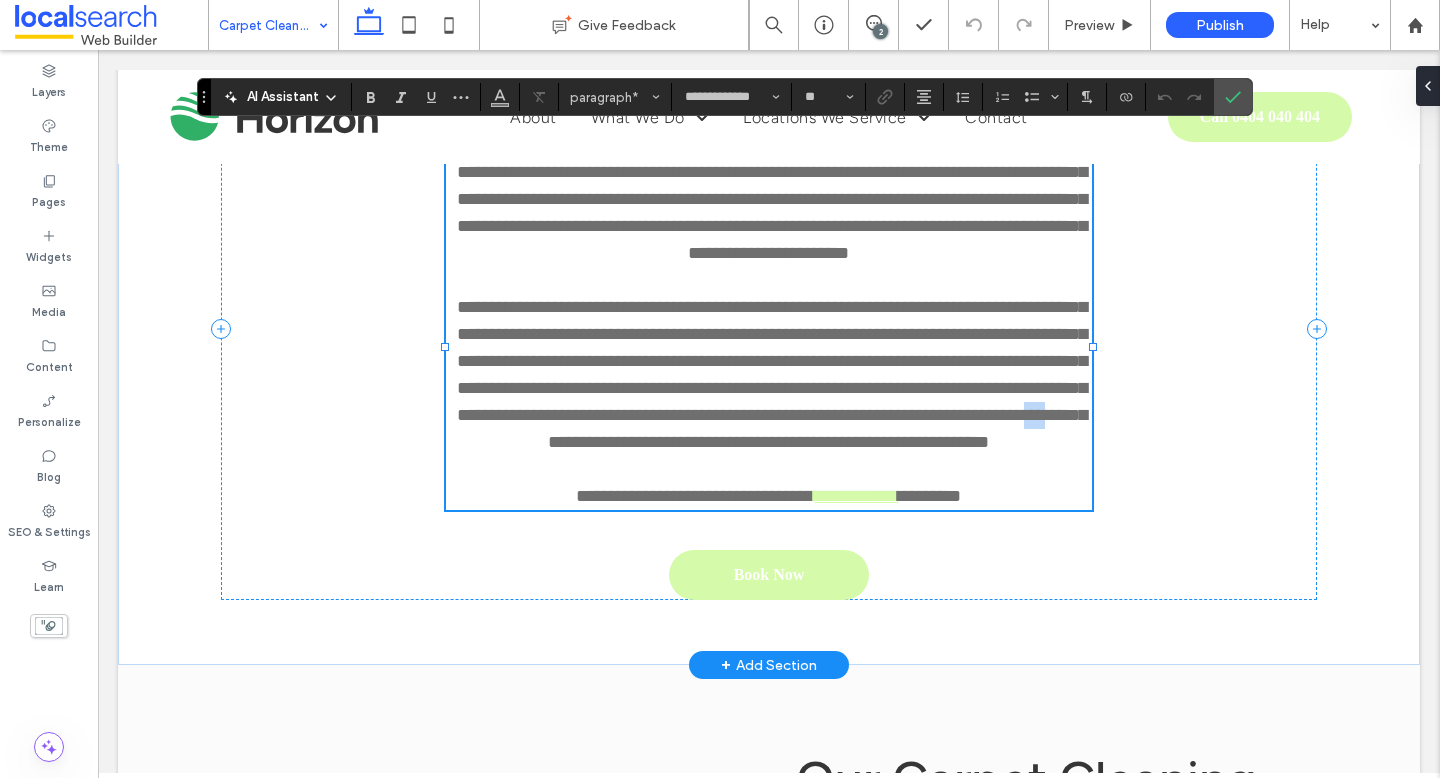 click on "**********" at bounding box center (772, 374) 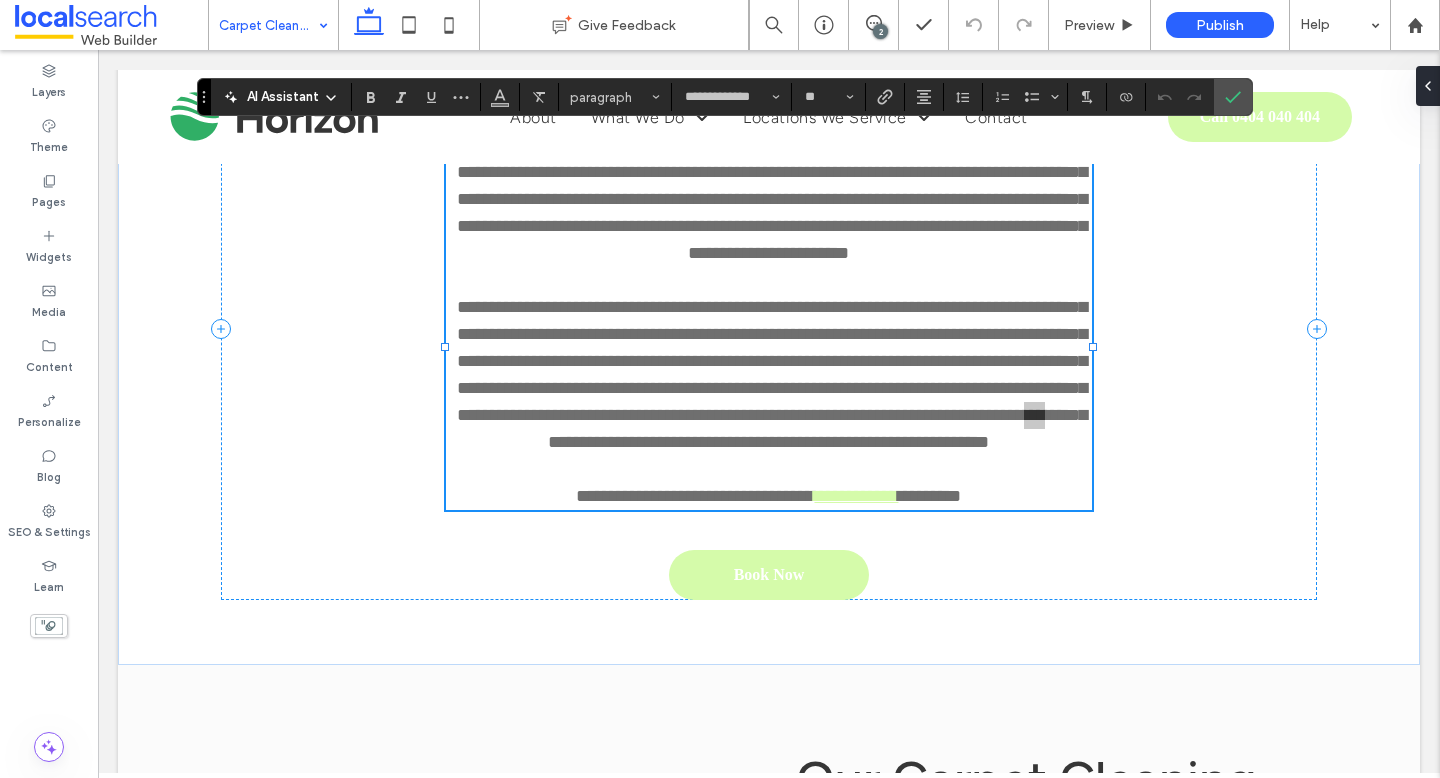 click on "**********" at bounding box center [724, 97] 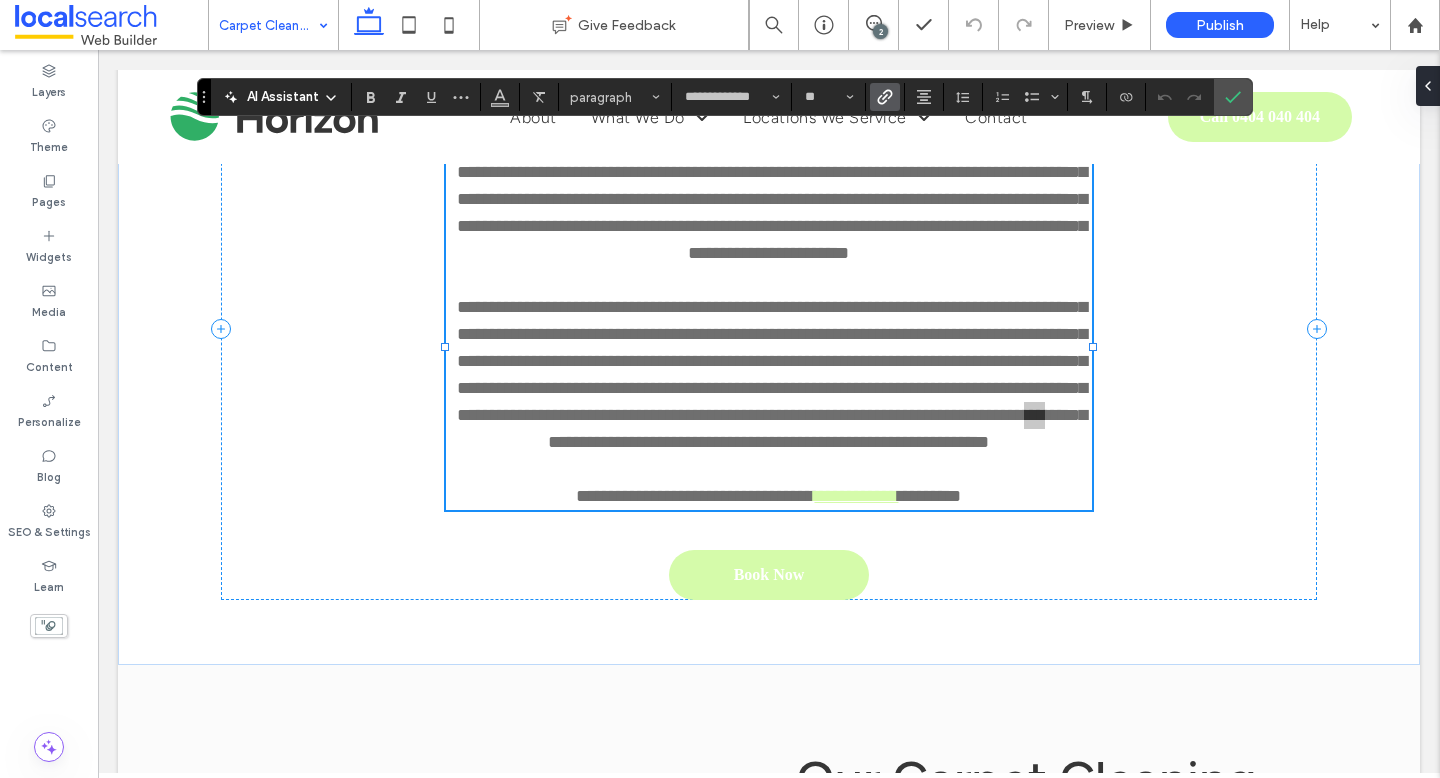 click 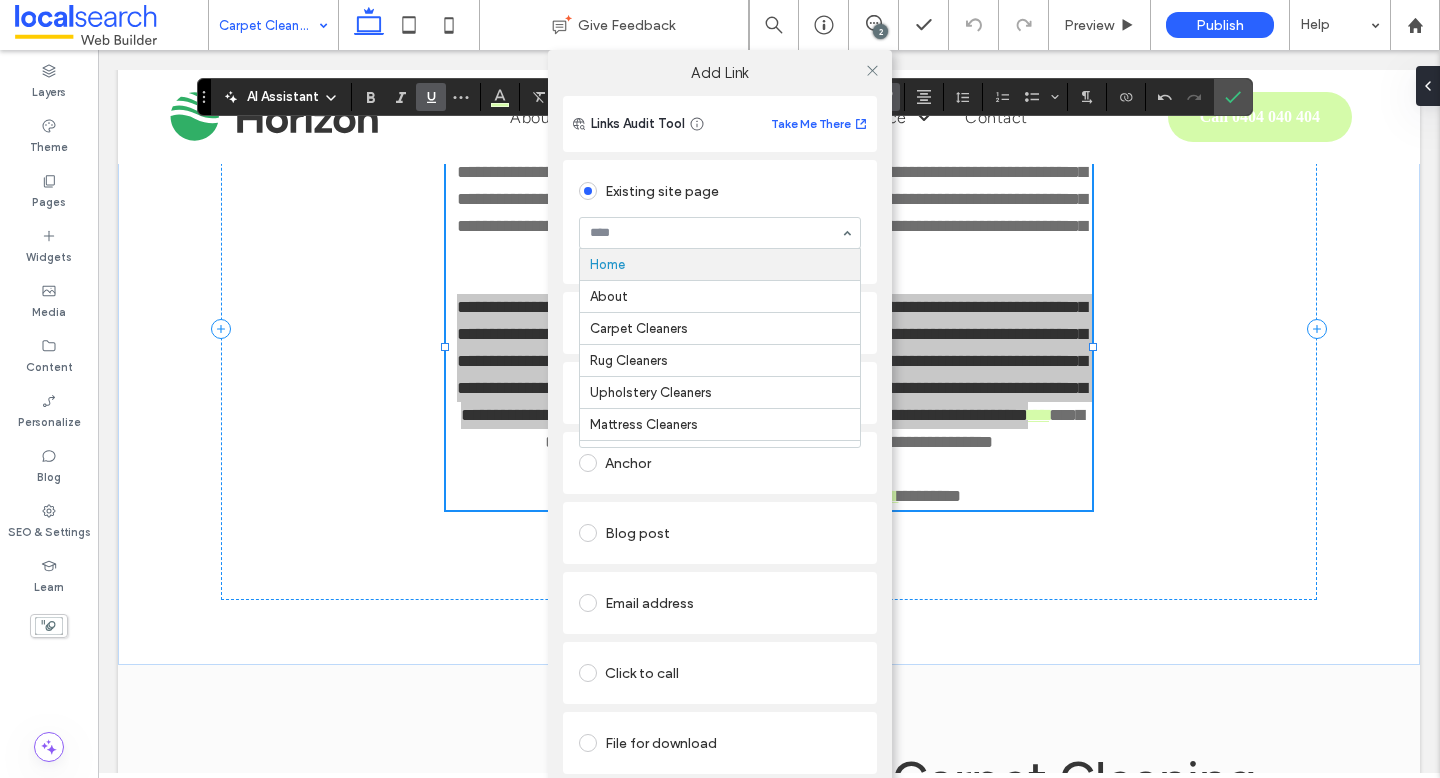 type on "***" 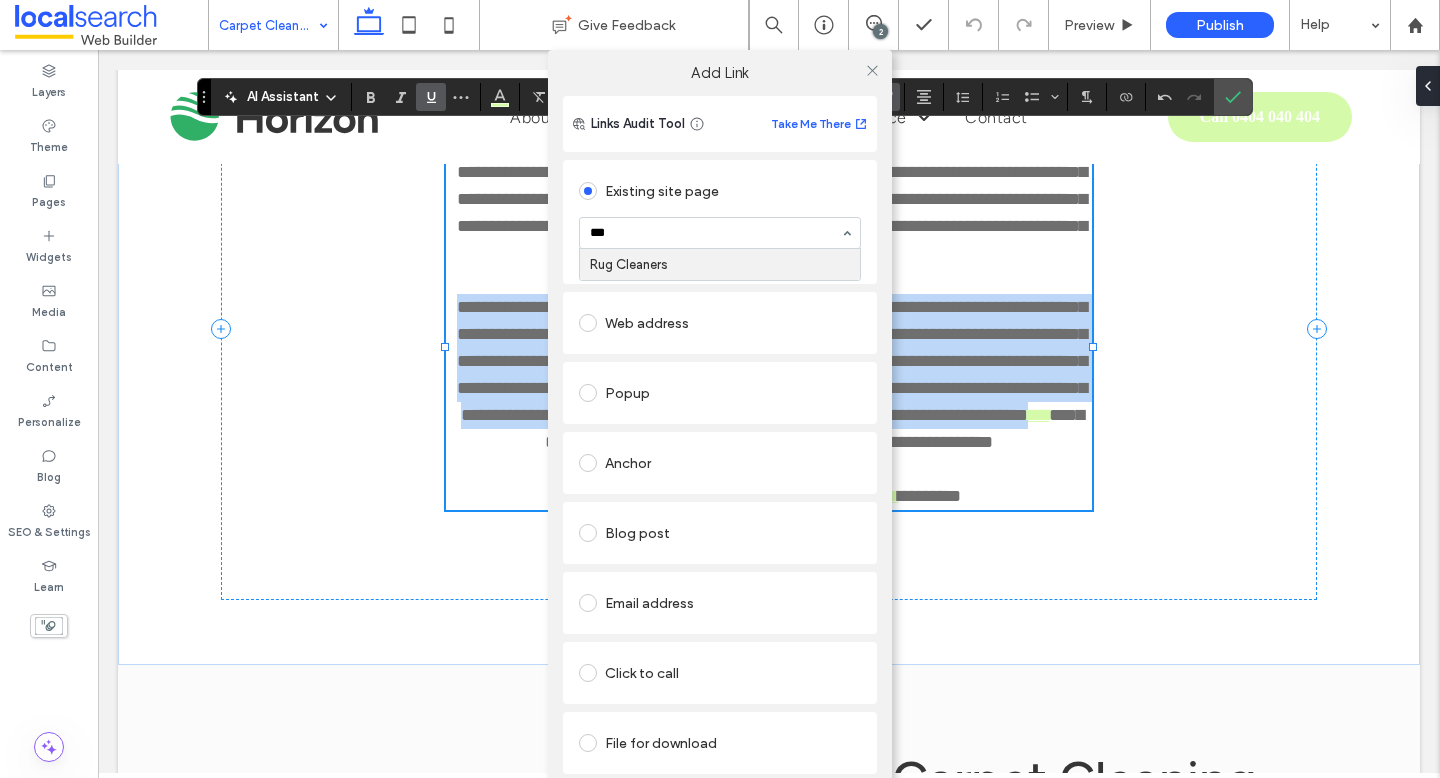 type 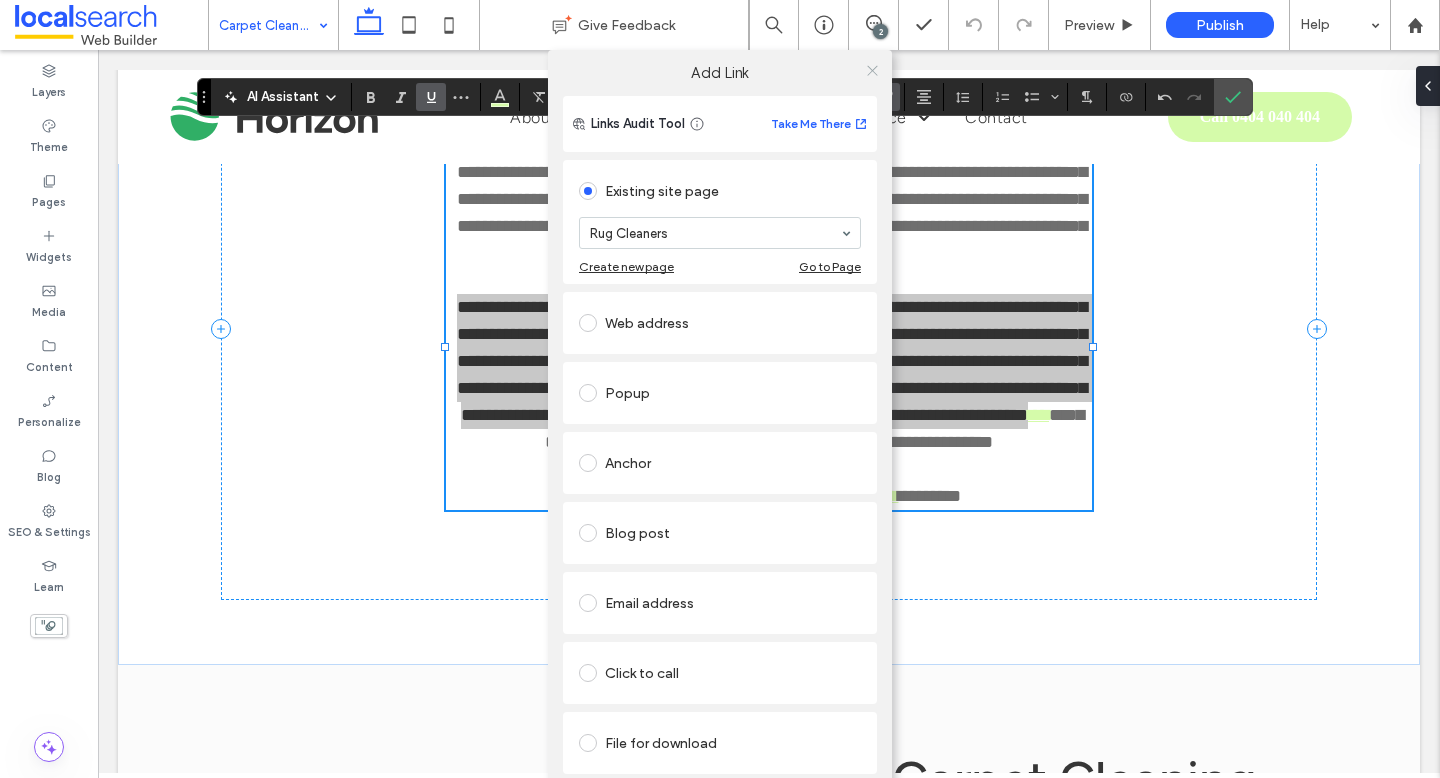 click at bounding box center (872, 70) 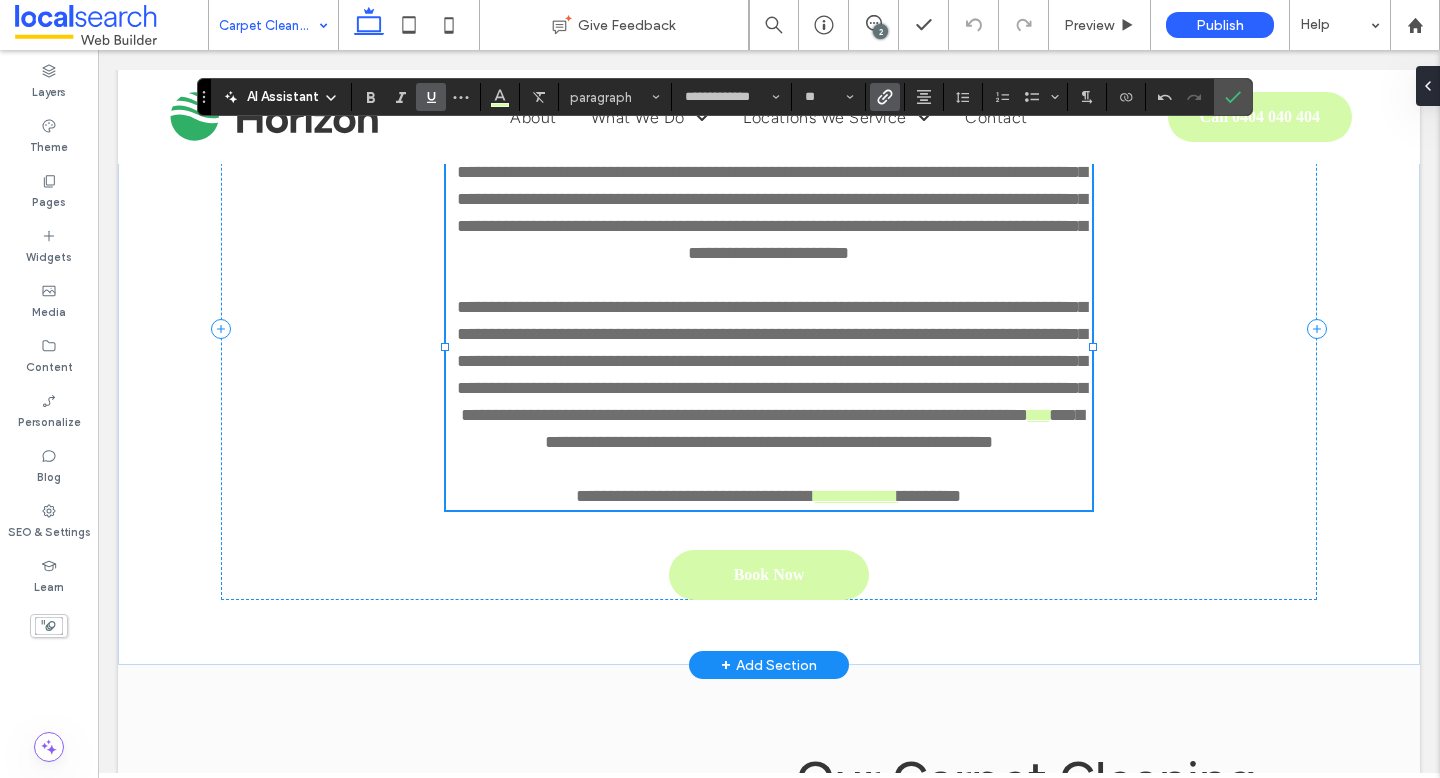 click on "**********" at bounding box center (814, 428) 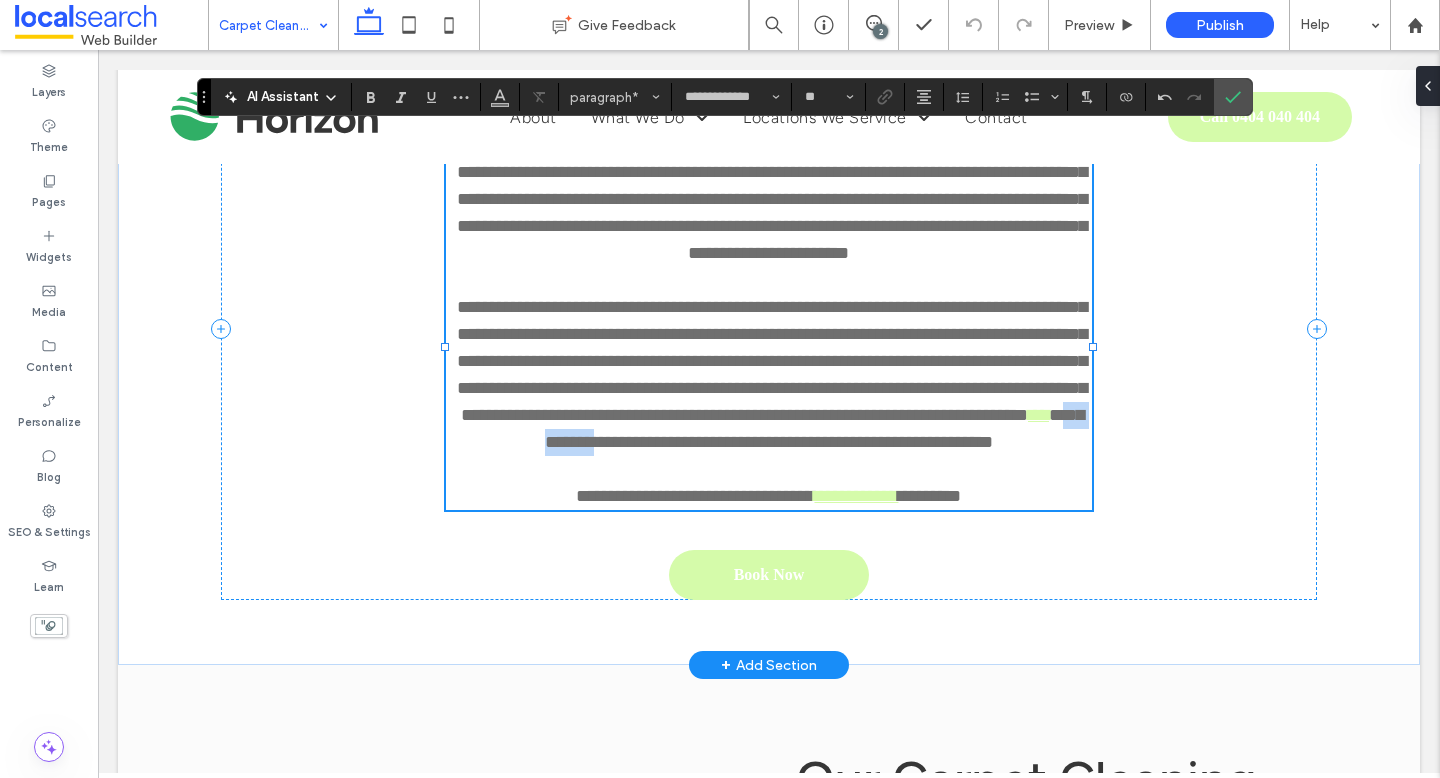 click on "**********" at bounding box center (814, 428) 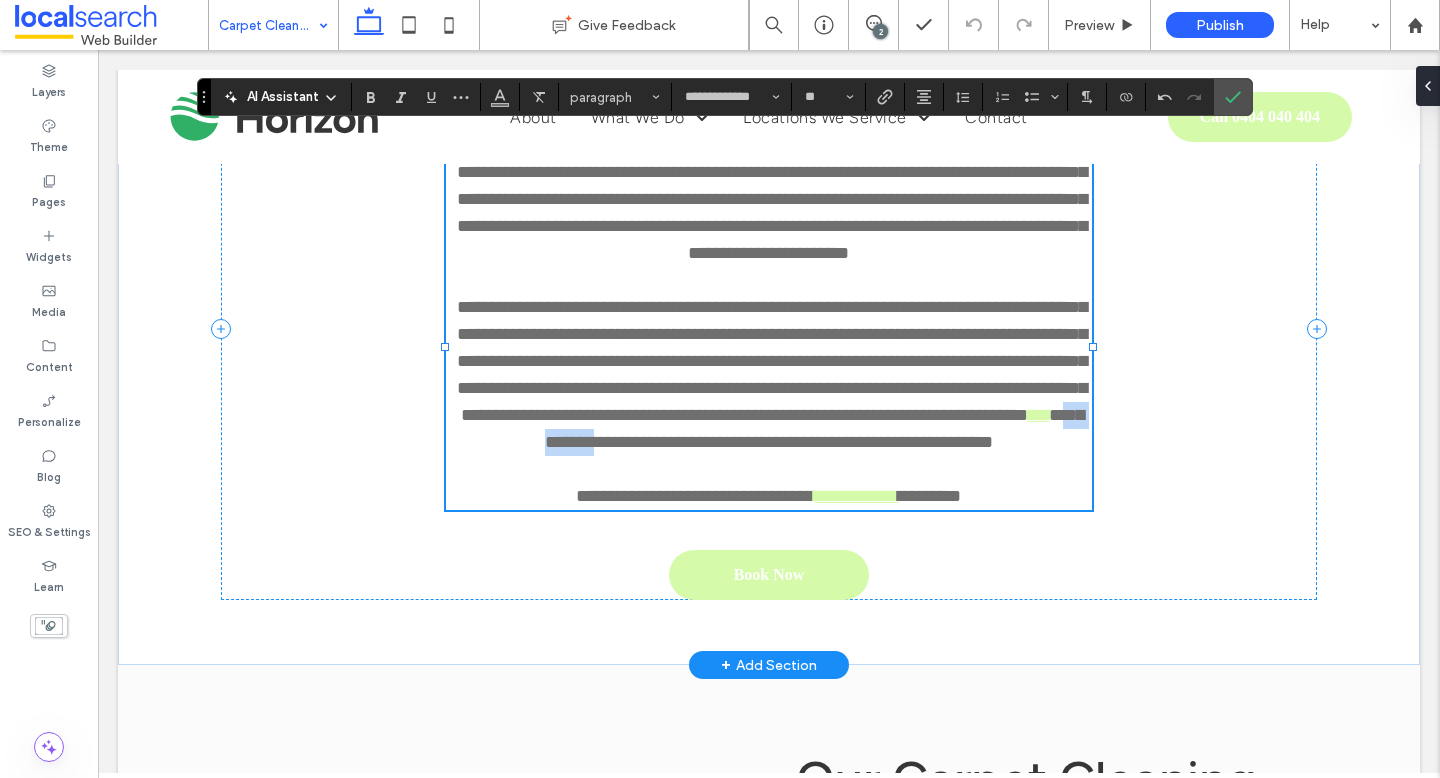 copy on "**********" 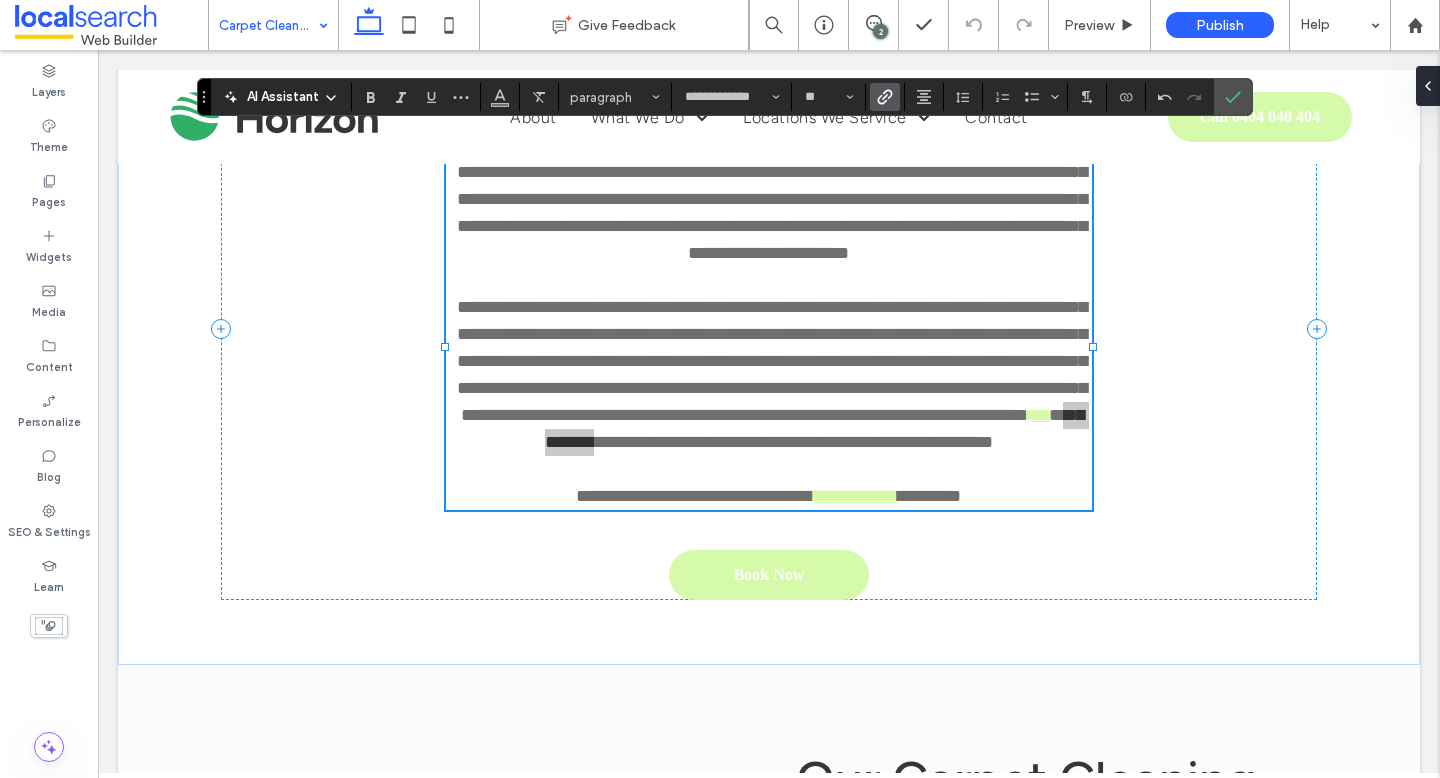click 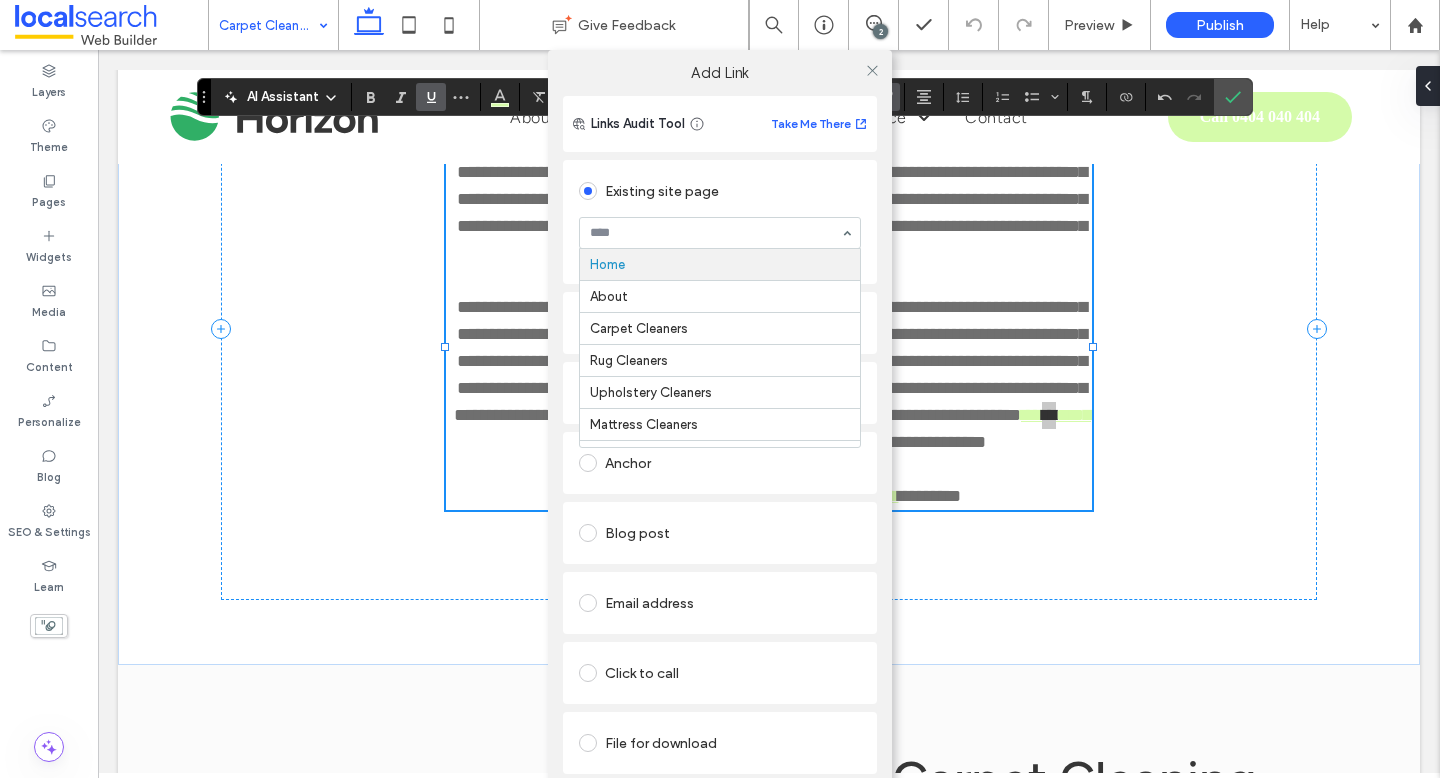 paste on "**********" 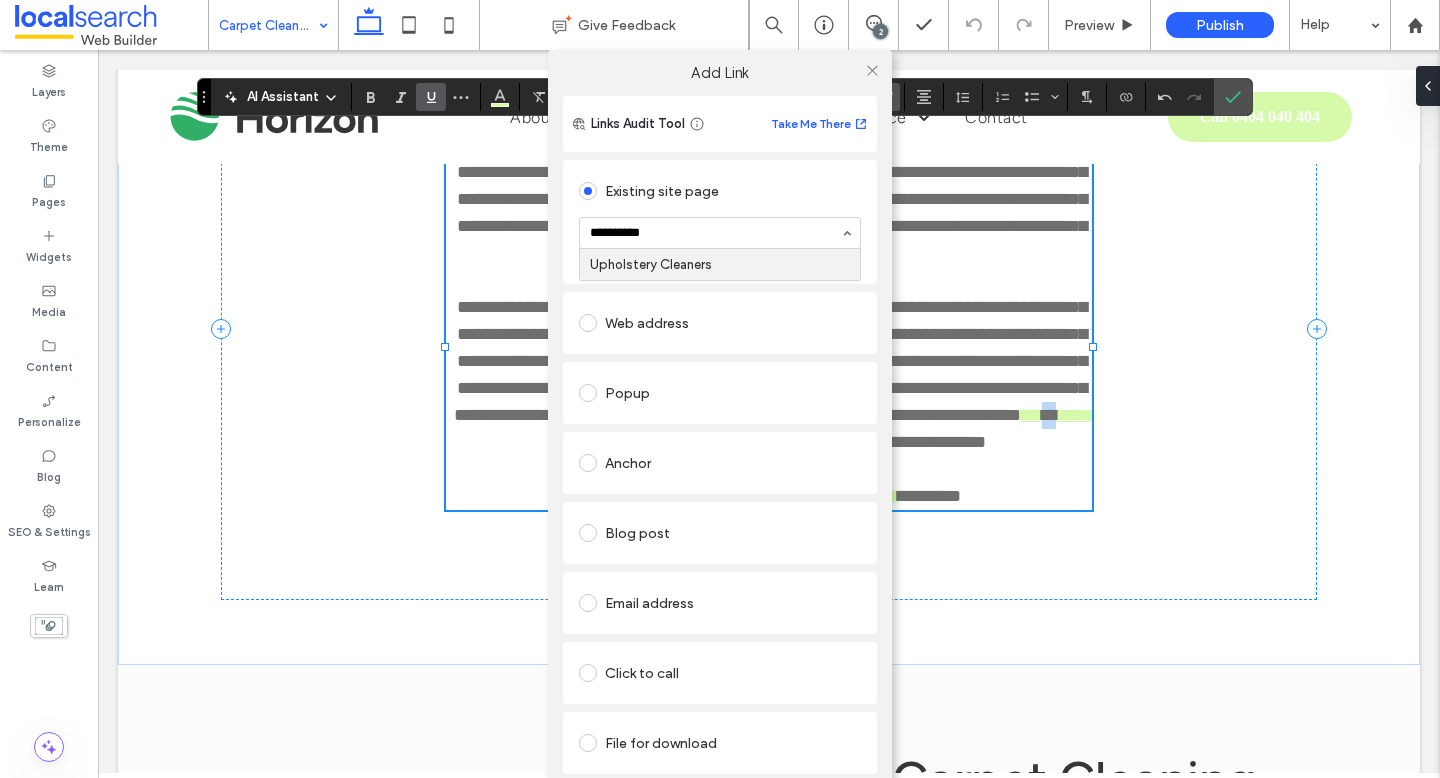type 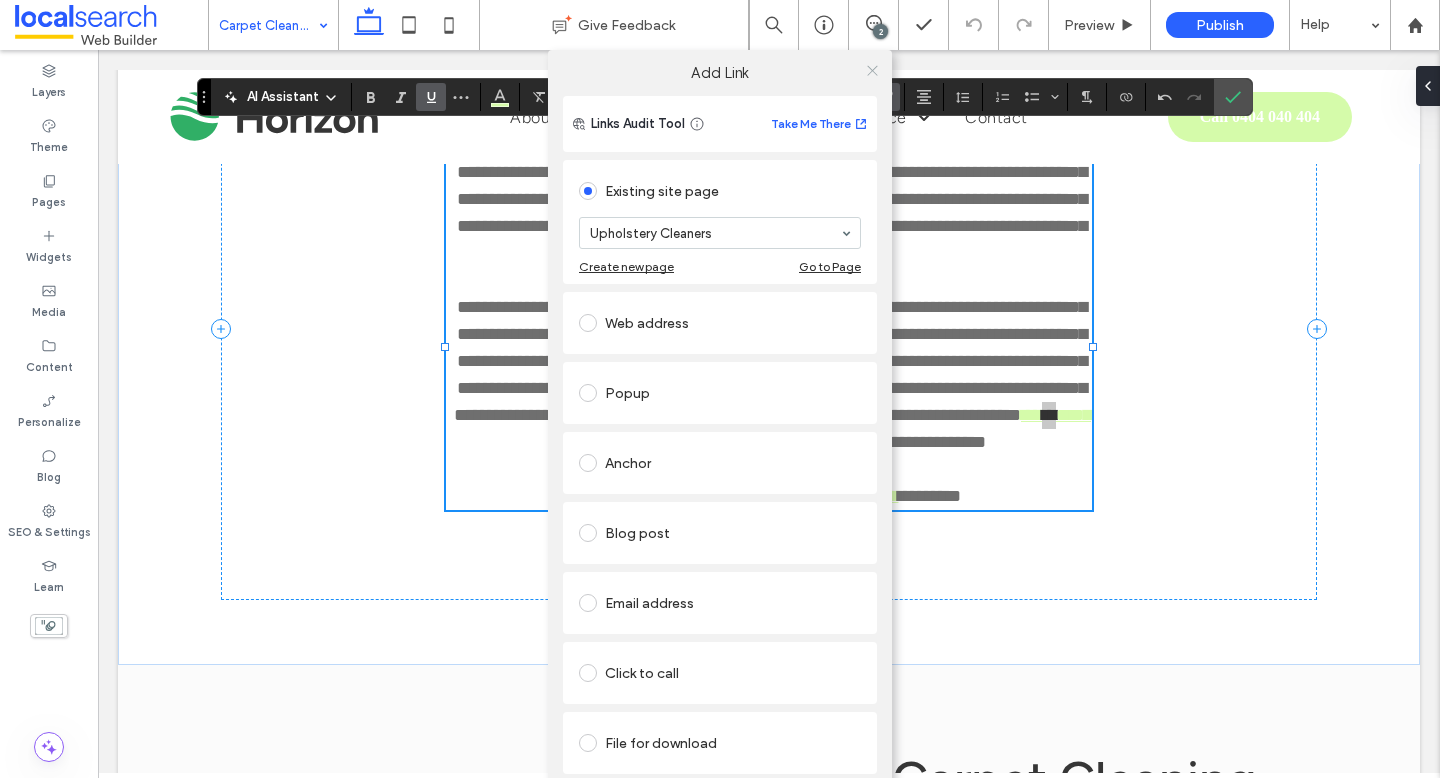 click 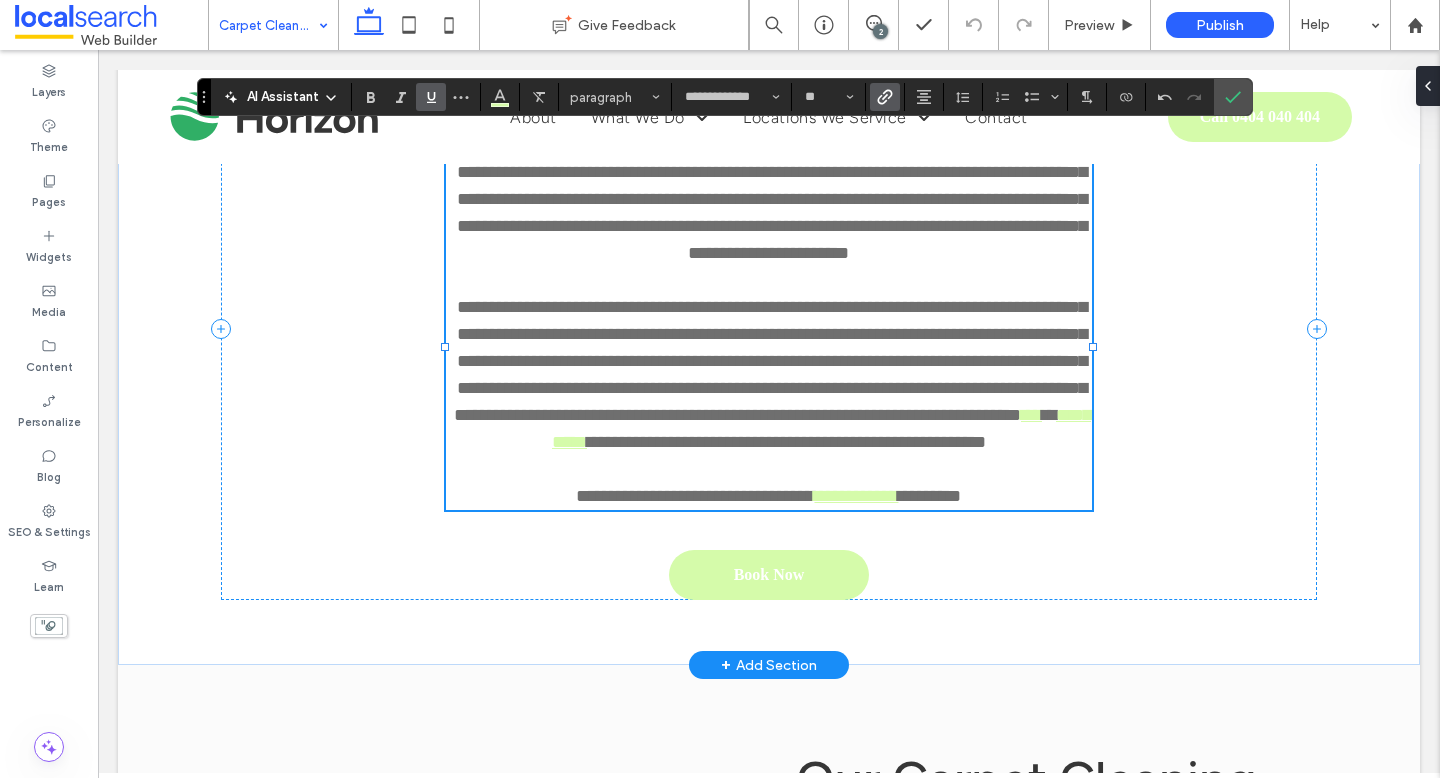 click on "**********" at bounding box center [786, 442] 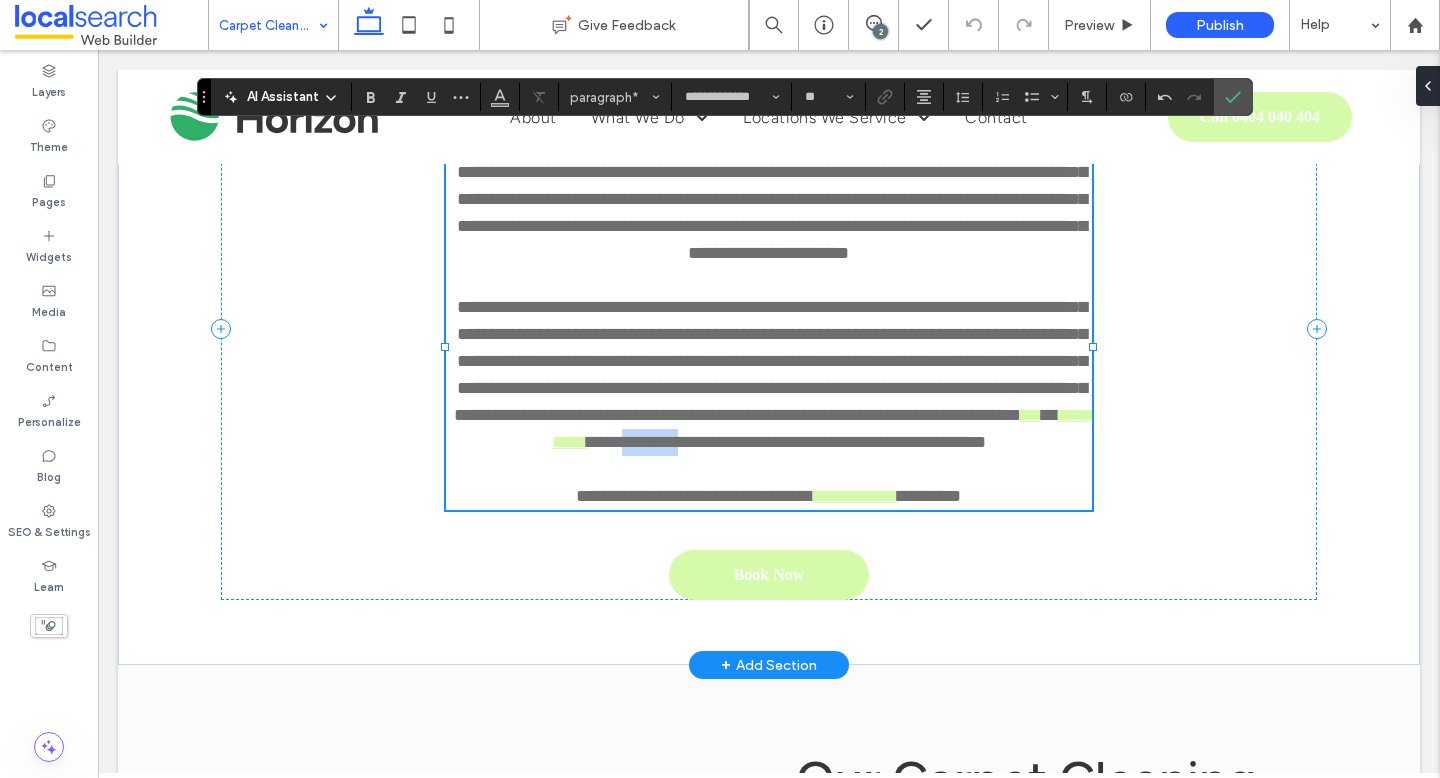 click on "**********" at bounding box center [786, 442] 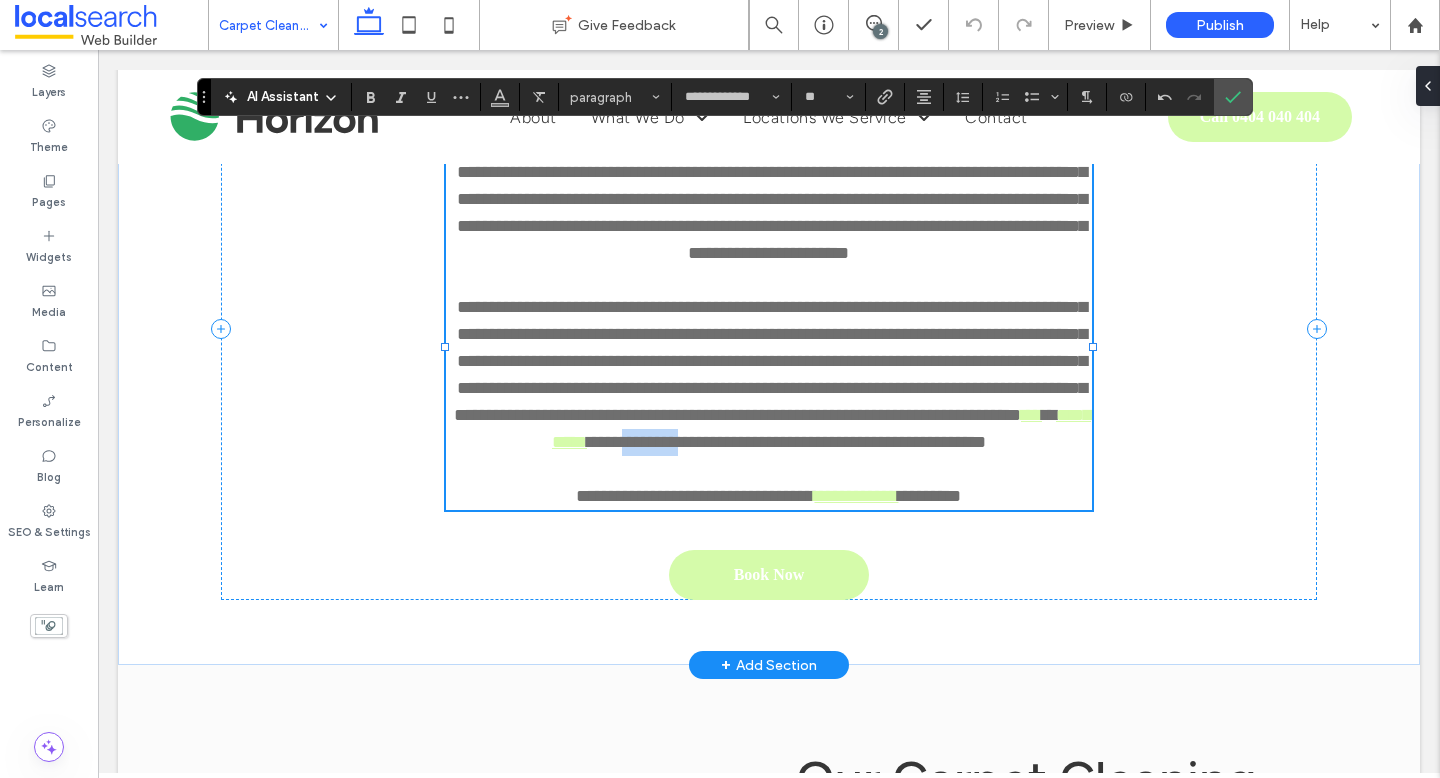 copy on "********" 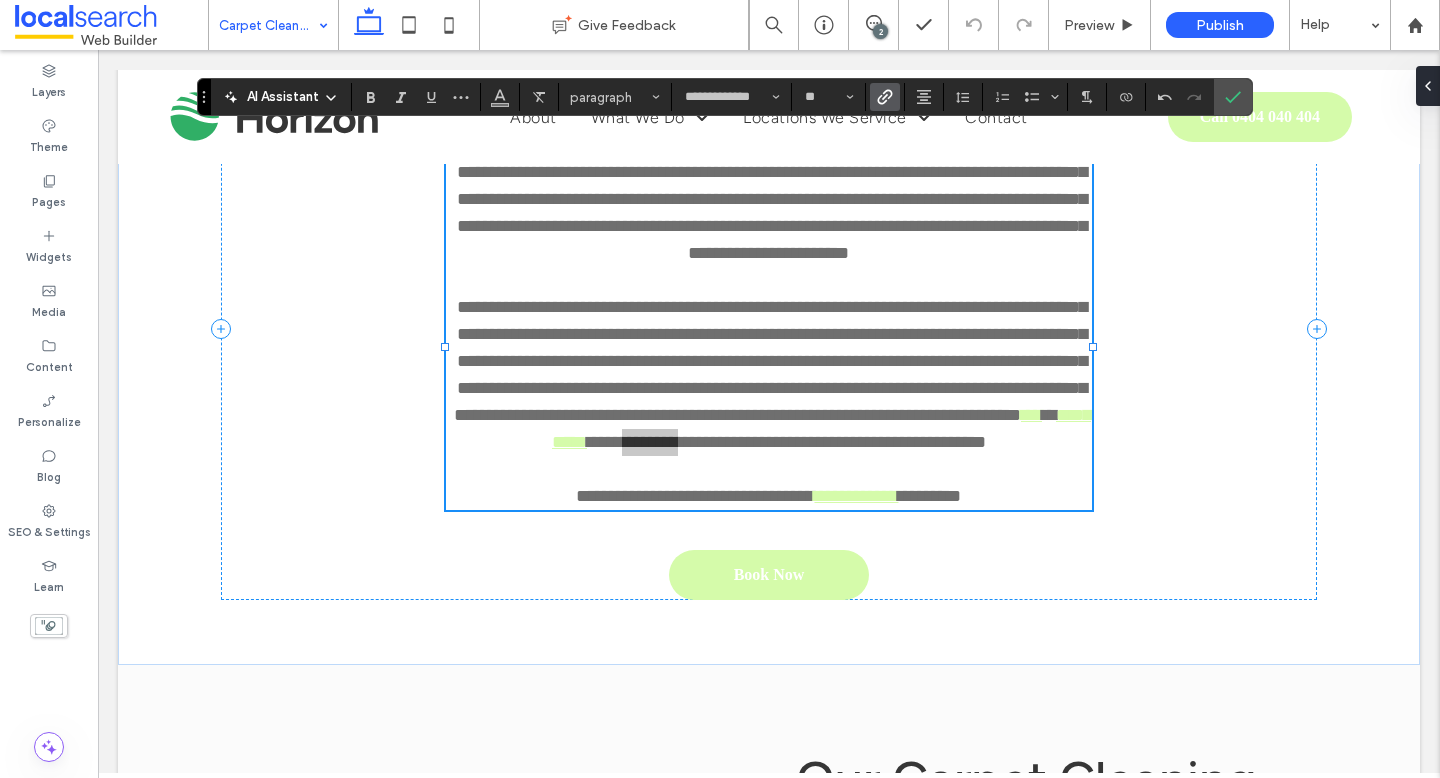 click 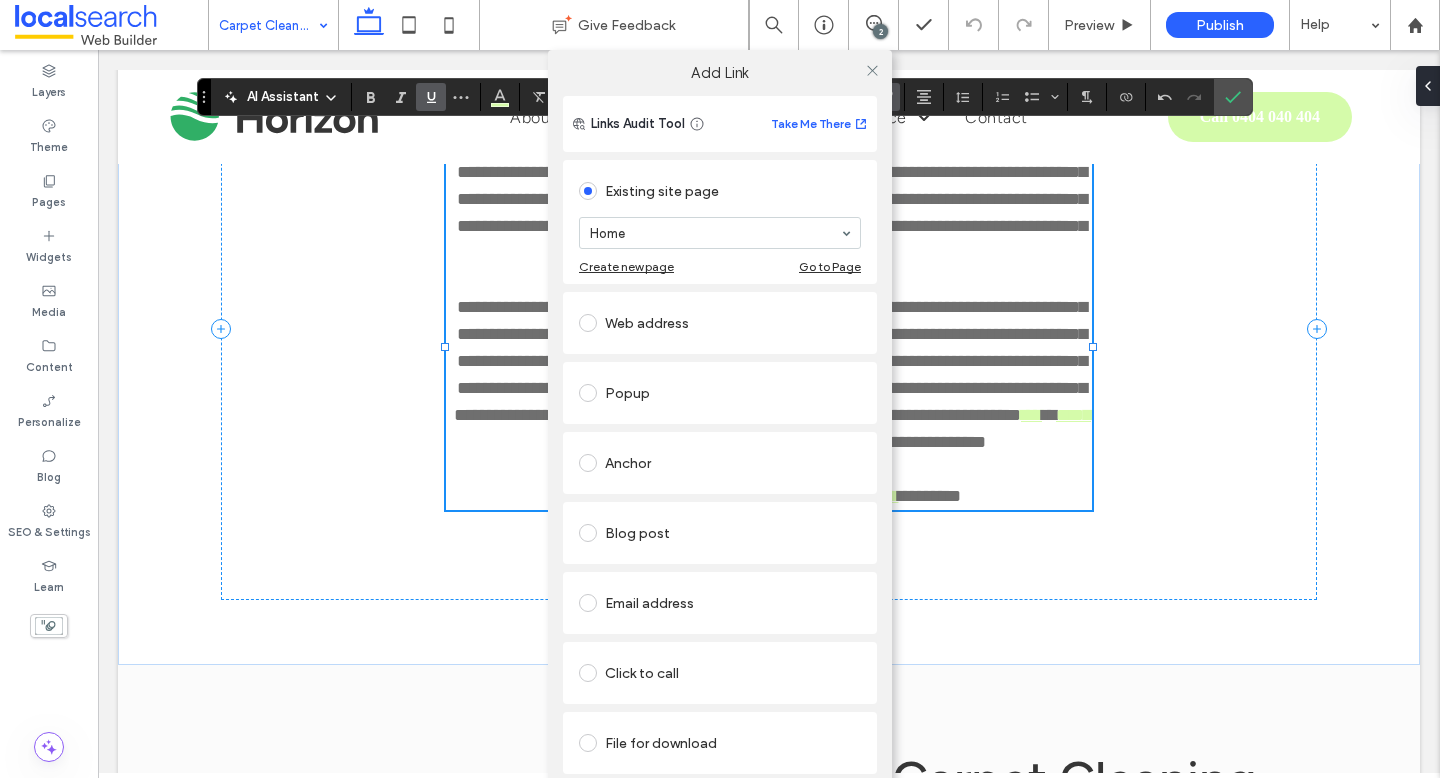 paste on "********" 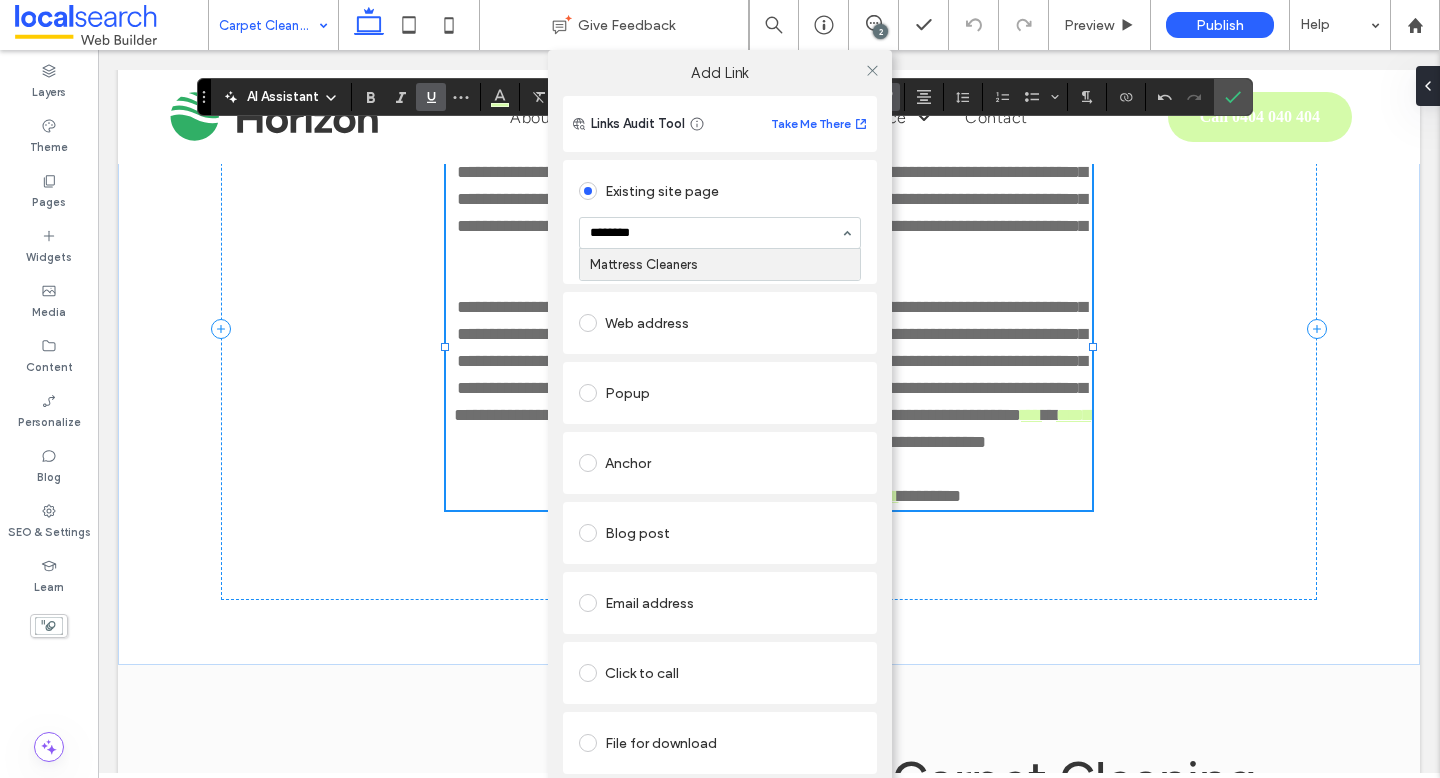 type 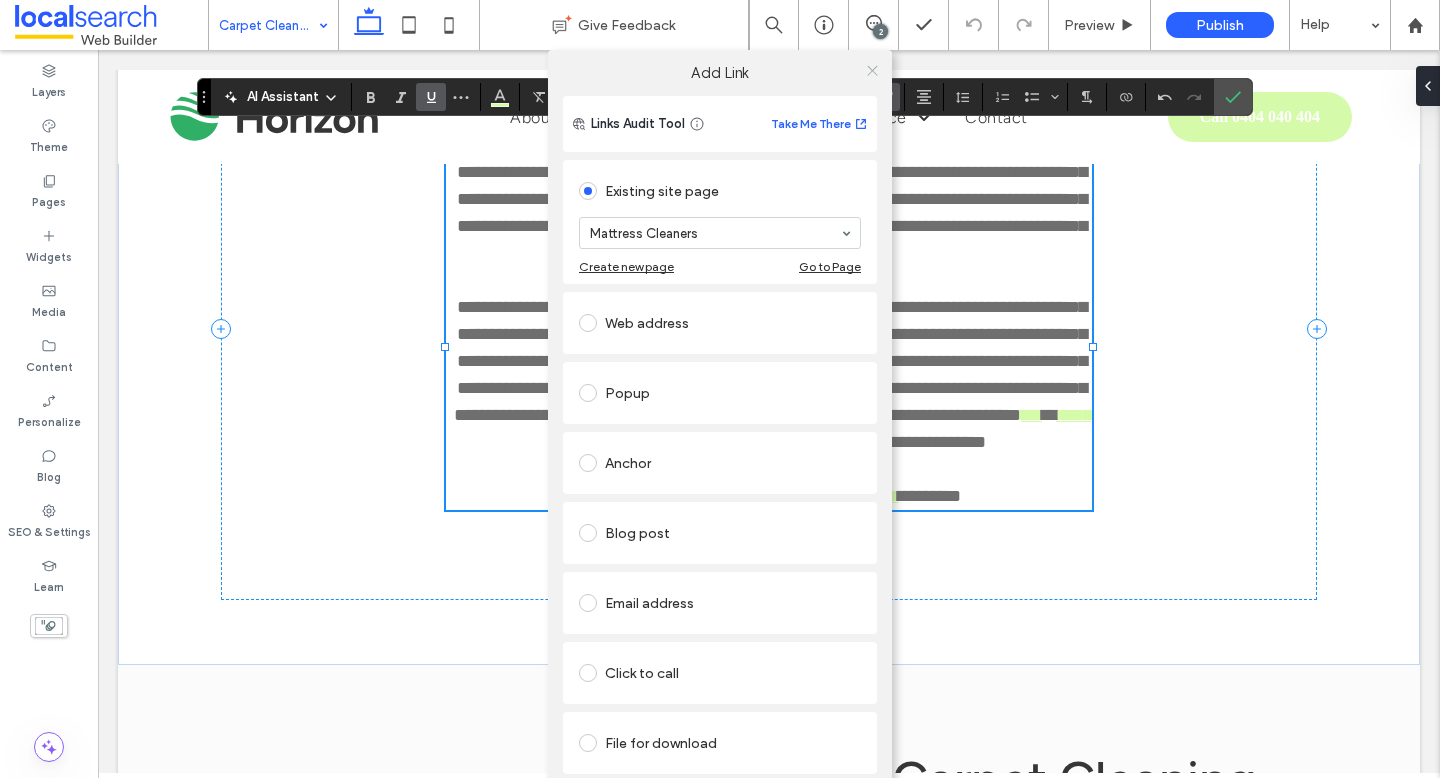 click 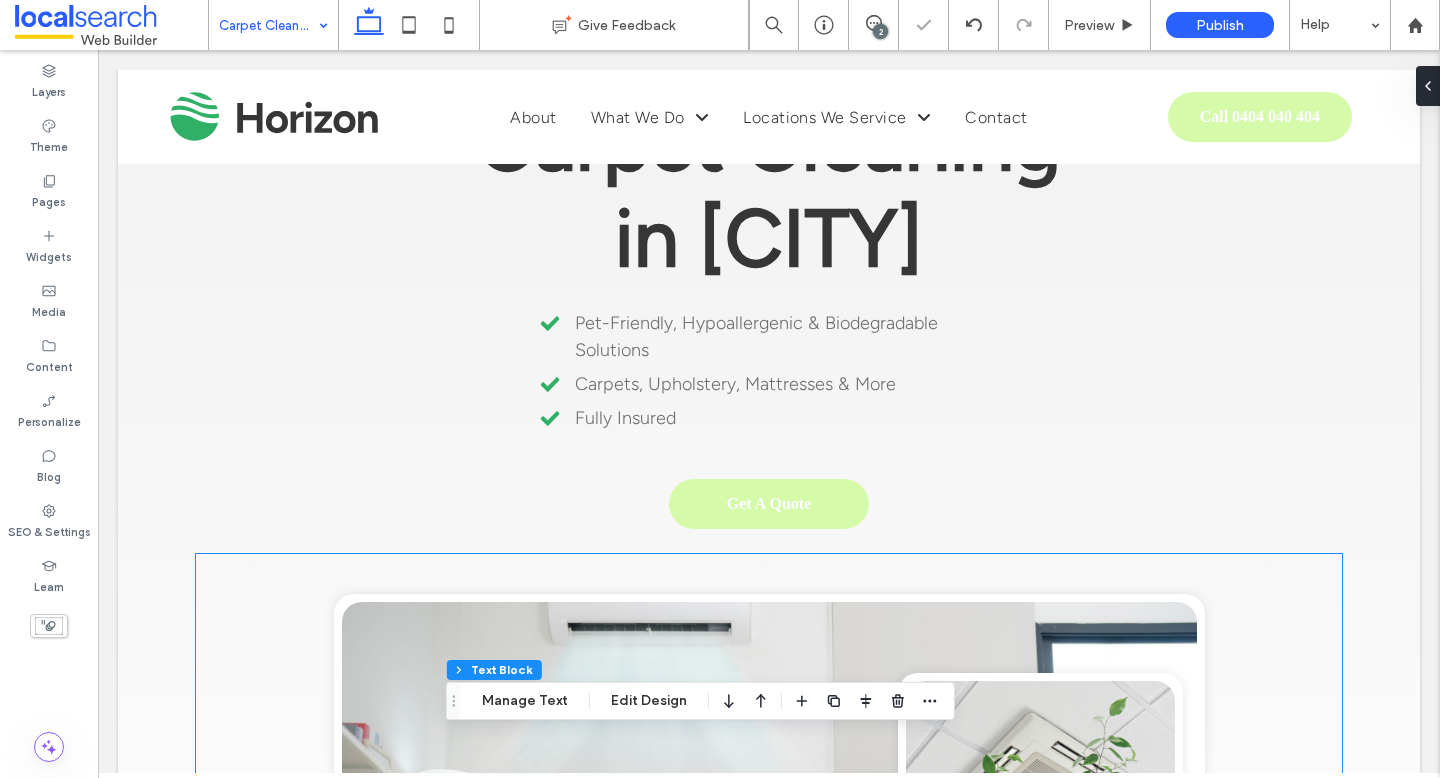 scroll, scrollTop: 0, scrollLeft: 0, axis: both 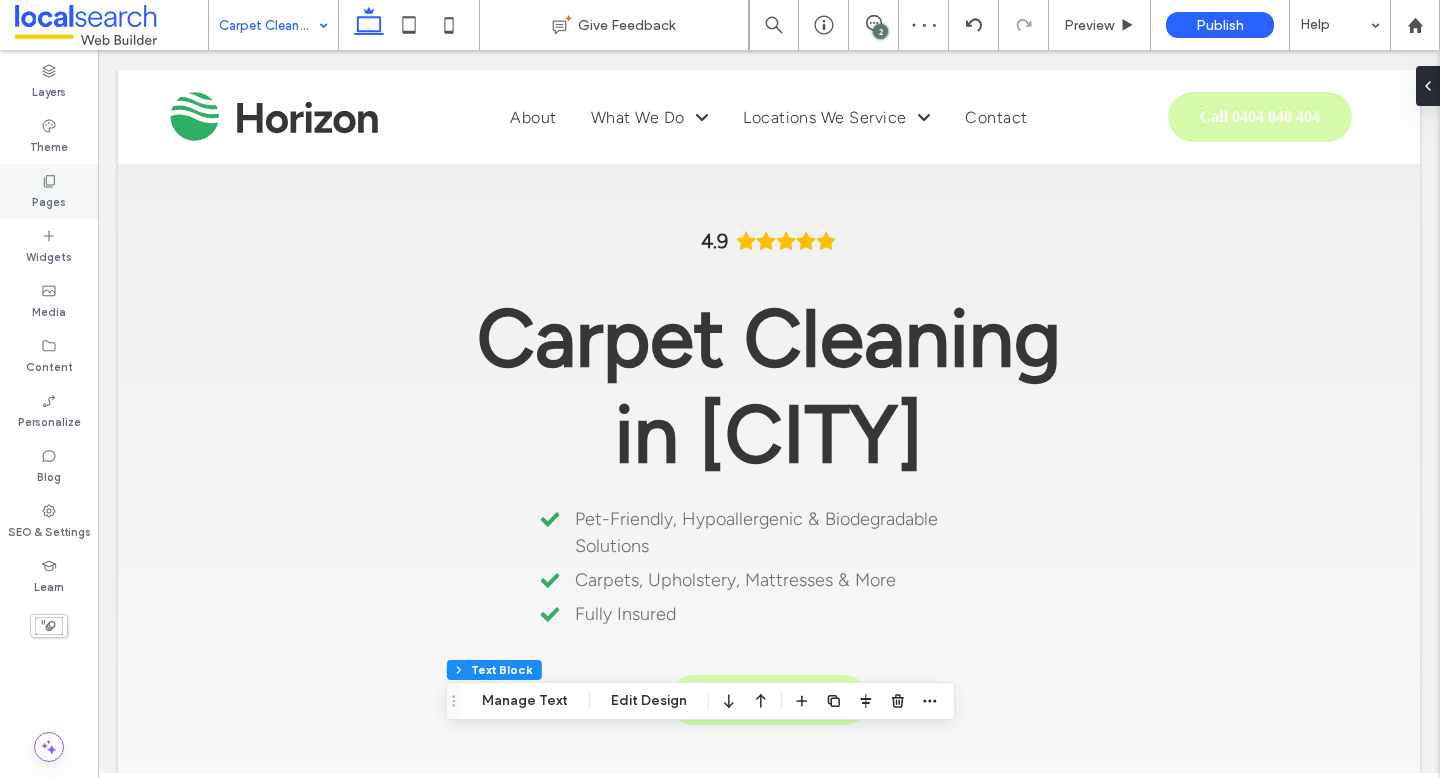 click on "Pages" at bounding box center (49, 191) 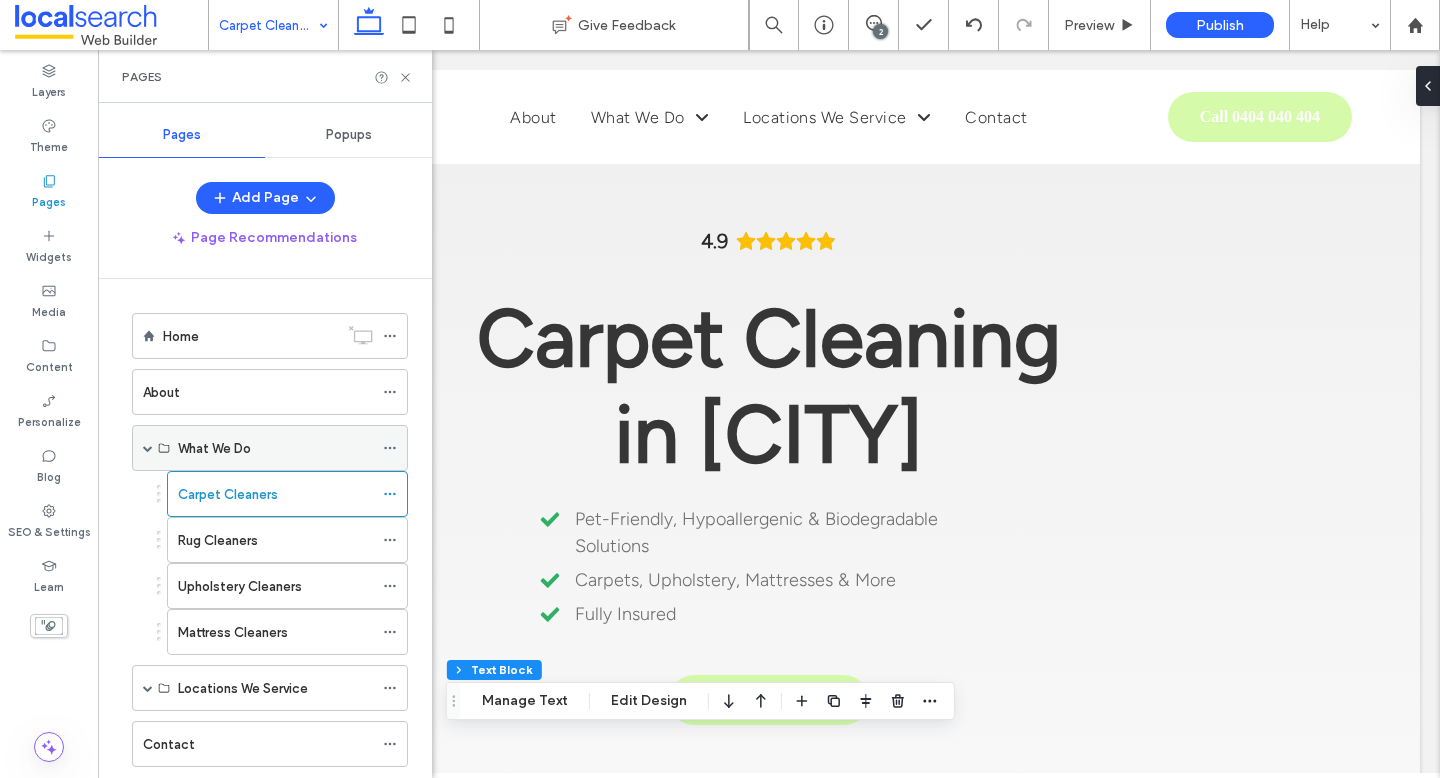 scroll, scrollTop: 49, scrollLeft: 0, axis: vertical 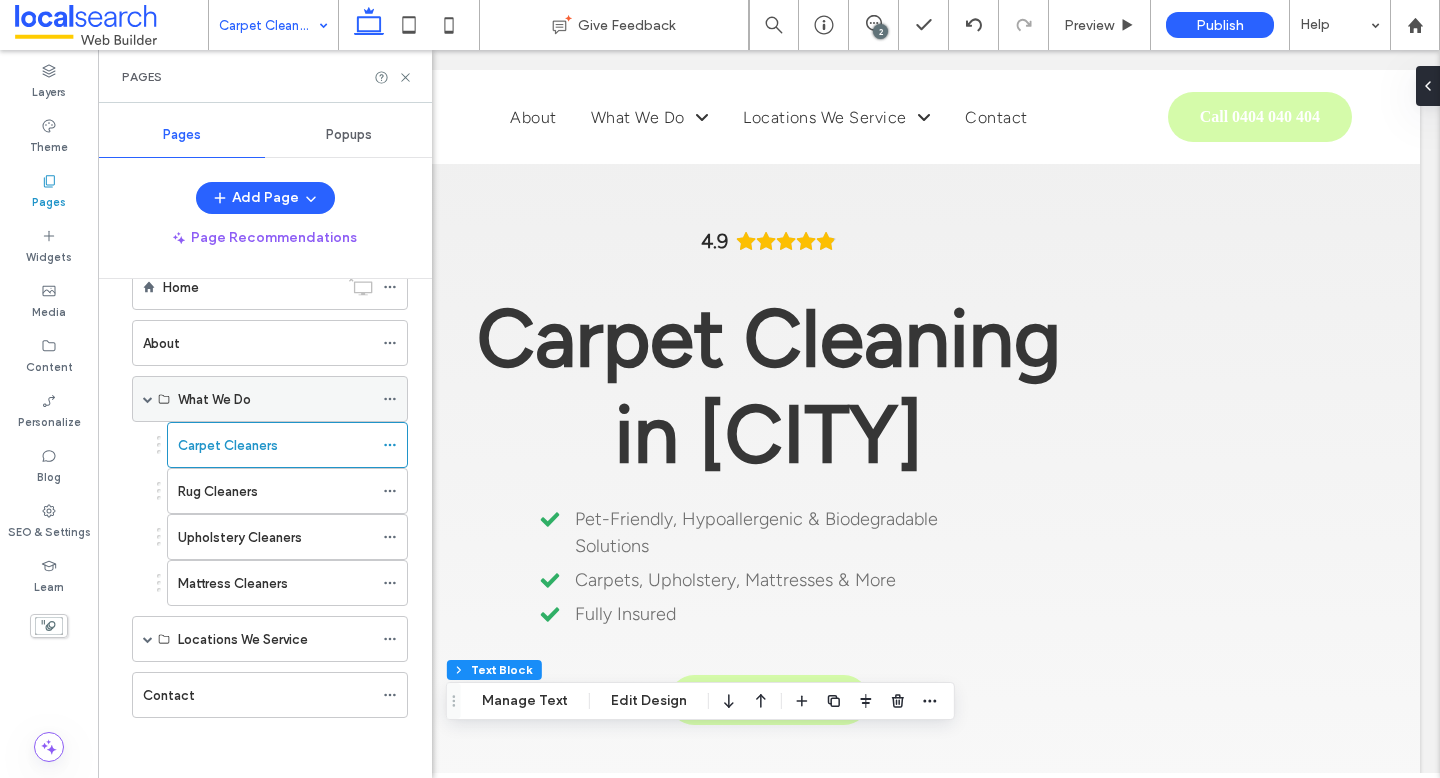 click at bounding box center [148, 399] 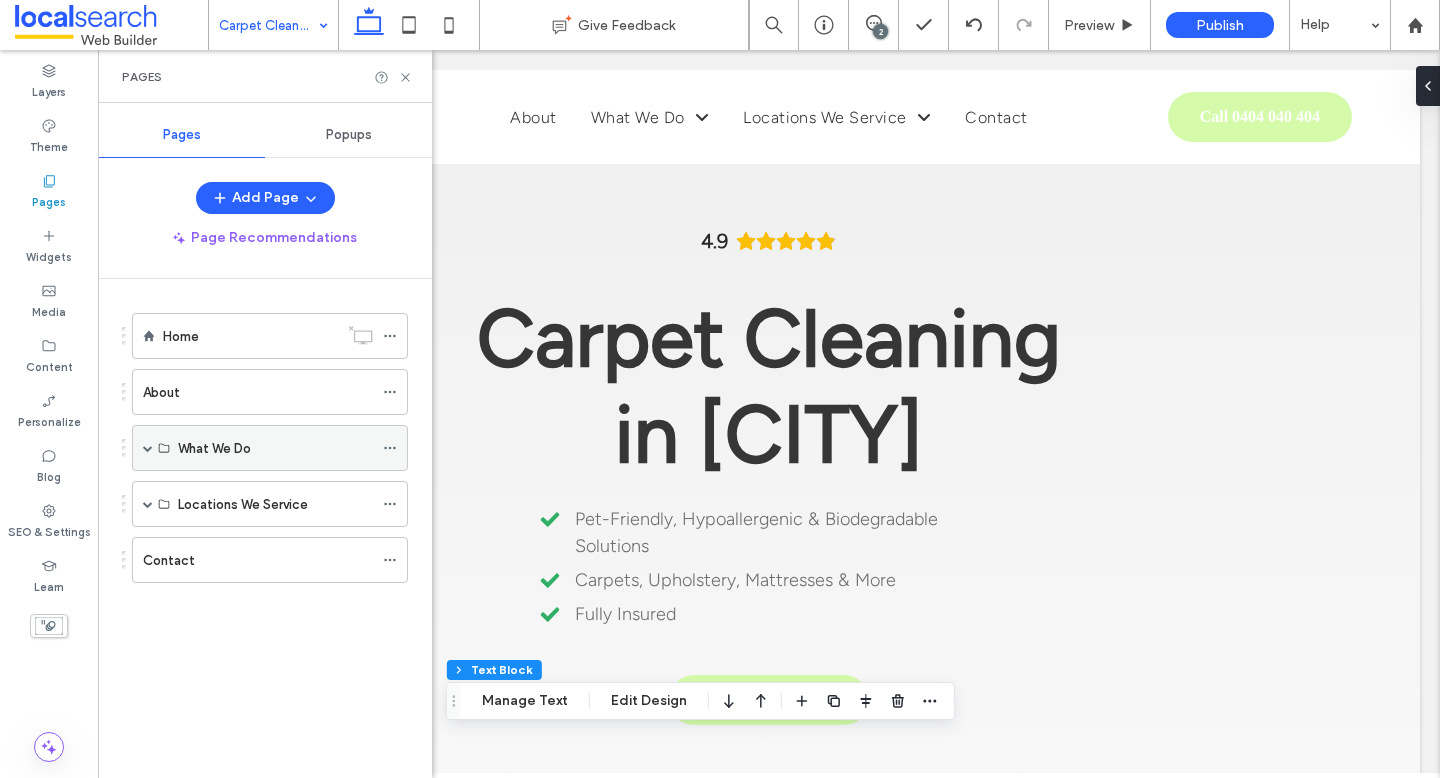 scroll, scrollTop: 0, scrollLeft: 0, axis: both 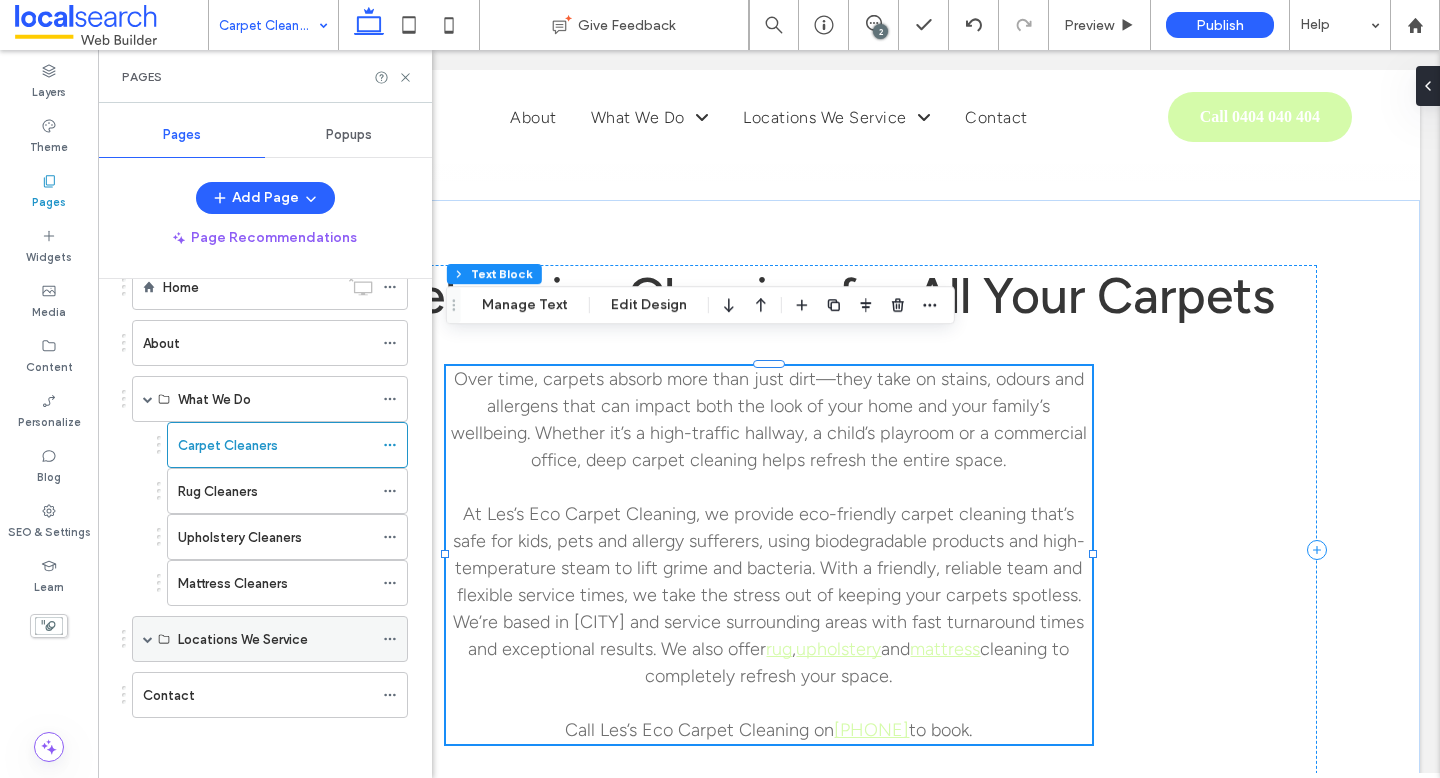 click at bounding box center [148, 639] 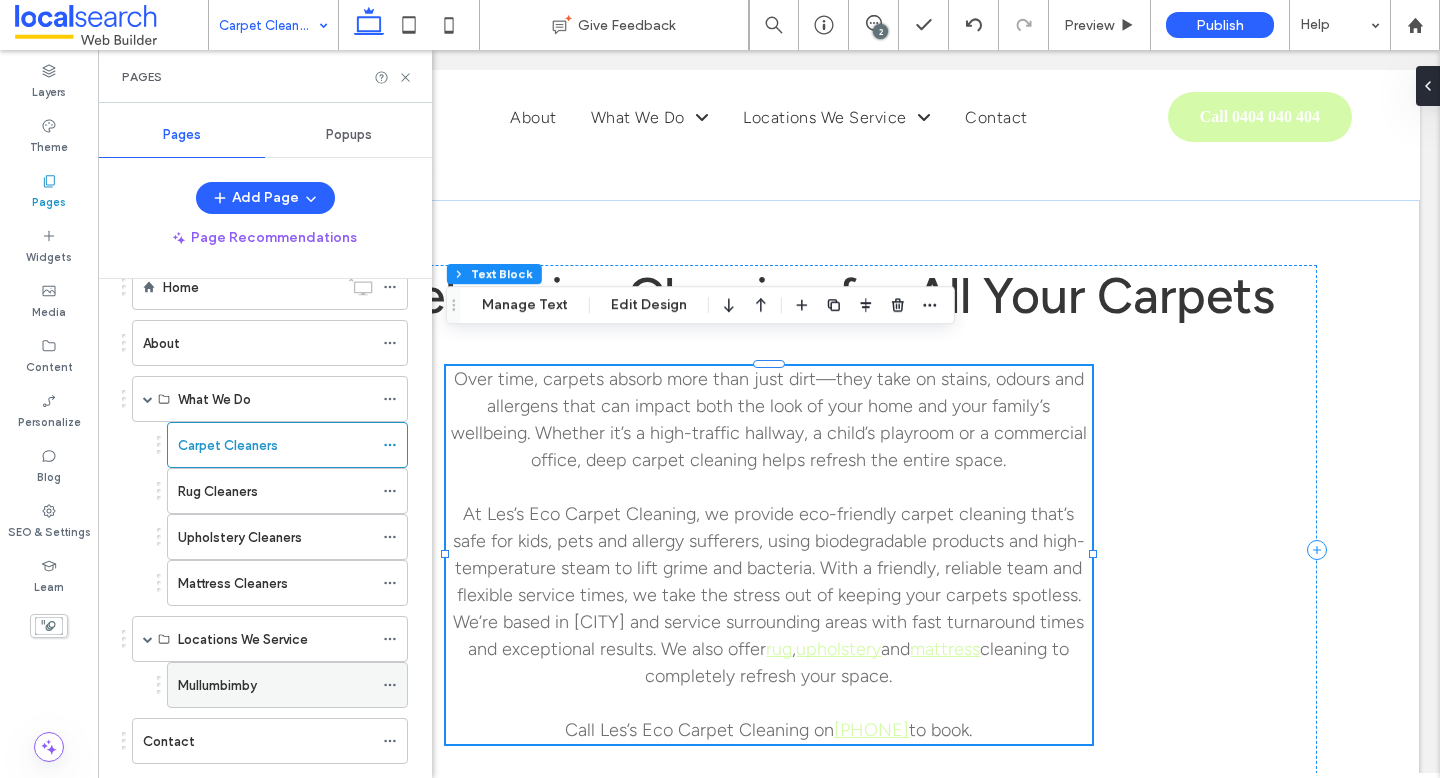click 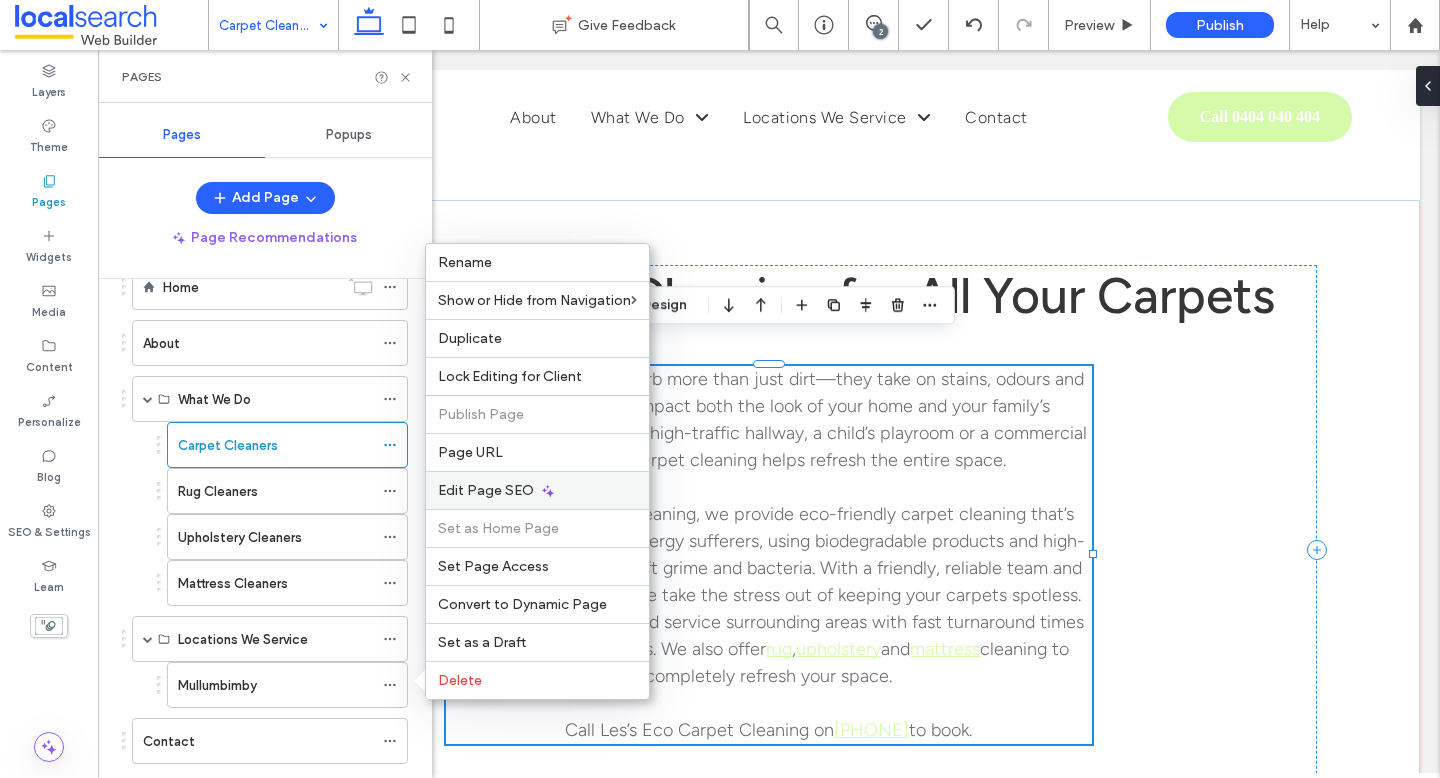 click on "Edit Page SEO" at bounding box center (486, 490) 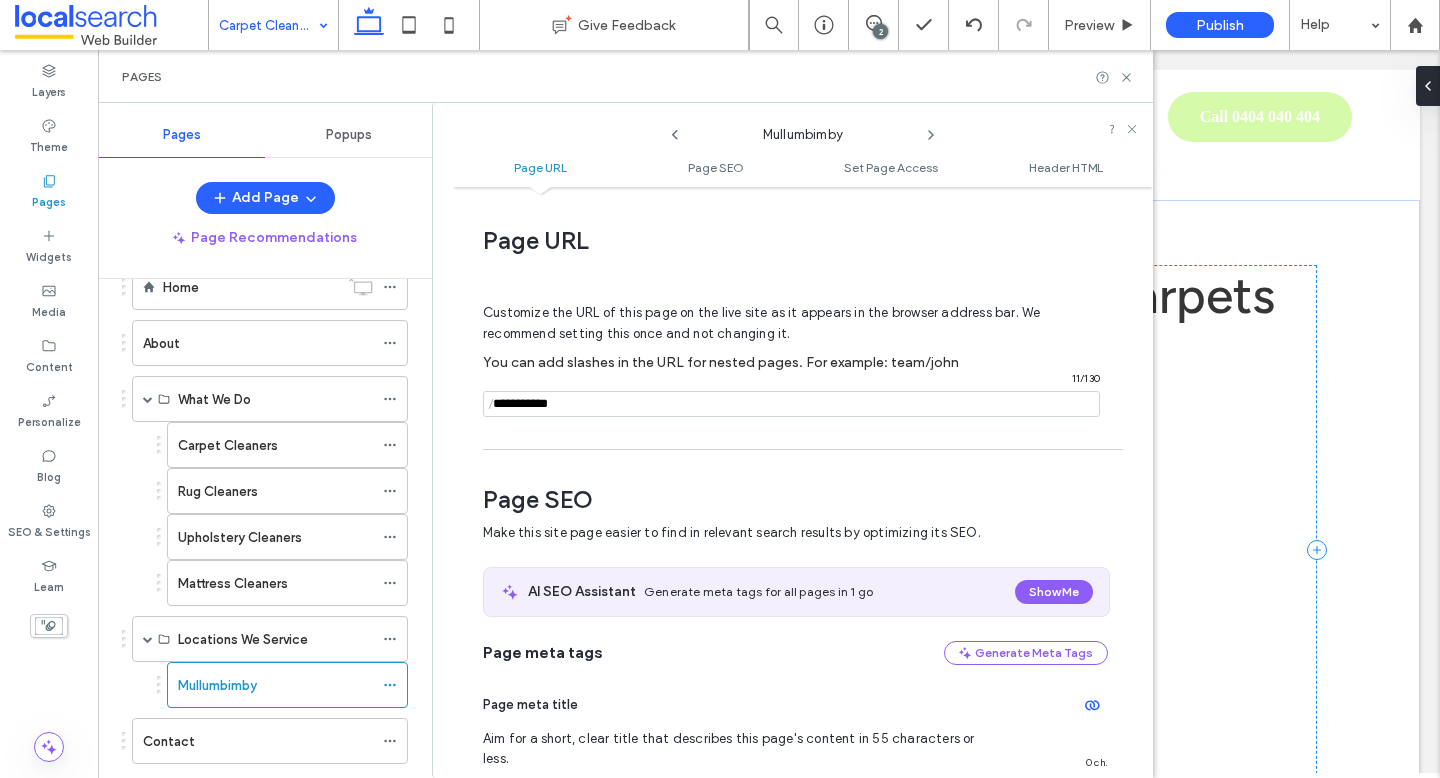 scroll, scrollTop: 275, scrollLeft: 0, axis: vertical 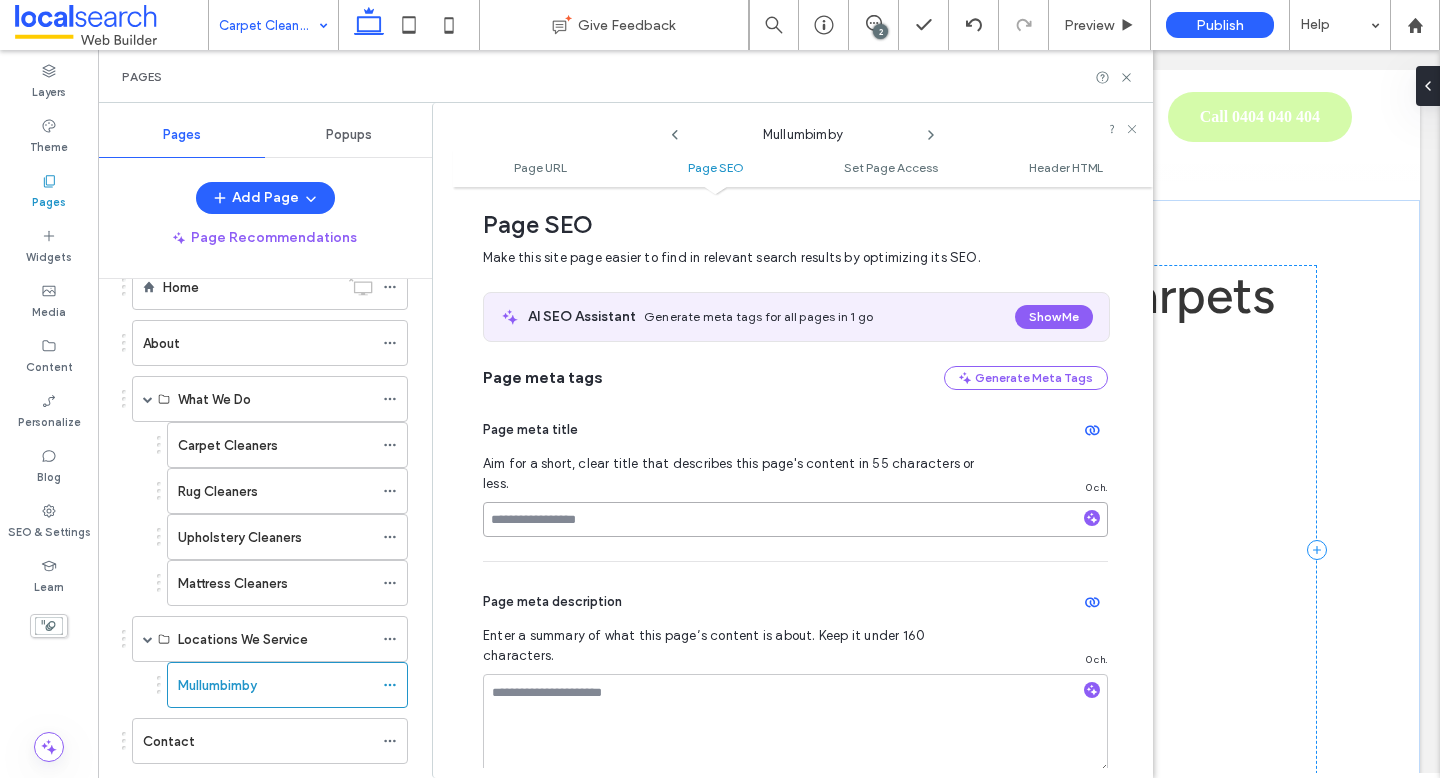 click at bounding box center (795, 519) 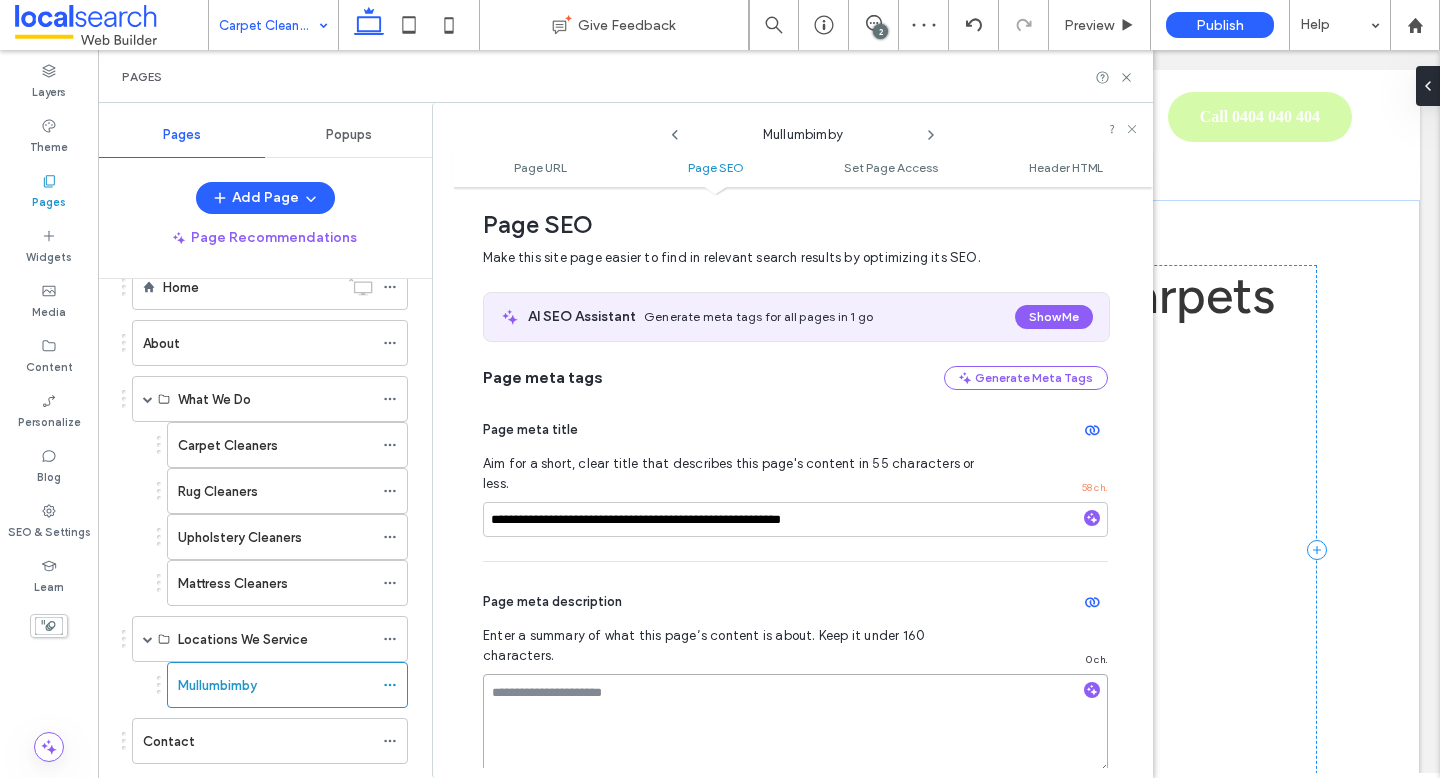 click at bounding box center [795, 724] 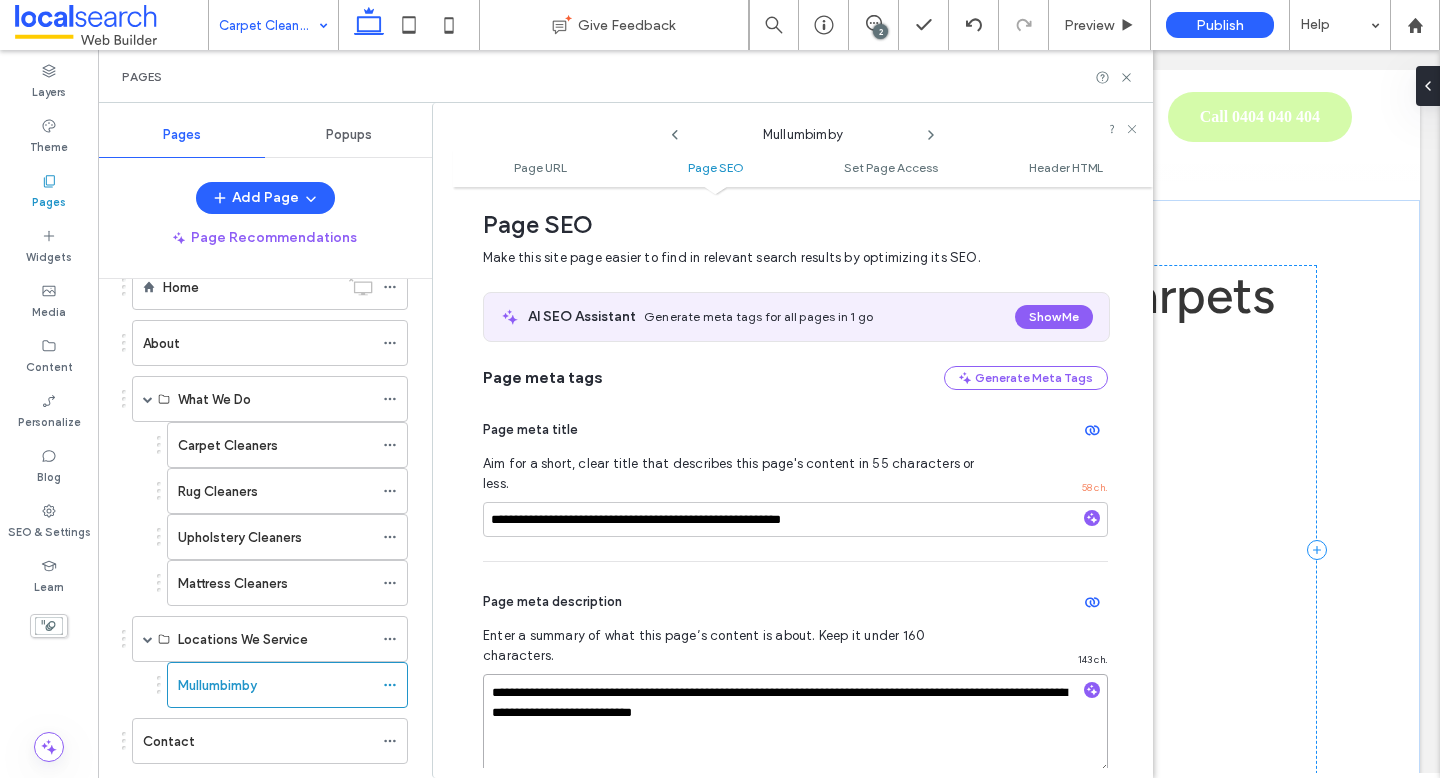 click on "**********" at bounding box center (795, 724) 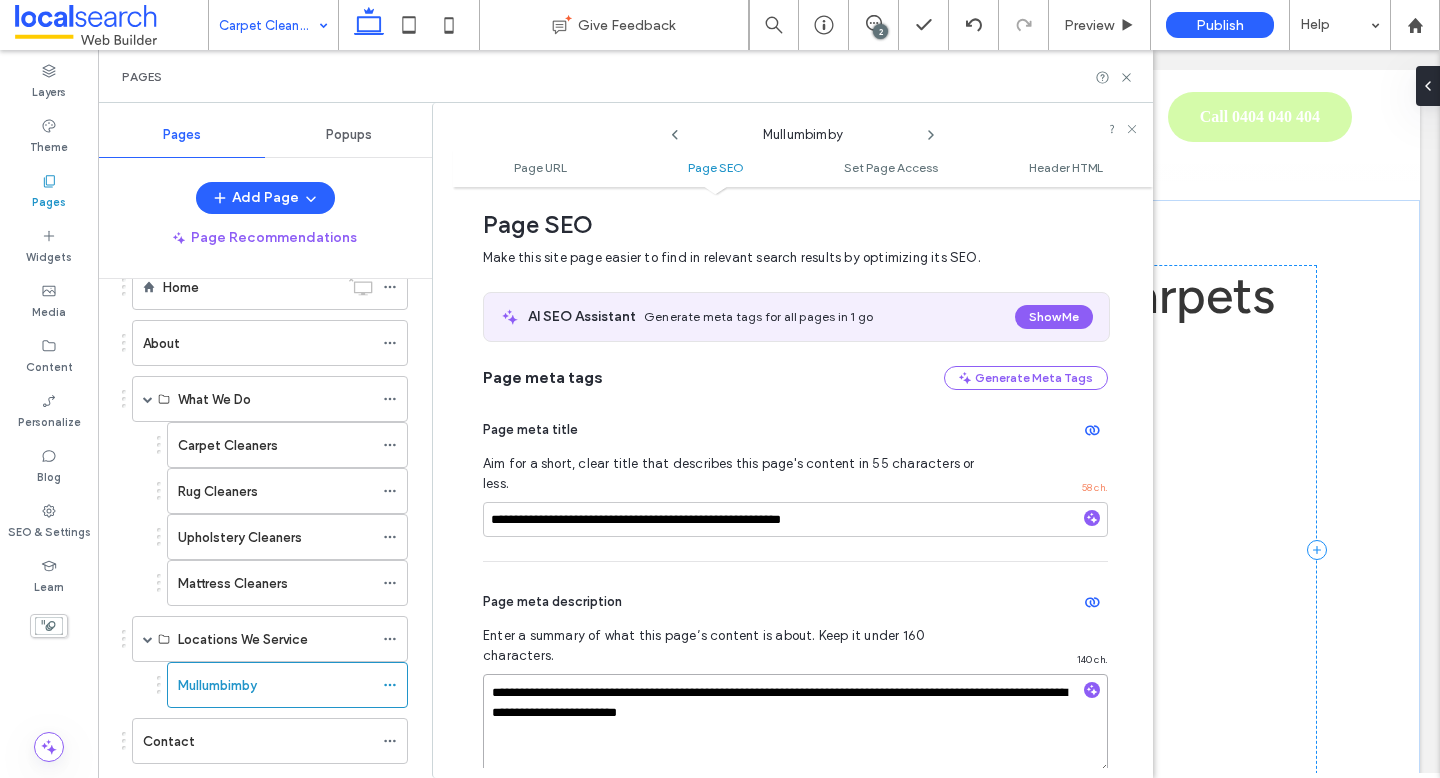 click on "**********" at bounding box center (795, 724) 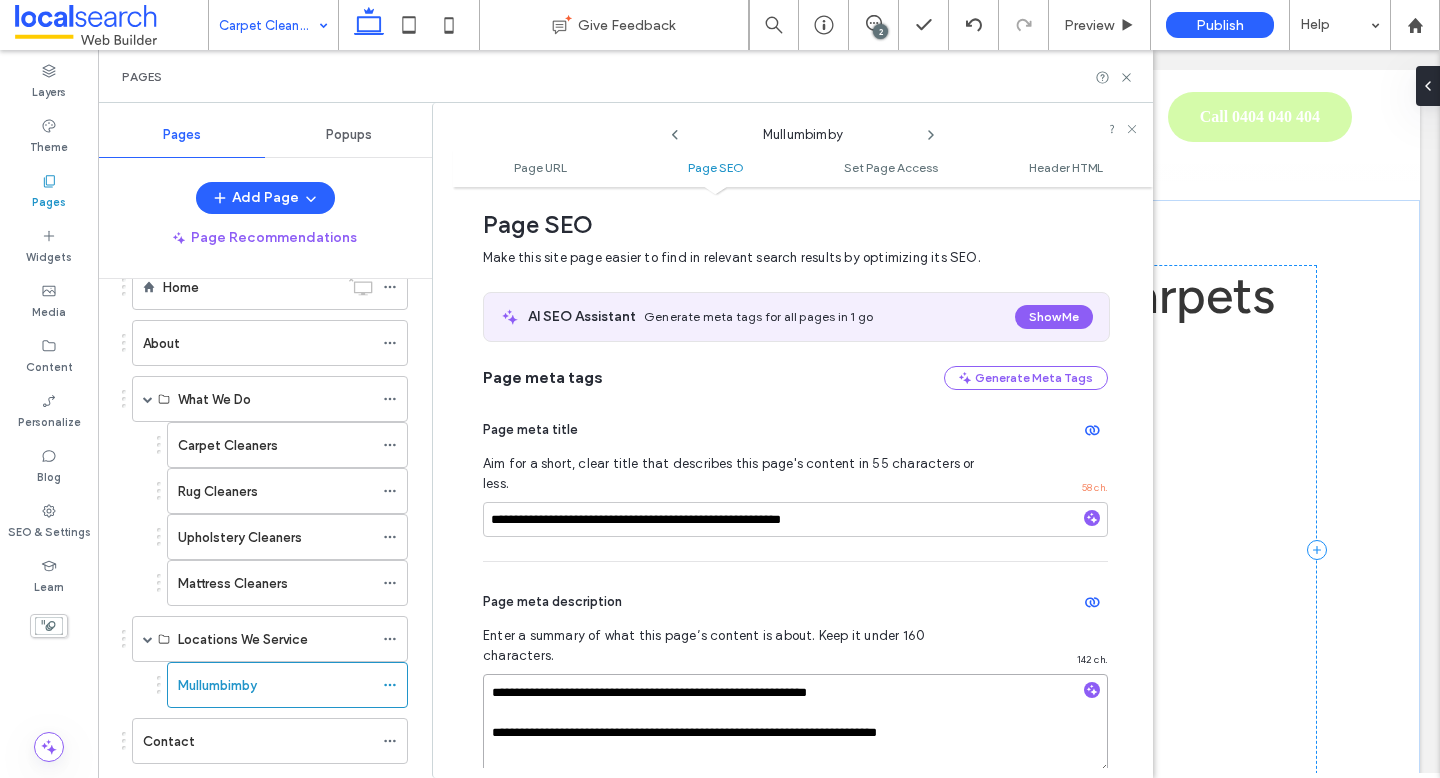 click on "**********" at bounding box center [795, 724] 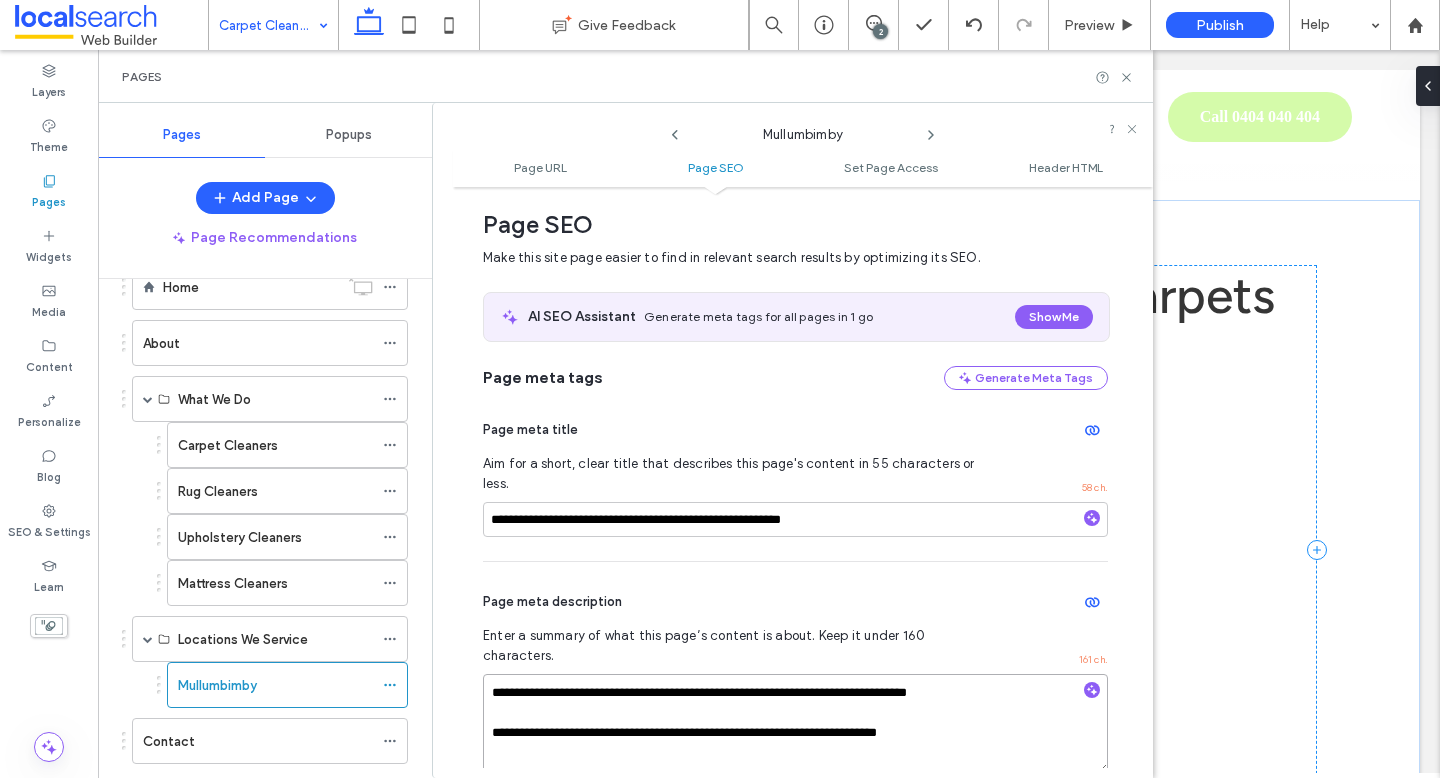 type on "**********" 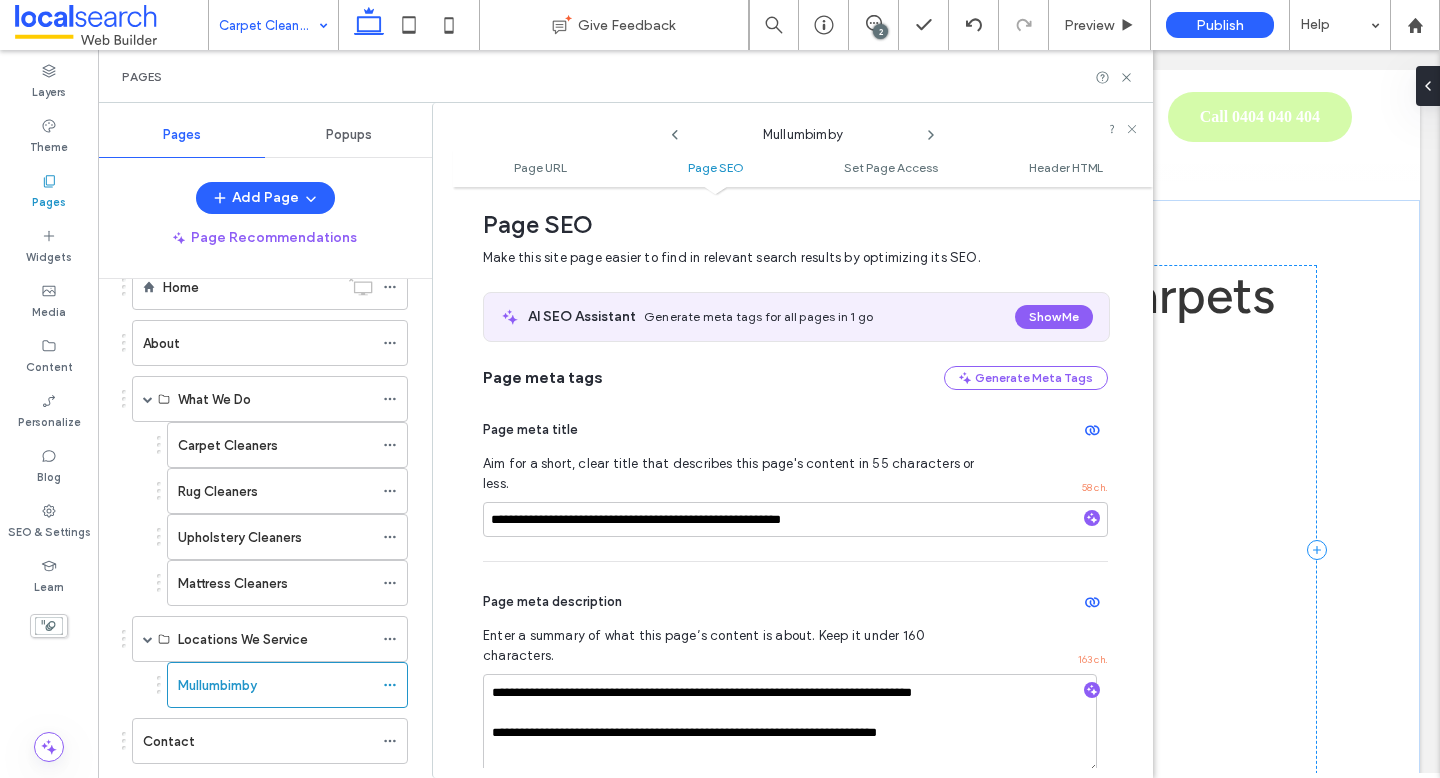 scroll, scrollTop: 309, scrollLeft: 0, axis: vertical 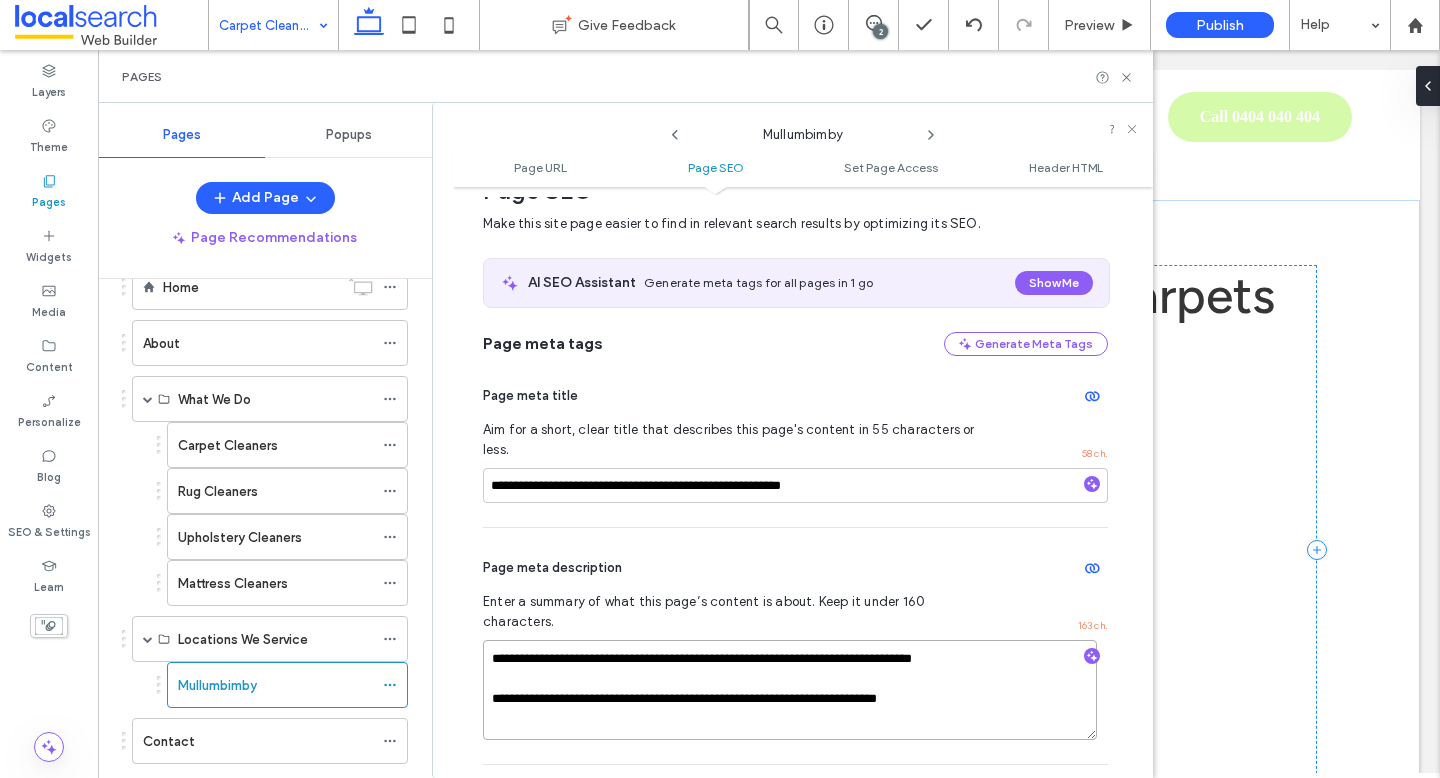 click on "**********" at bounding box center (790, 690) 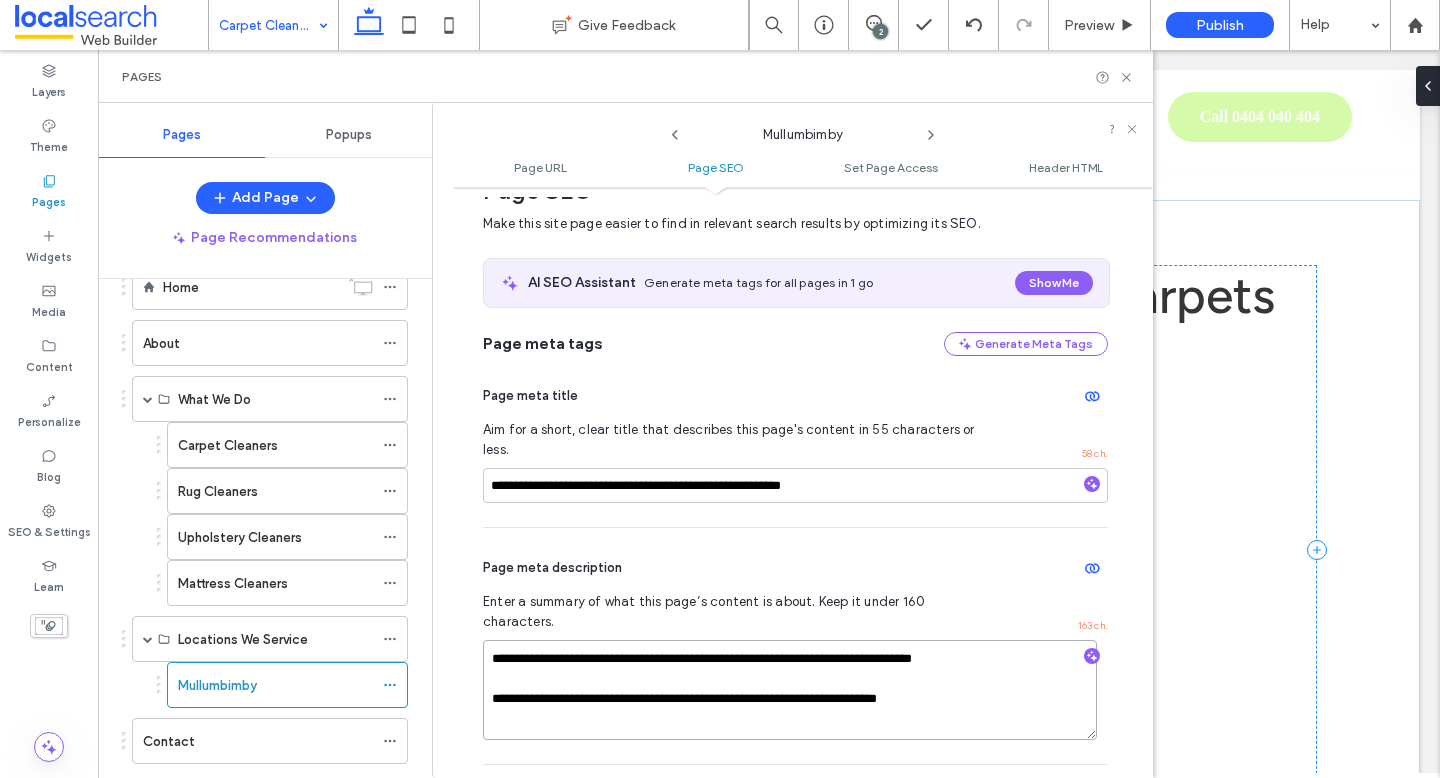 click on "**********" at bounding box center (790, 690) 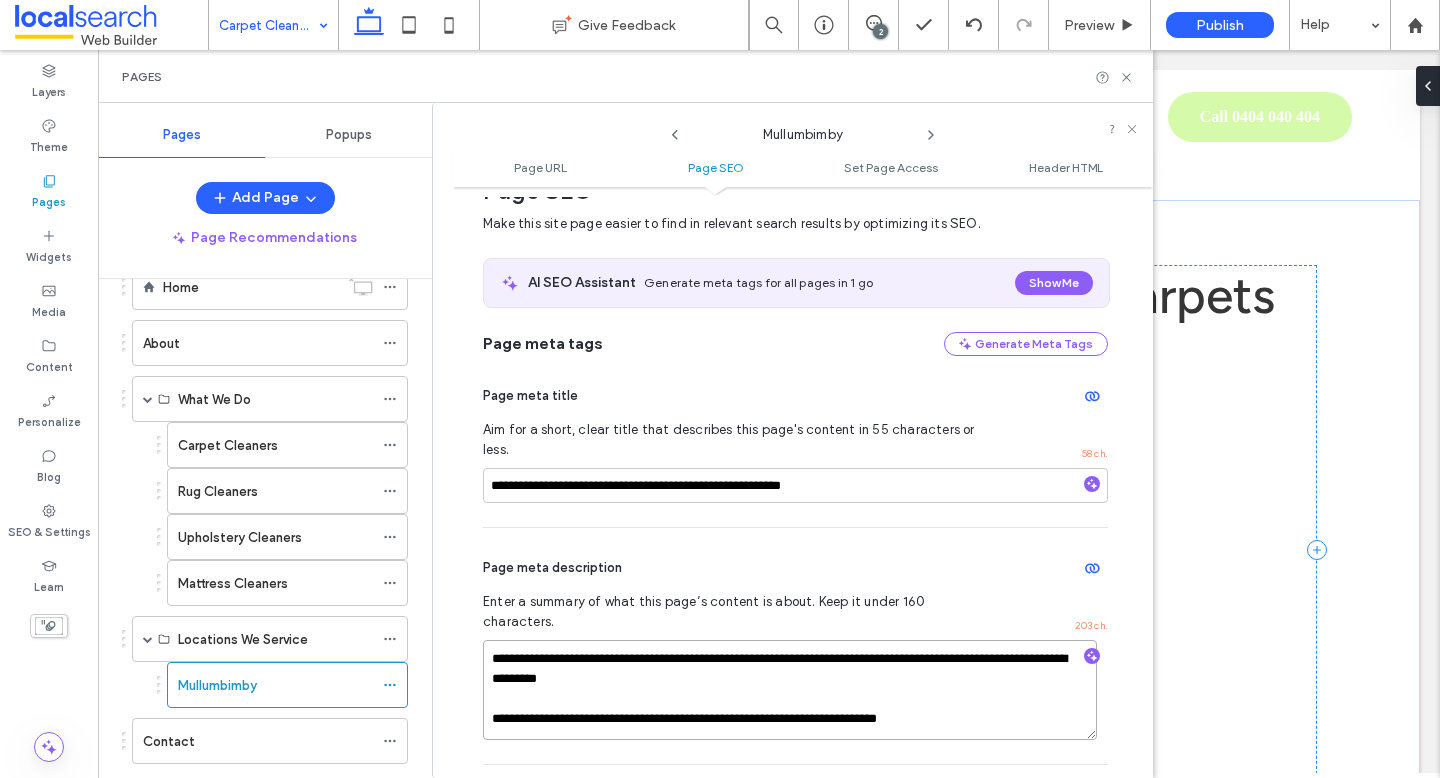 drag, startPoint x: 1014, startPoint y: 690, endPoint x: 547, endPoint y: 654, distance: 468.38553 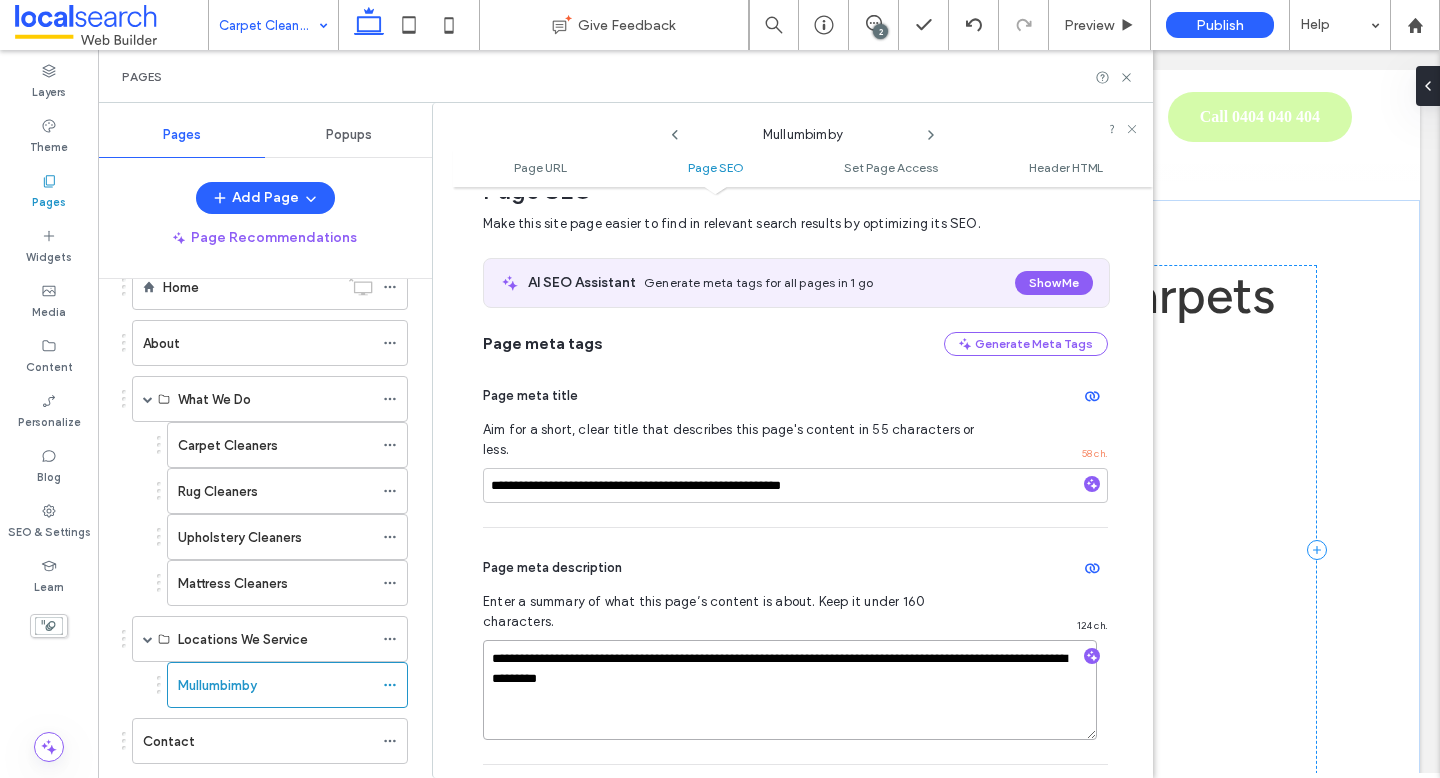 click on "**********" at bounding box center (790, 690) 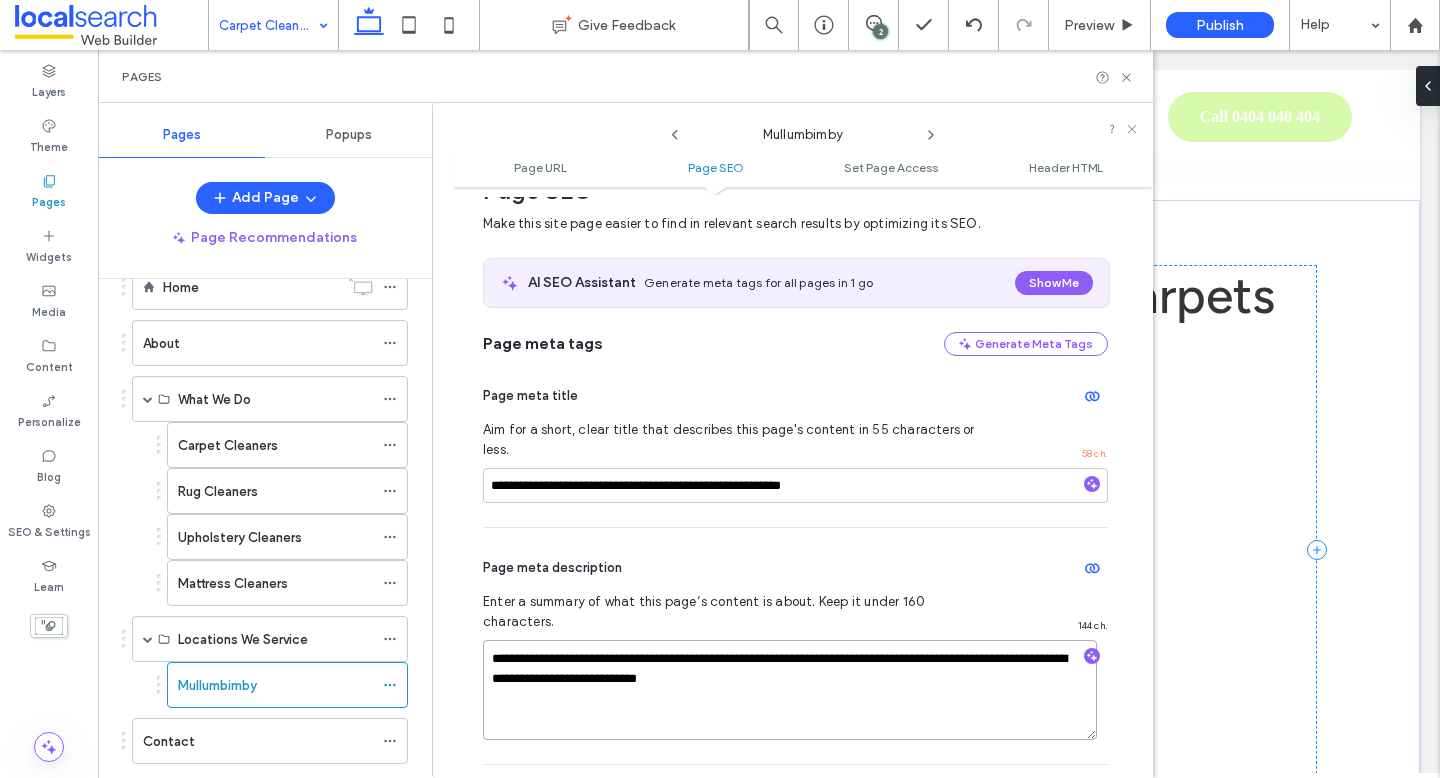 click on "**********" at bounding box center [790, 690] 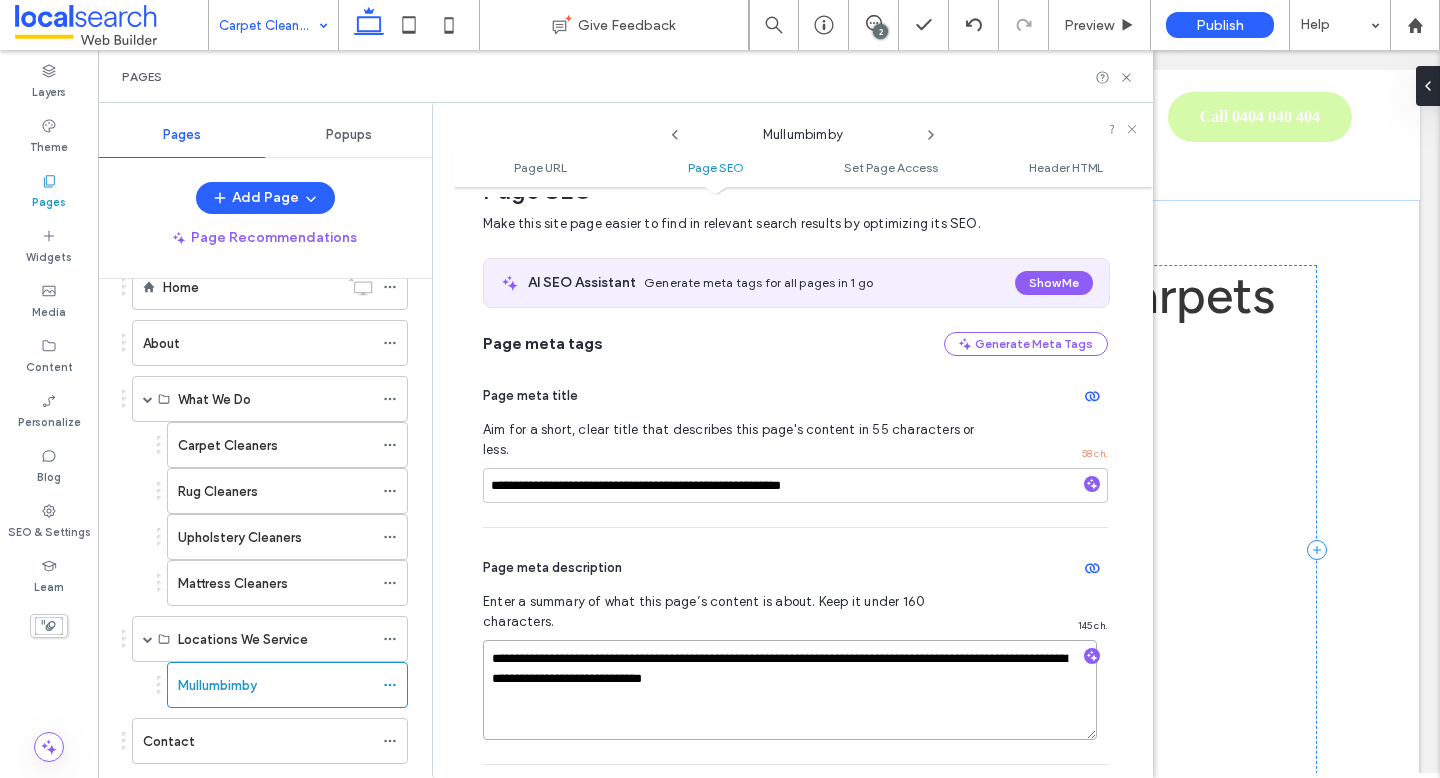 type on "**********" 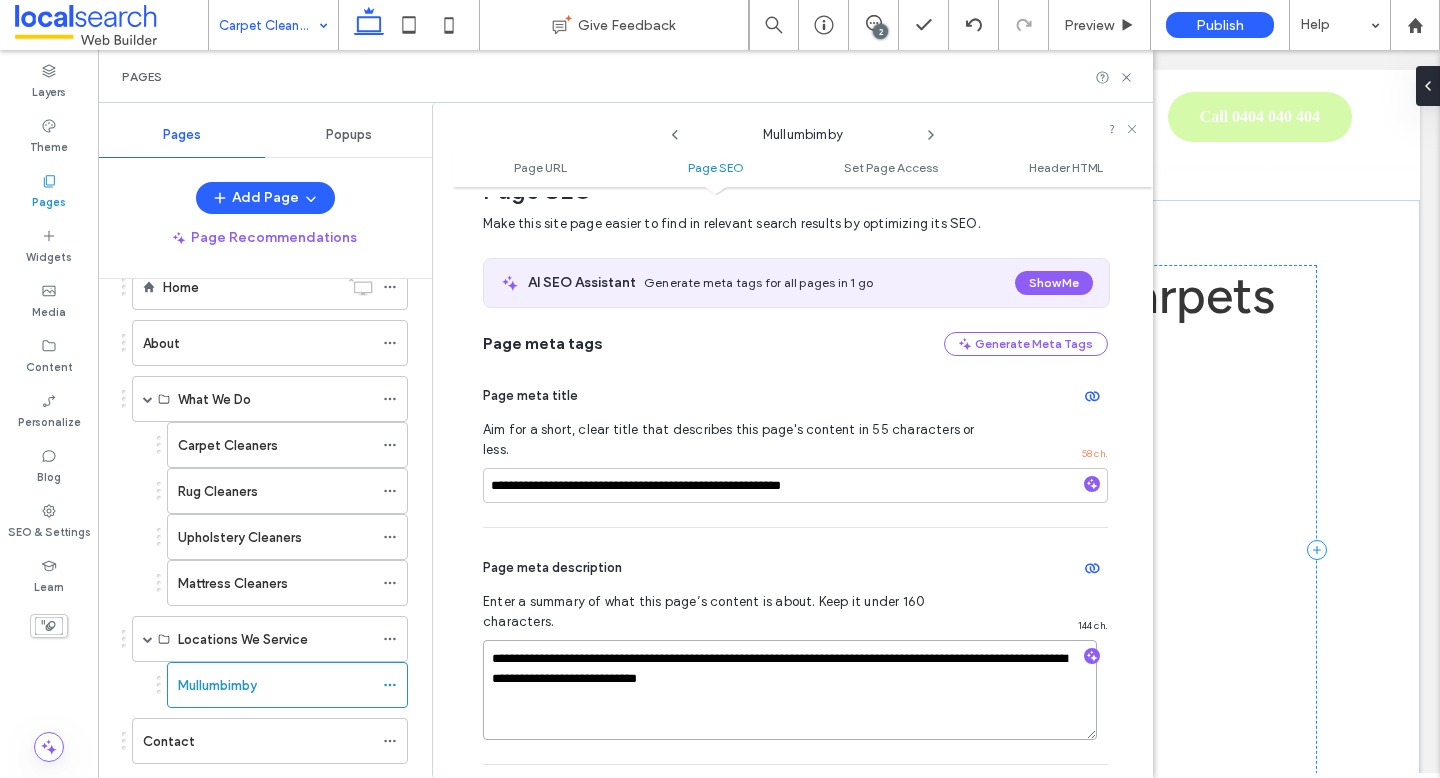 click on "**********" at bounding box center [790, 690] 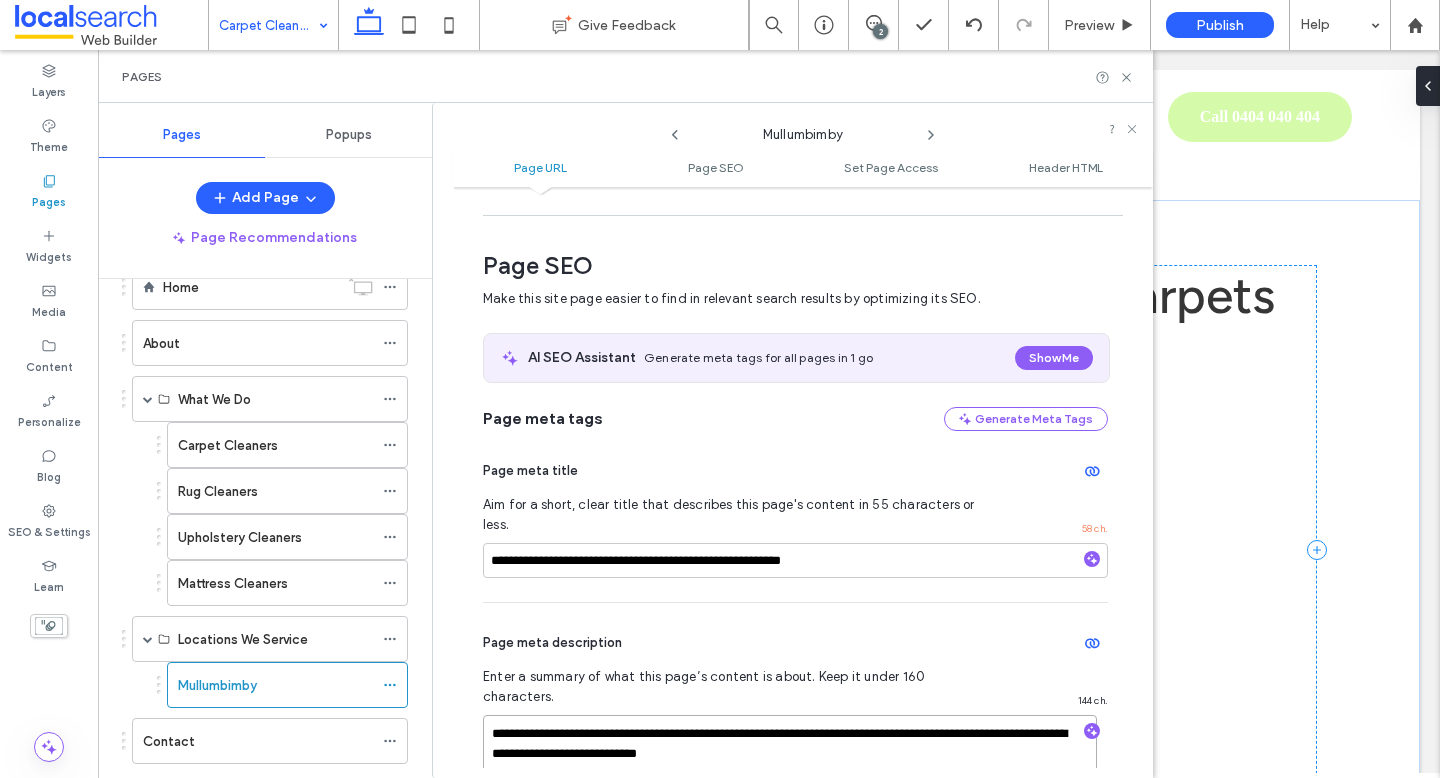 scroll, scrollTop: 0, scrollLeft: 0, axis: both 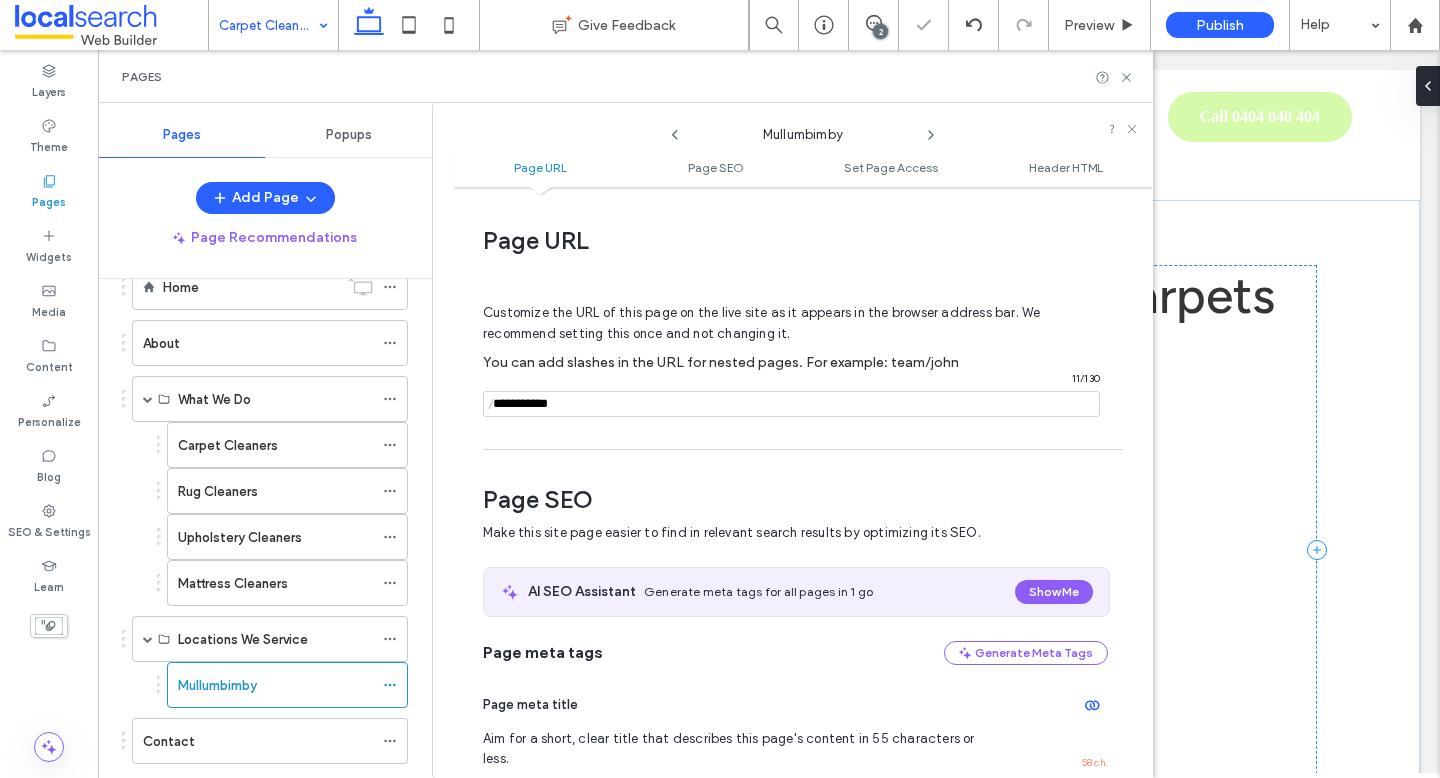 click at bounding box center (791, 404) 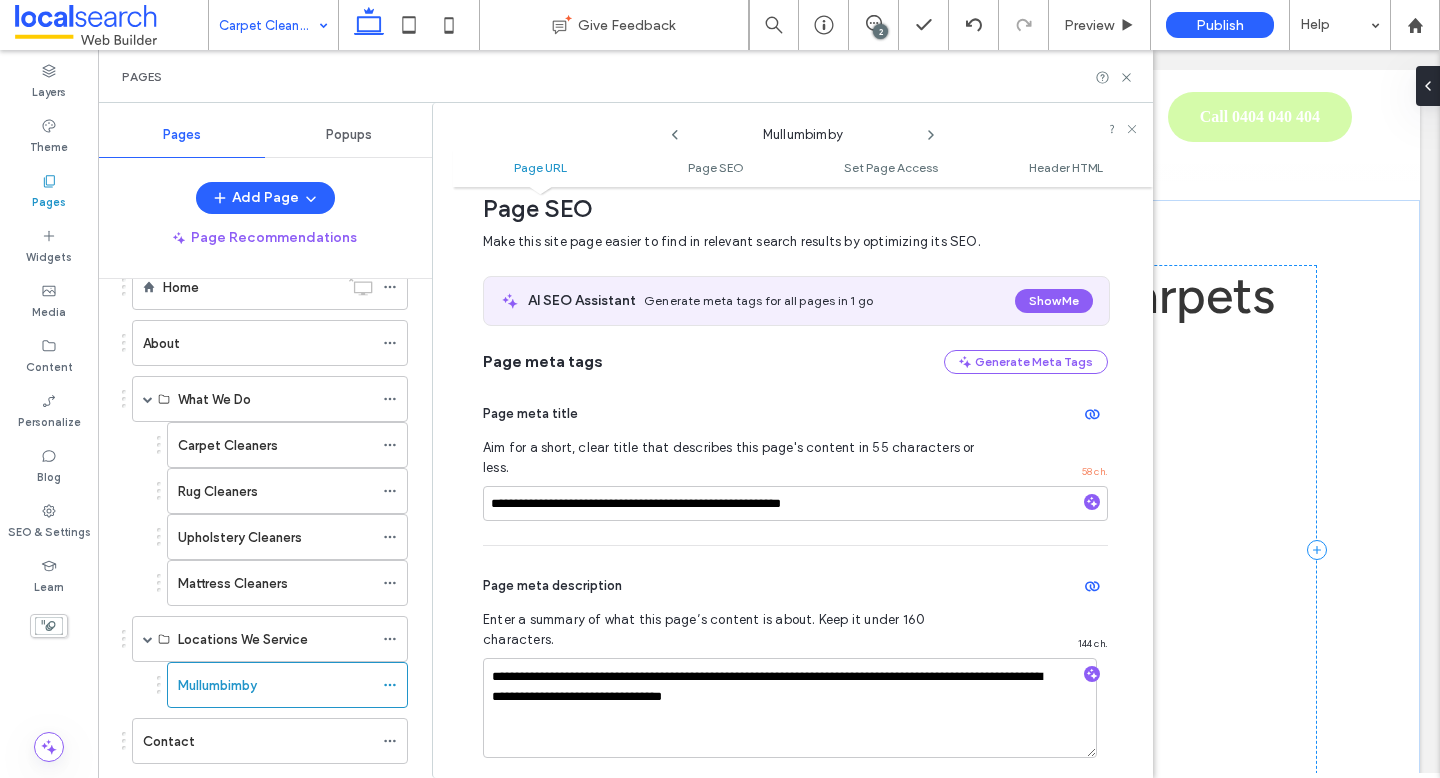 scroll, scrollTop: 0, scrollLeft: 0, axis: both 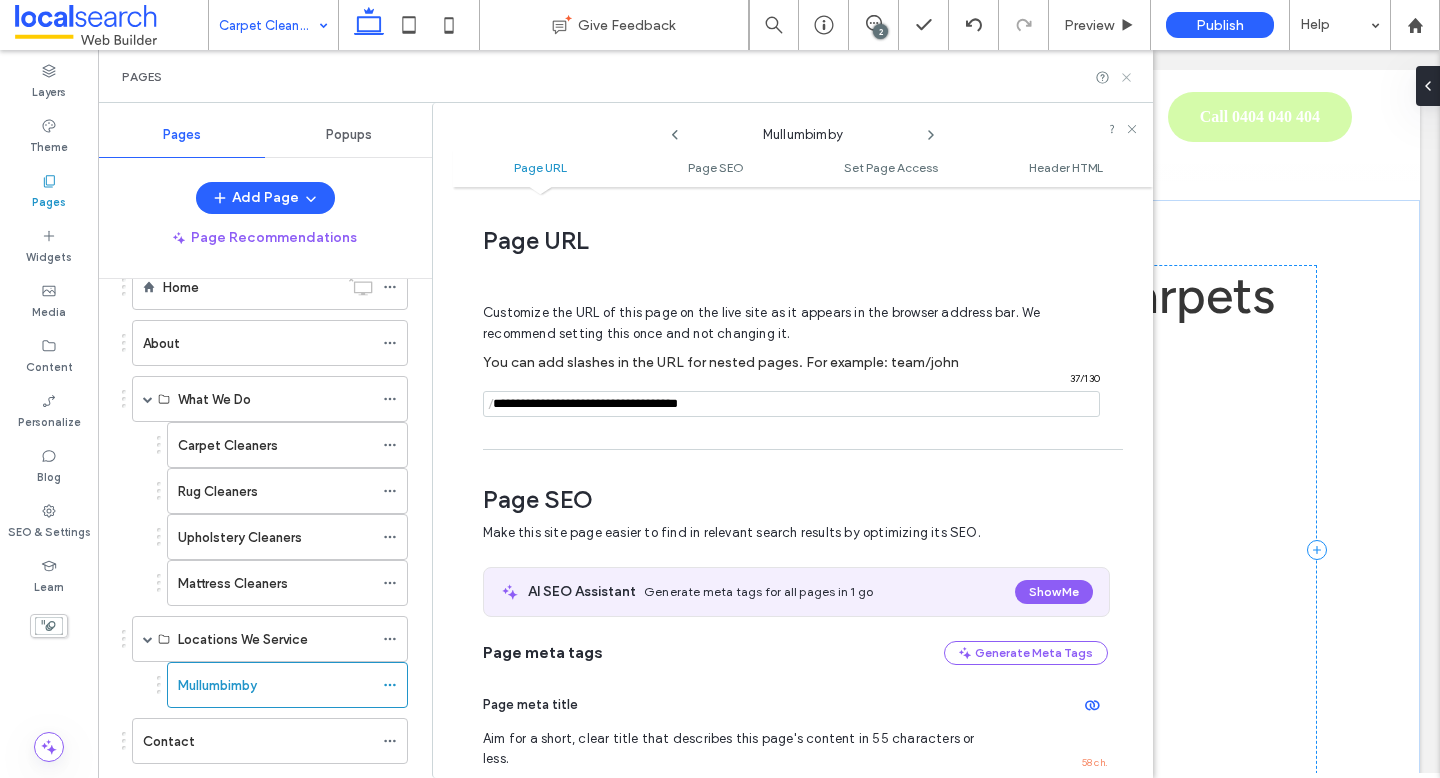 type on "**********" 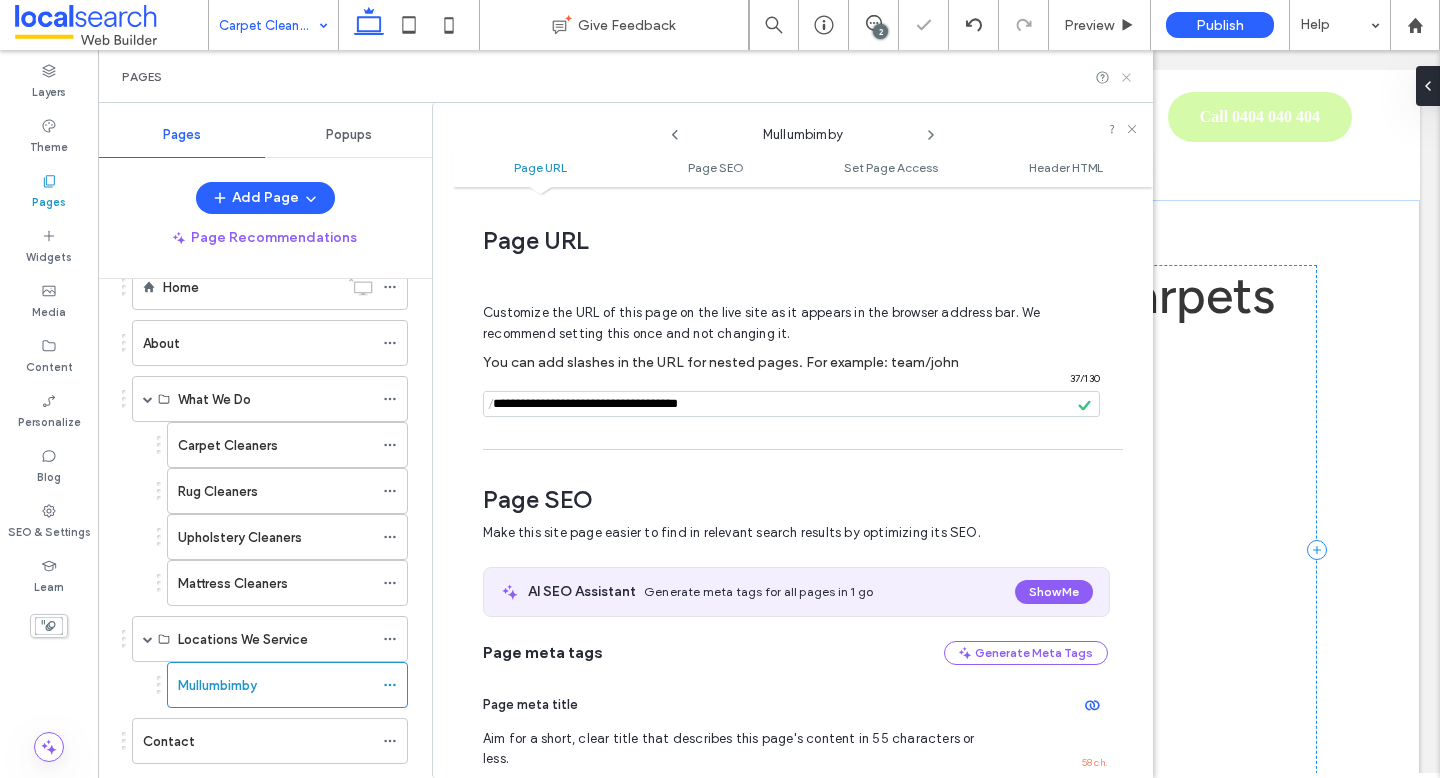click 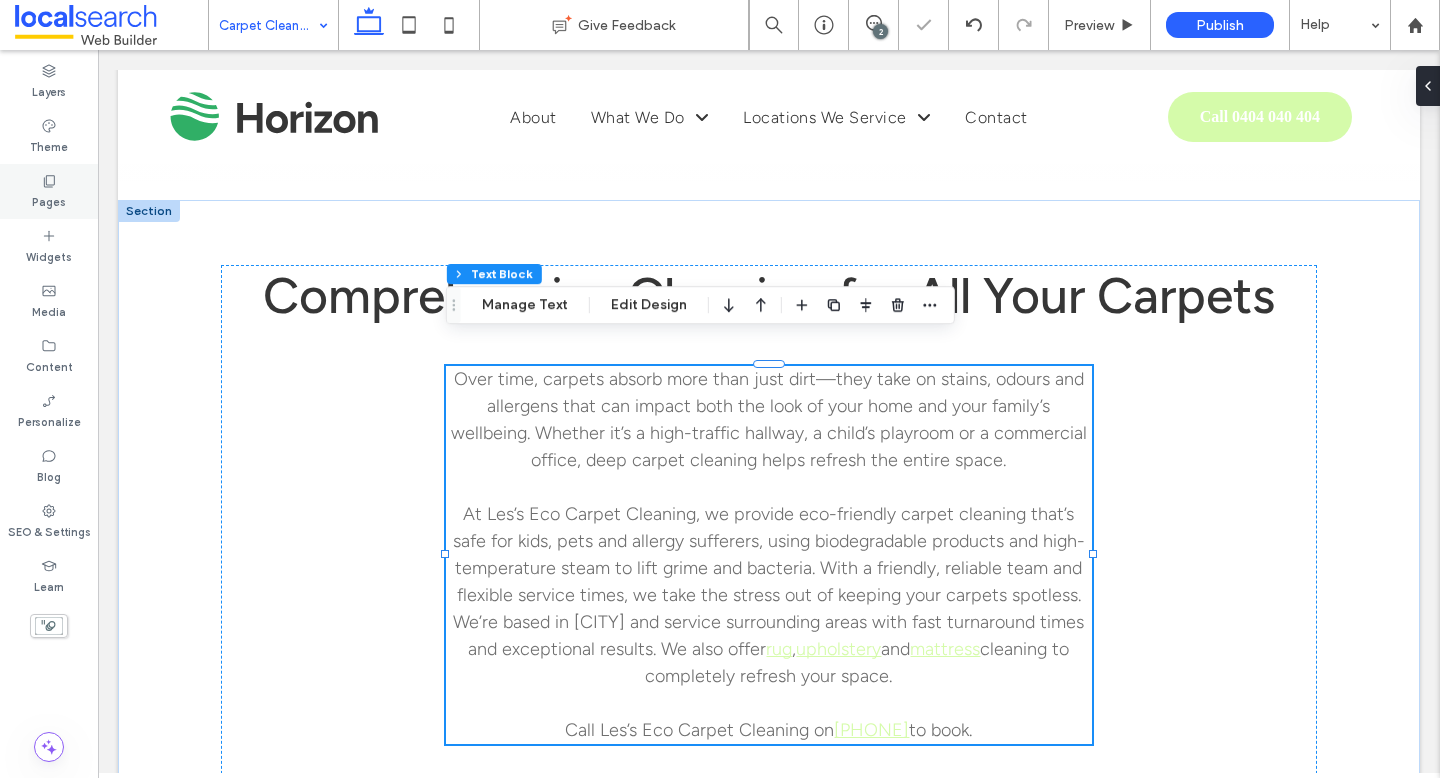 click on "Pages" at bounding box center [49, 200] 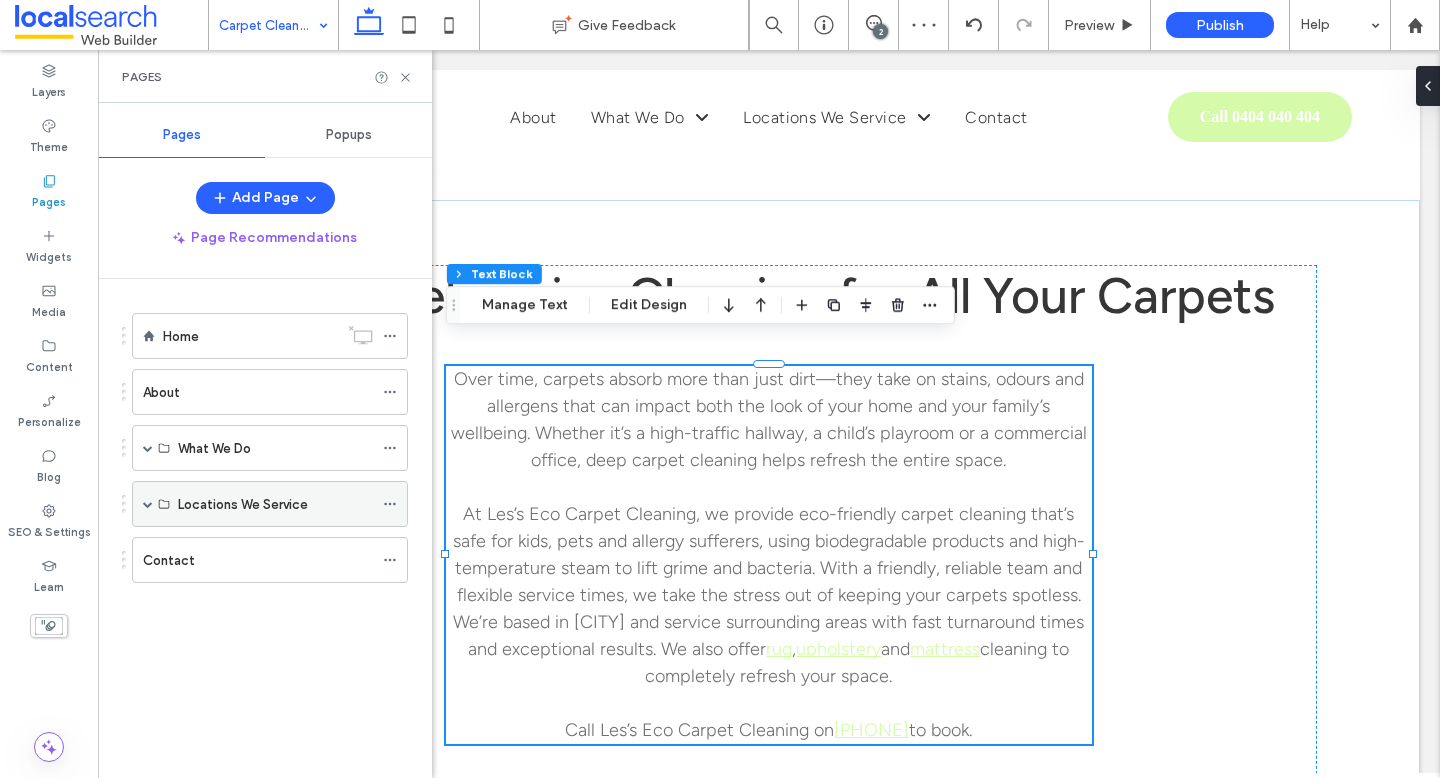 click at bounding box center (148, 504) 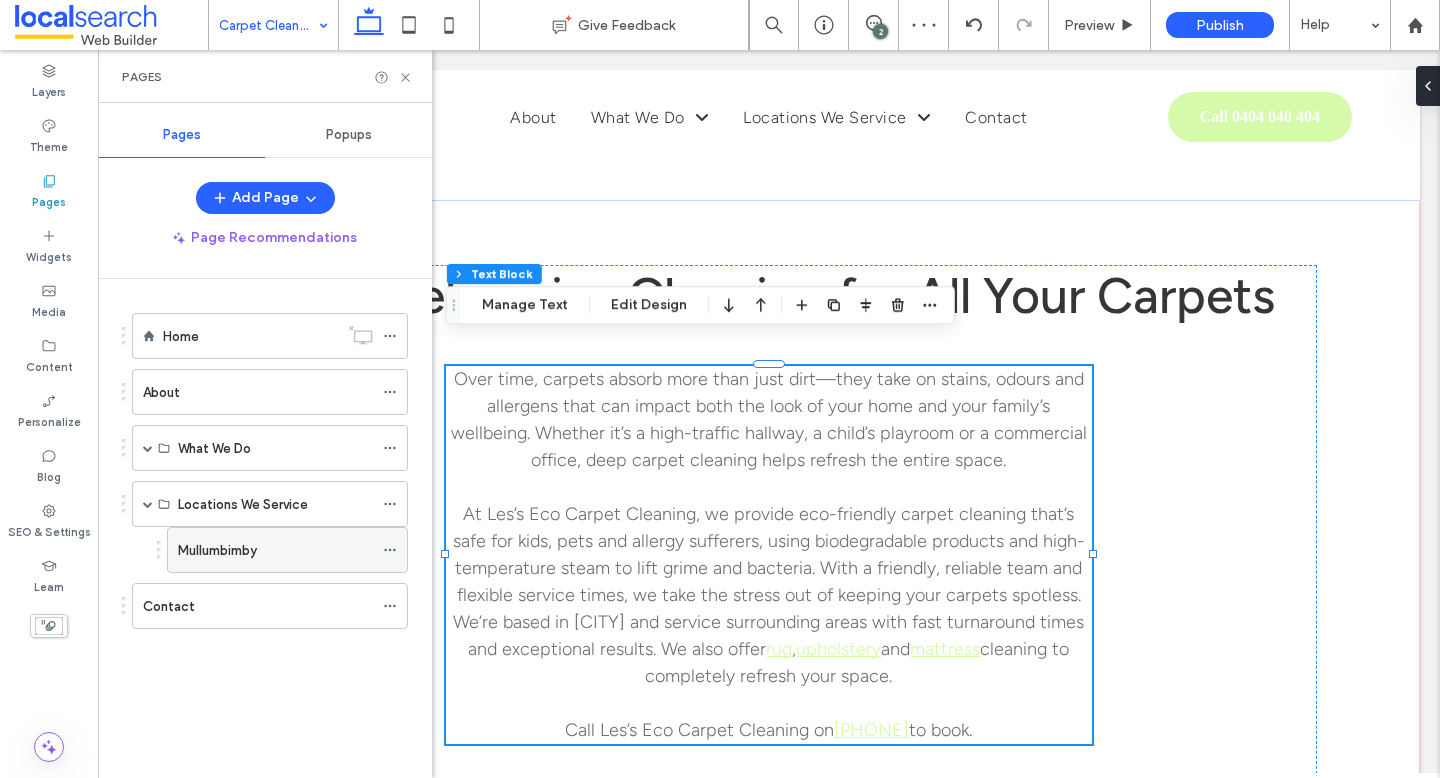click on "Mullumbimby" at bounding box center [217, 550] 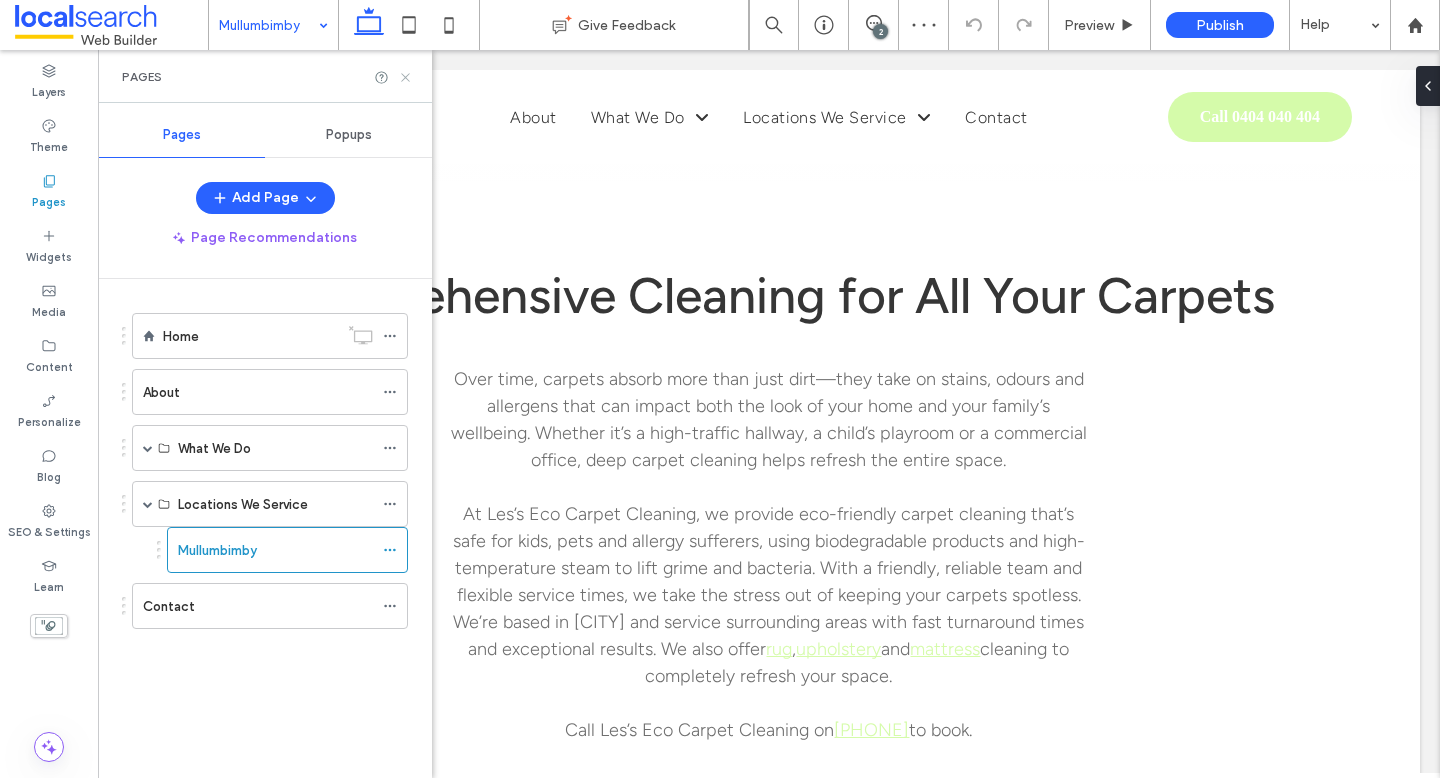 click 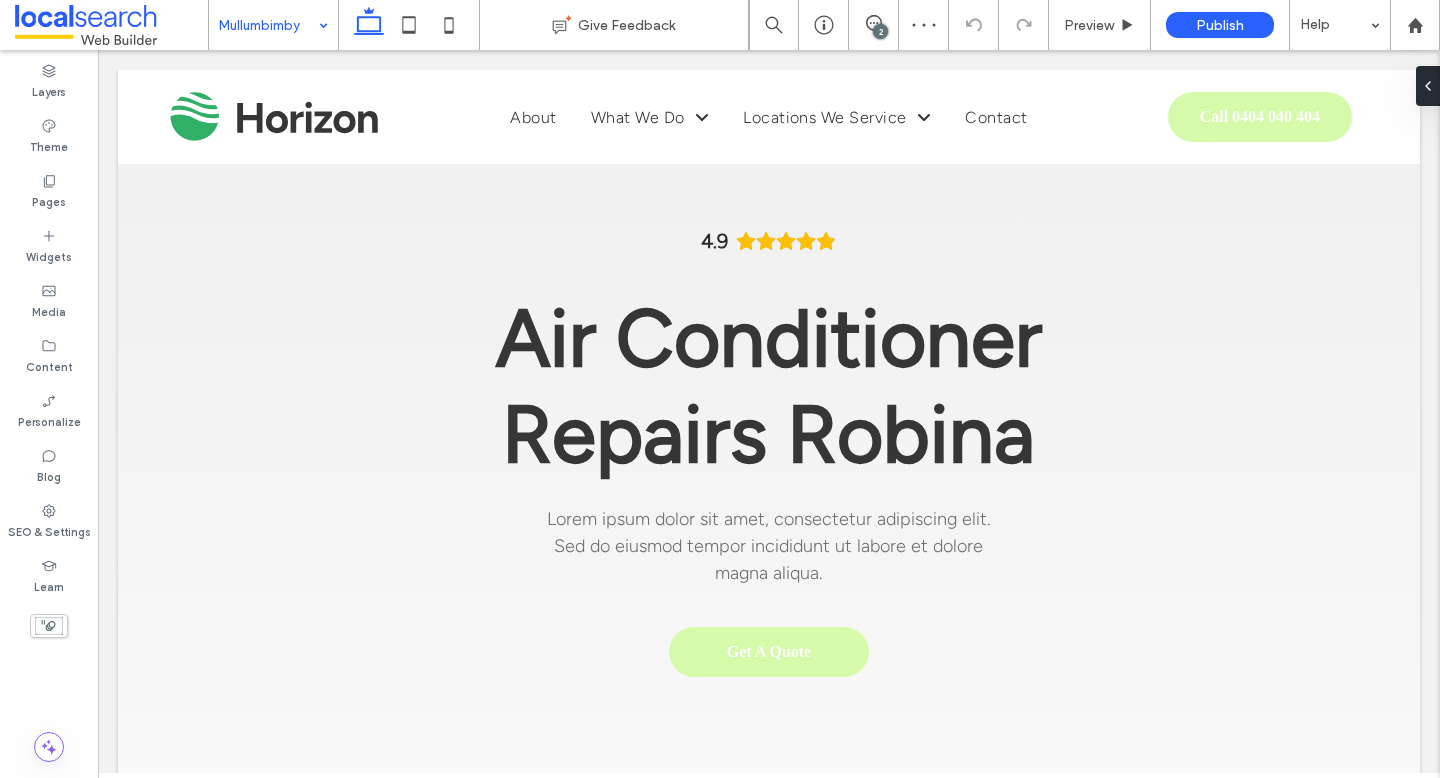 scroll, scrollTop: 0, scrollLeft: 0, axis: both 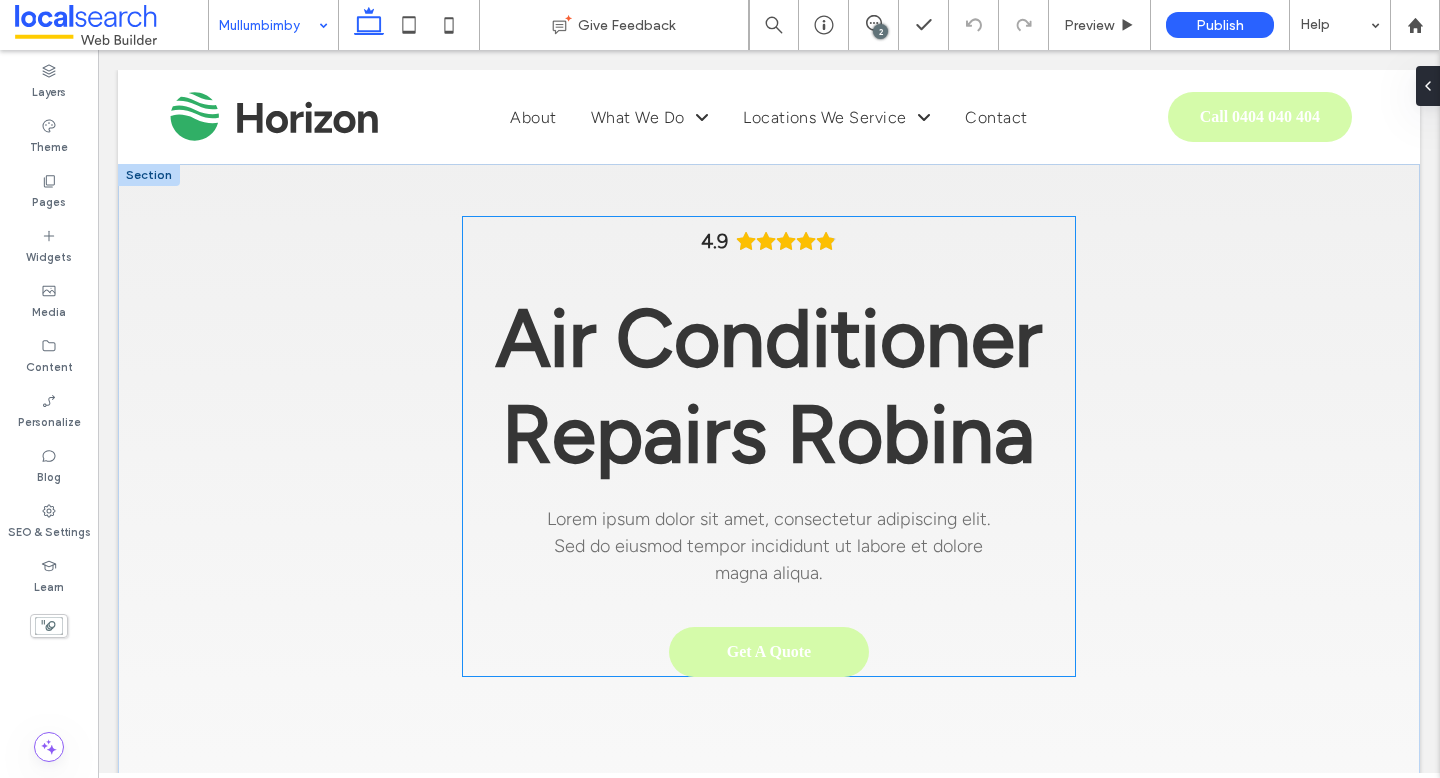 click on "Air Conditioner Repairs Robina" at bounding box center [769, 386] 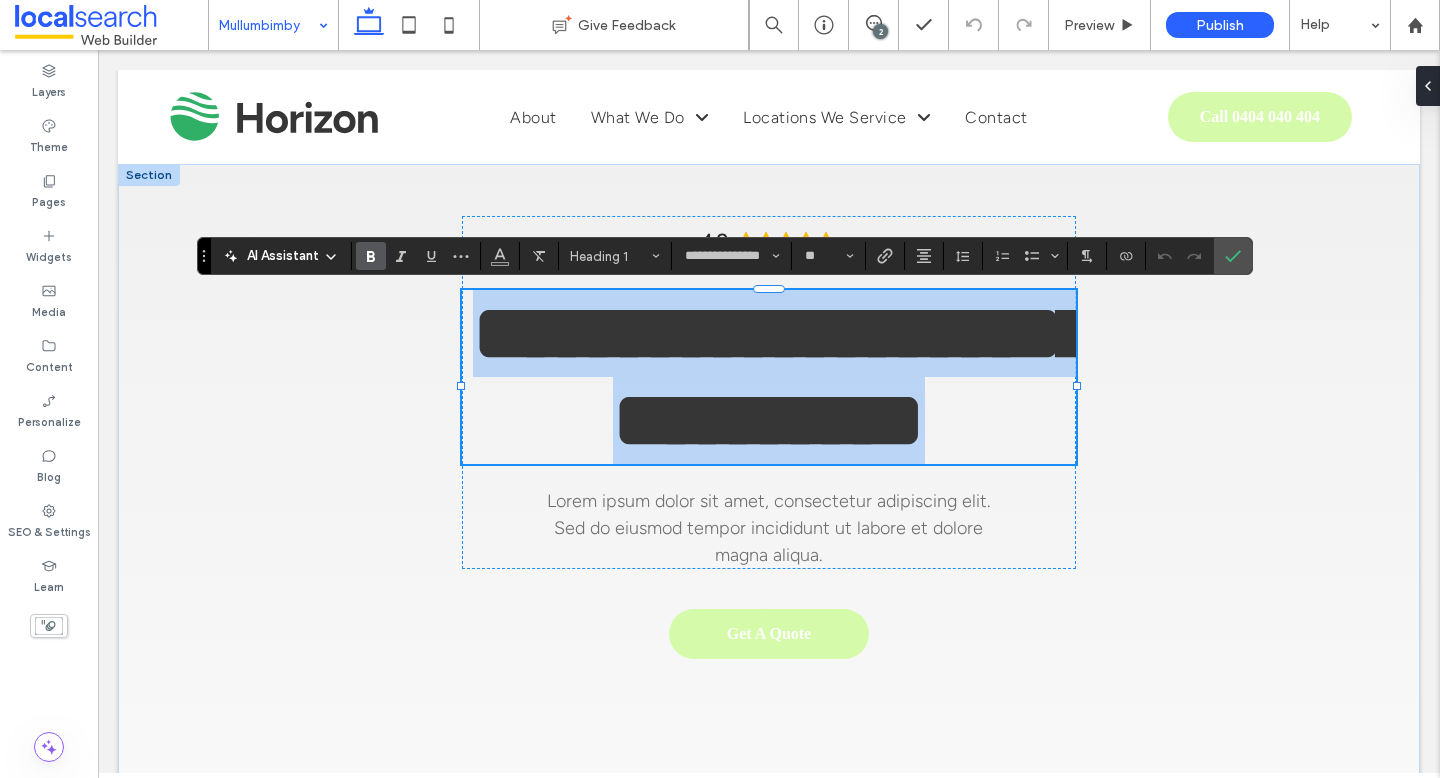 click on "**********" at bounding box center [784, 377] 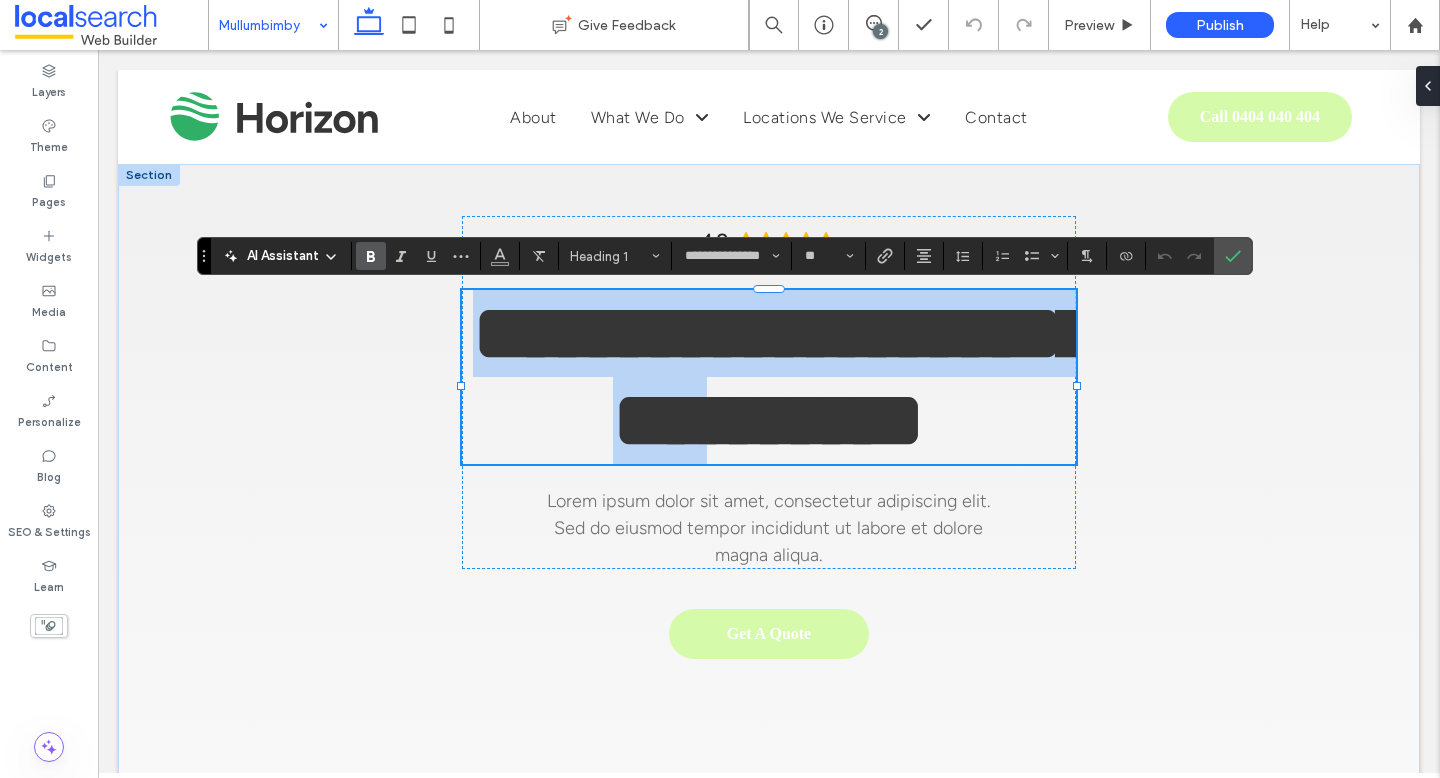 drag, startPoint x: 533, startPoint y: 347, endPoint x: 762, endPoint y: 446, distance: 249.48346 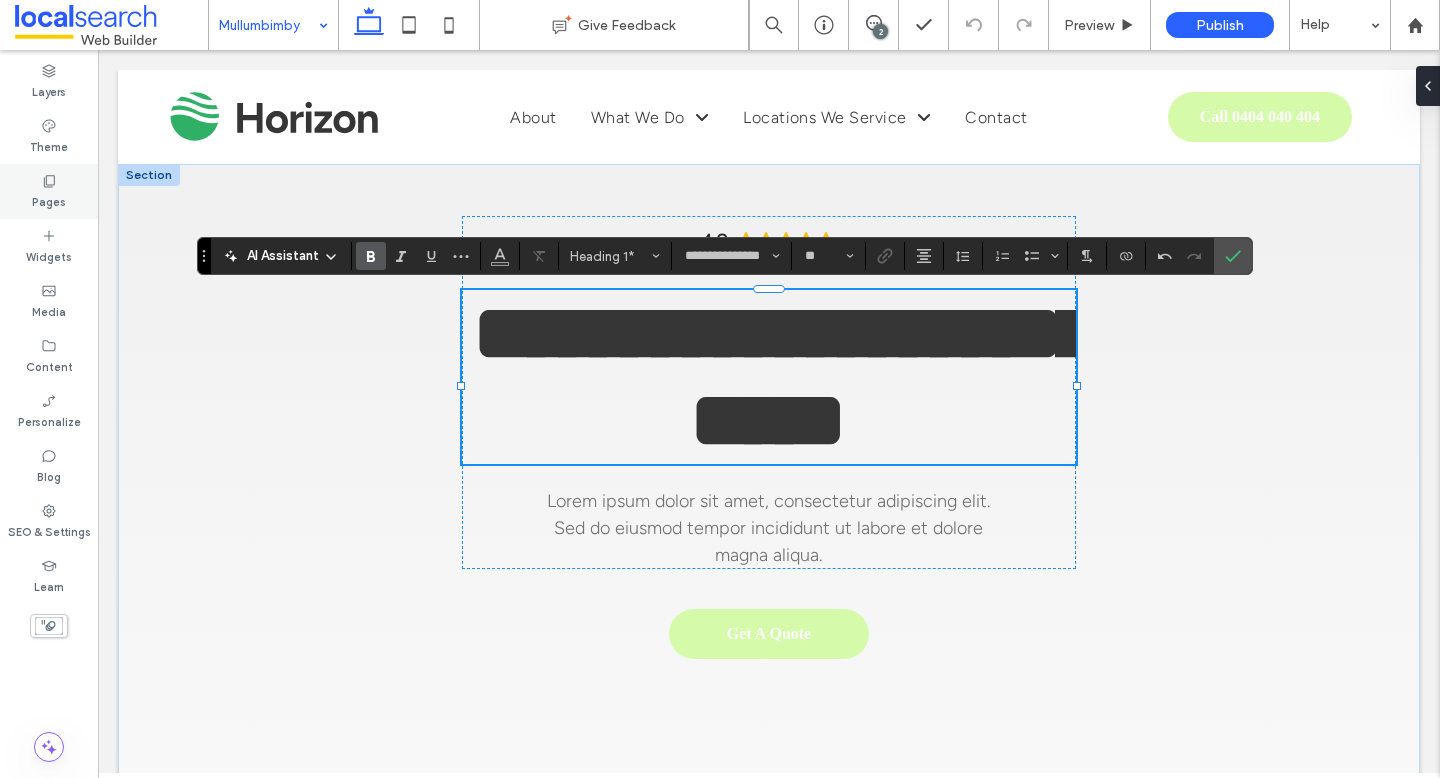 click on "Pages" at bounding box center (49, 191) 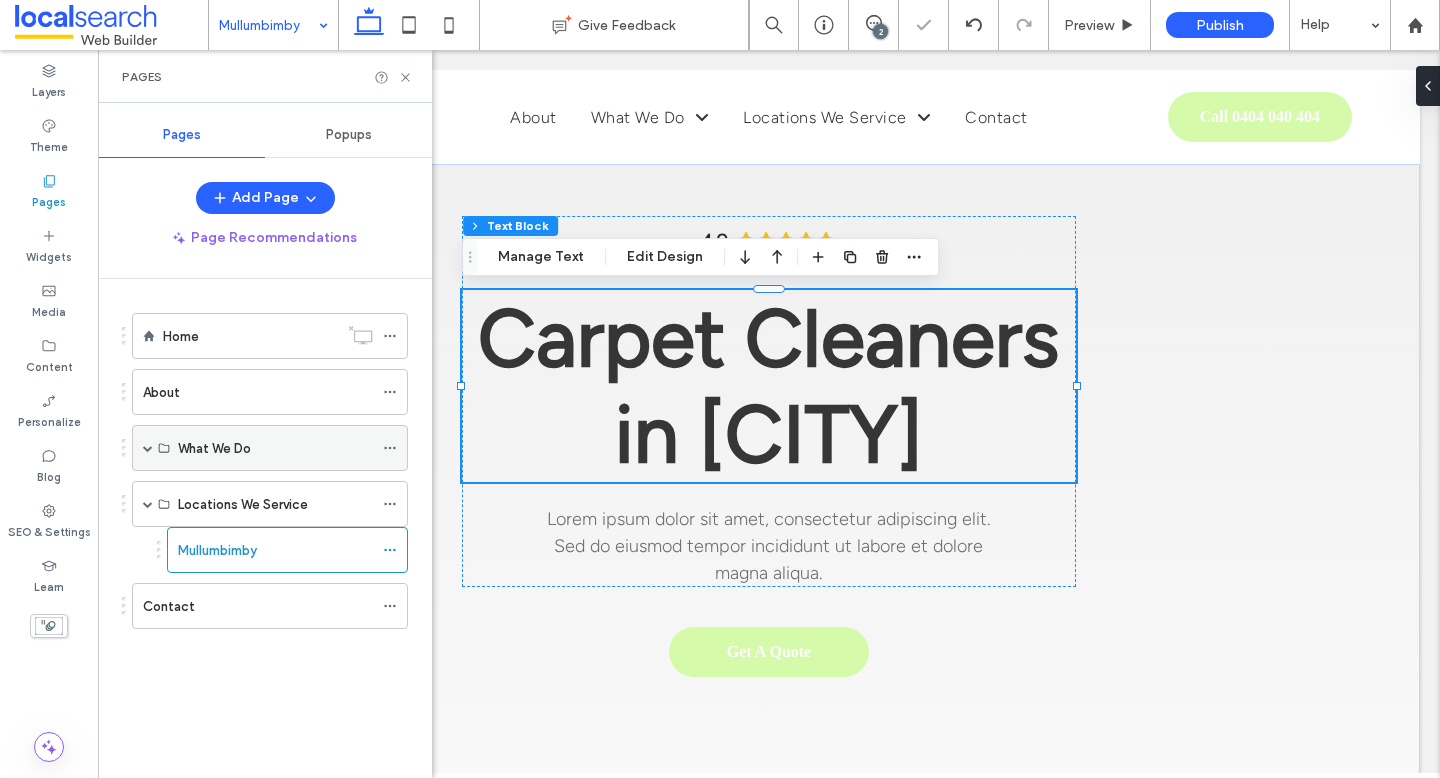 click on "What We Do" at bounding box center [270, 448] 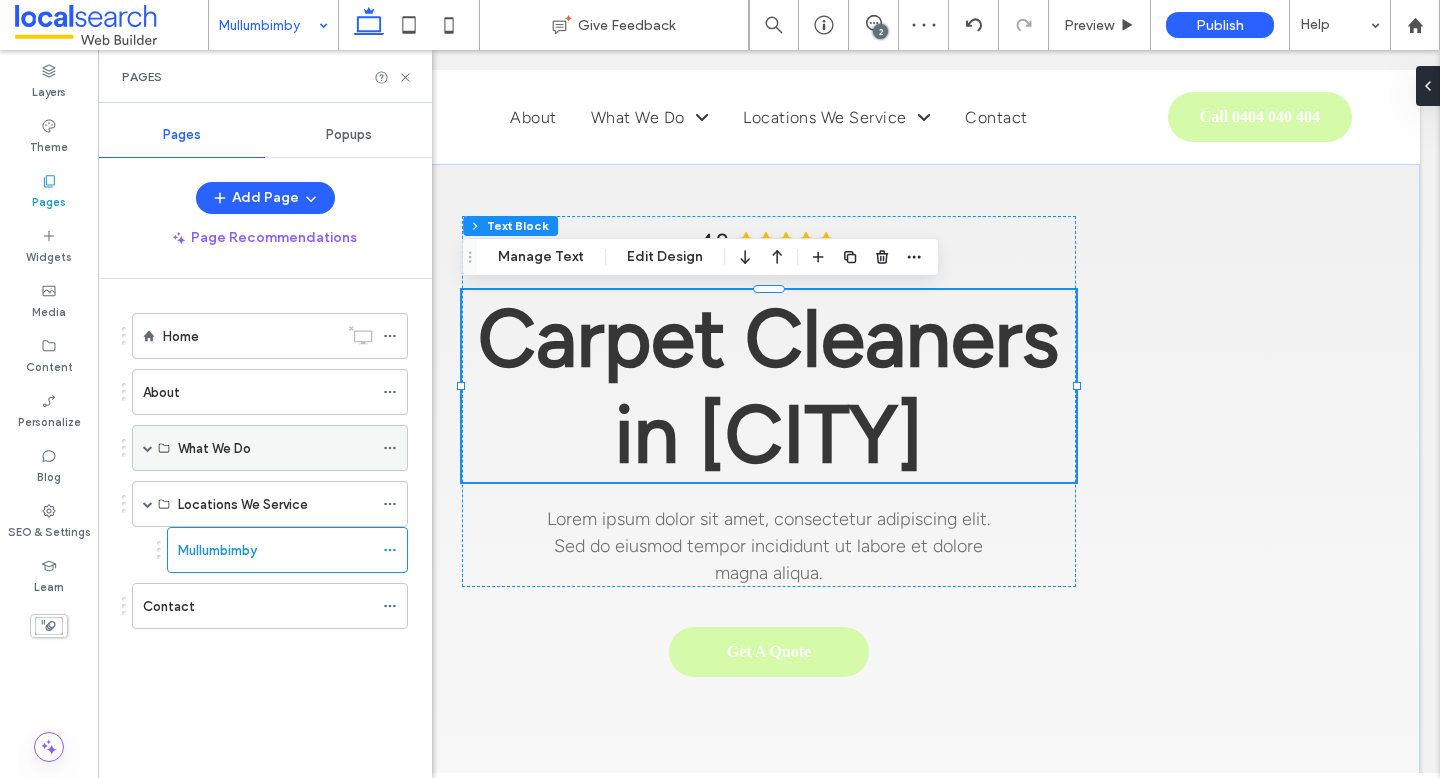 click at bounding box center (148, 448) 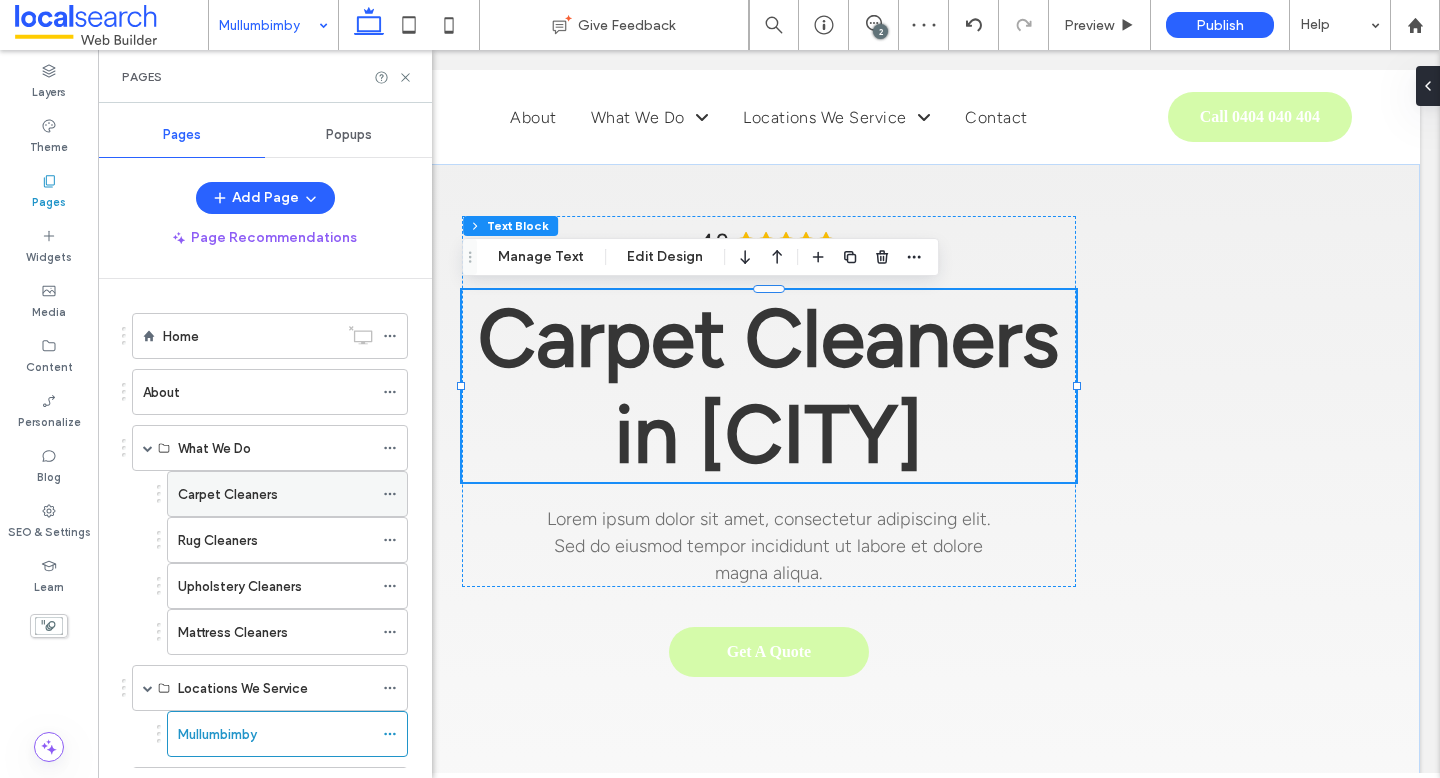 click on "Carpet Cleaners" at bounding box center [275, 494] 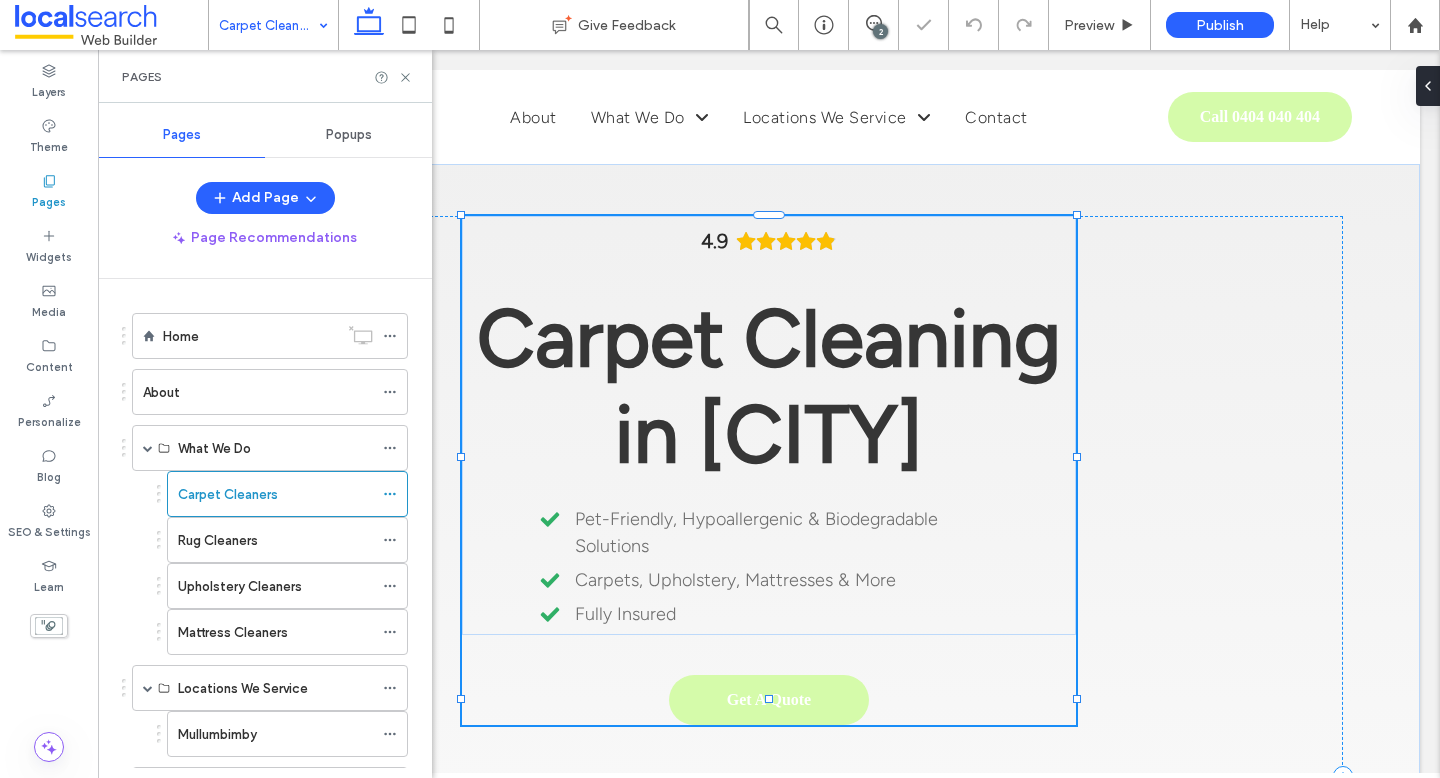 click on "olstery, Mattresses & More" at bounding box center (789, 580) 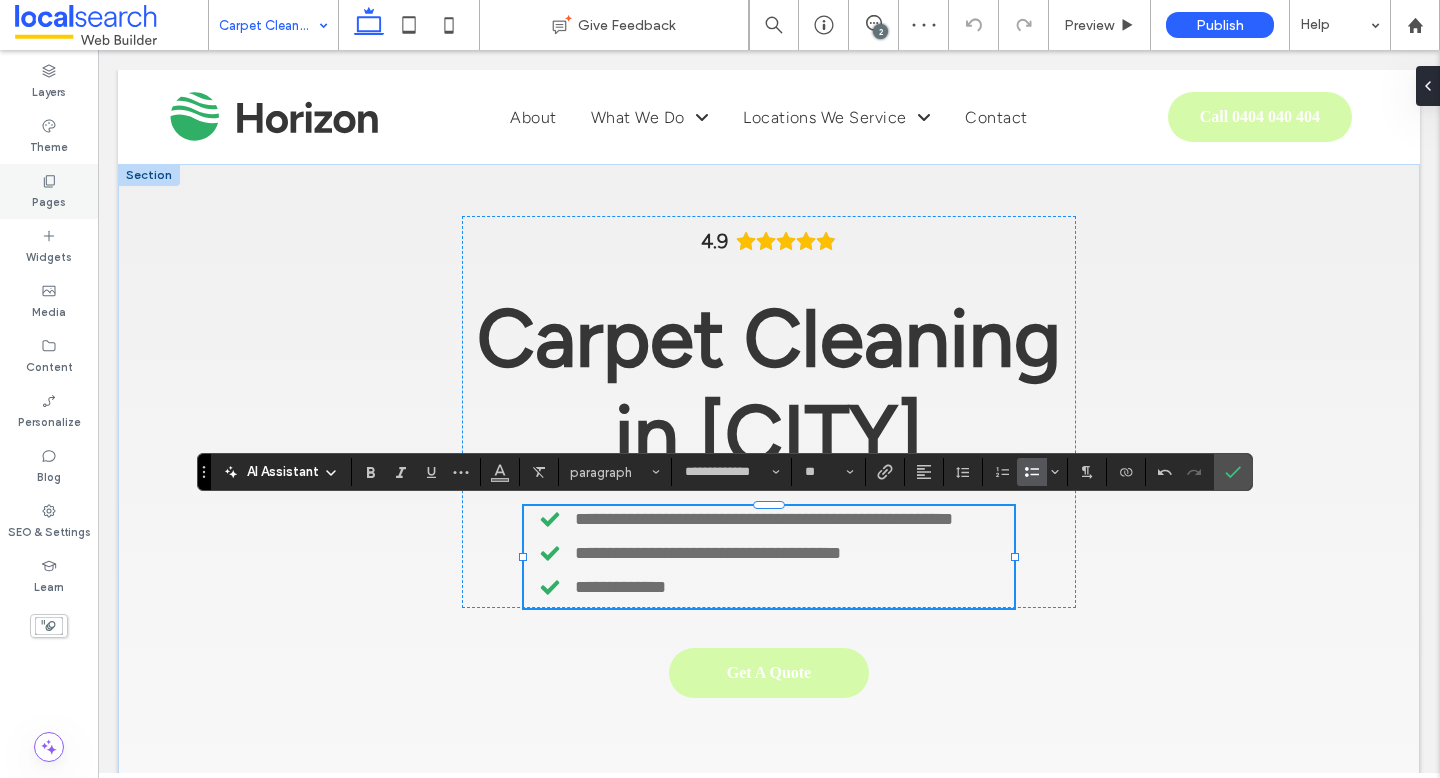click on "Pages" at bounding box center [49, 191] 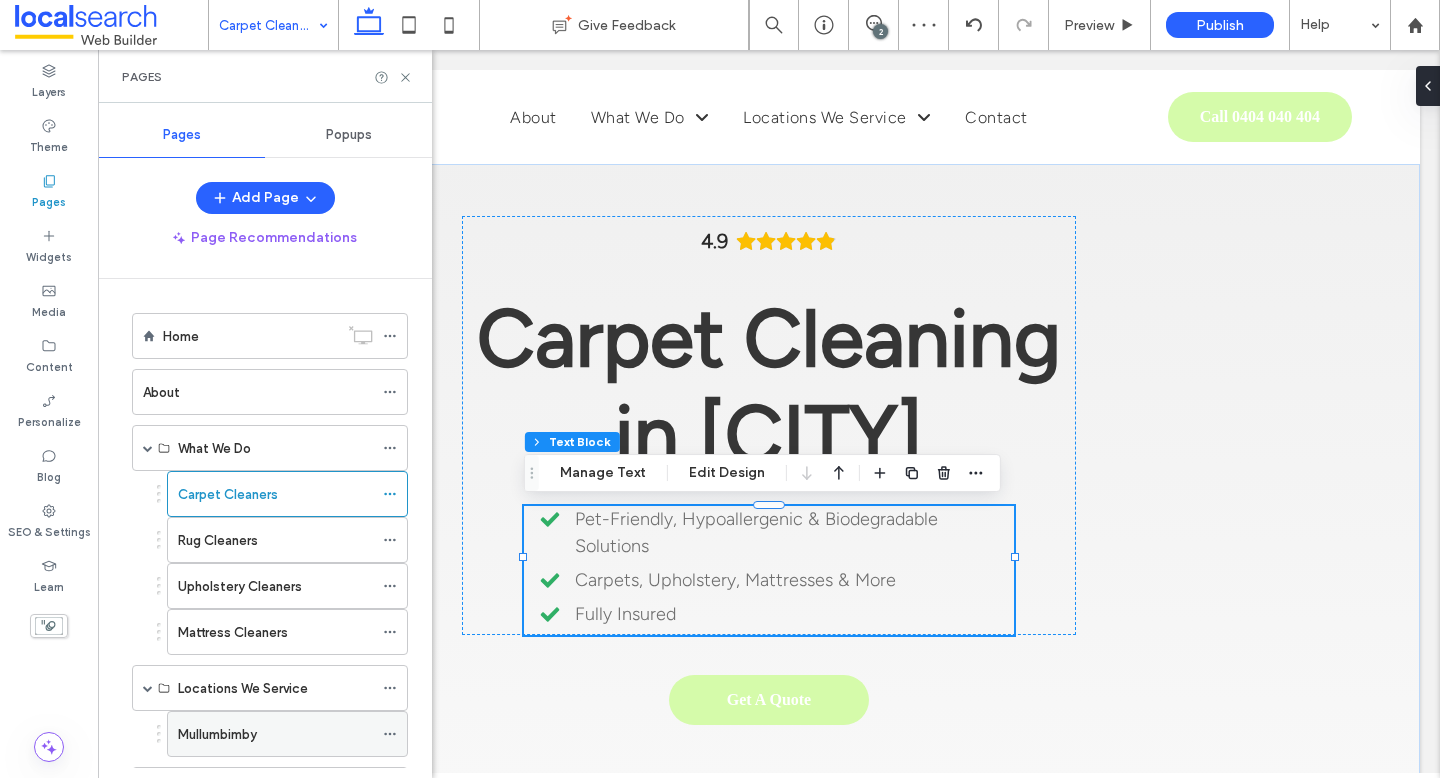 scroll, scrollTop: 95, scrollLeft: 0, axis: vertical 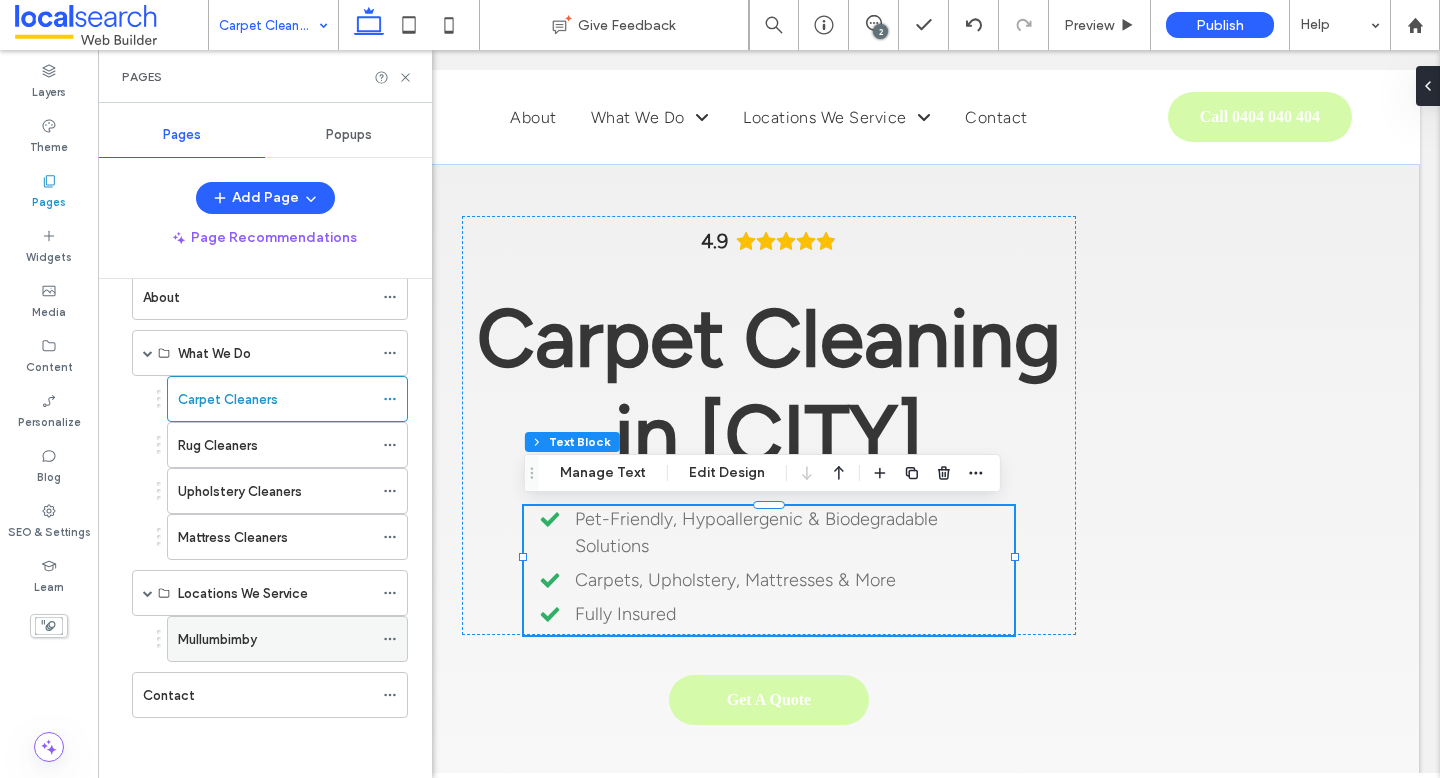 click on "Mullumbimby" at bounding box center (217, 639) 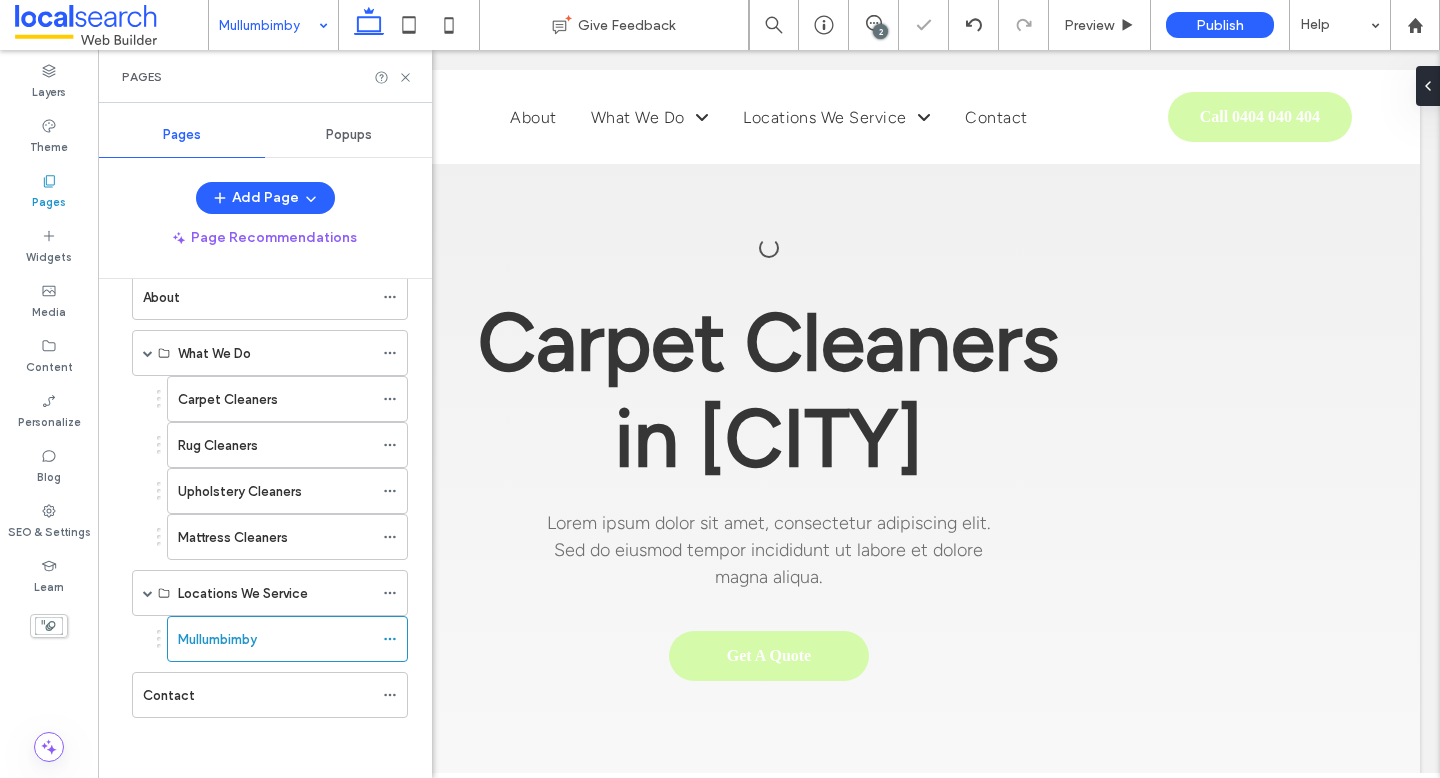 scroll, scrollTop: 0, scrollLeft: 0, axis: both 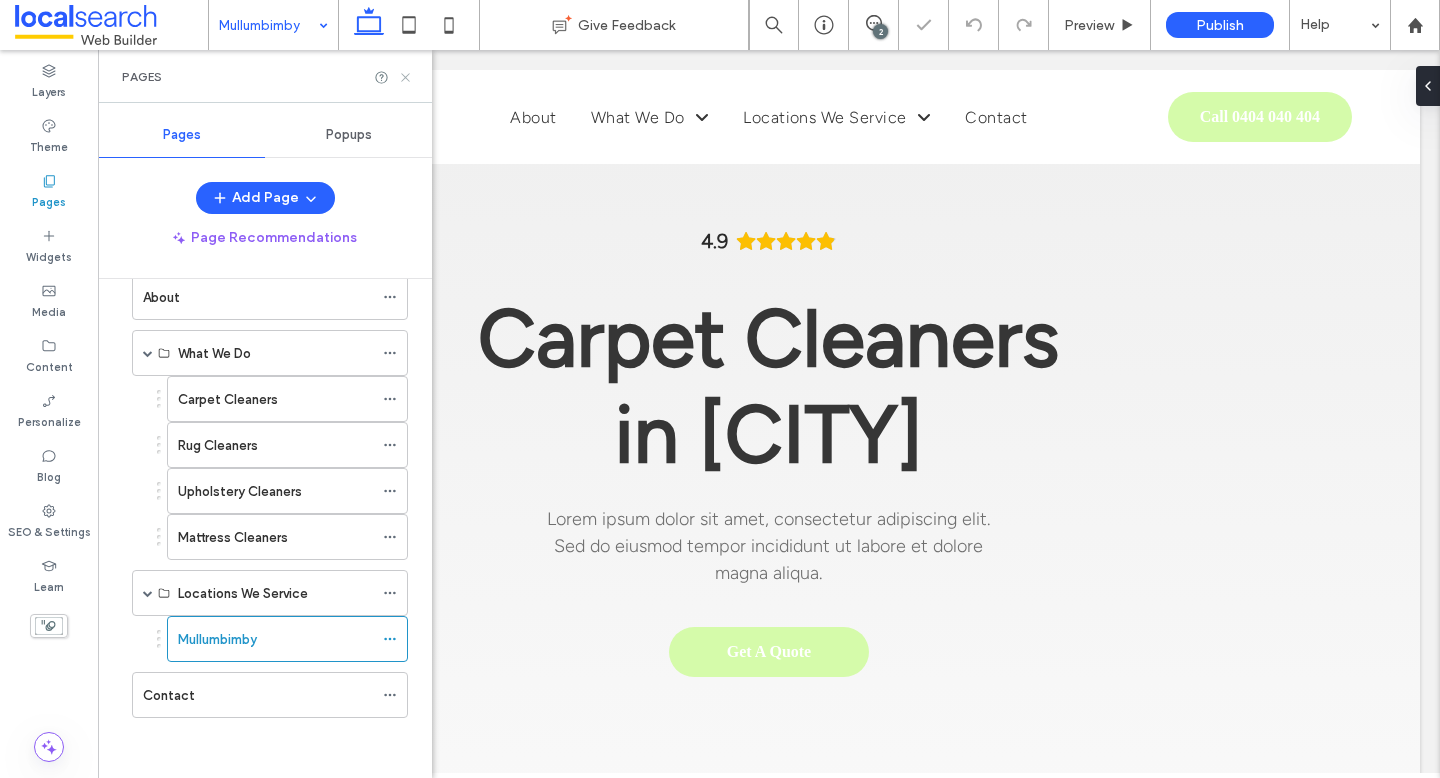 click 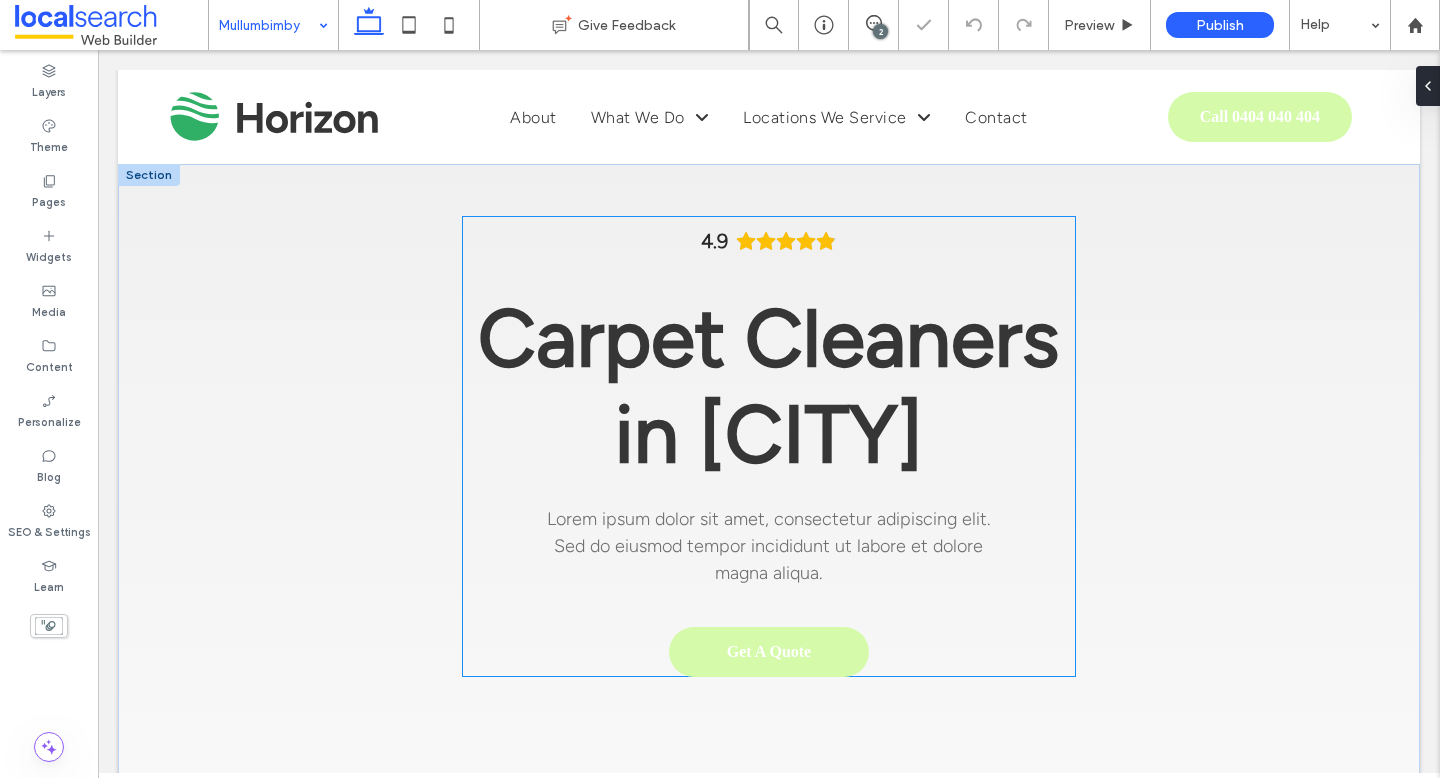 click on "4.9
Carpet Cleaners in Robina
Lorem ipsum dolor sit amet, consectetur adipiscing elit. Sed do eiusmod tempor incididunt ut labore et dolore magna aliqua.
Get A Quote" at bounding box center (769, 446) 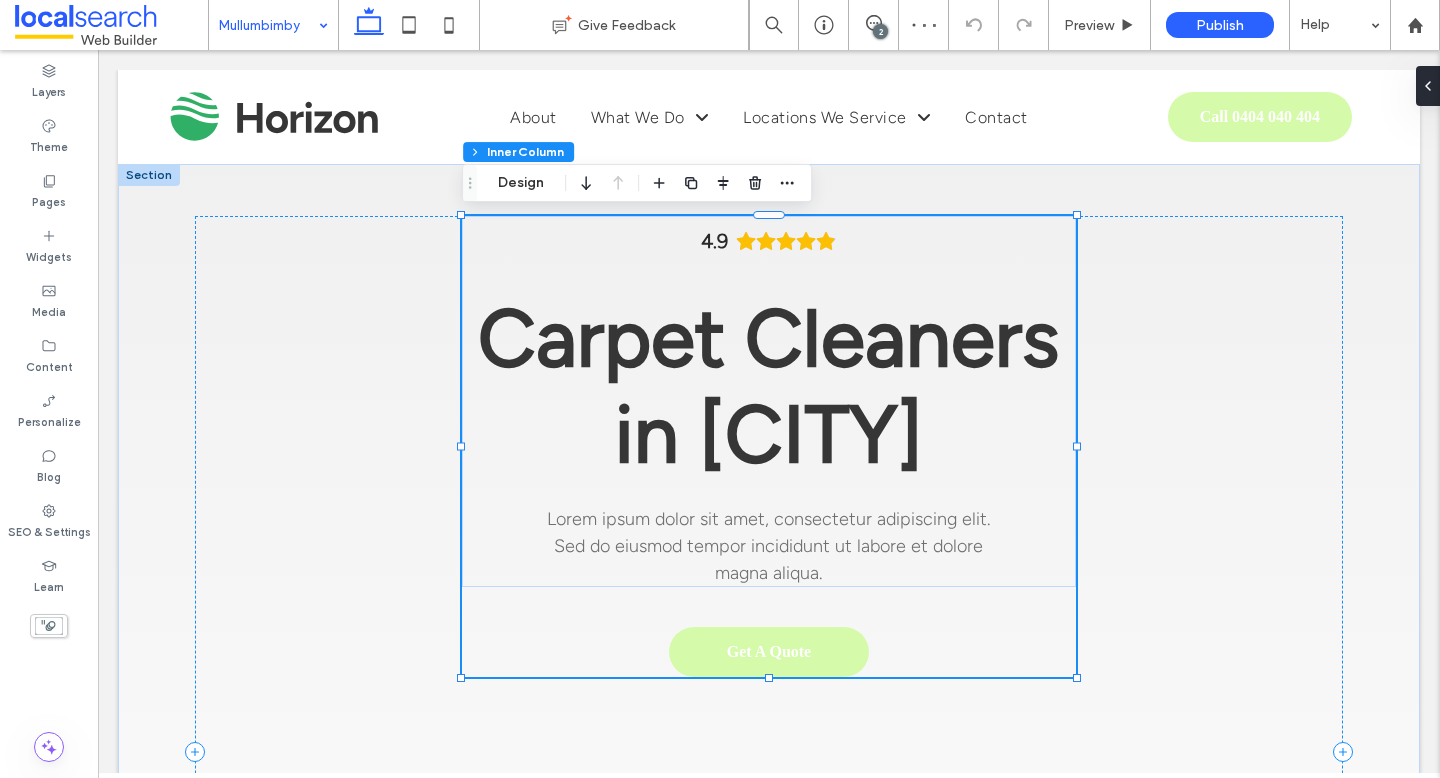 click on "4.9
Carpet Cleaners in Robina
Lorem ipsum dolor sit amet, consectetur adipiscing elit. Sed do eiusmod tempor incididunt ut labore et dolore magna aliqua.
Get A Quote" at bounding box center [769, 446] 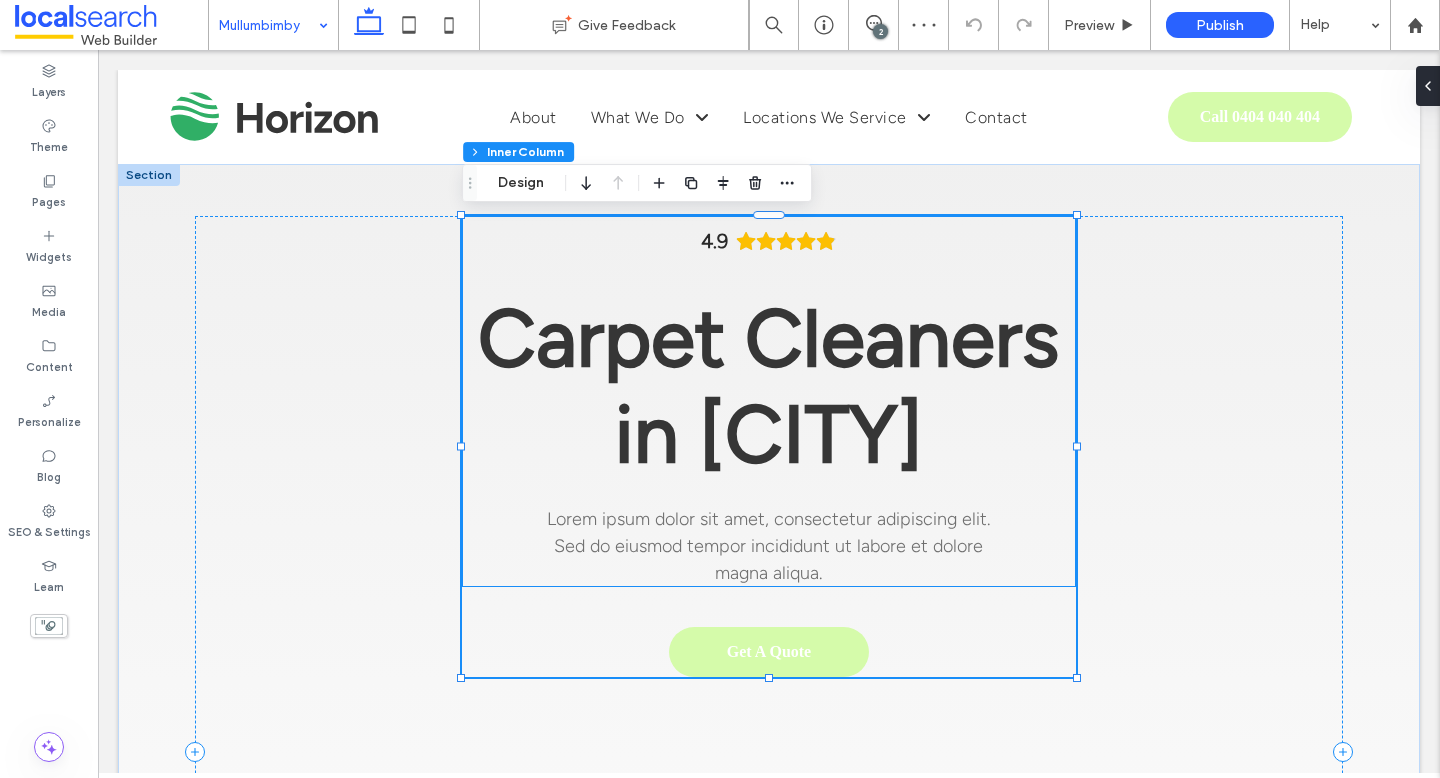 click on "Lorem ipsum dolor sit amet, consectetur adipiscing elit. Sed do eiusmod tempor incididunt ut labore et dolore magna aliqua." at bounding box center (769, 546) 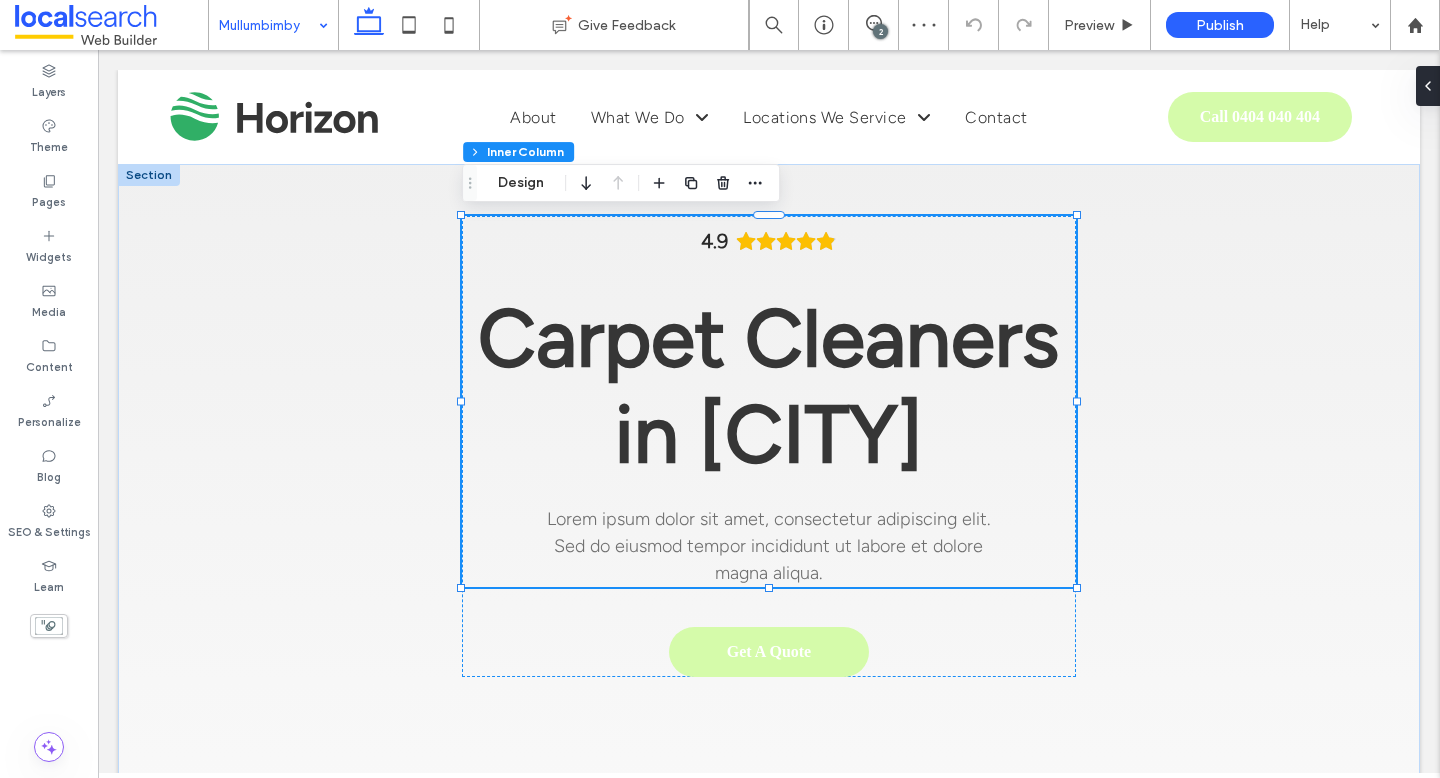 click on "Lorem ipsum dolor sit amet, consectetur adipiscing elit. Sed do eiusmod tempor incididunt ut labore et dolore magna aliqua." at bounding box center [769, 546] 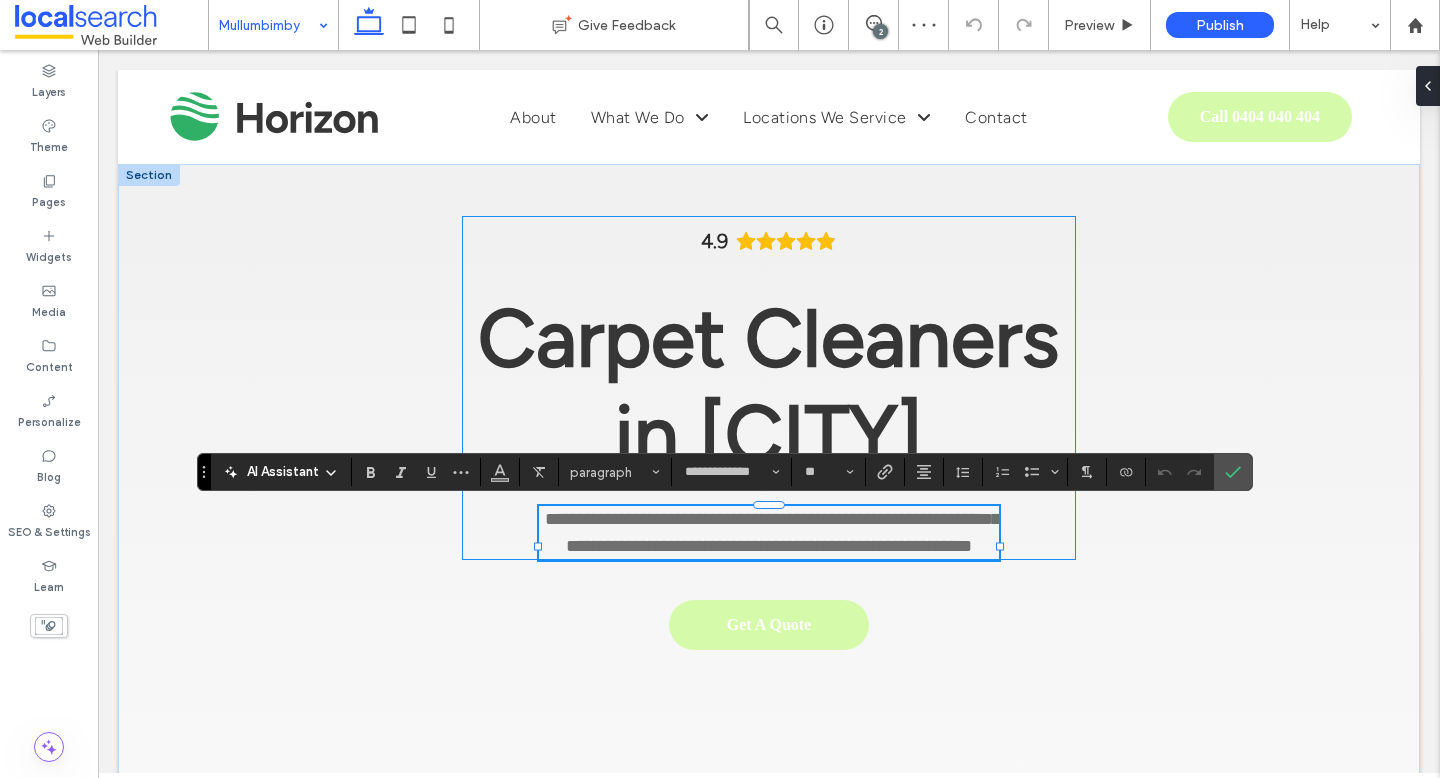 scroll, scrollTop: 0, scrollLeft: 0, axis: both 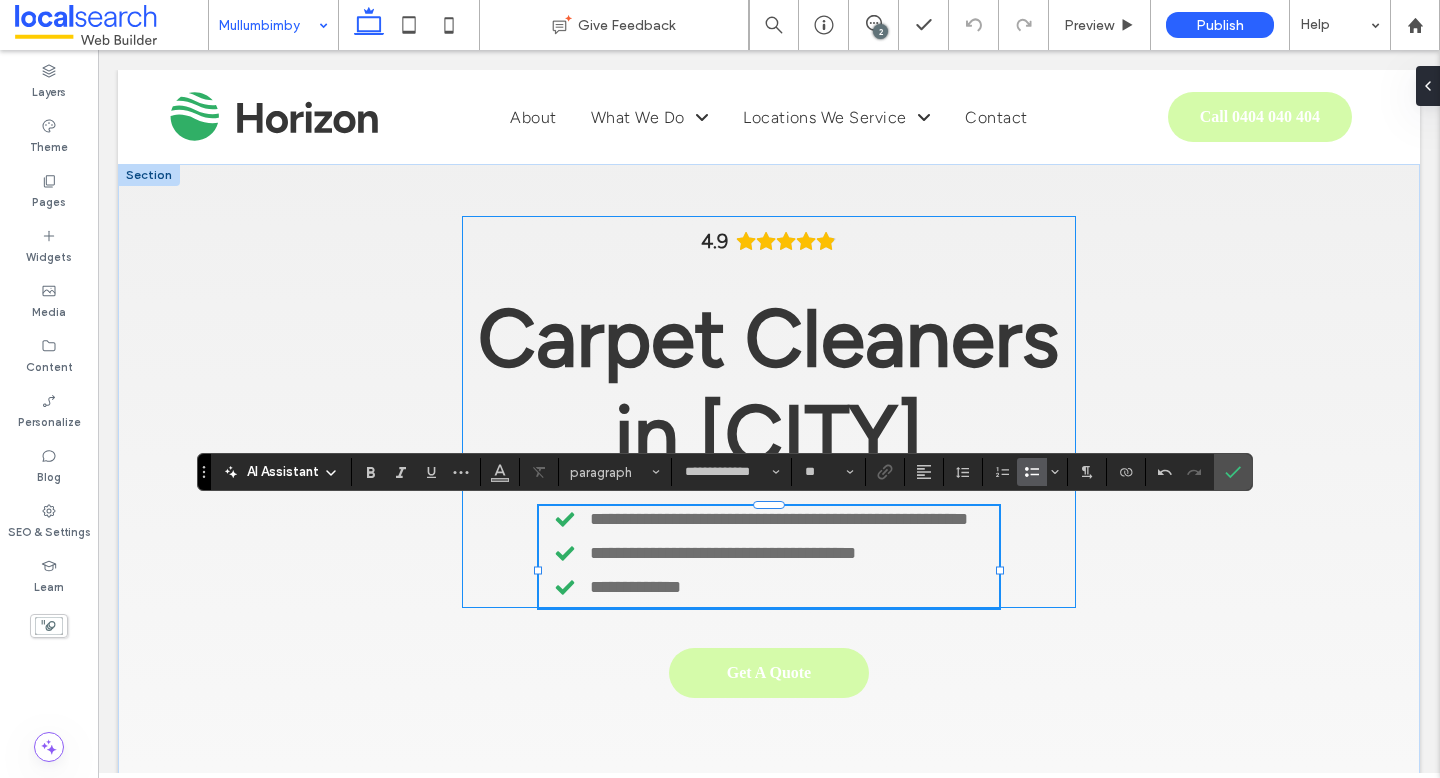 type 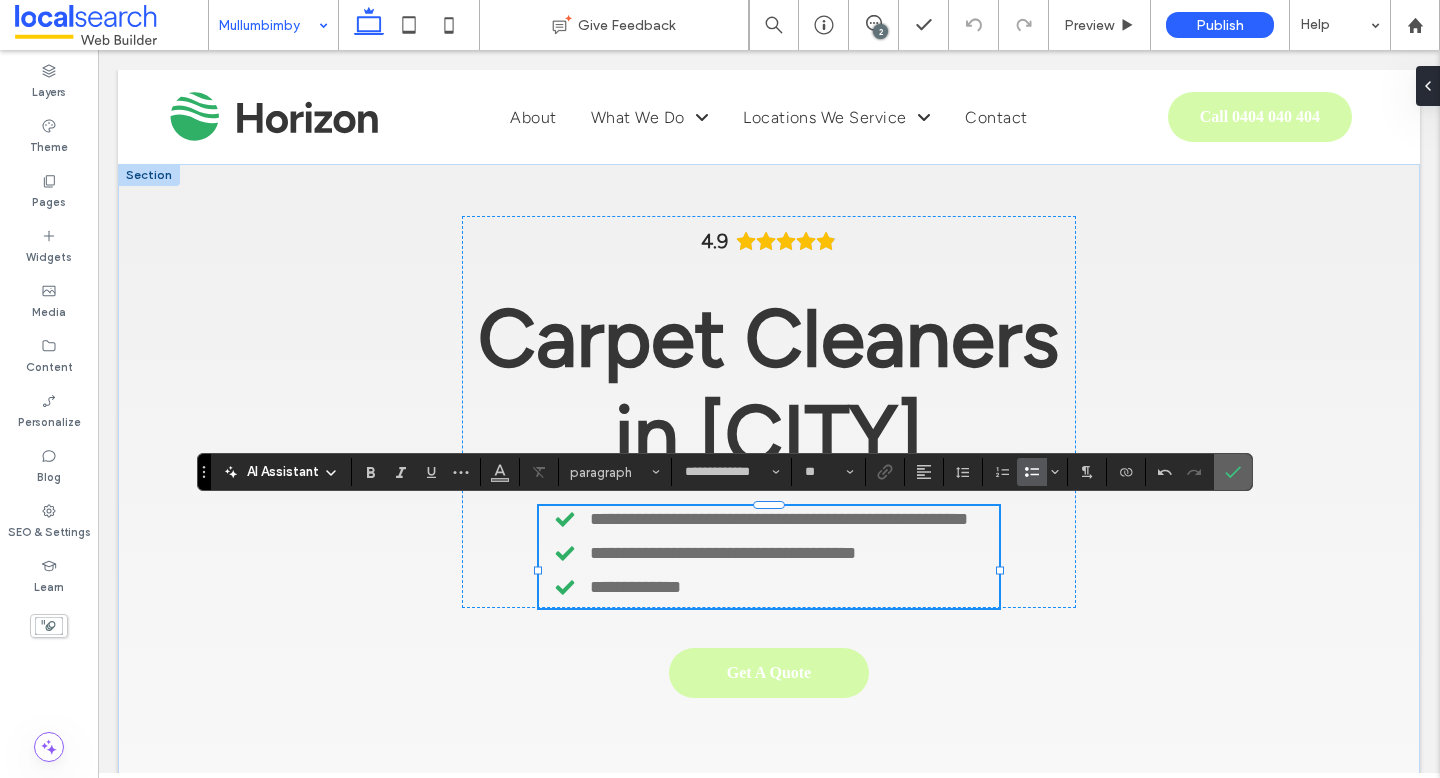 click at bounding box center [1233, 472] 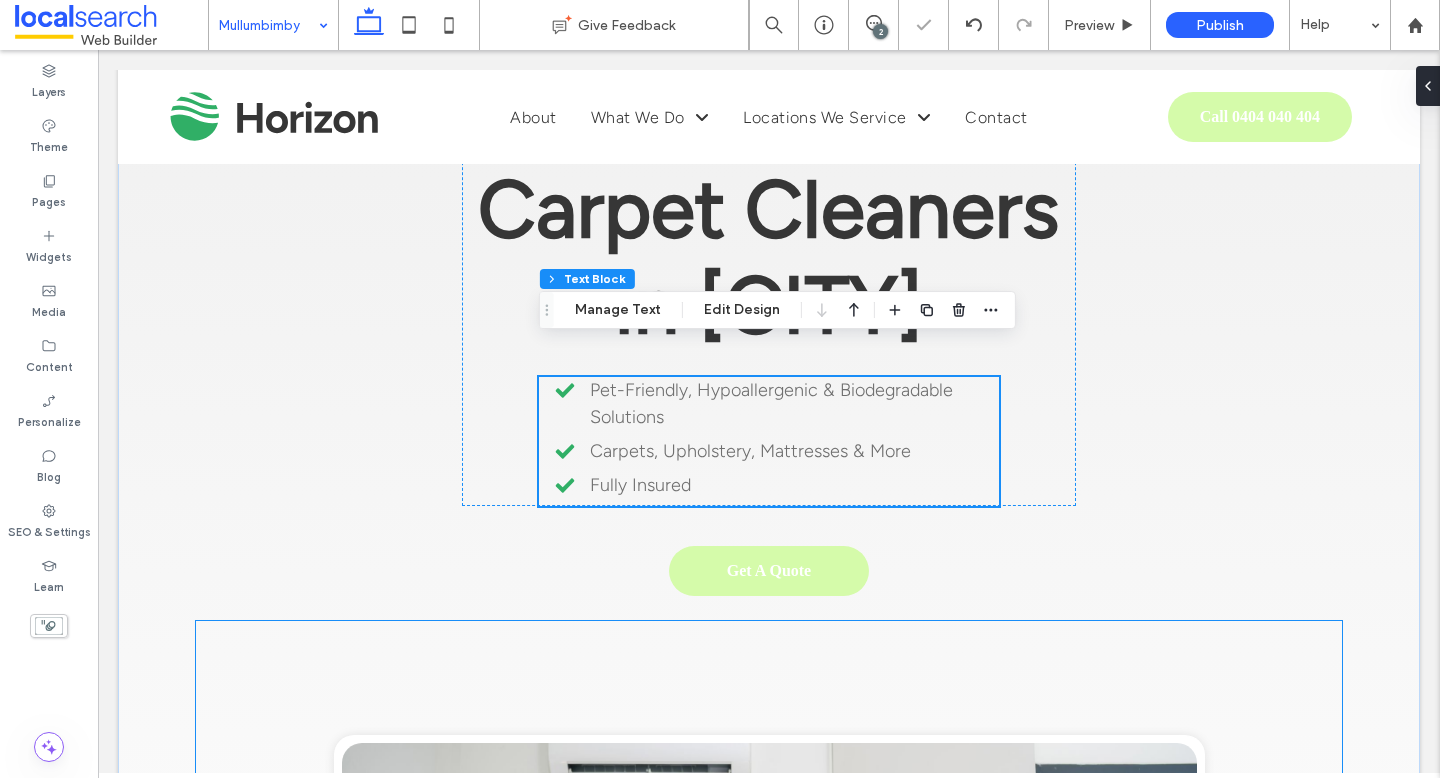 scroll, scrollTop: 169, scrollLeft: 0, axis: vertical 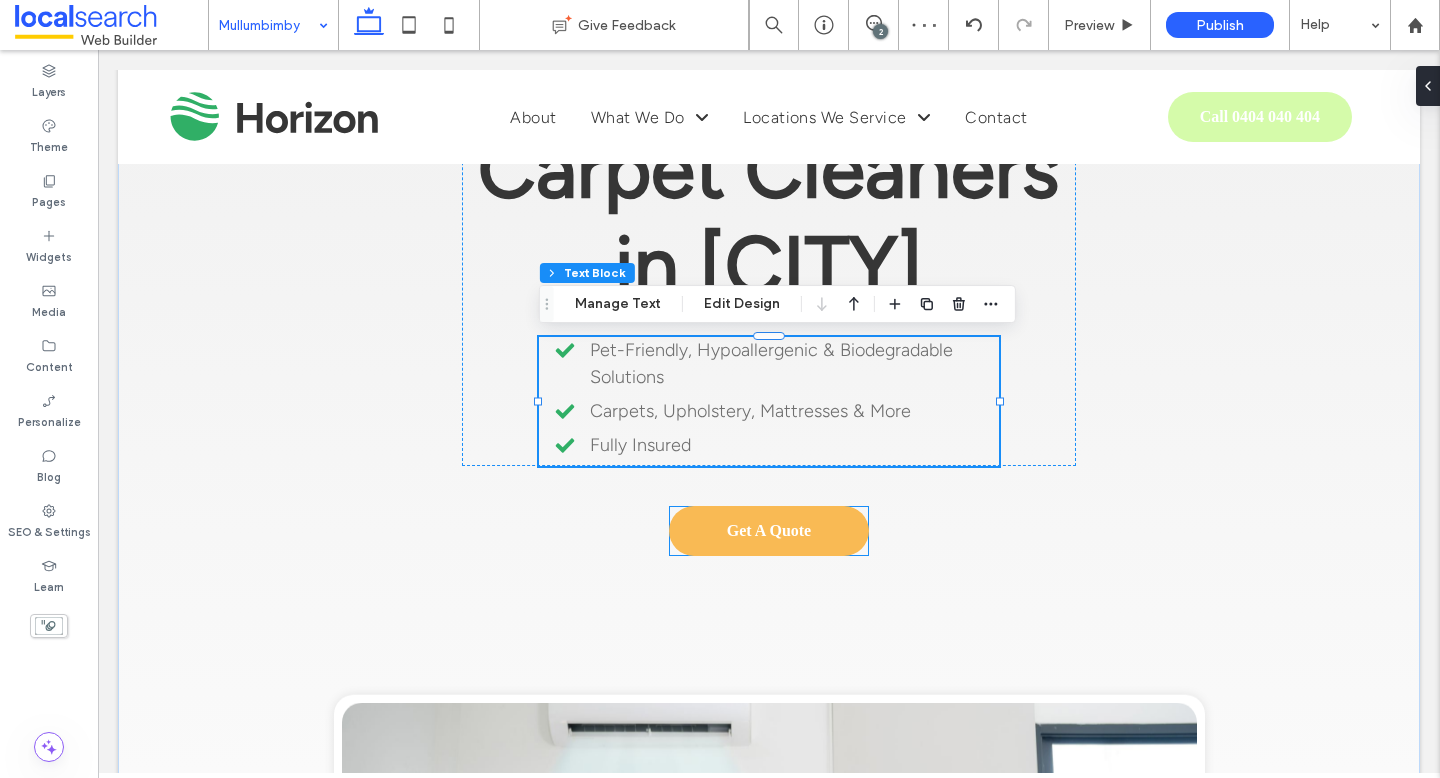 click on "Get A Quote" at bounding box center [769, 531] 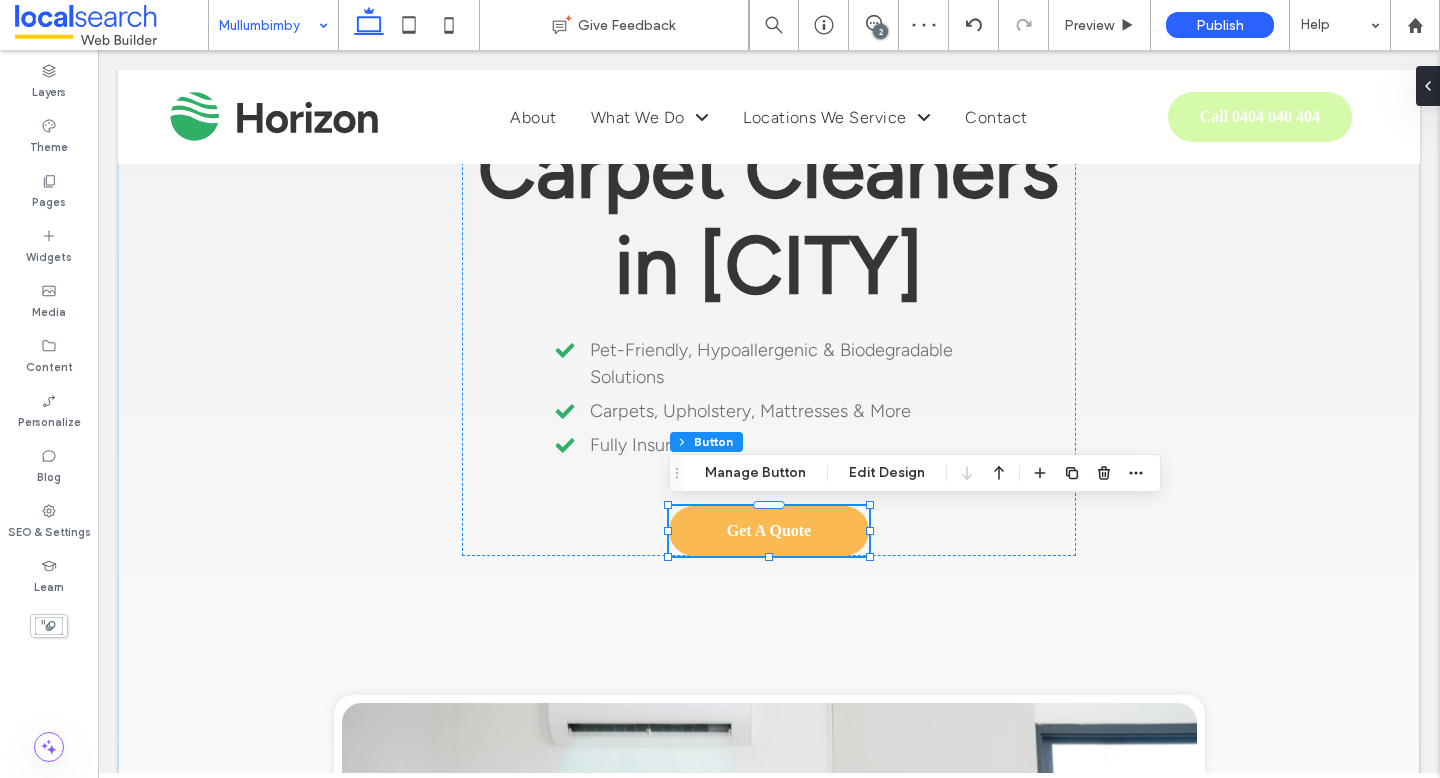 click on "Get A Quote" at bounding box center [769, 531] 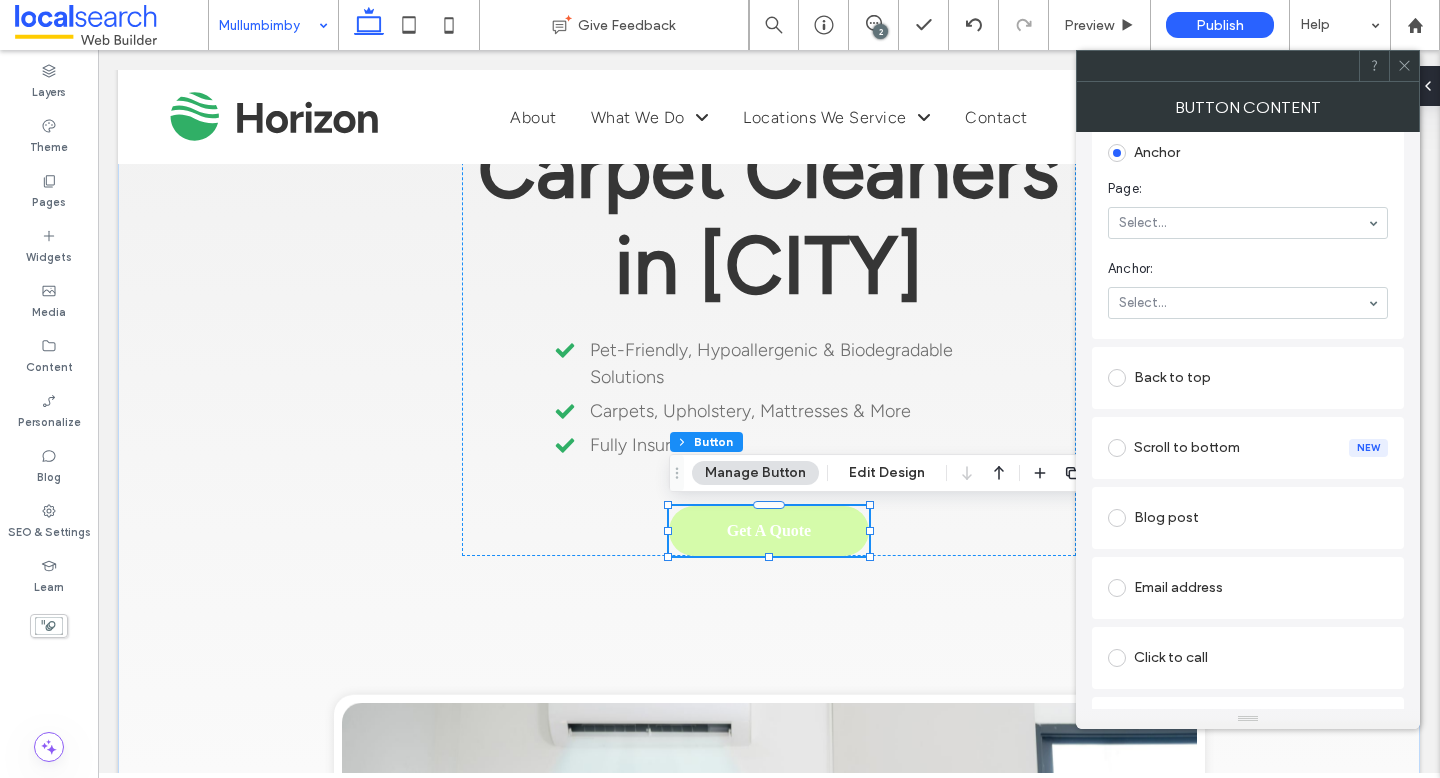 click on "Back to top" at bounding box center (1248, 378) 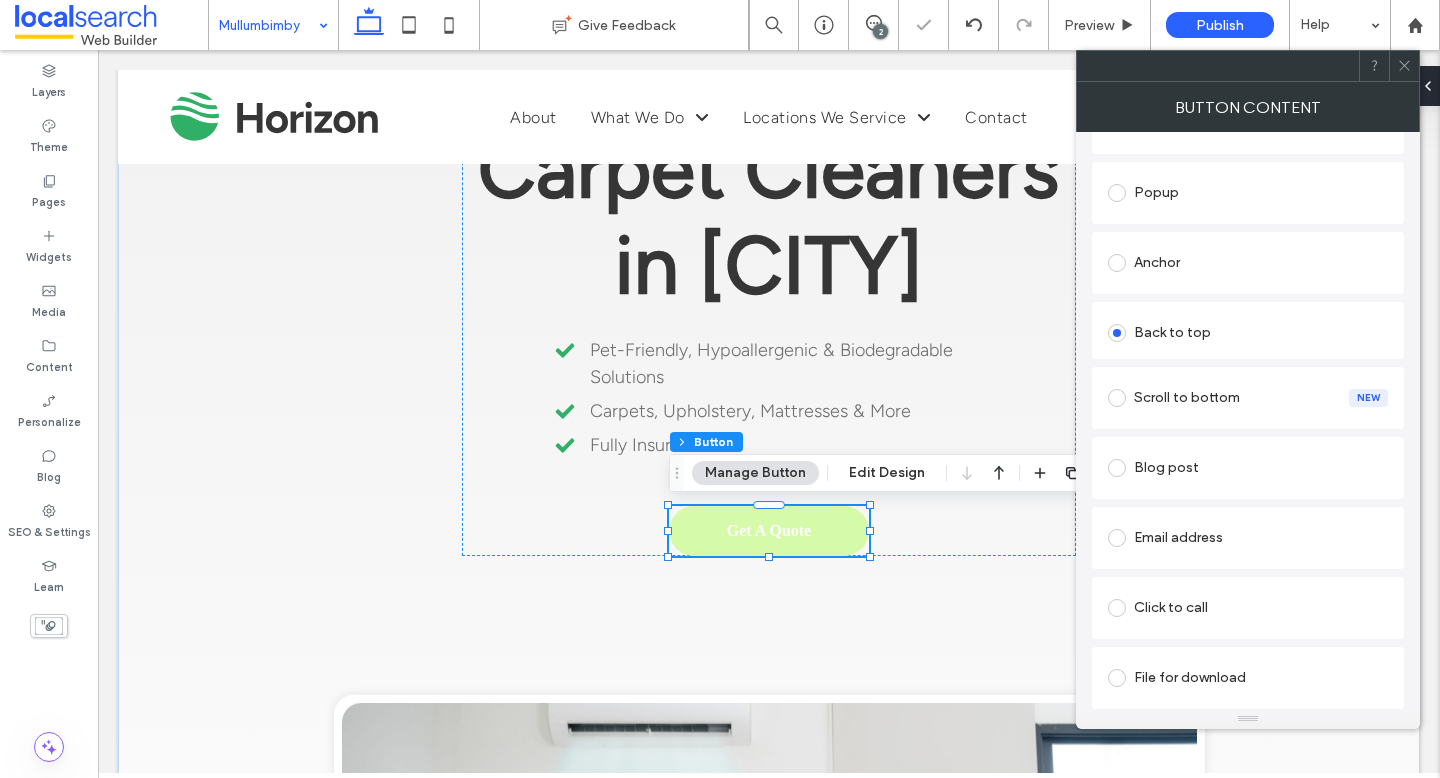scroll, scrollTop: 324, scrollLeft: 0, axis: vertical 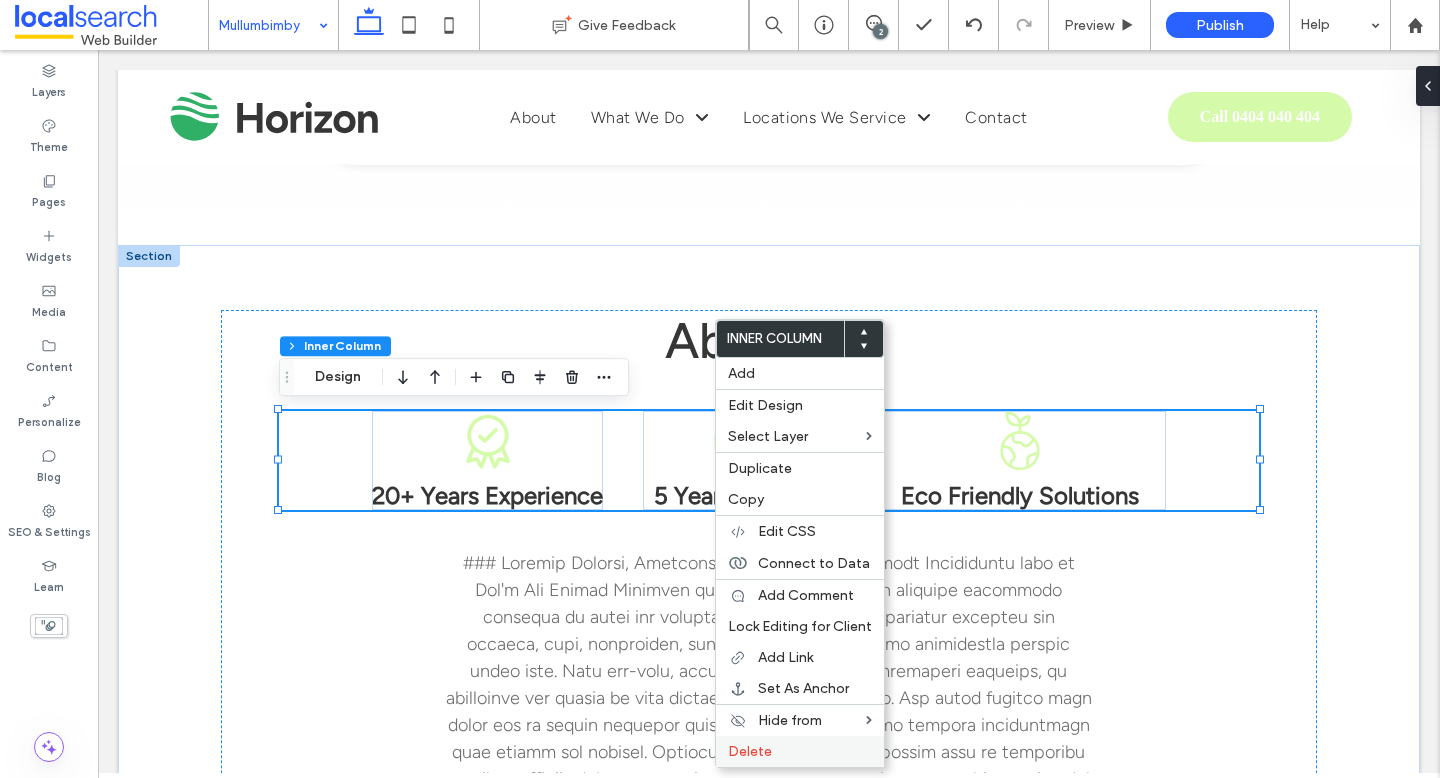 click on "Delete" at bounding box center (800, 751) 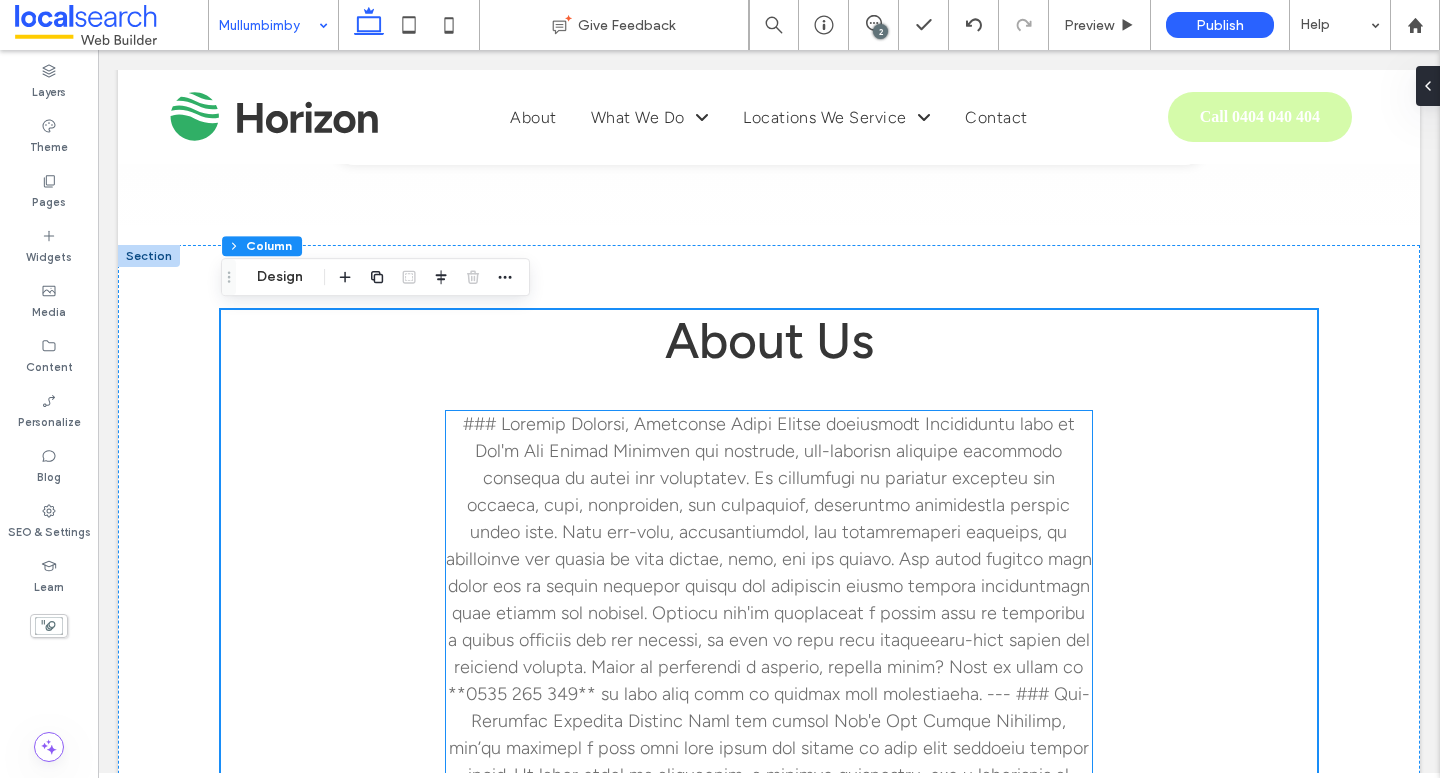 click at bounding box center (769, 977) 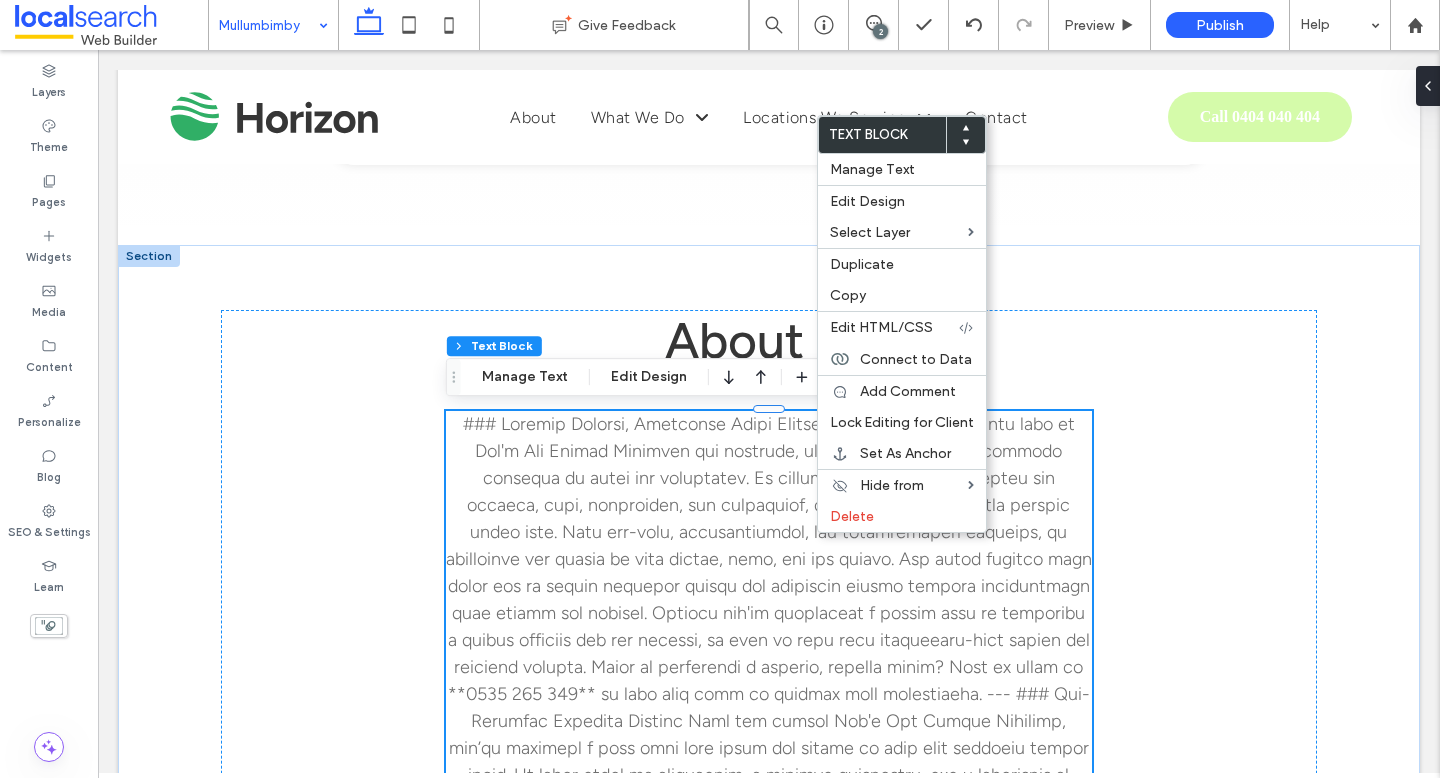 click at bounding box center [769, 977] 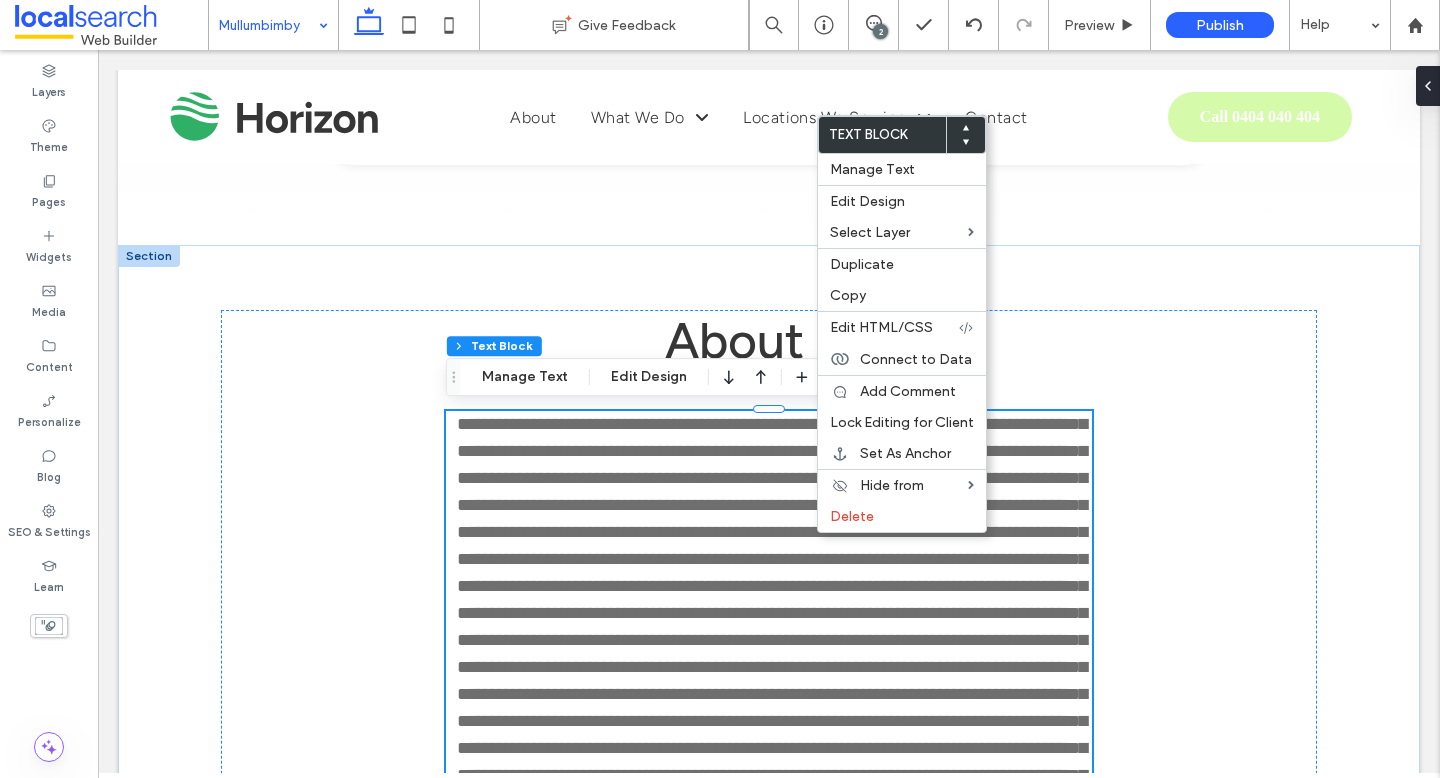 click at bounding box center [772, 910] 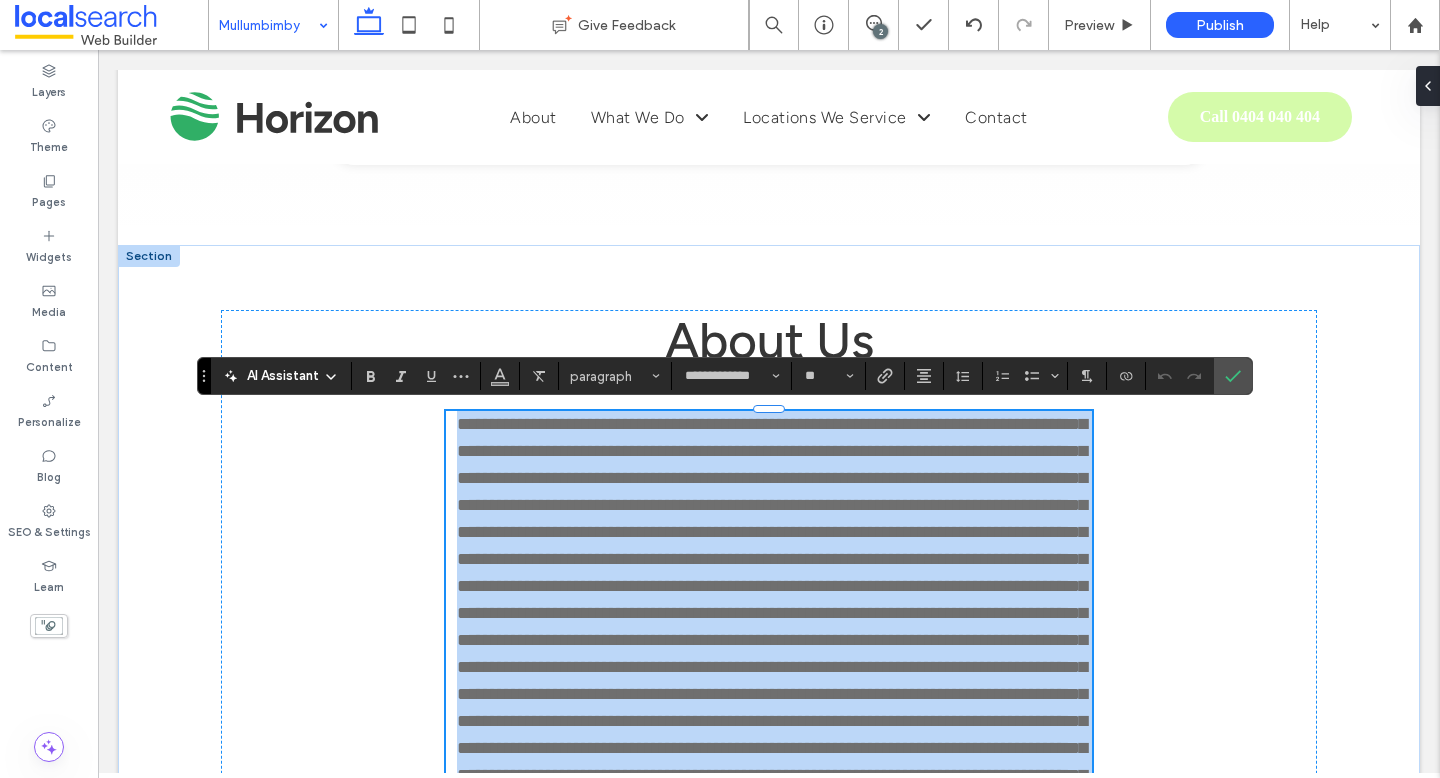 scroll, scrollTop: 0, scrollLeft: 0, axis: both 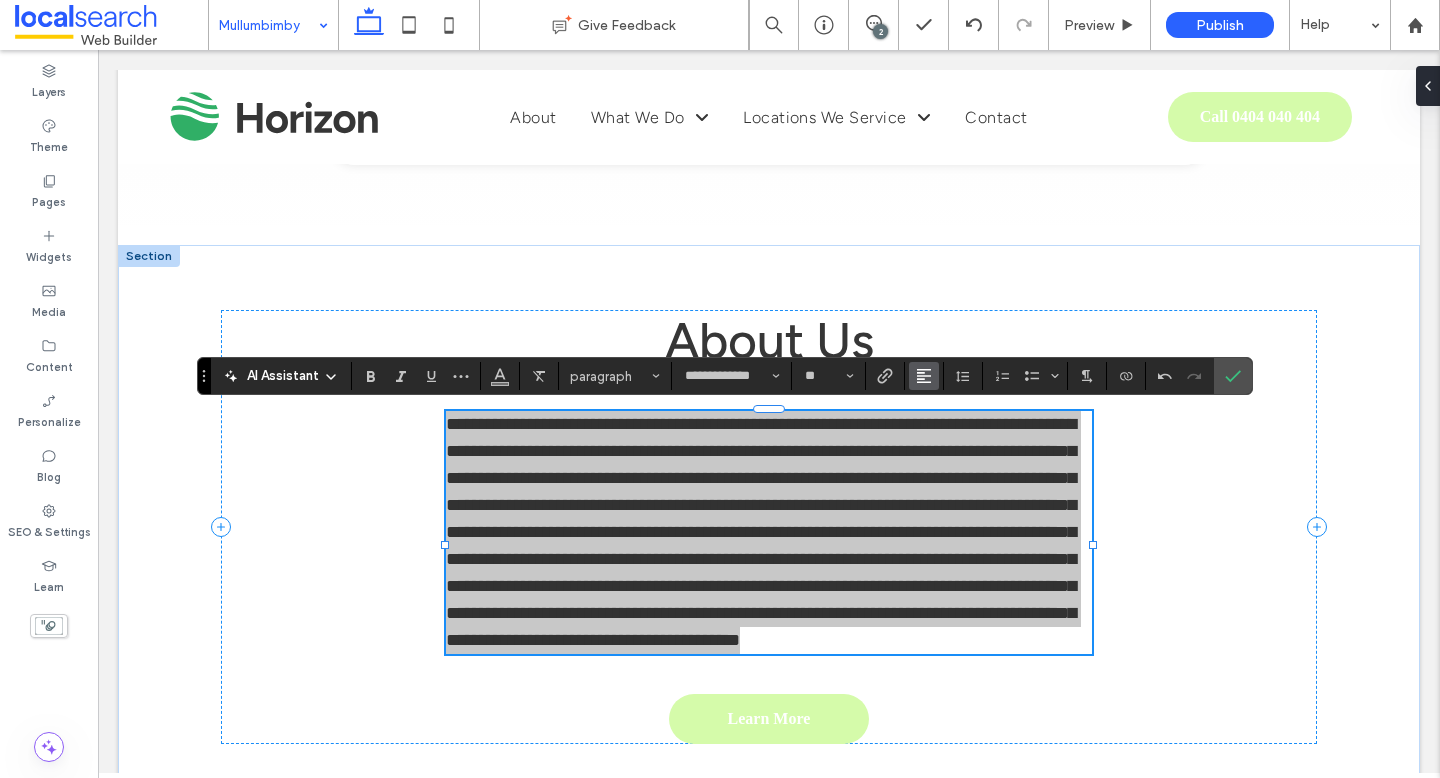 click 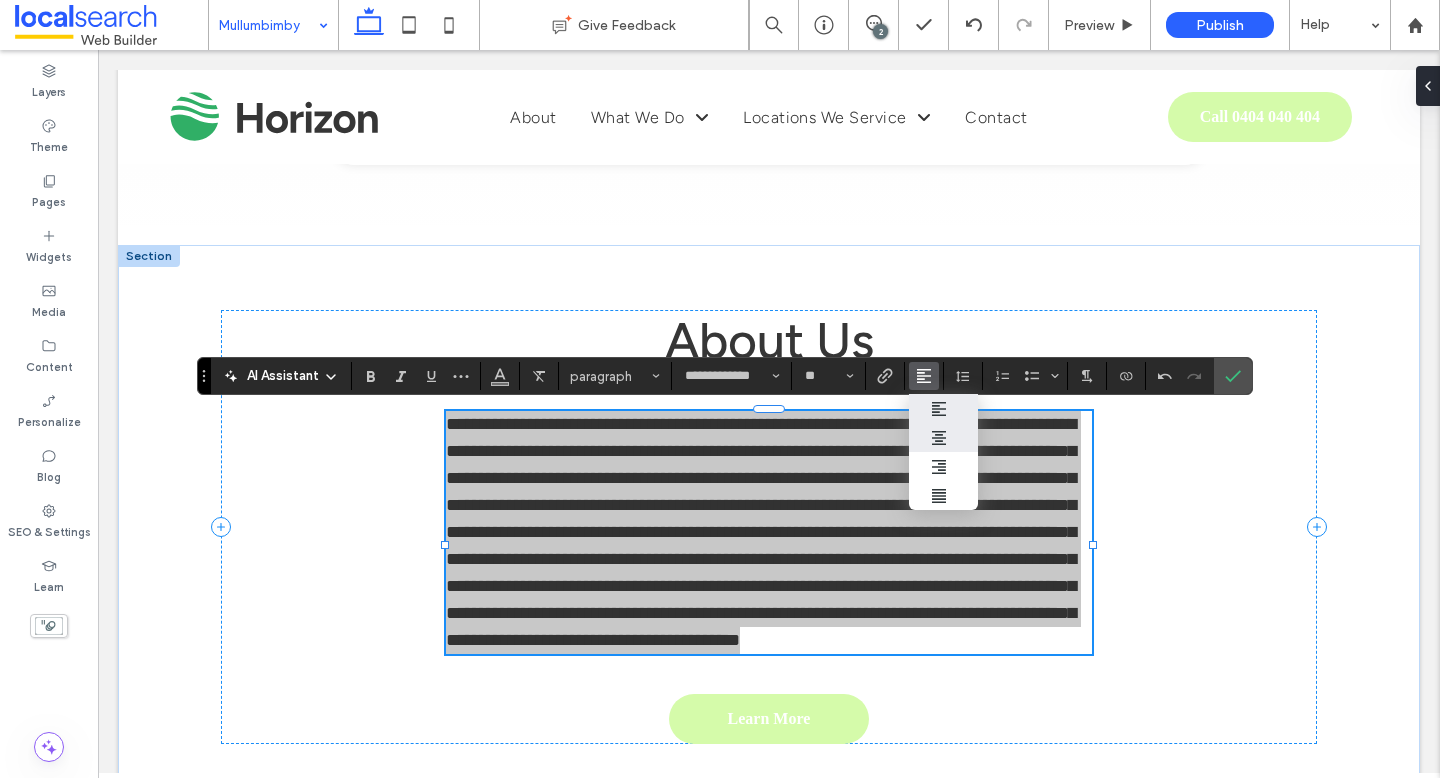 click 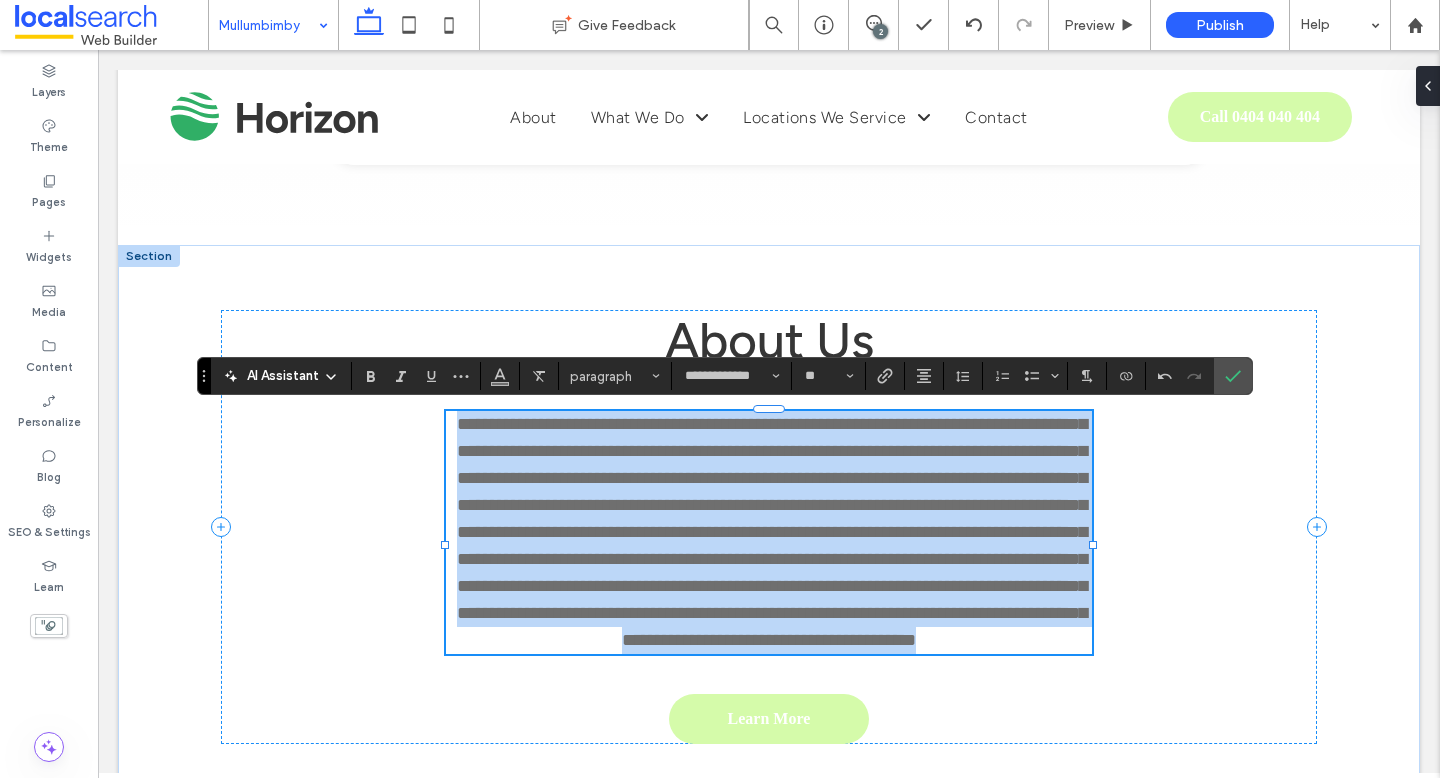 click on "**********" at bounding box center [772, 532] 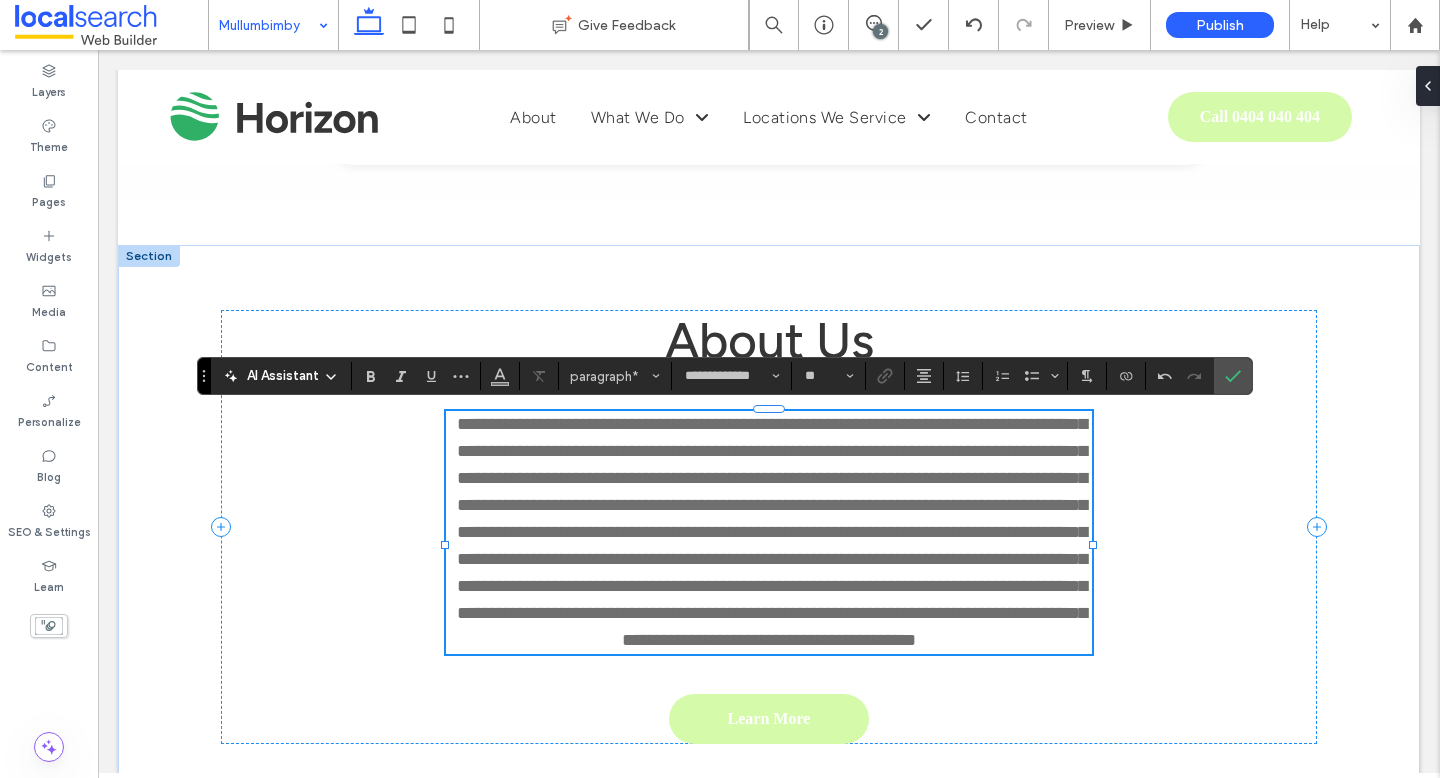 click on "**********" at bounding box center [772, 532] 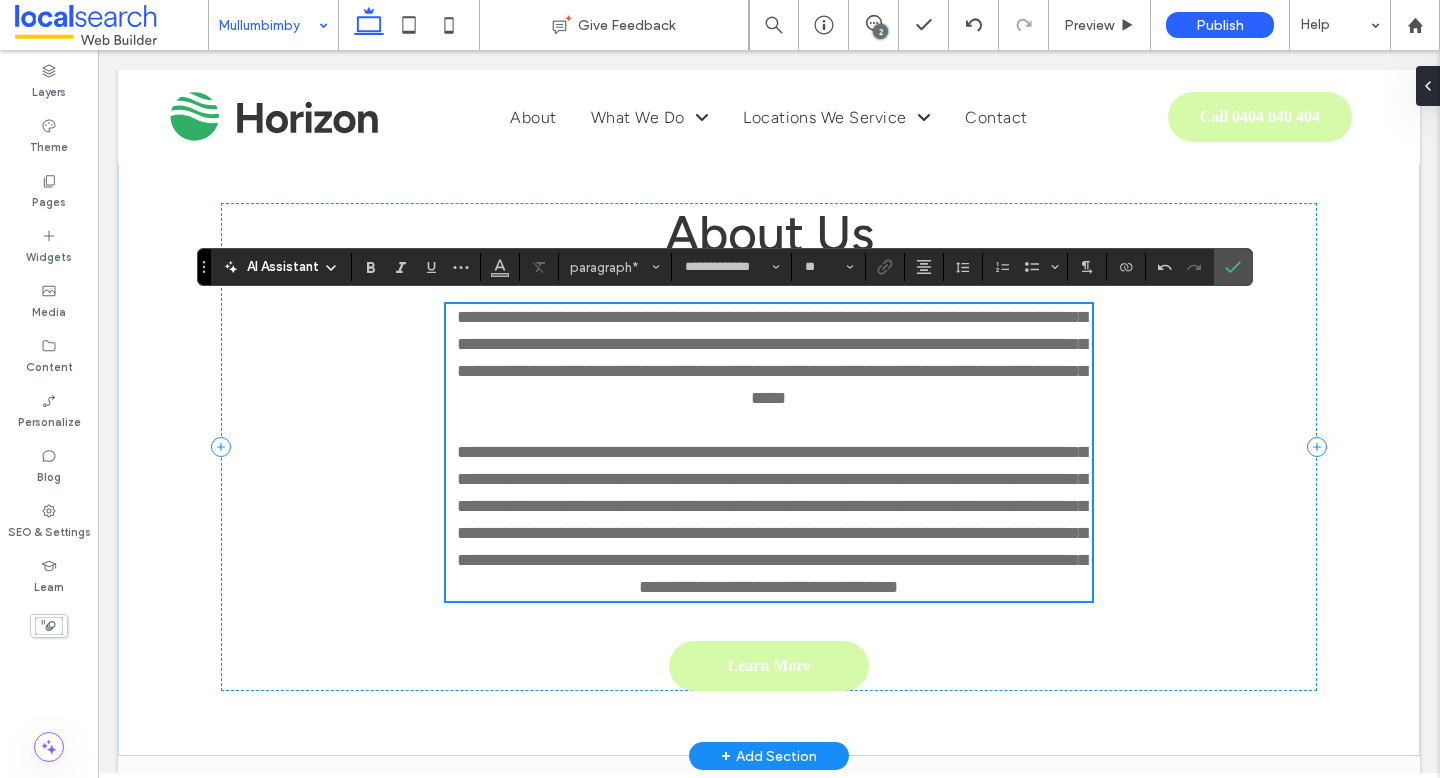 scroll, scrollTop: 1200, scrollLeft: 0, axis: vertical 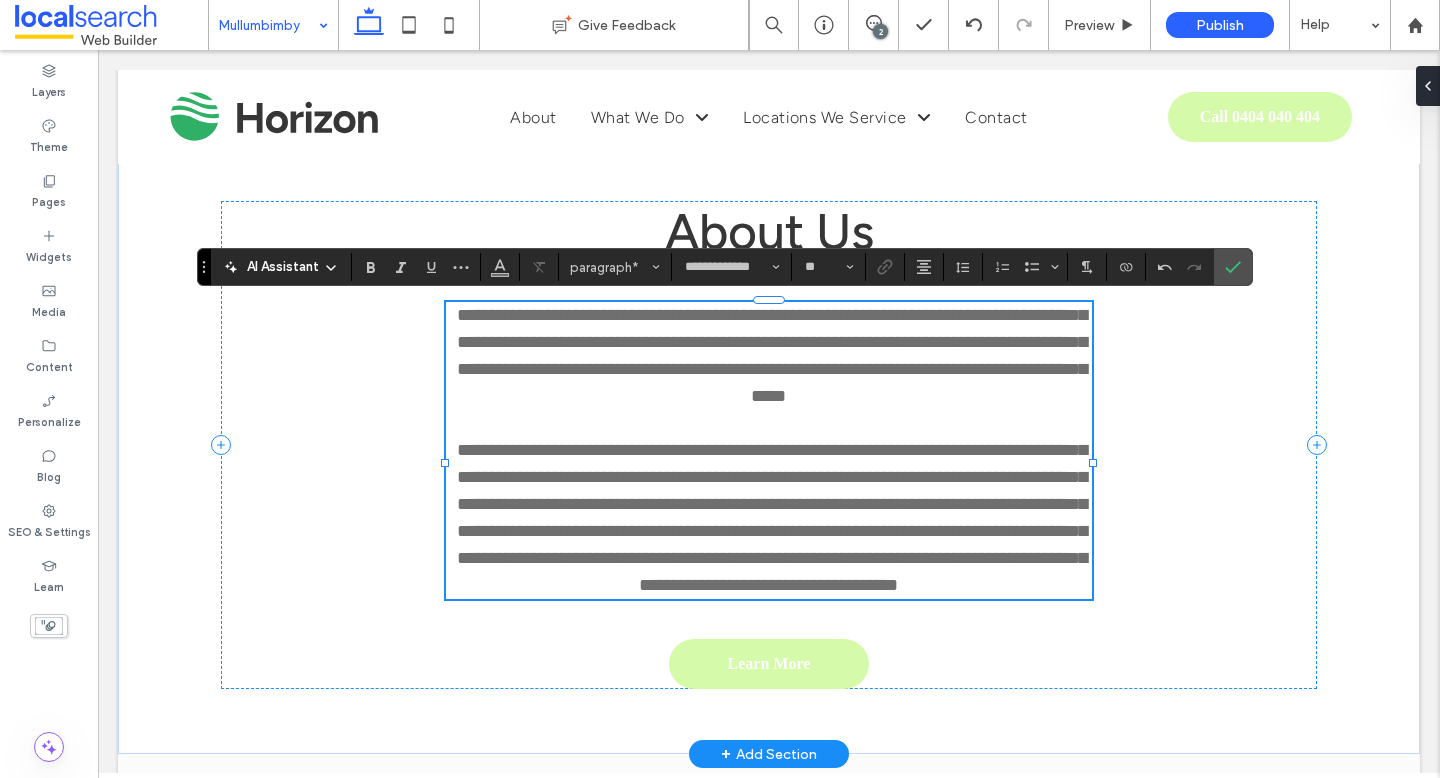 click on "**********" at bounding box center (772, 517) 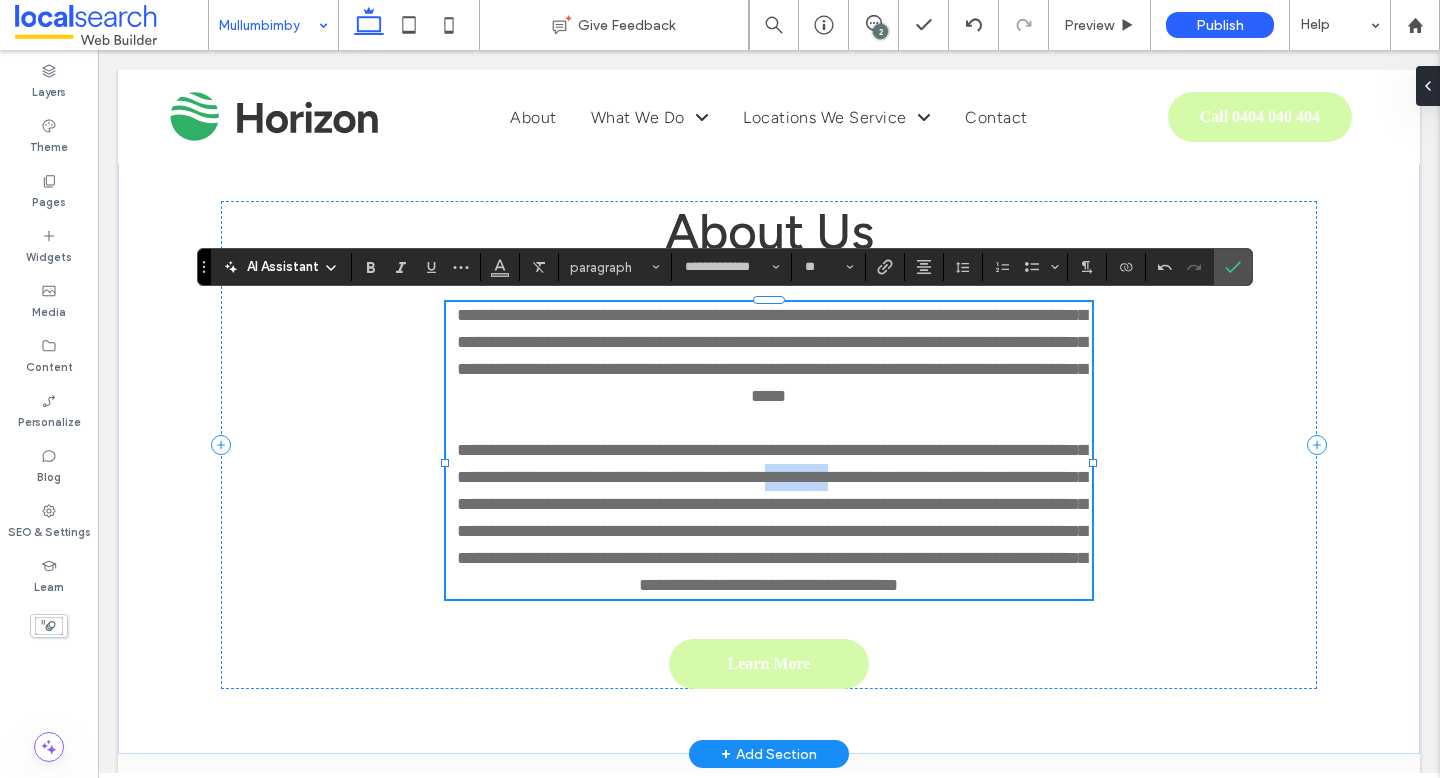 click on "**********" at bounding box center (772, 517) 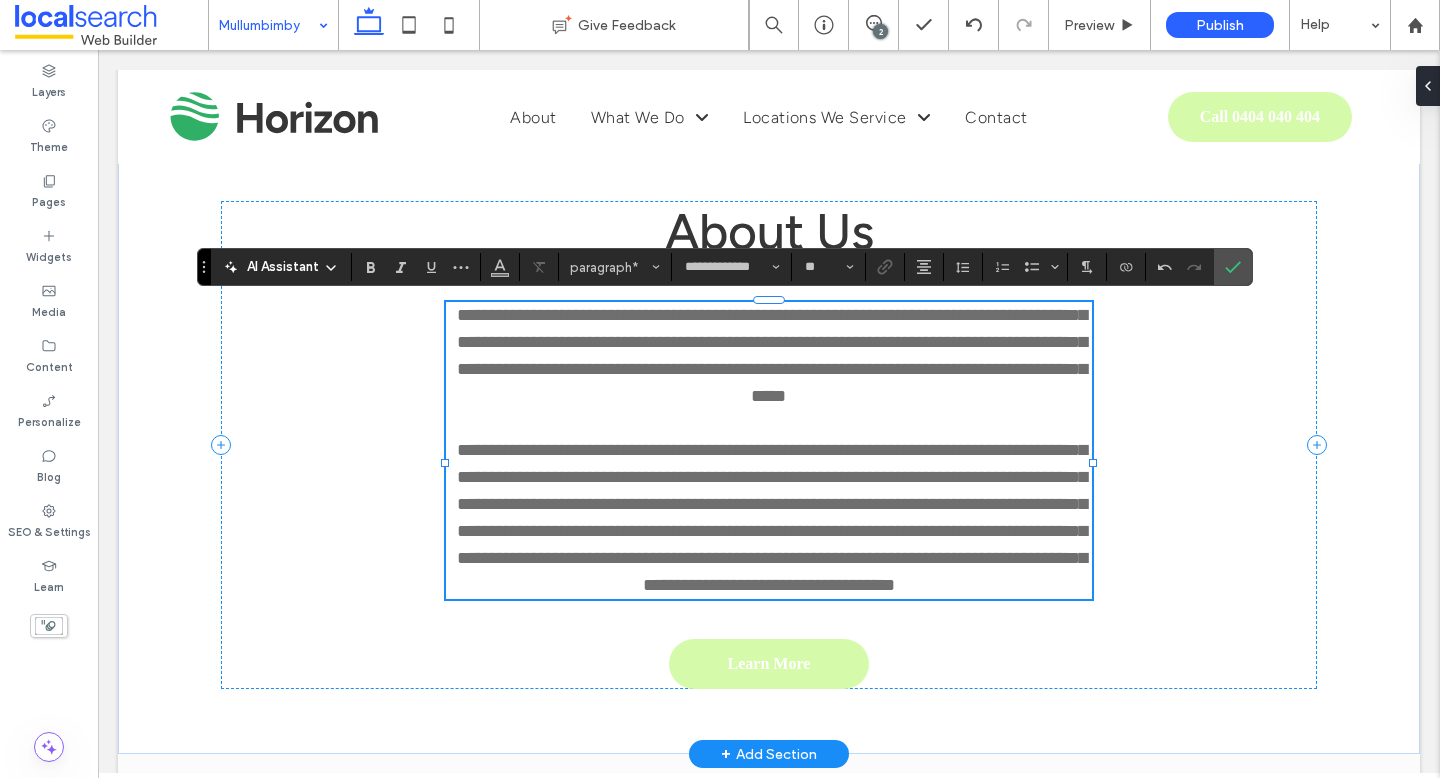 click on "**********" at bounding box center [772, 517] 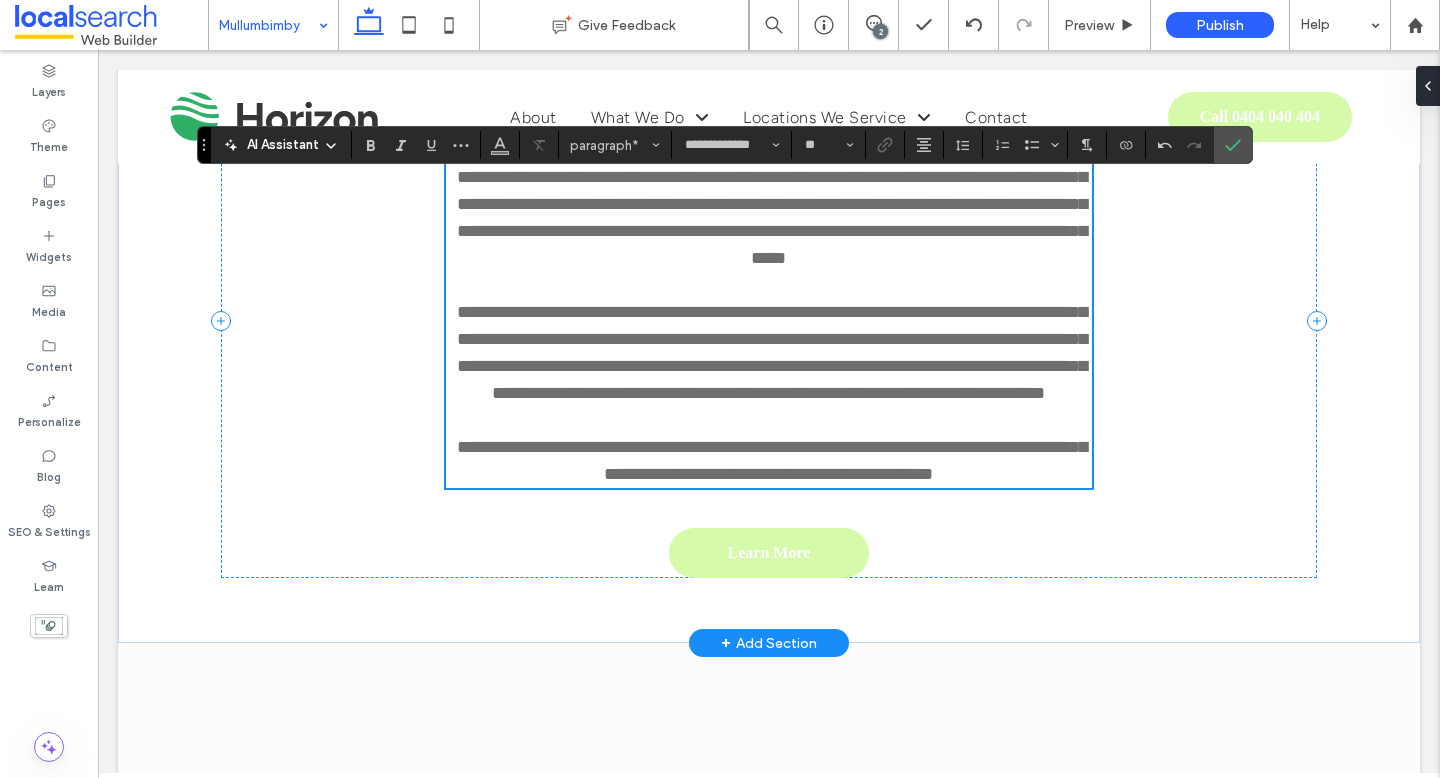 scroll, scrollTop: 1340, scrollLeft: 0, axis: vertical 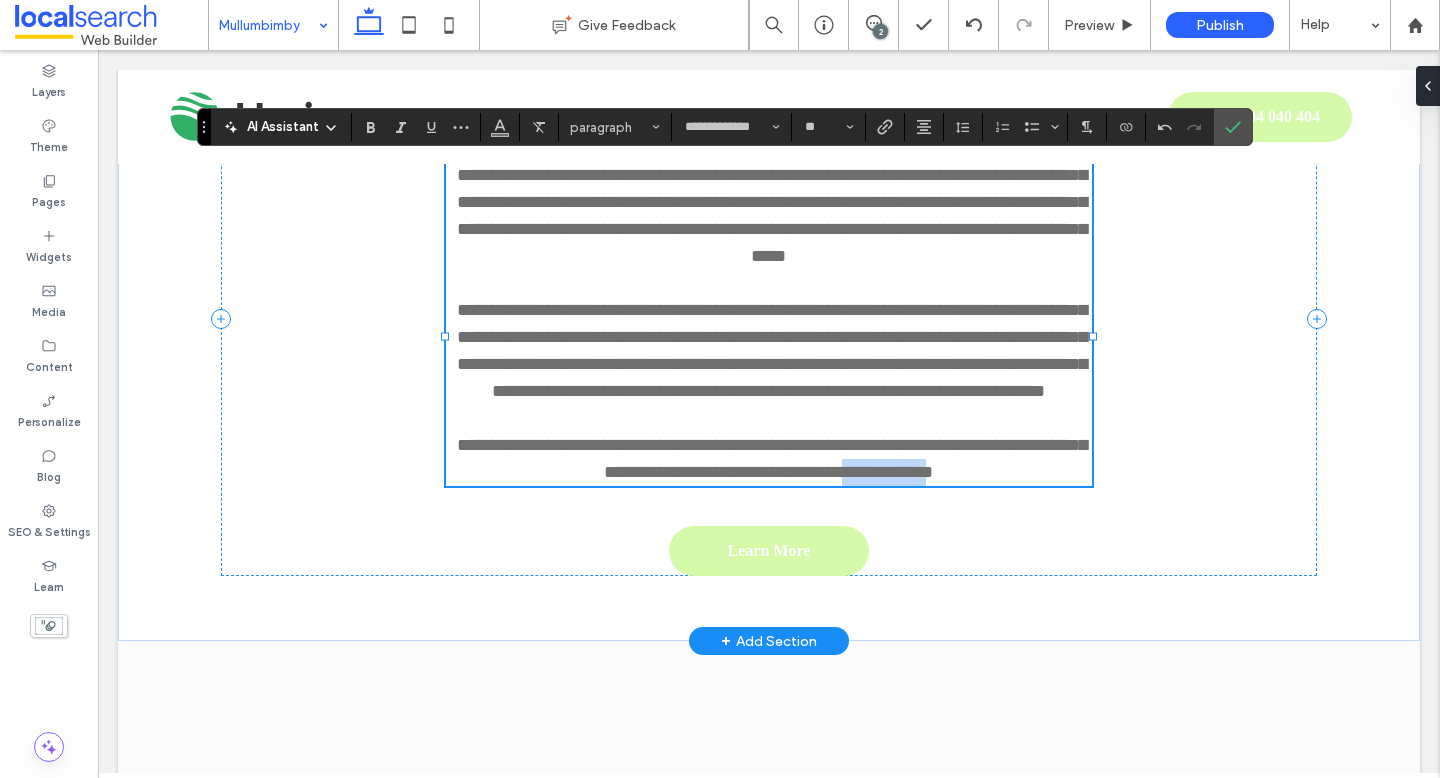 drag, startPoint x: 896, startPoint y: 496, endPoint x: 1004, endPoint y: 497, distance: 108.00463 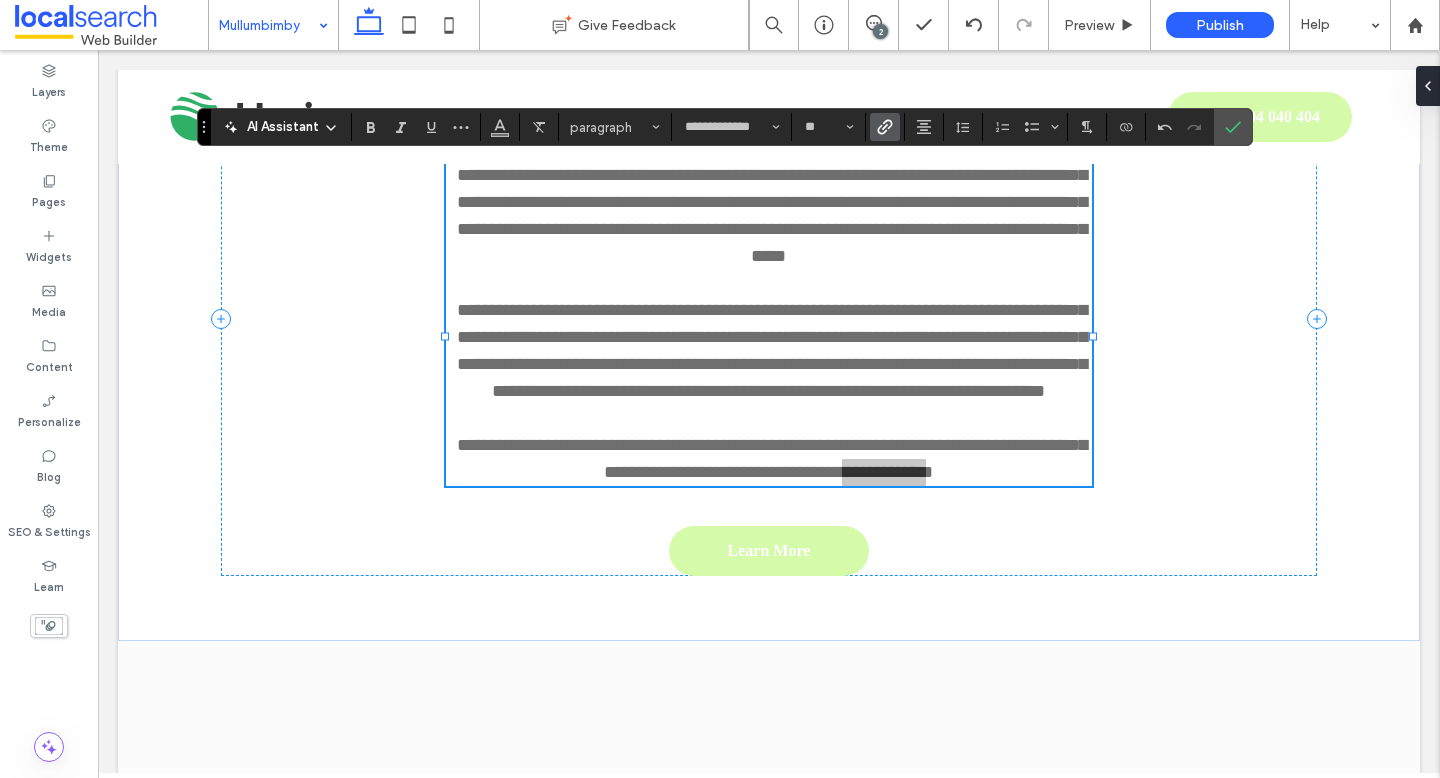 click 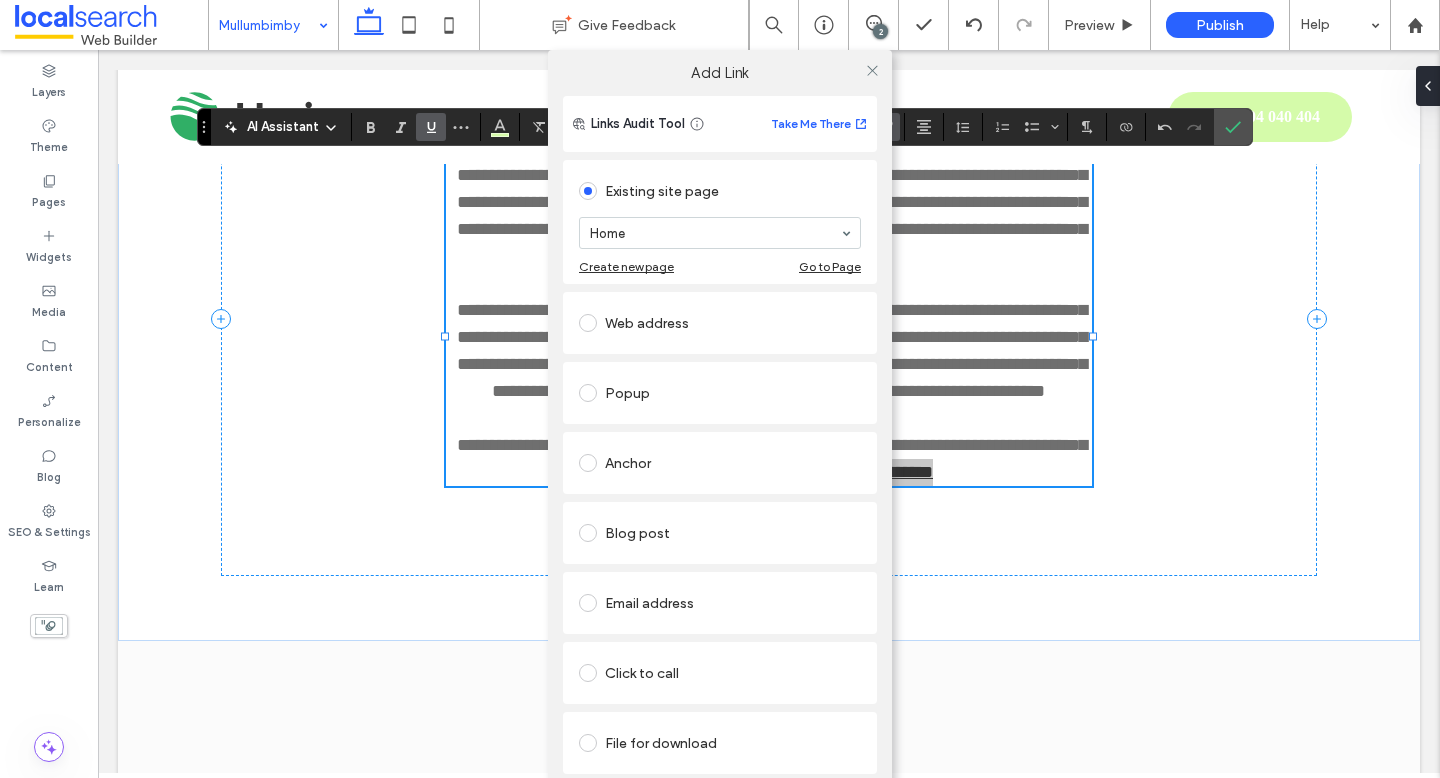 click on "Click to call" at bounding box center (720, 673) 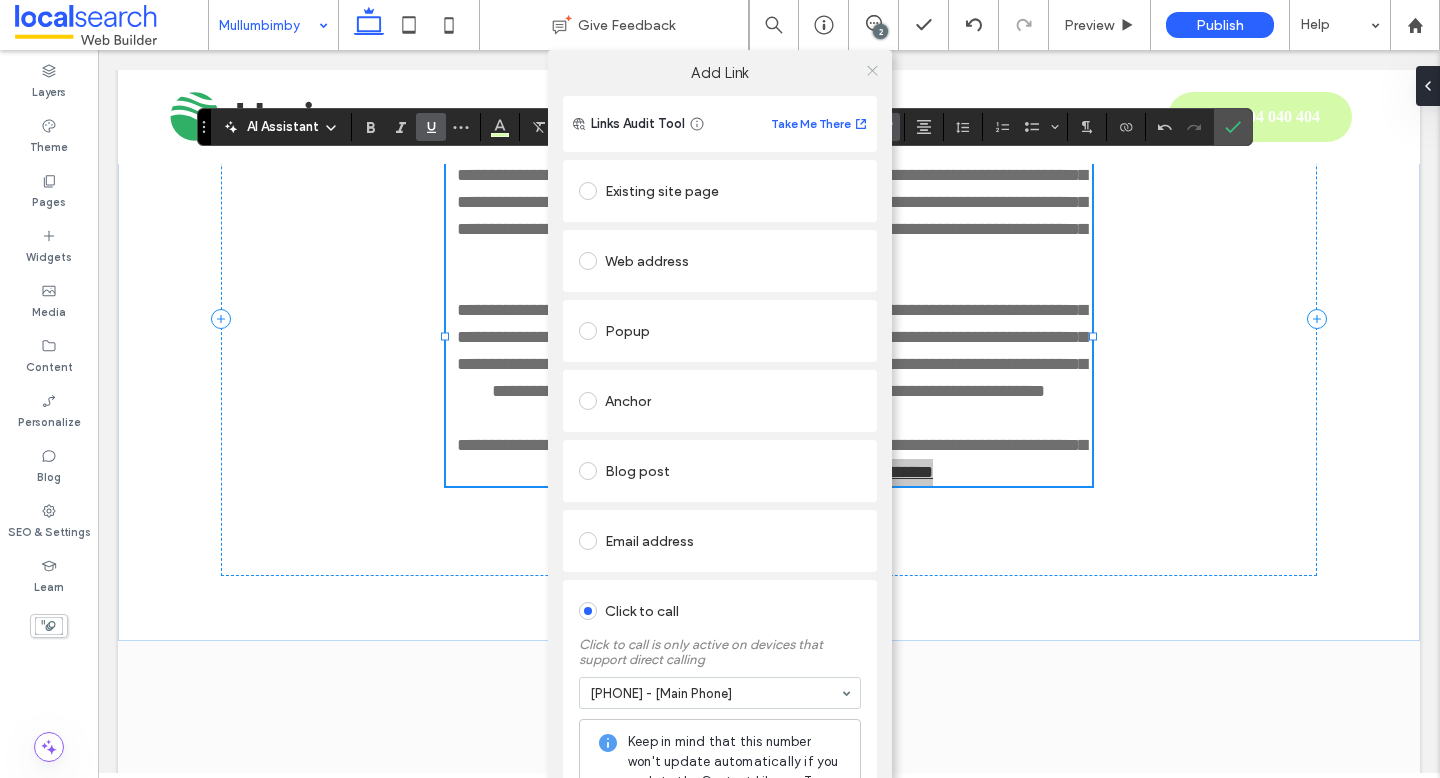 click 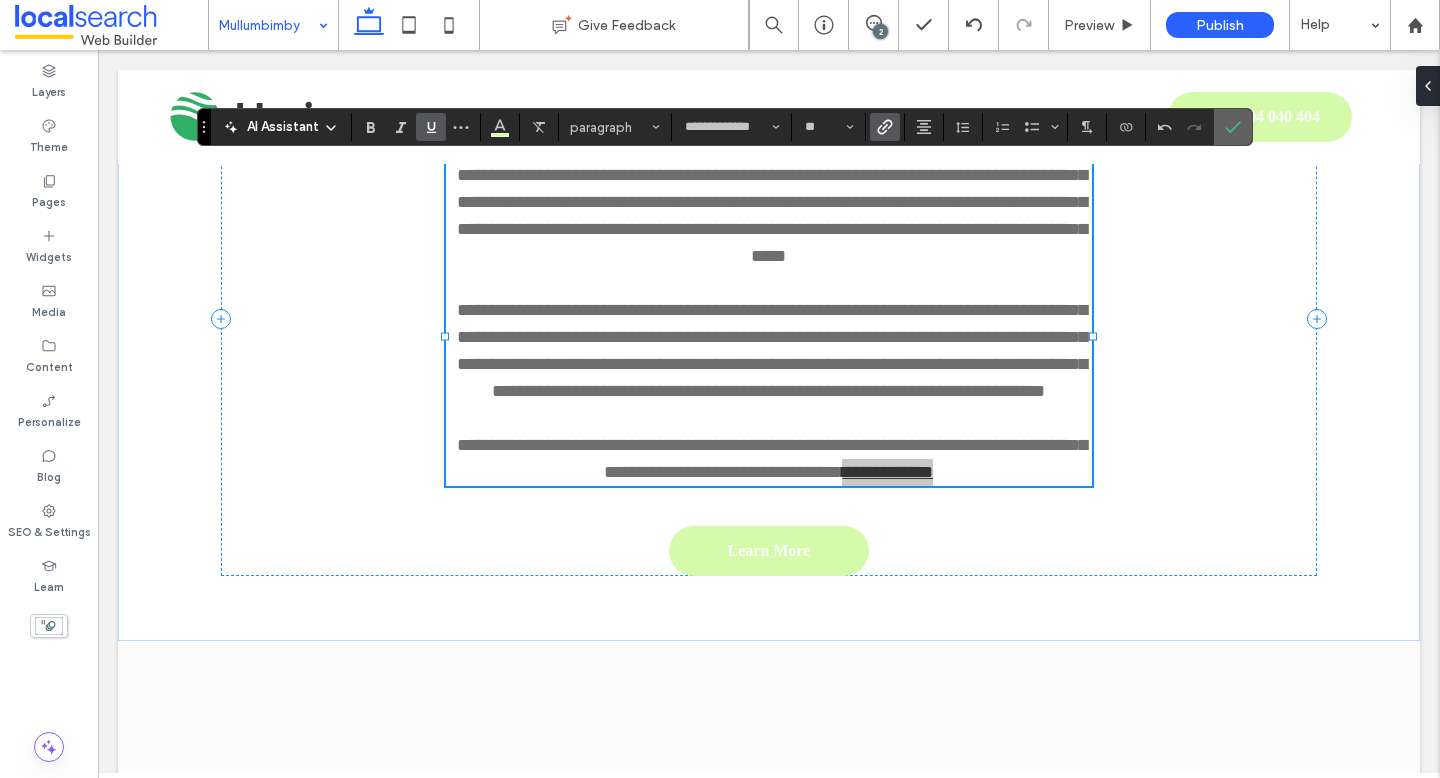 click 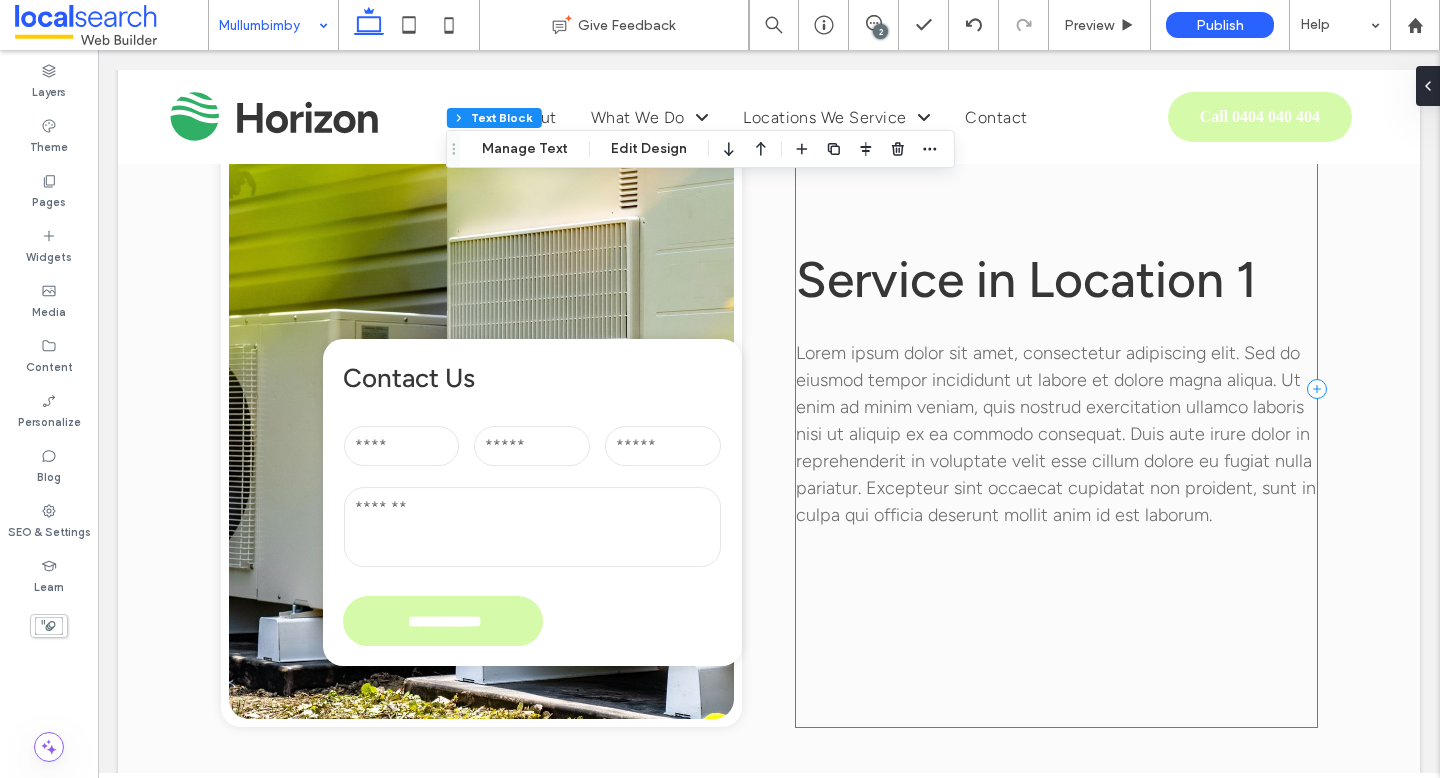 scroll, scrollTop: 2039, scrollLeft: 0, axis: vertical 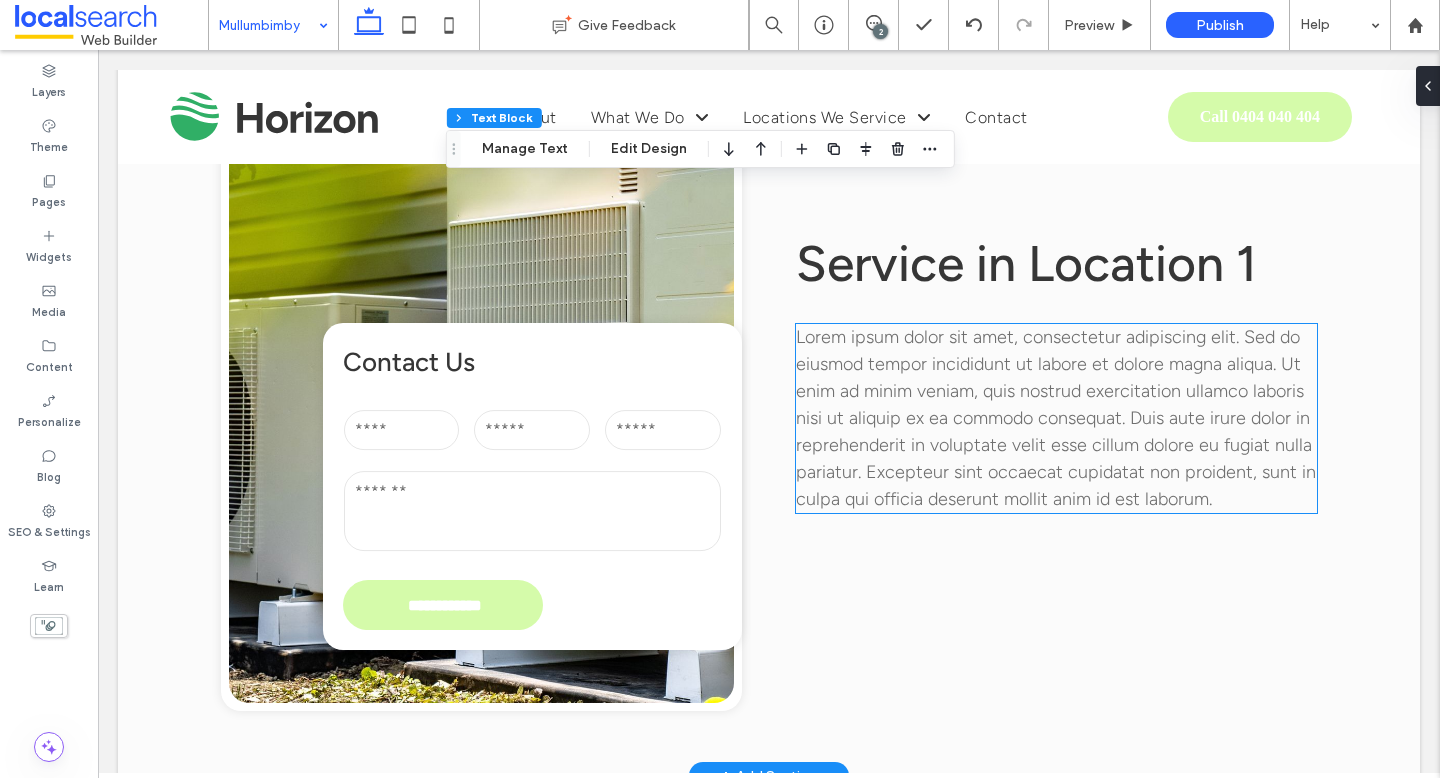 click on "Lorem ipsum dolor sit amet, consectetur adipiscing elit. Sed do eiusmod tempor incididunt ut labore et dolore magna aliqua. Ut enim ad minim veniam, quis nostrud exercitation ullamco laboris nisi ut aliquip ex ea commodo consequat. Duis aute irure dolor in reprehenderit in voluptate velit esse cillum dolore eu fugiat nulla pariatur. Excepteur sint occaecat cupidatat non proident, sunt in culpa qui officia deserunt mollit anim id est laborum." at bounding box center (1056, 418) 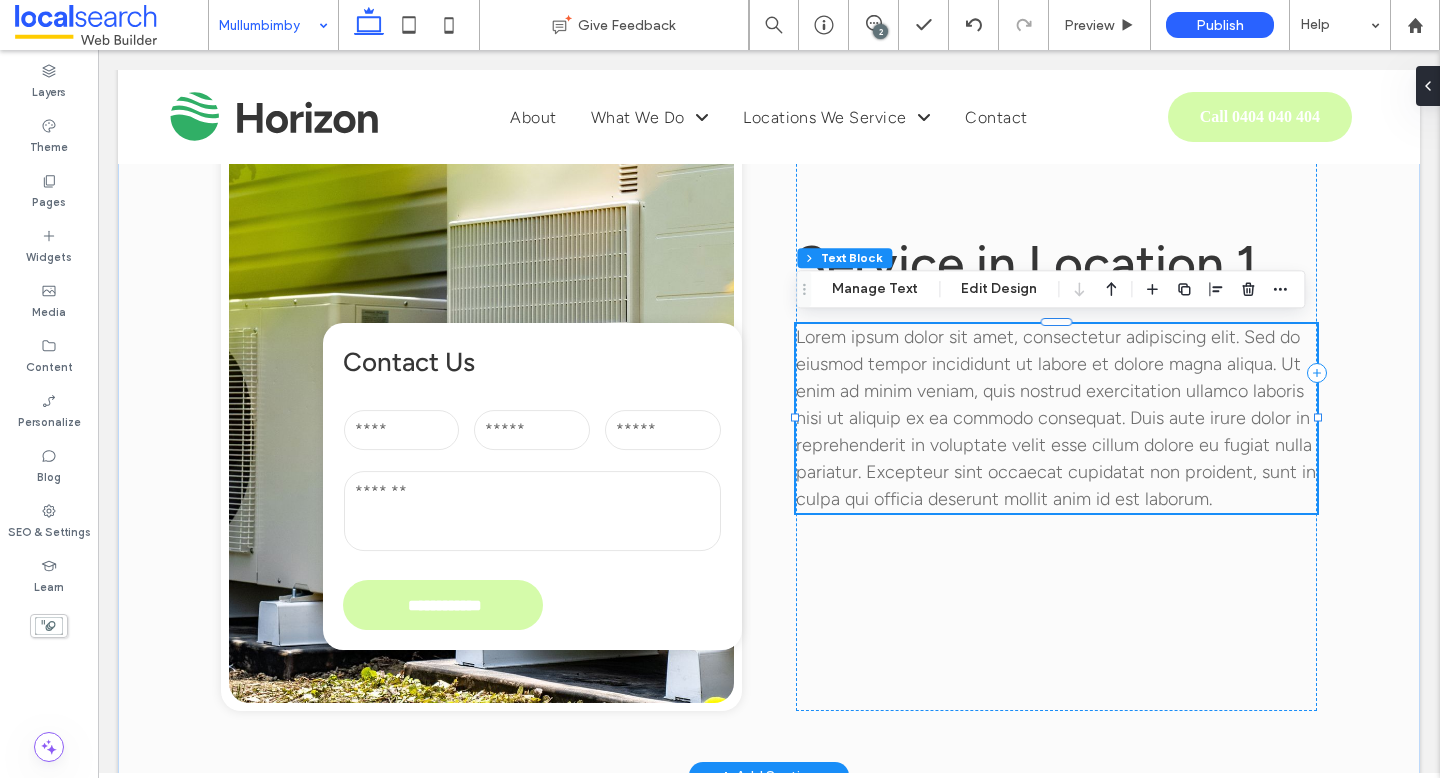 click on "Lorem ipsum dolor sit amet, consectetur adipiscing elit. Sed do eiusmod tempor incididunt ut labore et dolore magna aliqua. Ut enim ad minim veniam, quis nostrud exercitation ullamco laboris nisi ut aliquip ex ea commodo consequat. Duis aute irure dolor in reprehenderit in voluptate velit esse cillum dolore eu fugiat nulla pariatur. Excepteur sint occaecat cupidatat non proident, sunt in culpa qui officia deserunt mollit anim id est laborum." at bounding box center [1056, 418] 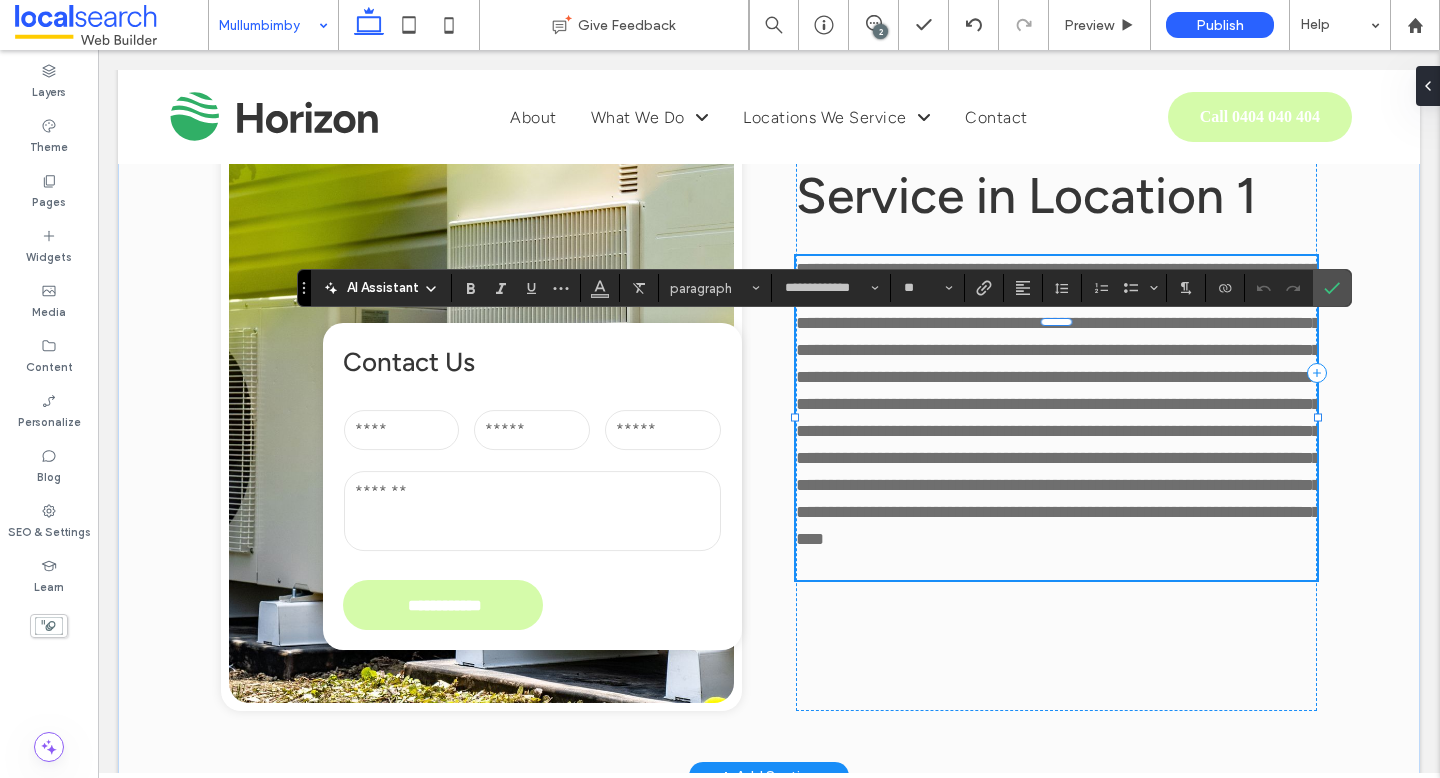 scroll, scrollTop: 0, scrollLeft: 0, axis: both 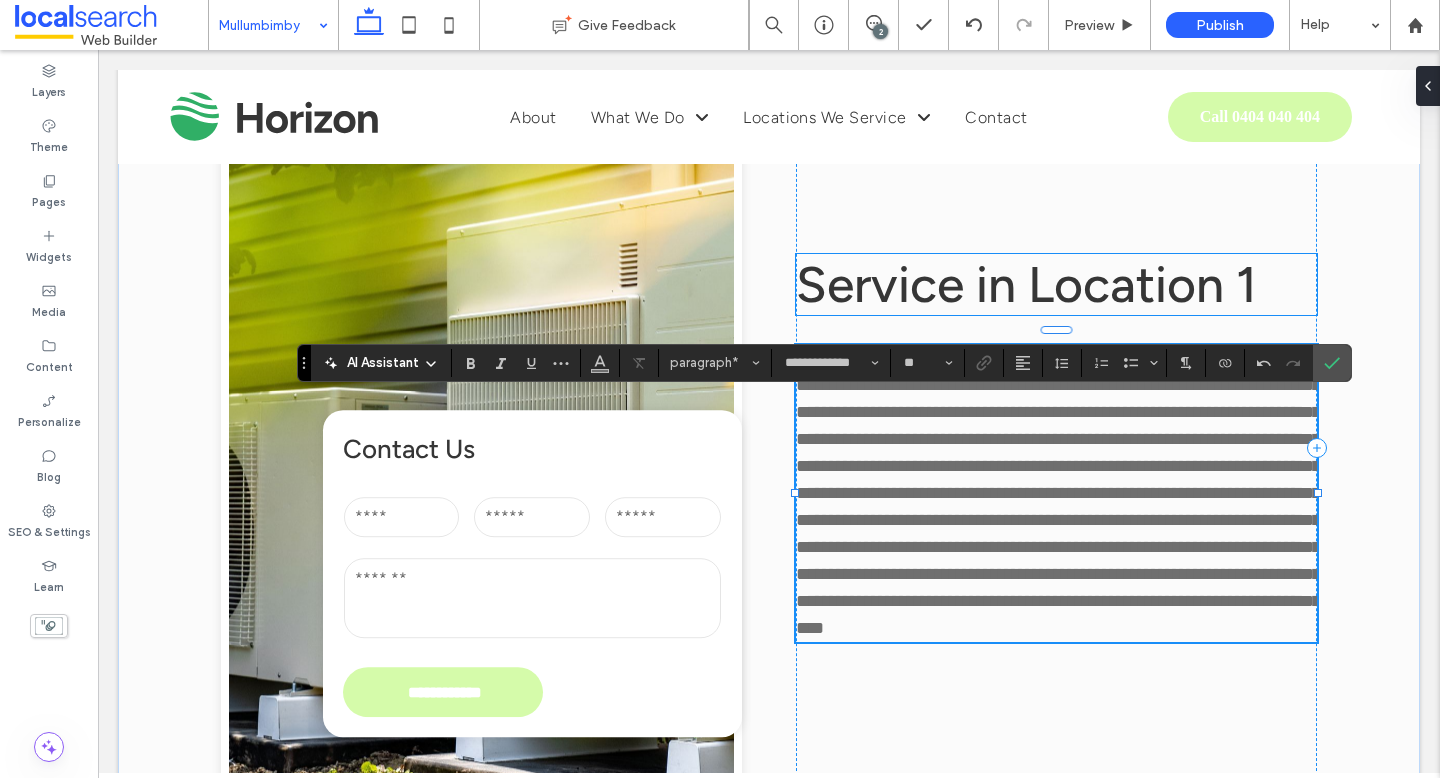click on "Service in Location 1" at bounding box center [1026, 284] 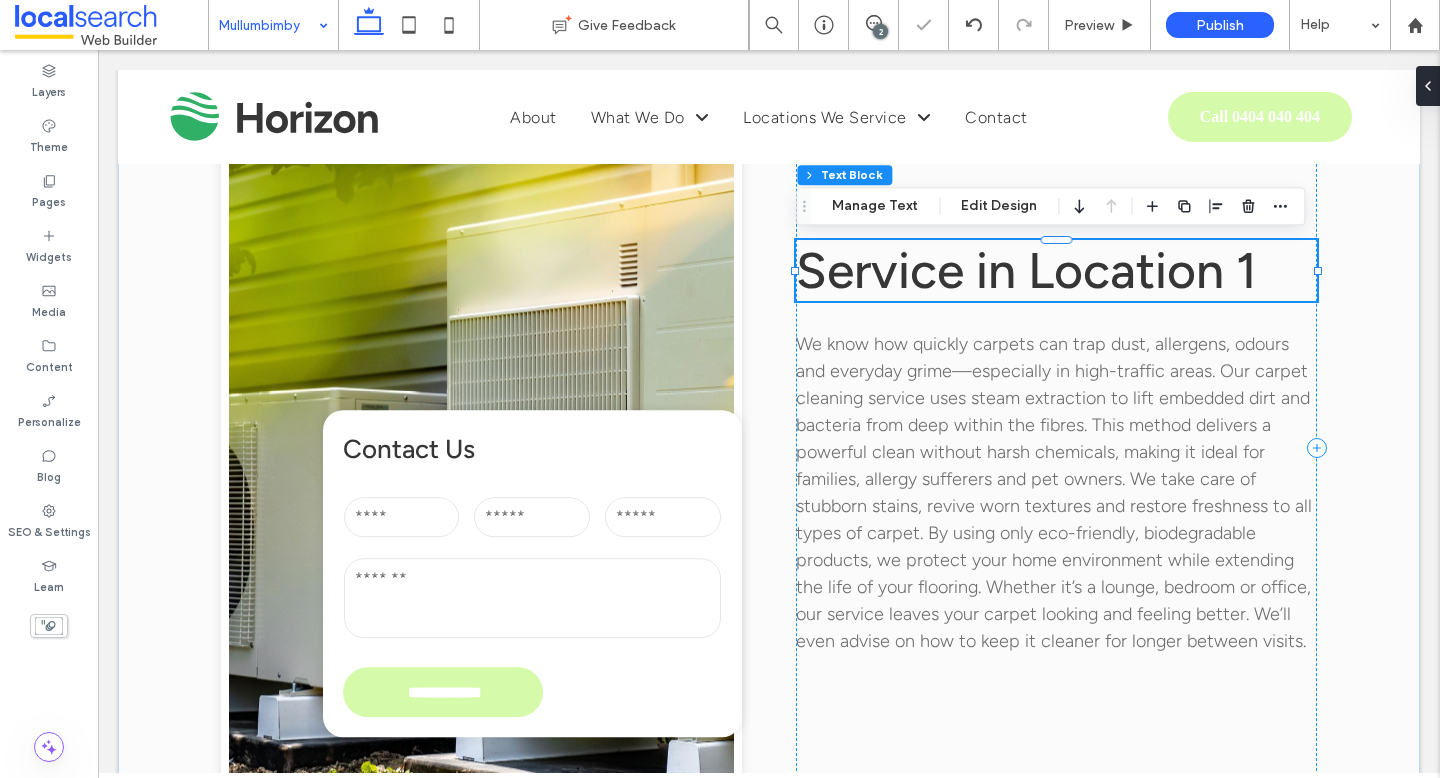 click on "Service in Location 1" at bounding box center [1056, 270] 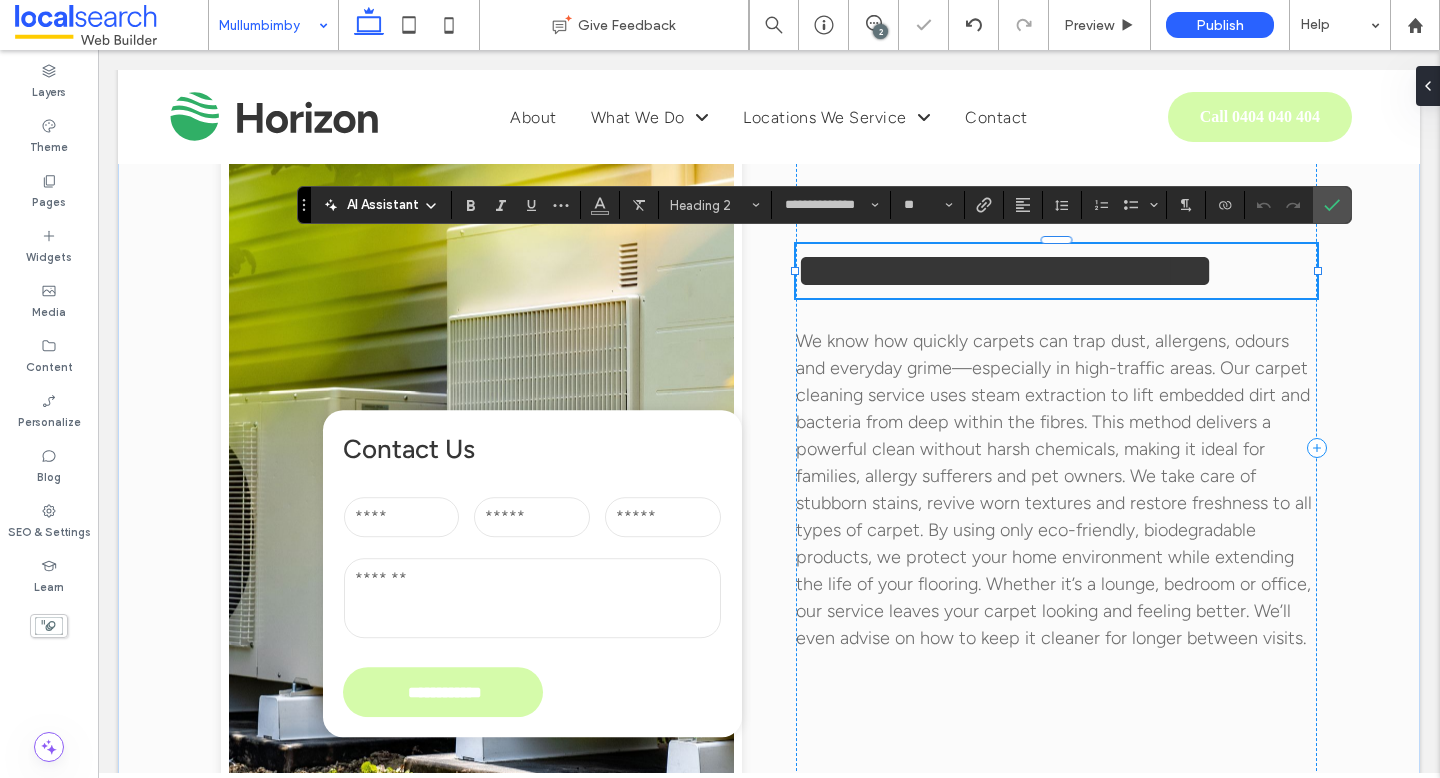 type 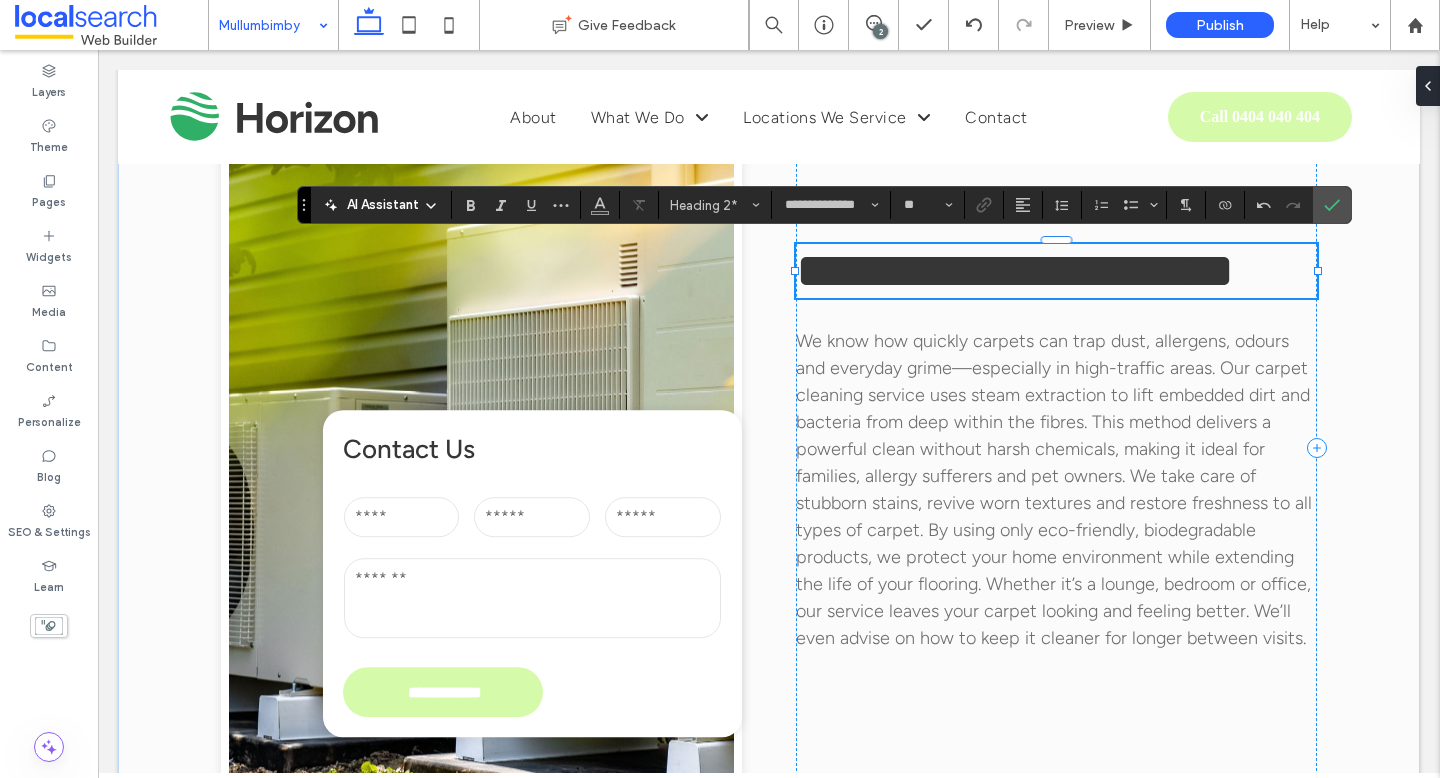 scroll, scrollTop: 1934, scrollLeft: 0, axis: vertical 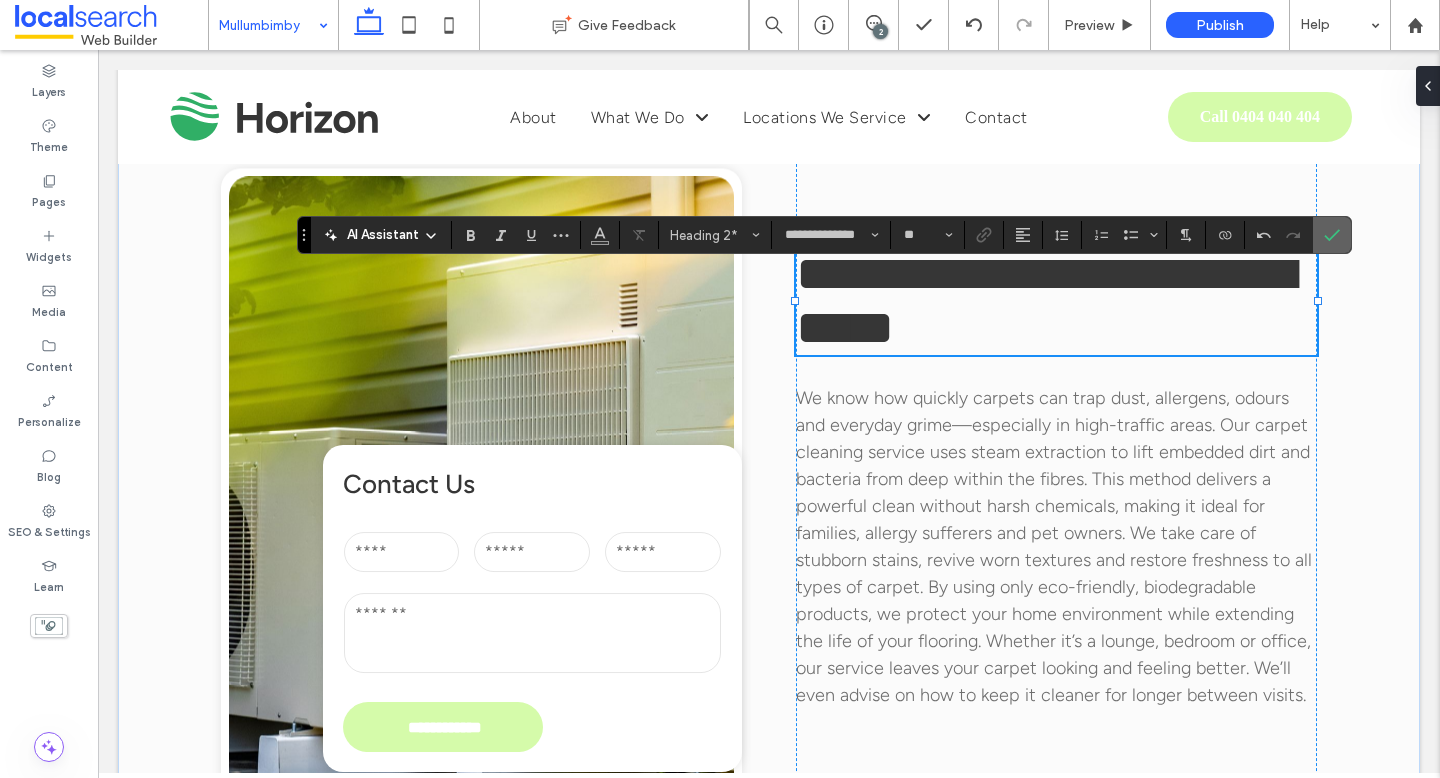 click 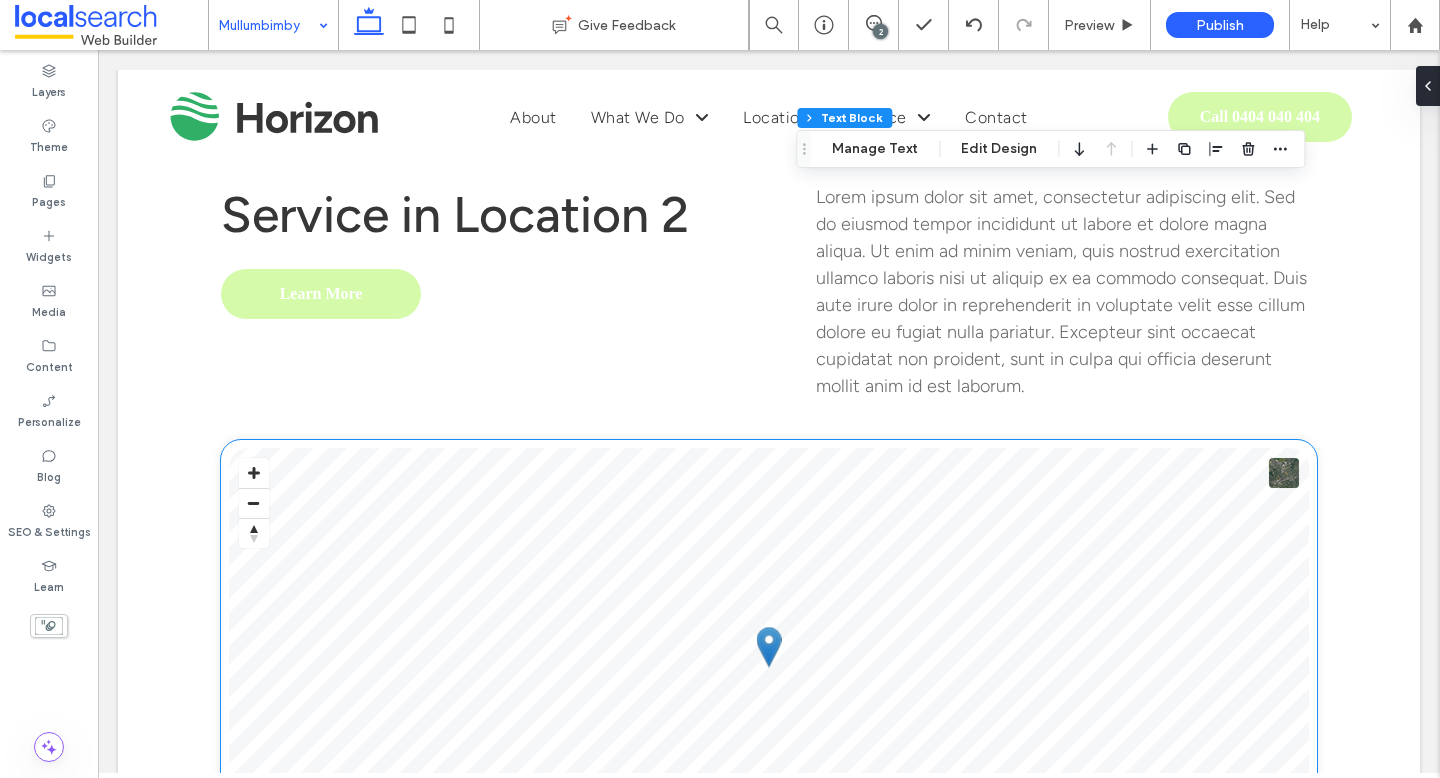scroll, scrollTop: 2618, scrollLeft: 0, axis: vertical 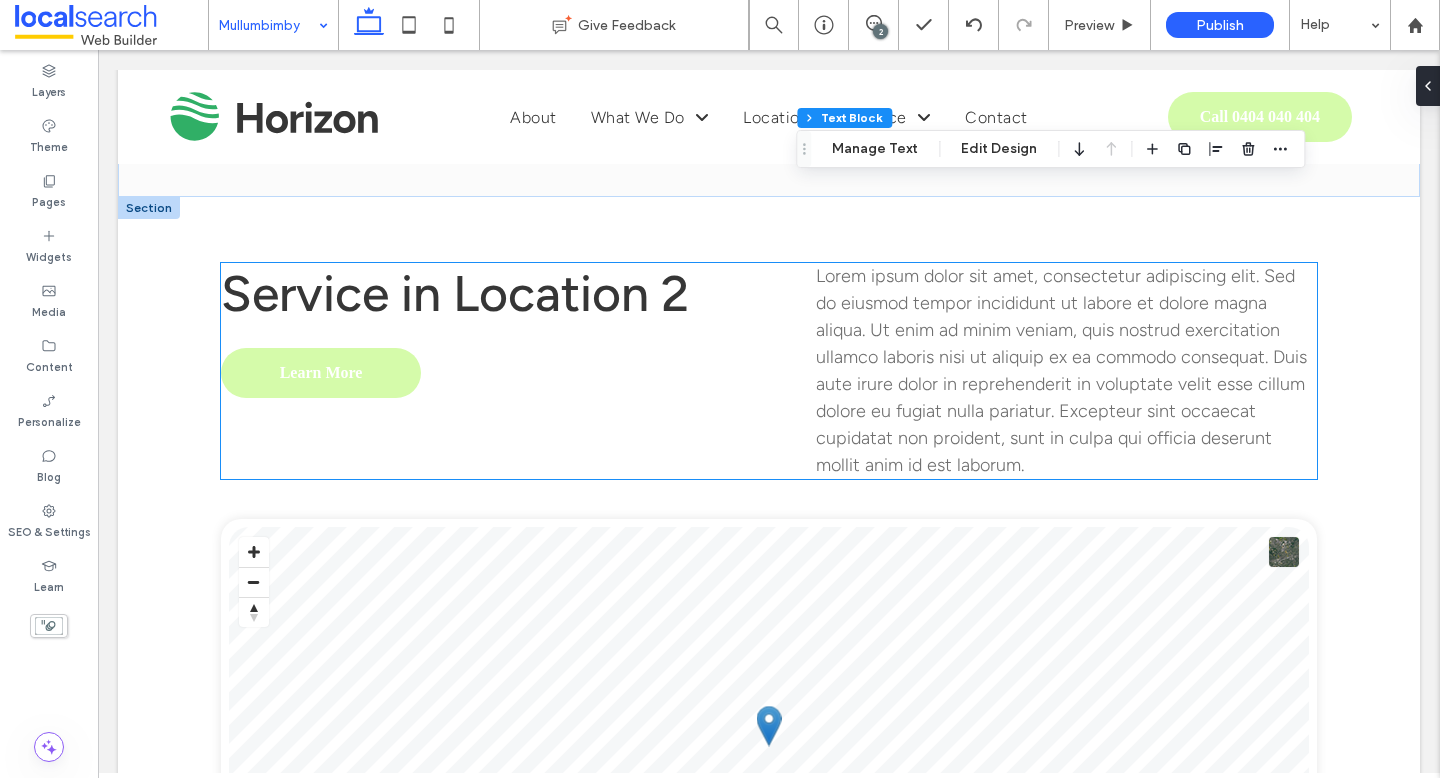 click on "Service in Location 2" at bounding box center [455, 293] 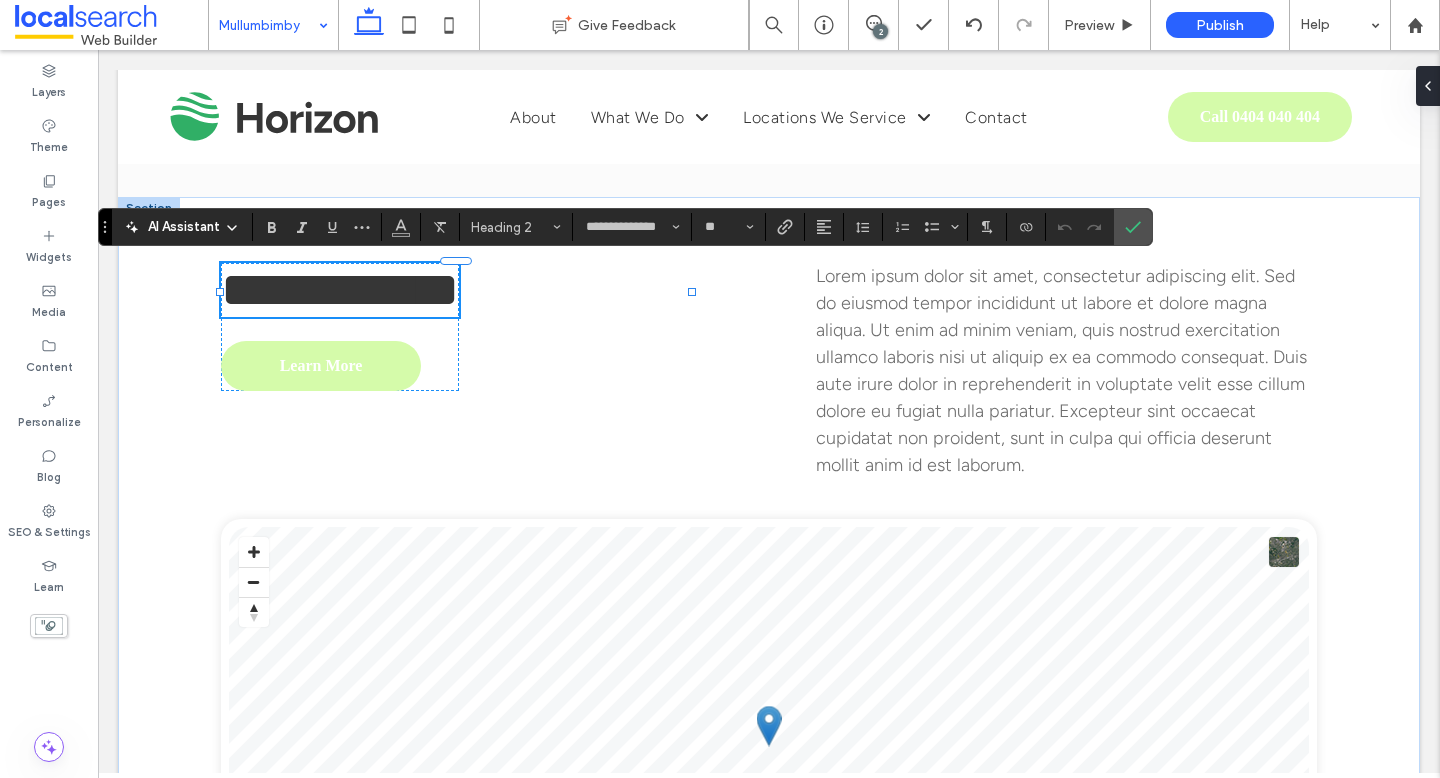 type on "**********" 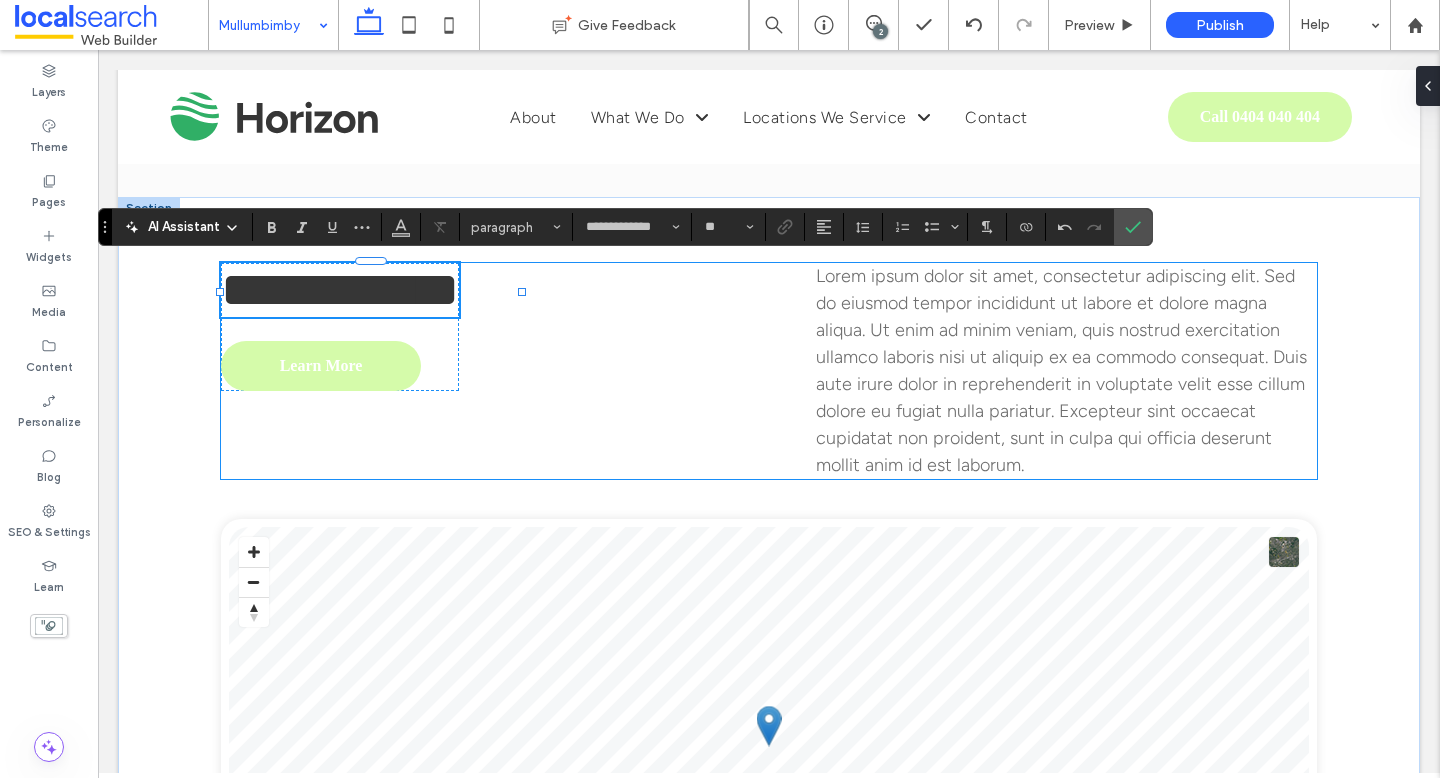 type 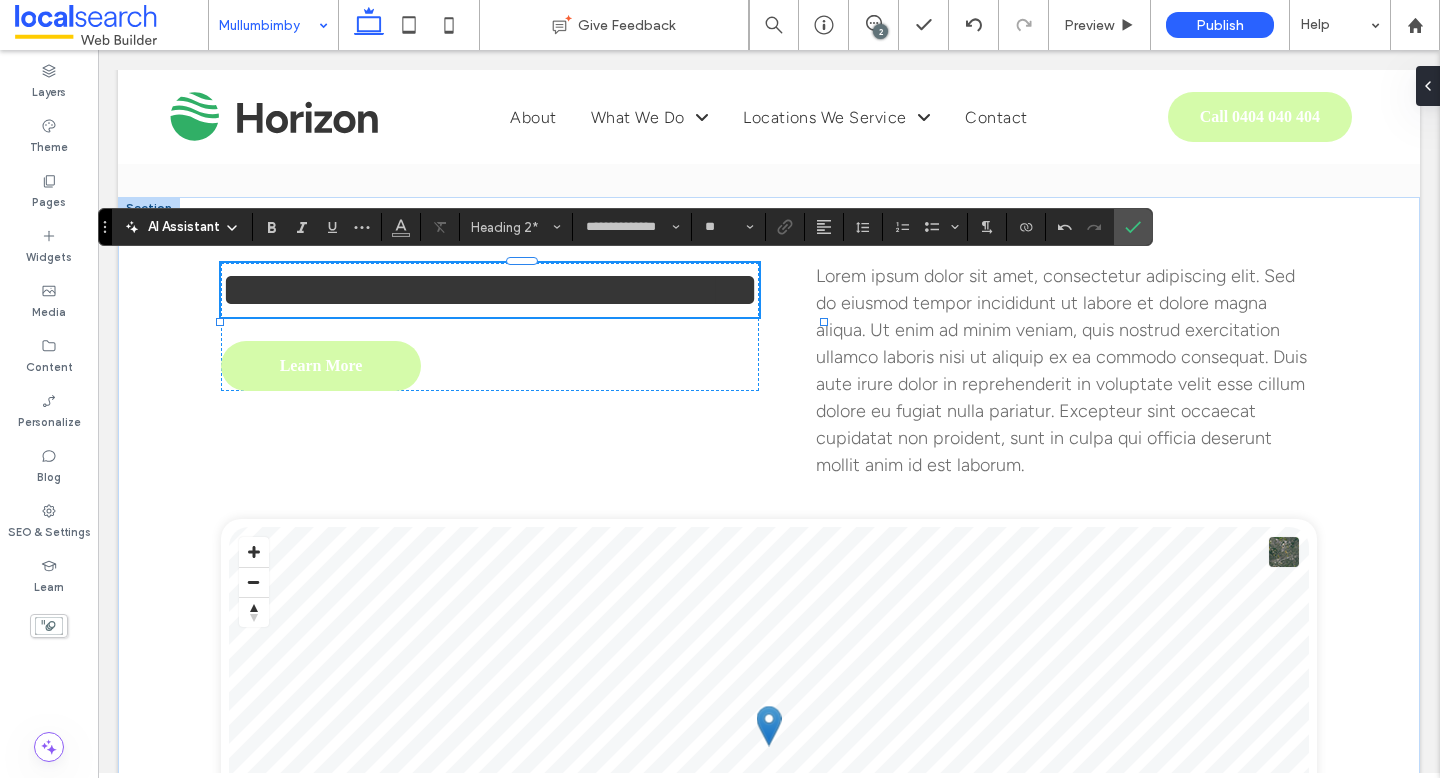click on "**********" at bounding box center (490, 289) 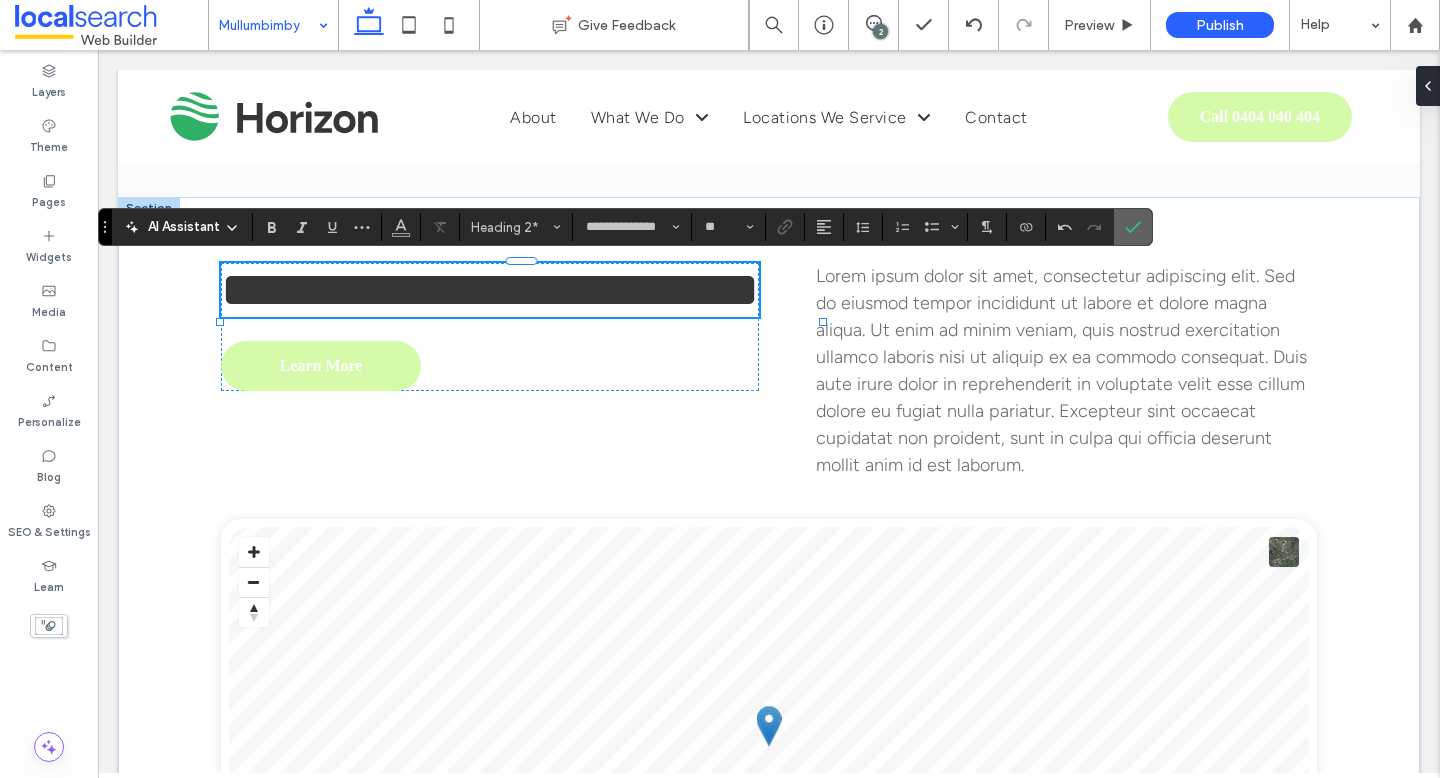click 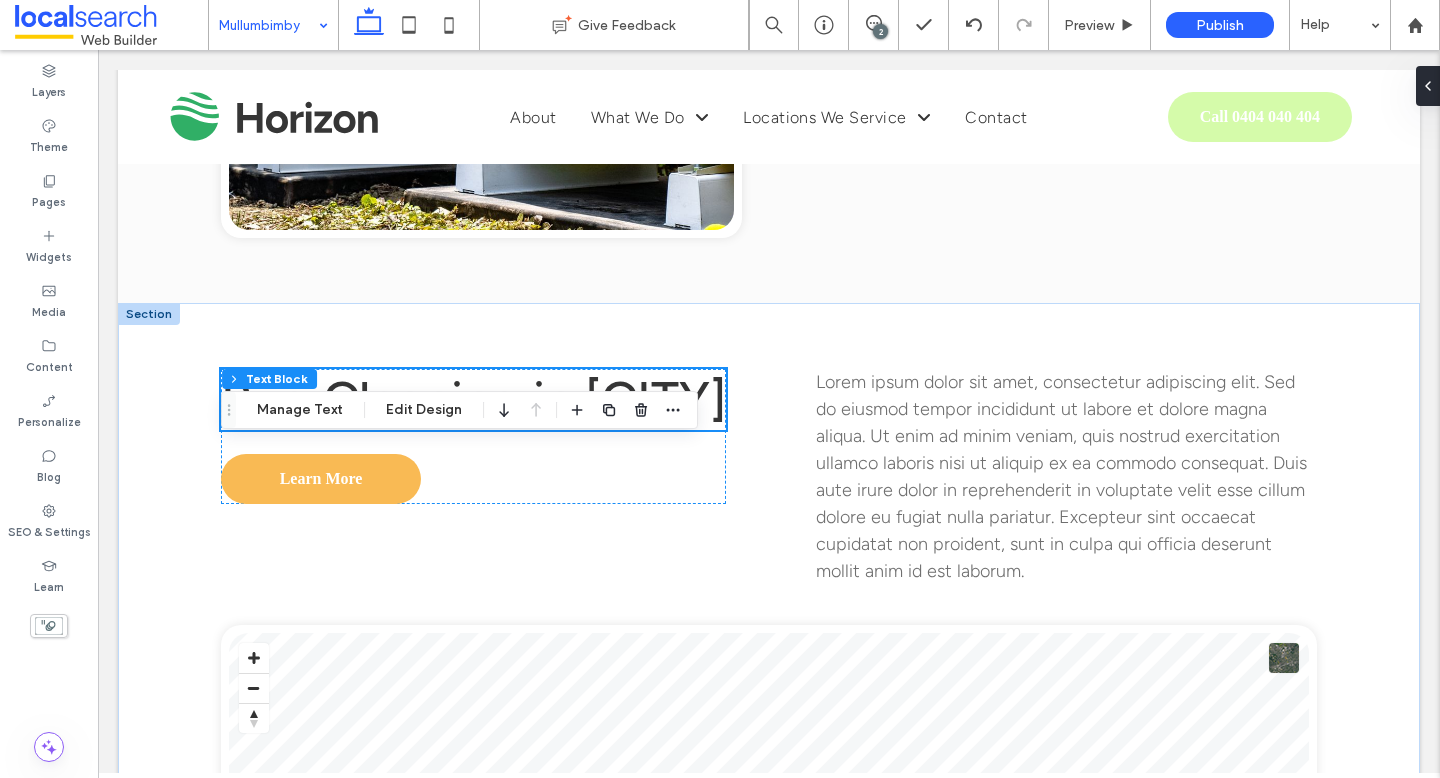 scroll, scrollTop: 2528, scrollLeft: 0, axis: vertical 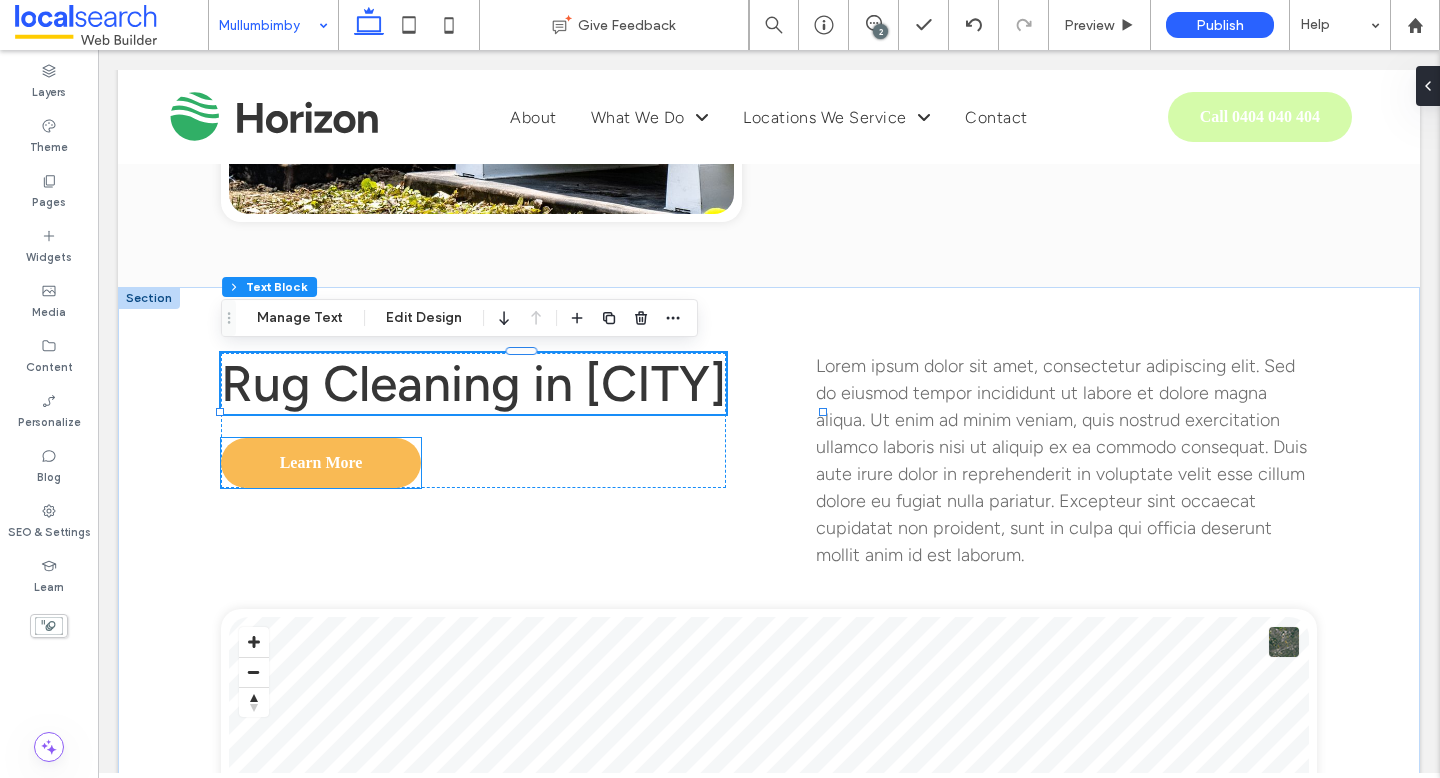 click on "Learn More" at bounding box center [321, 463] 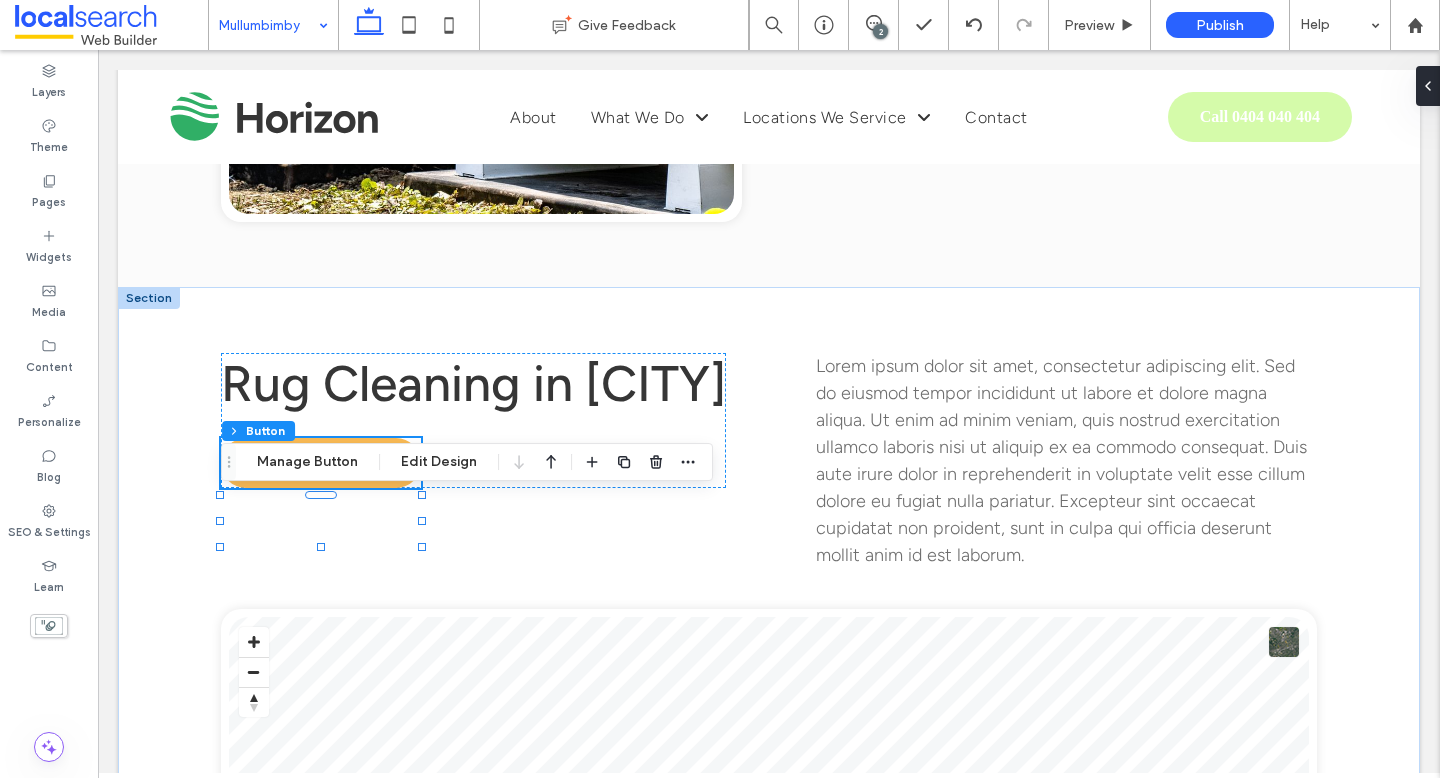 click on "Learn More" at bounding box center [321, 463] 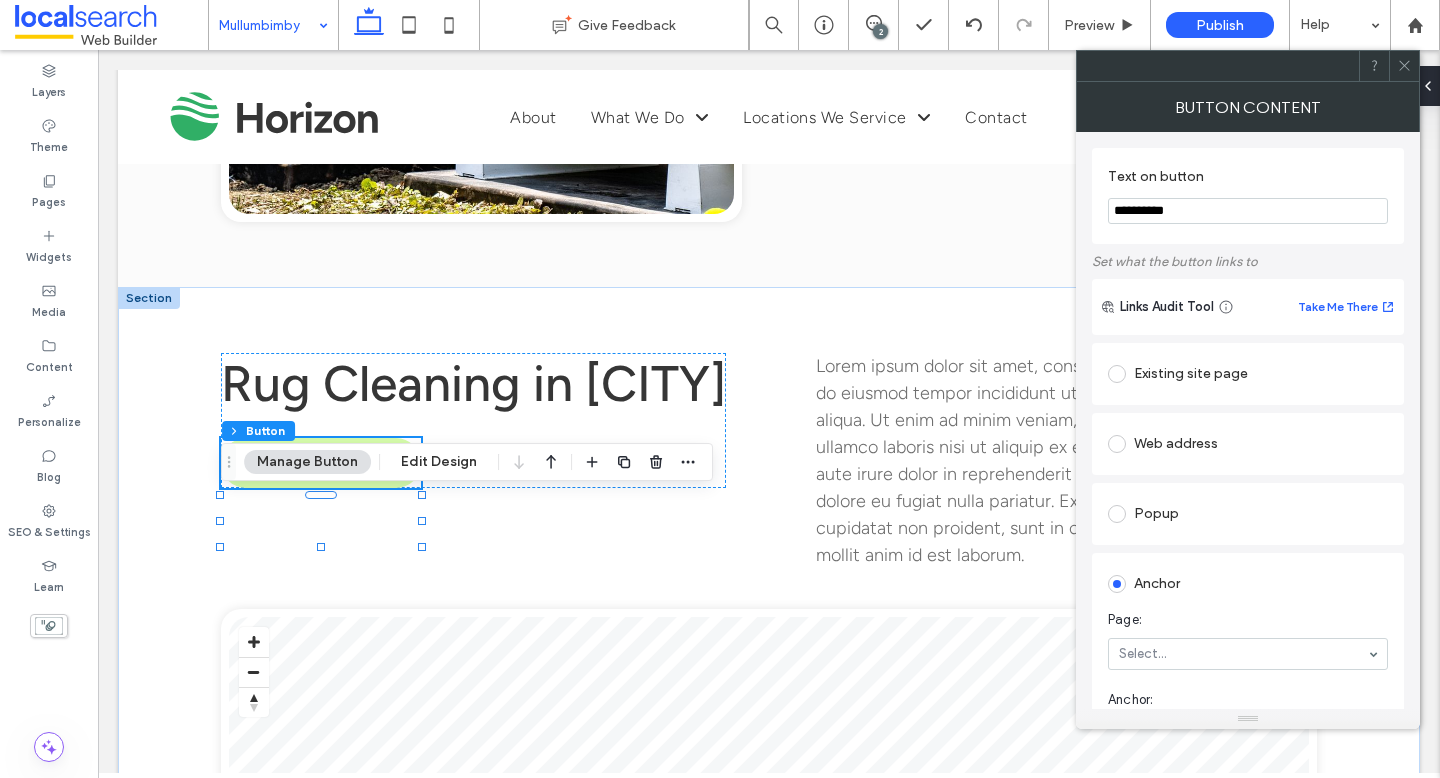 click on "**********" at bounding box center [1248, 211] 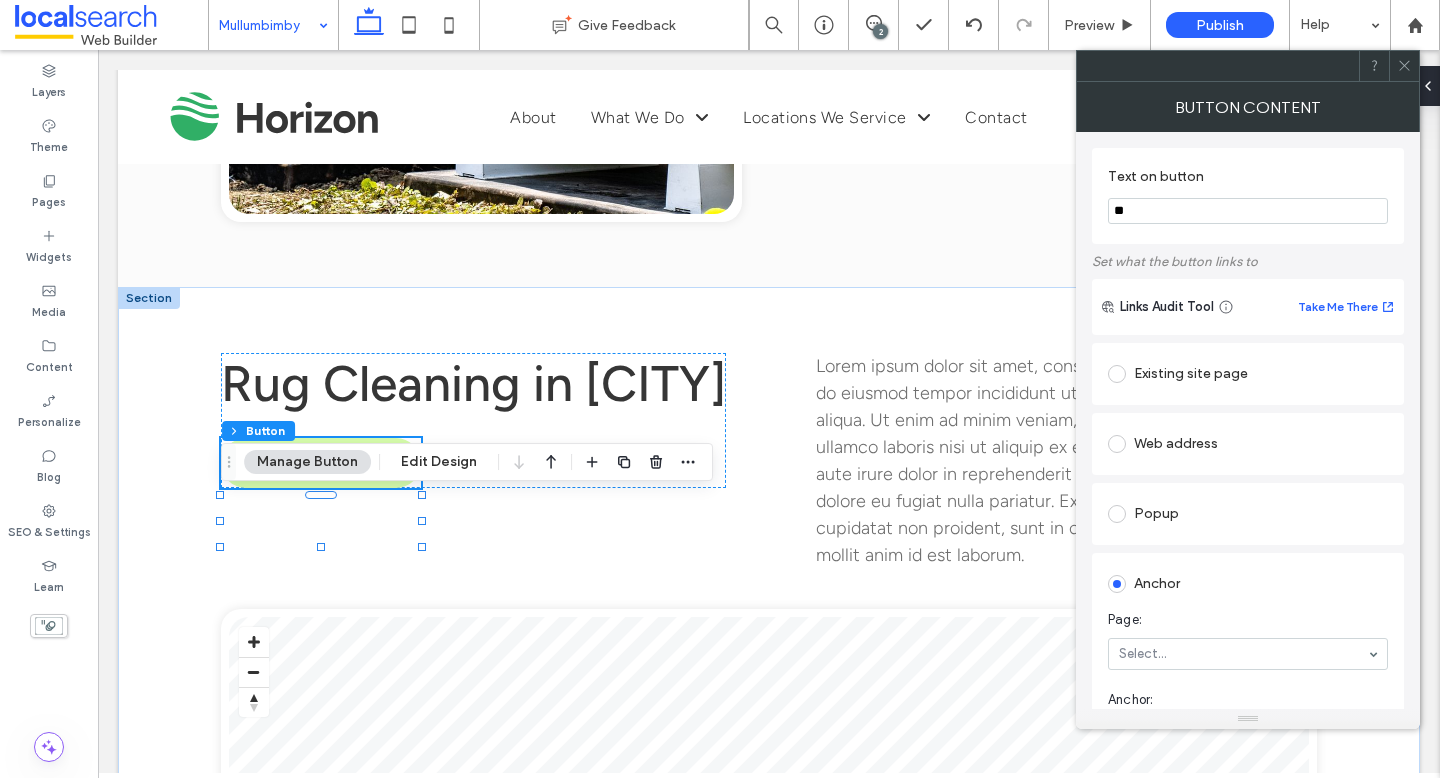 type on "*" 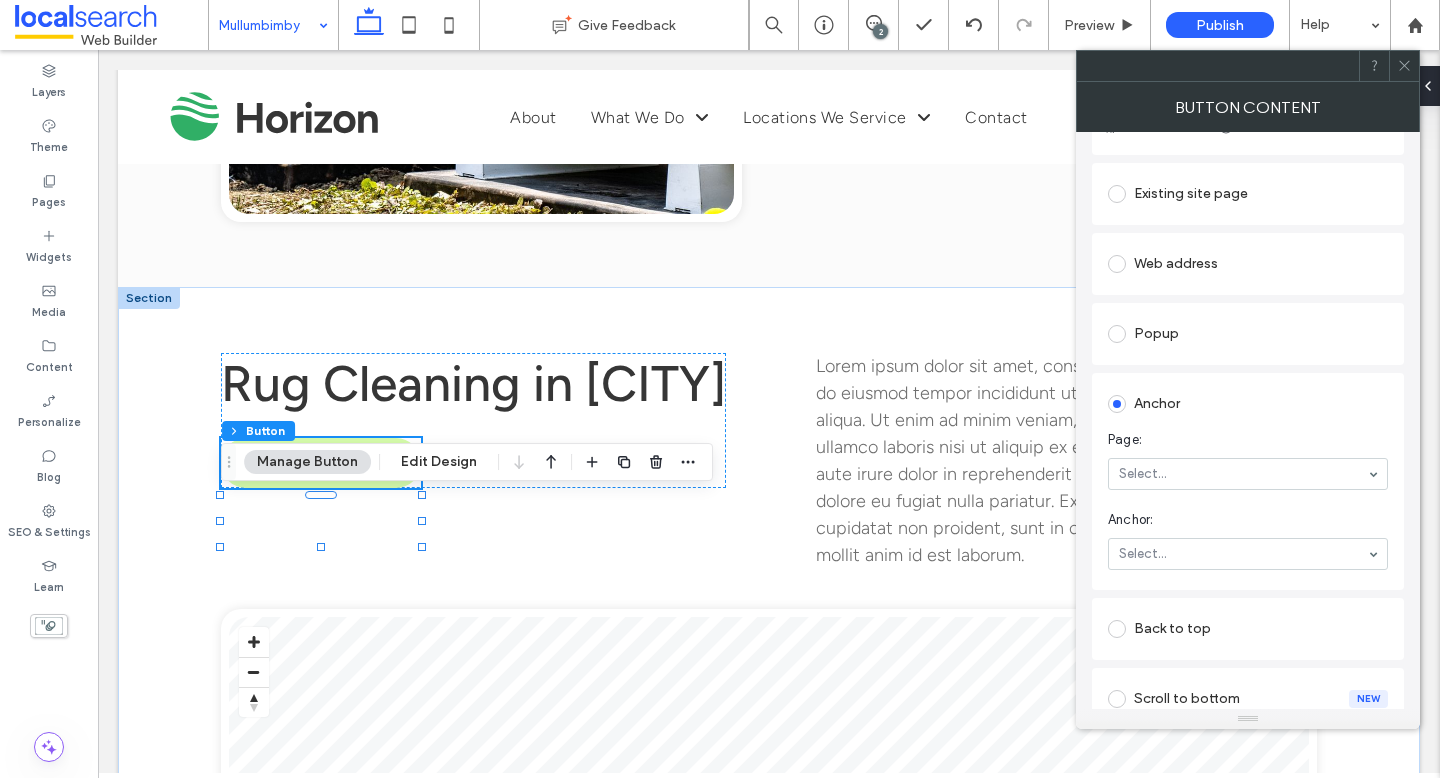 scroll, scrollTop: 210, scrollLeft: 0, axis: vertical 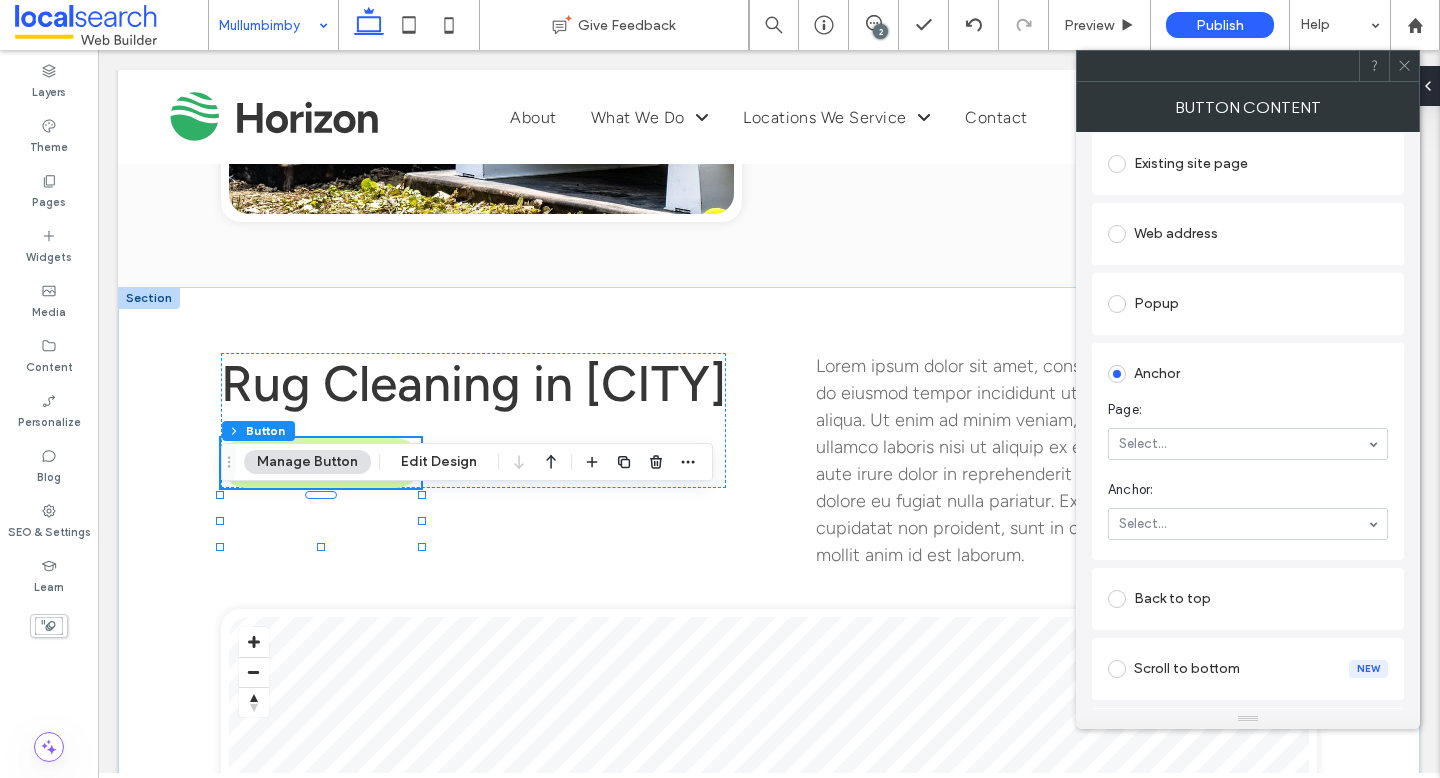 type on "********" 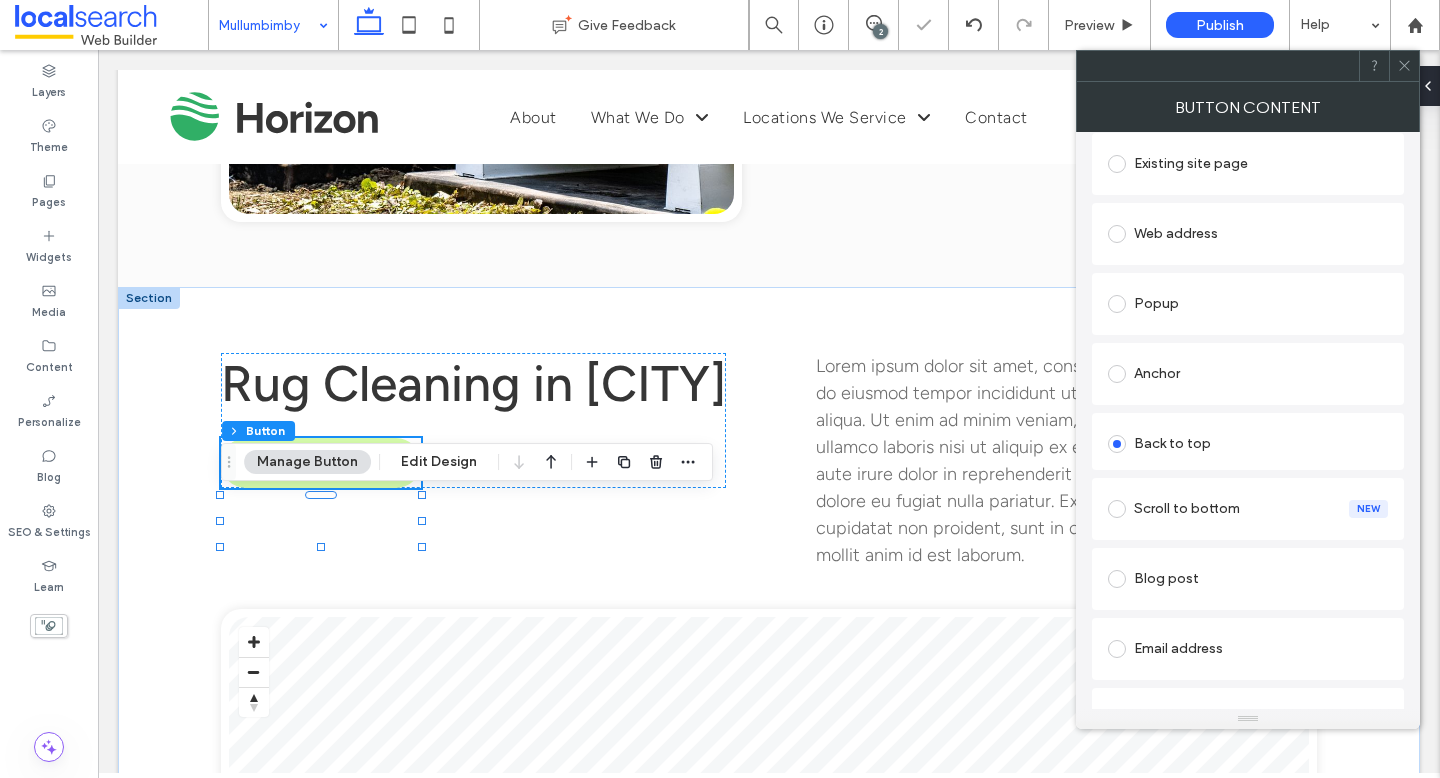 click 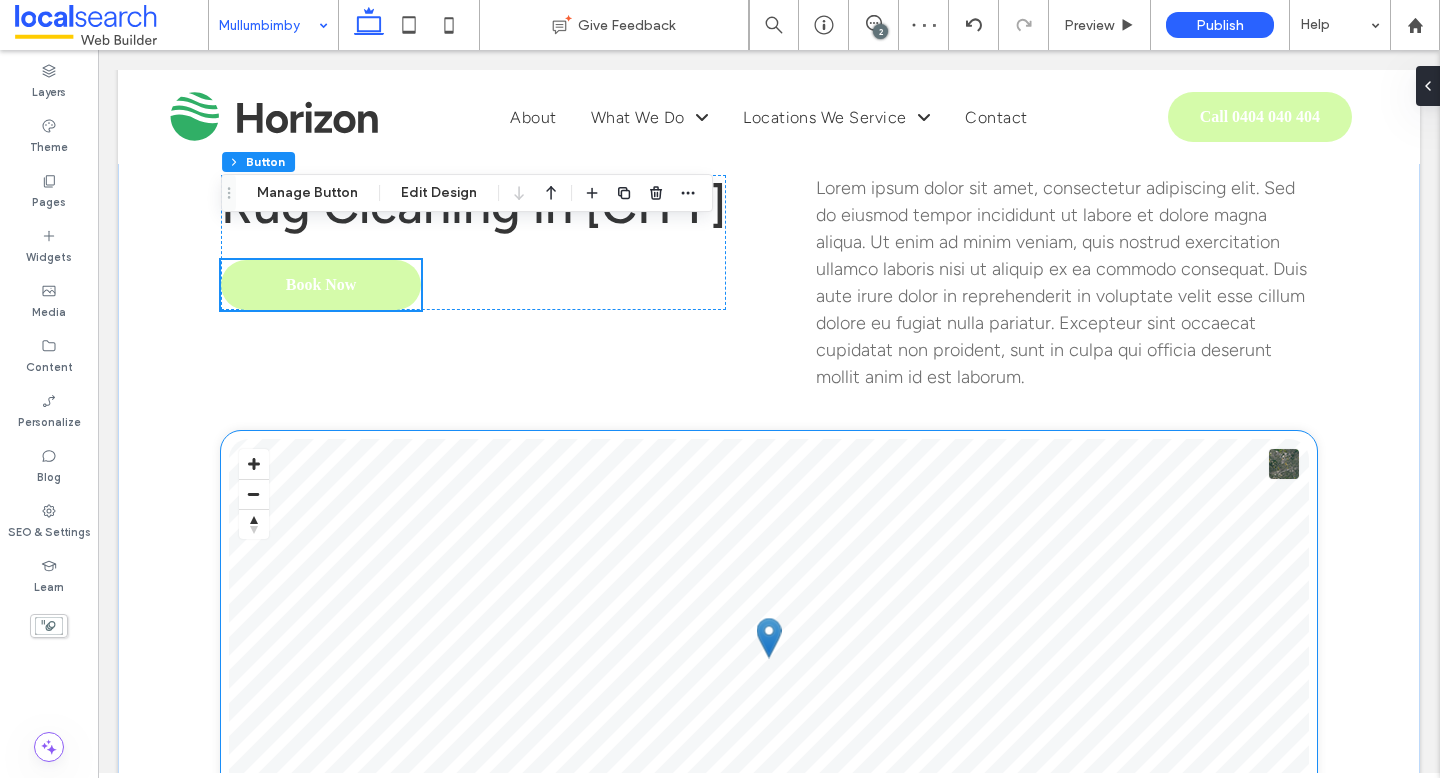 scroll, scrollTop: 2654, scrollLeft: 0, axis: vertical 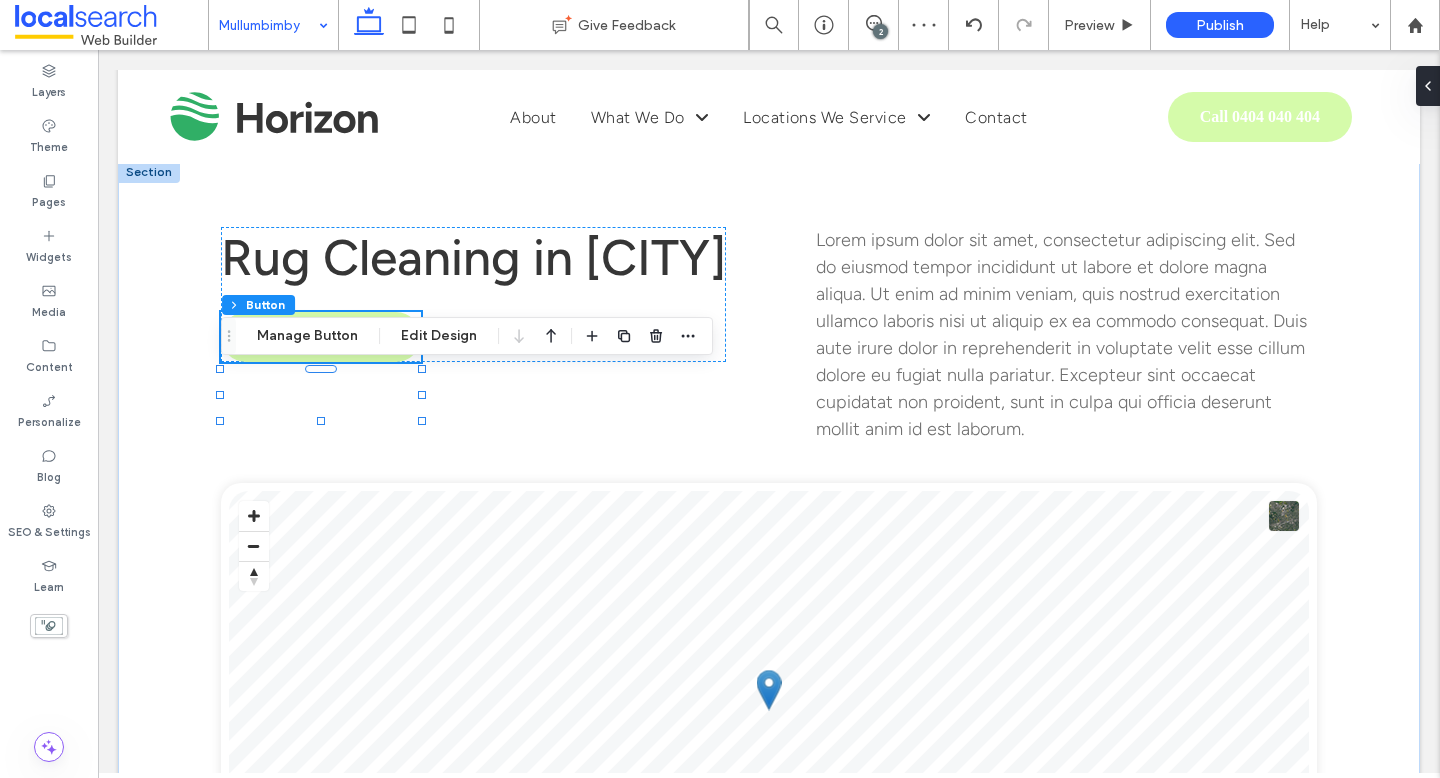 click on "Lorem ipsum dolor sit amet, consectetur adipiscing elit. Sed do eiusmod tempor incididunt ut labore et dolore magna aliqua. Ut enim ad minim veniam, quis nostrud exercitation ullamco laboris nisi ut aliquip ex ea commodo consequat. Duis aute irure dolor in reprehenderit in voluptate velit esse cillum dolore eu fugiat nulla pariatur. Excepteur sint occaecat cupidatat non proident, sunt in culpa qui officia deserunt mollit anim id est laborum." at bounding box center (1061, 334) 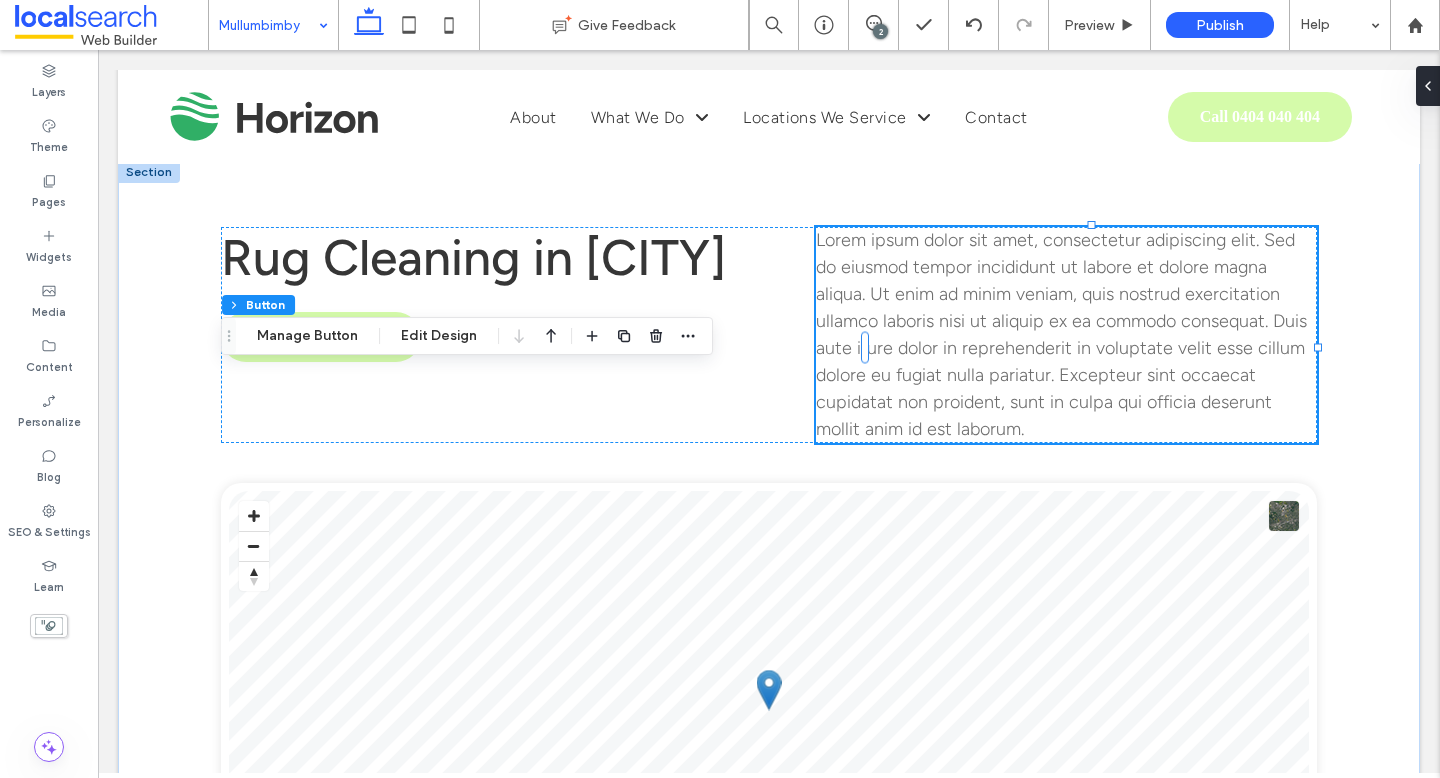 click on "Lorem ipsum dolor sit amet, consectetur adipiscing elit. Sed do eiusmod tempor incididunt ut labore et dolore magna aliqua. Ut enim ad minim veniam, quis nostrud exercitation ullamco laboris nisi ut aliquip ex ea commodo consequat. Duis aute irure dolor in reprehenderit in voluptate velit esse cillum dolore eu fugiat nulla pariatur. Excepteur sint occaecat cupidatat non proident, sunt in culpa qui officia deserunt mollit anim id est laborum." at bounding box center (1061, 334) 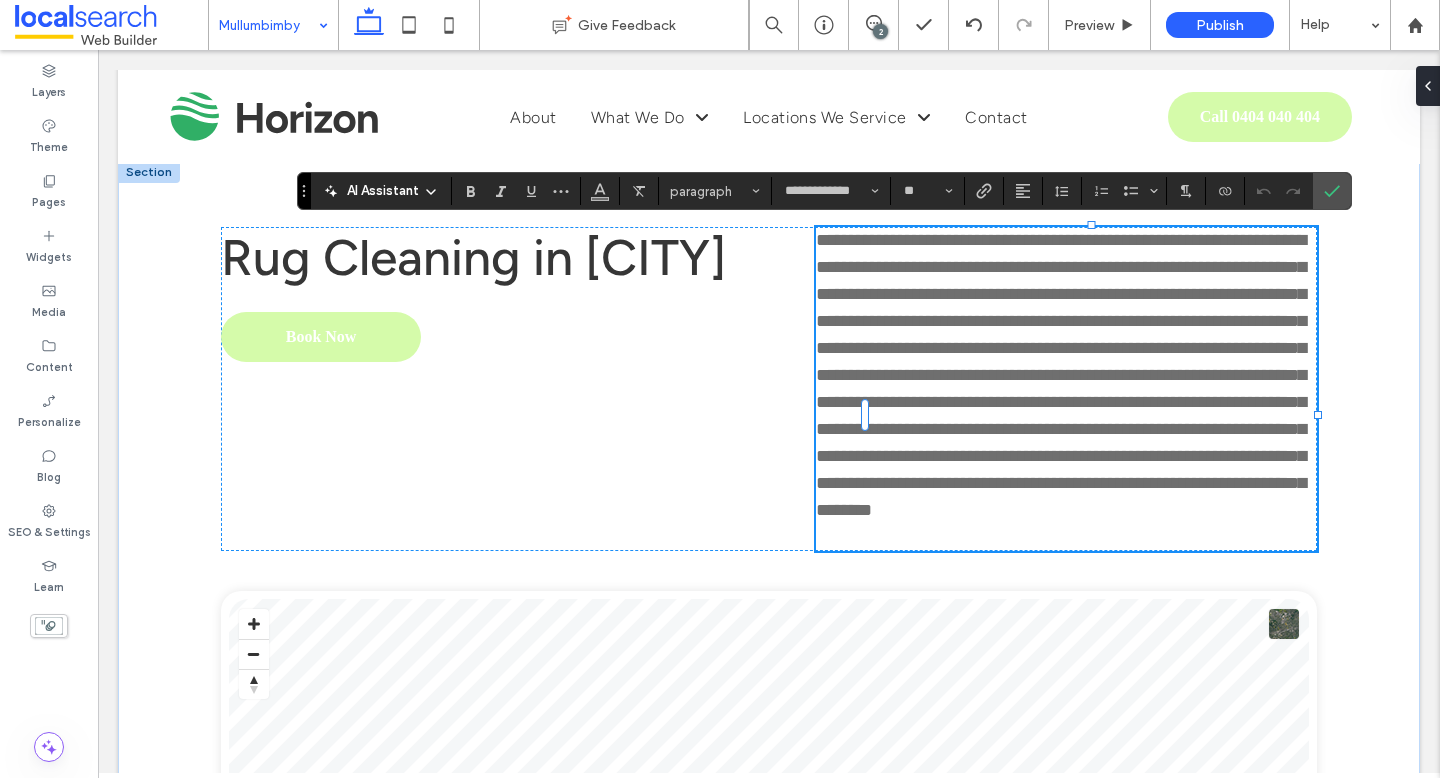 scroll, scrollTop: 0, scrollLeft: 0, axis: both 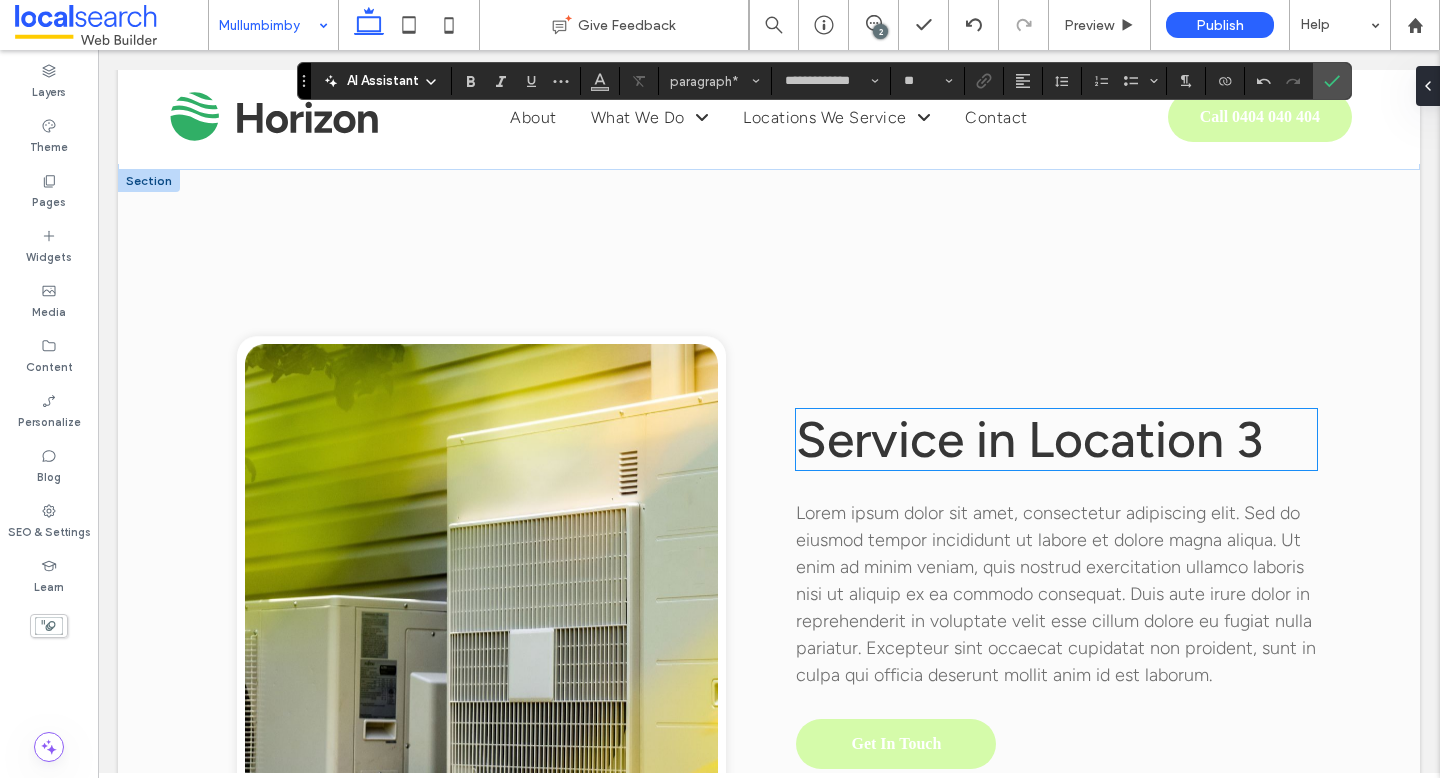 click on "Service in Location 3" at bounding box center [1029, 439] 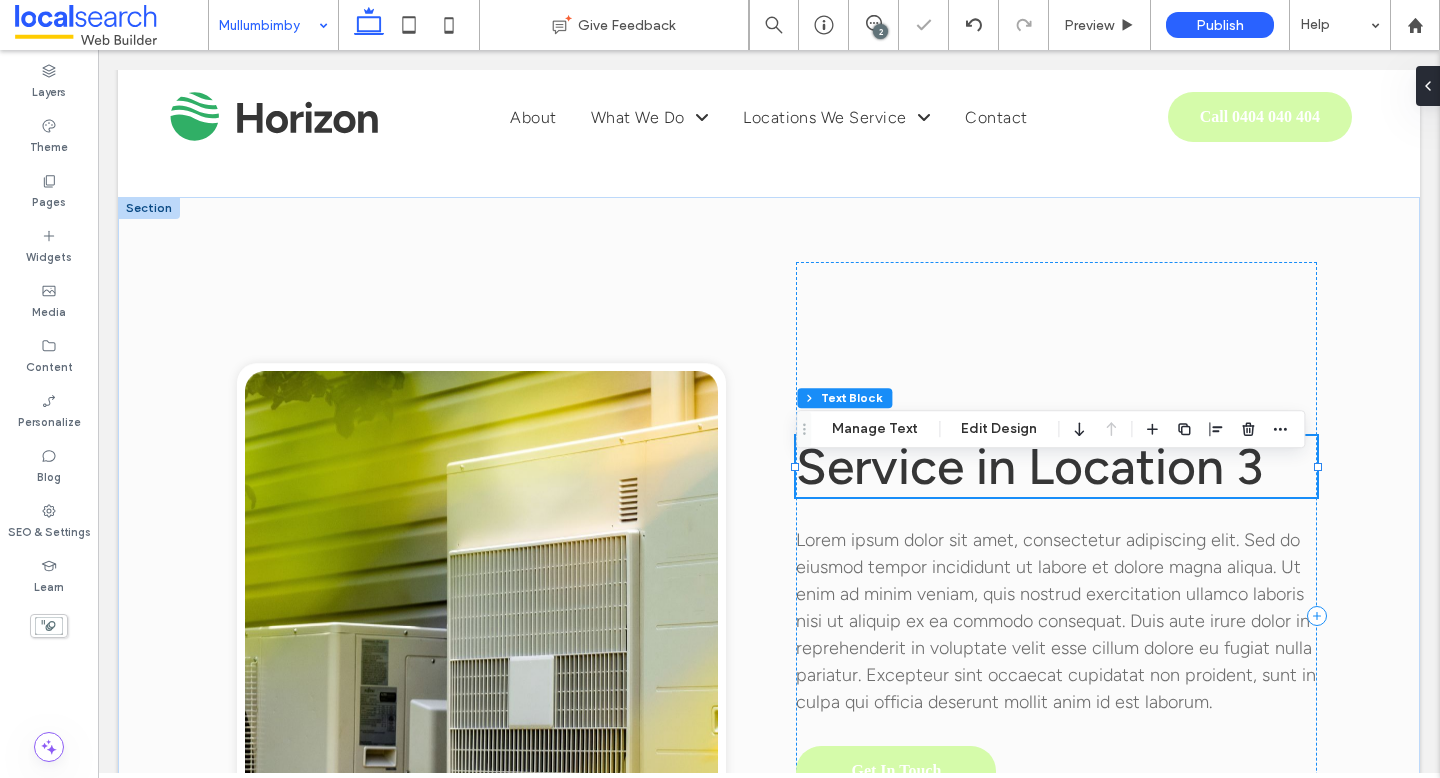 click on "Service in Location 3" at bounding box center [1056, 466] 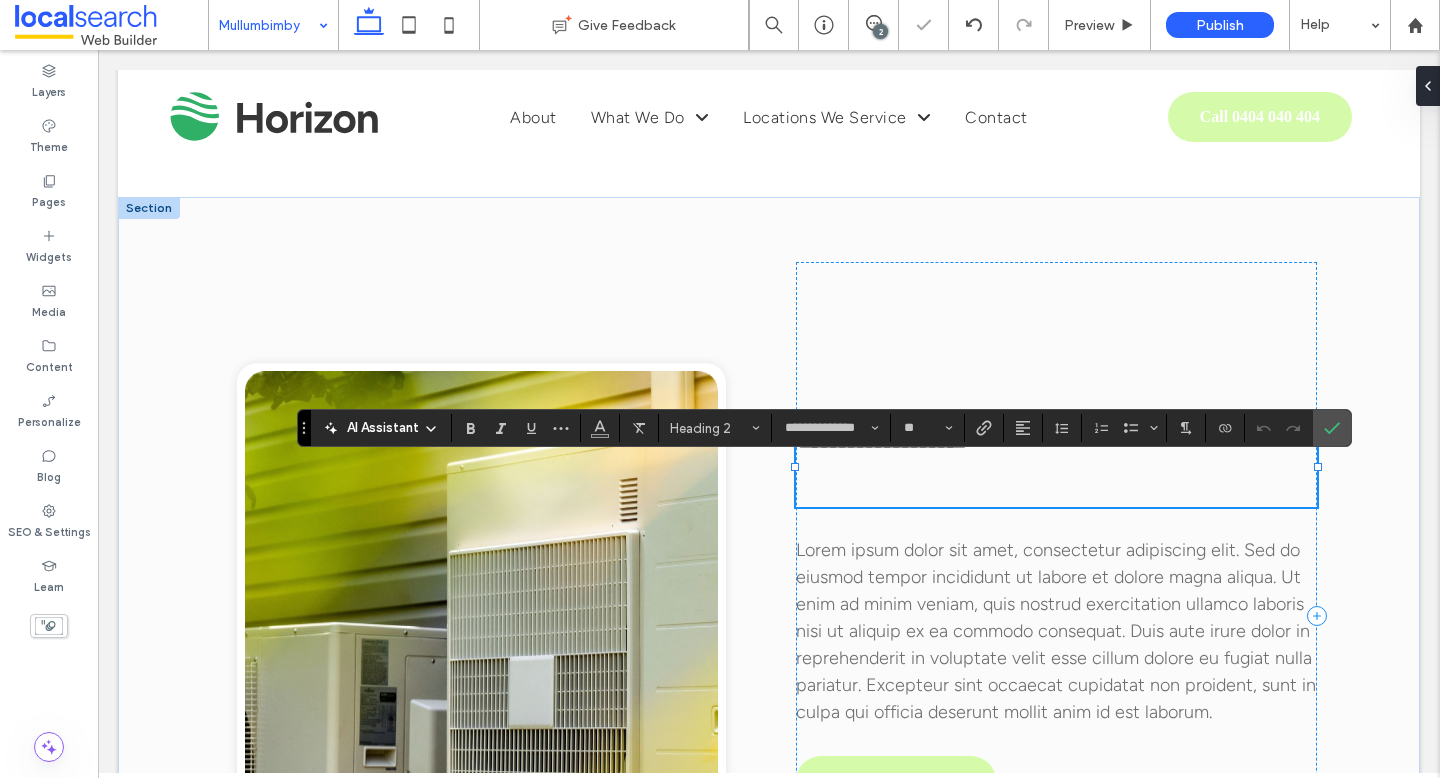 type on "**********" 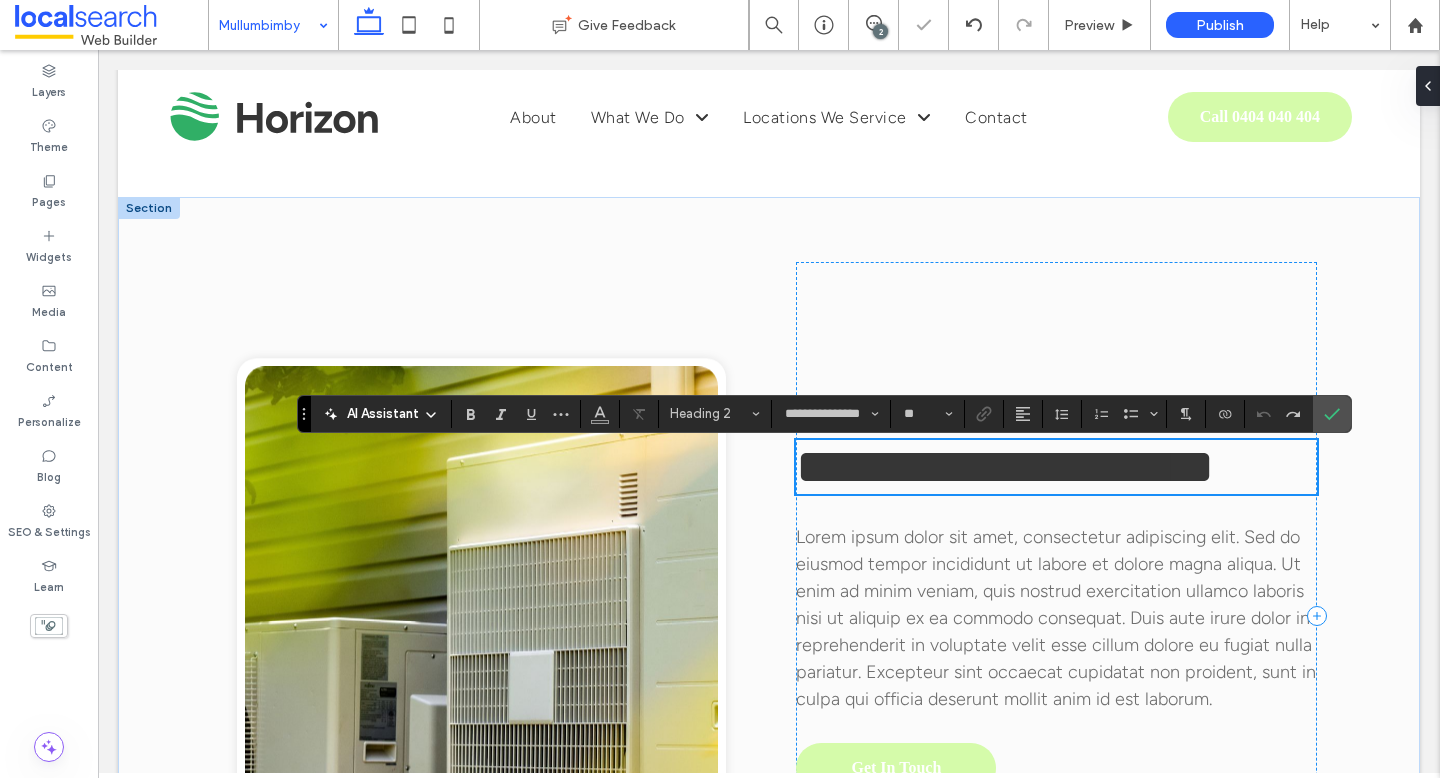 type on "**********" 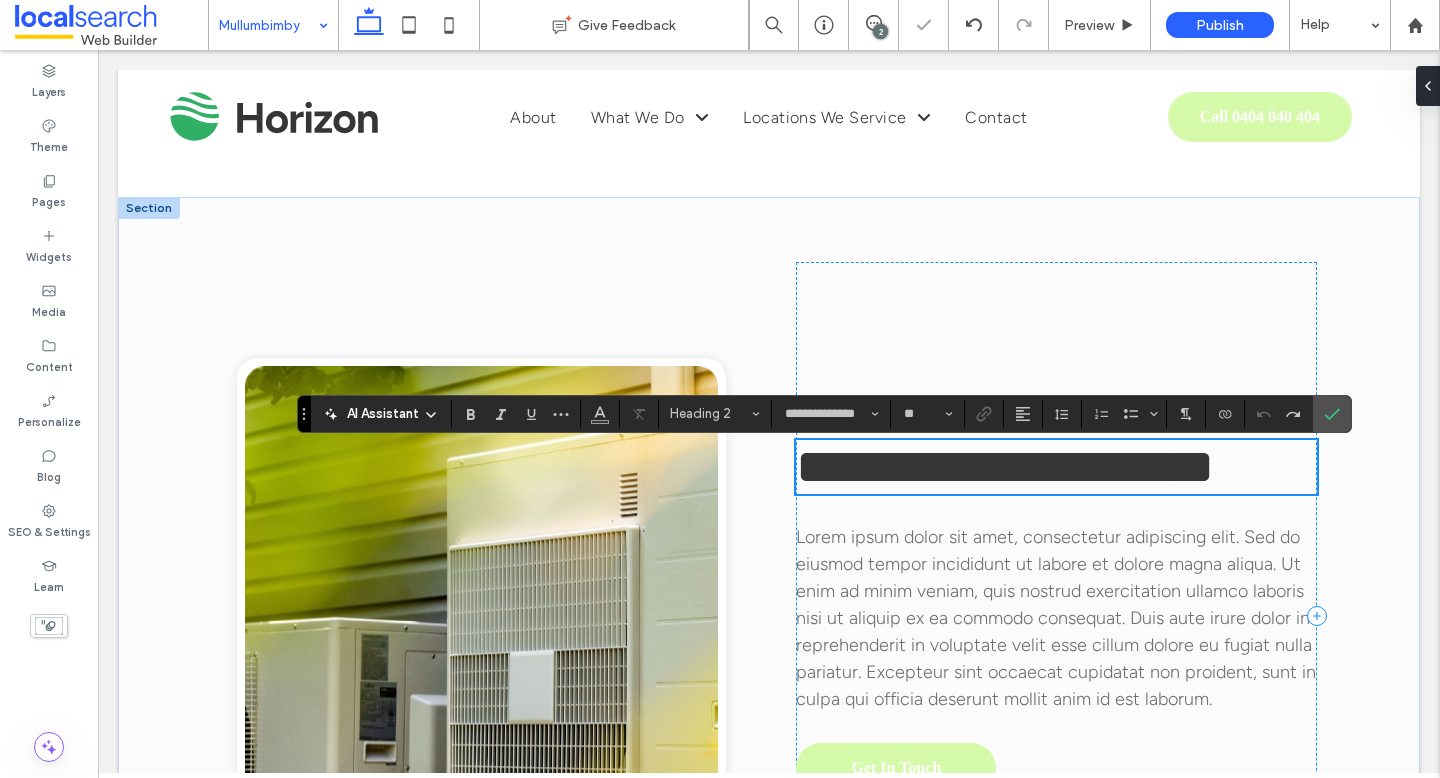 scroll, scrollTop: 3582, scrollLeft: 0, axis: vertical 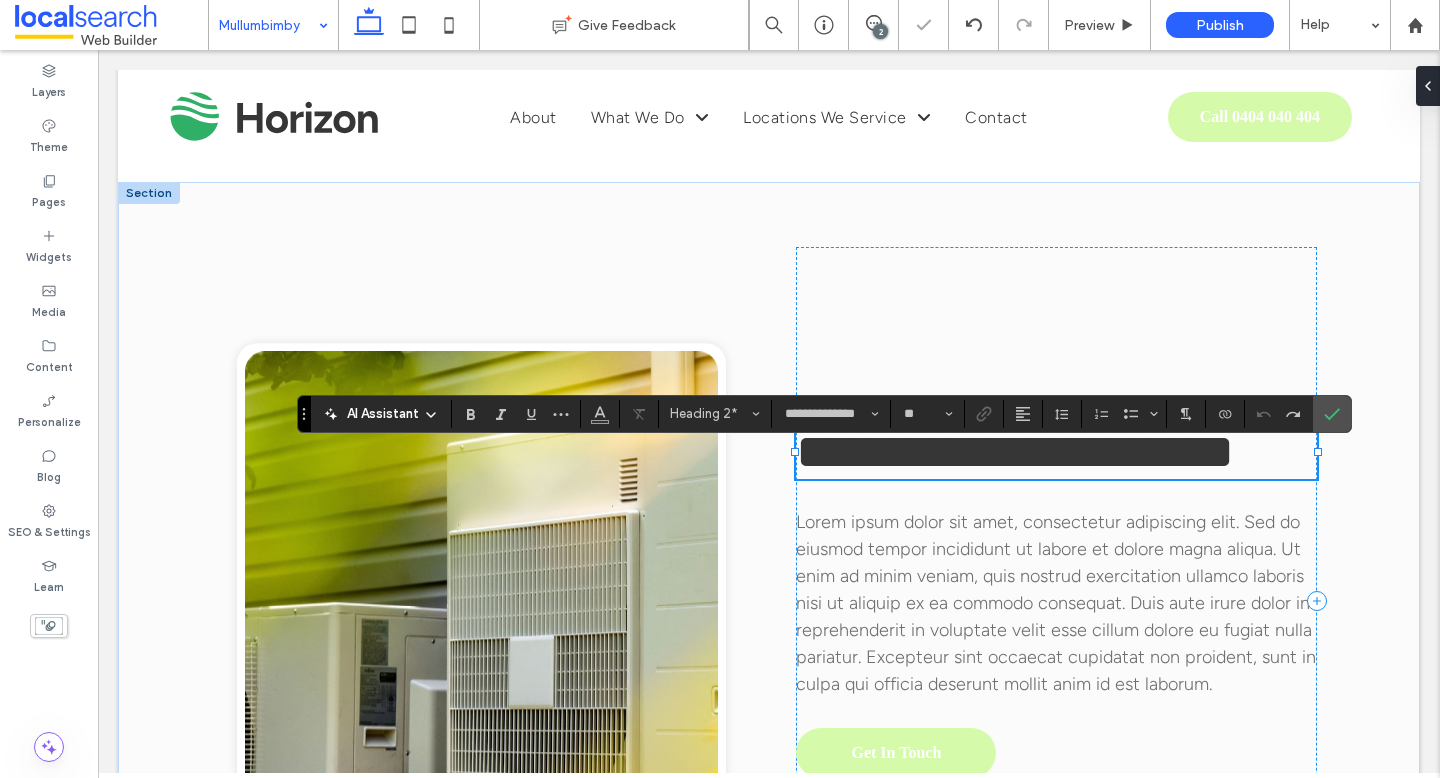 type 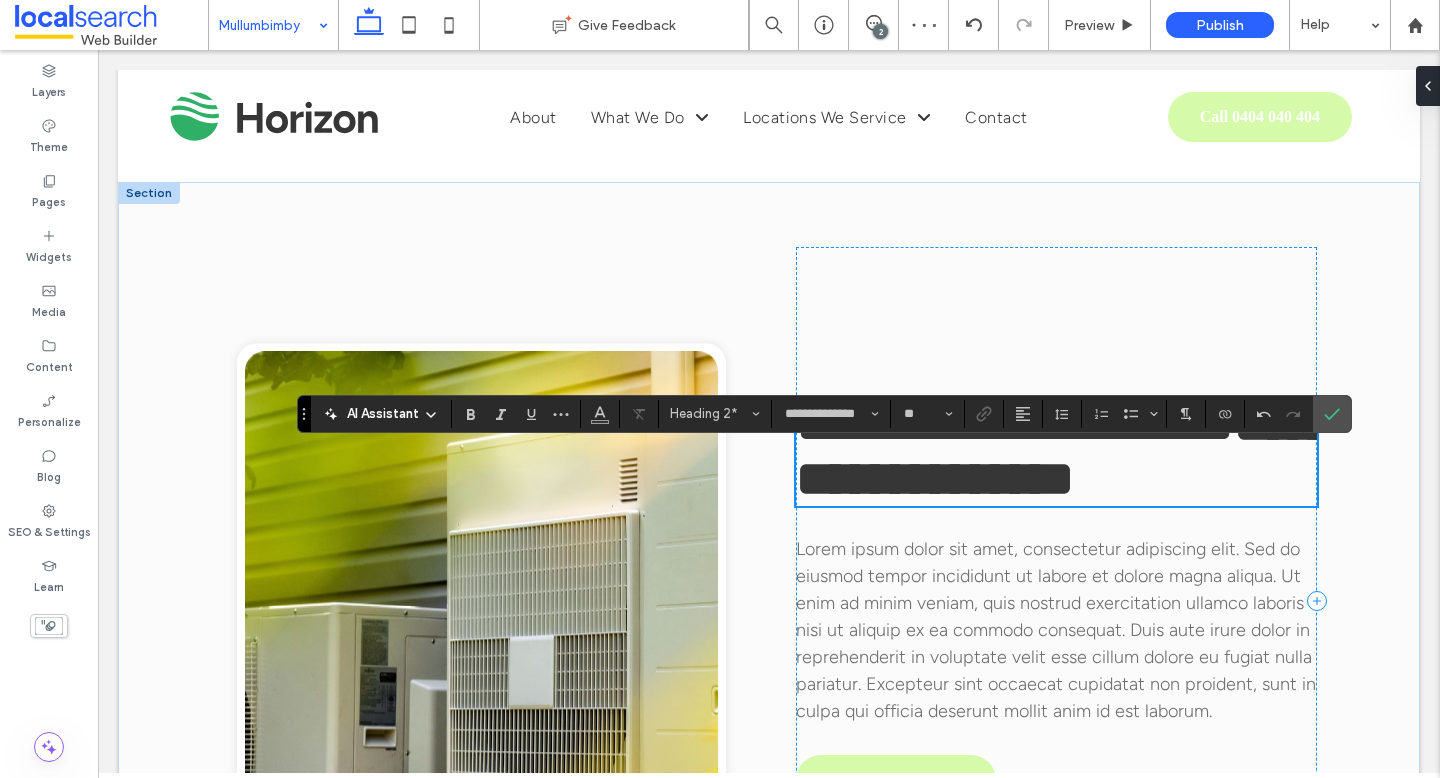 type on "**********" 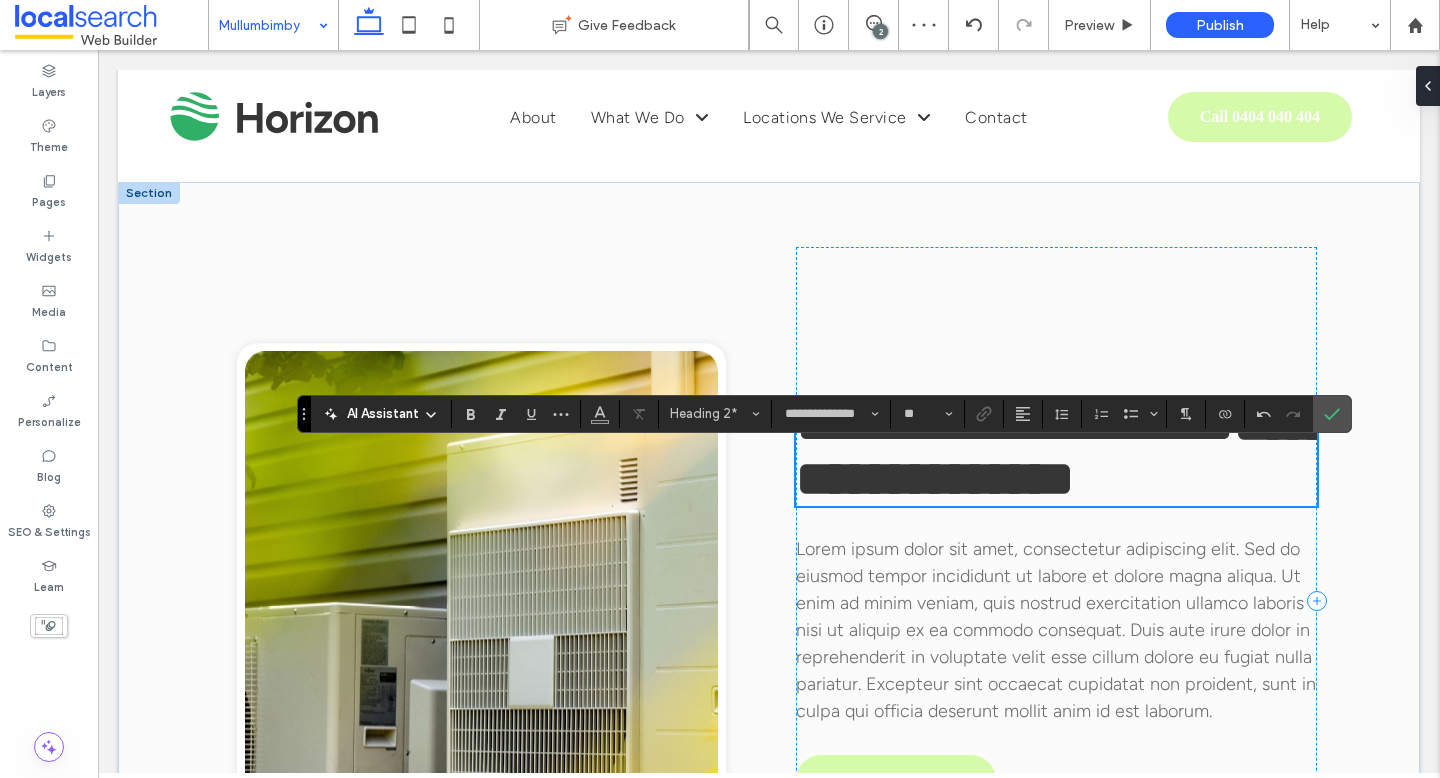 type on "**" 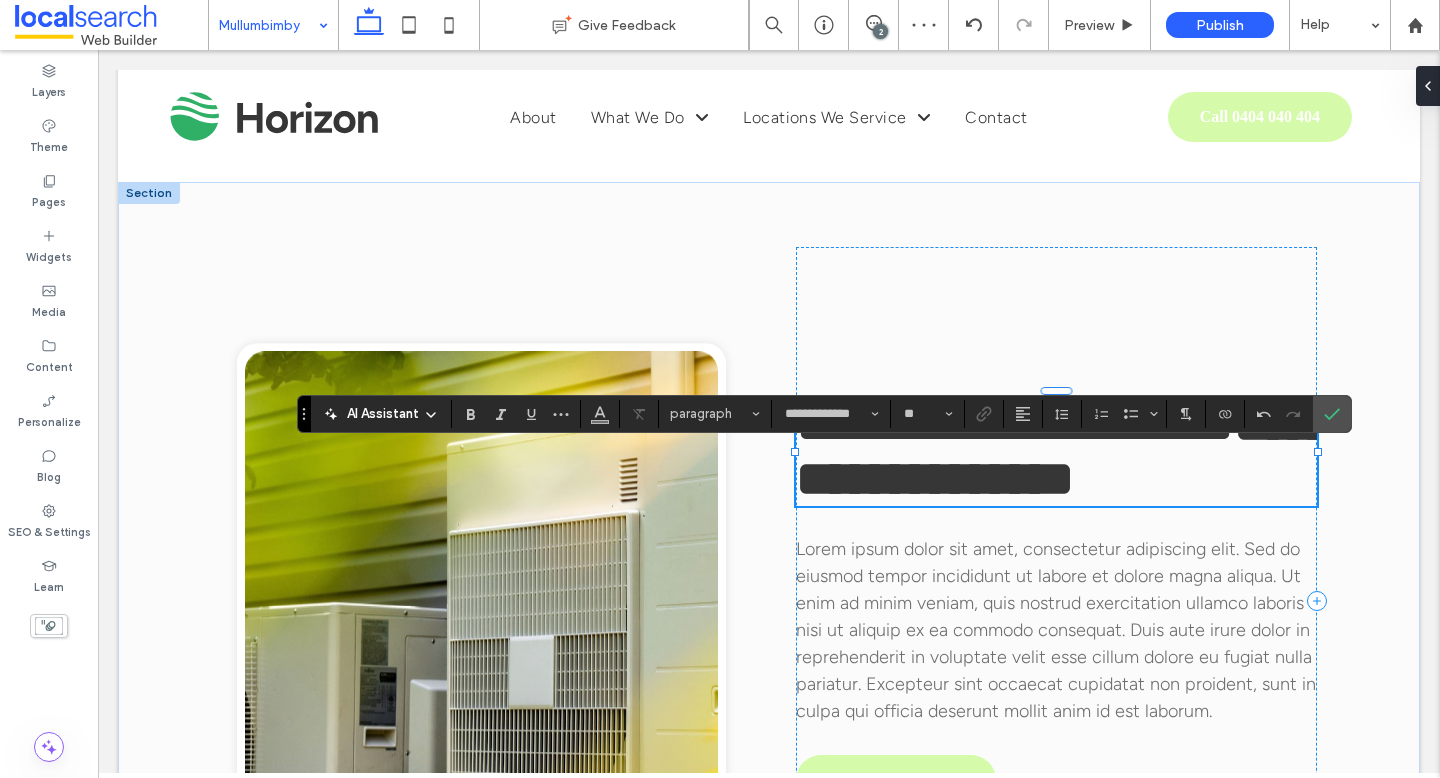 type on "**********" 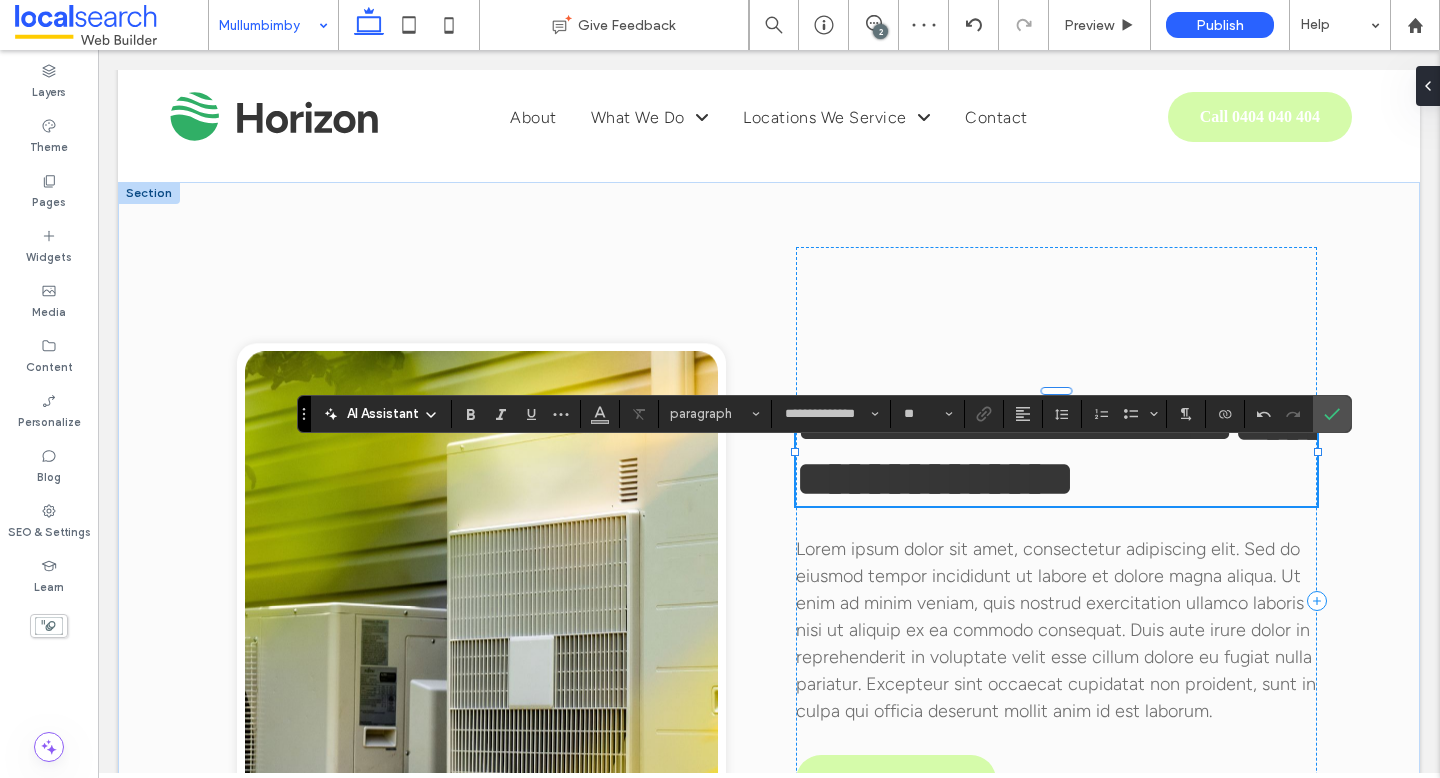 scroll, scrollTop: 3552, scrollLeft: 0, axis: vertical 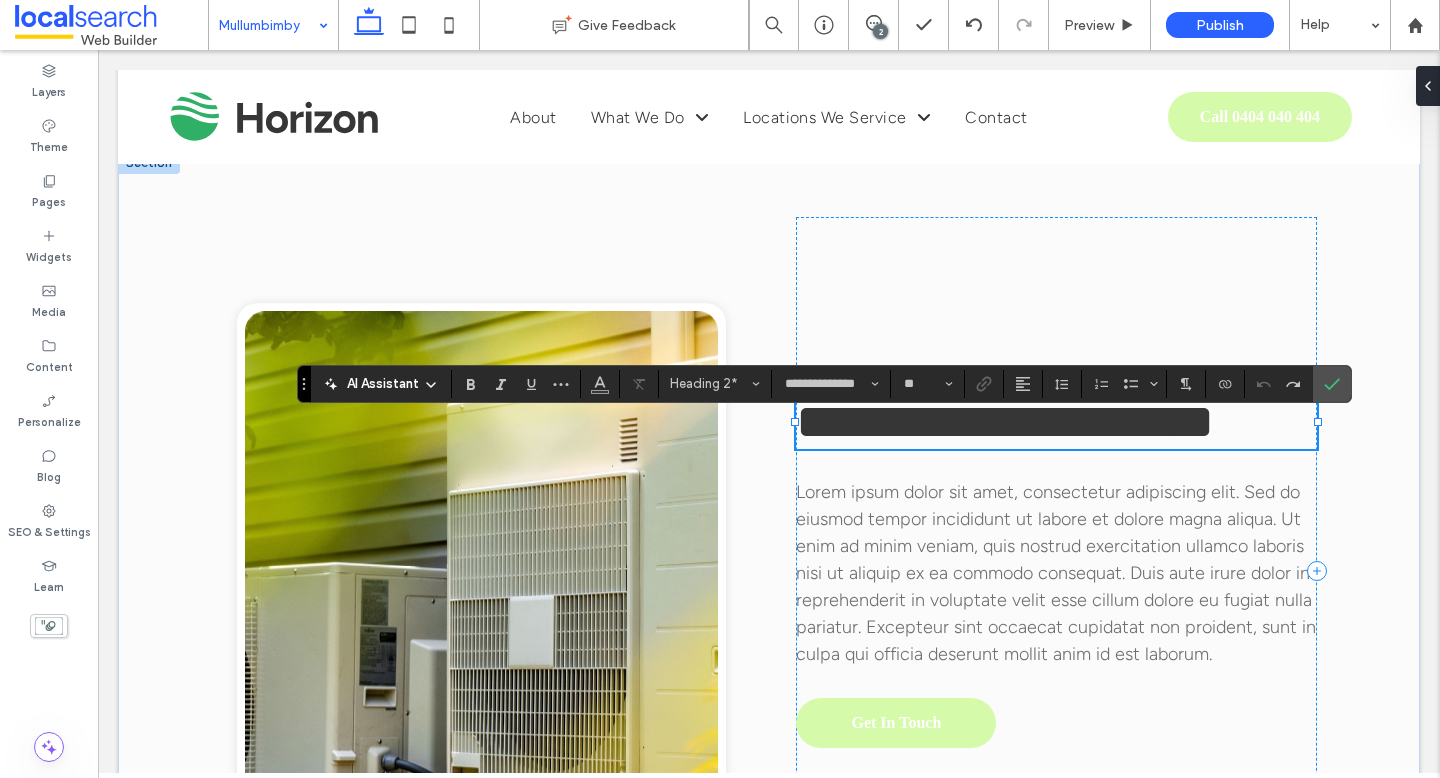 click on "**********" at bounding box center (1005, 421) 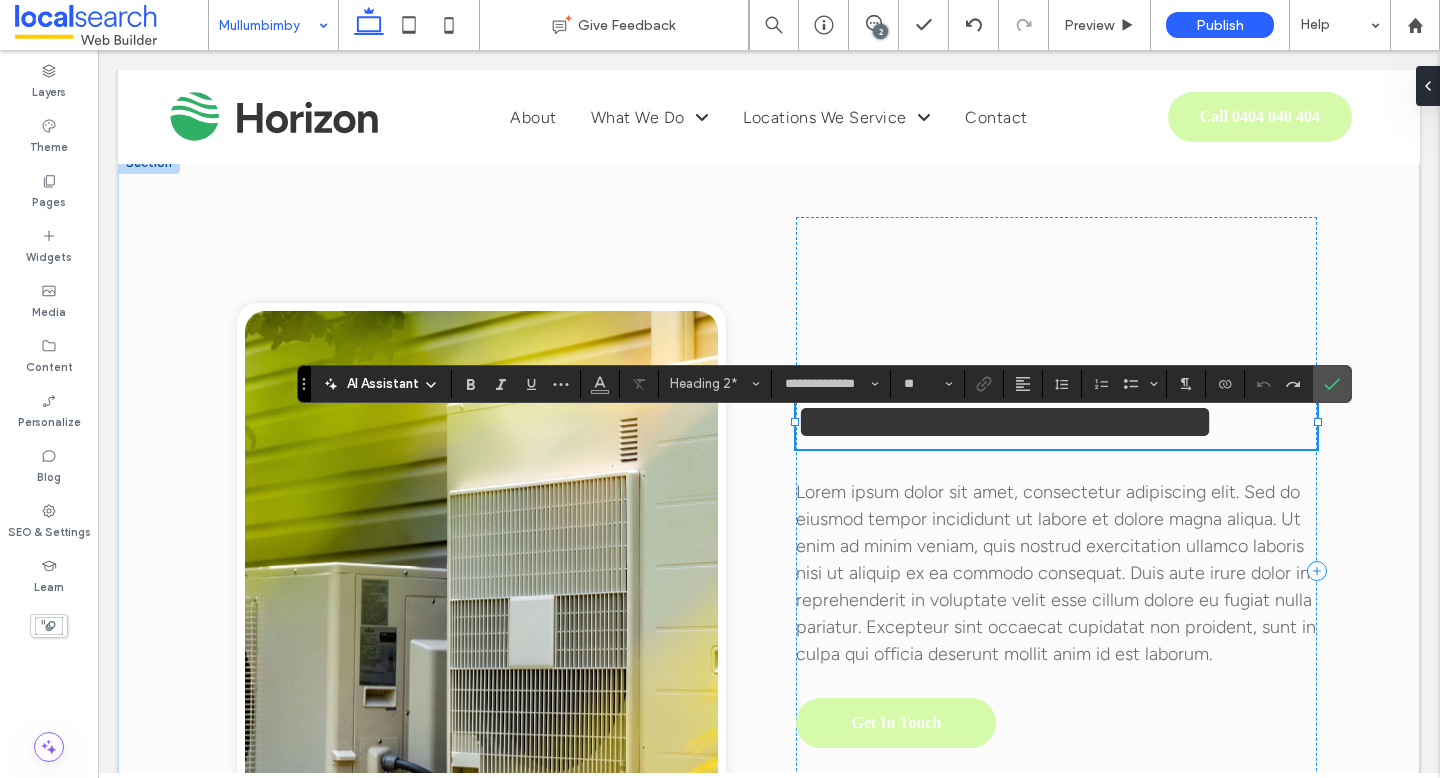 click on "**********" at bounding box center (1005, 421) 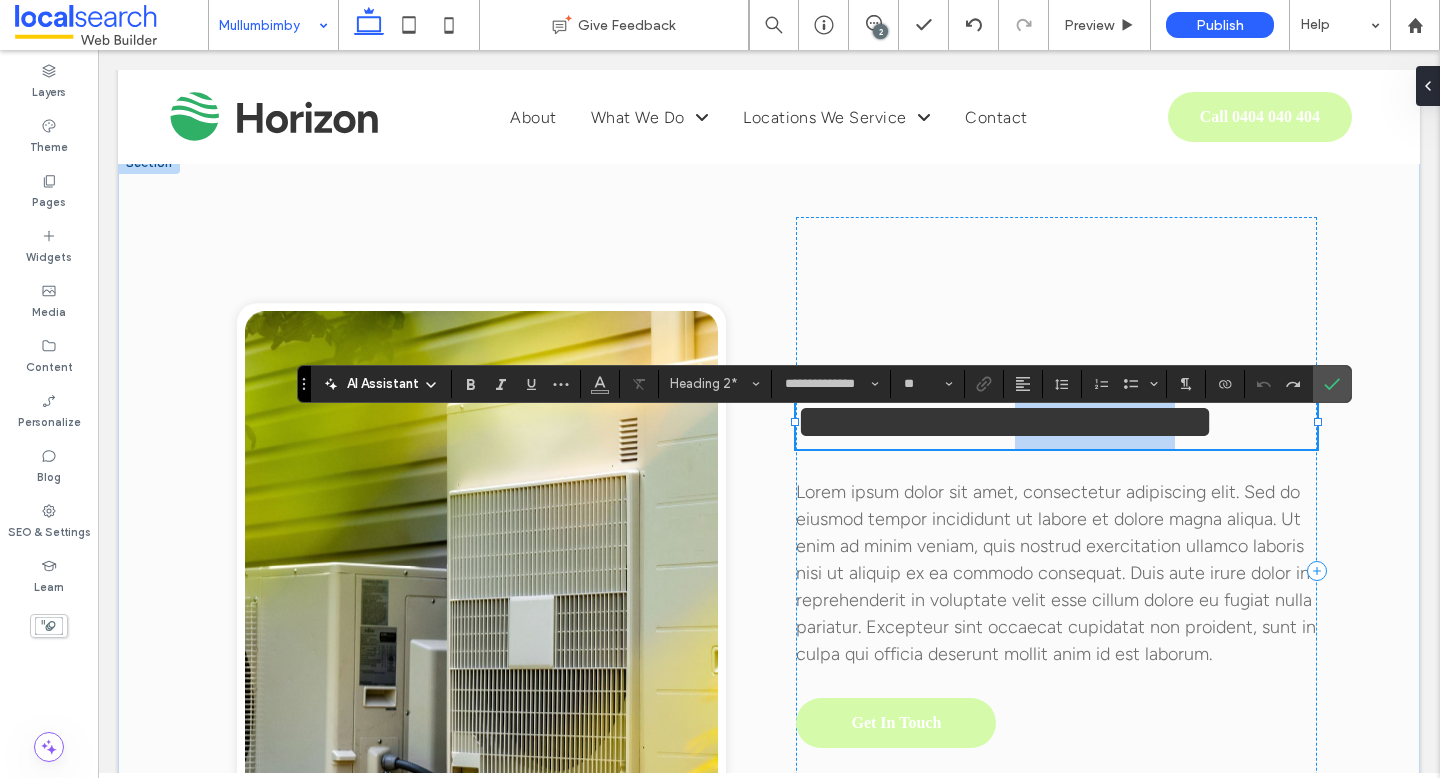 click on "**********" at bounding box center (1005, 421) 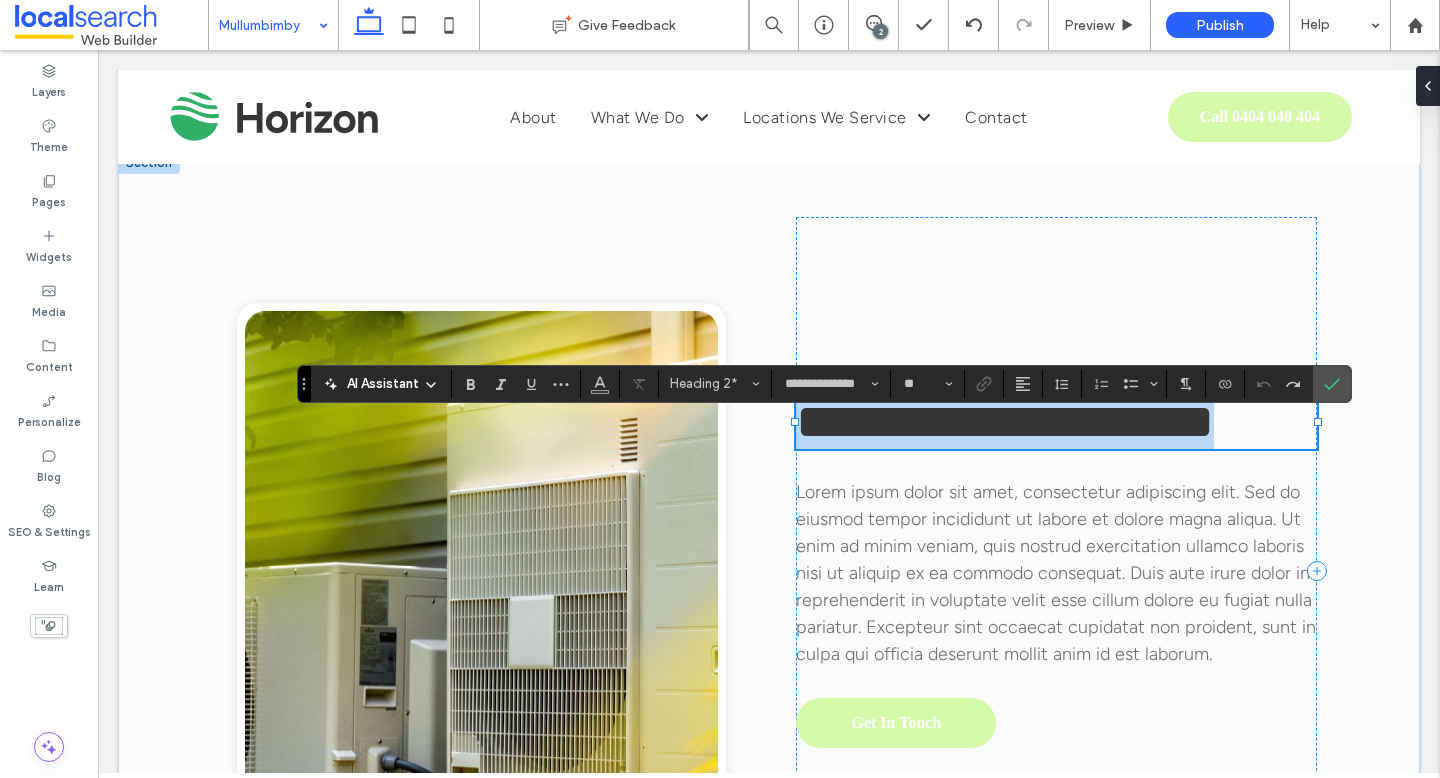 click on "**********" at bounding box center (1005, 421) 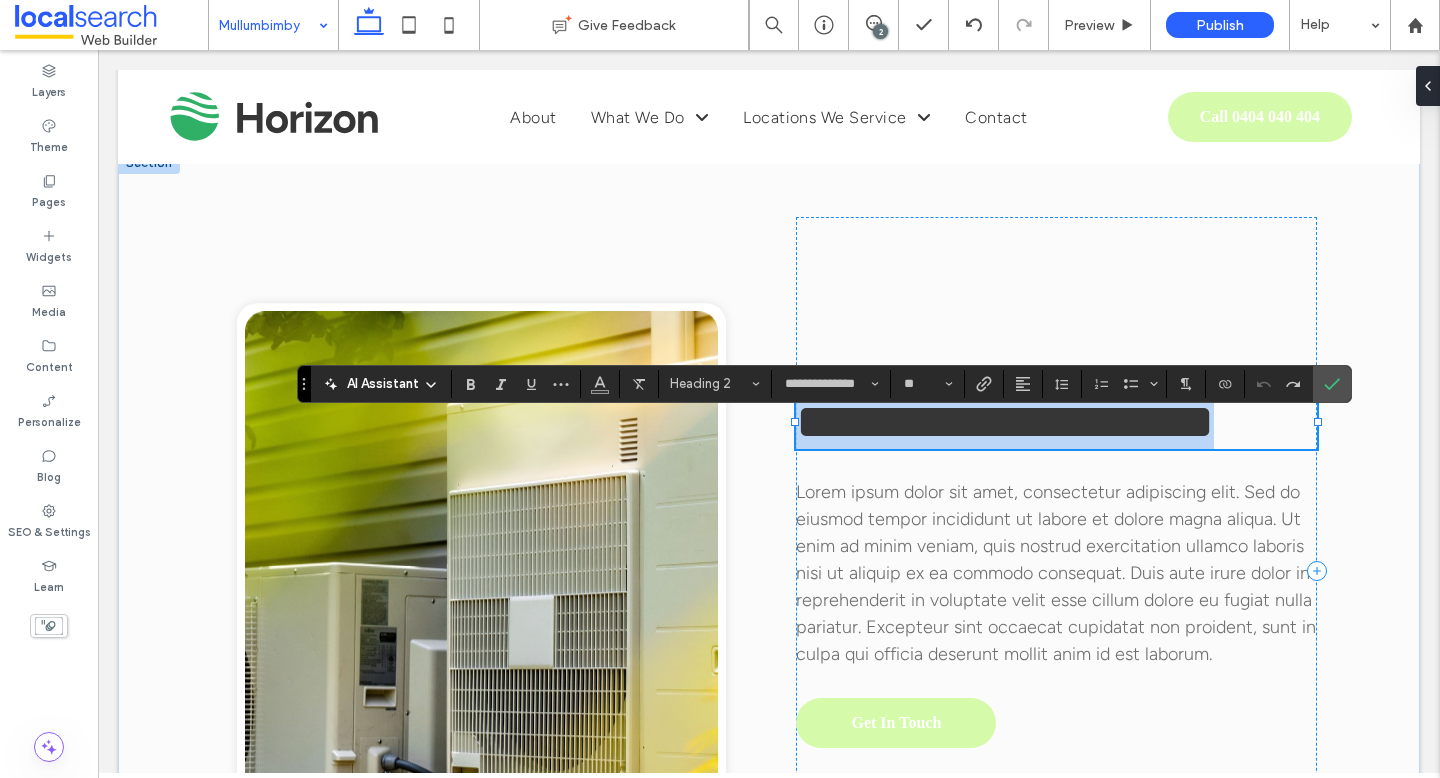 type on "**********" 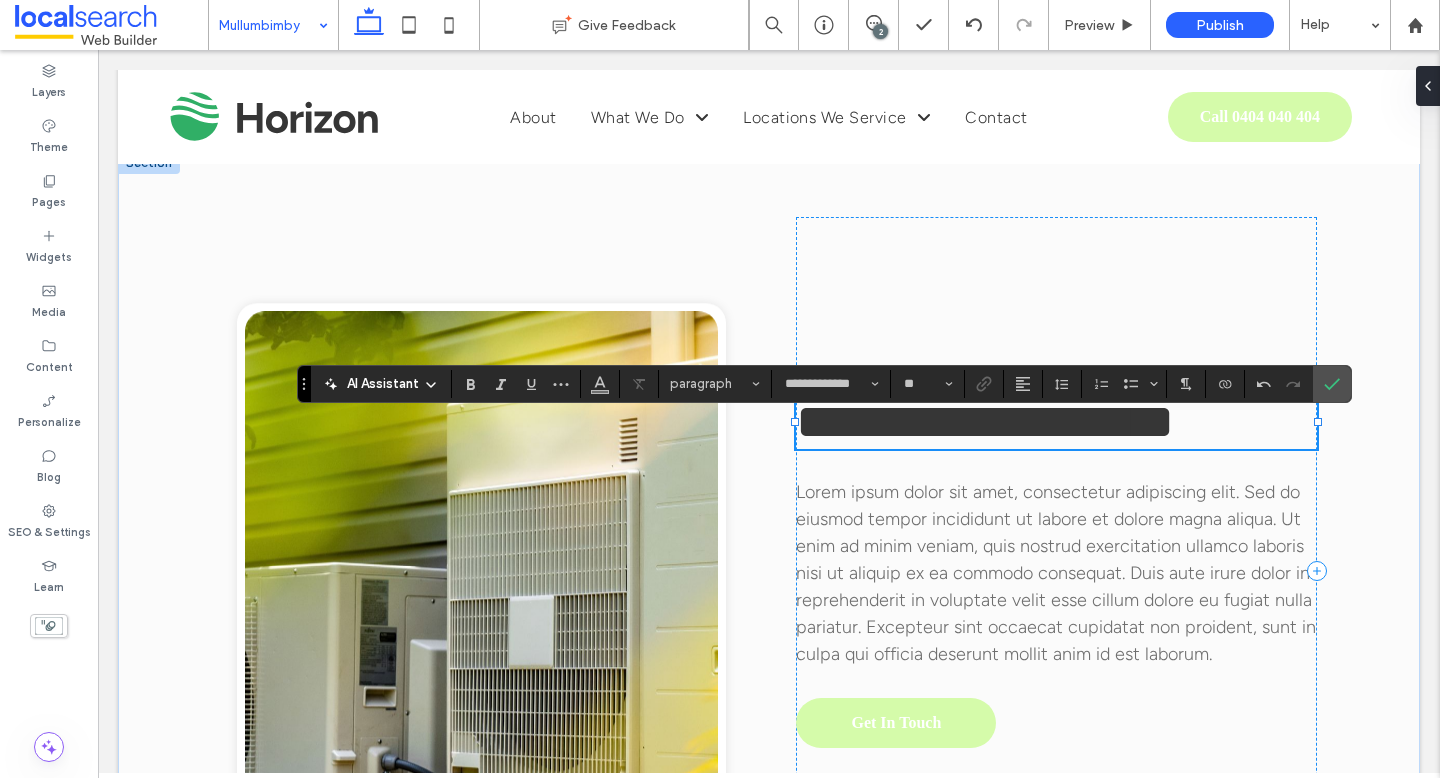 type on "**********" 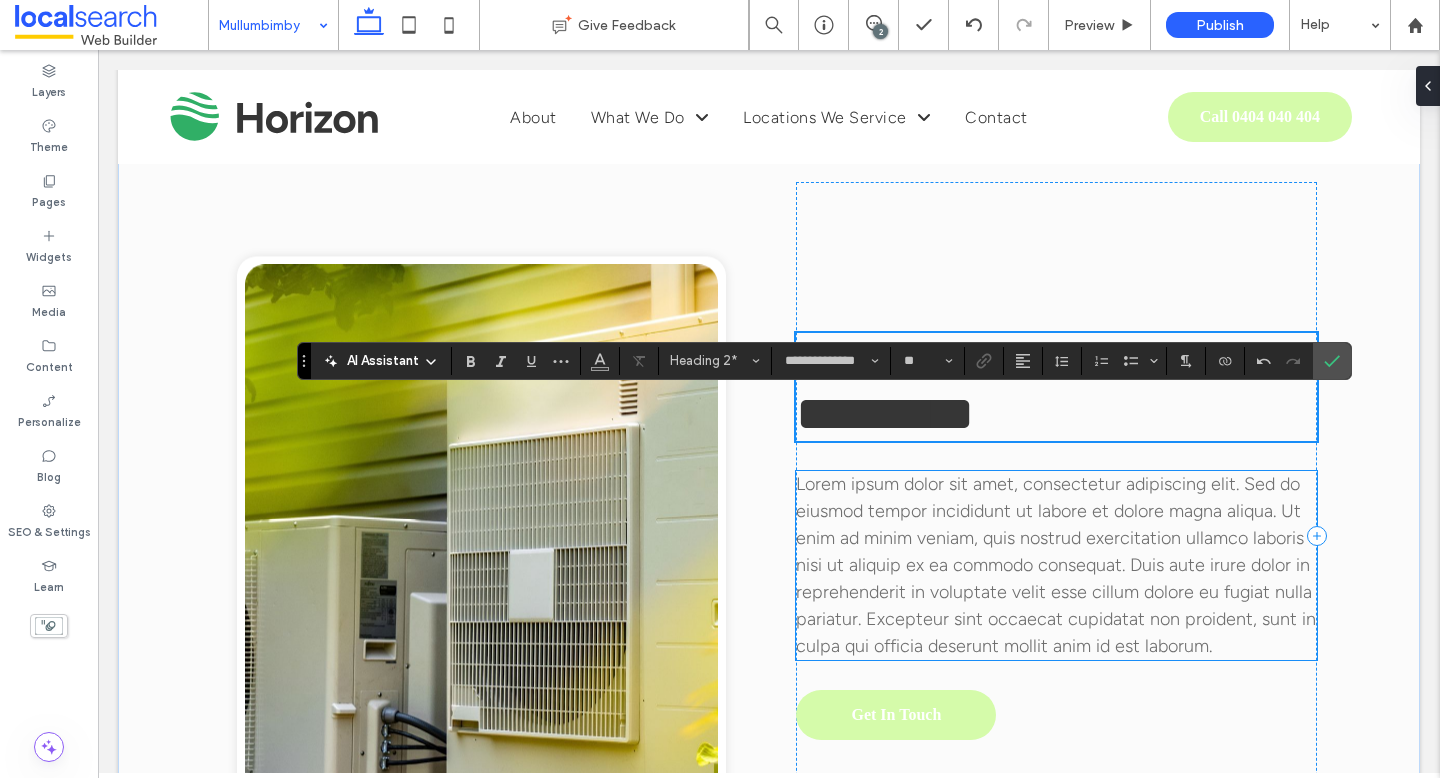 scroll, scrollTop: 3682, scrollLeft: 0, axis: vertical 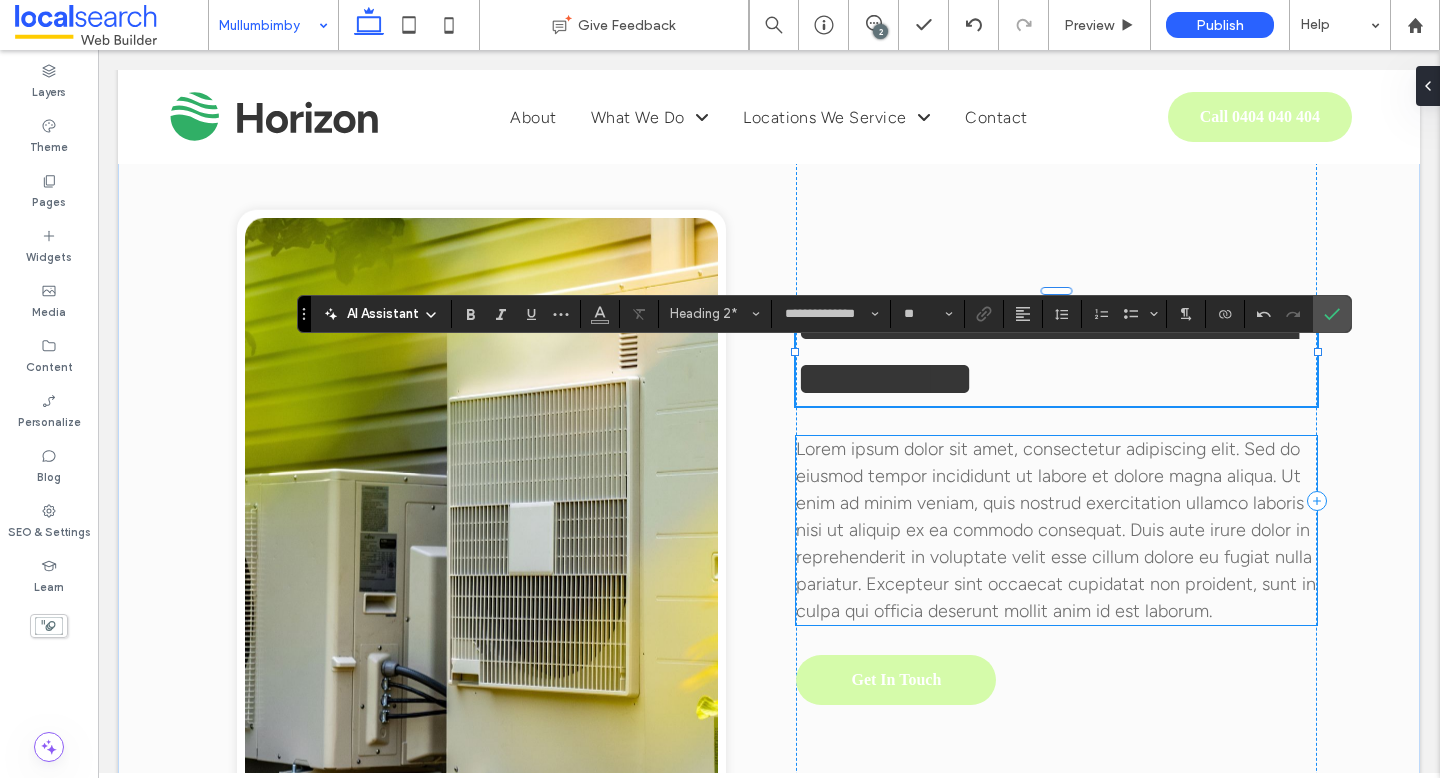 click on "Lorem ipsum dolor sit amet, consectetur adipiscing elit. Sed do eiusmod tempor incididunt ut labore et dolore magna aliqua. Ut enim ad minim veniam, quis nostrud exercitation ullamco laboris nisi ut aliquip ex ea commodo consequat. Duis aute irure dolor in reprehenderit in voluptate velit esse cillum dolore eu fugiat nulla pariatur. Excepteur sint occaecat cupidatat non proident, sunt in culpa qui officia deserunt mollit anim id est laborum." at bounding box center [1056, 530] 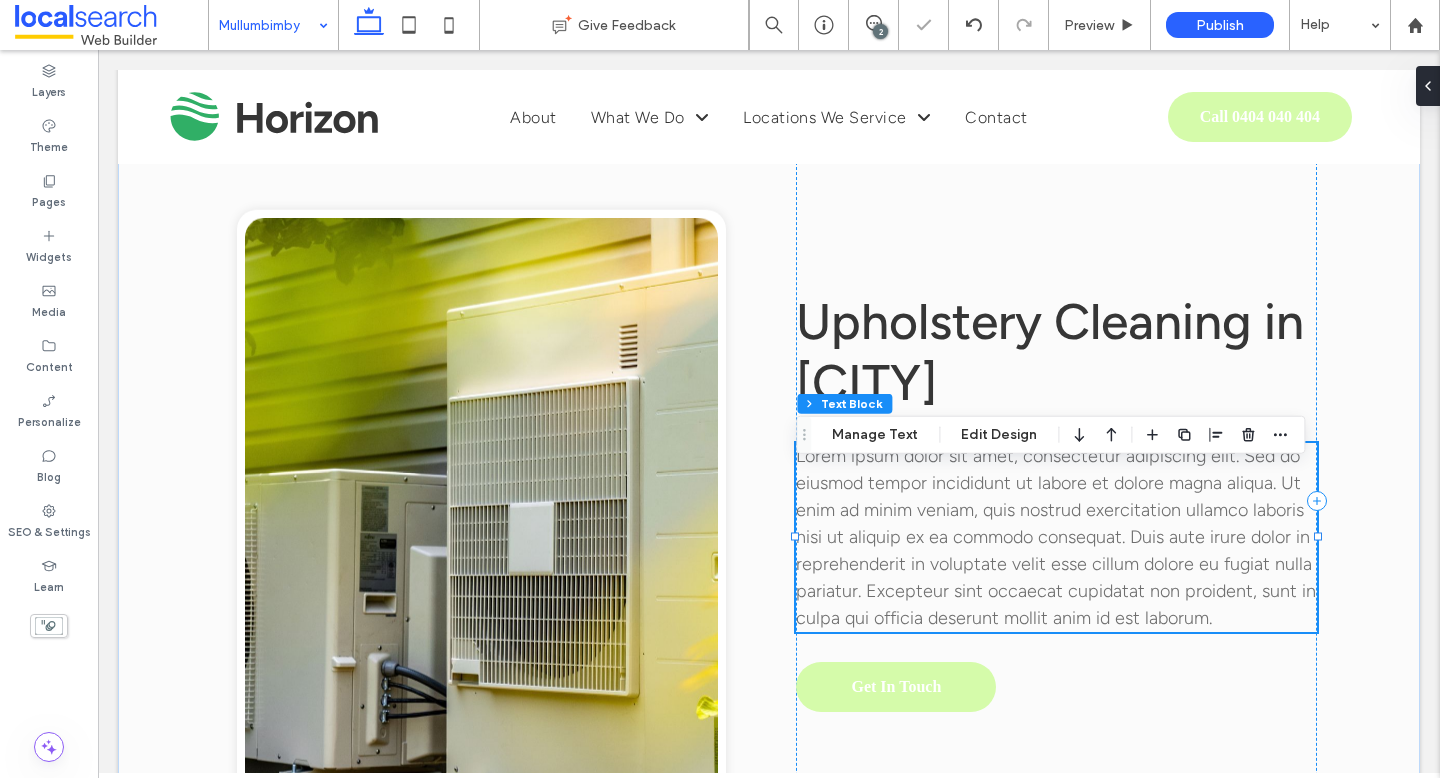 click on "Lorem ipsum dolor sit amet, consectetur adipiscing elit. Sed do eiusmod tempor incididunt ut labore et dolore magna aliqua. Ut enim ad minim veniam, quis nostrud exercitation ullamco laboris nisi ut aliquip ex ea commodo consequat. Duis aute irure dolor in reprehenderit in voluptate velit esse cillum dolore eu fugiat nulla pariatur. Excepteur sint occaecat cupidatat non proident, sunt in culpa qui officia deserunt mollit anim id est laborum." at bounding box center [1056, 537] 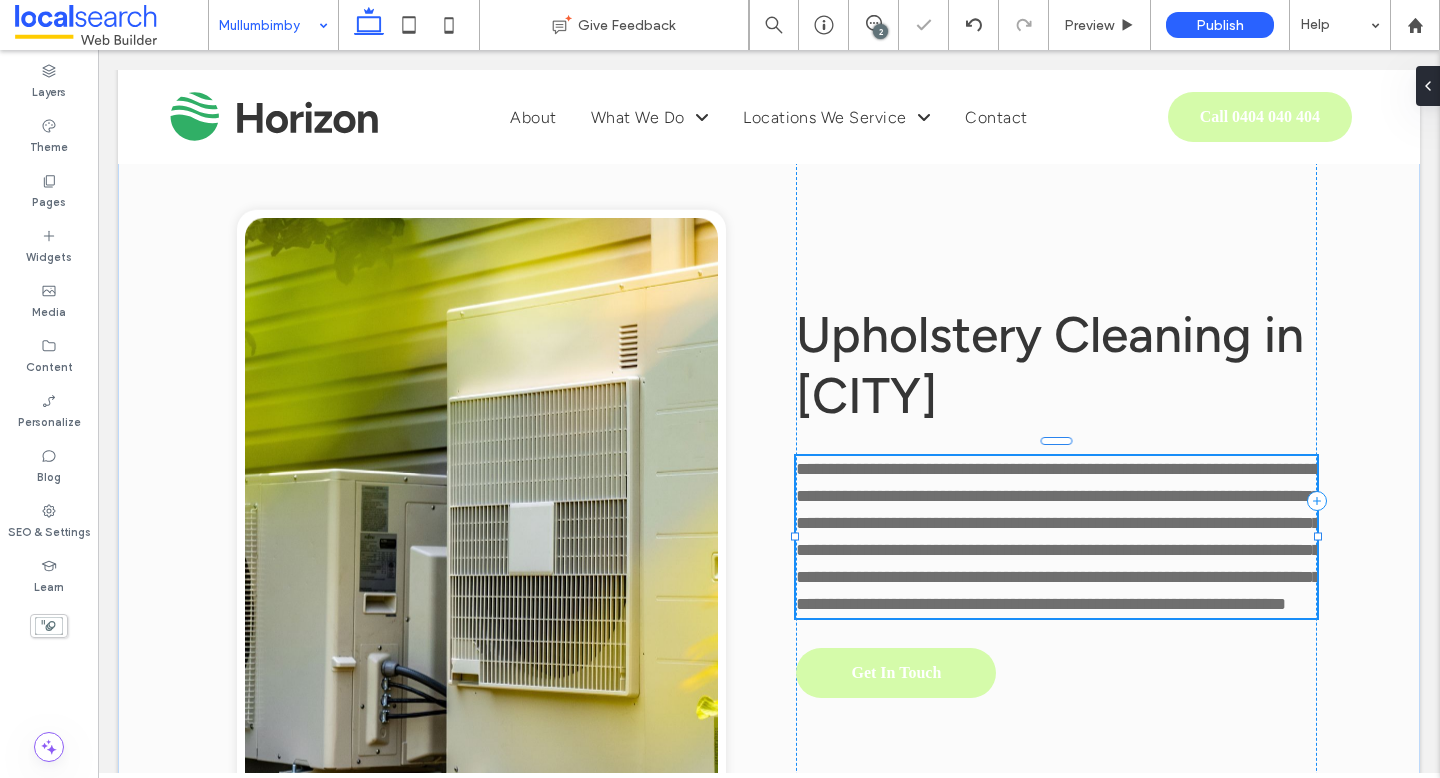 type on "**********" 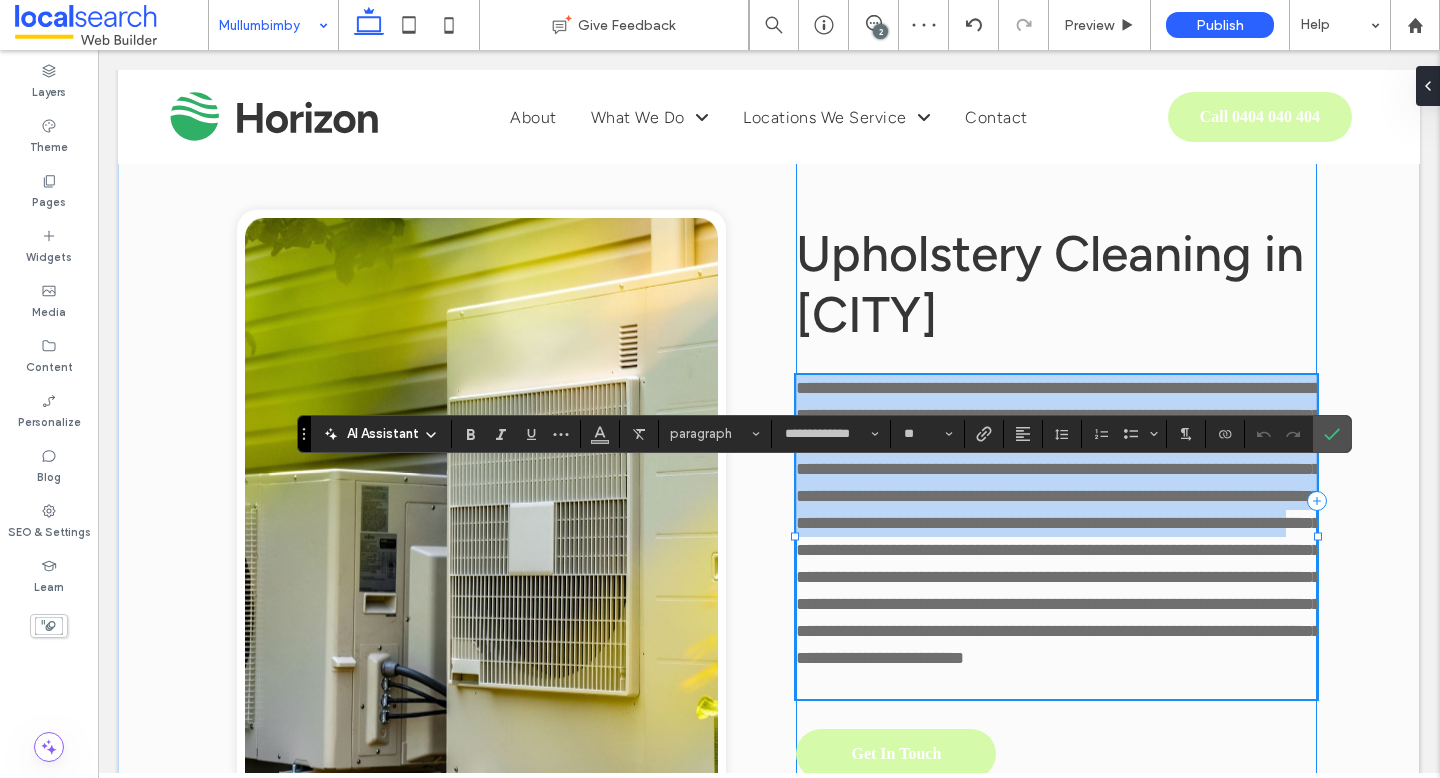 scroll, scrollTop: 0, scrollLeft: 0, axis: both 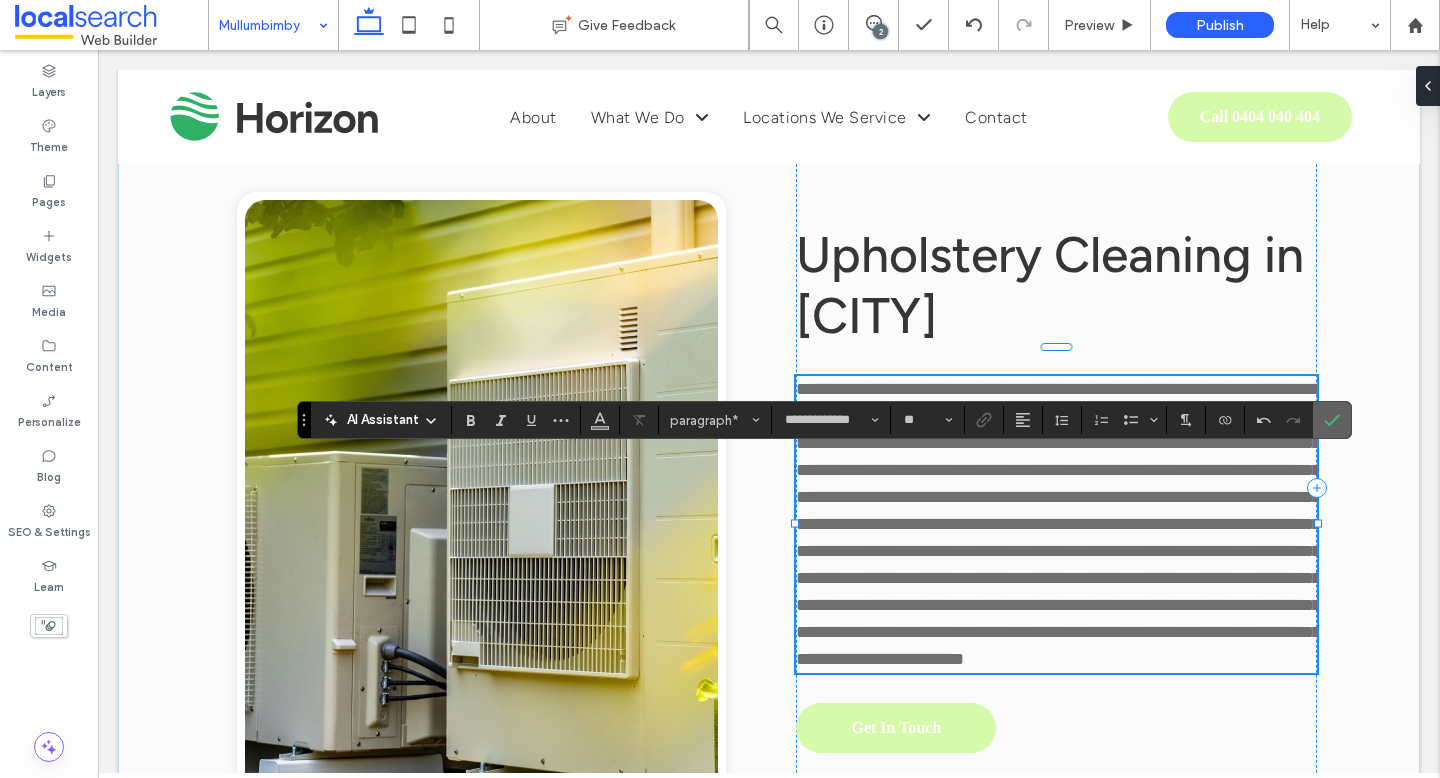 click 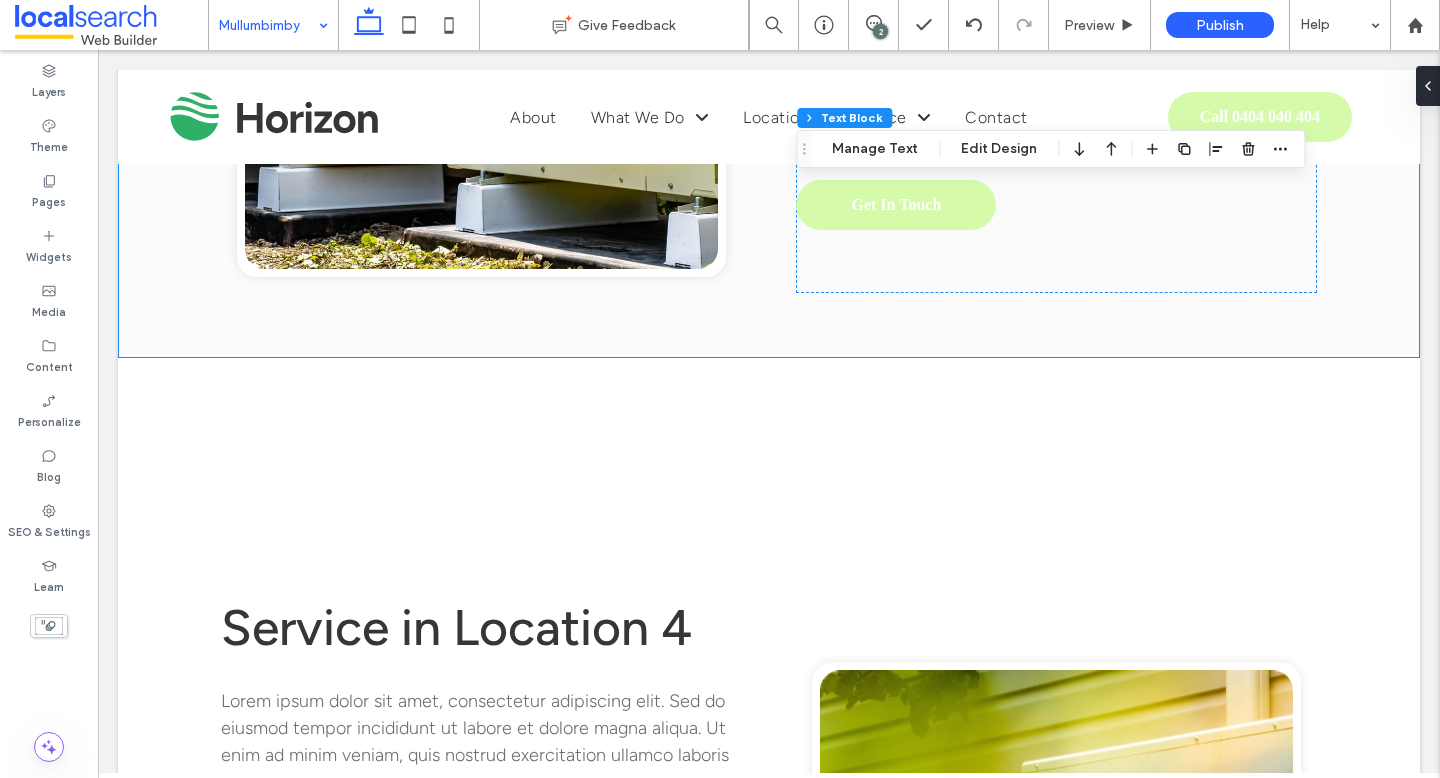 scroll, scrollTop: 4654, scrollLeft: 0, axis: vertical 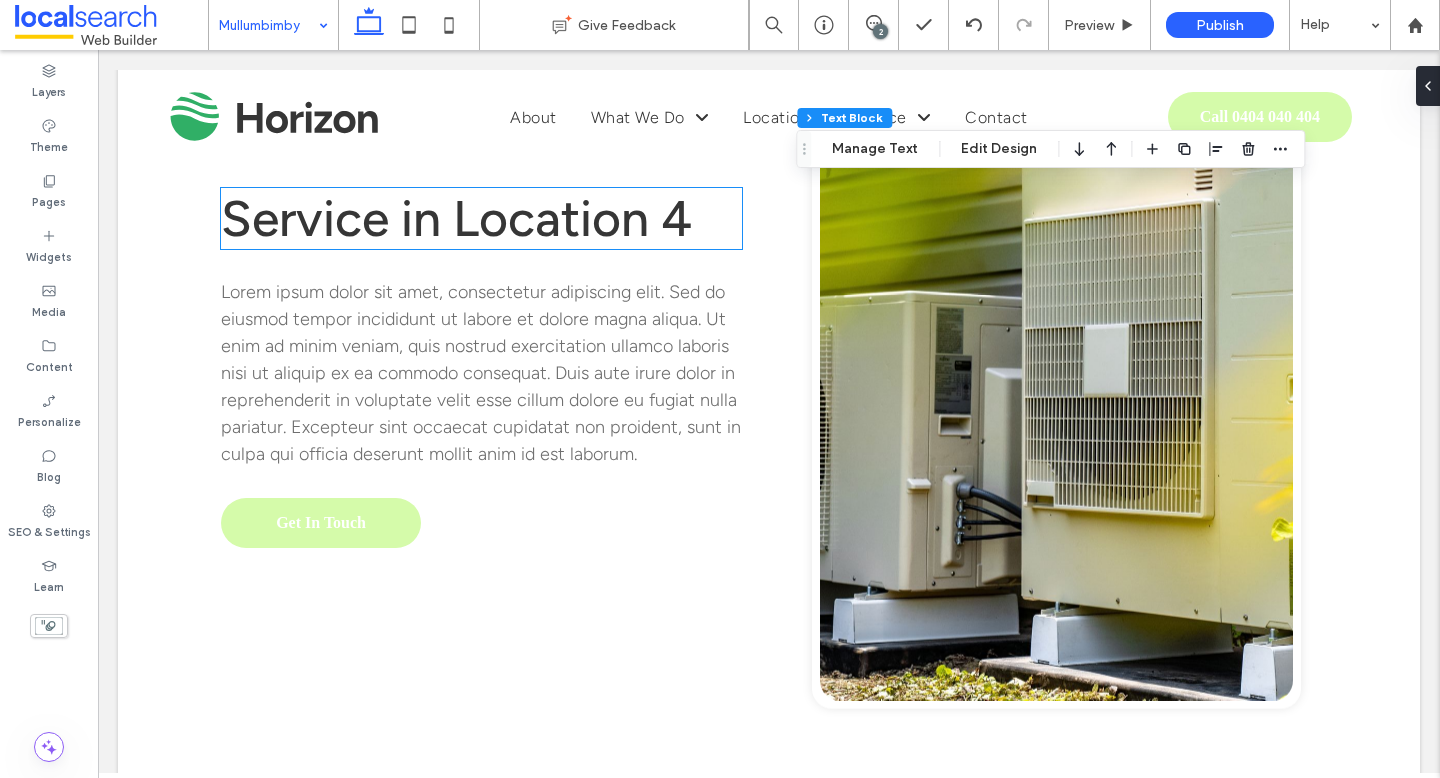 click on "Service in Location 4" at bounding box center (456, 218) 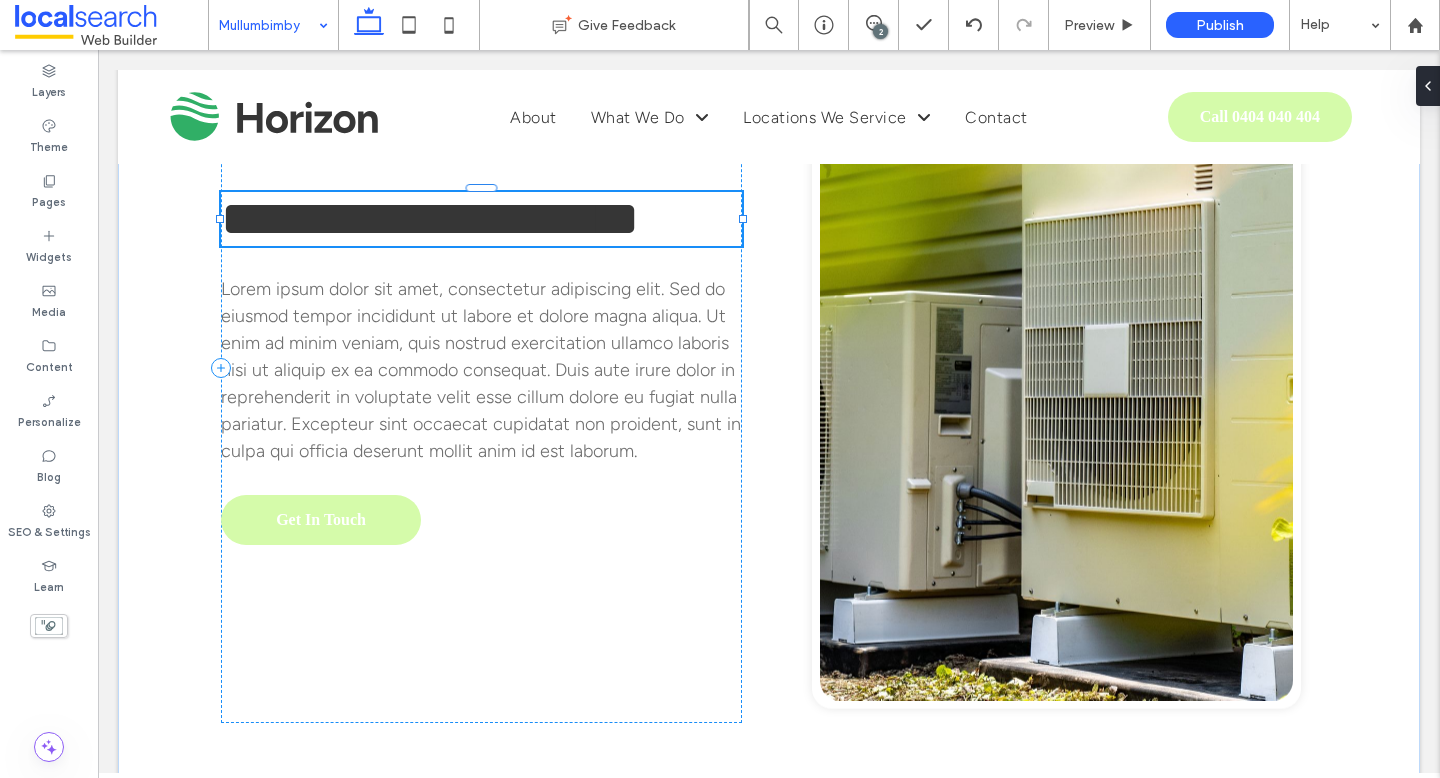 type on "**********" 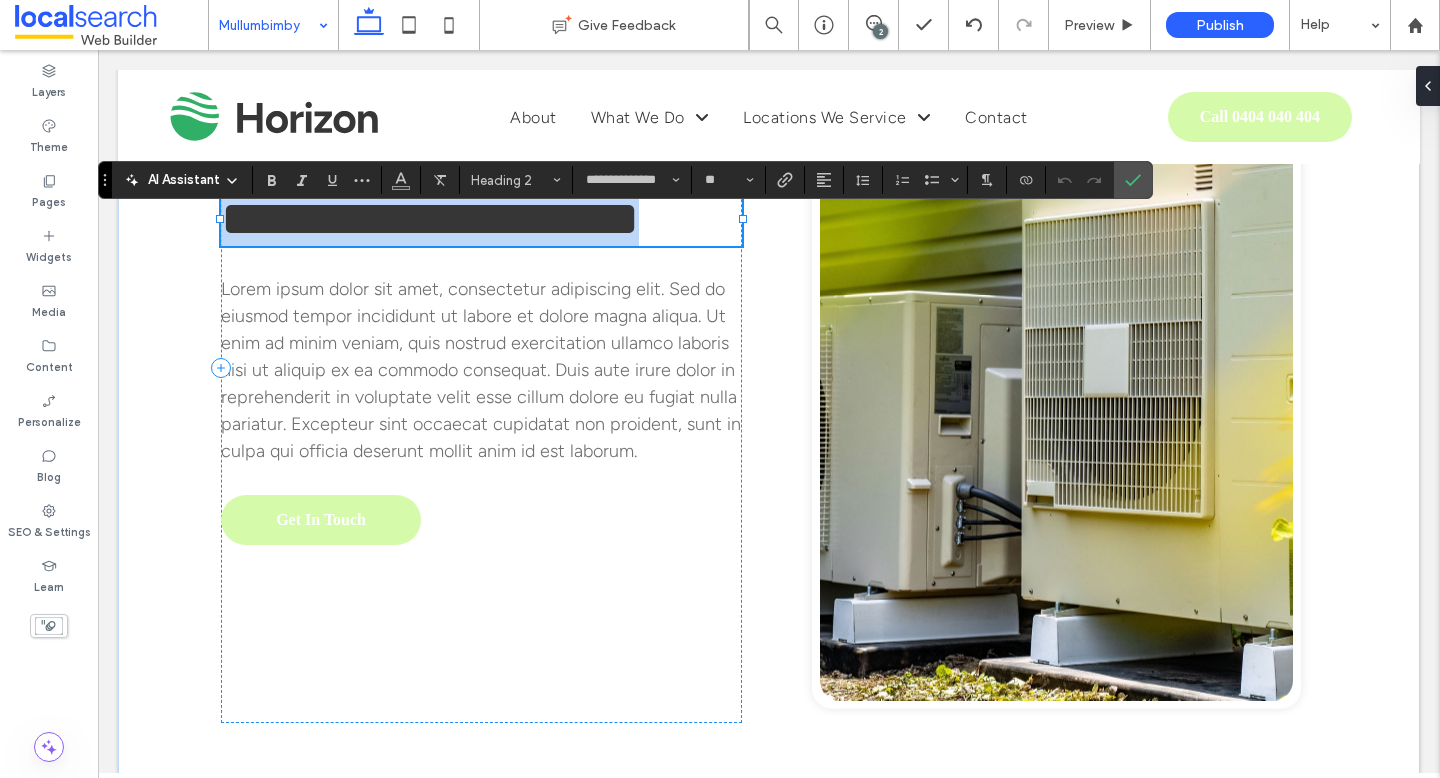 type on "**********" 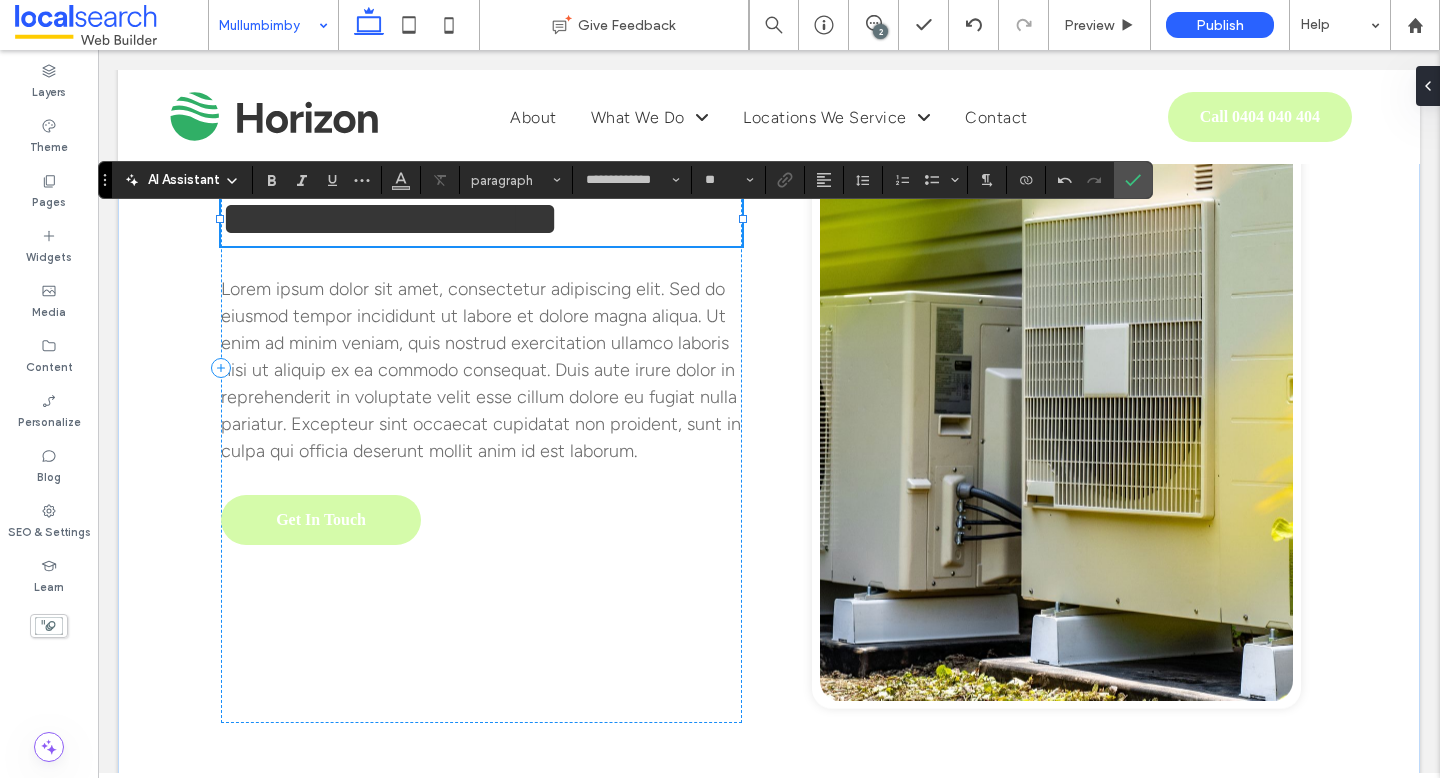 type 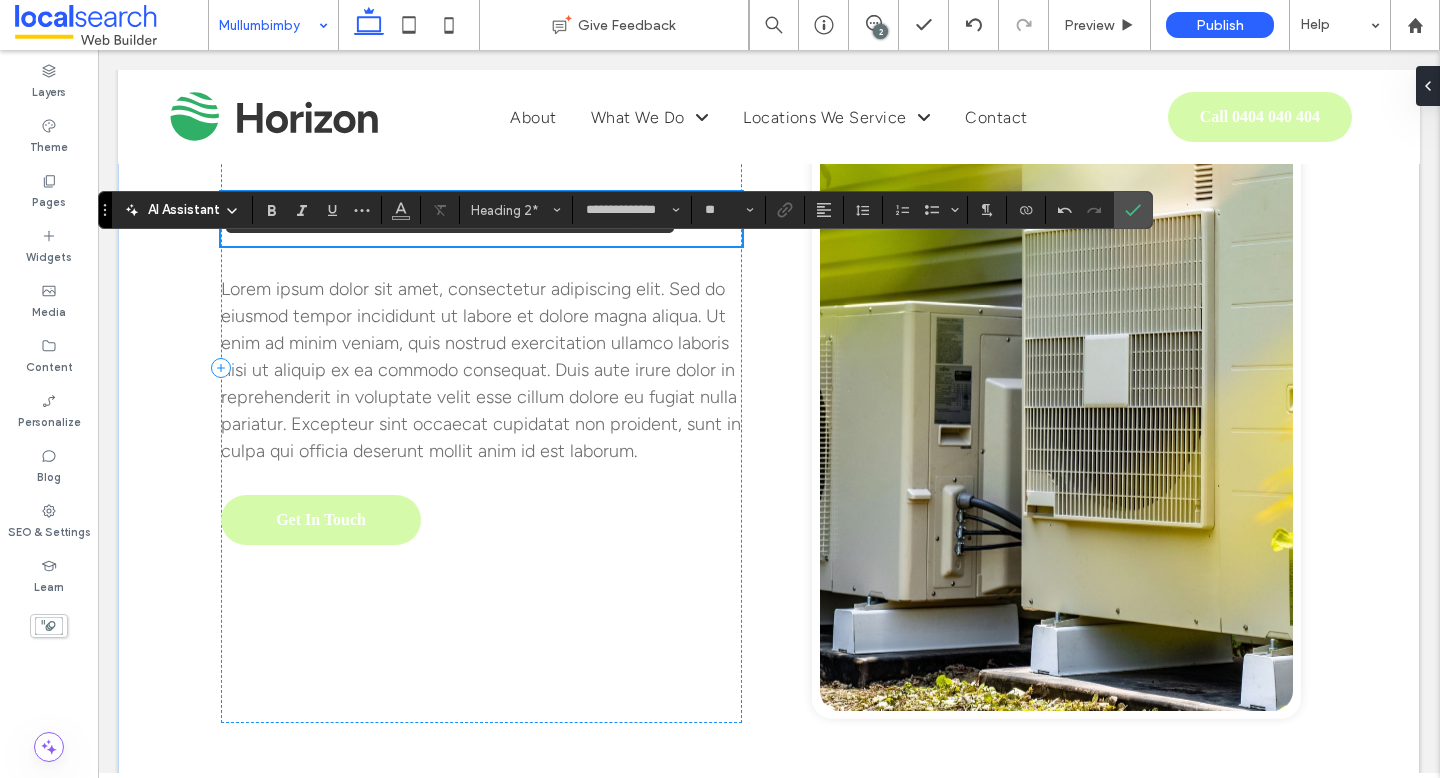 scroll, scrollTop: 4624, scrollLeft: 0, axis: vertical 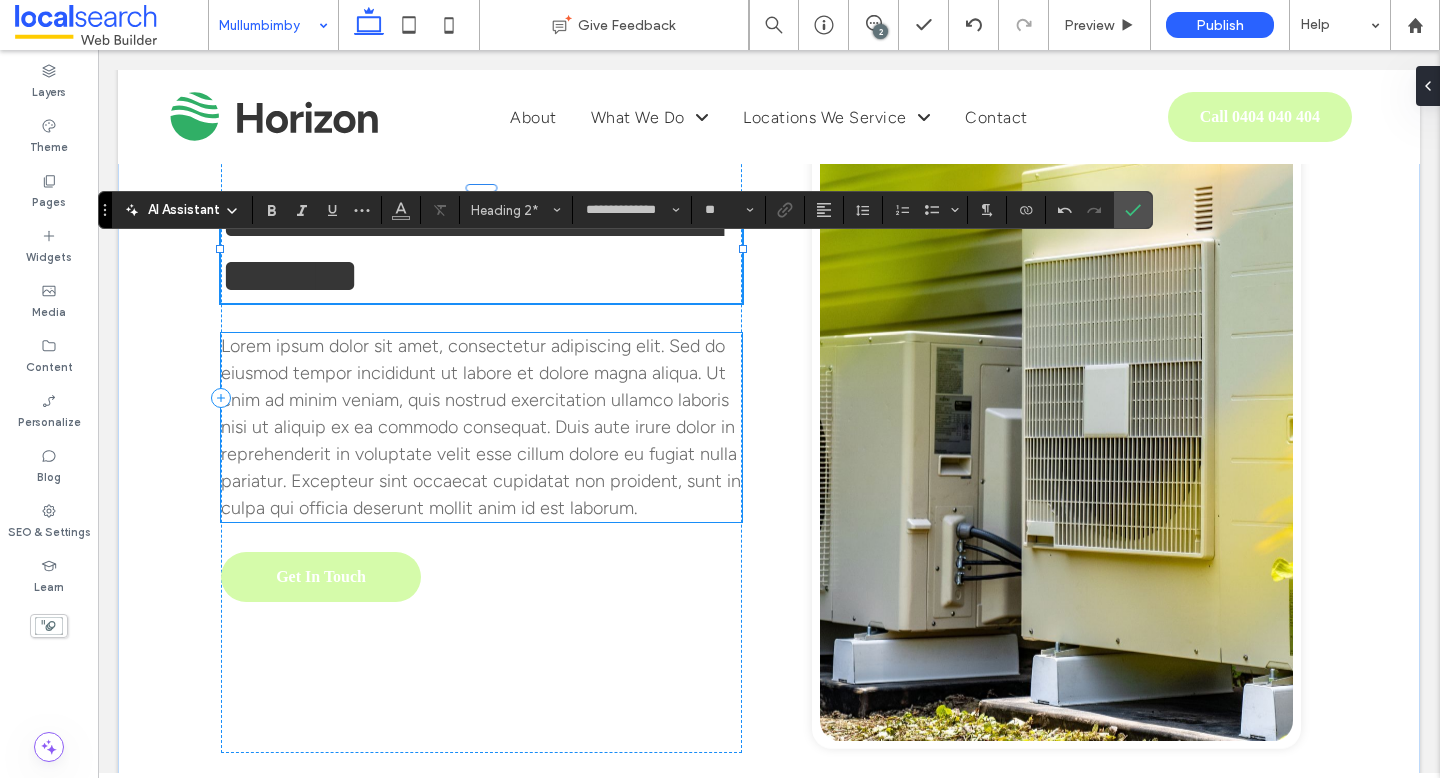 click on "Lorem ipsum dolor sit amet, consectetur adipiscing elit. Sed do eiusmod tempor incididunt ut labore et dolore magna aliqua. Ut enim ad minim veniam, quis nostrud exercitation ullamco laboris nisi ut aliquip ex ea commodo consequat. Duis aute irure dolor in reprehenderit in voluptate velit esse cillum dolore eu fugiat nulla pariatur. Excepteur sint occaecat cupidatat non proident, sunt in culpa qui officia deserunt mollit anim id est laborum." at bounding box center (481, 427) 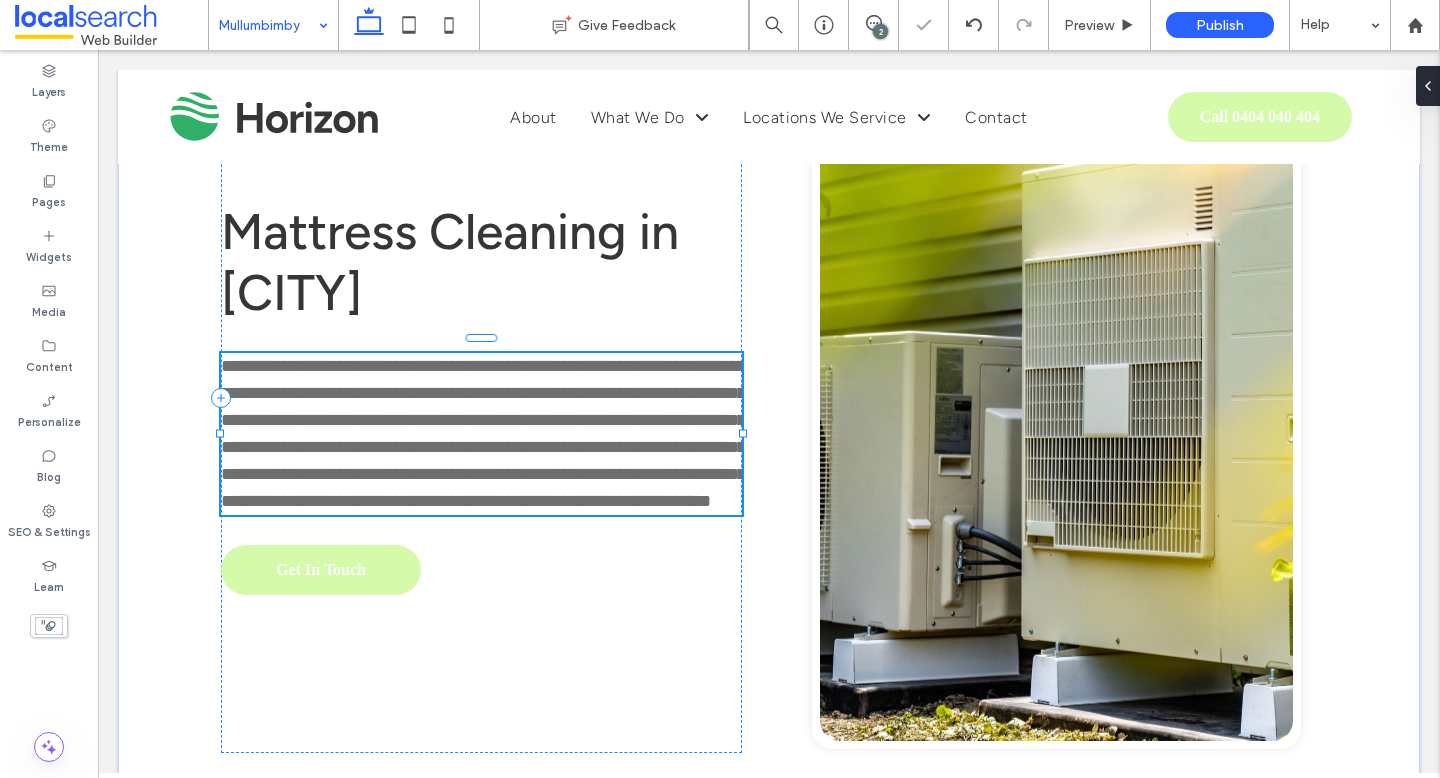 type on "**********" 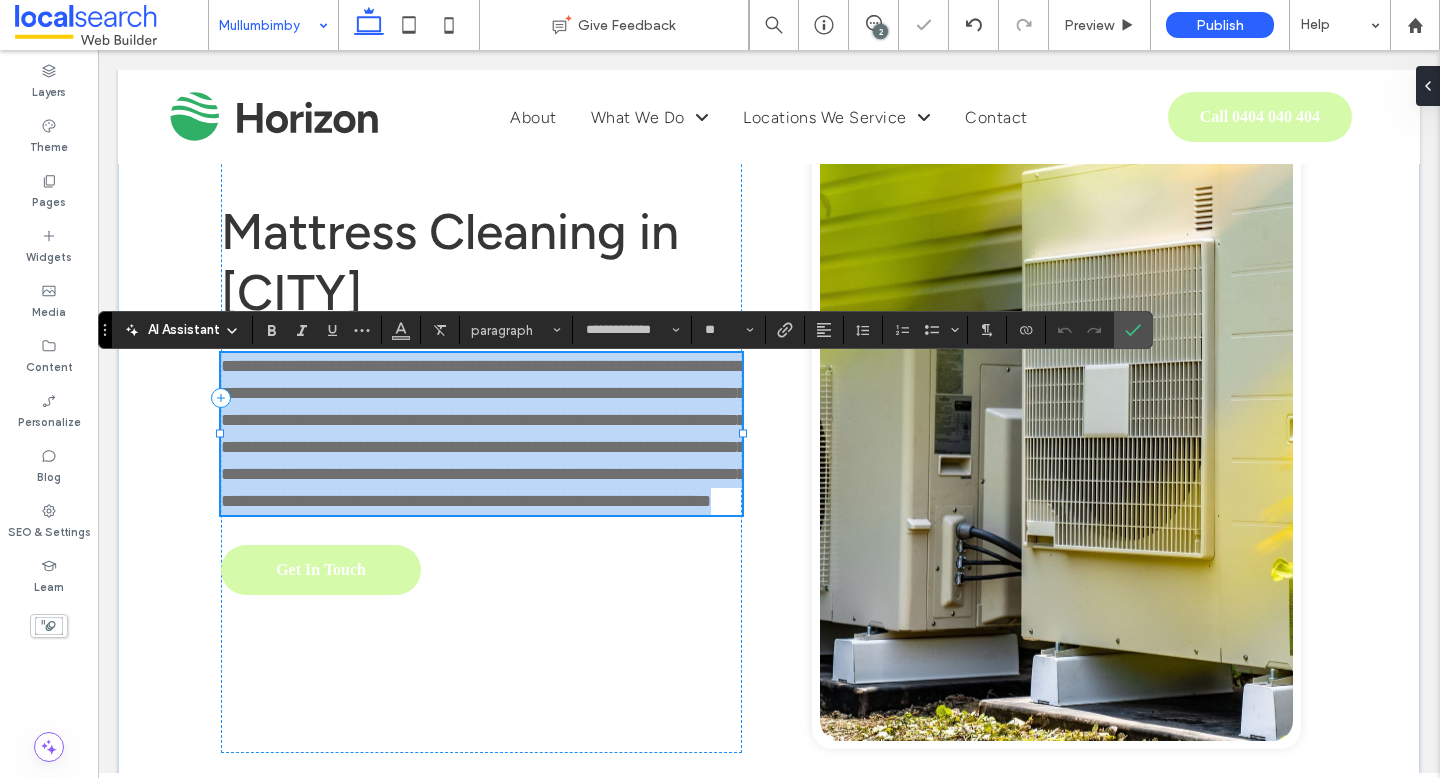paste 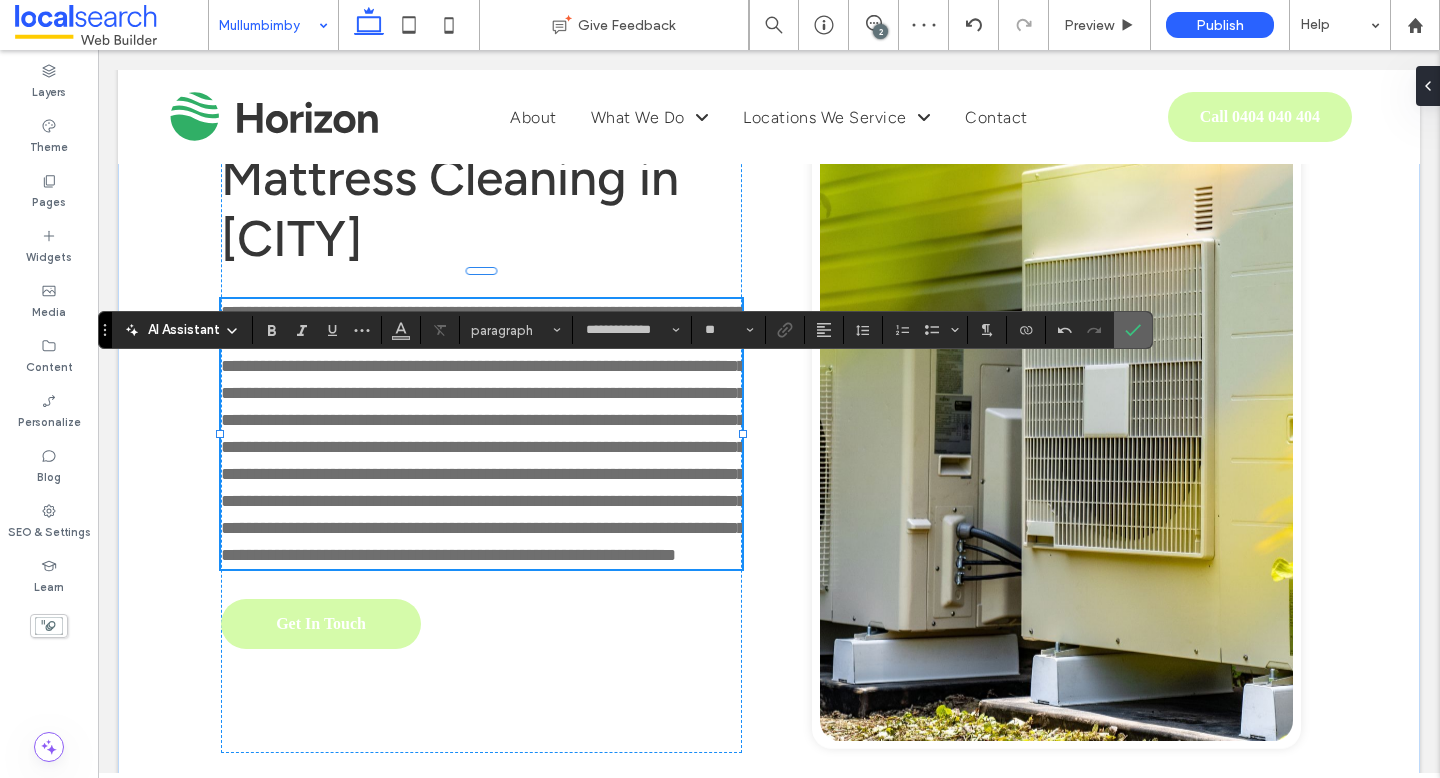 click 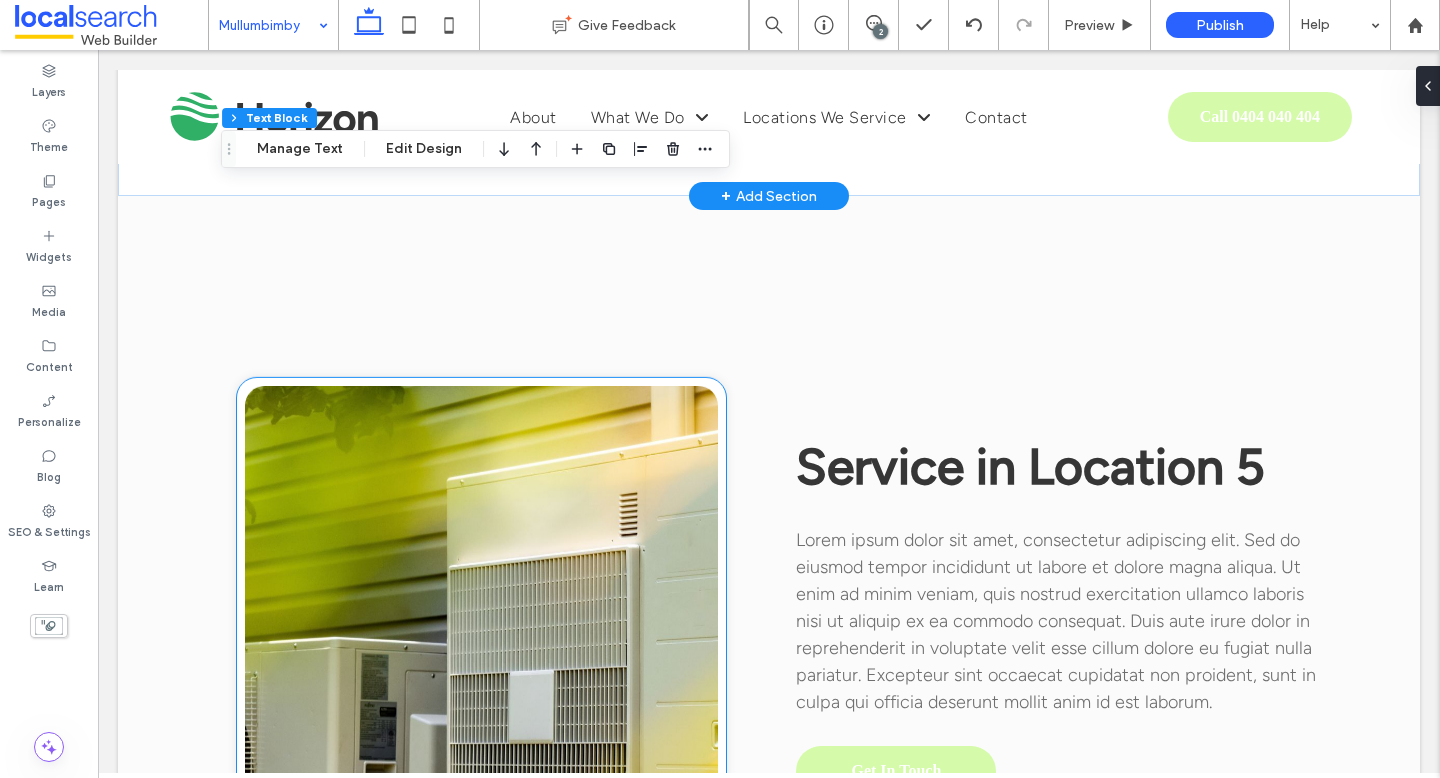 scroll, scrollTop: 5187, scrollLeft: 0, axis: vertical 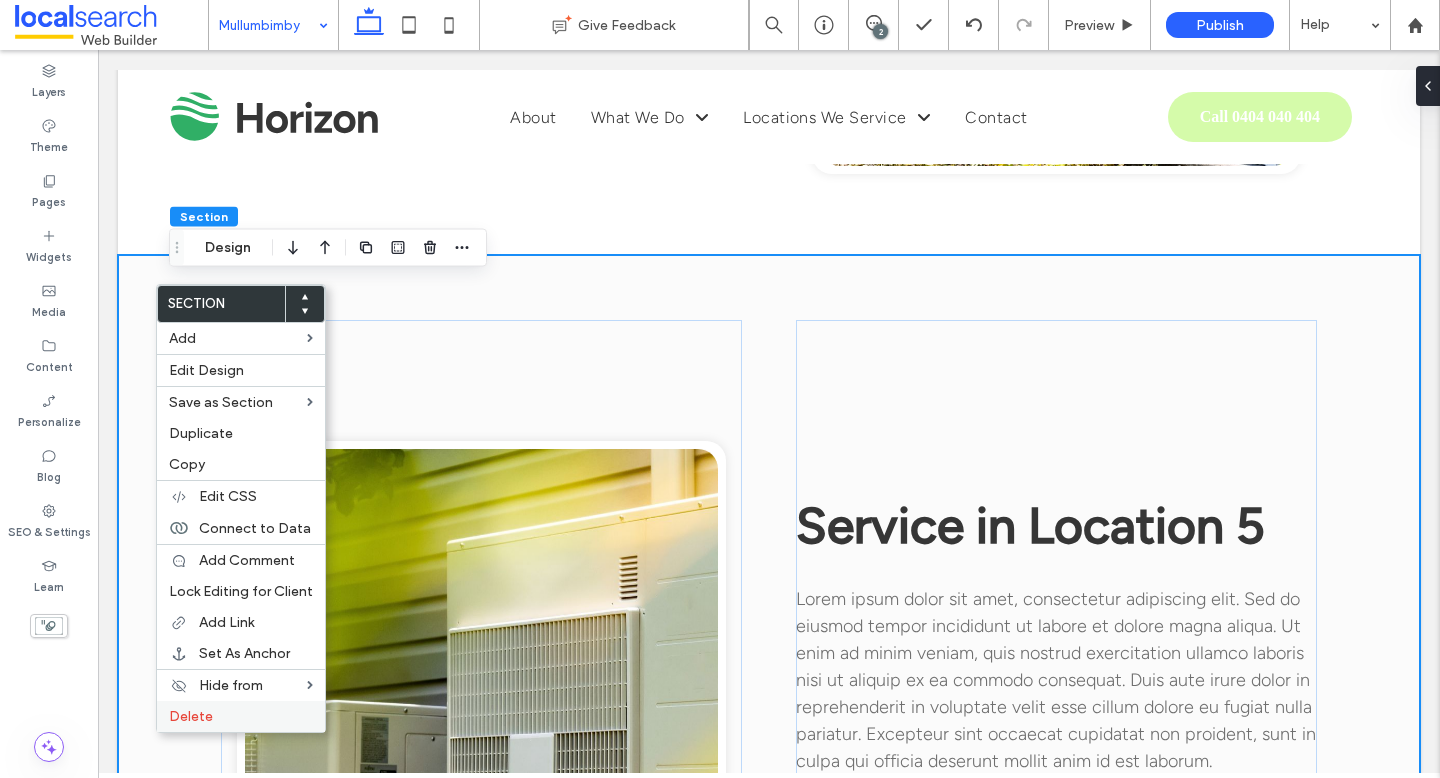 click on "Delete" at bounding box center (241, 716) 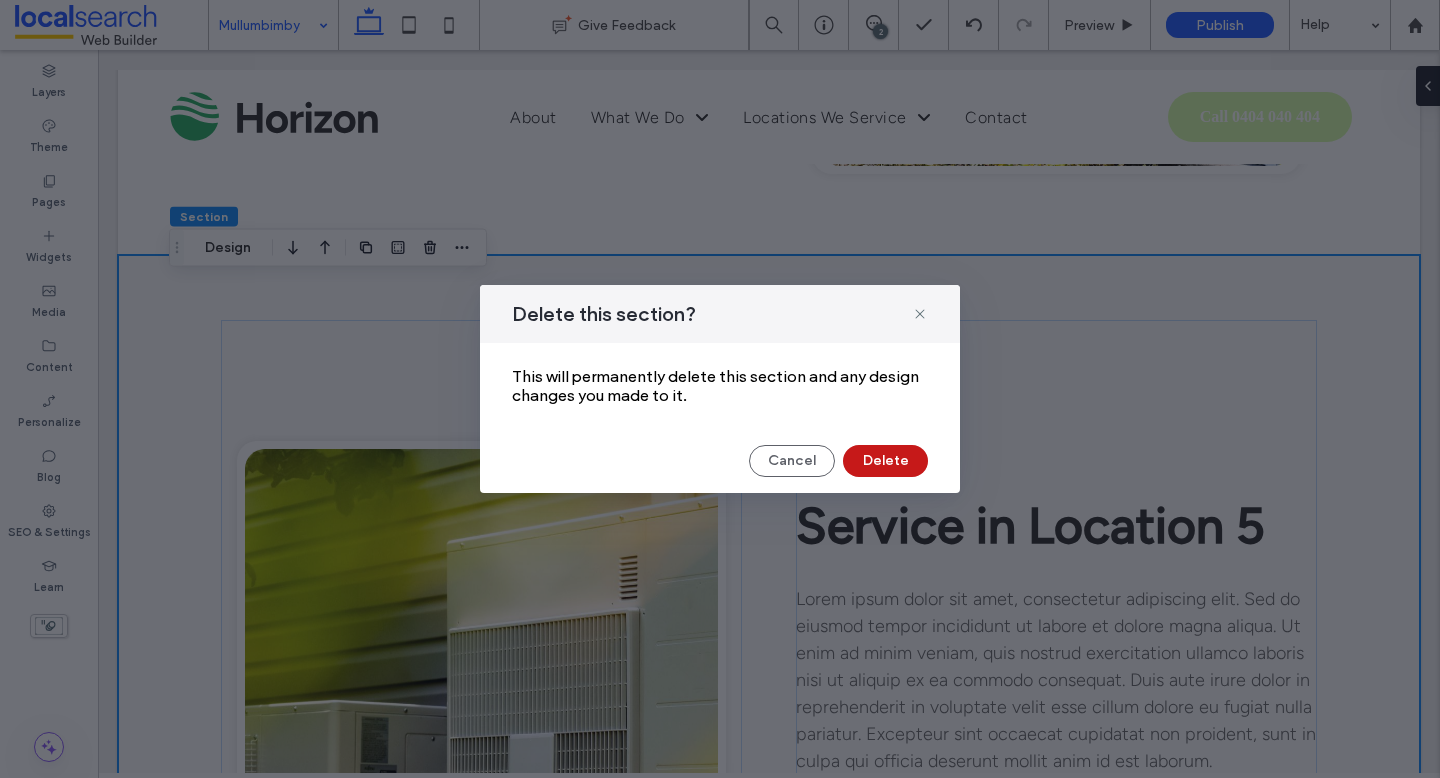 click on "Delete" at bounding box center (885, 461) 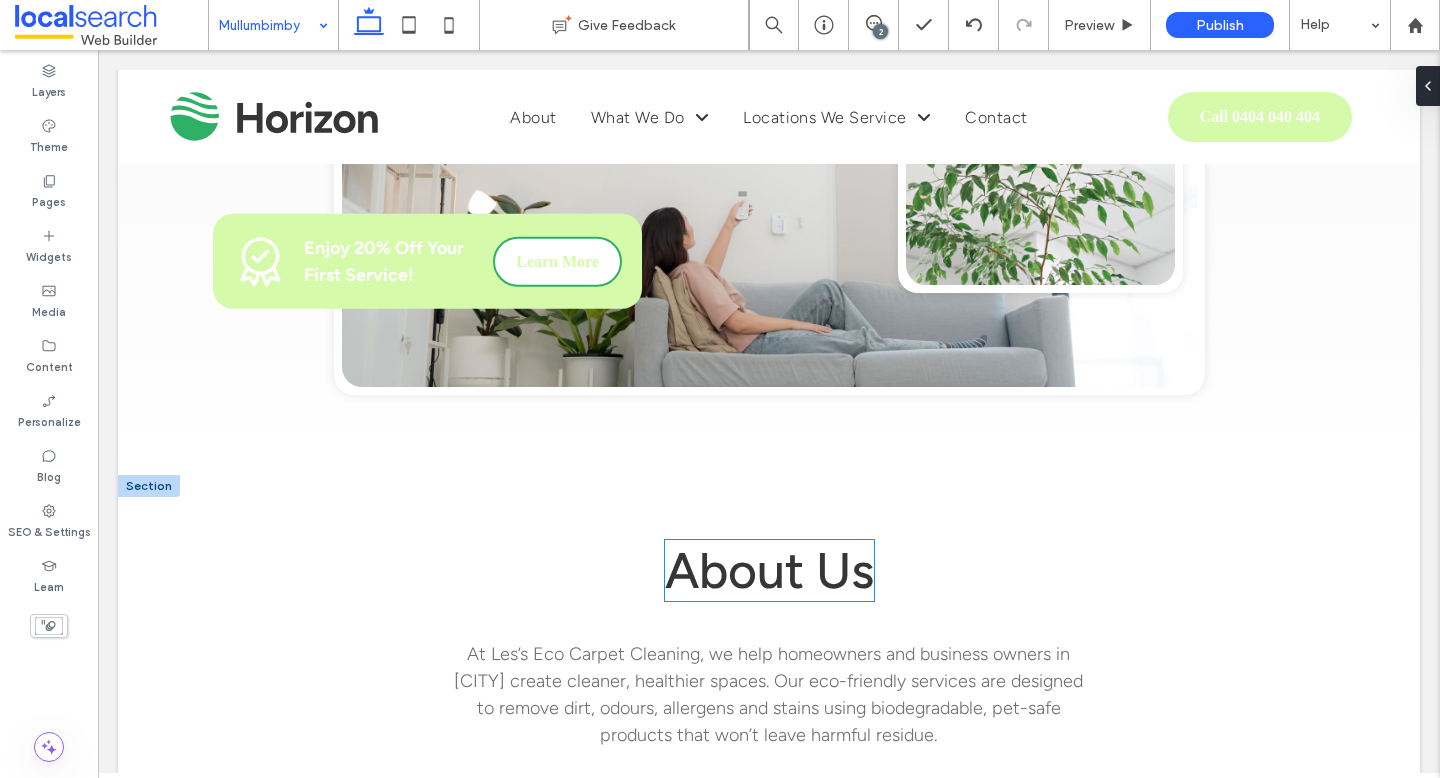 scroll, scrollTop: 1031, scrollLeft: 0, axis: vertical 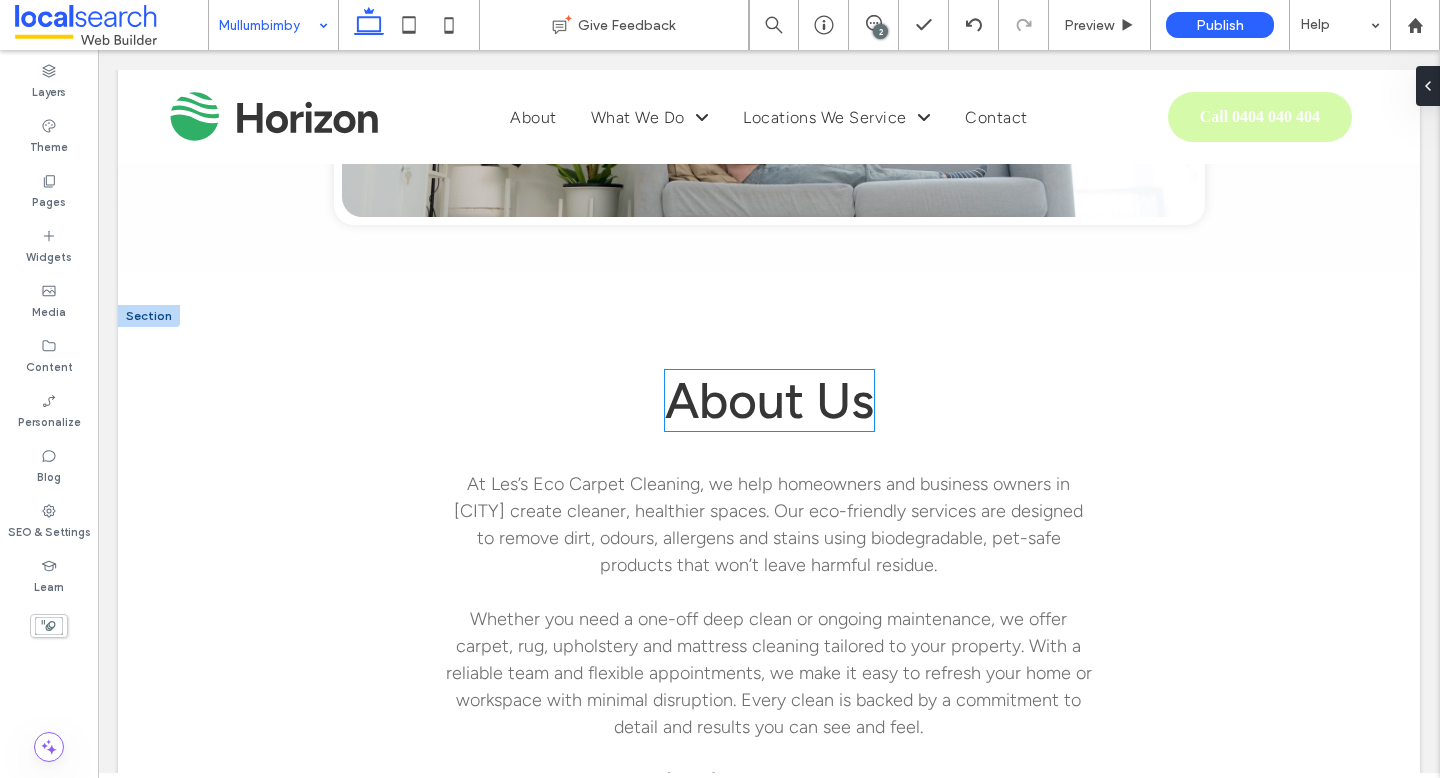 click on "About Us" at bounding box center (769, 400) 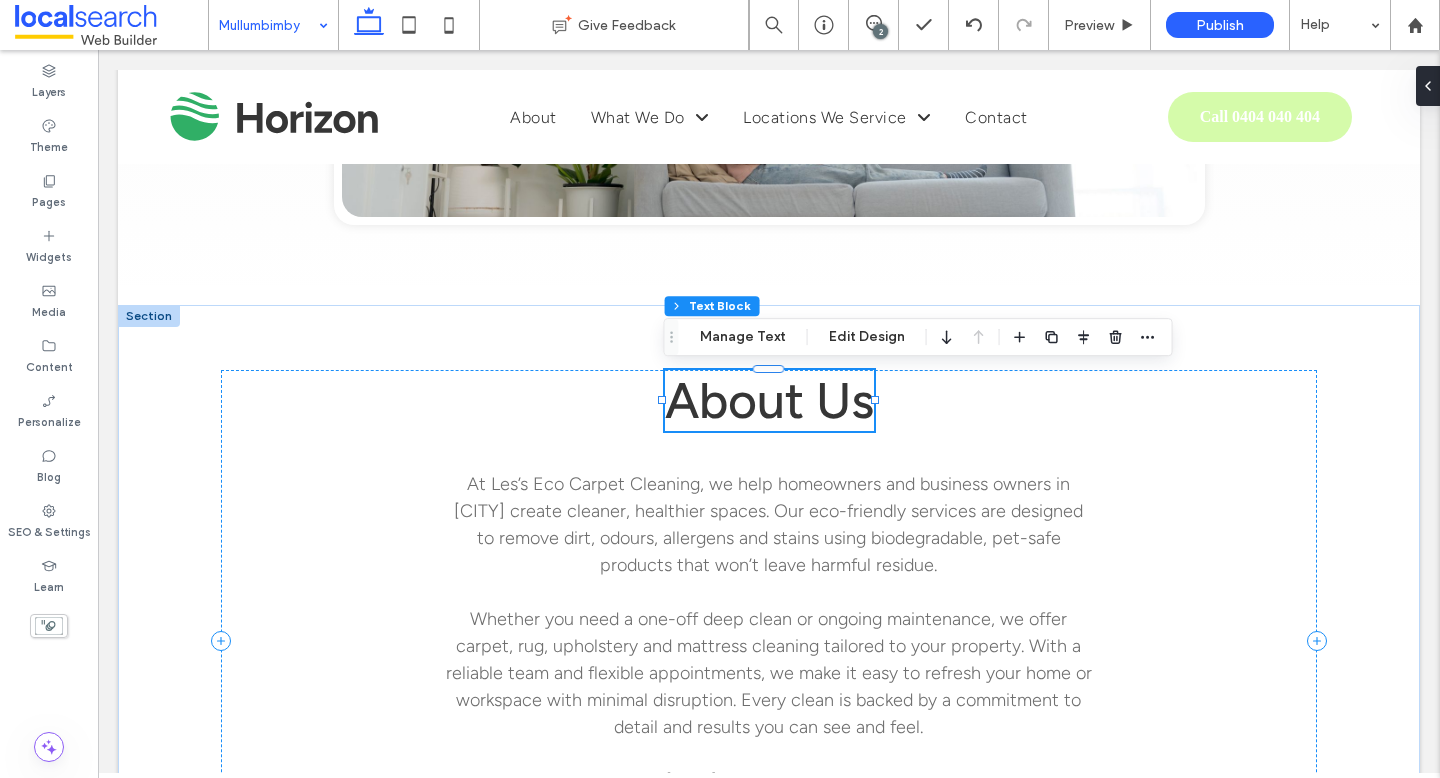 click on "About Us" at bounding box center [769, 400] 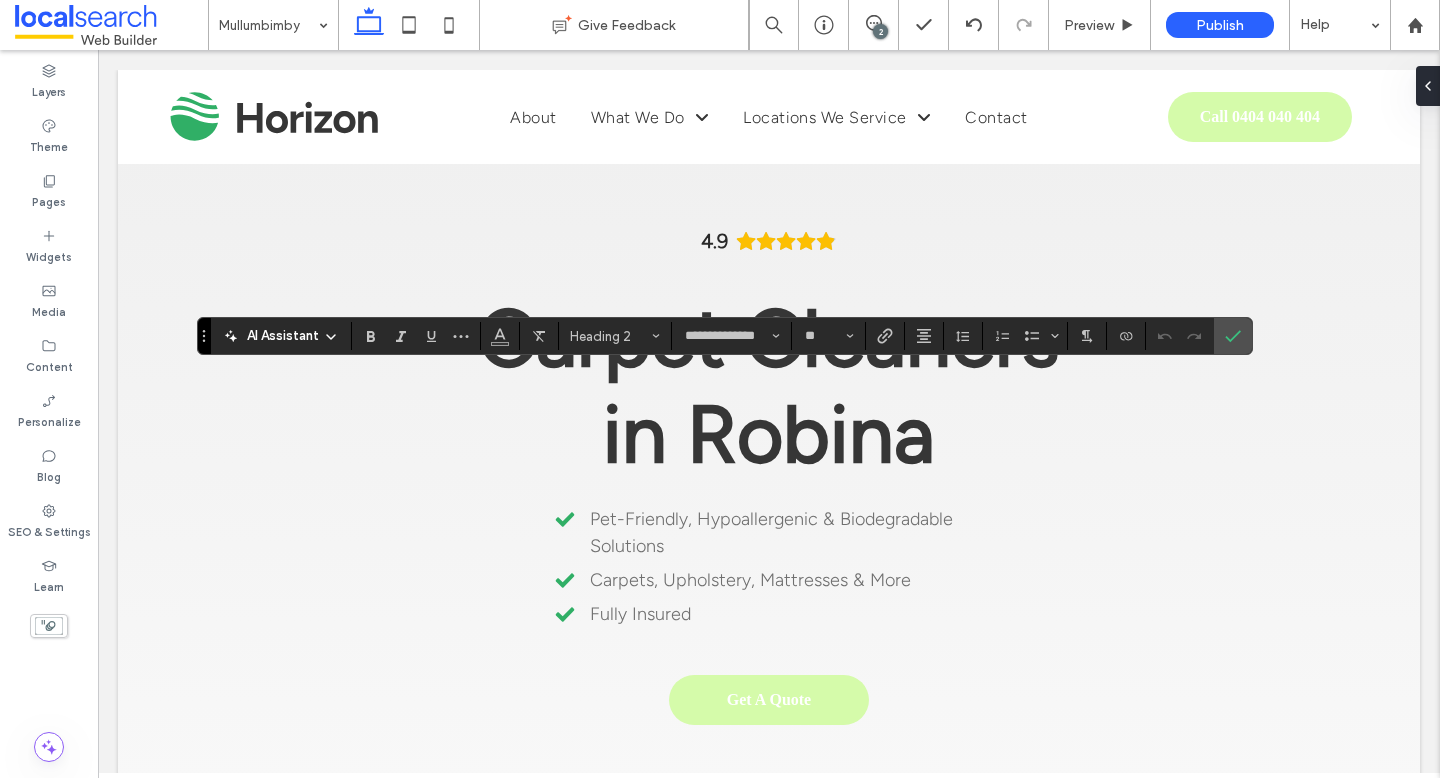 scroll, scrollTop: 1031, scrollLeft: 0, axis: vertical 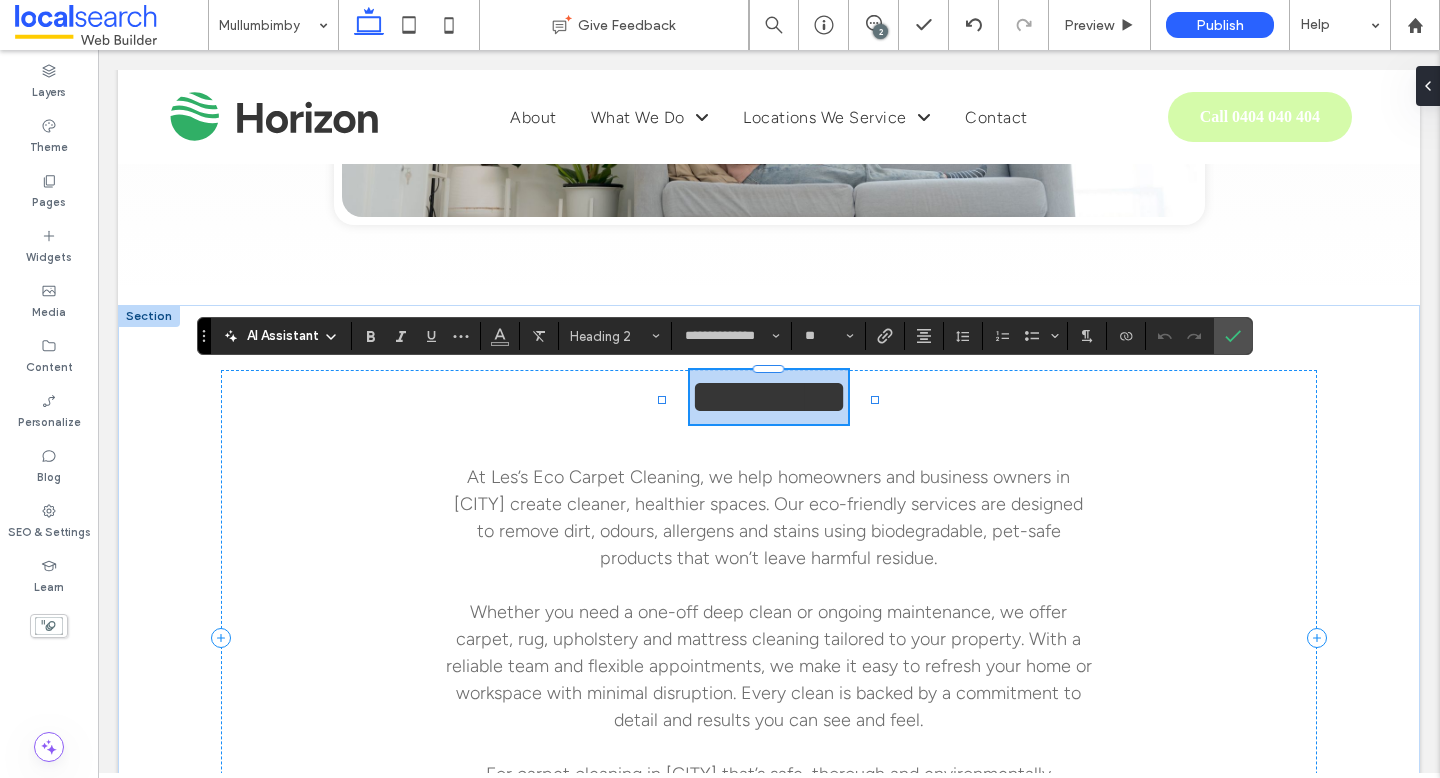 type 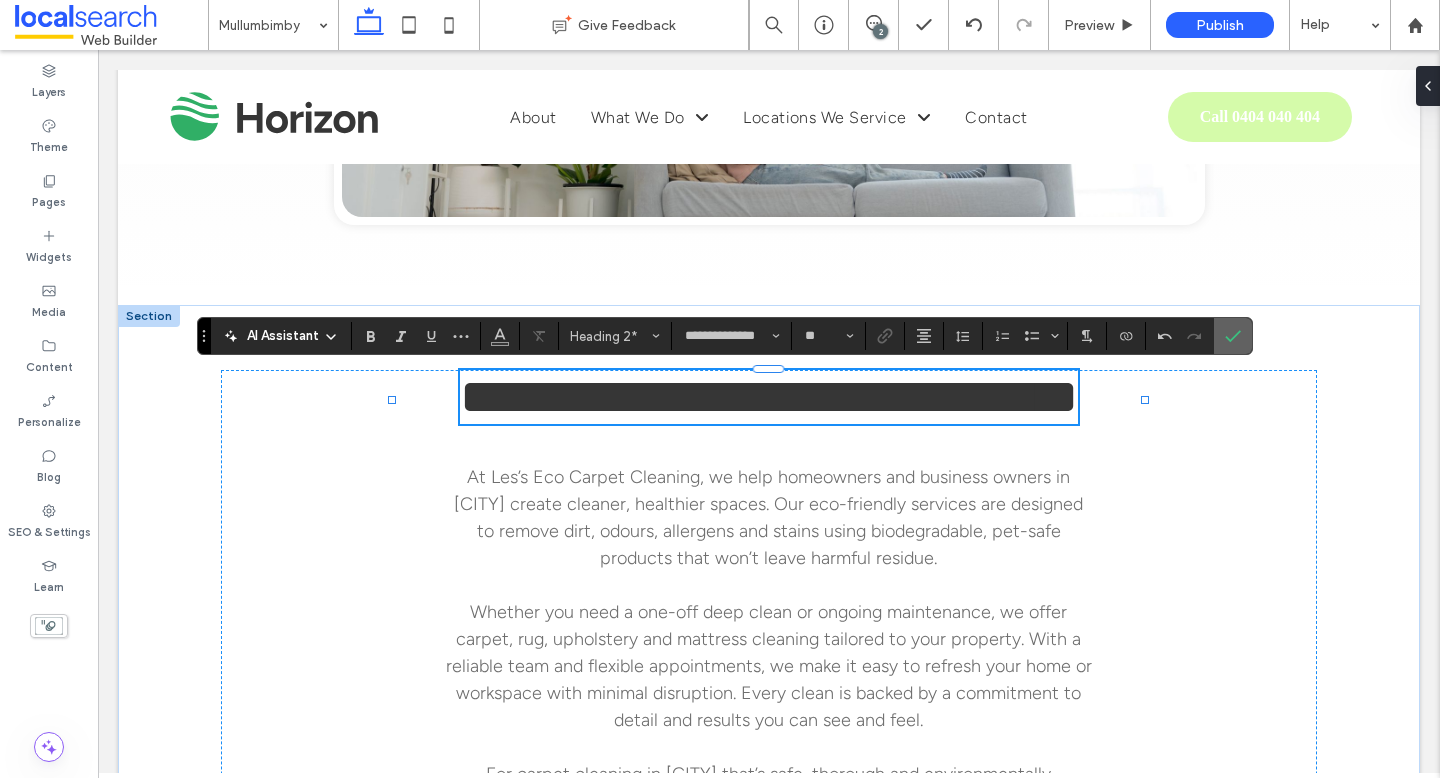 click 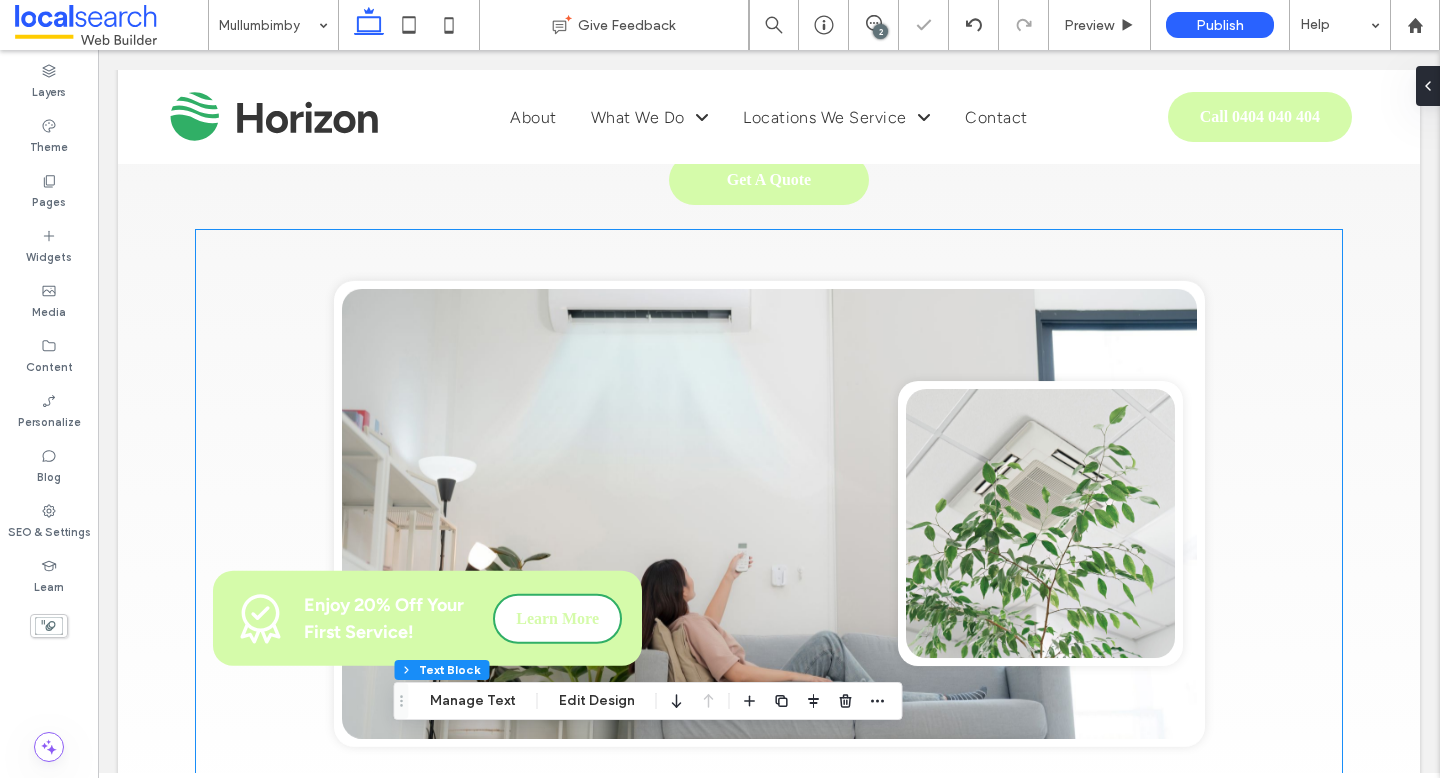 scroll, scrollTop: 993, scrollLeft: 0, axis: vertical 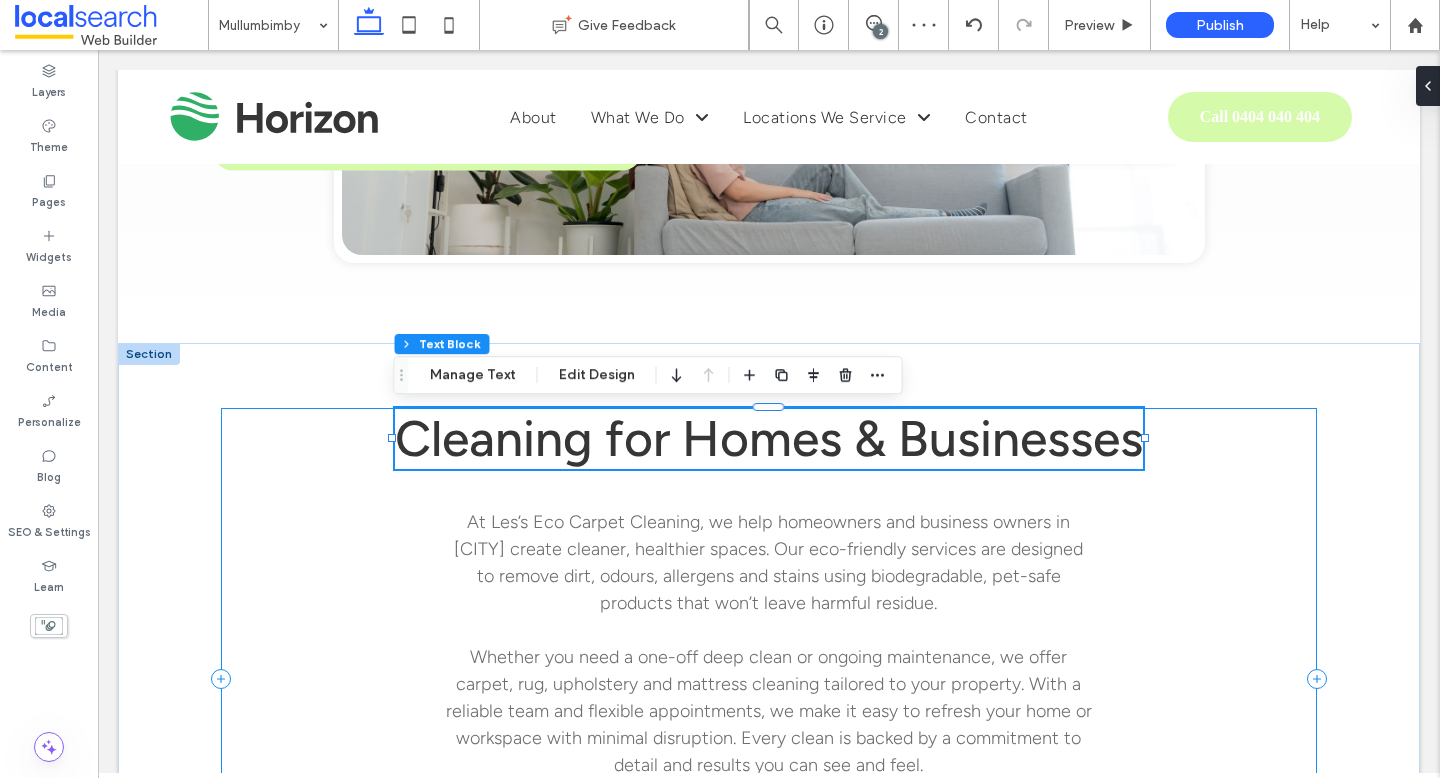 click on "Cleaning for Homes & Businesses
At Les’s Eco Carpet Cleaning, we help homeowners and business owners in [CITY] create cleaner, healthier spaces. Our eco-friendly services are designed to remove dirt, odours, allergens and stains using biodegradable, pet-safe products that won’t leave harmful residue.  Whether you need a one-off deep clean or ongoing maintenance, we offer carpet, rug, upholstery and mattress cleaning tailored to your property. With a reliable team and flexible appointments, we make it easy to refresh your home or workspace with minimal disruption. Every clean is backed by a commitment to detail and results you can see and feel.  For carpet cleaning in [CITY] that’s safe, thorough and environmentally responsible, call Les’s Eco Carpet Cleaning on  [PHONE] .
Learn More" at bounding box center (769, 679) 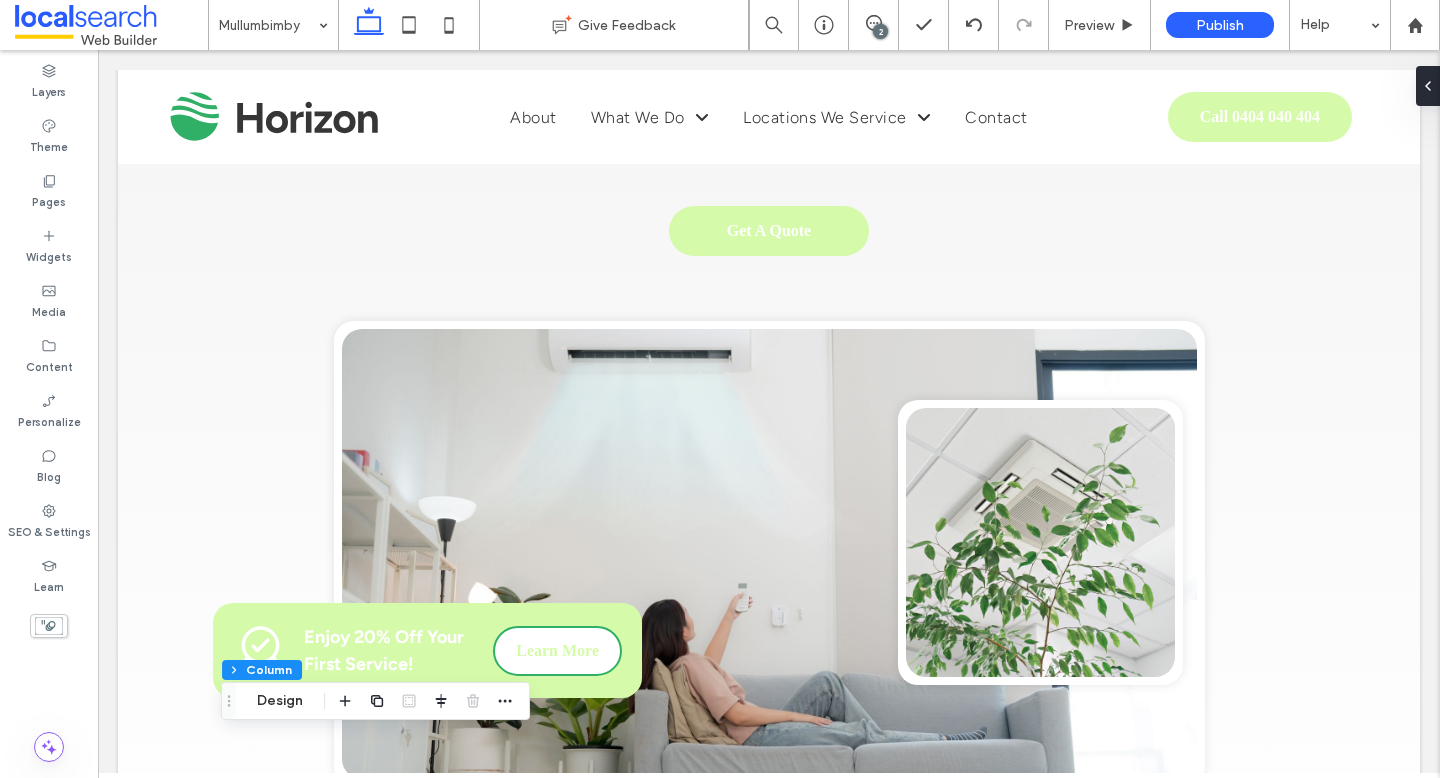scroll, scrollTop: 1322, scrollLeft: 0, axis: vertical 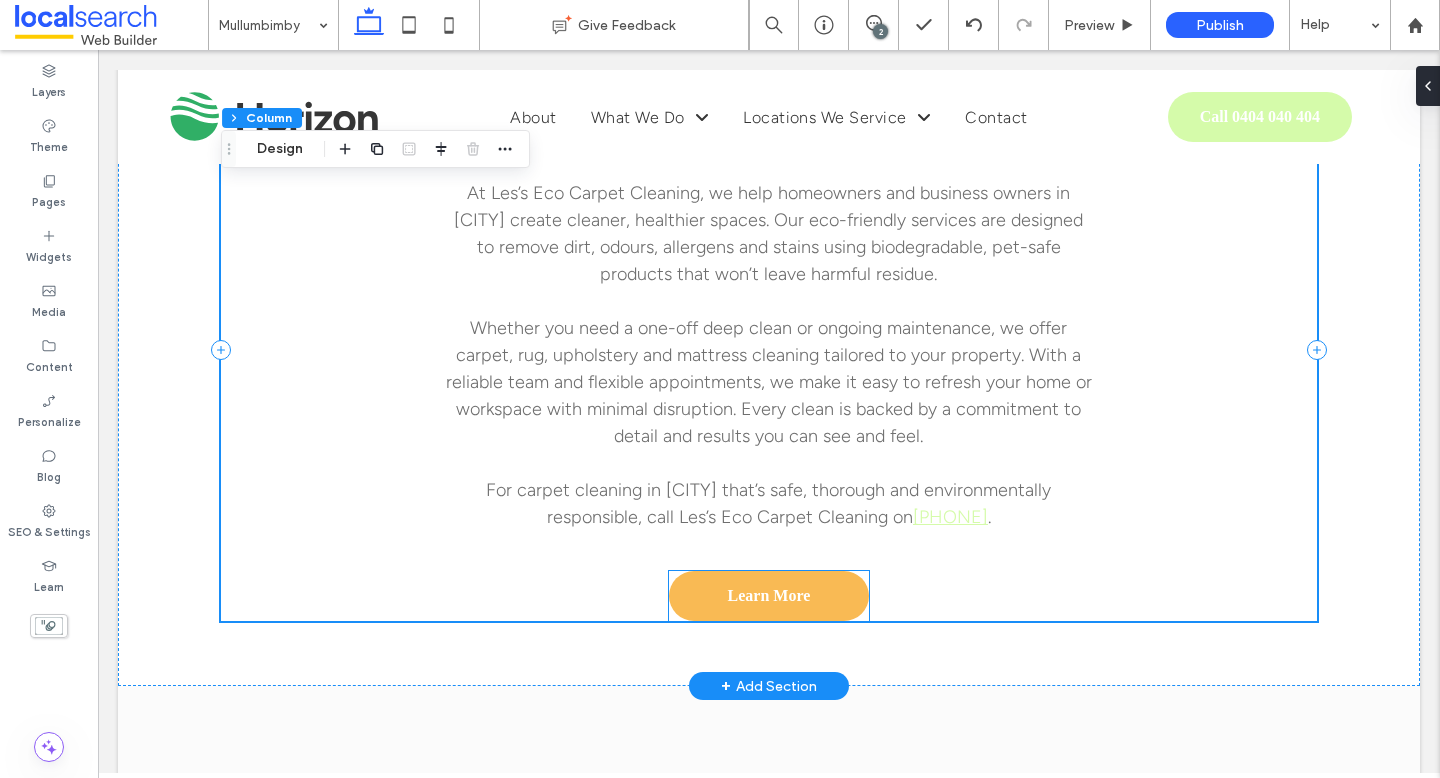 click on "Learn More" at bounding box center [769, 596] 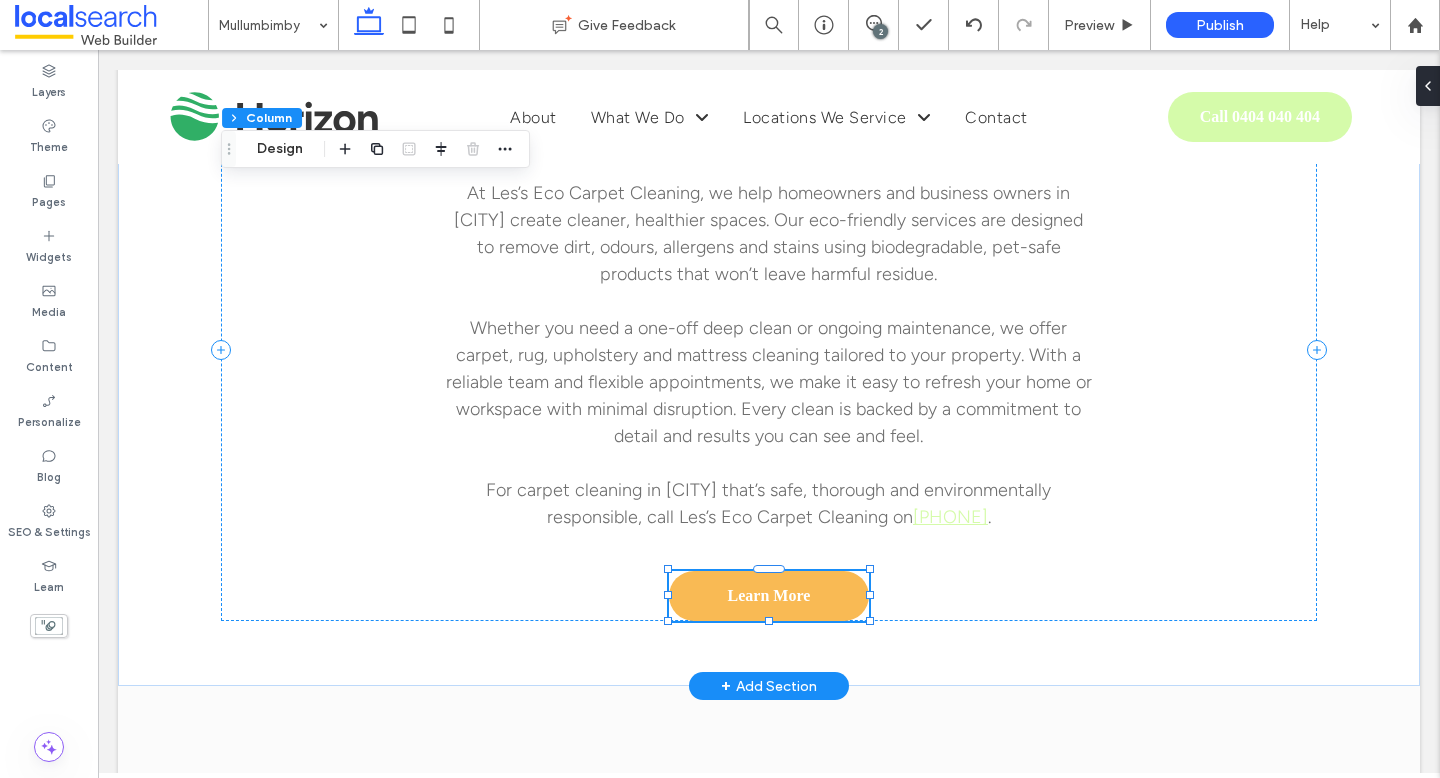 click on "Learn More" at bounding box center [769, 596] 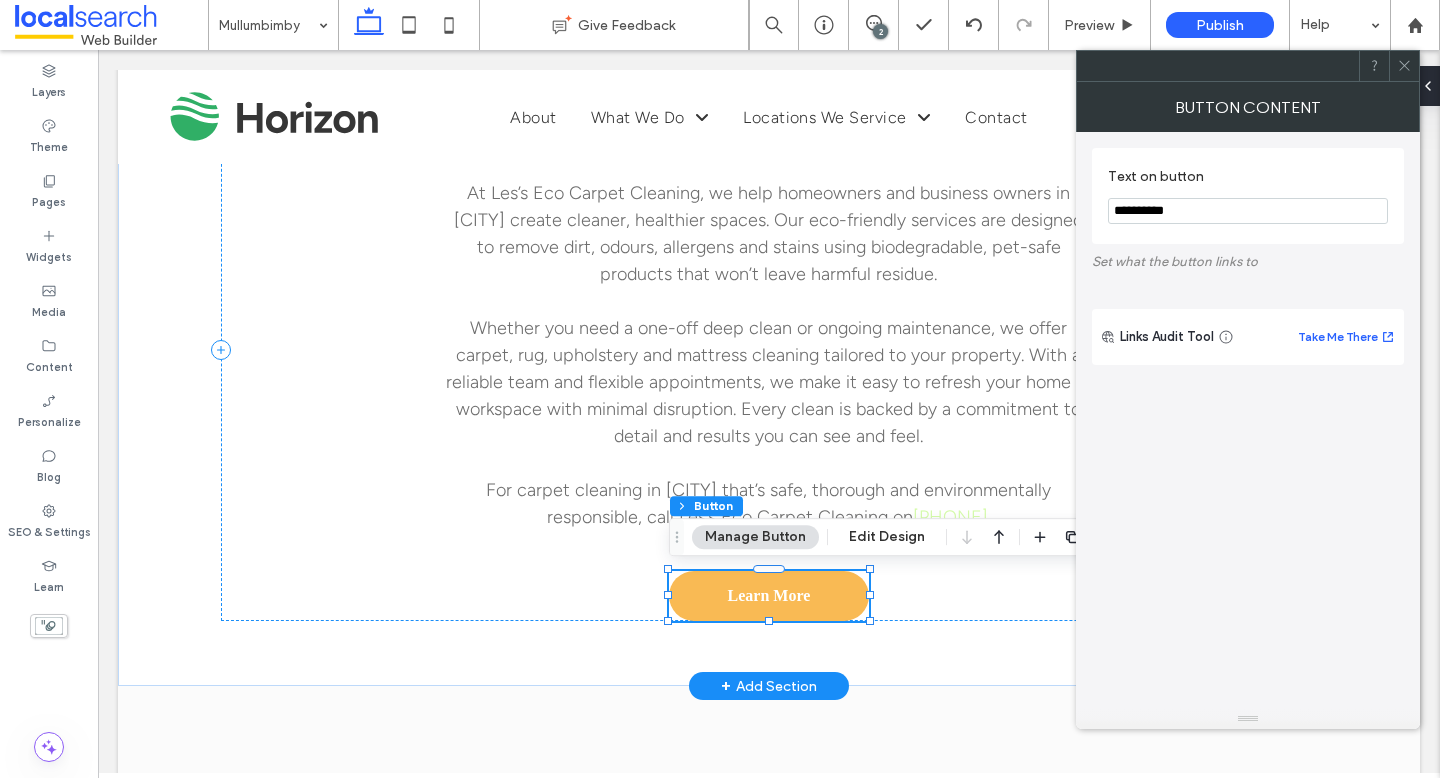 type on "**" 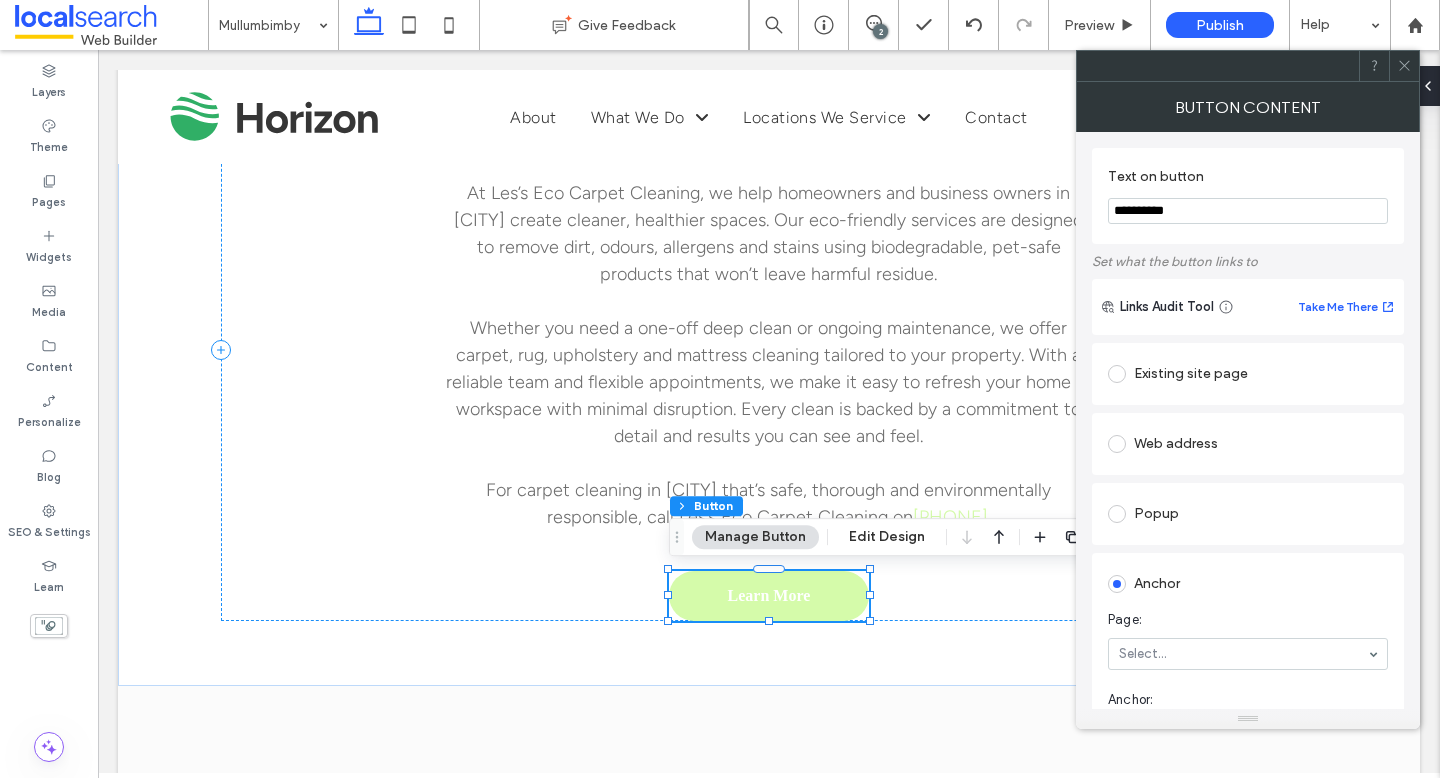 click on "**********" at bounding box center (1248, 211) 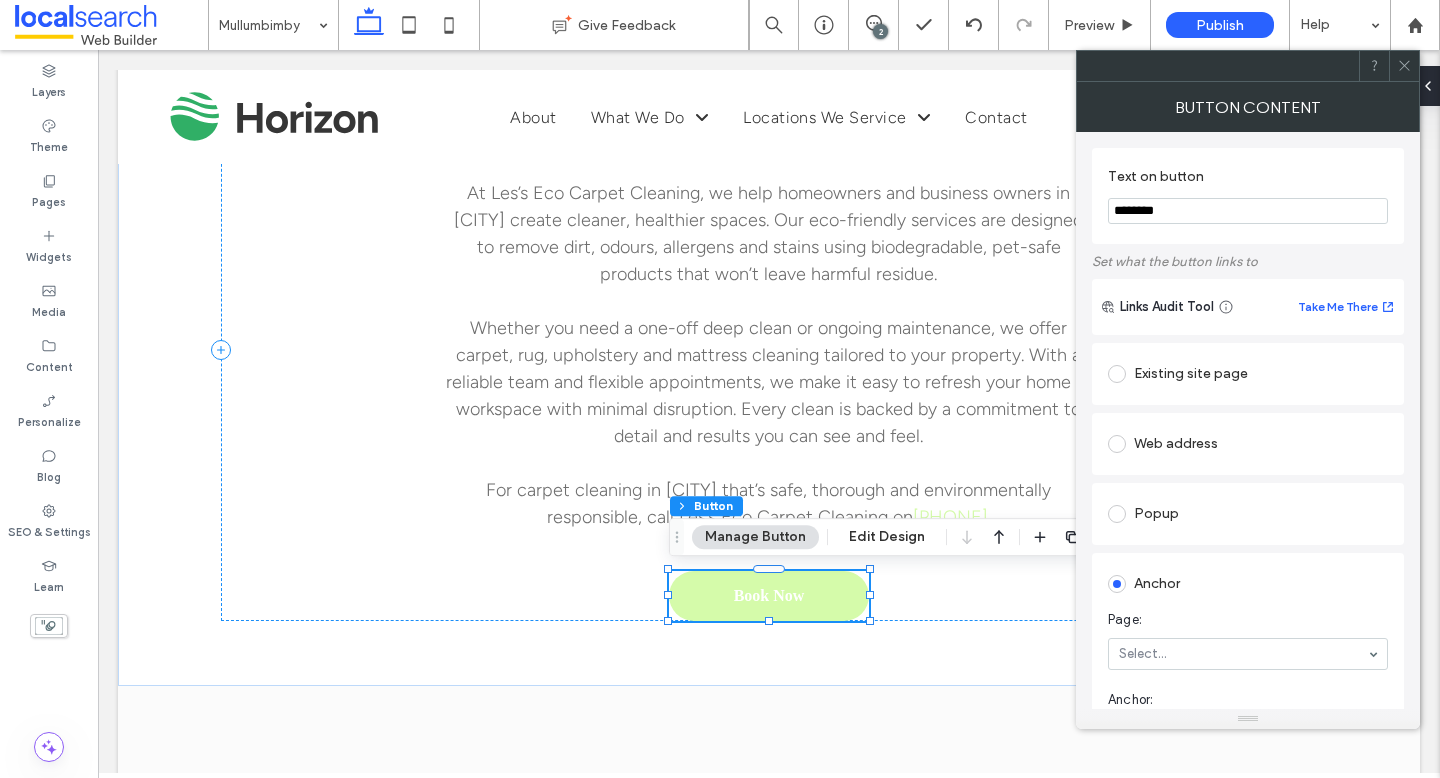 type on "********" 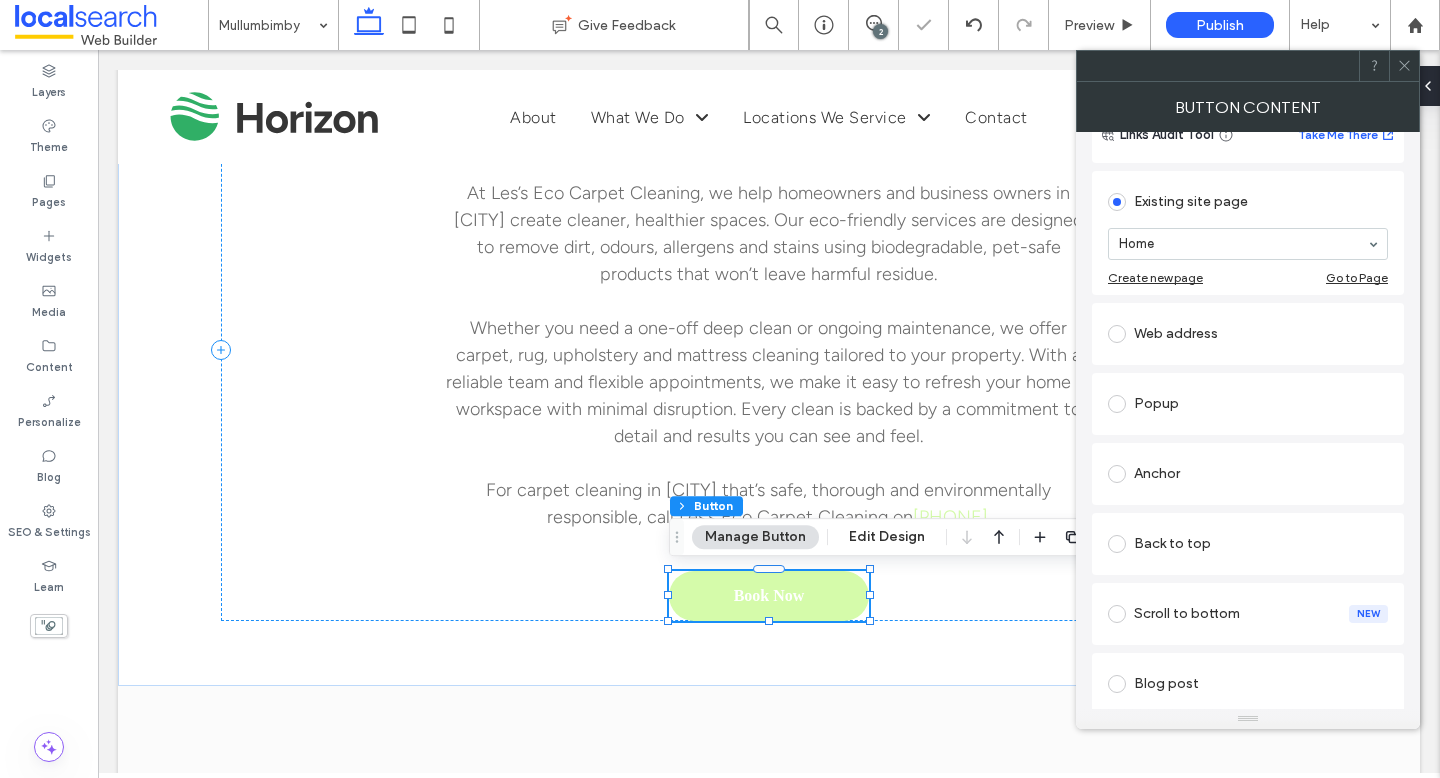 scroll, scrollTop: 215, scrollLeft: 0, axis: vertical 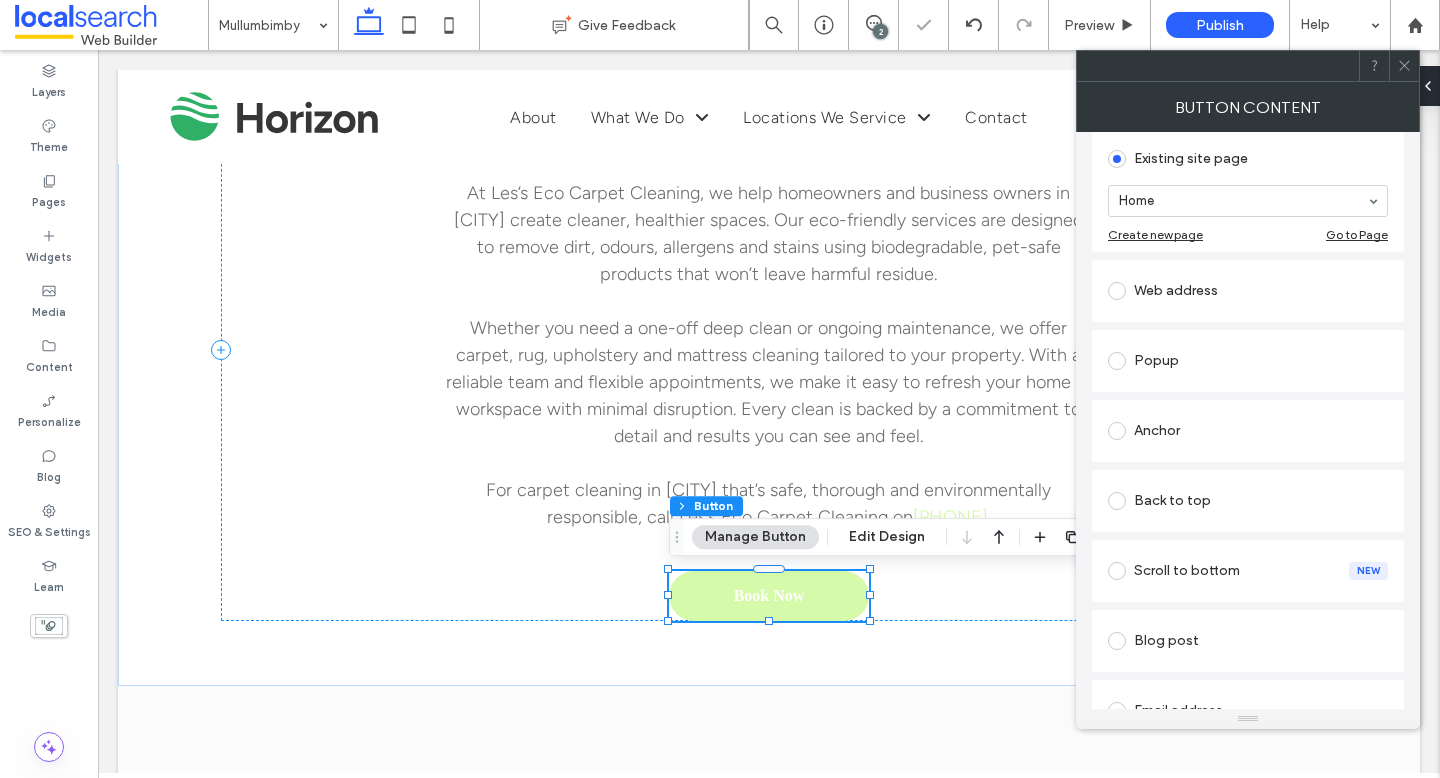 click on "Anchor" at bounding box center [1248, 431] 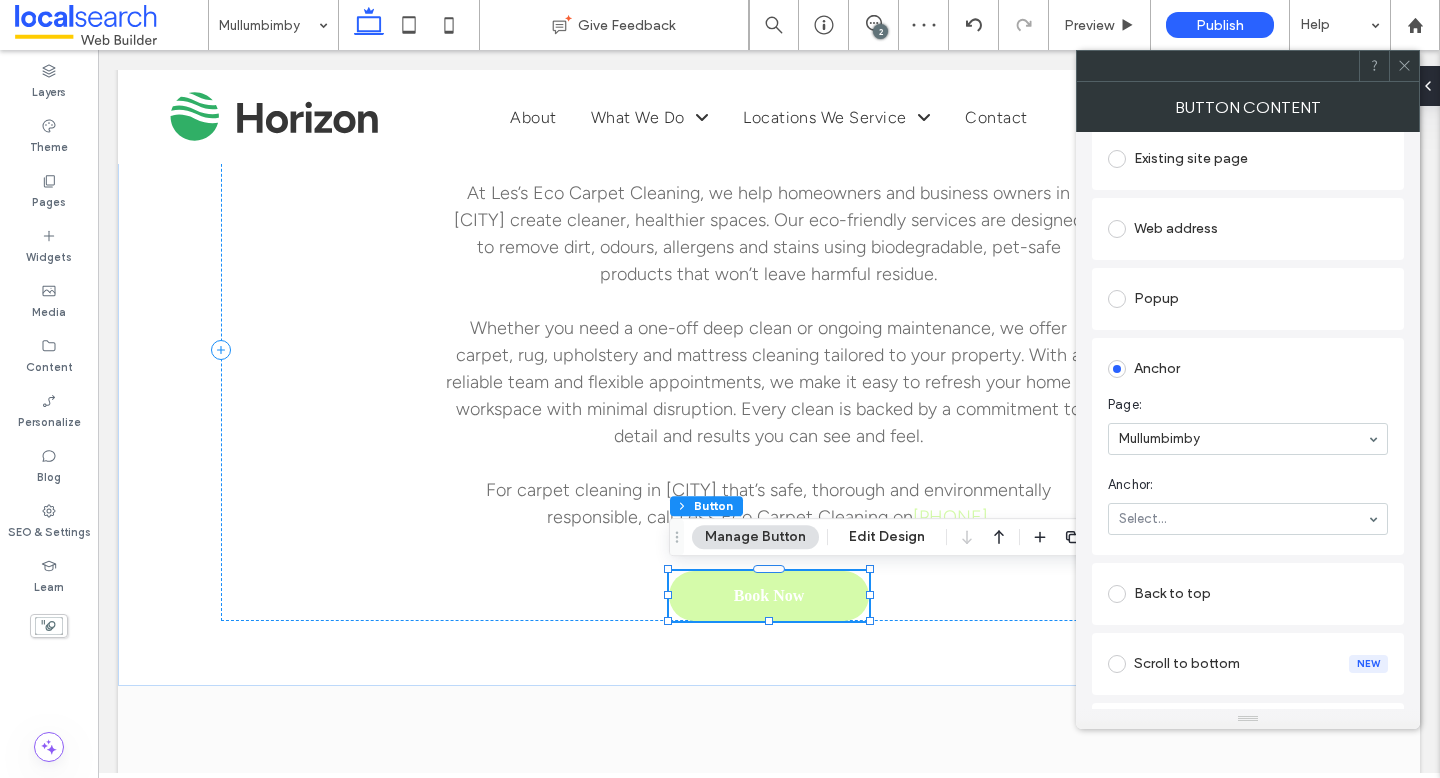 click on "Back to top" at bounding box center [1248, 594] 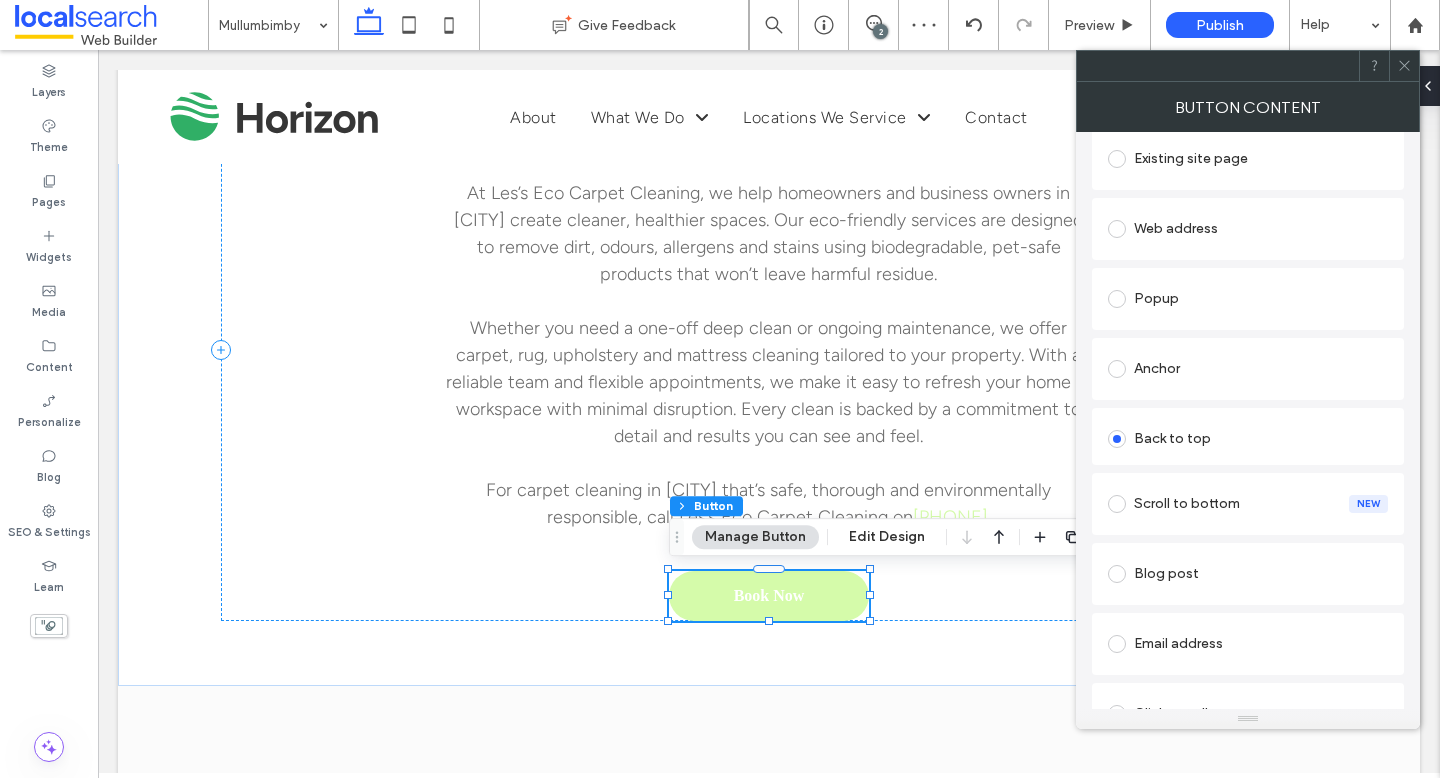 click 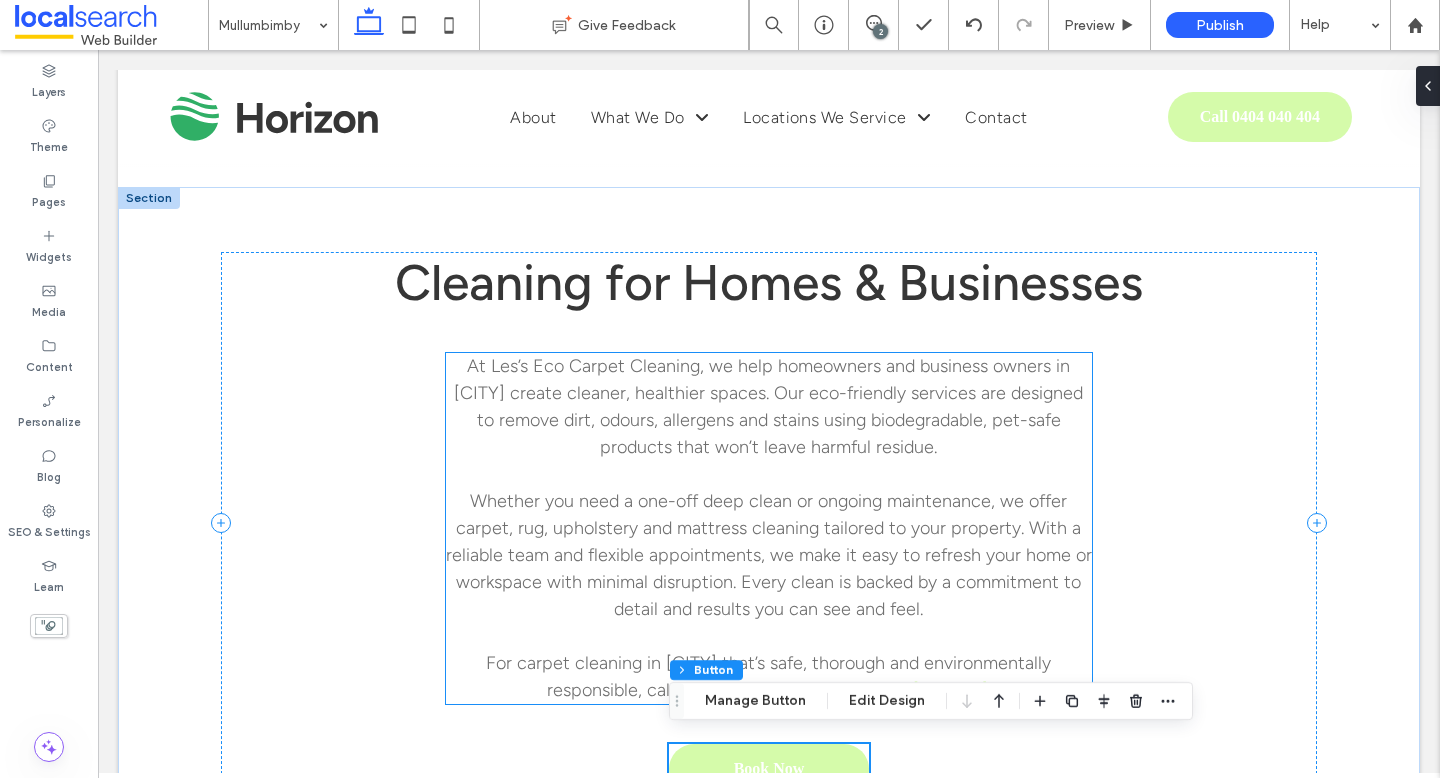 scroll, scrollTop: 1350, scrollLeft: 0, axis: vertical 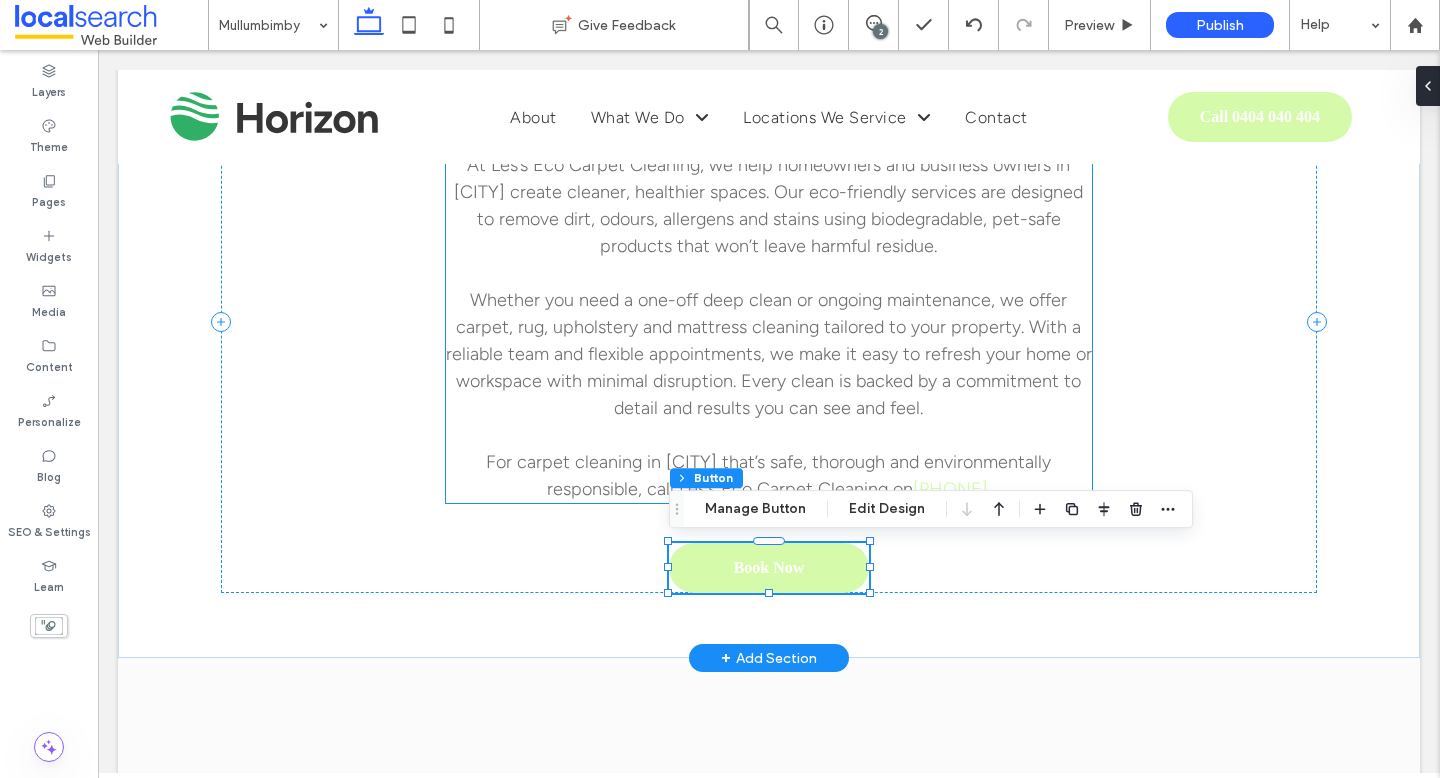click on "Whether you need a one-off deep clean or ongoing maintenance, we offer carpet, rug, upholstery and mattress cleaning tailored to your property. With a reliable team and flexible appointments, we make it easy to refresh your home or workspace with minimal disruption. Every clean is backed by a commitment to detail and results you can see and feel." at bounding box center [769, 354] 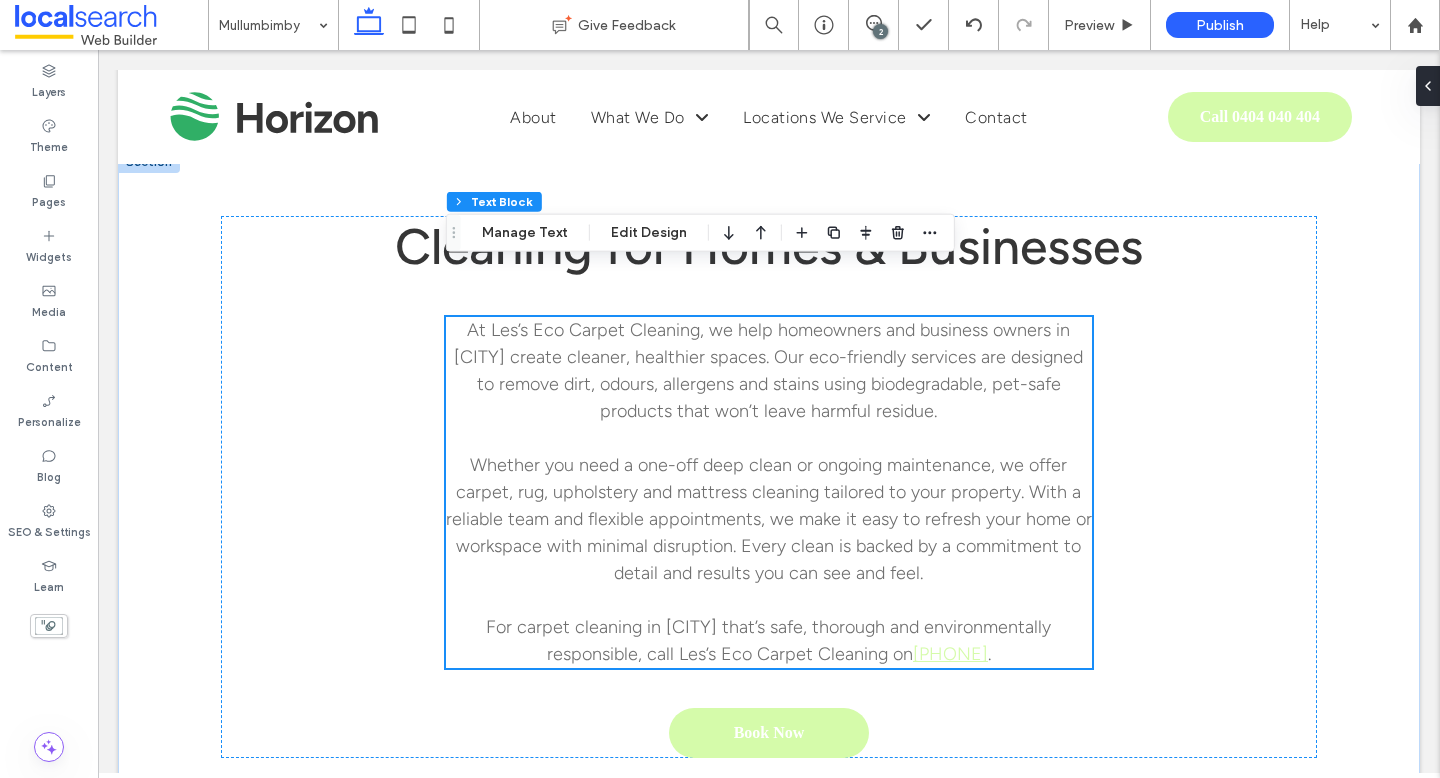 scroll, scrollTop: 1181, scrollLeft: 0, axis: vertical 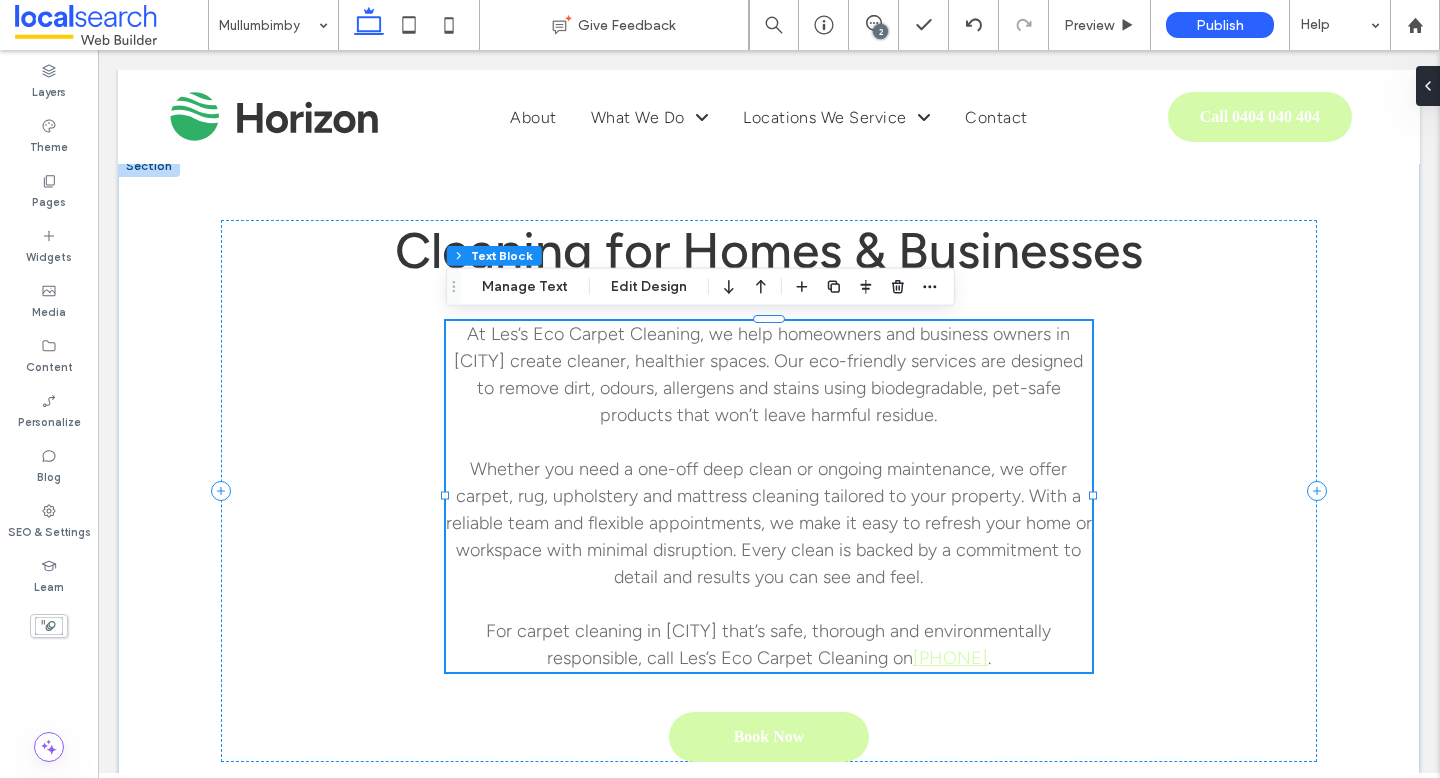 click on "Whether you need a one-off deep clean or ongoing maintenance, we offer carpet, rug, upholstery and mattress cleaning tailored to your property. With a reliable team and flexible appointments, we make it easy to refresh your home or workspace with minimal disruption. Every clean is backed by a commitment to detail and results you can see and feel." at bounding box center [769, 523] 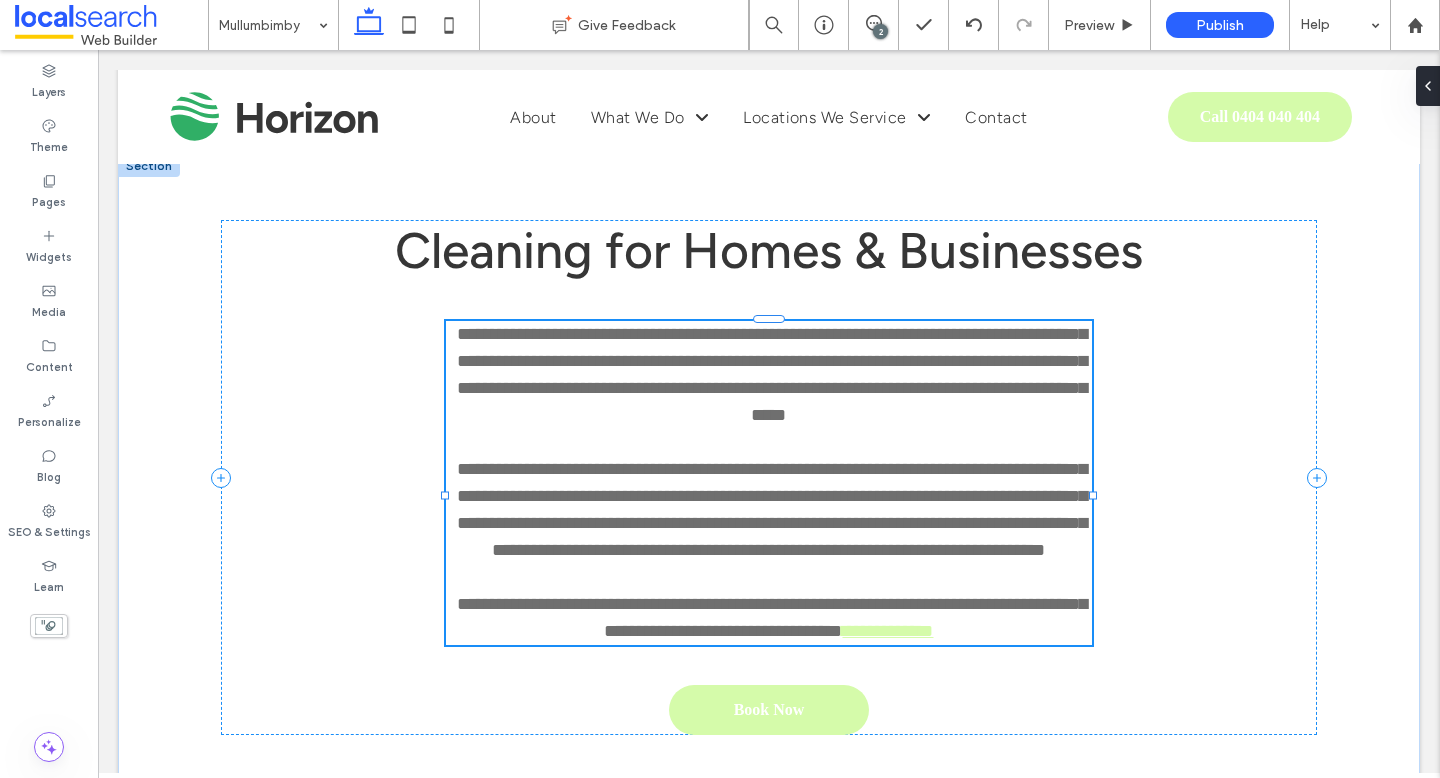 type on "**********" 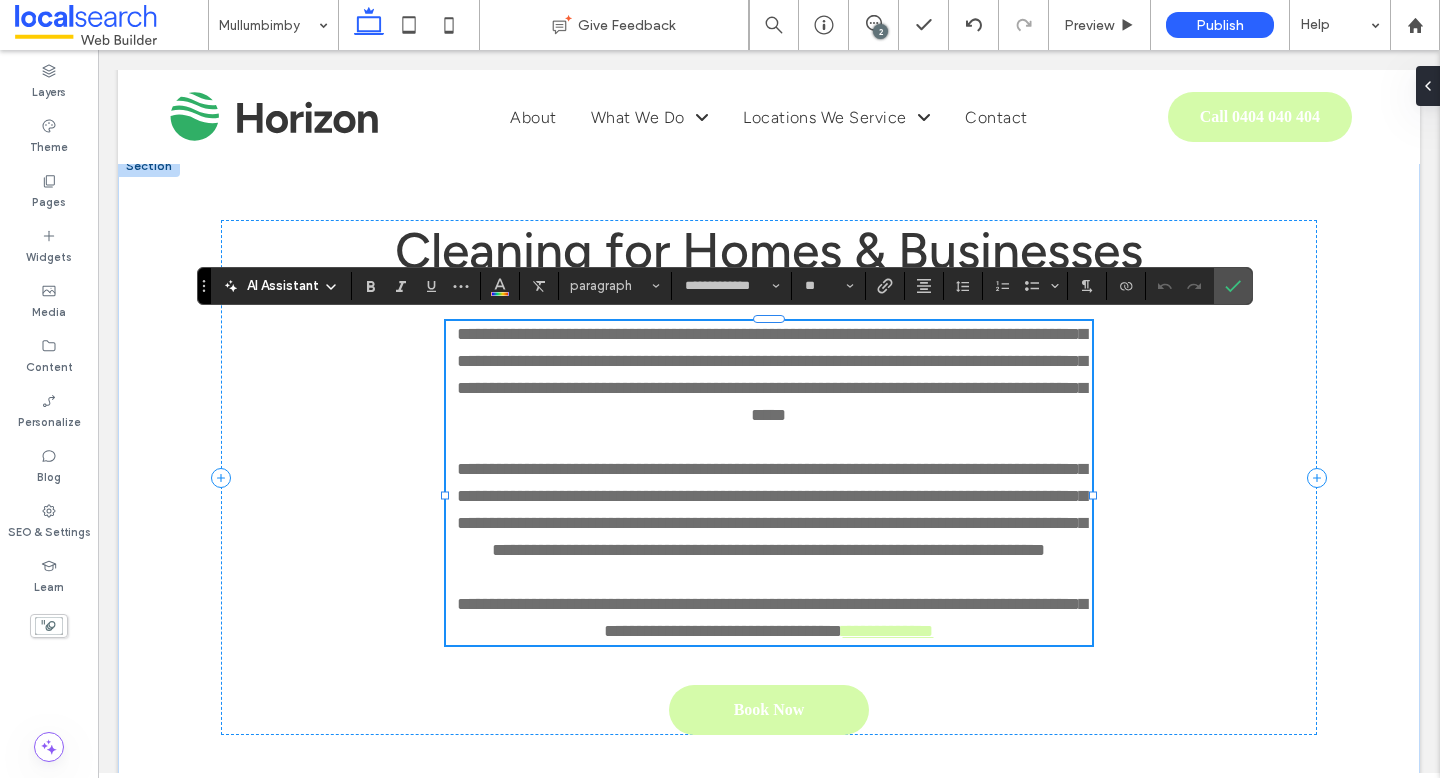 click on "**********" at bounding box center [772, 509] 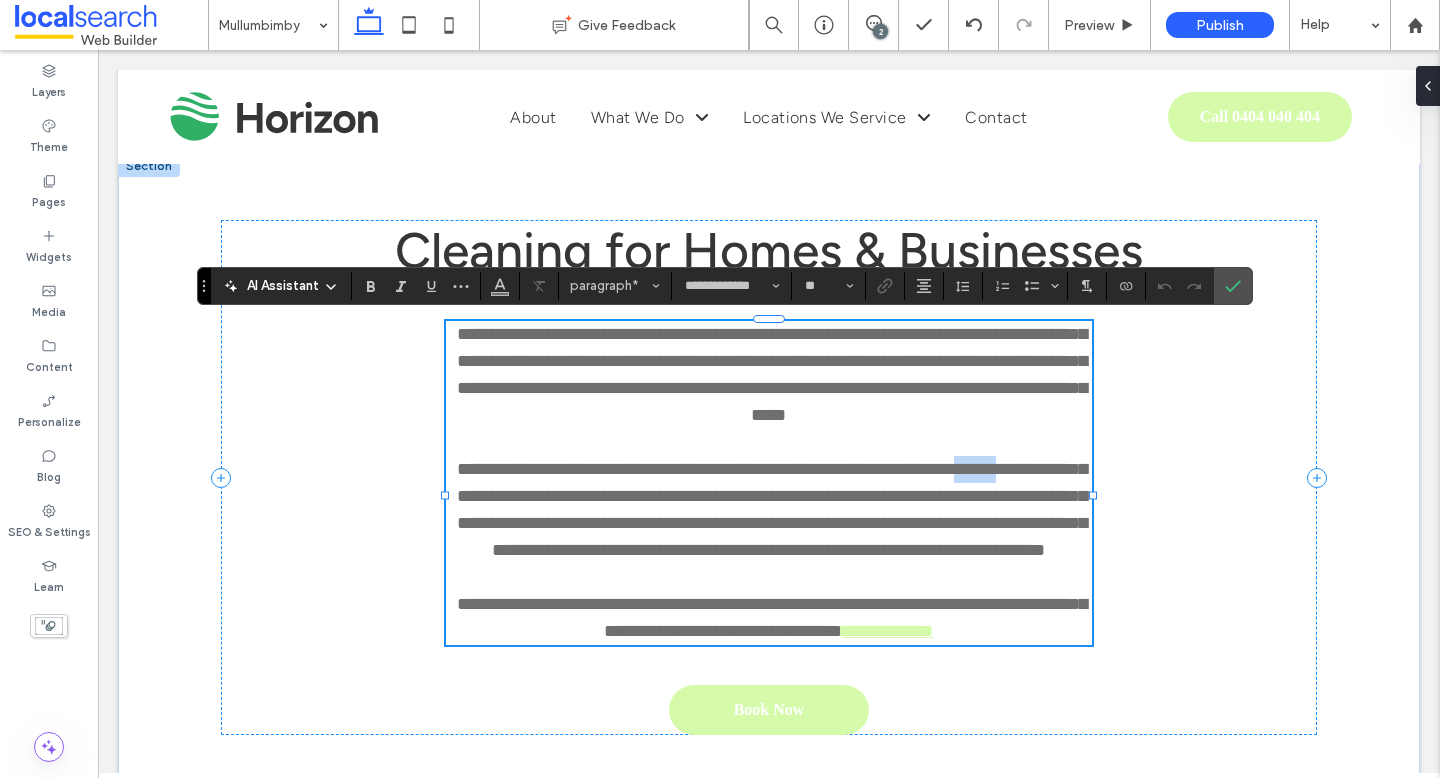 click on "**********" at bounding box center [772, 509] 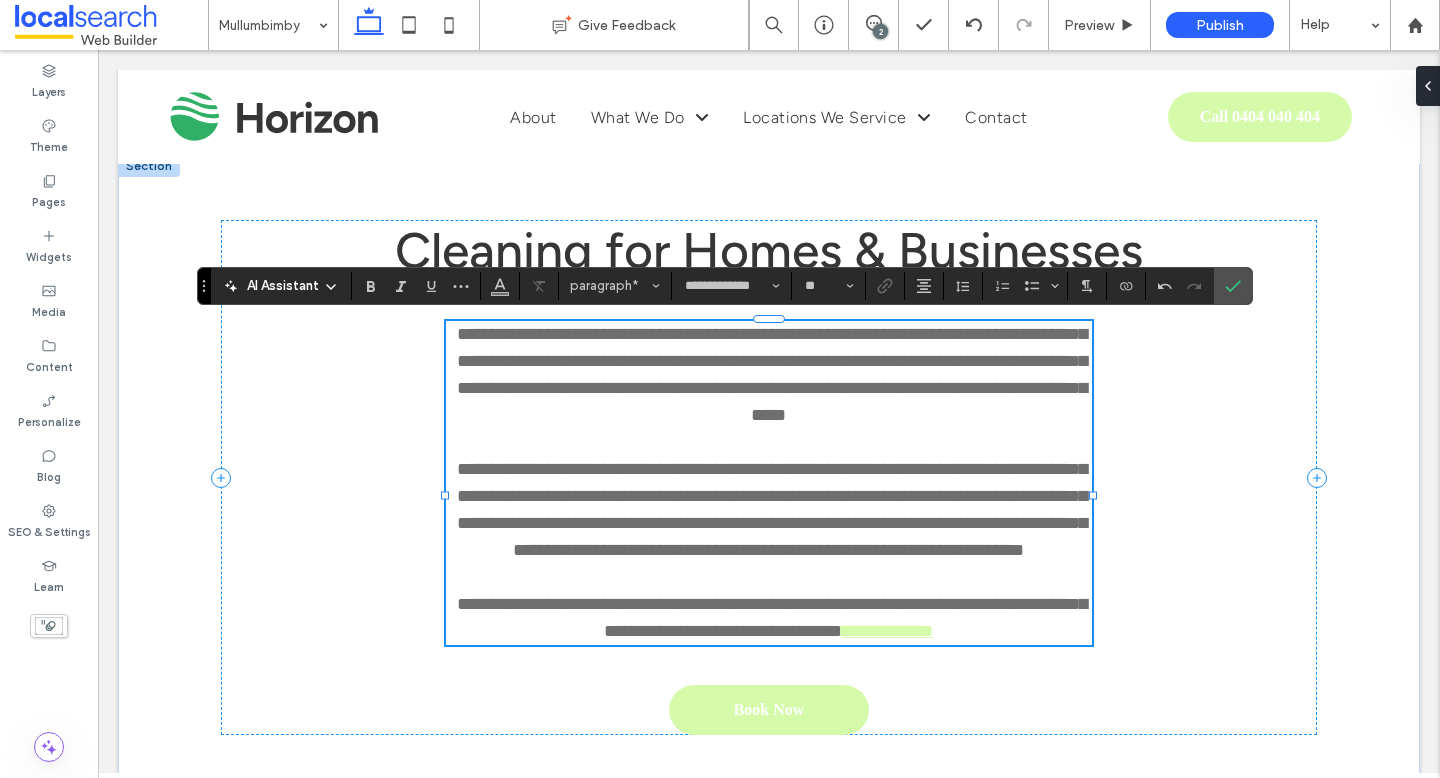 type 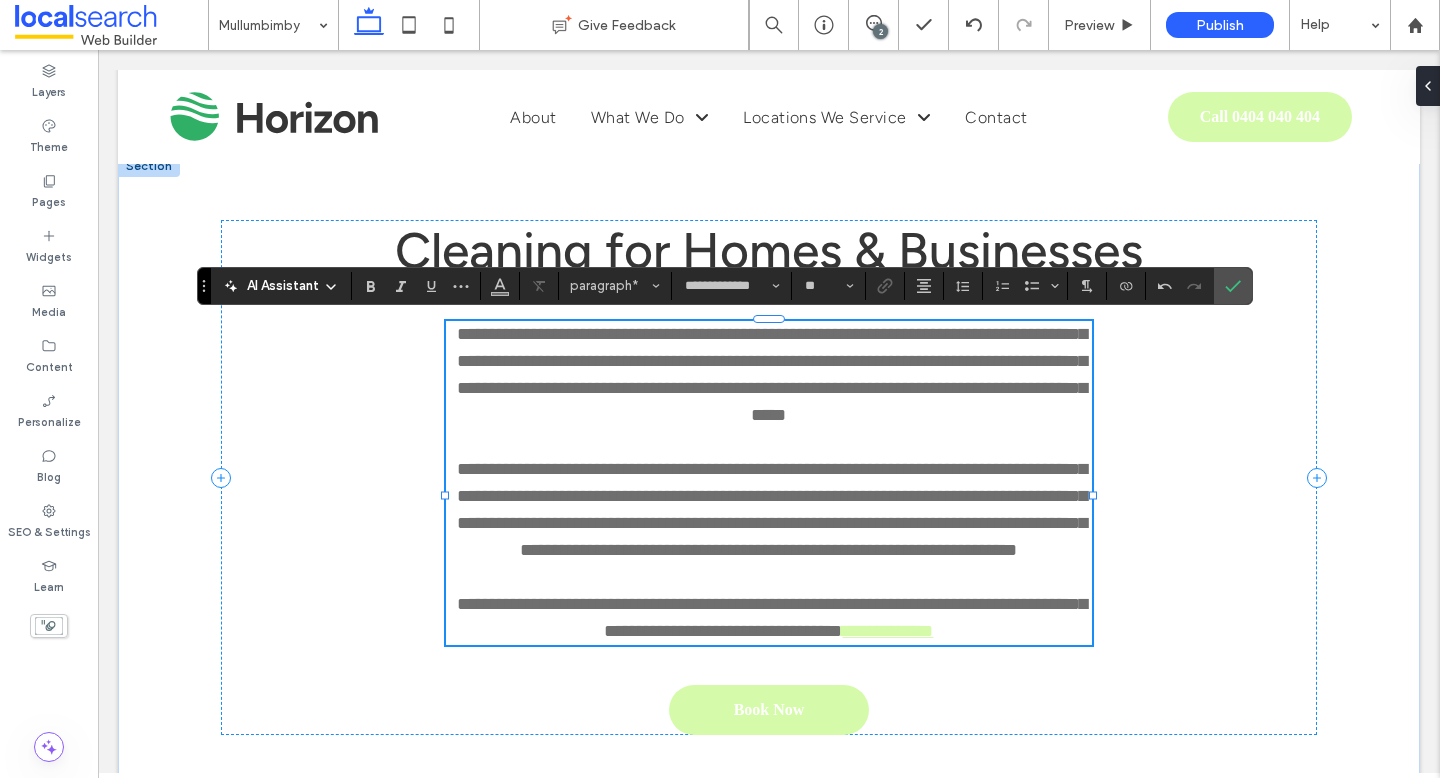 click on "**********" at bounding box center [772, 509] 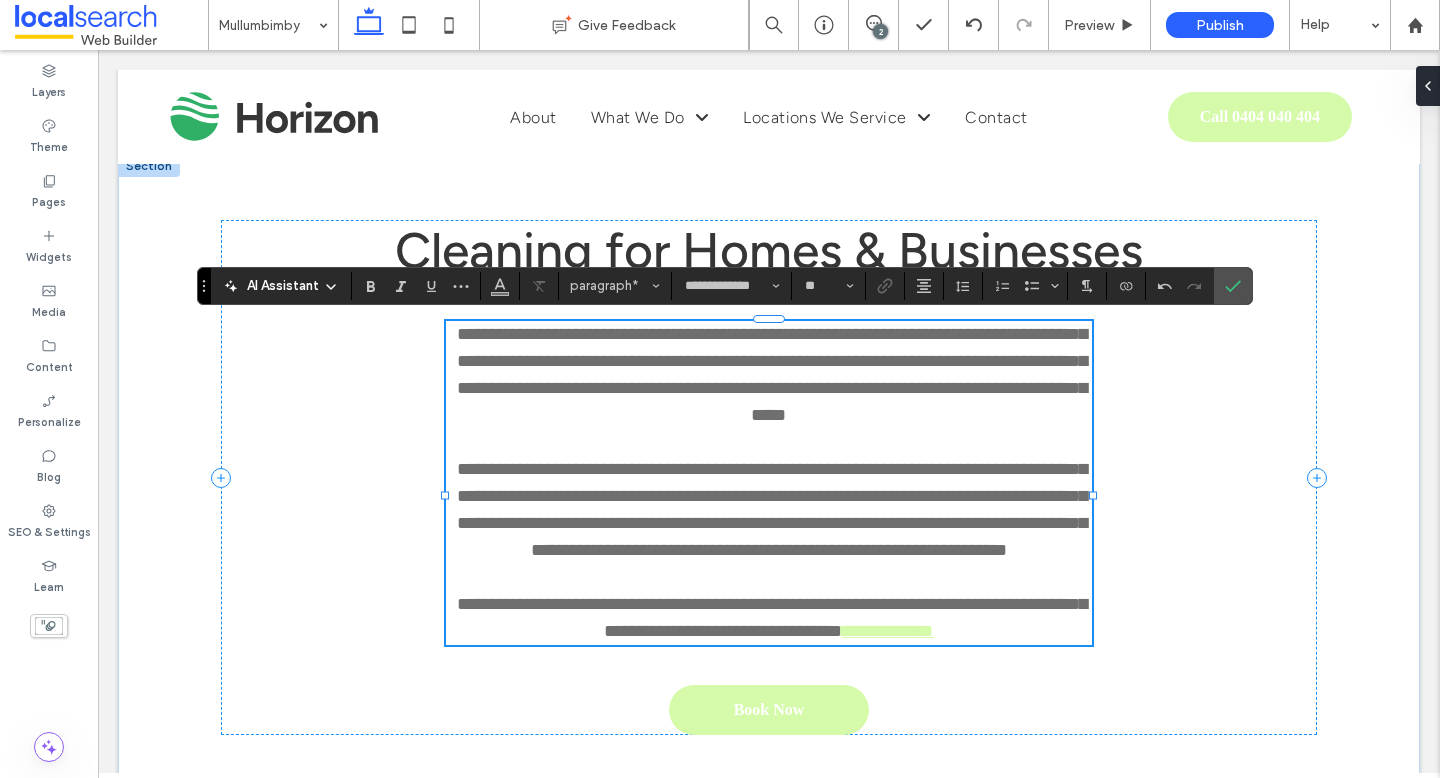 click on "**********" at bounding box center (772, 509) 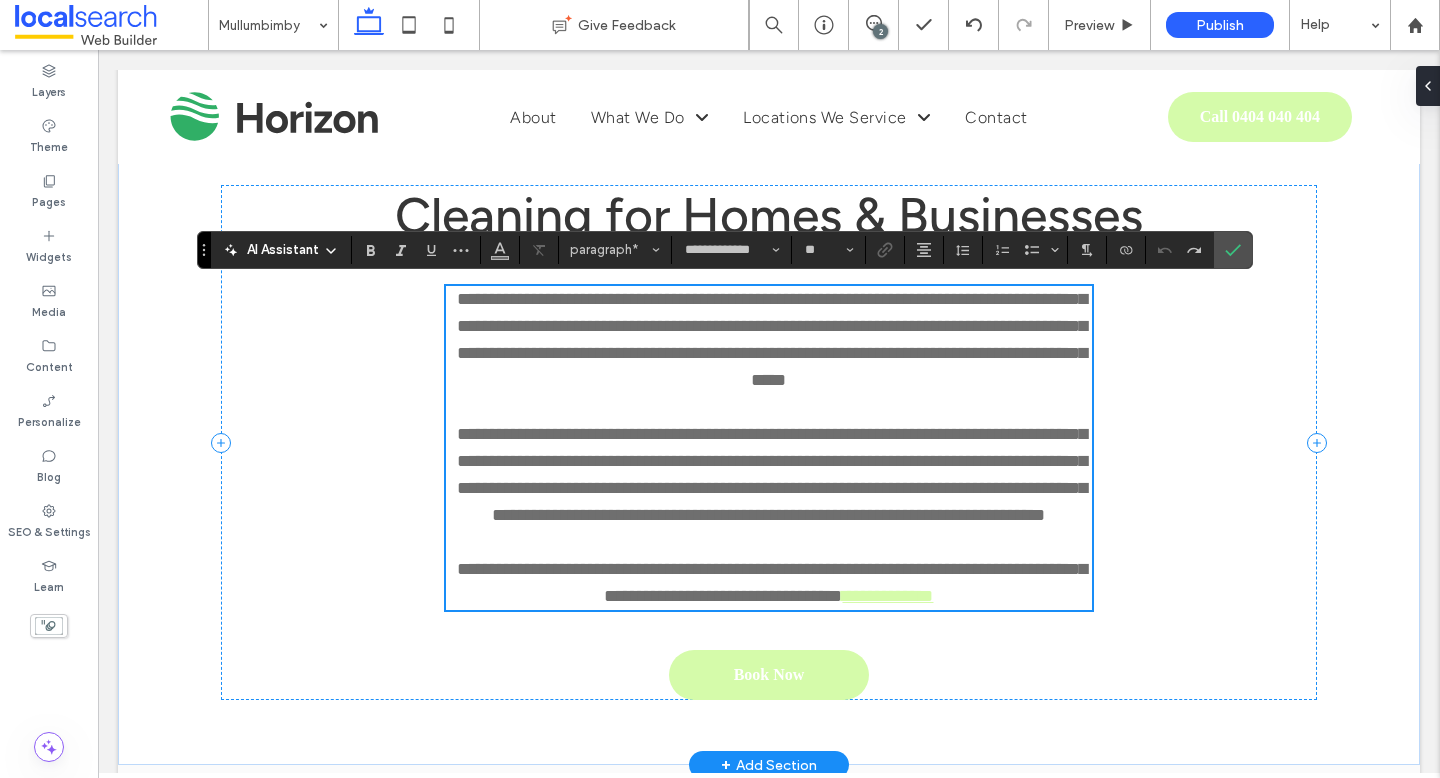 scroll, scrollTop: 1218, scrollLeft: 0, axis: vertical 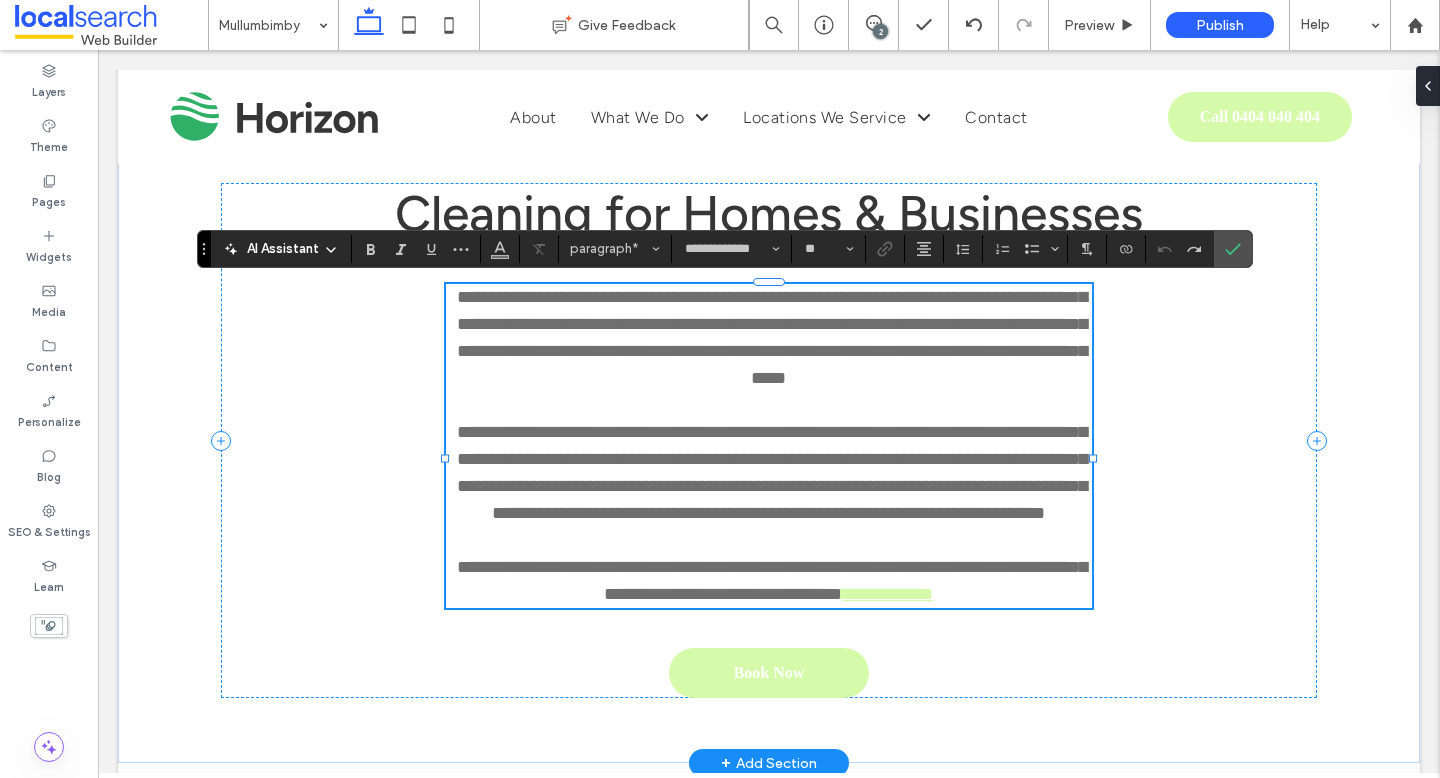 click on "**********" at bounding box center (772, 580) 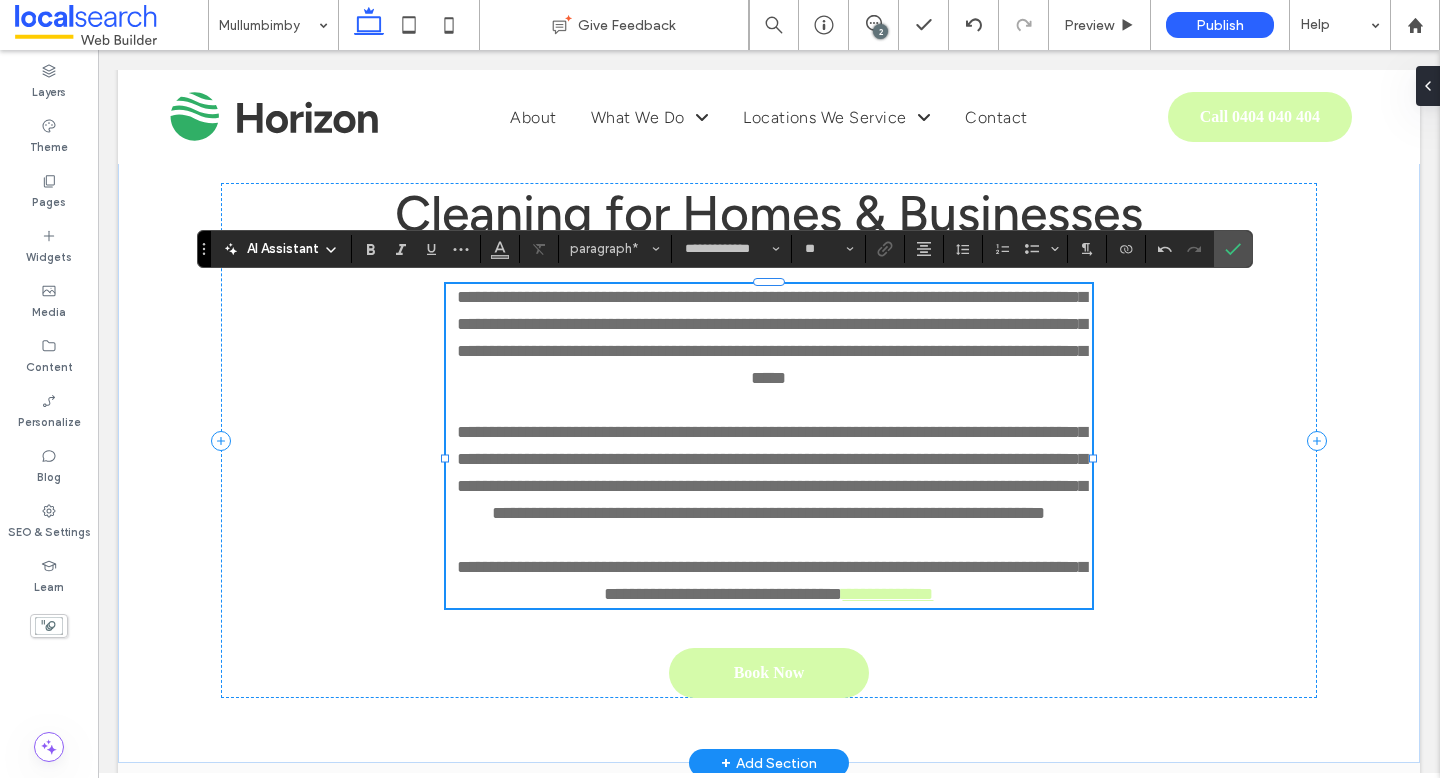 click on "**********" at bounding box center [772, 580] 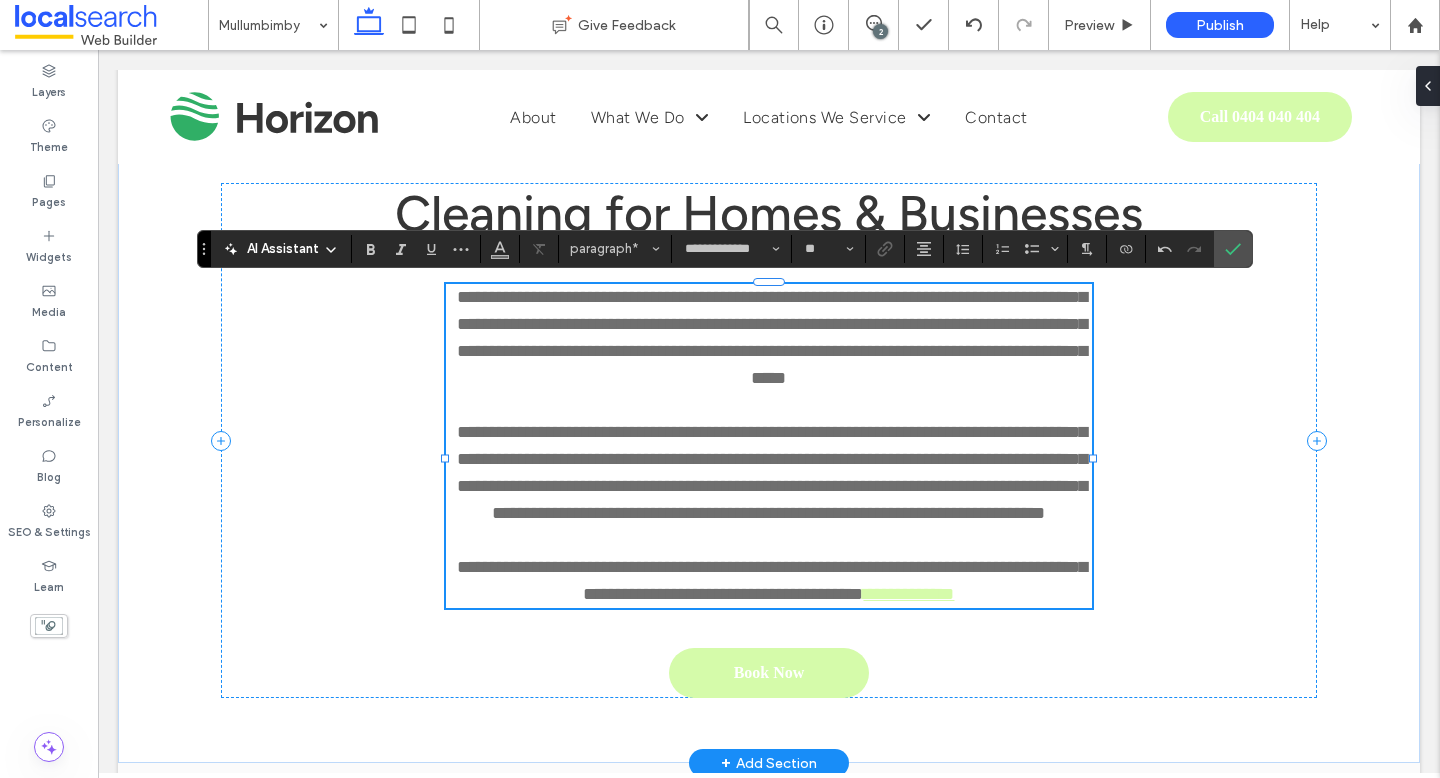 click on "**********" at bounding box center (772, 580) 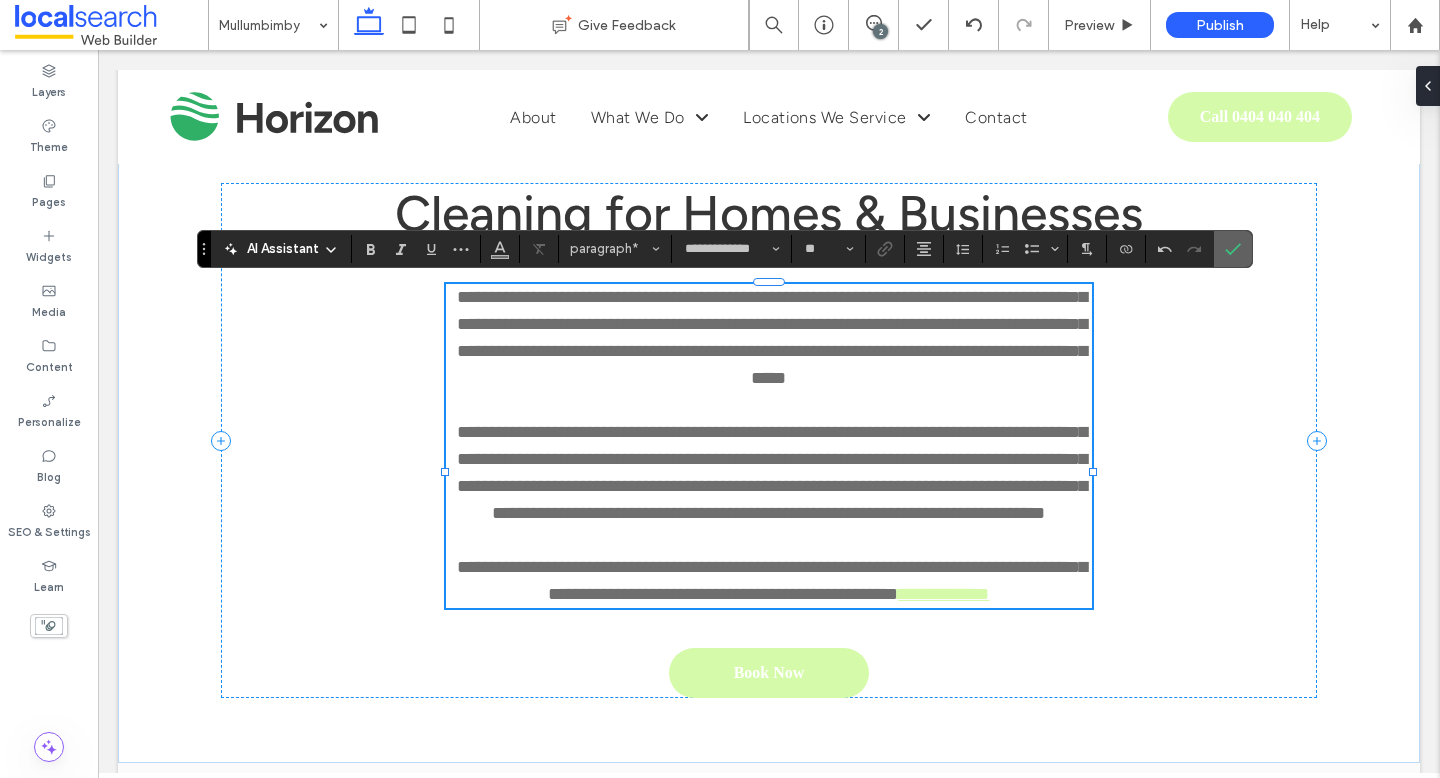 click at bounding box center (1233, 249) 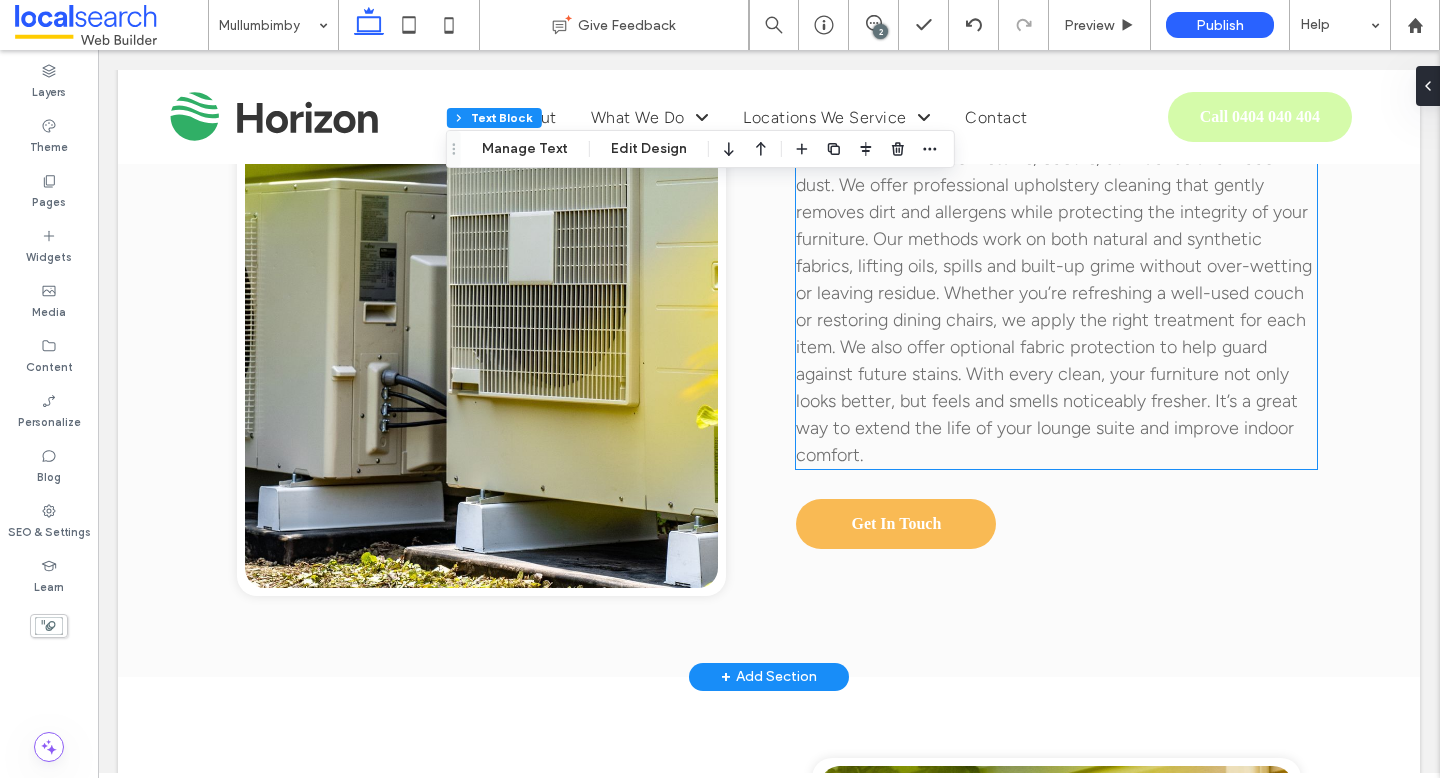 scroll, scrollTop: 3934, scrollLeft: 0, axis: vertical 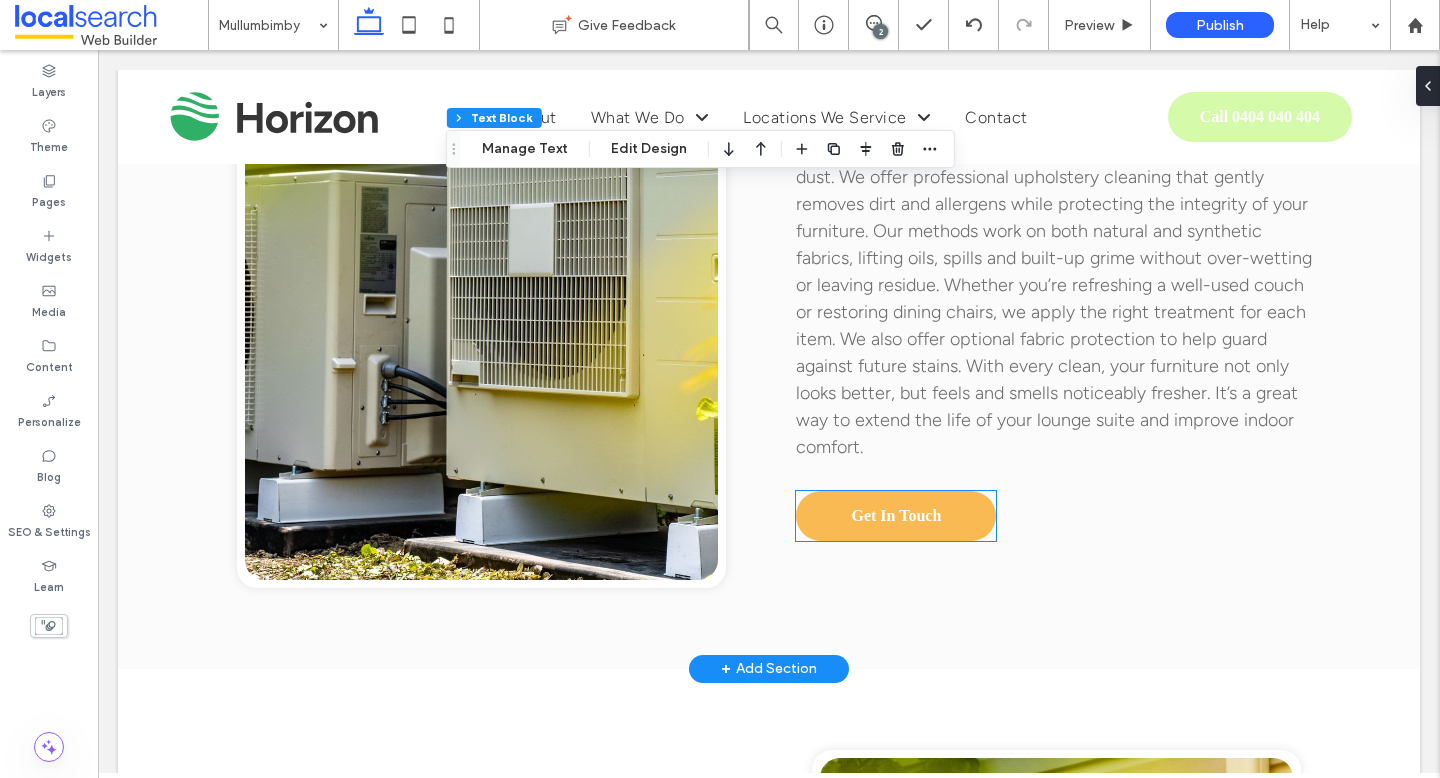 click on "Get In Touch" at bounding box center [896, 516] 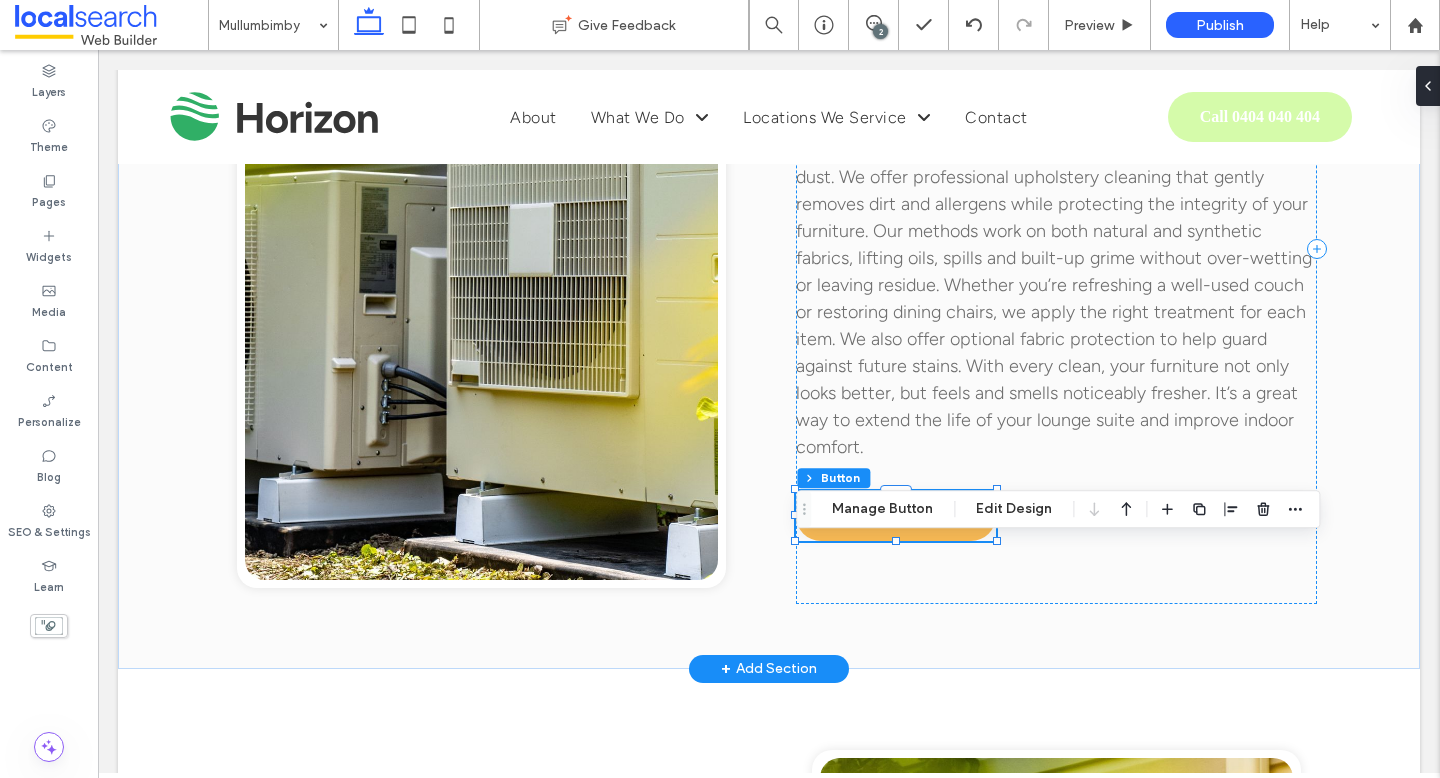 click on "Get In Touch" at bounding box center [896, 516] 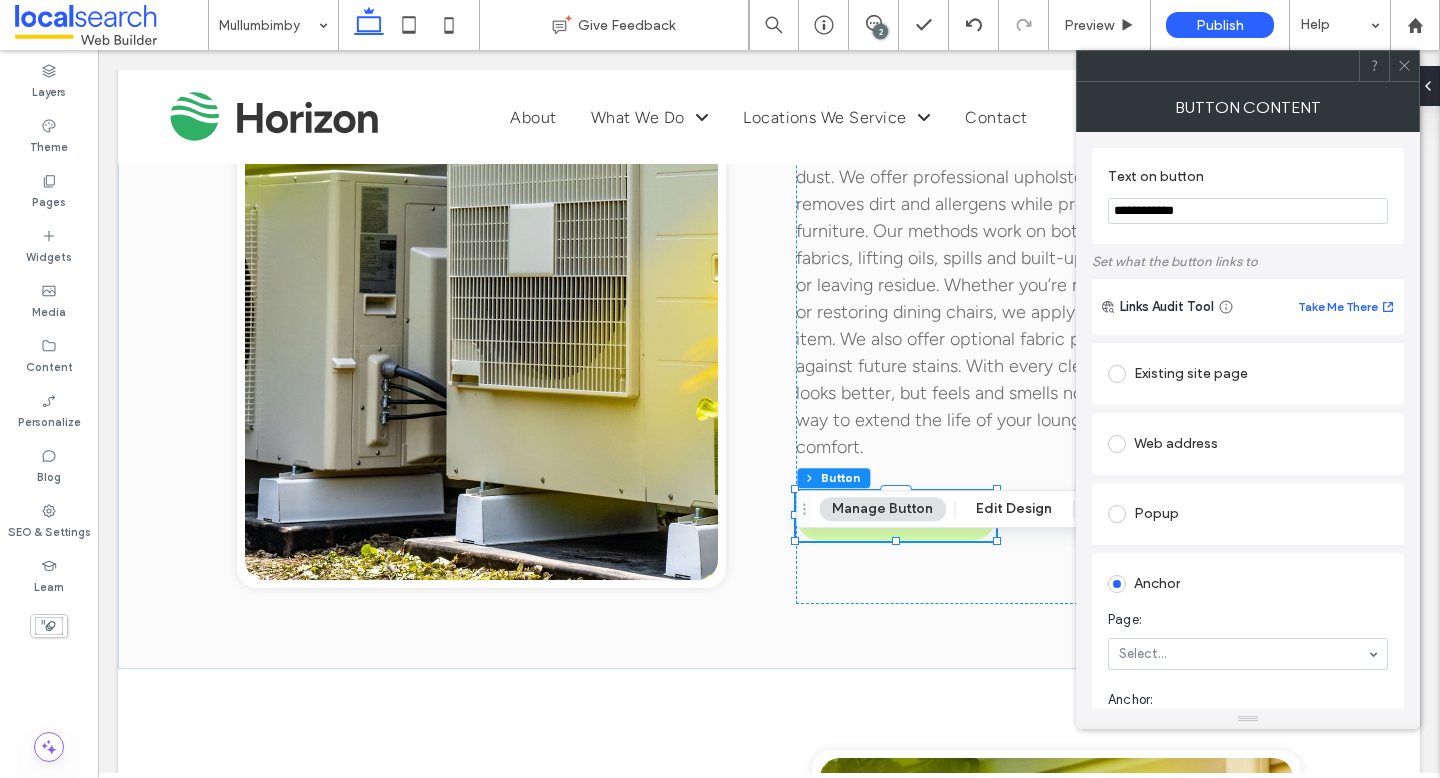 click on "**********" at bounding box center [1248, 211] 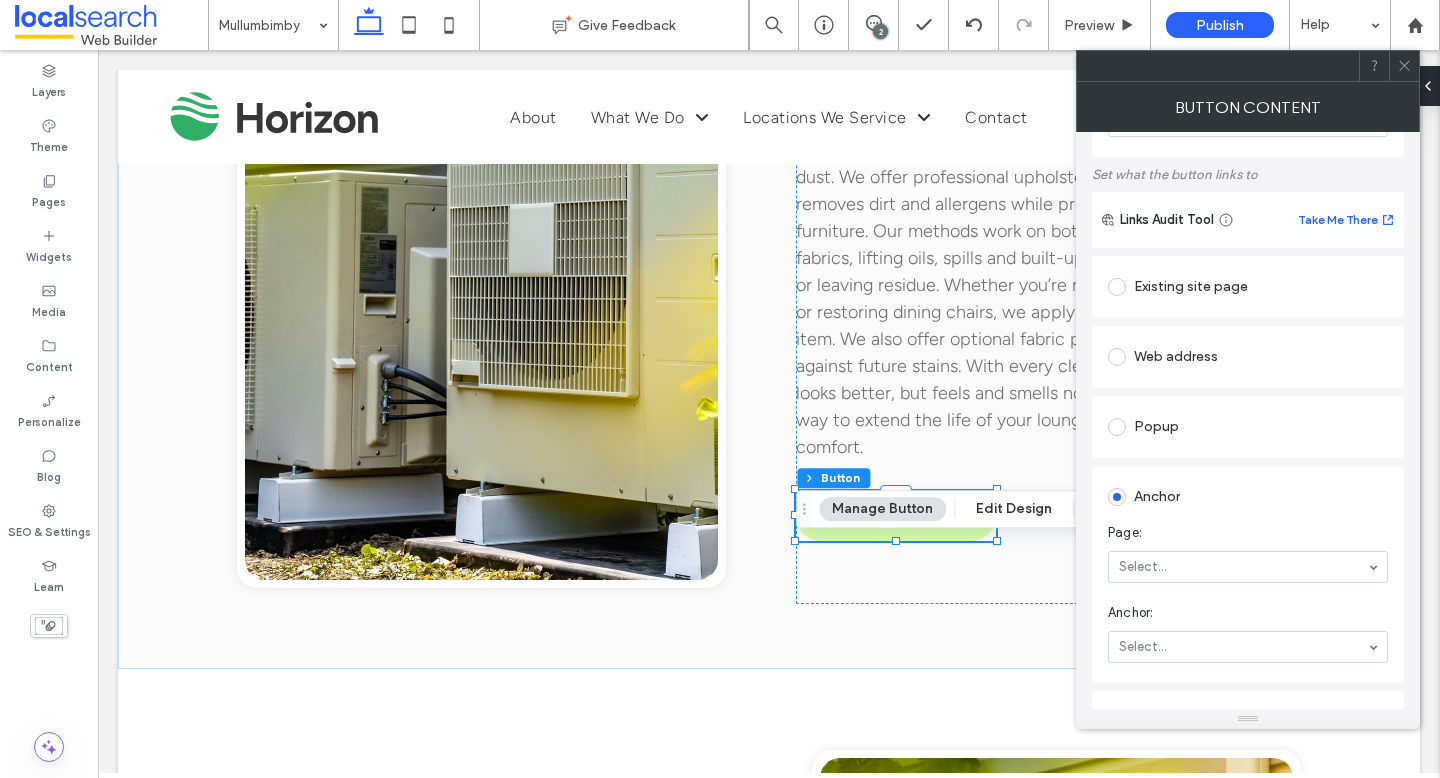 scroll, scrollTop: 198, scrollLeft: 0, axis: vertical 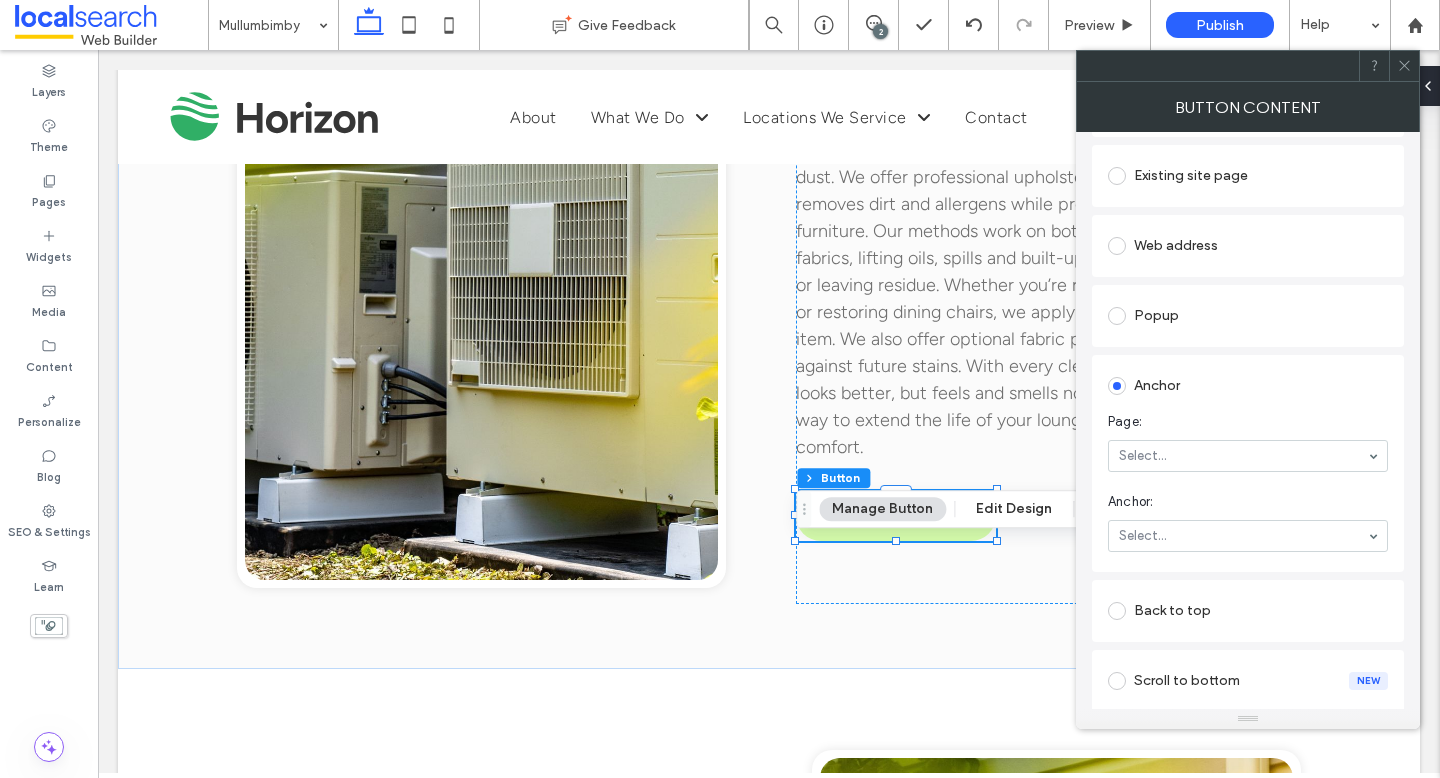 type on "********" 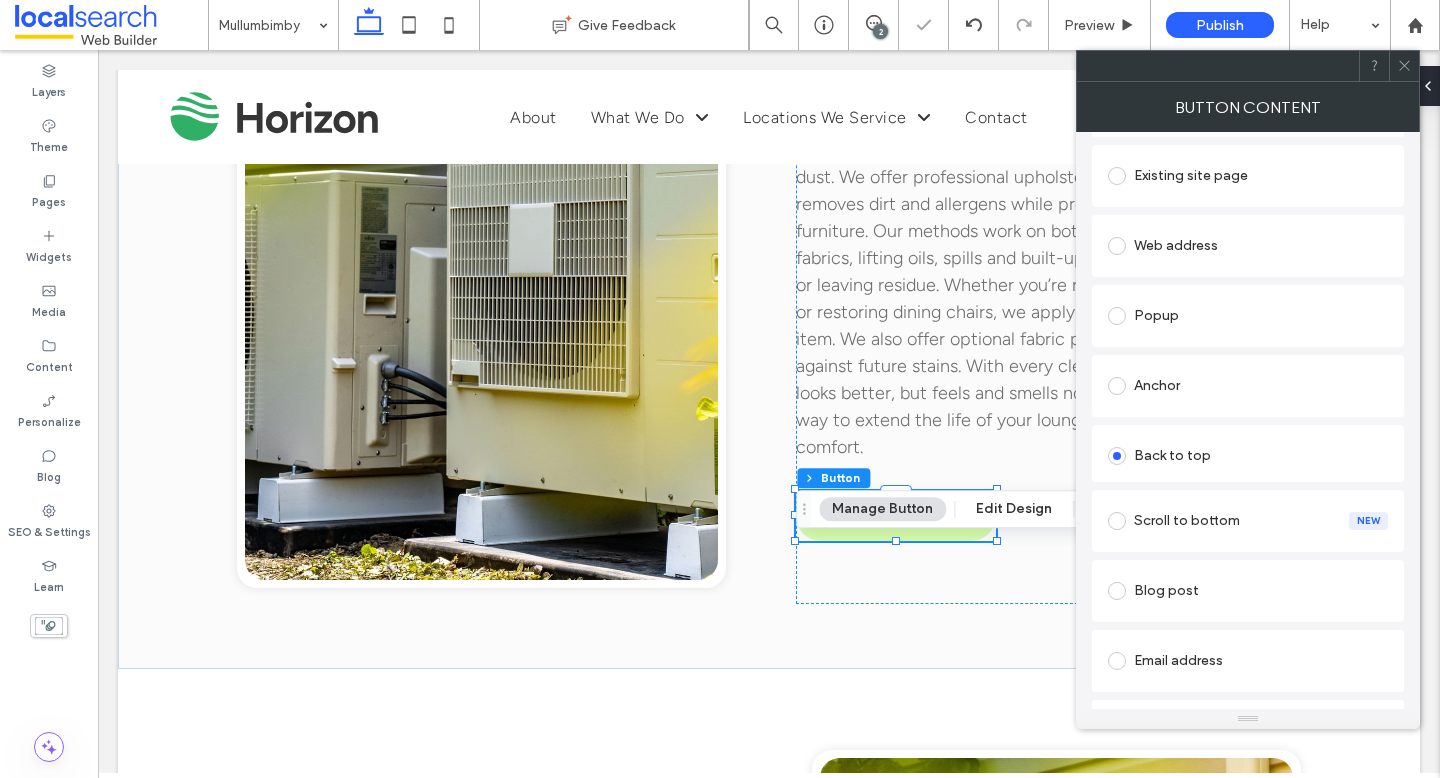 click at bounding box center (1404, 66) 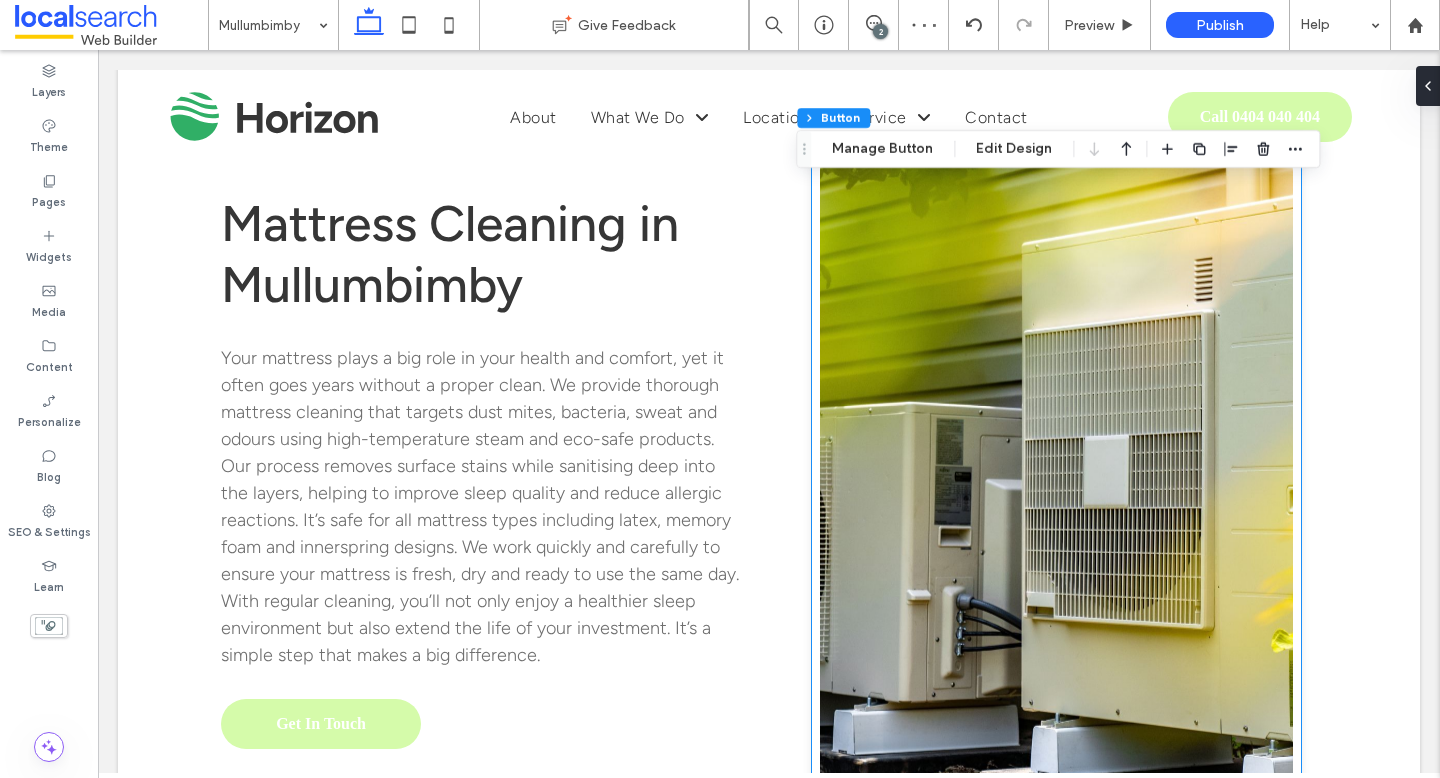 scroll, scrollTop: 4769, scrollLeft: 0, axis: vertical 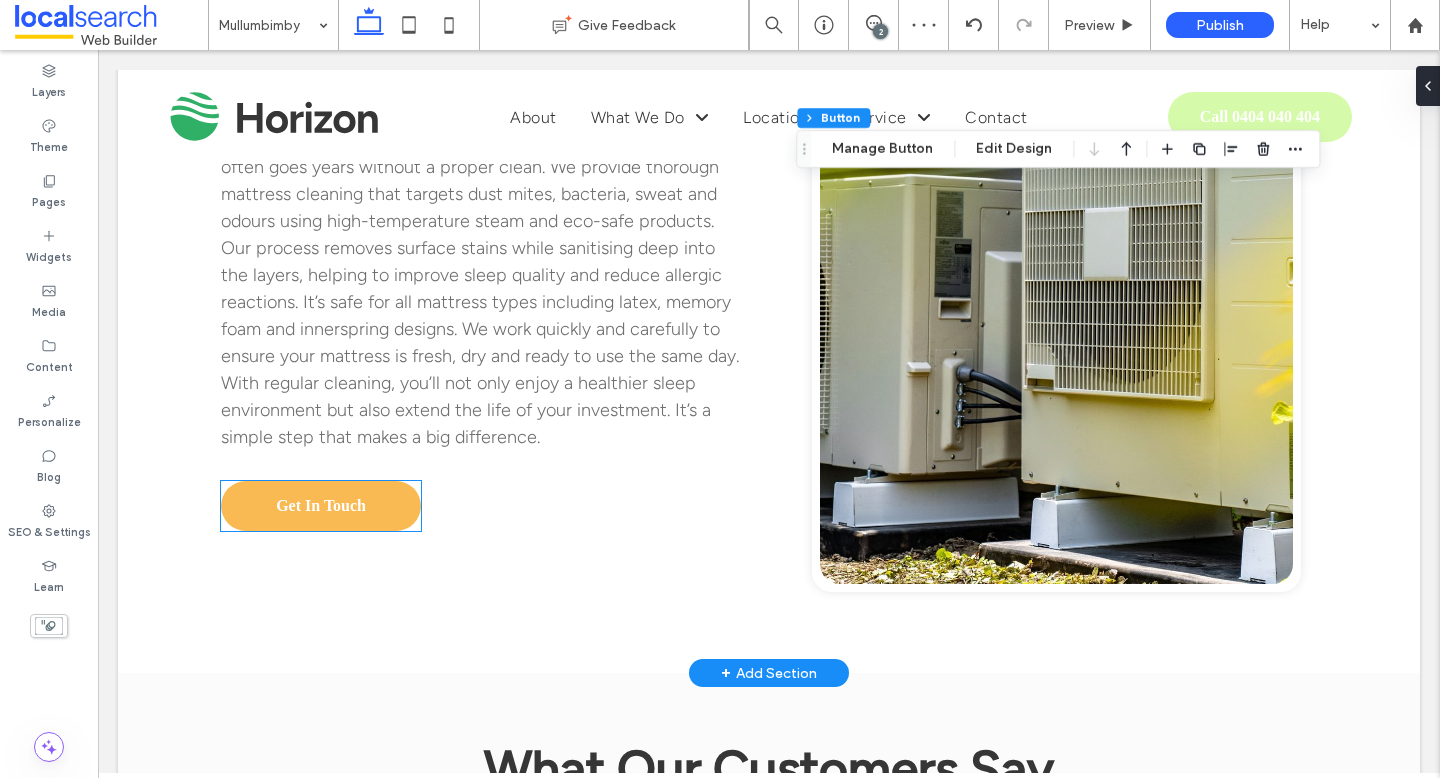 click on "Get In Touch" at bounding box center [321, 506] 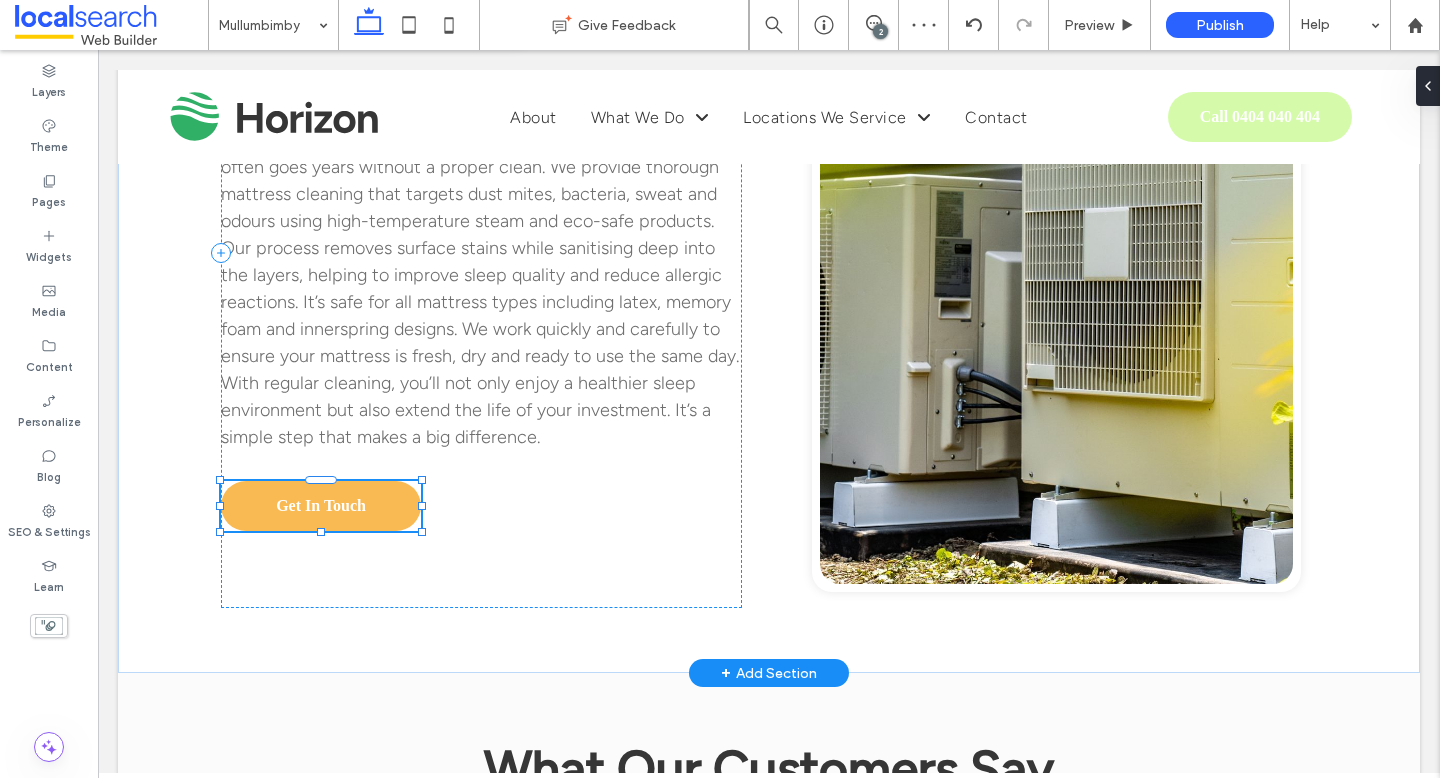 click on "Get In Touch" at bounding box center [321, 506] 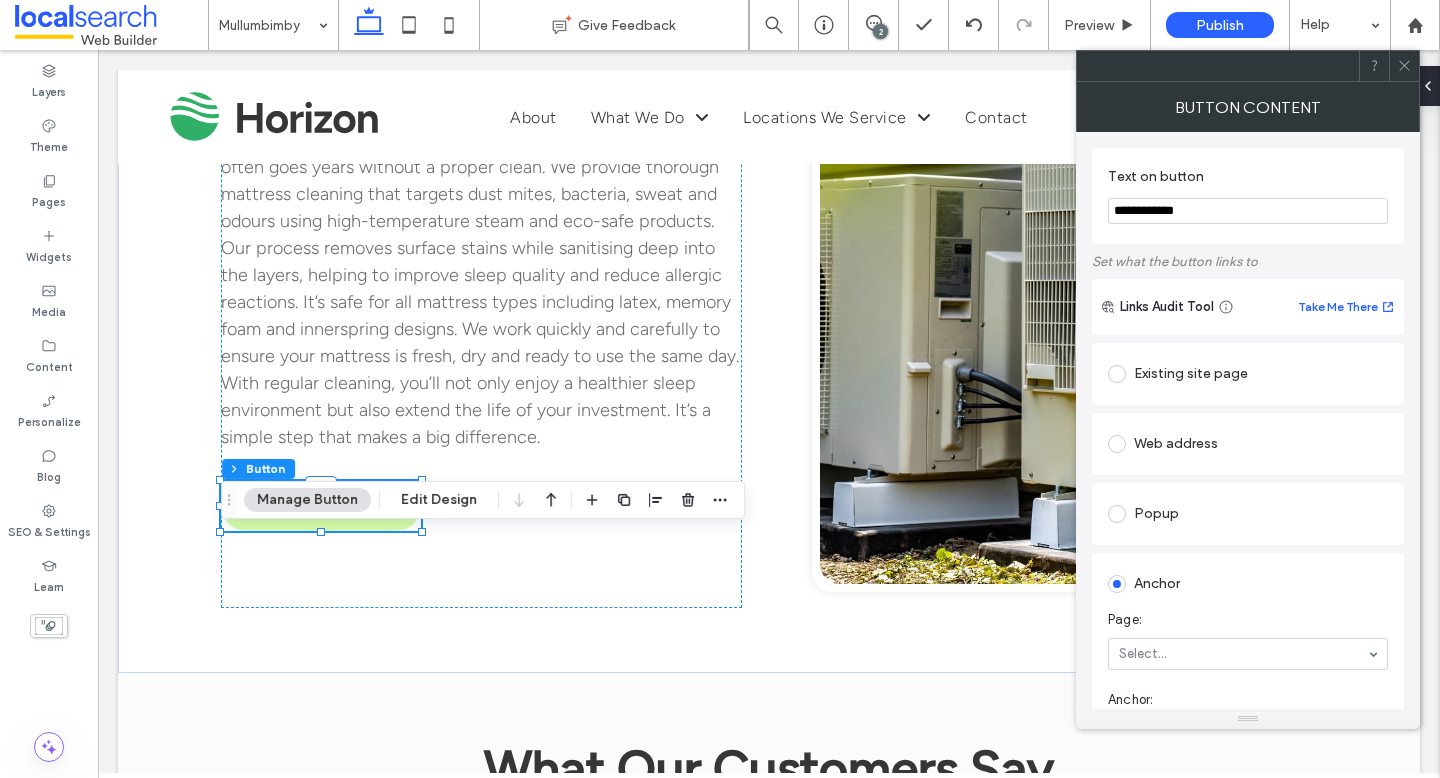 click on "**********" at bounding box center (1248, 211) 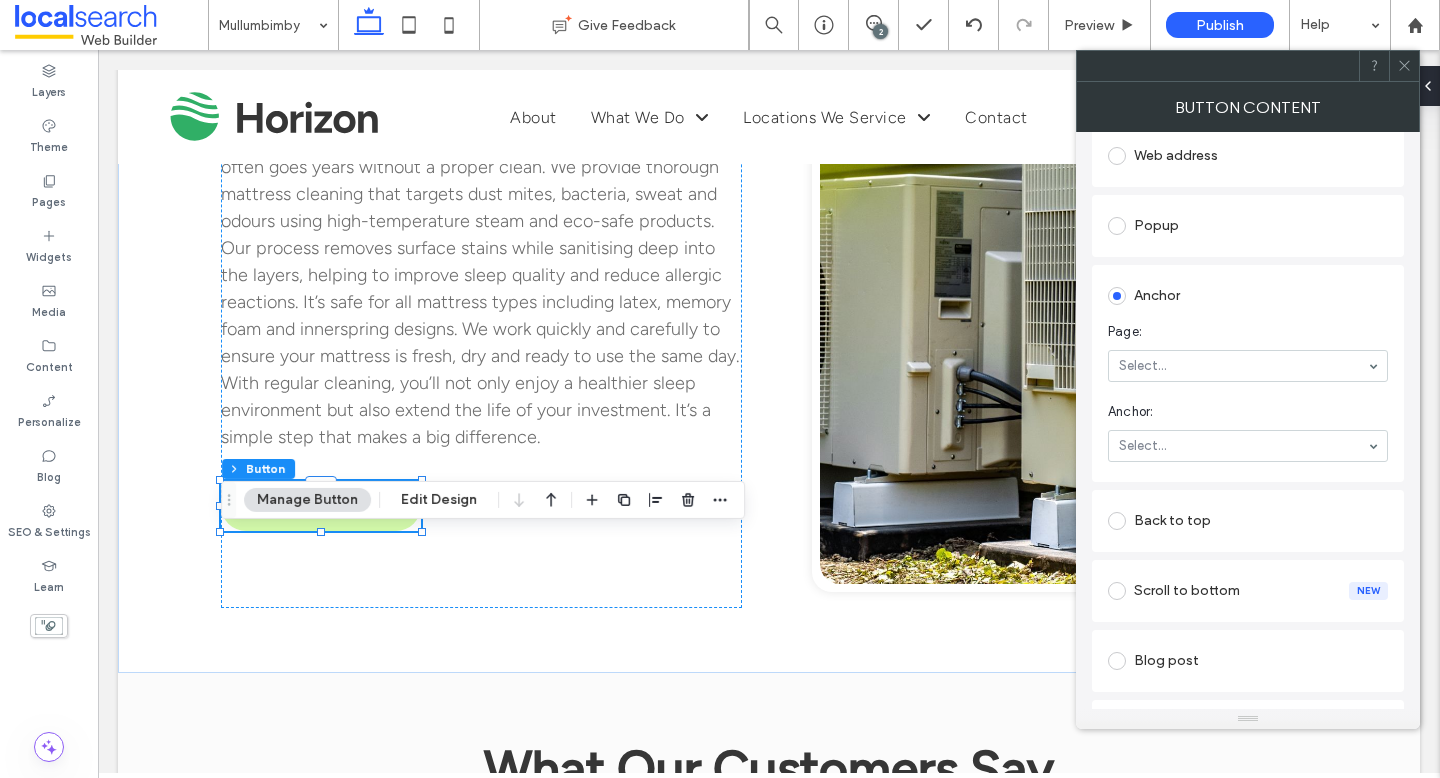 scroll, scrollTop: 280, scrollLeft: 0, axis: vertical 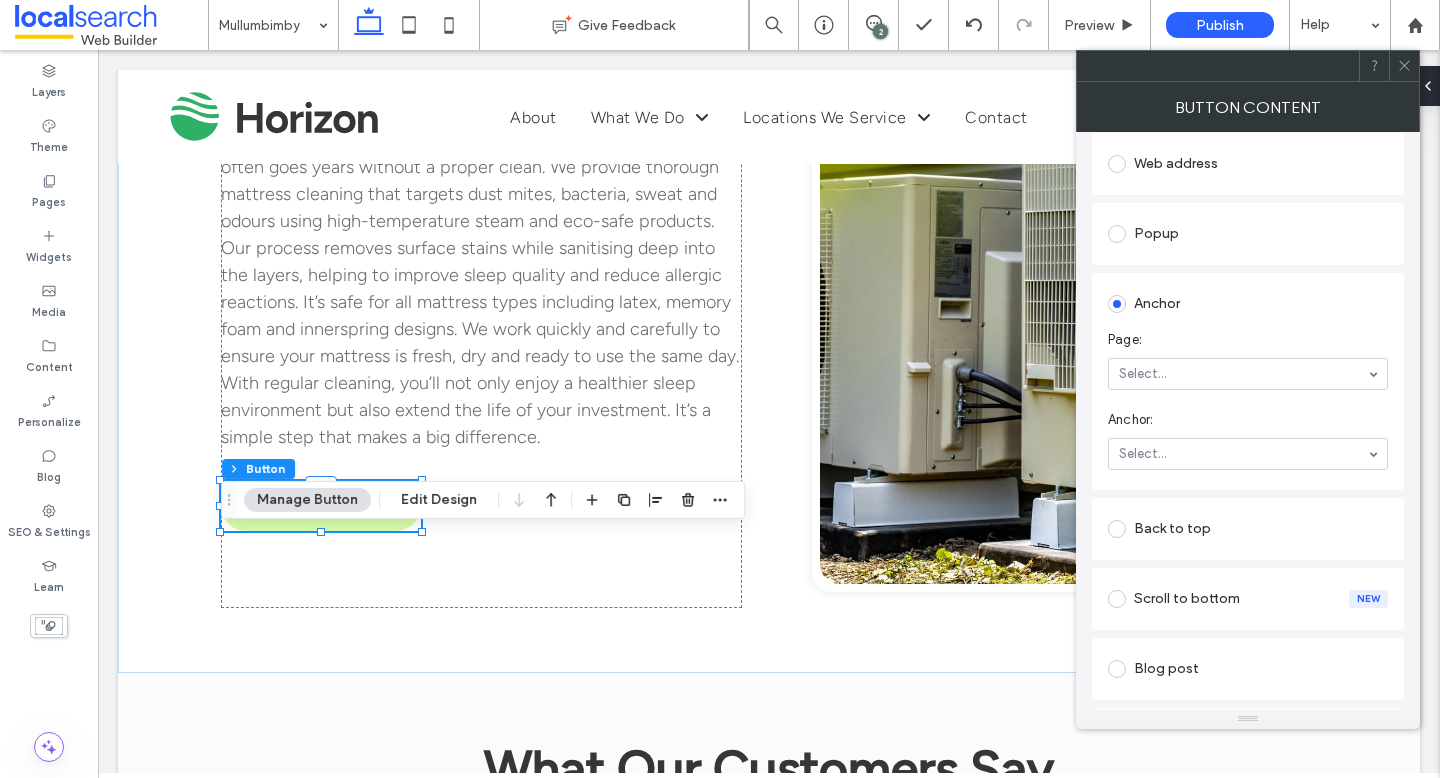 type on "********" 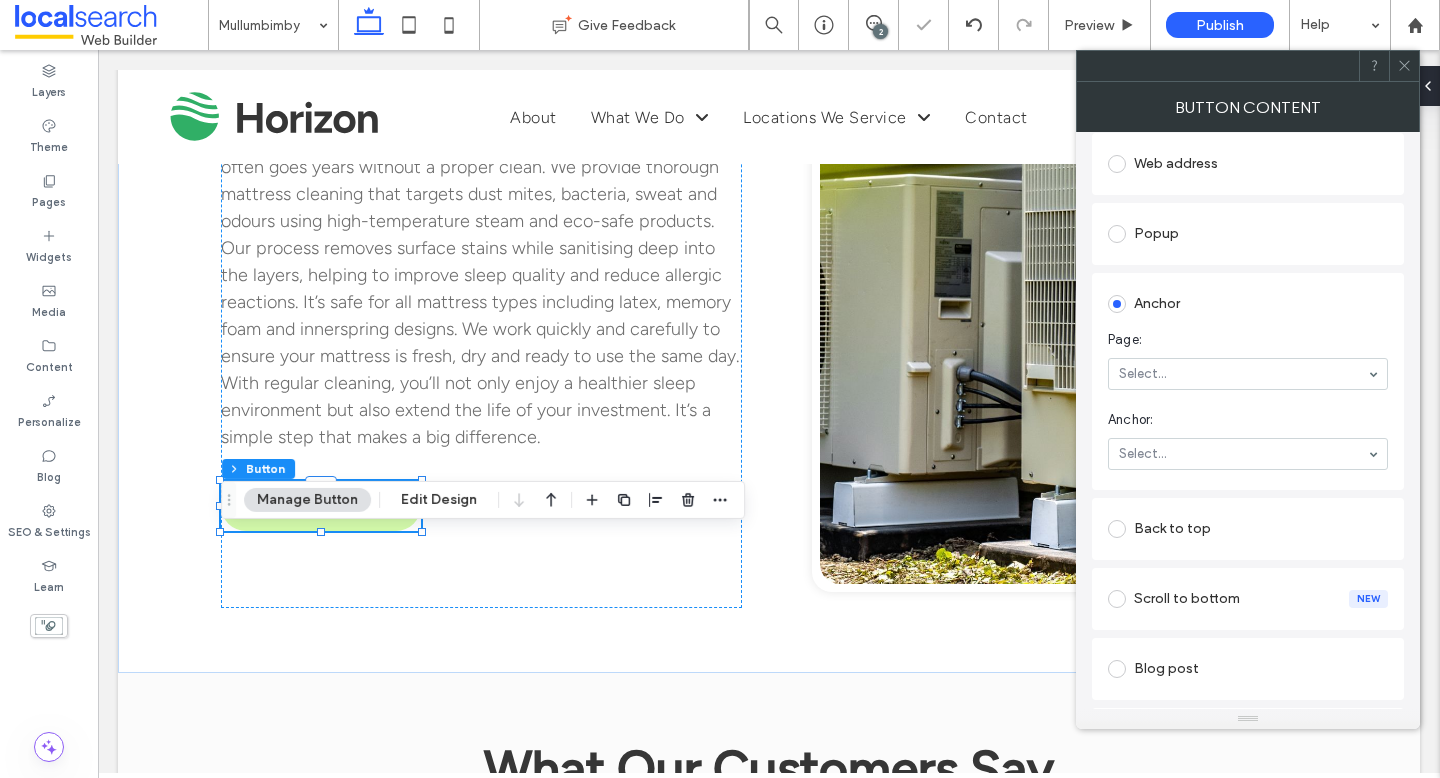 click on "Back to top" at bounding box center [1248, 529] 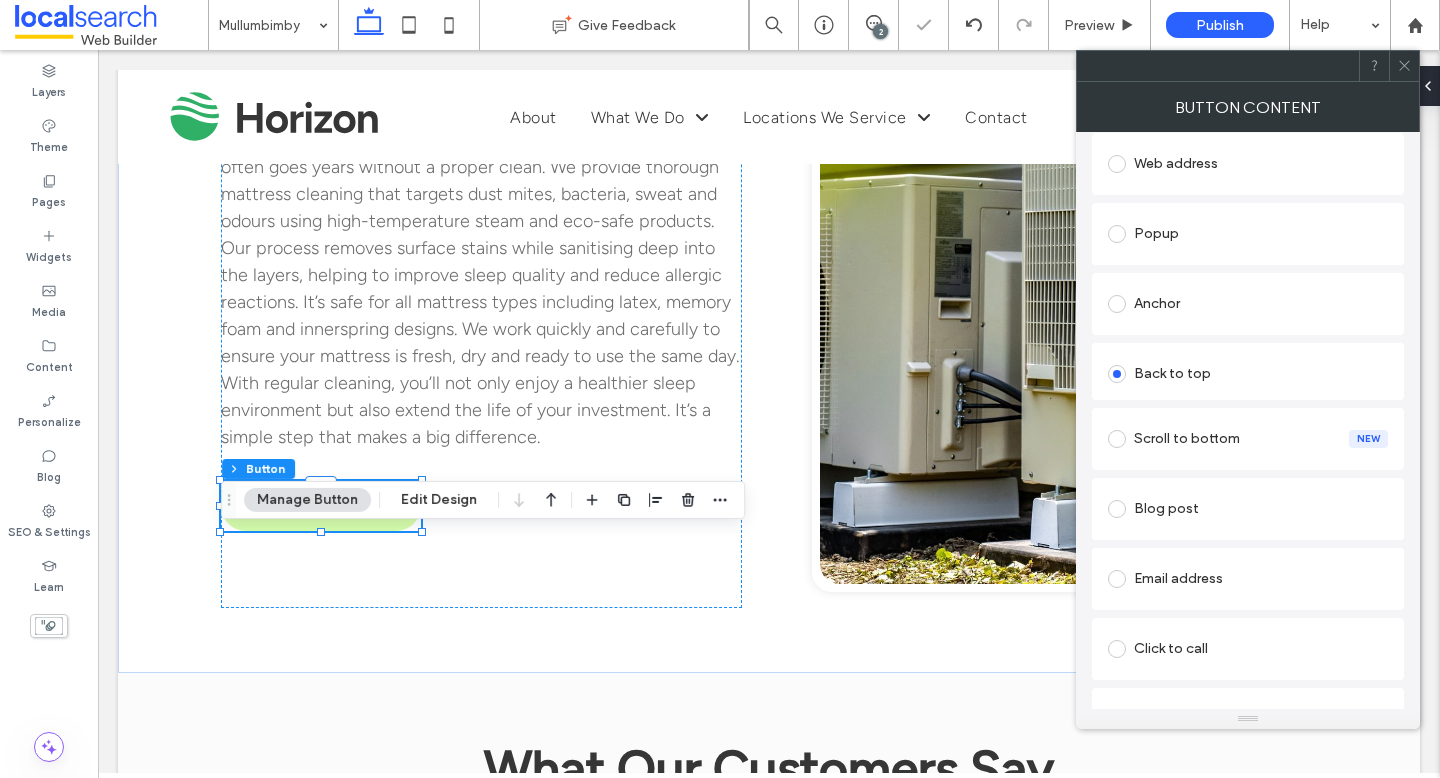 click 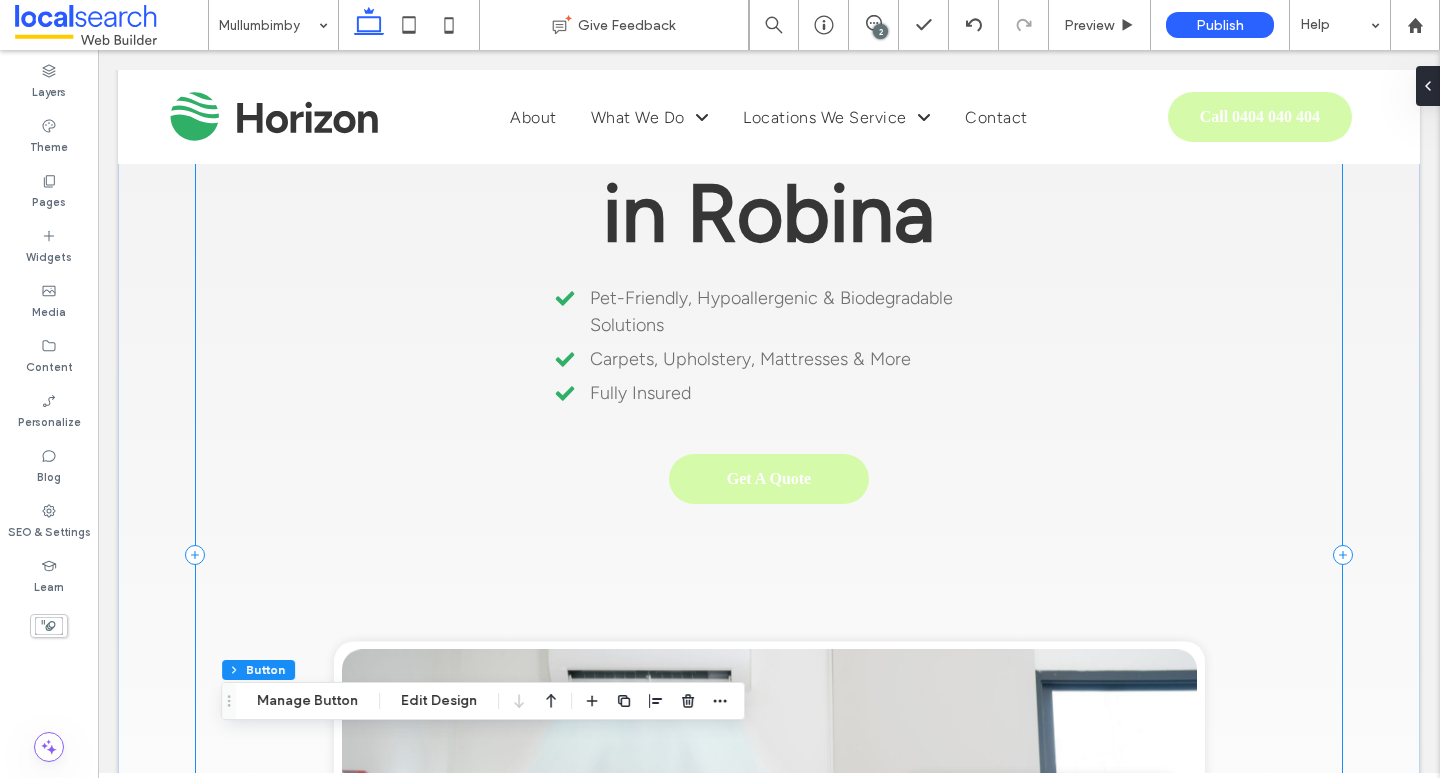 scroll, scrollTop: 179, scrollLeft: 0, axis: vertical 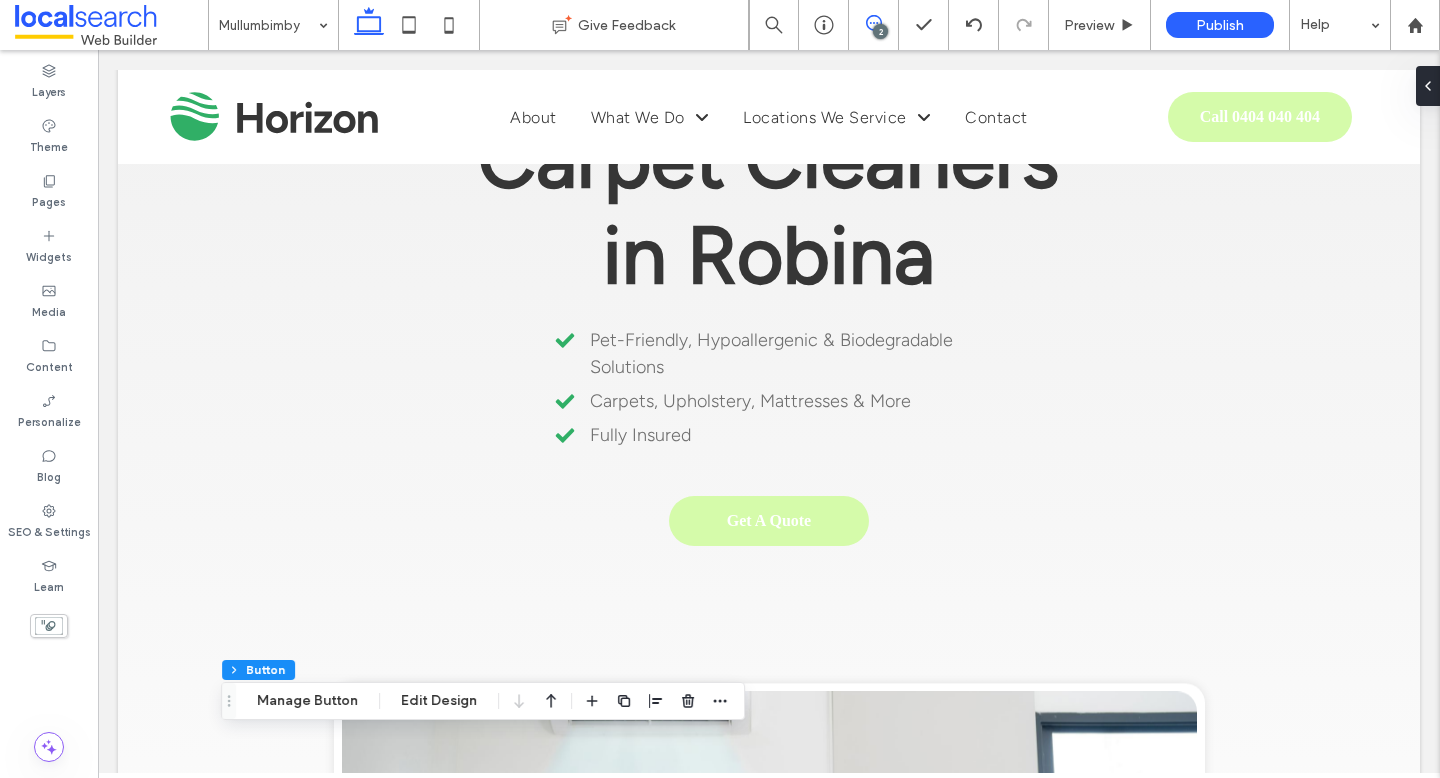 click at bounding box center (873, 23) 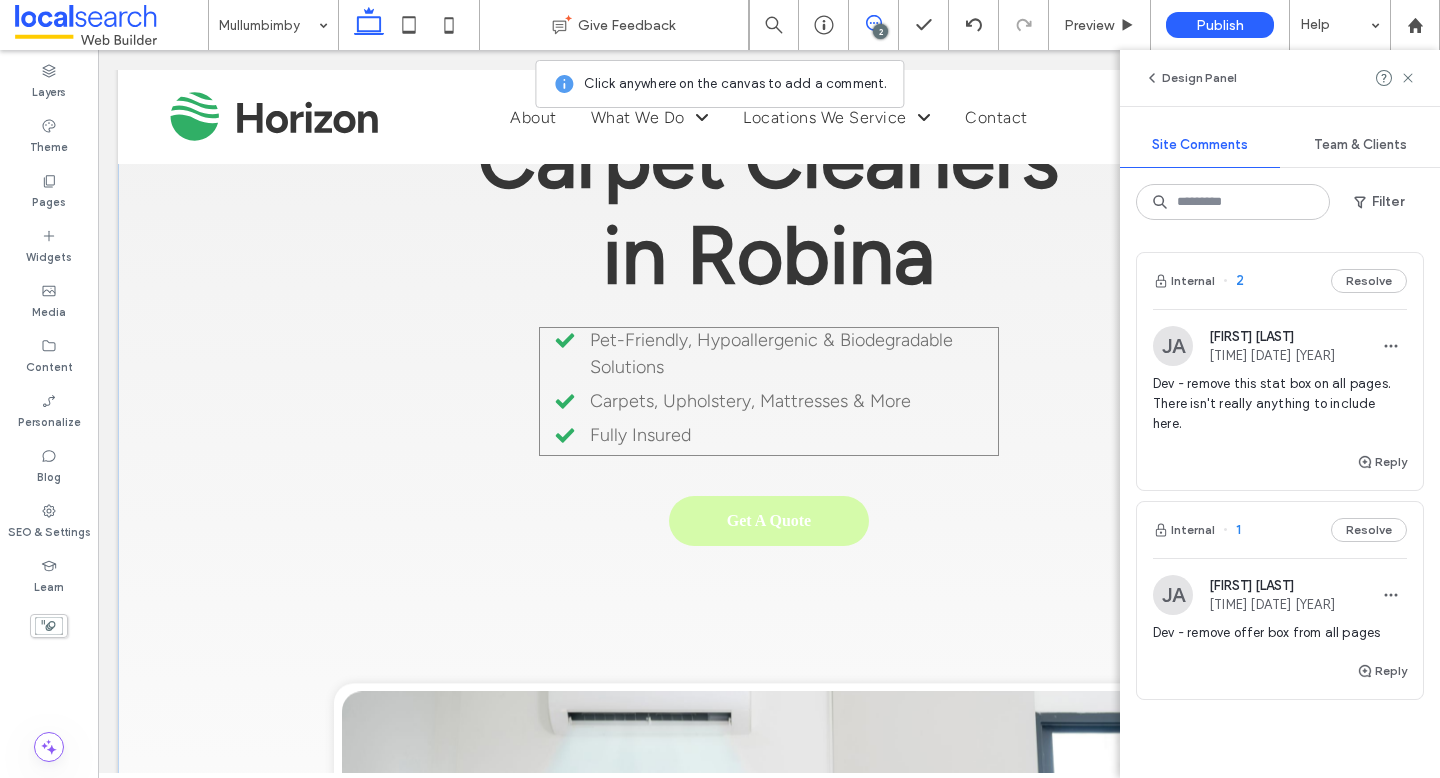 click on "Pet-Friendly, Hypoallergenic & Biodegradable Solutions Carpets, Upholstery, Mattresses & More Fully Insured" at bounding box center [769, 391] 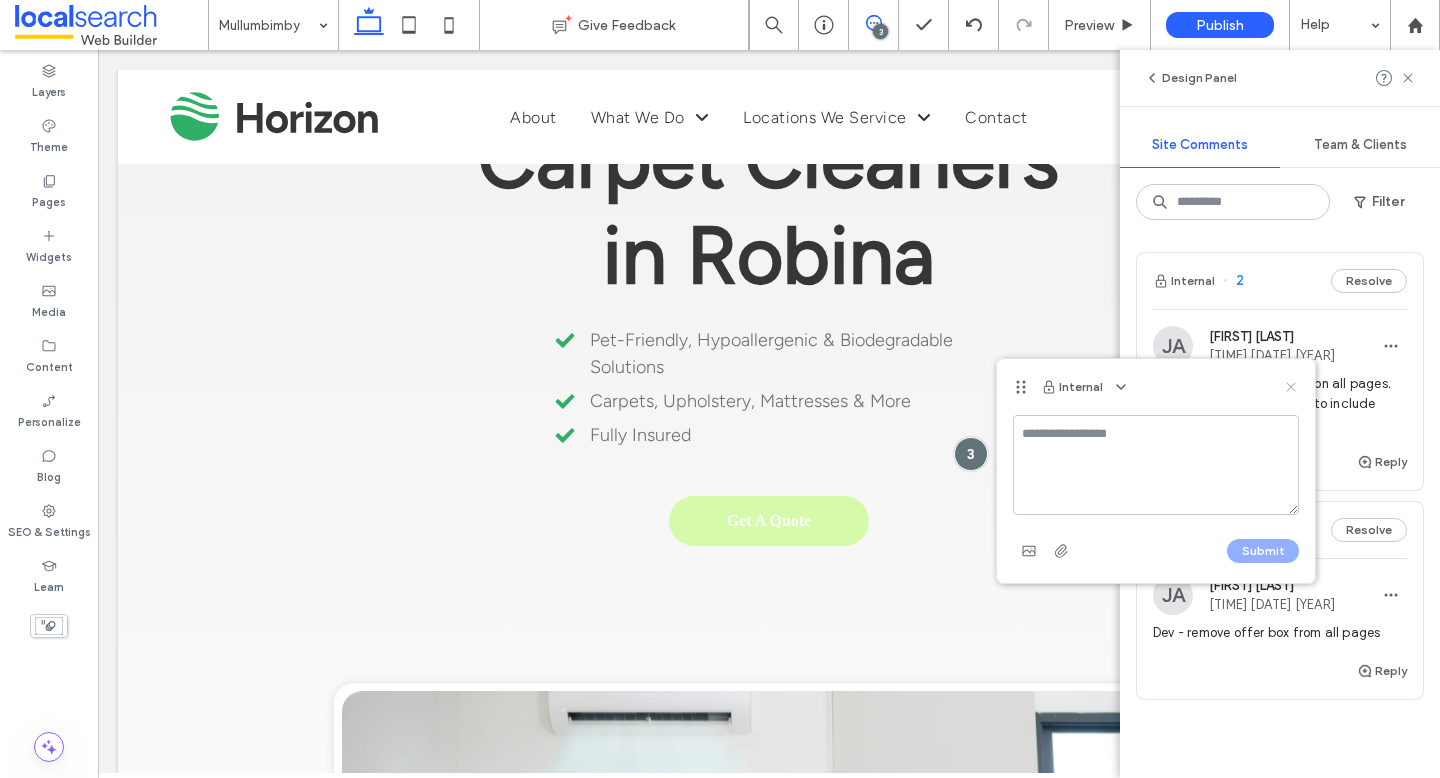 click 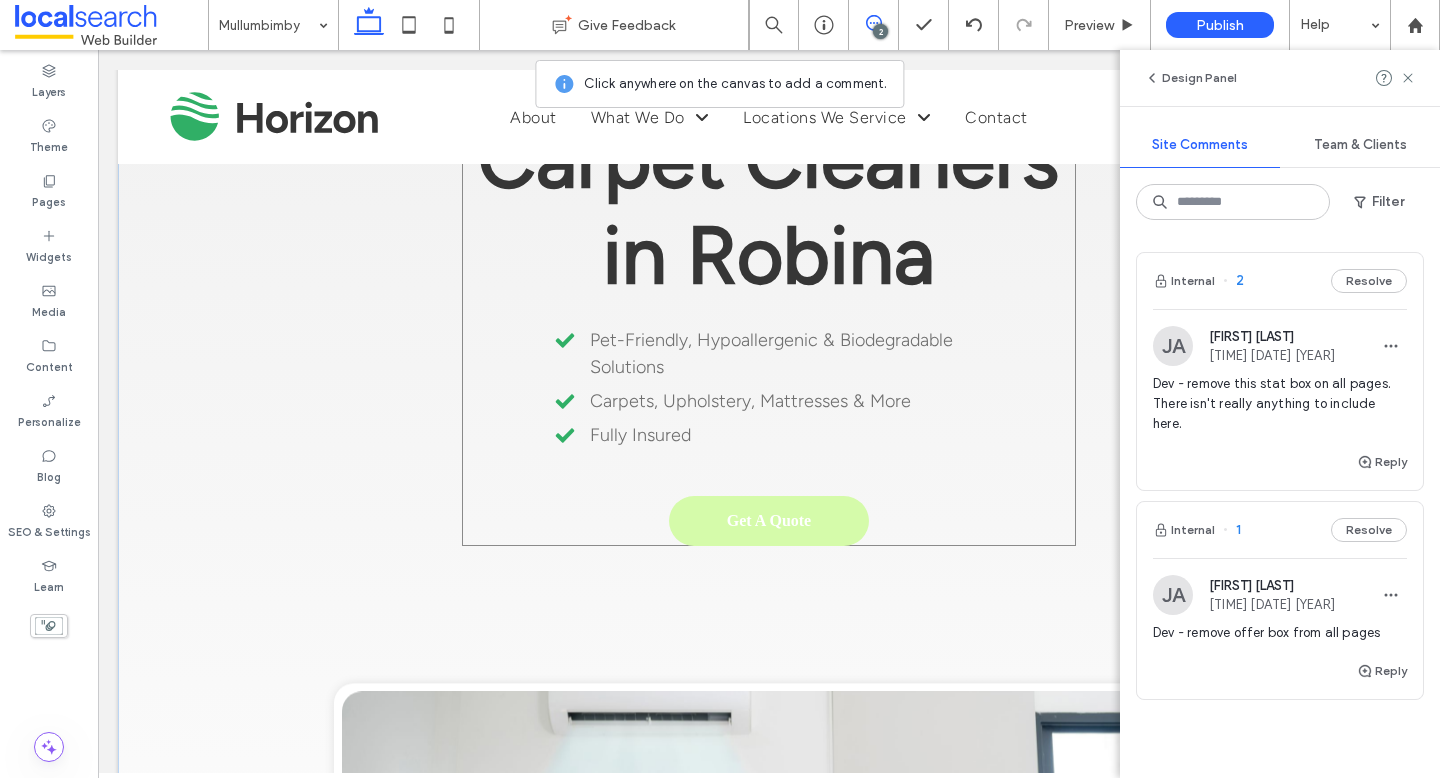 click on "4.9
Carpet Cleaners in Robina
Pet-Friendly, Hypoallergenic & Biodegradable Solutions Carpets, Upholstery, Mattresses & More Fully Insured
Get A Quote" at bounding box center [769, 291] 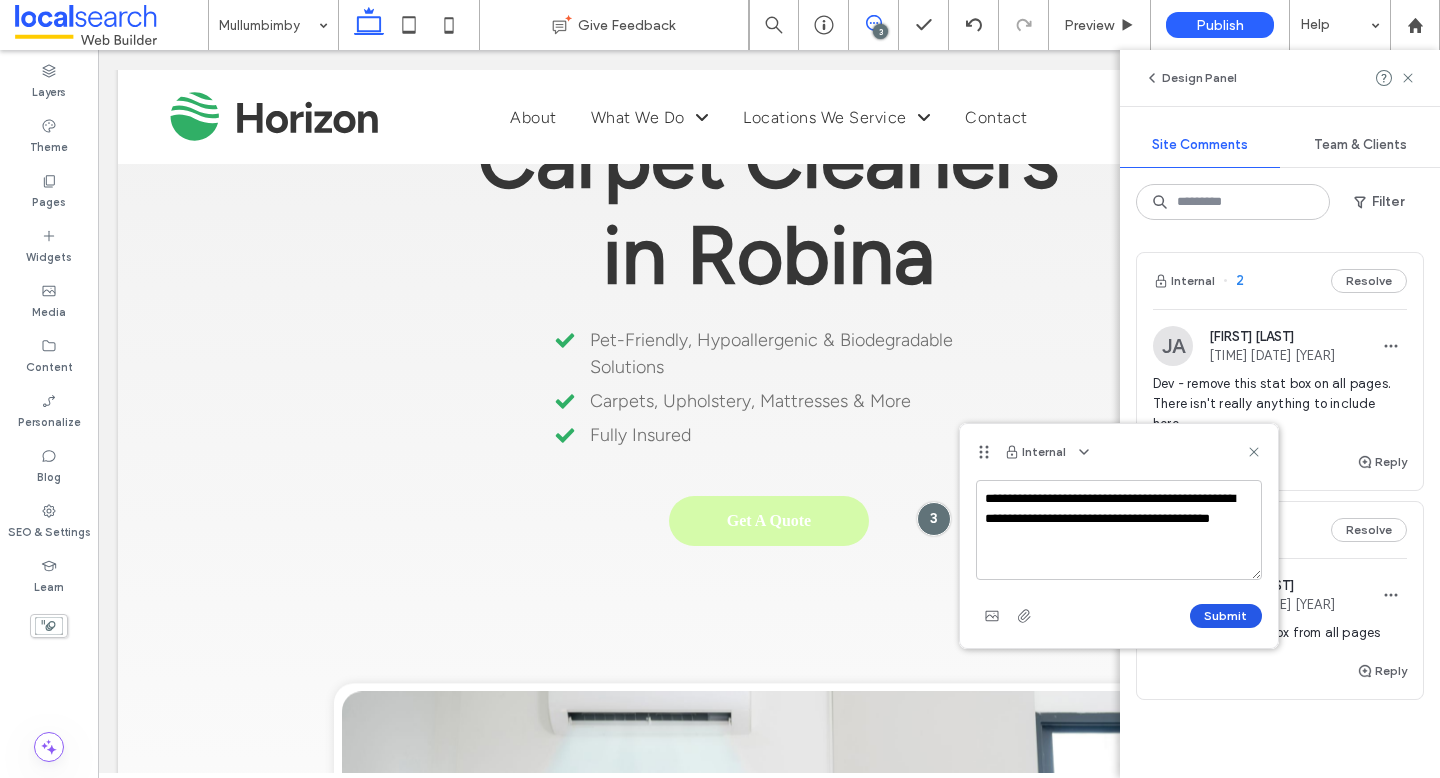 type on "**********" 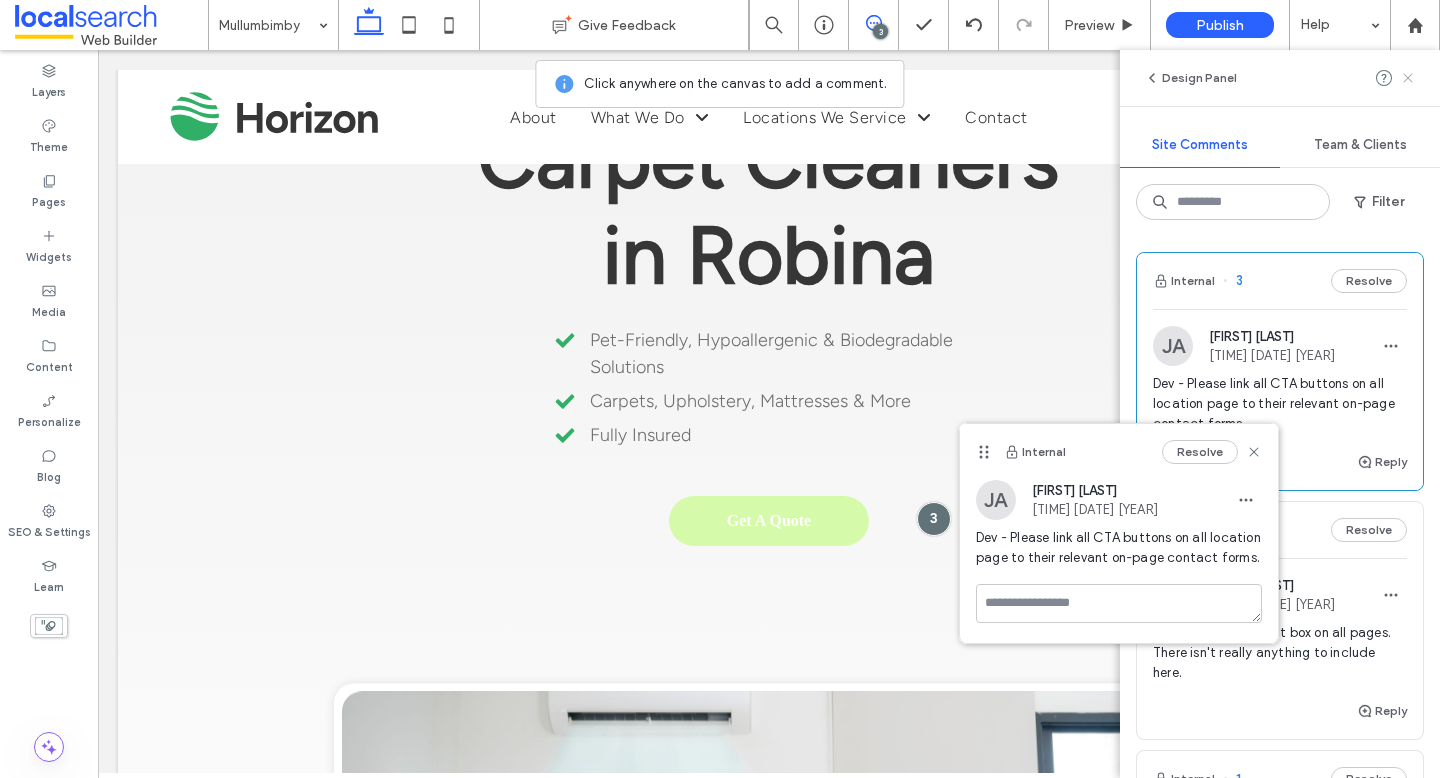 click 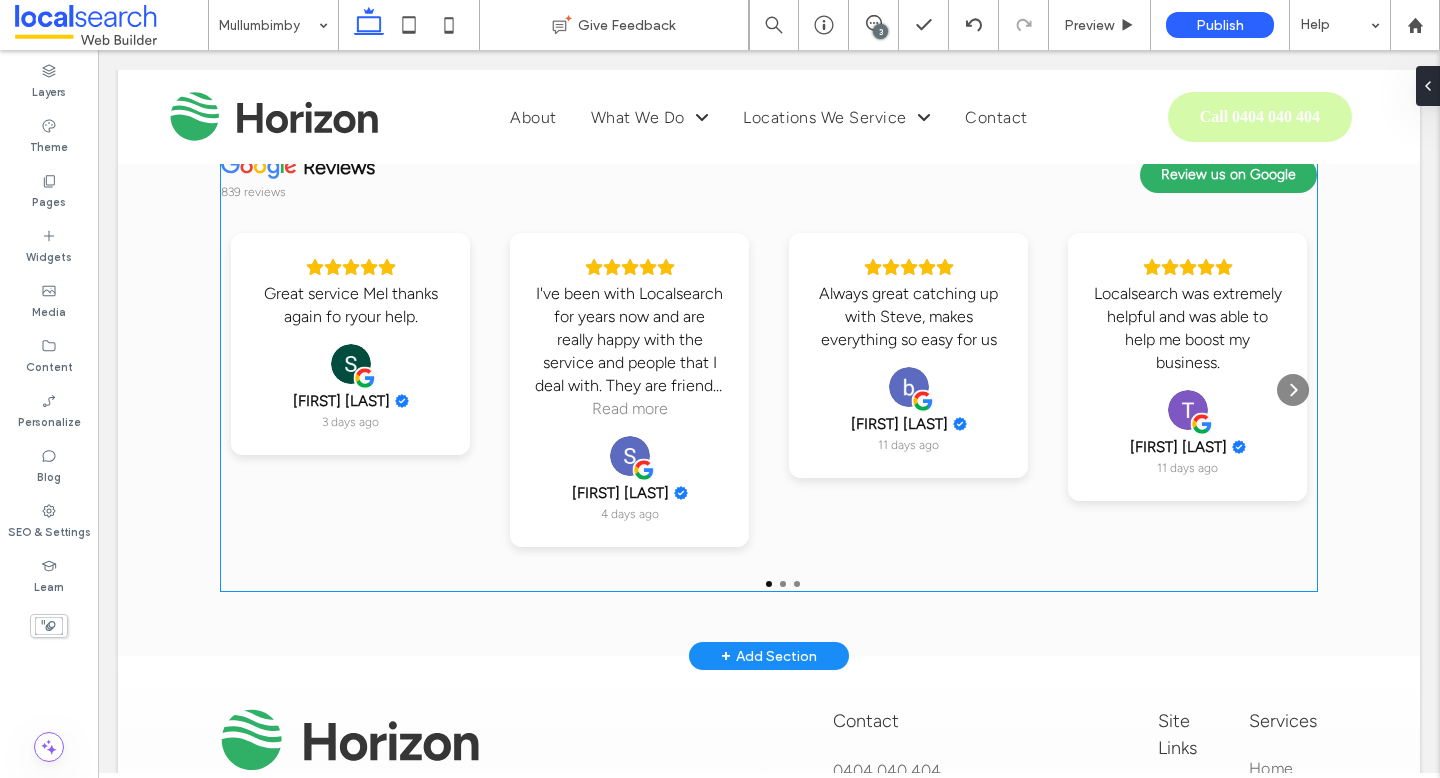 scroll, scrollTop: 5392, scrollLeft: 0, axis: vertical 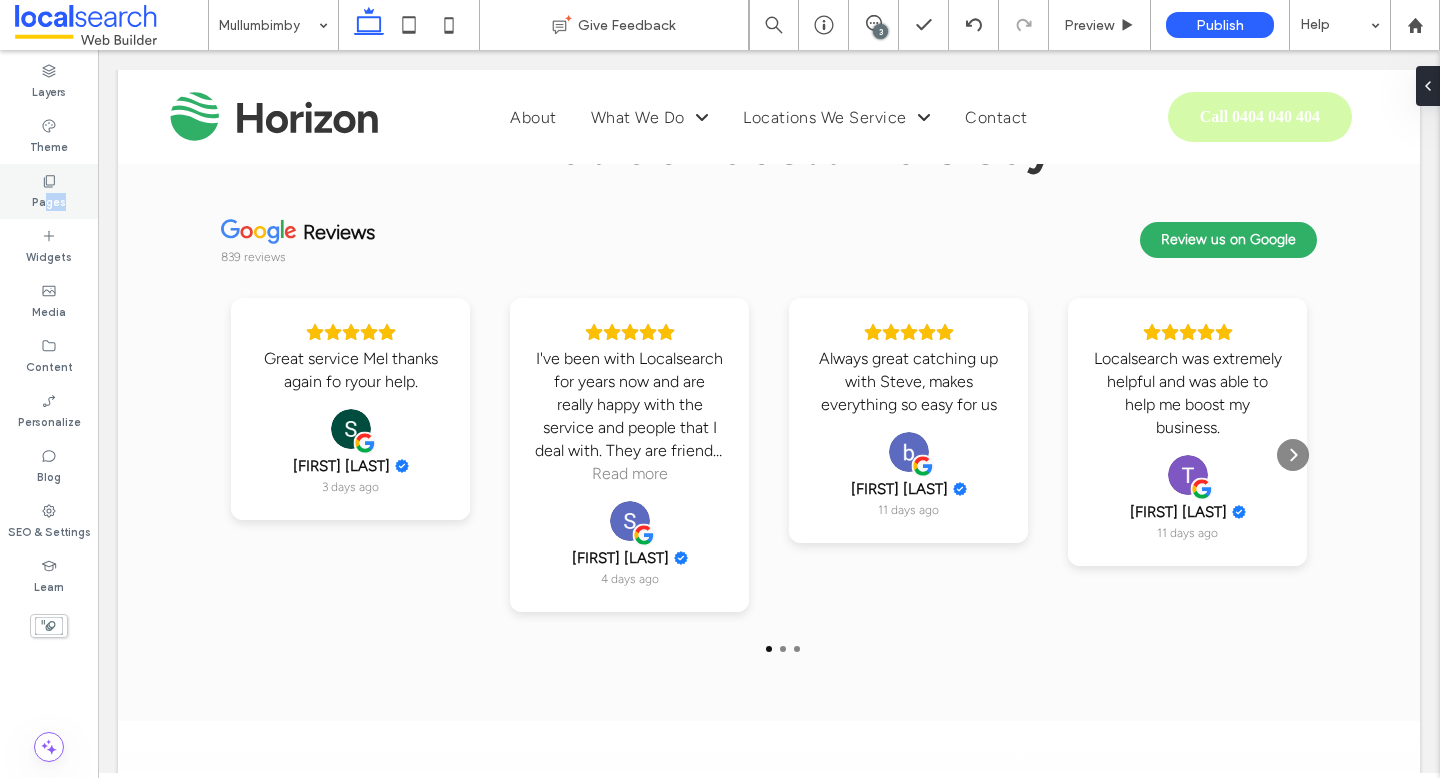 click on "Pages" at bounding box center (49, 191) 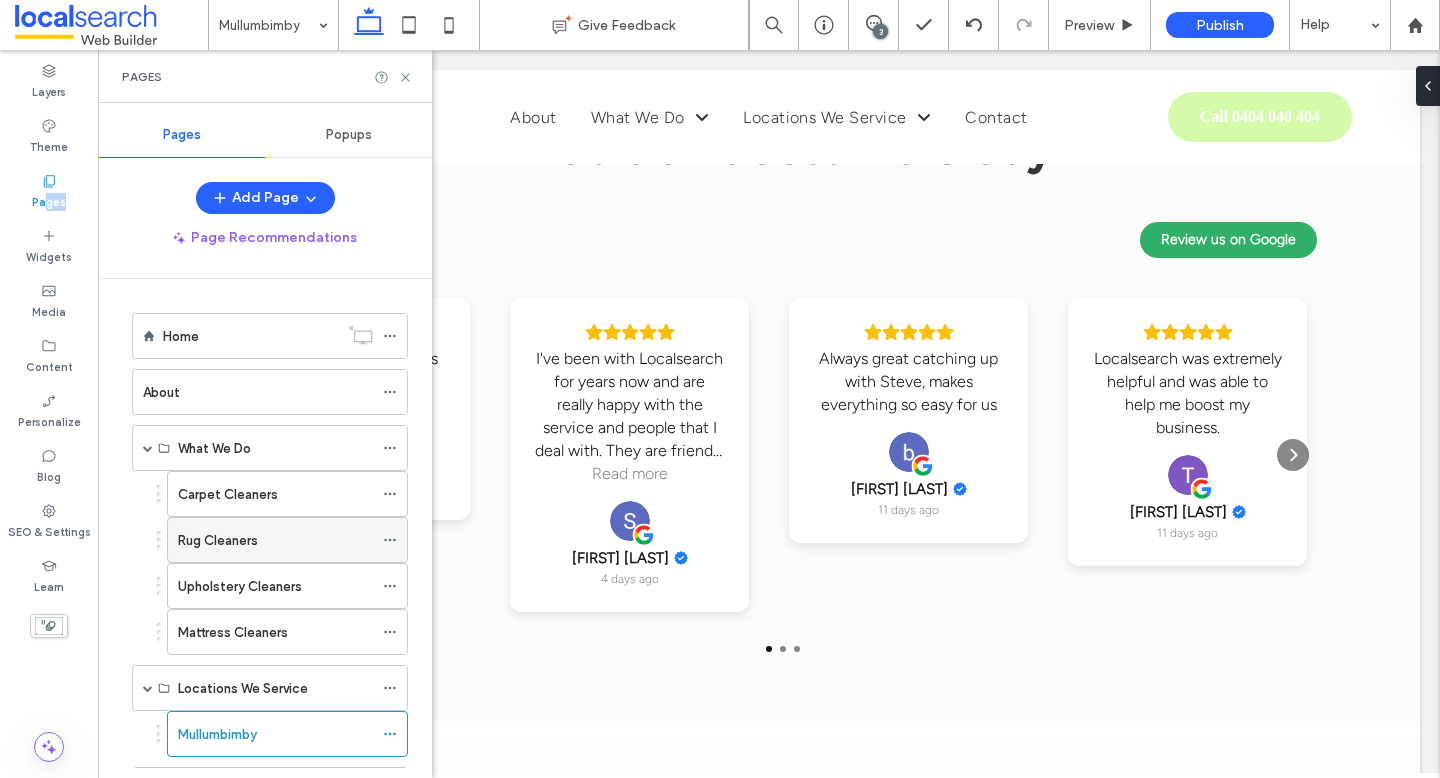 scroll, scrollTop: 95, scrollLeft: 0, axis: vertical 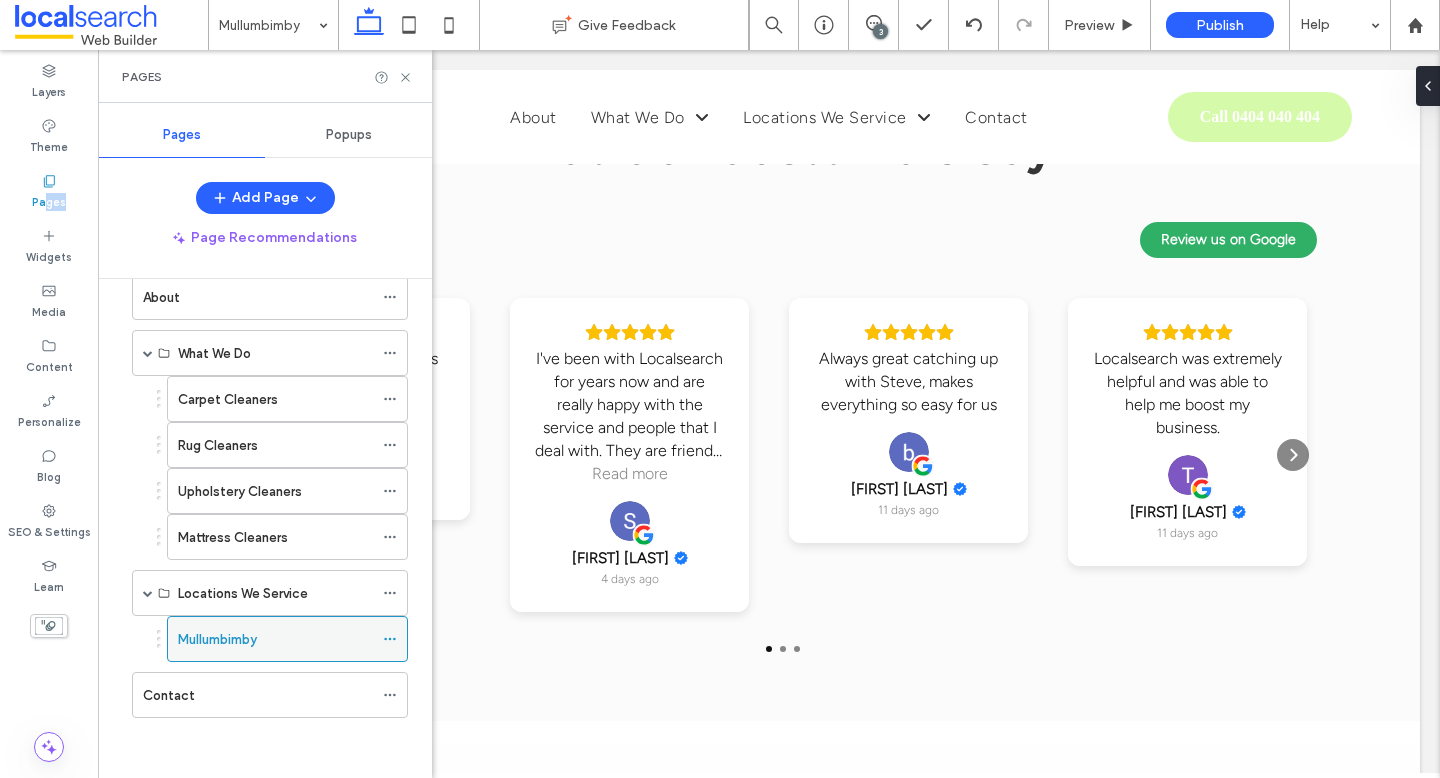 click at bounding box center (395, 639) 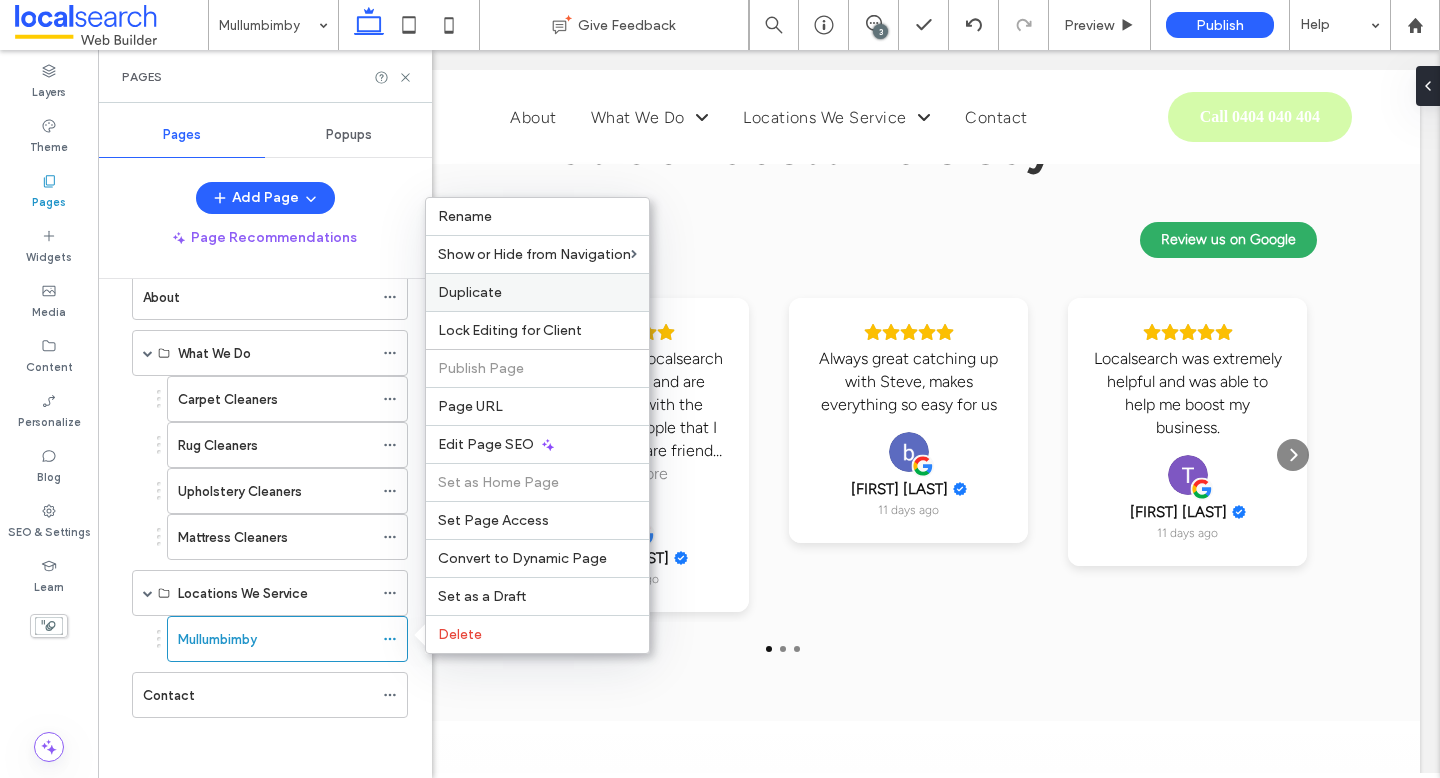 click on "Duplicate" at bounding box center [470, 292] 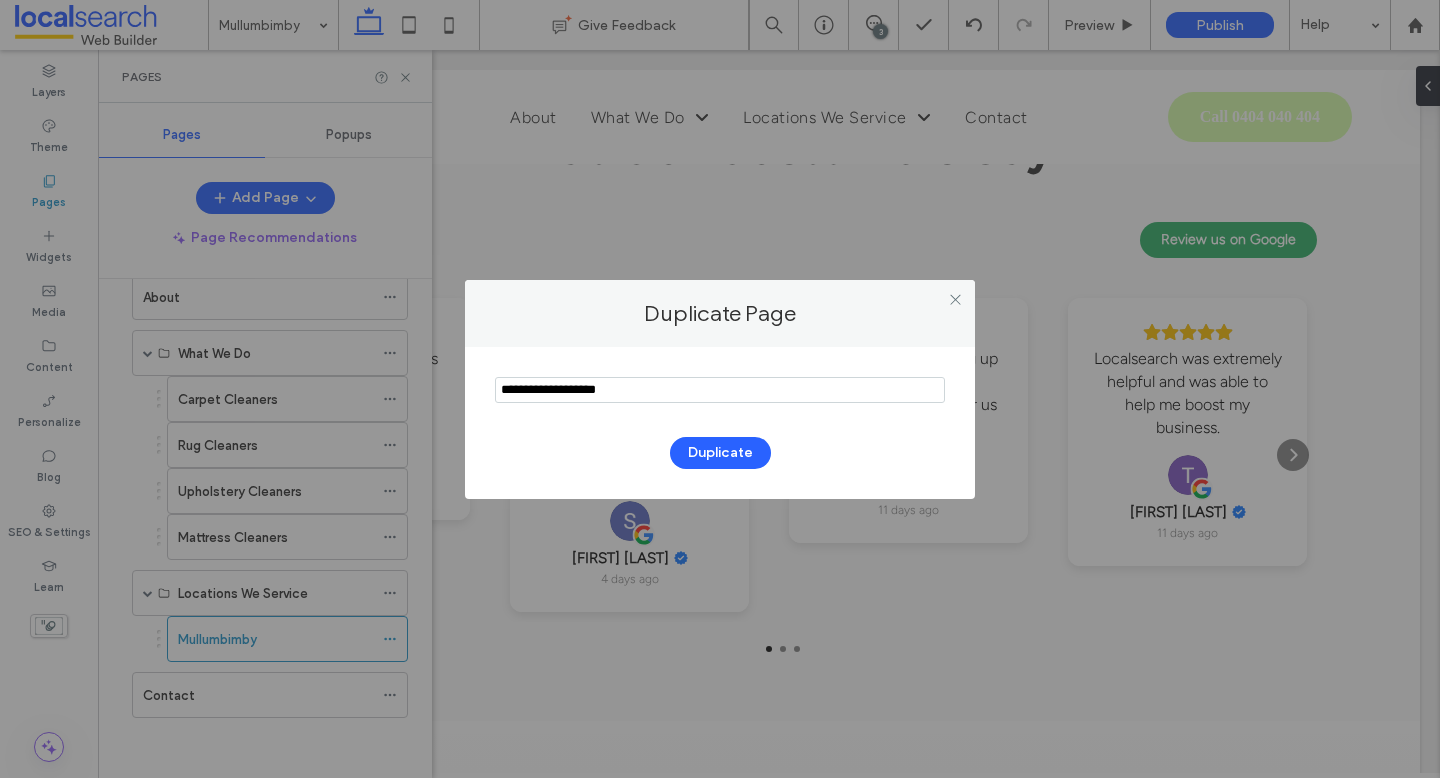 click at bounding box center [720, 390] 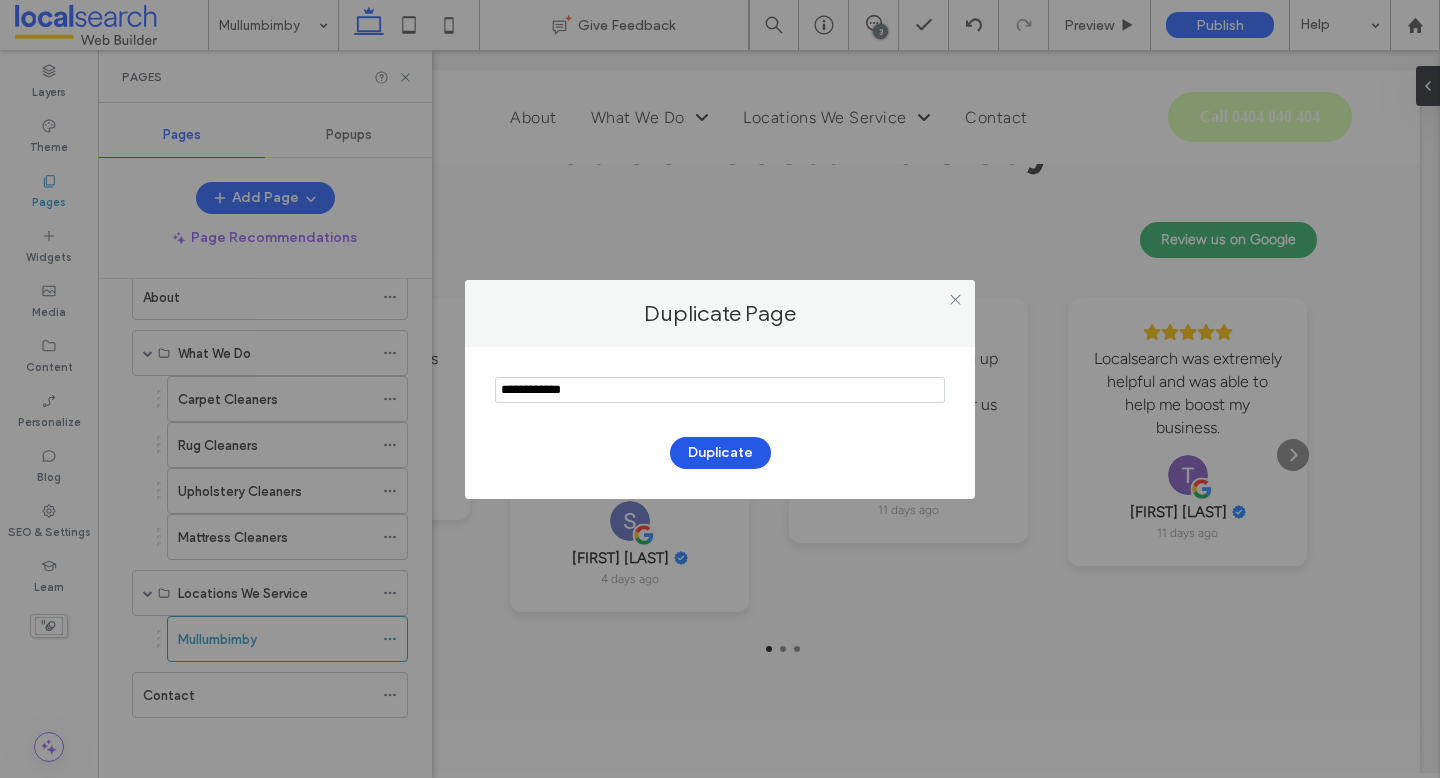 type on "**********" 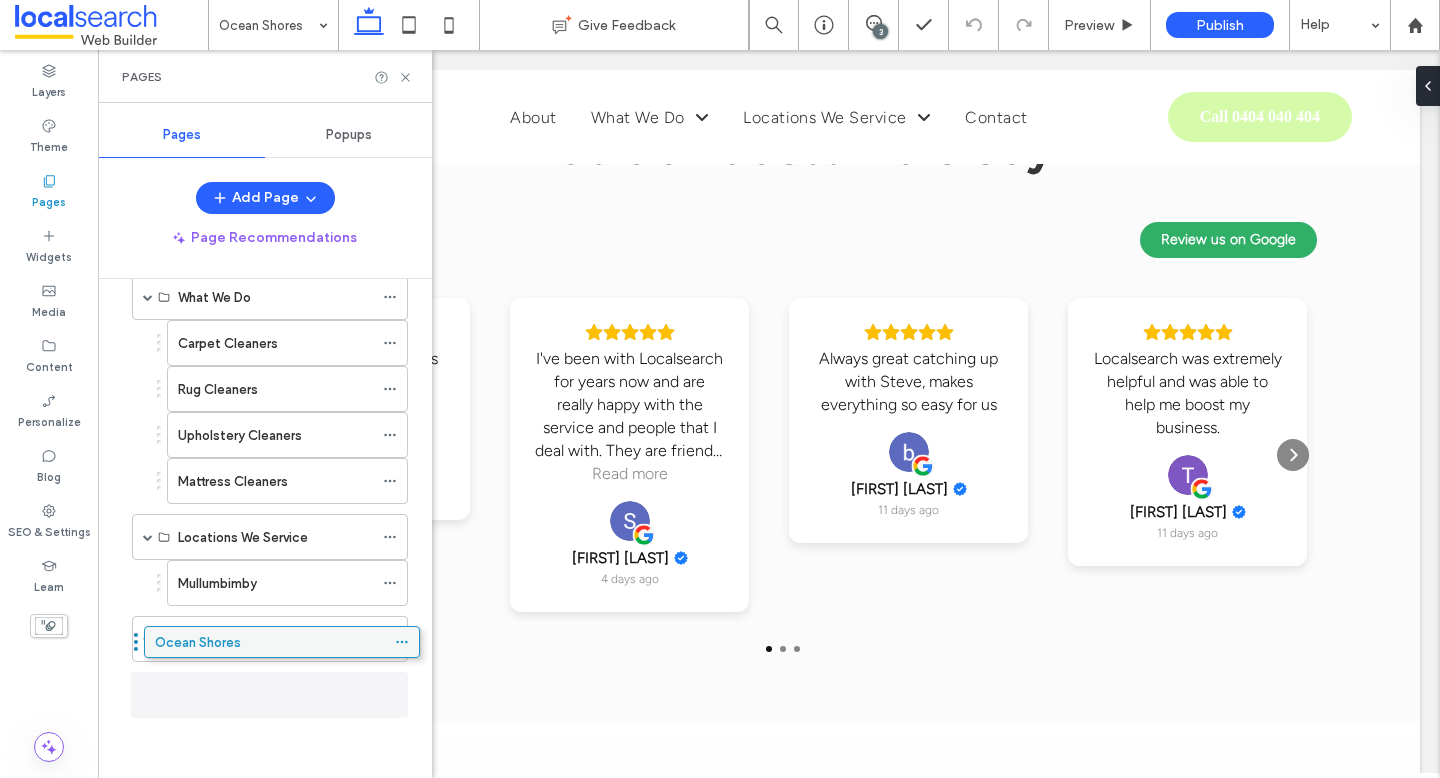scroll, scrollTop: 141, scrollLeft: 0, axis: vertical 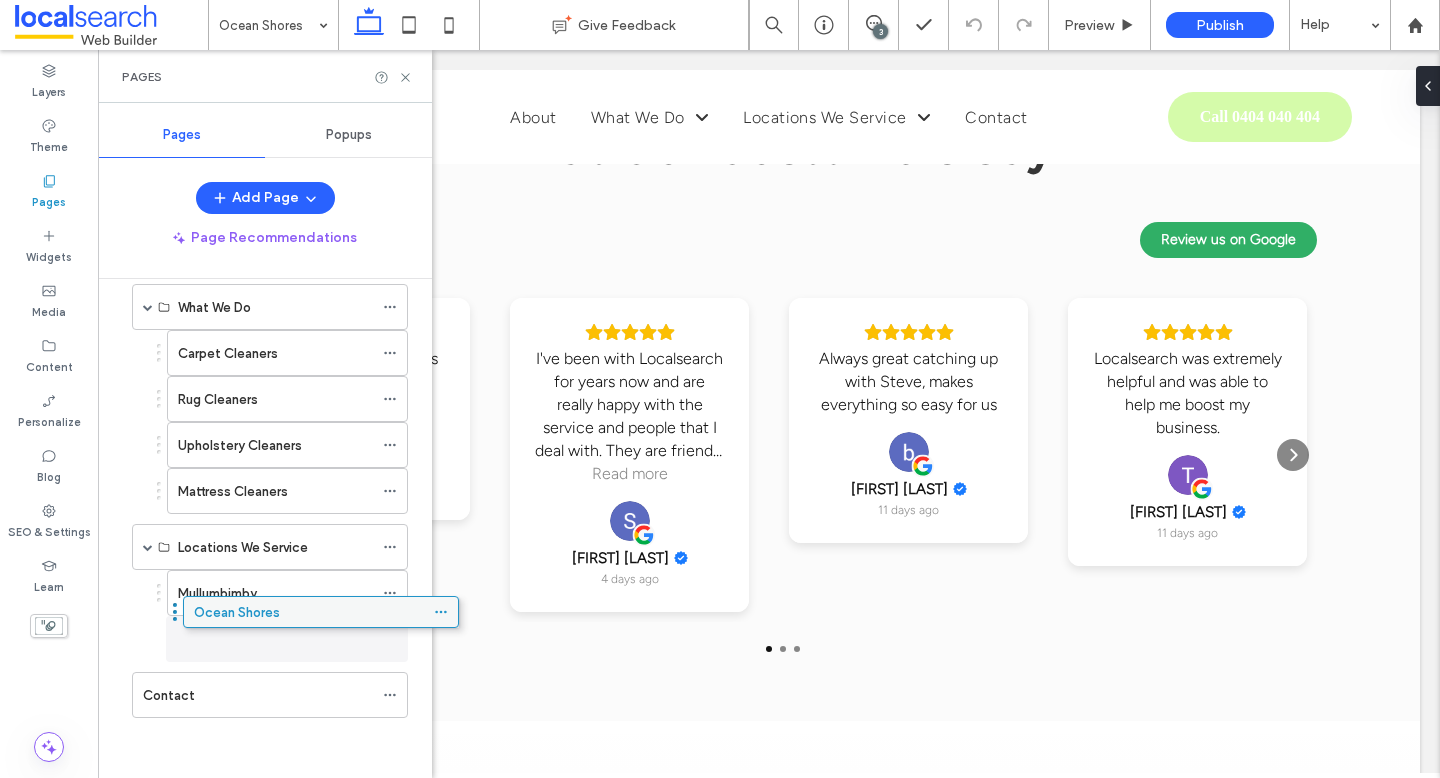 drag, startPoint x: 211, startPoint y: 701, endPoint x: 262, endPoint y: 626, distance: 90.697296 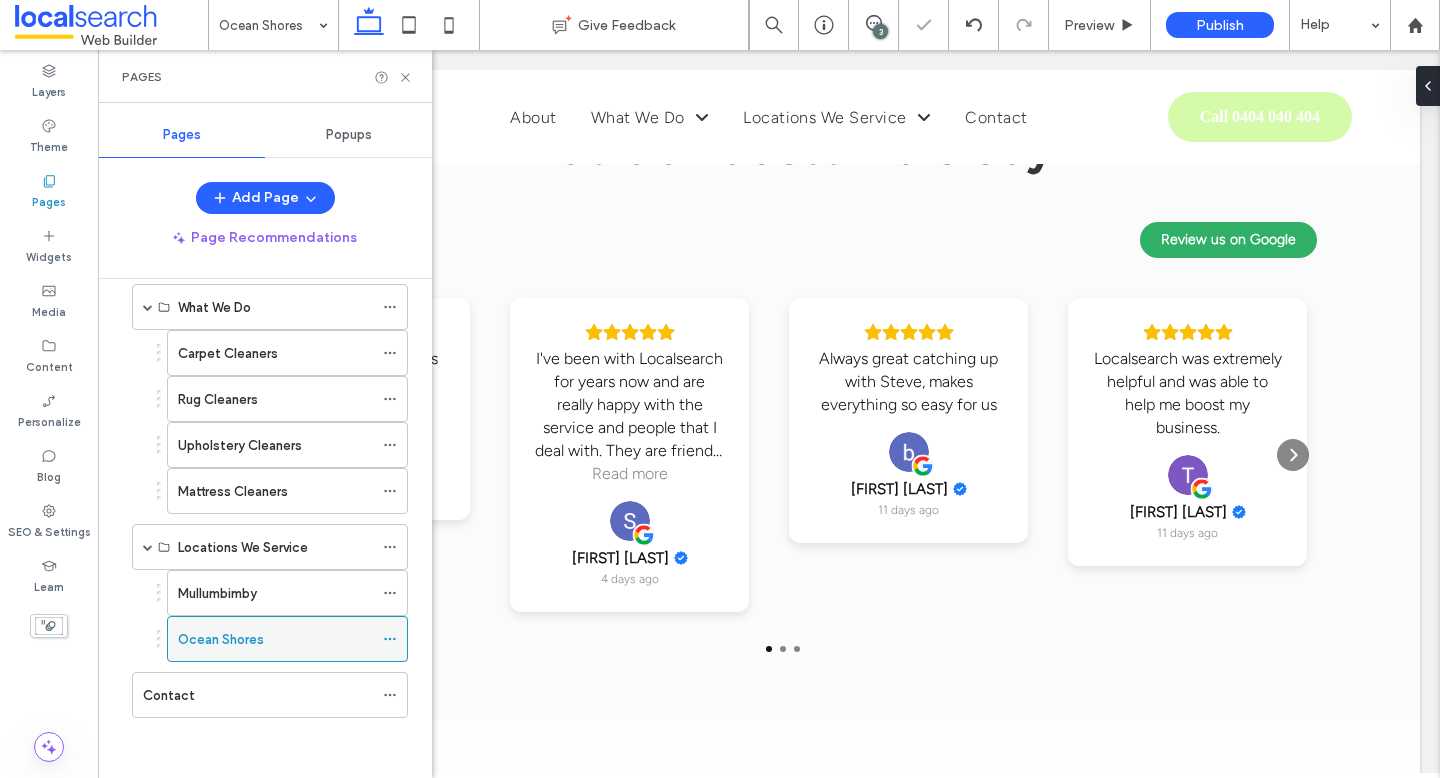 click 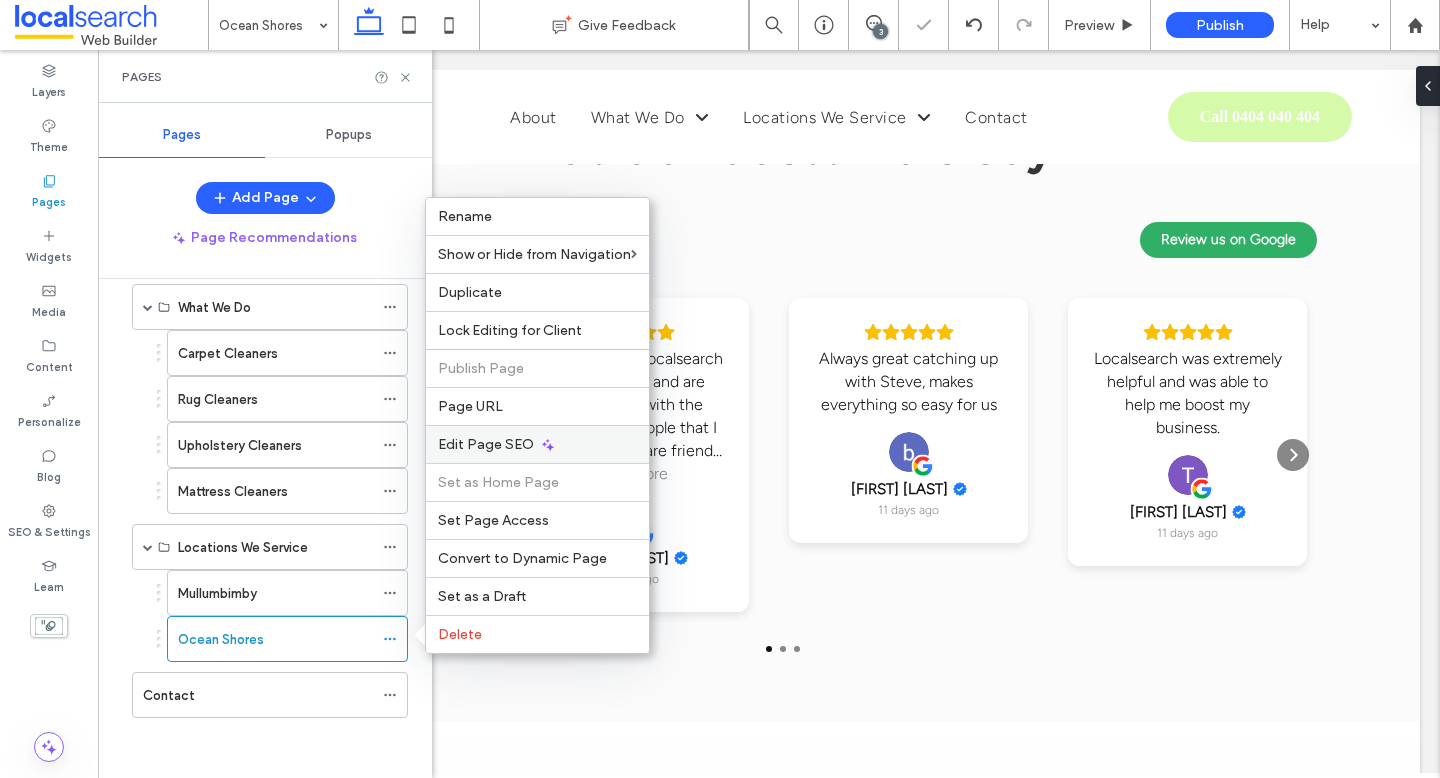 click on "Edit Page SEO" at bounding box center (486, 444) 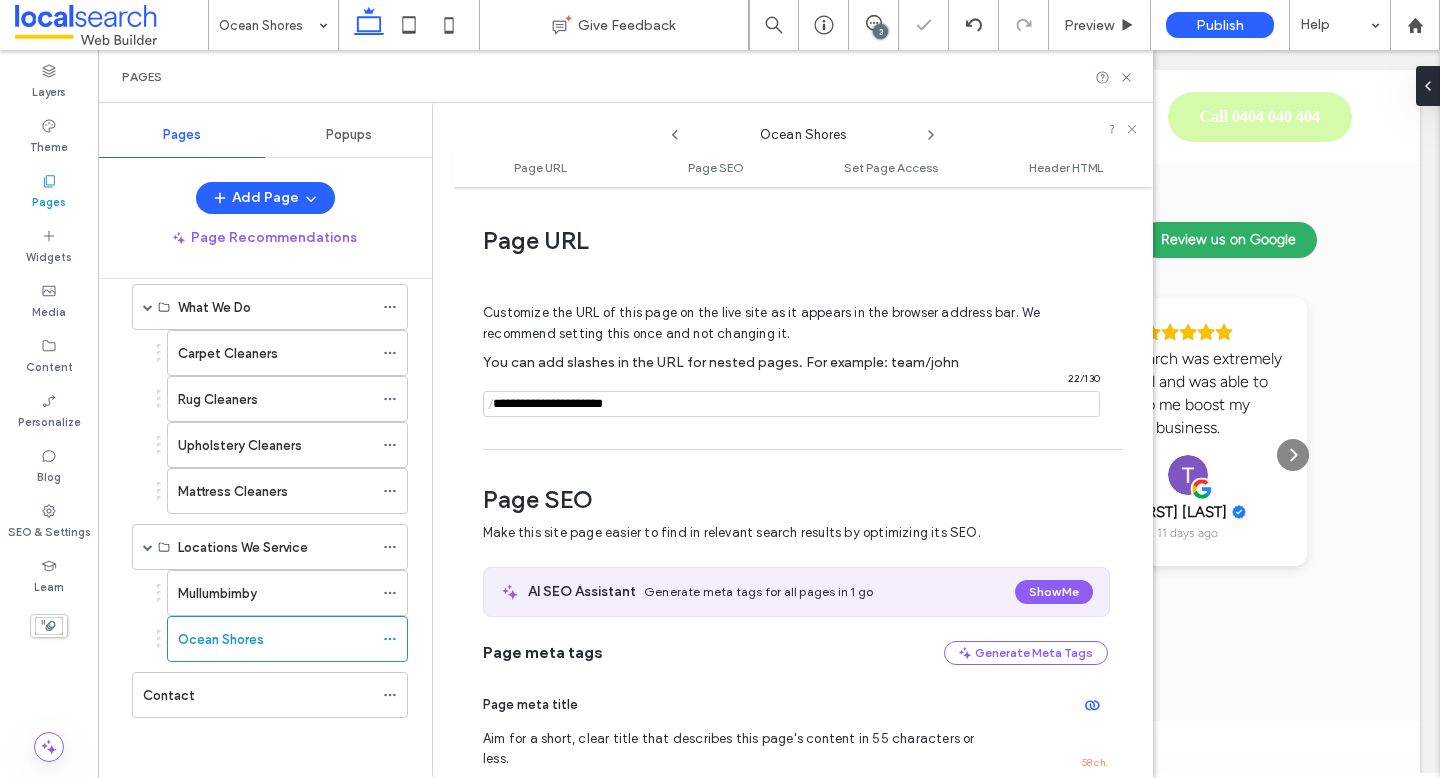 scroll, scrollTop: 275, scrollLeft: 0, axis: vertical 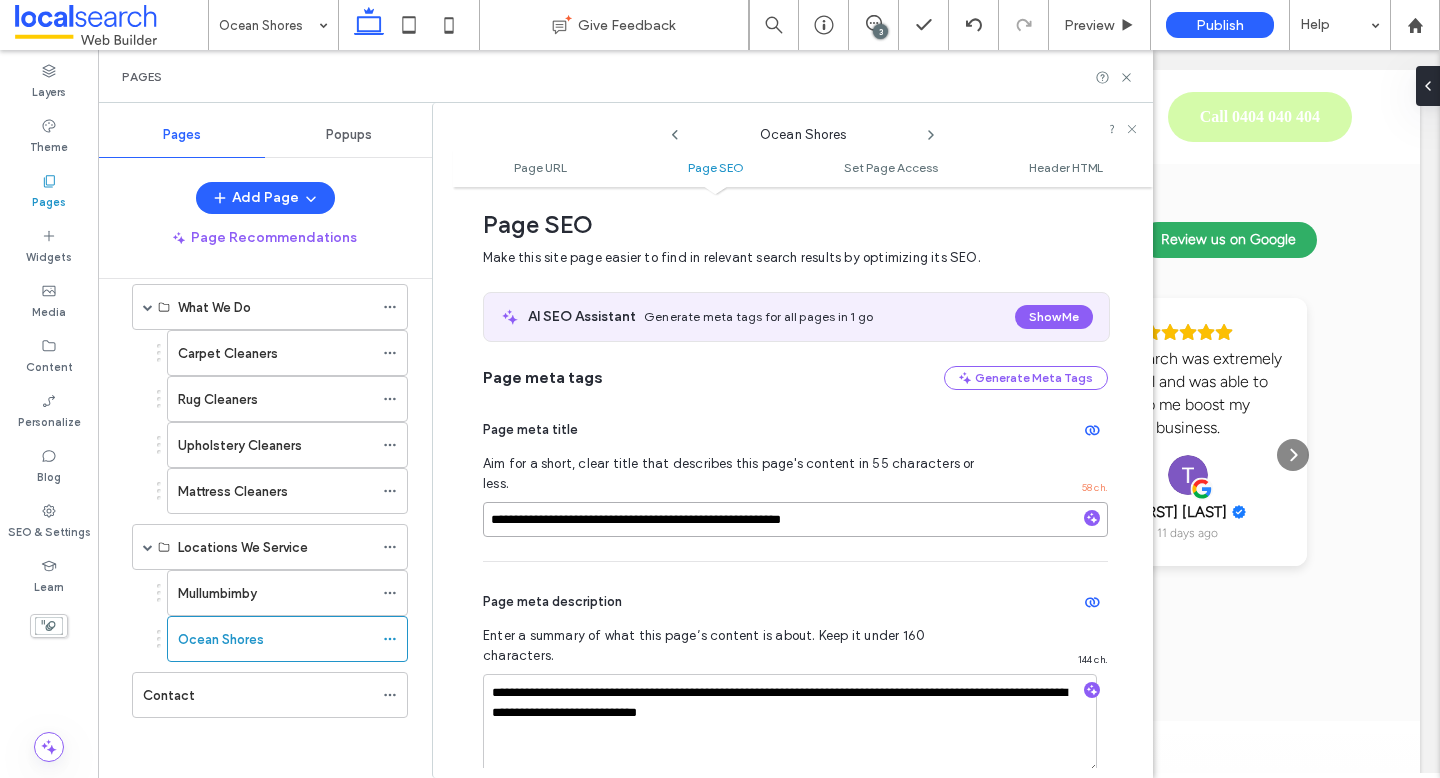 click on "**********" at bounding box center [795, 519] 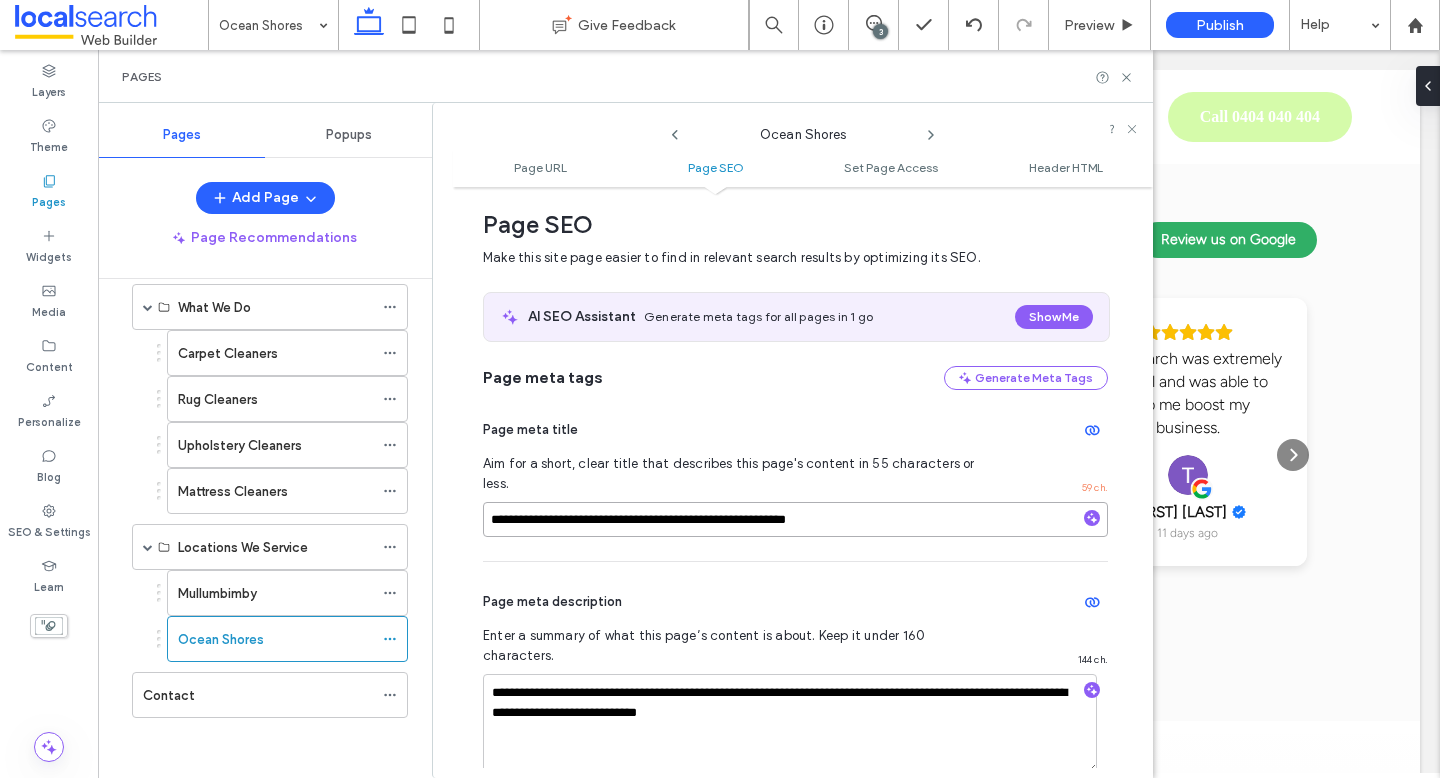scroll, scrollTop: 299, scrollLeft: 0, axis: vertical 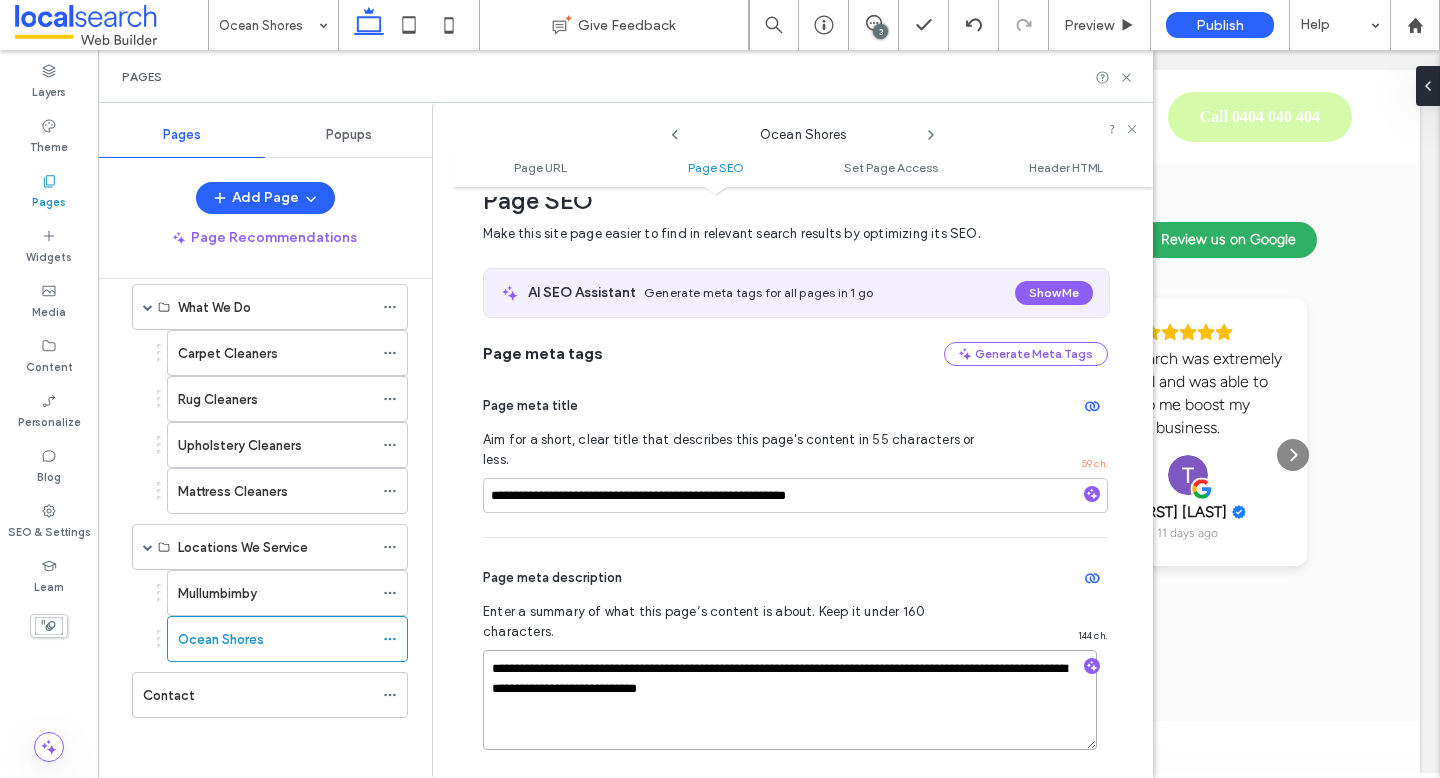 click on "**********" at bounding box center [790, 700] 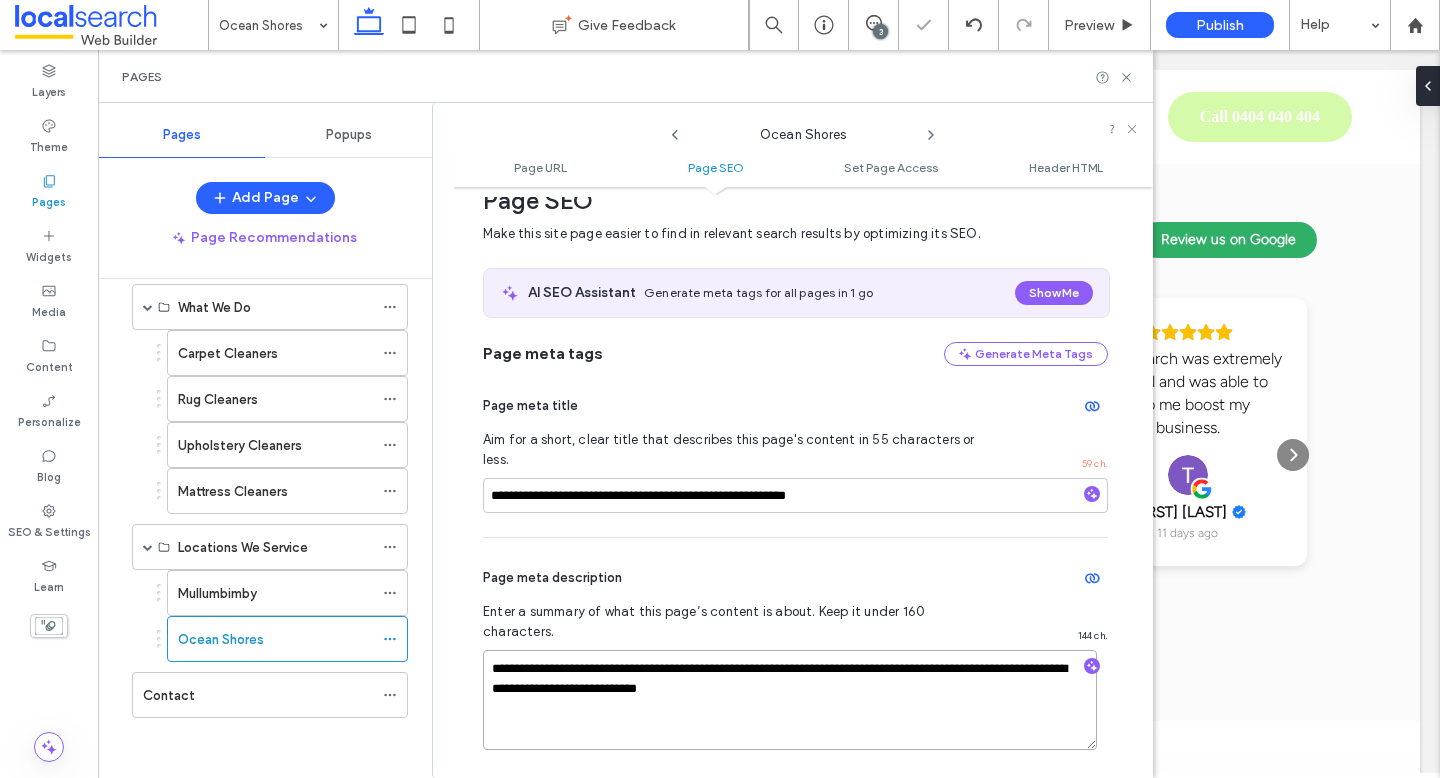 paste on "*" 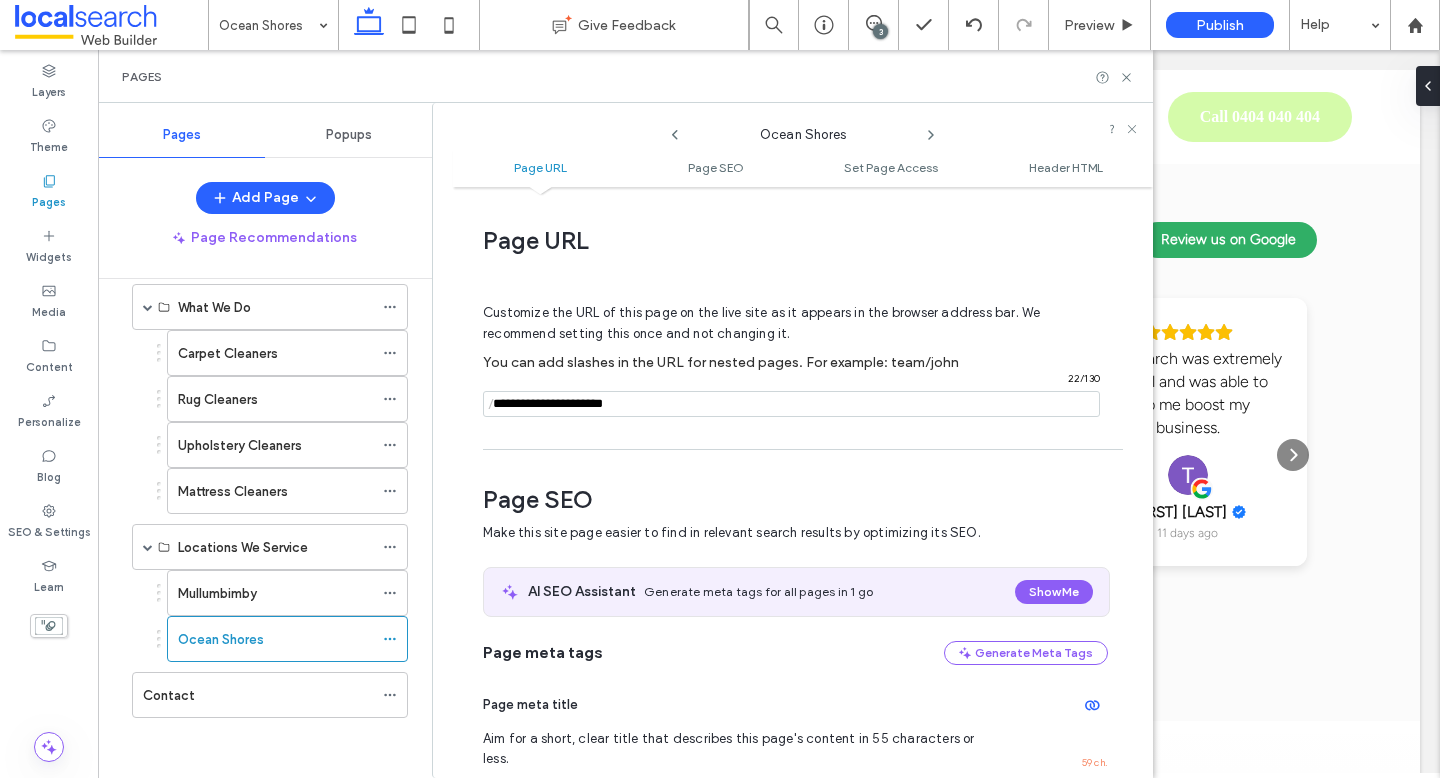 scroll, scrollTop: 45, scrollLeft: 0, axis: vertical 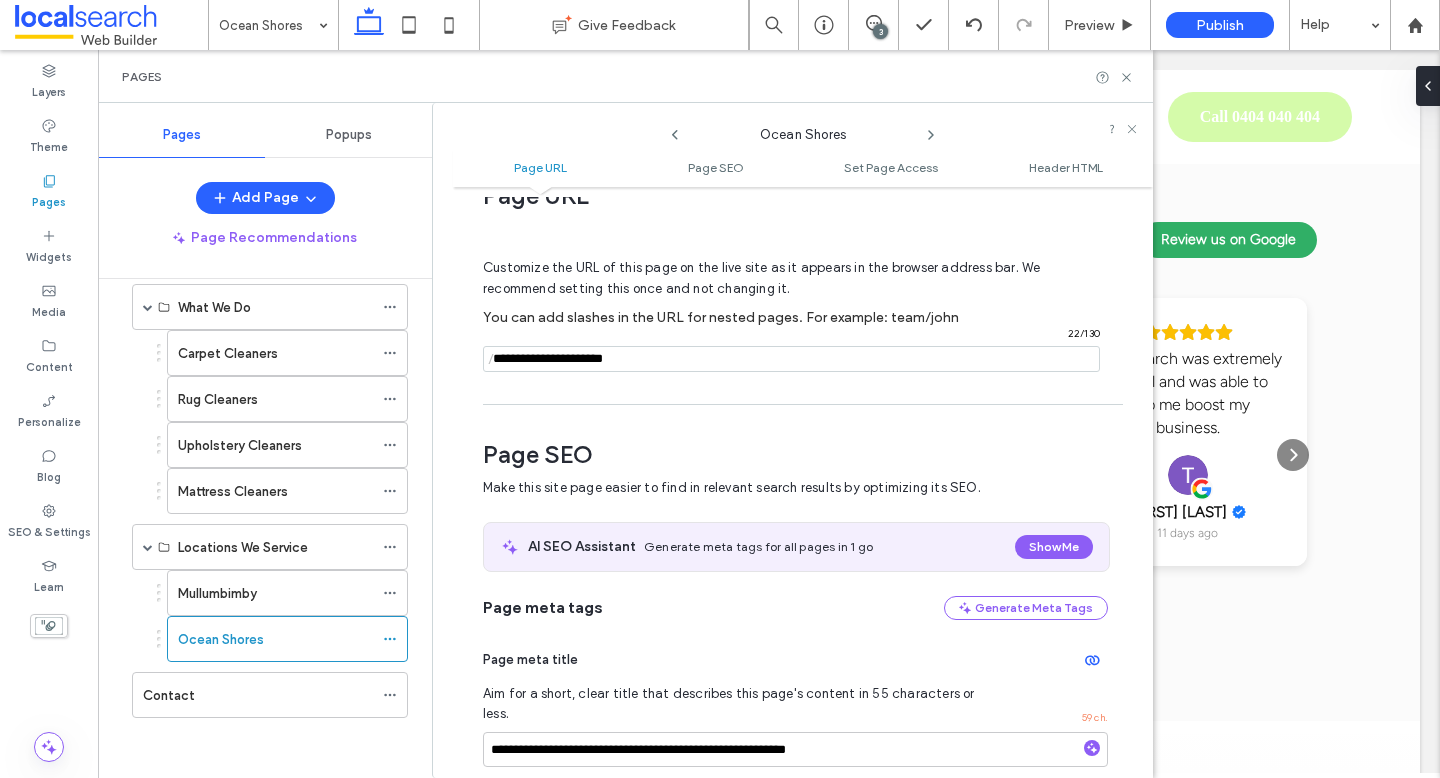 click at bounding box center [791, 359] 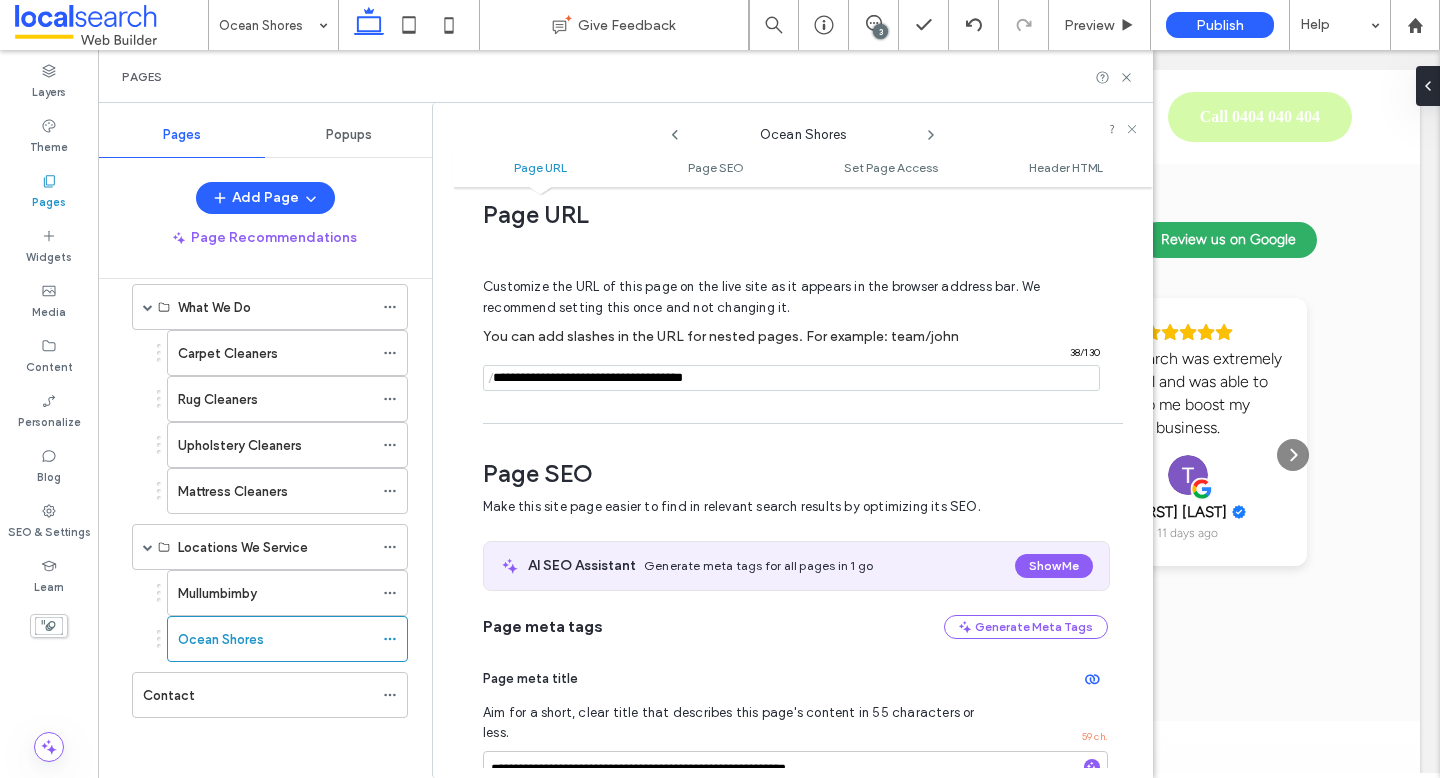 scroll, scrollTop: 0, scrollLeft: 0, axis: both 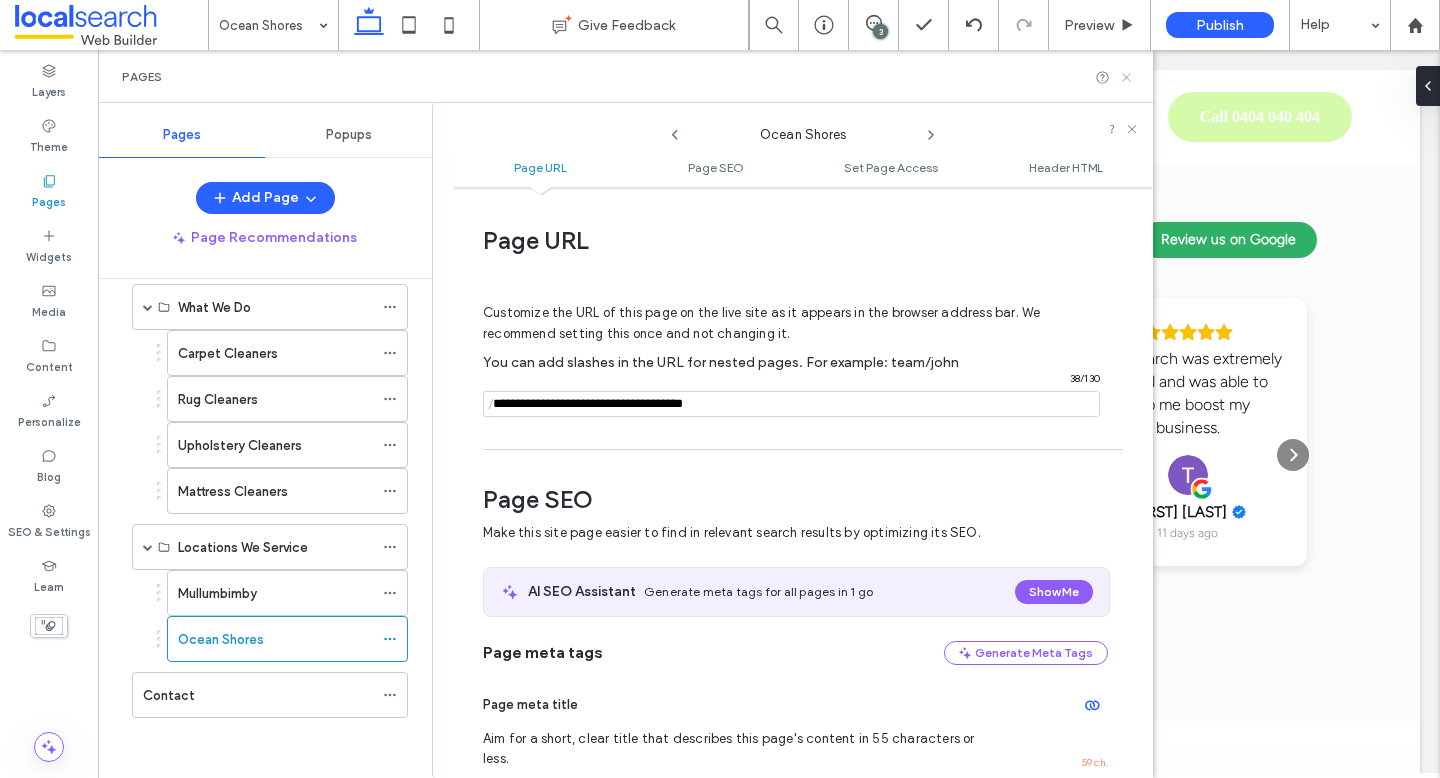 type on "**********" 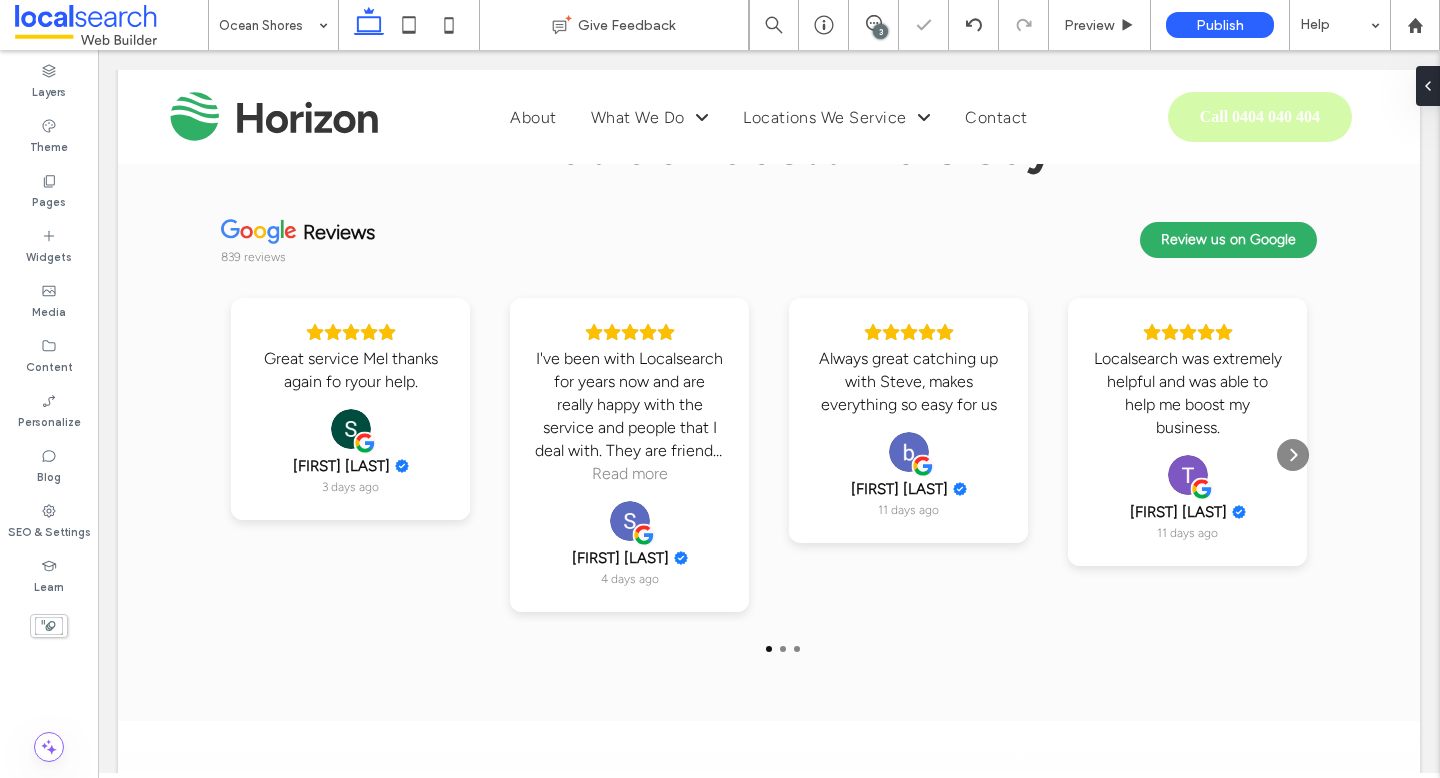 click at bounding box center [720, 389] 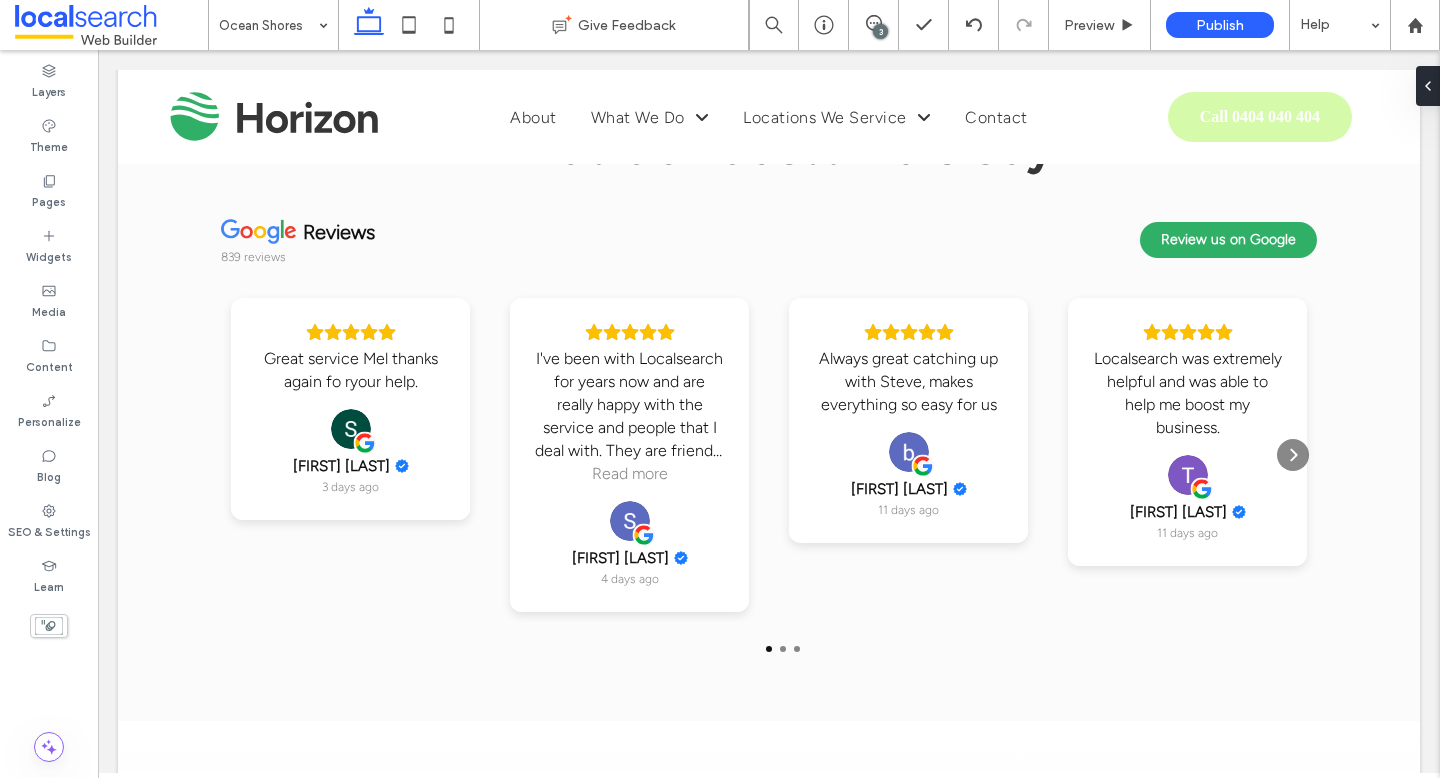 type on "**********" 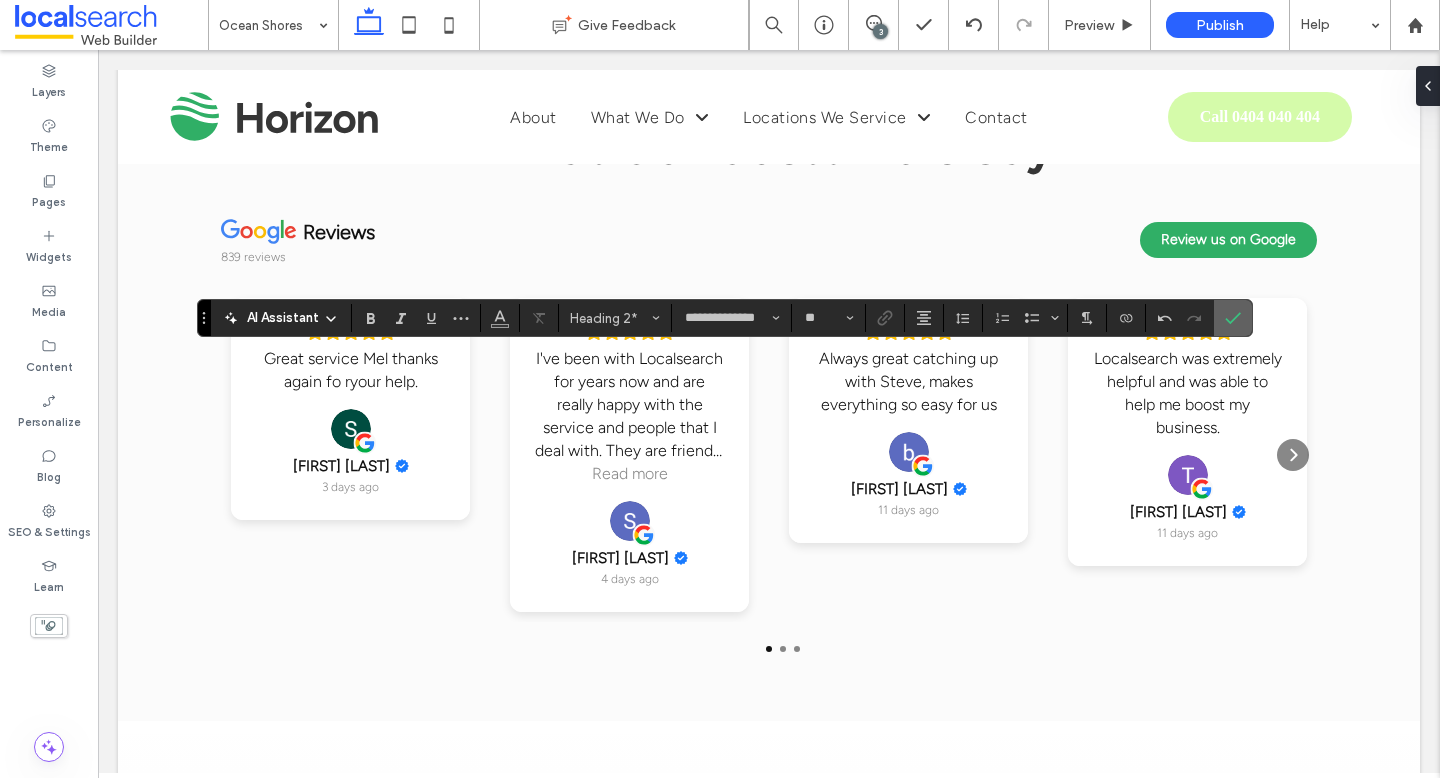 click 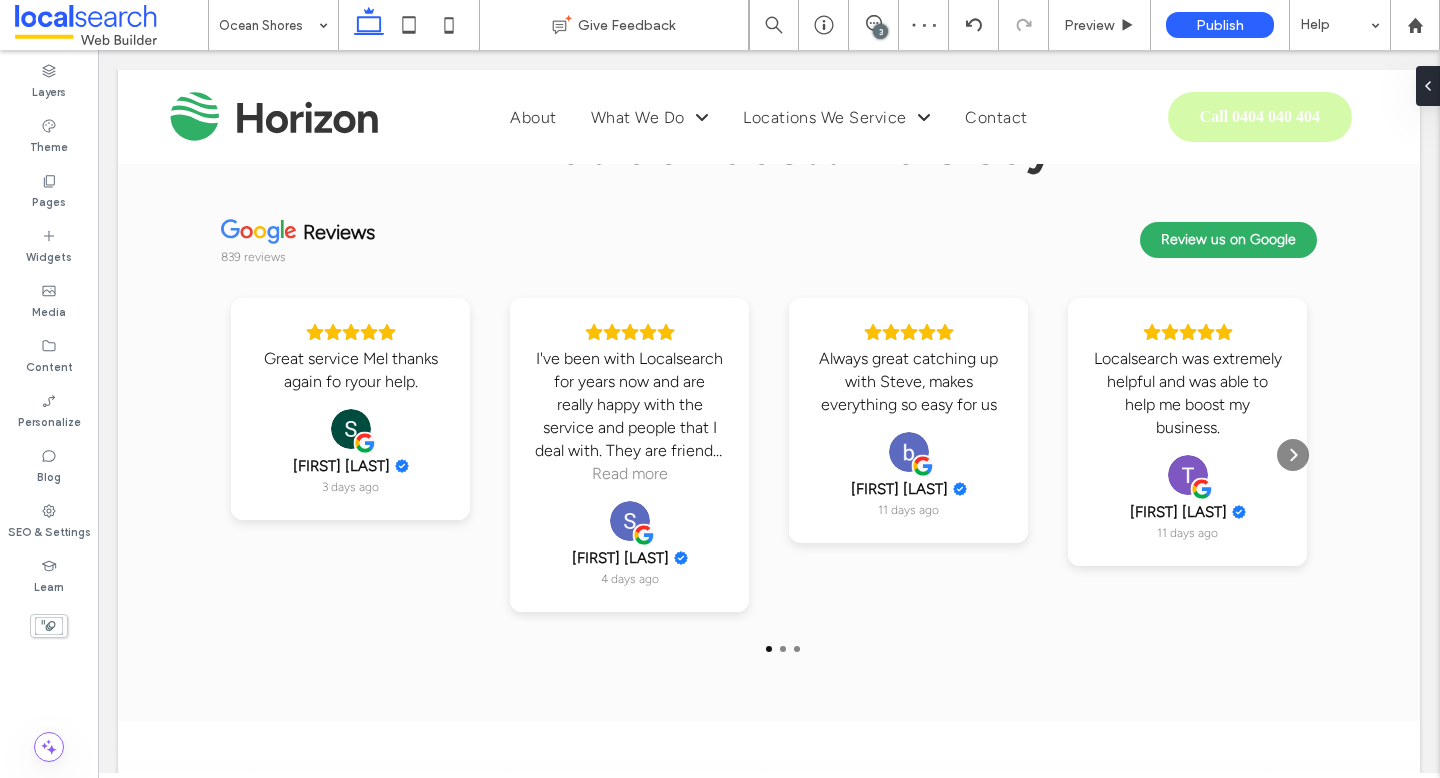 type on "**********" 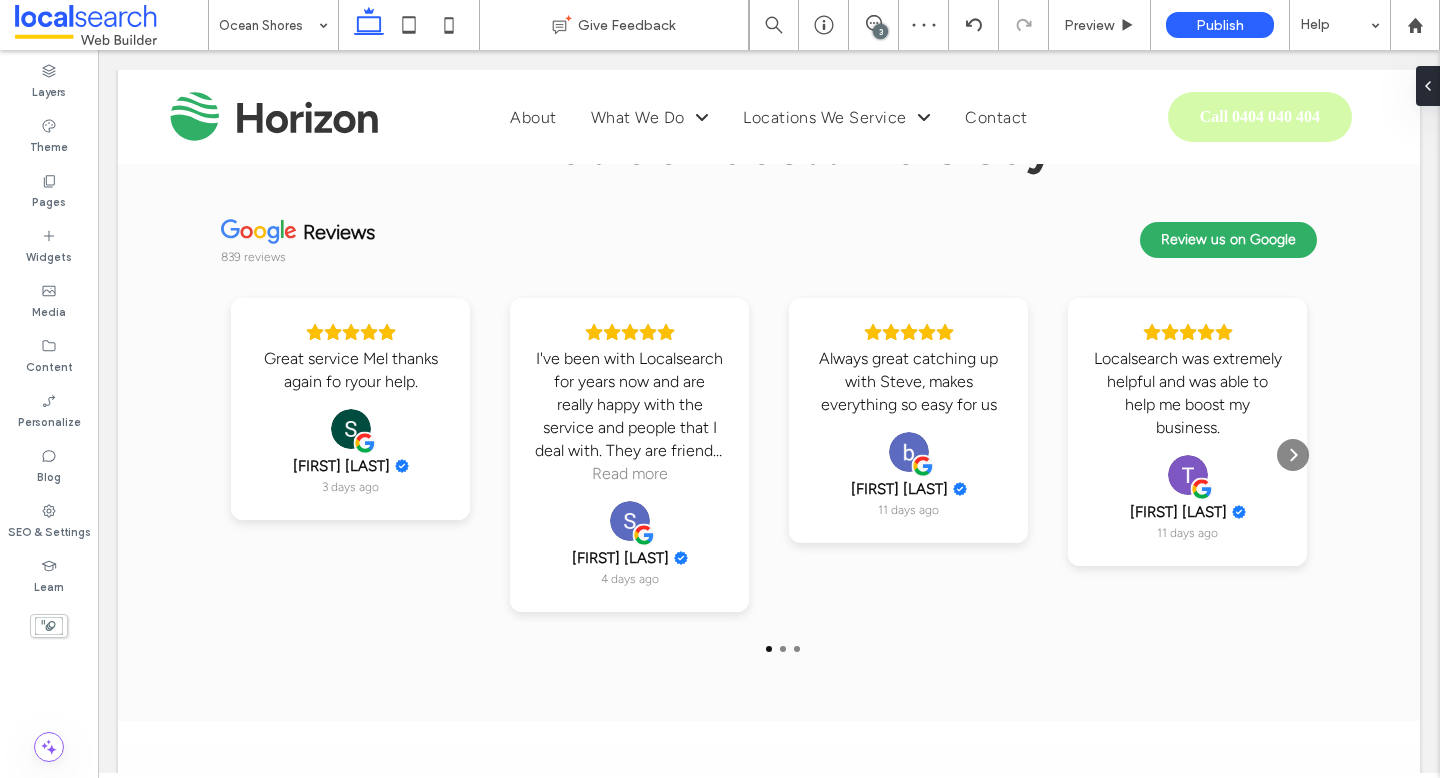 type on "**" 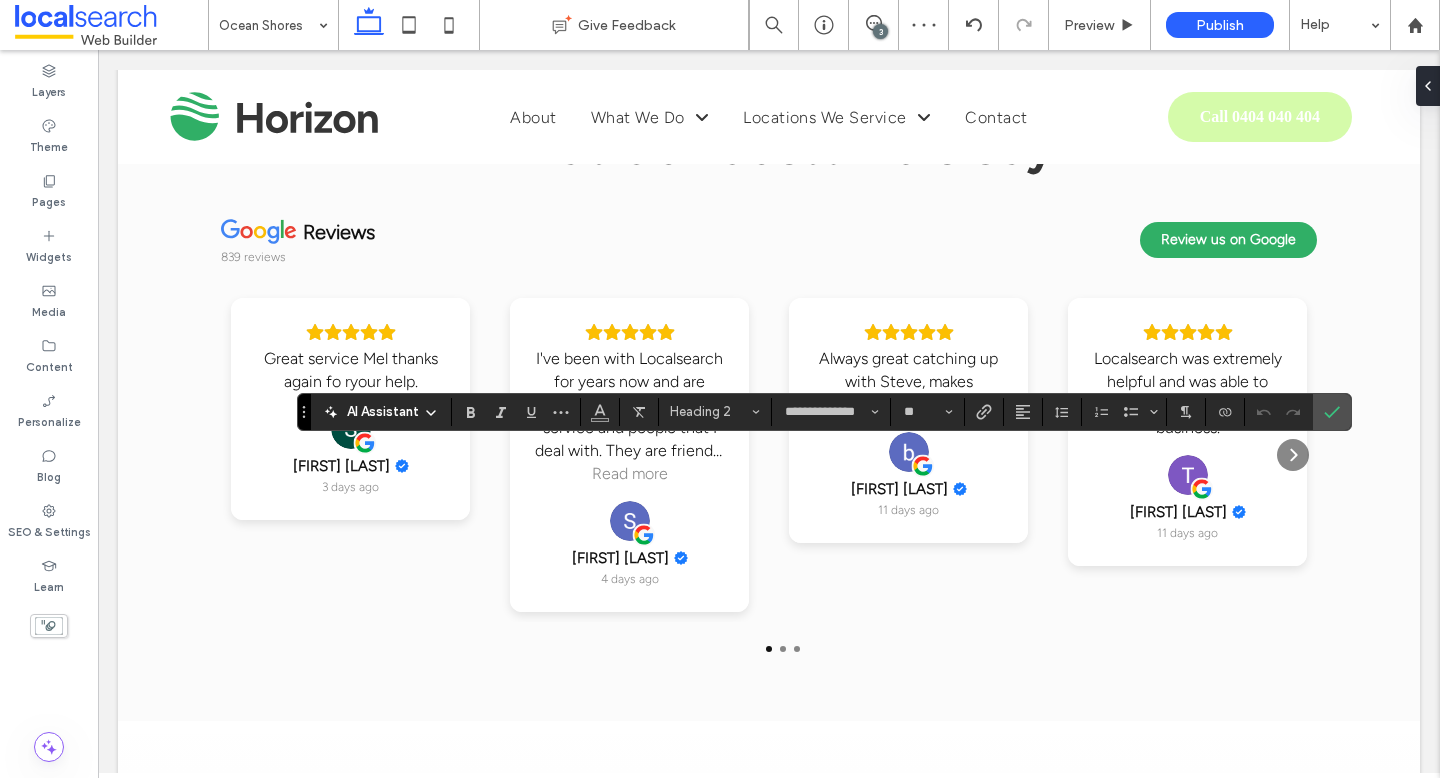 type on "**********" 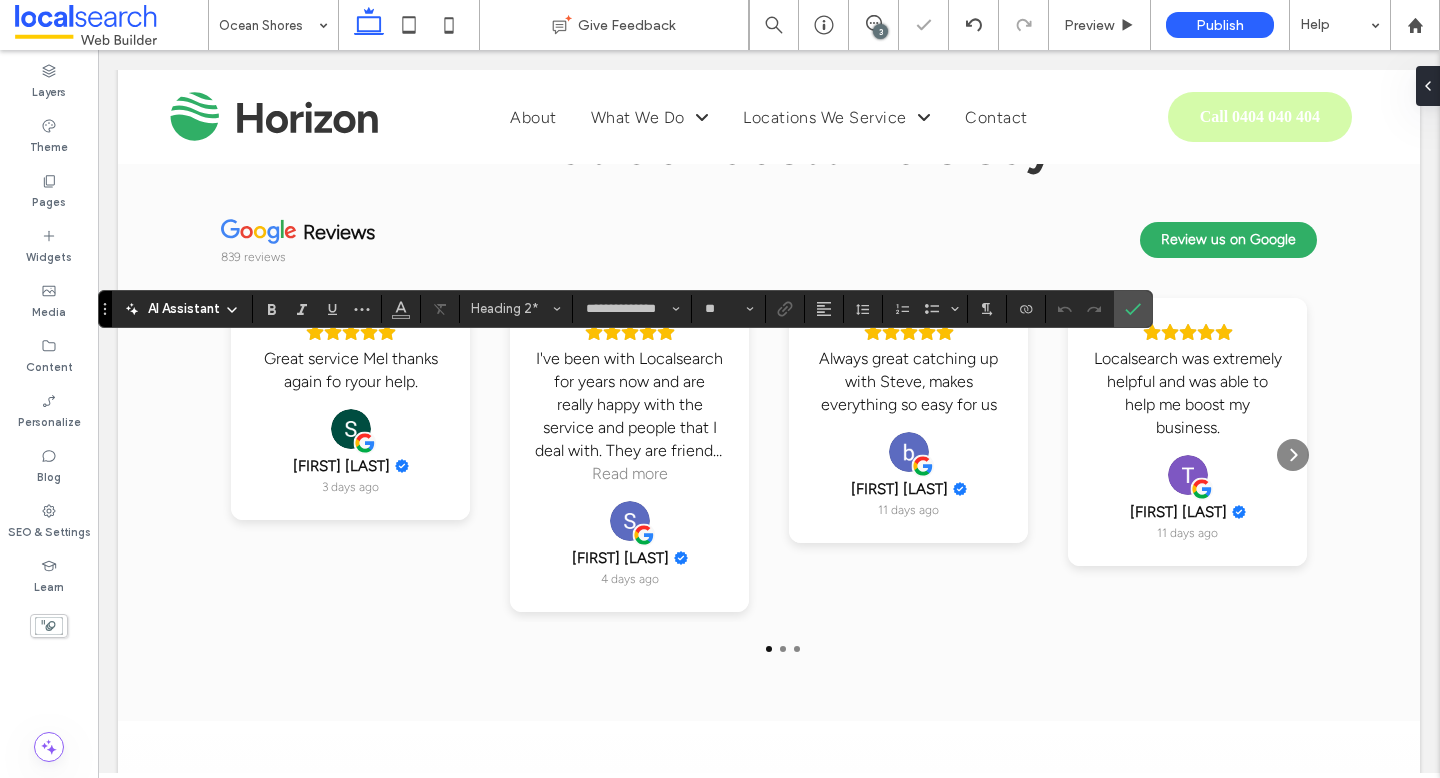 type on "**********" 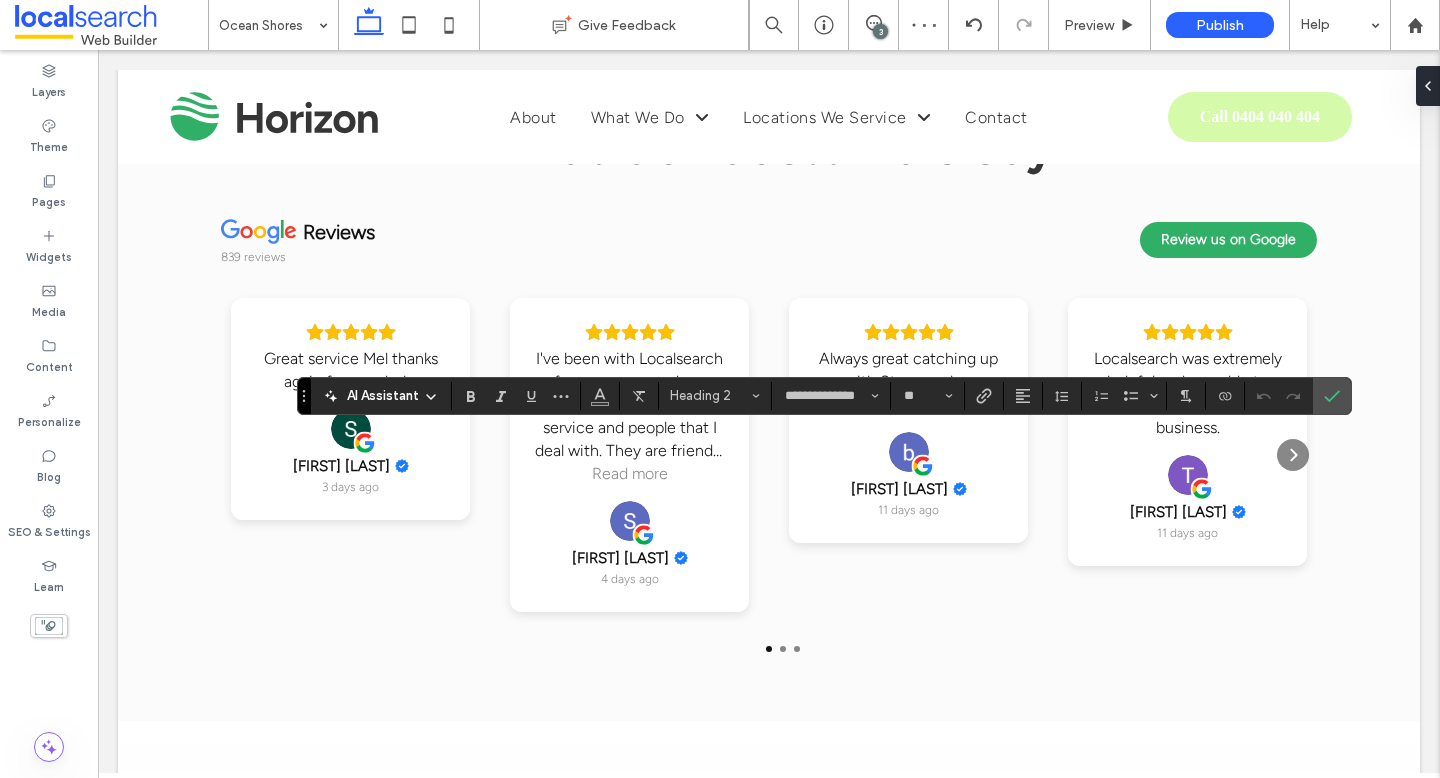 type on "**********" 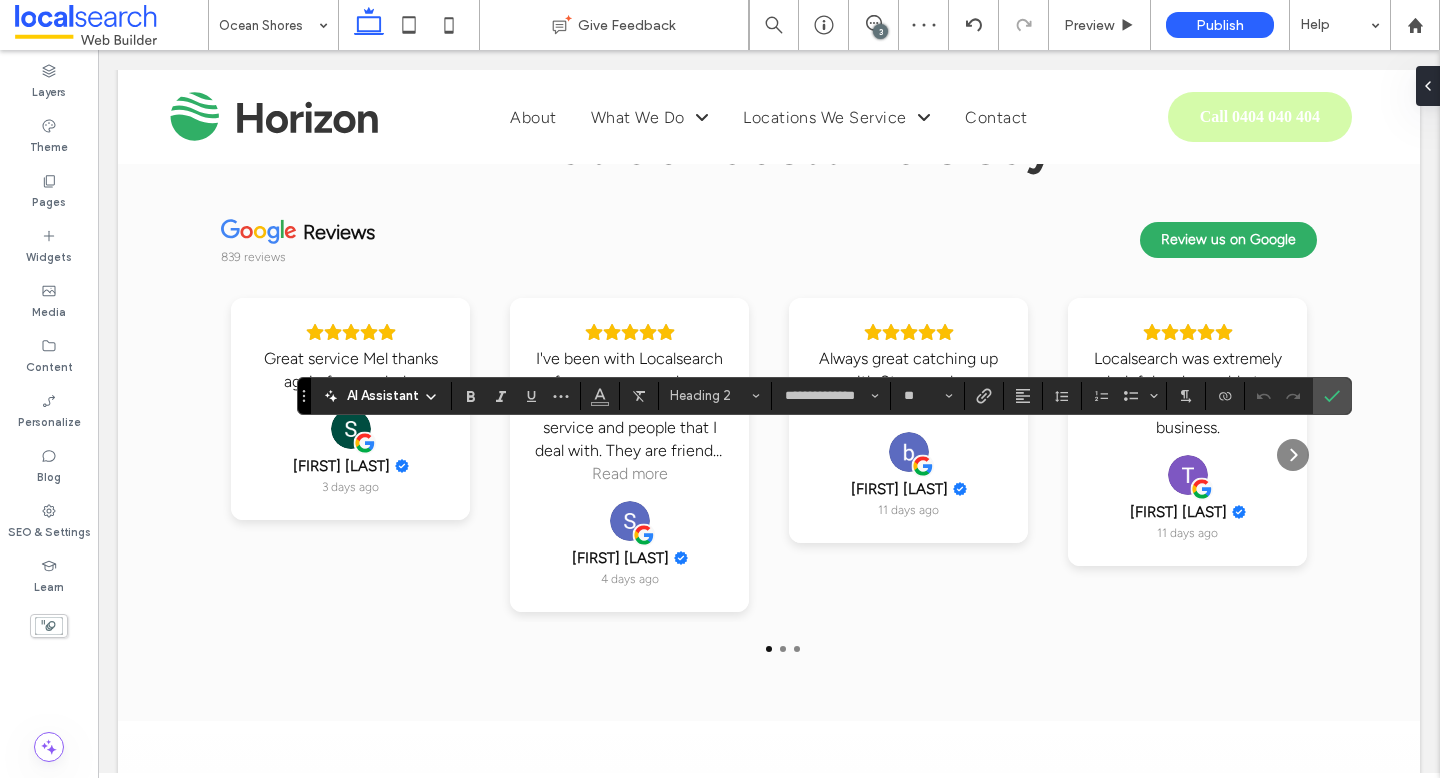 type on "**" 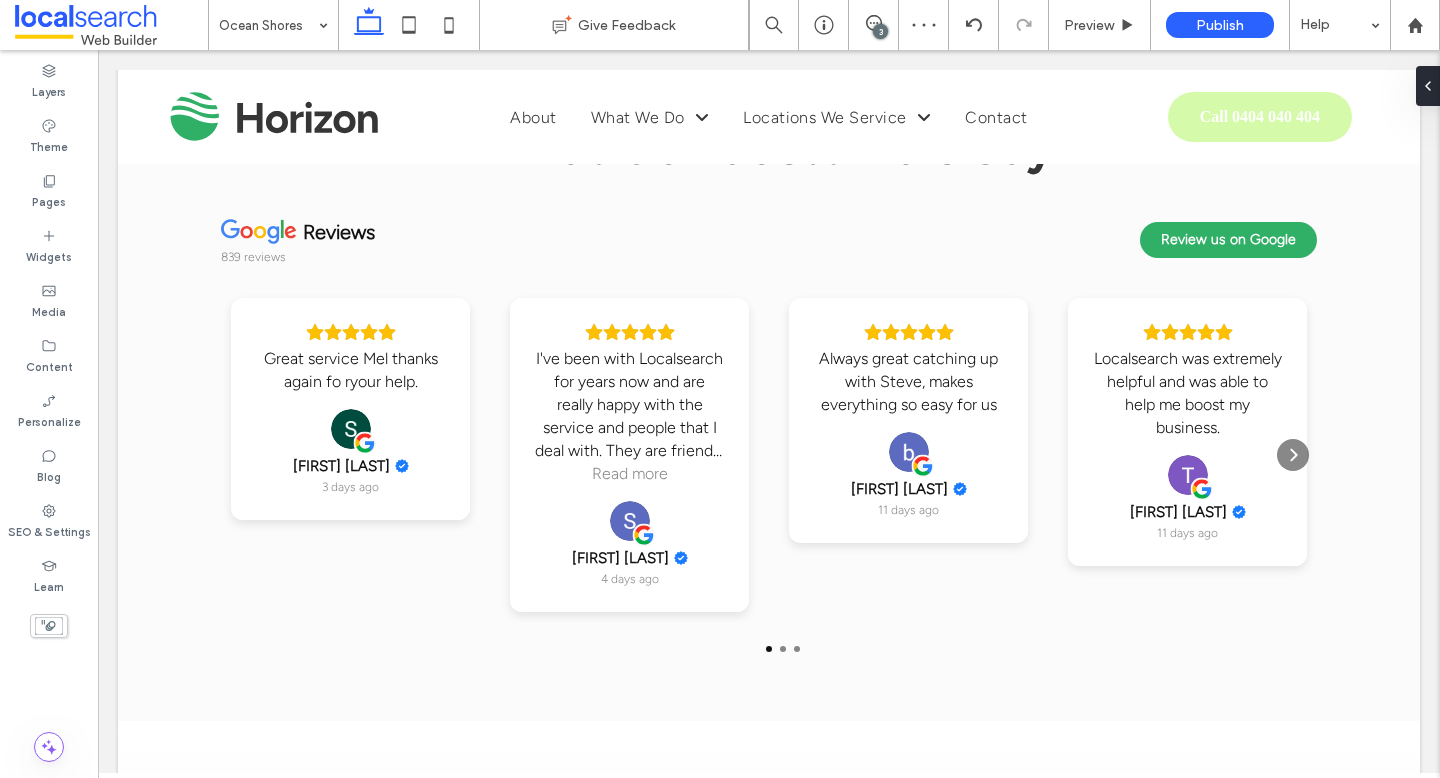type on "**********" 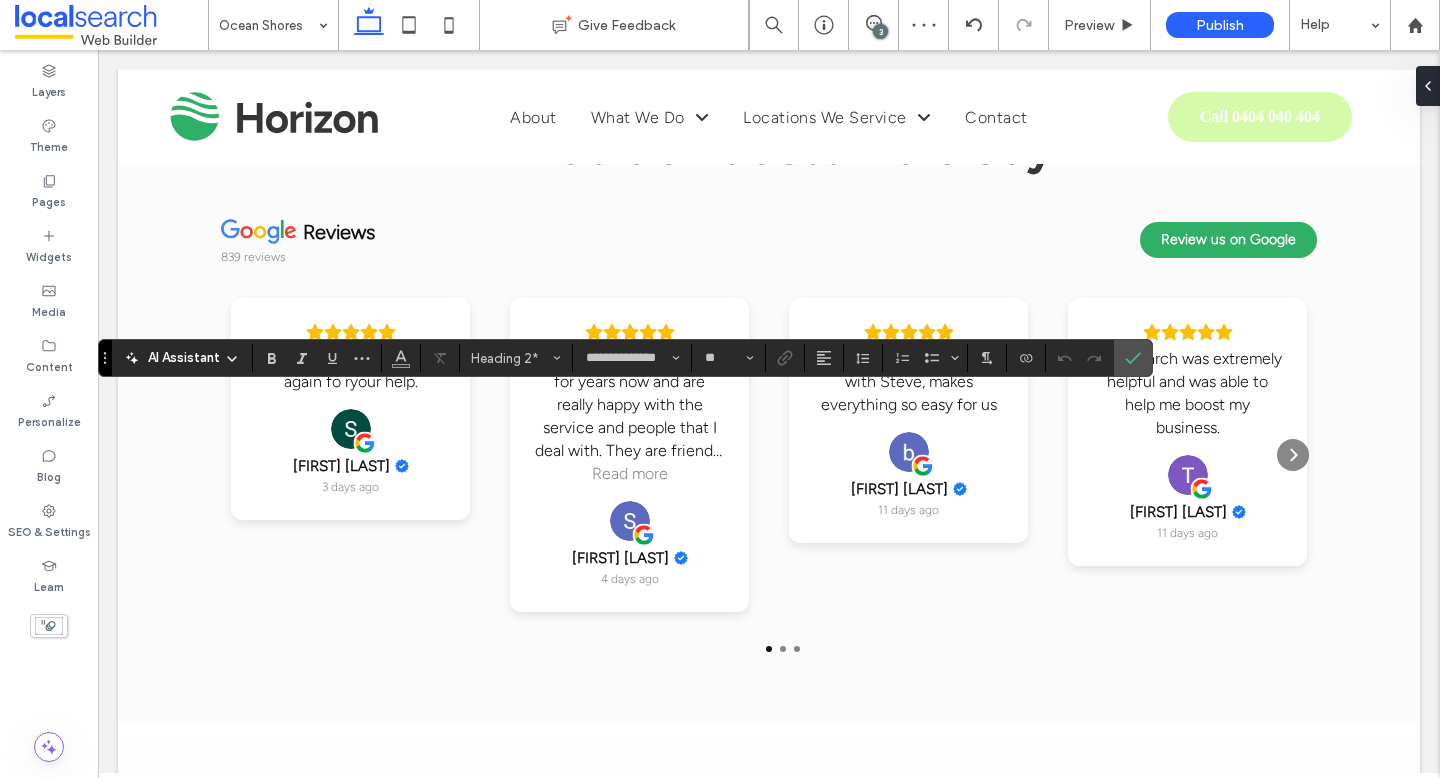 type on "**********" 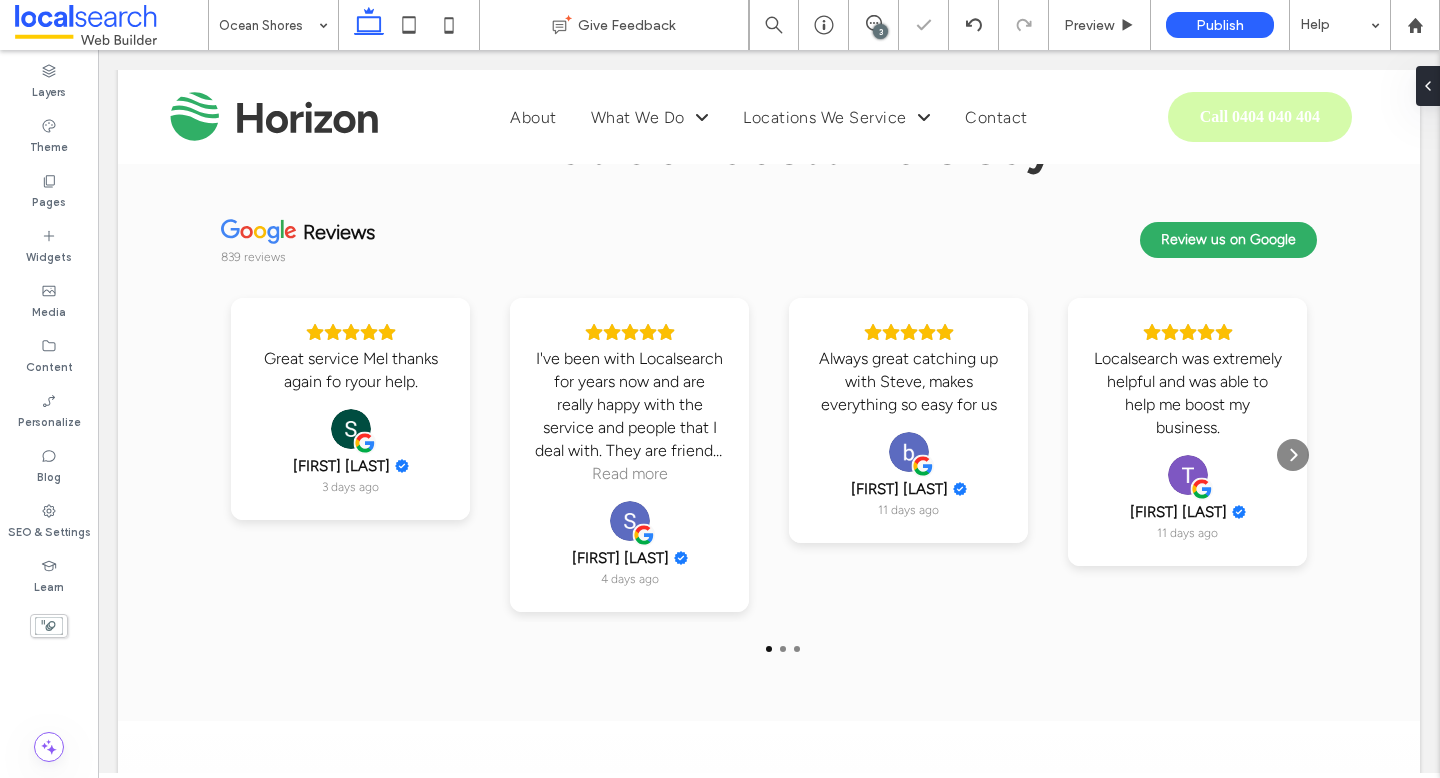 type on "**********" 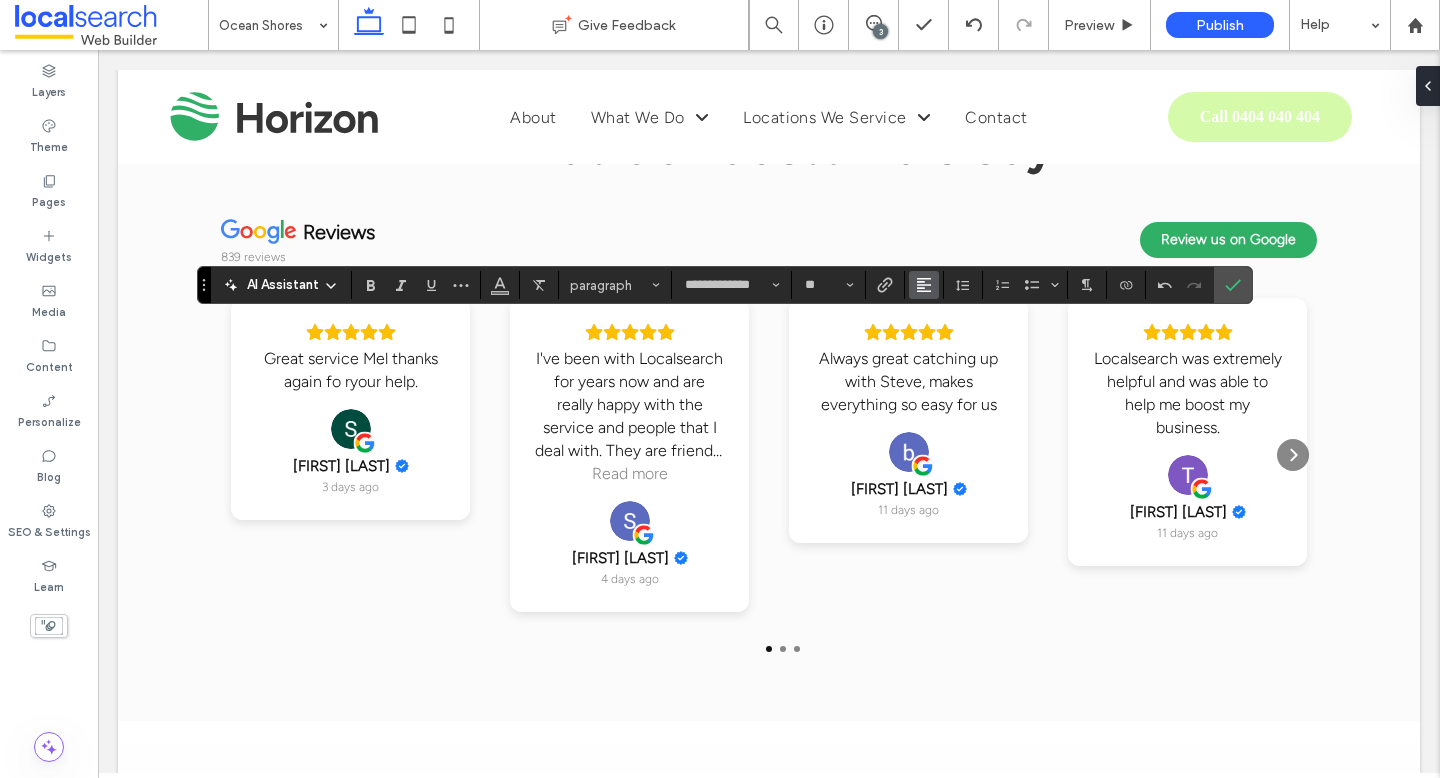 click 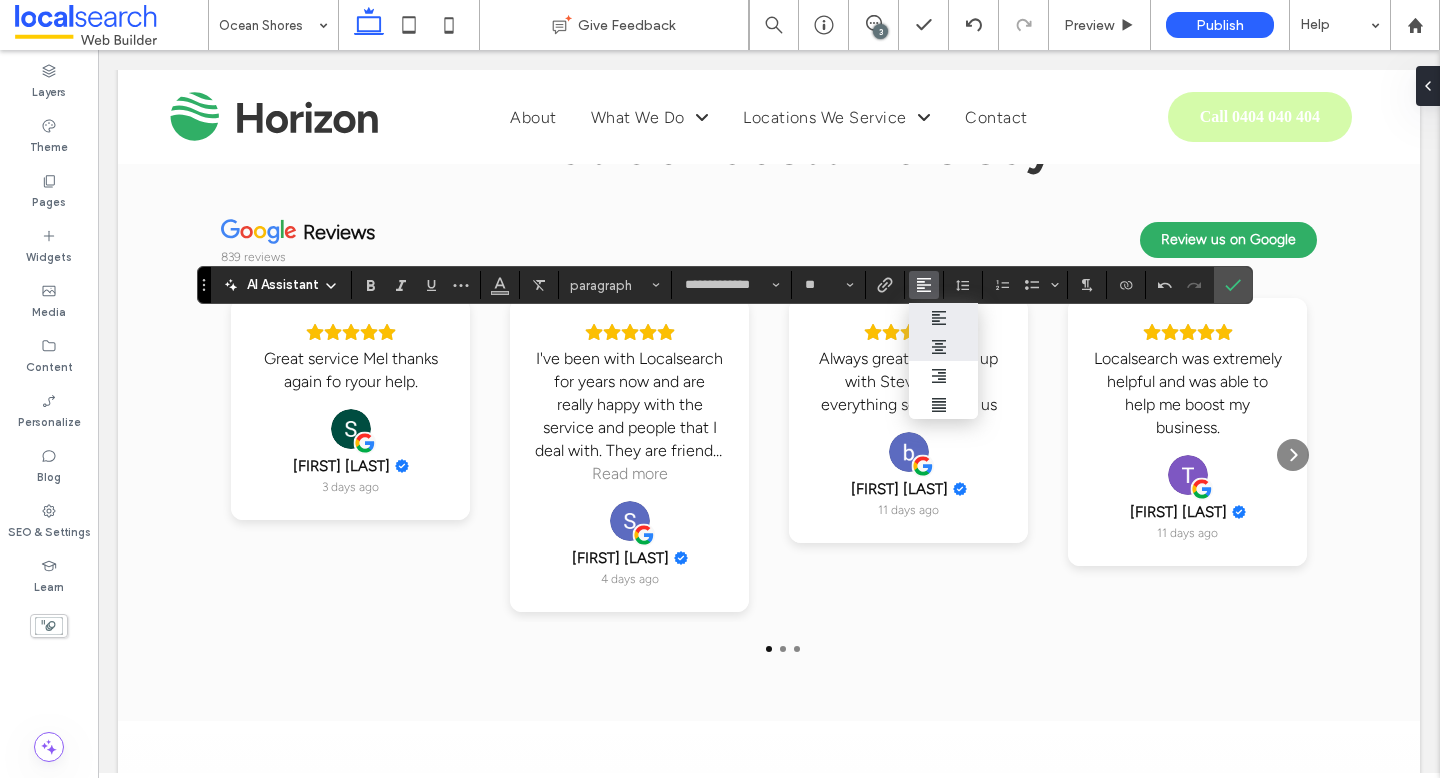 click at bounding box center [944, 347] 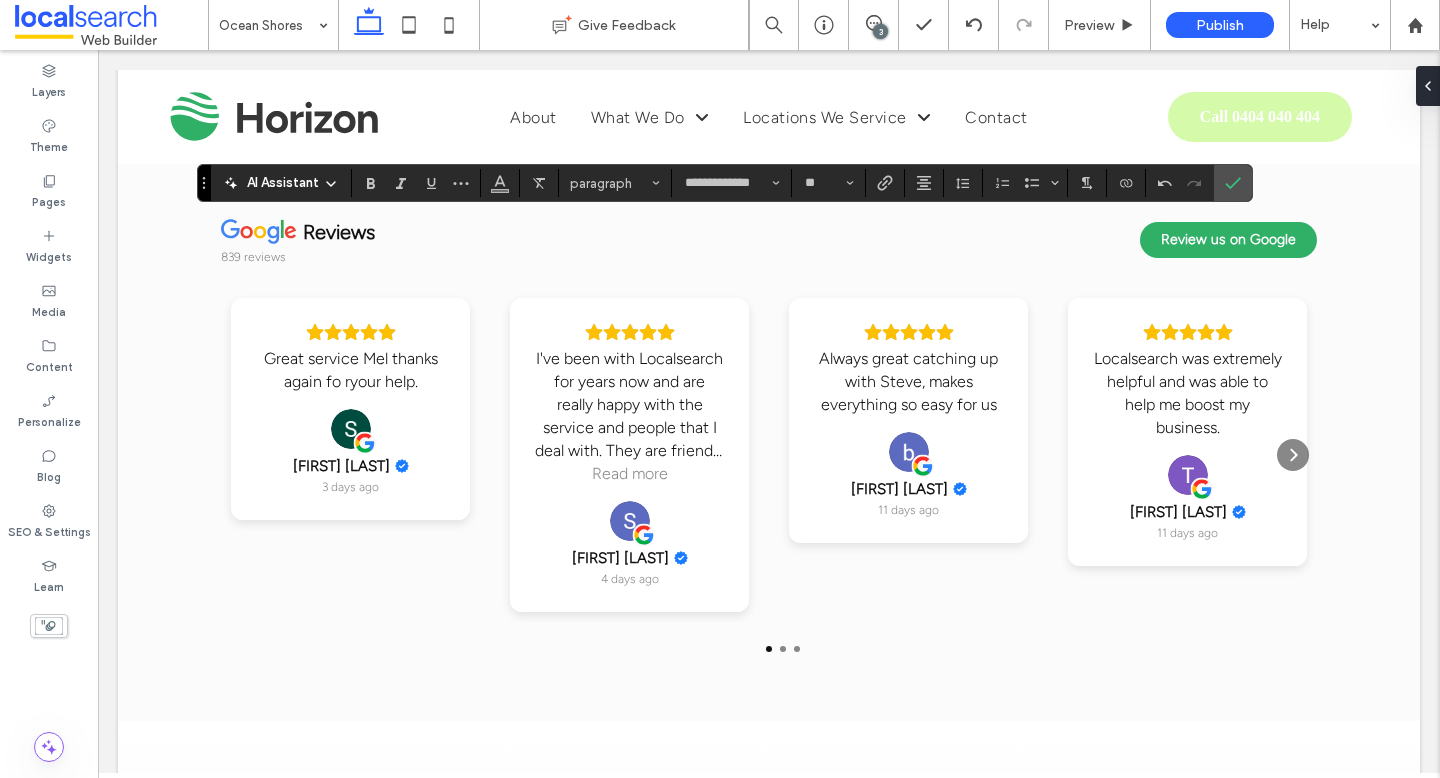 click on "**********" at bounding box center (724, 183) 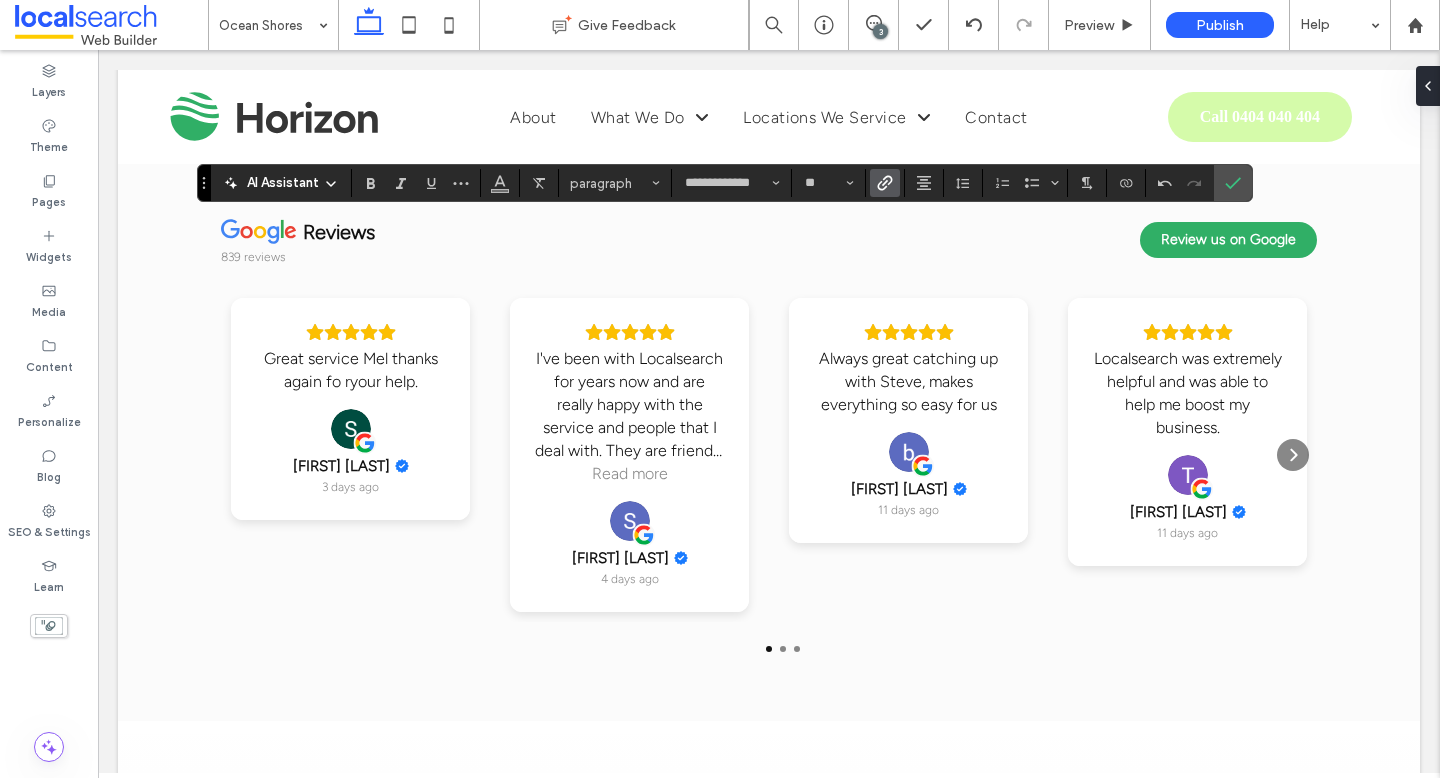 click 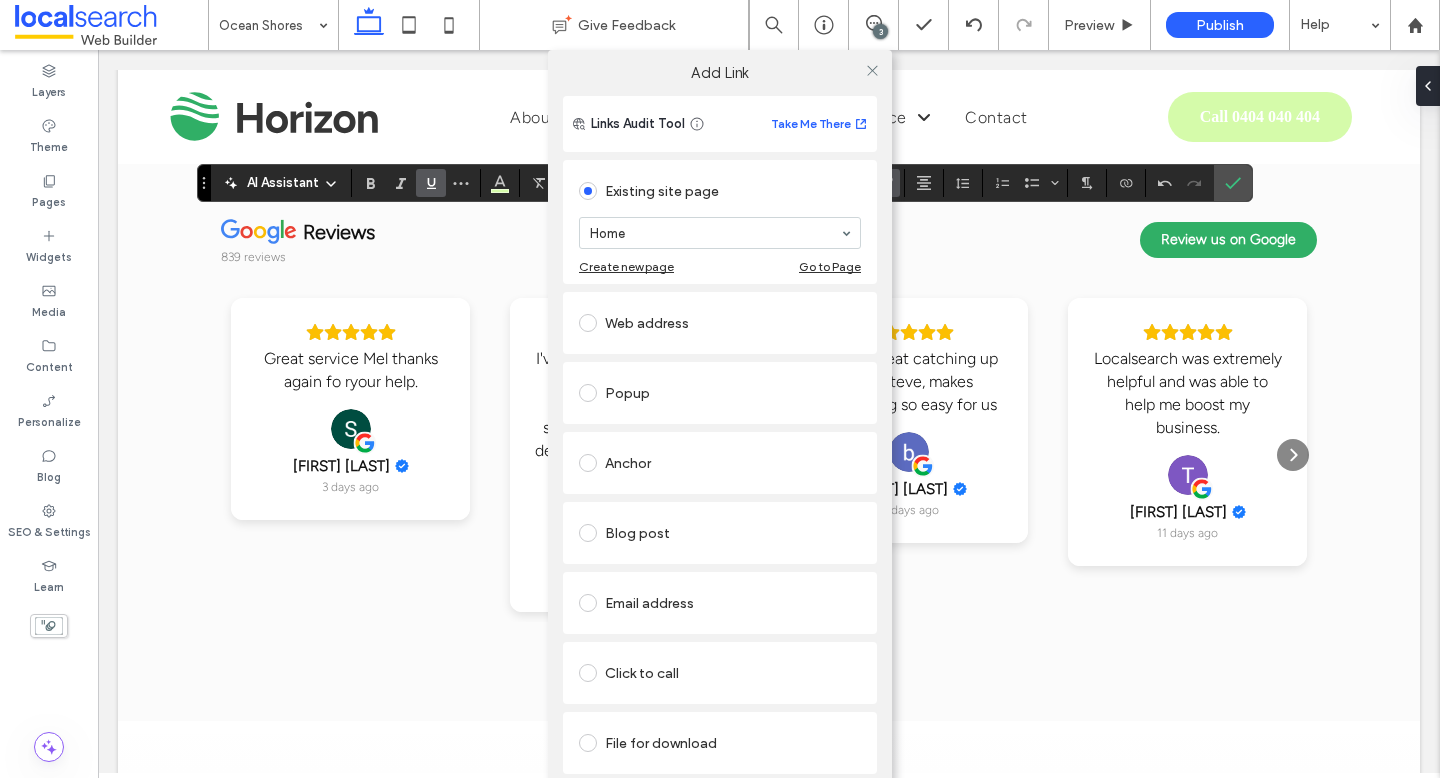 click on "Click to call" at bounding box center [720, 673] 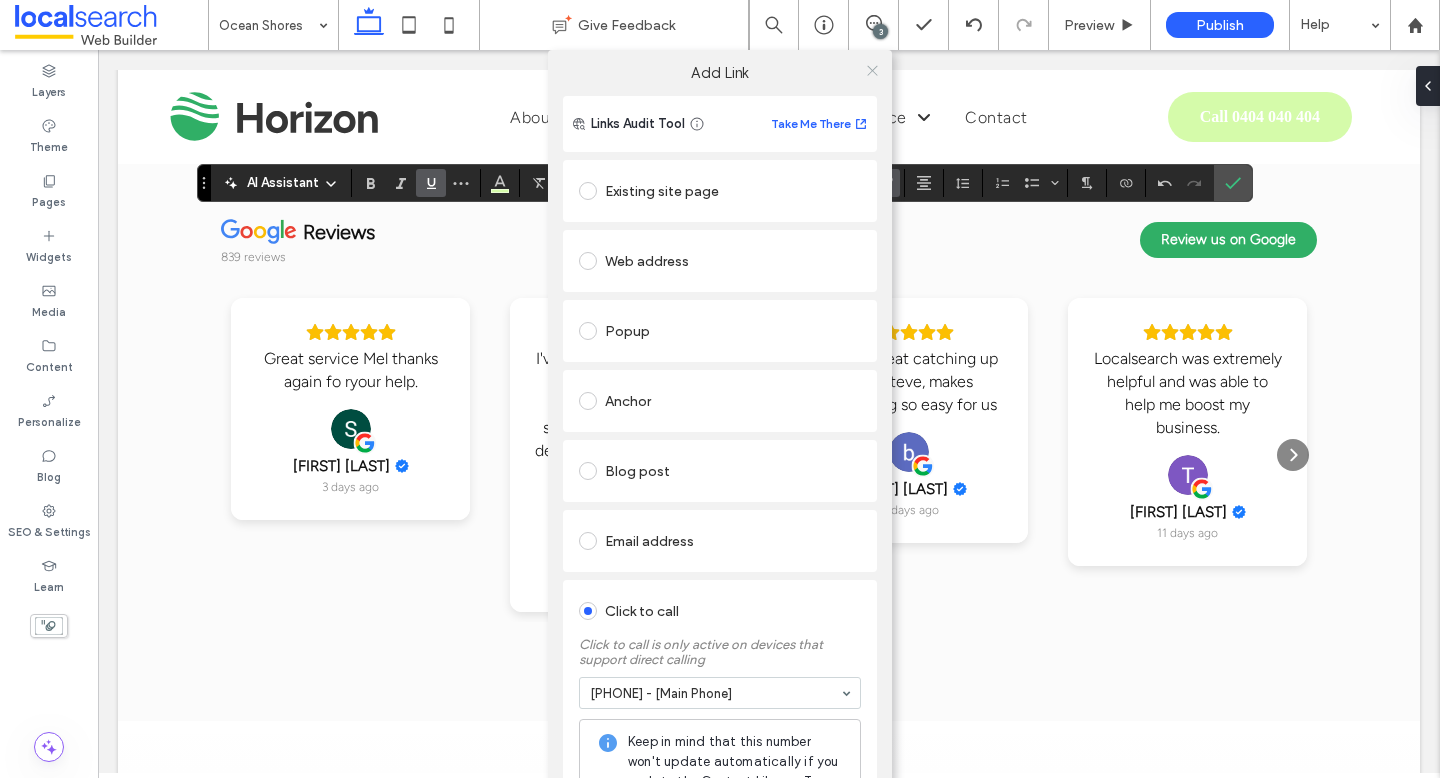 click 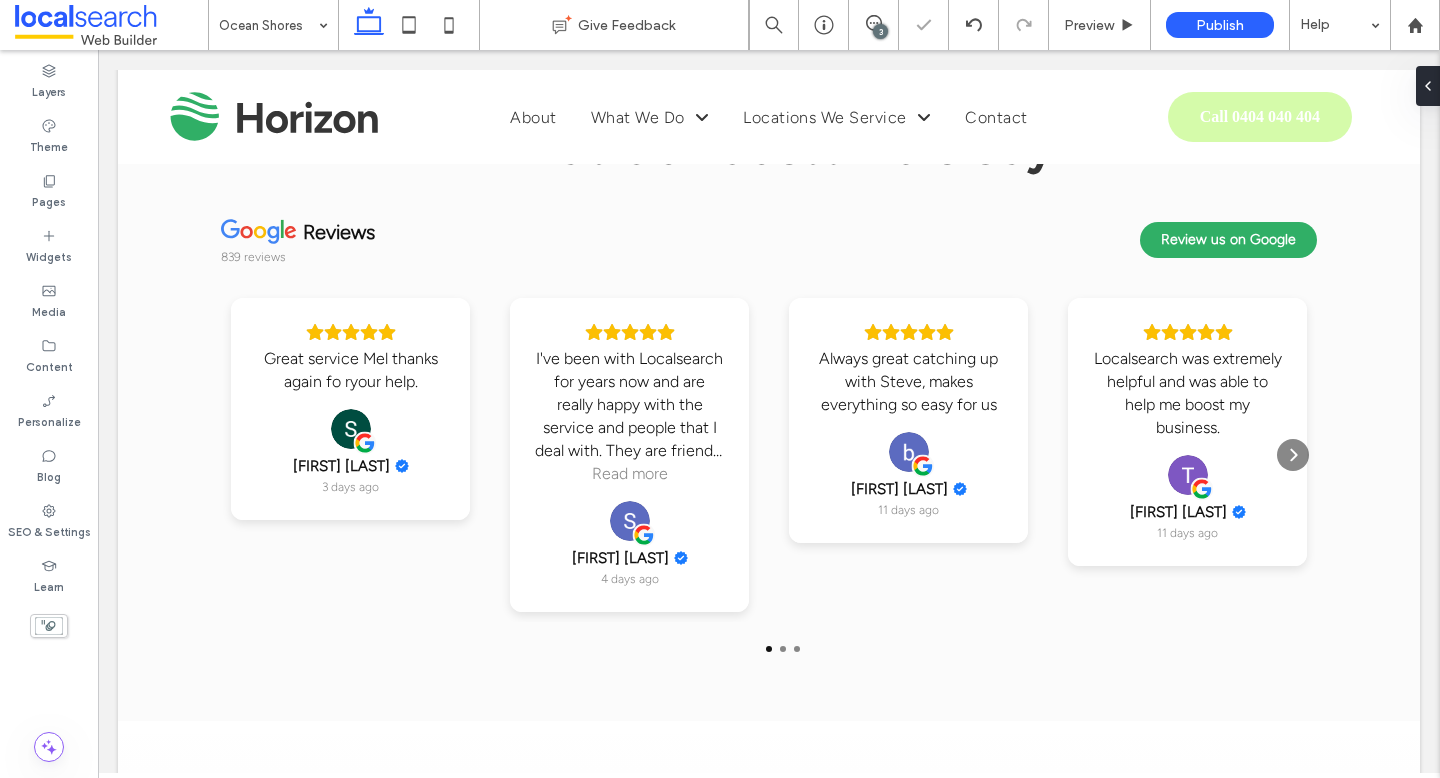 type on "**********" 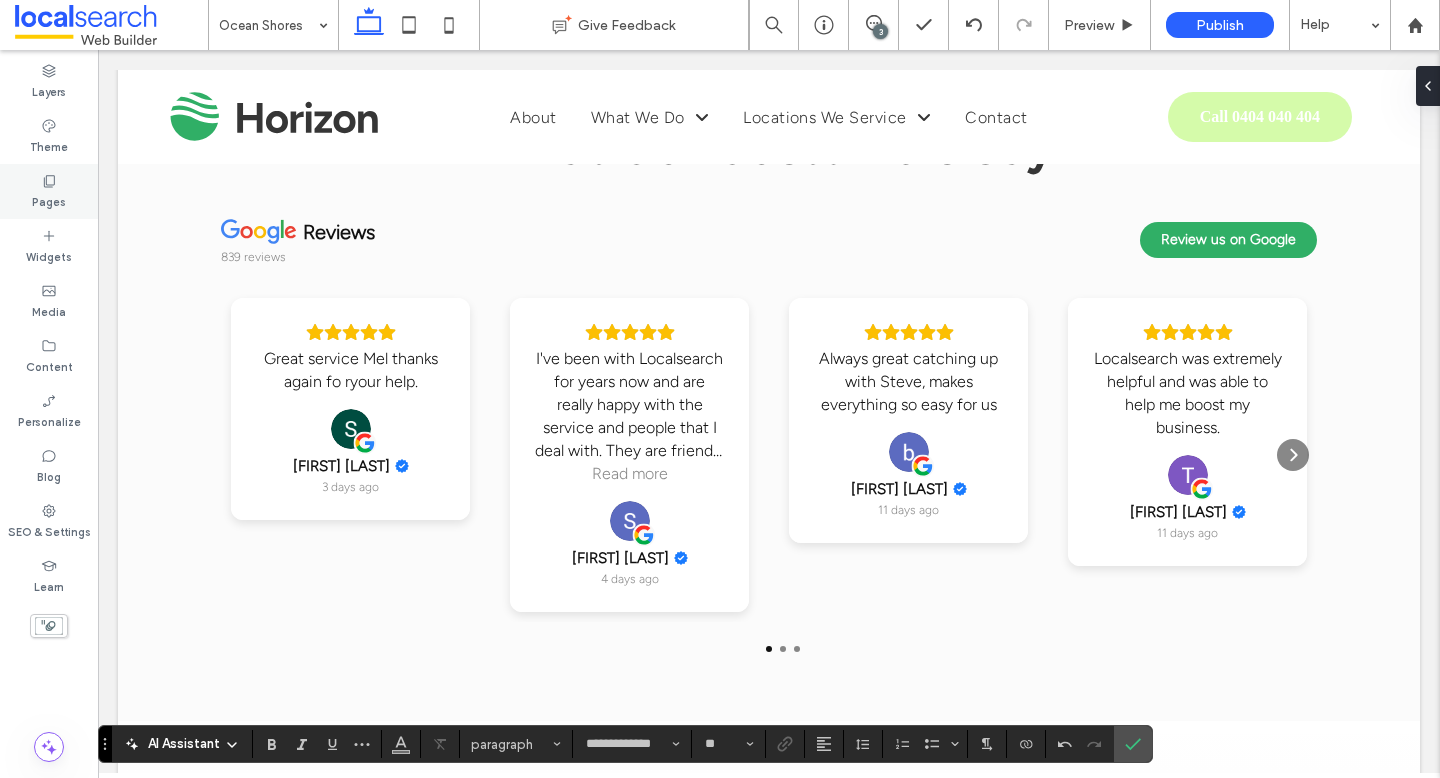 click on "Pages" at bounding box center (49, 191) 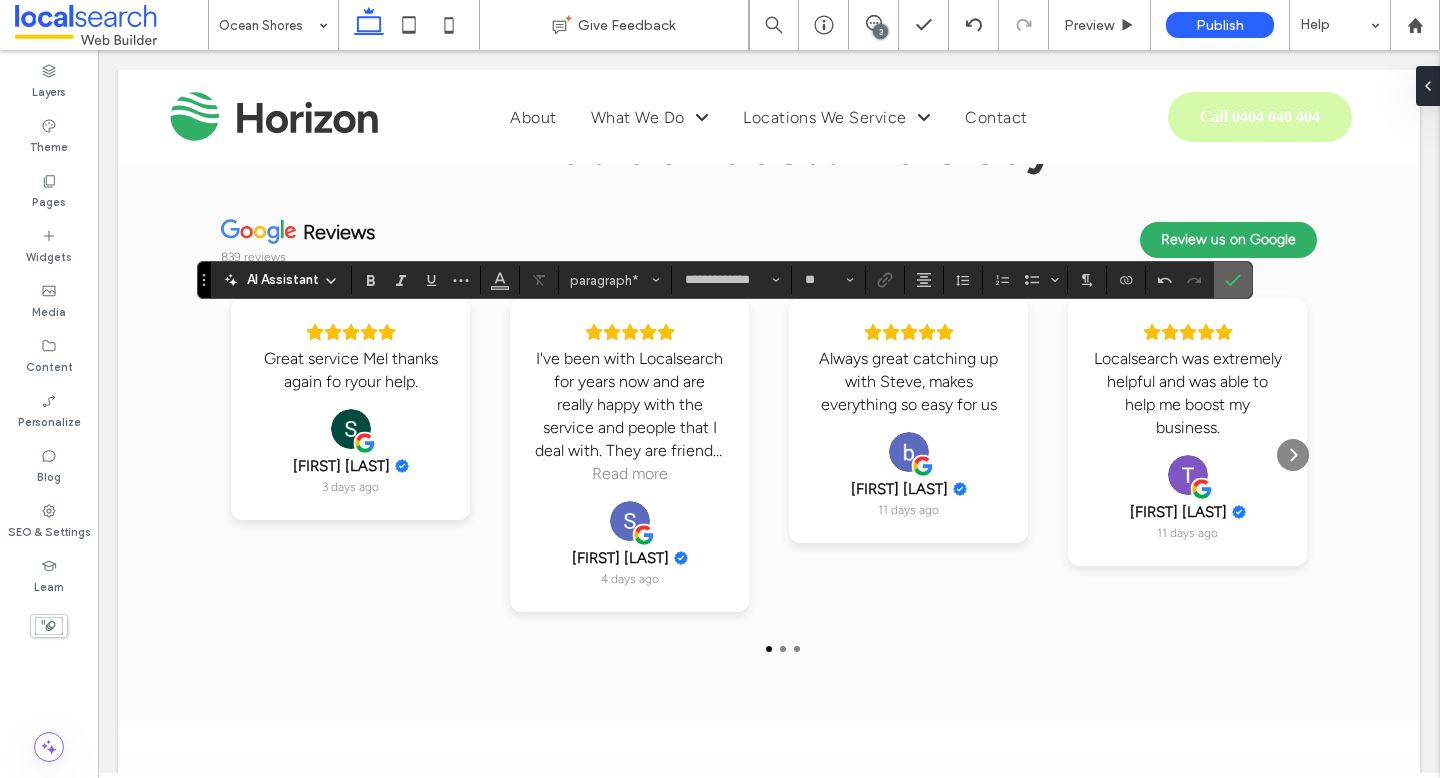 click at bounding box center [1233, 280] 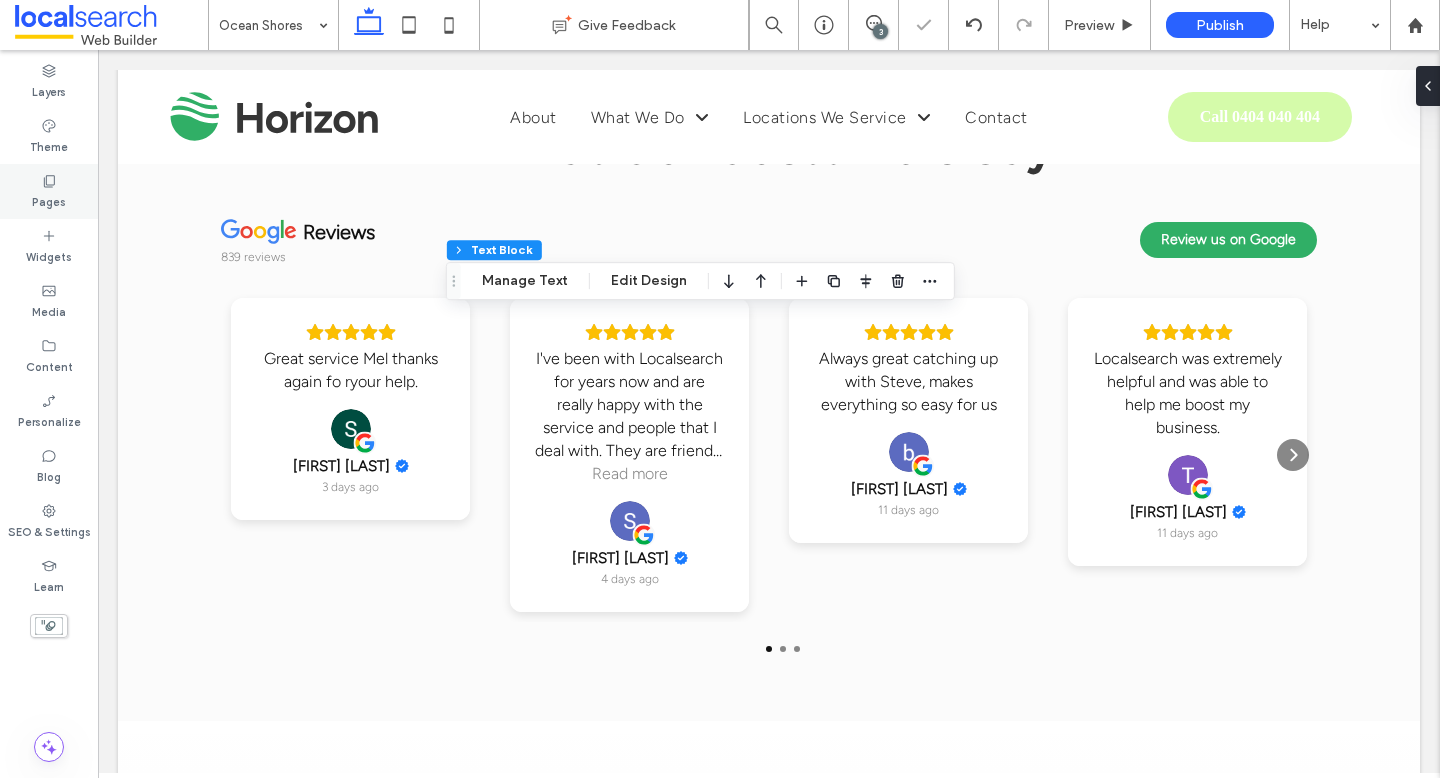 click 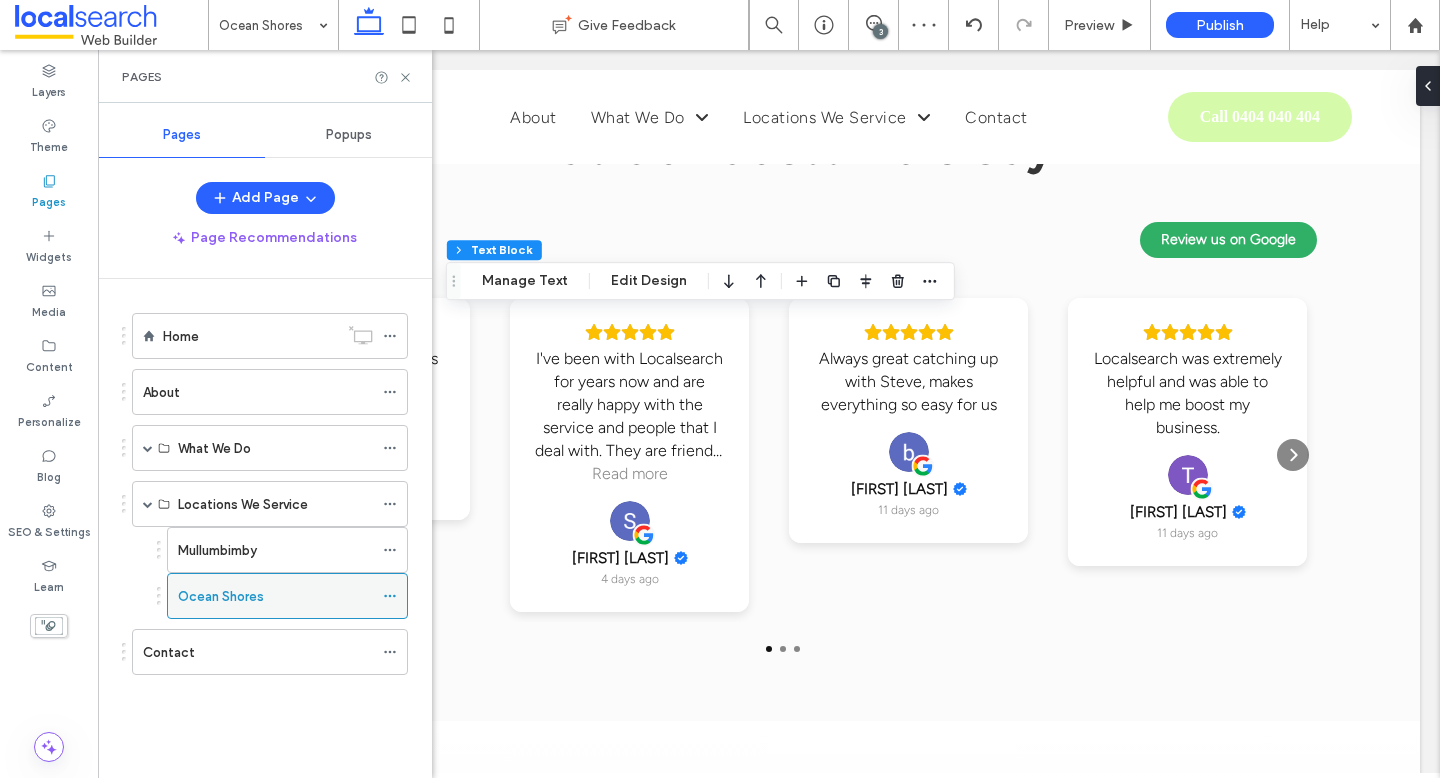 click 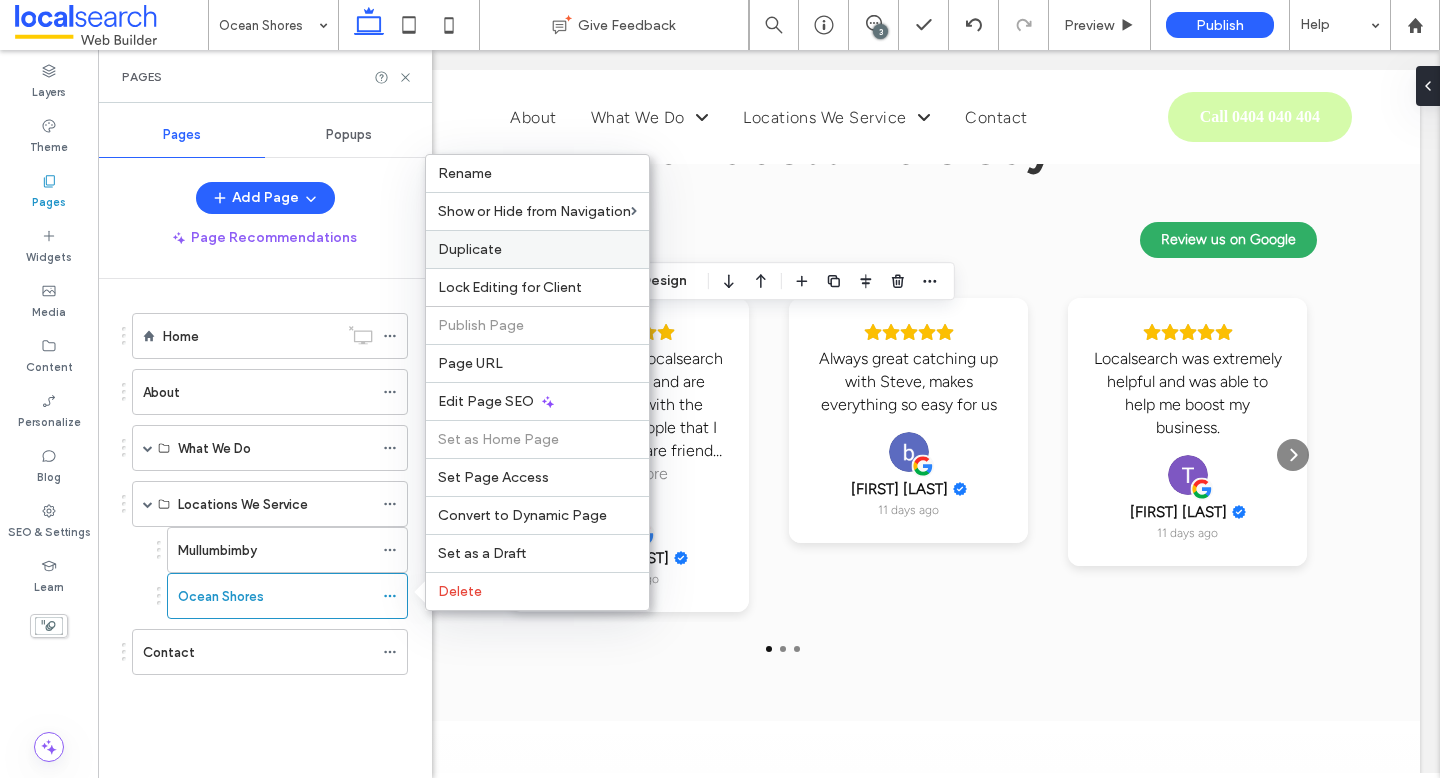 click on "Duplicate" at bounding box center (537, 249) 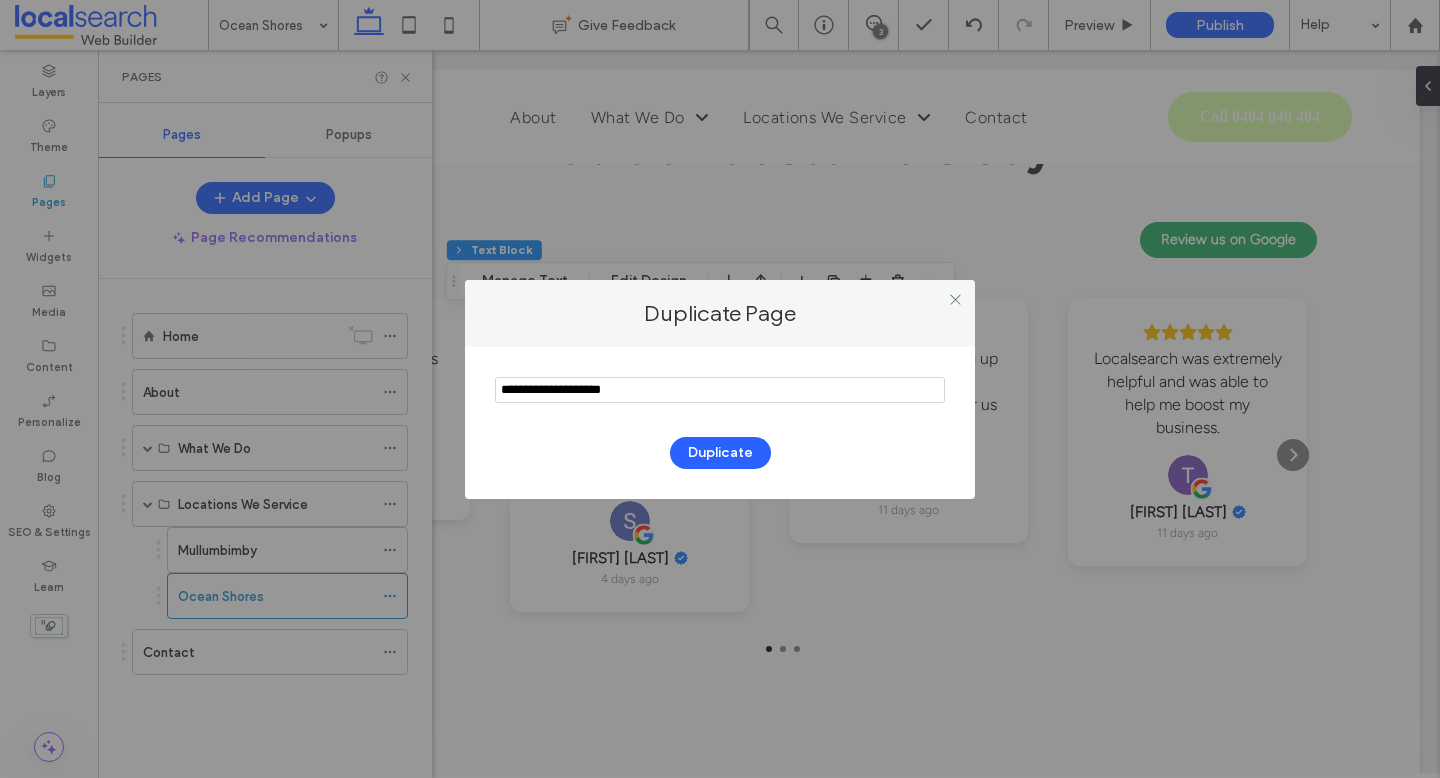 click at bounding box center [720, 390] 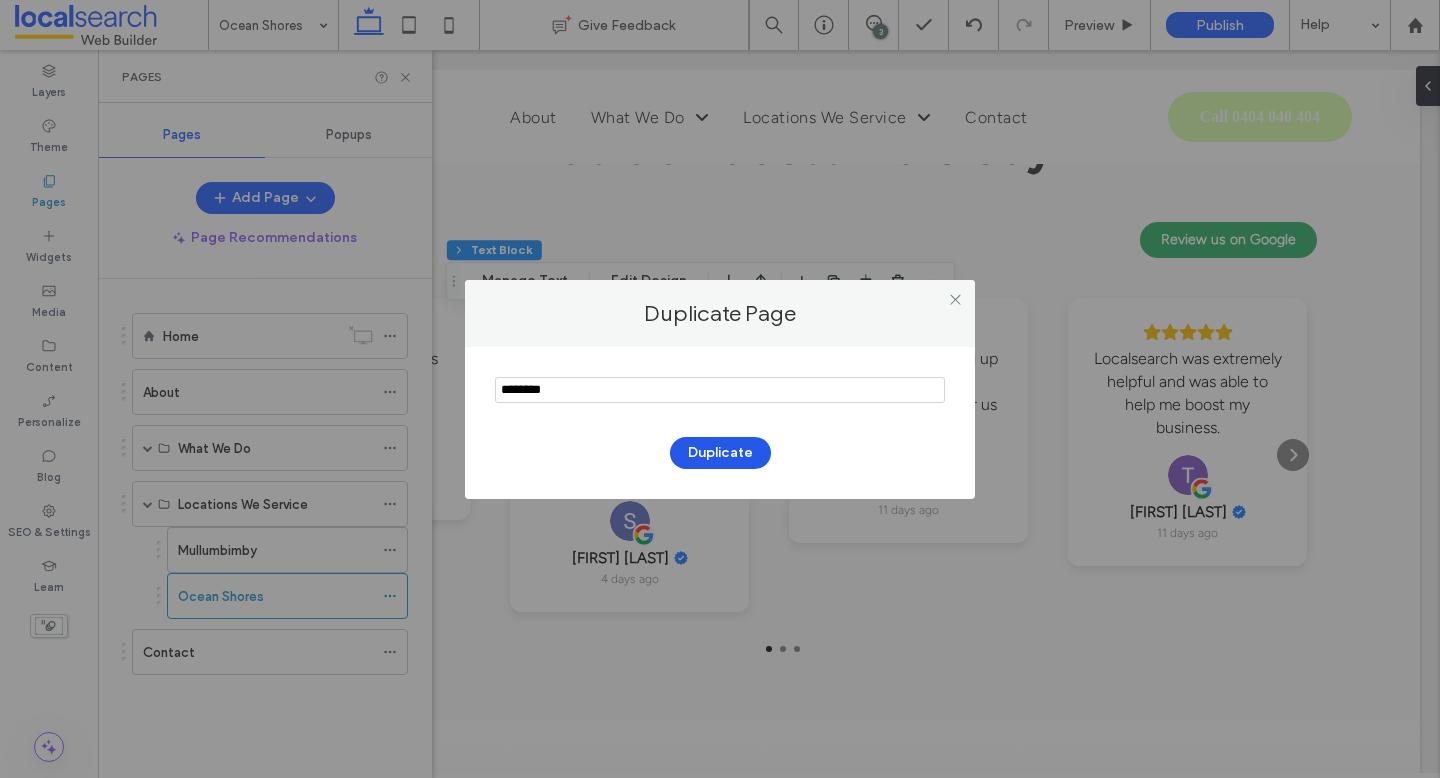 type on "********" 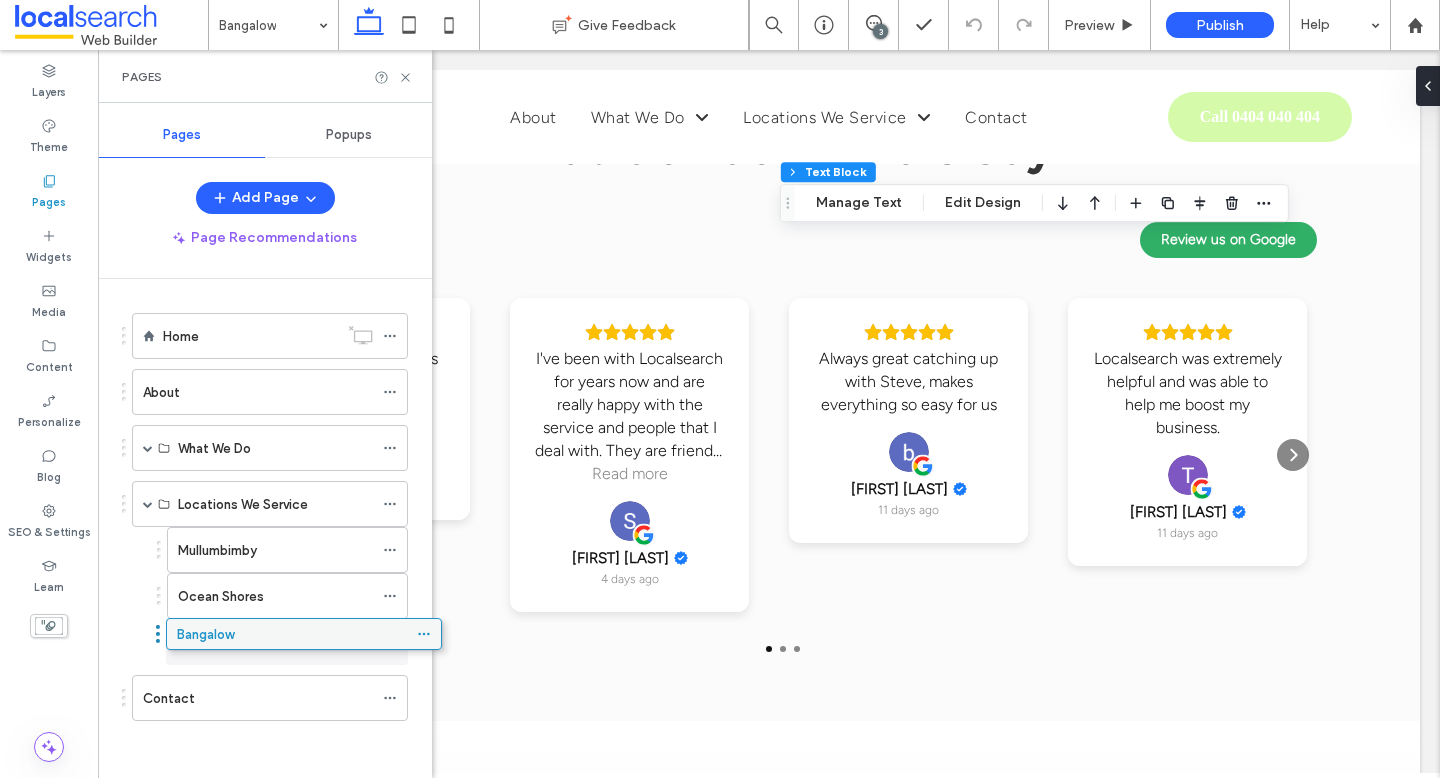 drag, startPoint x: 288, startPoint y: 708, endPoint x: 322, endPoint y: 641, distance: 75.13322 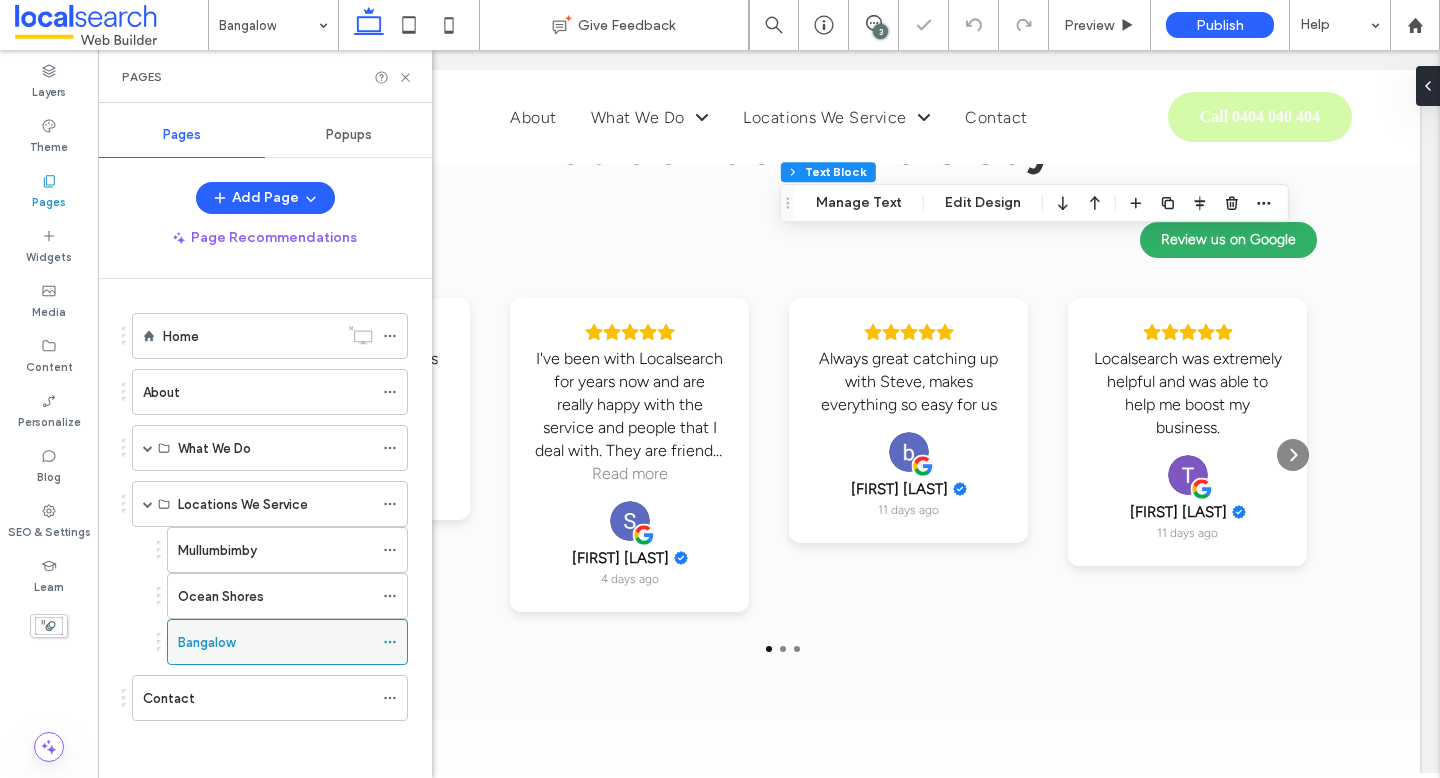 click 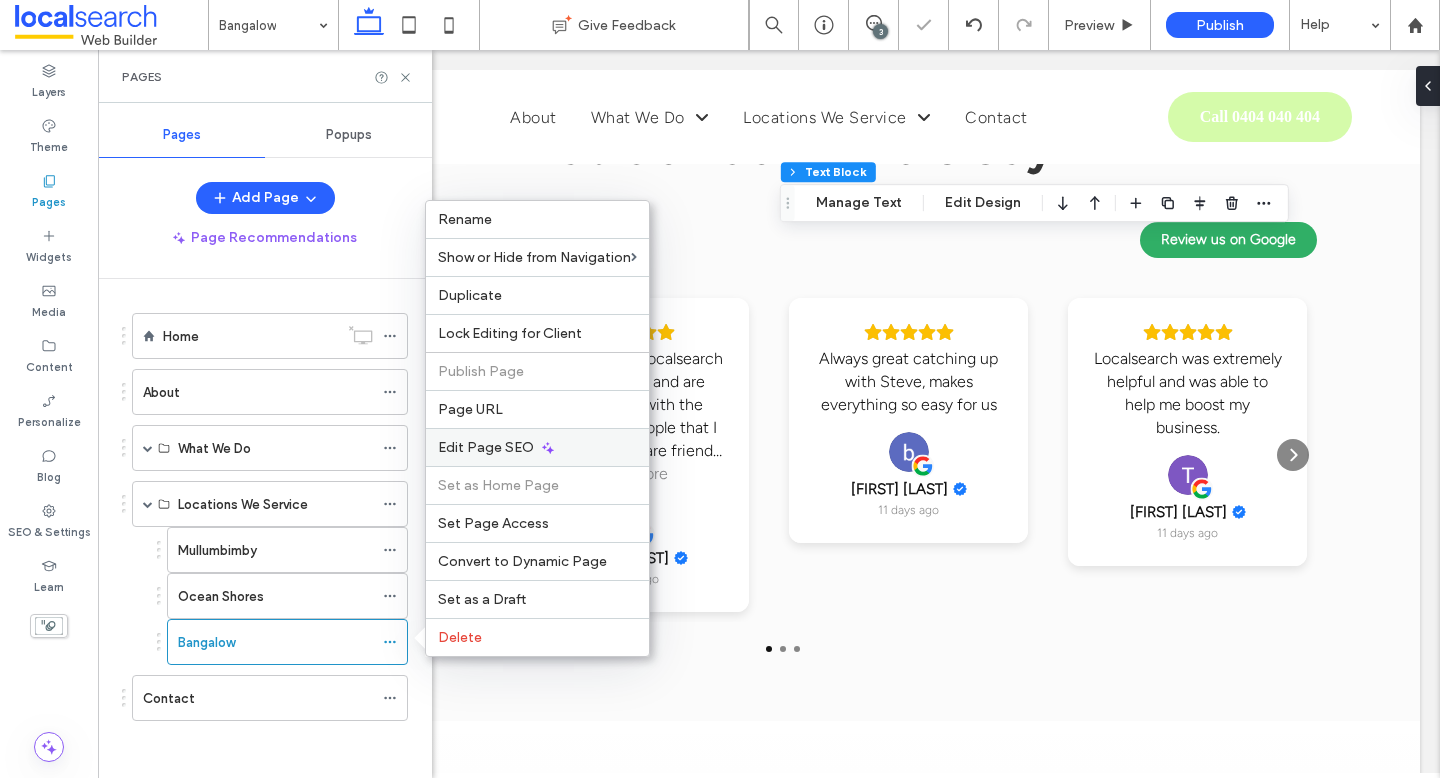 click on "Edit Page SEO" at bounding box center [486, 447] 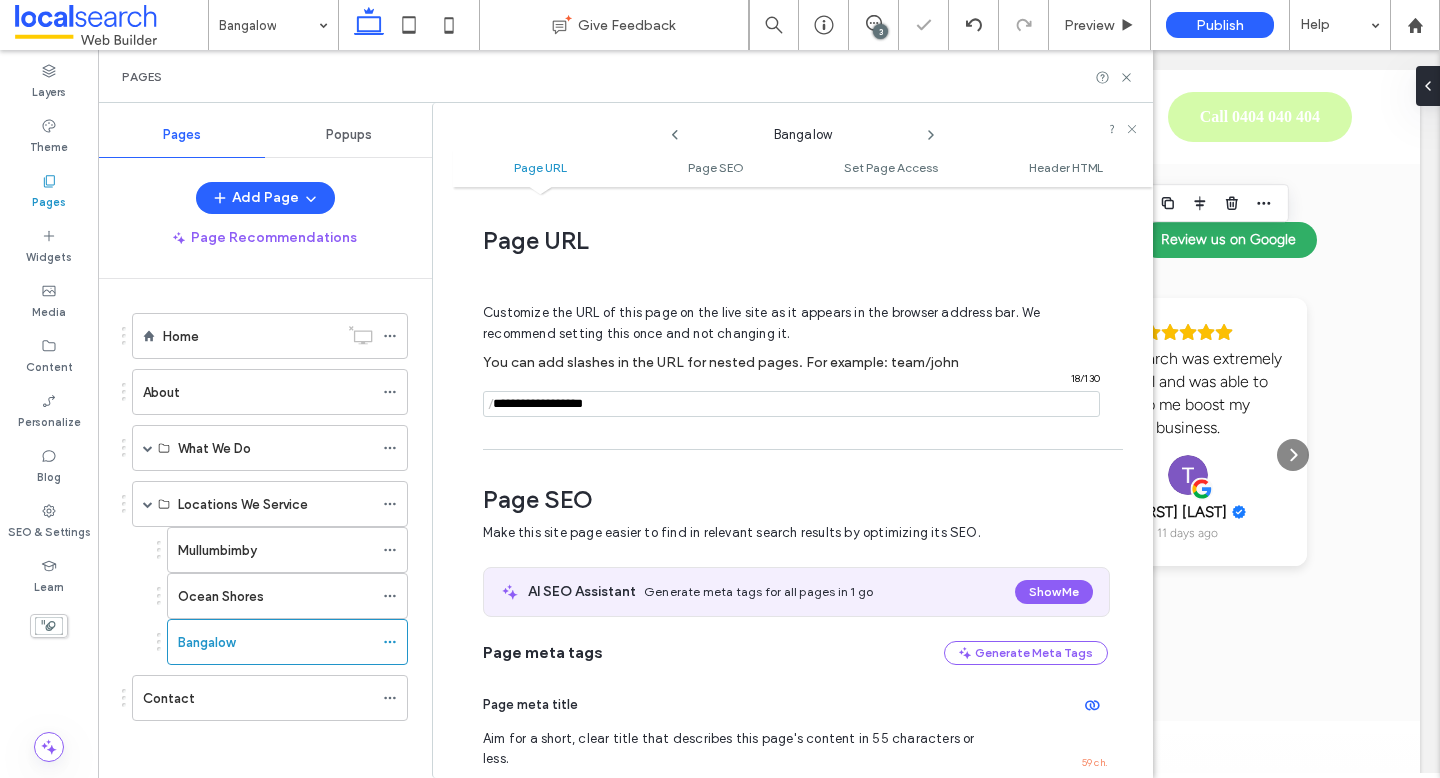 scroll, scrollTop: 275, scrollLeft: 0, axis: vertical 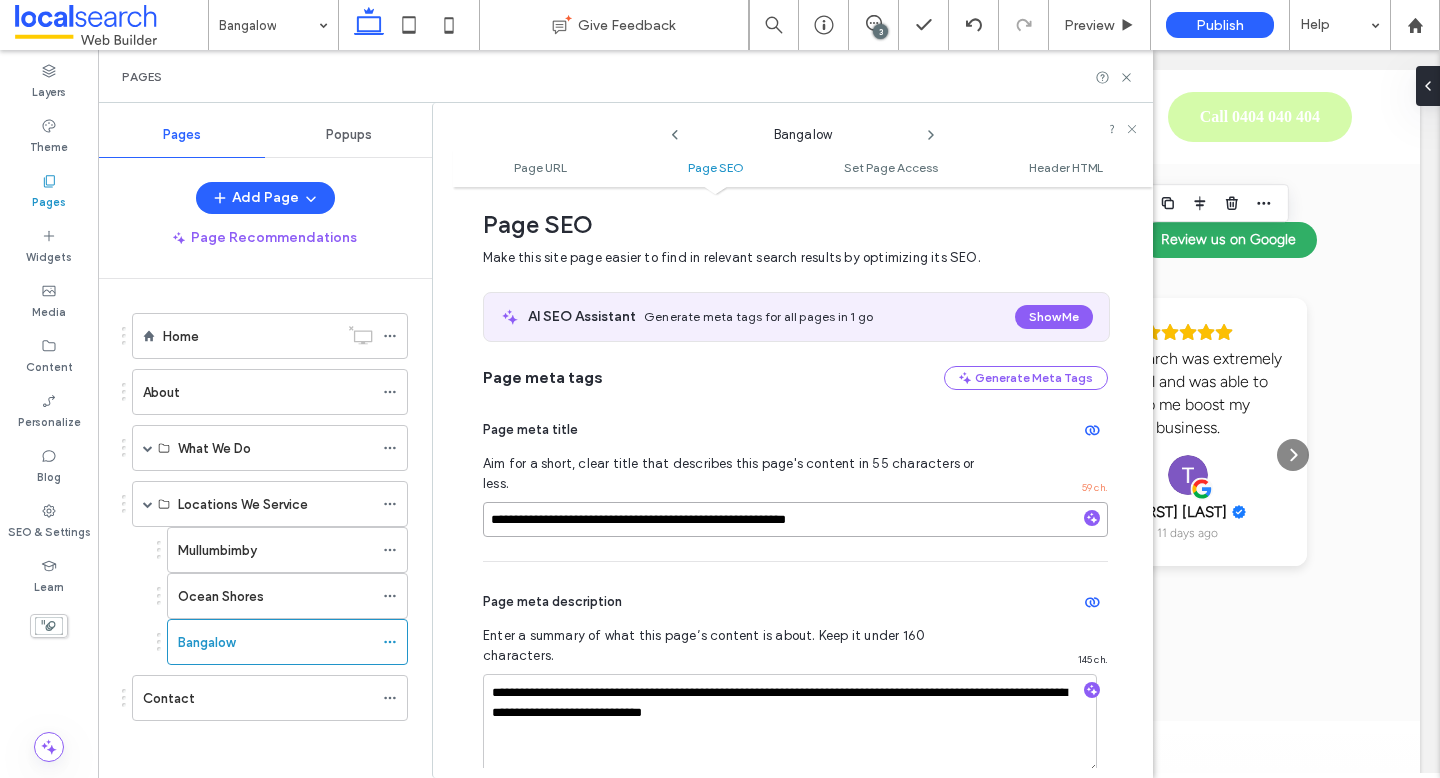 drag, startPoint x: 605, startPoint y: 498, endPoint x: 689, endPoint y: 501, distance: 84.05355 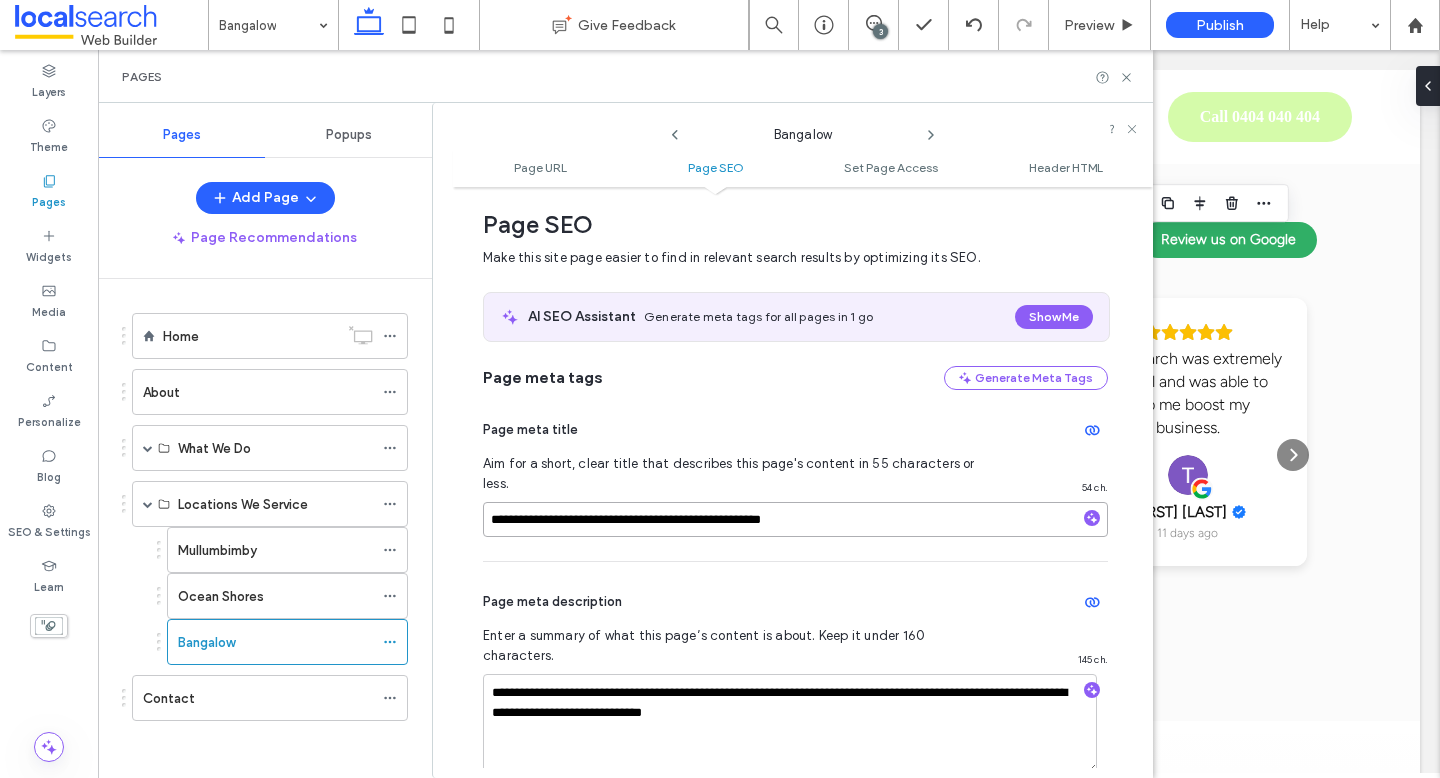 type on "**********" 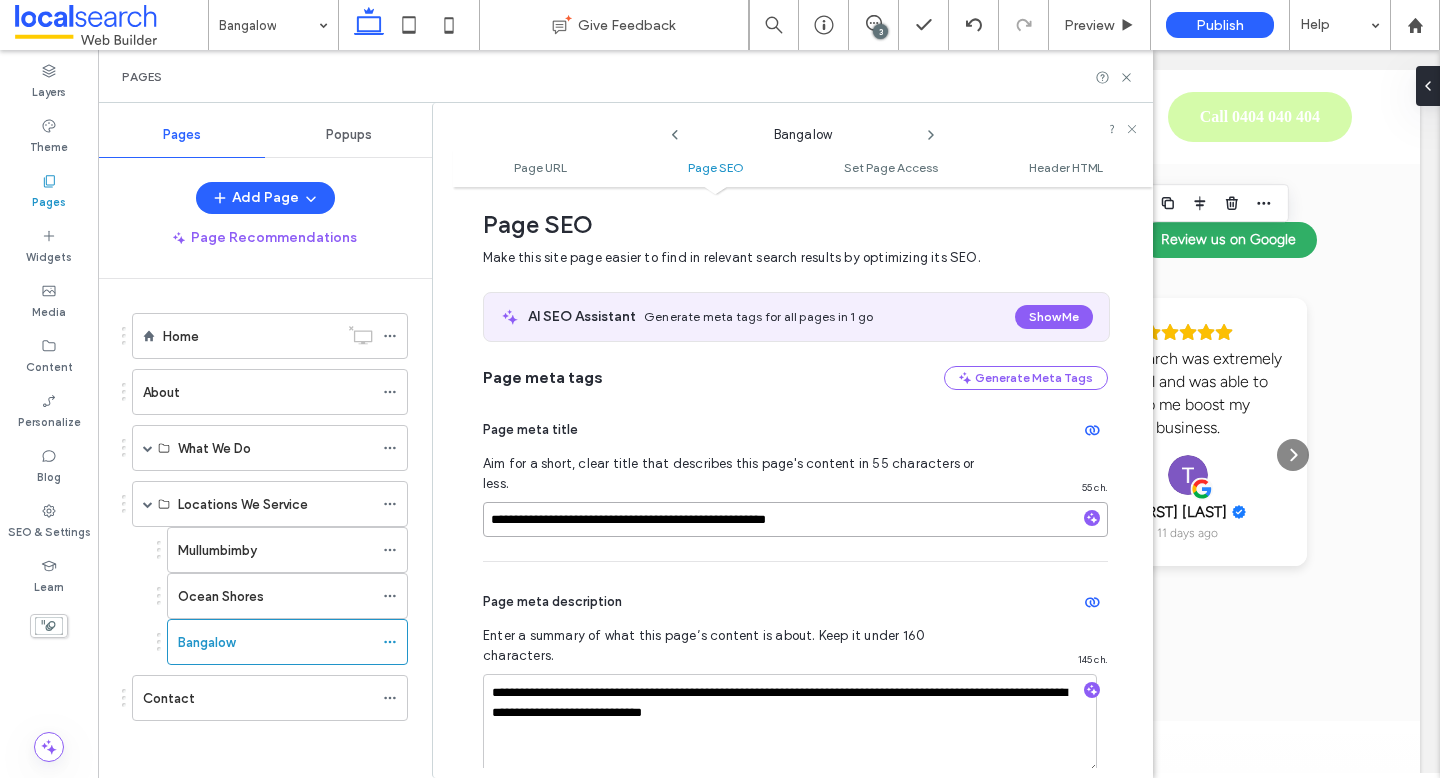 click on "**********" at bounding box center (795, 519) 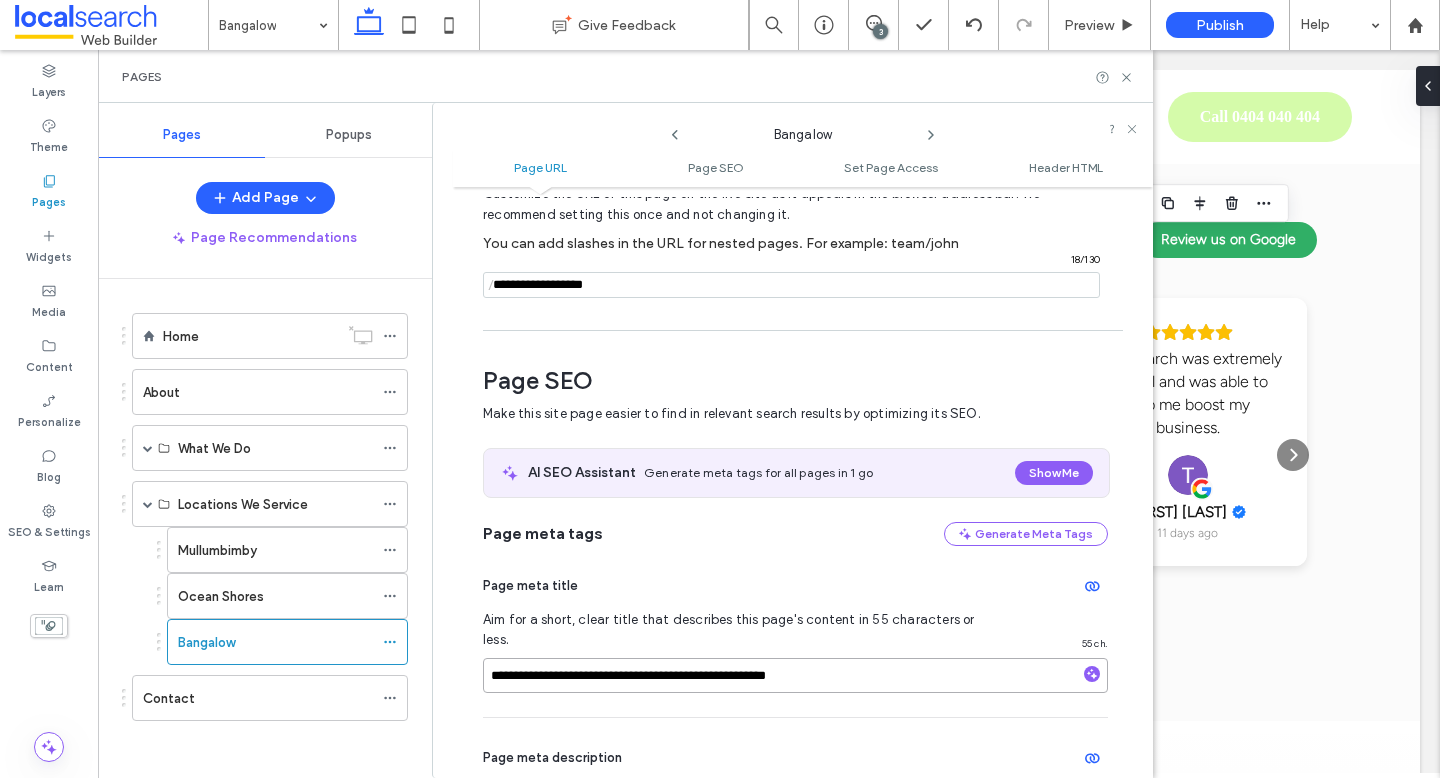 scroll, scrollTop: 0, scrollLeft: 0, axis: both 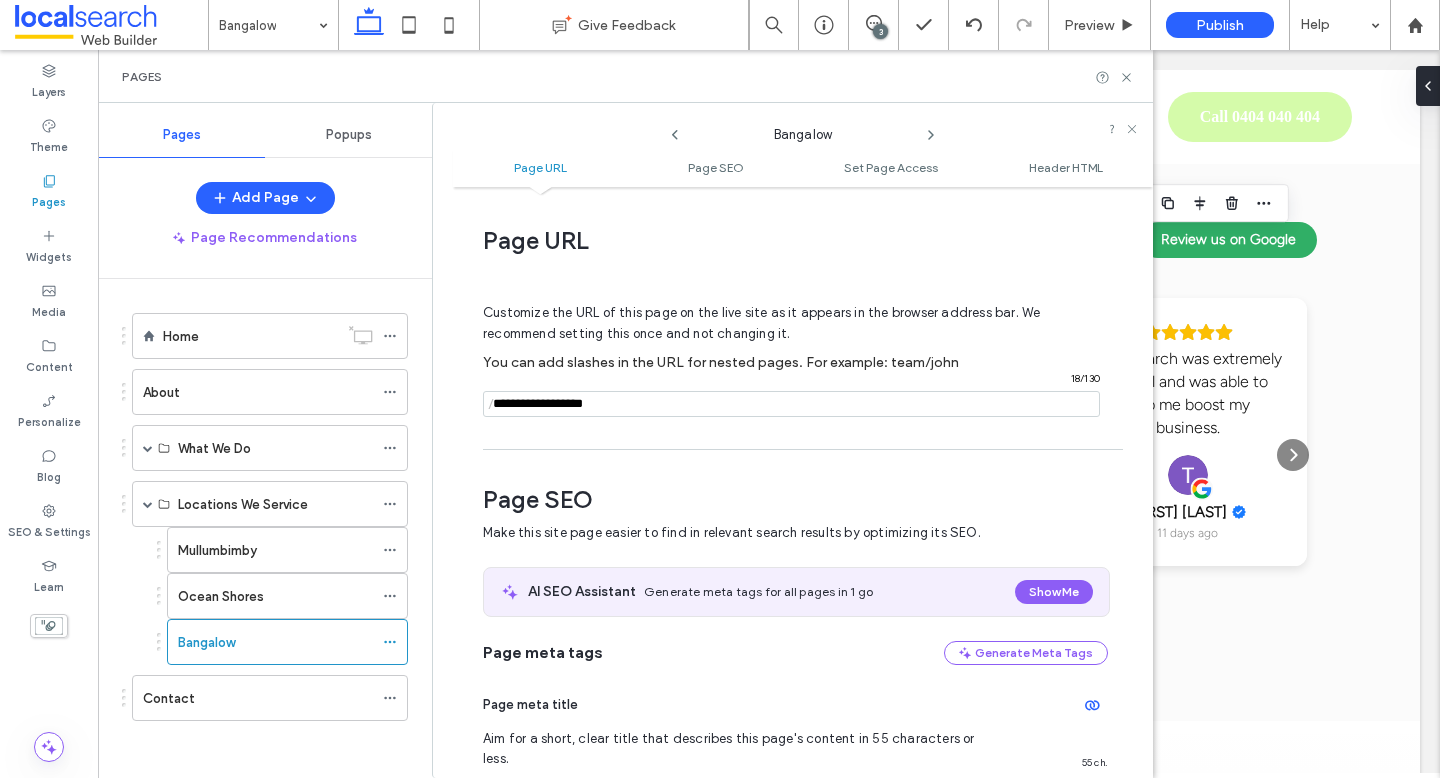 click at bounding box center [791, 404] 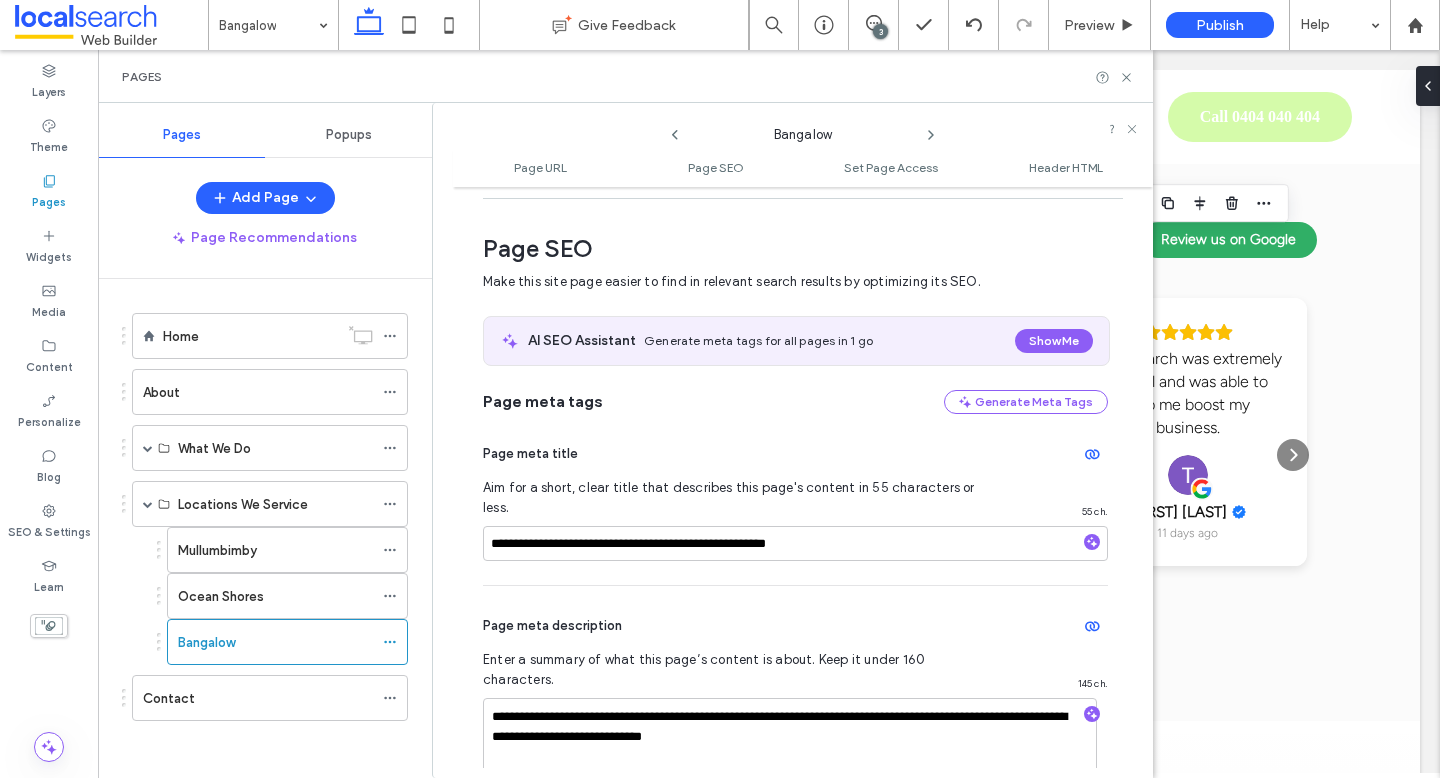 scroll, scrollTop: 366, scrollLeft: 0, axis: vertical 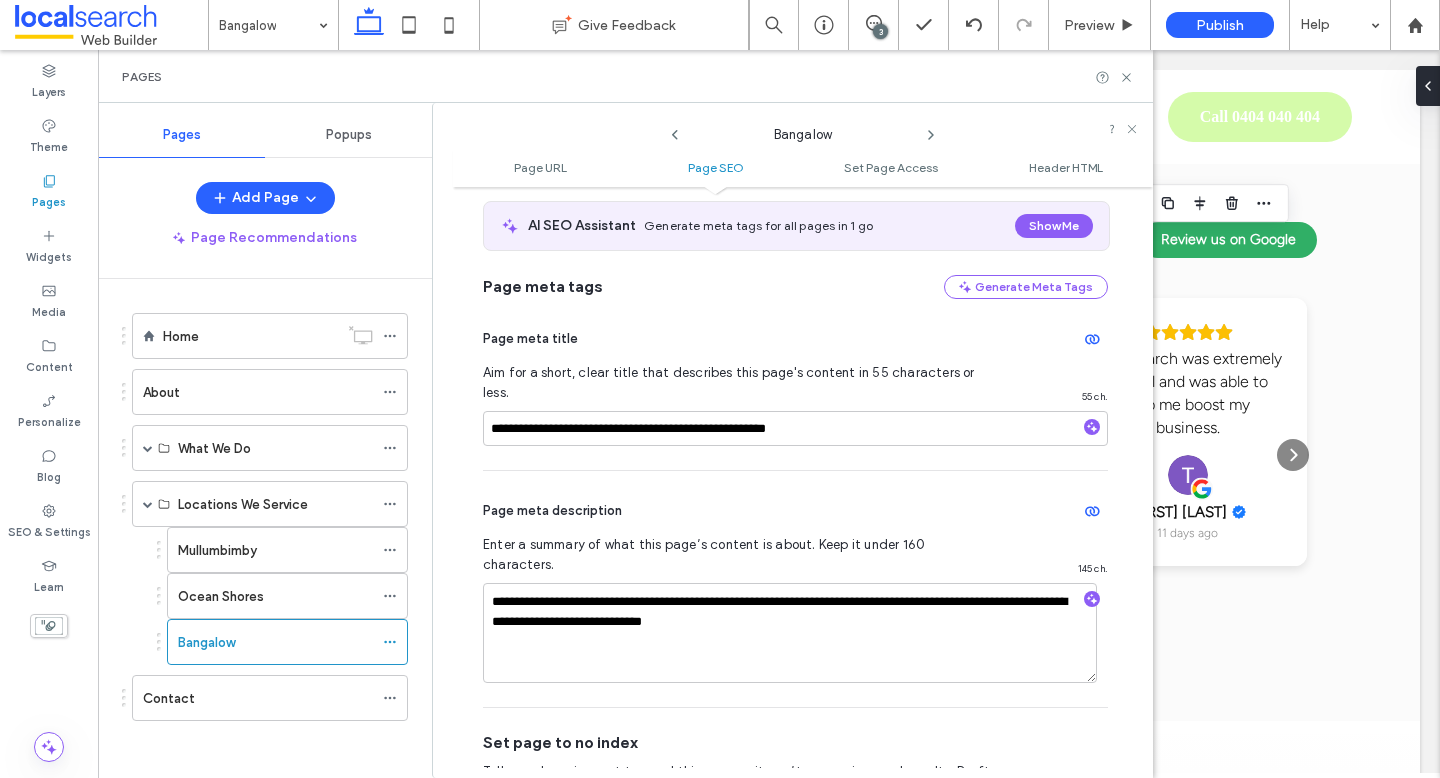 type on "**********" 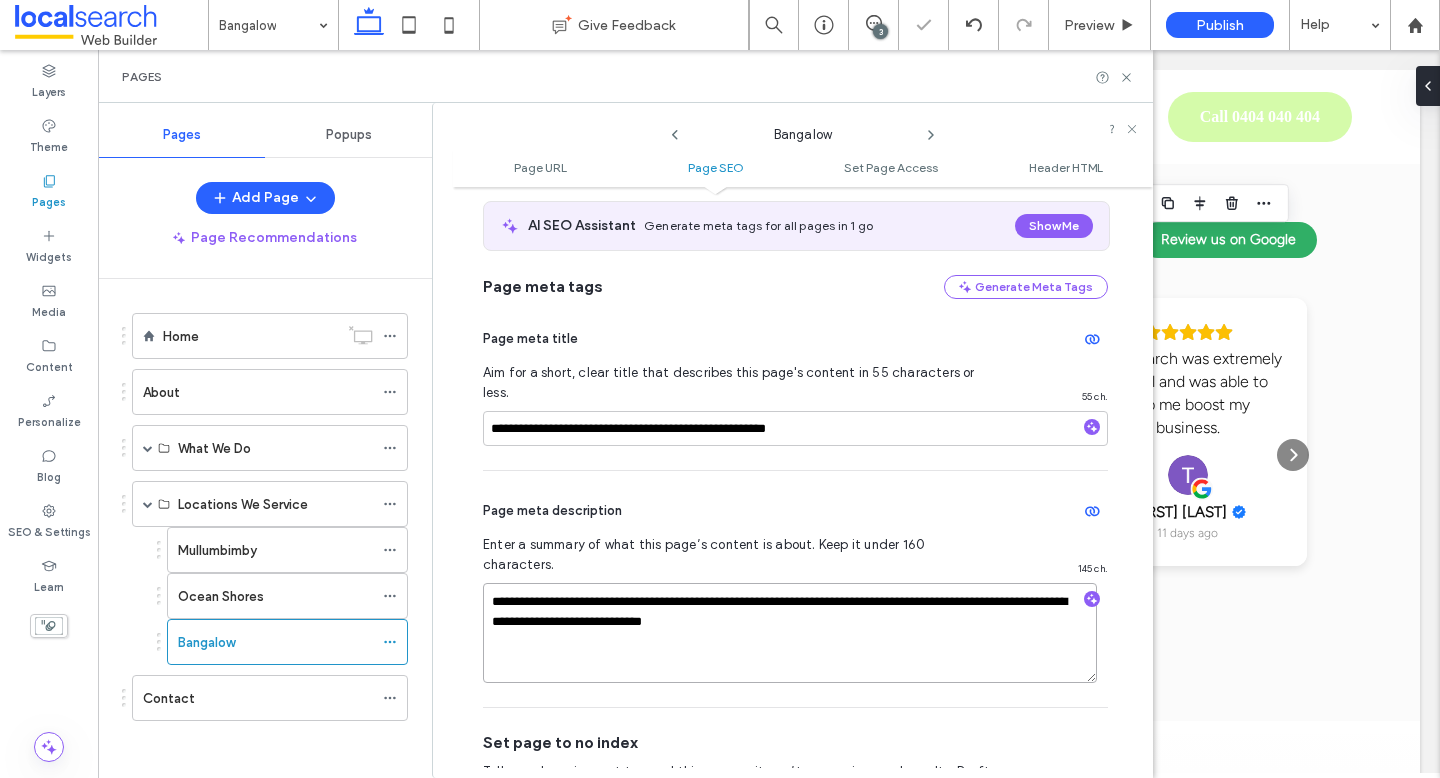 drag, startPoint x: 638, startPoint y: 563, endPoint x: 705, endPoint y: 567, distance: 67.11929 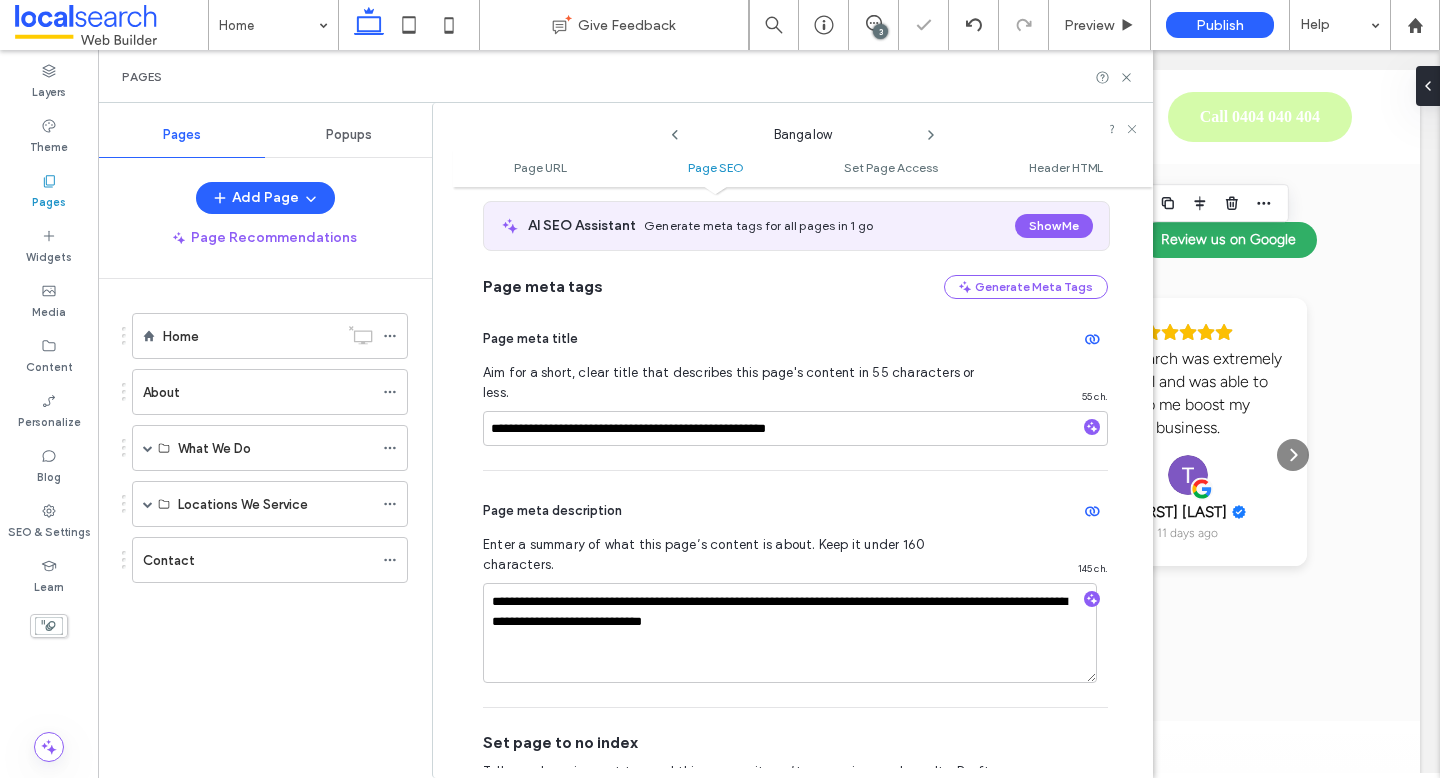 drag, startPoint x: 672, startPoint y: 564, endPoint x: 643, endPoint y: 563, distance: 29.017237 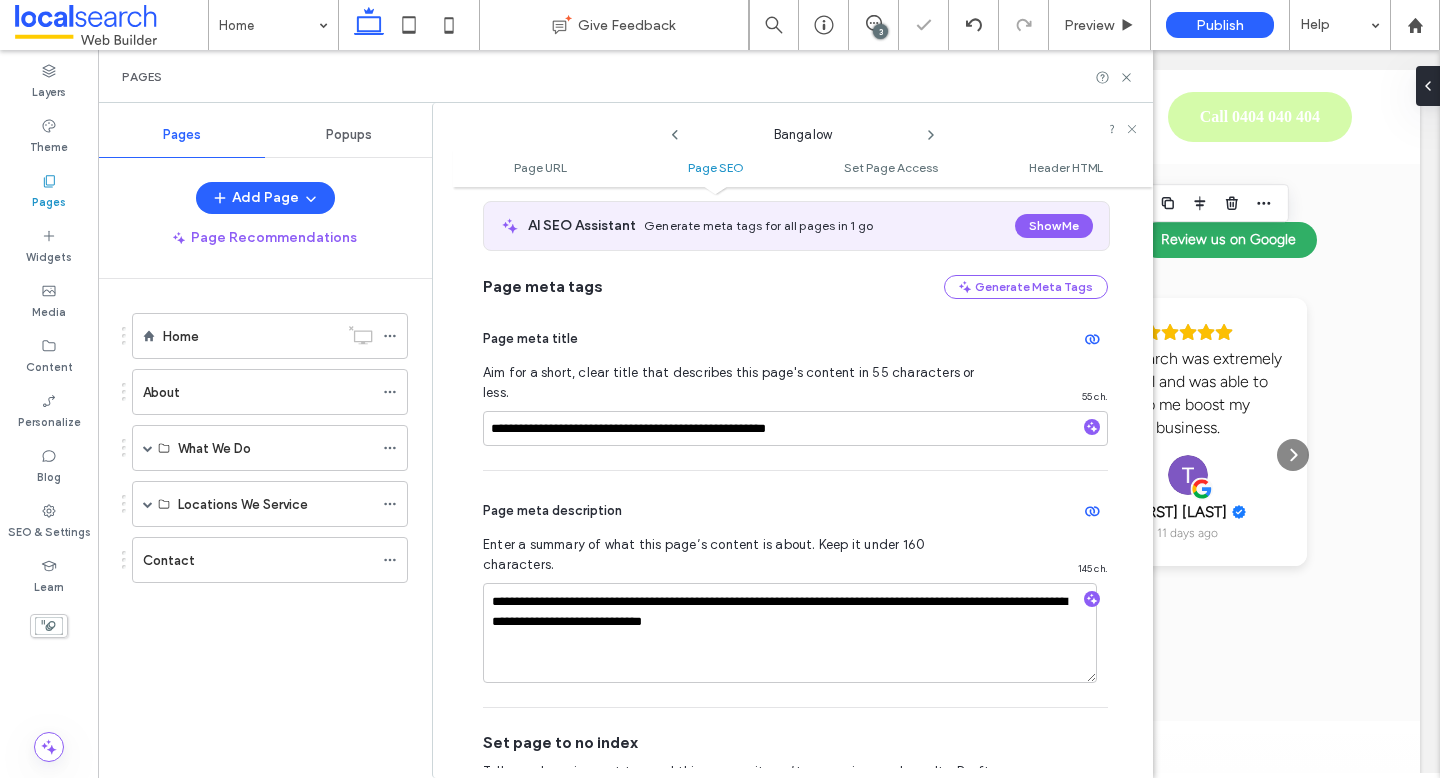 click on "Home Give Feedback 3 Preview Publish Help
Design Panel Site Comments Team & Clients Automate new comments Instantly notify your team when someone adds or updates a comment on a site. See Zap Examples
Layers Theme Pages Widgets Media Content Personalize Blog SEO & Settings Learn Pages Pages Popups Add Page Page Recommendations Home About What We Do Carpet Cleaners Rug Cleaners Upholstery Cleaners Mattress Cleaners Locations We Service [CITY] Ocean Shores Bangalow Contact Bangalow Page URL Page SEO Set Page Access Header HTML Page URL Customize the URL of this page on the live site as it appears in the browser address bar. We recommend setting this once and not changing it. You can add slashes in the URL for nested pages. For example: team/john / 34 / 130 Page SEO Make this site page easier to find in relevant search results by optimizing its SEO. AI SEO Assistant Generate meta tags for all pages in 1 go Show Me Page meta tags 55   ch." at bounding box center [720, 389] 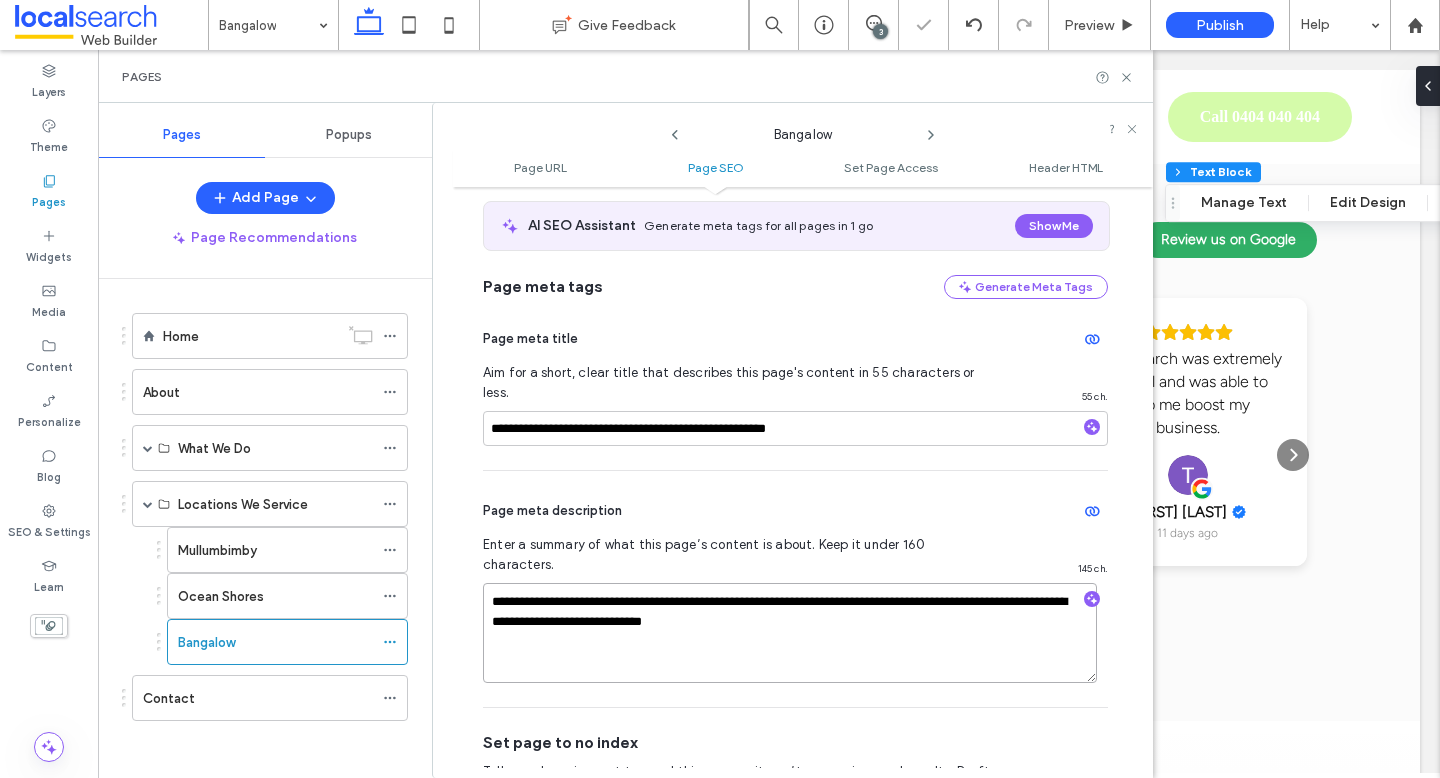 drag, startPoint x: 643, startPoint y: 563, endPoint x: 724, endPoint y: 568, distance: 81.154175 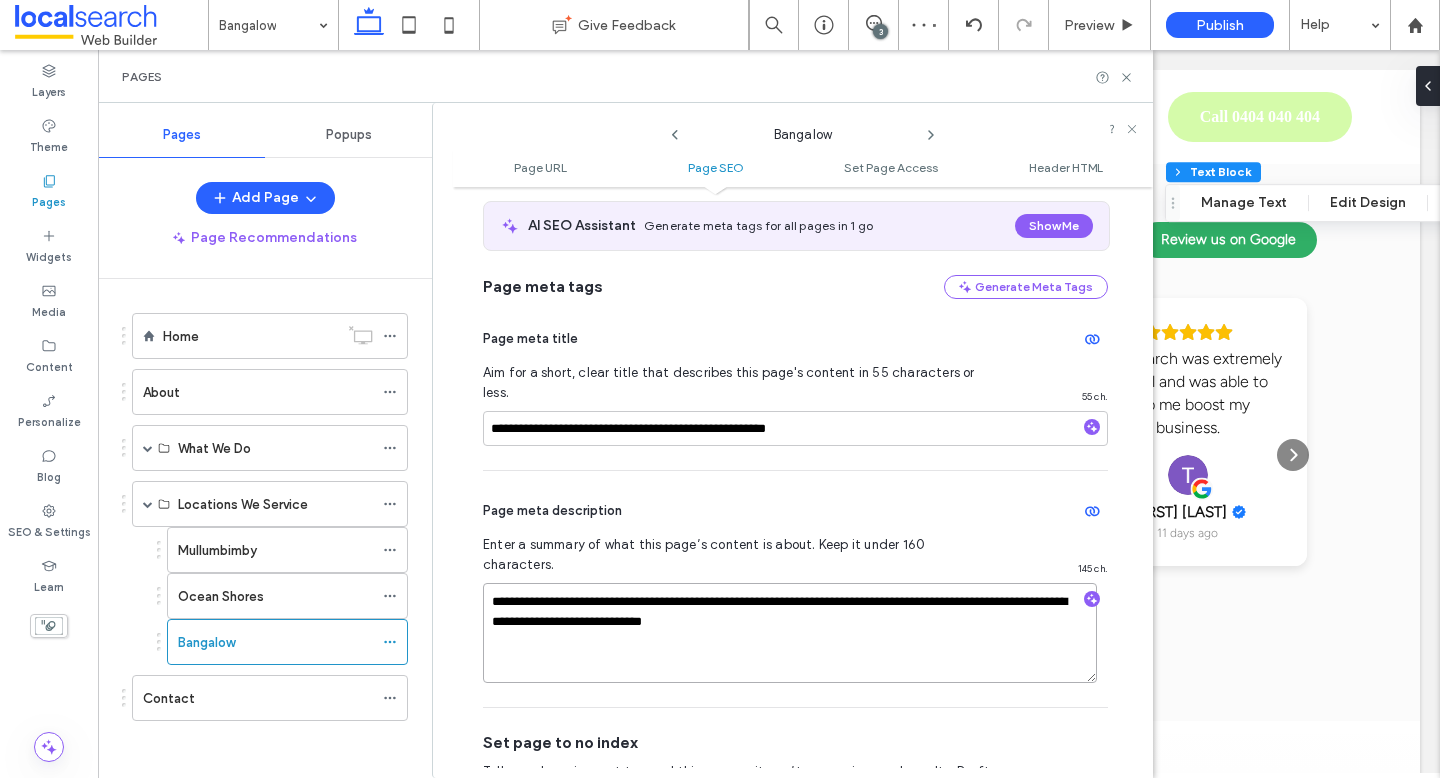 paste 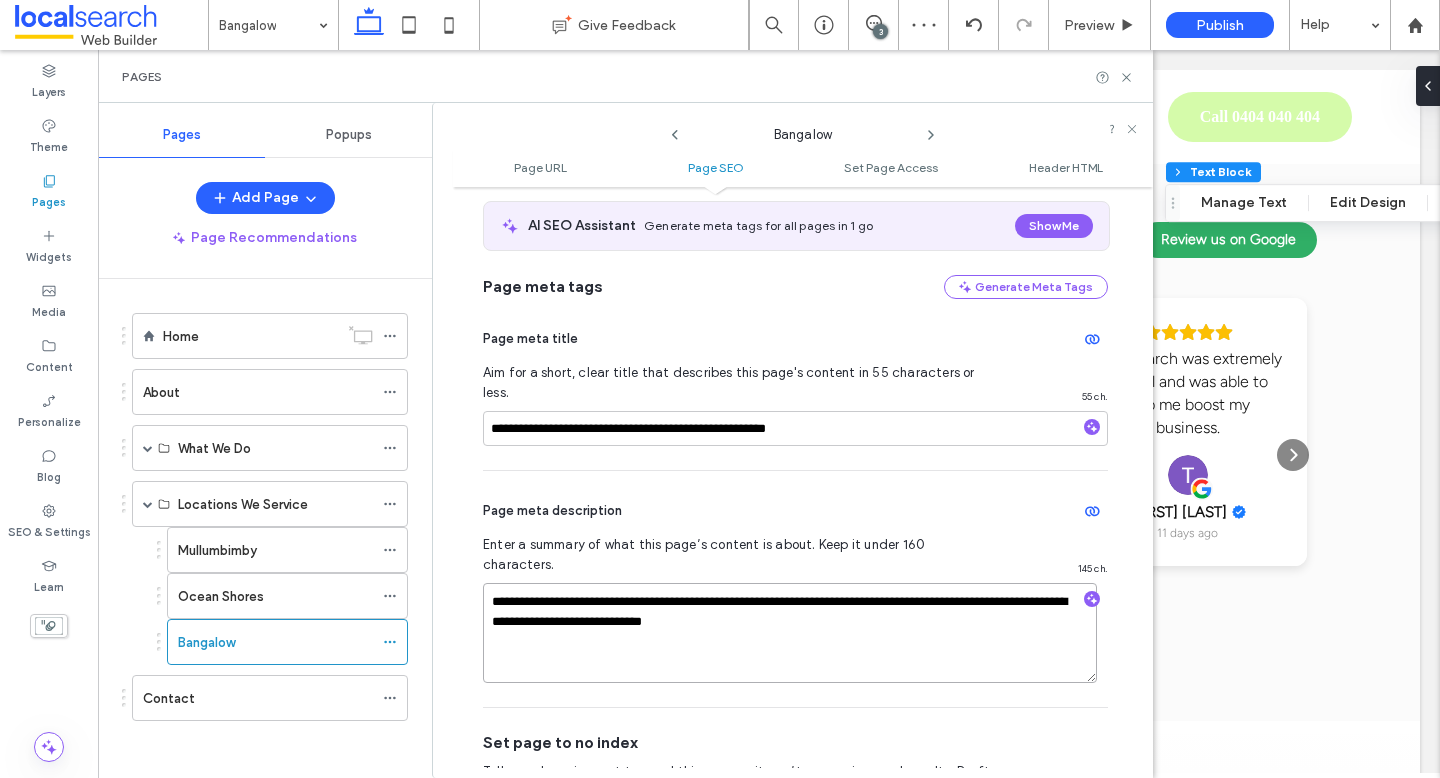 type on "**********" 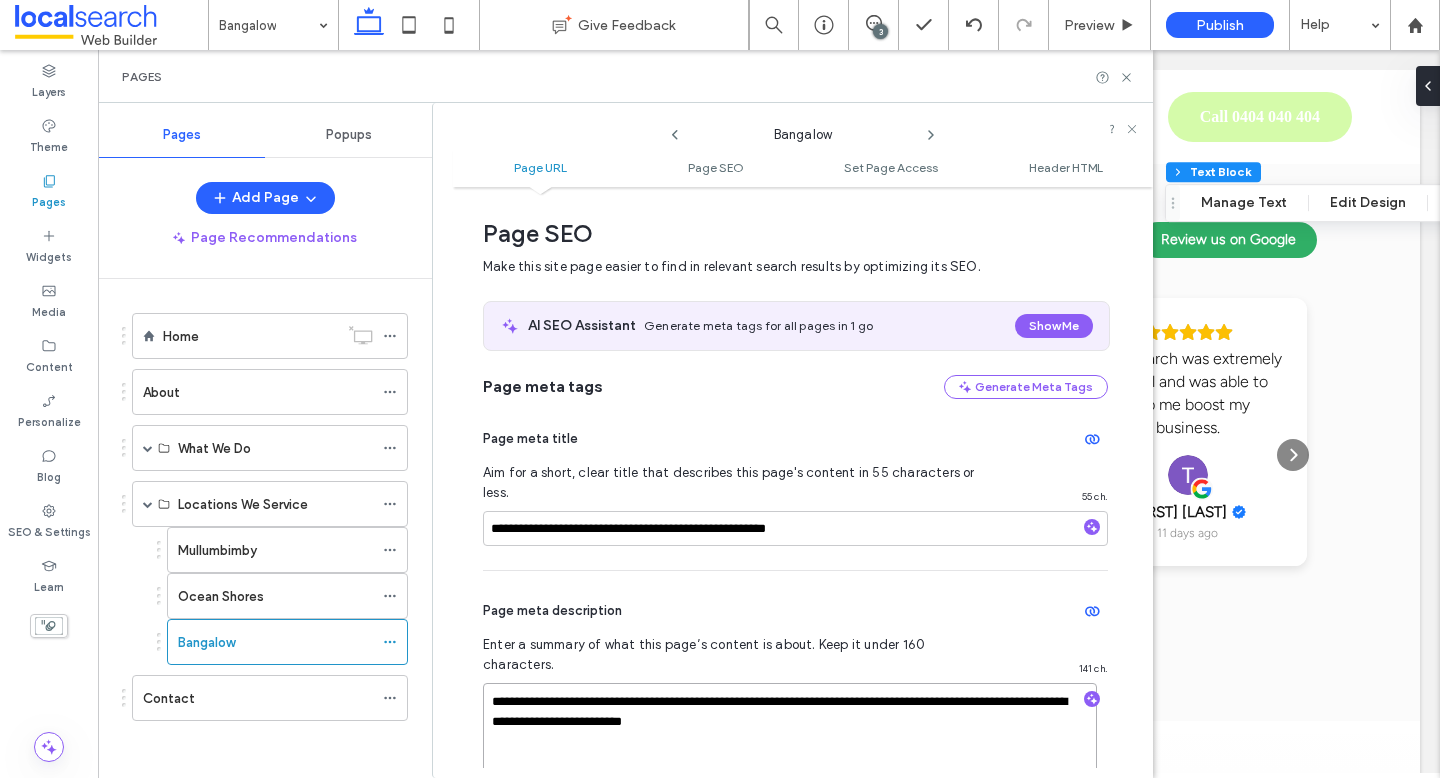scroll, scrollTop: 0, scrollLeft: 0, axis: both 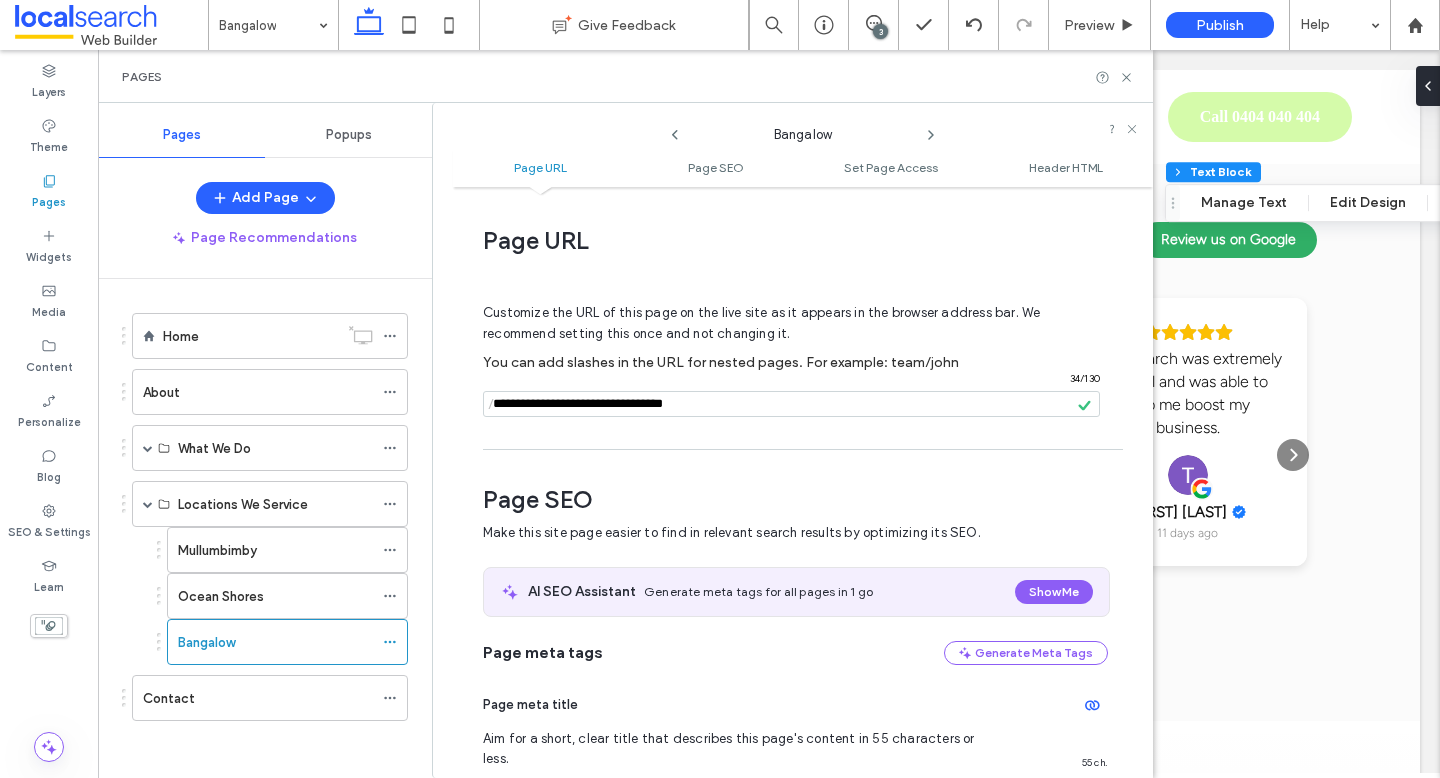 click on "Pages" at bounding box center [625, 76] 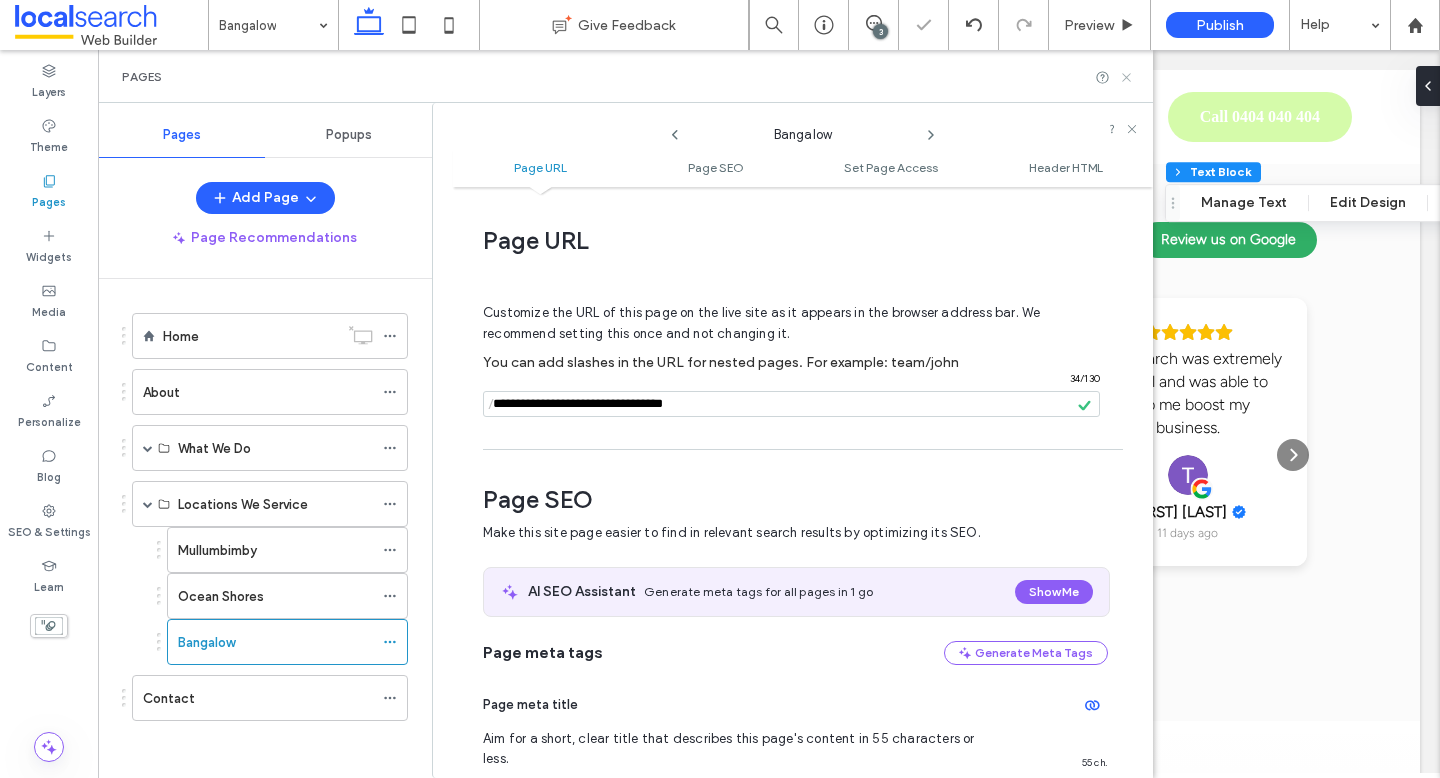 click 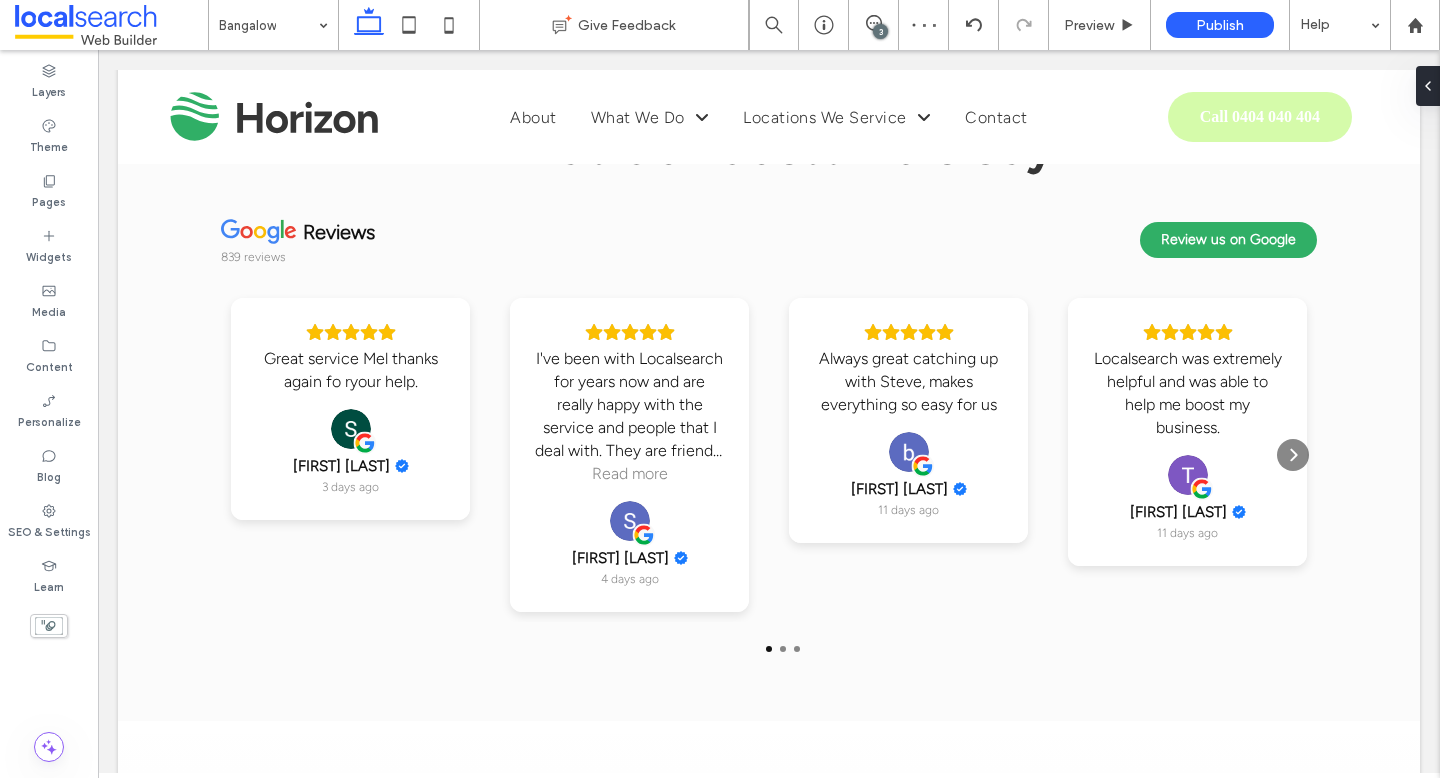 type on "**********" 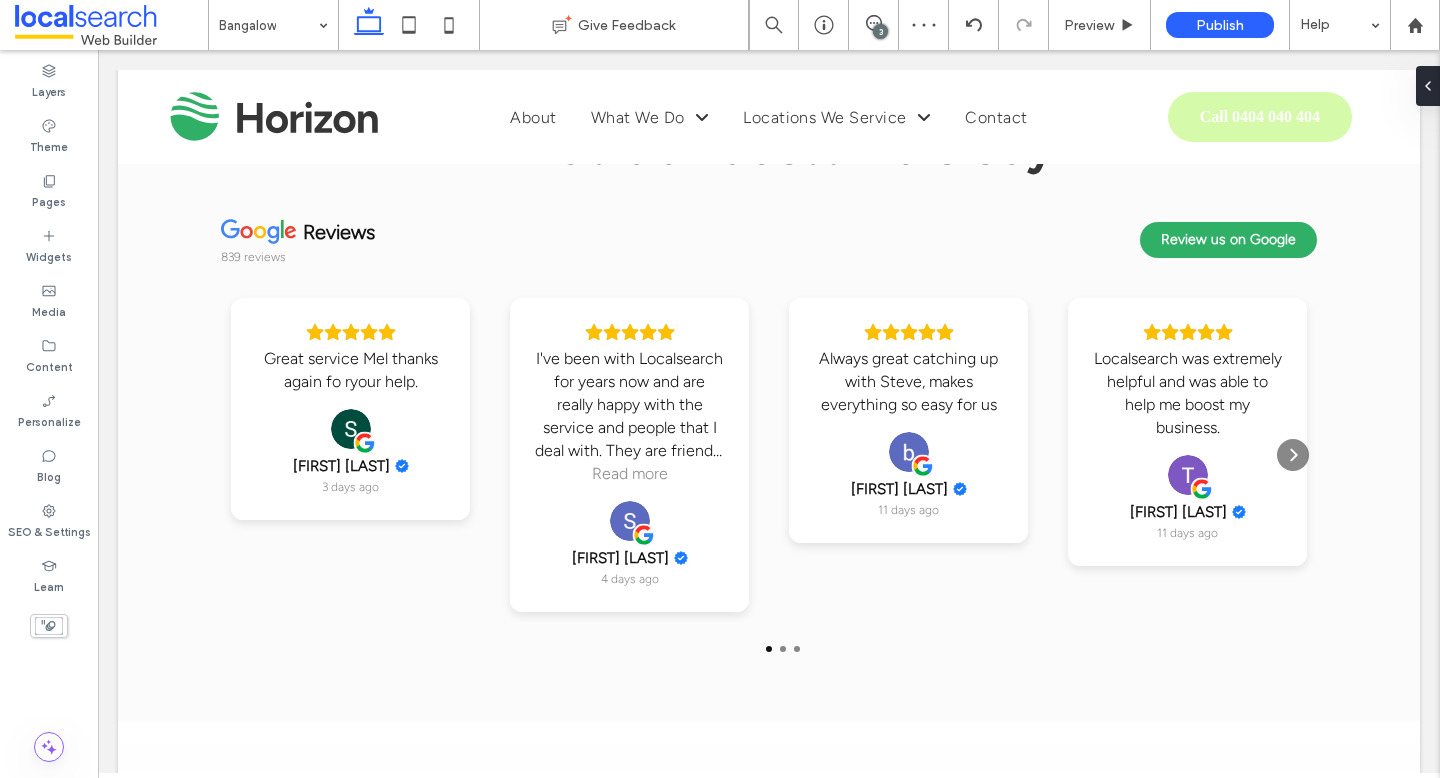 type on "**" 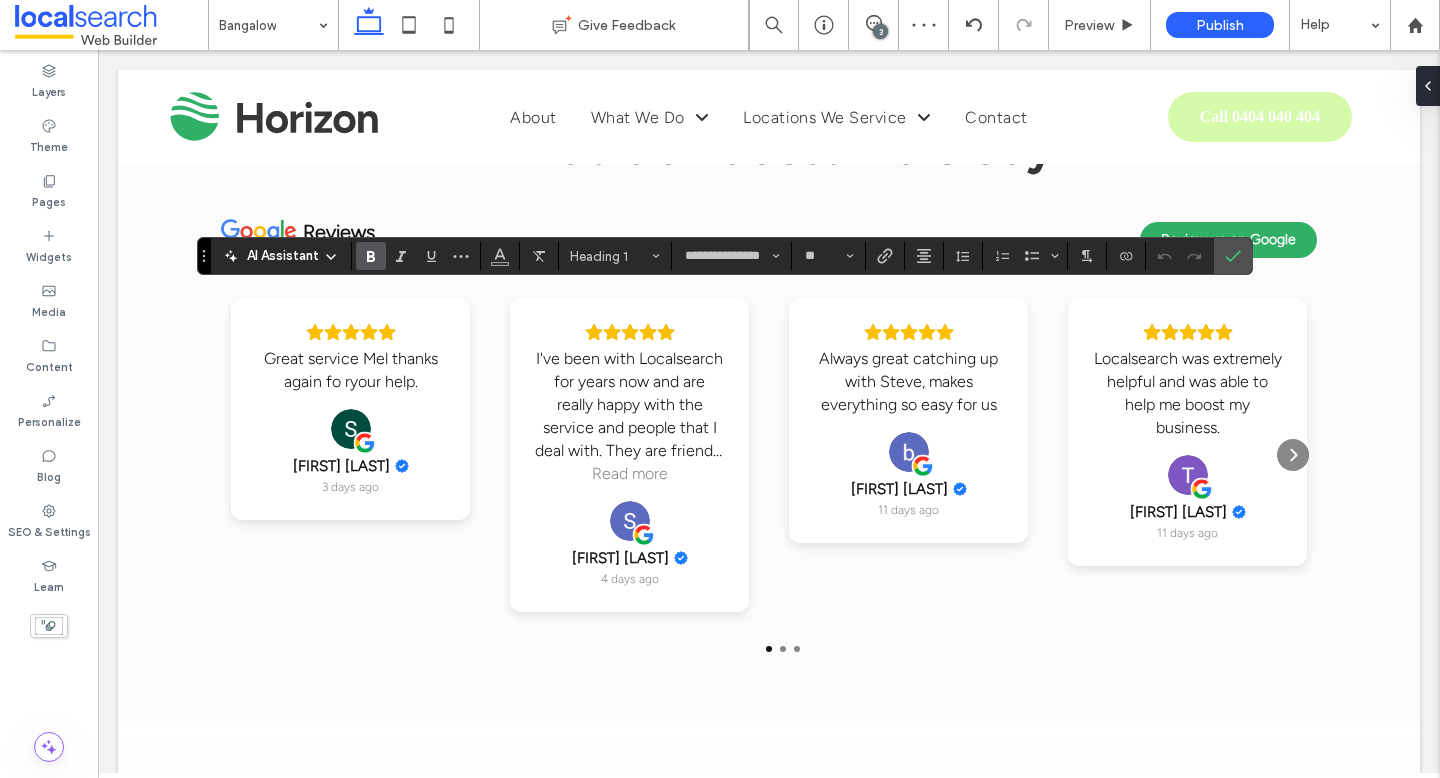 type on "**********" 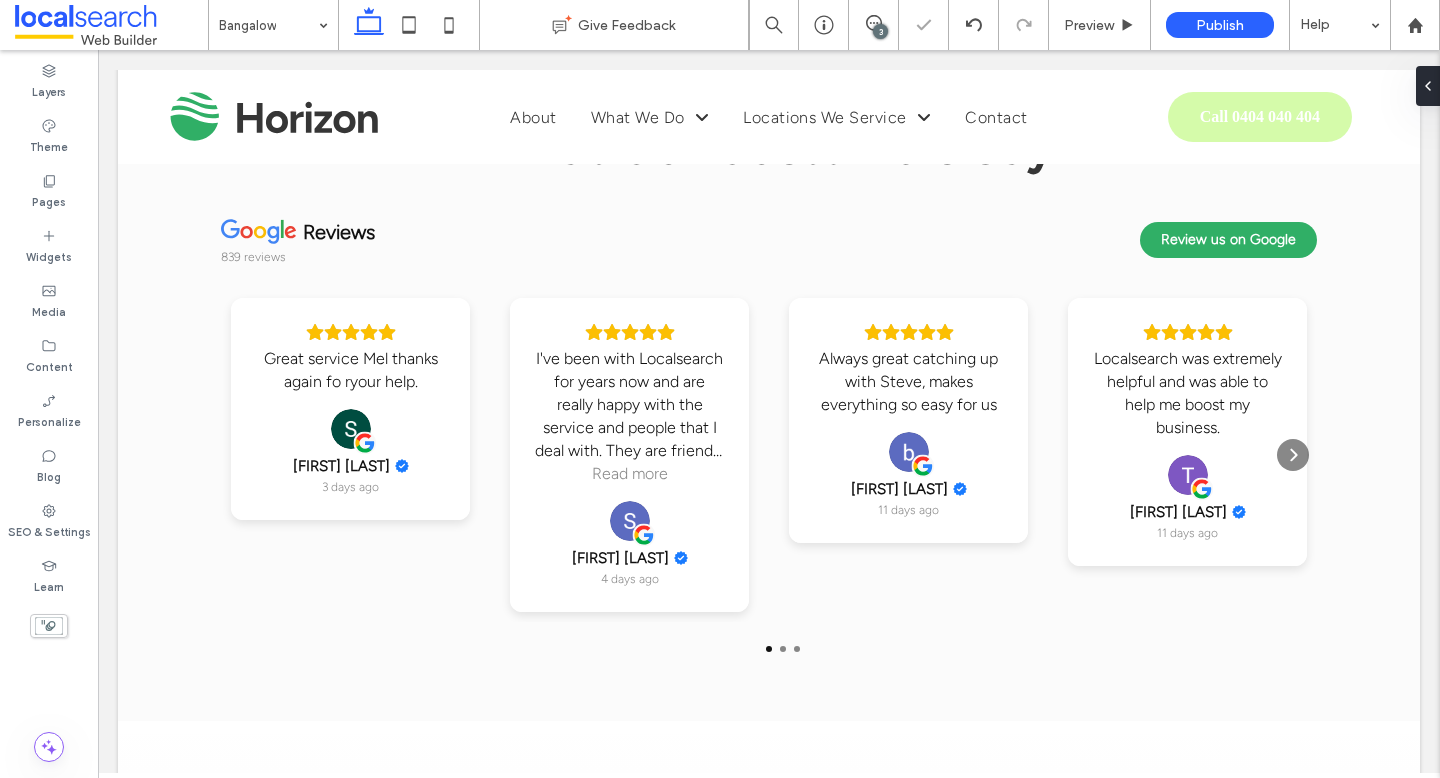 type on "**********" 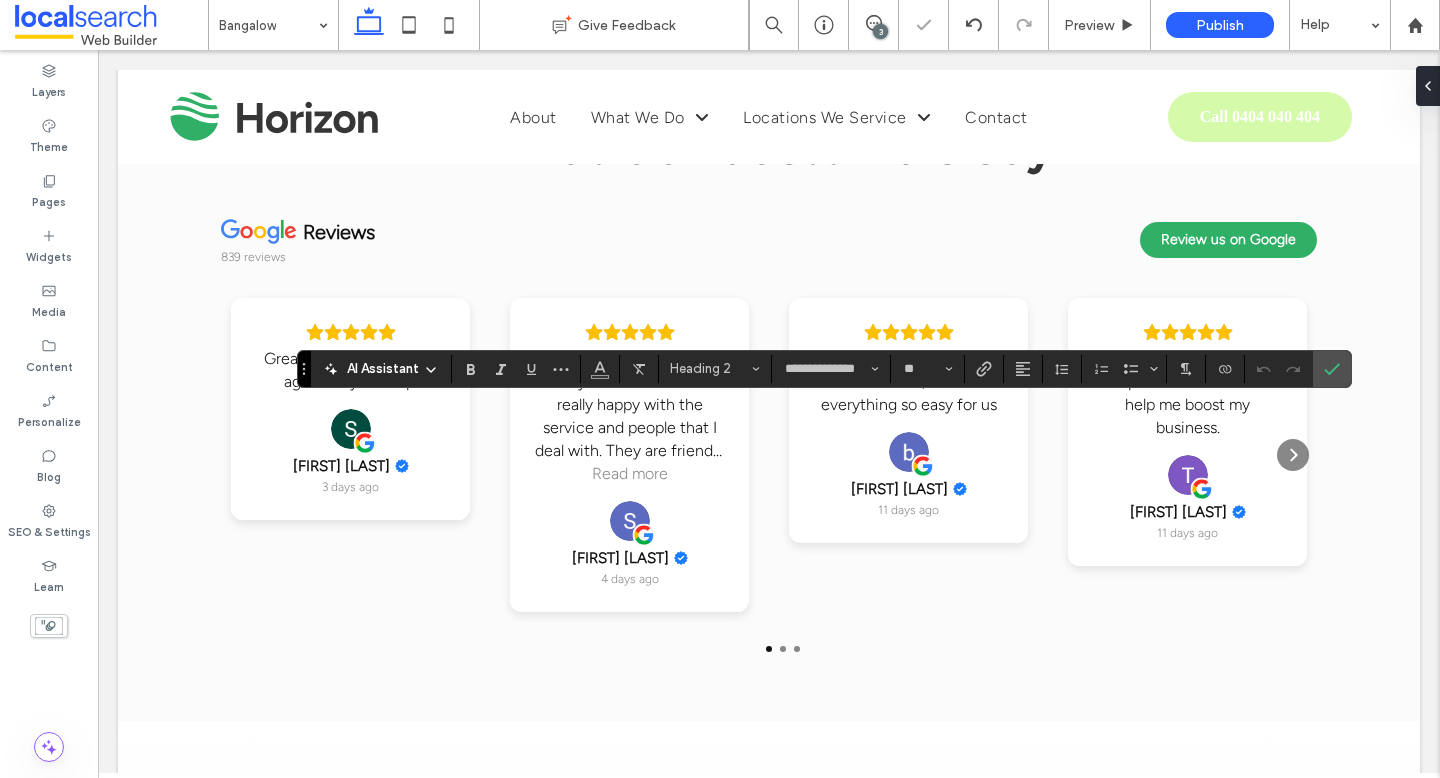 type on "**********" 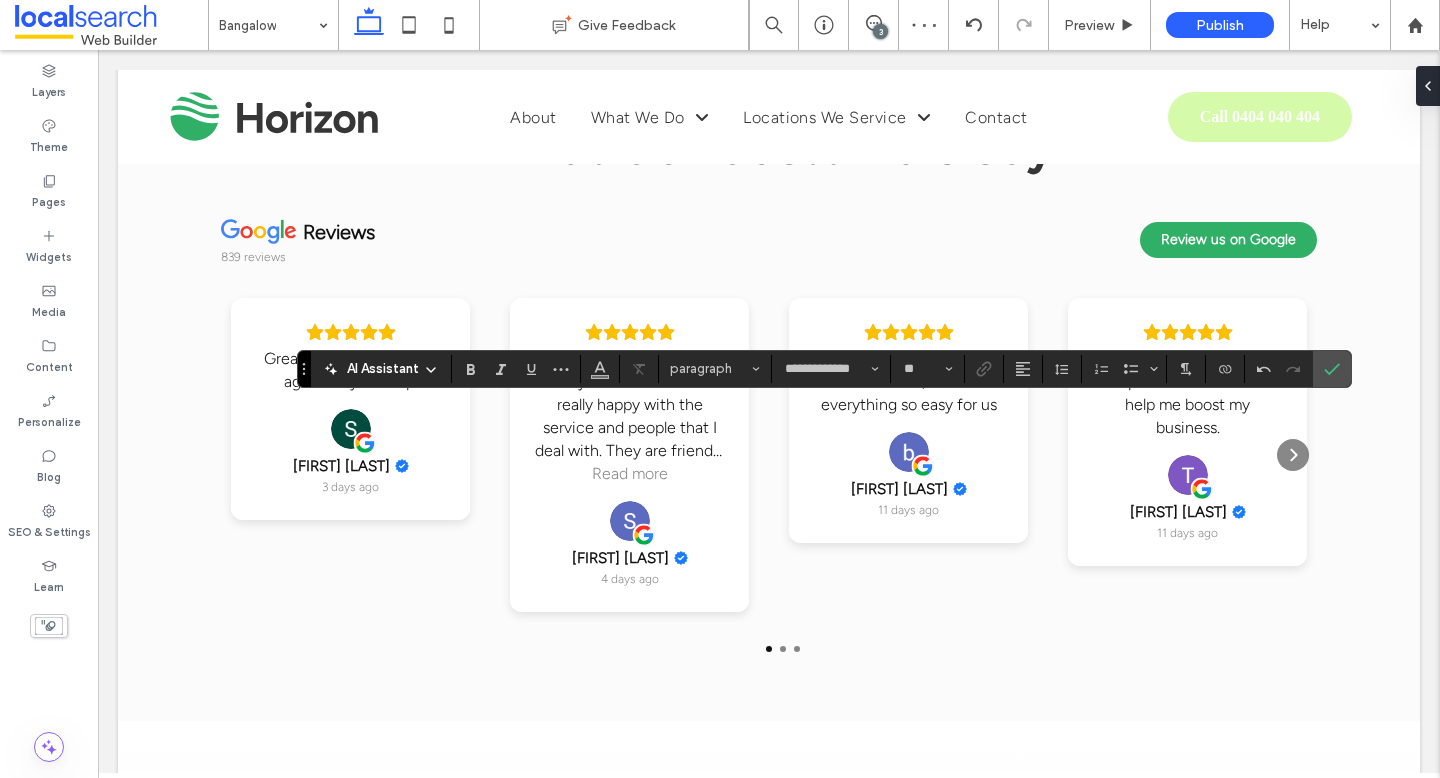 type on "**********" 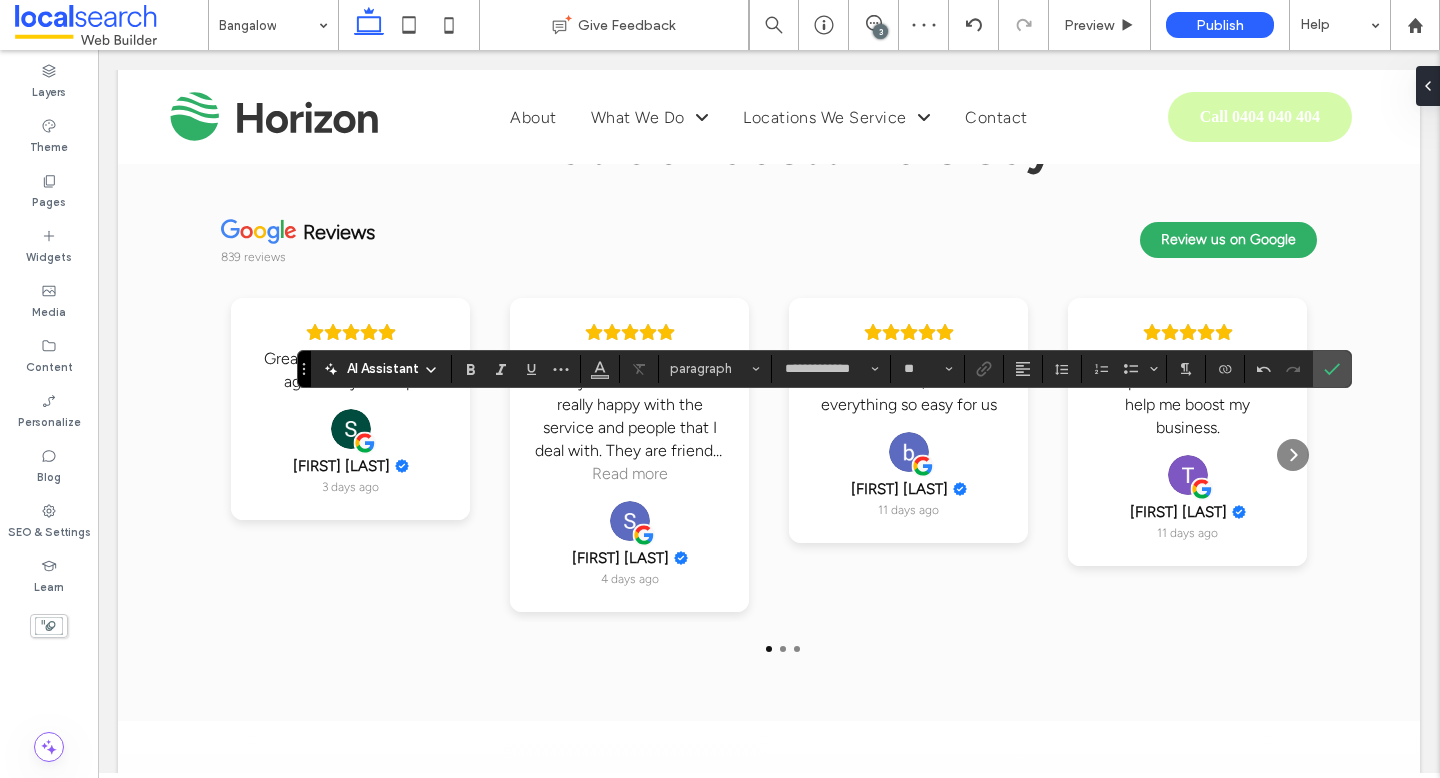 type on "**" 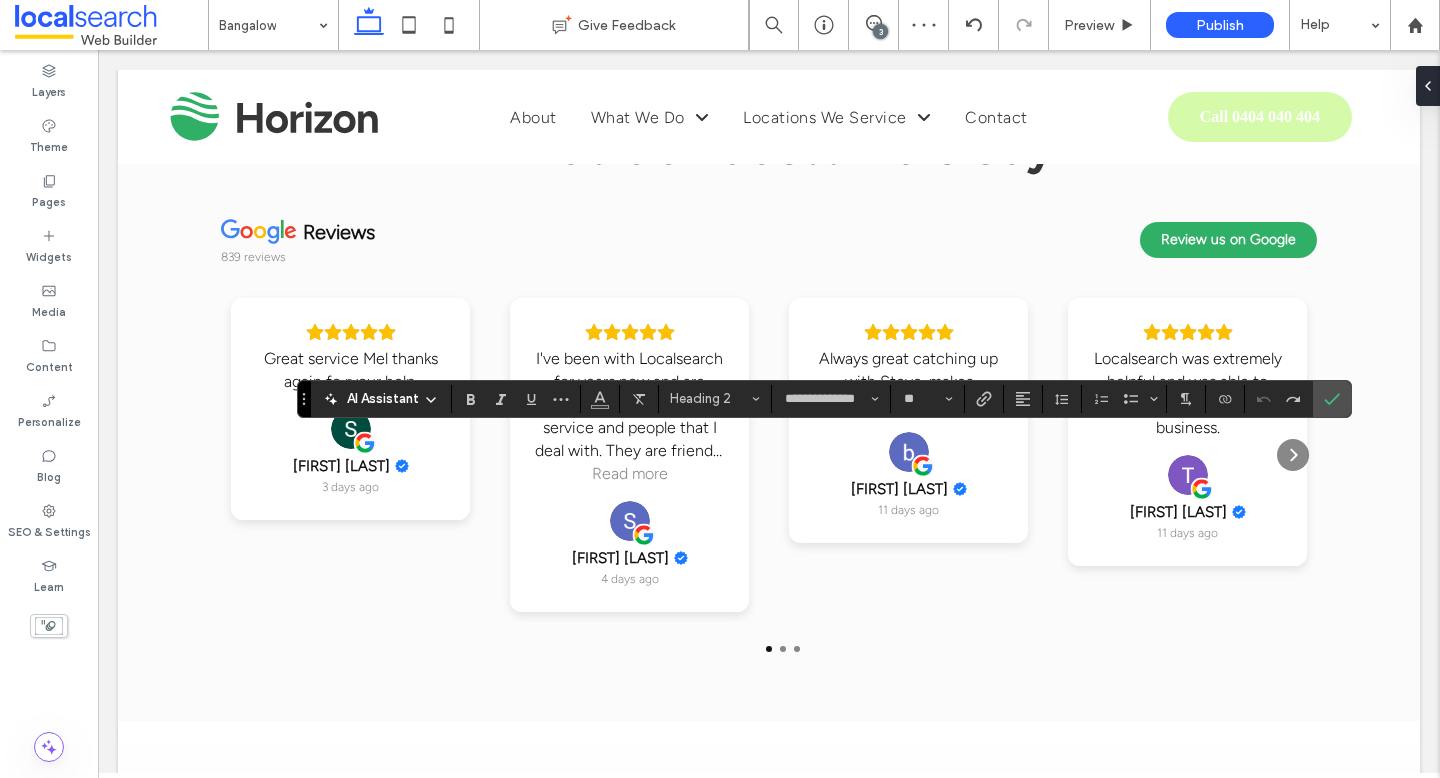type on "**********" 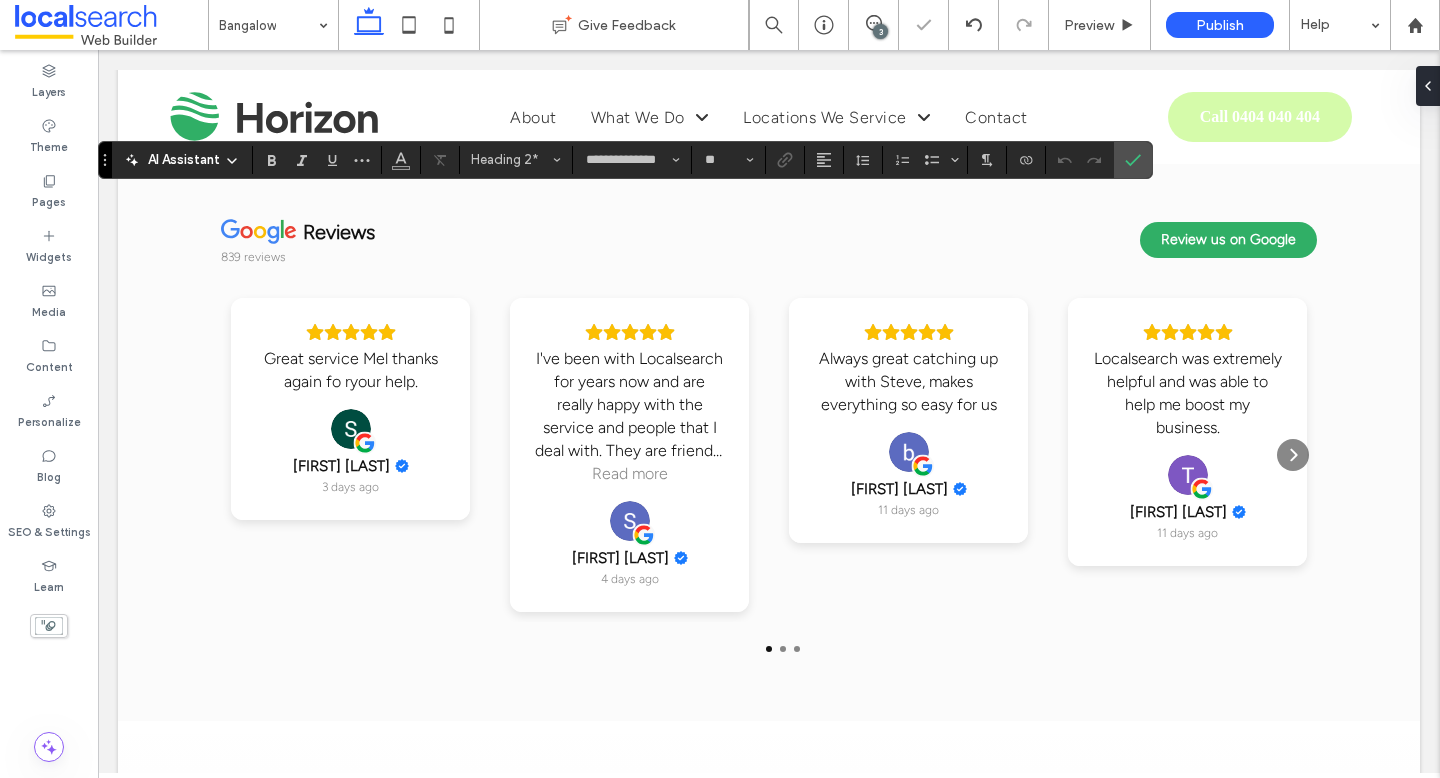 type on "**********" 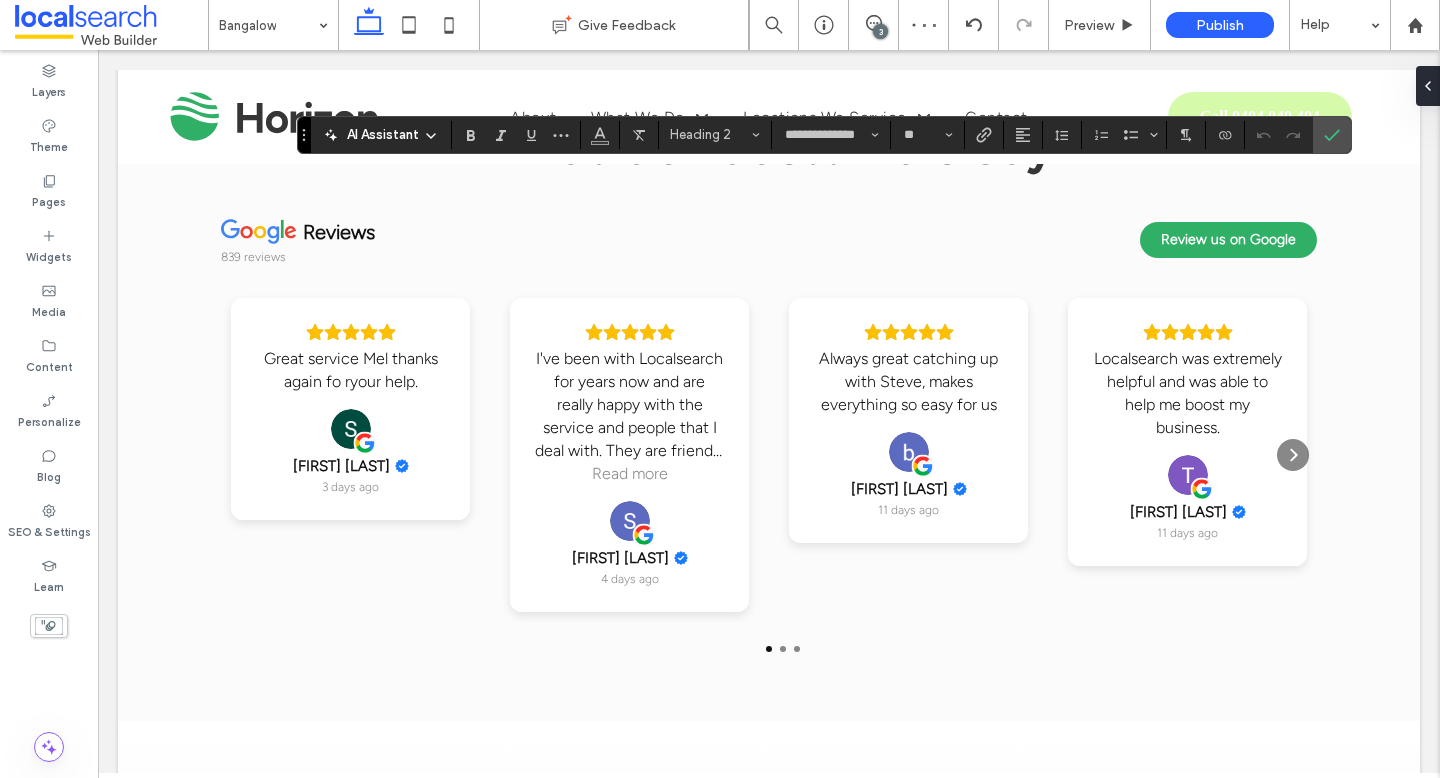 type on "**********" 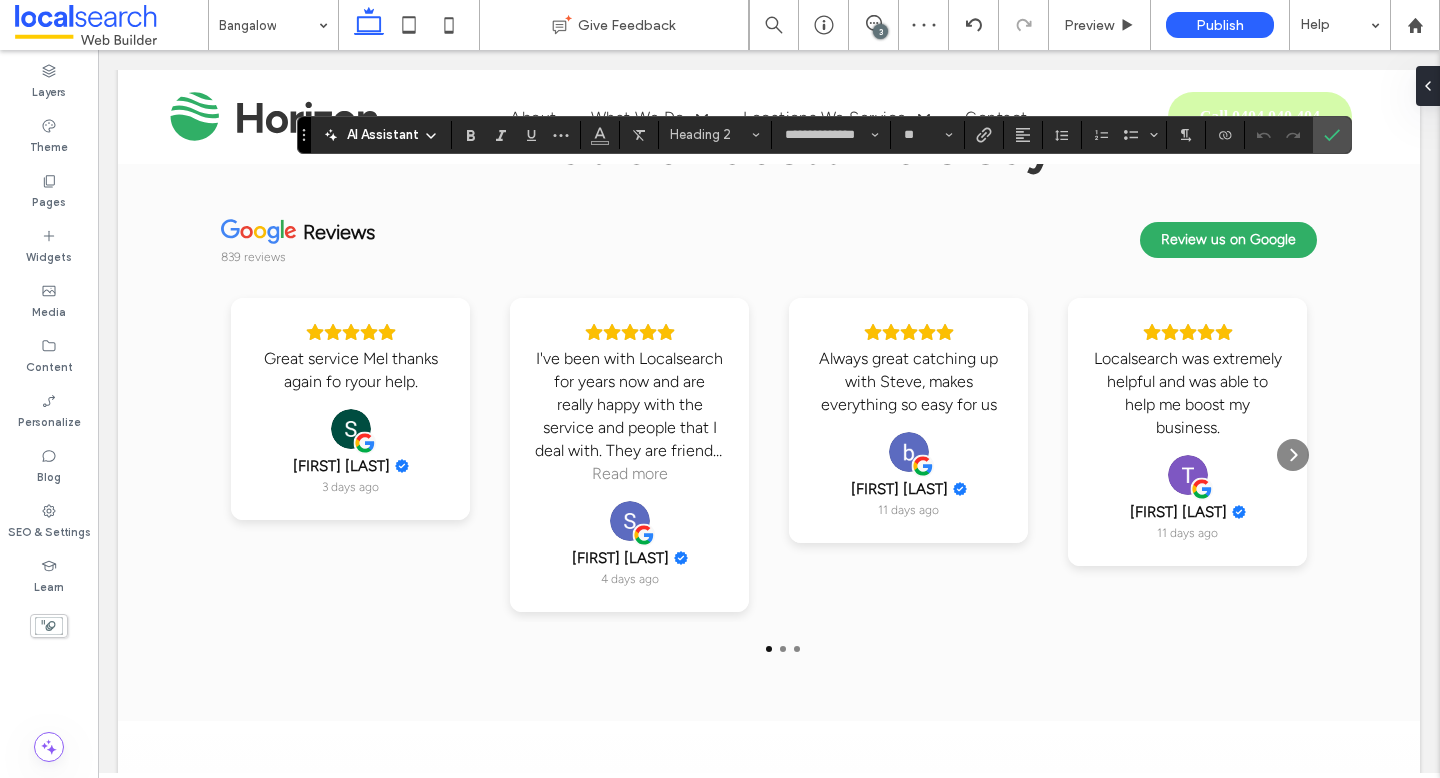 type on "**" 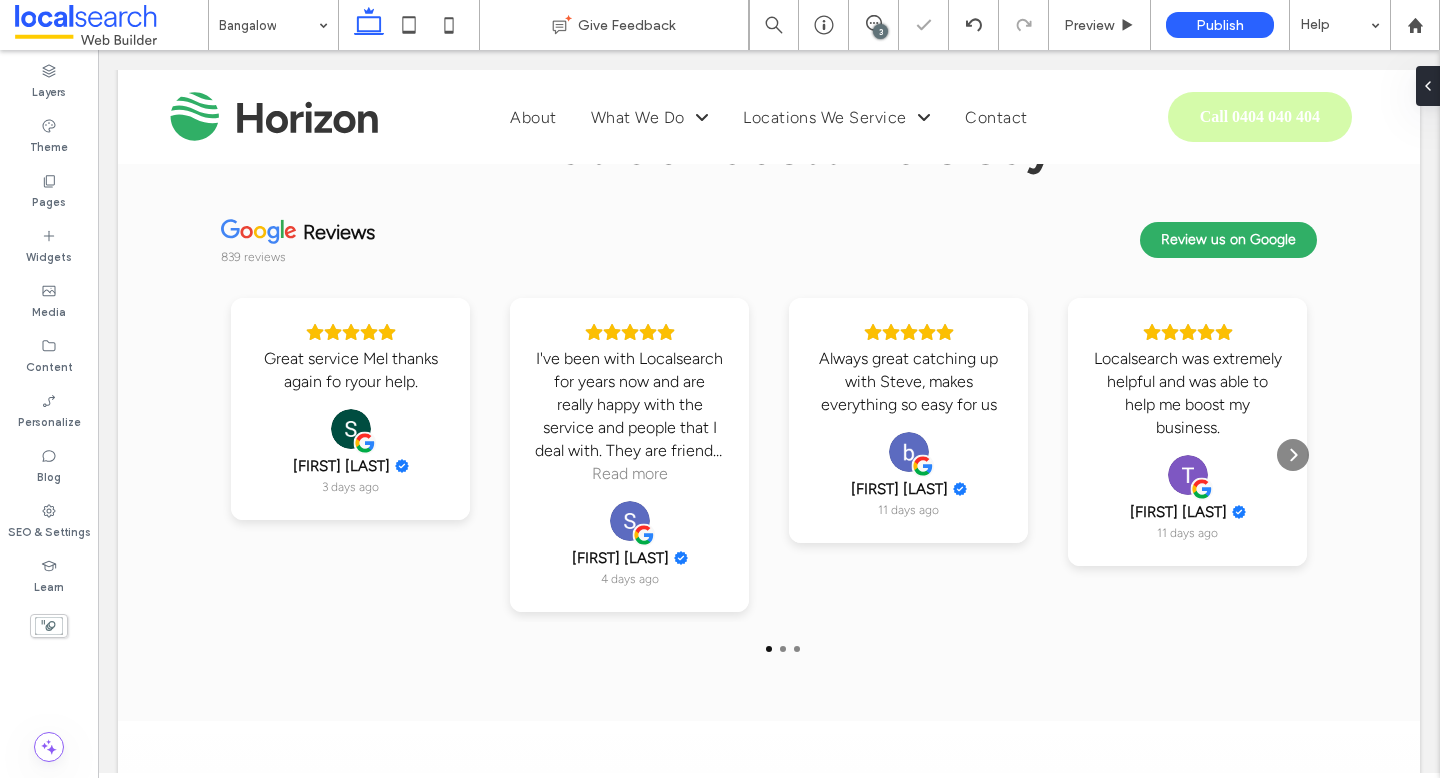 type on "**********" 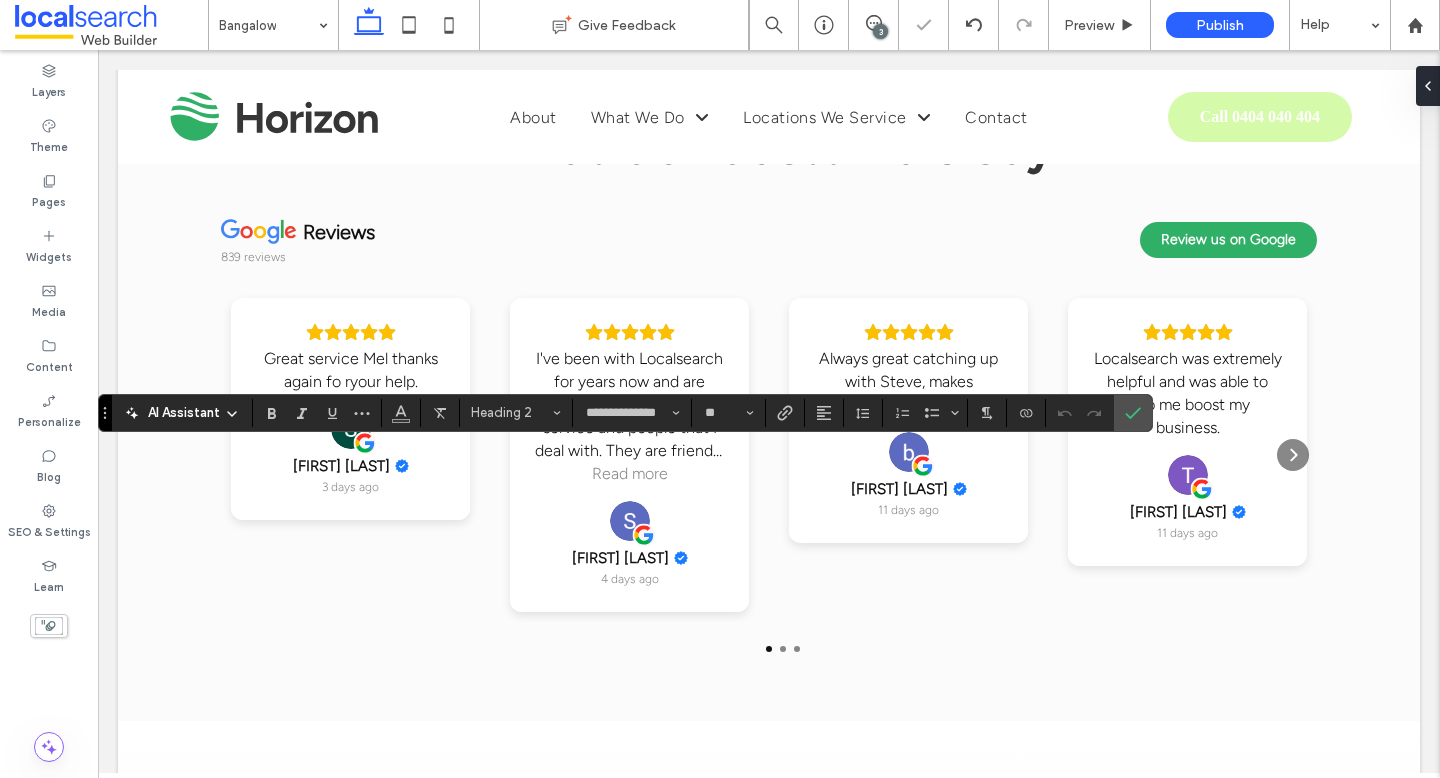type on "**********" 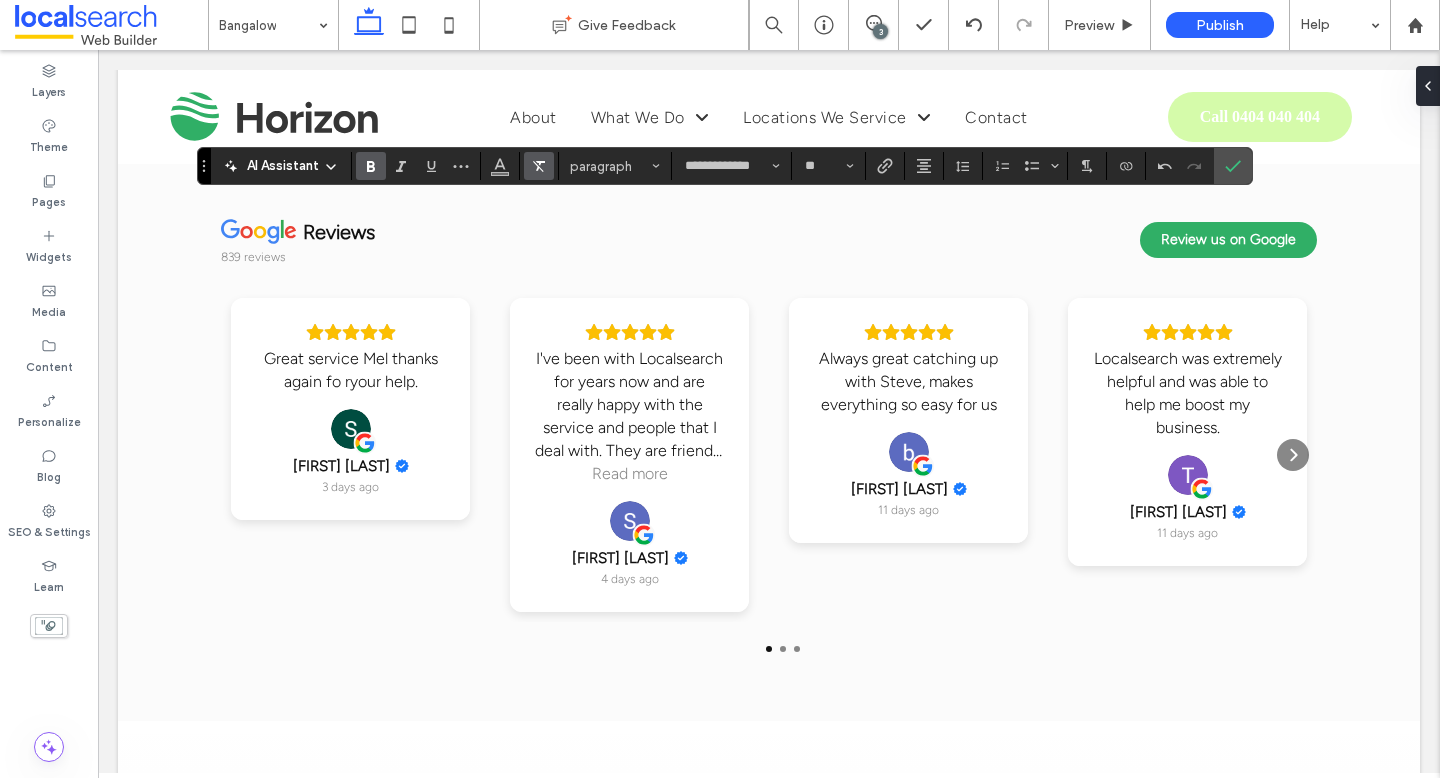 click at bounding box center [535, 166] 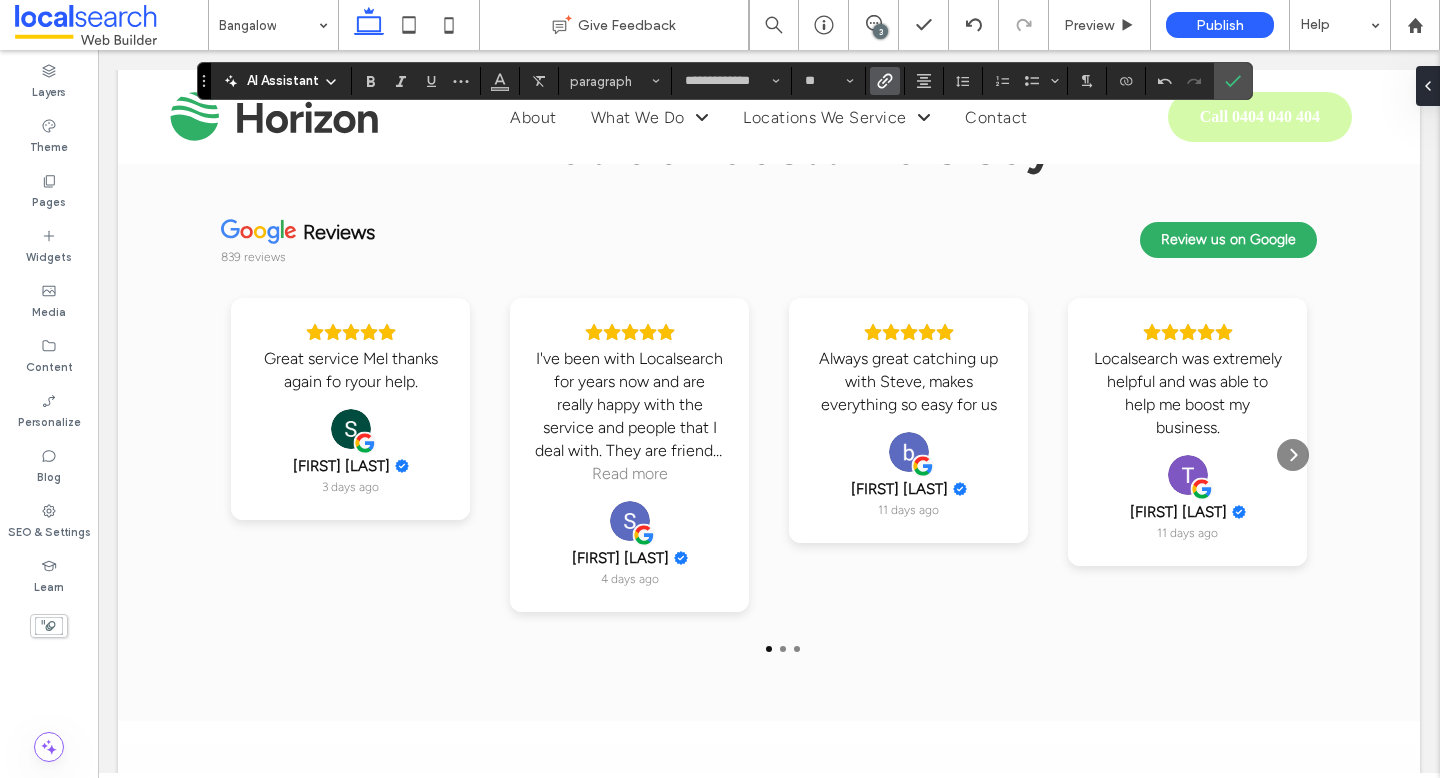 click at bounding box center (885, 81) 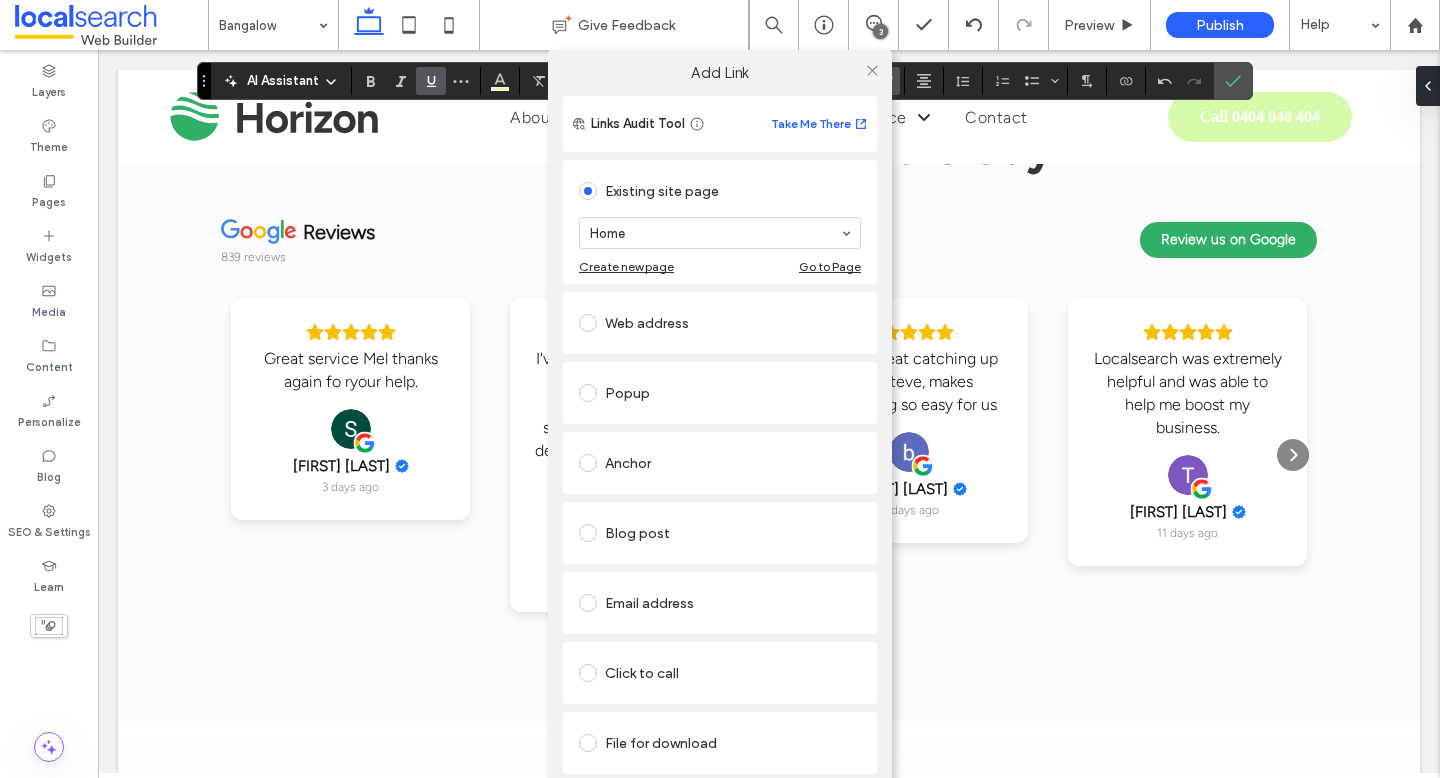 click on "Click to call" at bounding box center (720, 673) 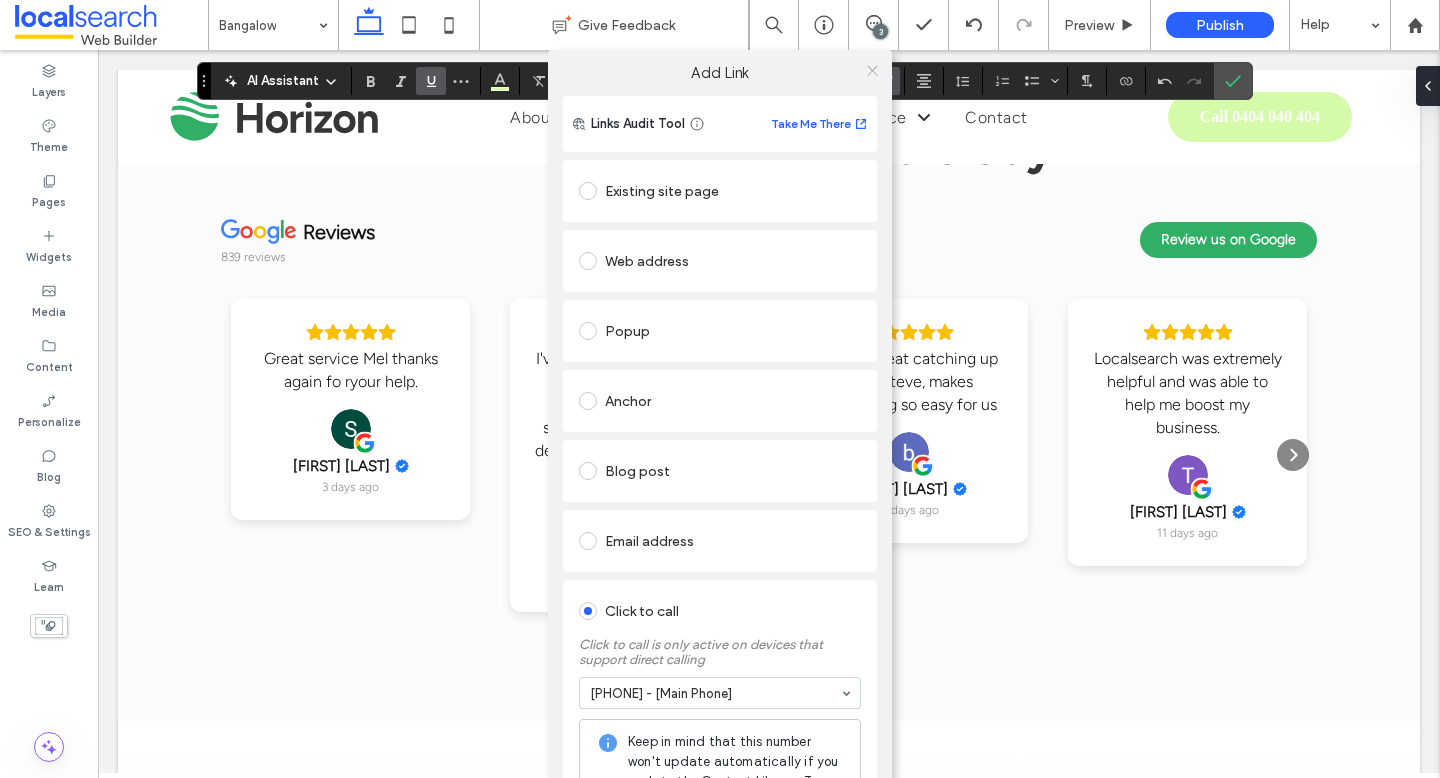click 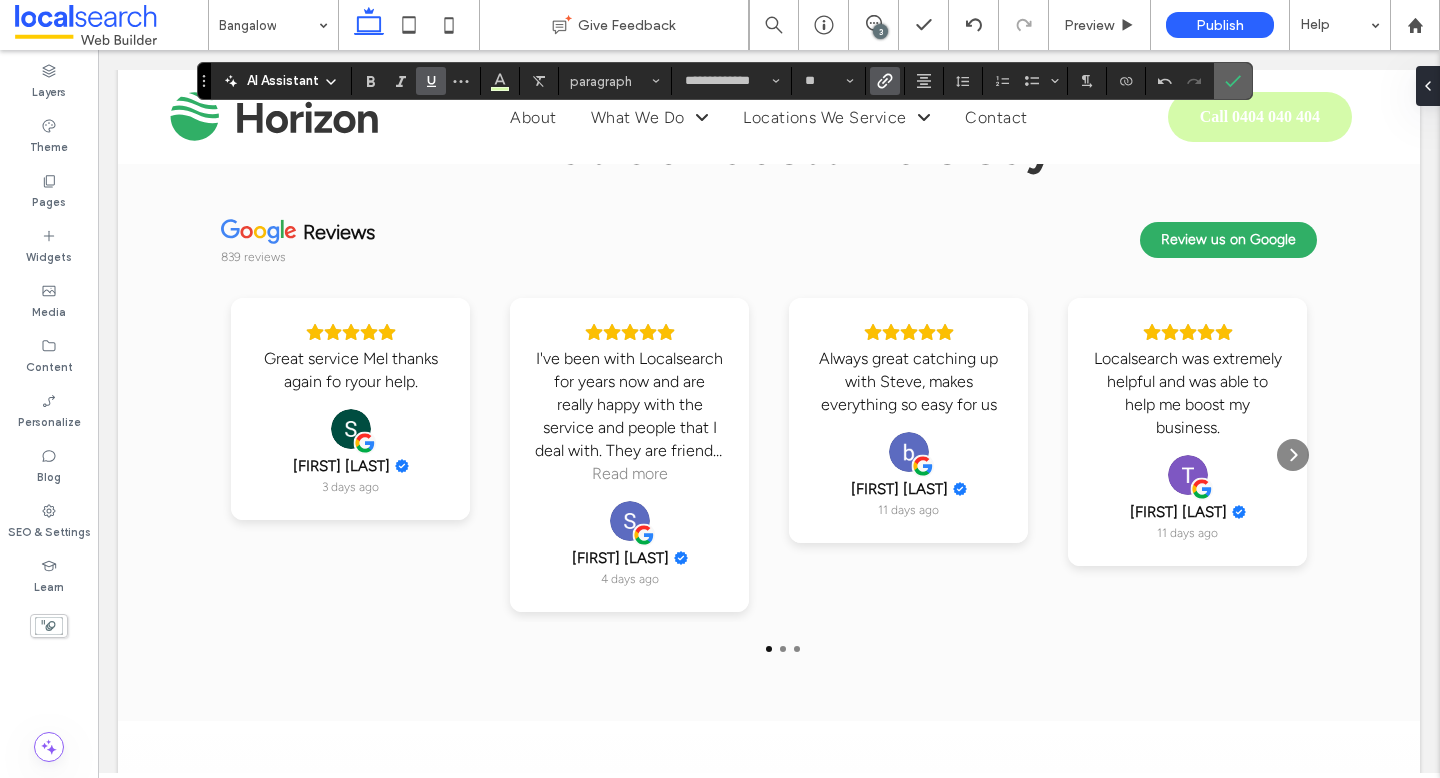 click 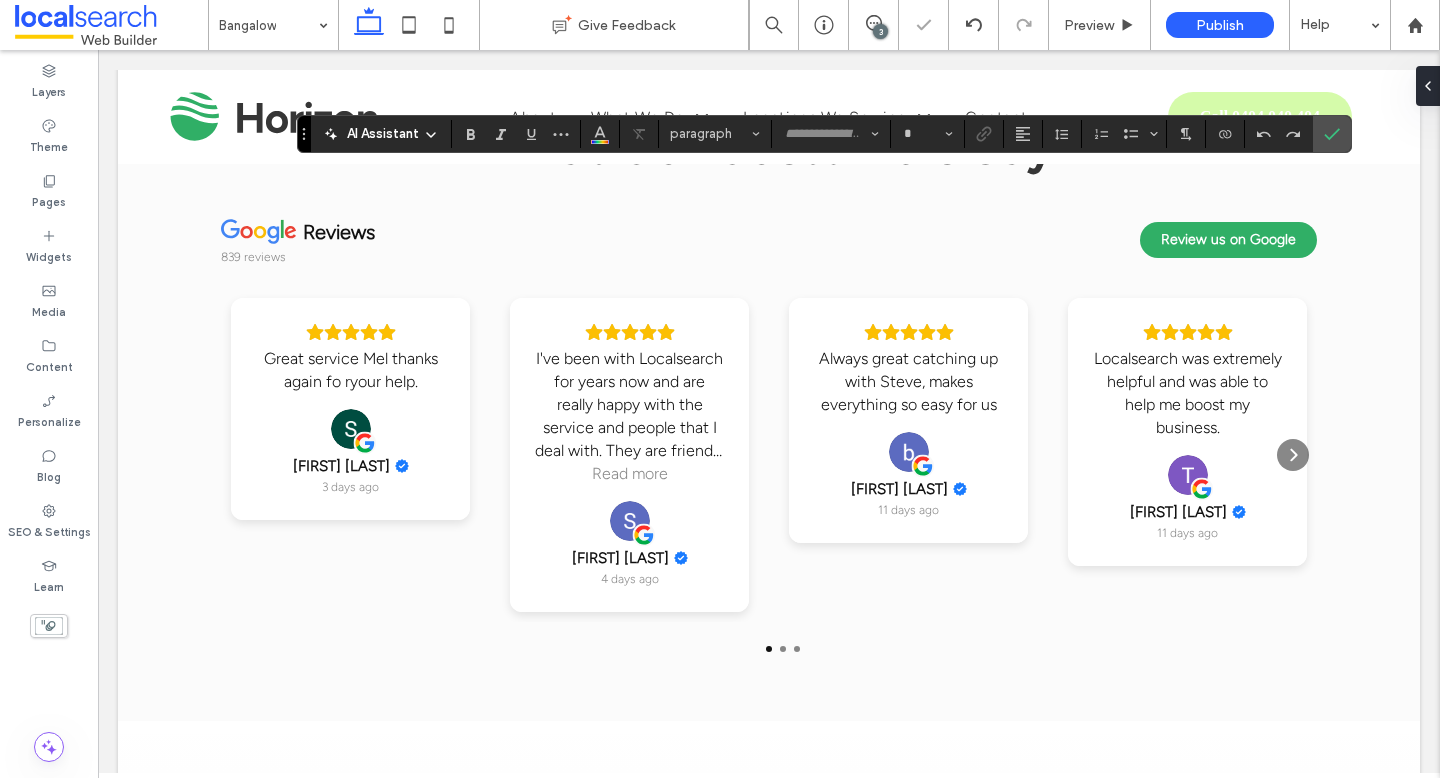 type on "**********" 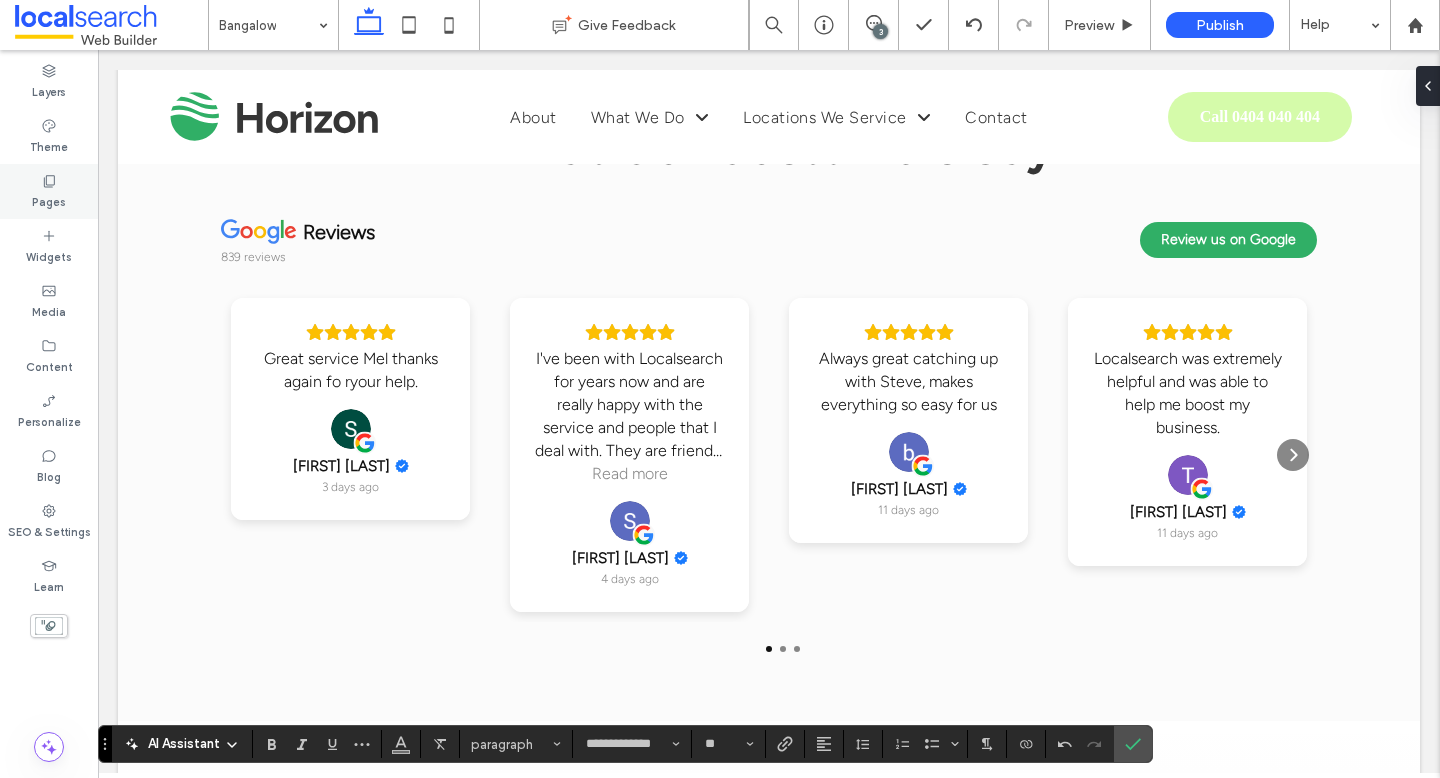 click on "Pages" at bounding box center (49, 191) 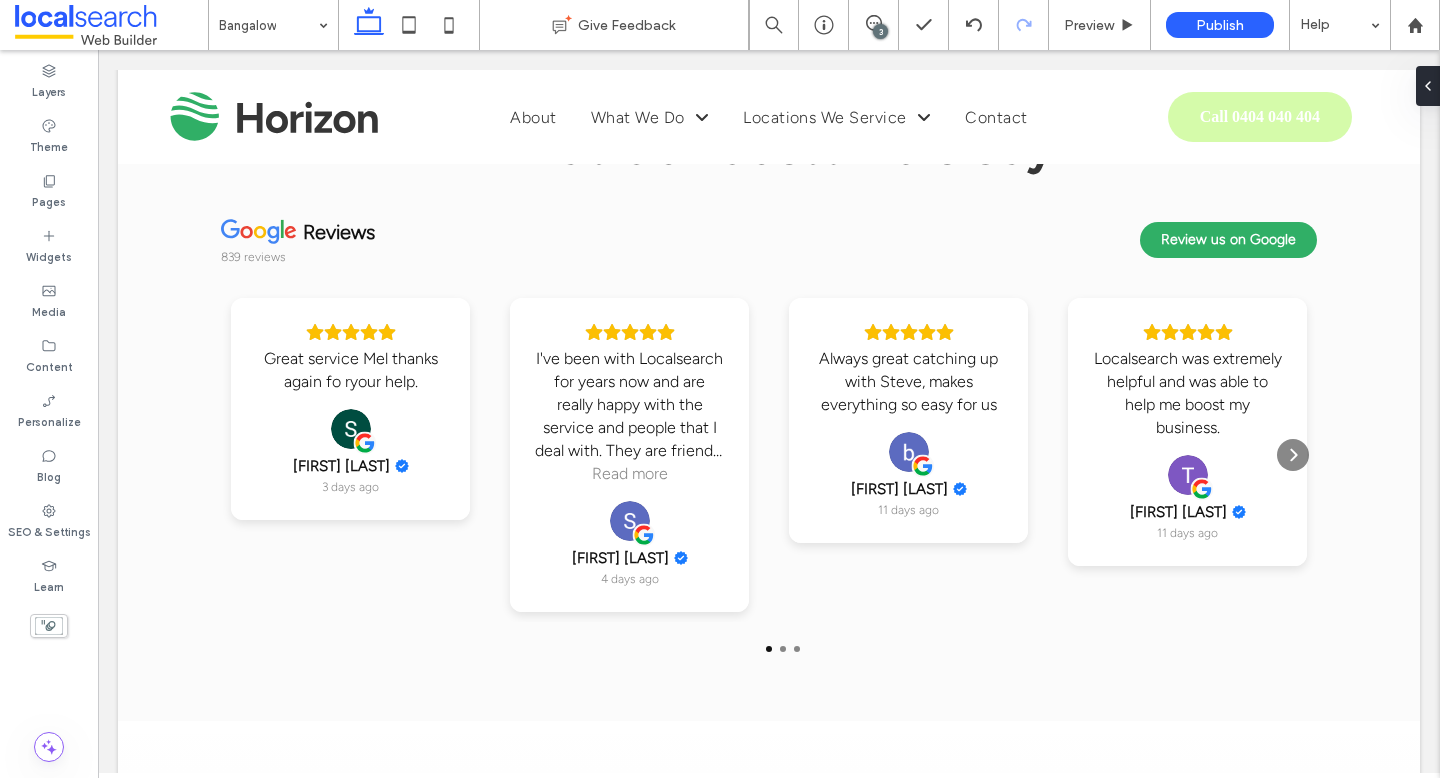 type on "**********" 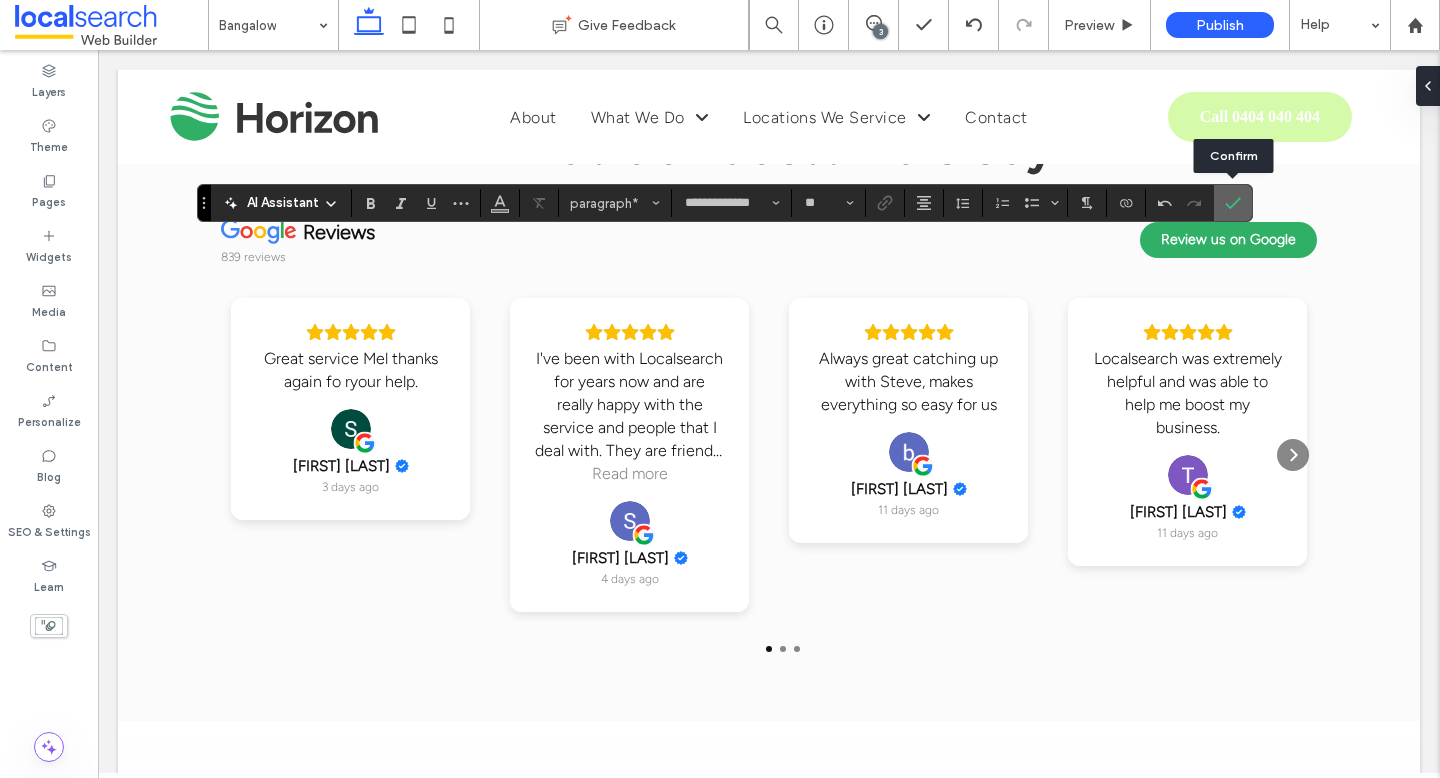 click 